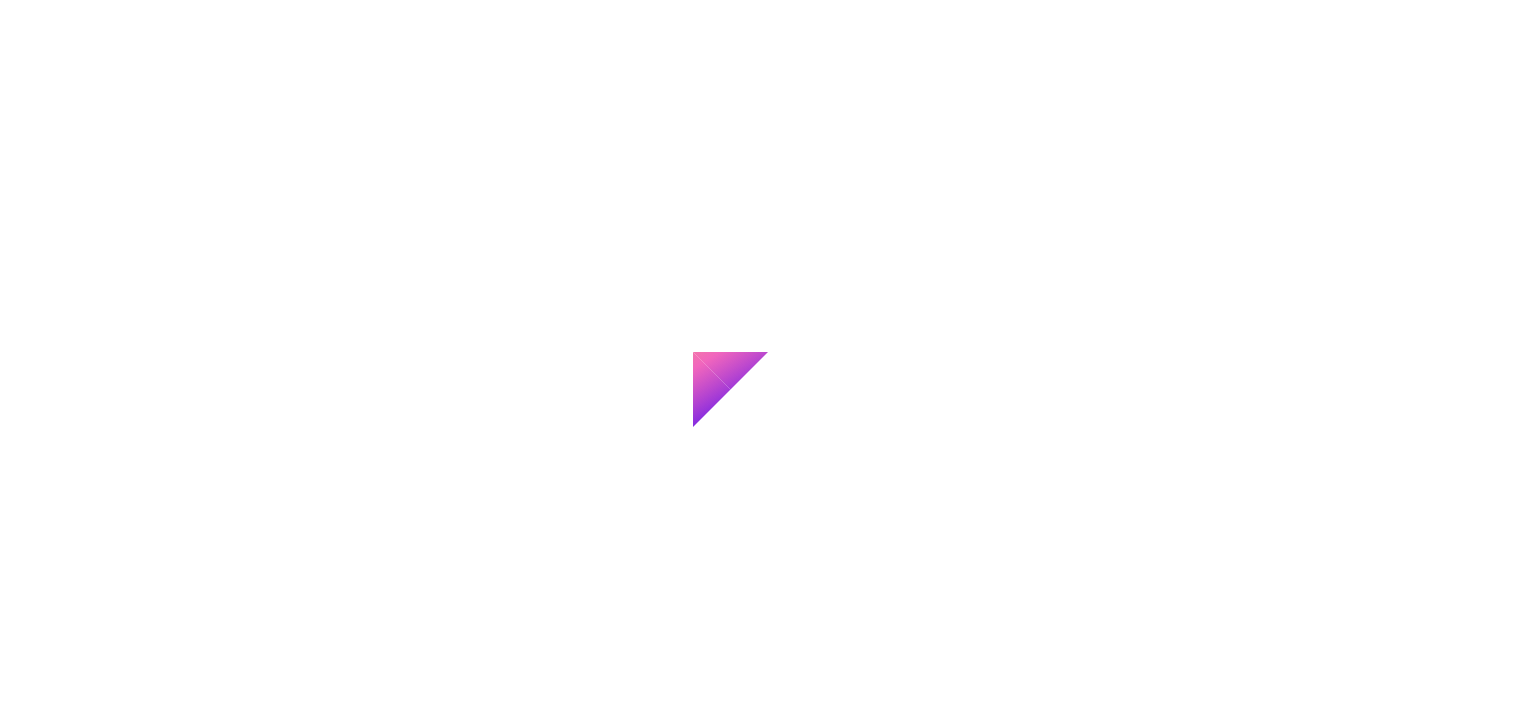 scroll, scrollTop: 0, scrollLeft: 0, axis: both 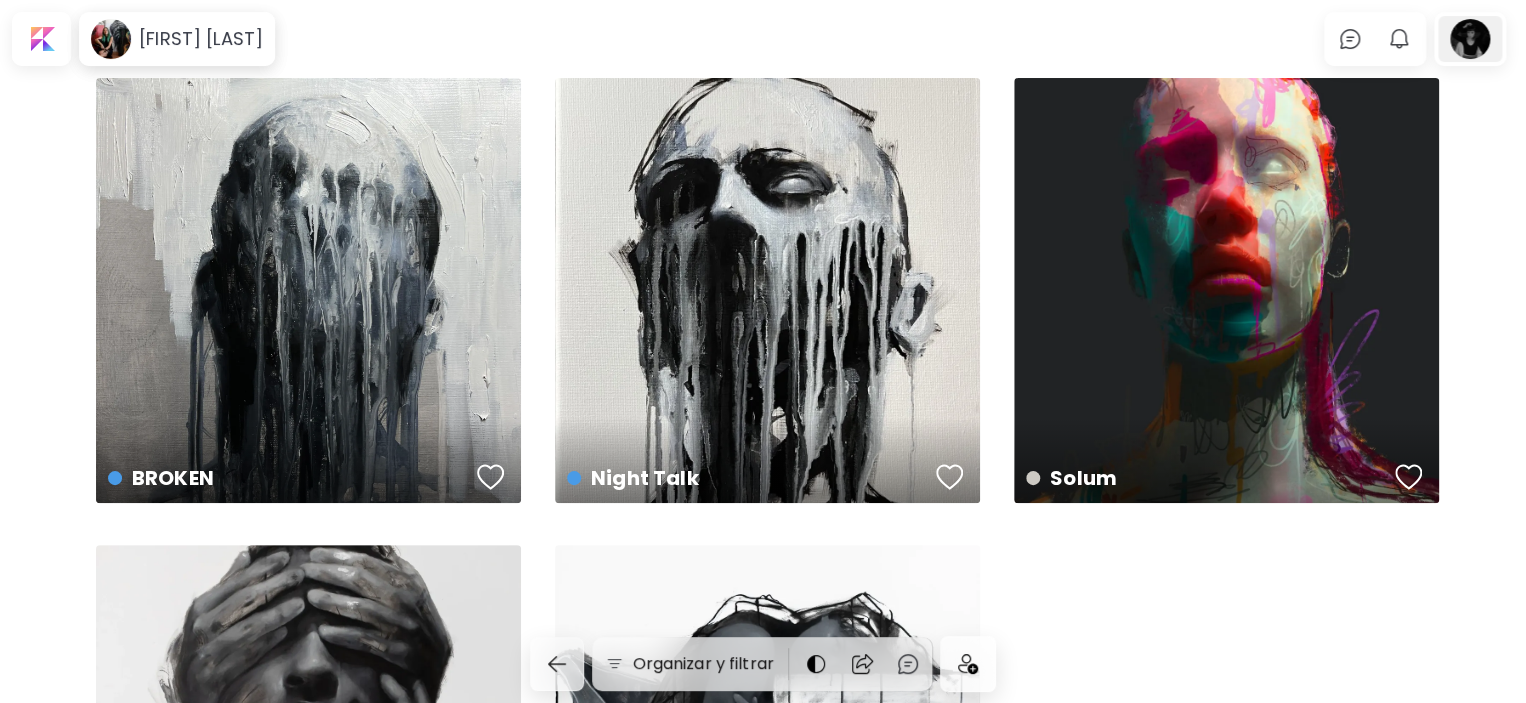 click at bounding box center [1470, 39] 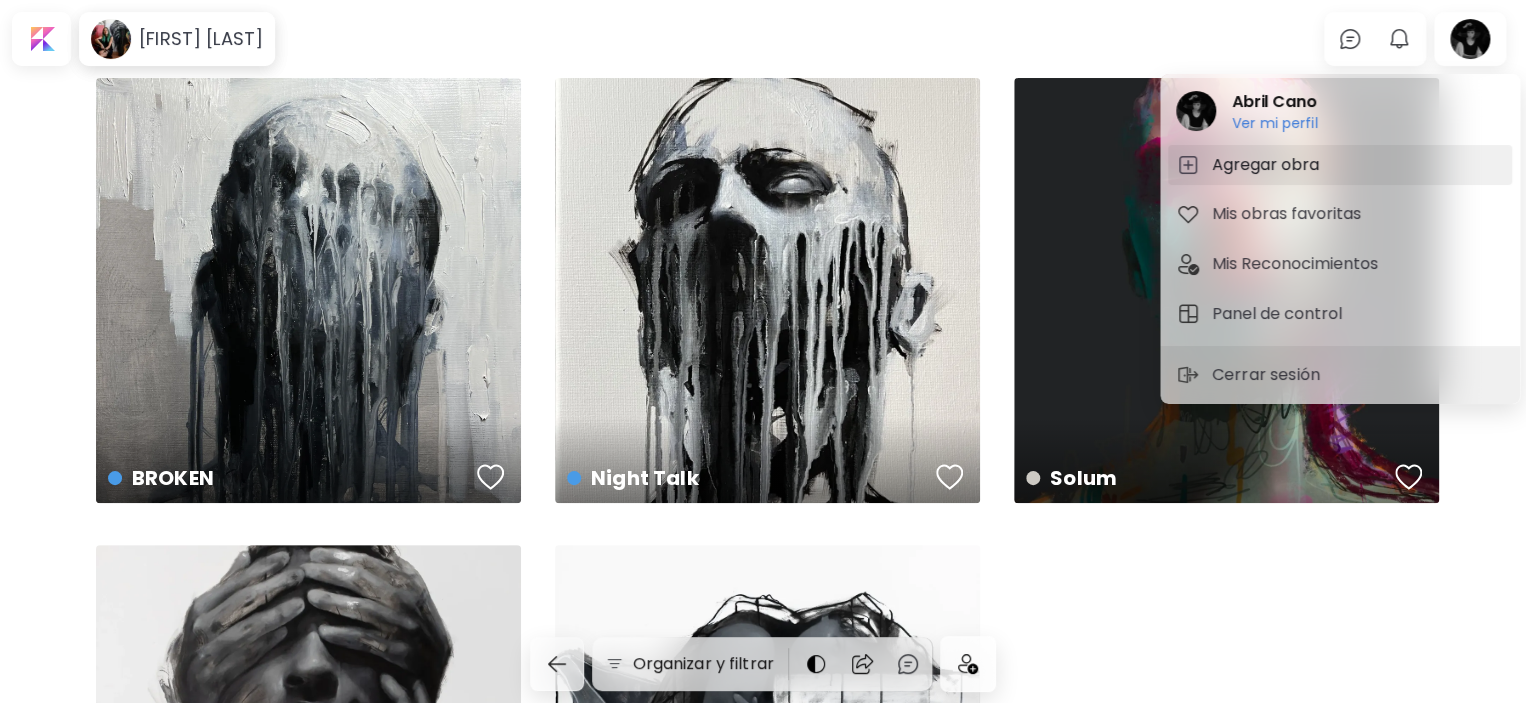 click on "Agregar obra" at bounding box center [1268, 165] 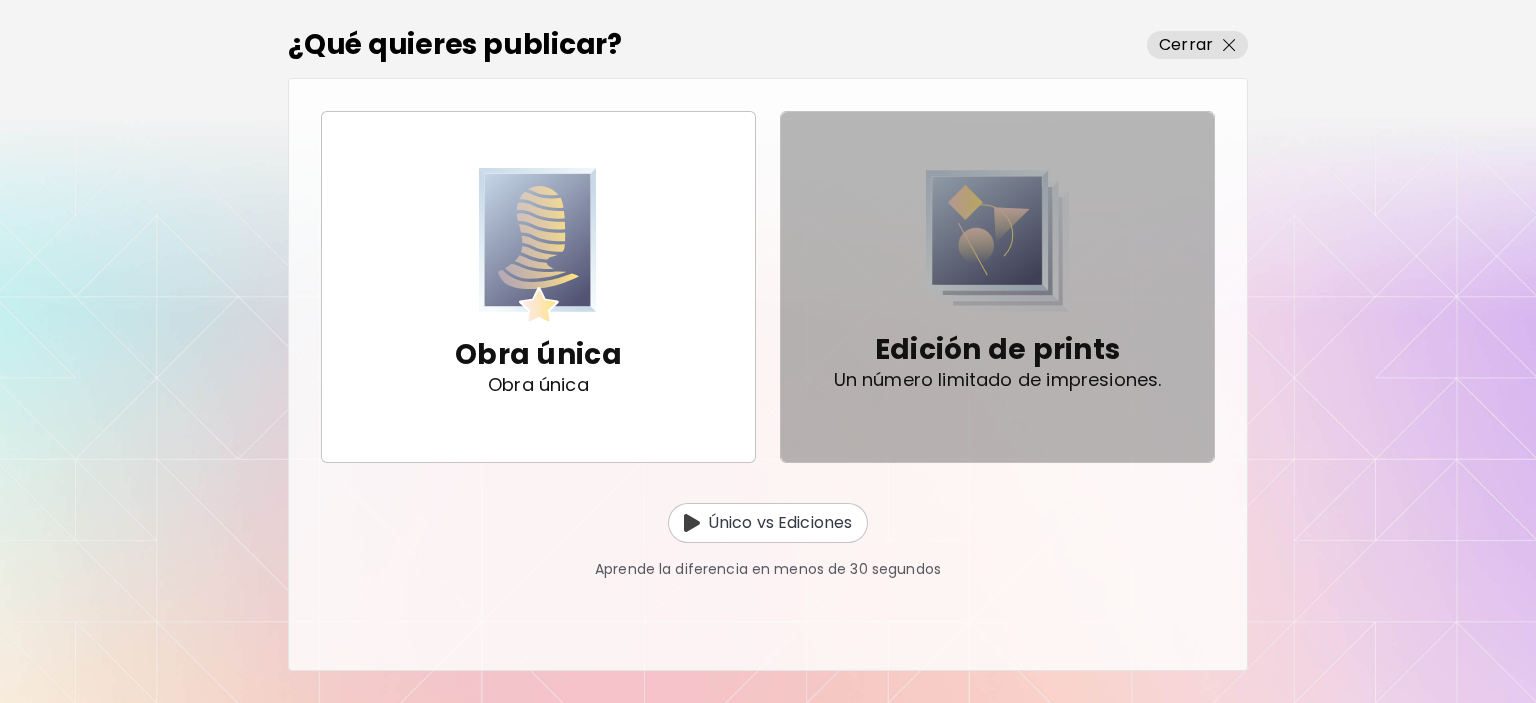 click on "Edición de prints Un número limitado de impresiones." at bounding box center [998, 287] 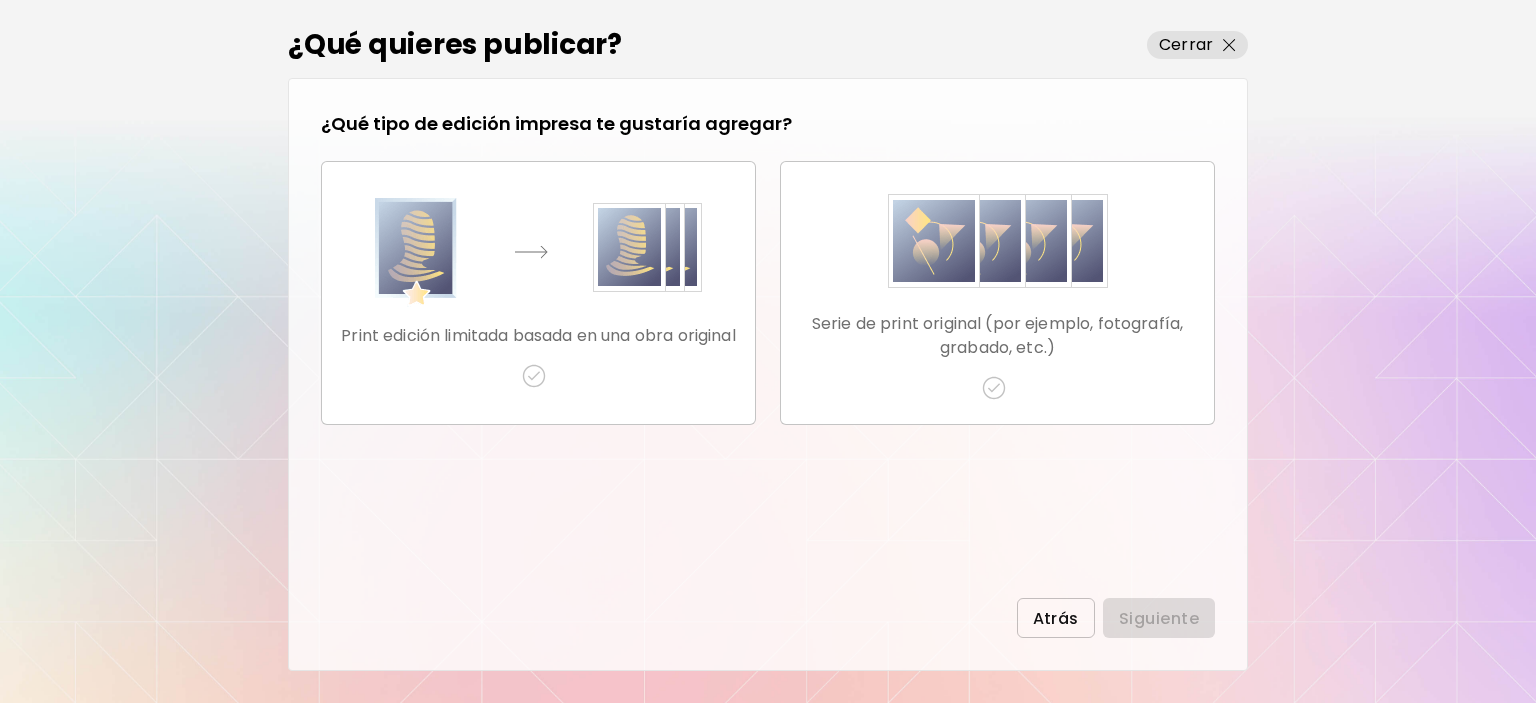 click on "Atrás" at bounding box center [1056, 618] 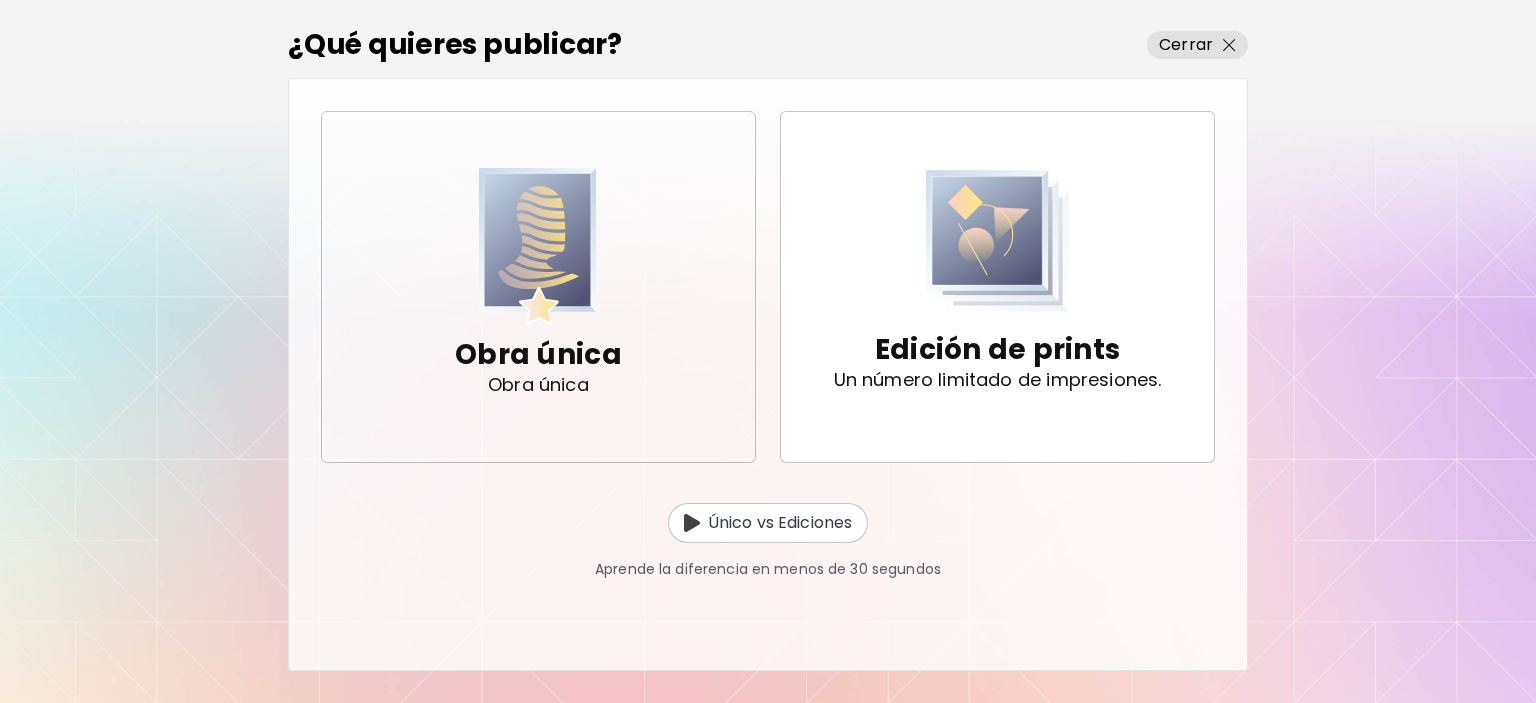click on "Obra única Obra única" at bounding box center [538, 287] 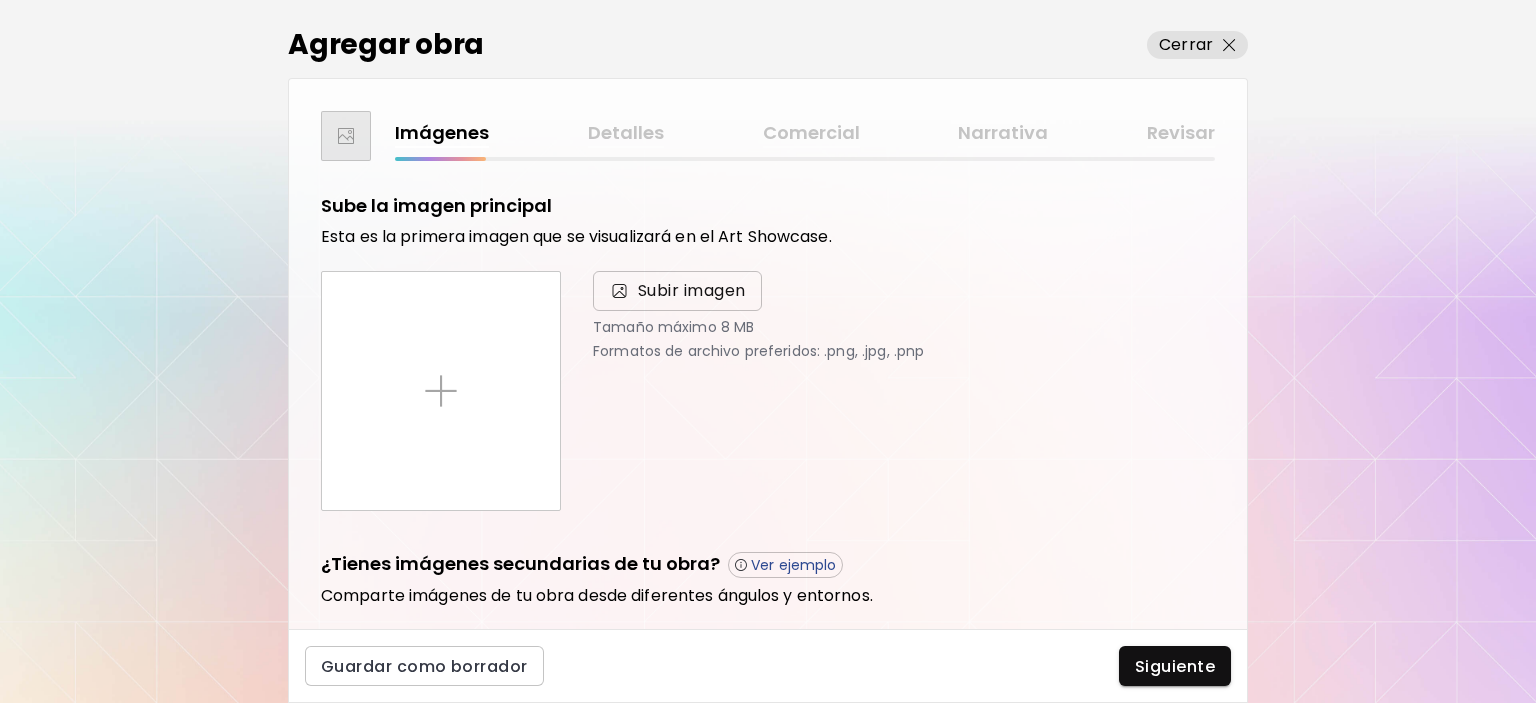 click on "Subir imagen" at bounding box center [692, 291] 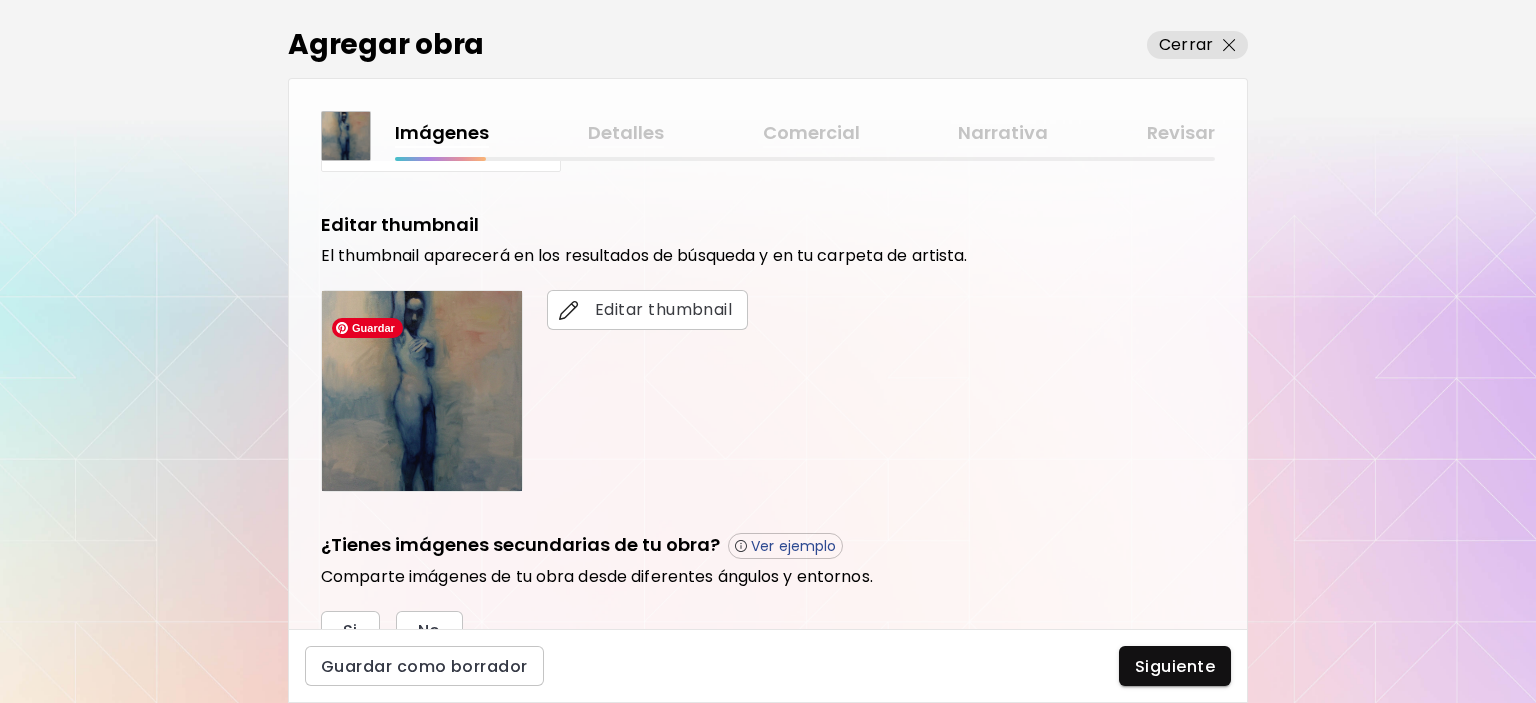 scroll, scrollTop: 588, scrollLeft: 0, axis: vertical 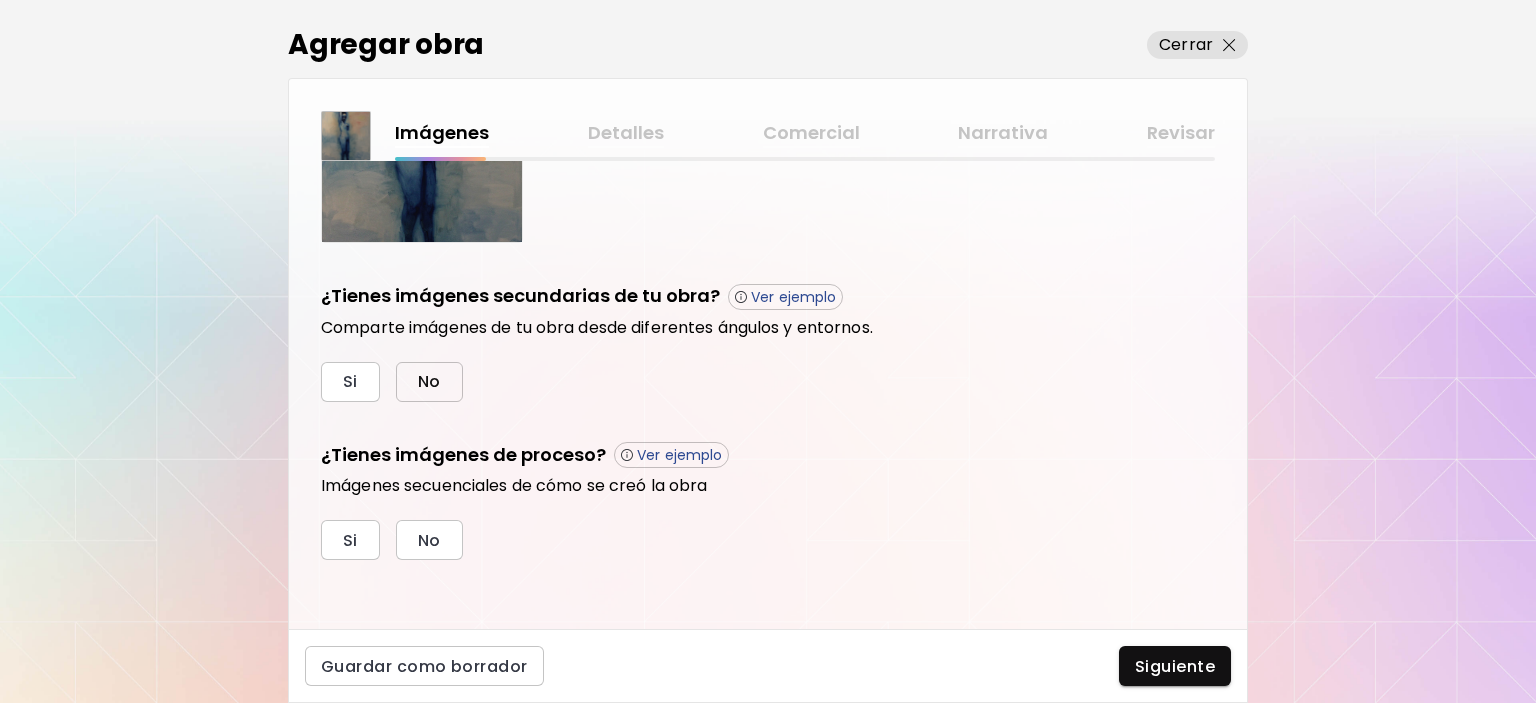 click on "No" at bounding box center [429, 381] 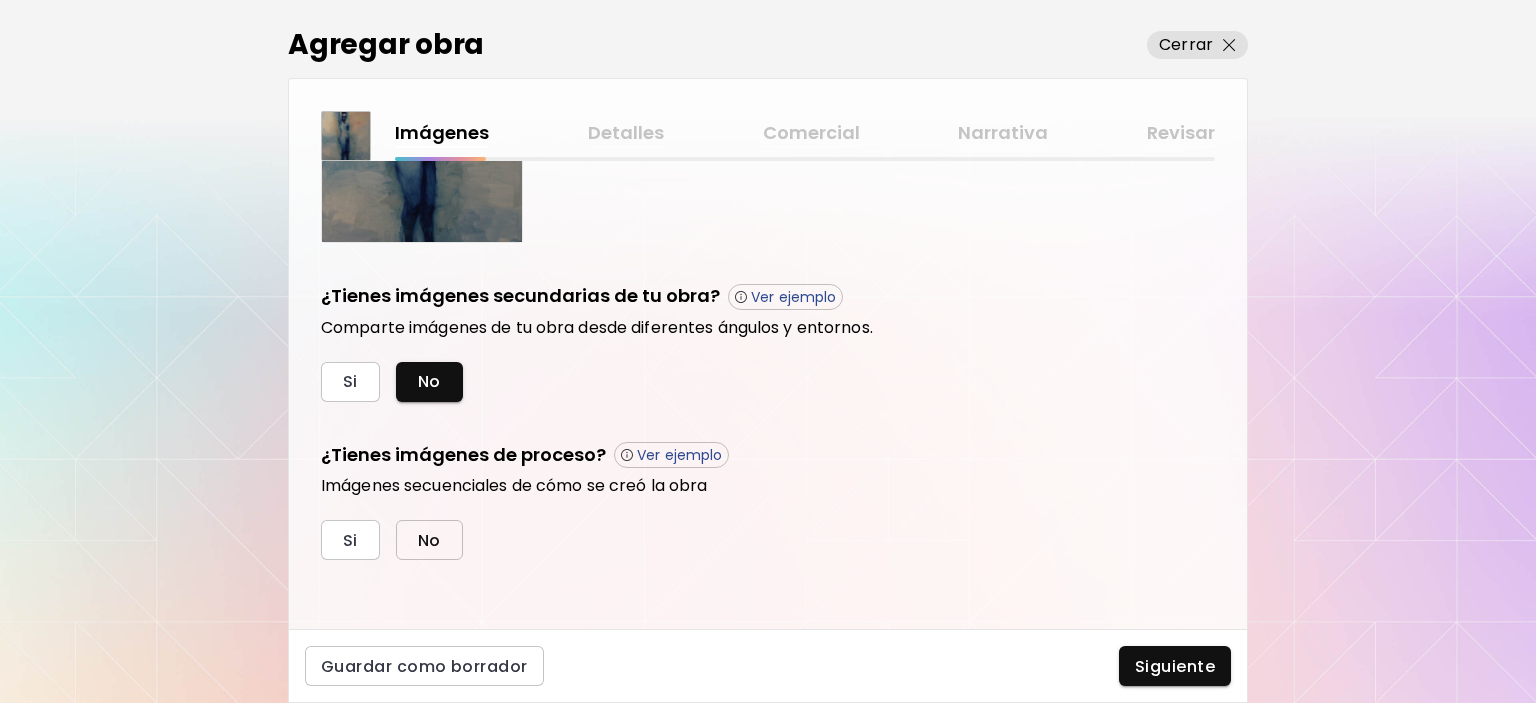click on "No" at bounding box center [429, 540] 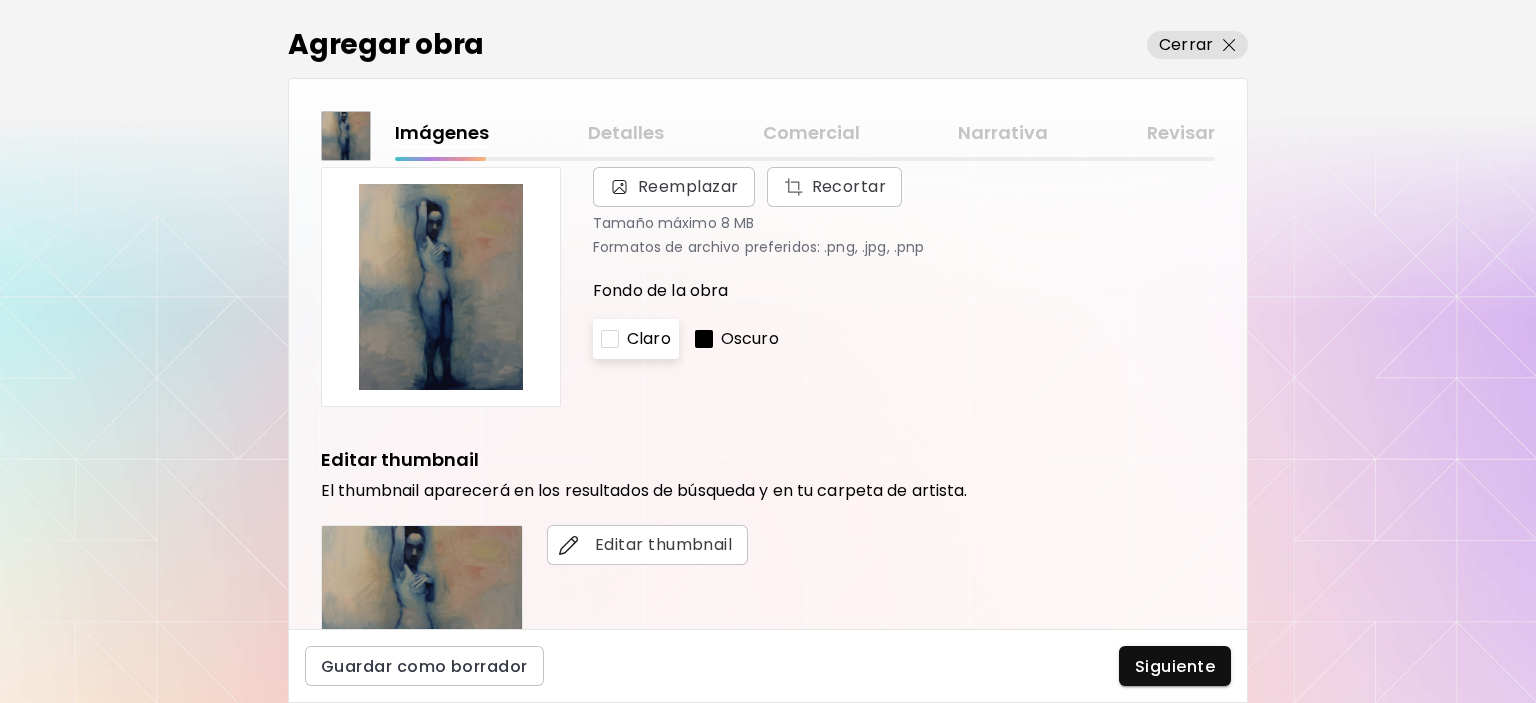 scroll, scrollTop: 0, scrollLeft: 0, axis: both 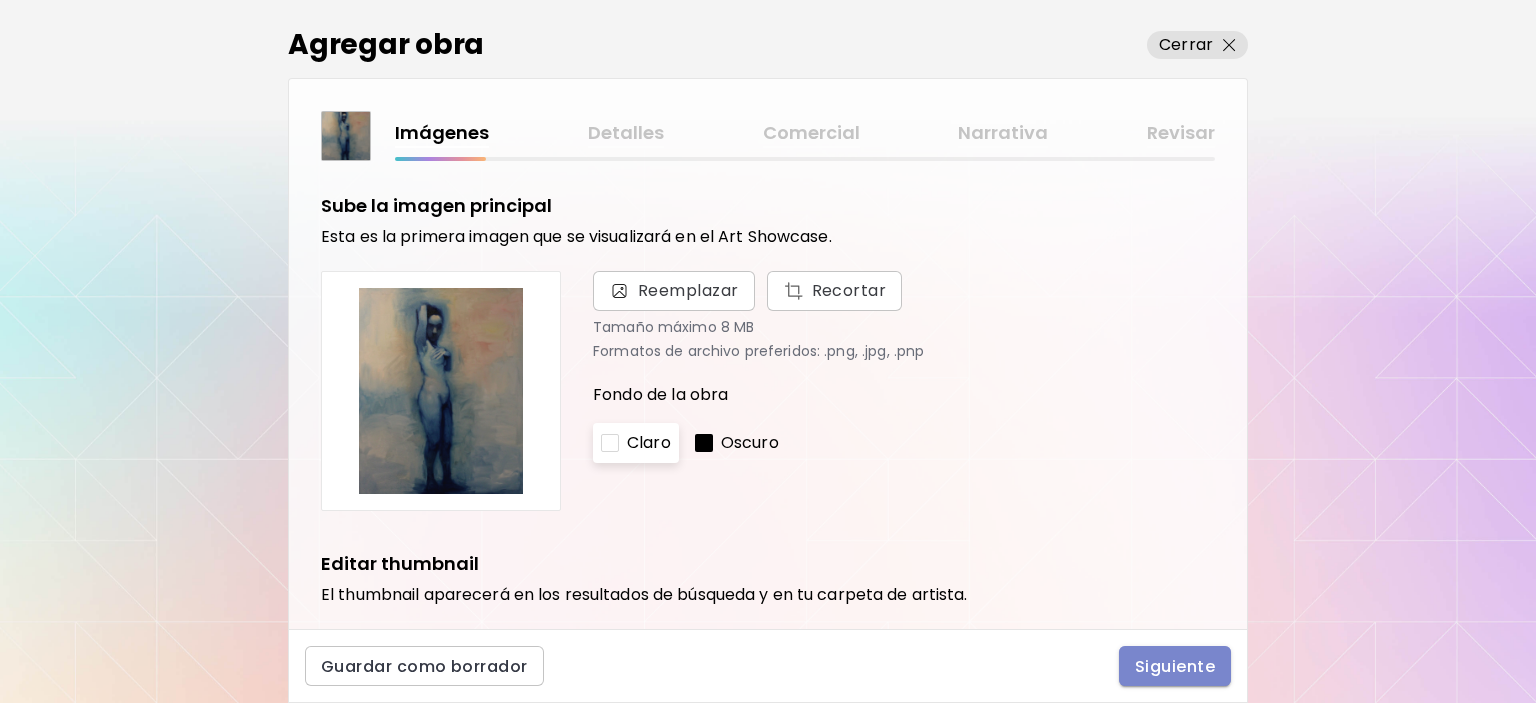 click on "Siguiente" at bounding box center (1175, 666) 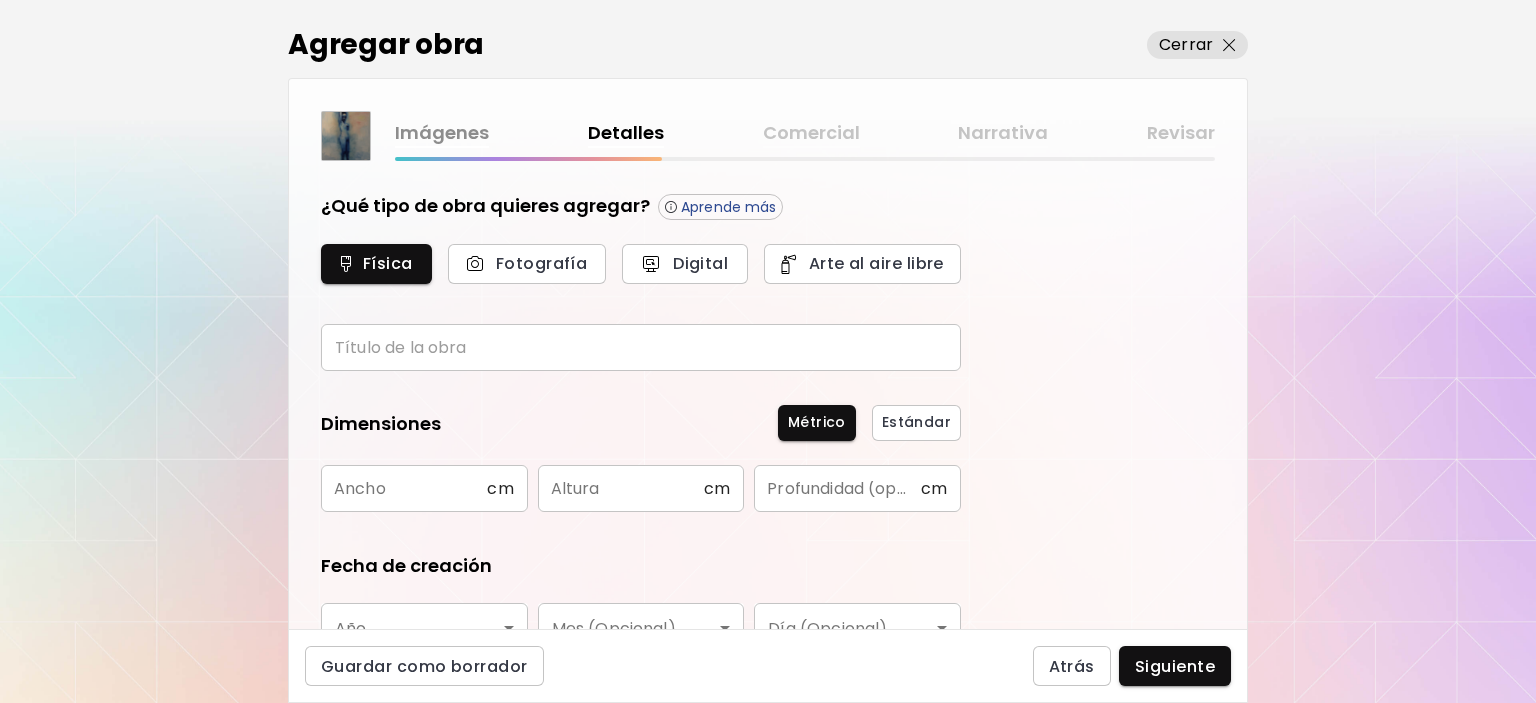 click on "¿Qué tipo de obra quieres agregar? Aprende más Física Fotografía Digital Arte al aire libre Título de la obra Título de la obra Dimensiones Métrico Estándar Ancho cm Ancho Altura cm Altura Profundidad (opcional) cm Profundidad (opcional) Fecha de creación Año ​ Año Mes (Opcional) ​ Mes (Opcional) Día (Opcional) ​ Día (Opcional) Información adicional Disciplina ​ Disciplina Materiales y medio Materiales y medio" at bounding box center [641, 541] 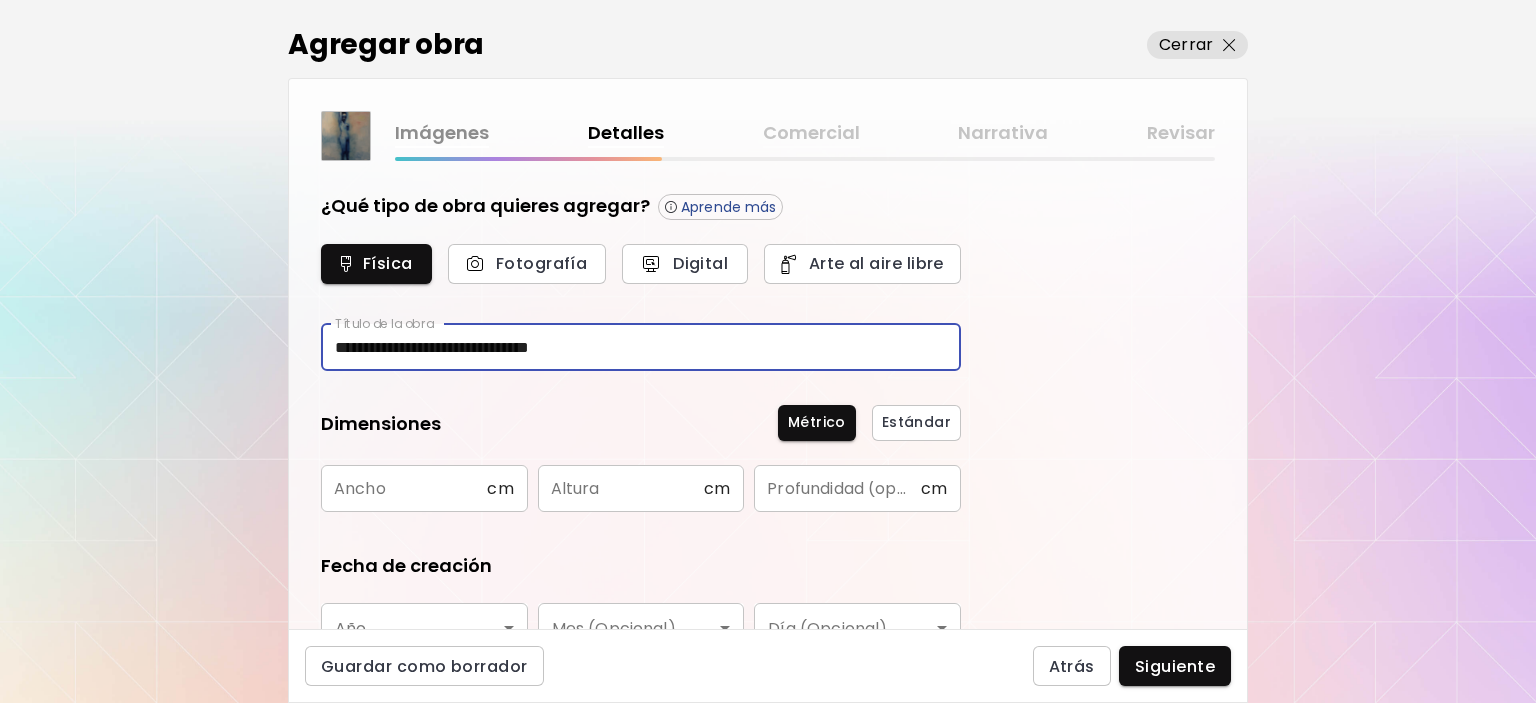 scroll, scrollTop: 100, scrollLeft: 0, axis: vertical 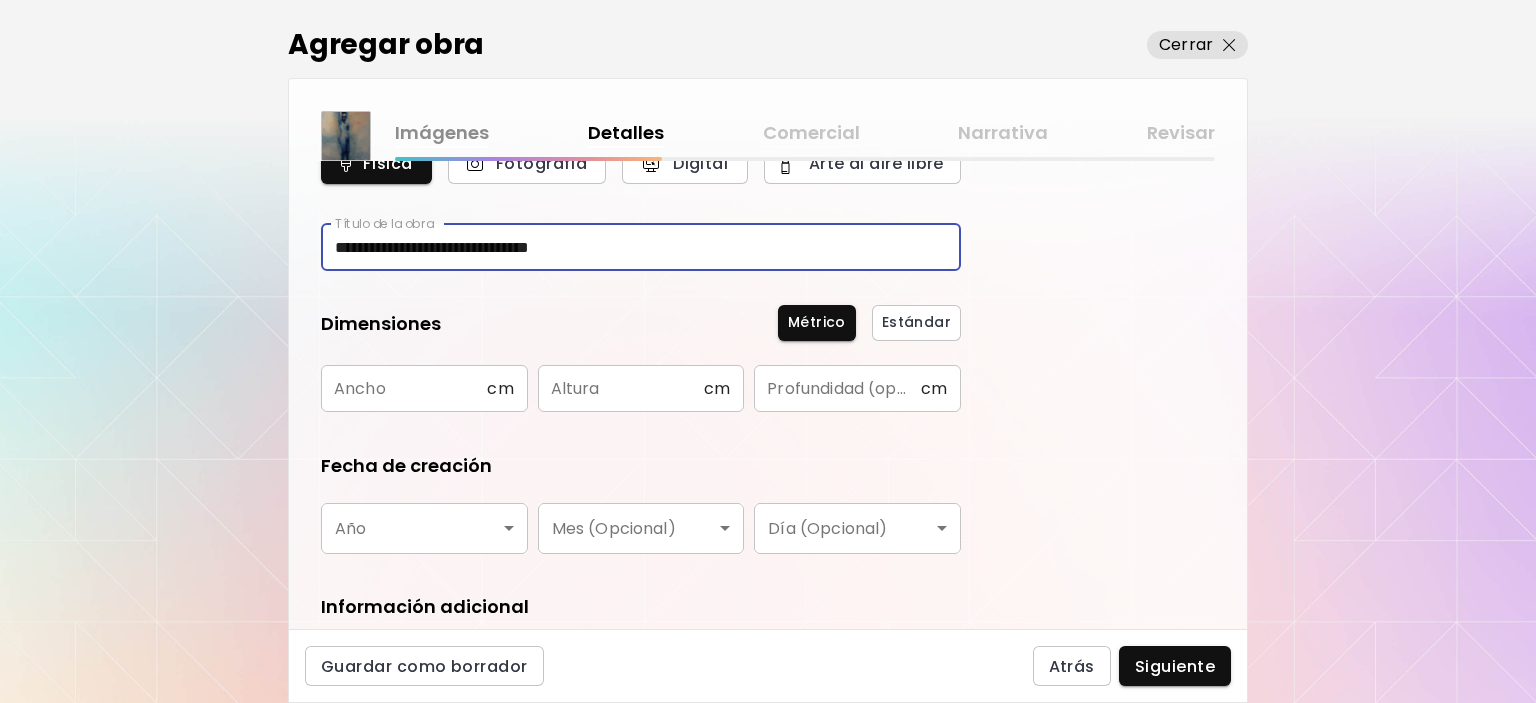type on "**********" 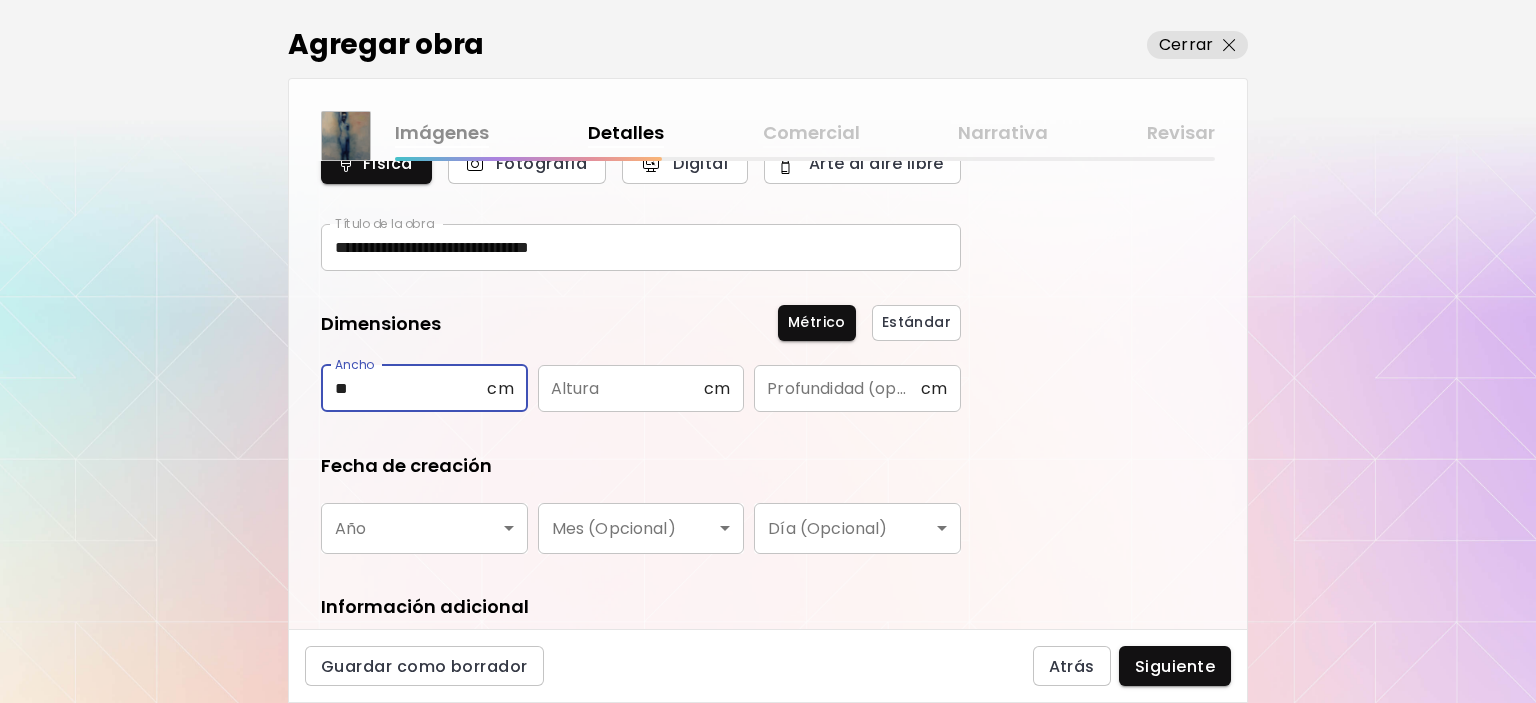 type on "**" 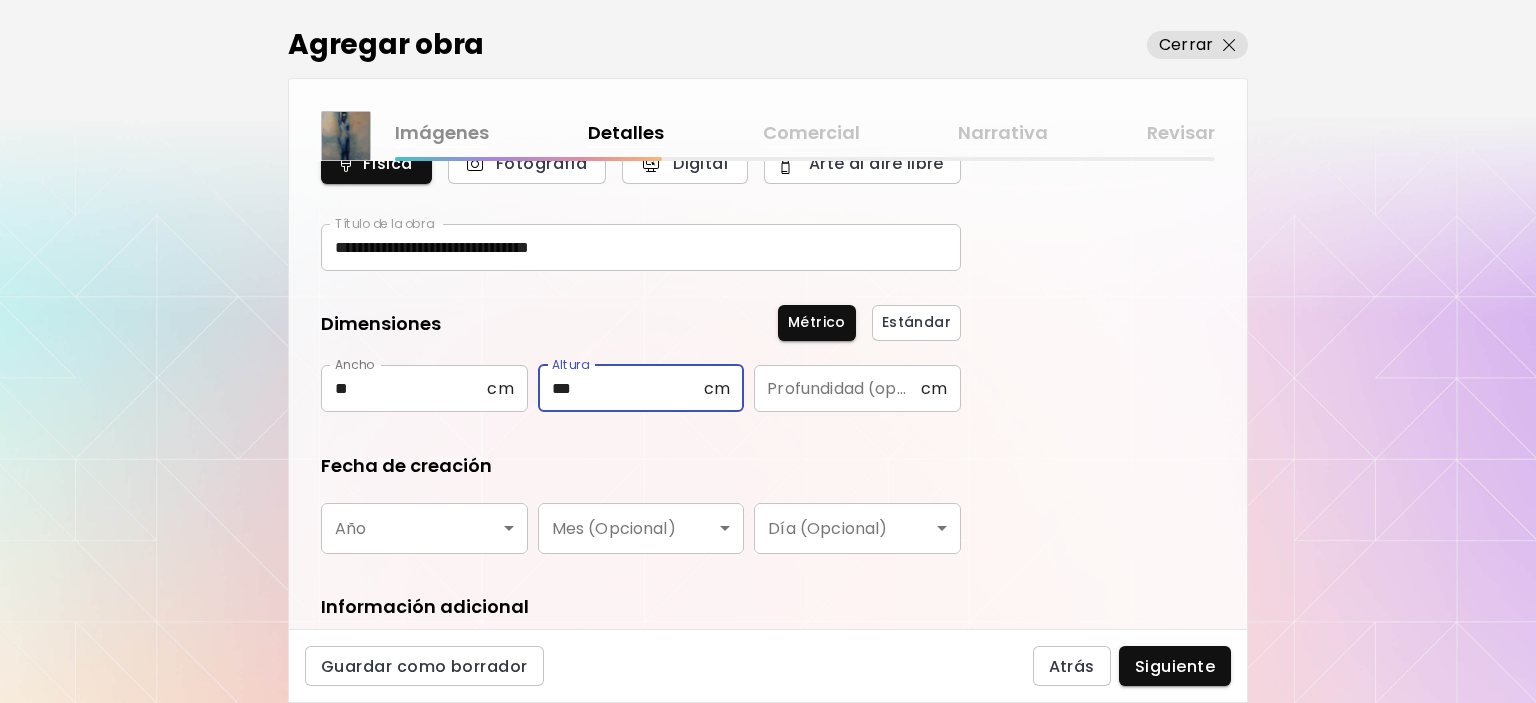 type on "***" 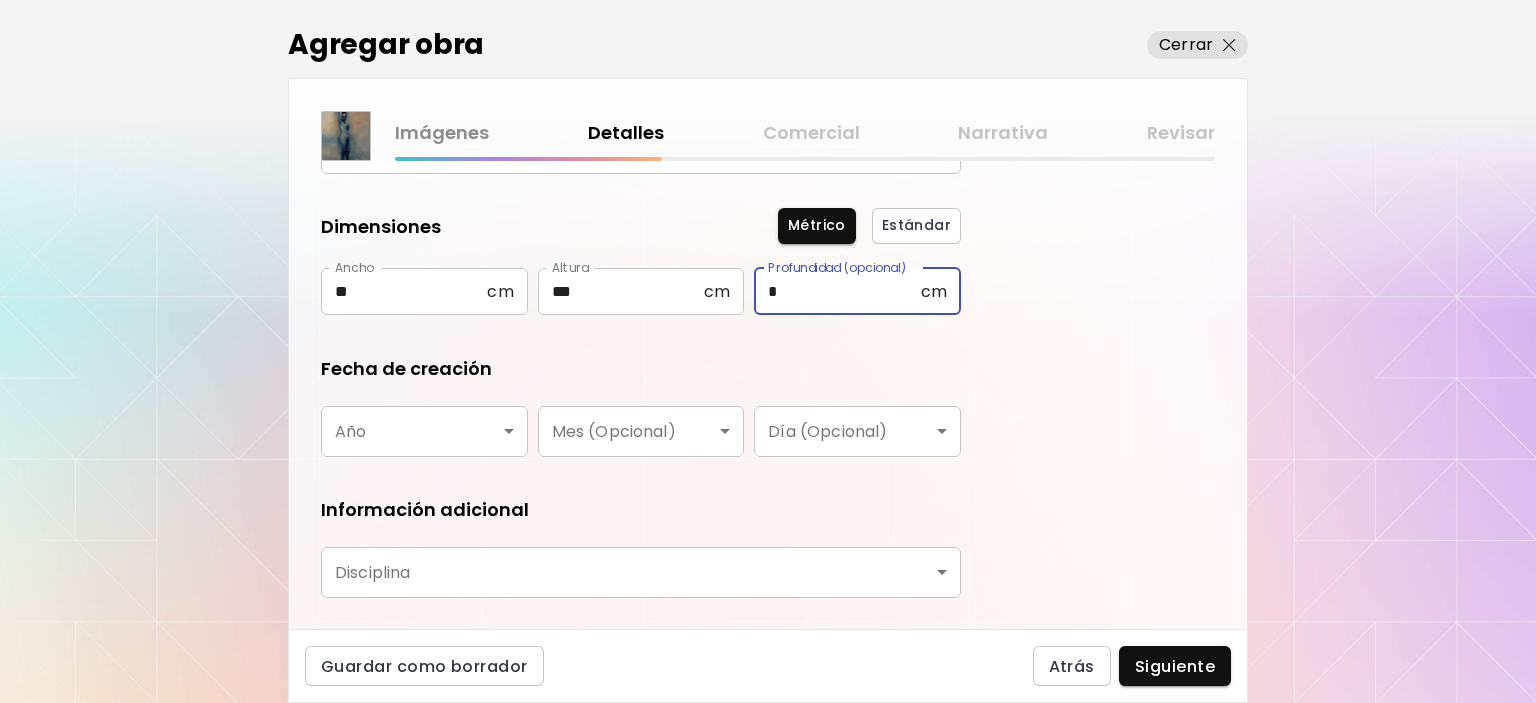 scroll, scrollTop: 200, scrollLeft: 0, axis: vertical 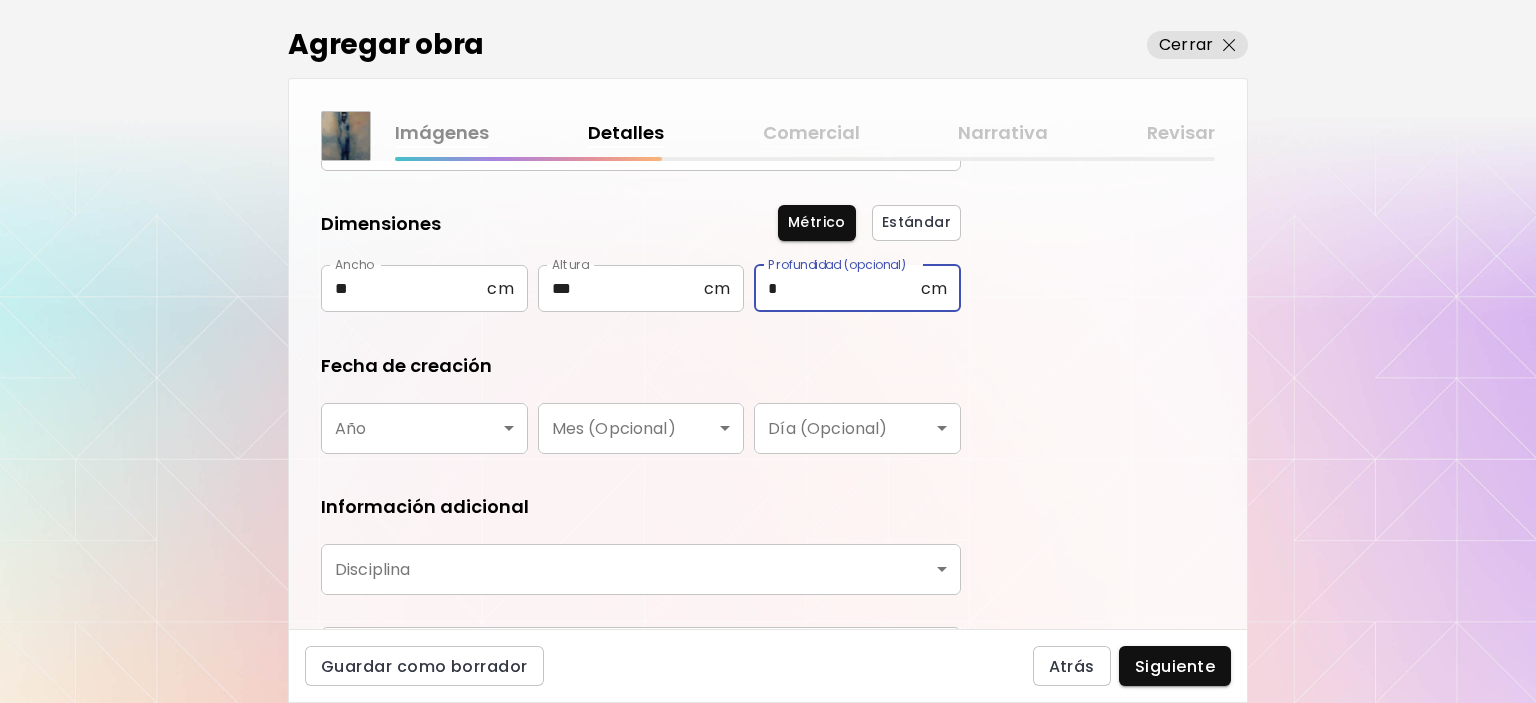 type on "*" 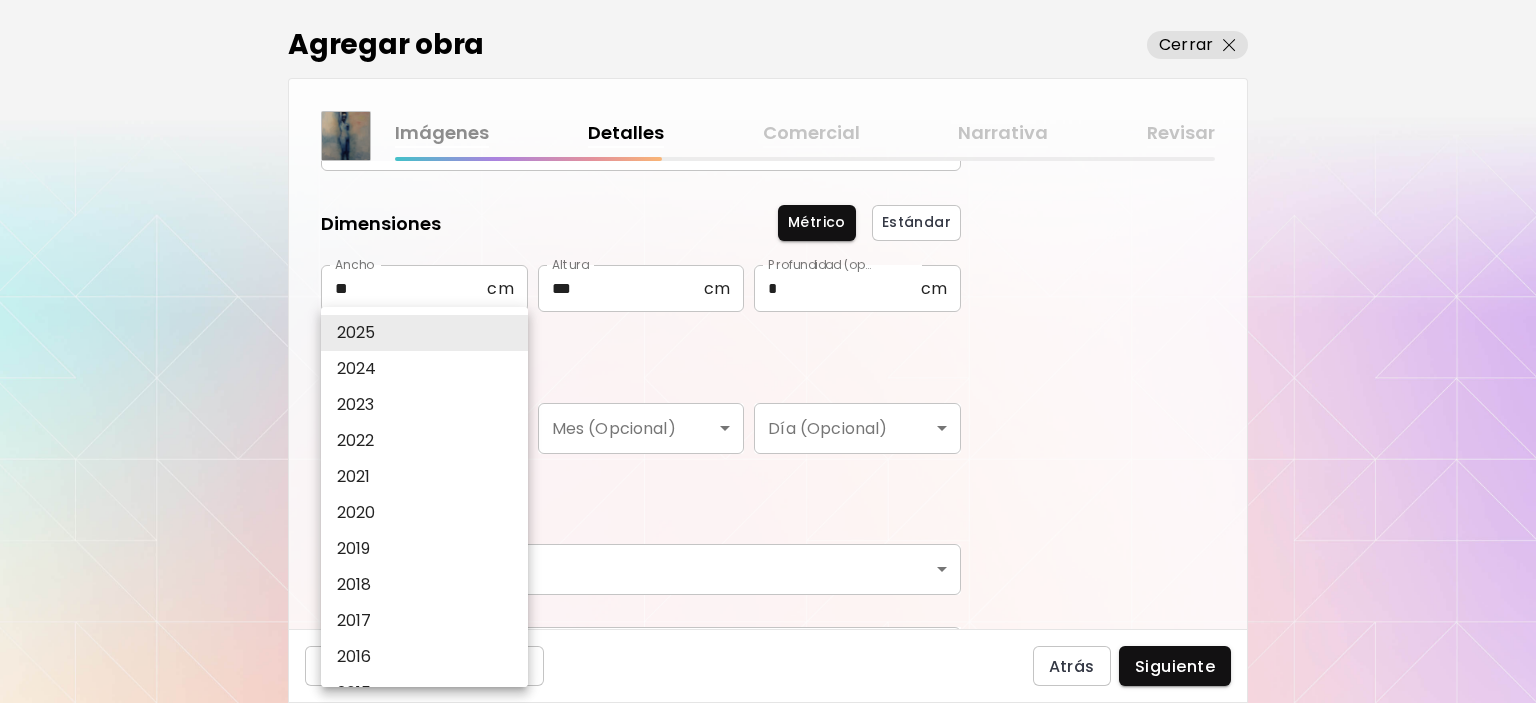 click on "2024" at bounding box center (429, 369) 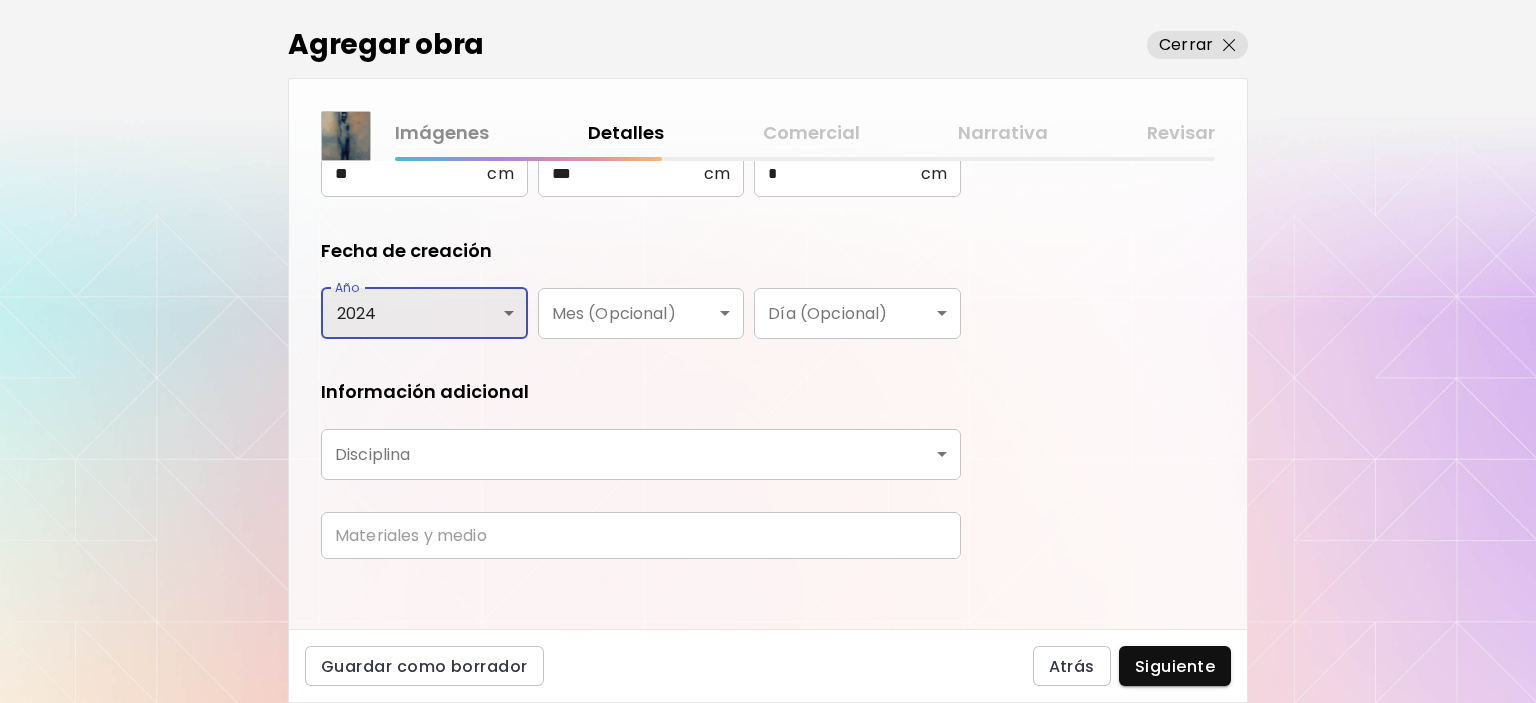 scroll, scrollTop: 322, scrollLeft: 0, axis: vertical 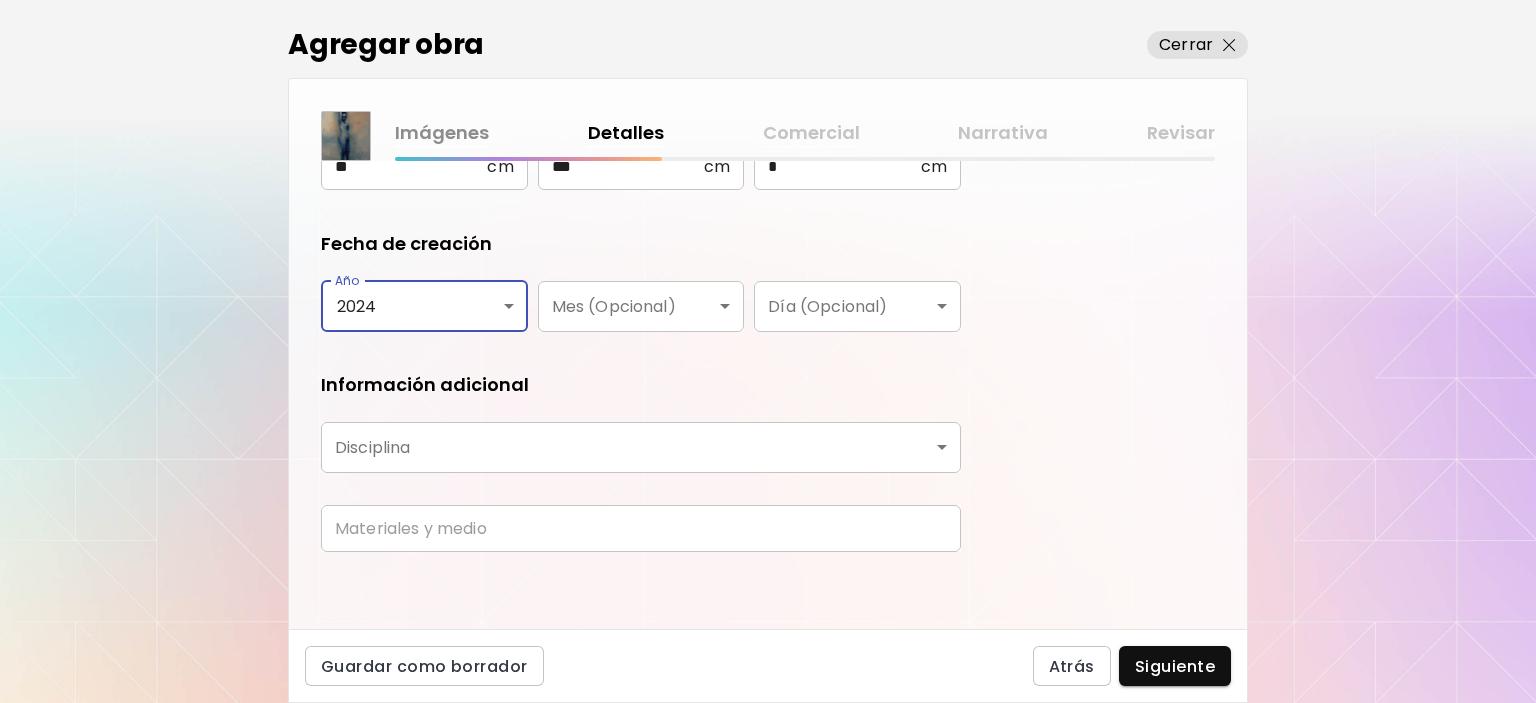 click on "**********" at bounding box center [768, 351] 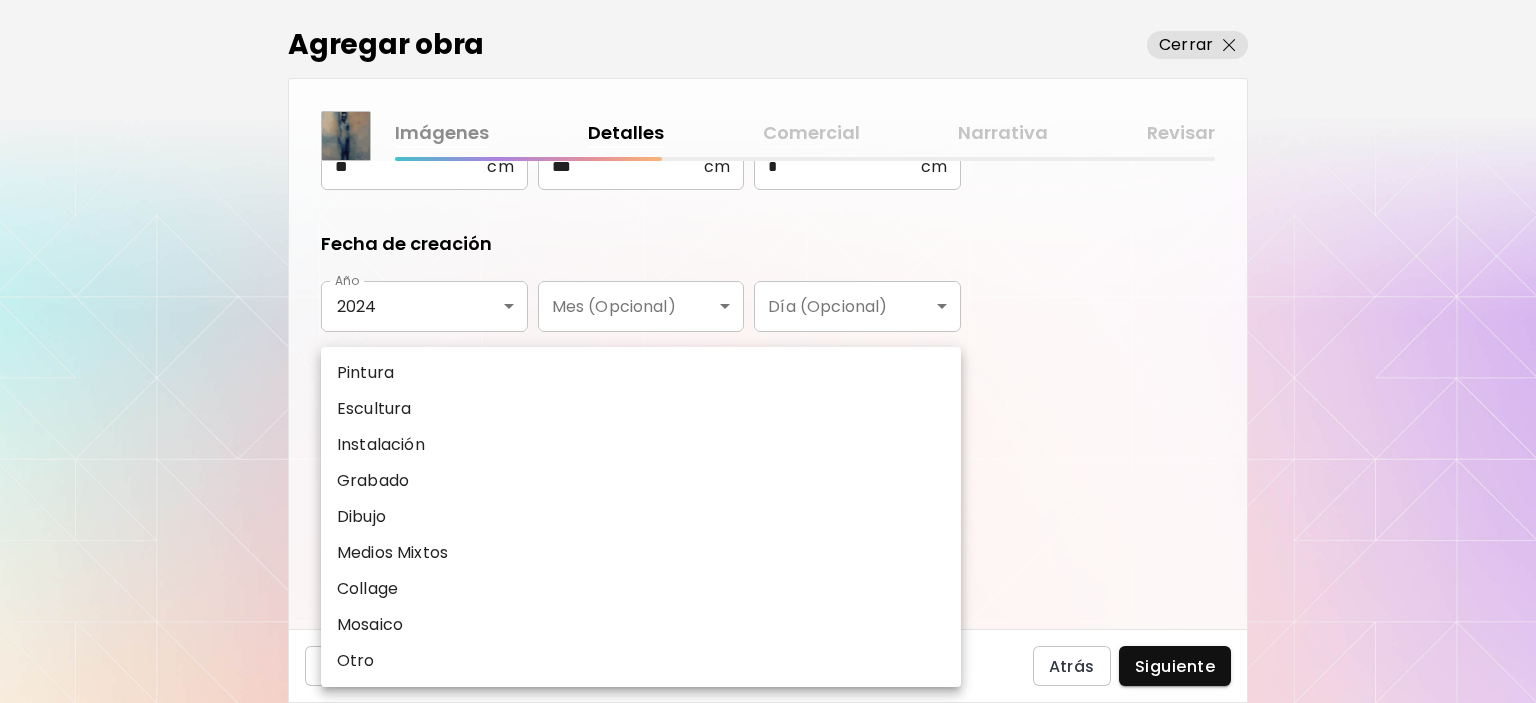 click on "Pintura" at bounding box center (641, 373) 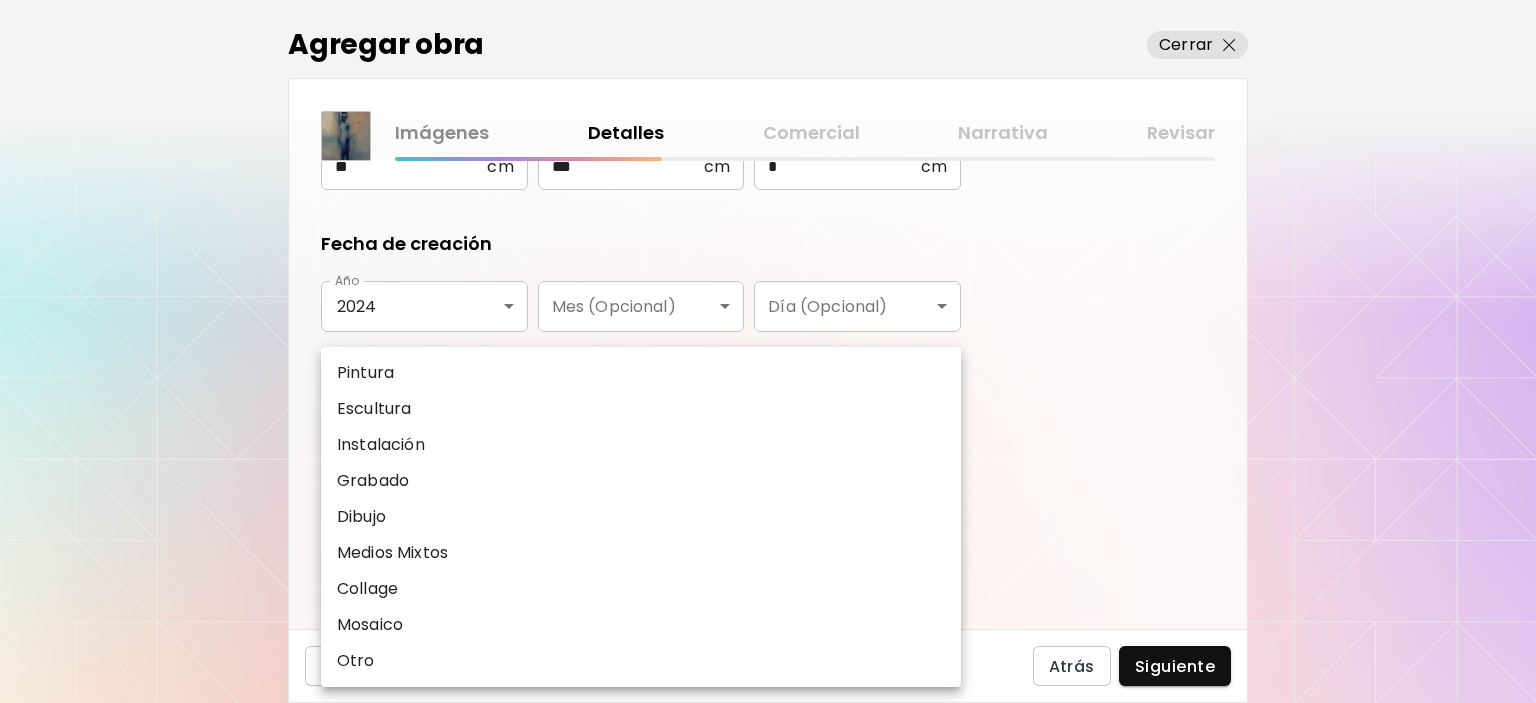 type on "********" 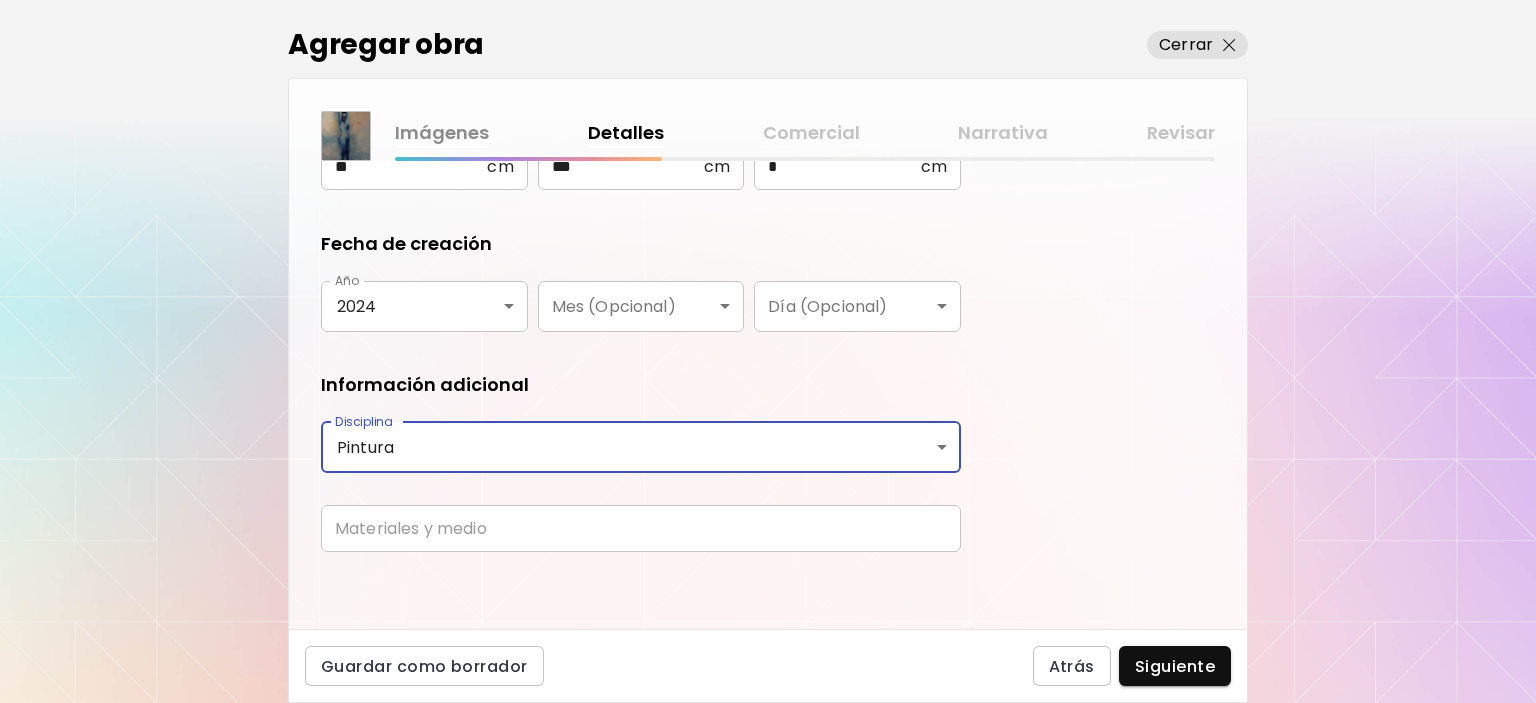 click at bounding box center (641, 528) 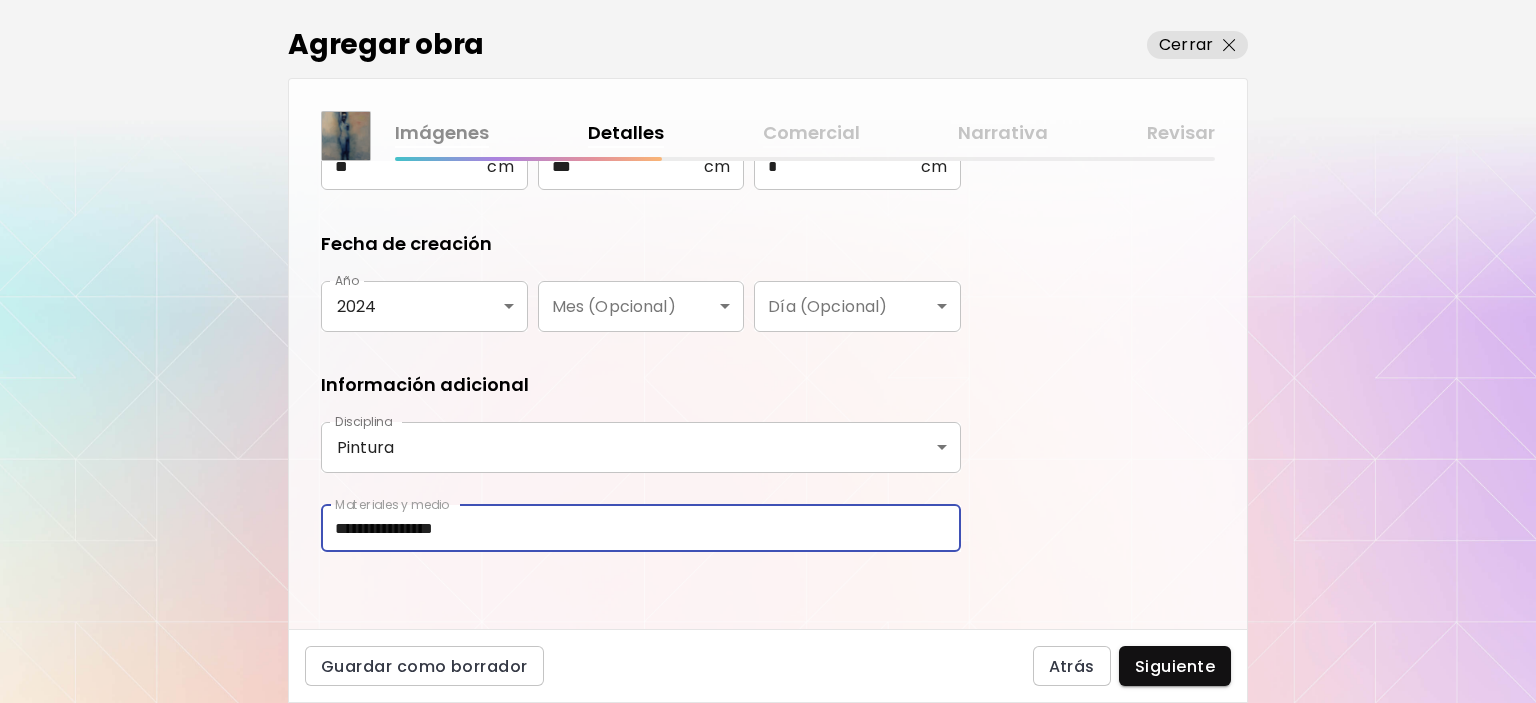 type on "**********" 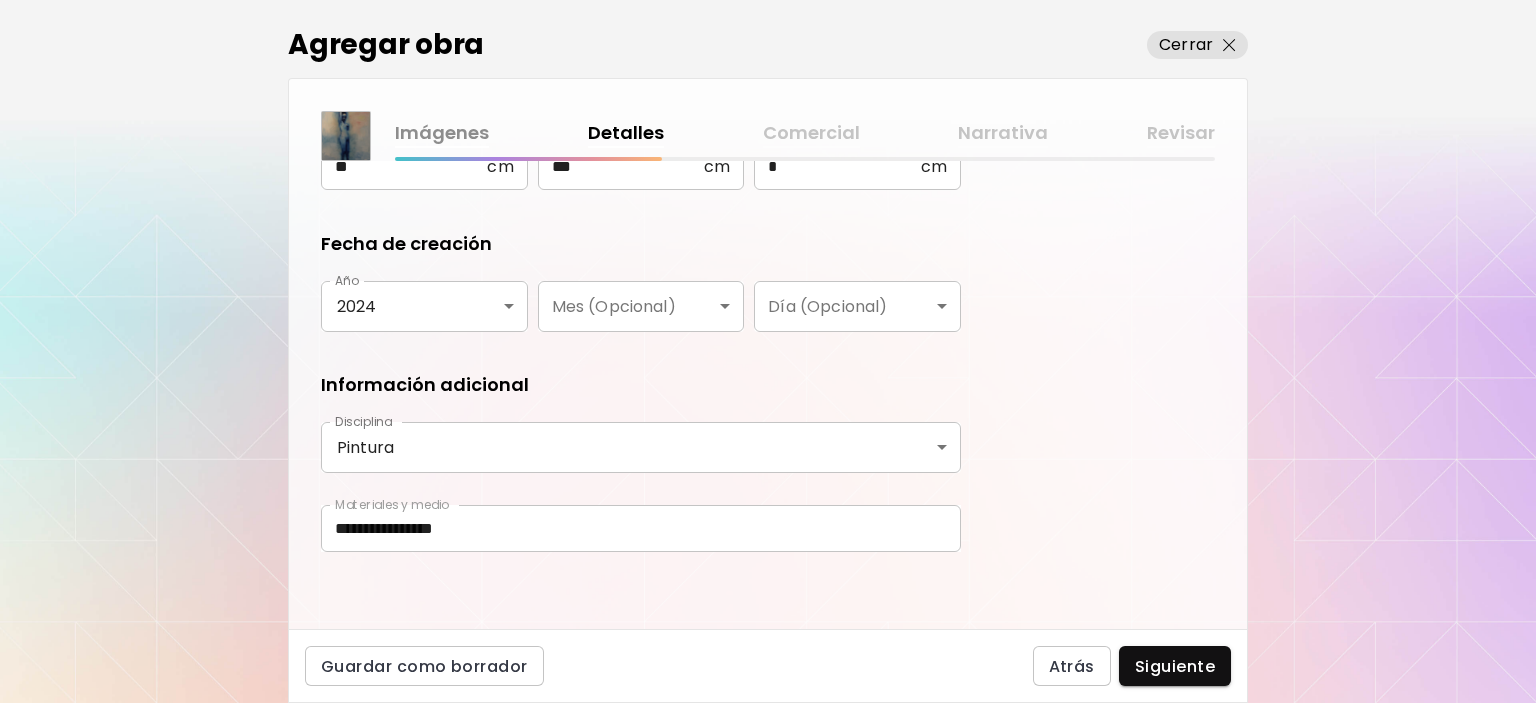 click on "**********" at bounding box center (768, 395) 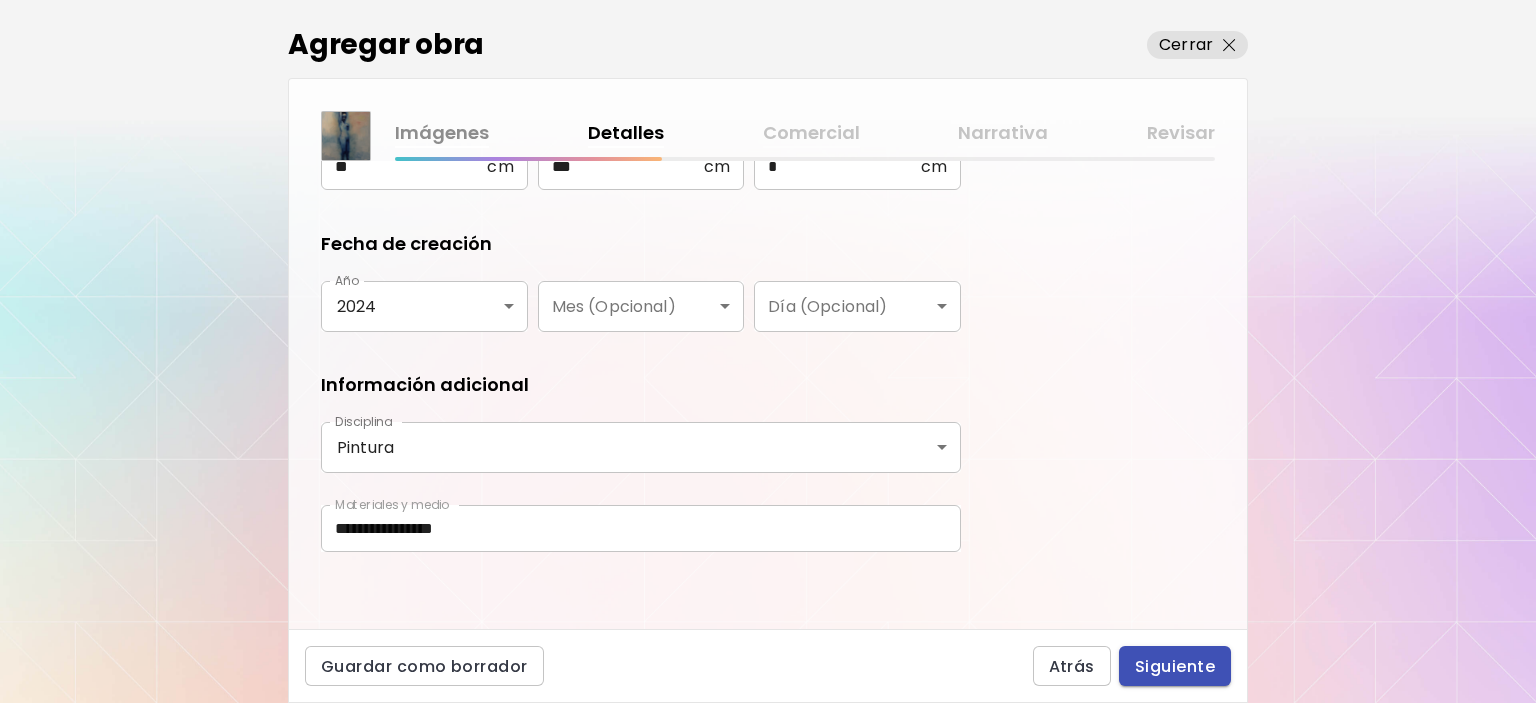 click on "Siguiente" at bounding box center (1175, 666) 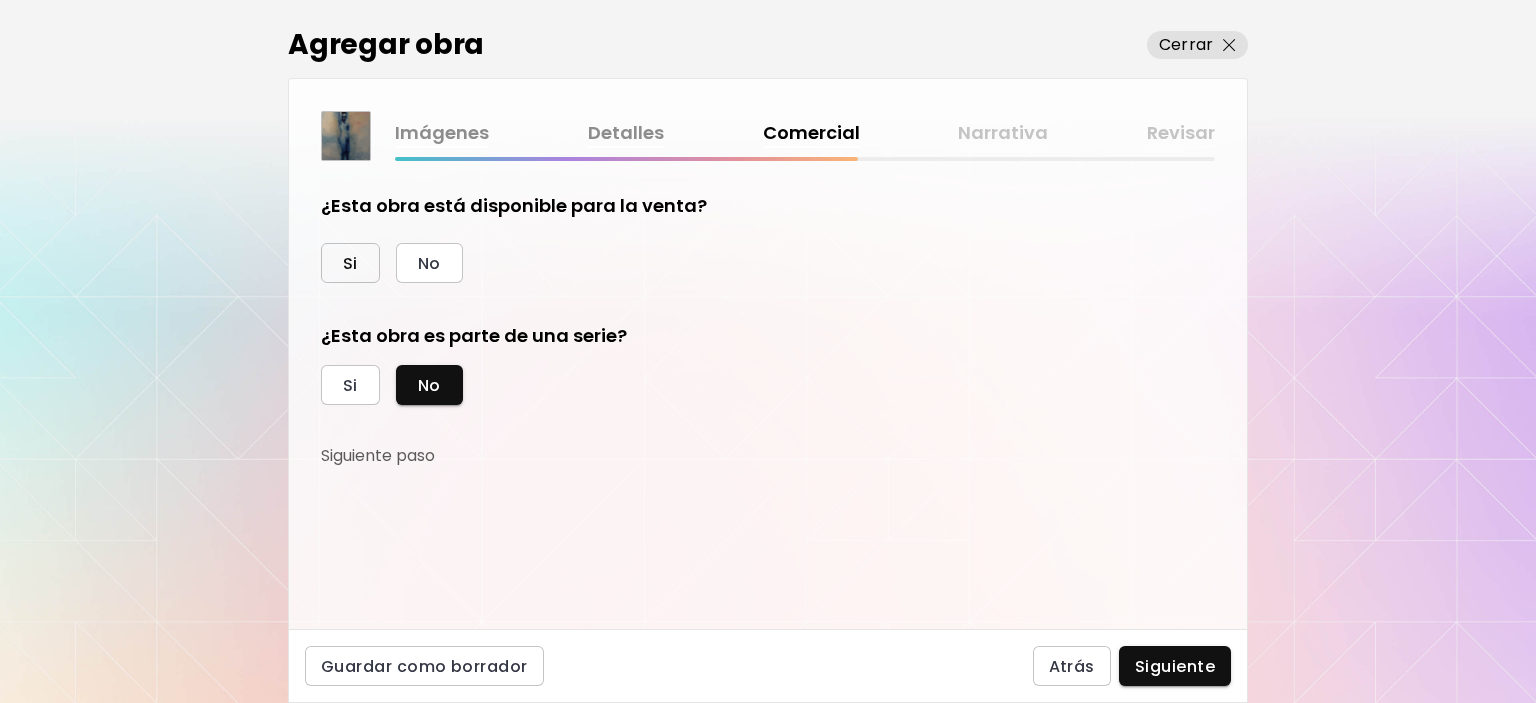 click on "Si" at bounding box center [350, 263] 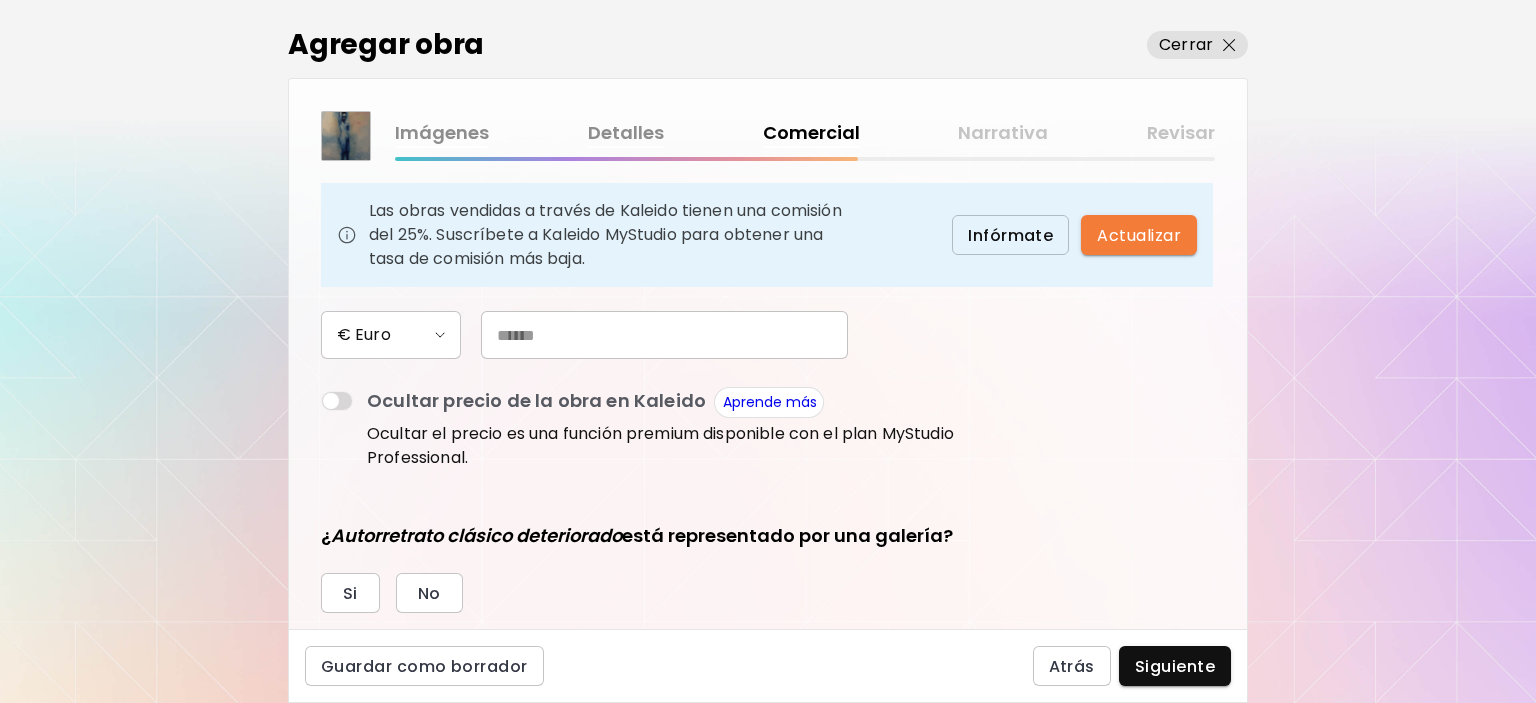 scroll, scrollTop: 200, scrollLeft: 0, axis: vertical 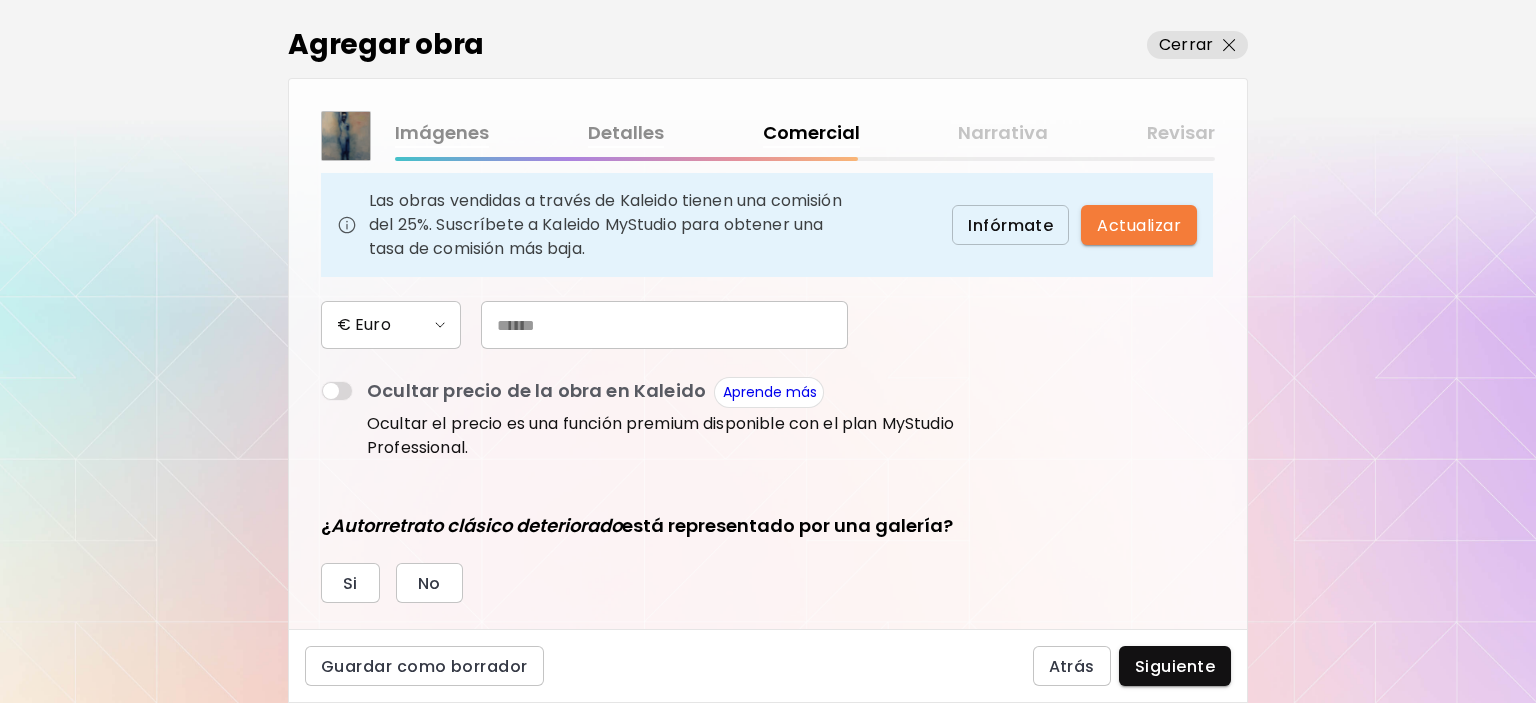 click at bounding box center [337, 391] 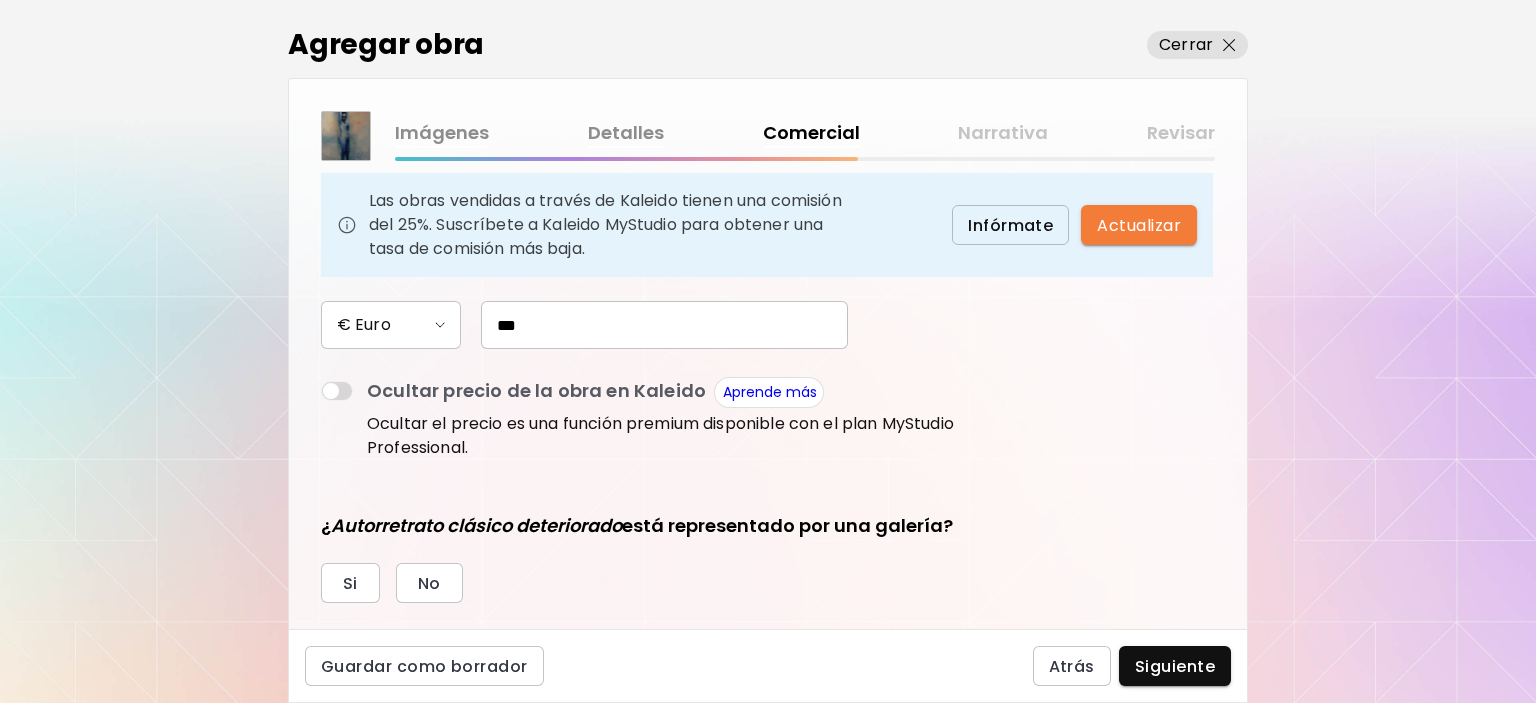 type on "***" 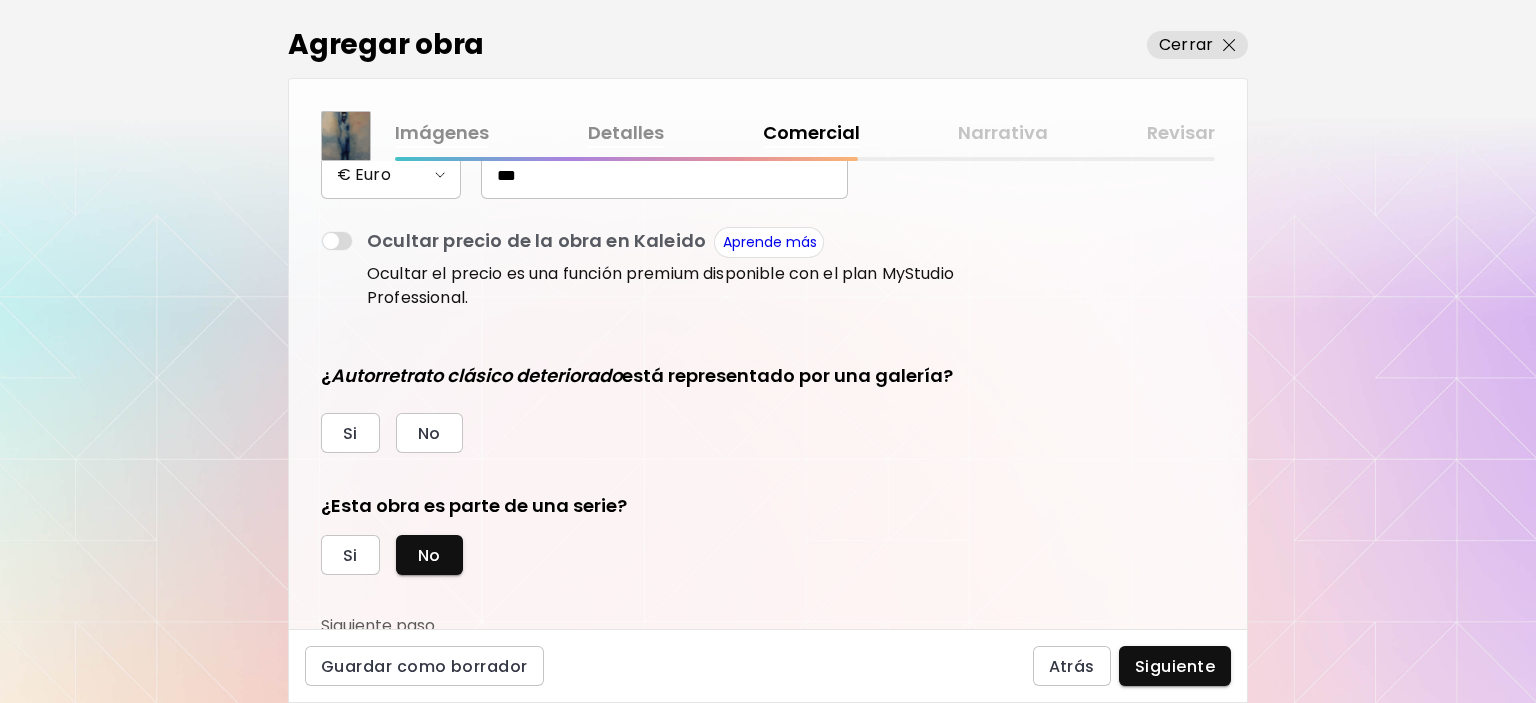 scroll, scrollTop: 382, scrollLeft: 0, axis: vertical 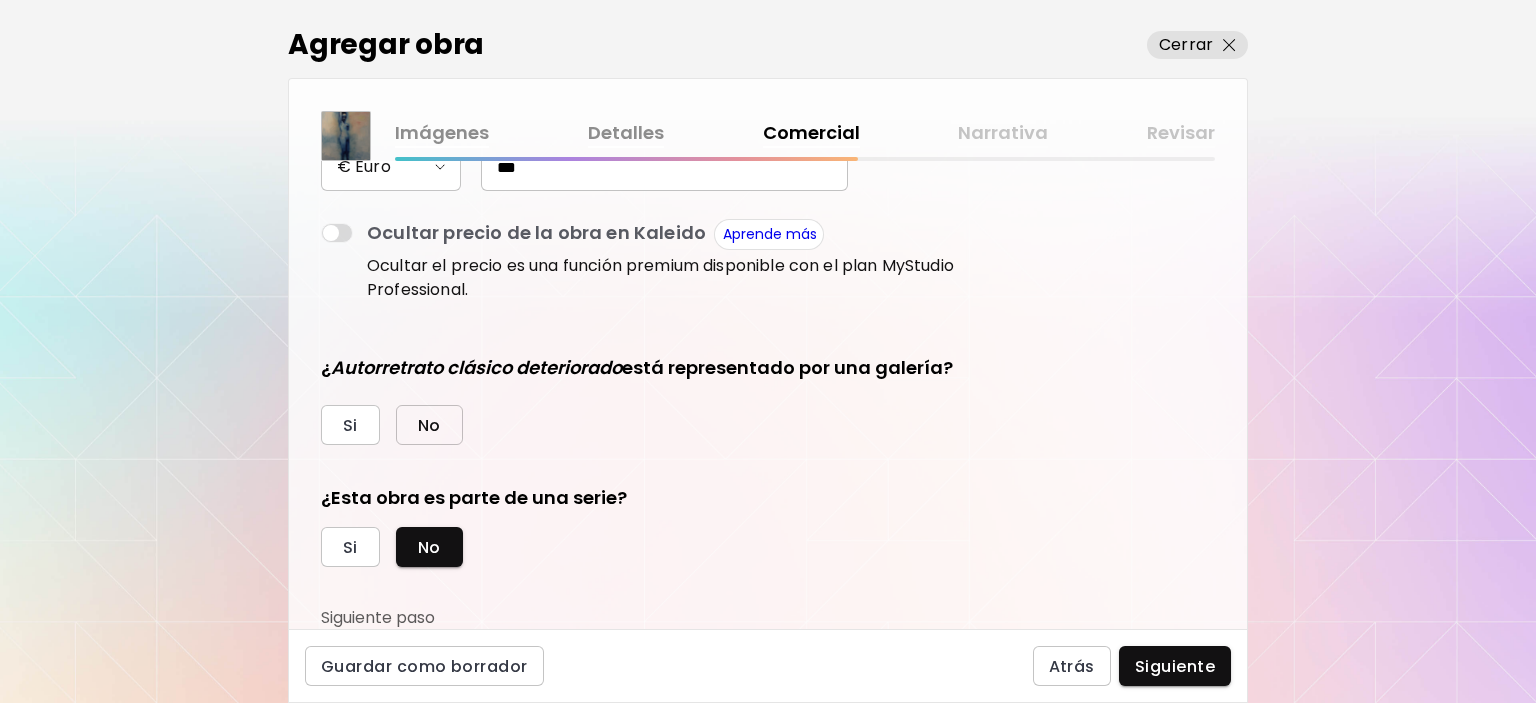 click on "No" at bounding box center (429, 425) 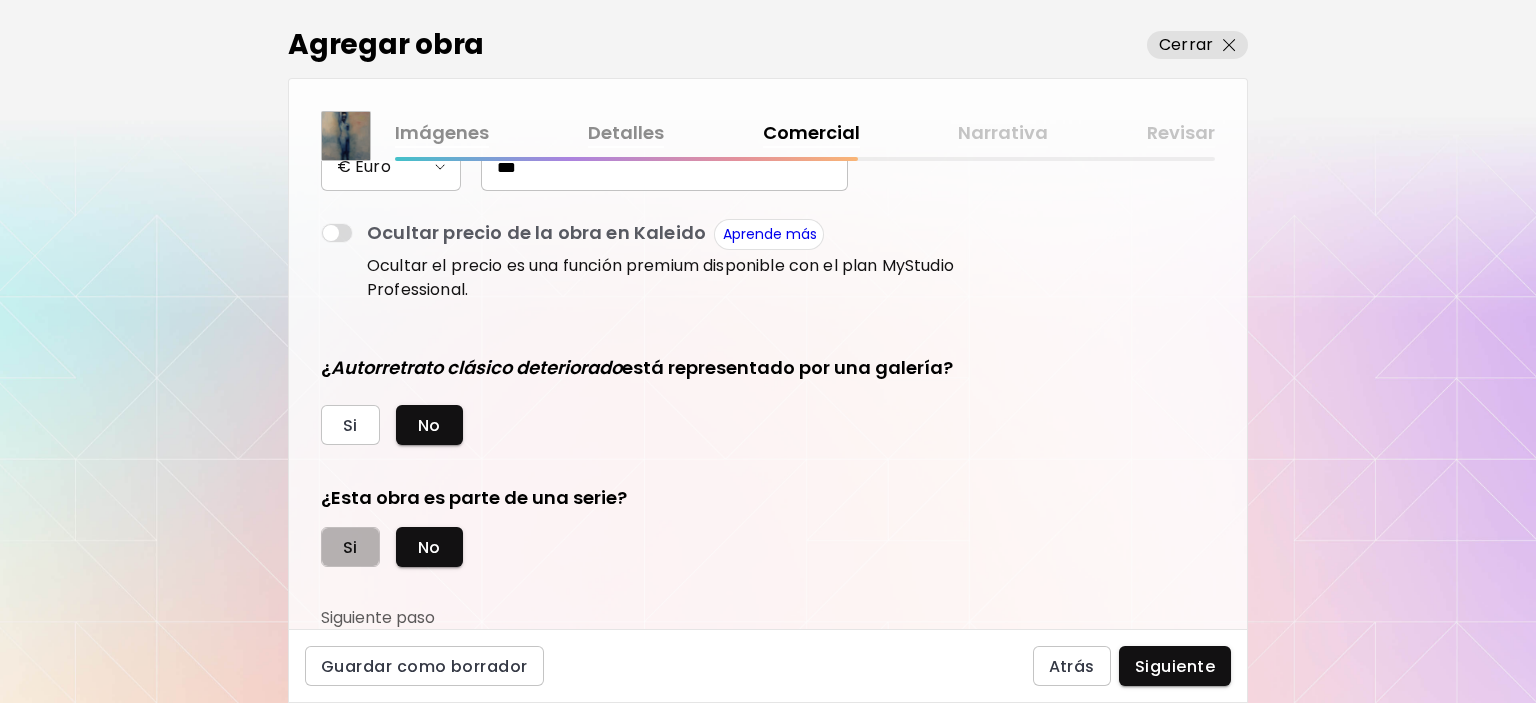 click on "Si" at bounding box center [350, 547] 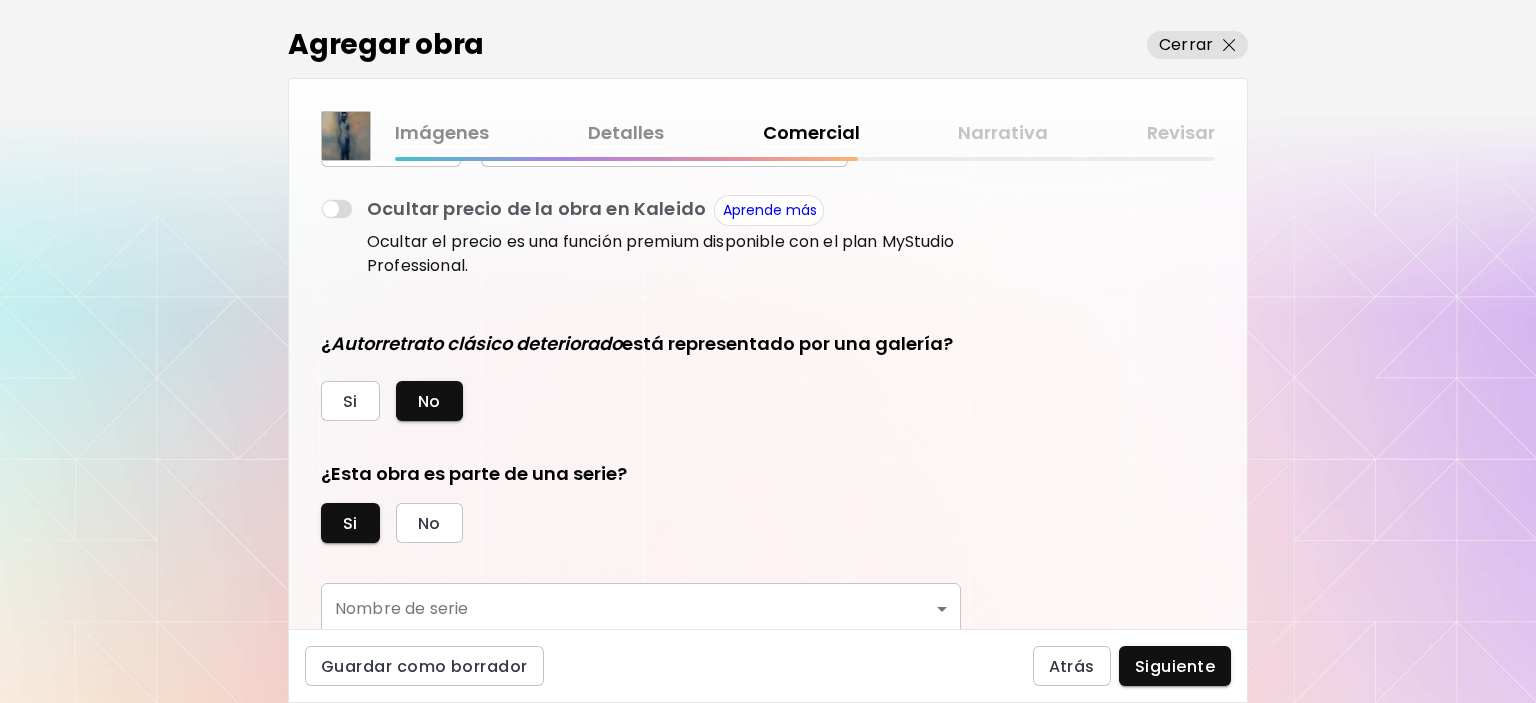 scroll, scrollTop: 475, scrollLeft: 0, axis: vertical 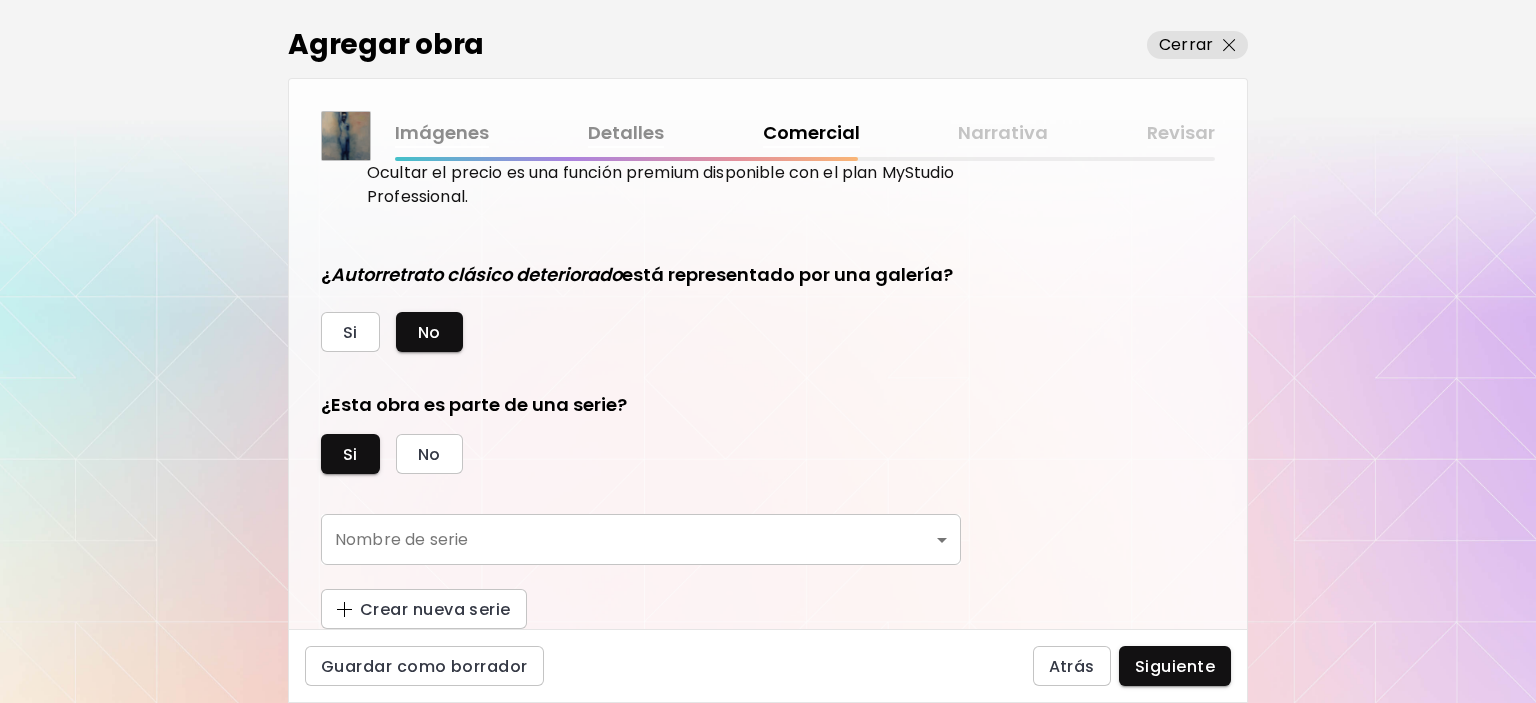 click on "Agregar obra Cerrar Imágenes Detalles Comercial Narrativa Revisar ¿Esta obra está disponible para la venta? Si No Precio de la obra Las obras vendidas a través de Kaleido tienen una comisión del 25%. Suscríbete a Kaleido MyStudio para obtener una tasa de comisión más baja. Infórmate Actualizar € Euro *** Ocultar precio de la obra en Kaleido Aprende más Ocultar el precio es una función premium disponible con el plan MyStudio Professional. ¿ Autorretrato clásico deteriorado  está representado por una galería? Si No ¿Esta obra es parte de una serie? Si No Nombre de serie ​ Nombre de serie Crear nueva serie Guardar como borrador Atrás Siguiente Búsqueda de artista Nombre o usuario Nombre o usuario País del artista País del artista Disciplinas Todos Pintura Contemporánea Dibujo e ilustración Collage Escultura e instalación Fotografía Arte AR/VR Arte Digital y NFT Arte Urbano Géneros Todos Abstracto Arte Pop Surrealismo Impresionismo Retrato y arte figurativo Minimalismo Realismo Urban" at bounding box center (768, 351) 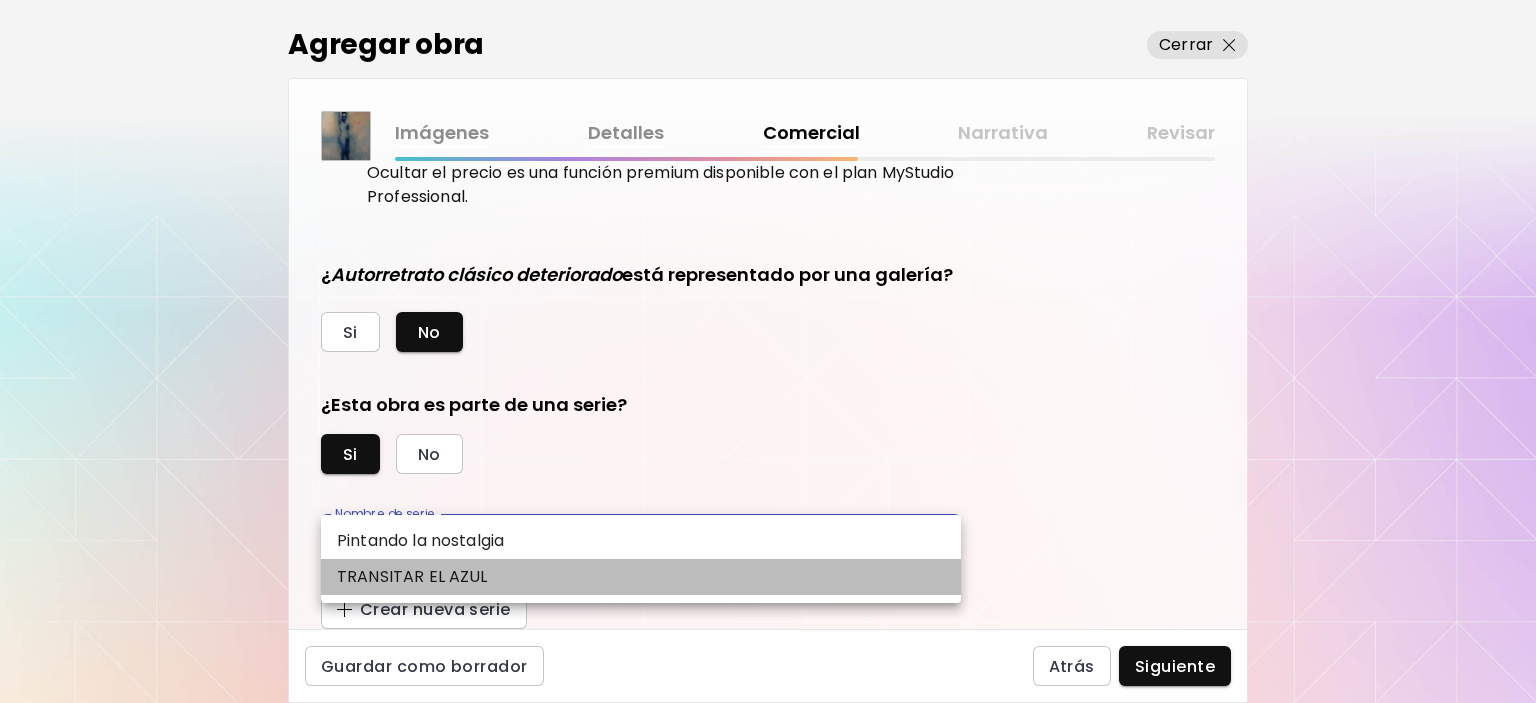 click on "TRANSITAR EL AZUL" at bounding box center [412, 577] 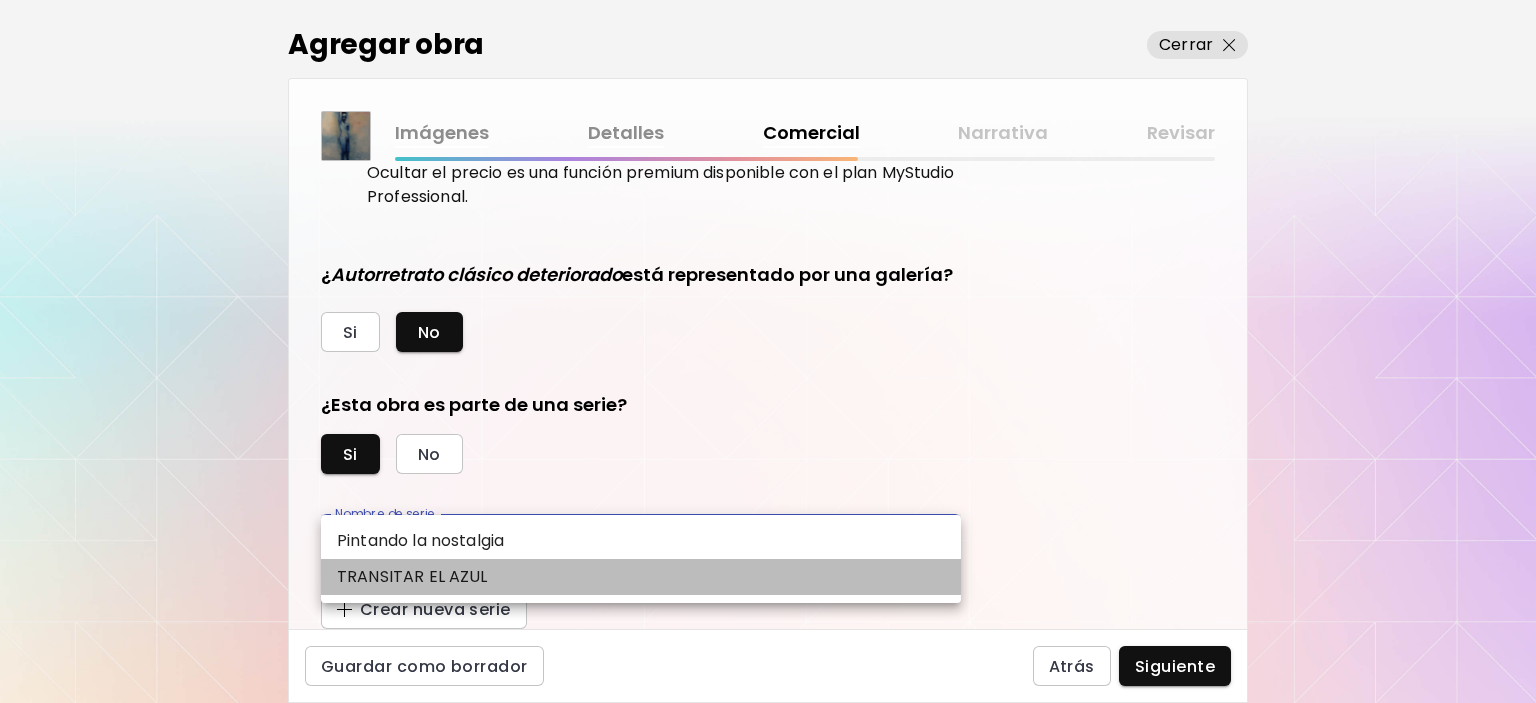type on "**********" 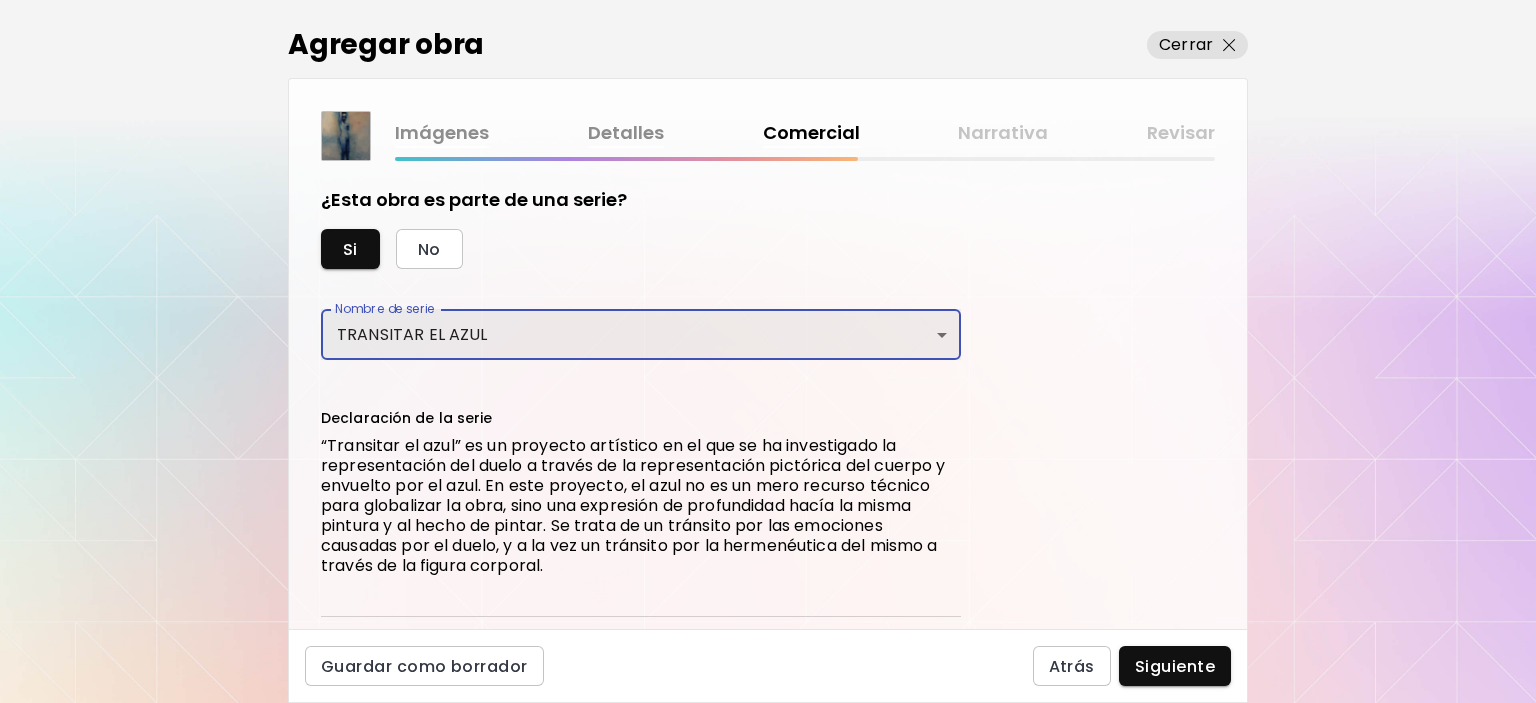 scroll, scrollTop: 732, scrollLeft: 0, axis: vertical 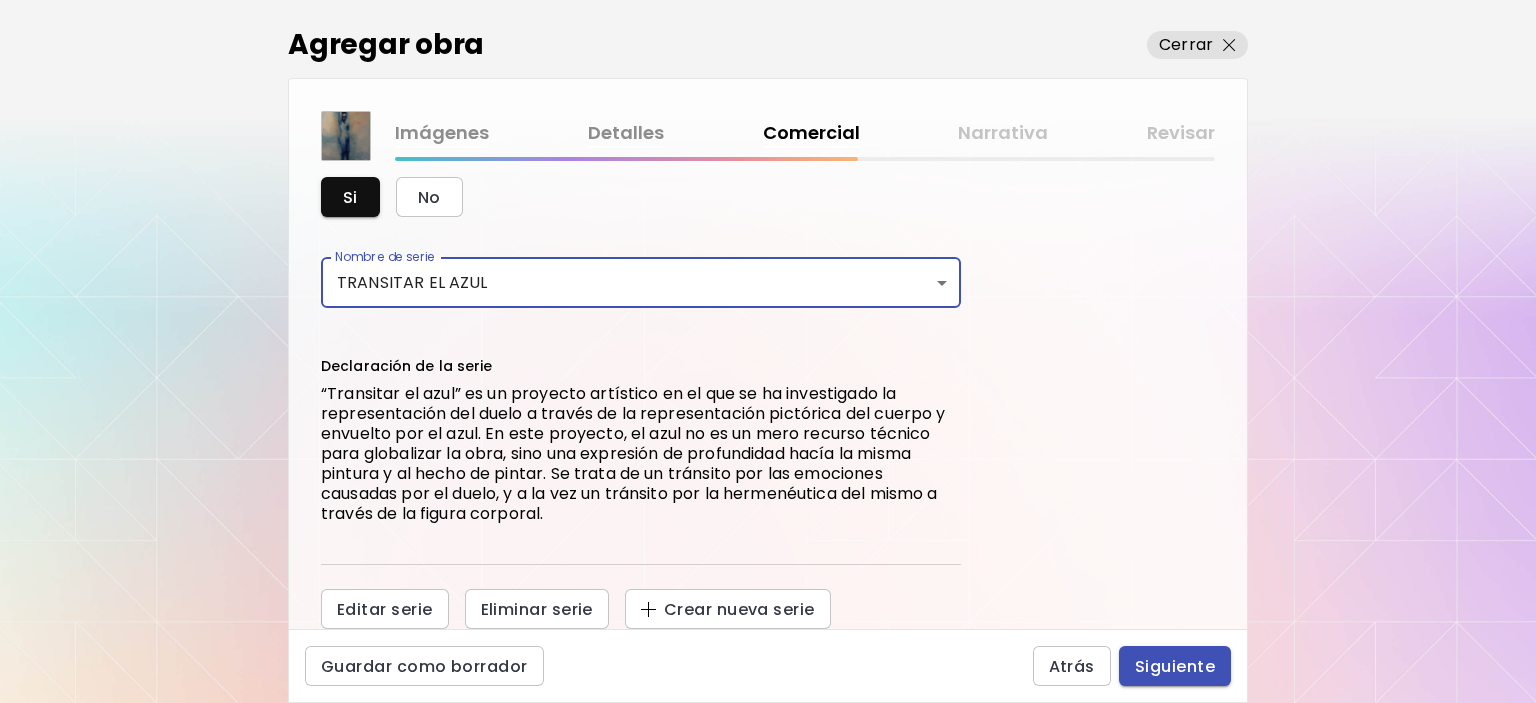 click on "Siguiente" at bounding box center (1175, 666) 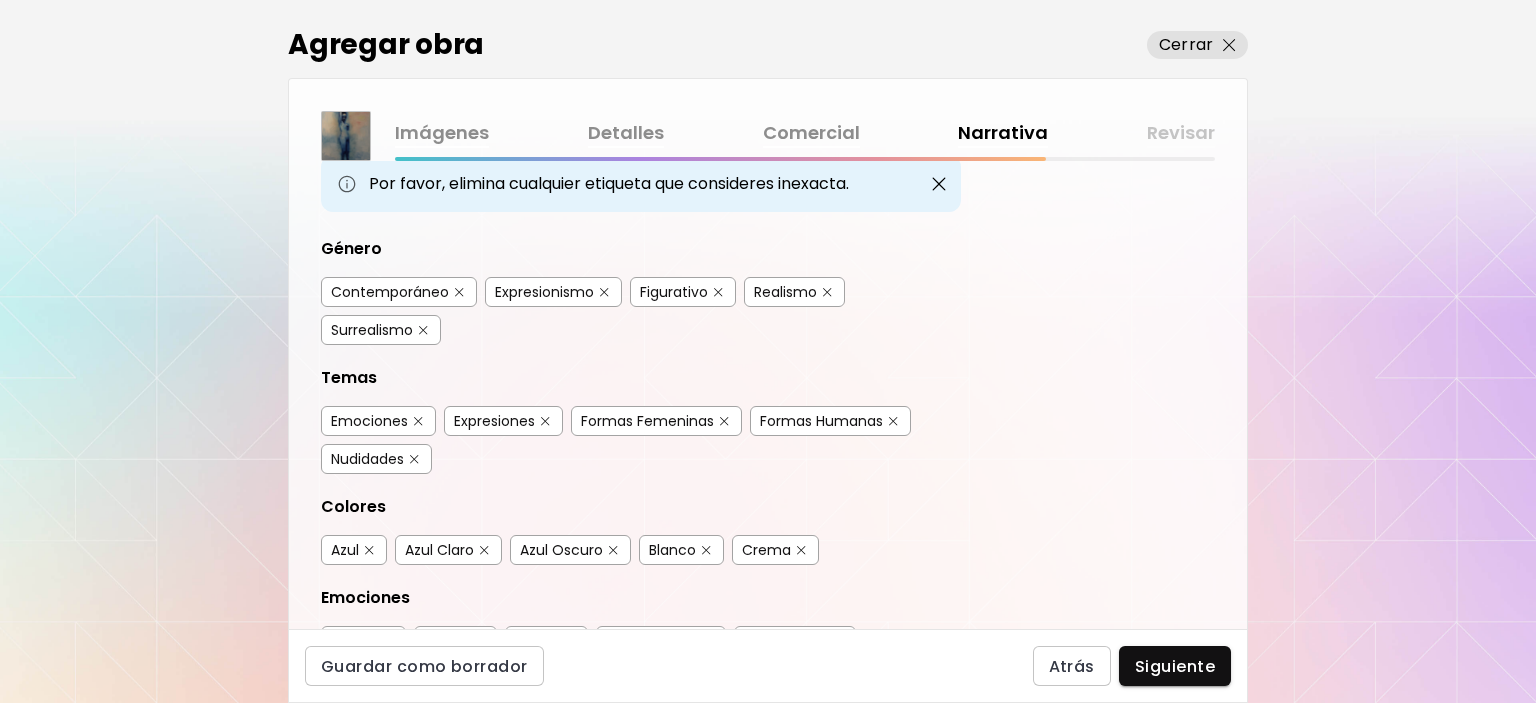 scroll, scrollTop: 0, scrollLeft: 0, axis: both 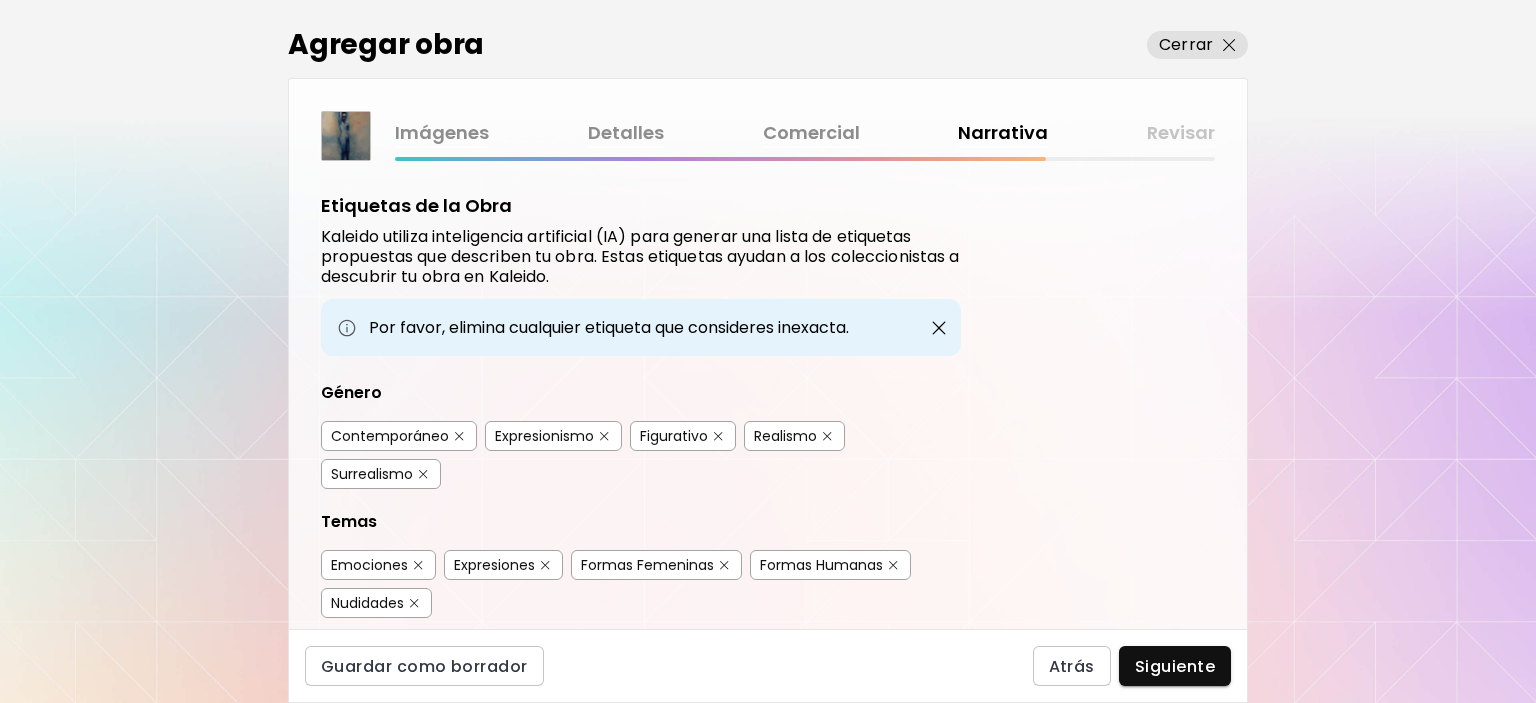 click on "Contemporáneo" at bounding box center (390, 436) 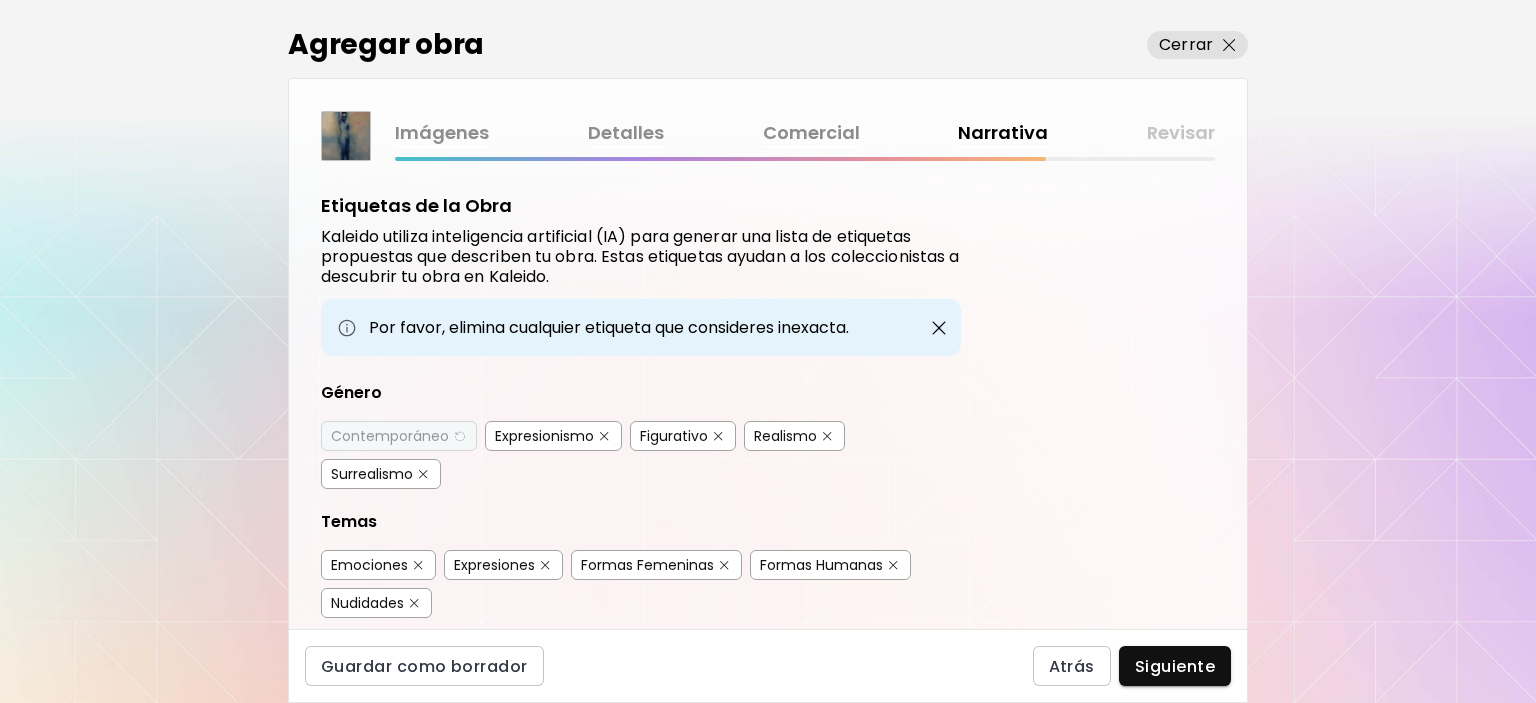 click at bounding box center (459, 436) 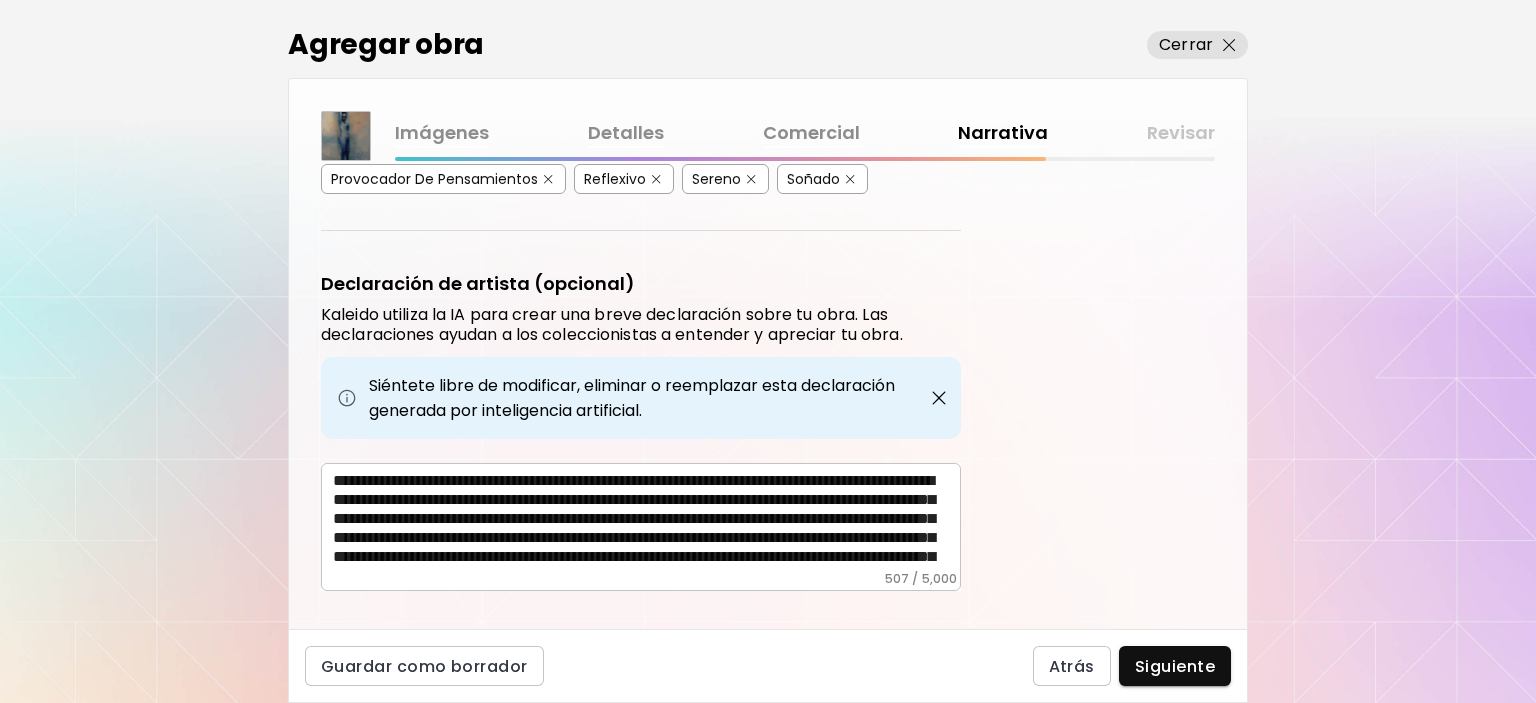 scroll, scrollTop: 666, scrollLeft: 0, axis: vertical 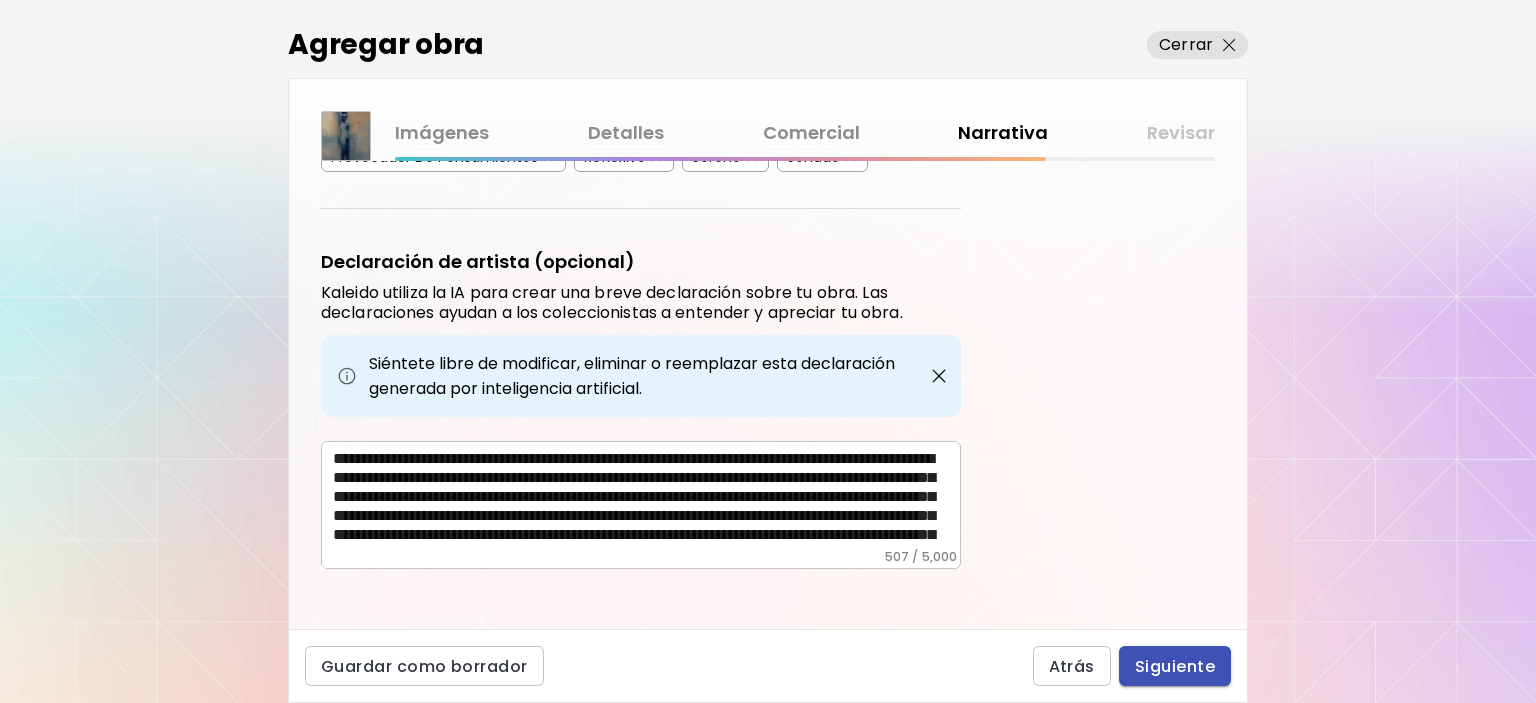 click on "Siguiente" at bounding box center [1175, 666] 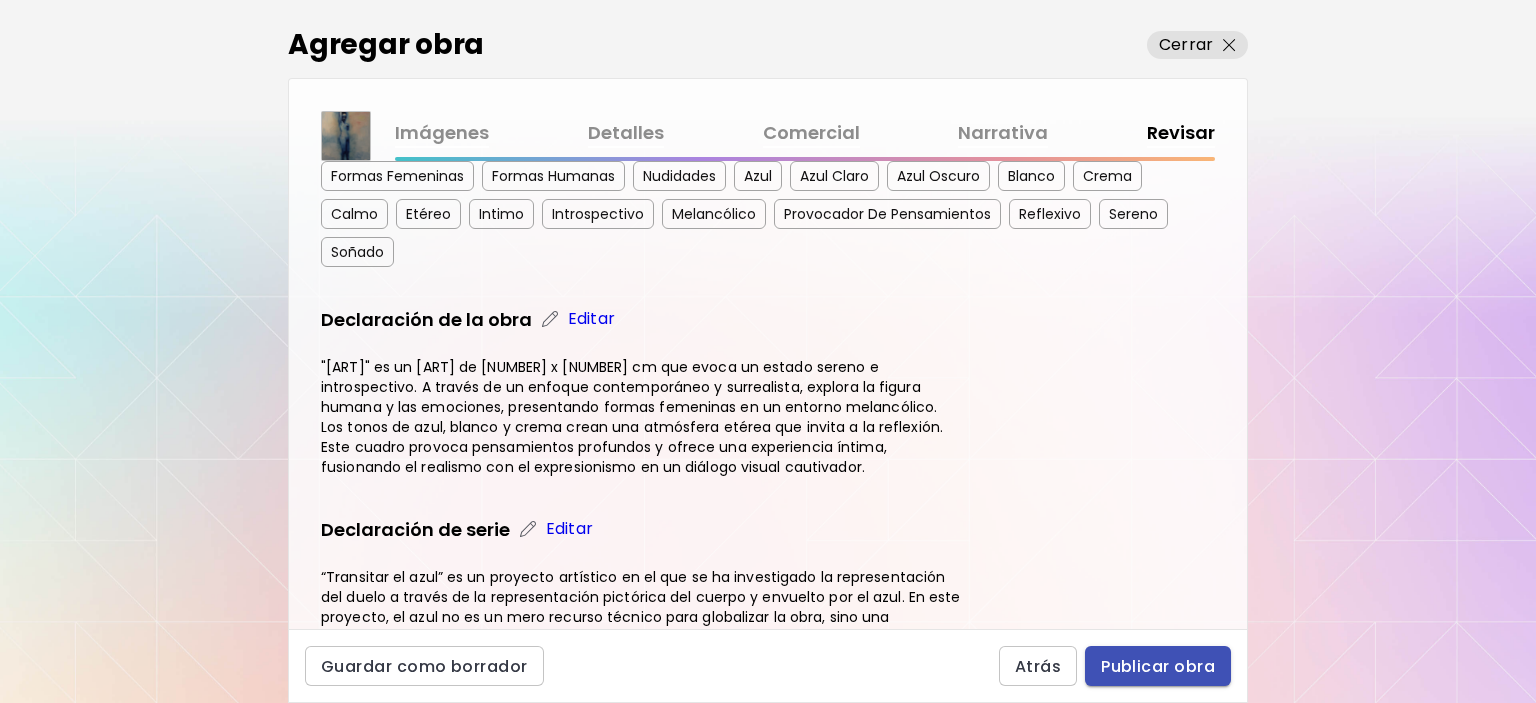 scroll, scrollTop: 600, scrollLeft: 0, axis: vertical 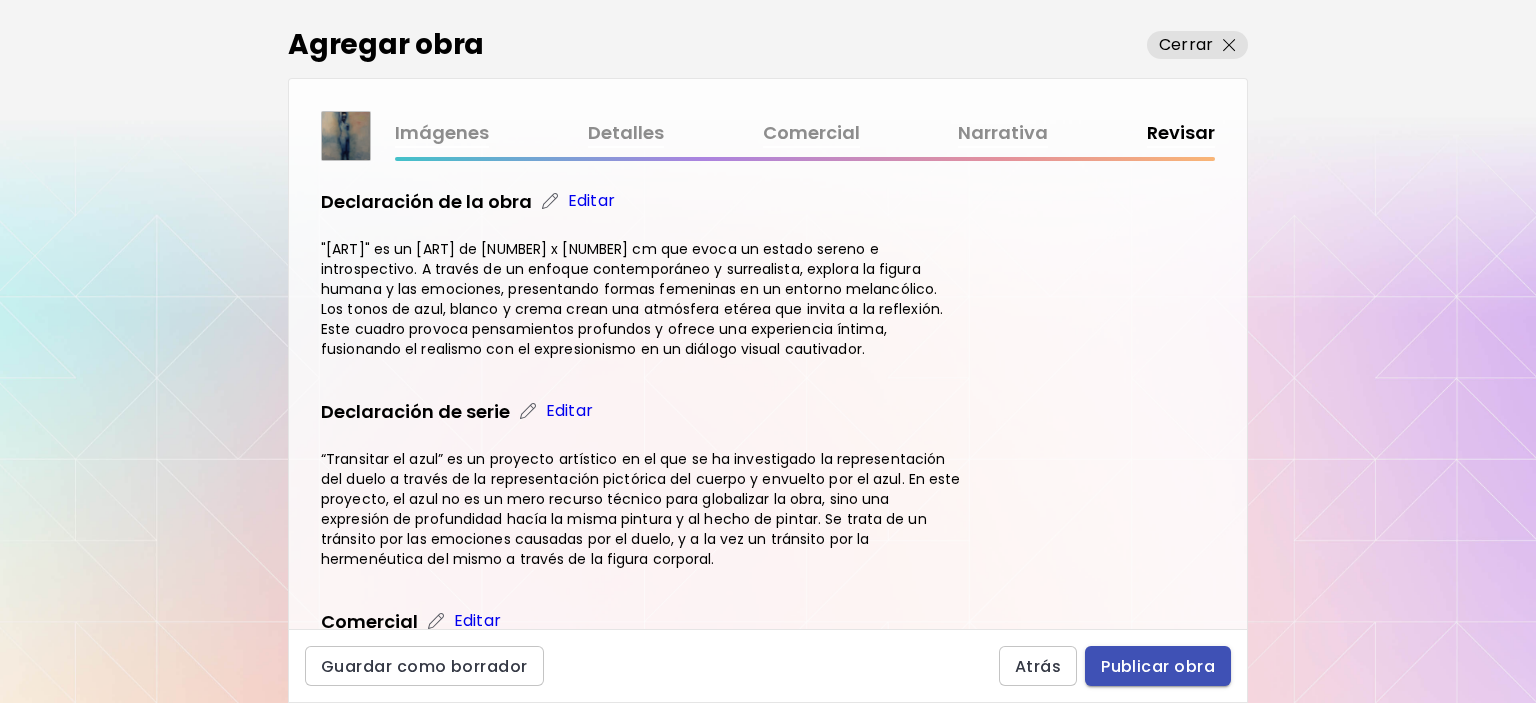 click on "Publicar obra" at bounding box center [1158, 666] 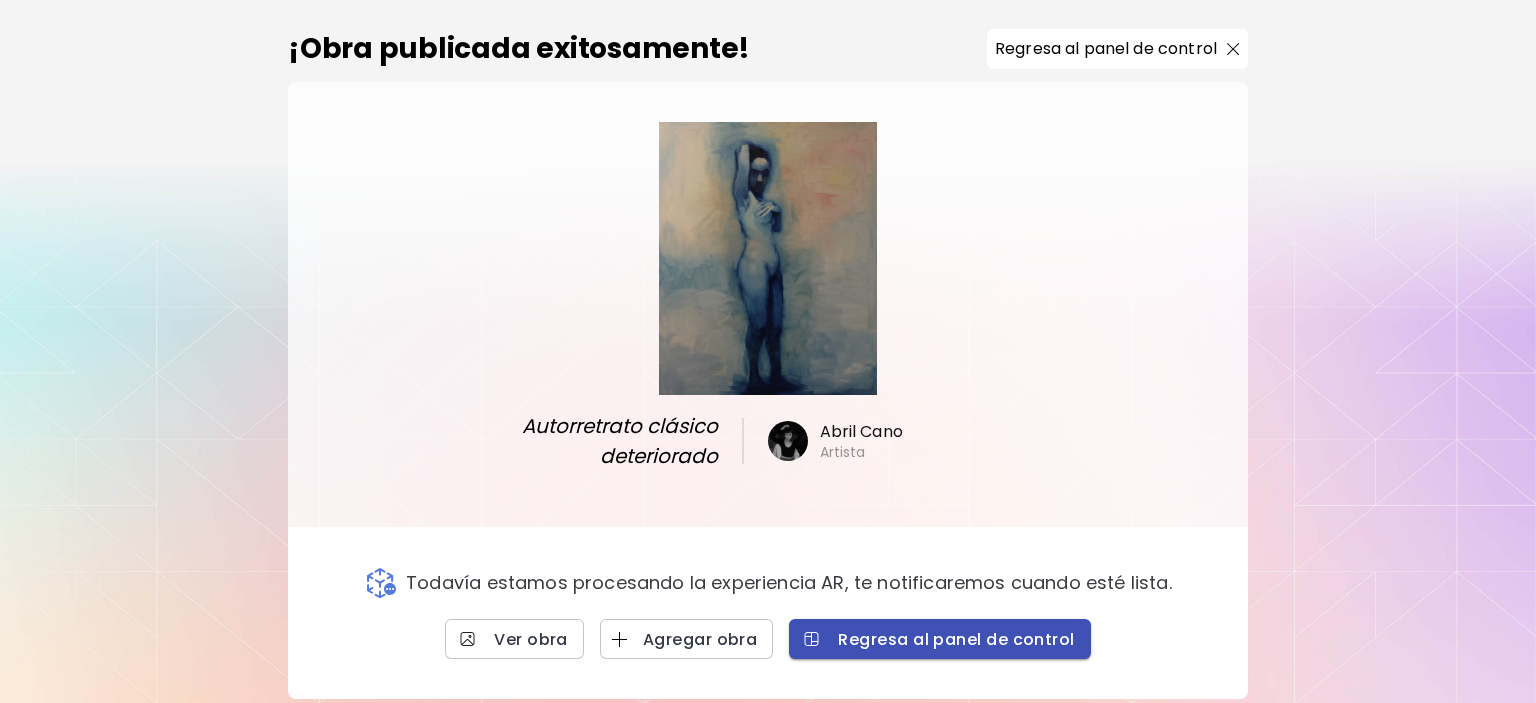 click on "Regresa al panel de control" at bounding box center (939, 639) 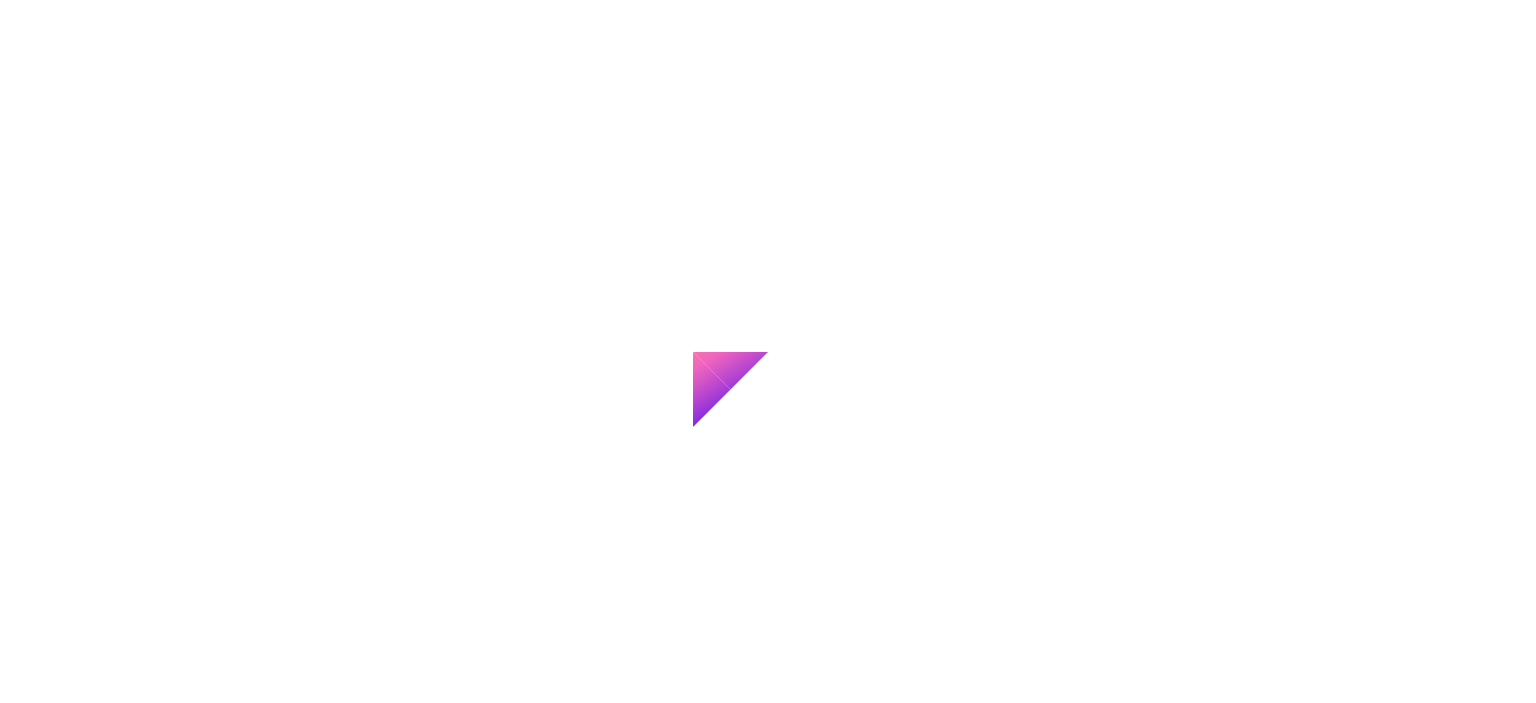 scroll, scrollTop: 0, scrollLeft: 0, axis: both 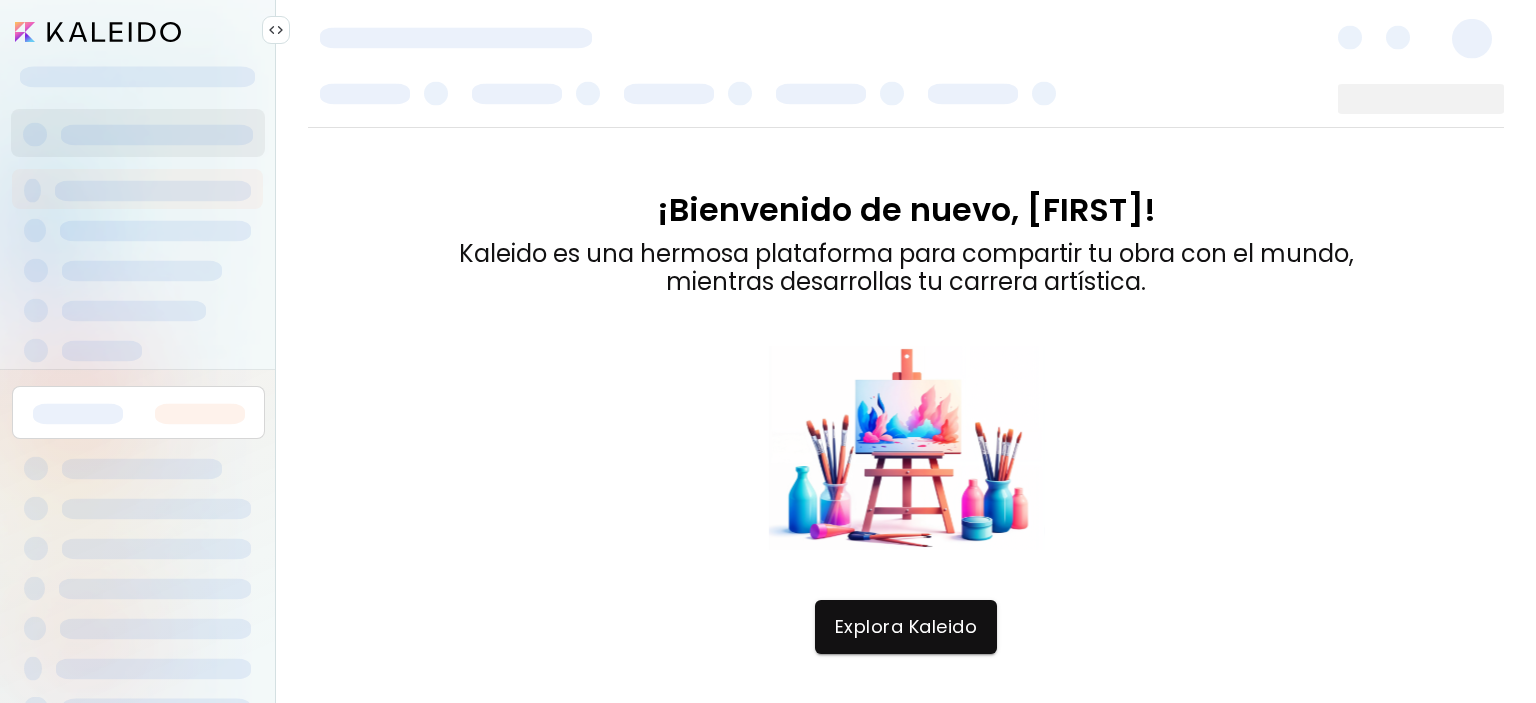 click on "¡Bienvenido de nuevo, [FIRST]!" at bounding box center [906, 210] 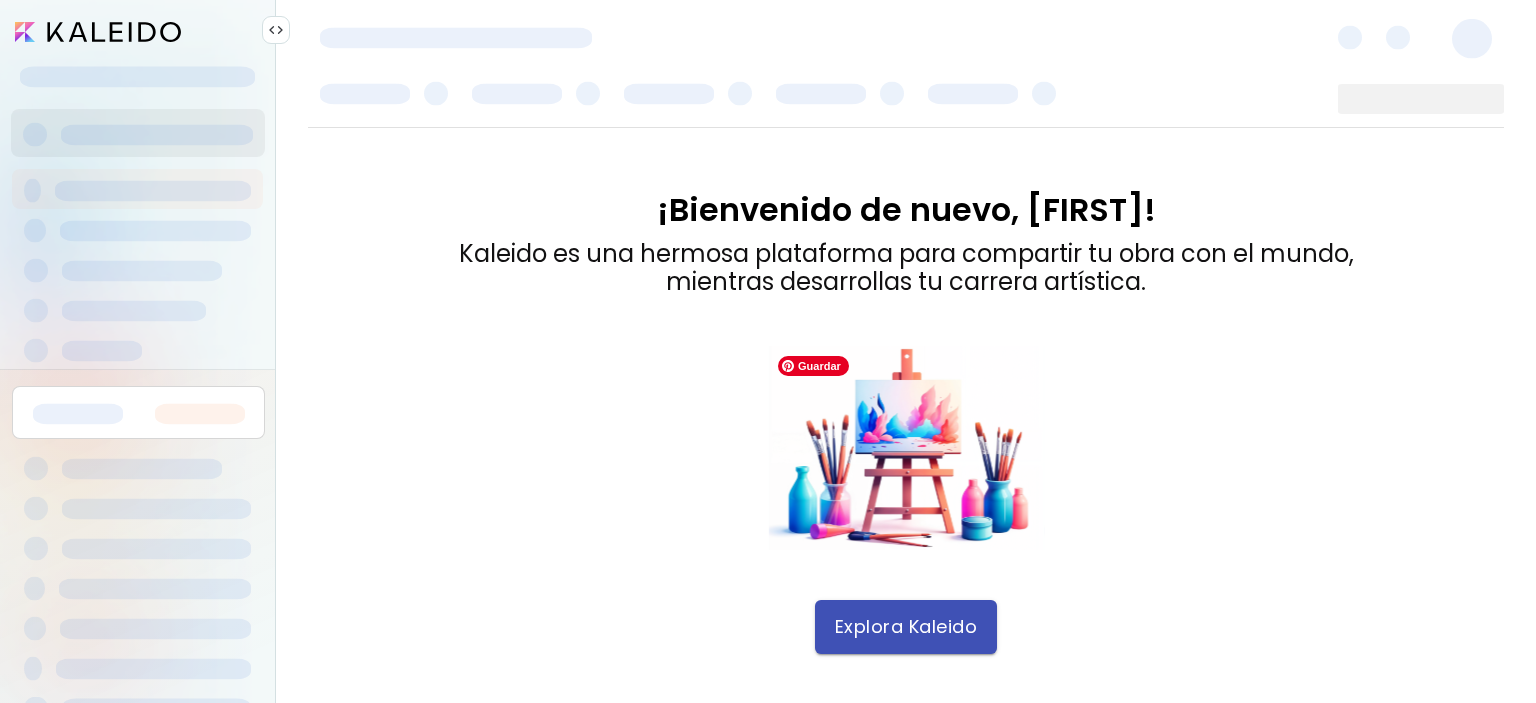 click on "Explora Kaleido" at bounding box center (906, 627) 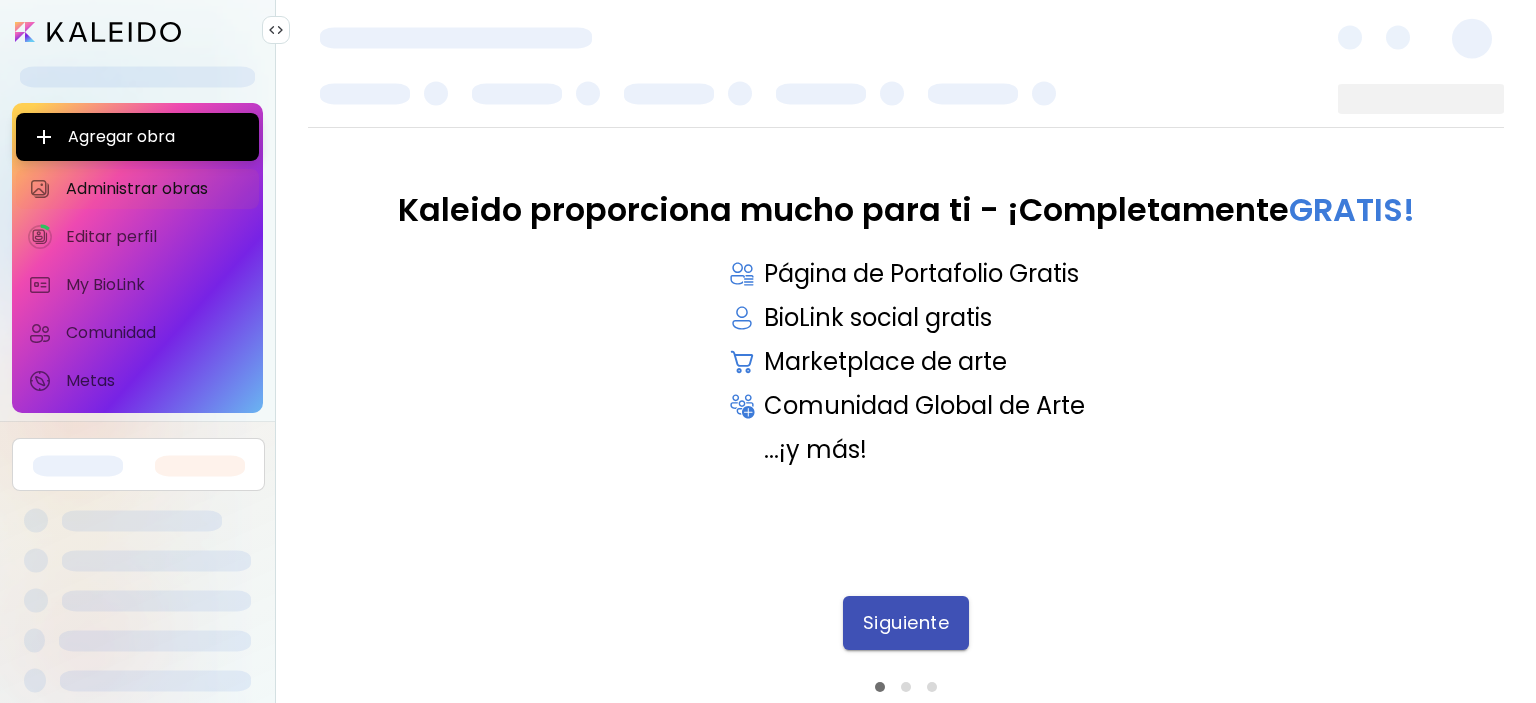 click on "Siguiente" at bounding box center (906, 623) 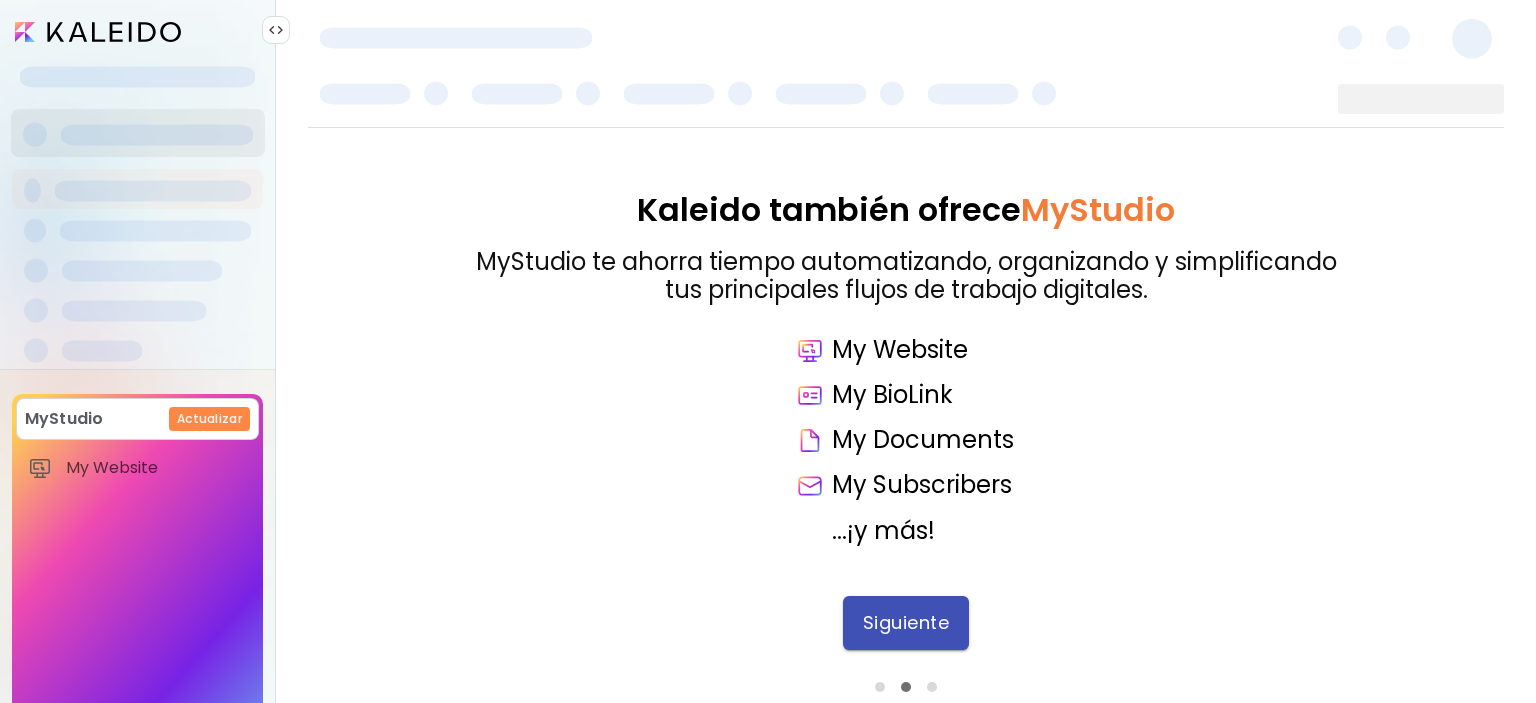 click on "Siguiente" at bounding box center [906, 623] 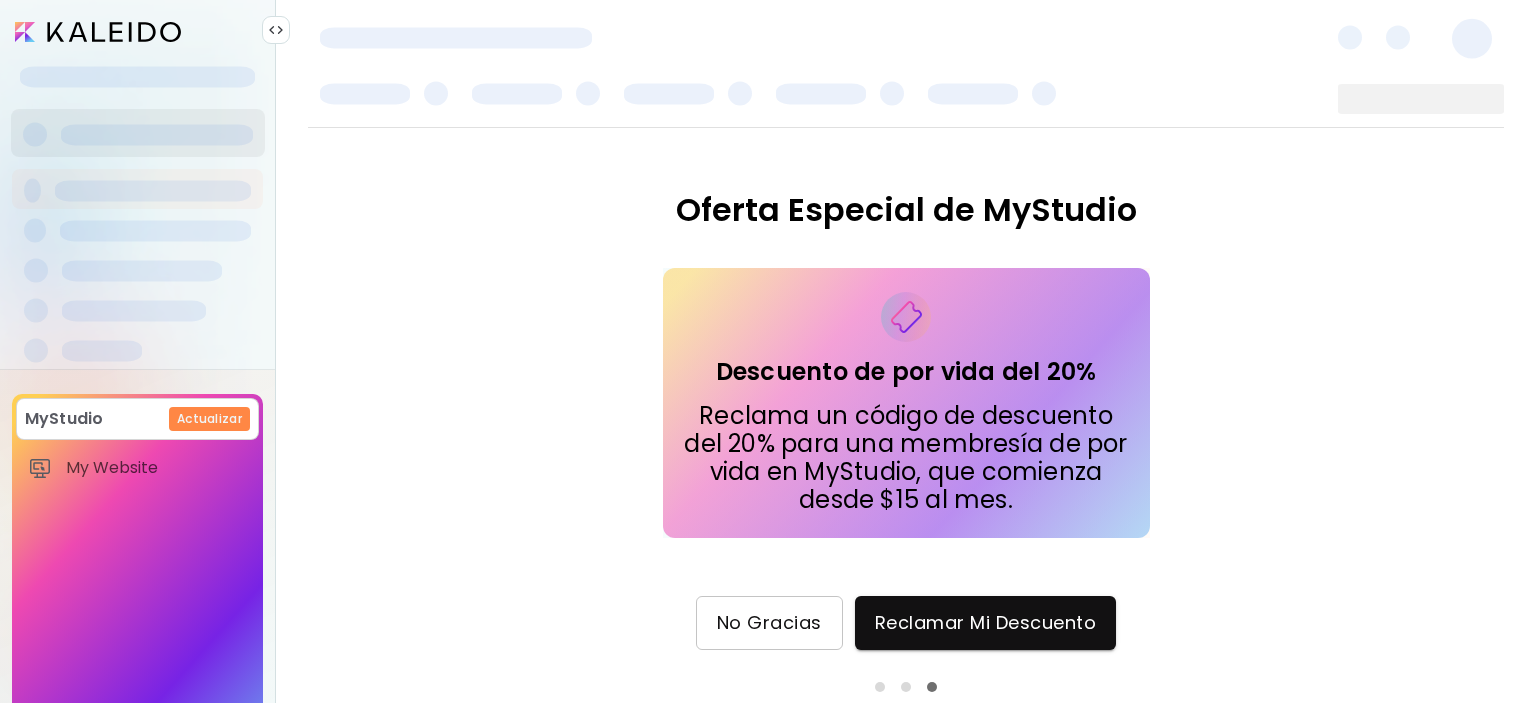 click on "No Gracias" at bounding box center (769, 623) 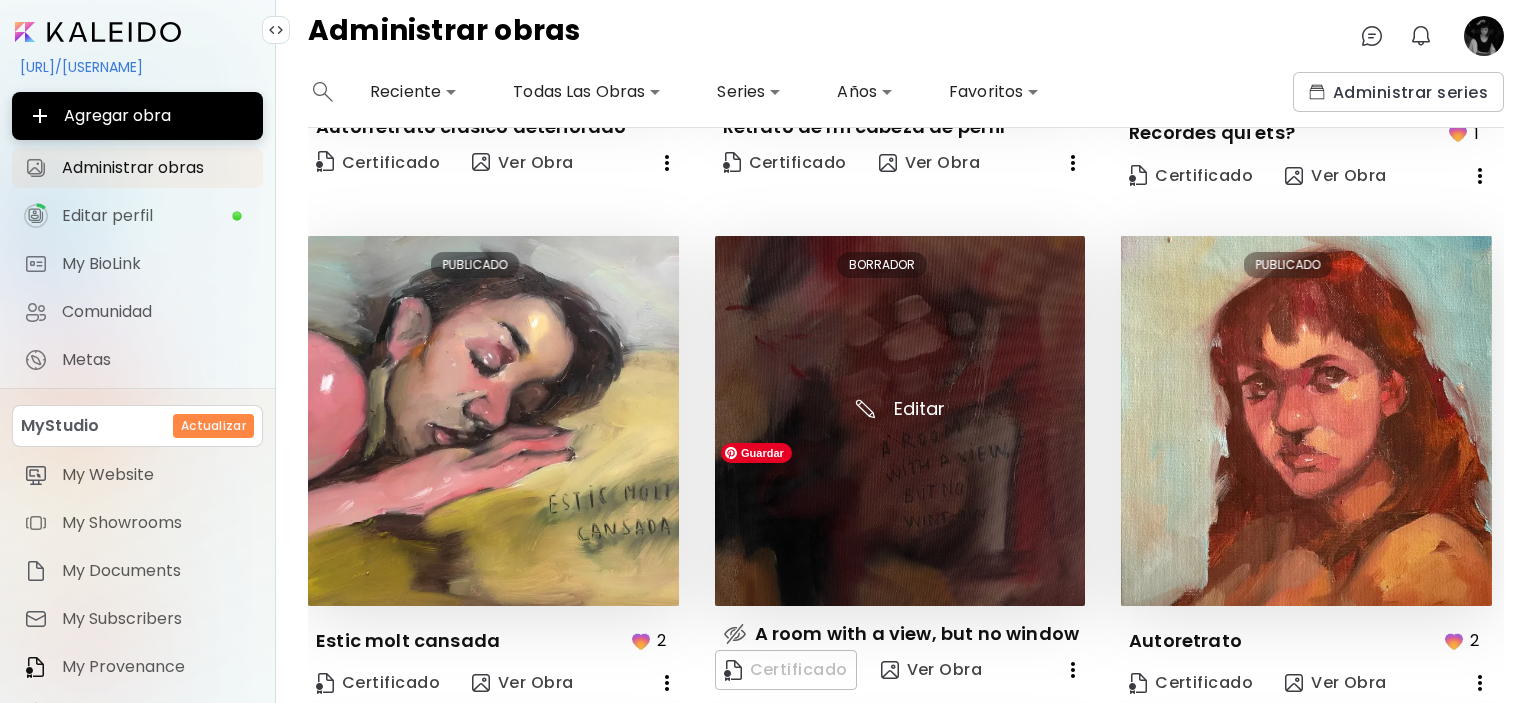scroll, scrollTop: 500, scrollLeft: 0, axis: vertical 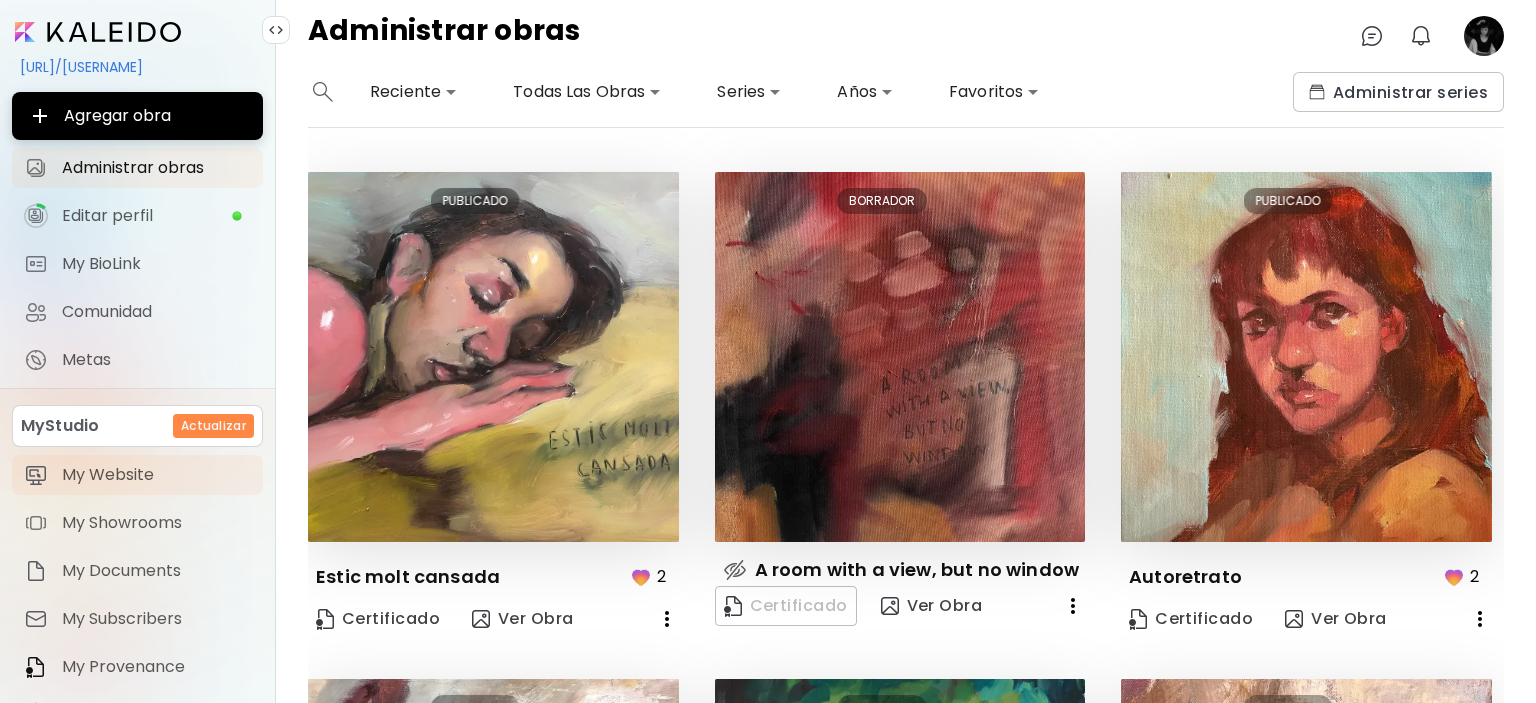 click on "My Website" at bounding box center (156, 475) 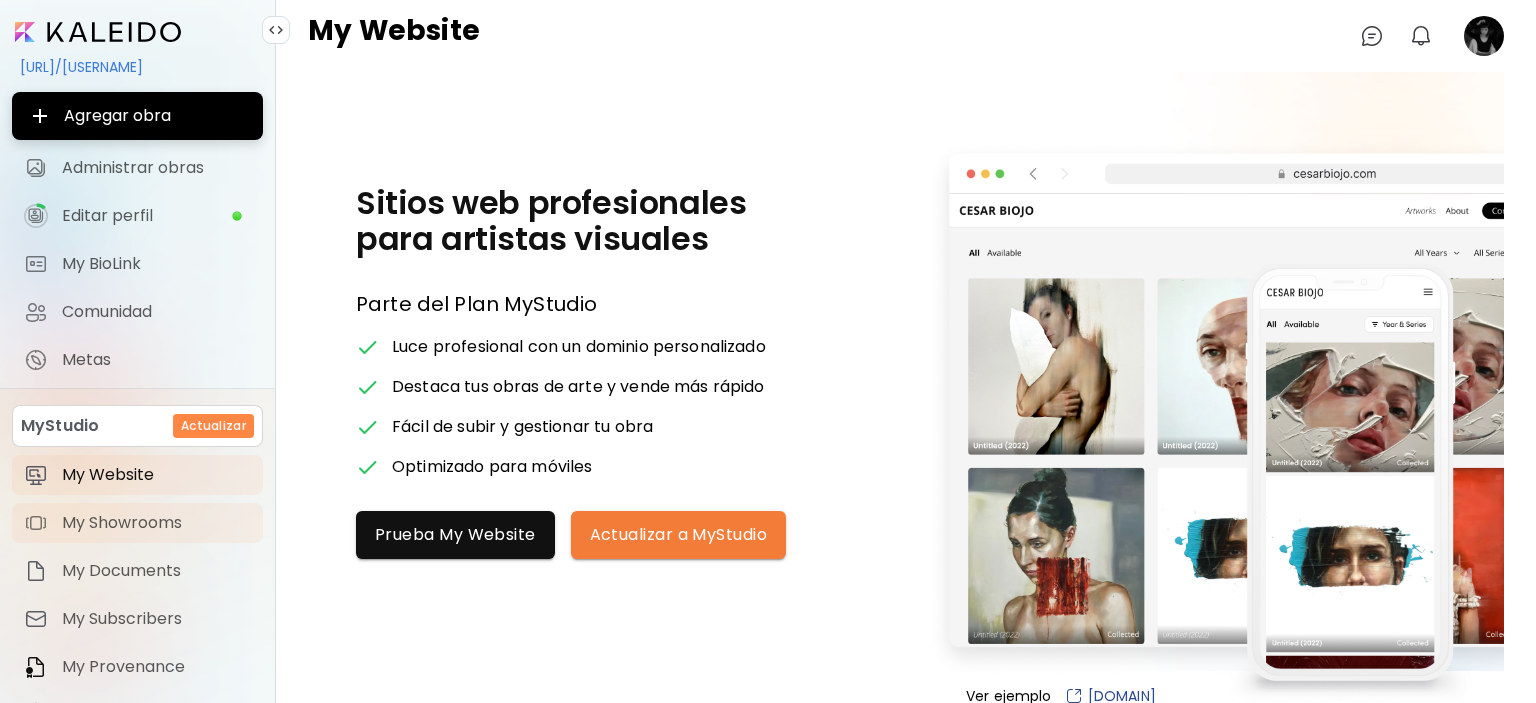 click on "My Showrooms" at bounding box center [156, 523] 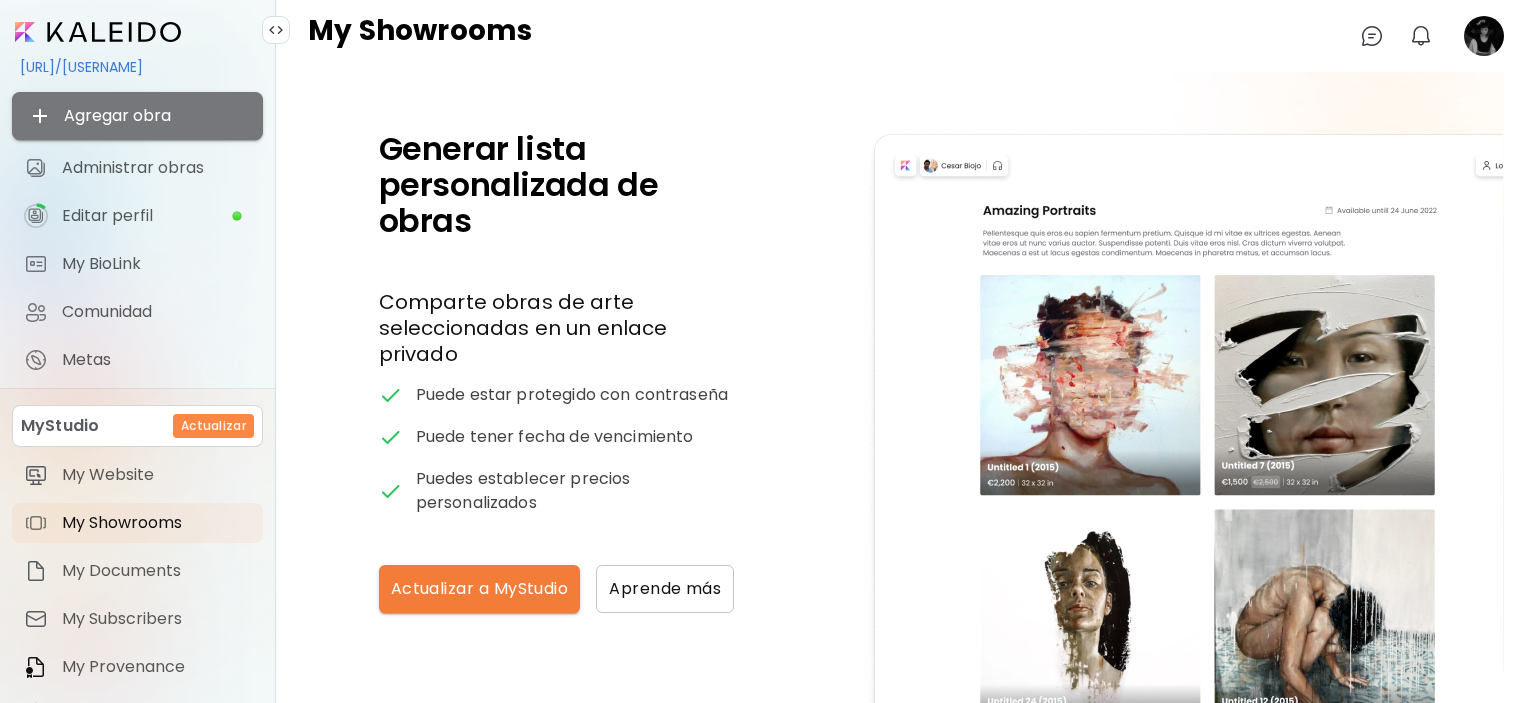 click on "Agregar obra" at bounding box center [137, 116] 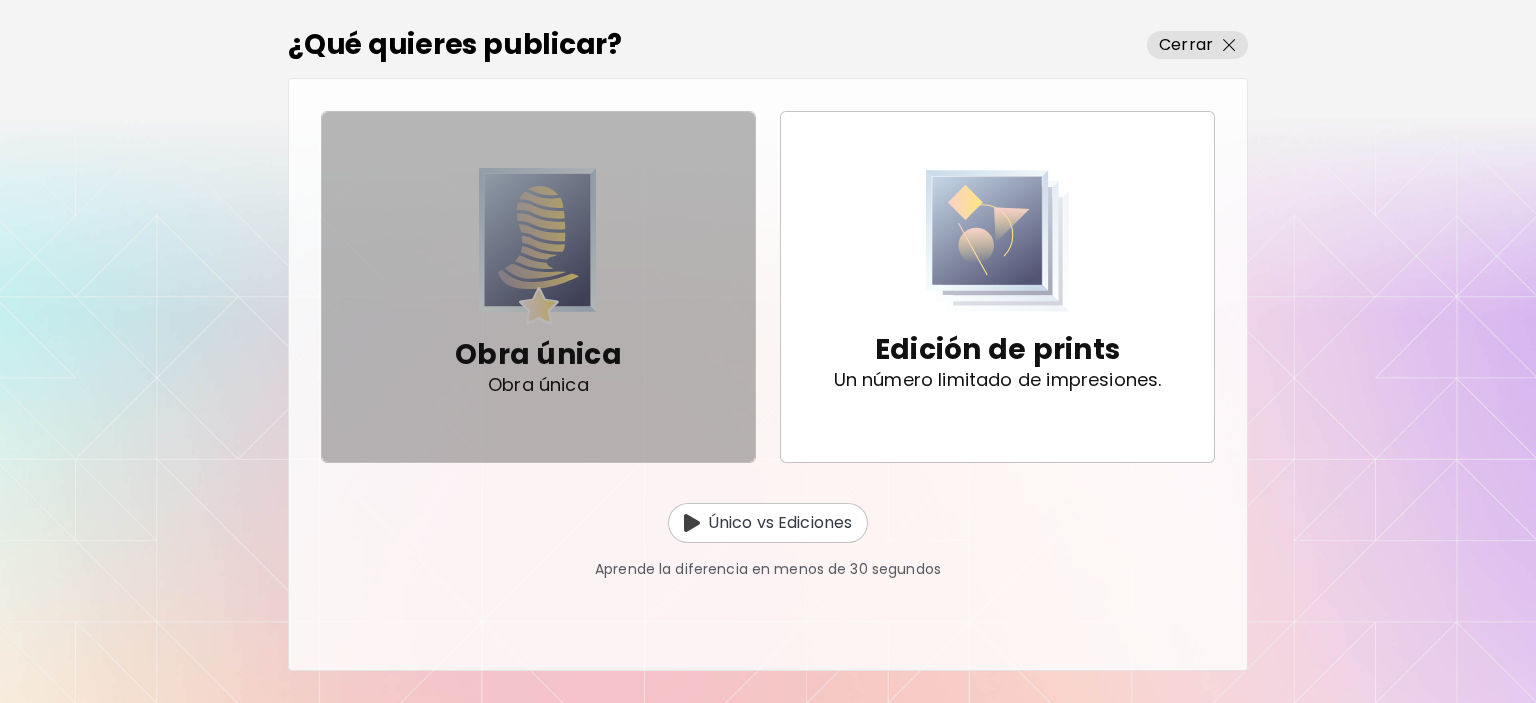 click at bounding box center [538, 246] 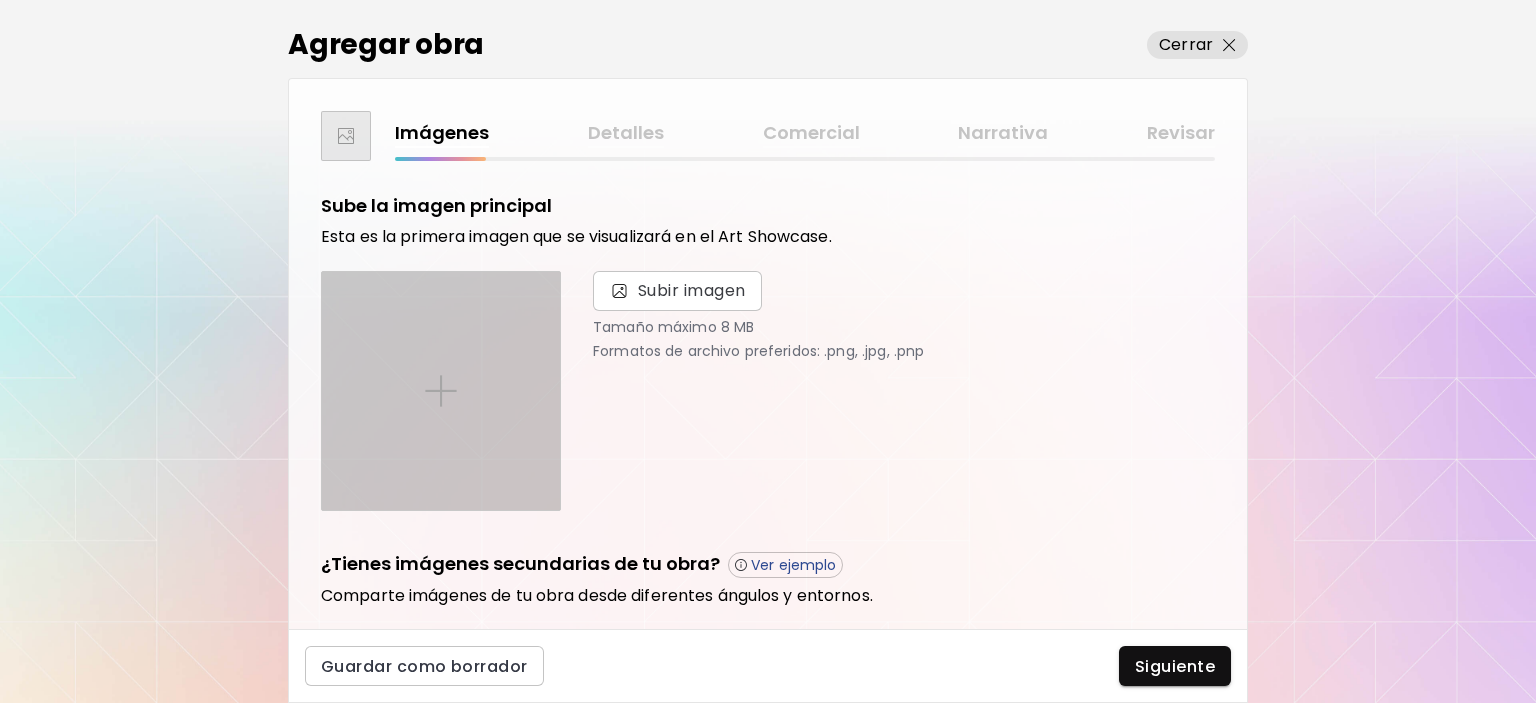 click at bounding box center (441, 391) 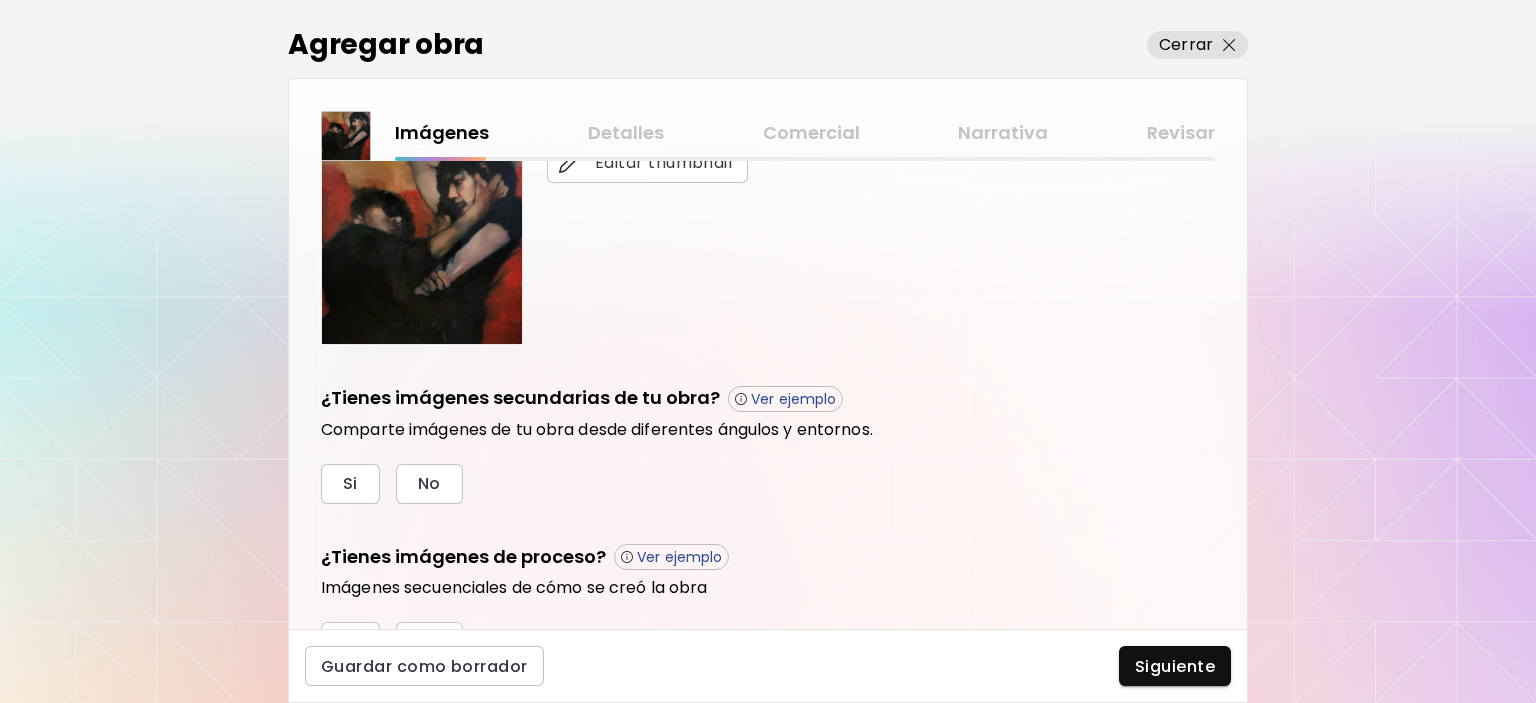 scroll, scrollTop: 588, scrollLeft: 0, axis: vertical 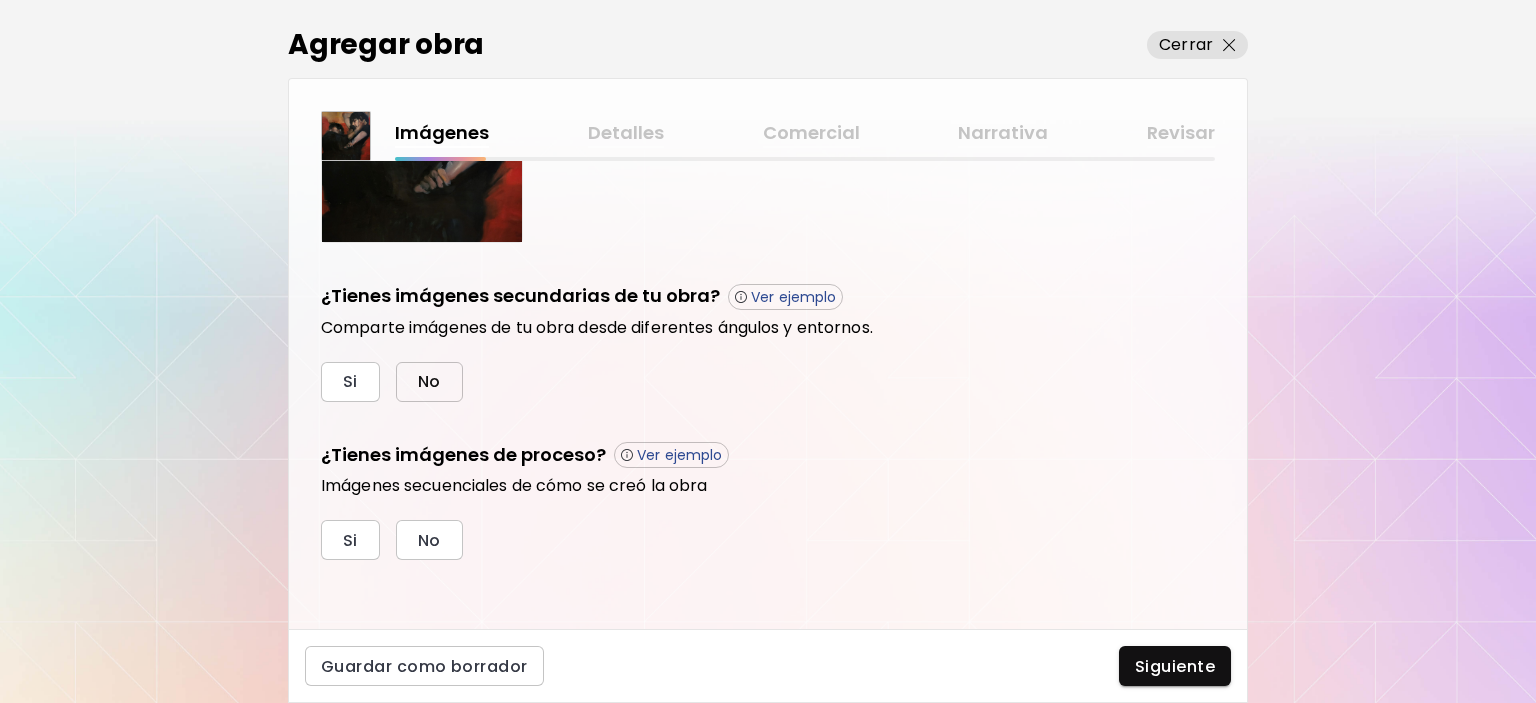 click on "No" at bounding box center [429, 382] 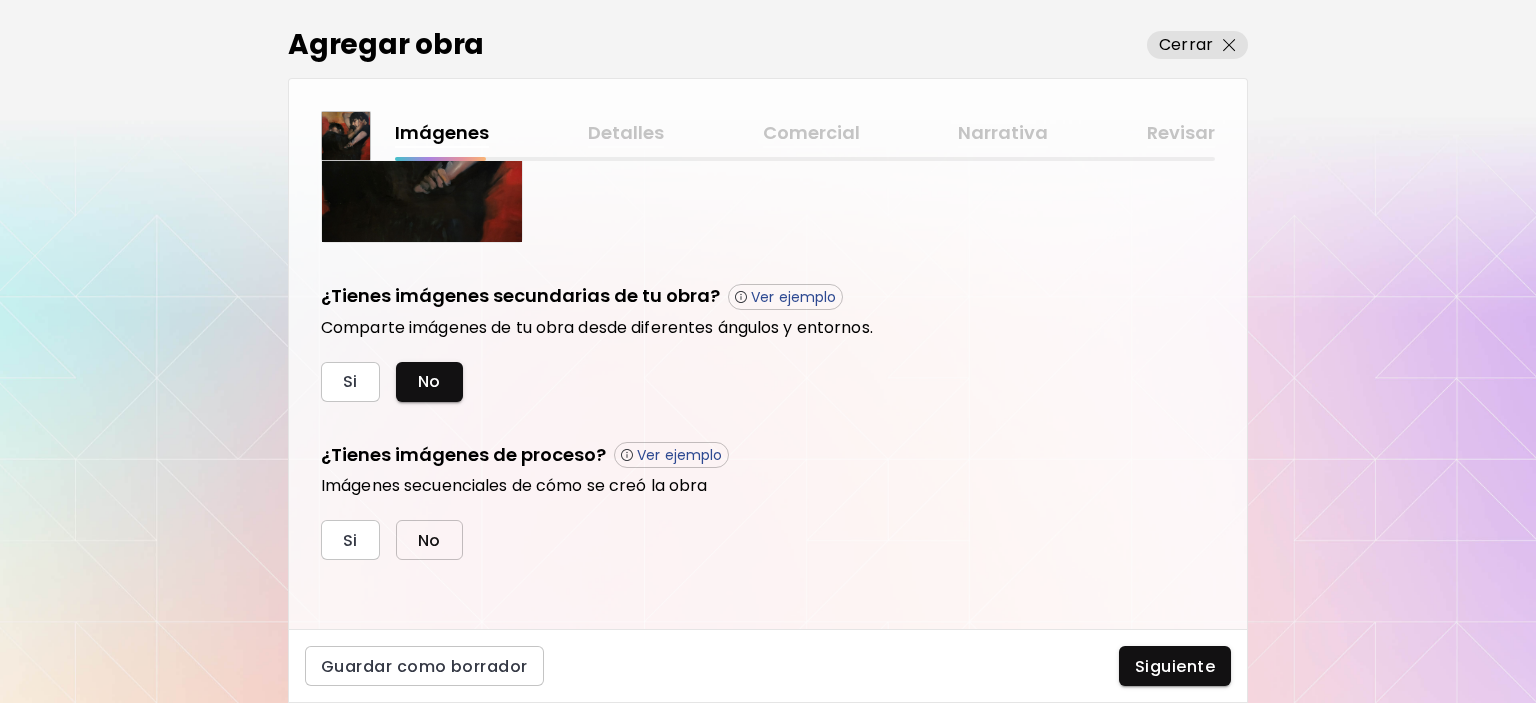 click on "No" at bounding box center (429, 540) 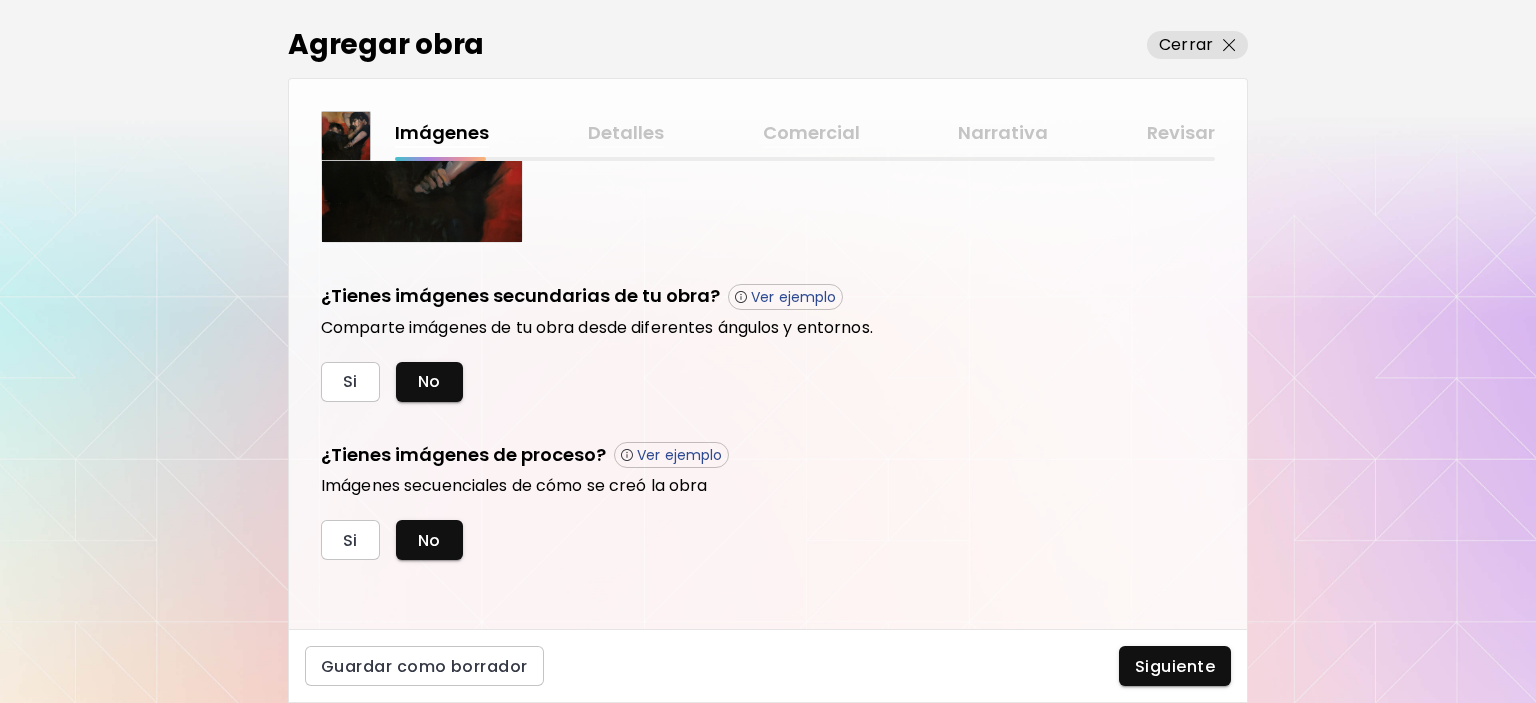 click on "Siguiente" at bounding box center (1175, 666) 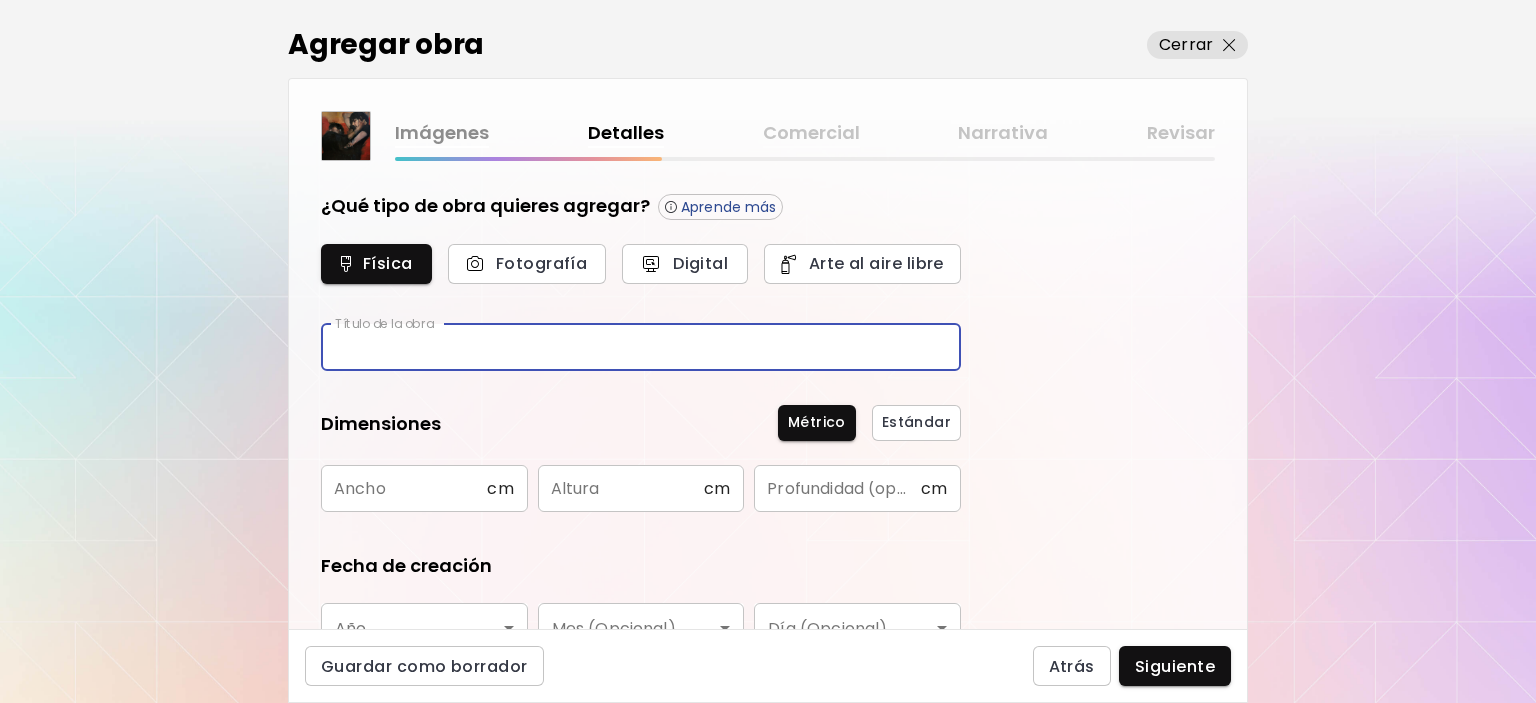 click at bounding box center [641, 347] 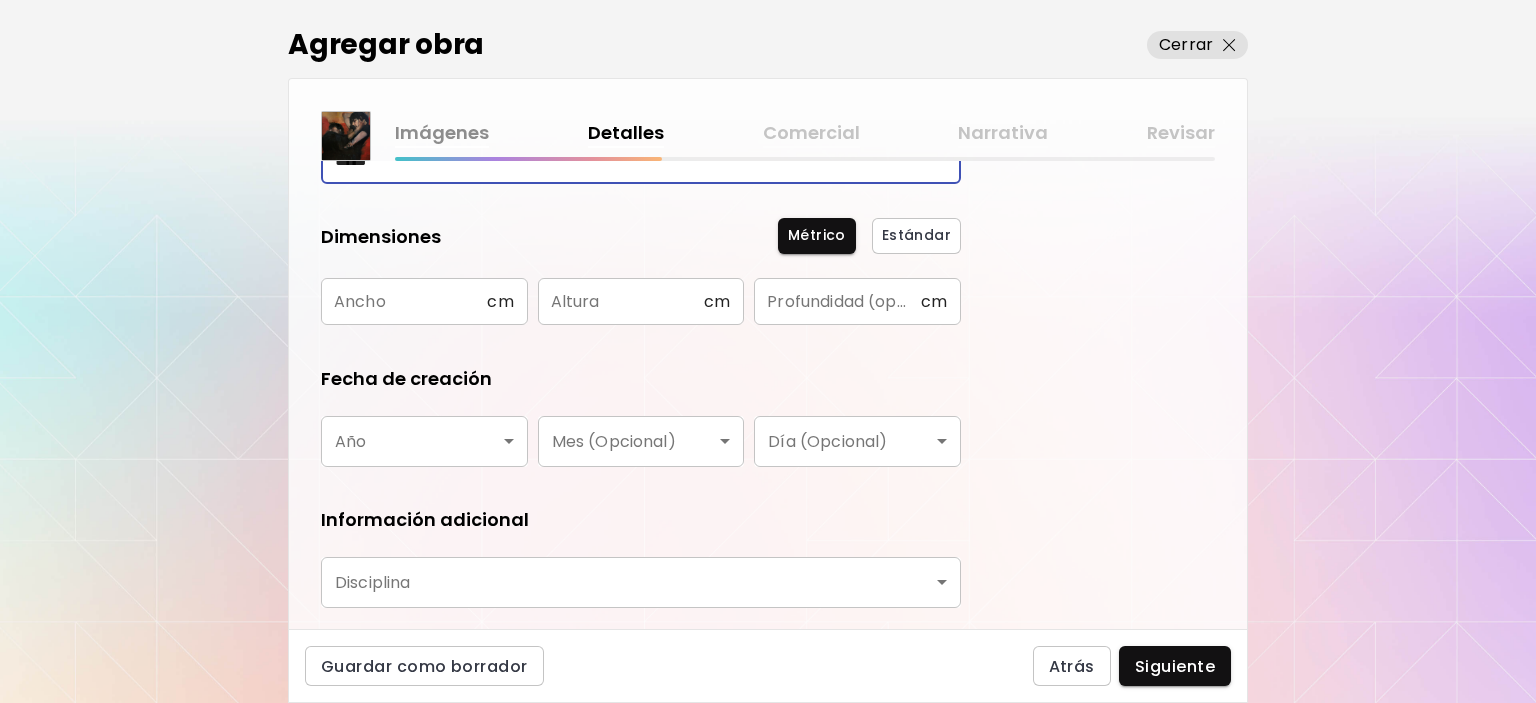 scroll, scrollTop: 200, scrollLeft: 0, axis: vertical 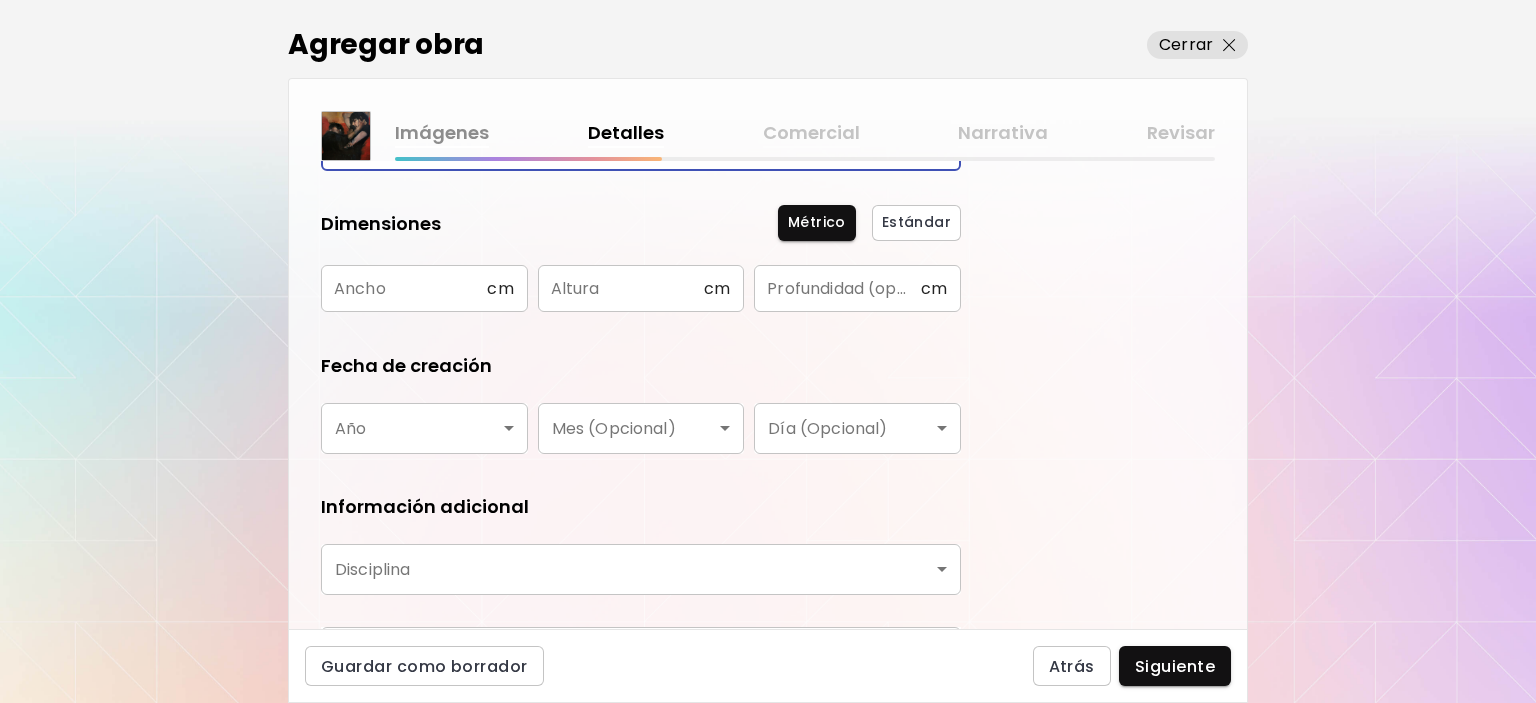 type on "*****" 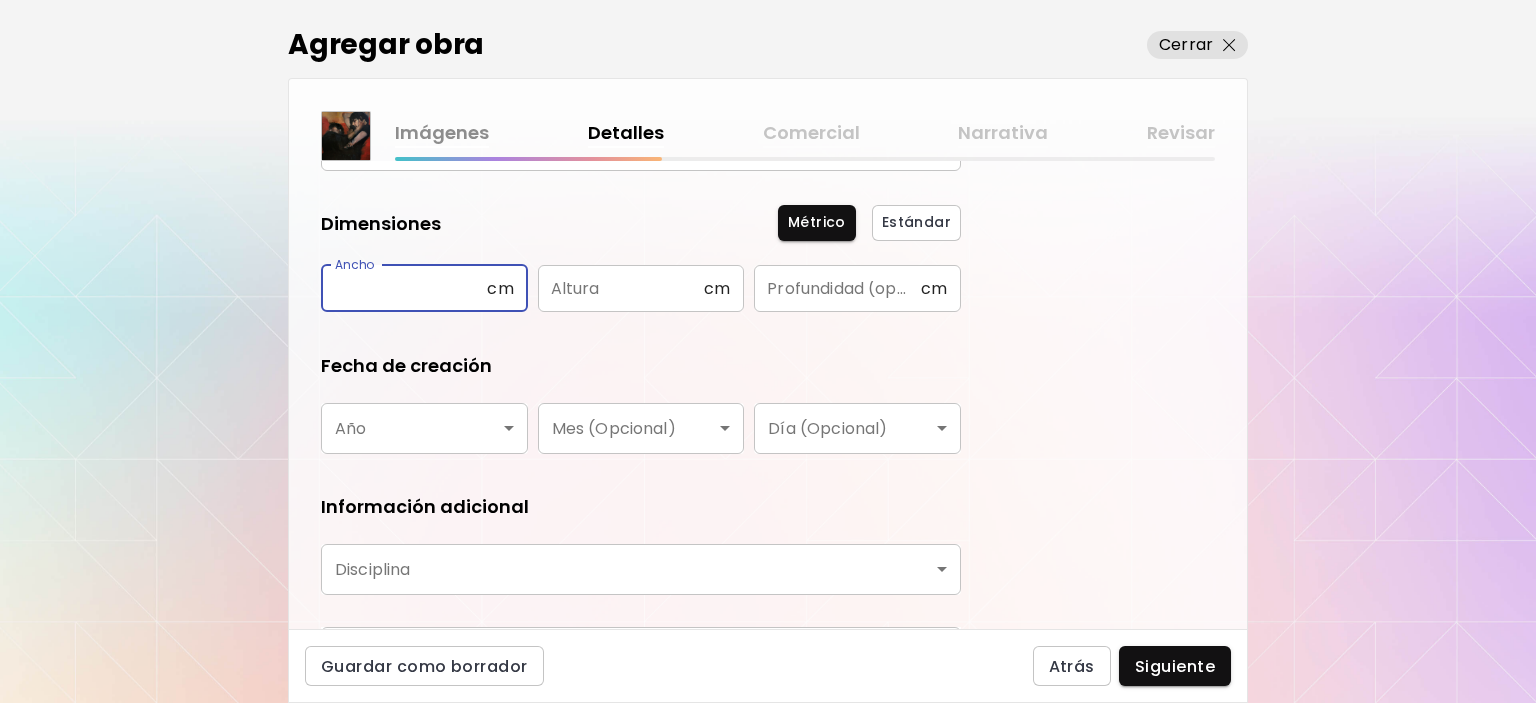 click at bounding box center (404, 288) 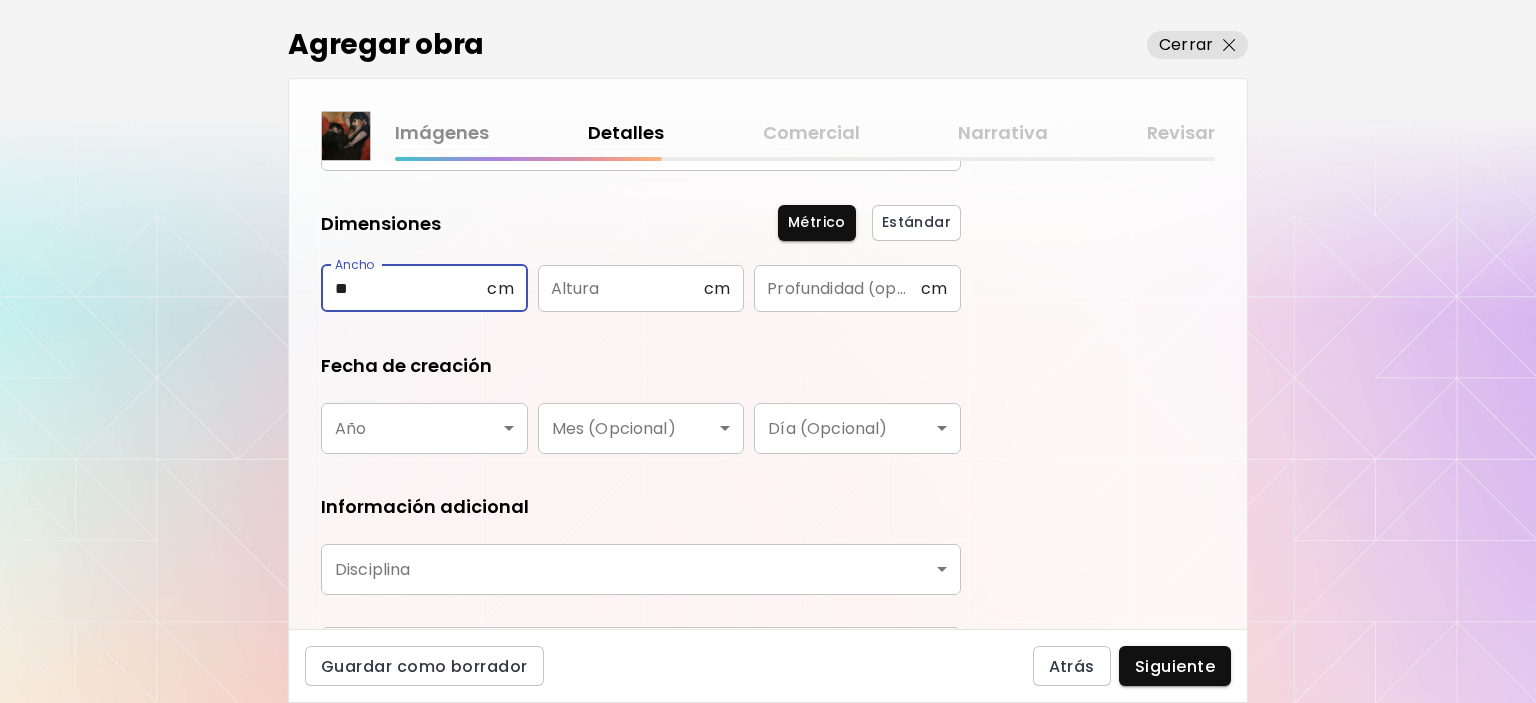 type on "*" 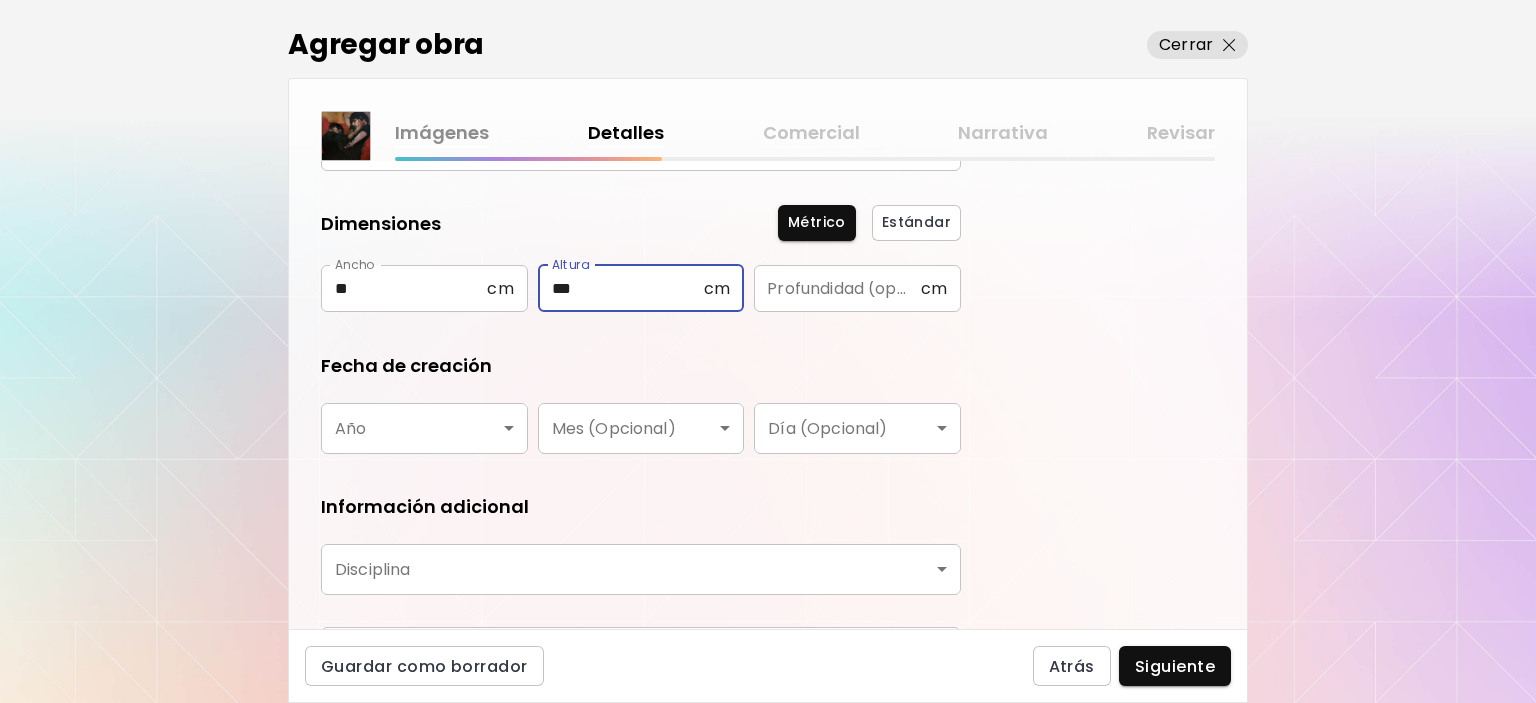 type on "***" 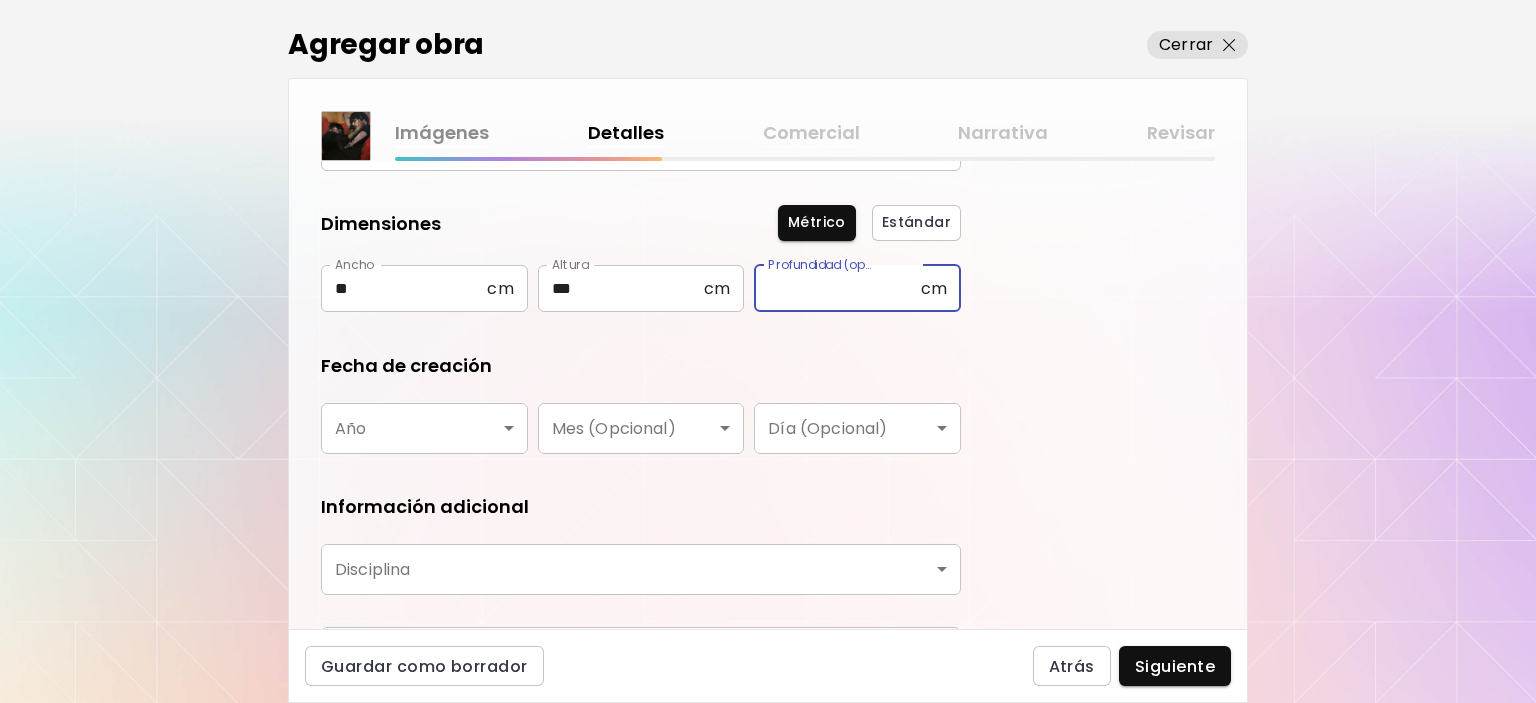 click at bounding box center (837, 288) 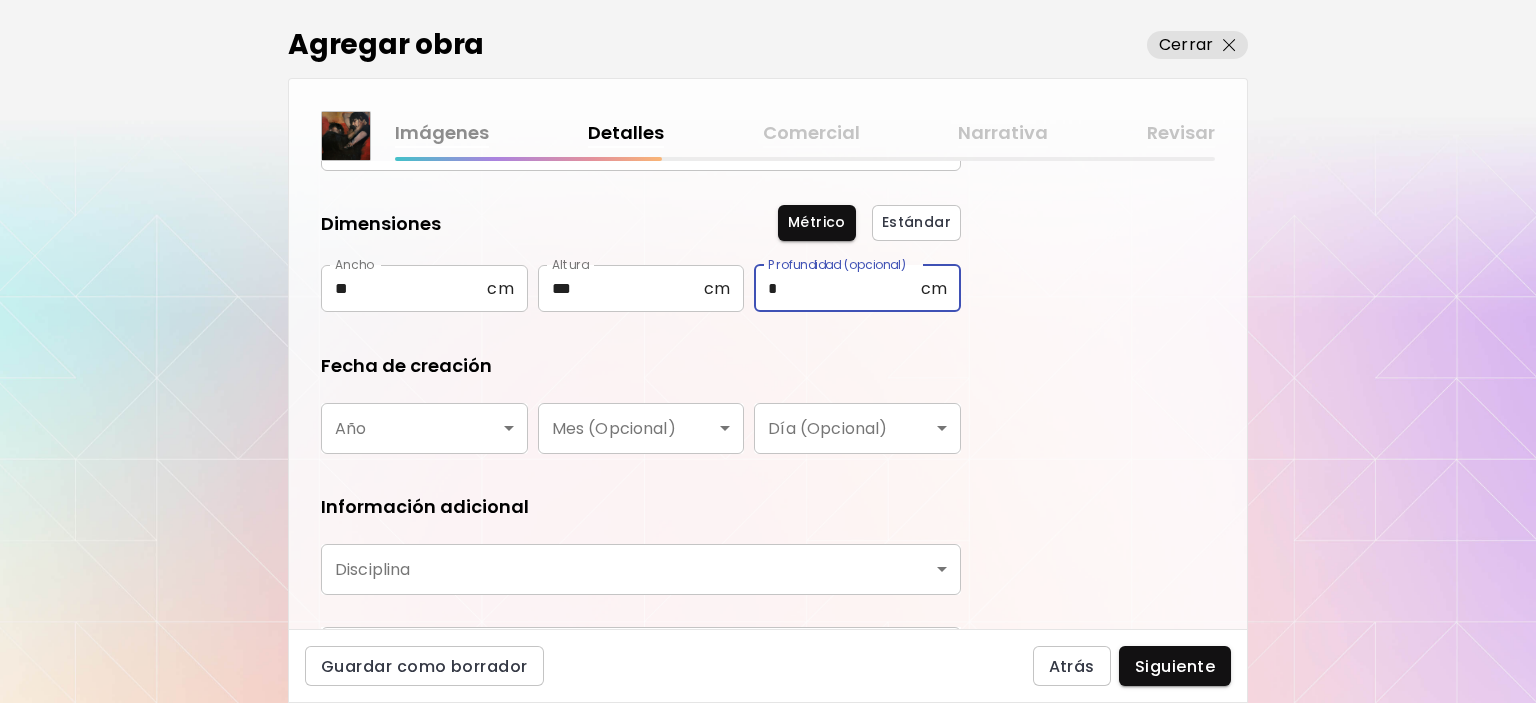 type on "*" 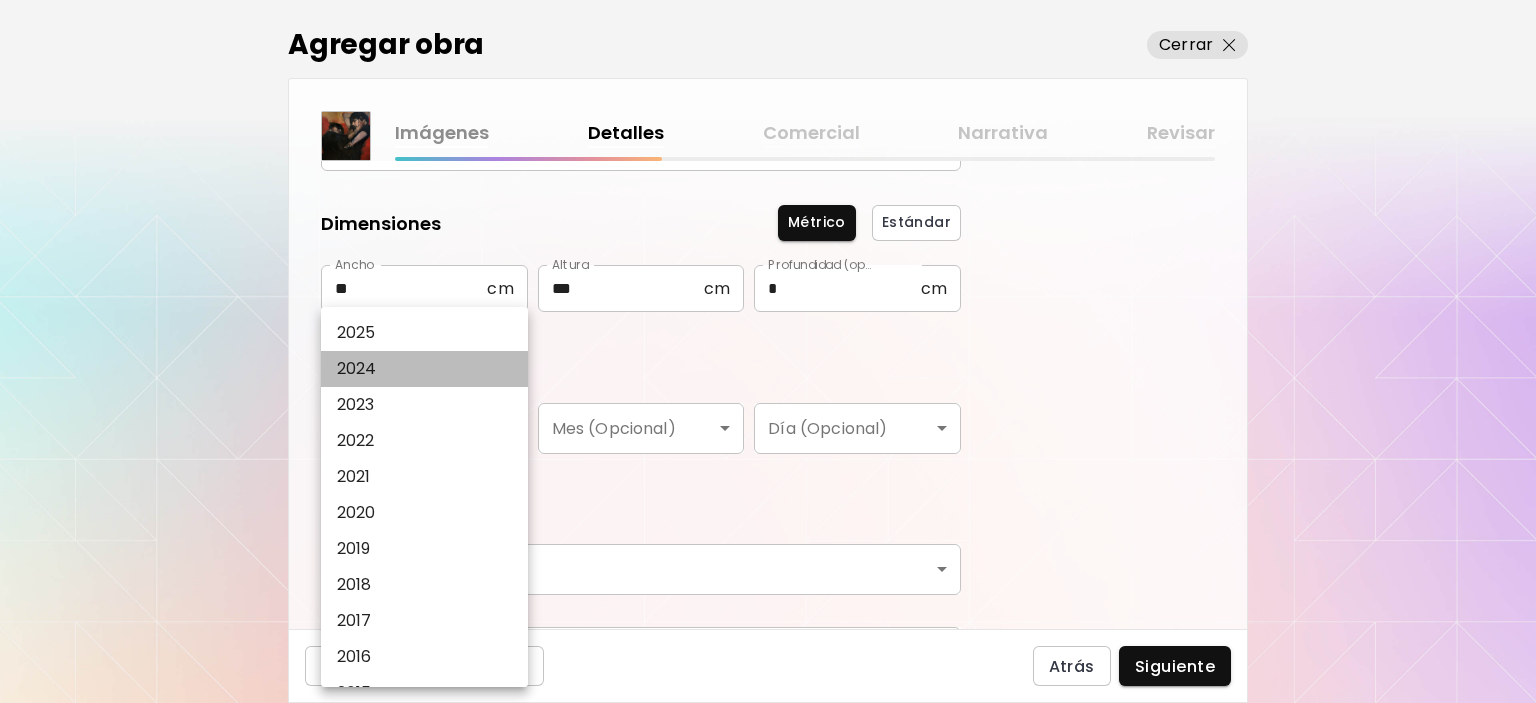 click on "2024" at bounding box center [429, 369] 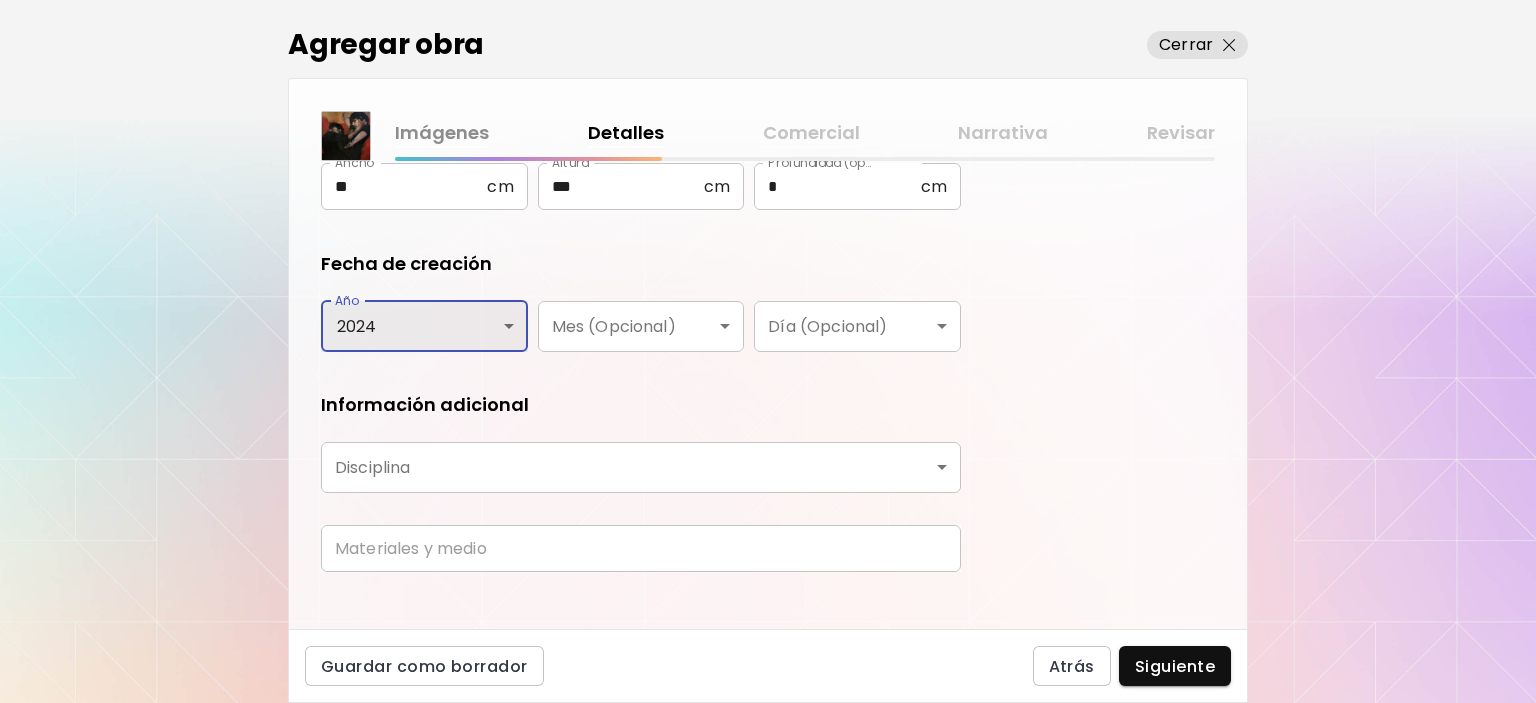 scroll, scrollTop: 322, scrollLeft: 0, axis: vertical 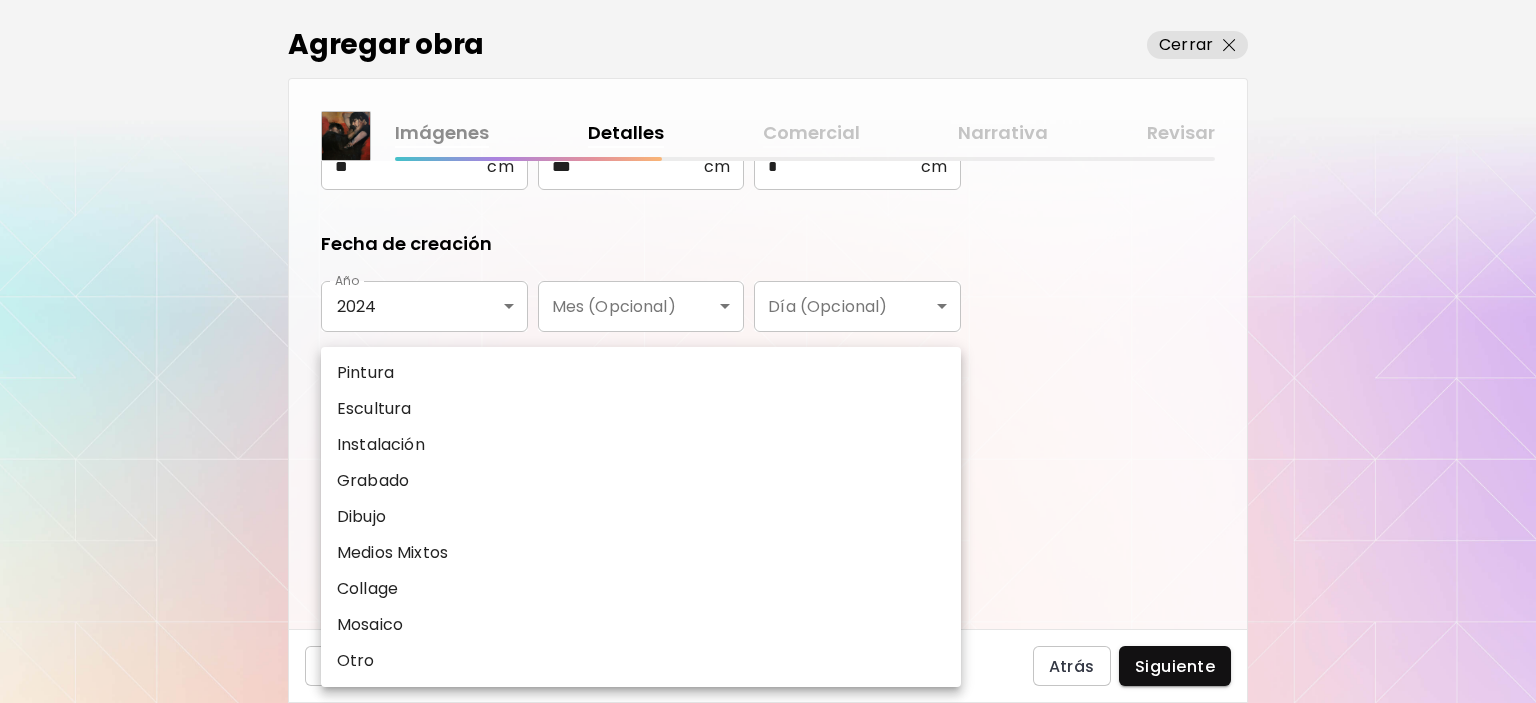 click on "kaleido.art/lirvaart Agregar obra Administrar obras Editar perfil My BioLink Comunidad Metas MyStudio Actualizar My Website My Showrooms My Documents My Subscribers My Provenance My Augmentations My Analytics Ajustes Ayuda 0 0 Agregar obra Cerrar Imágenes Detalles Comercial Narrativa Revisar ¿Qué tipo de obra quieres agregar? Aprende más Física Fotografía Digital Arte al aire libre Título de la obra ***** Título de la obra Dimensiones Métrico Estándar Ancho ** cm Ancho Altura *** cm Altura Profundidad (opcional) * cm Profundidad (opcional) Fecha de creación Año 2024 **** Año Mes (Opcional) ​ Mes (Opcional) Día (Opcional) ​ Día (Opcional) Información adicional Disciplina ​ Disciplina Materiales y medio Materiales y medio Guardar como borrador Atrás Siguiente Búsqueda de artista Nombre o usuario Nombre o usuario País del artista País del artista Disciplinas Todos Pintura Contemporánea Dibujo e ilustración Collage Escultura e instalación Fotografía Arte AR/VR Arte Digital y NFT Otro" at bounding box center [768, 351] 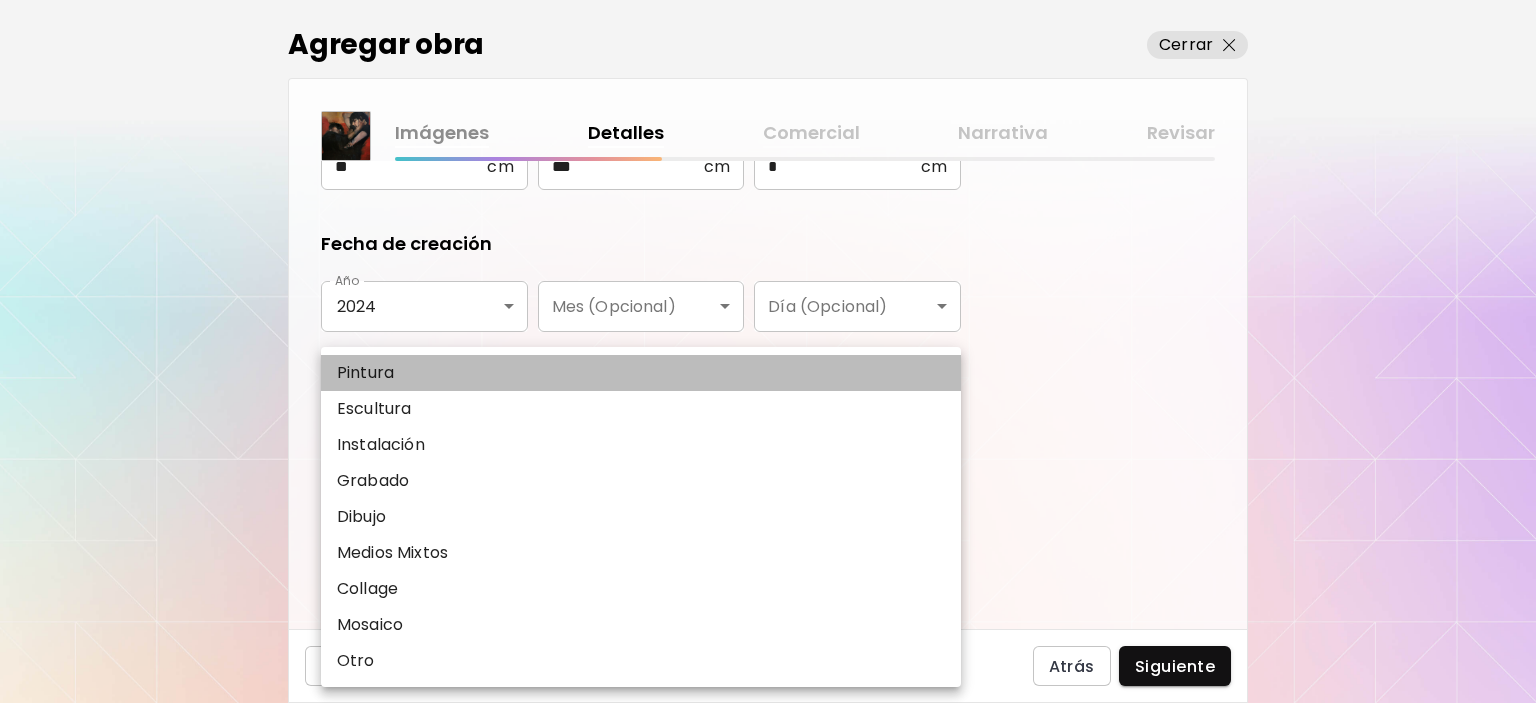 click on "Pintura" at bounding box center [641, 373] 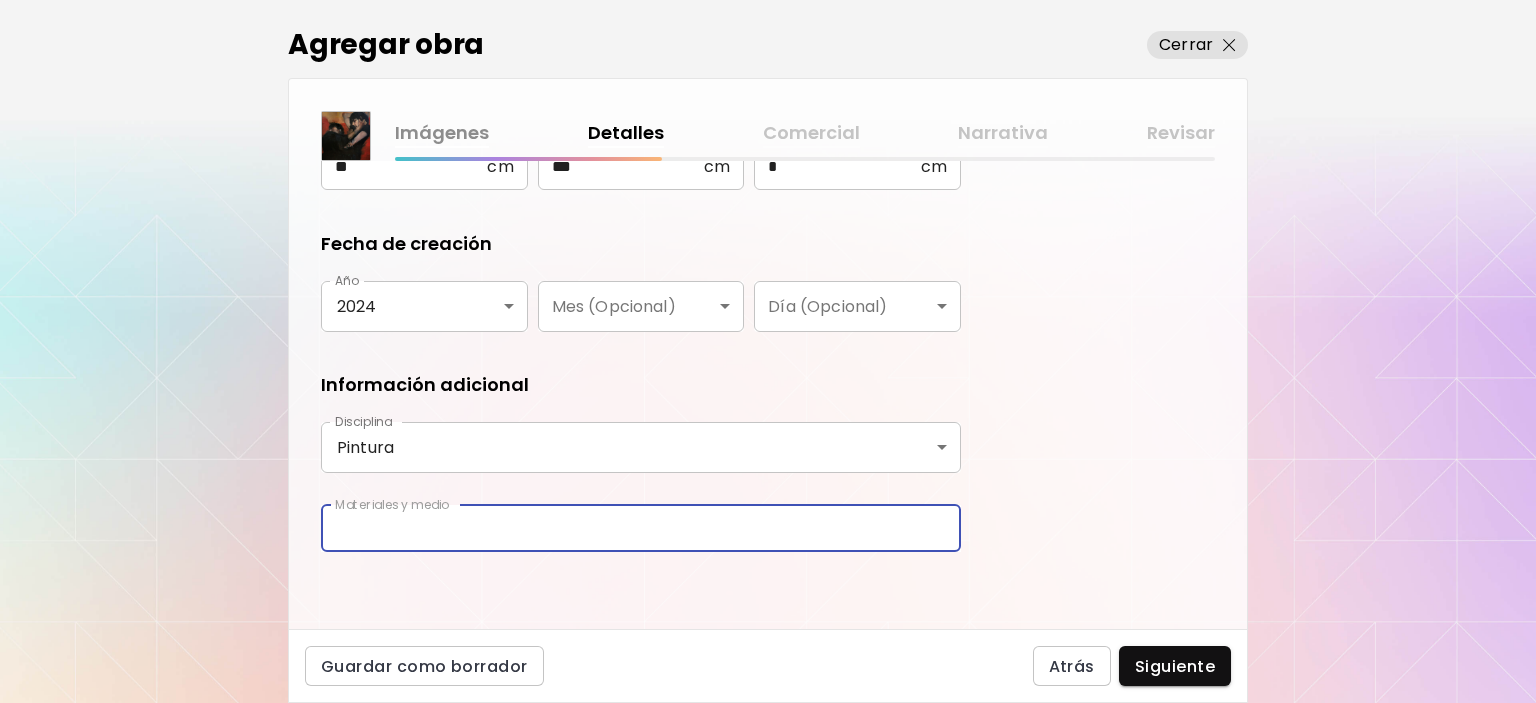click at bounding box center [641, 528] 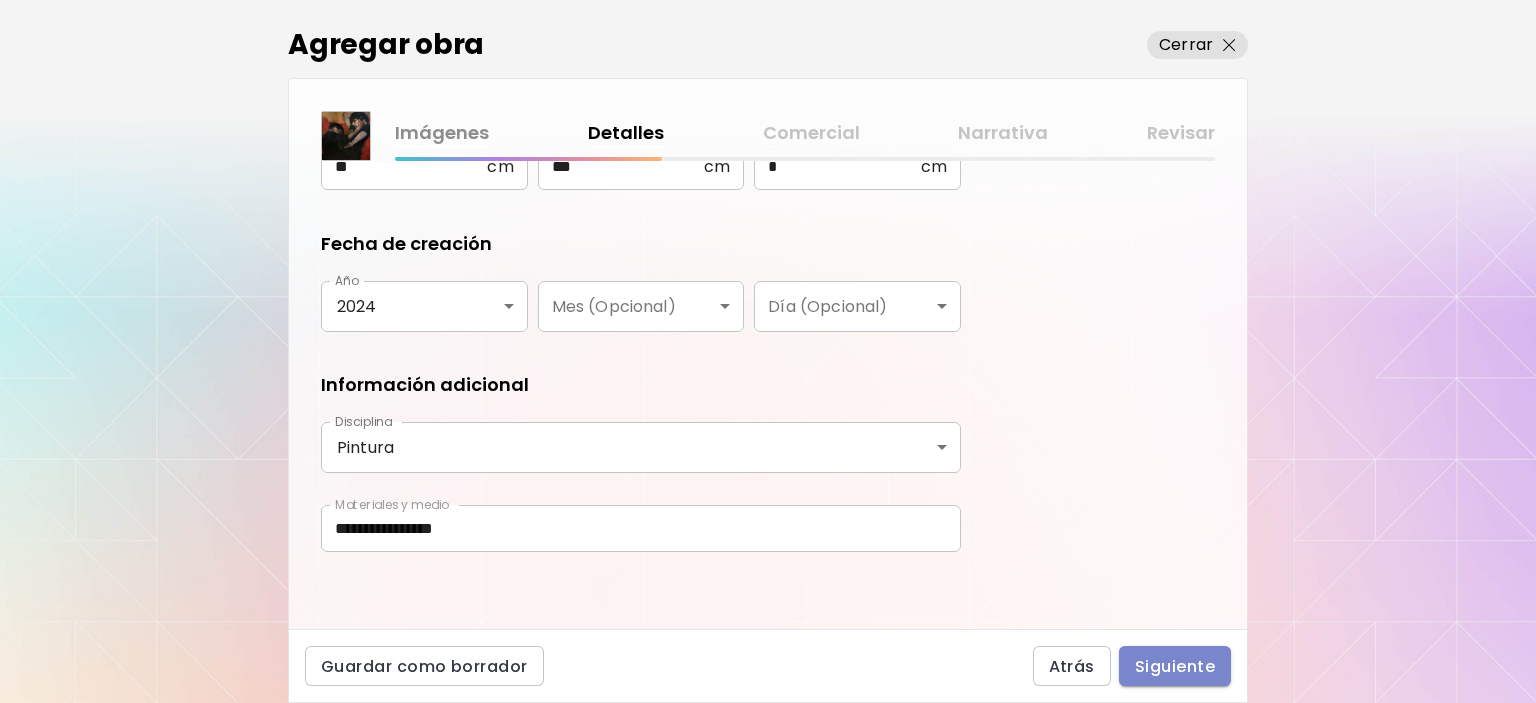click on "Siguiente" at bounding box center (1175, 666) 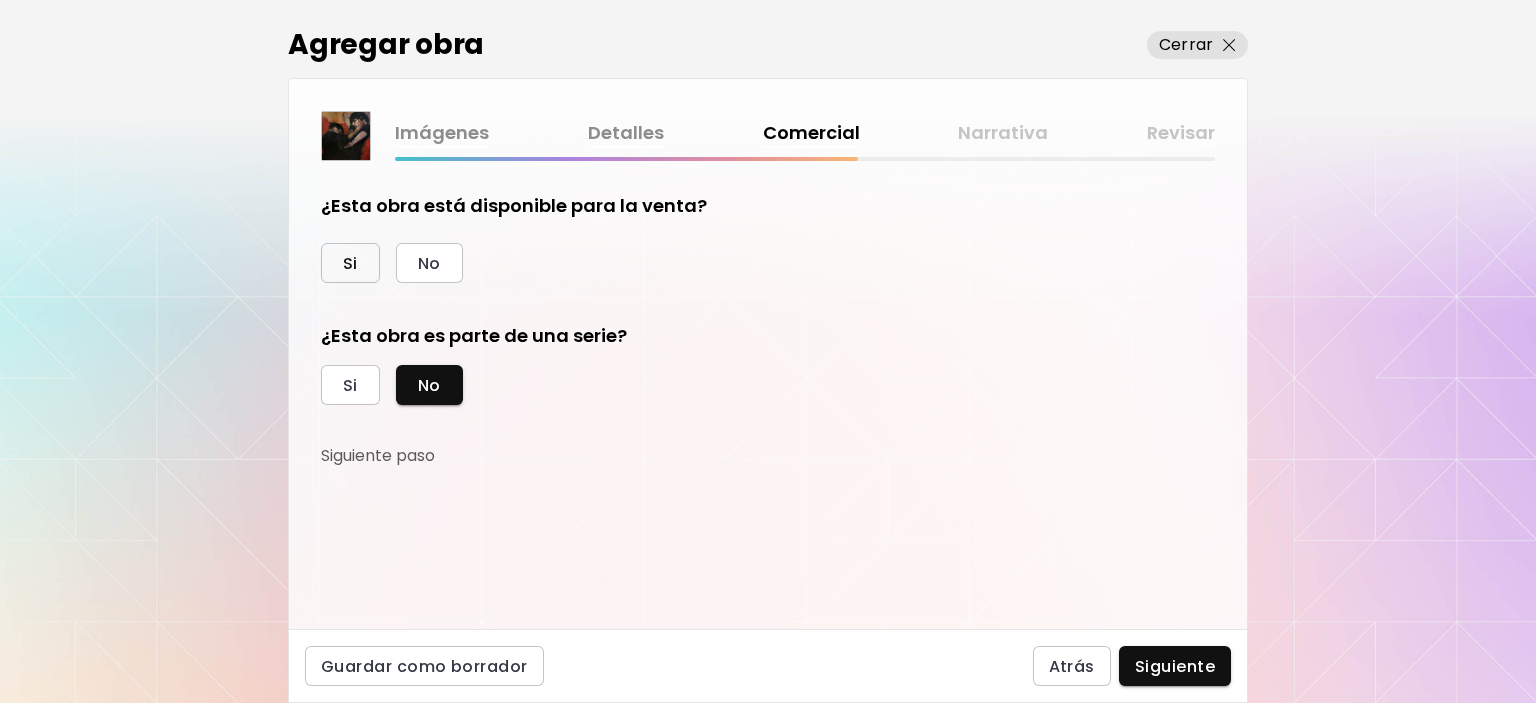 click on "Si" at bounding box center (350, 263) 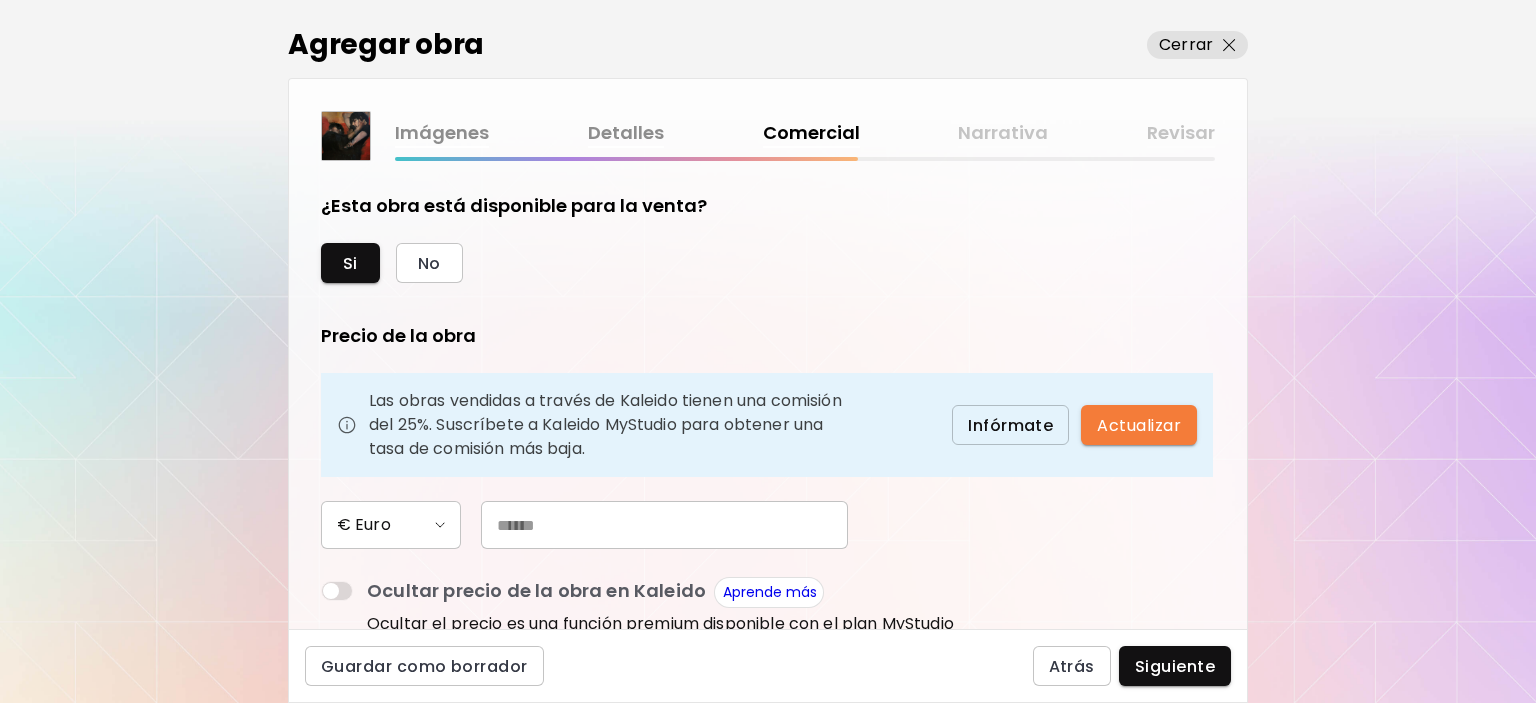 click at bounding box center [664, 525] 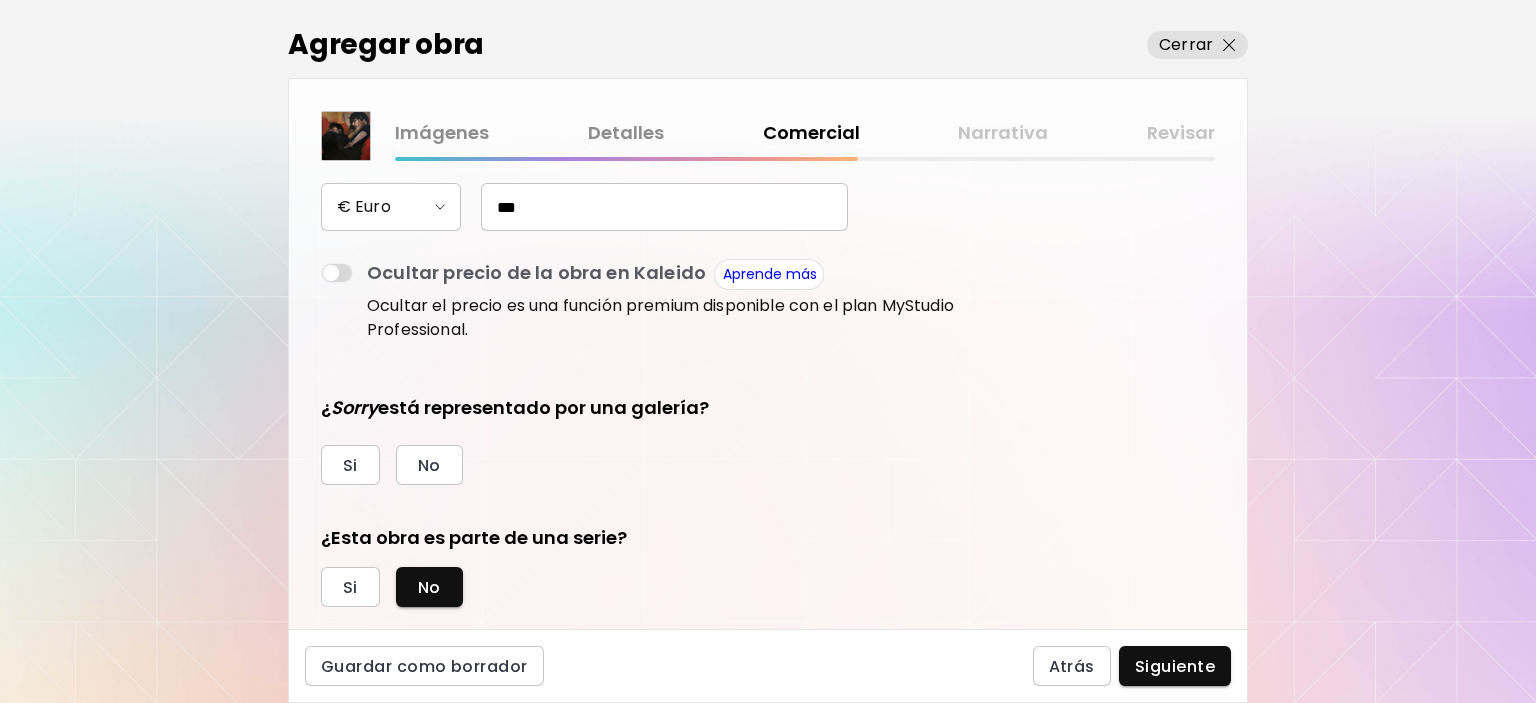 scroll, scrollTop: 356, scrollLeft: 0, axis: vertical 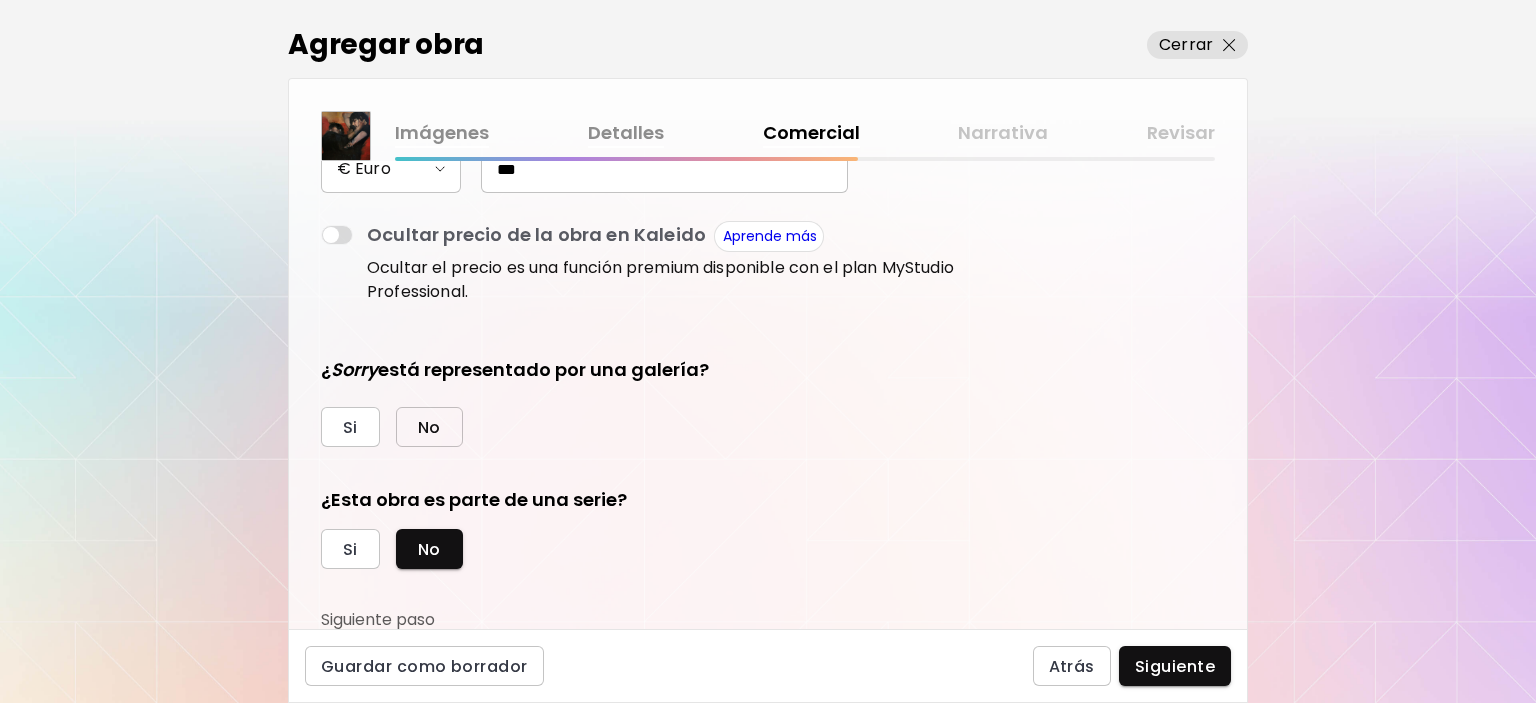 type on "***" 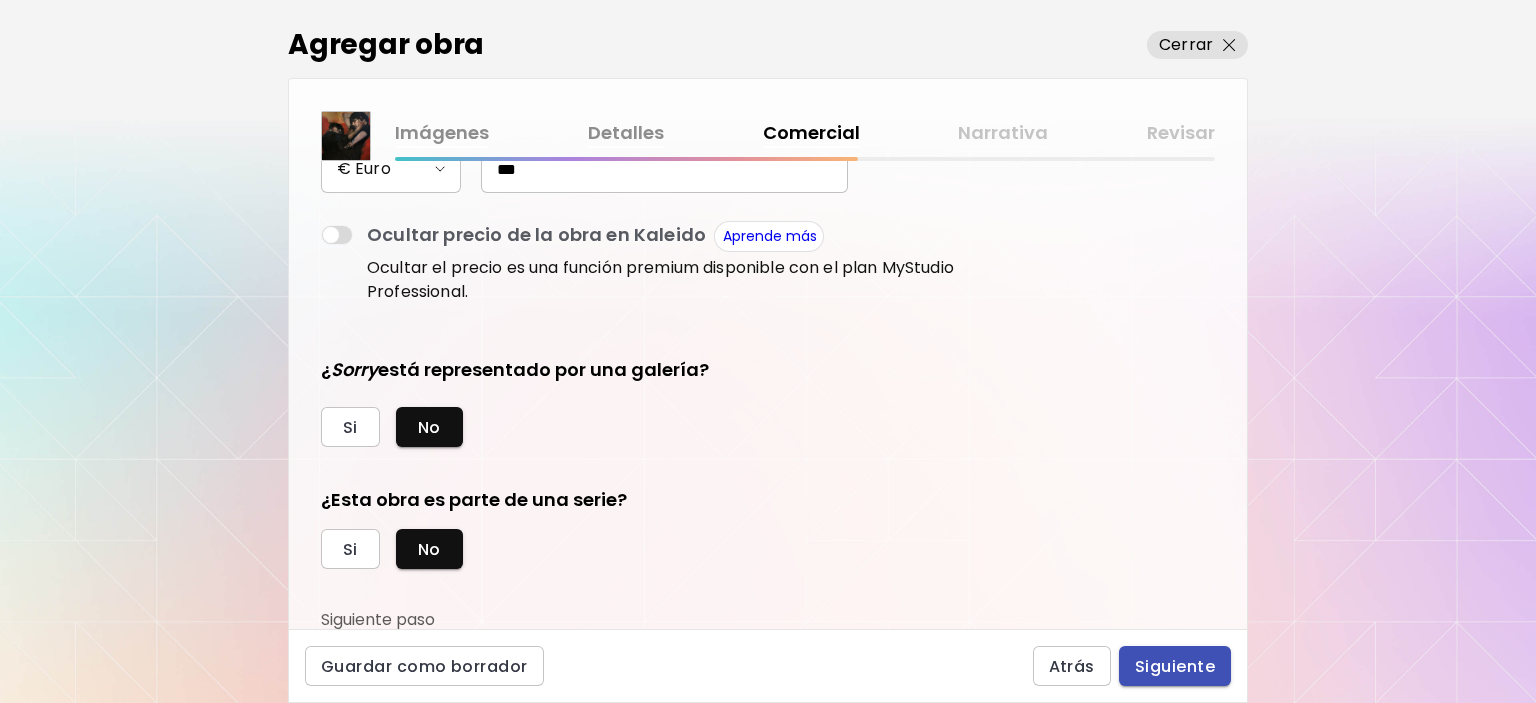 click on "Siguiente" at bounding box center [1175, 666] 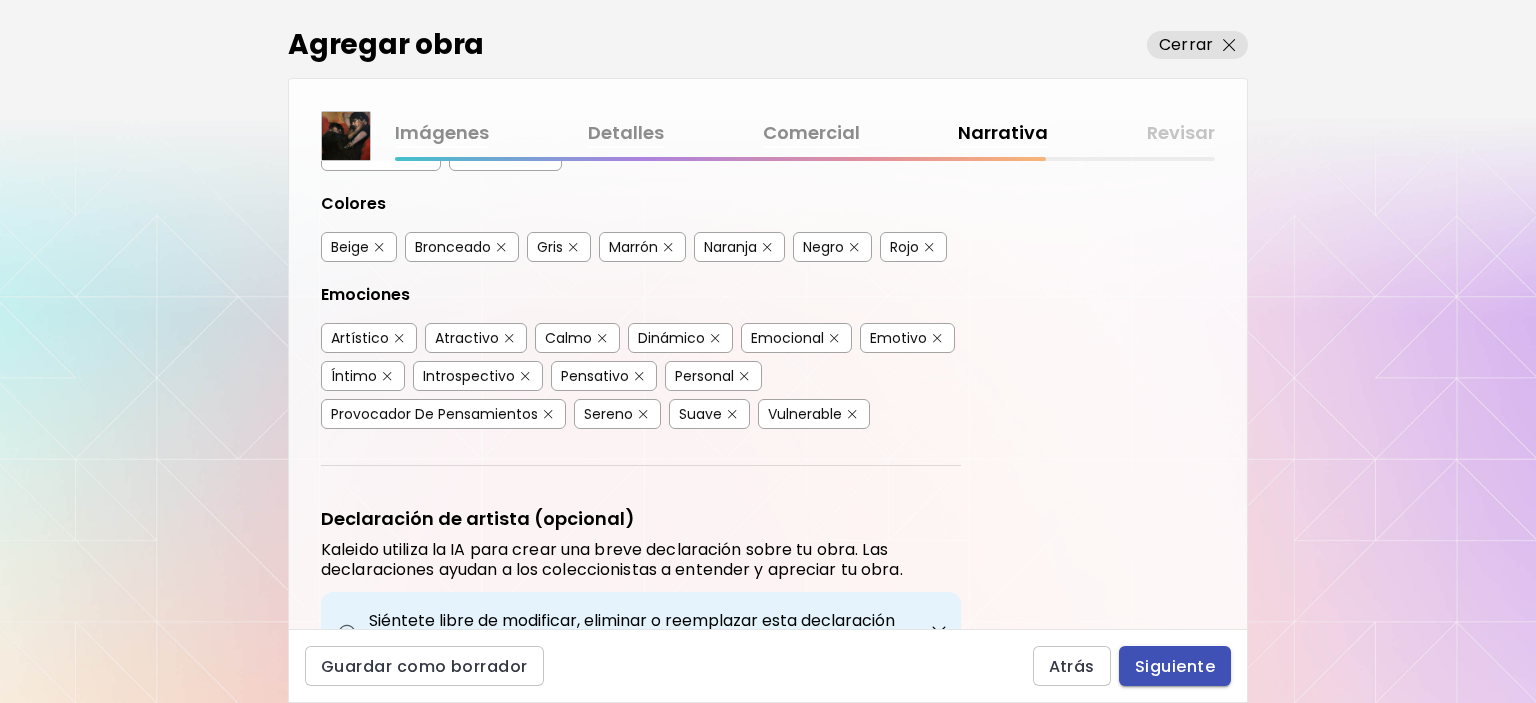 scroll, scrollTop: 600, scrollLeft: 0, axis: vertical 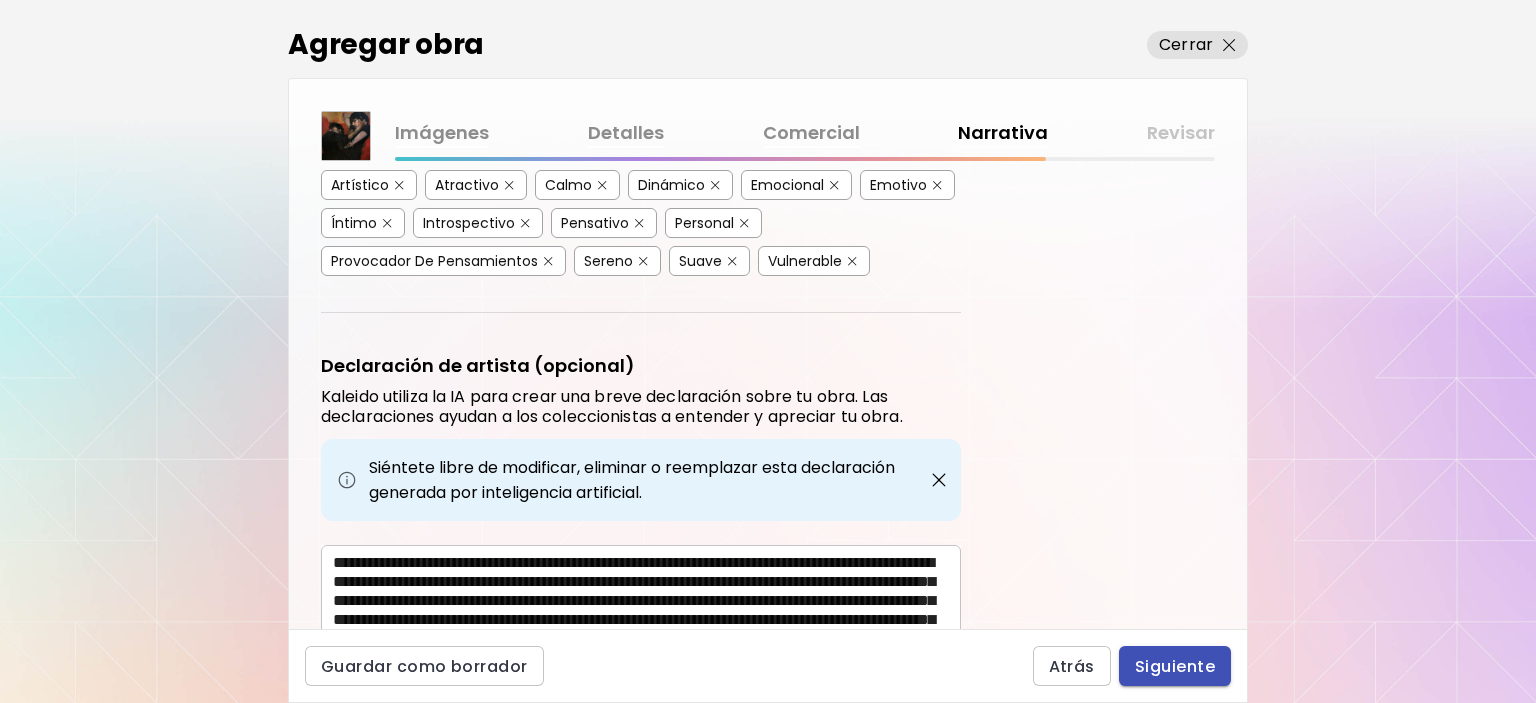 click on "Siguiente" at bounding box center [1175, 666] 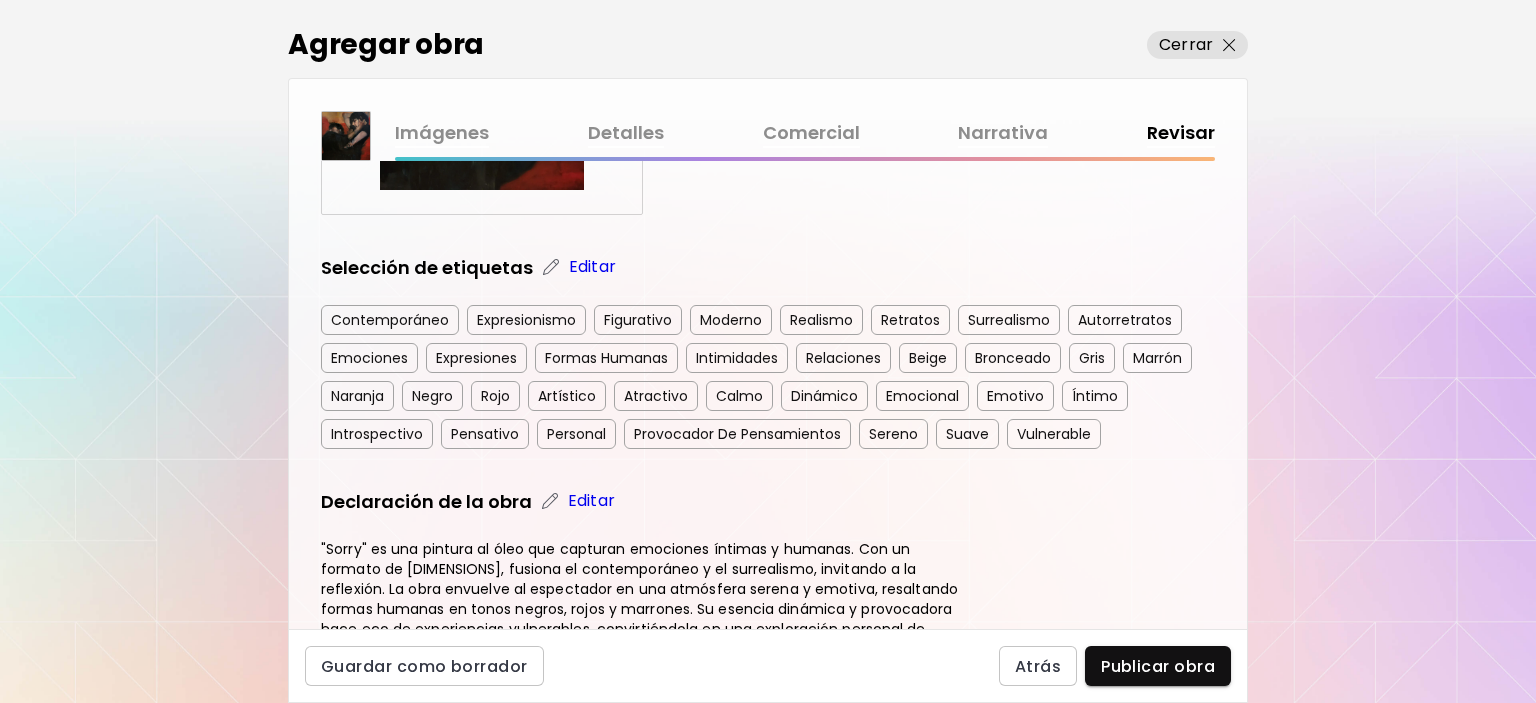 scroll, scrollTop: 400, scrollLeft: 0, axis: vertical 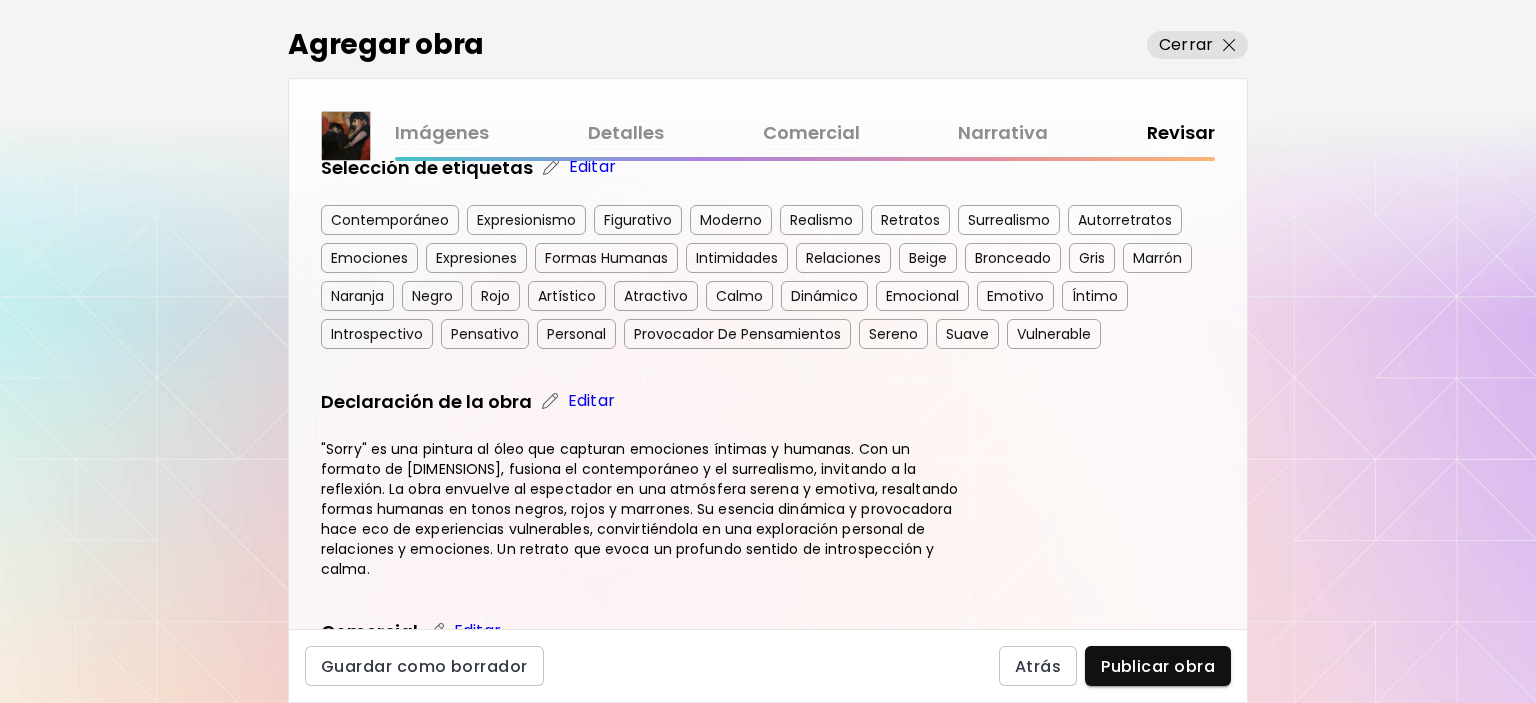 click on "Editar" at bounding box center (591, 401) 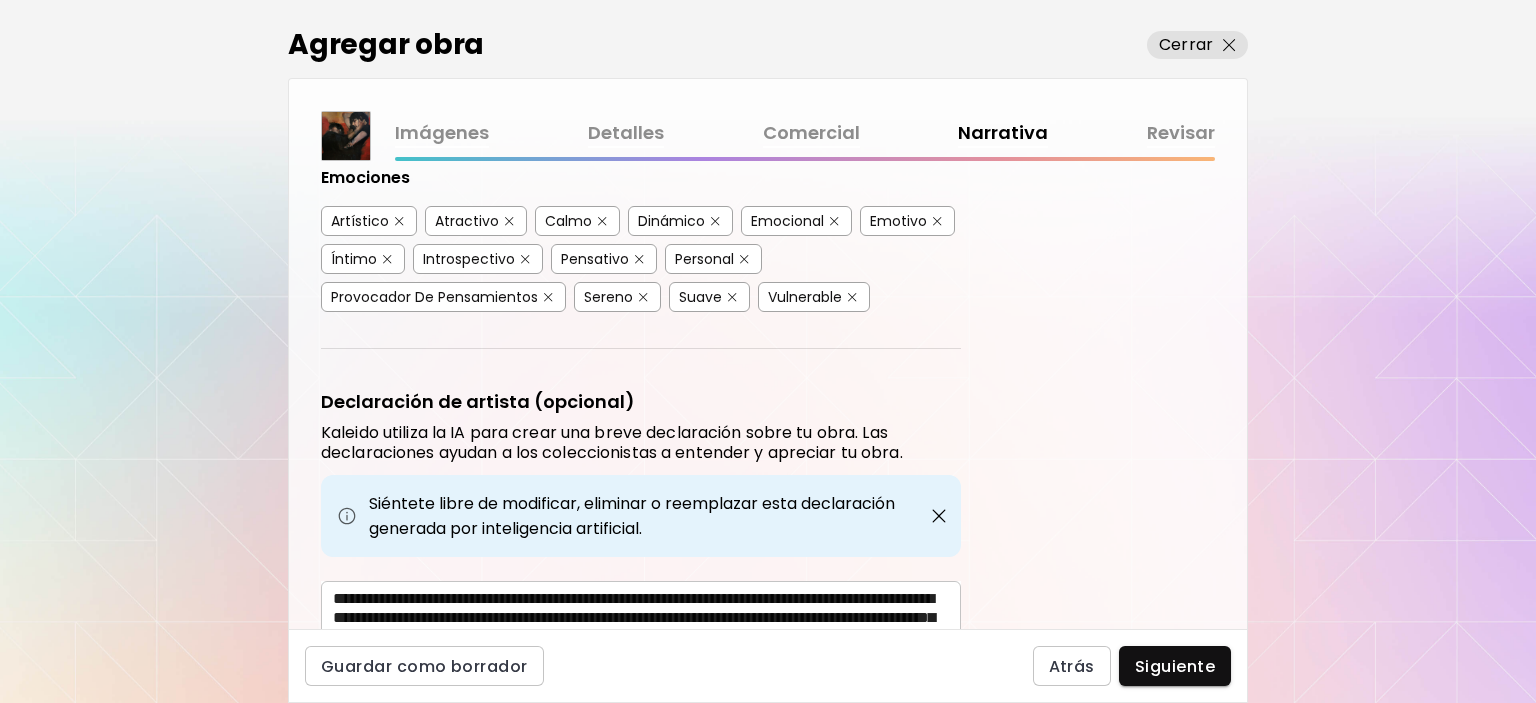 scroll, scrollTop: 704, scrollLeft: 0, axis: vertical 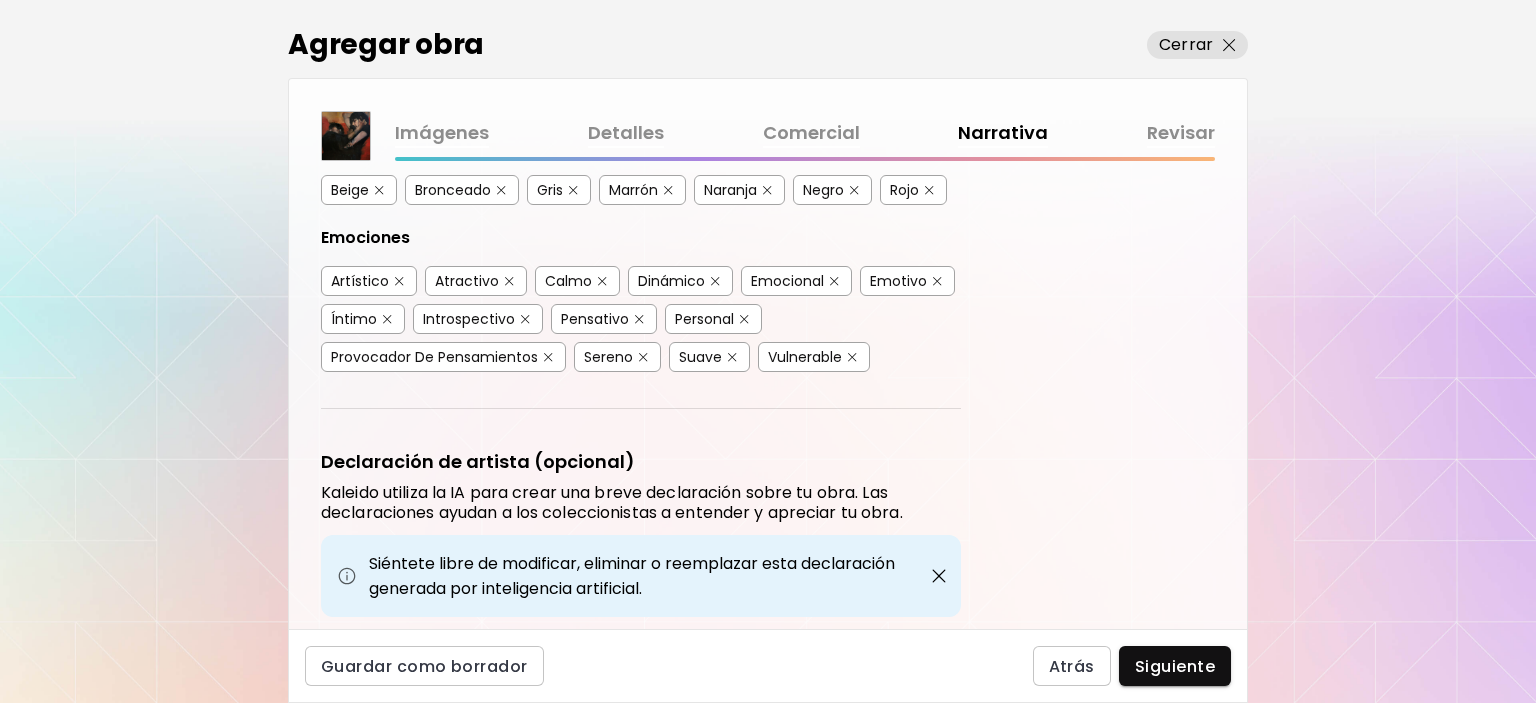 drag, startPoint x: 562, startPoint y: 535, endPoint x: 321, endPoint y: 483, distance: 246.54614 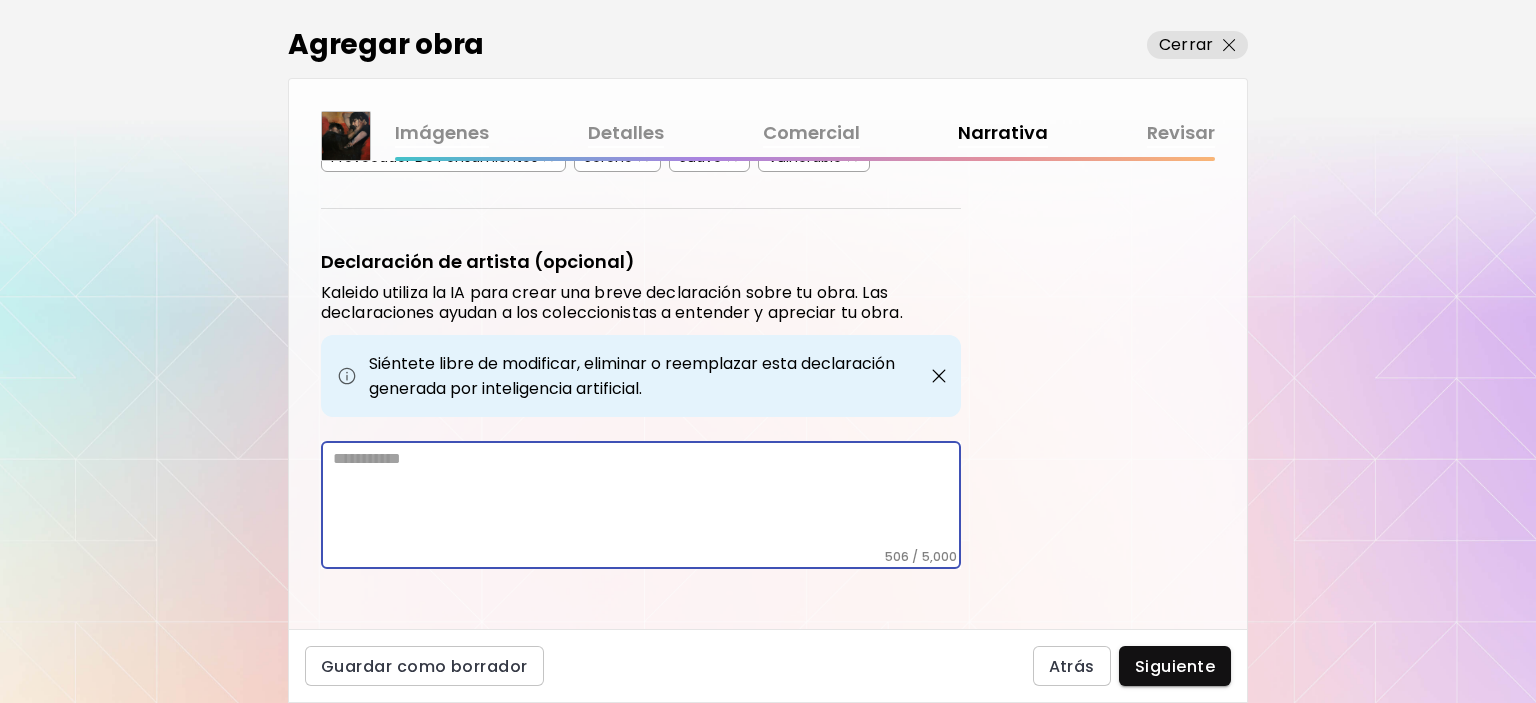 scroll, scrollTop: 624, scrollLeft: 0, axis: vertical 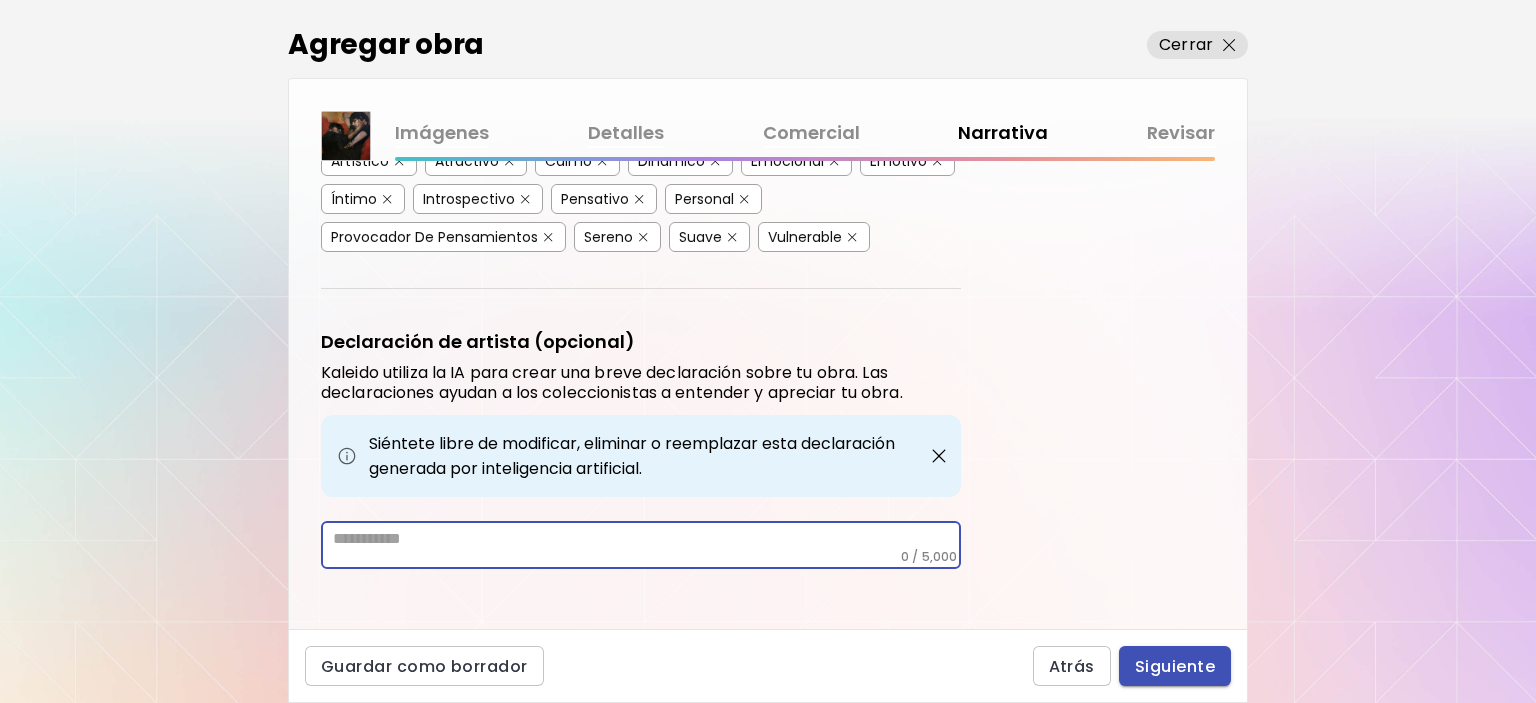 type 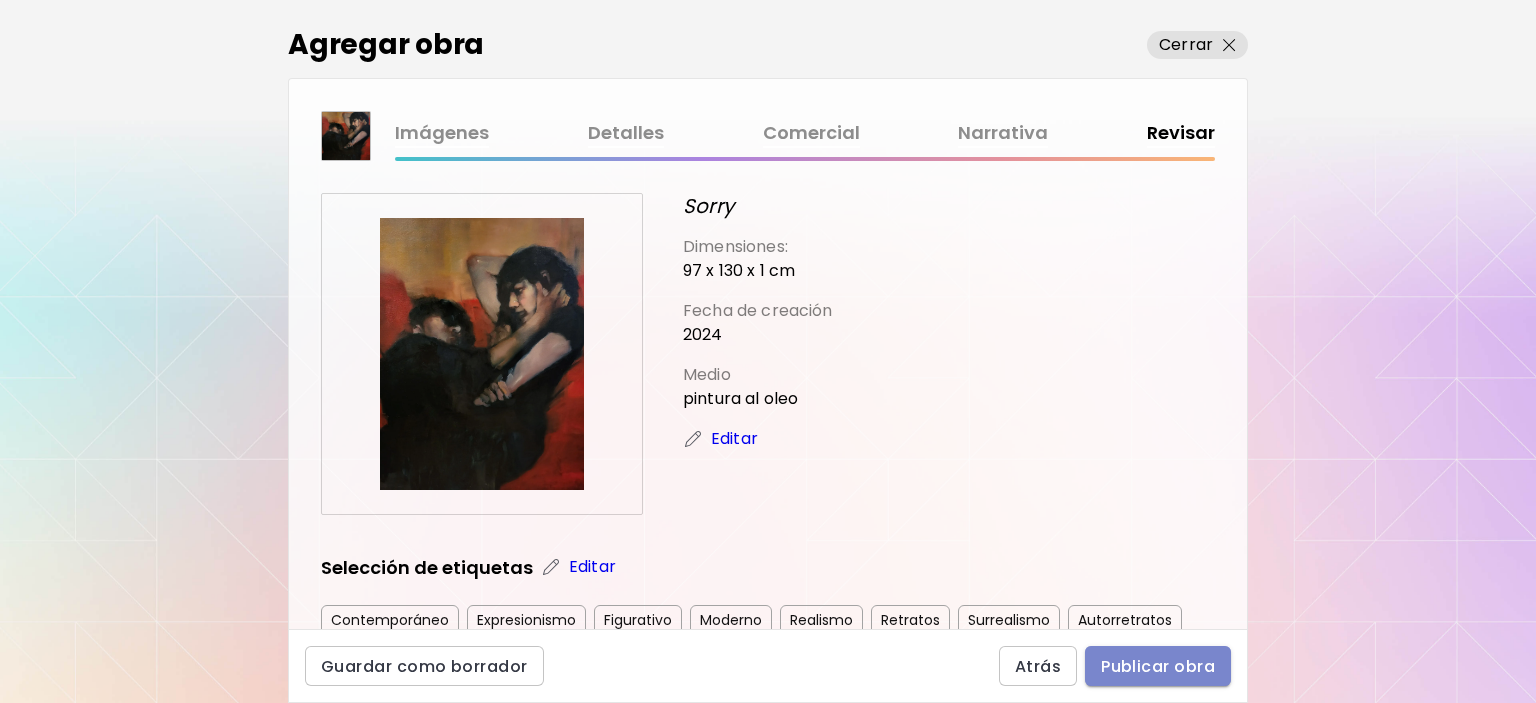 click on "Publicar obra" at bounding box center [1158, 666] 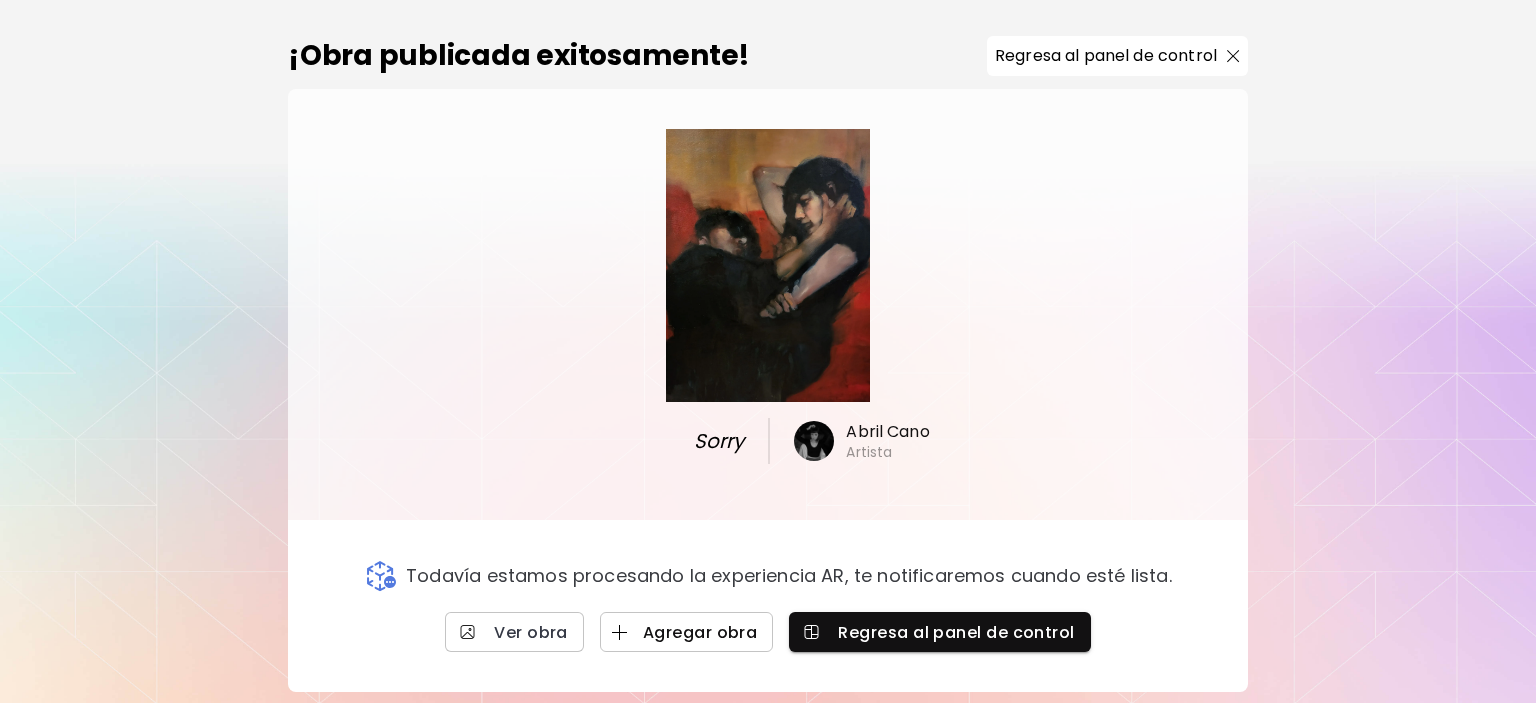 click on "Agregar obra" at bounding box center [687, 632] 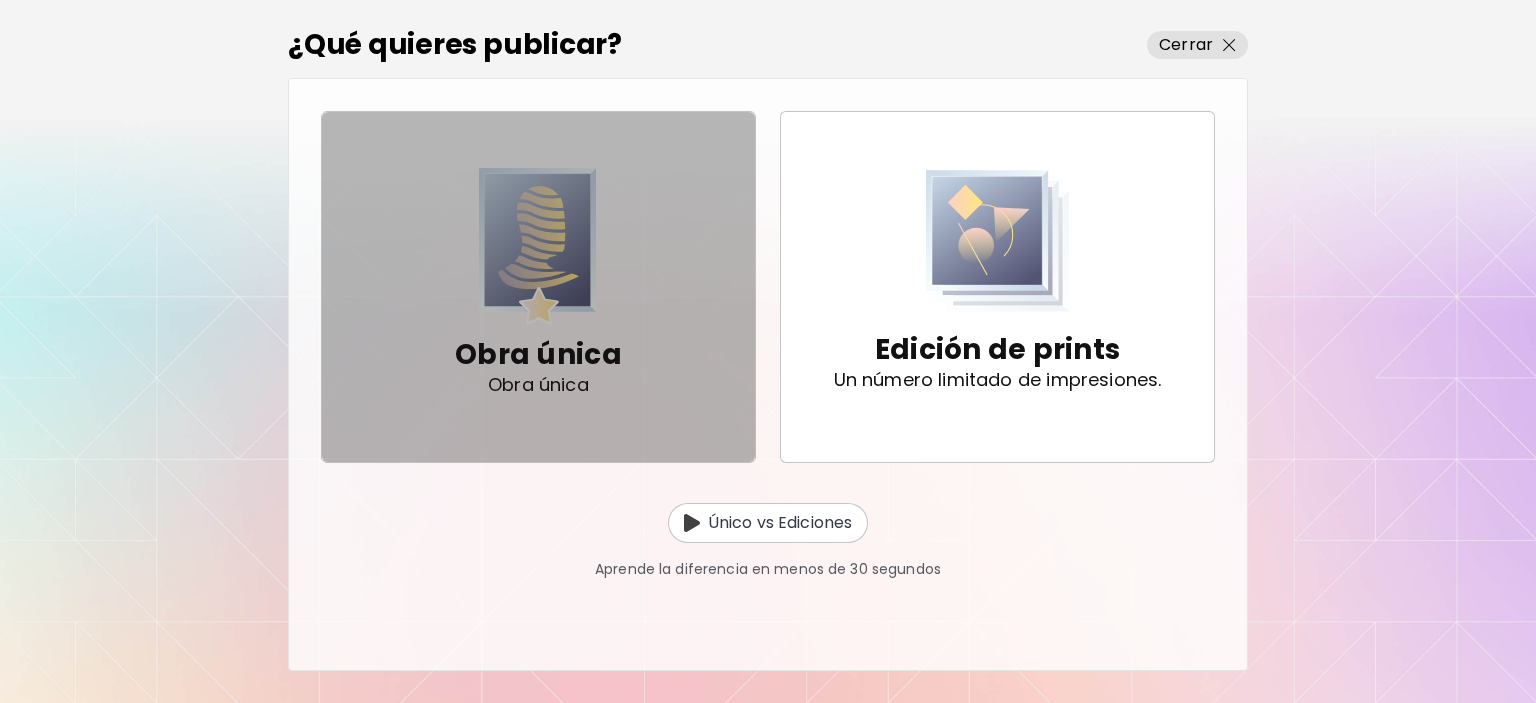 click on "Obra única" at bounding box center [538, 355] 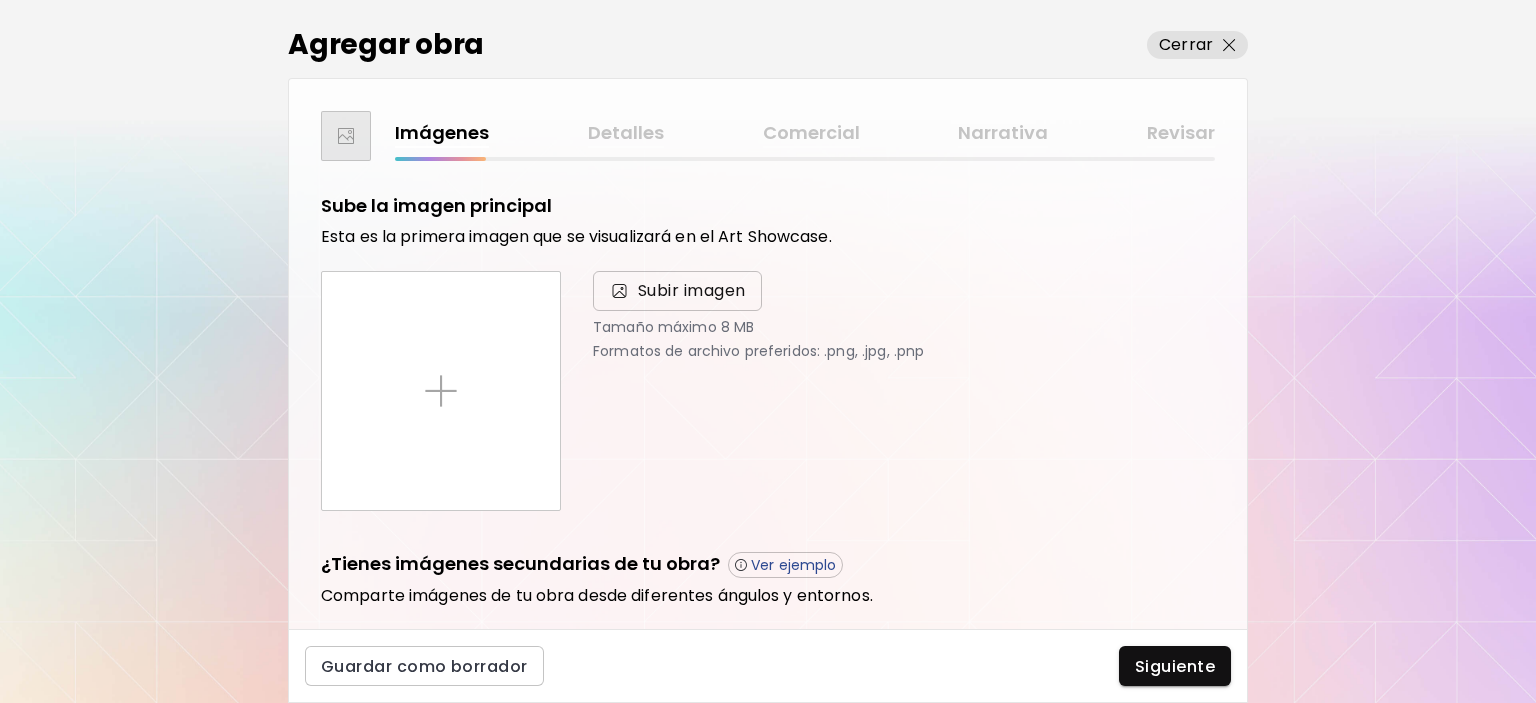 click on "Subir imagen" at bounding box center (692, 291) 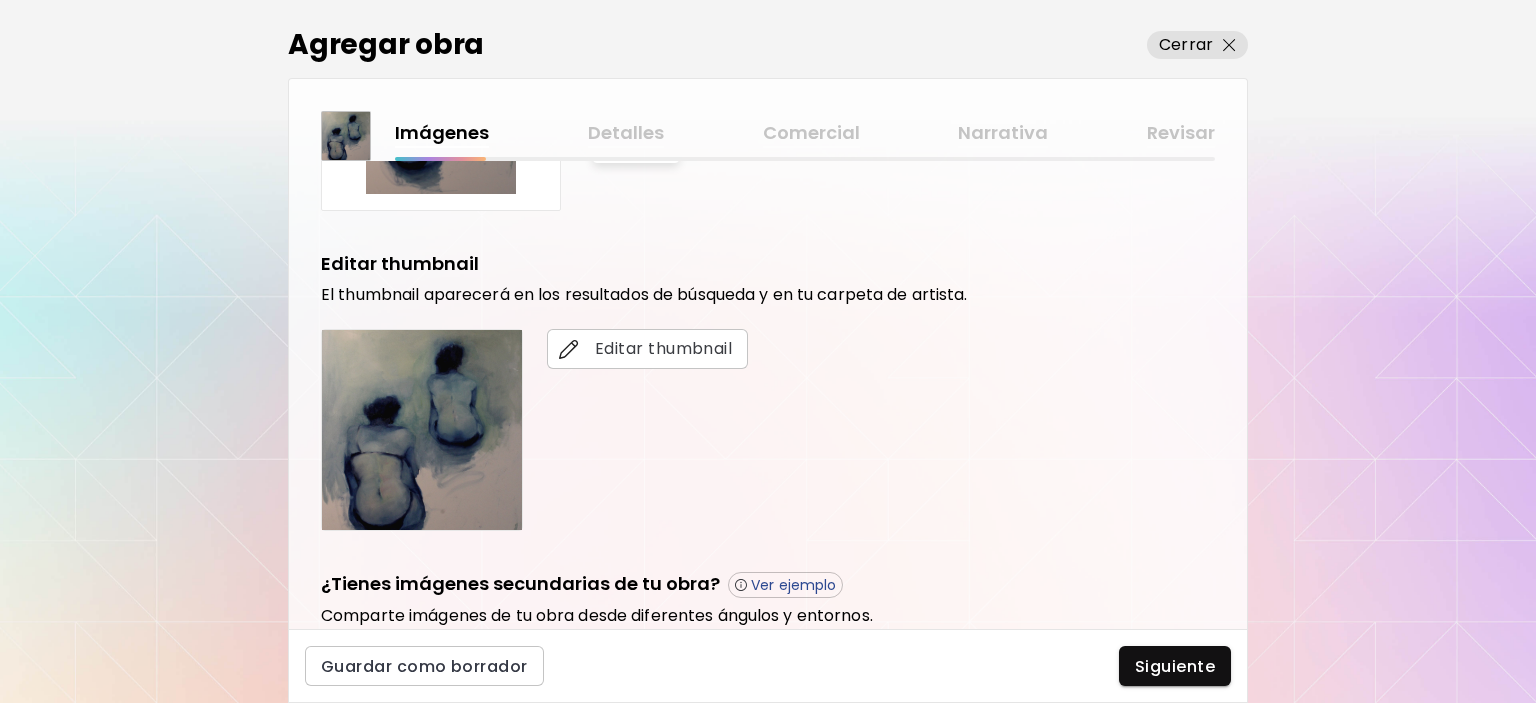 scroll, scrollTop: 588, scrollLeft: 0, axis: vertical 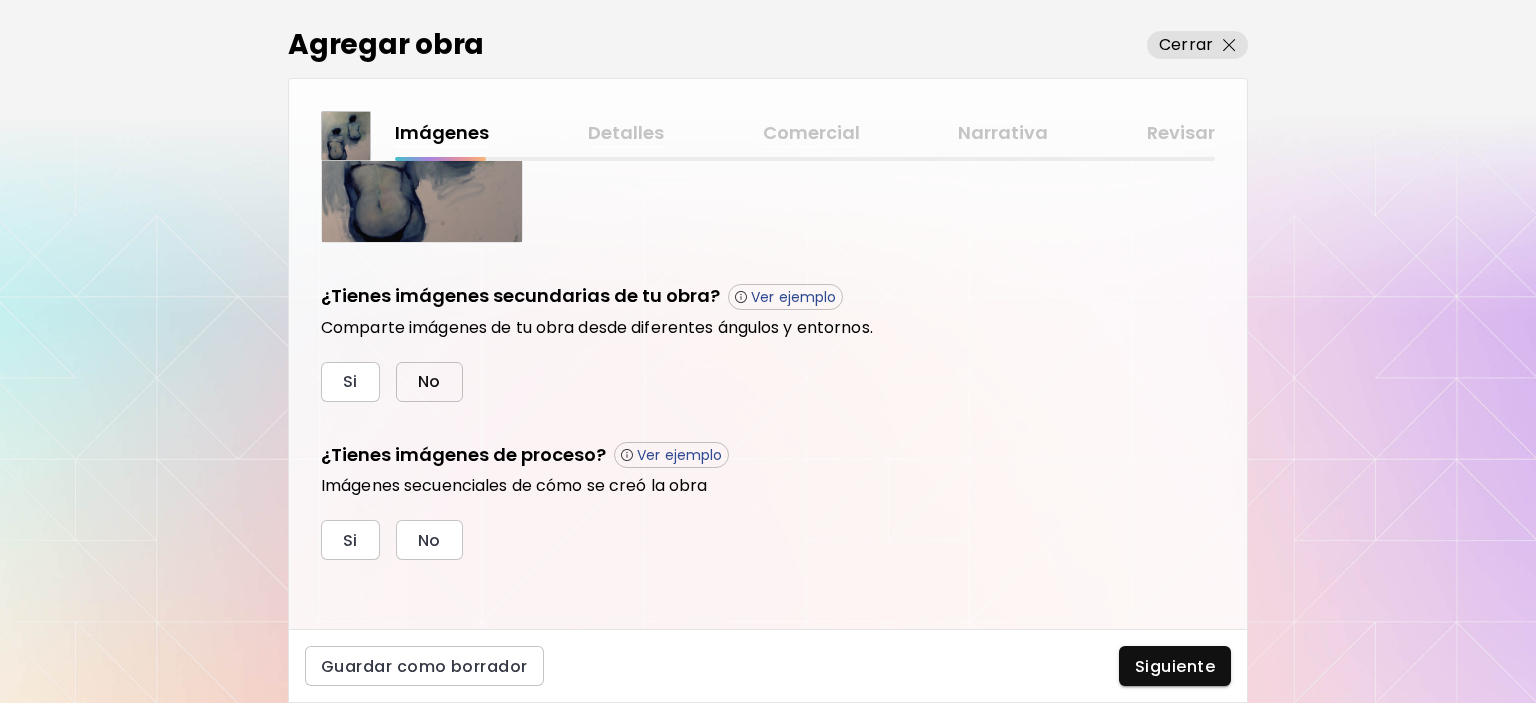 click on "No" at bounding box center (429, 382) 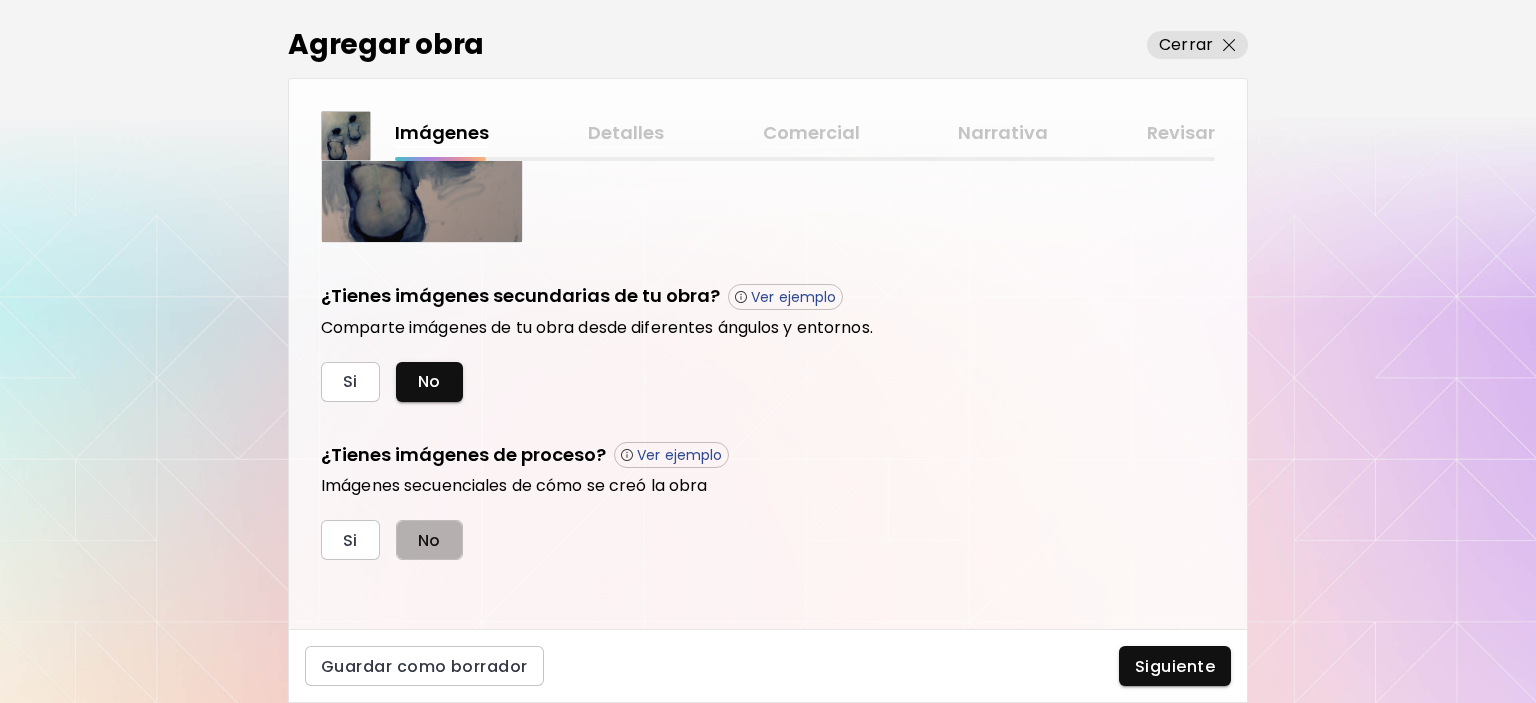 click on "No" at bounding box center [429, 540] 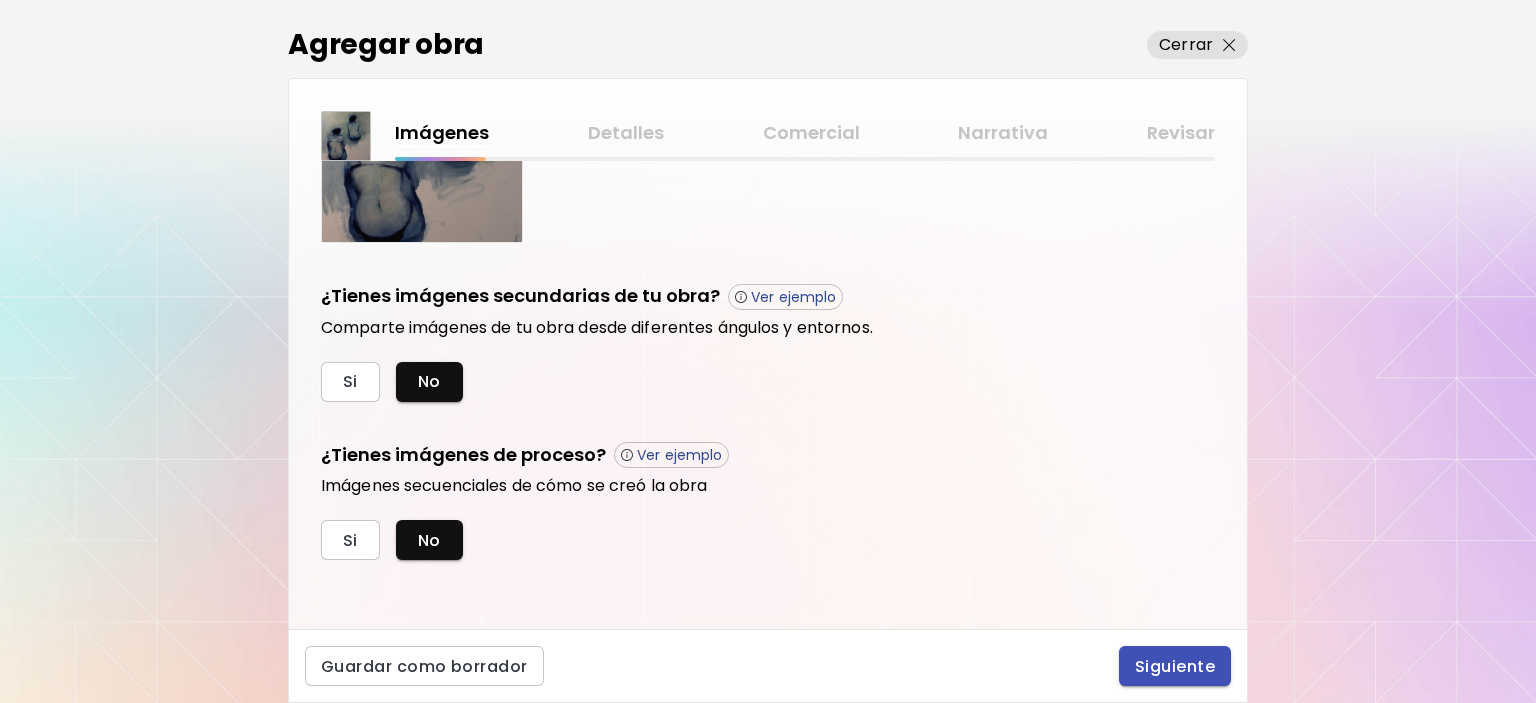 click on "Siguiente" at bounding box center (1175, 666) 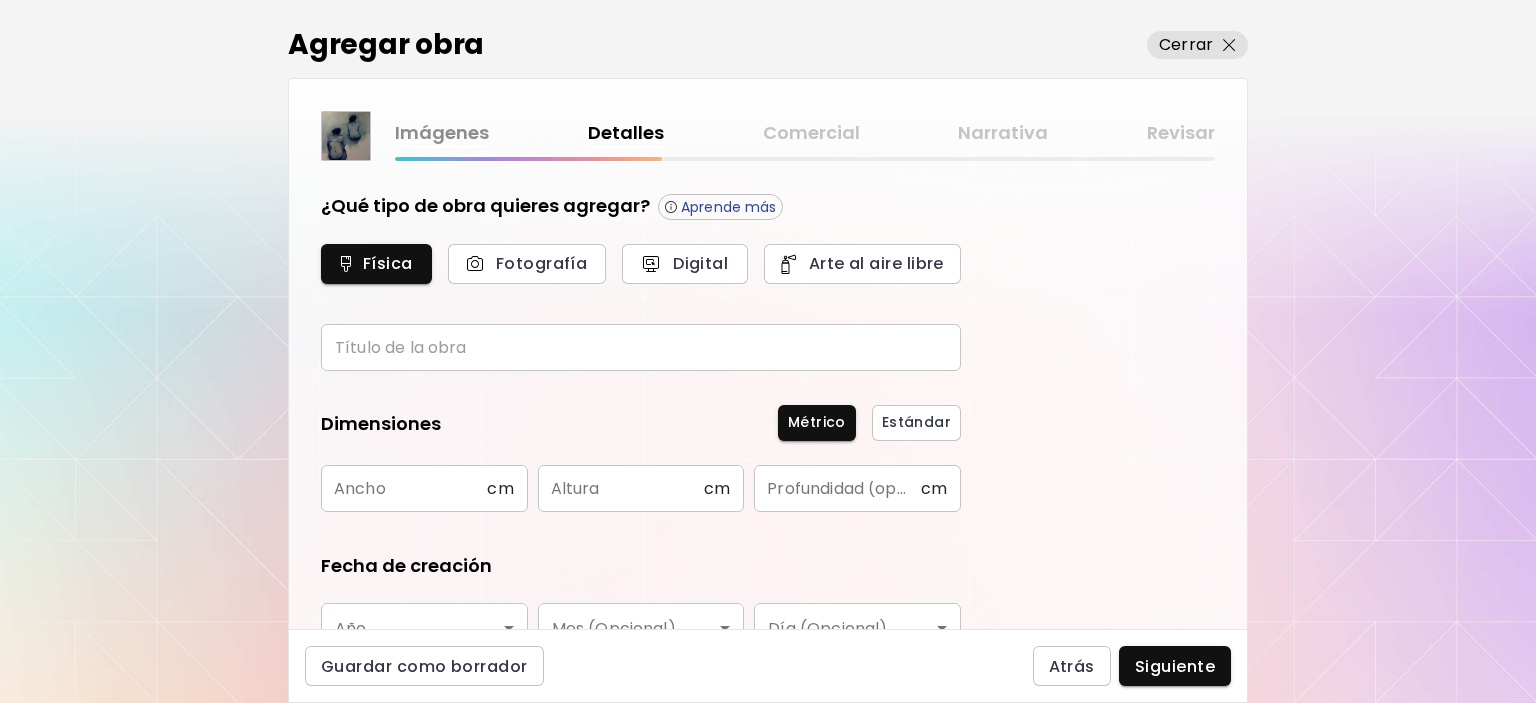 click at bounding box center [641, 347] 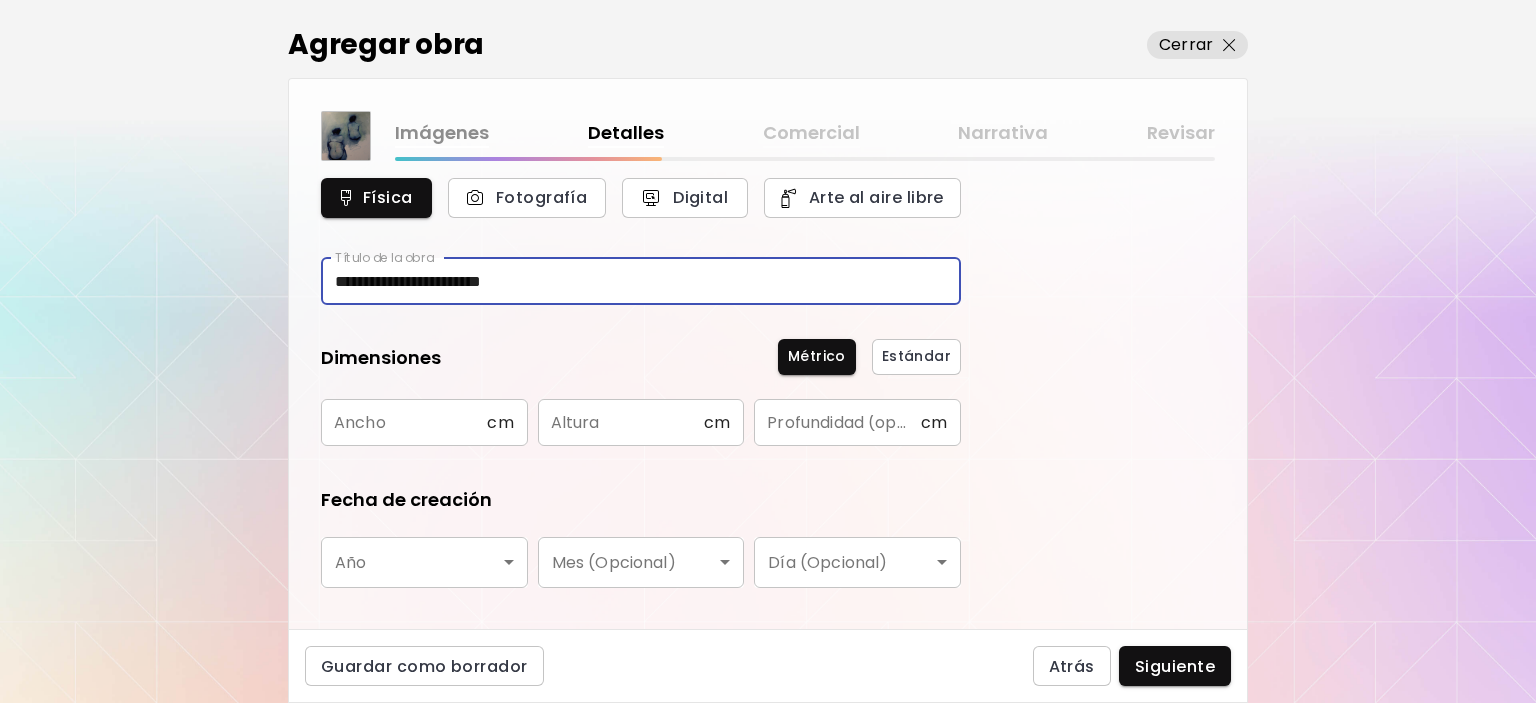 scroll, scrollTop: 100, scrollLeft: 0, axis: vertical 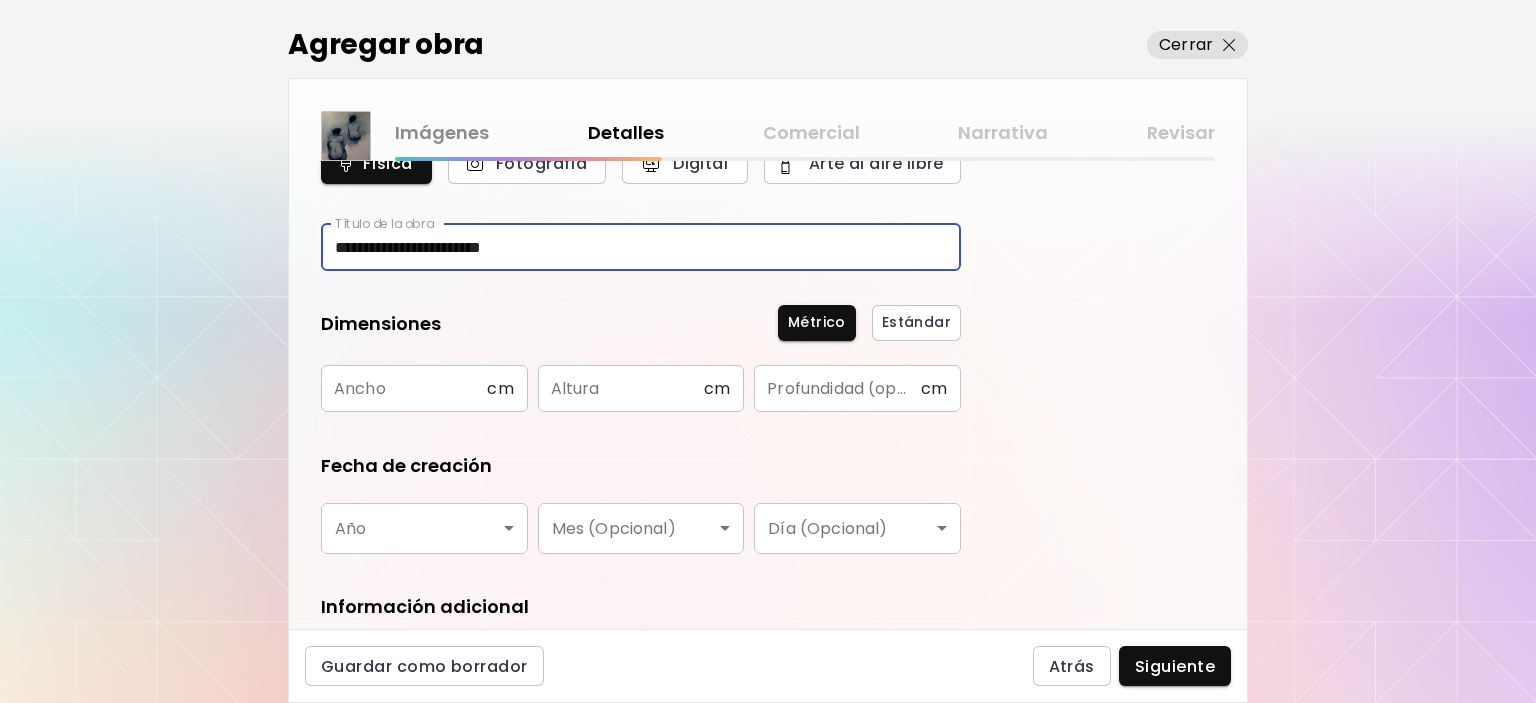 type on "**********" 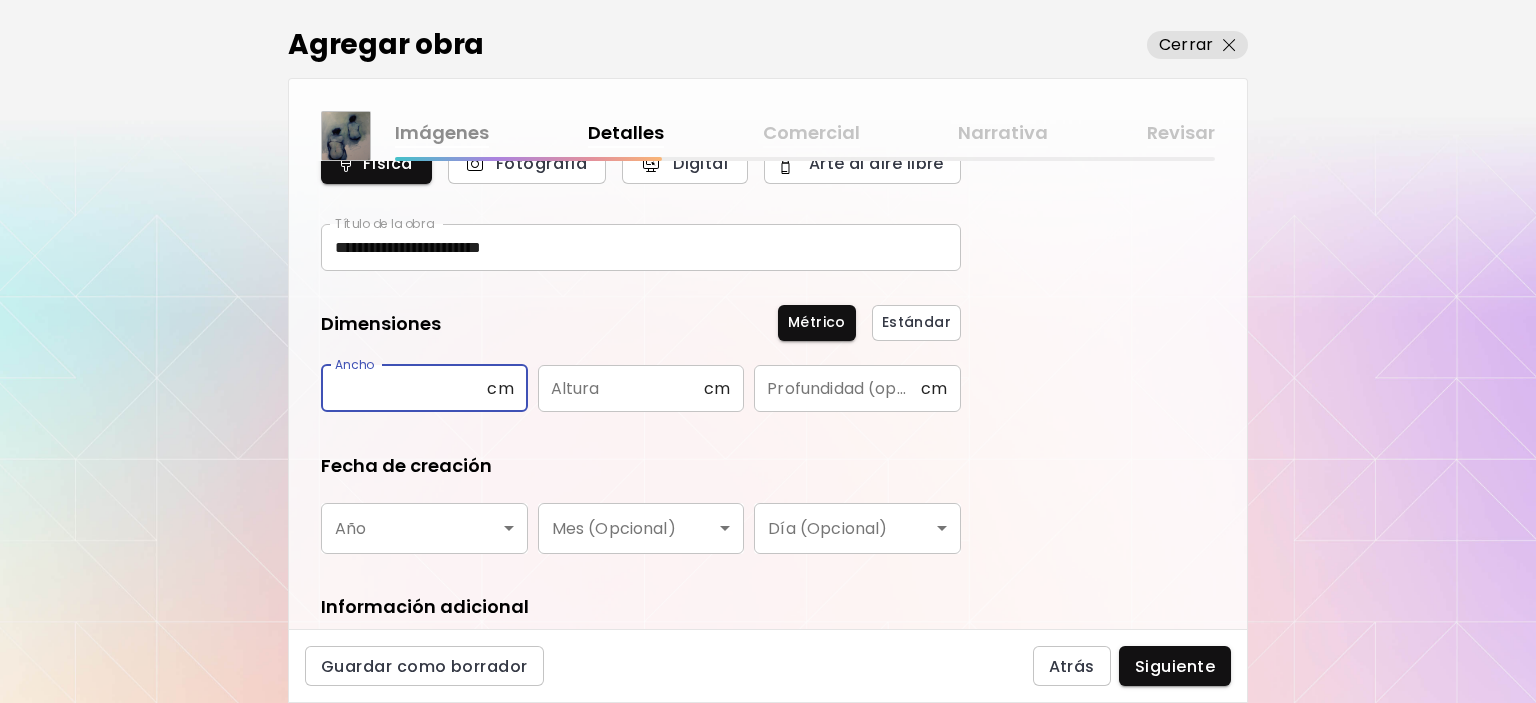 click at bounding box center (404, 388) 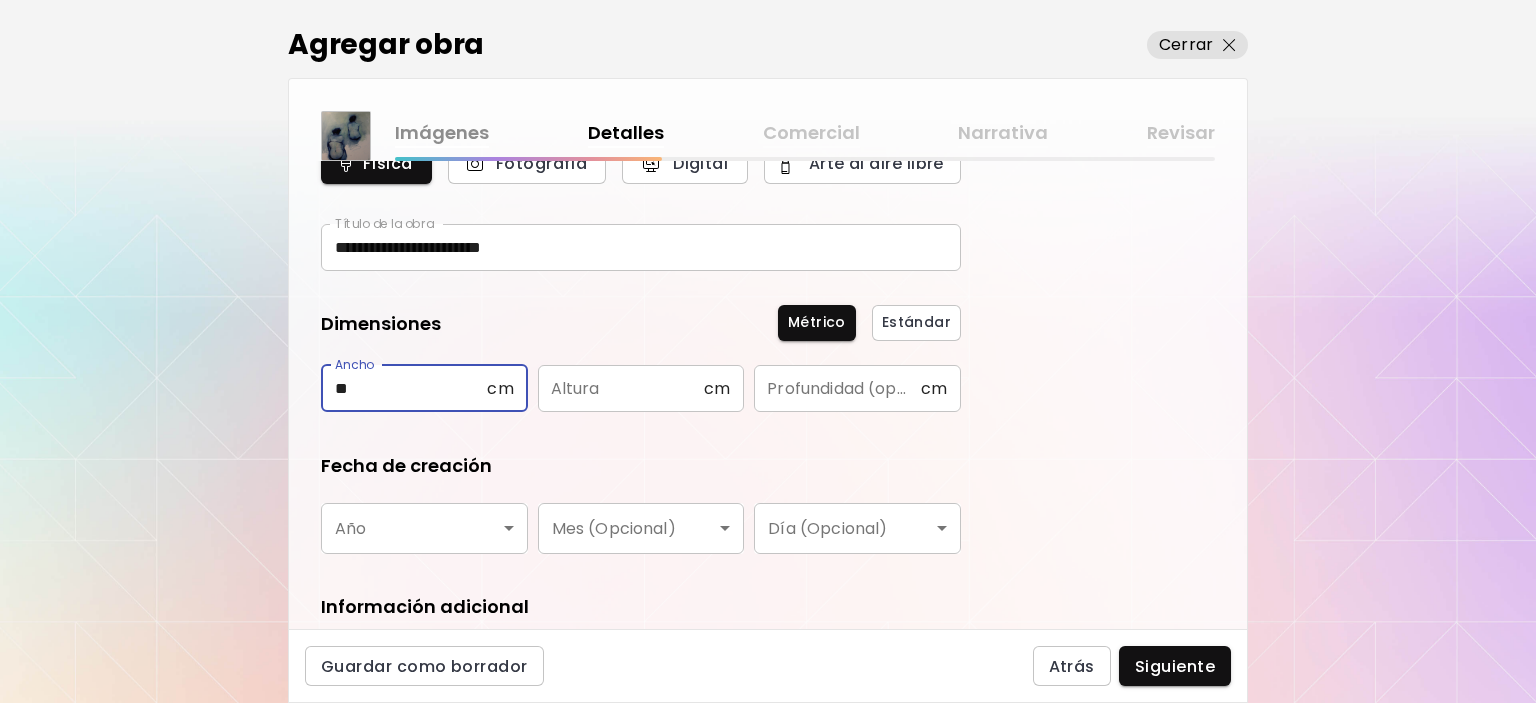 type on "**" 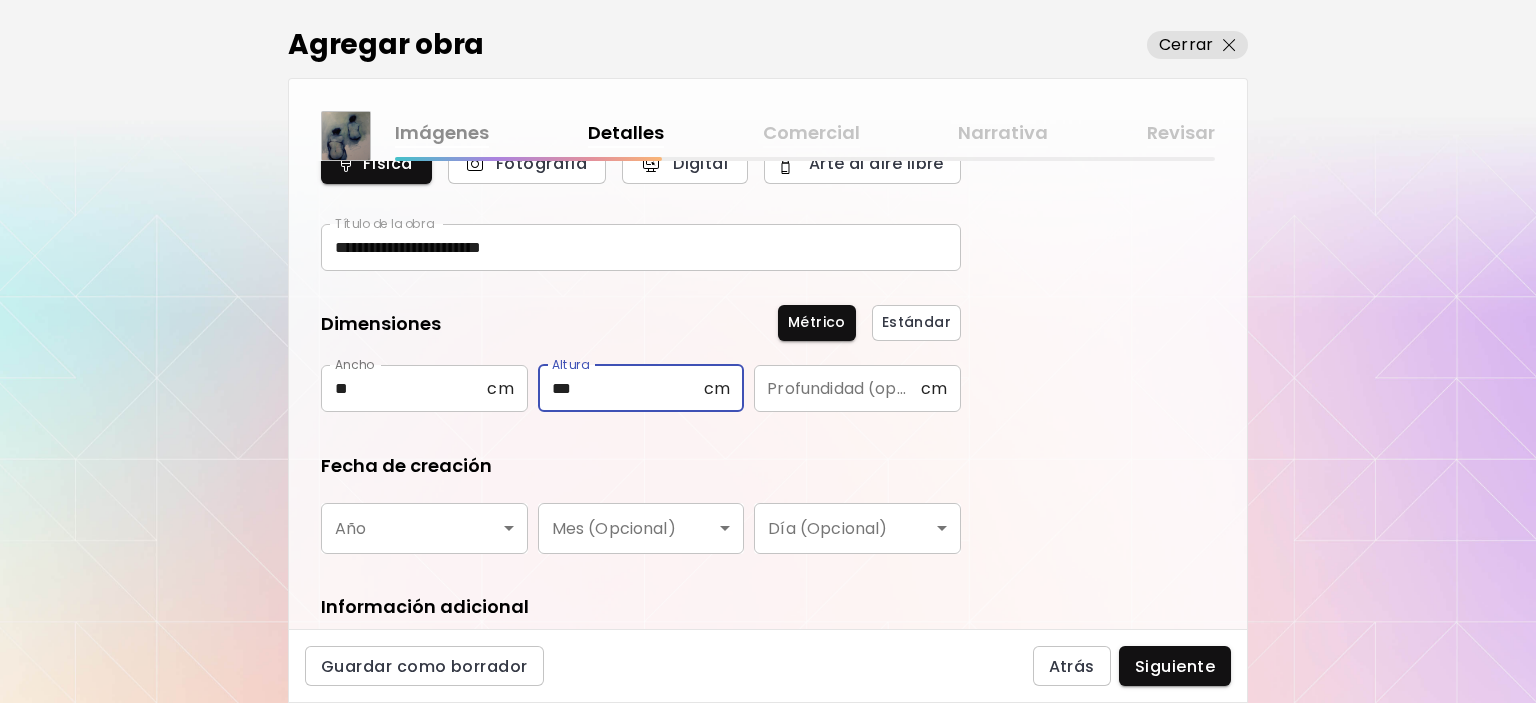type on "***" 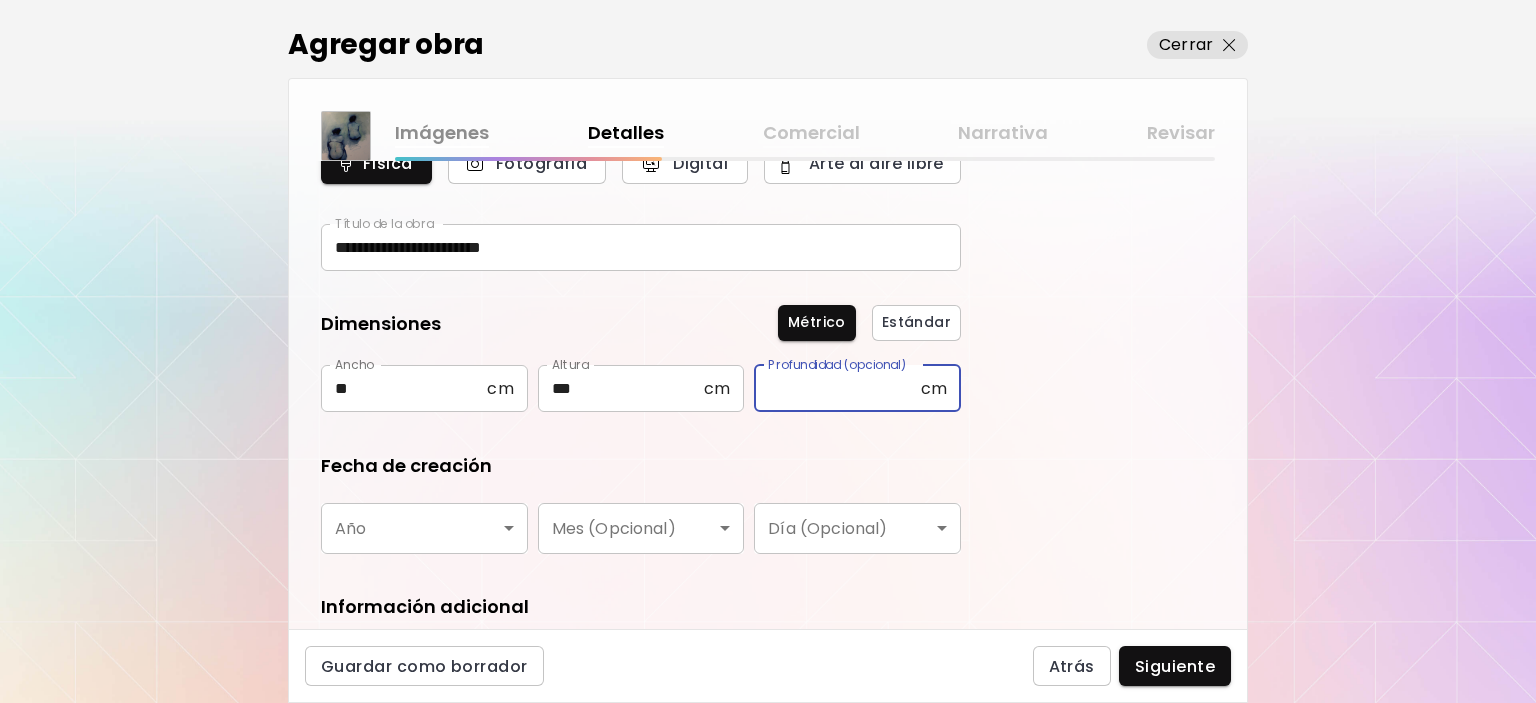 click at bounding box center [837, 388] 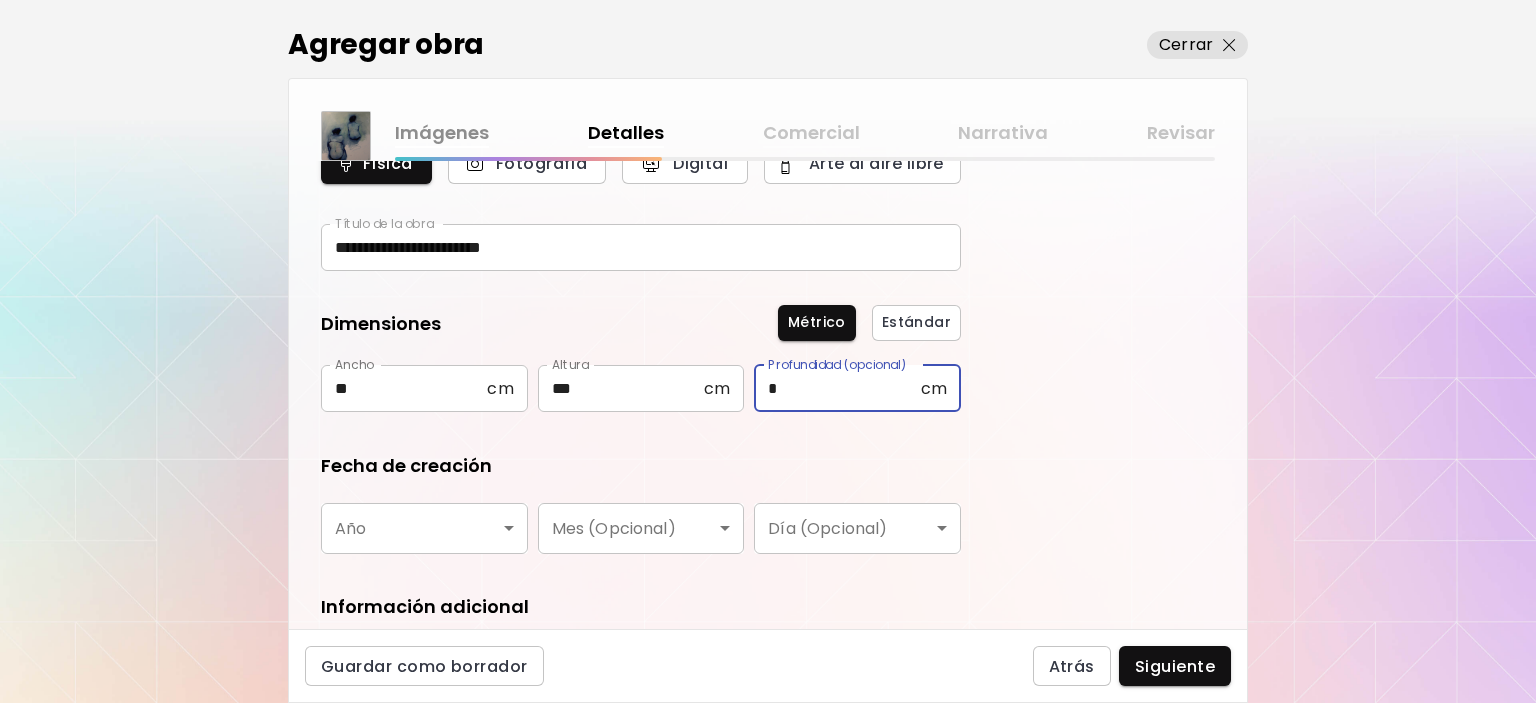 type on "*" 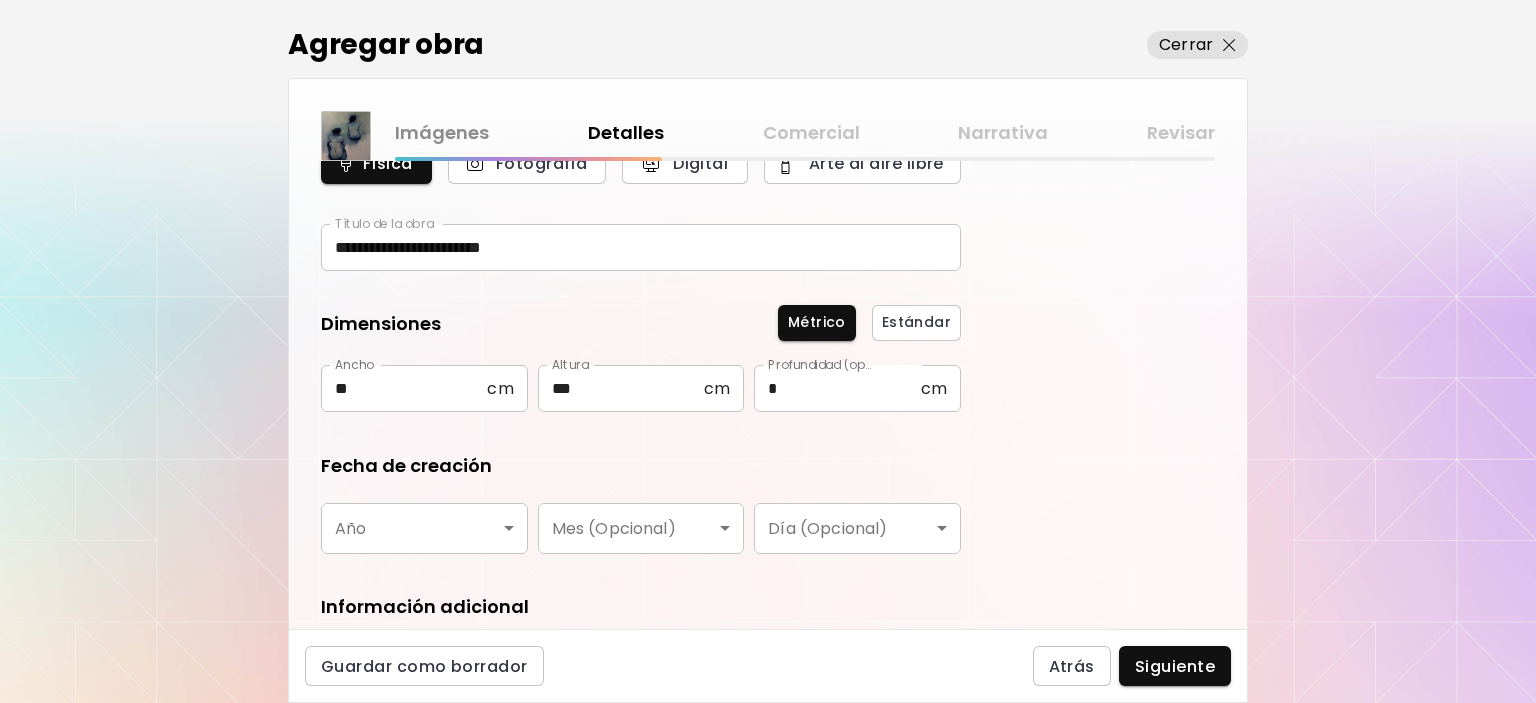 scroll, scrollTop: 200, scrollLeft: 0, axis: vertical 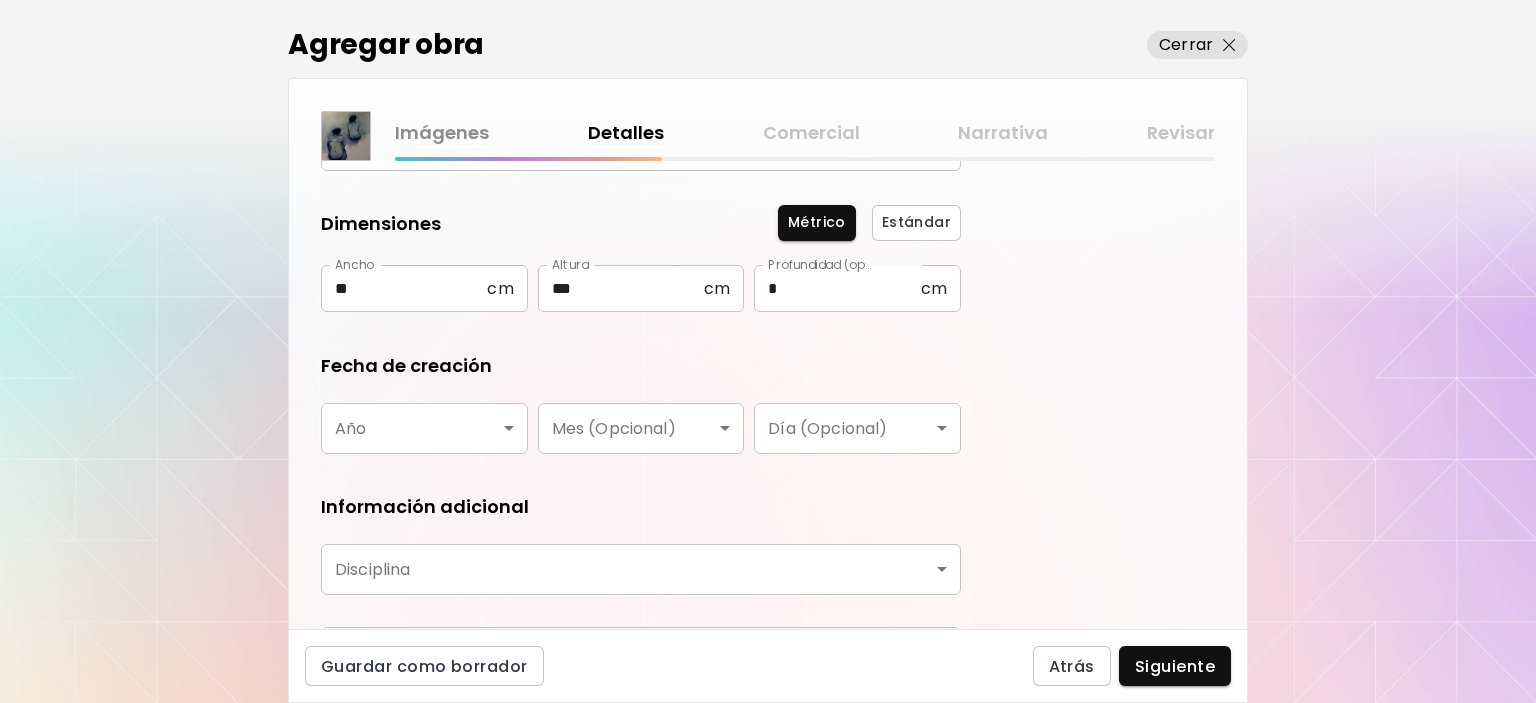 click on "**********" at bounding box center (768, 351) 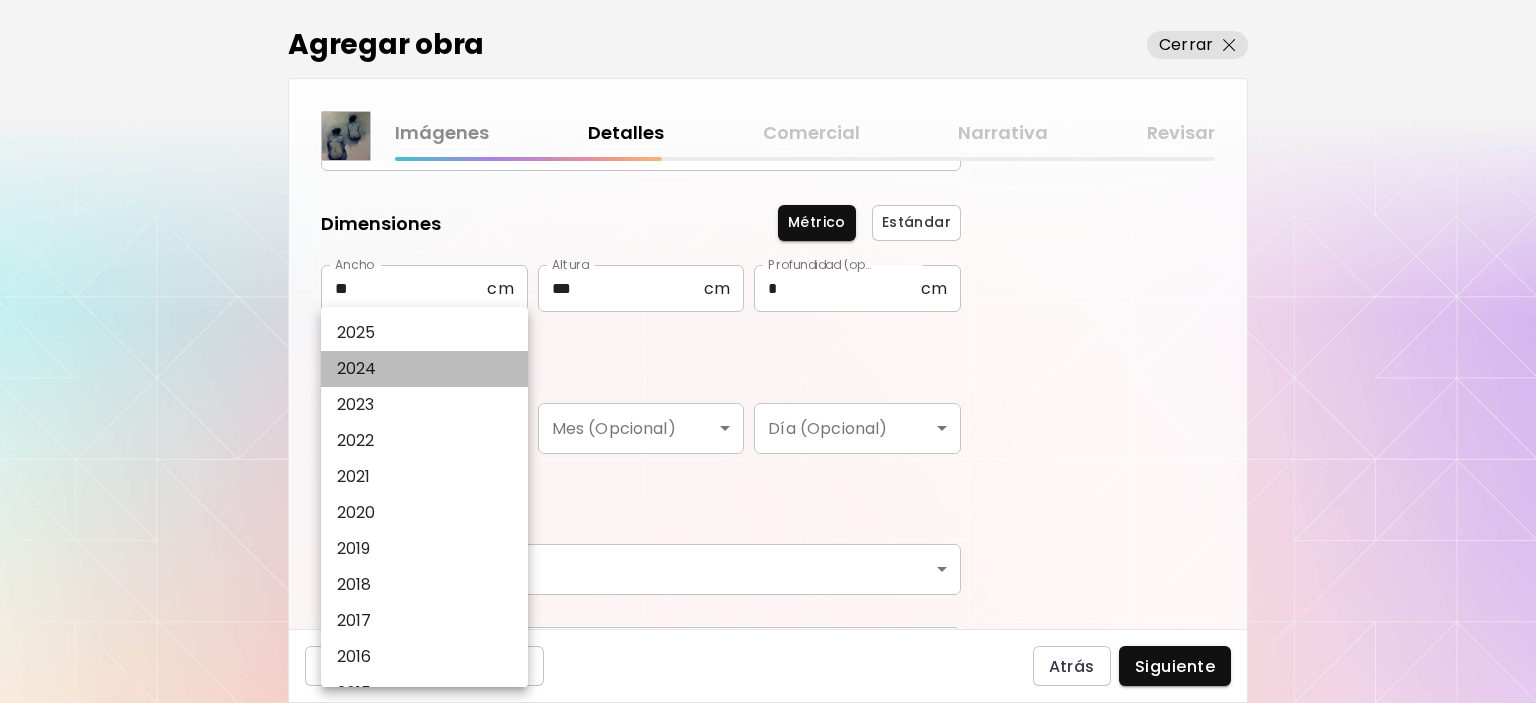 click on "2024" at bounding box center [429, 369] 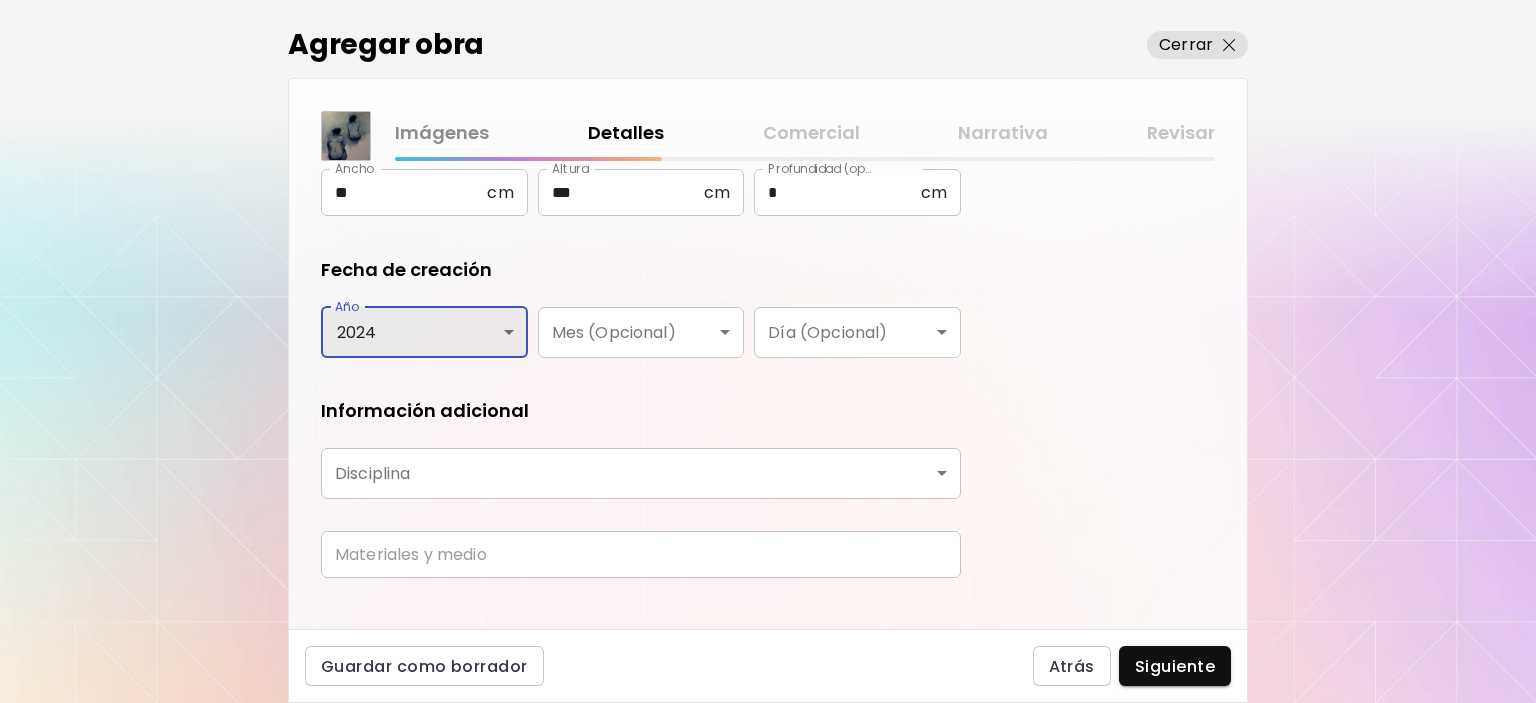 scroll, scrollTop: 300, scrollLeft: 0, axis: vertical 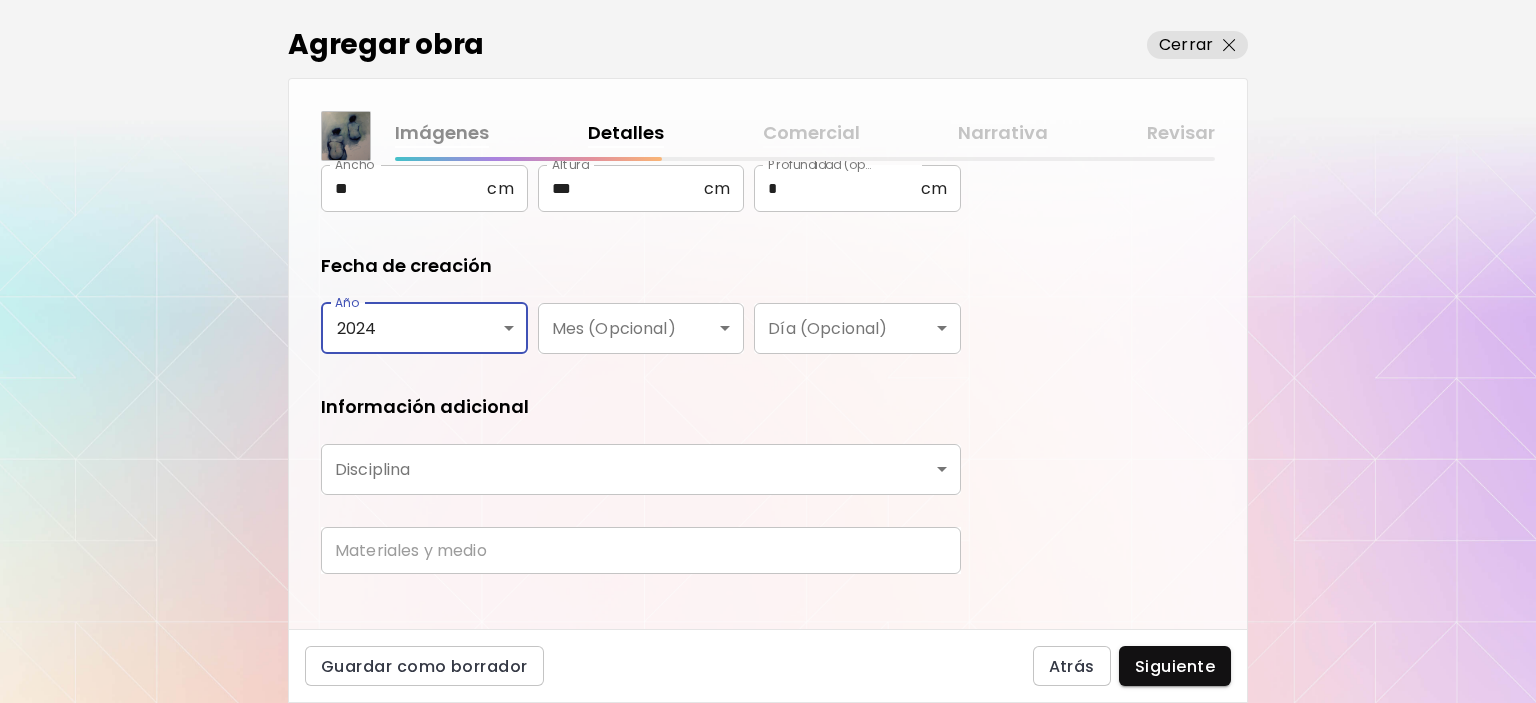 click on "**********" at bounding box center [768, 351] 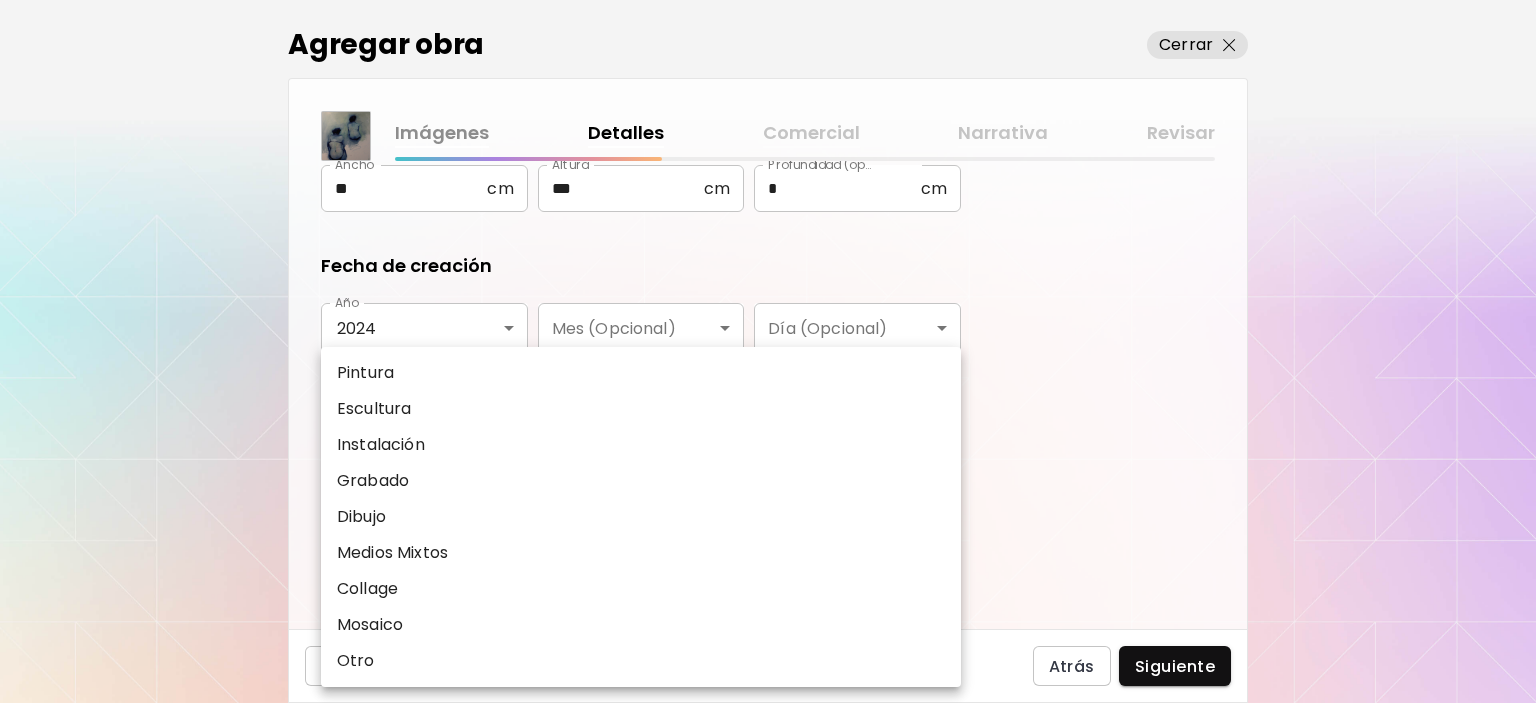 click on "Pintura" at bounding box center [641, 373] 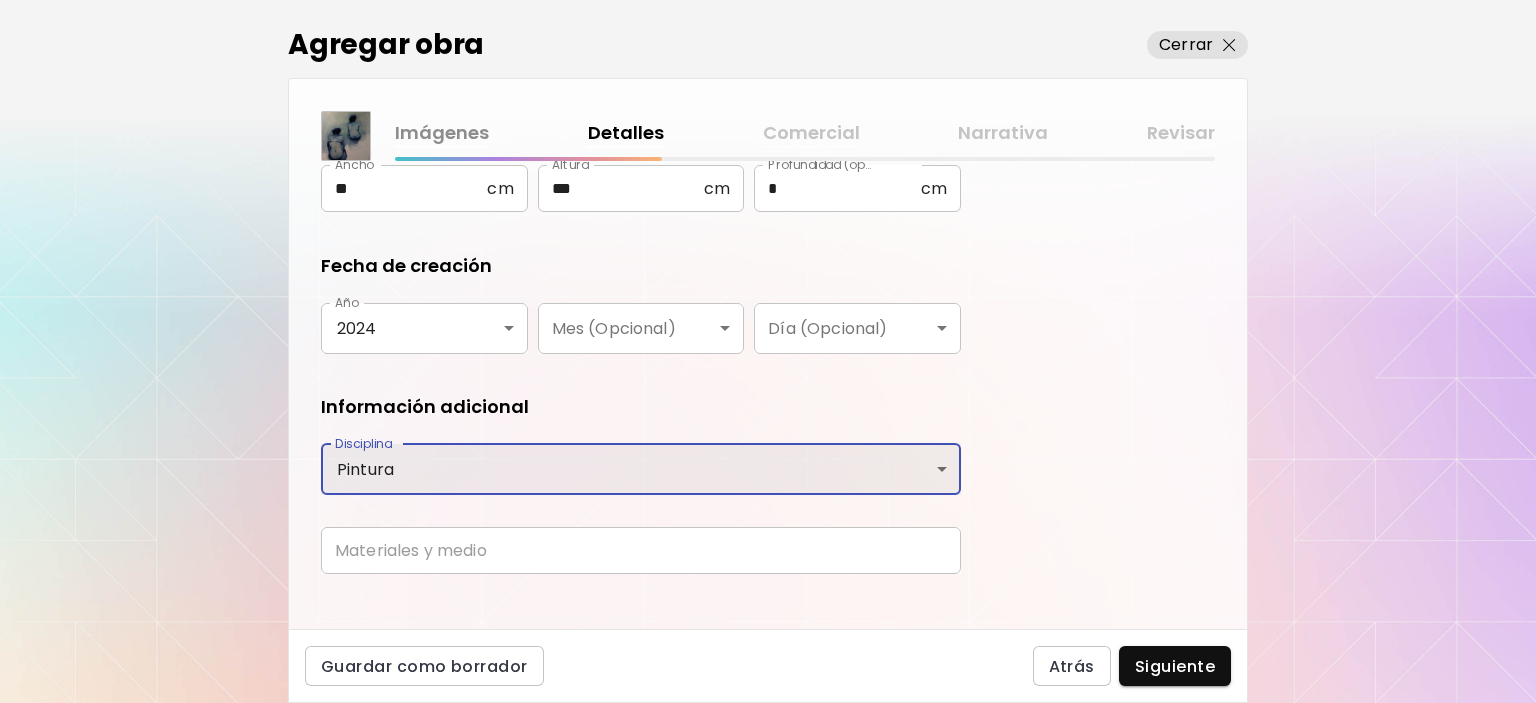 type on "********" 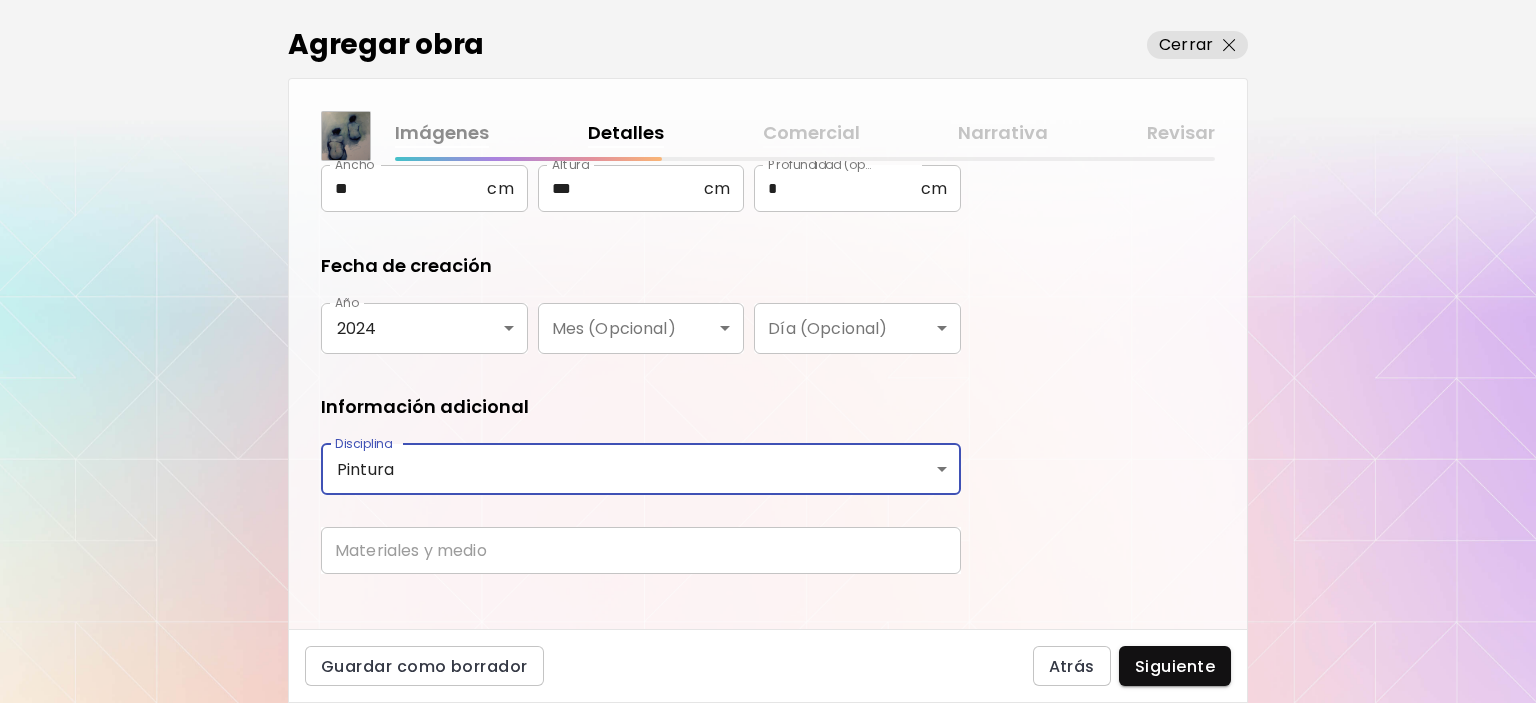 click at bounding box center (641, 550) 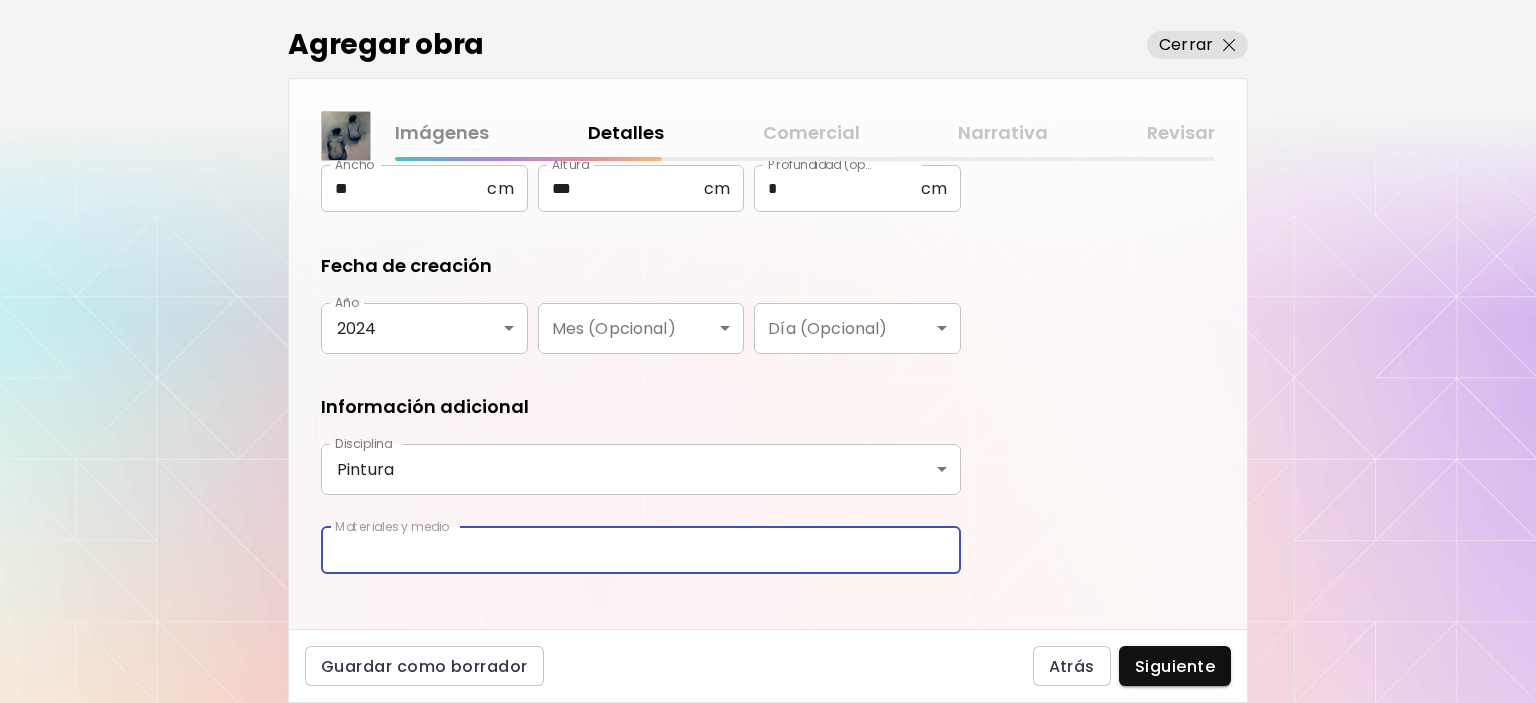 type on "**********" 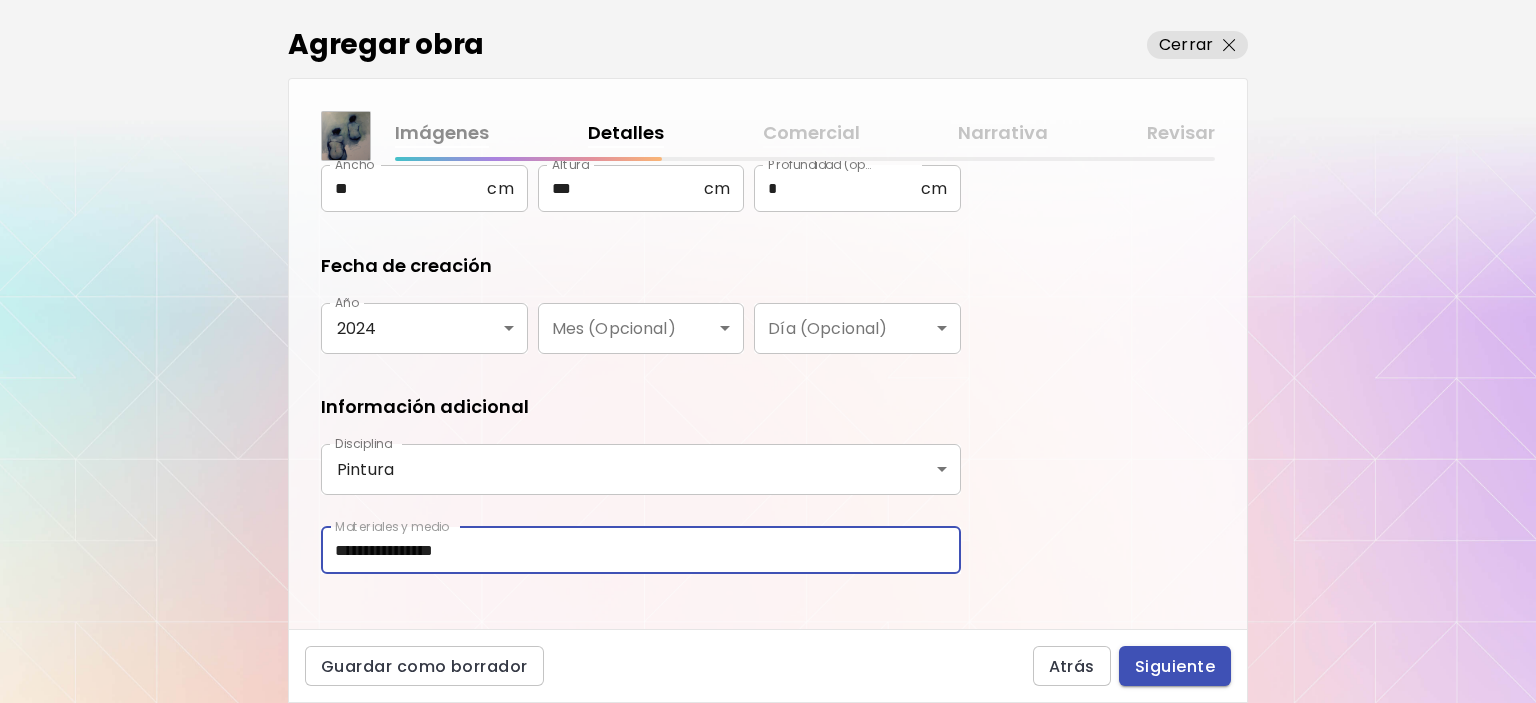 click on "Siguiente" at bounding box center (1175, 666) 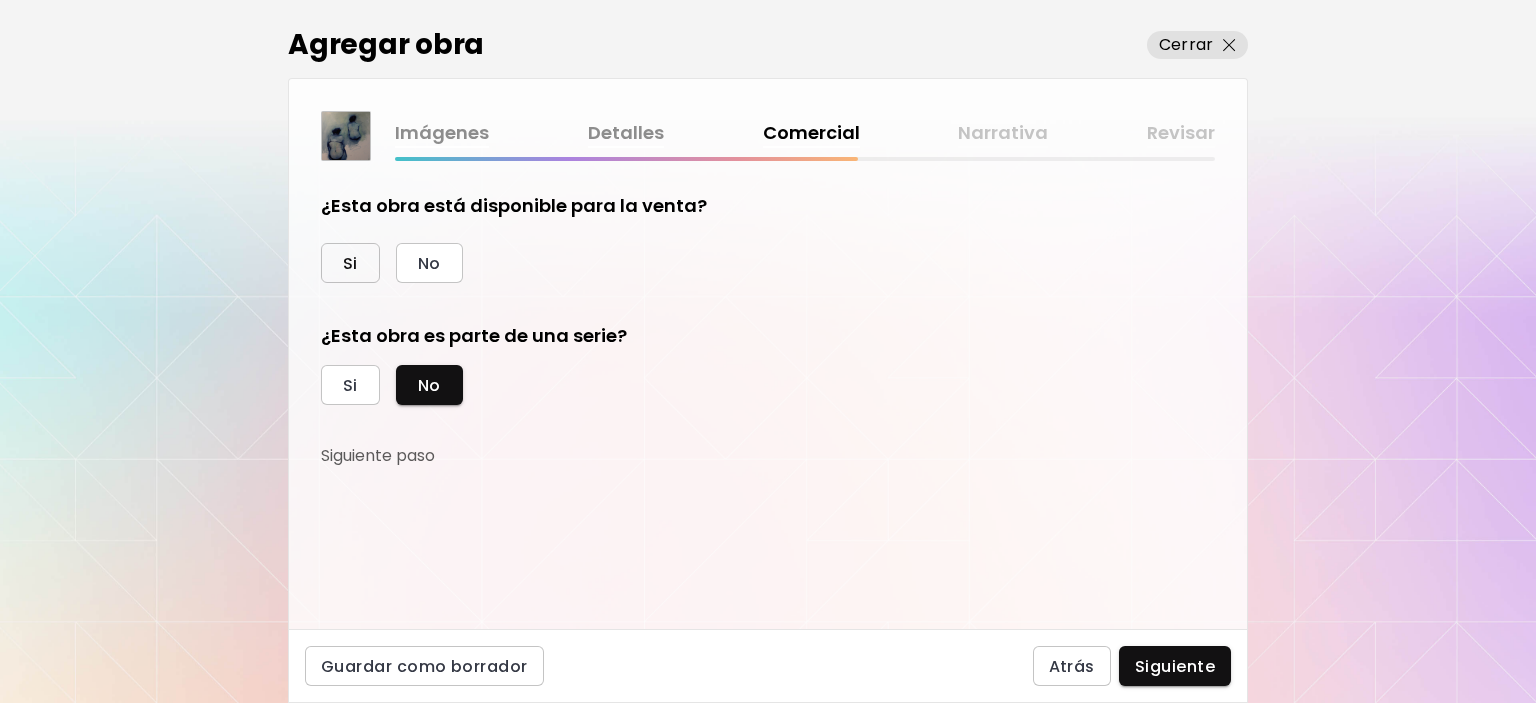 click on "Si" at bounding box center [350, 263] 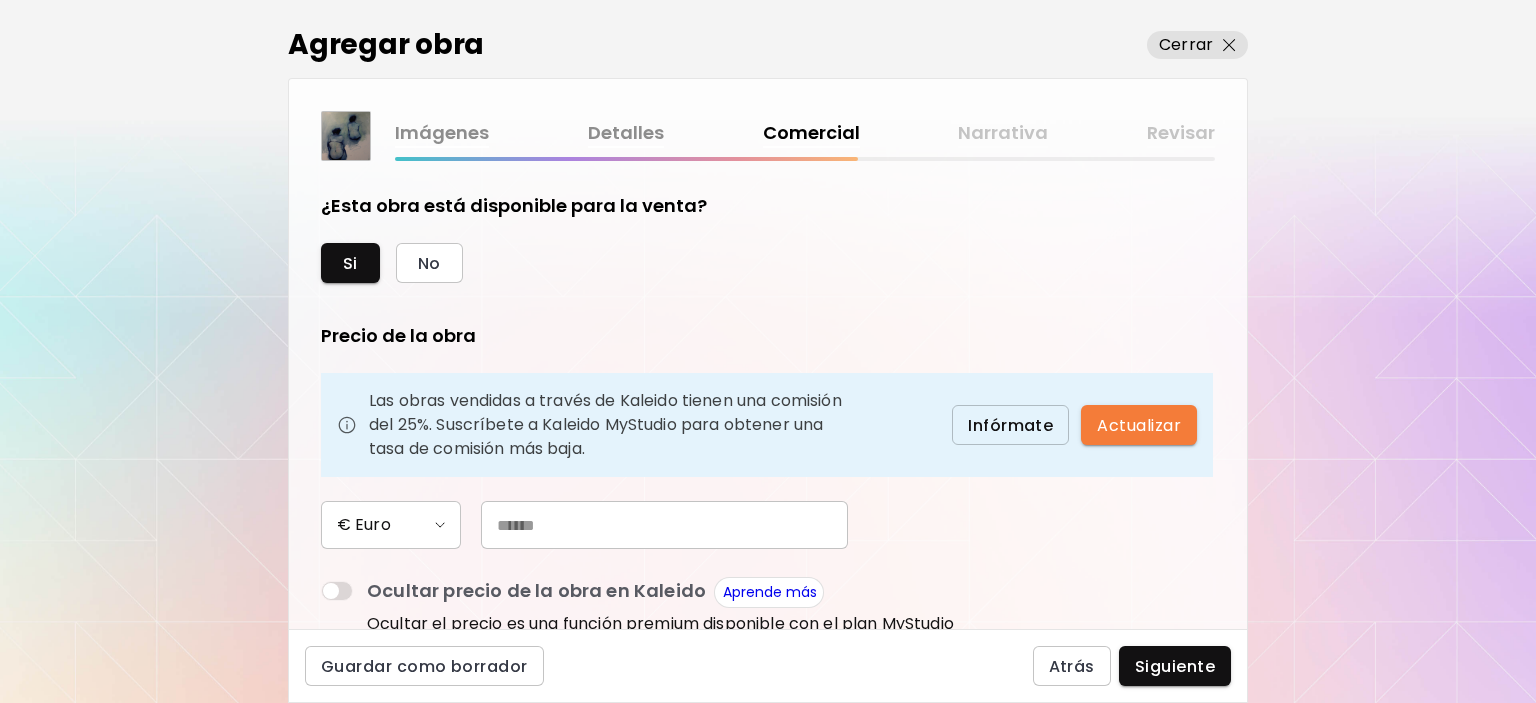click at bounding box center (664, 525) 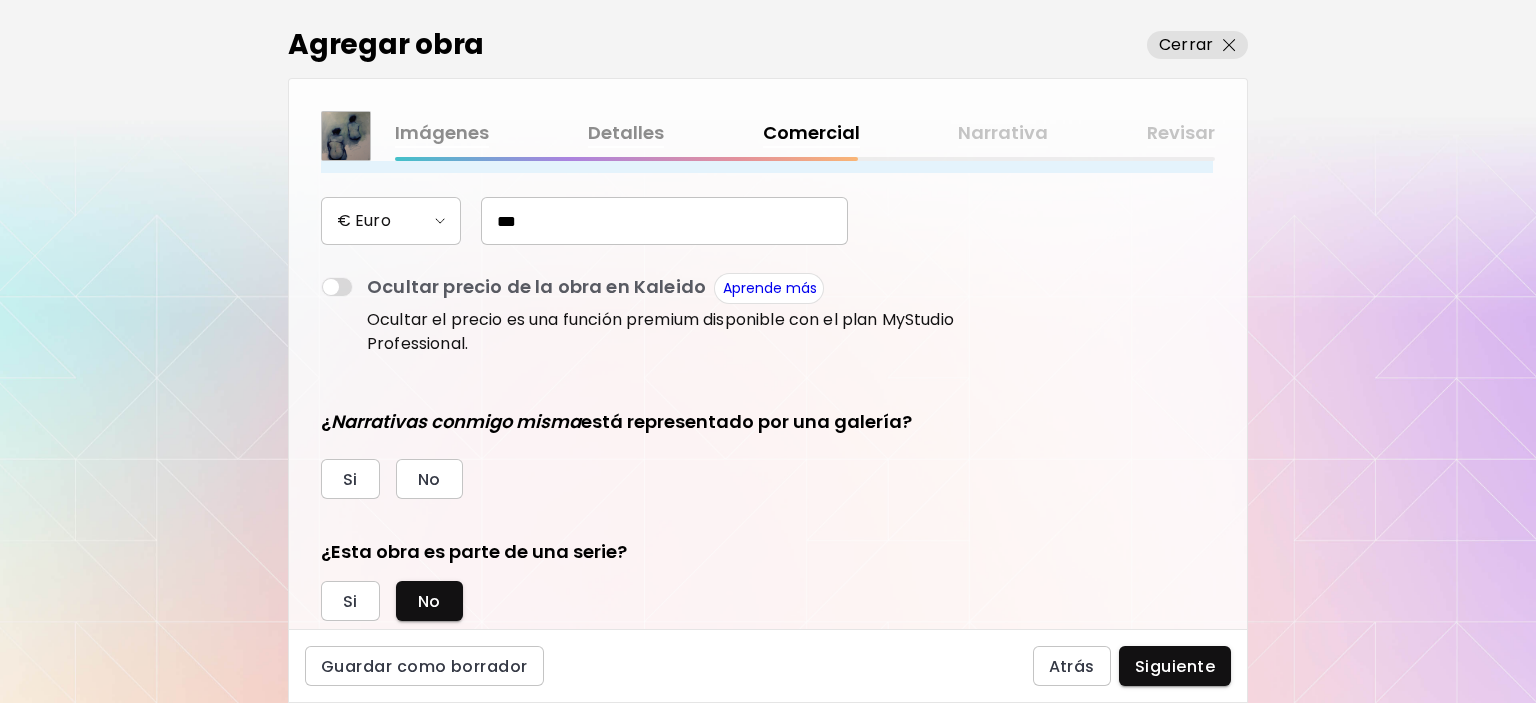 scroll, scrollTop: 356, scrollLeft: 0, axis: vertical 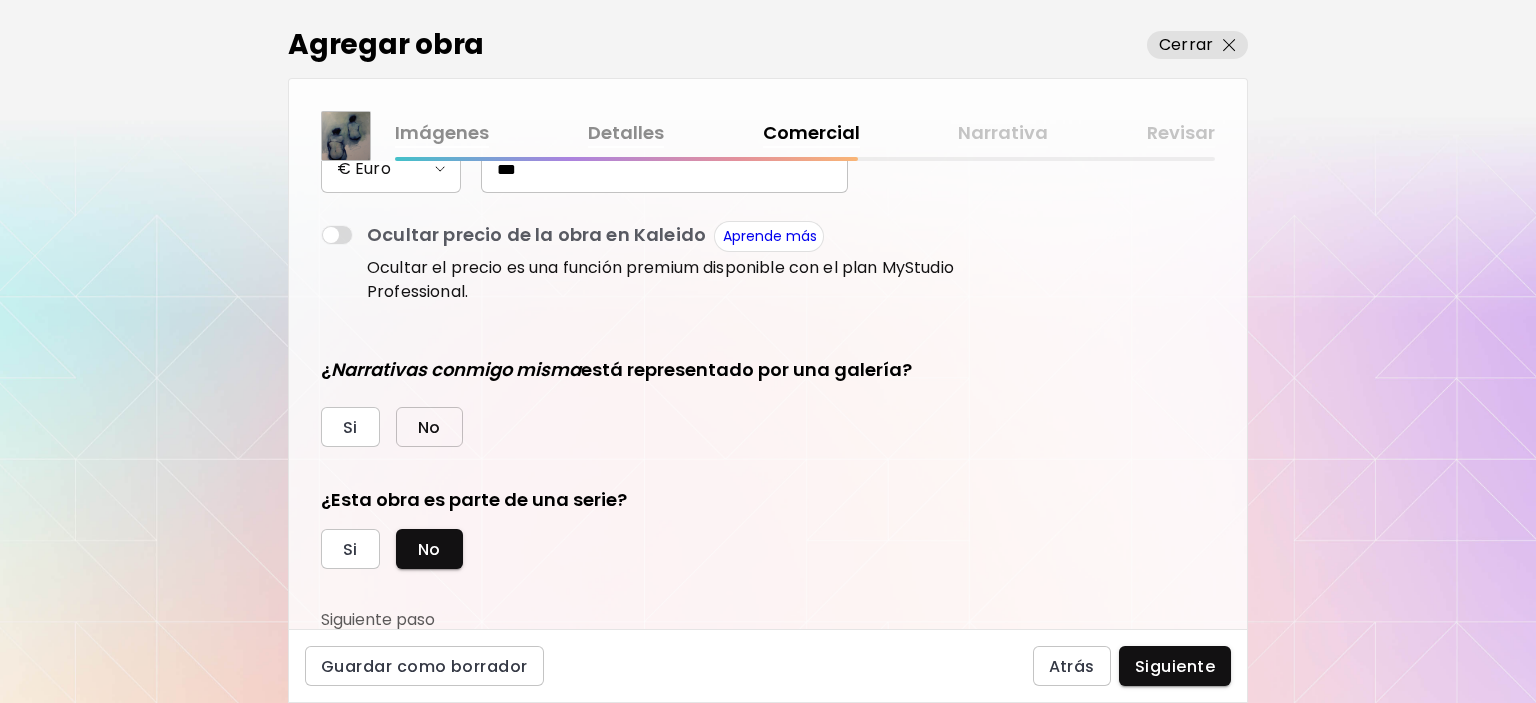 type on "***" 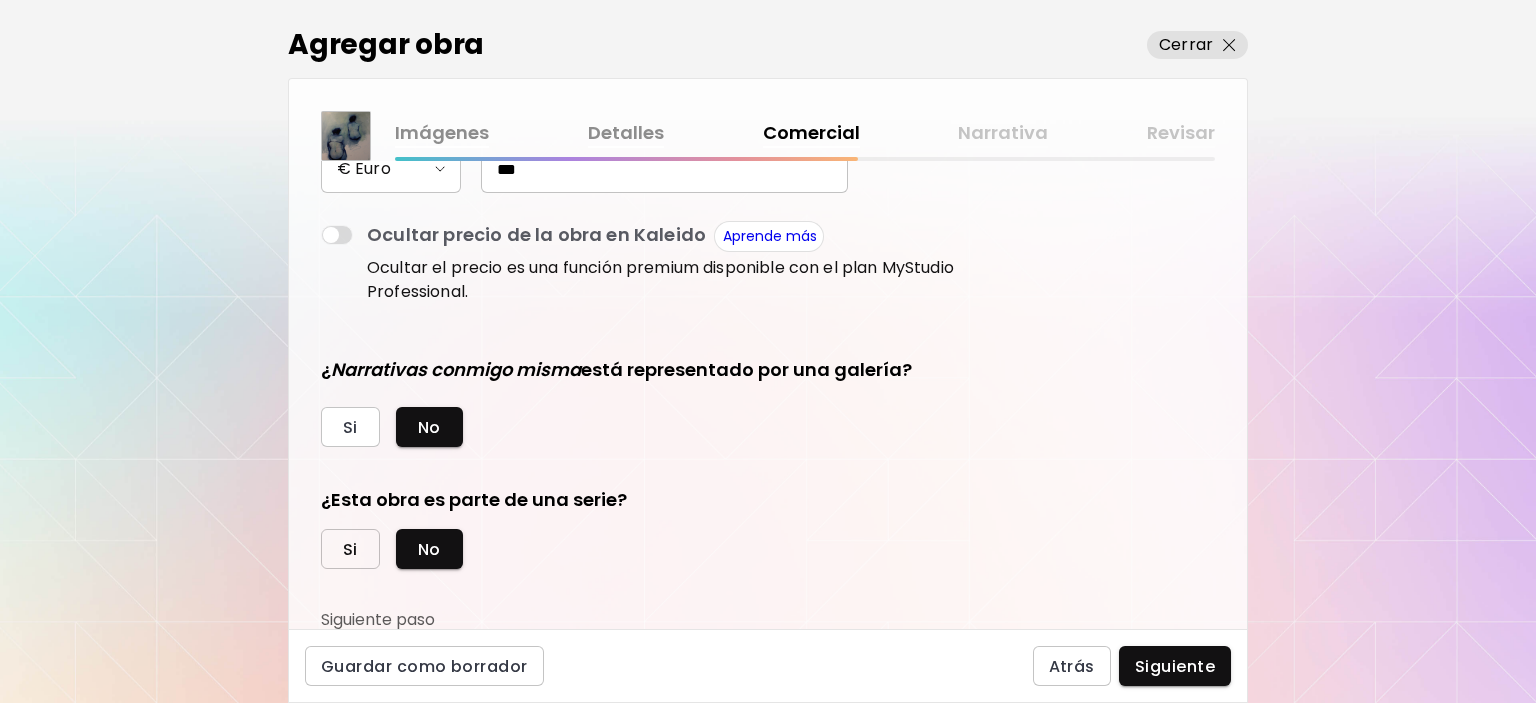 click on "Si" at bounding box center [350, 549] 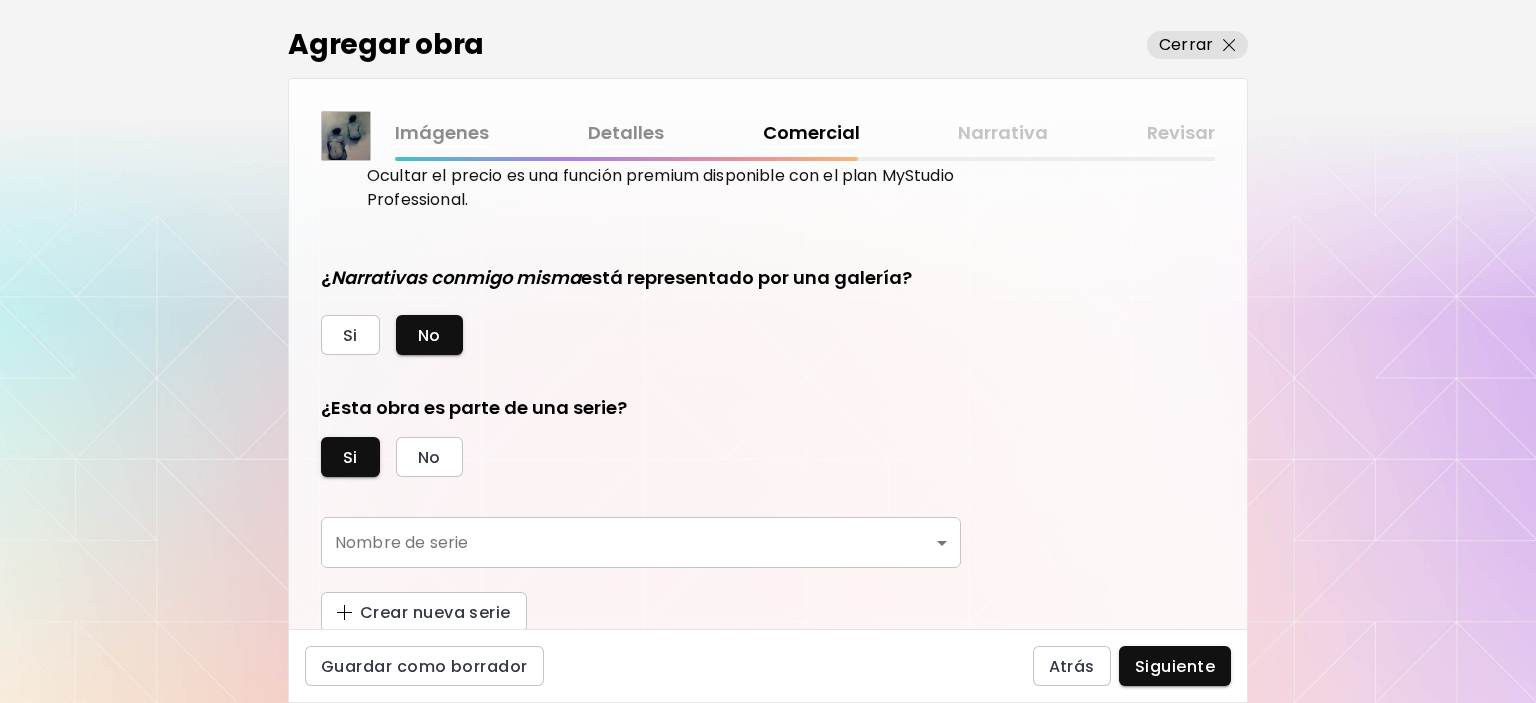 scroll, scrollTop: 449, scrollLeft: 0, axis: vertical 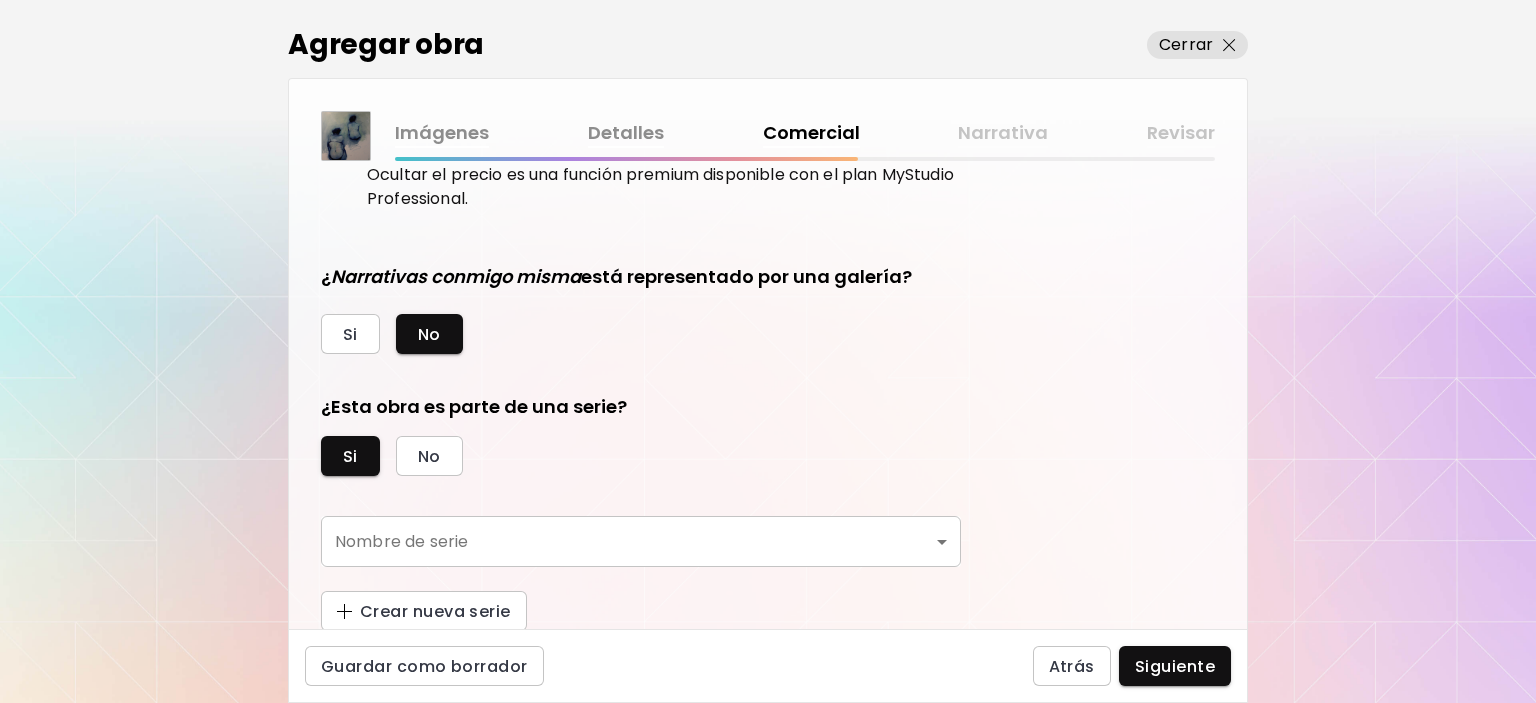 click on "kaleido.art/lirvaart Agregar obra Administrar obras Editar perfil My BioLink Comunidad Metas MyStudio Actualizar My Website My Showrooms My Documents My Subscribers My Provenance My Augmentations My Analytics Ajustes Ayuda 0 0 Agregar obra Cerrar Imágenes Detalles Comercial Narrativa Revisar ¿Esta obra está disponible para la venta? Si No Precio de la obra Las obras vendidas a través de Kaleido tienen una comisión del 25%. Suscríbete a Kaleido MyStudio para obtener una tasa de comisión más baja. Infórmate Actualizar € Euro *** Ocultar precio de la obra en Kaleido Aprende más Ocultar el precio es una función premium disponible con el plan MyStudio Professional. ¿ Narrativas conmigo misma  está representado por una galería? Si No ¿Esta obra es parte de una serie? Si No Nombre de serie ​ Nombre de serie Crear nueva serie Guardar como borrador Atrás Siguiente Búsqueda de artista Nombre o usuario Nombre o usuario País del artista País del artista Disciplinas Todos Pintura Contemporánea" at bounding box center (768, 351) 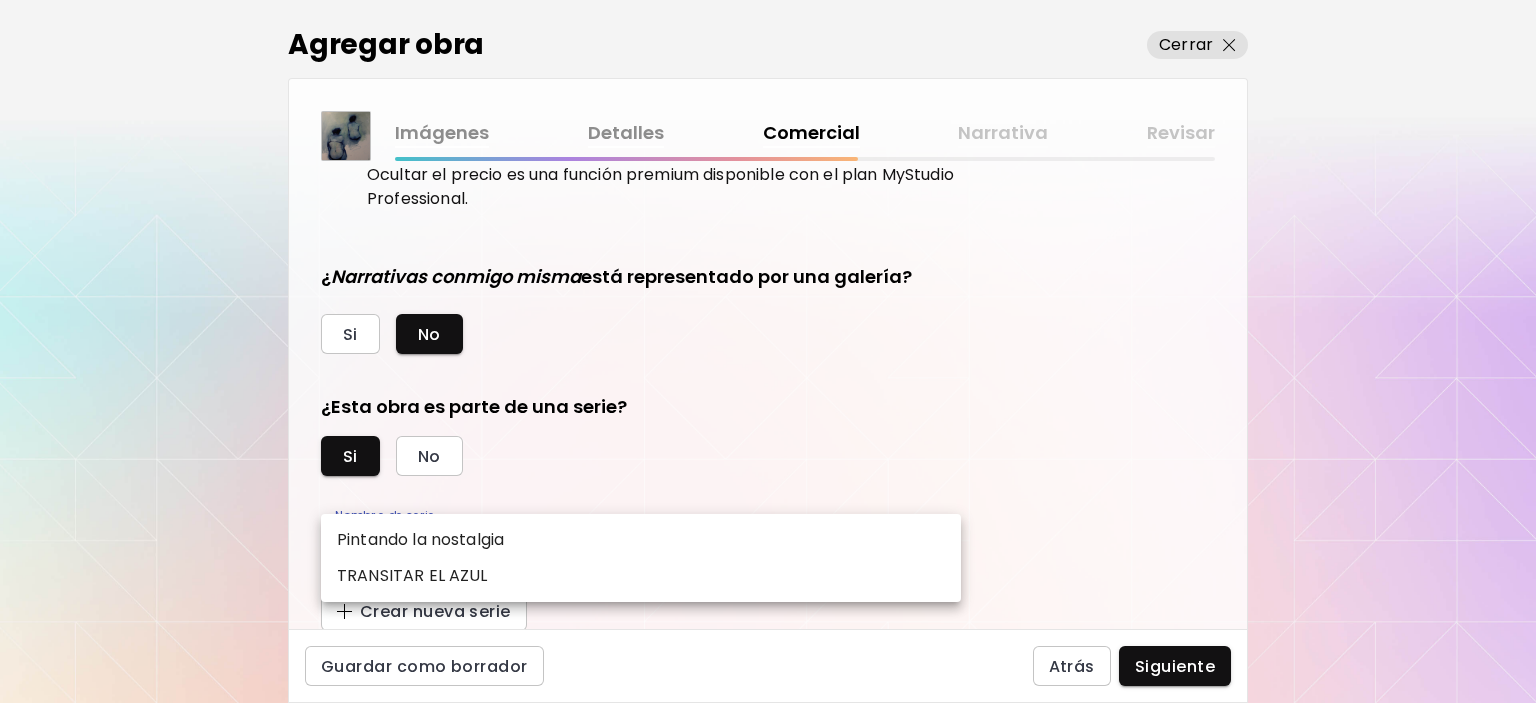 click on "TRANSITAR EL AZUL" at bounding box center (412, 576) 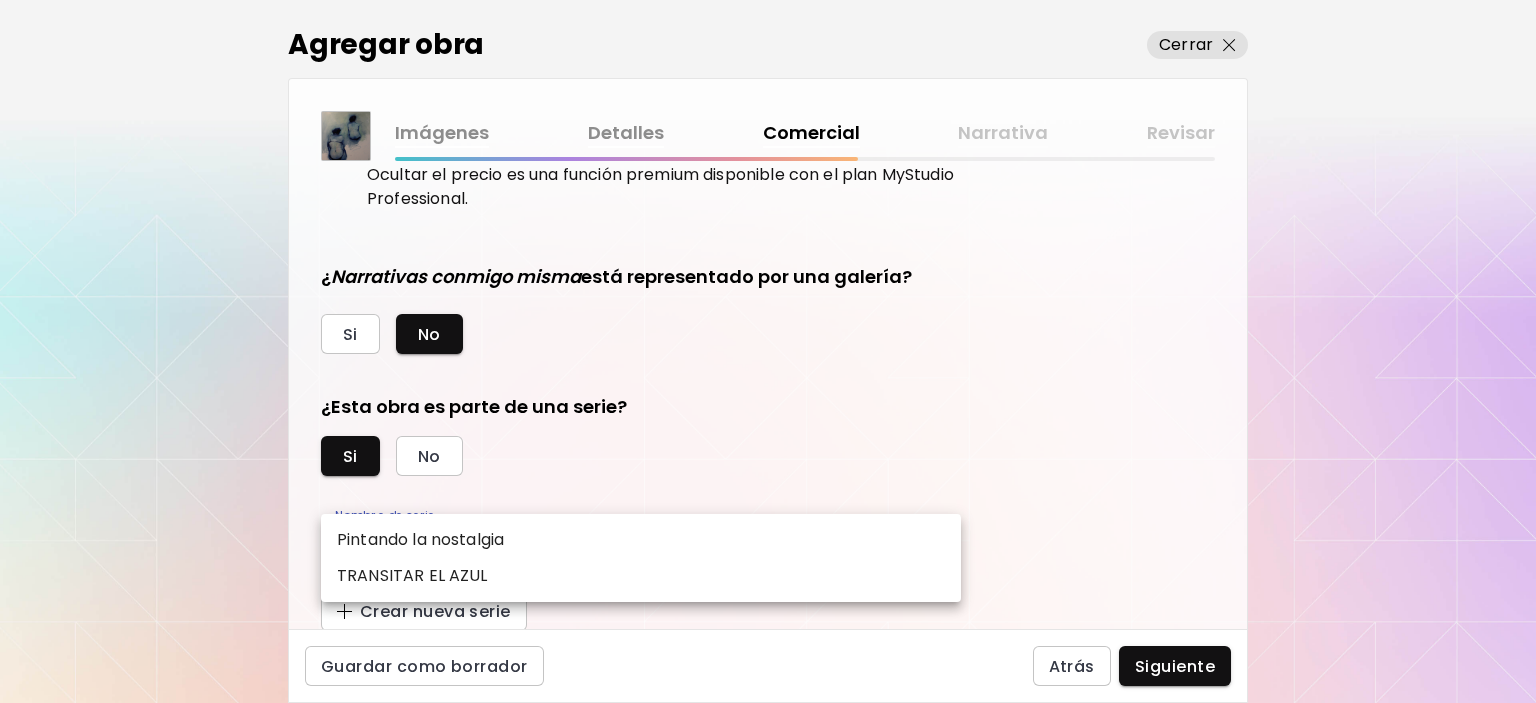 type on "**********" 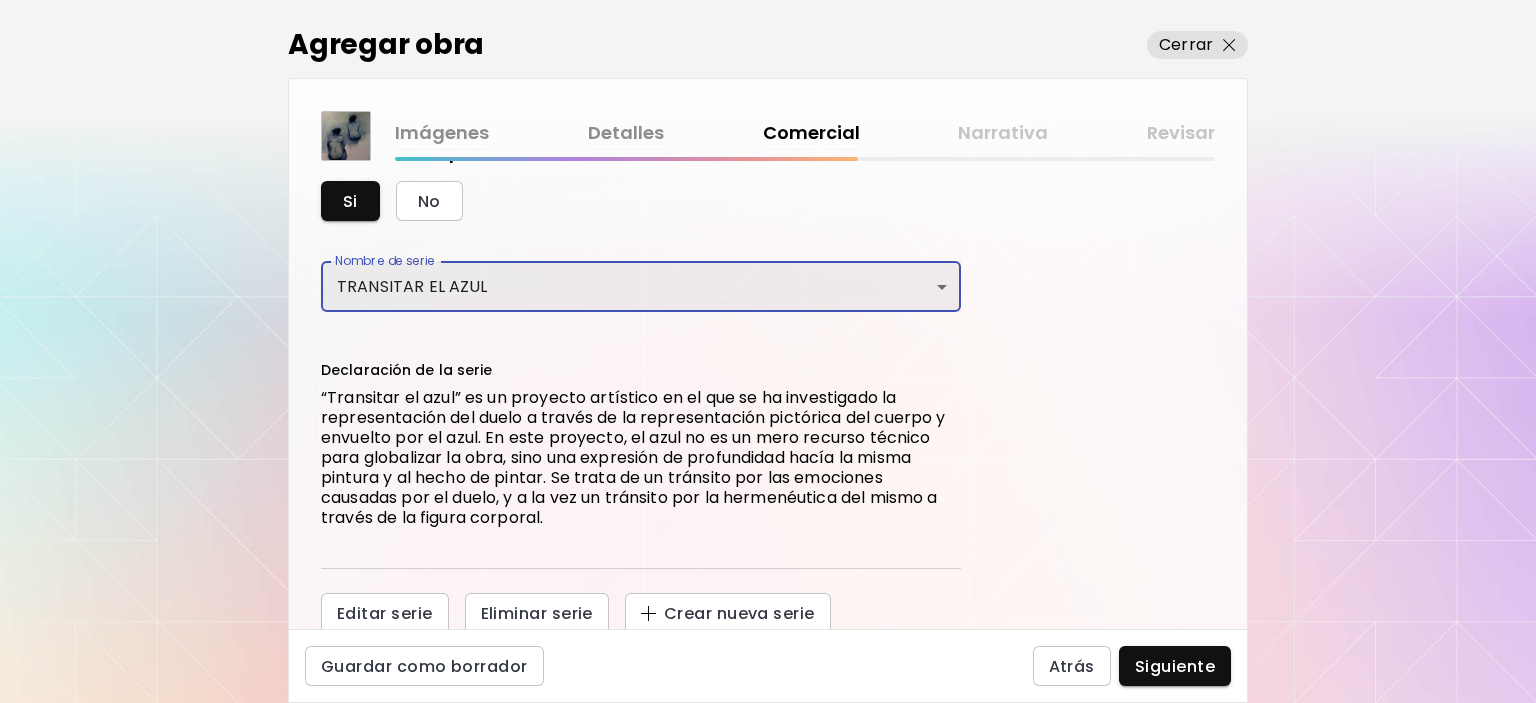 scroll, scrollTop: 706, scrollLeft: 0, axis: vertical 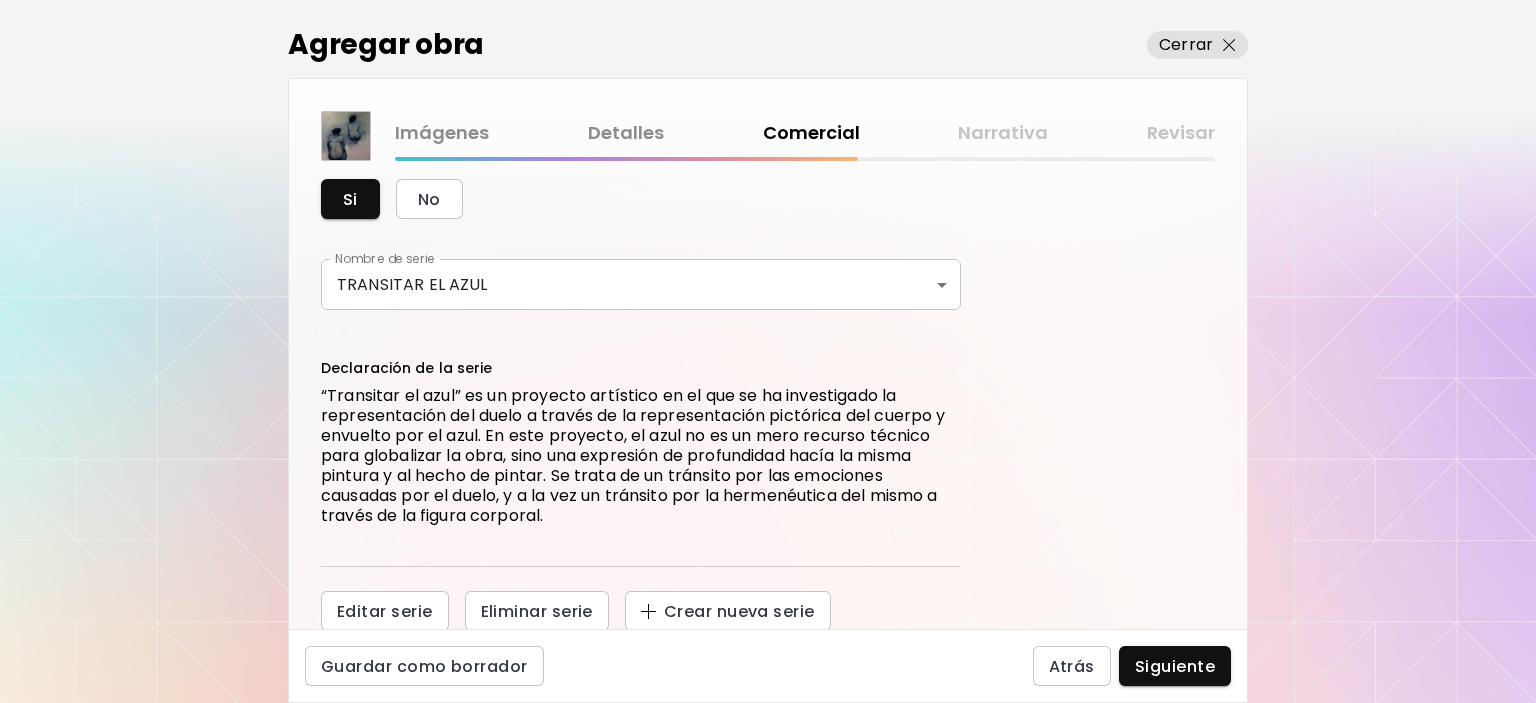 click on "“Transitar el azul” es un proyecto artístico en el que se ha investigado la representación del duelo a través de la representación pictórica del cuerpo y  envuelto por el azul. En este proyecto, el azul no es un mero recurso técnico  para globalizar la obra, sino una expresión de profundidad hacía la misma pintura y al hecho de pintar. Se trata de un tránsito por las emociones causadas  por el duelo, y a la vez un tránsito por la hermenéutica del mismo a través de la figura corporal." at bounding box center (641, 456) 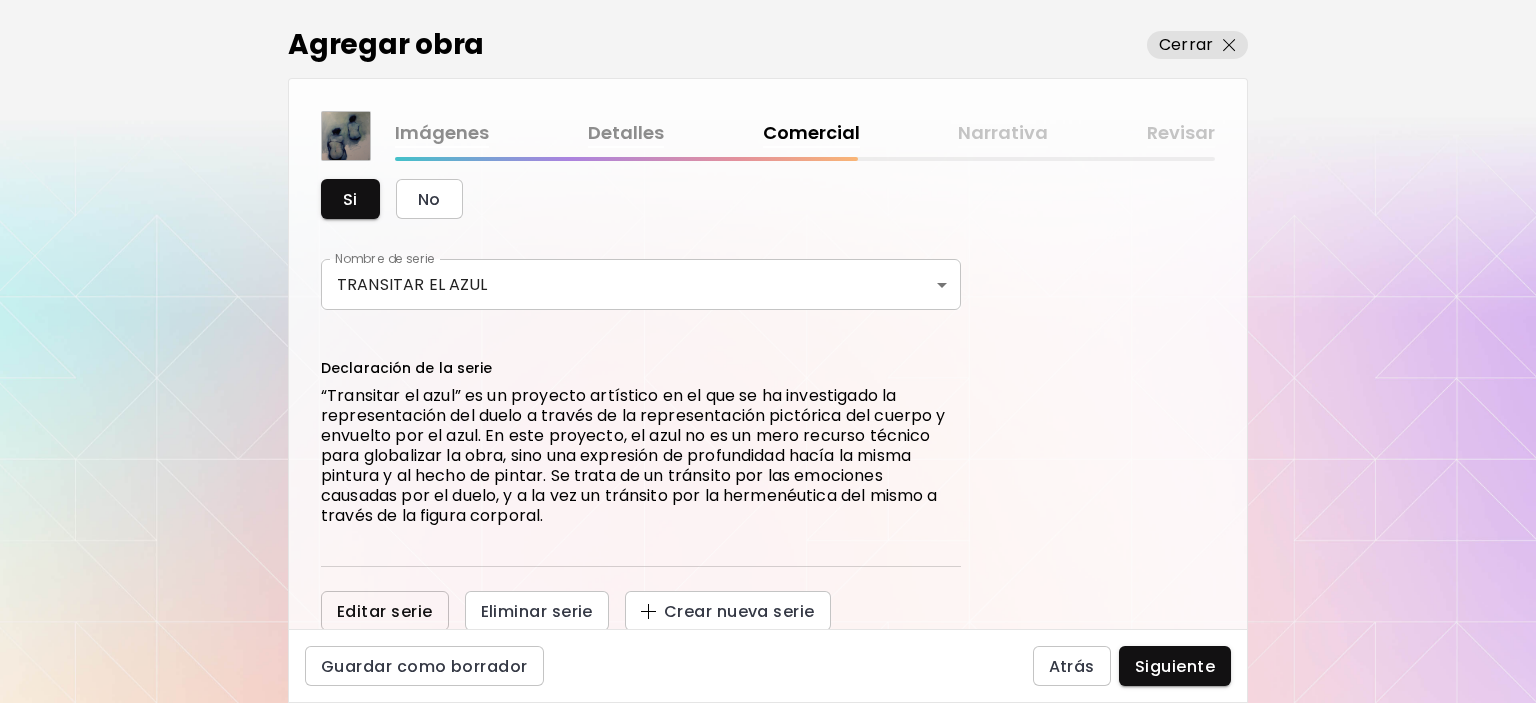 click on "Editar serie" at bounding box center [385, 611] 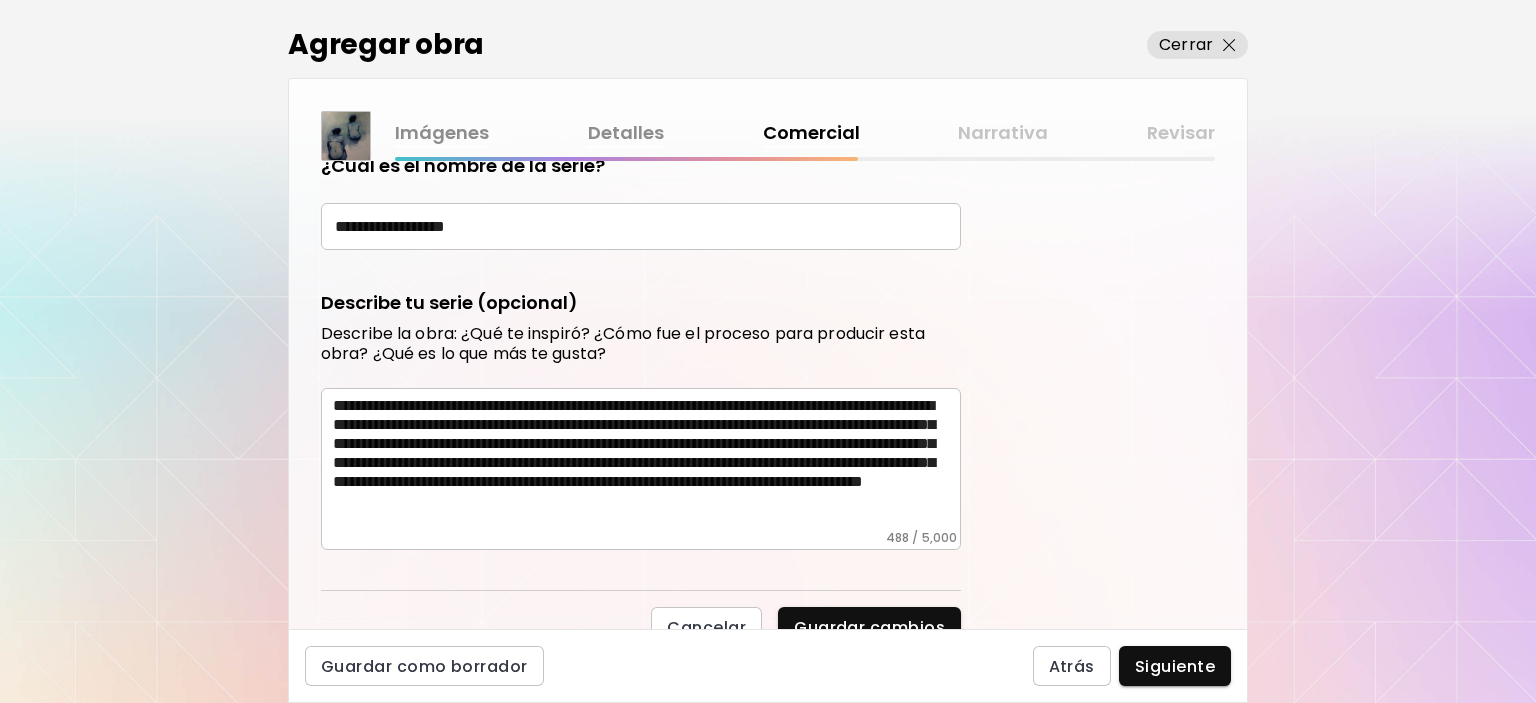 scroll, scrollTop: 828, scrollLeft: 0, axis: vertical 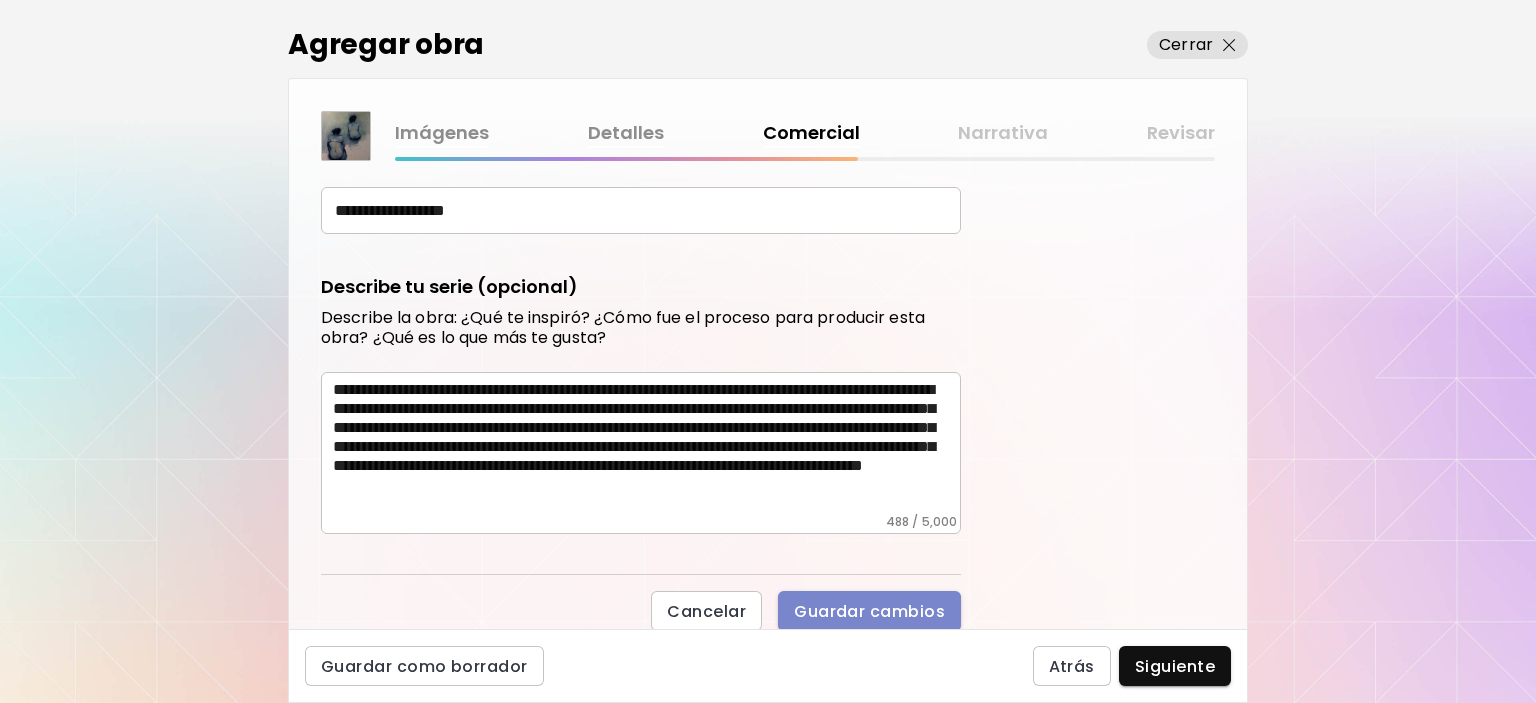 click on "Guardar cambios" at bounding box center [869, 611] 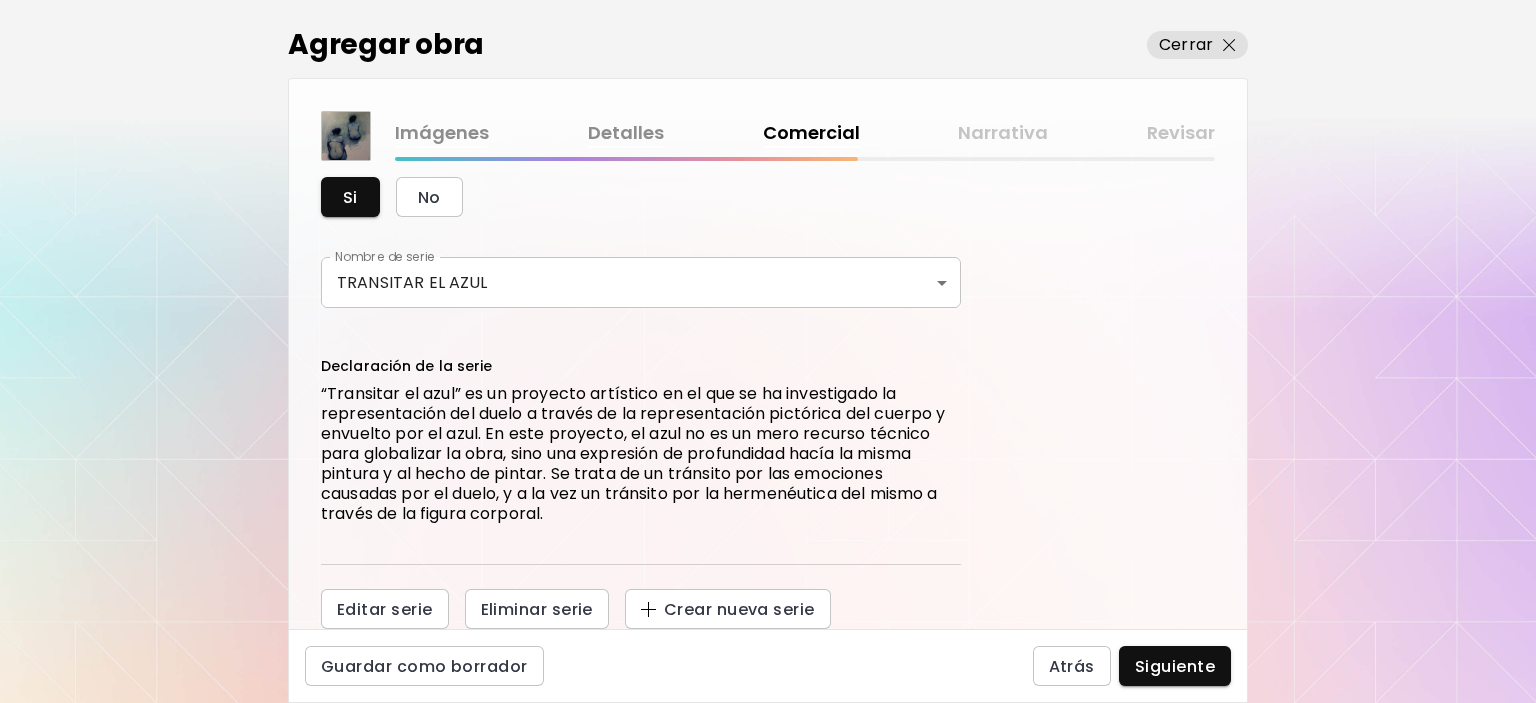 scroll, scrollTop: 706, scrollLeft: 0, axis: vertical 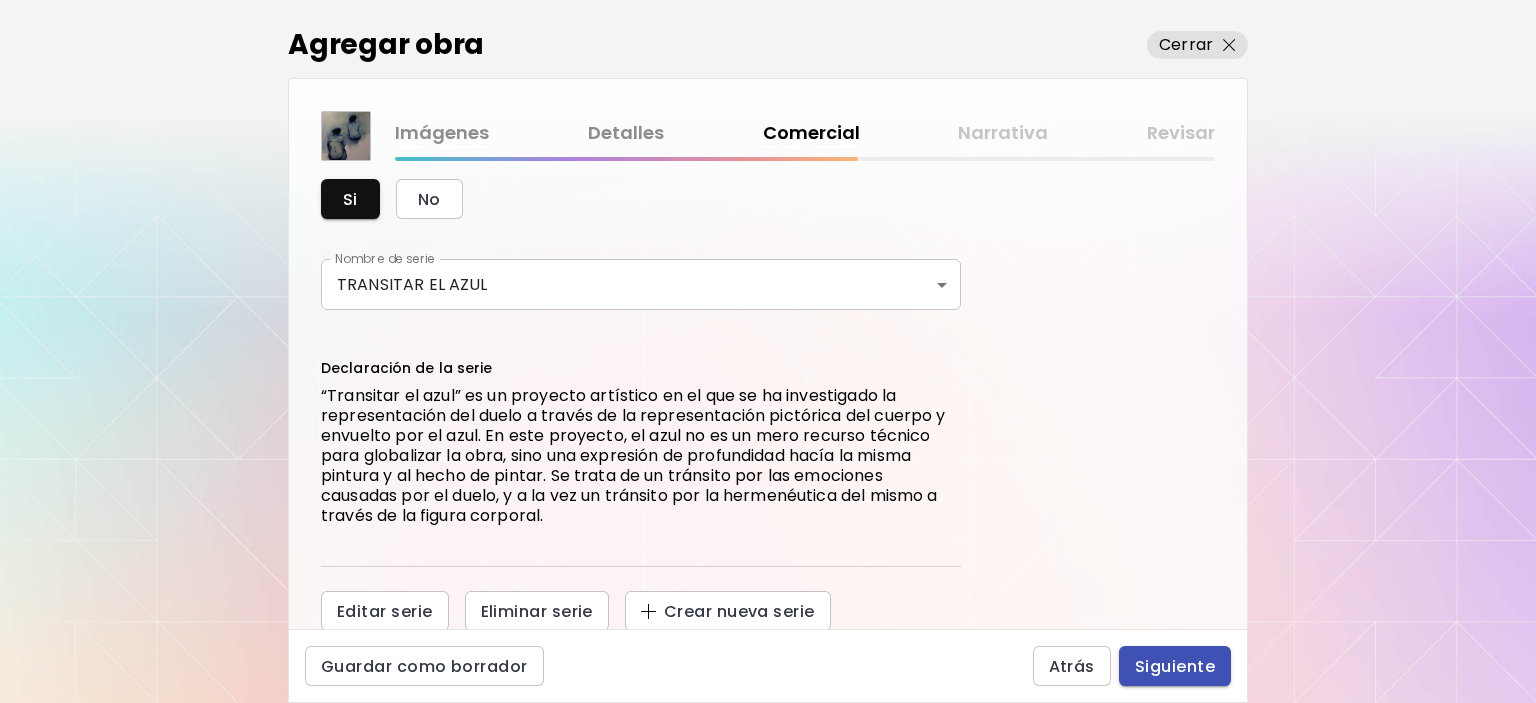 click on "Siguiente" at bounding box center (1175, 666) 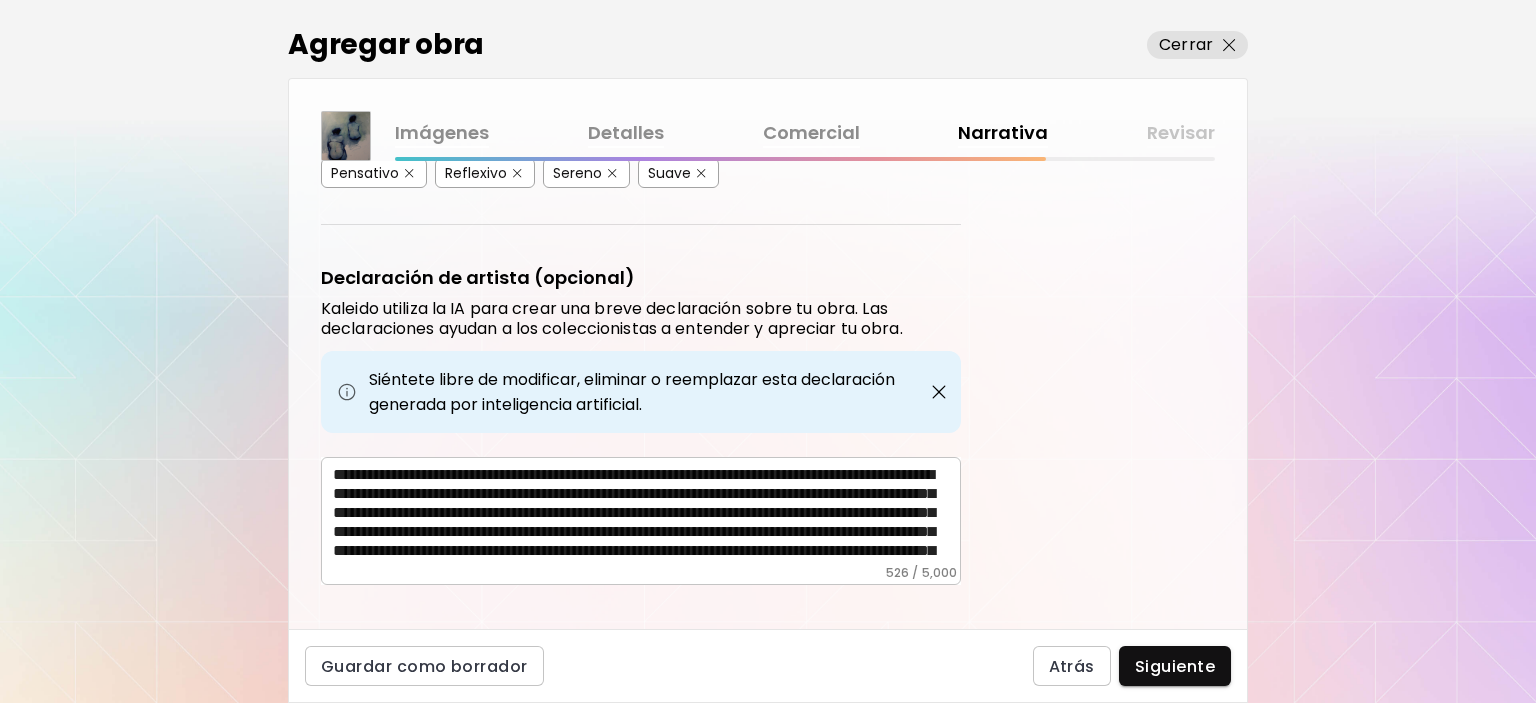 scroll, scrollTop: 628, scrollLeft: 0, axis: vertical 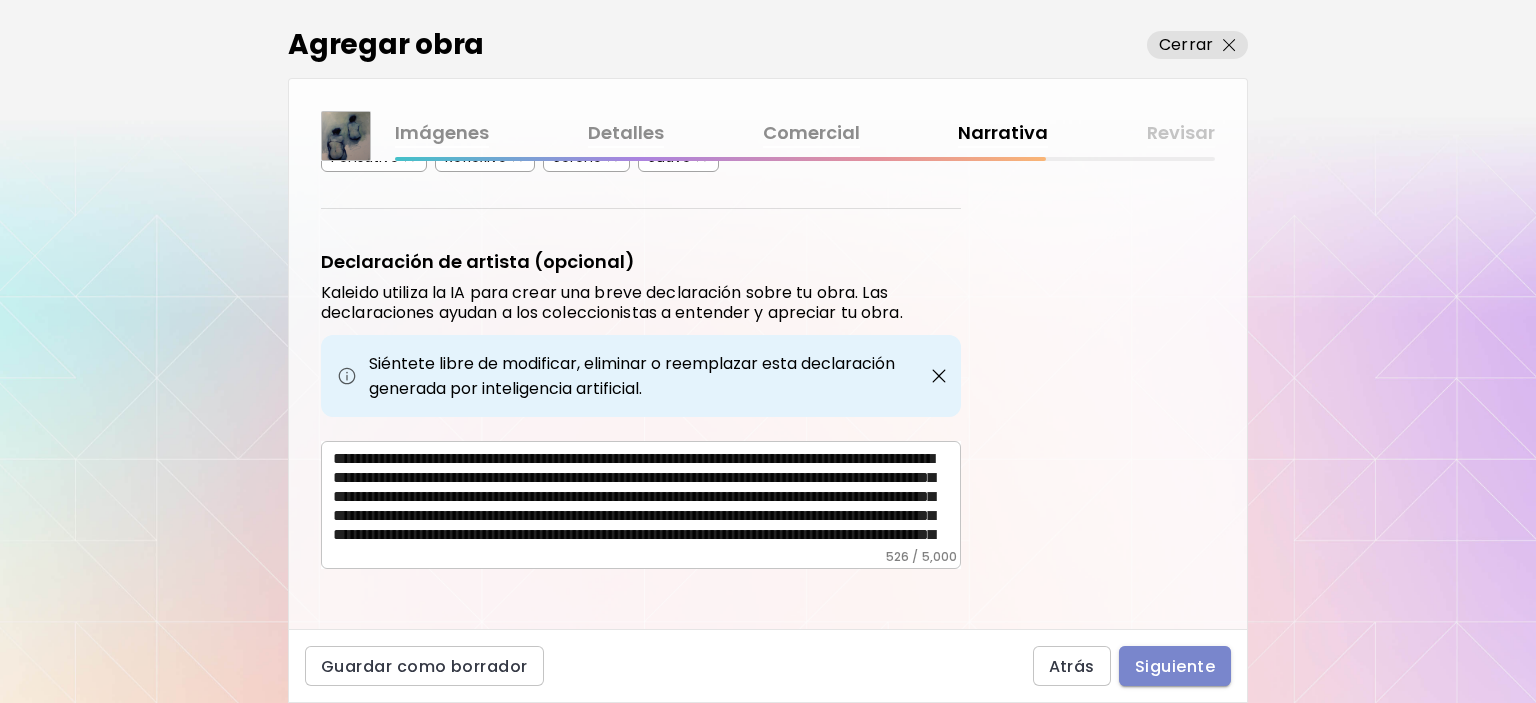 click on "Siguiente" at bounding box center [1175, 666] 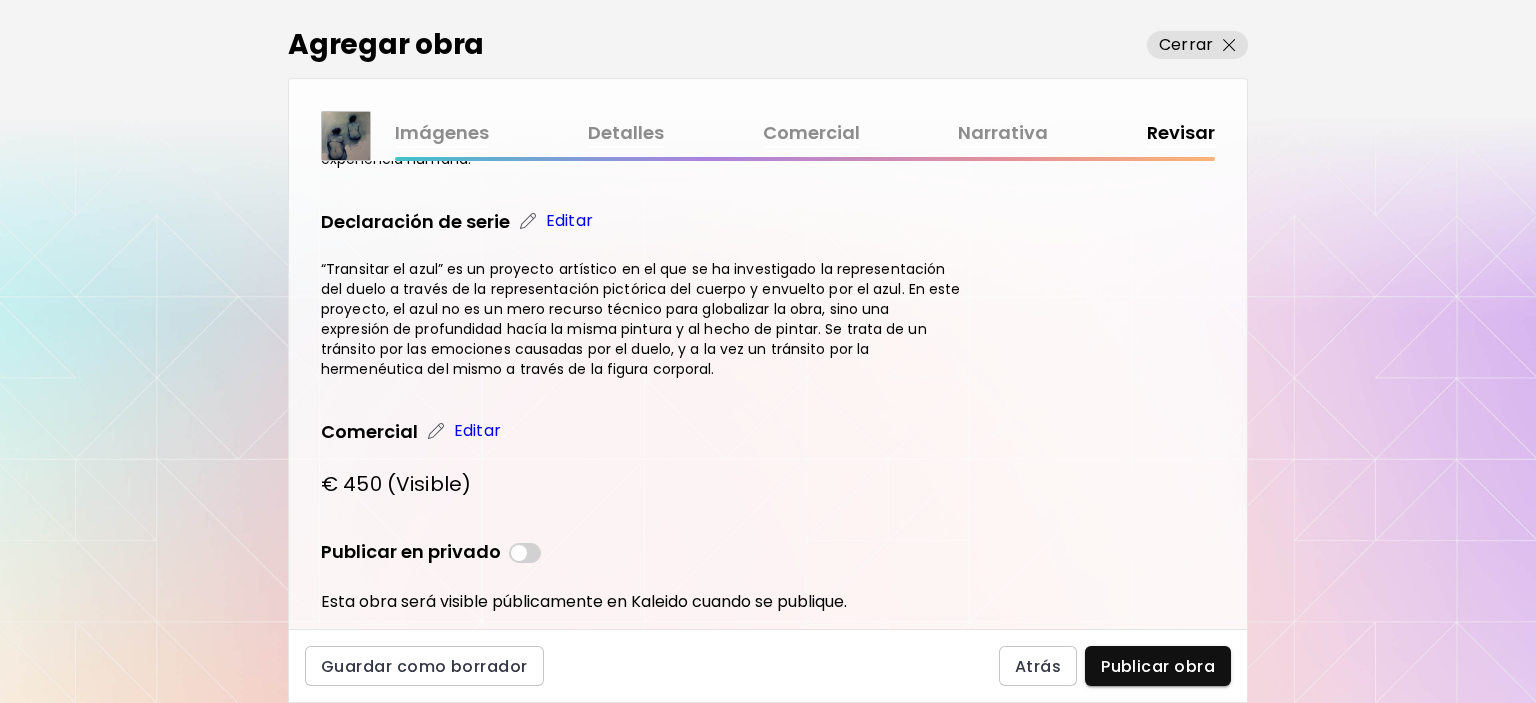scroll, scrollTop: 800, scrollLeft: 0, axis: vertical 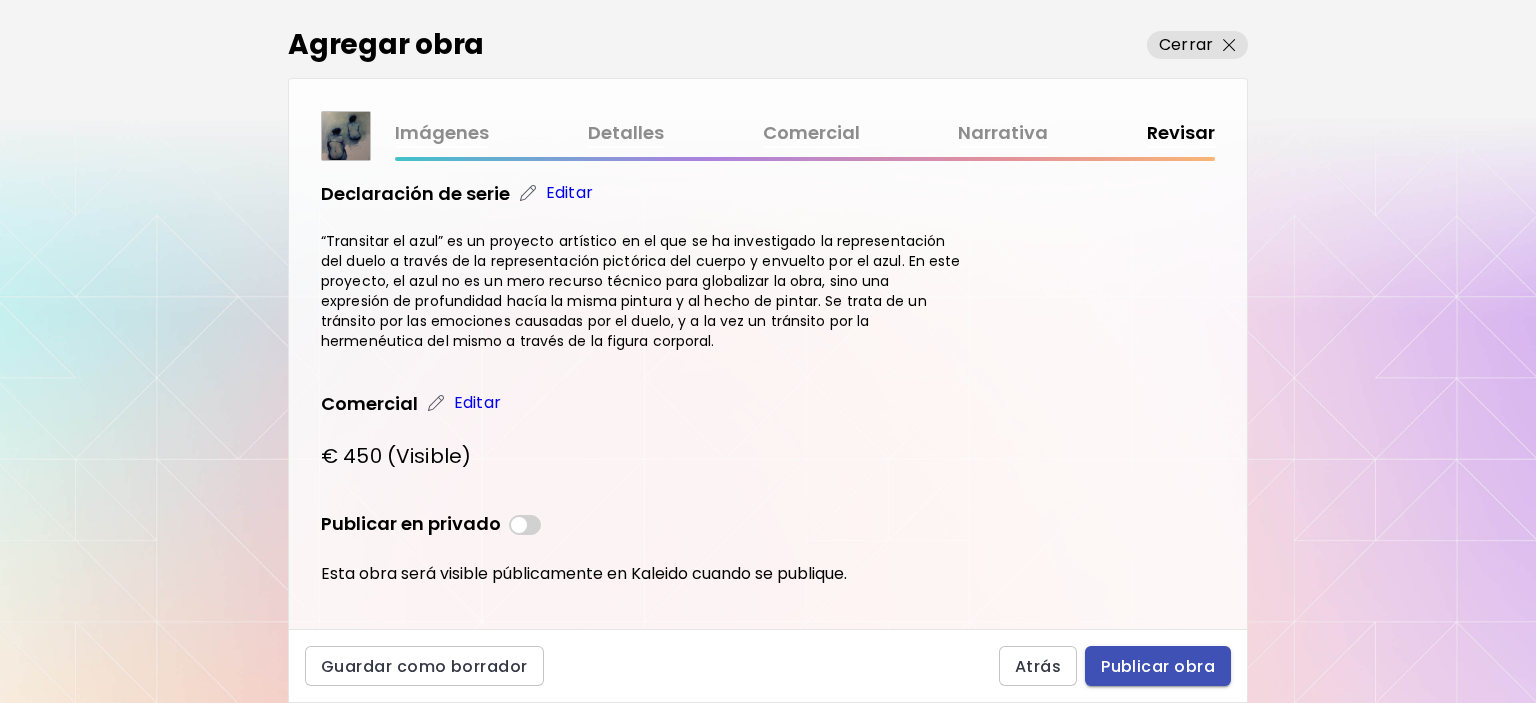 click on "Publicar obra" at bounding box center (1158, 666) 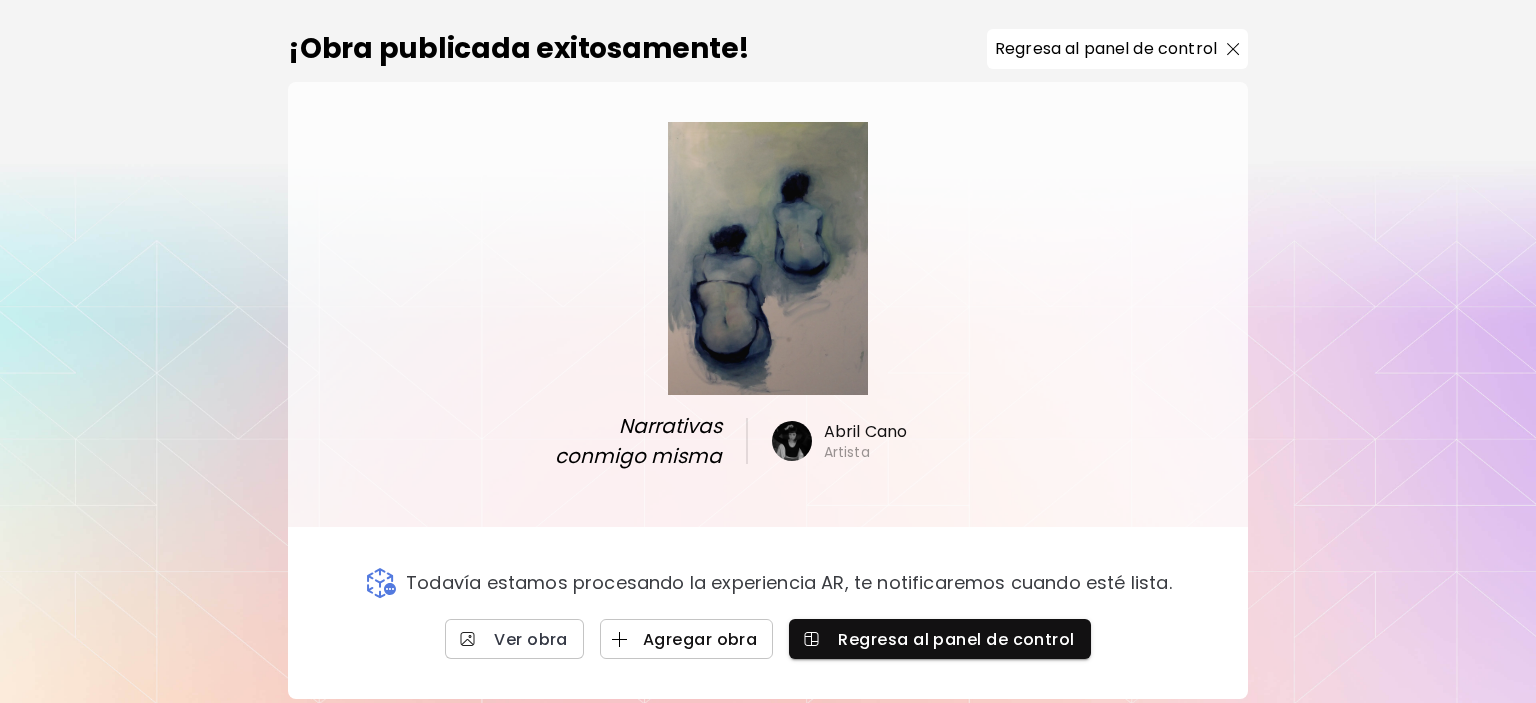 click on "Agregar obra" at bounding box center (687, 639) 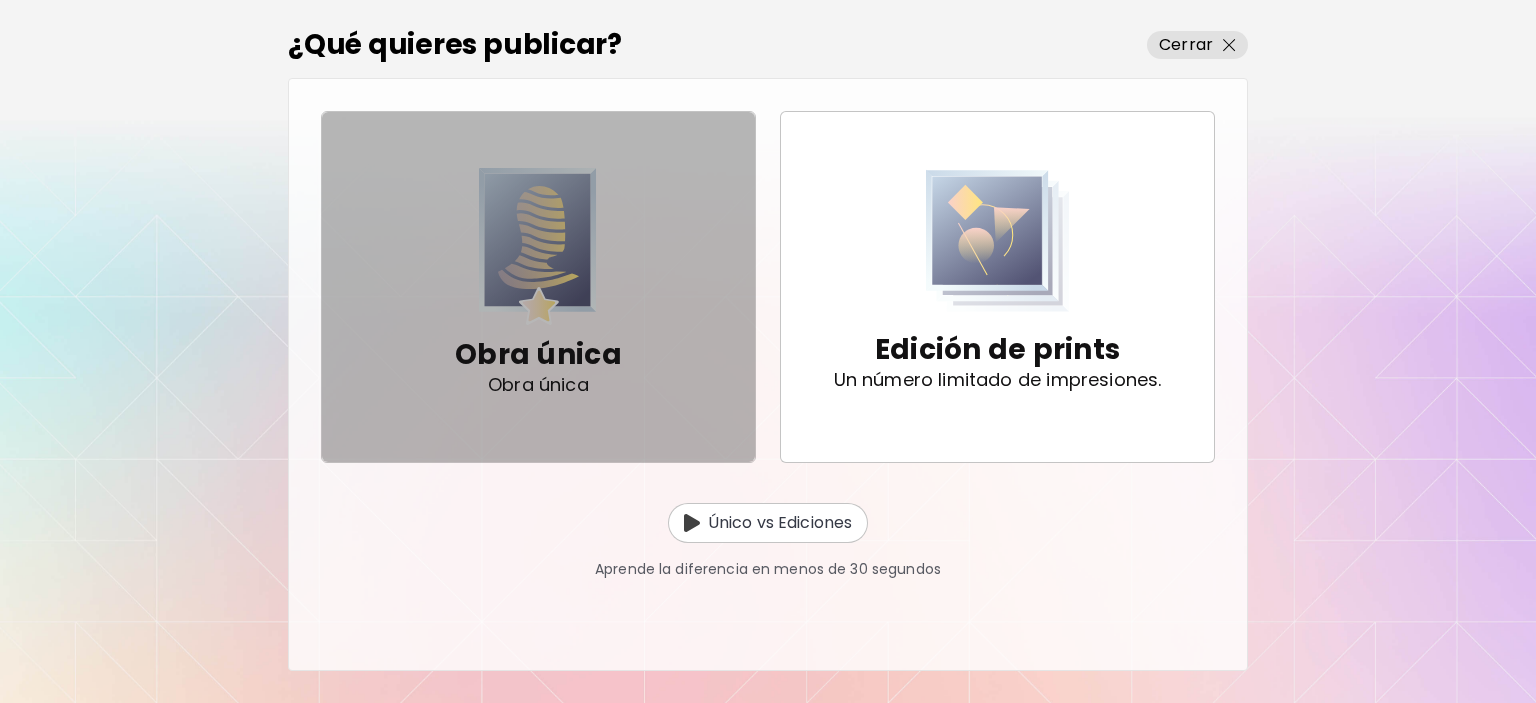 click on "Obra única" at bounding box center (538, 355) 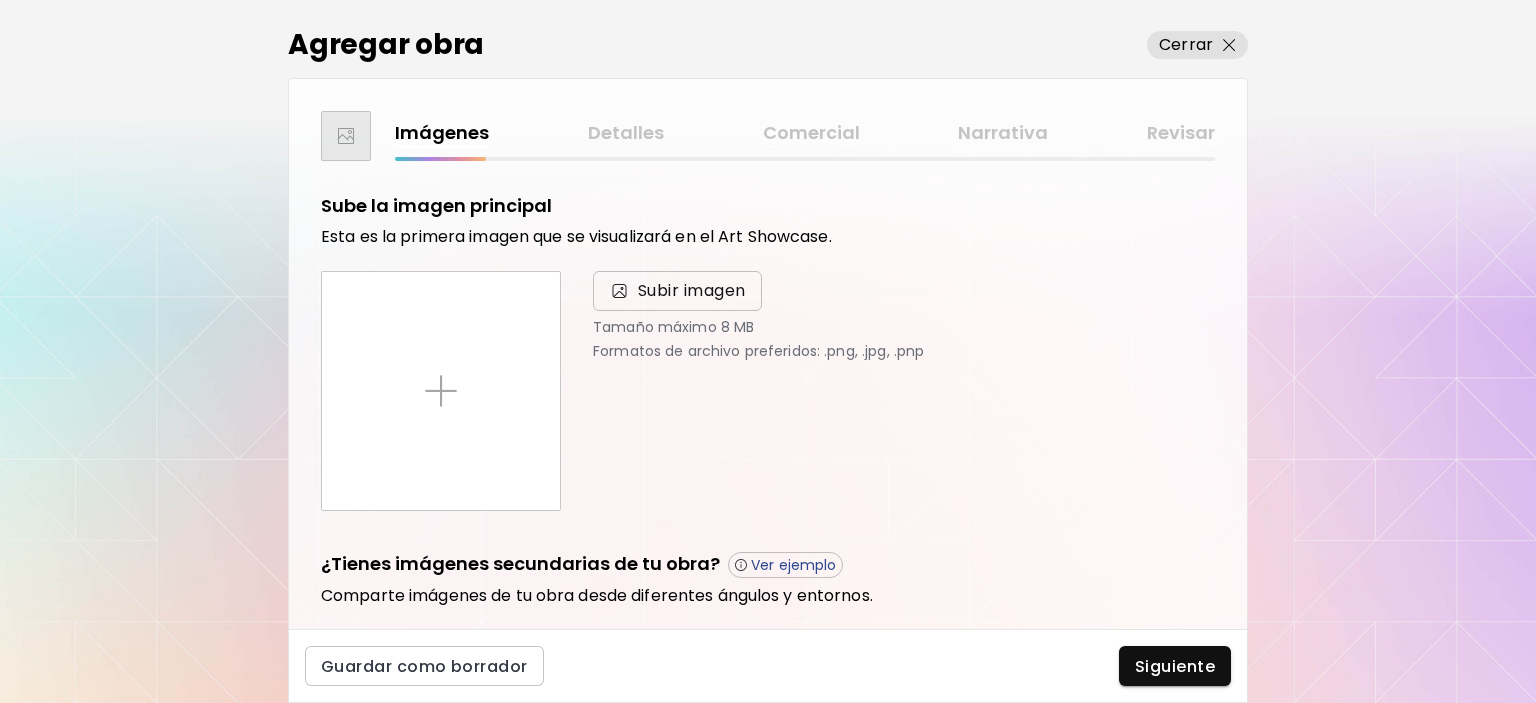 click on "Subir imagen" at bounding box center [677, 291] 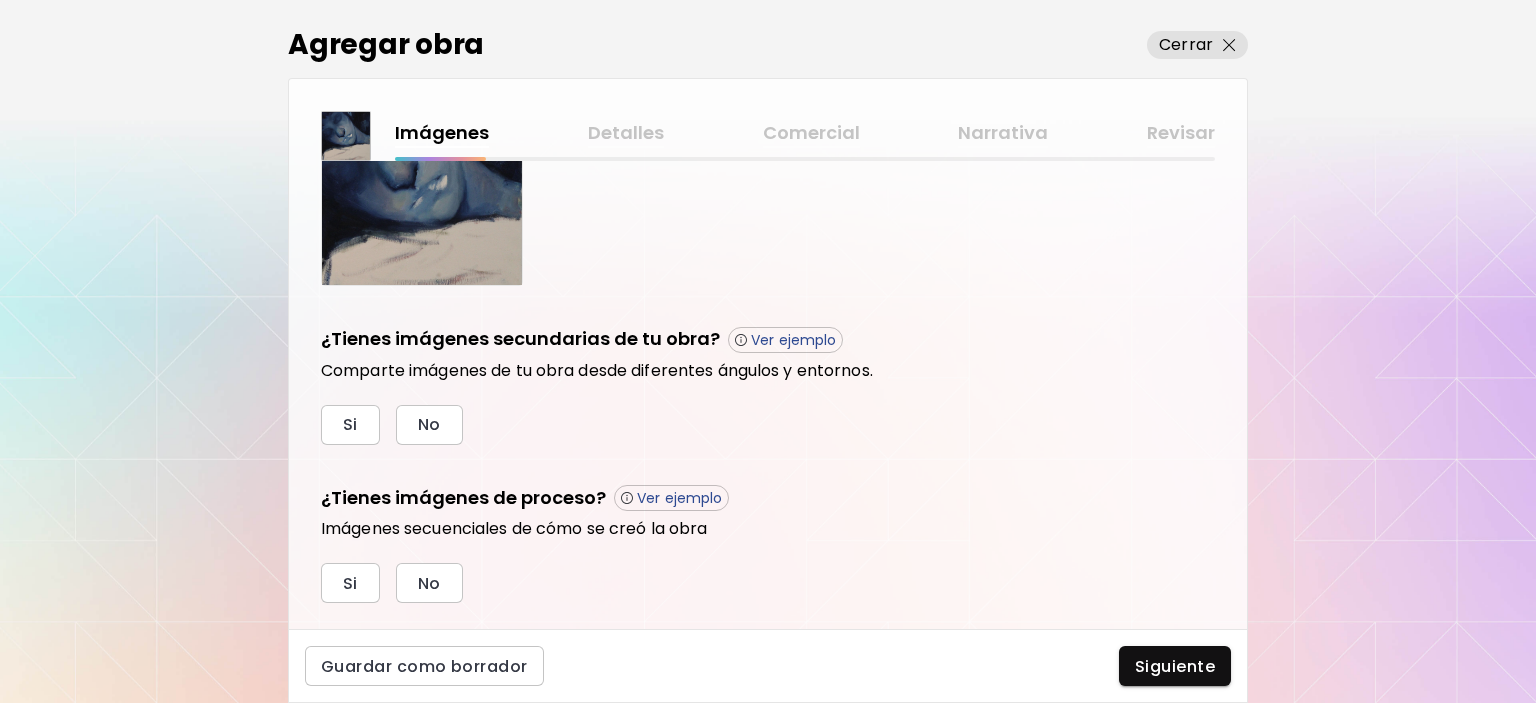 scroll, scrollTop: 588, scrollLeft: 0, axis: vertical 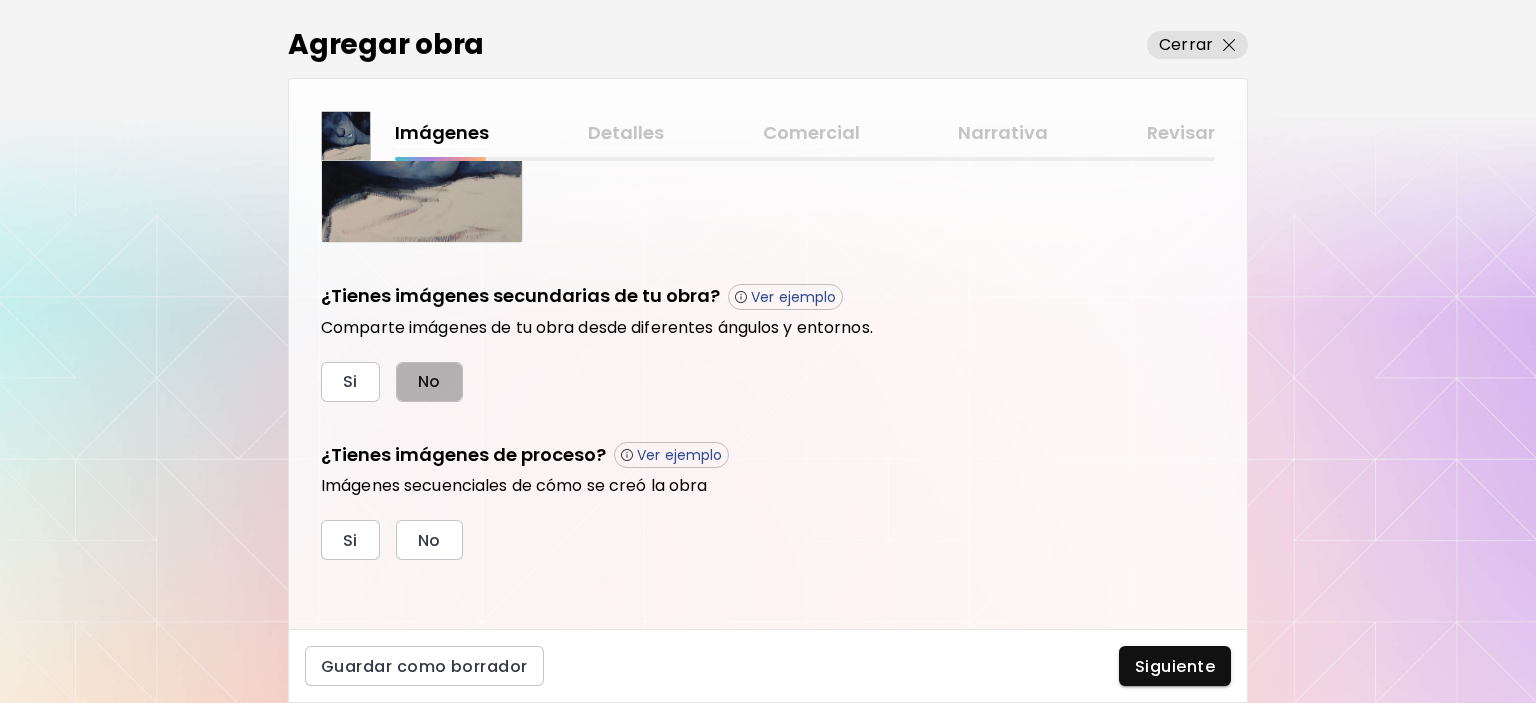 click on "No" at bounding box center [429, 381] 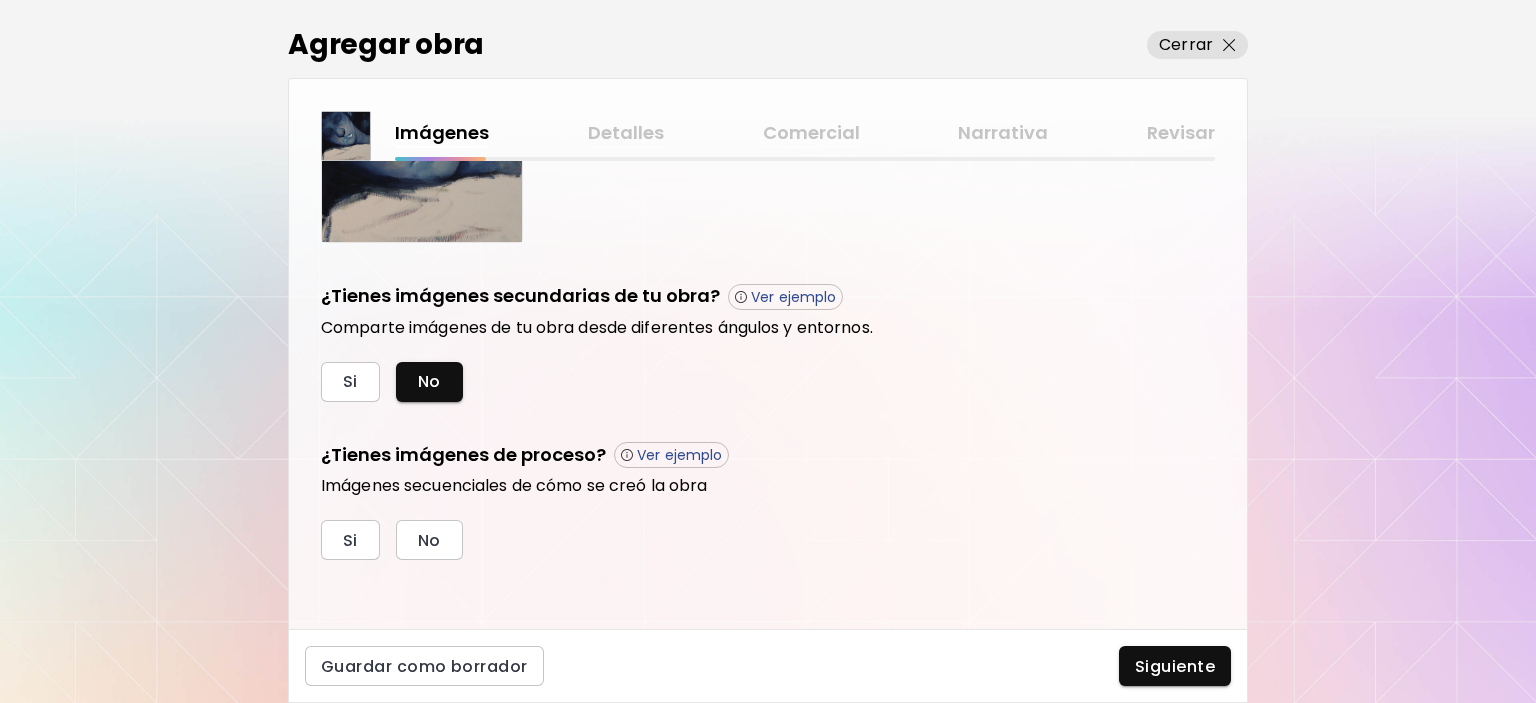 click on "Sube la imagen principal Esta es la primera imagen que se visualizará en el Art Showcase. Reemplazar Recortar Tamaño máximo 8 MB Formatos de archivo preferidos: .png, .jpg, .pnp Fondo de la obra Claro Oscuro Editar thumbnail El thumbnail aparecerá en los resultados de búsqueda y en tu carpeta de artista. Editar thumbnail ¿Tienes imágenes secundarias de tu obra? Ver ejemplo Comparte imágenes de tu obra desde diferentes ángulos y entornos. Si No ¿Tienes imágenes de proceso? Ver ejemplo Imágenes secuenciales de cómo se creó la obra Si No" at bounding box center (768, 395) 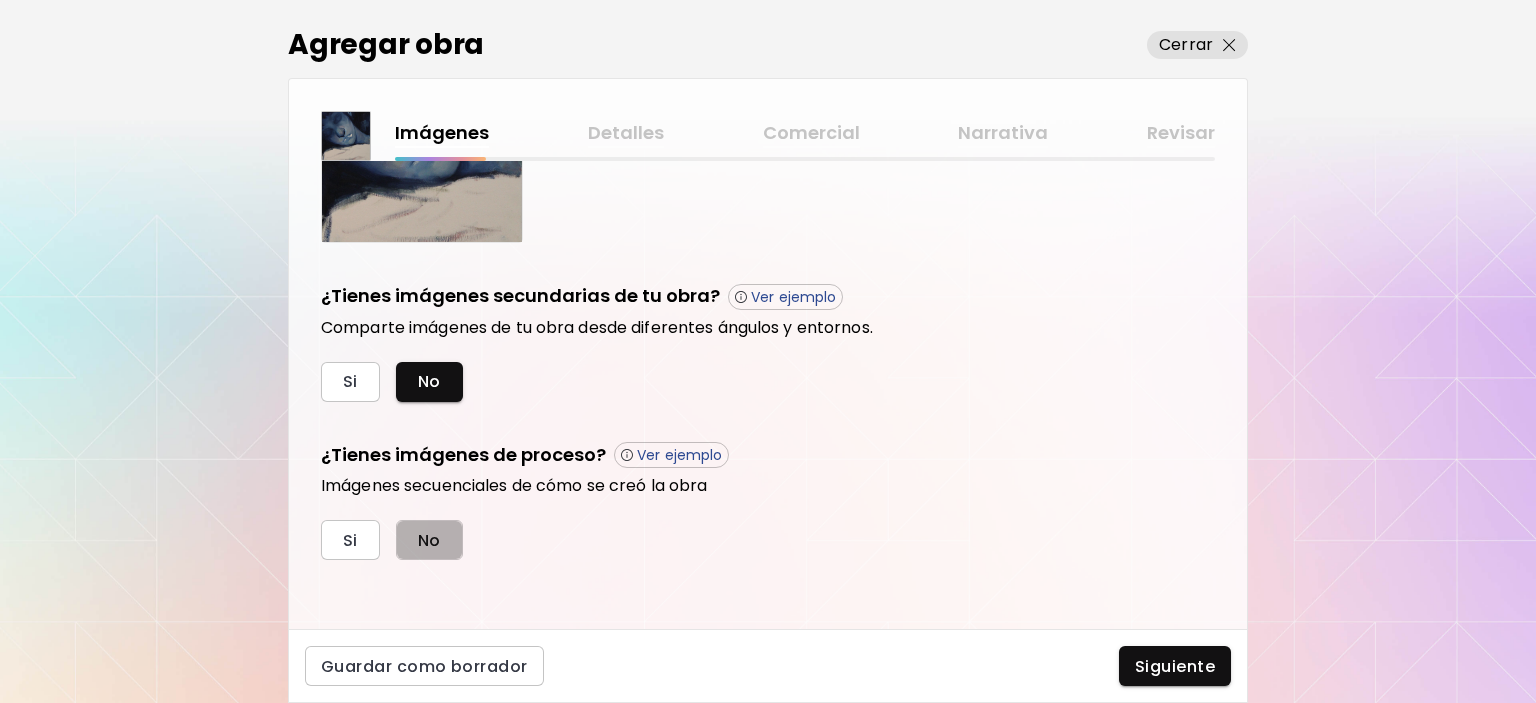 click on "No" at bounding box center [429, 540] 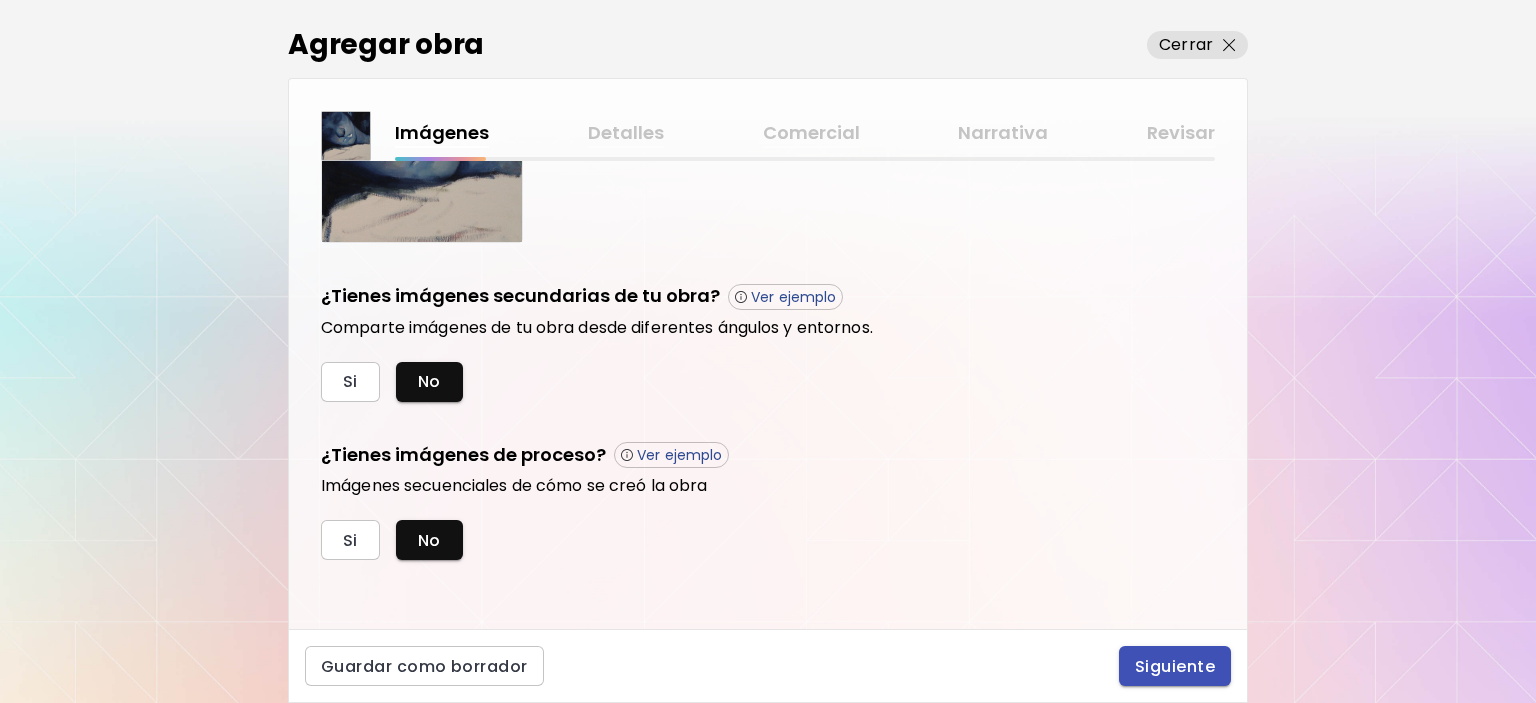 click on "Siguiente" at bounding box center [1175, 666] 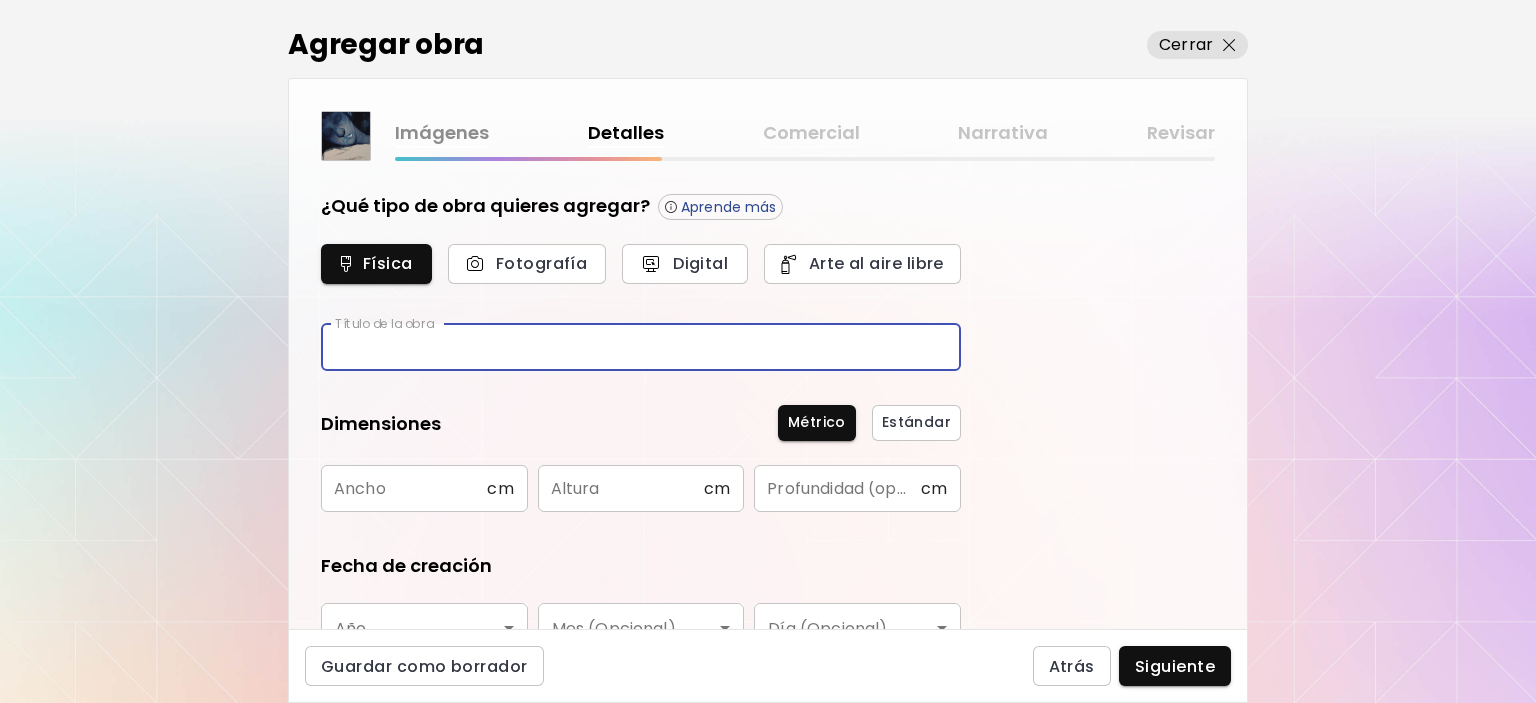 click at bounding box center [641, 347] 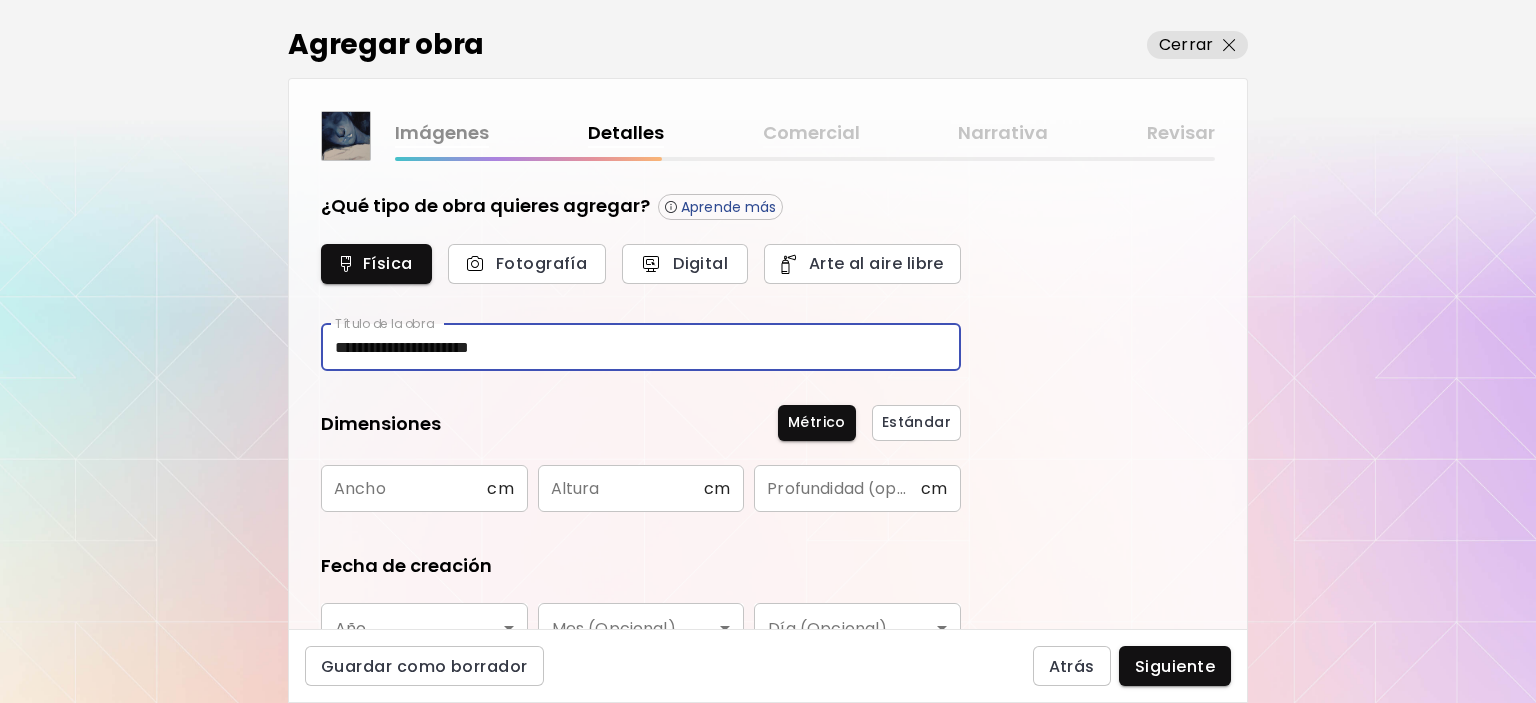 type on "**********" 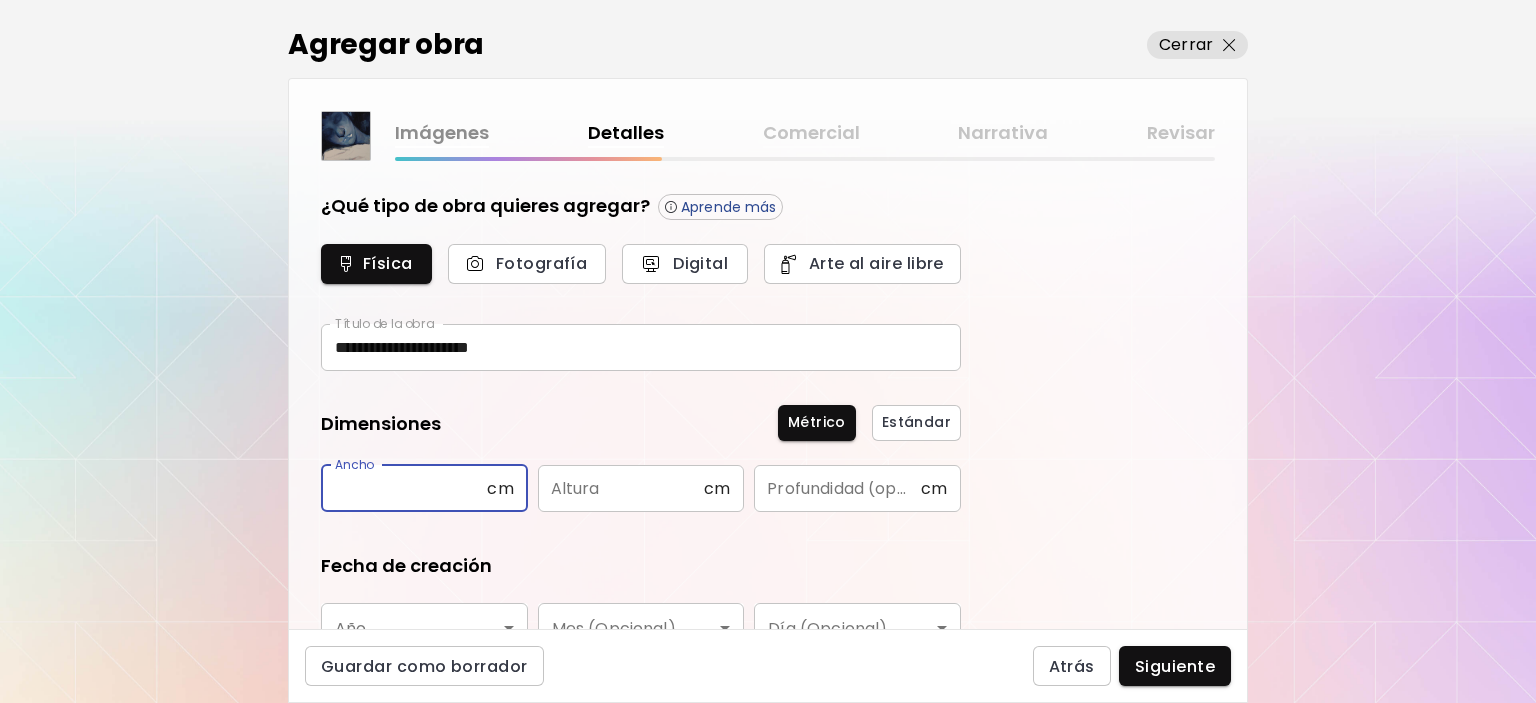 click at bounding box center (404, 488) 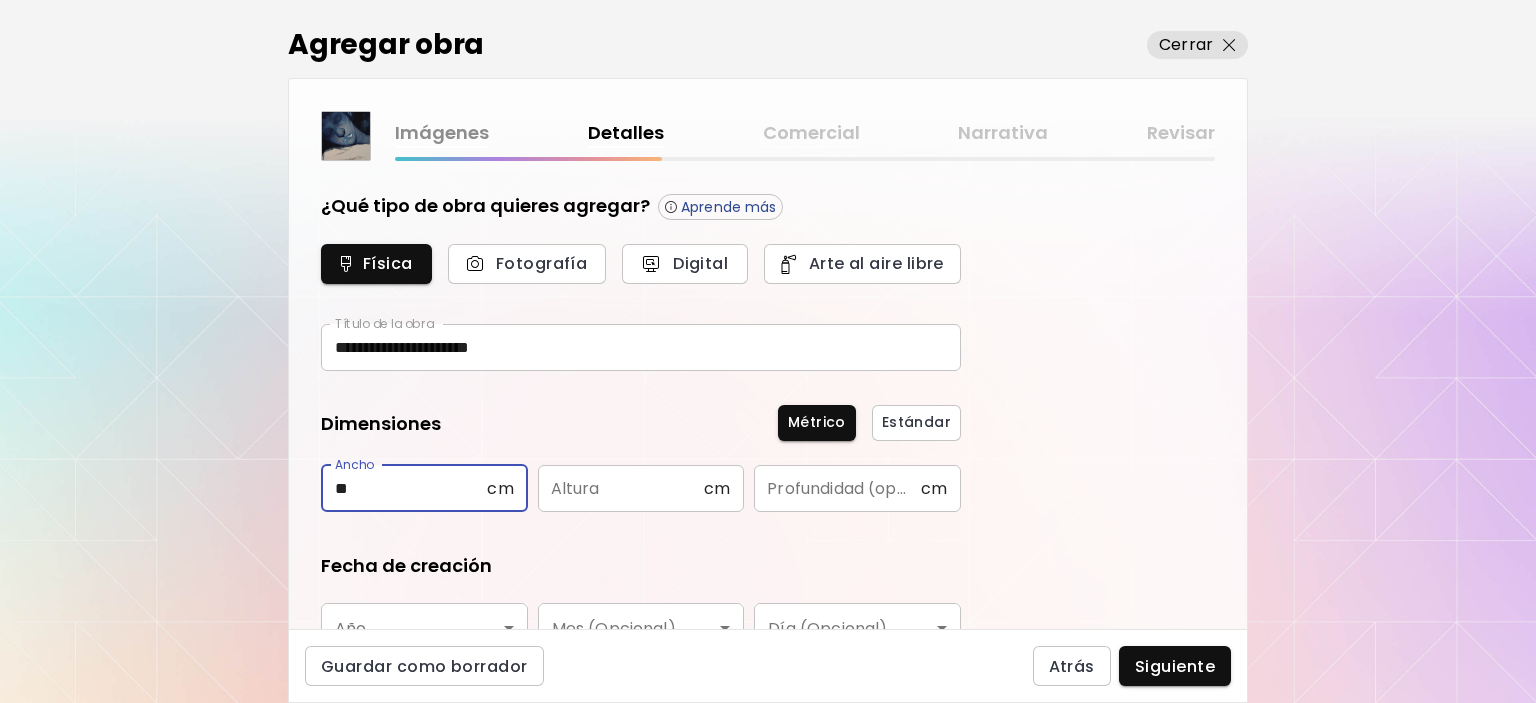 type on "**" 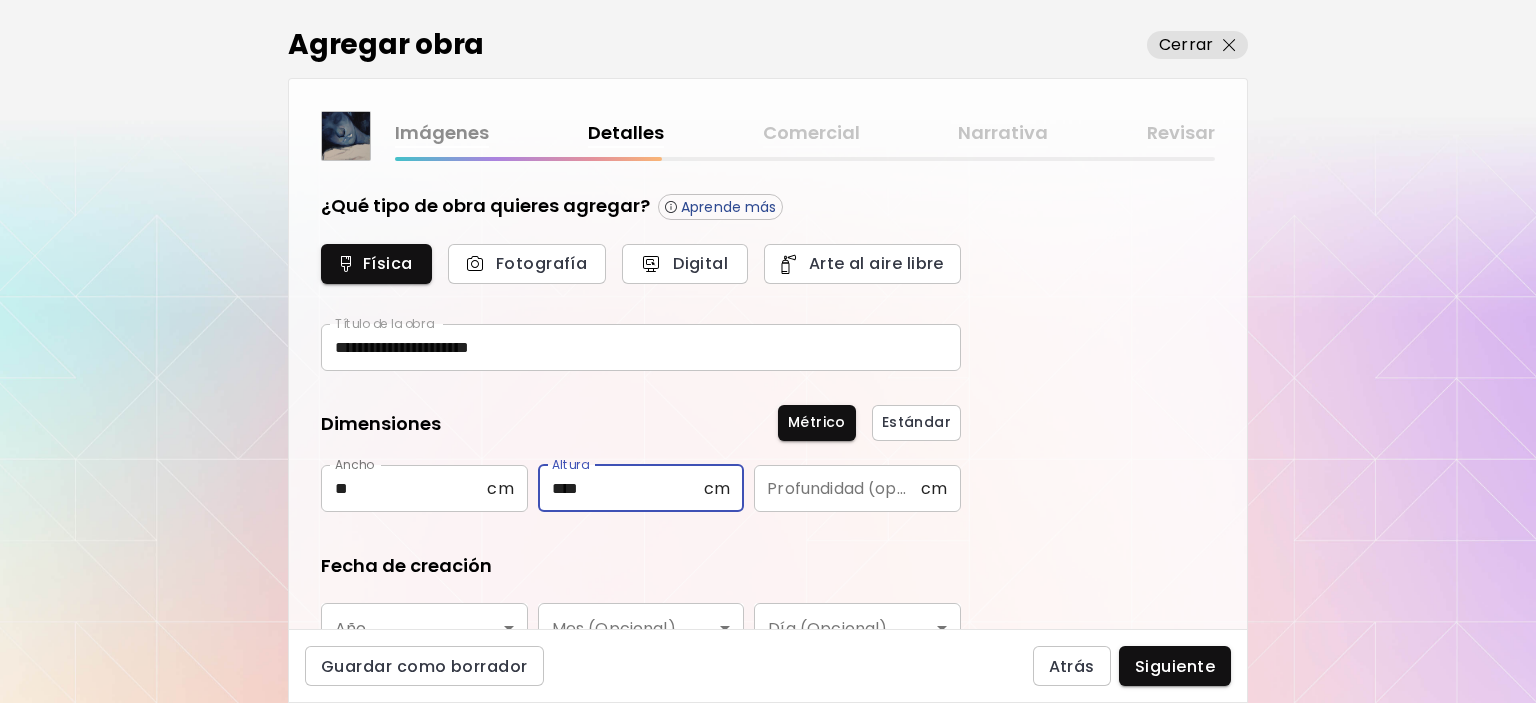 type on "****" 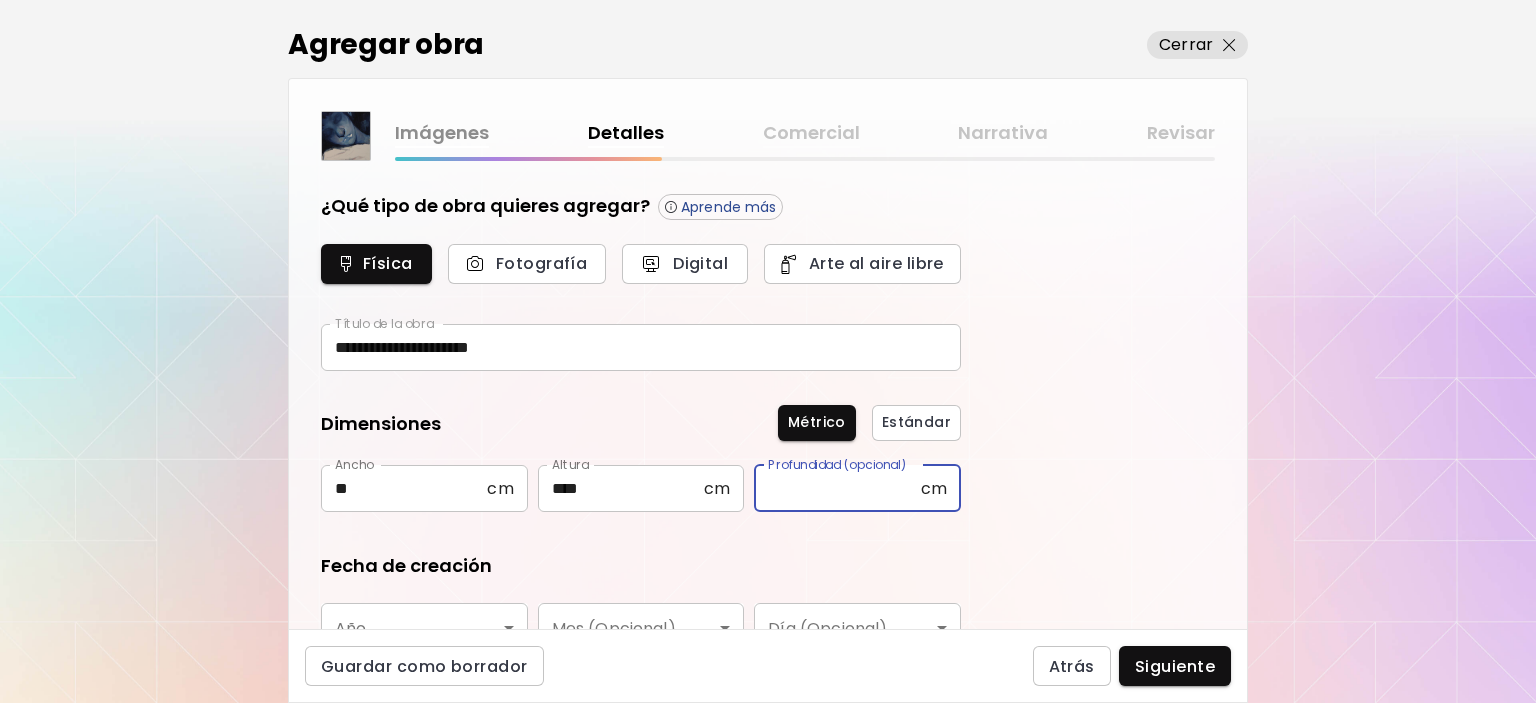 click at bounding box center (837, 488) 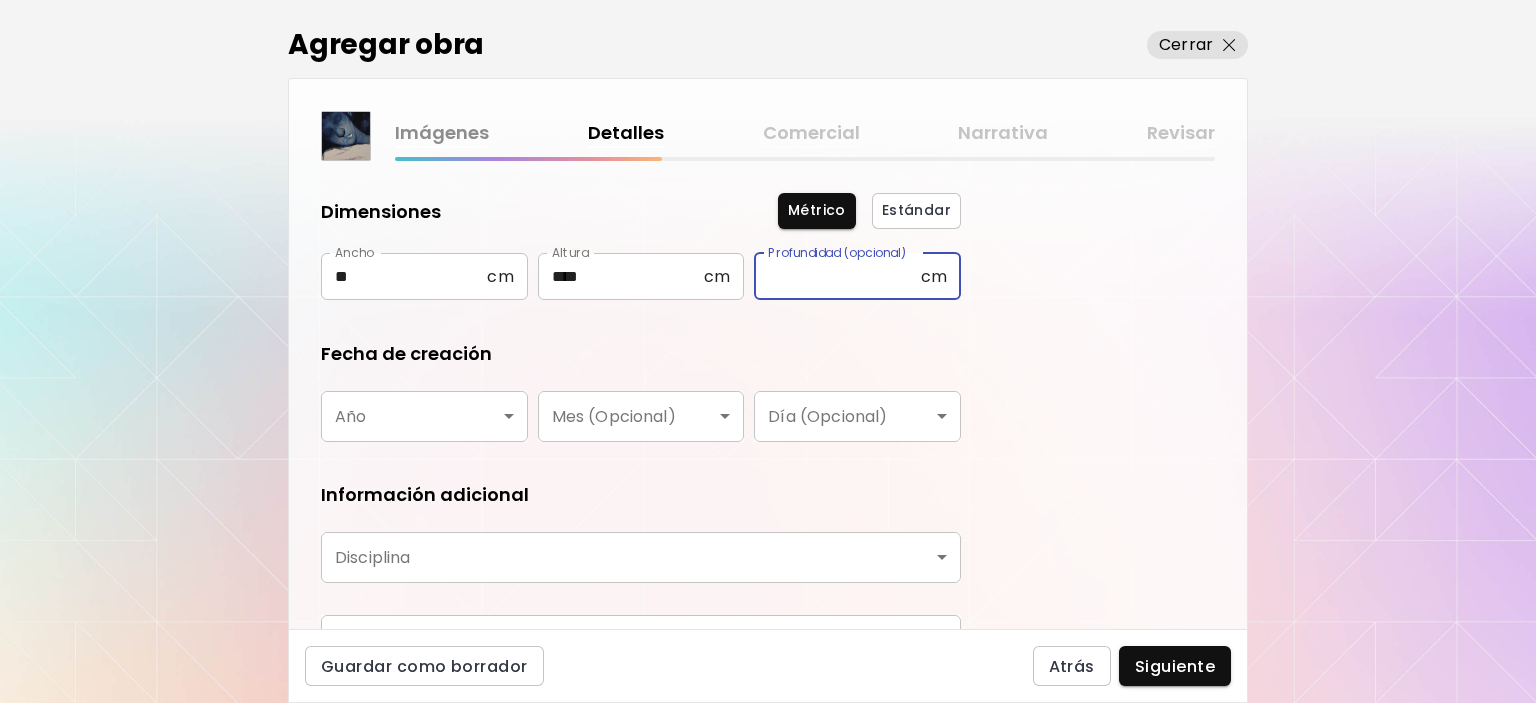 scroll, scrollTop: 300, scrollLeft: 0, axis: vertical 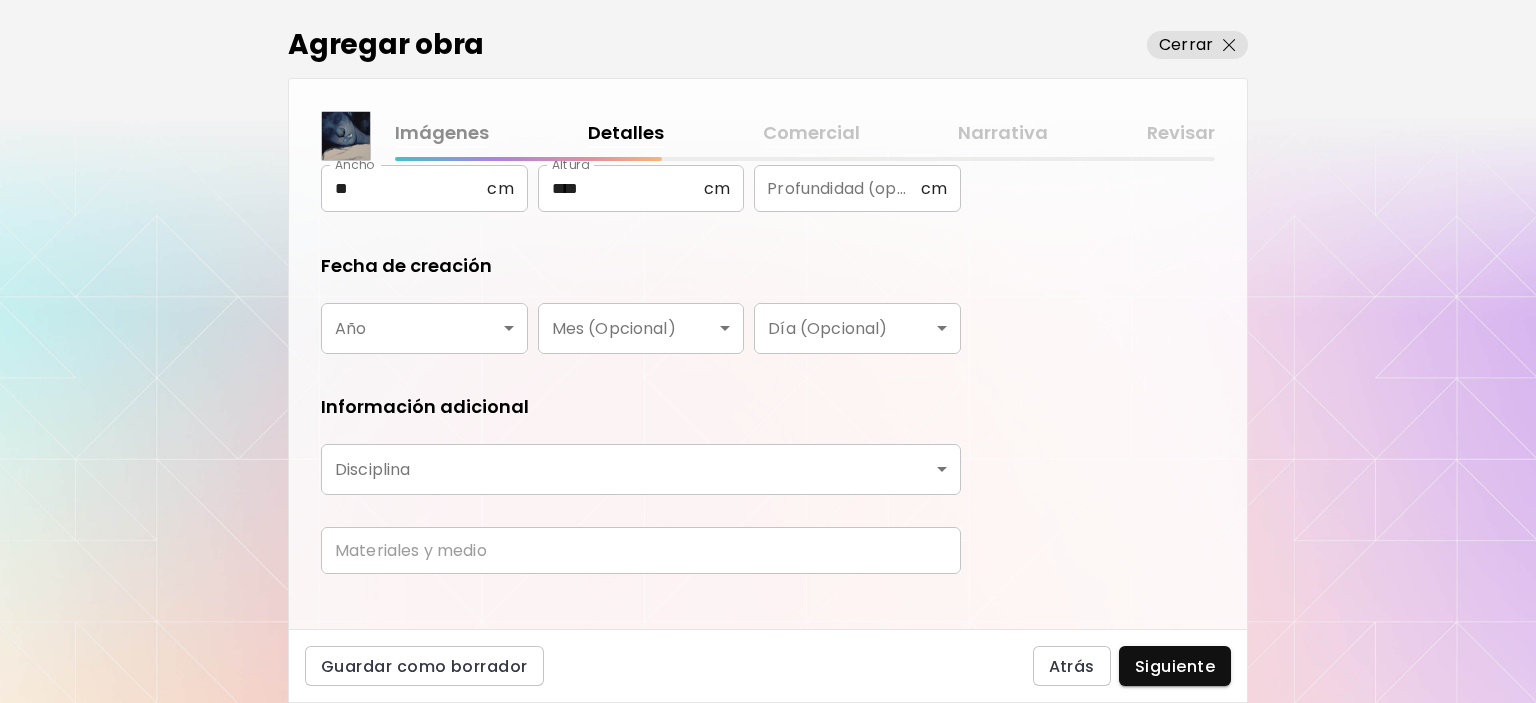 click on "**********" at bounding box center (641, 241) 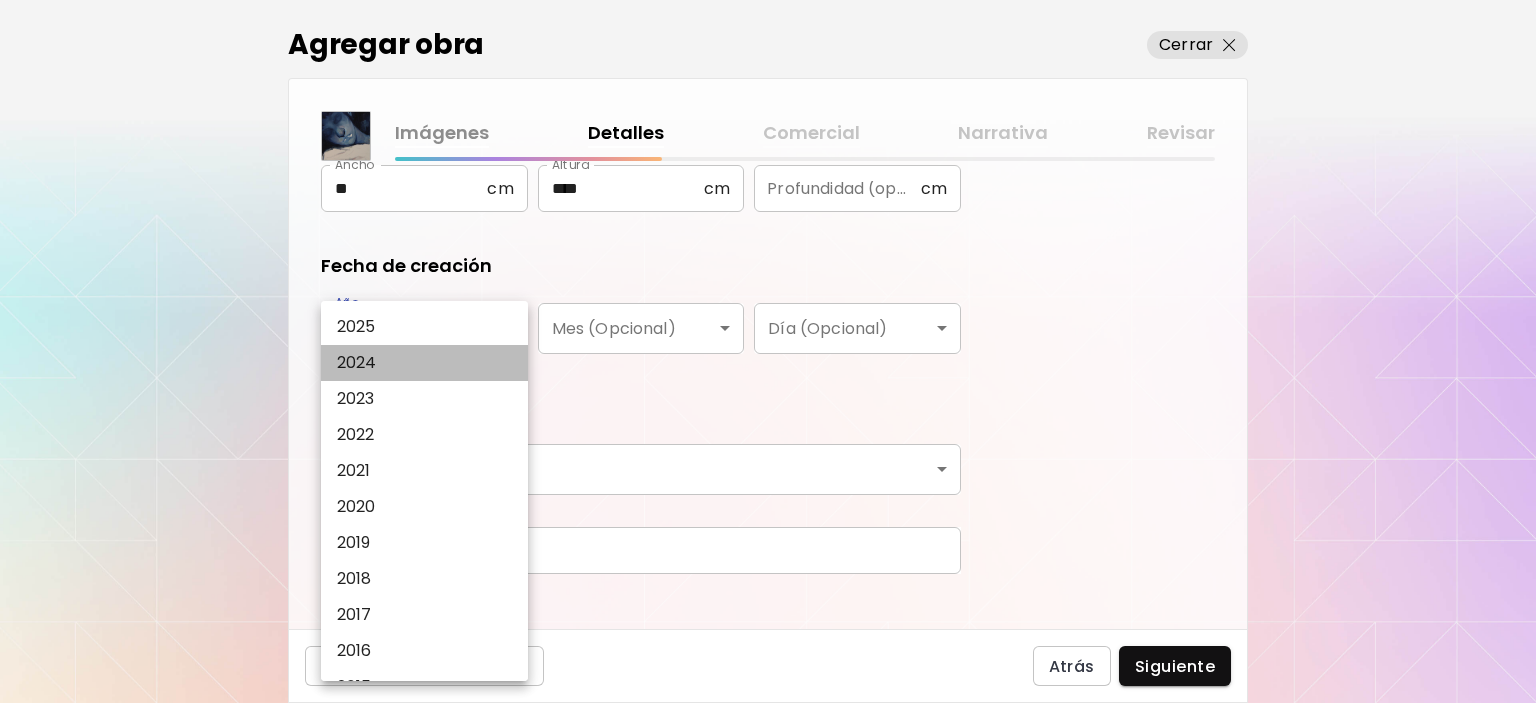 click on "2024" at bounding box center (429, 363) 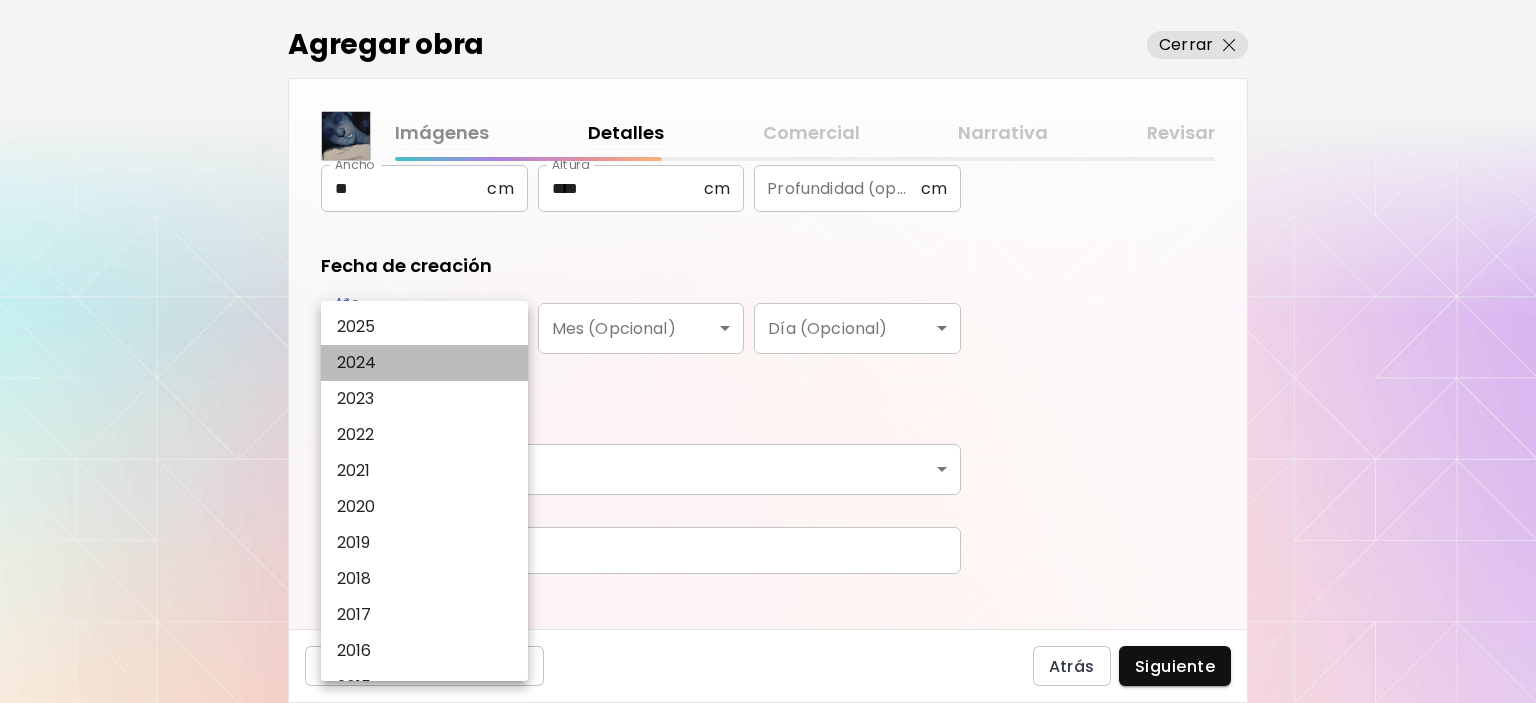 type on "****" 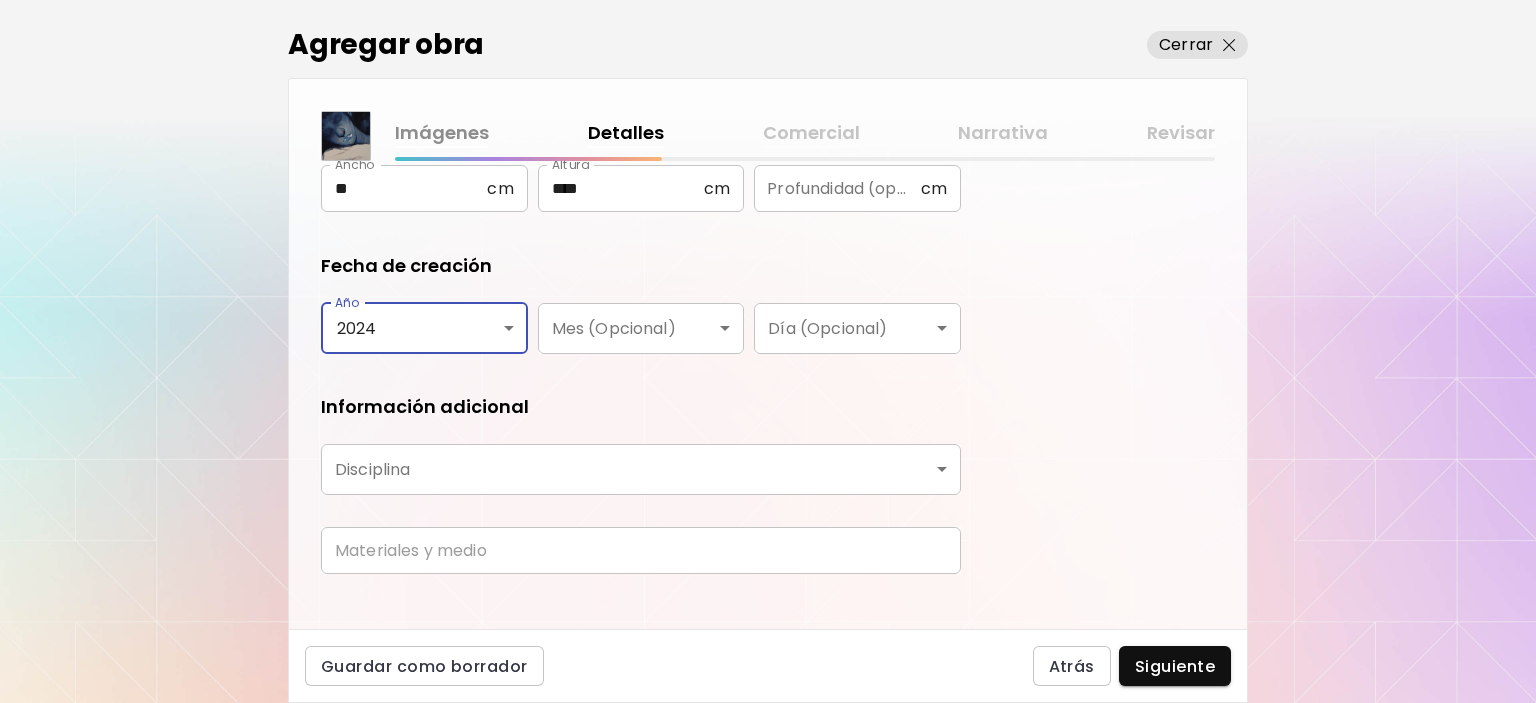 click on "**********" at bounding box center [768, 351] 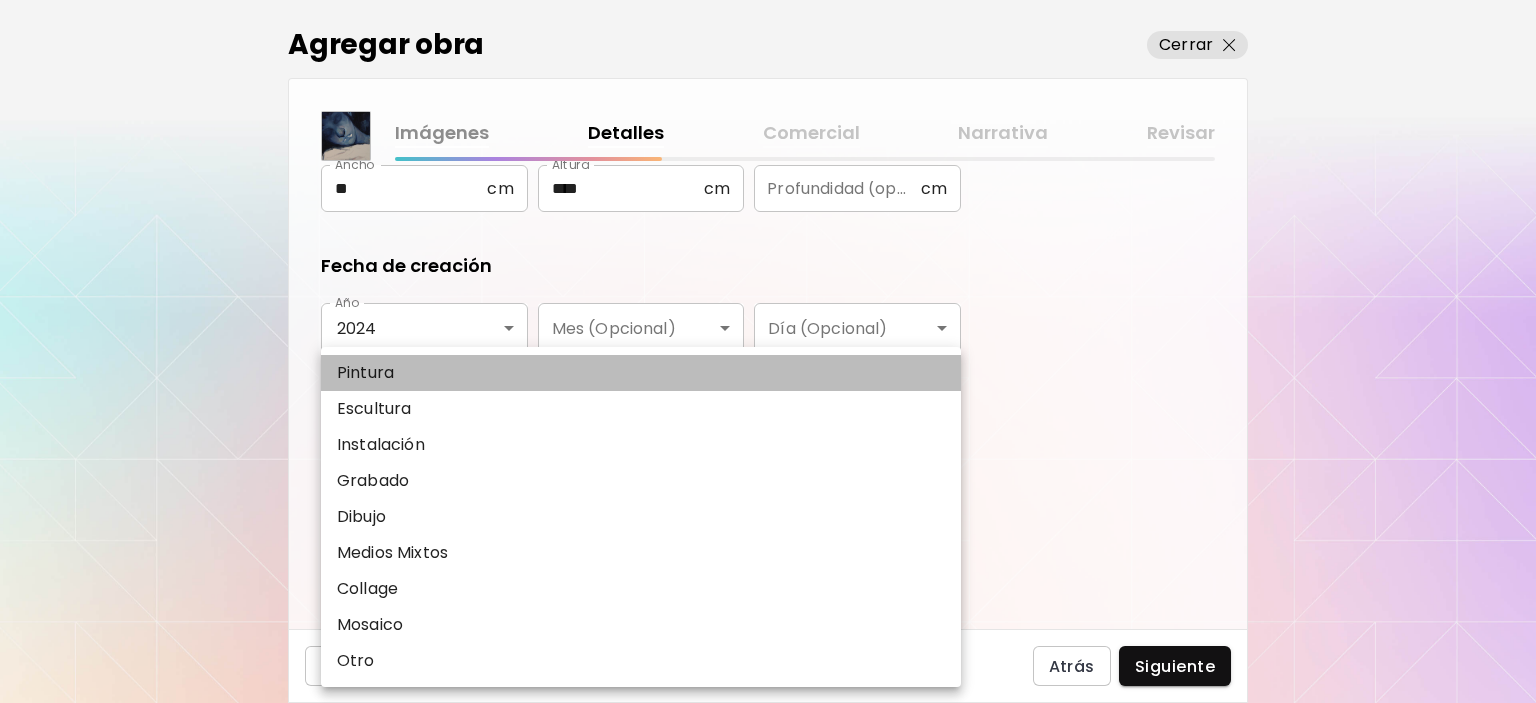 click on "Pintura" at bounding box center [641, 373] 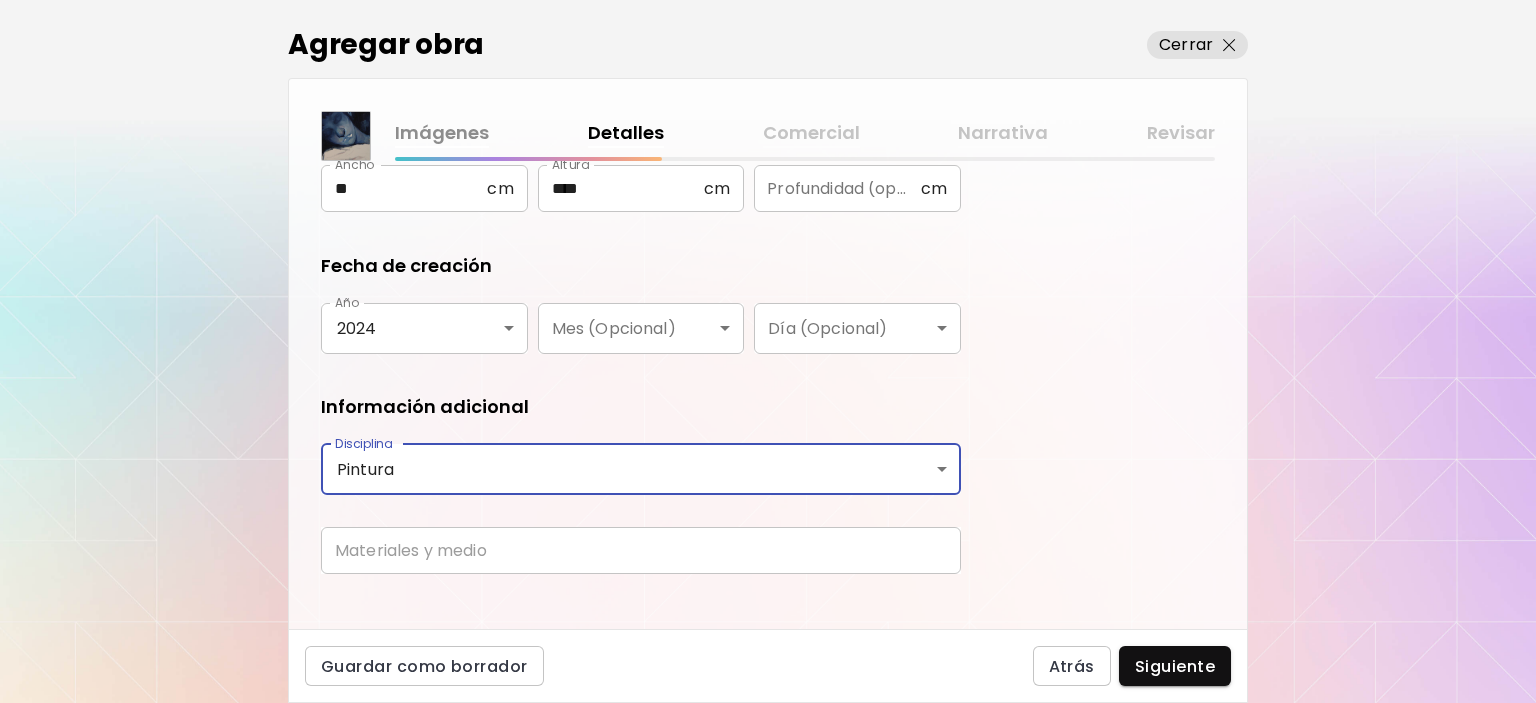 click at bounding box center [641, 550] 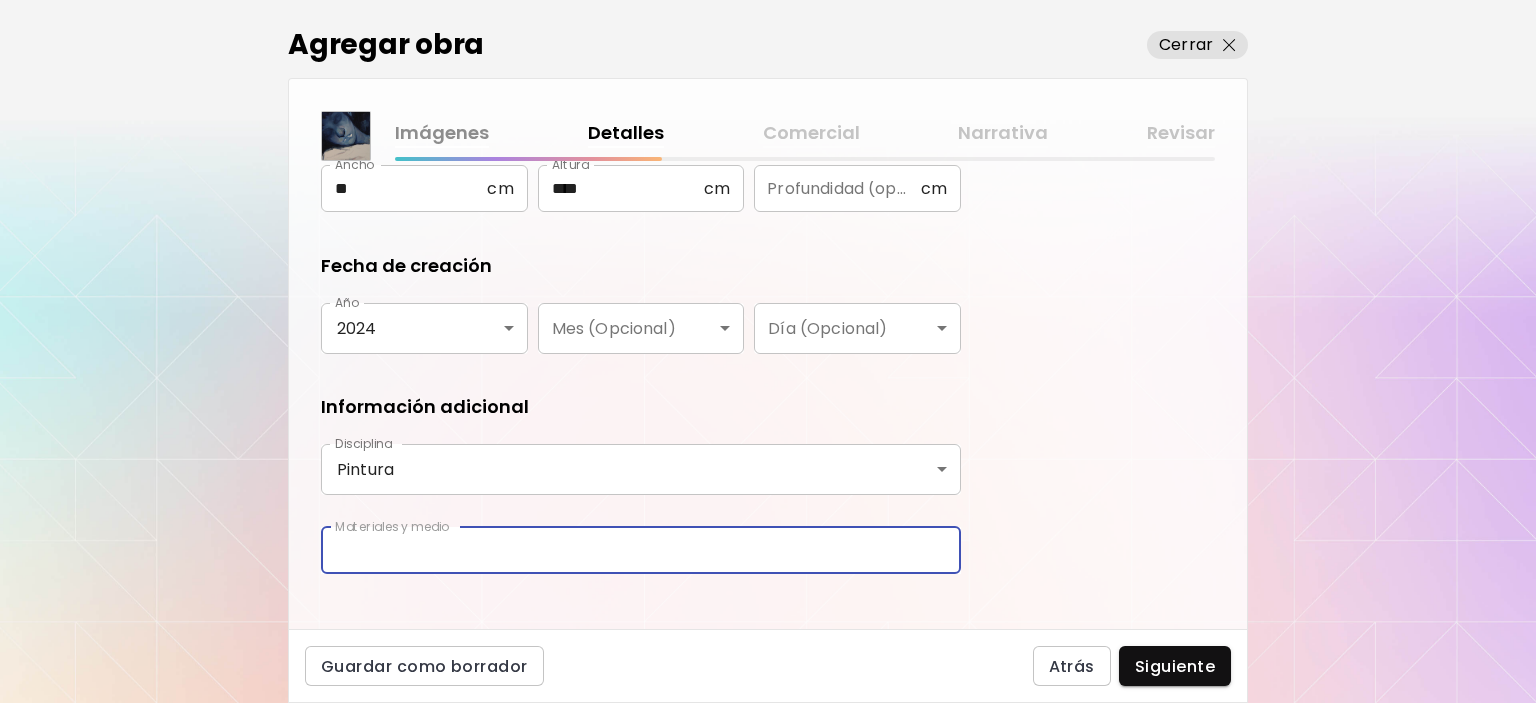 type on "**********" 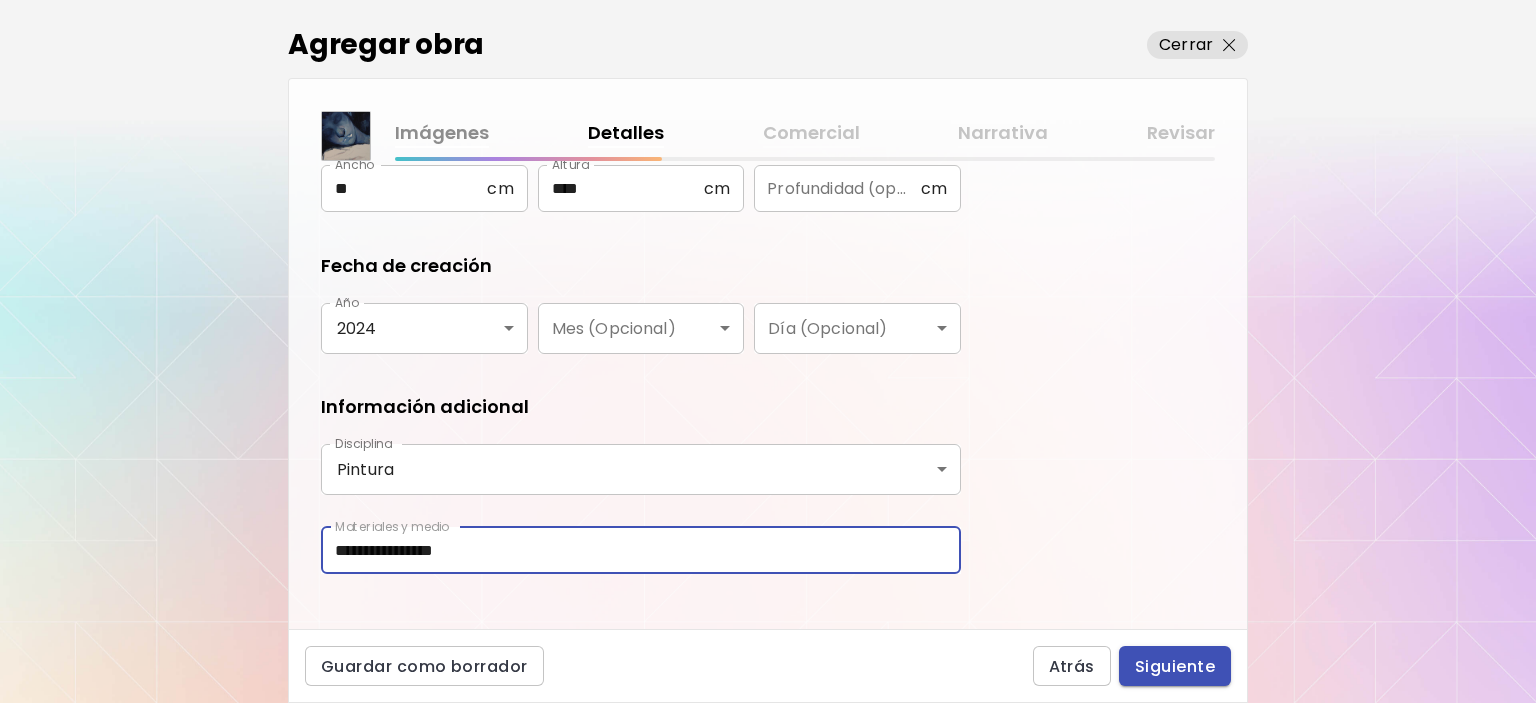 click on "Siguiente" at bounding box center [1175, 666] 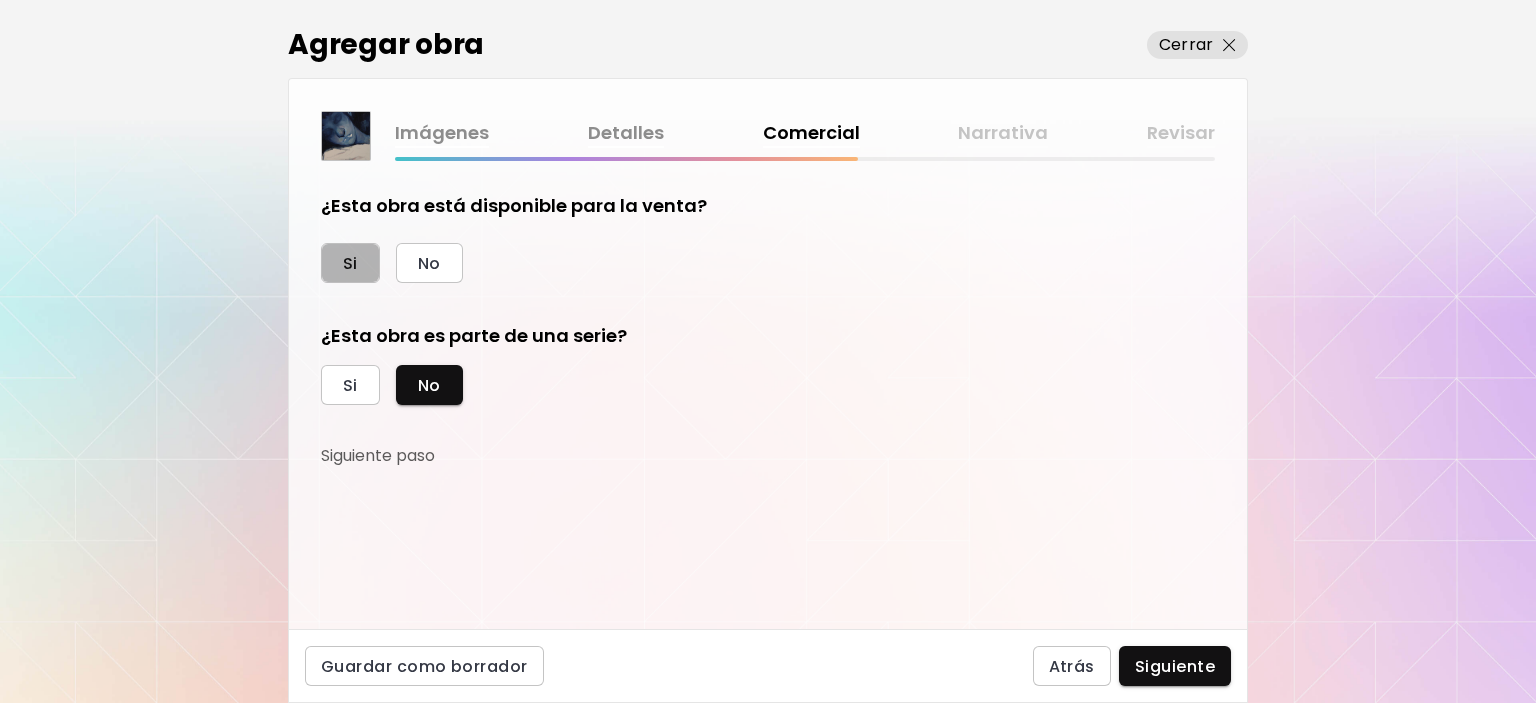 click on "Si" at bounding box center (350, 263) 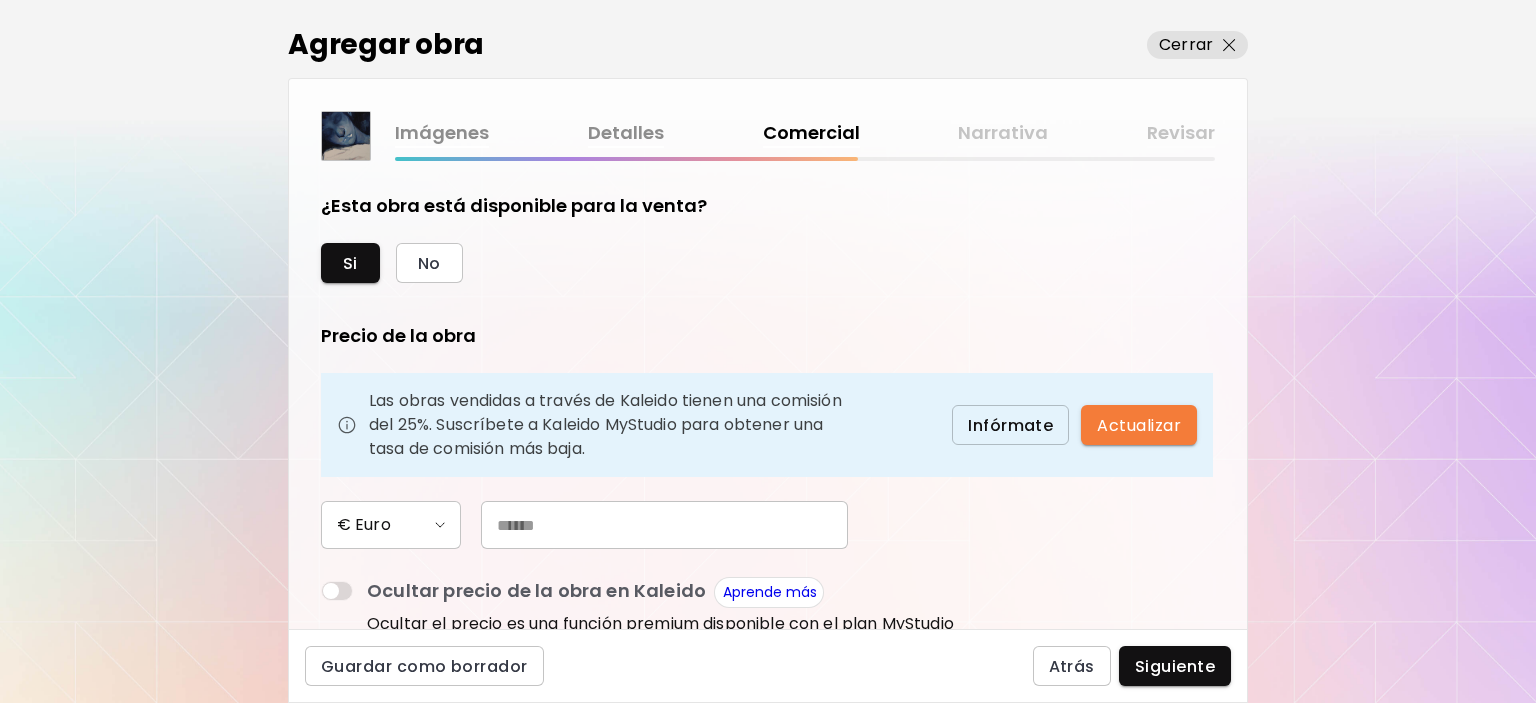 click at bounding box center [664, 525] 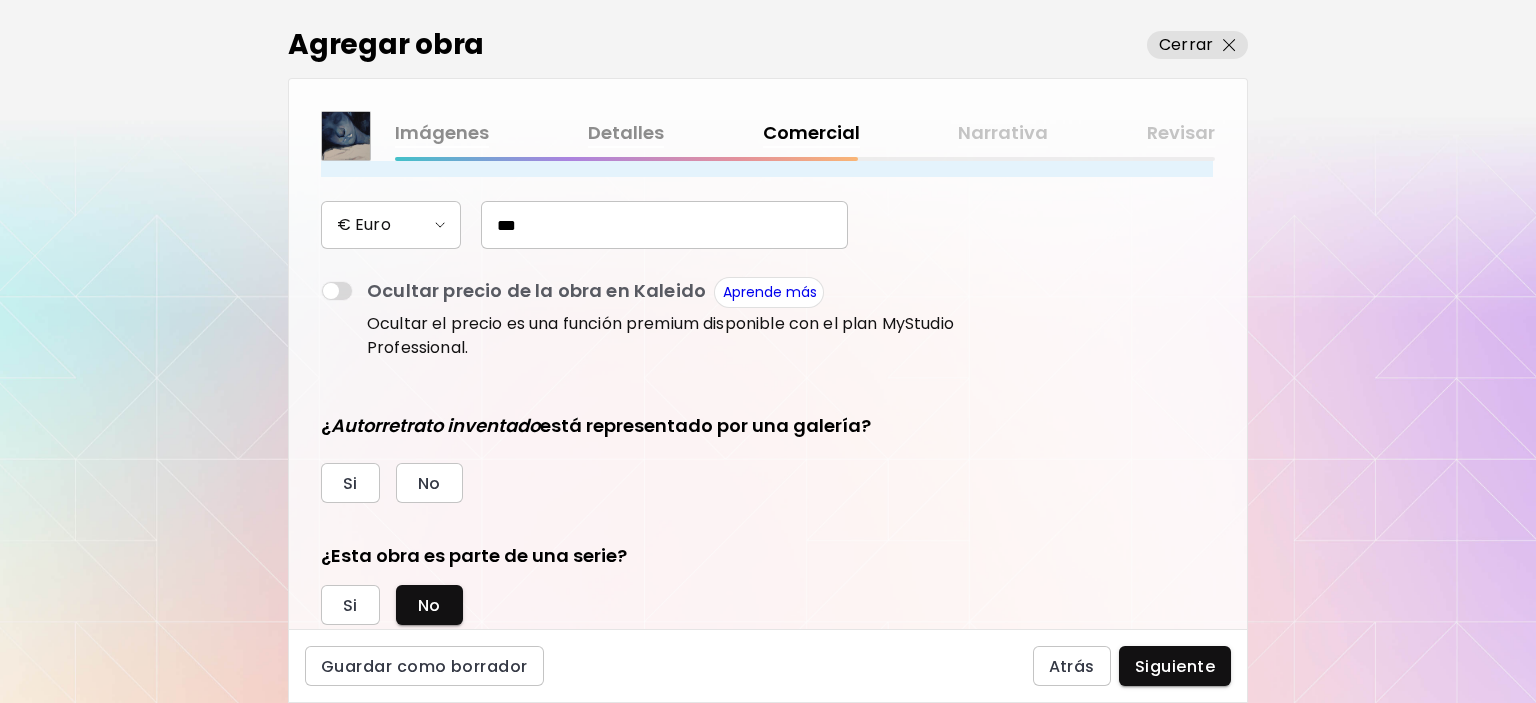 scroll, scrollTop: 356, scrollLeft: 0, axis: vertical 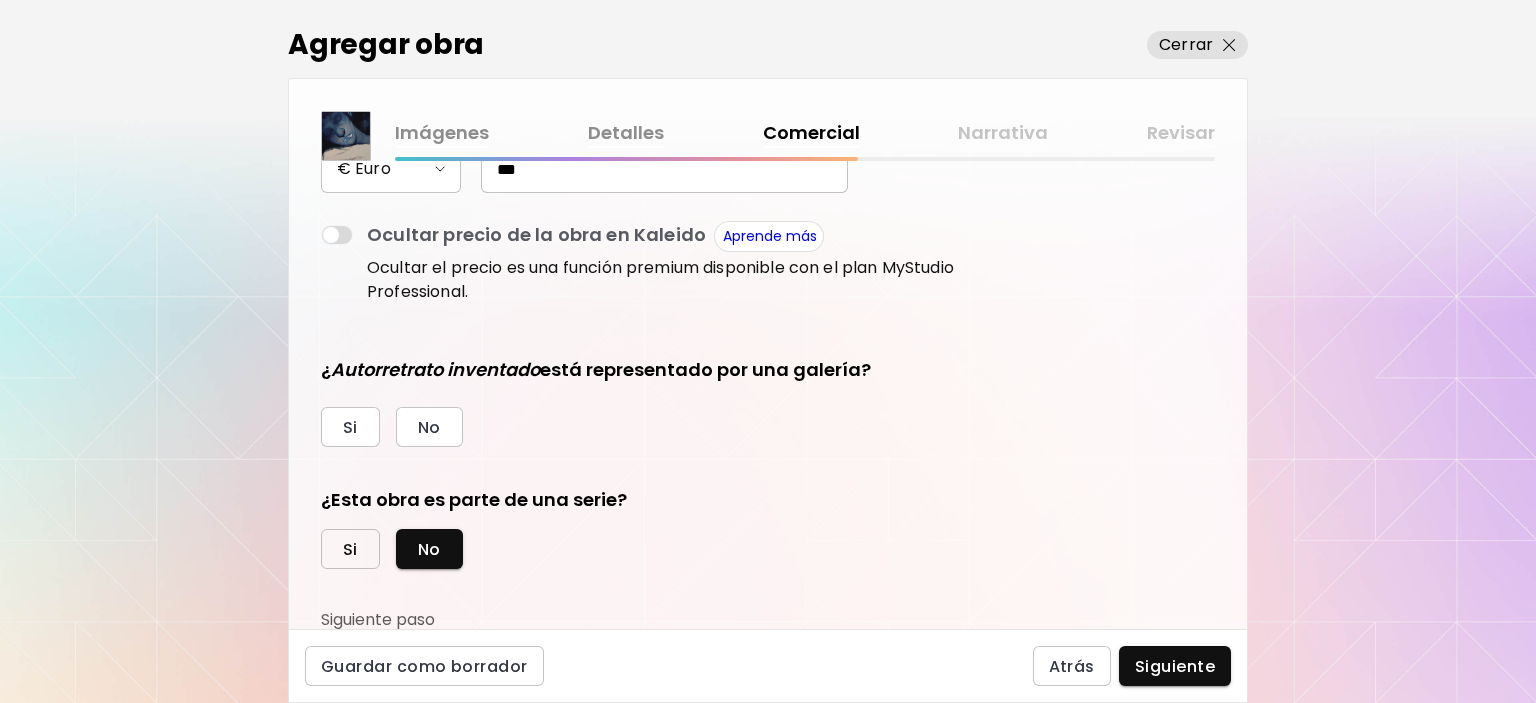 type on "***" 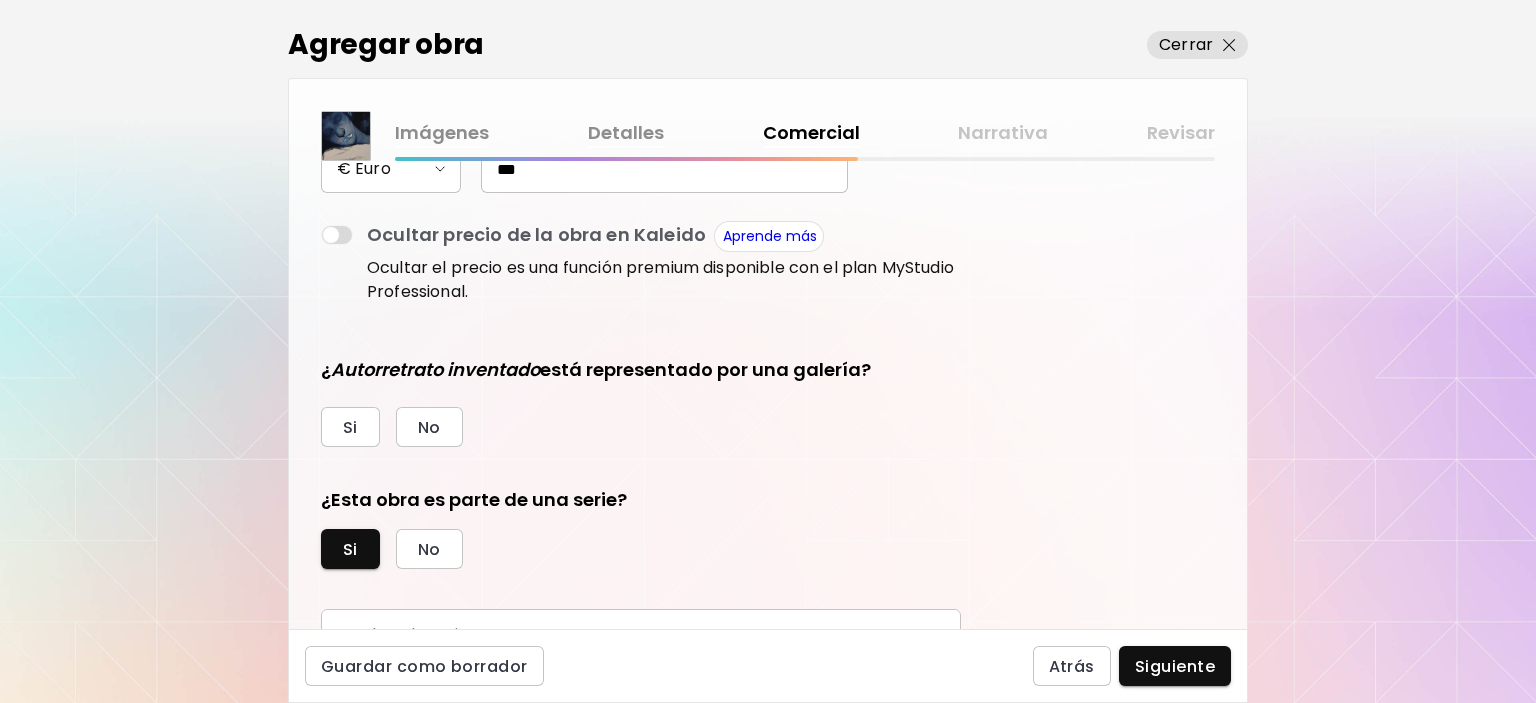 scroll, scrollTop: 449, scrollLeft: 0, axis: vertical 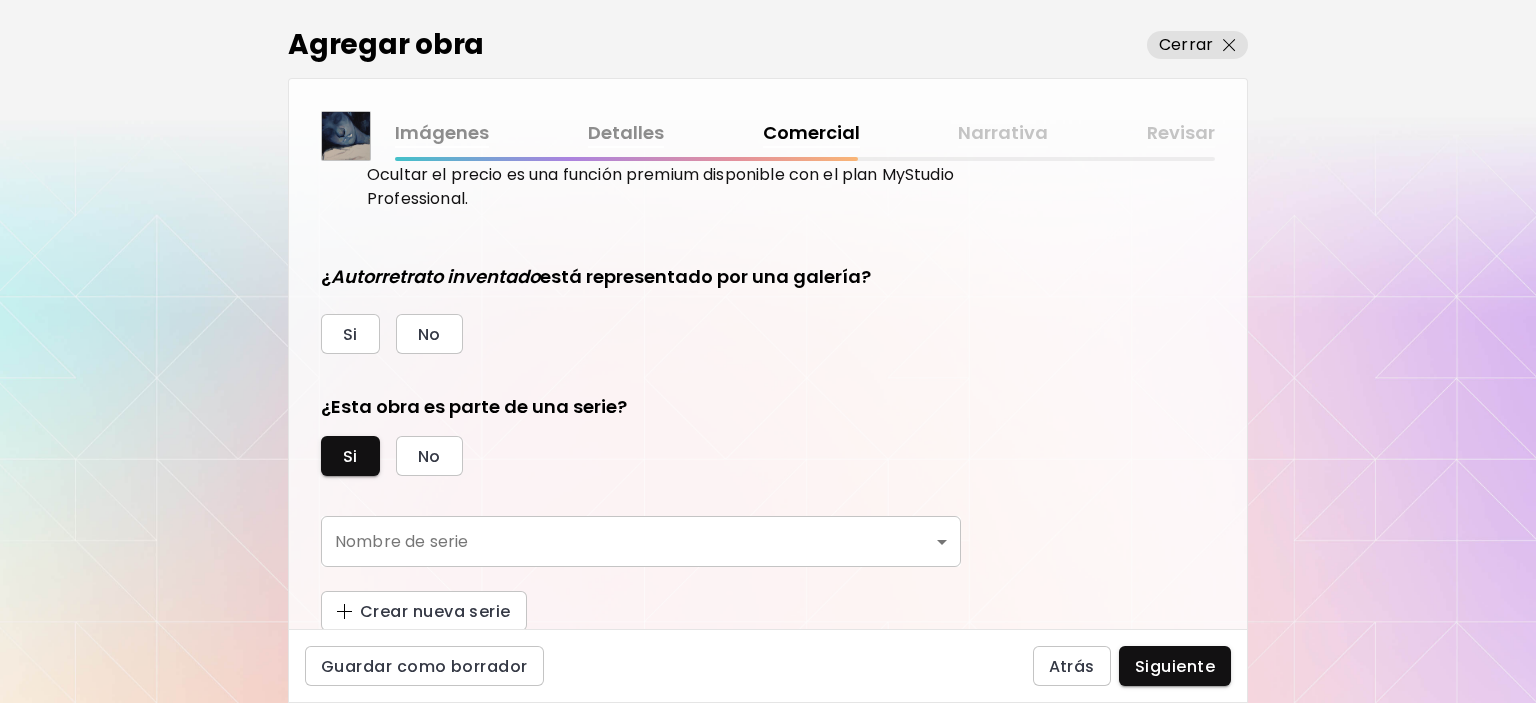 click on "kaleido.art/lirvaart Agregar obra Administrar obras Editar perfil My BioLink Comunidad Metas MyStudio Actualizar My Website My Showrooms My Documents My Subscribers My Provenance My Augmentations My Analytics Ajustes Ayuda 0 0 Agregar obra Cerrar Imágenes Detalles Comercial Narrativa Revisar ¿Esta obra está disponible para la venta? Si No Precio de la obra Las obras vendidas a través de Kaleido tienen una comisión del 25%. Suscríbete a Kaleido MyStudio para obtener una tasa de comisión más baja. Infórmate Actualizar € Euro *** Ocultar precio de la obra en Kaleido Aprende más Ocultar el precio es una función premium disponible con el plan MyStudio Professional. ¿ Autorretrato inventado  está representado por una galería? Si No ¿Esta obra es parte de una serie? Si No Nombre de serie ​ Nombre de serie Crear nueva serie Guardar como borrador Atrás Siguiente Búsqueda de artista Nombre o usuario Nombre o usuario País del artista País del artista Disciplinas Todos Pintura Contemporánea Todos" at bounding box center (768, 351) 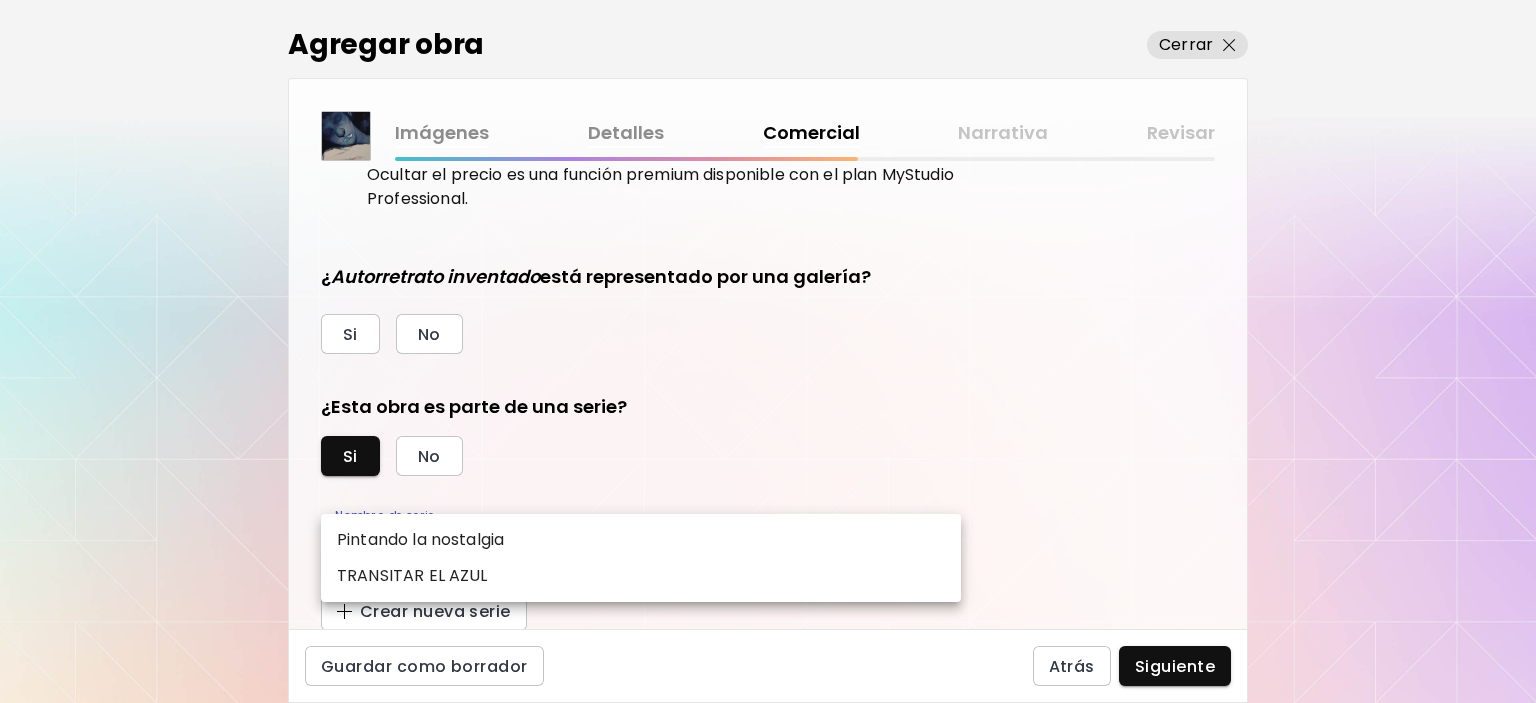 click on "TRANSITAR EL AZUL" at bounding box center [412, 576] 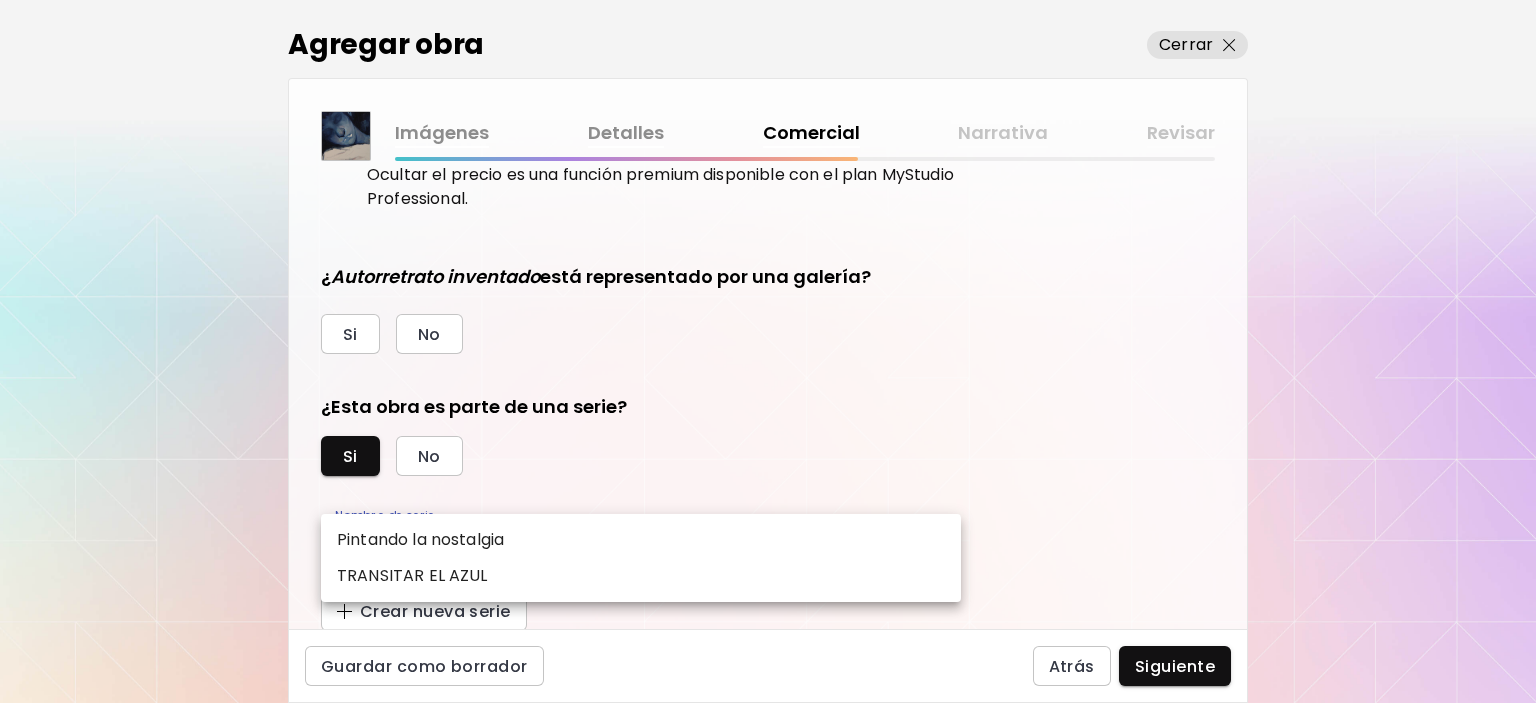 type on "**********" 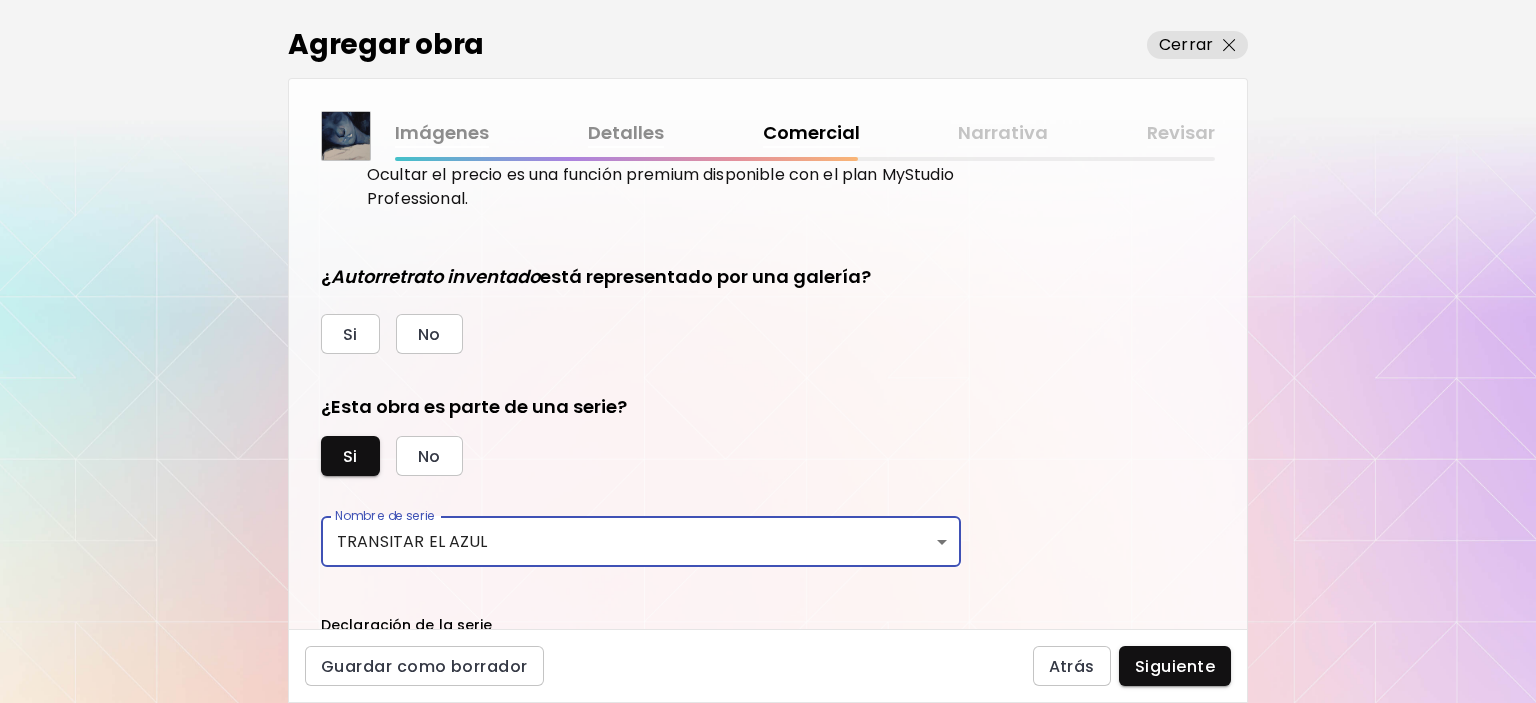 click on "Siguiente" at bounding box center (1175, 666) 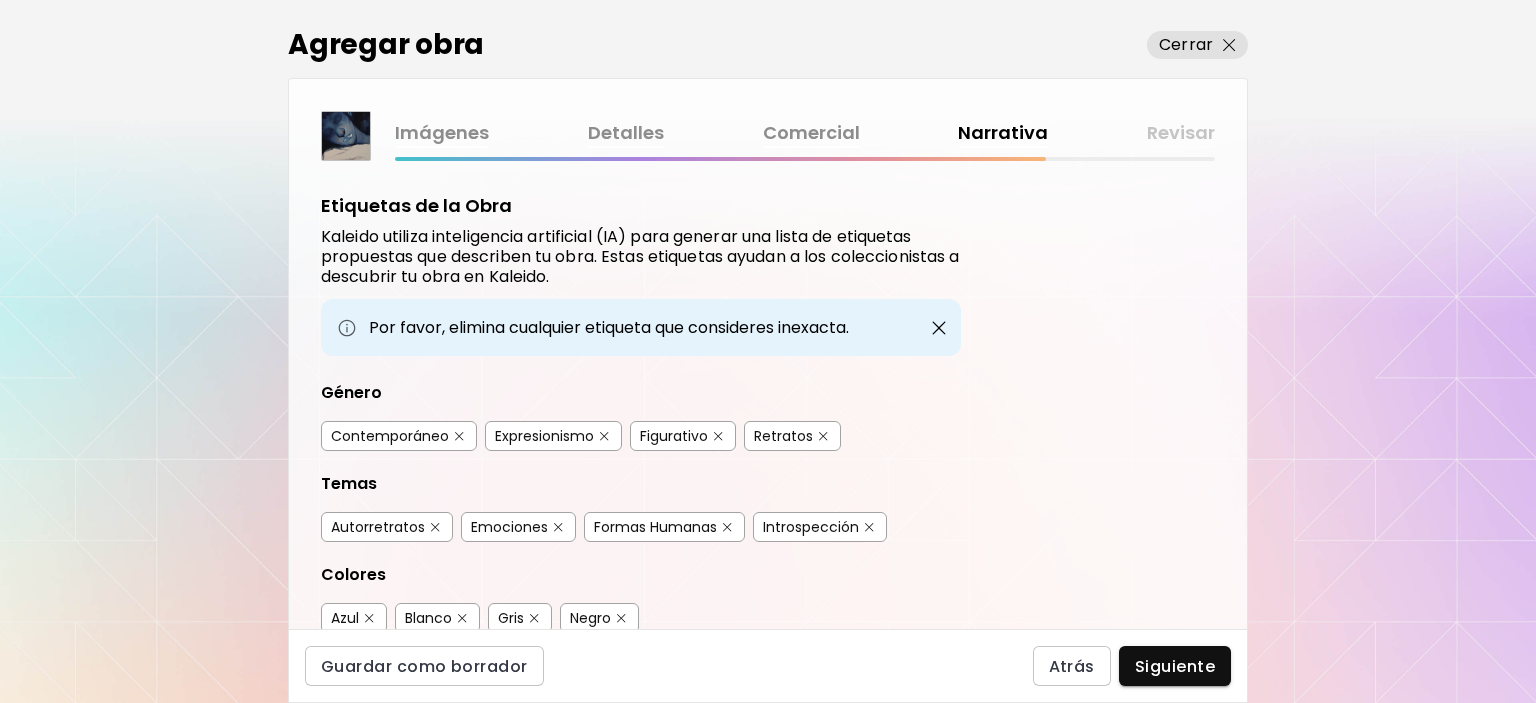 click on "Siguiente" at bounding box center (1175, 666) 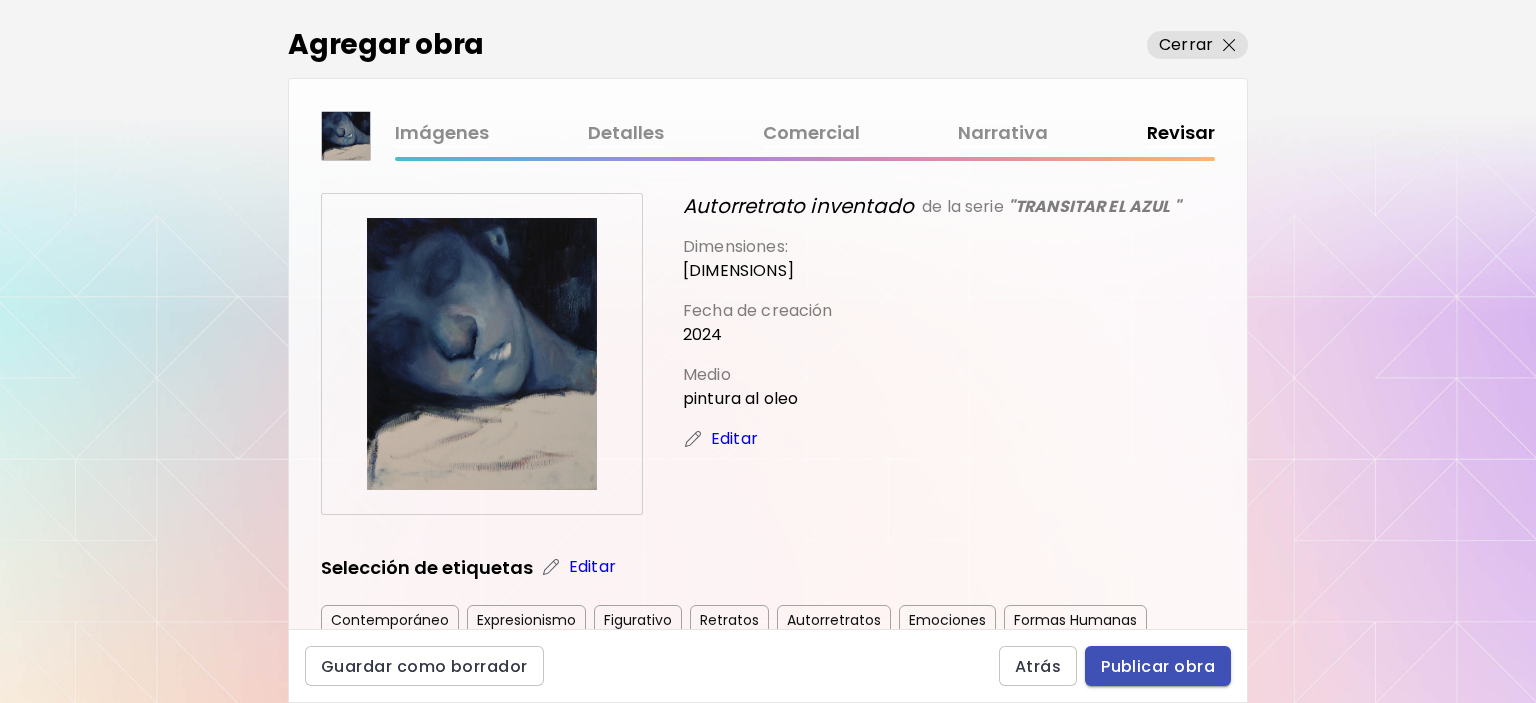 click on "Publicar obra" at bounding box center [1158, 666] 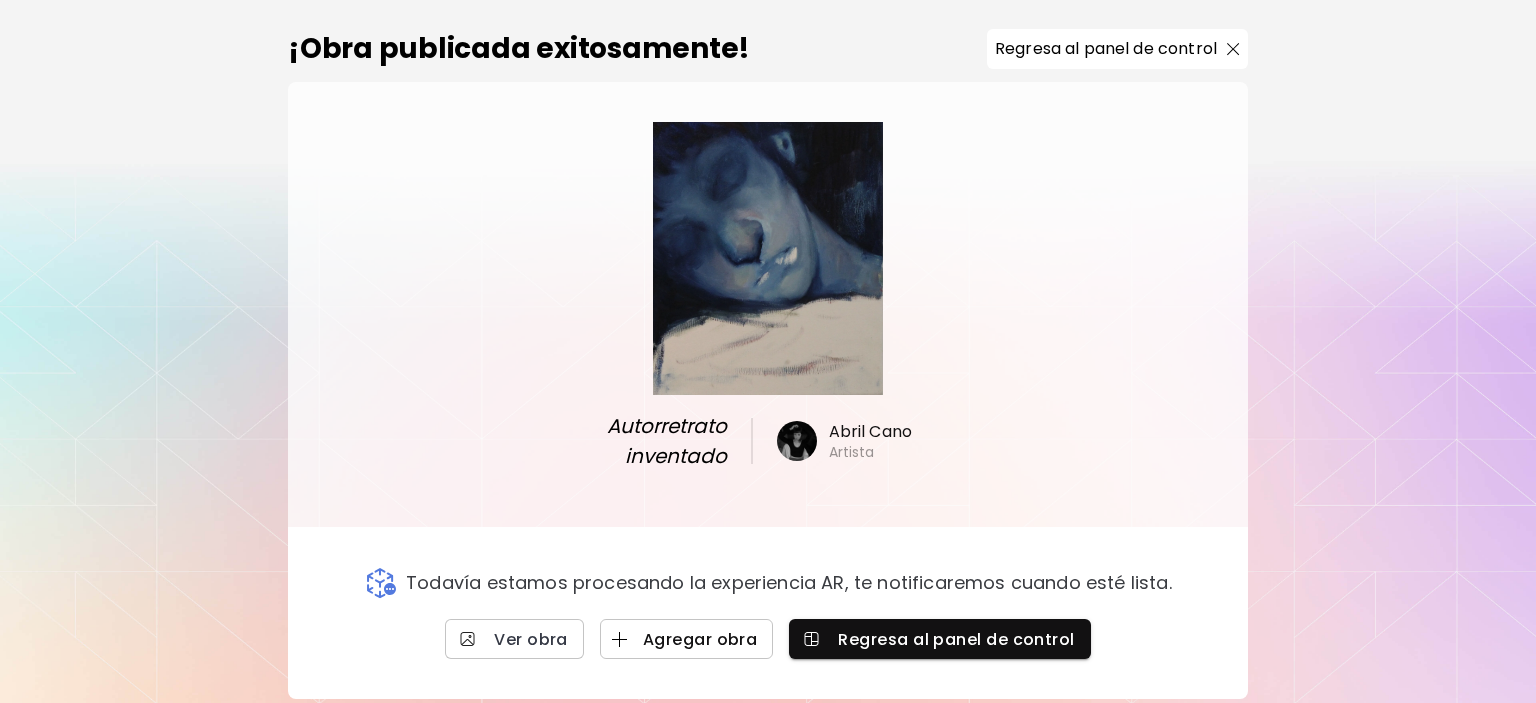click on "Agregar obra" at bounding box center (687, 639) 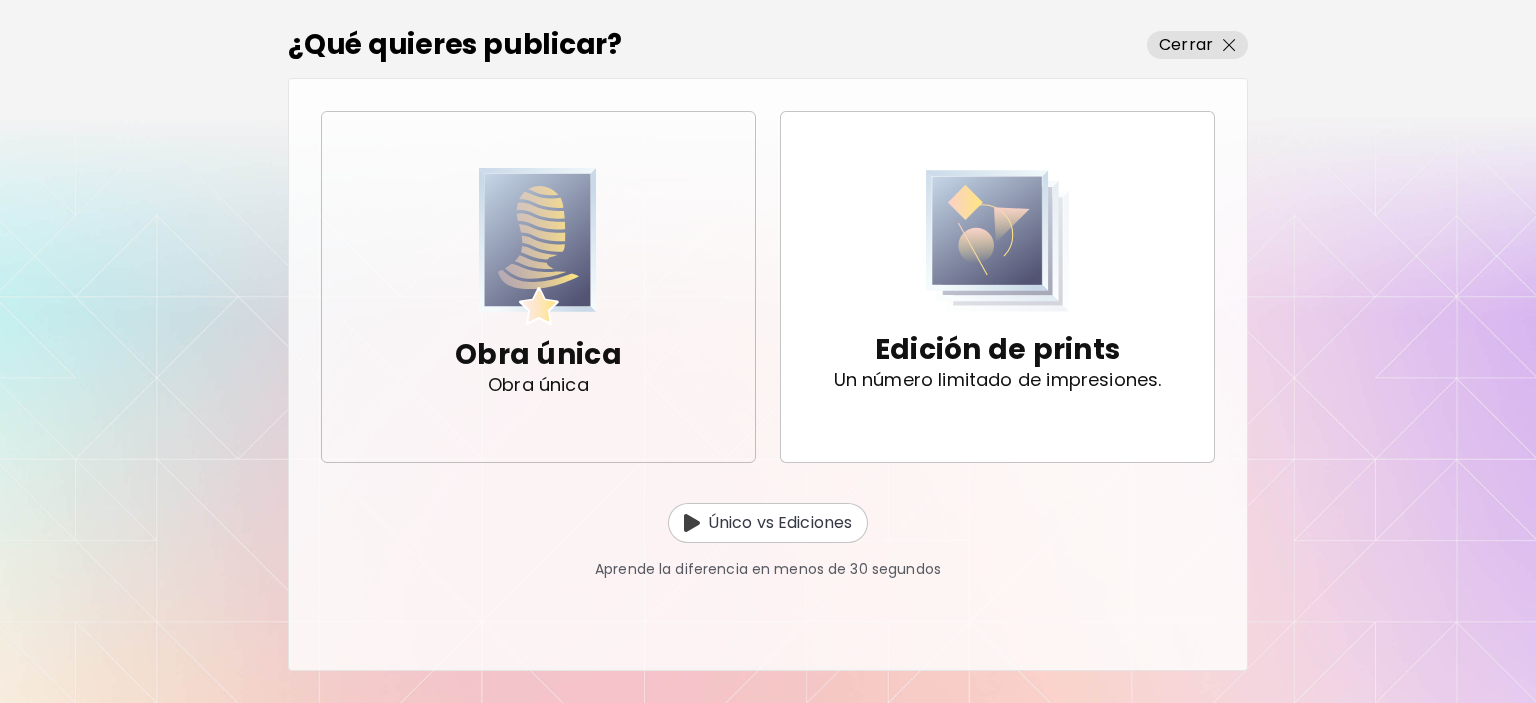 click at bounding box center [538, 246] 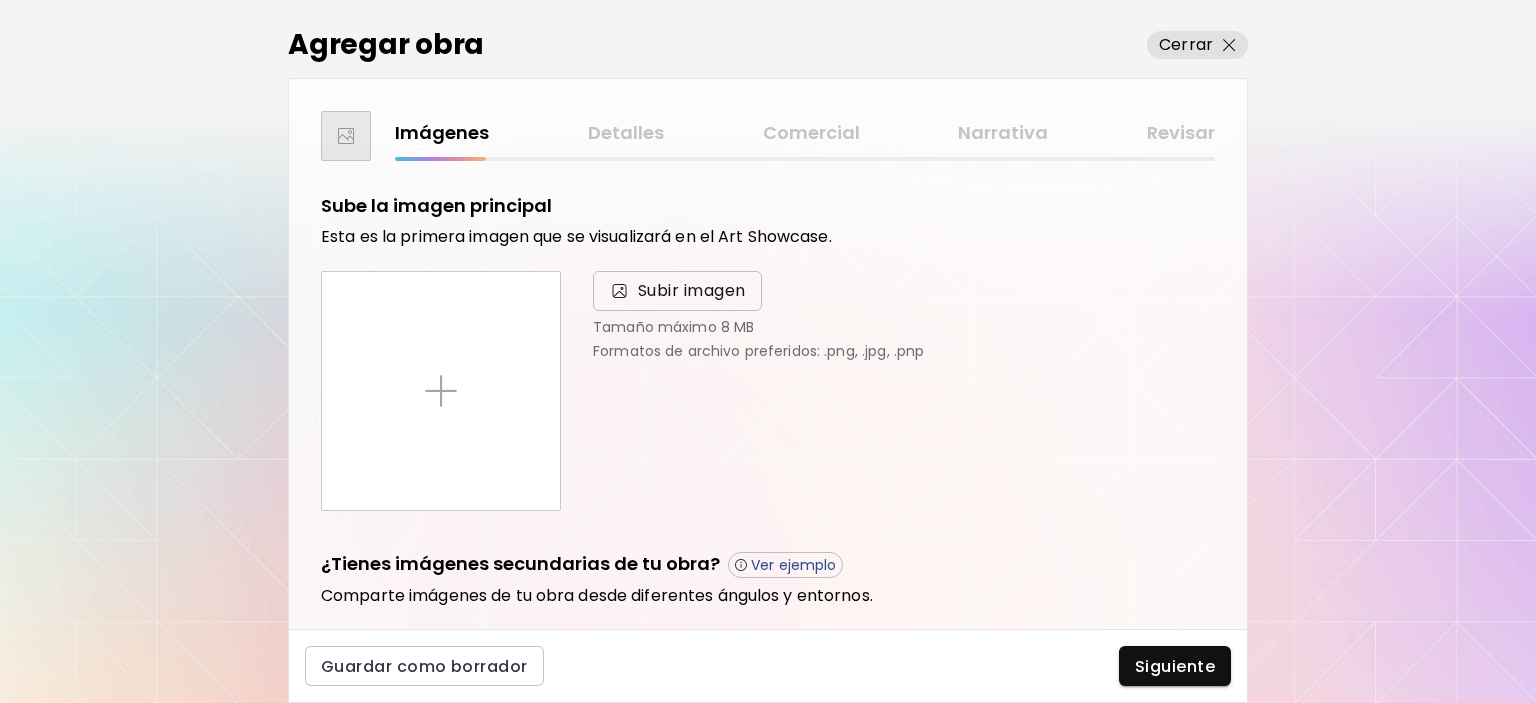 click on "Subir imagen" at bounding box center (677, 291) 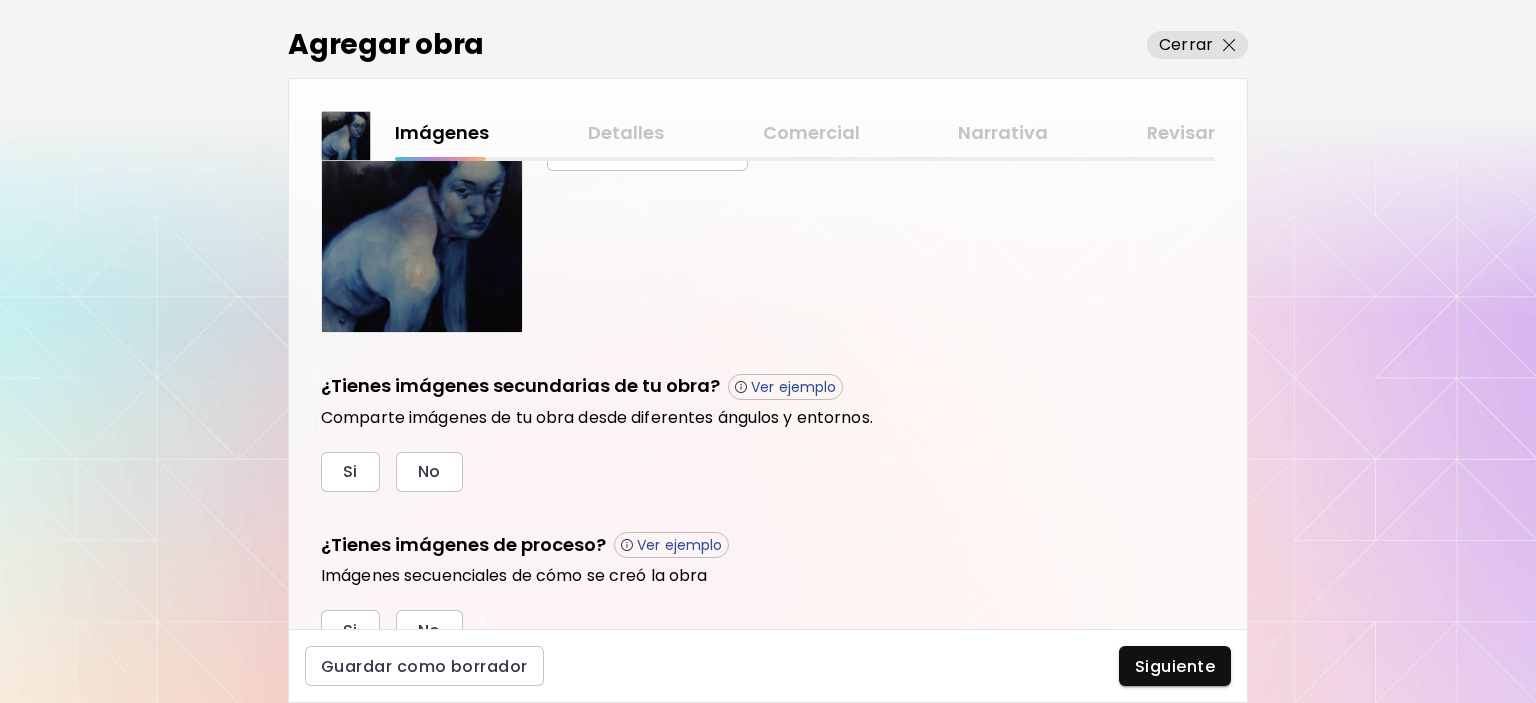 scroll, scrollTop: 500, scrollLeft: 0, axis: vertical 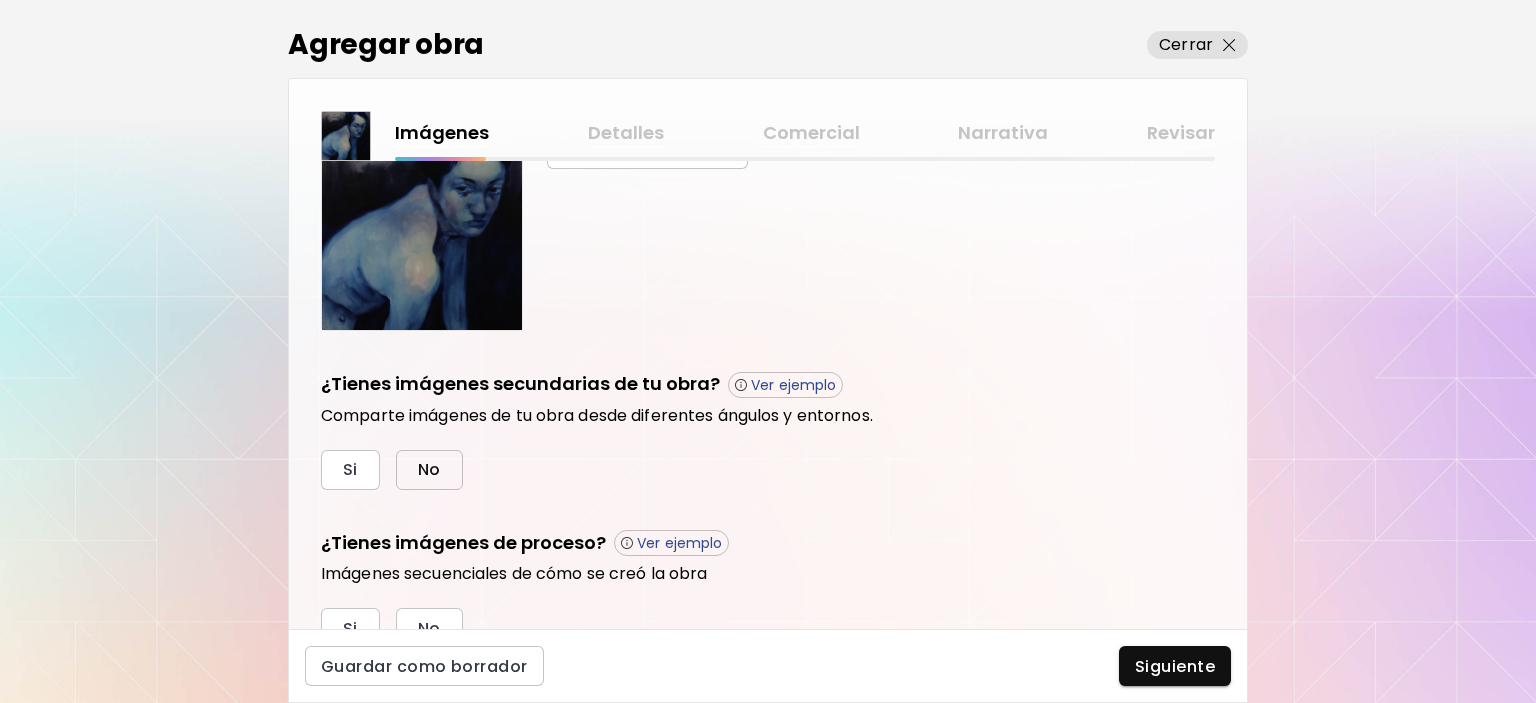 click on "No" at bounding box center [429, 469] 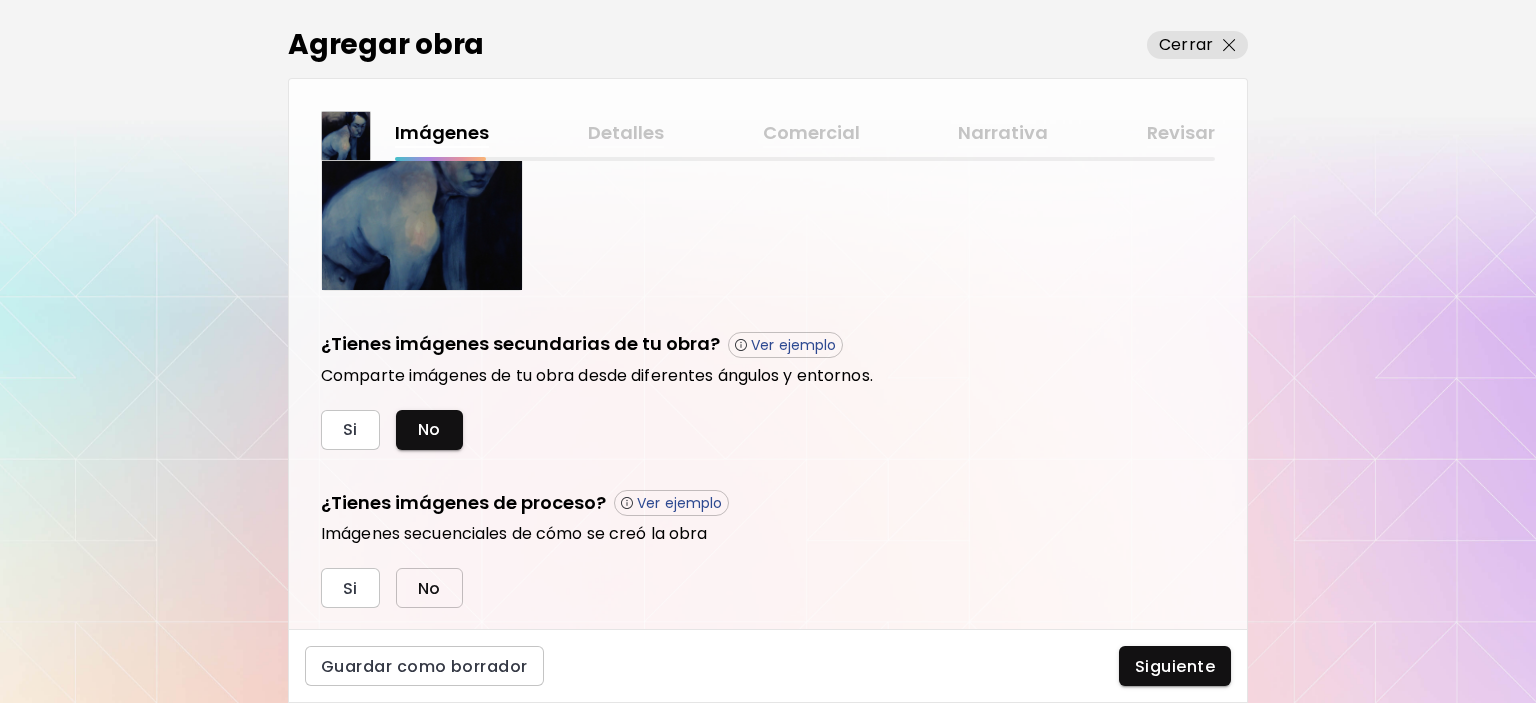 scroll, scrollTop: 588, scrollLeft: 0, axis: vertical 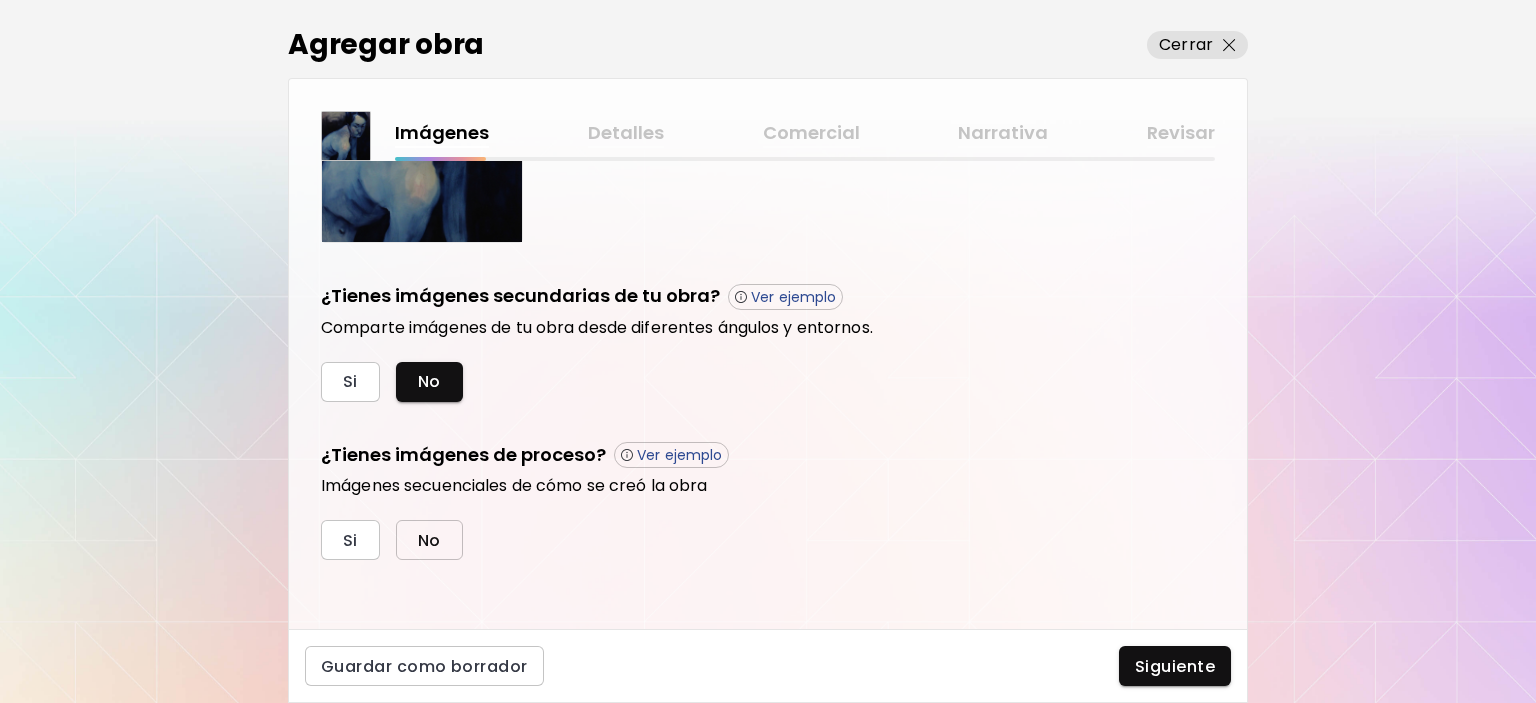 drag, startPoint x: 416, startPoint y: 531, endPoint x: 452, endPoint y: 534, distance: 36.124783 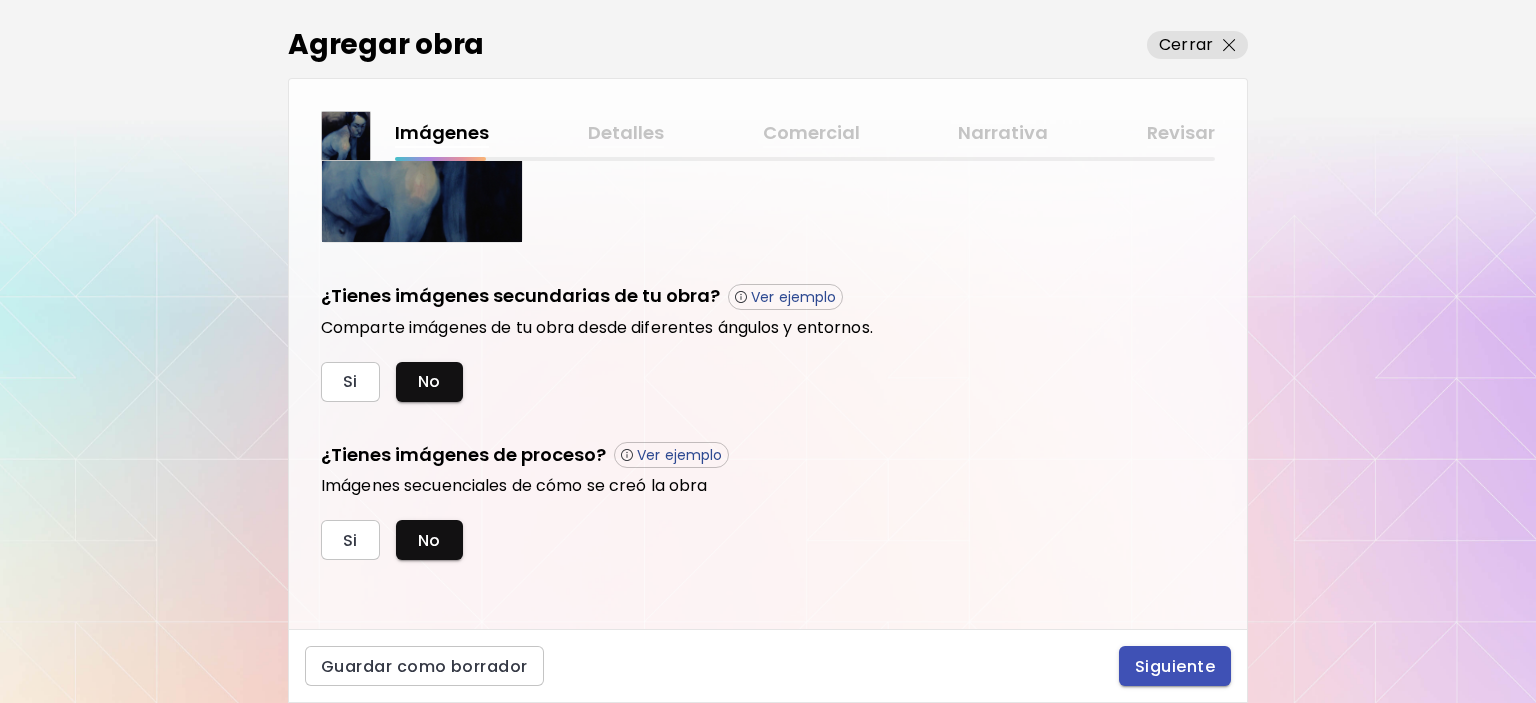 click on "Siguiente" at bounding box center [1175, 666] 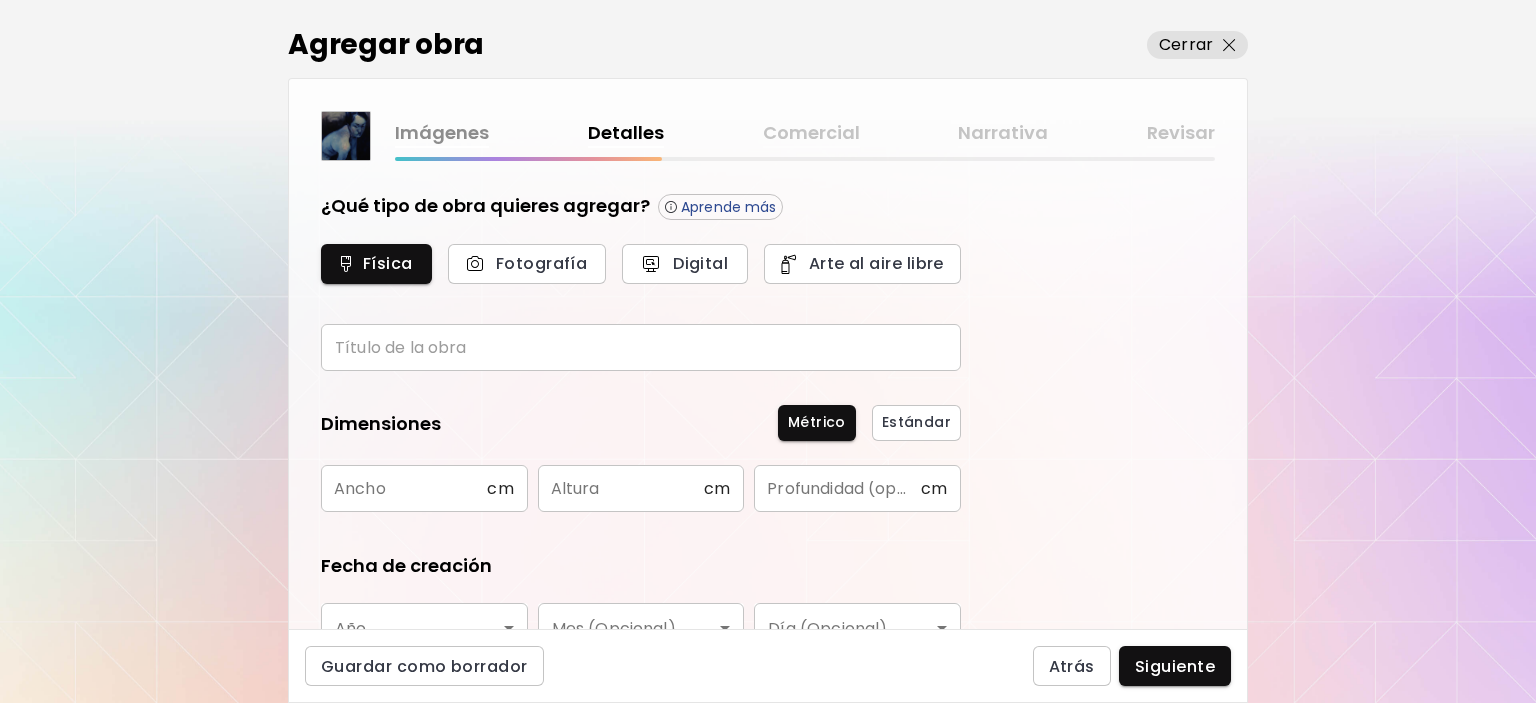 click at bounding box center [641, 347] 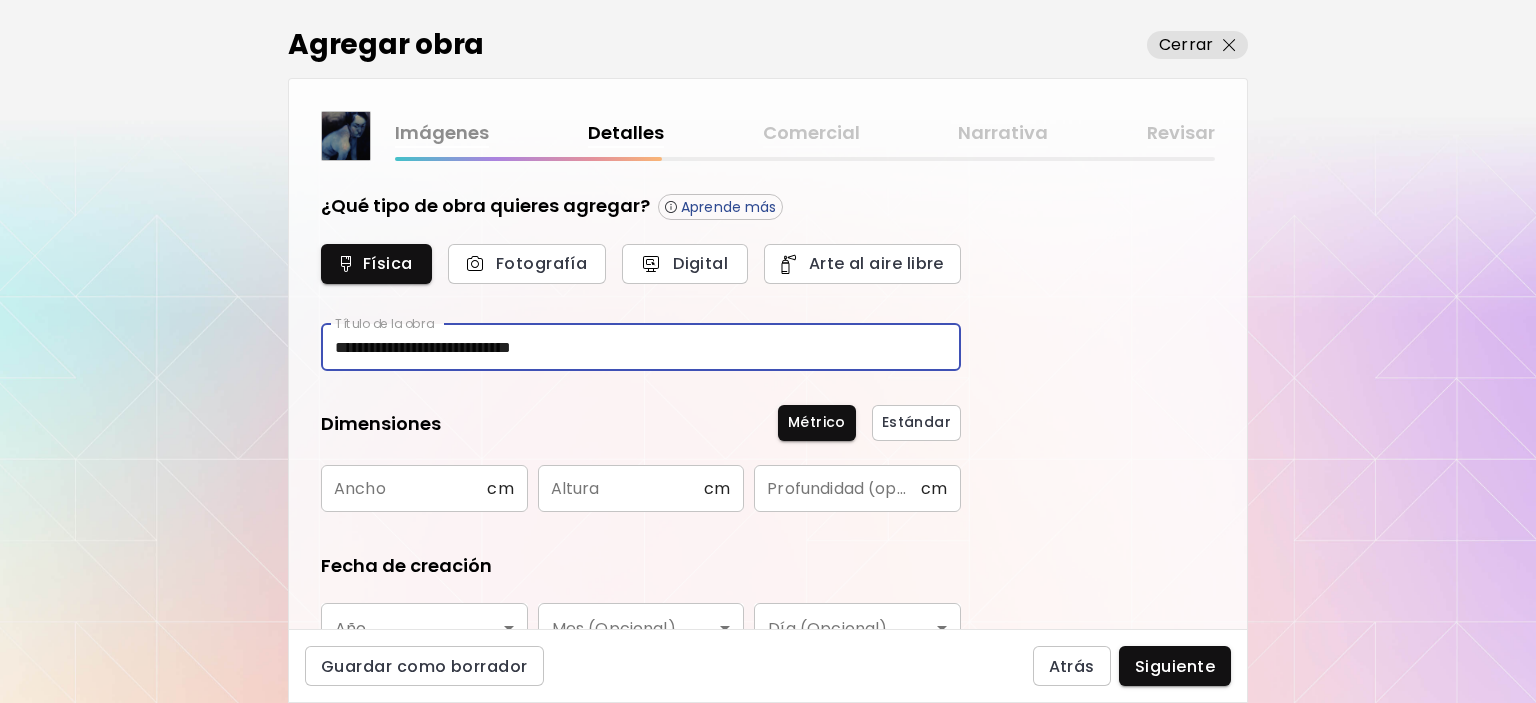 type on "**********" 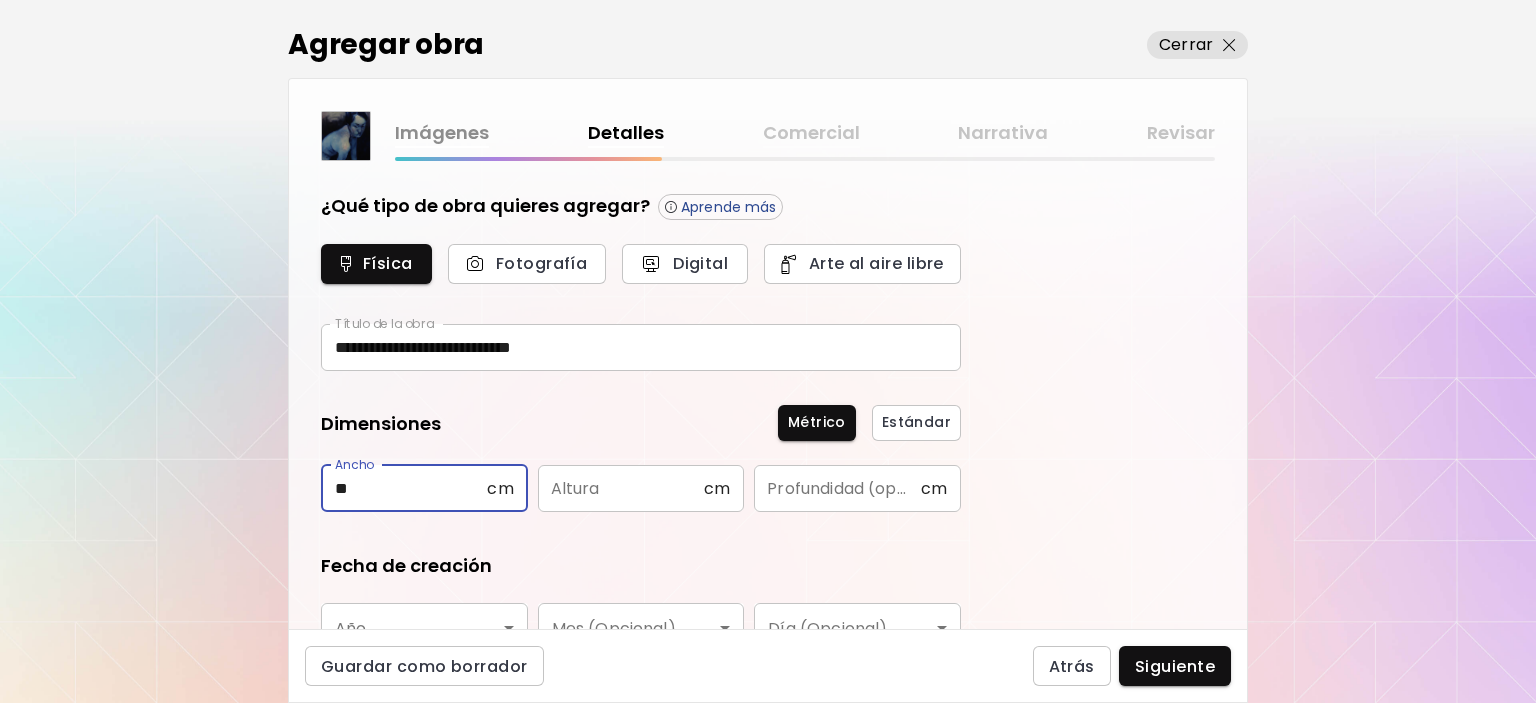 type on "**" 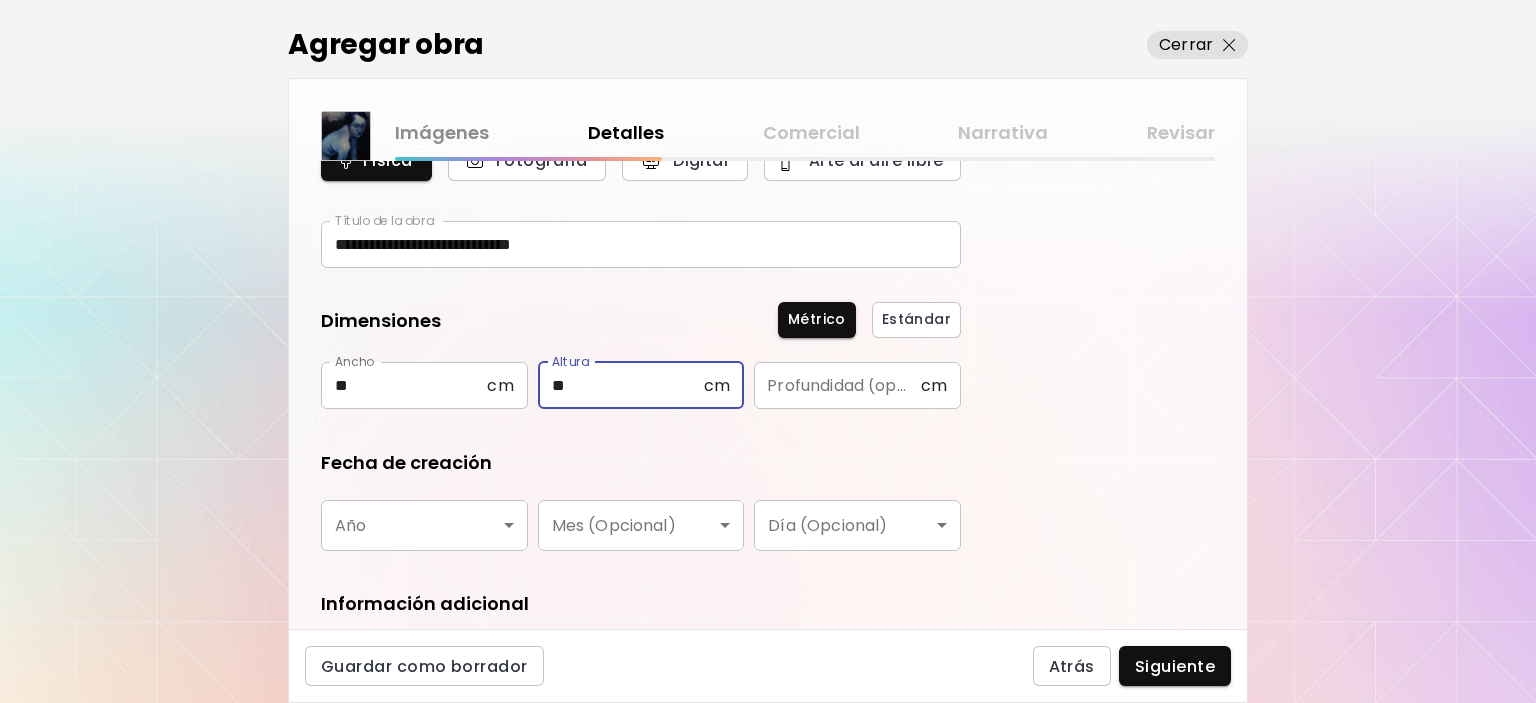 scroll, scrollTop: 300, scrollLeft: 0, axis: vertical 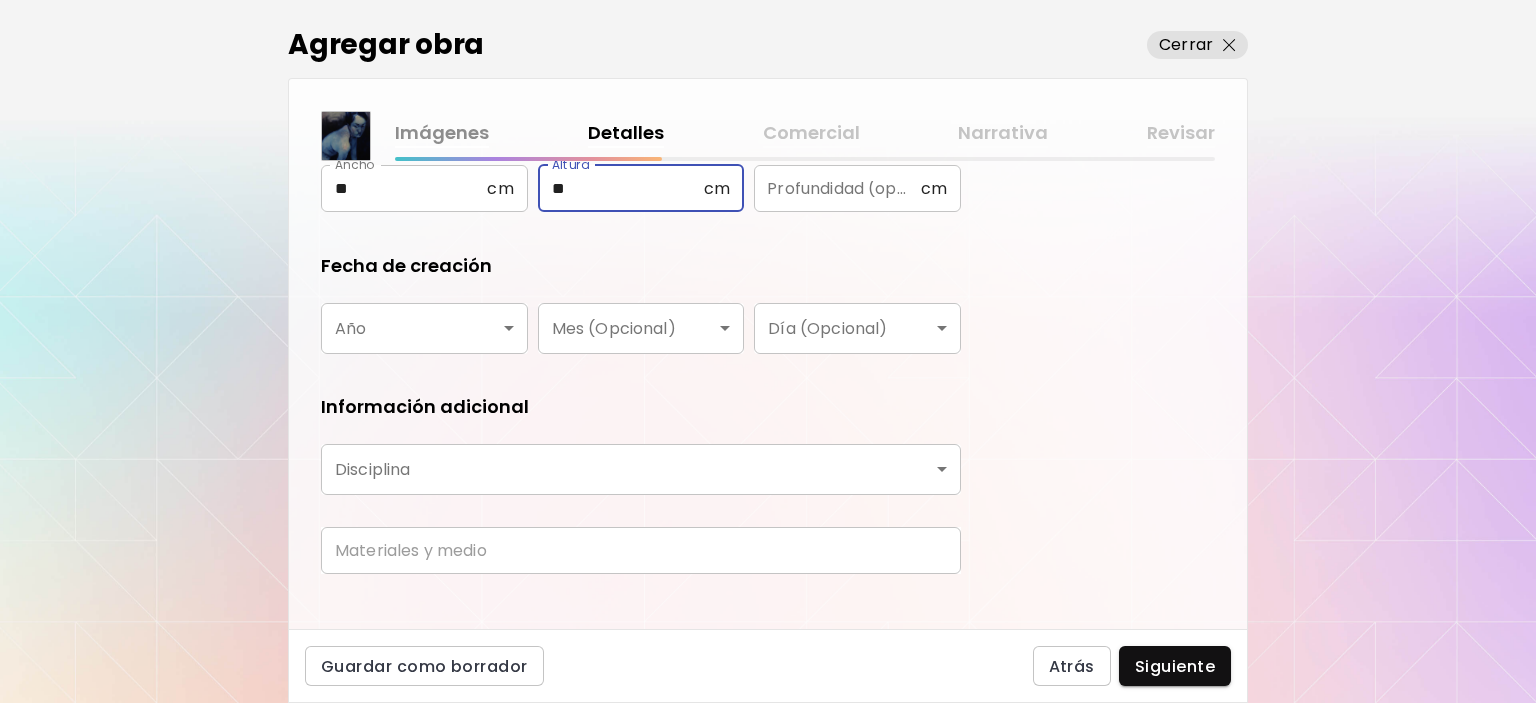 type on "**" 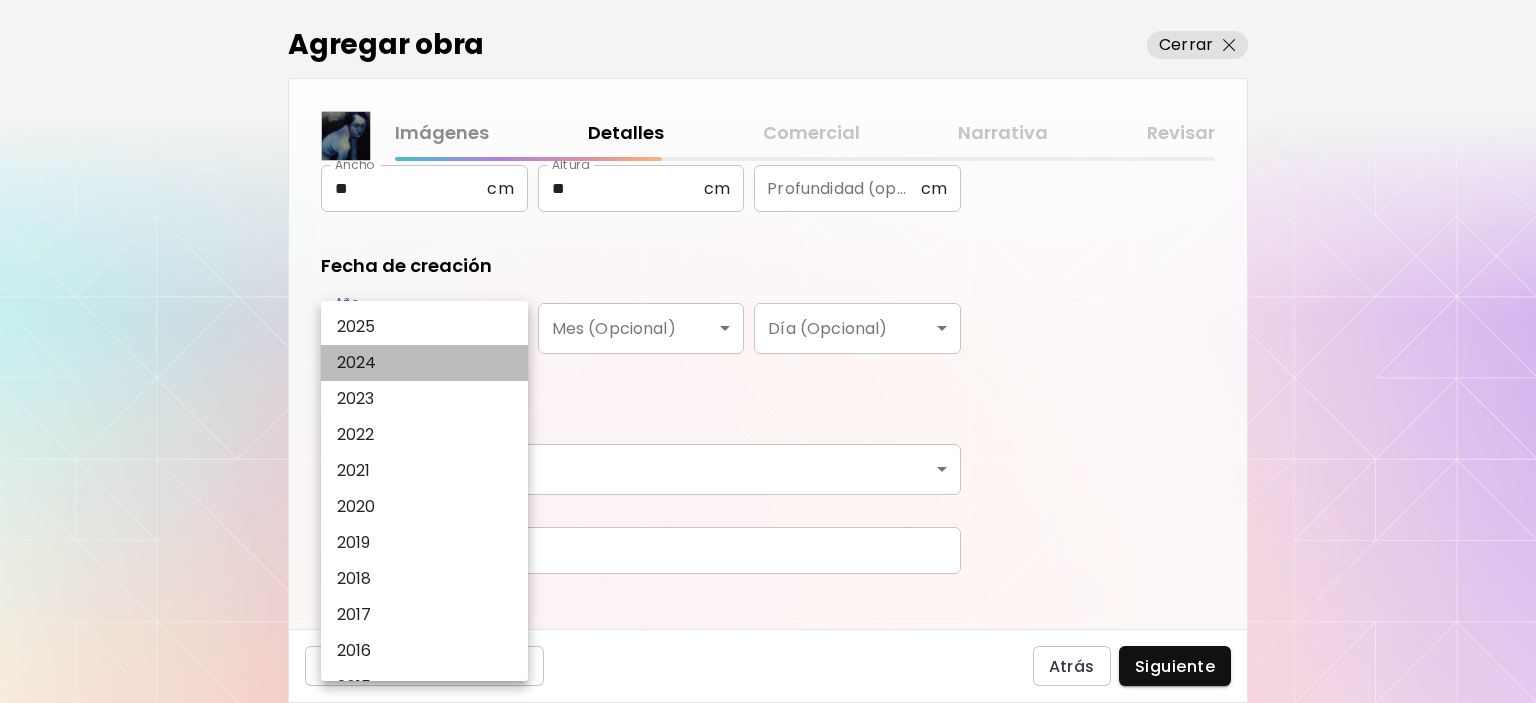 click on "2024" at bounding box center (429, 363) 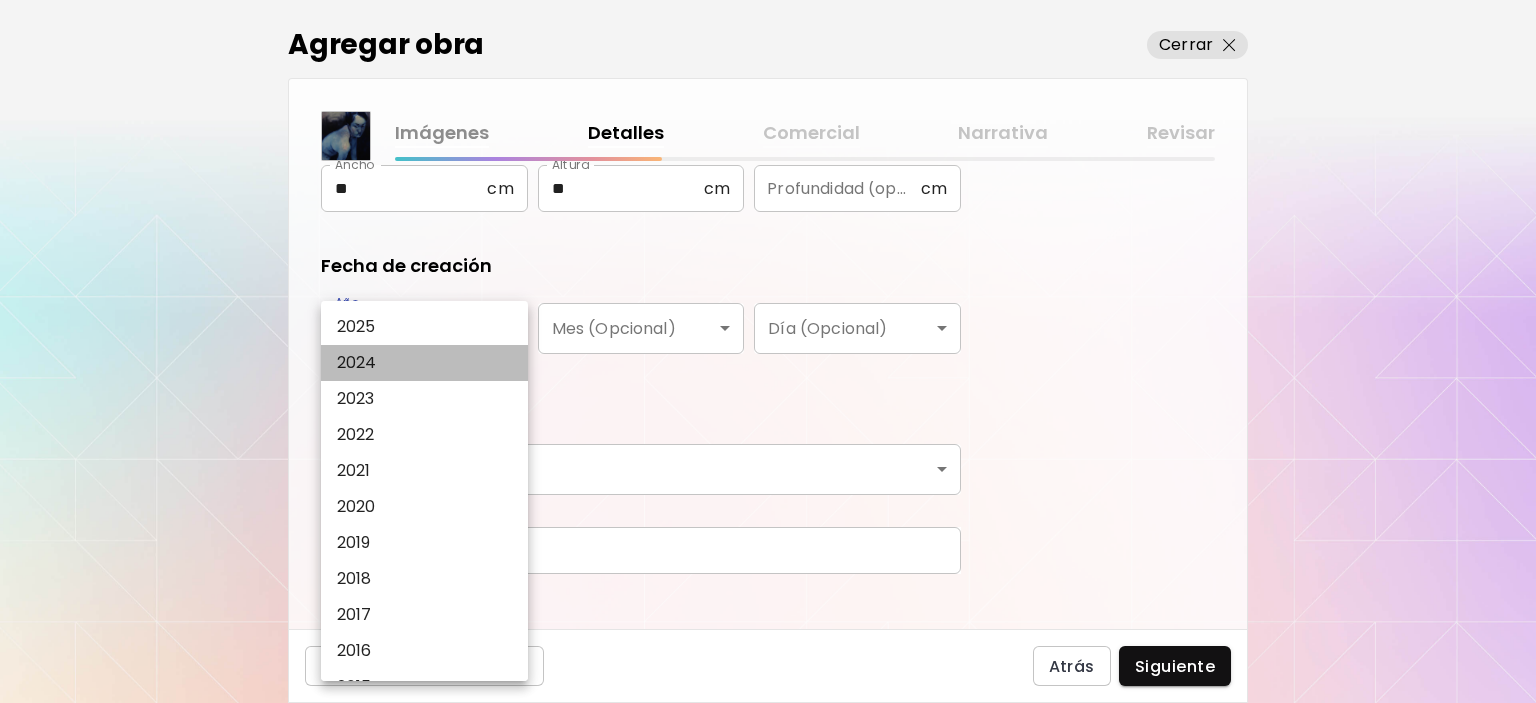 type on "****" 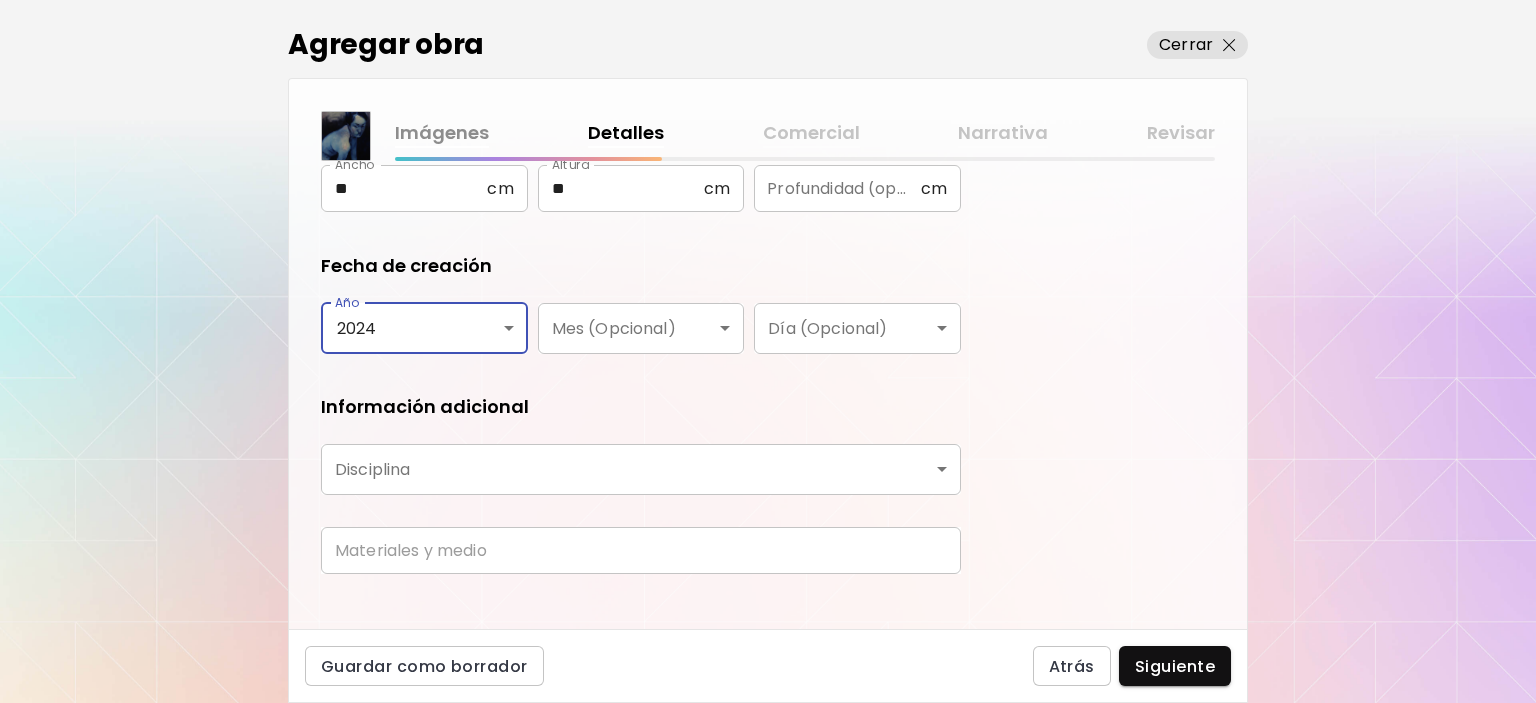 click on "**********" at bounding box center (768, 351) 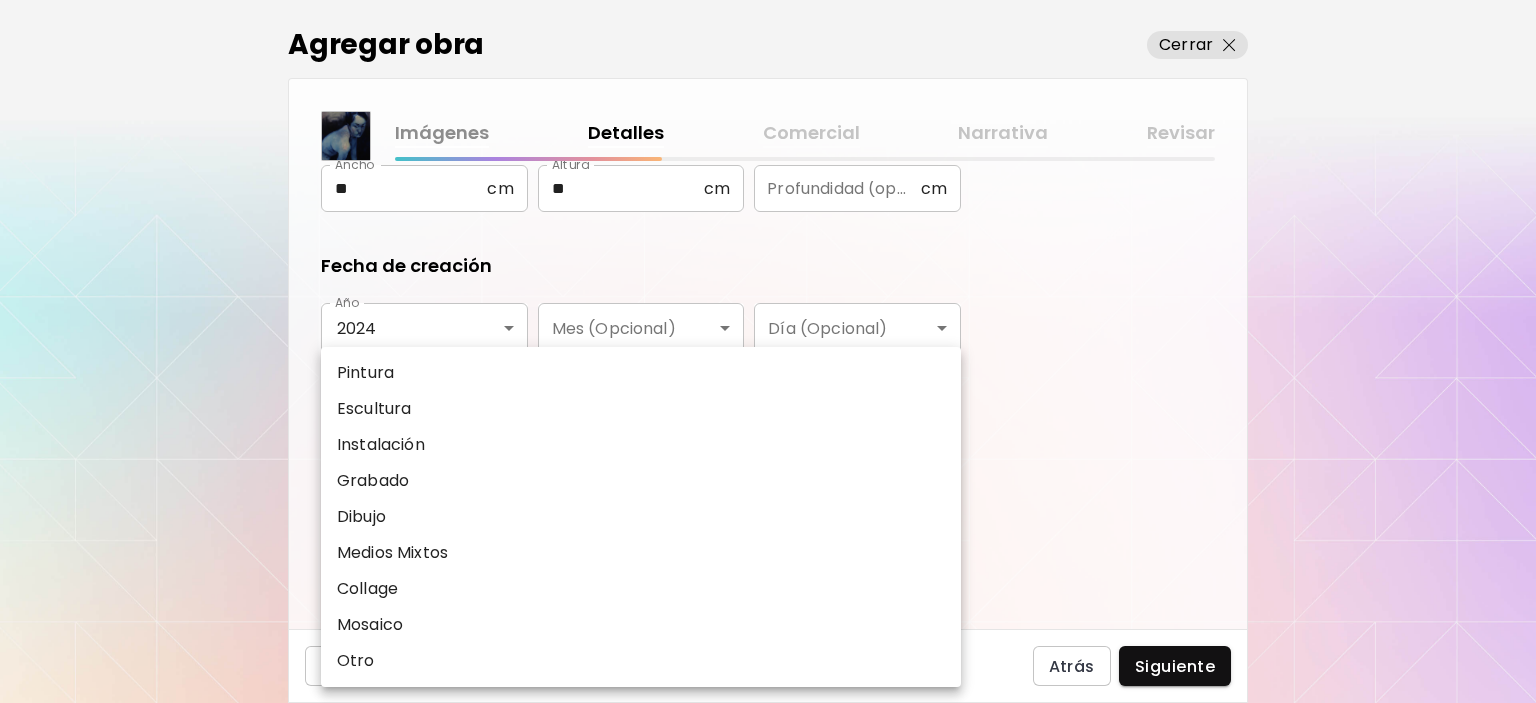 click on "Pintura" at bounding box center (641, 373) 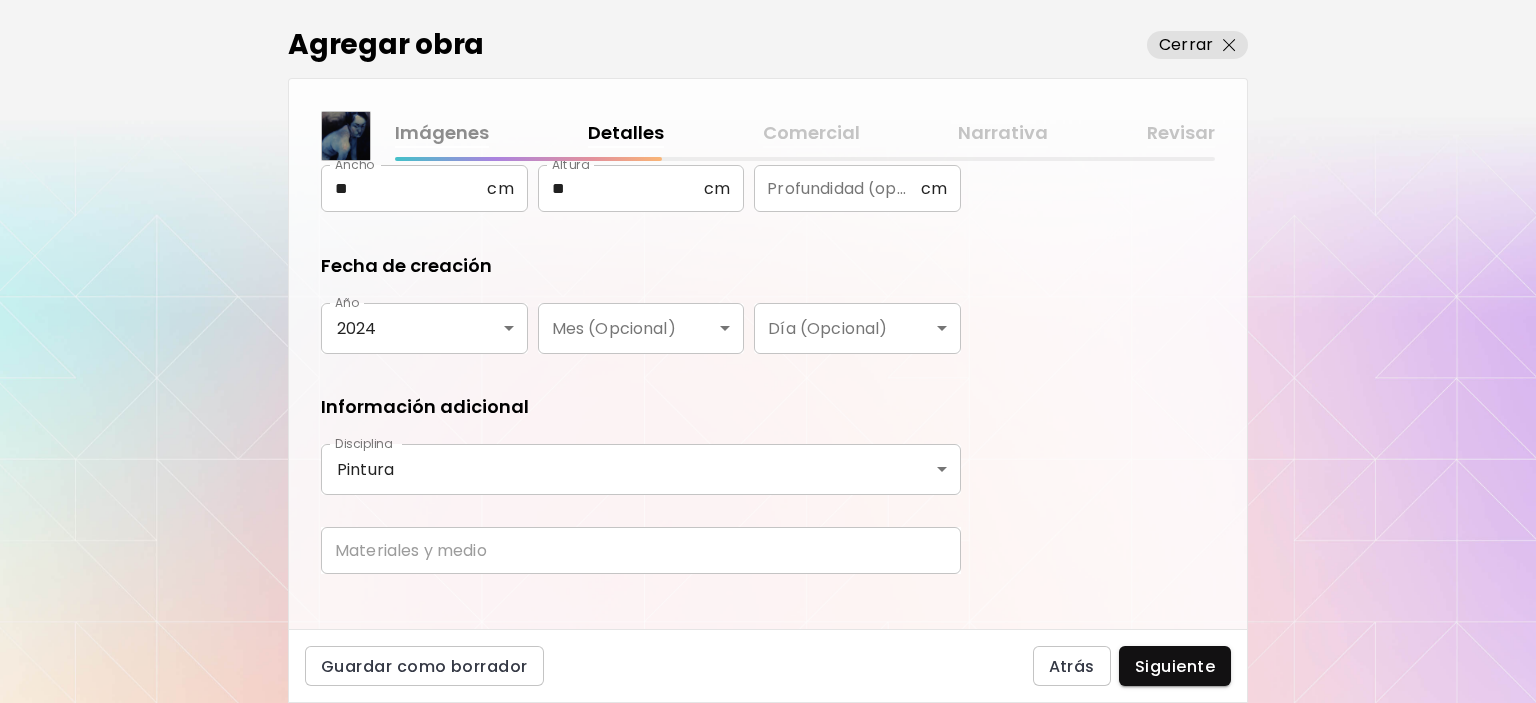 click at bounding box center [641, 550] 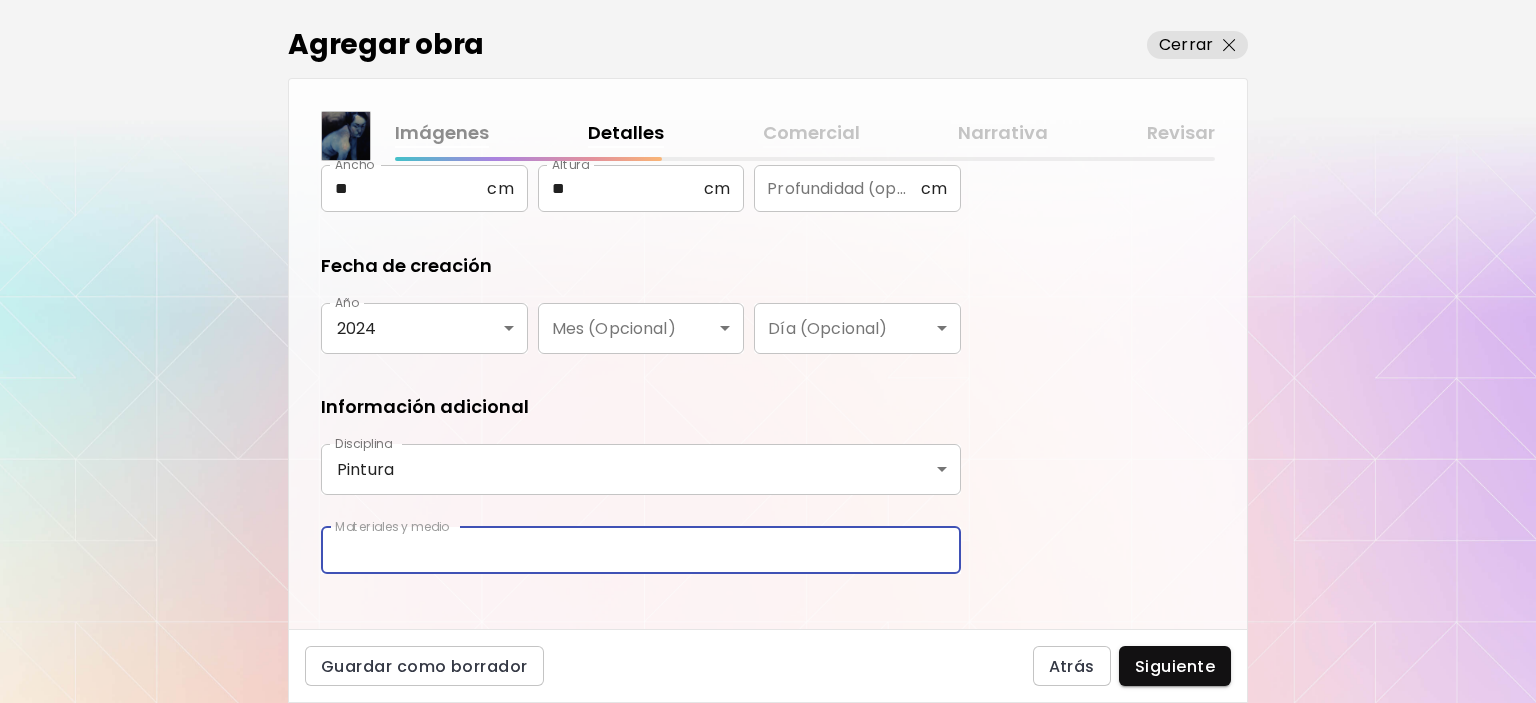 type on "**********" 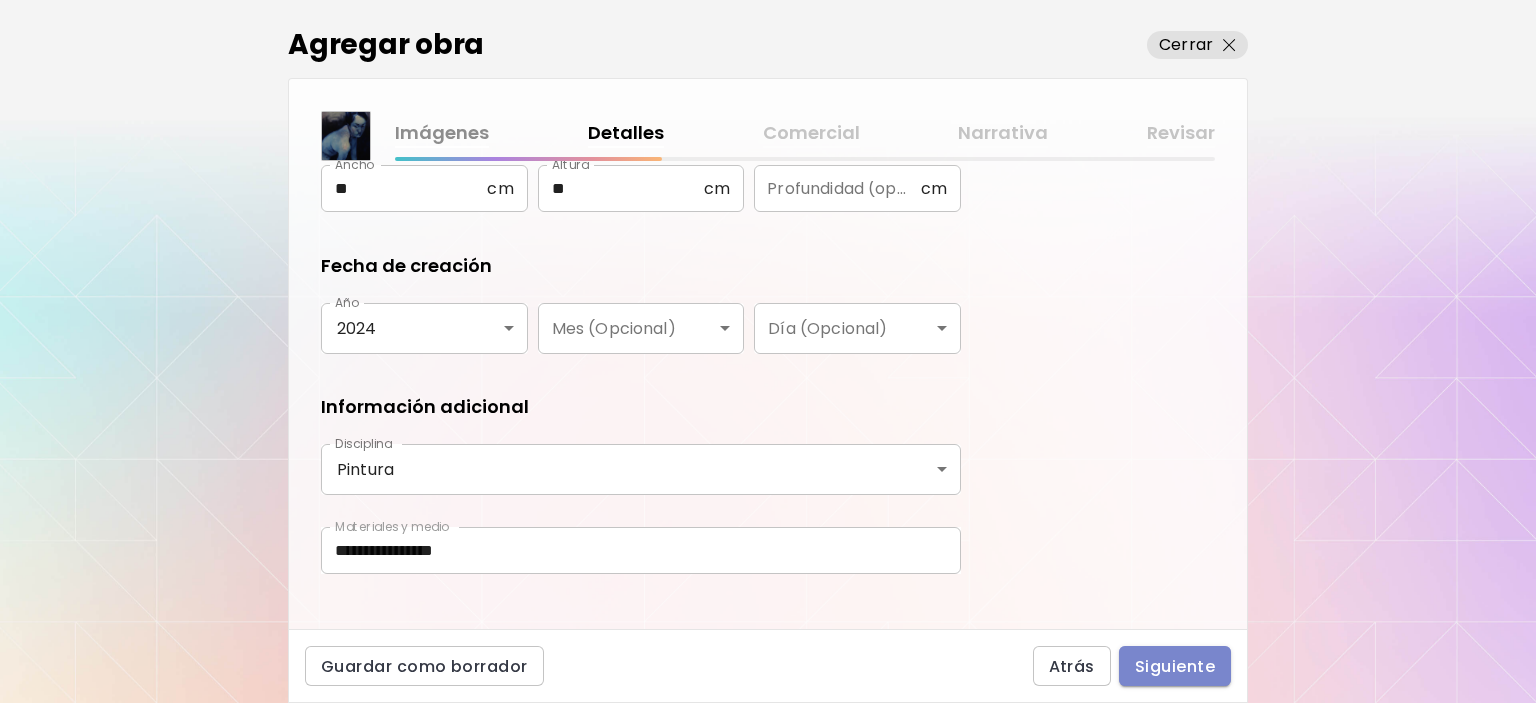 click on "Siguiente" at bounding box center [1175, 666] 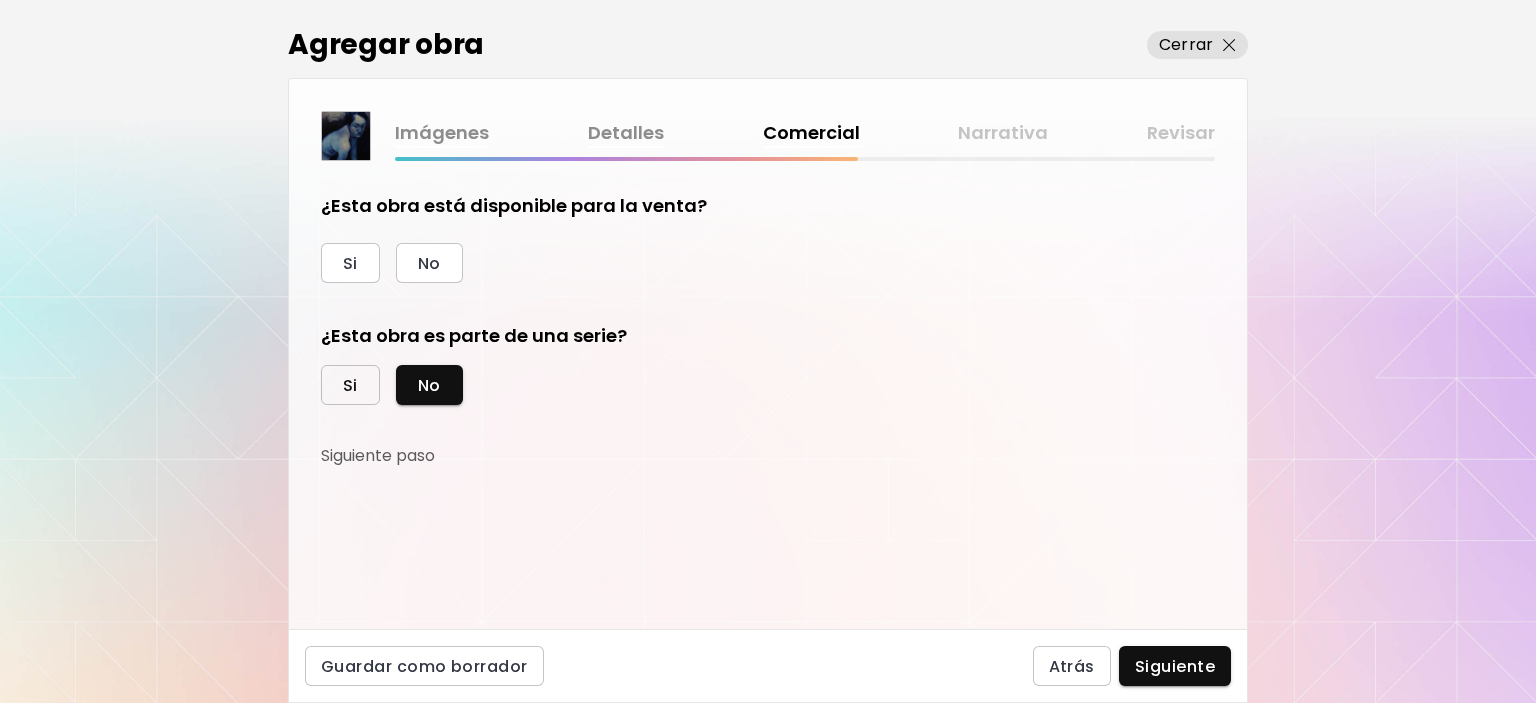 click on "Si" at bounding box center (350, 385) 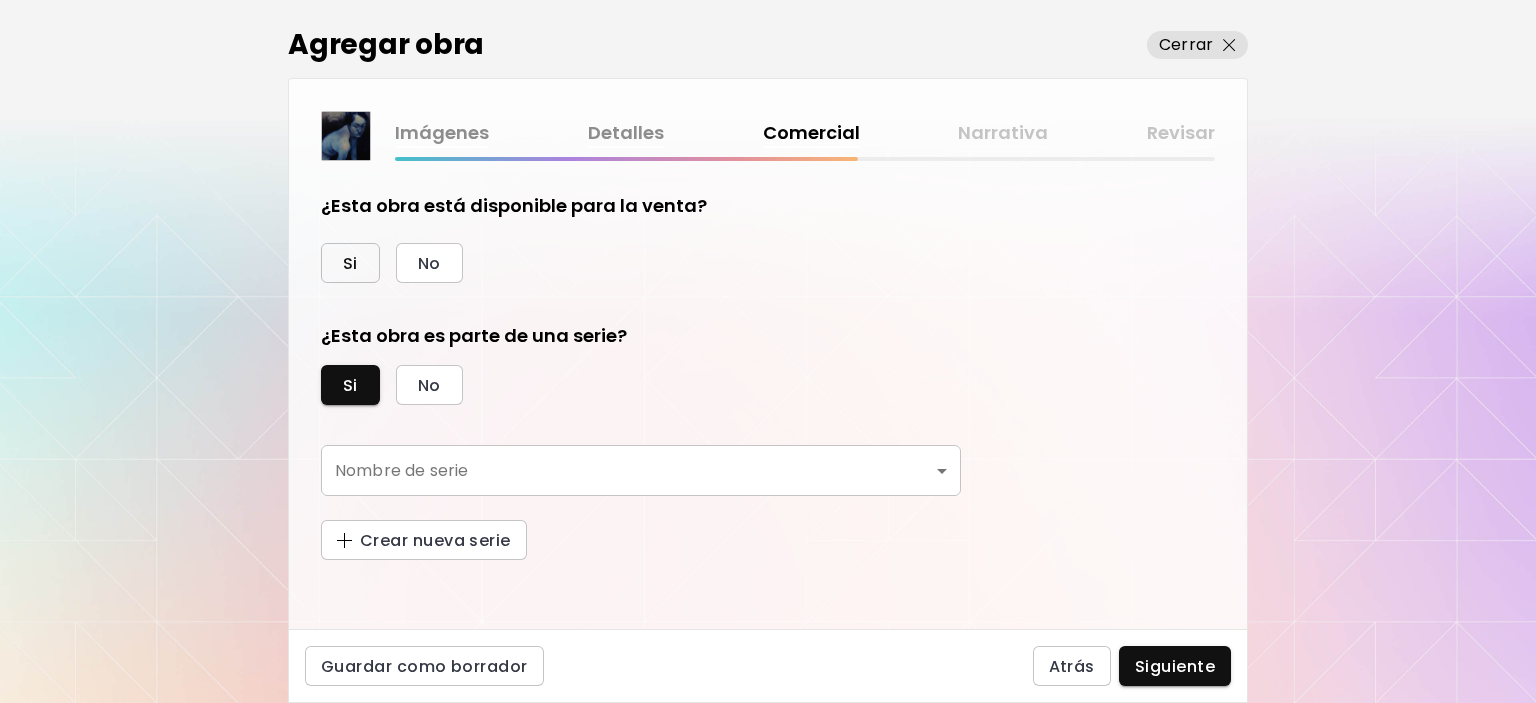 click on "Si" at bounding box center [350, 263] 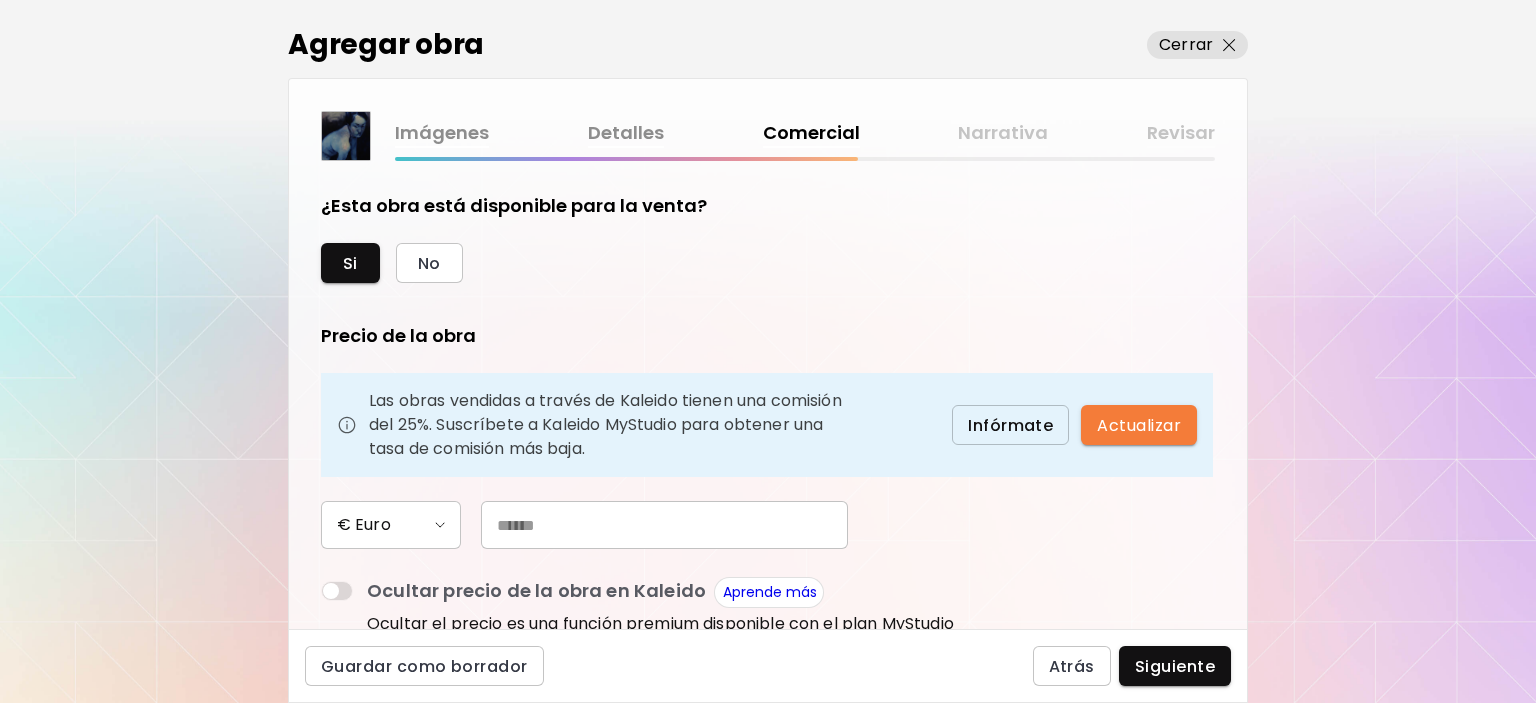 click at bounding box center [664, 525] 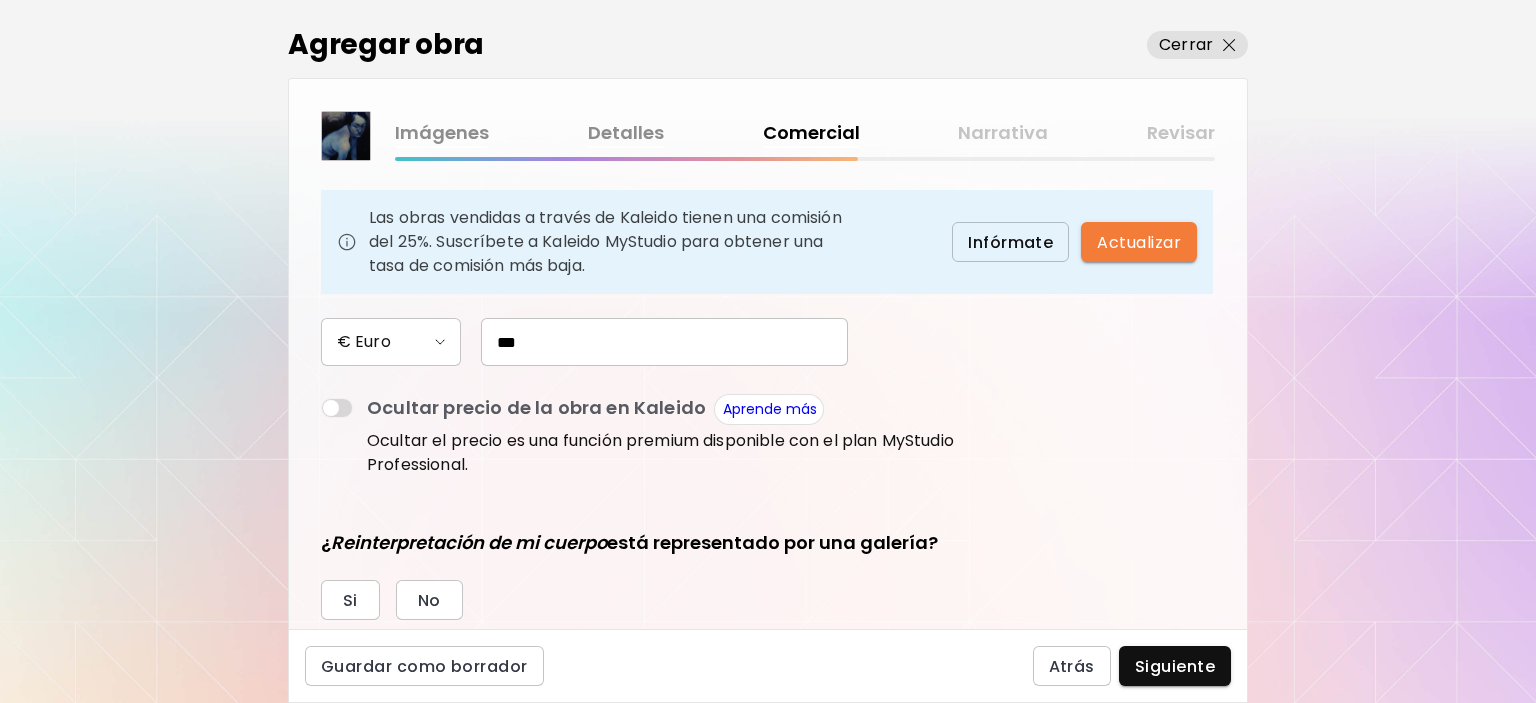 scroll, scrollTop: 449, scrollLeft: 0, axis: vertical 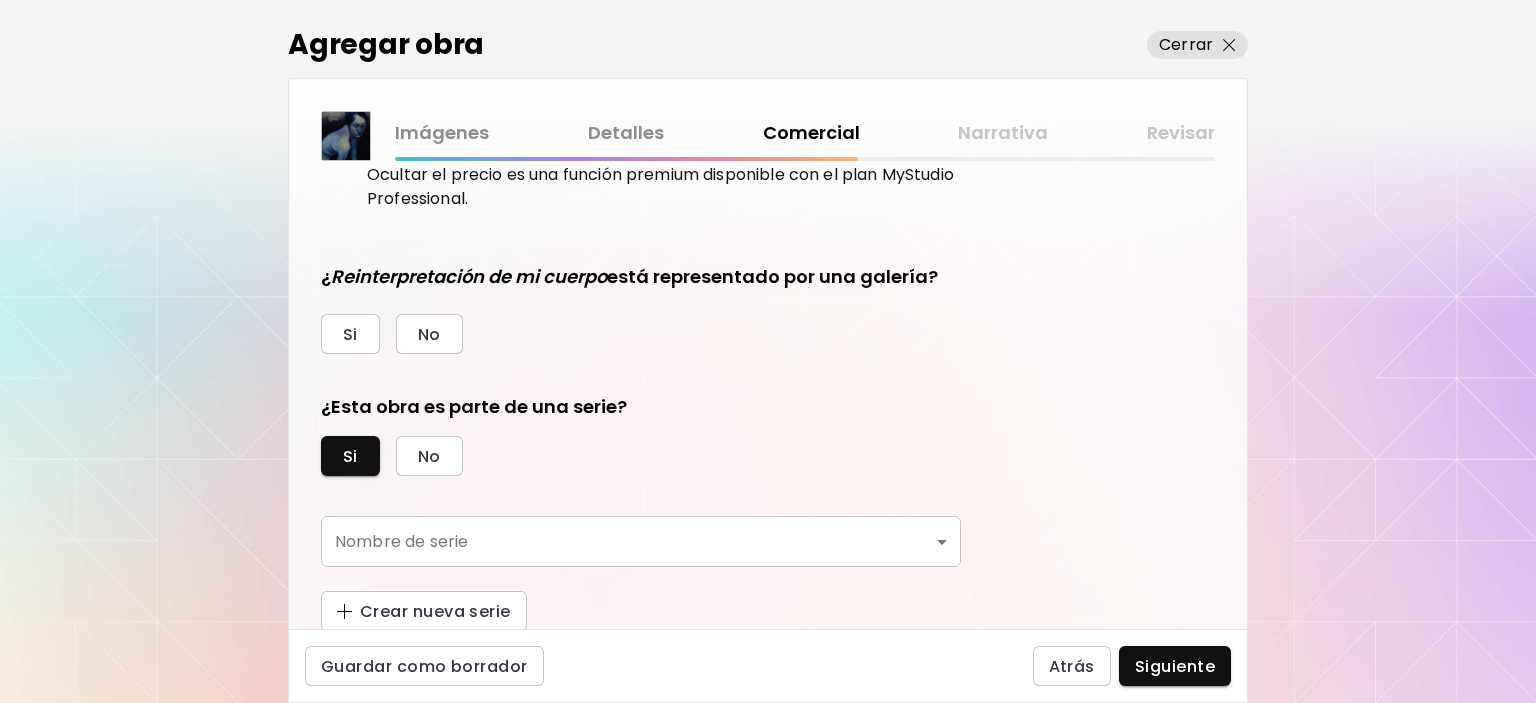type on "***" 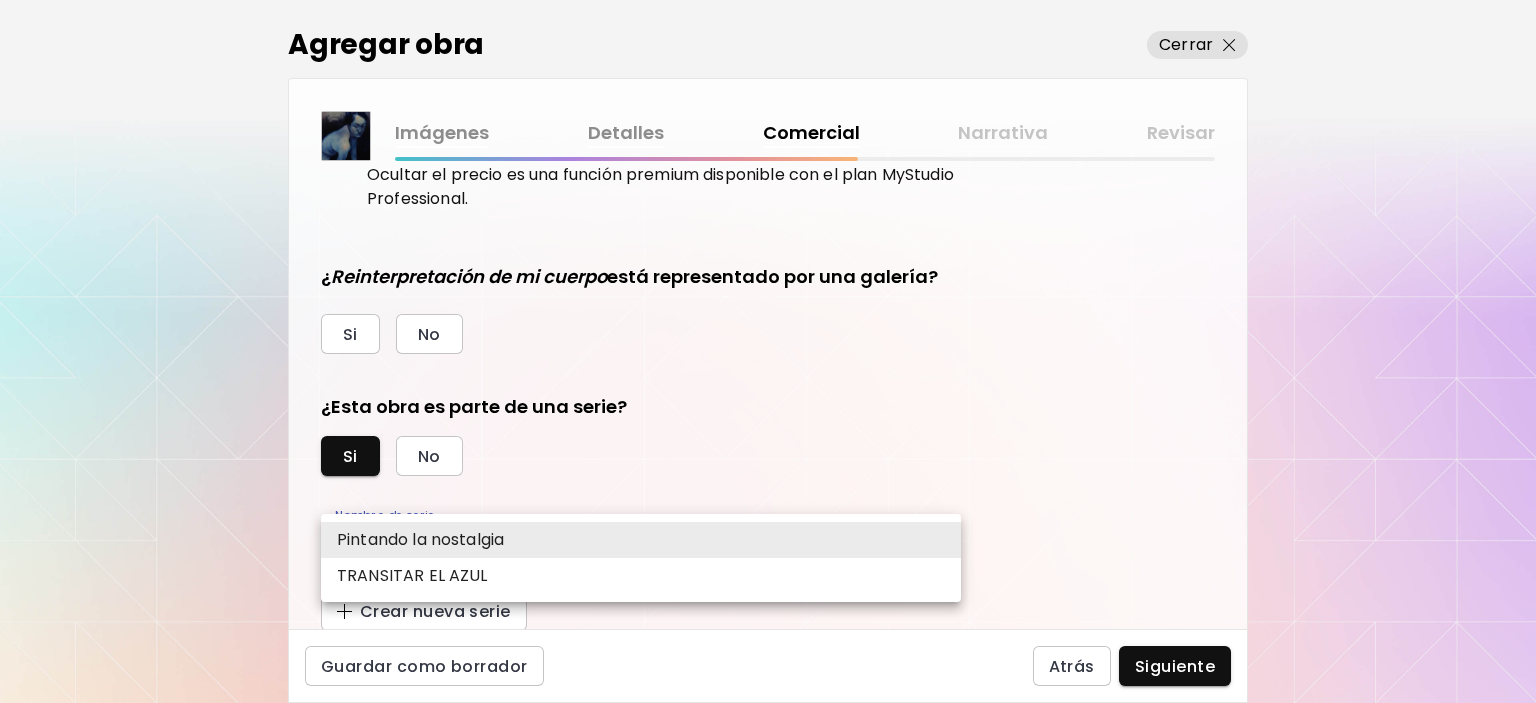 click on "kaleido.art/lirvaart Agregar obra Administrar obras Editar perfil My BioLink Comunidad Metas MyStudio Actualizar My Website My Showrooms My Documents My Subscribers My Provenance My Augmentations My Analytics Ajustes Ayuda 0 0 Agregar obra Cerrar Imágenes Detalles Comercial Narrativa Revisar ¿Esta obra está disponible para la venta? Si No Precio de la obra Las obras vendidas a través de Kaleido tienen una comisión del 25%. Suscríbete a Kaleido MyStudio para obtener una tasa de comisión más baja. Infórmate Actualizar € Euro *** Ocultar precio de la obra en Kaleido Aprende más Ocultar el precio es una función premium disponible con el plan MyStudio Professional. ¿ Reinterpretación de mi cuerpo  está representado por una galería? Si No ¿Esta obra es parte de una serie? Si No Nombre de serie ​ Nombre de serie Crear nueva serie Guardar como borrador Atrás Siguiente Búsqueda de artista Nombre o usuario Nombre o usuario País del artista País del artista Disciplinas Todos Dibujo e ilustración" at bounding box center [768, 351] 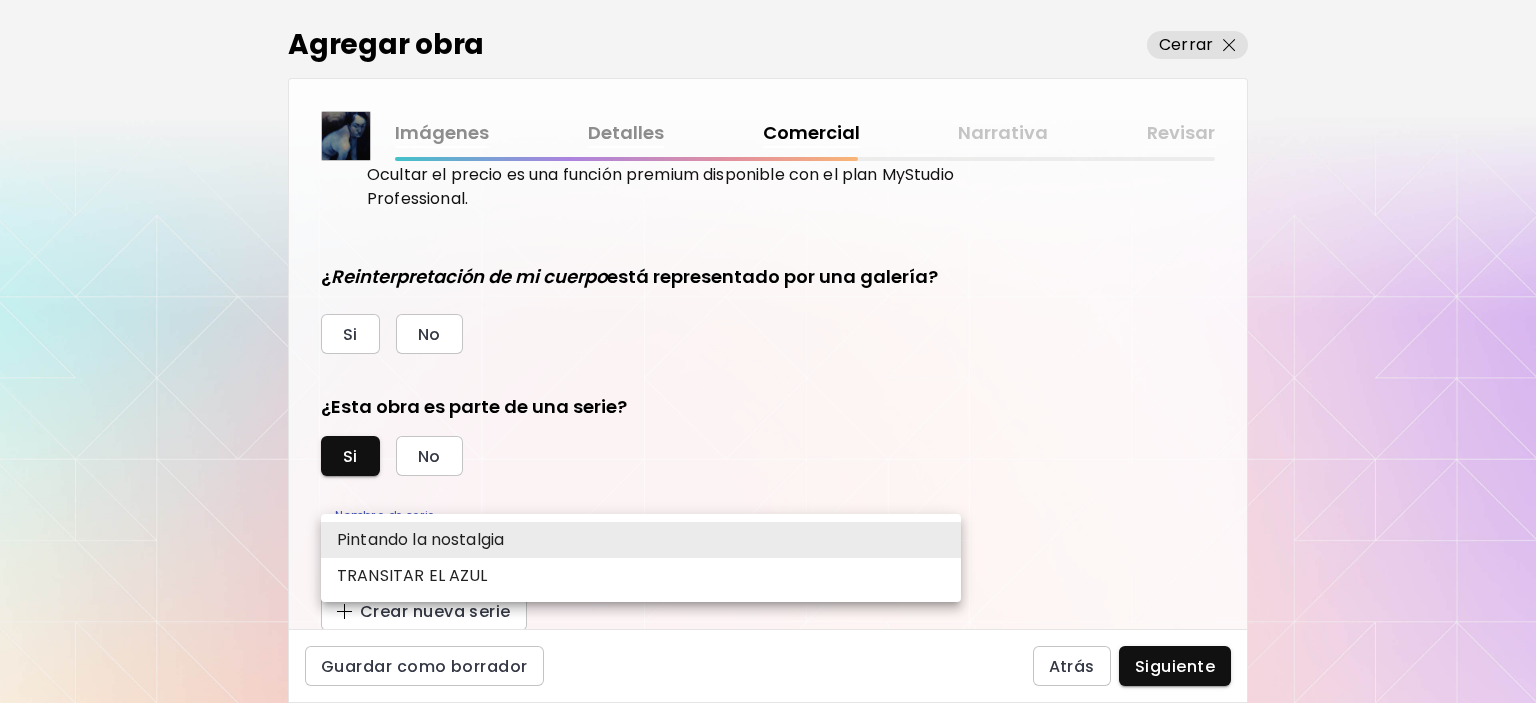 type on "**********" 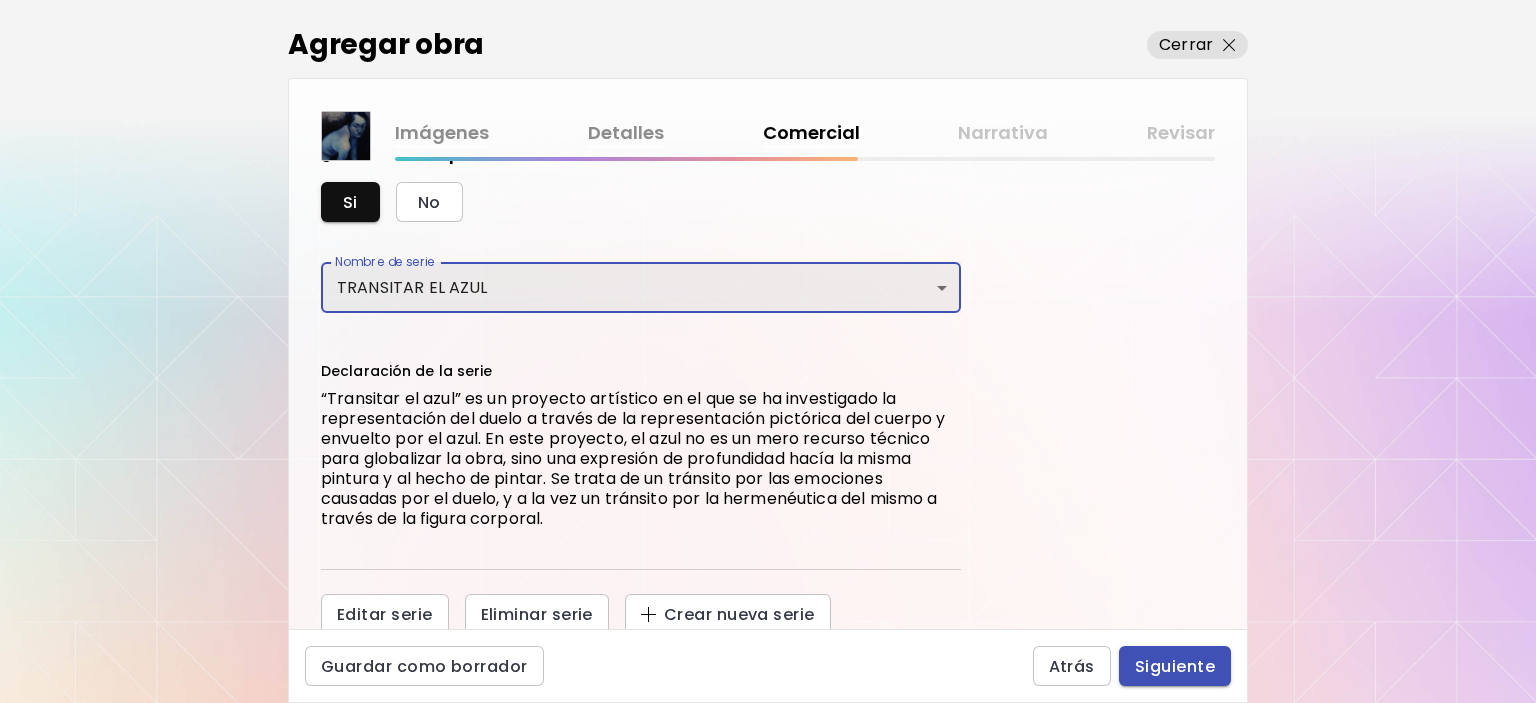 scroll, scrollTop: 706, scrollLeft: 0, axis: vertical 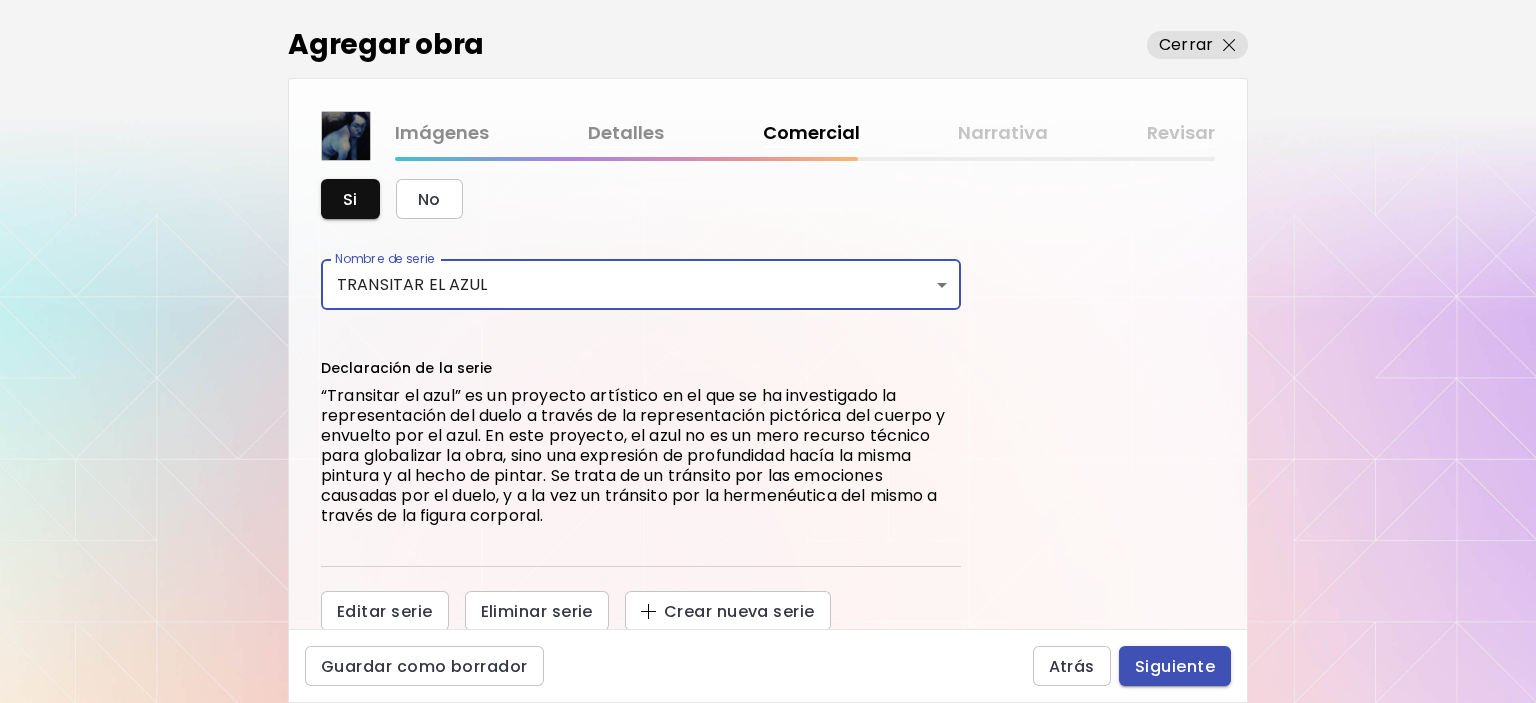 click on "Siguiente" at bounding box center [1175, 666] 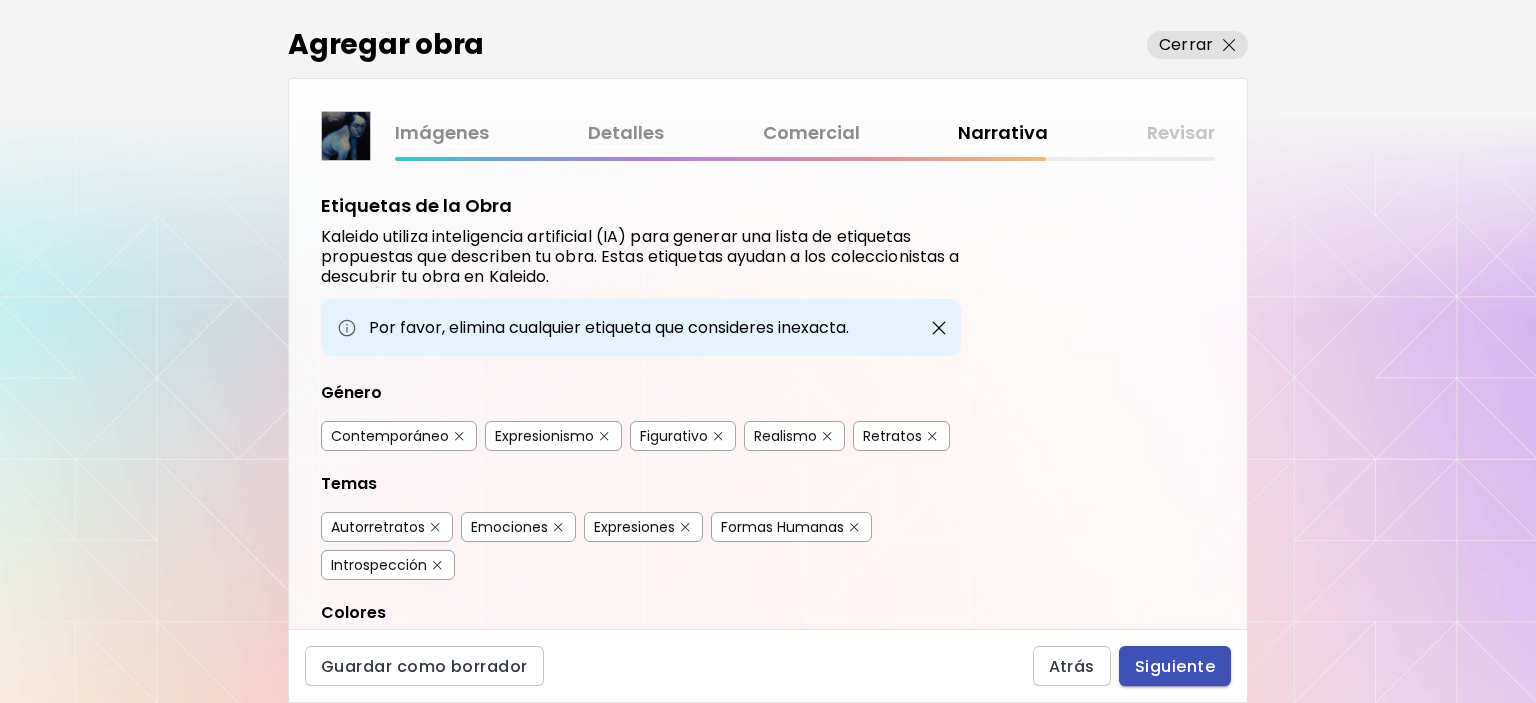 click on "Siguiente" at bounding box center [1175, 666] 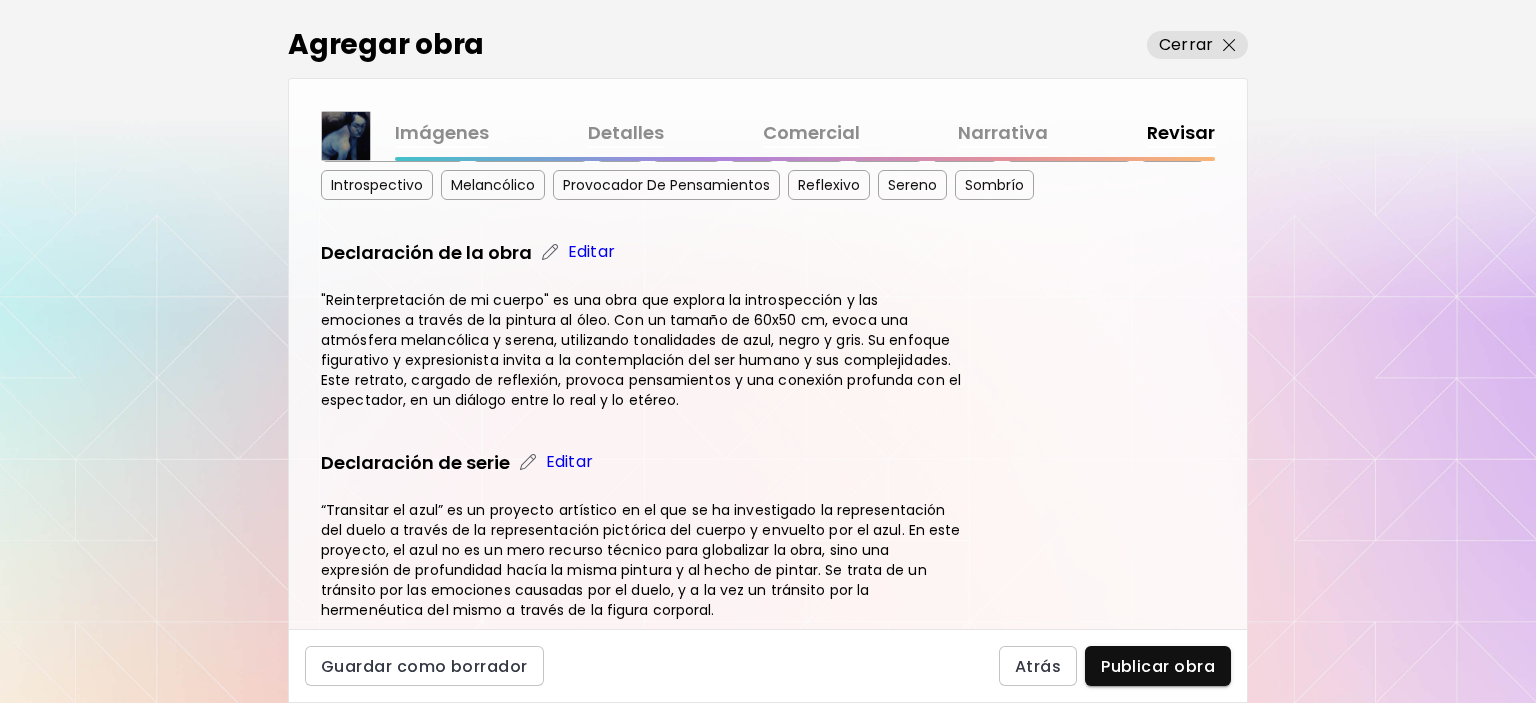 scroll, scrollTop: 500, scrollLeft: 0, axis: vertical 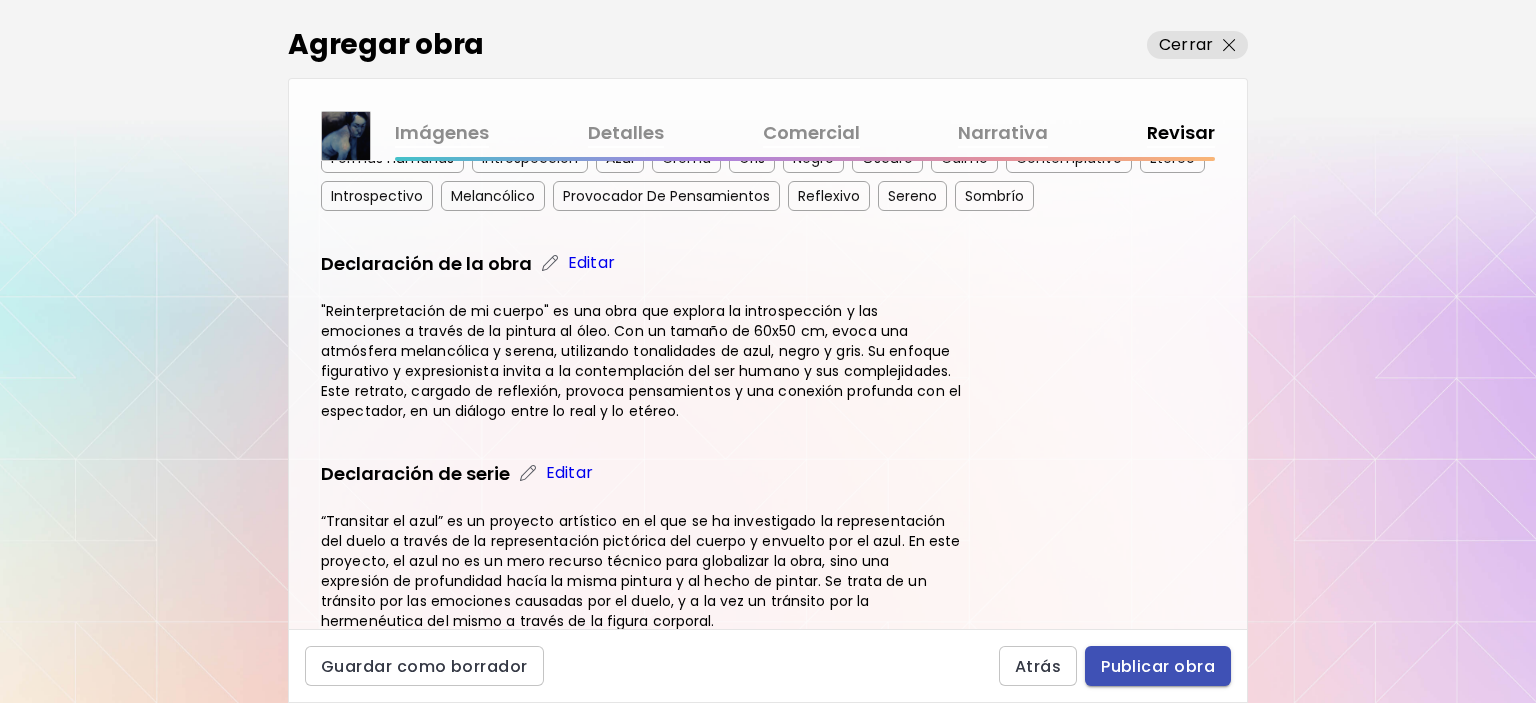 click on "Publicar obra" at bounding box center (1158, 666) 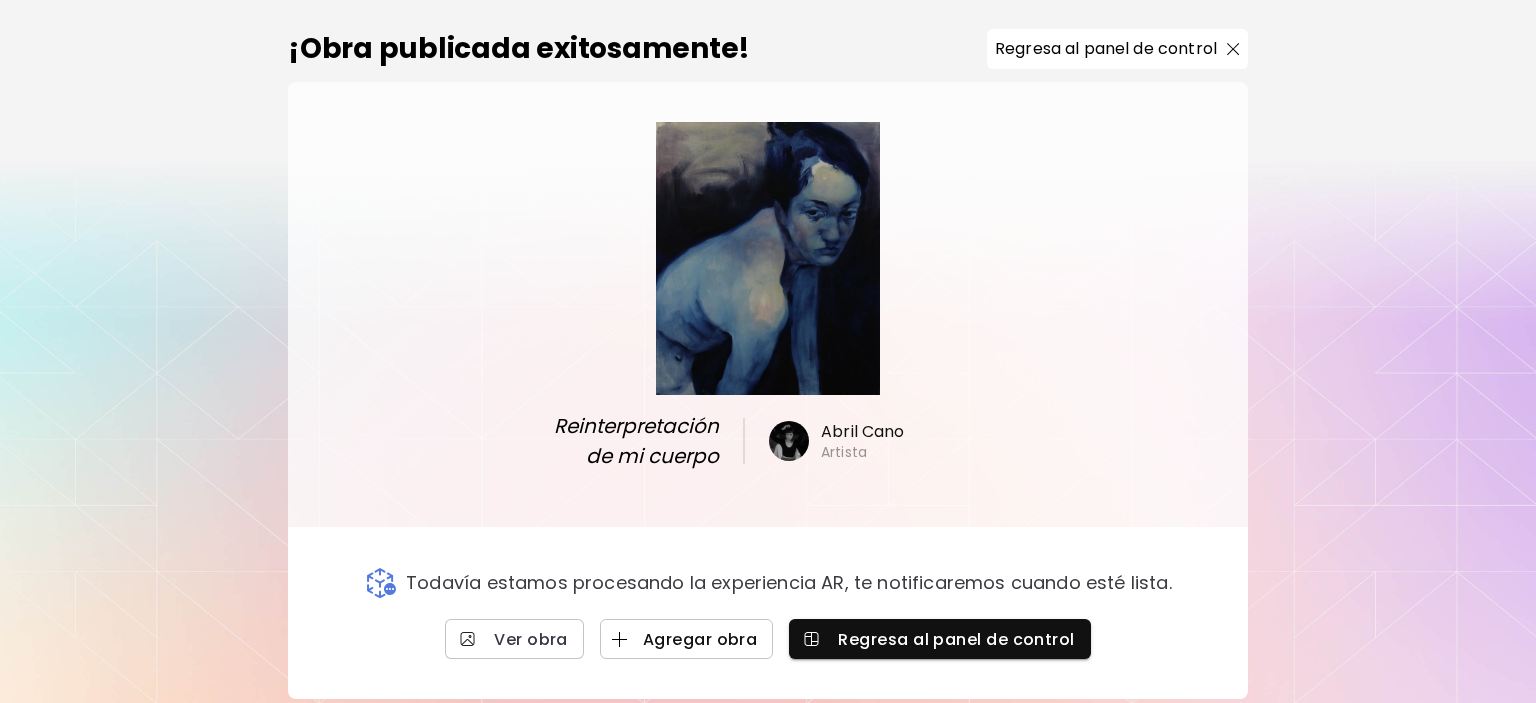 click on "Agregar obra" at bounding box center (687, 639) 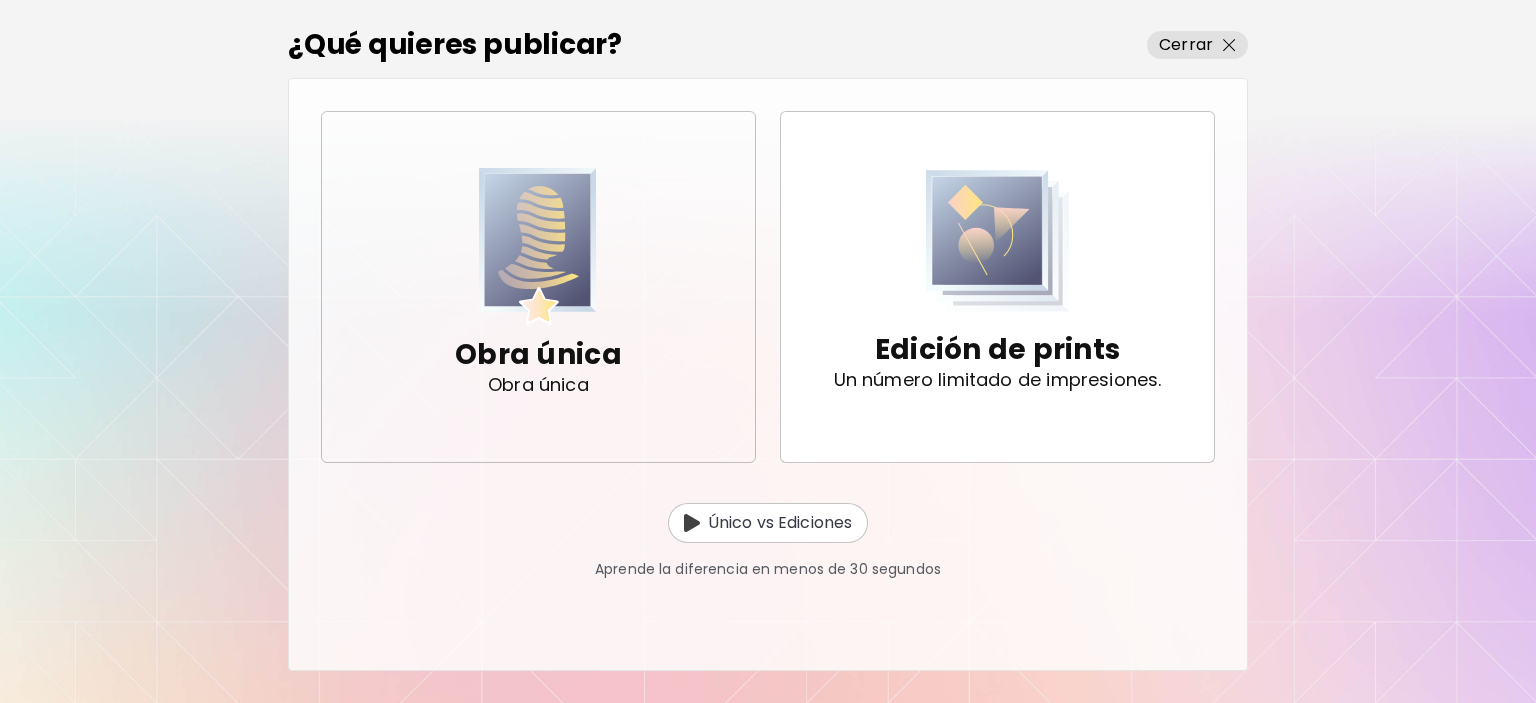 click on "Obra única" at bounding box center [538, 355] 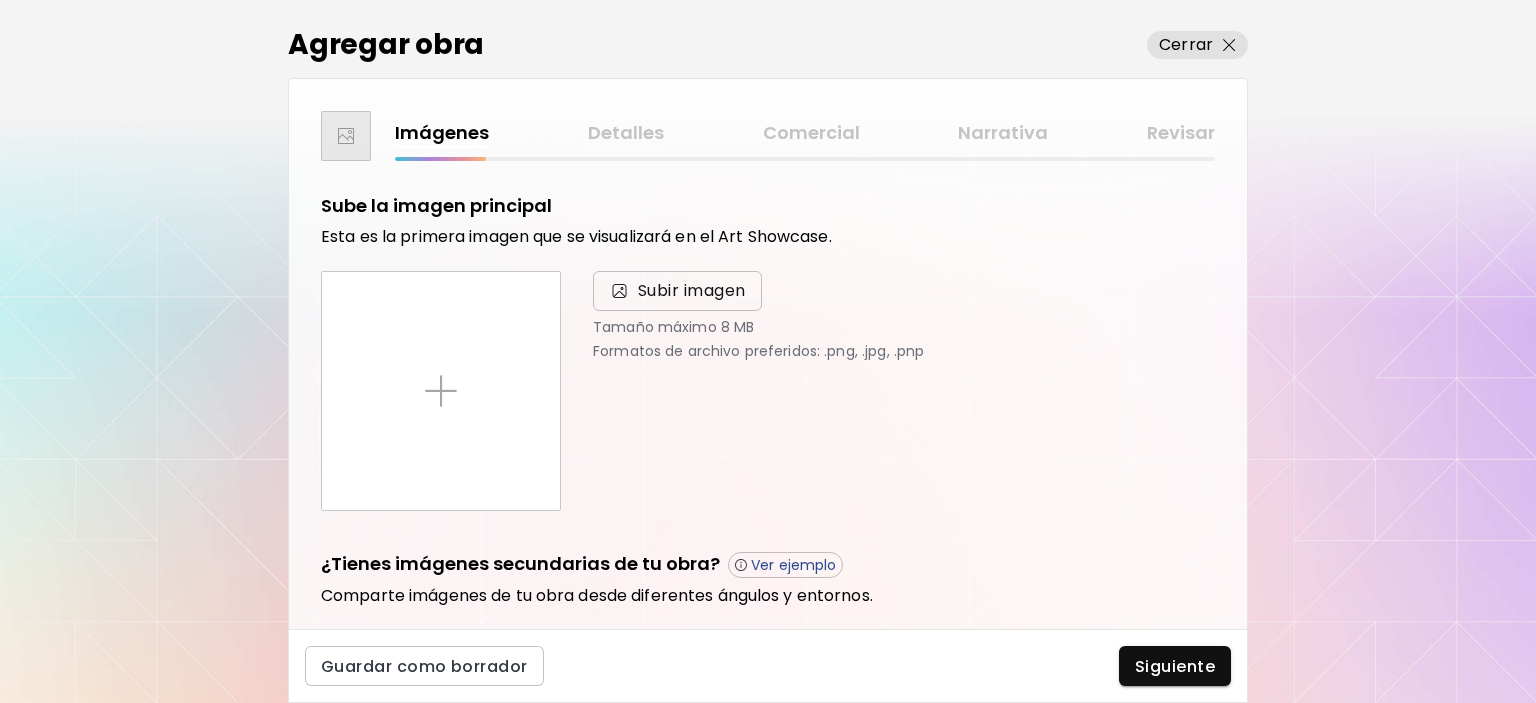 click on "Subir imagen" at bounding box center [692, 291] 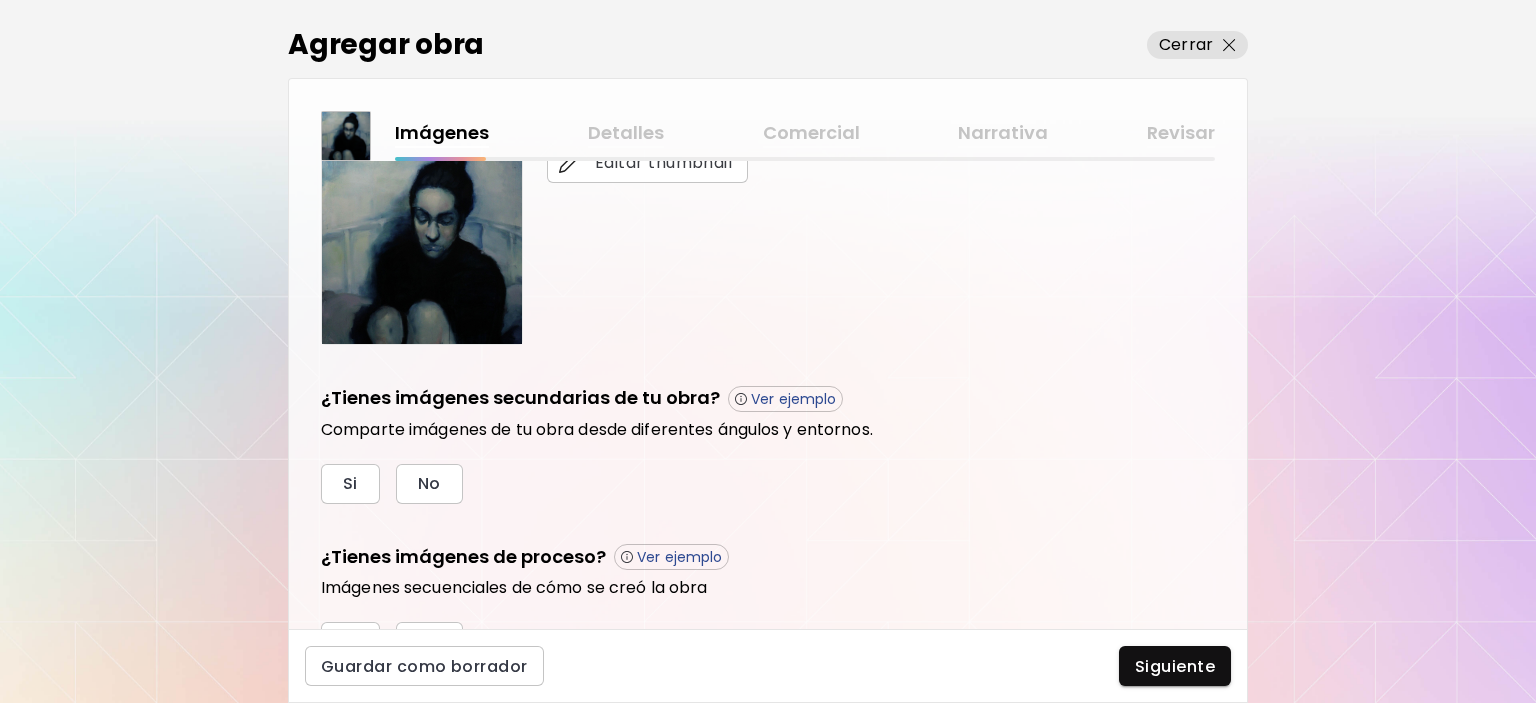 scroll, scrollTop: 588, scrollLeft: 0, axis: vertical 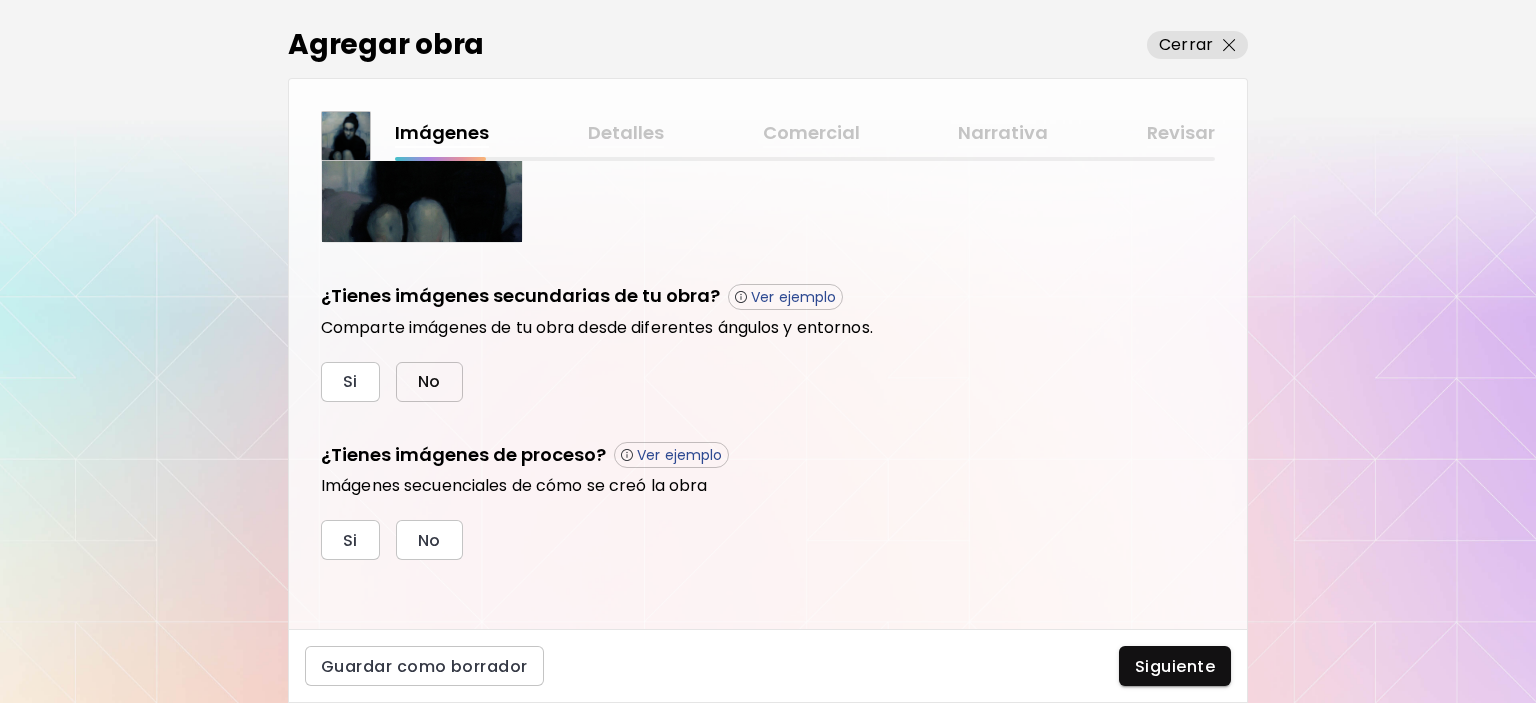 click on "No" at bounding box center [429, 382] 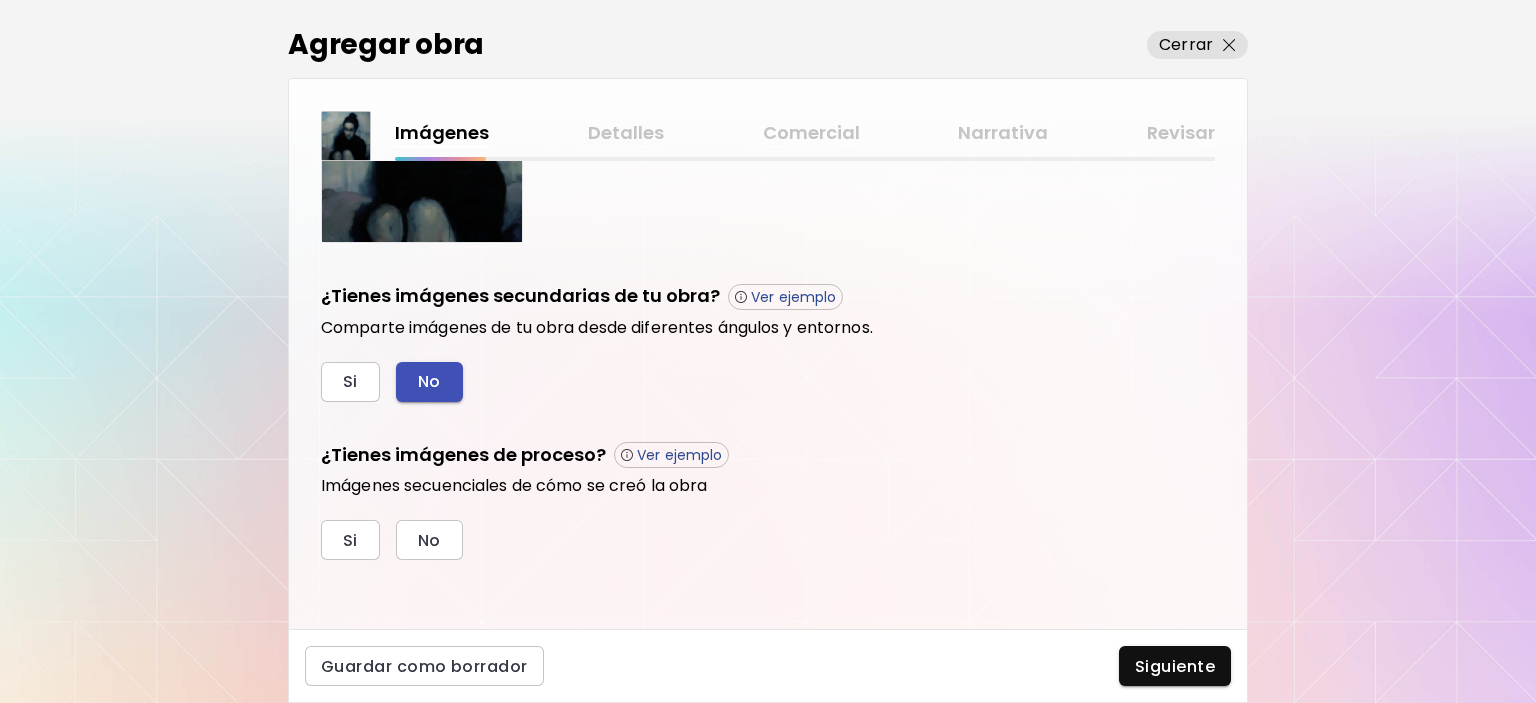 click on "No" at bounding box center (429, 381) 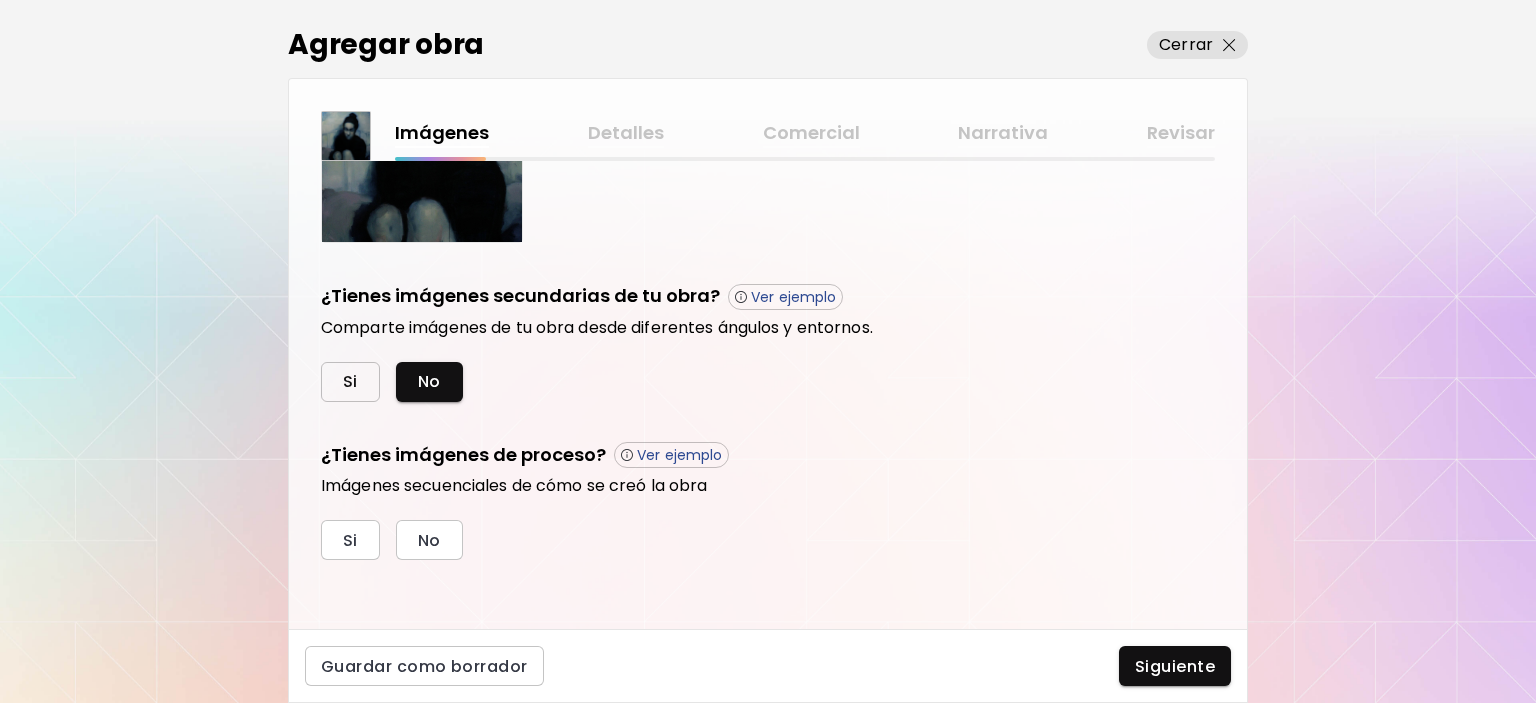 click on "Si" at bounding box center (350, 382) 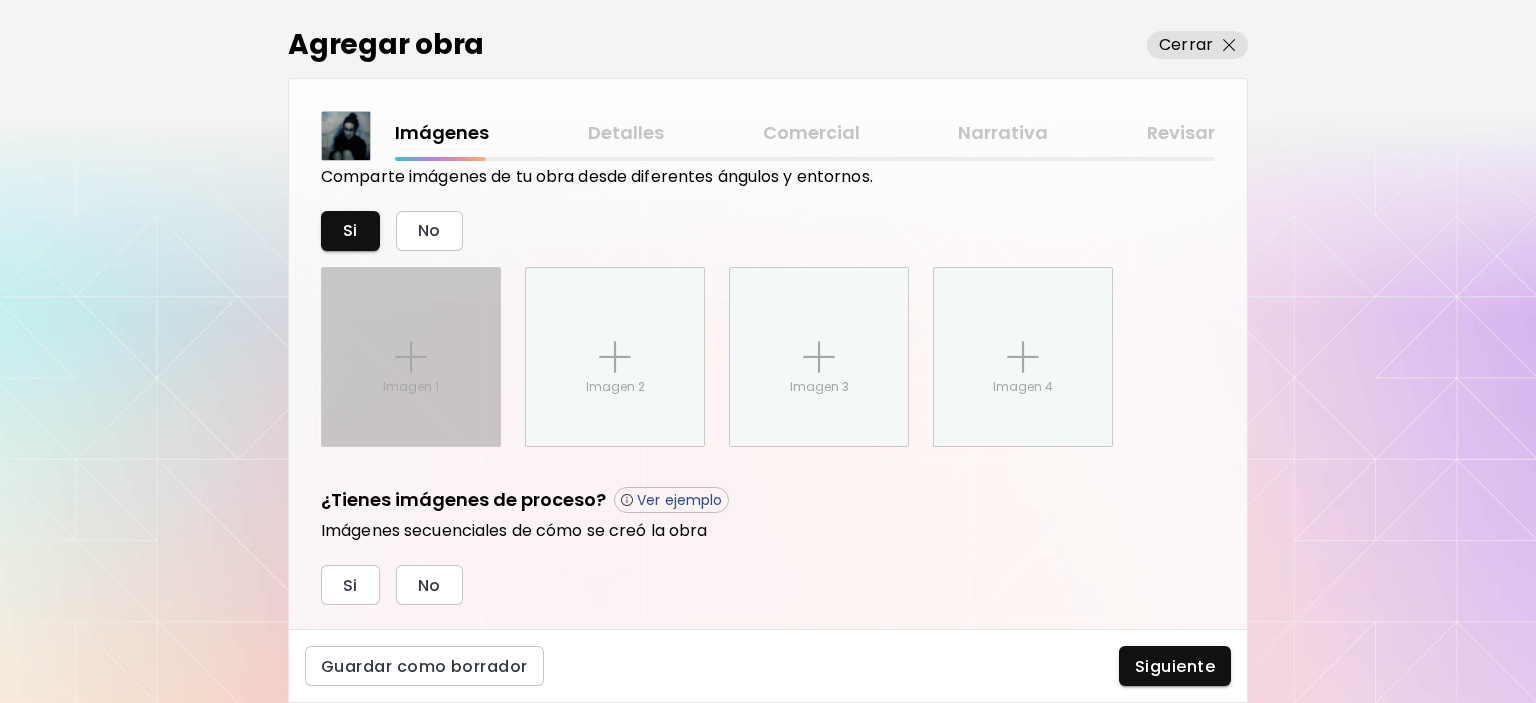 scroll, scrollTop: 784, scrollLeft: 0, axis: vertical 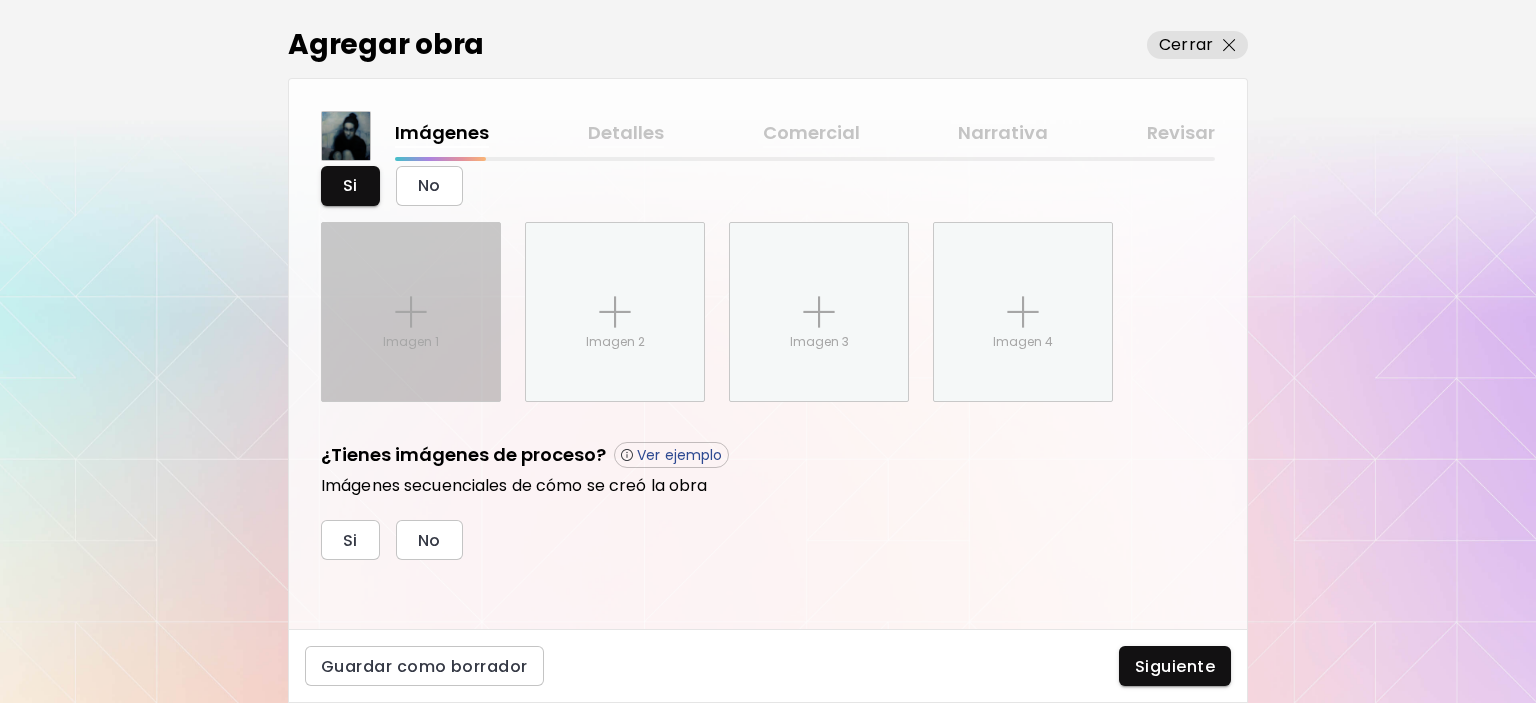 click on "Imagen 1" at bounding box center [411, 312] 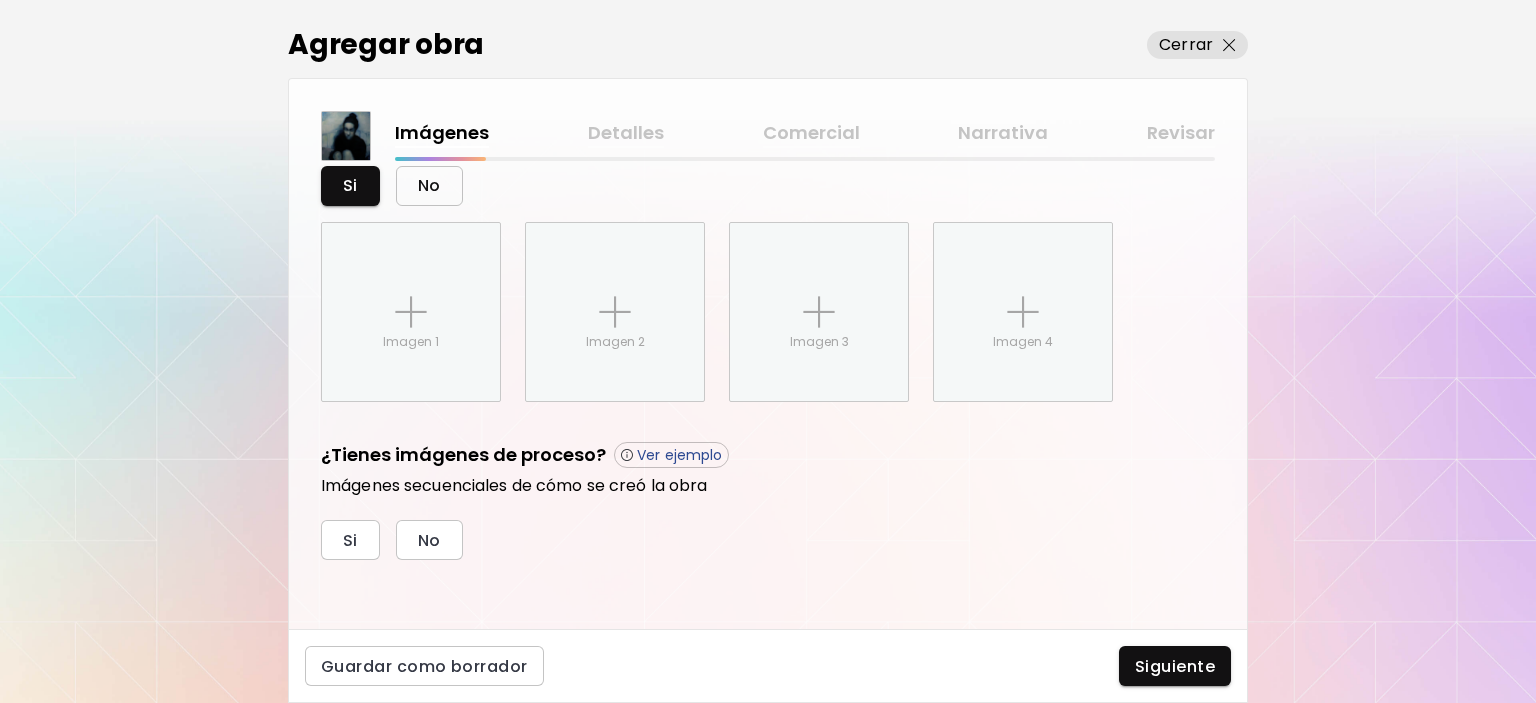 click on "No" at bounding box center (429, 185) 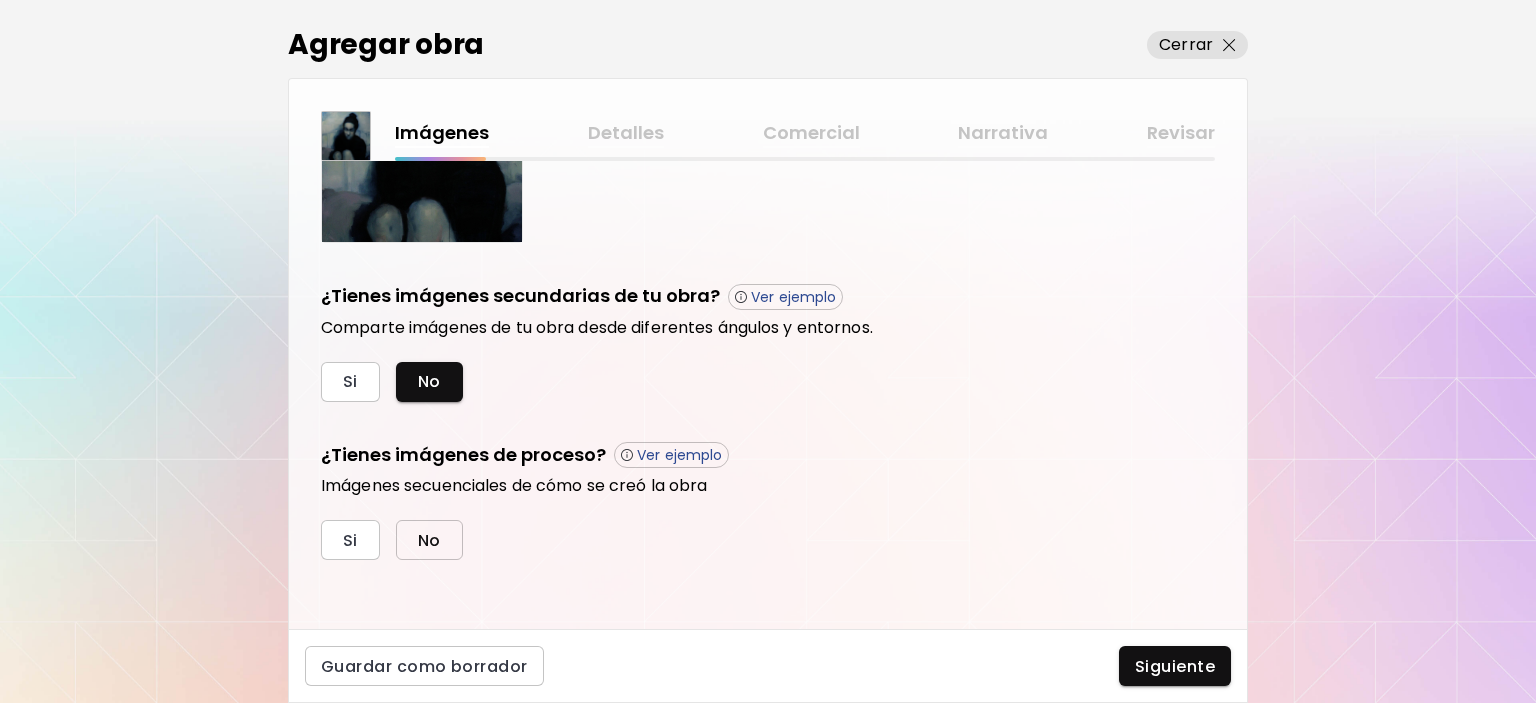 click on "No" at bounding box center (429, 540) 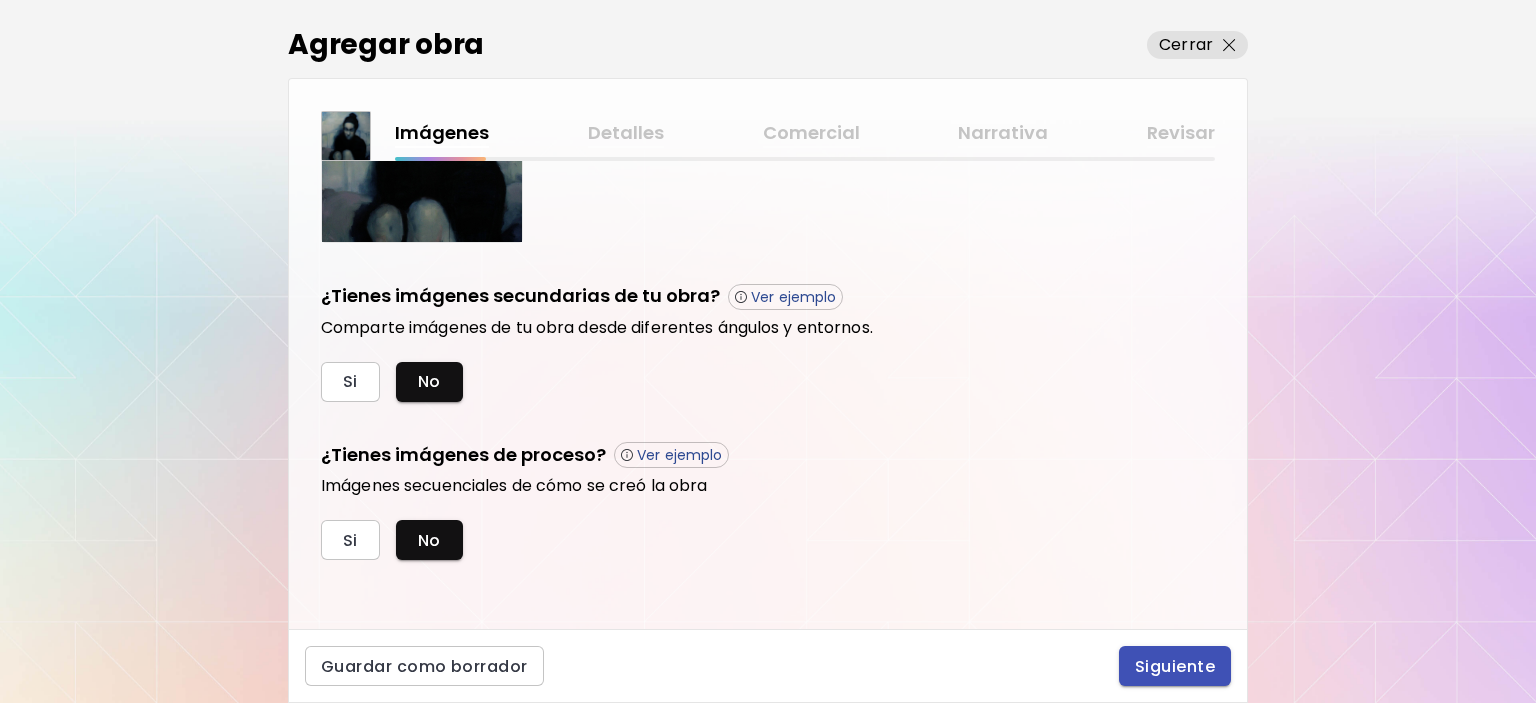 click on "Siguiente" at bounding box center [1175, 666] 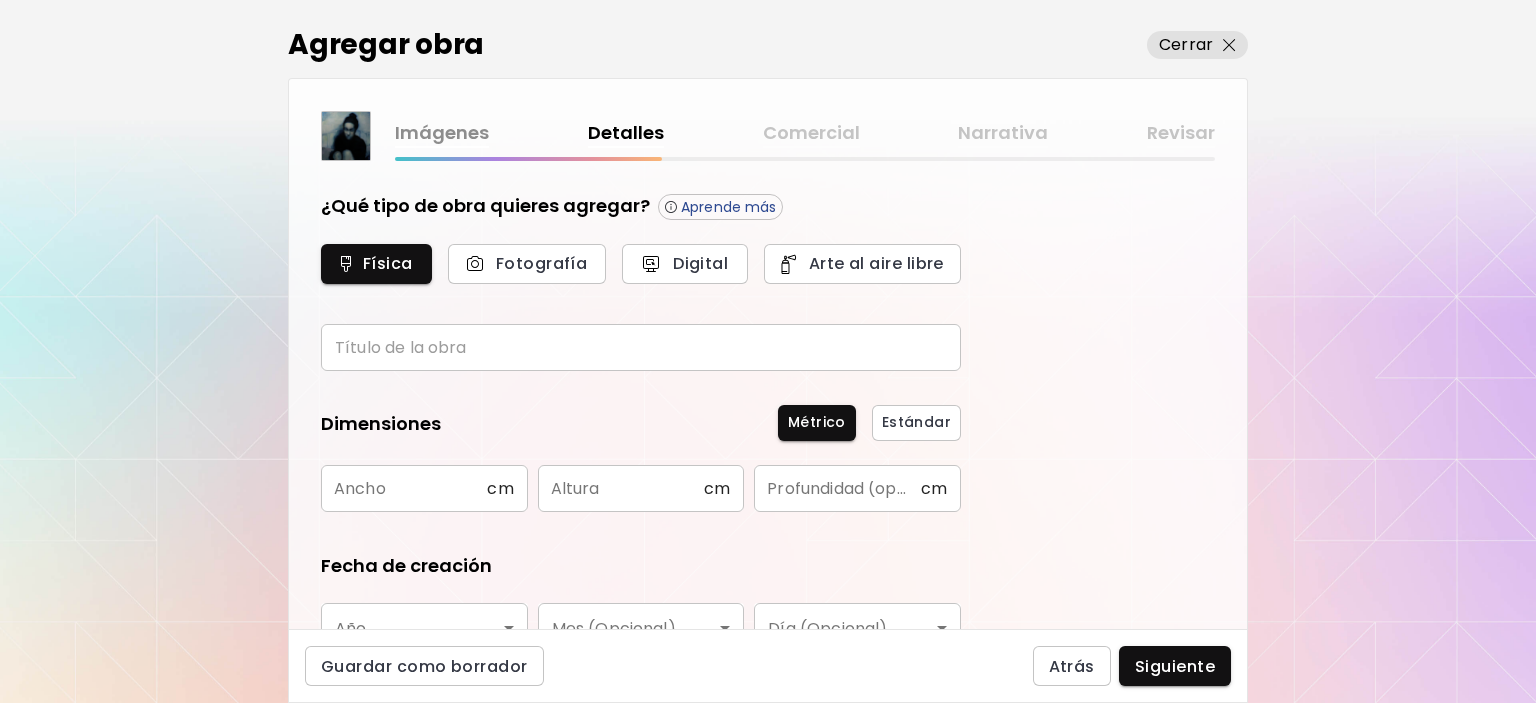 click at bounding box center [641, 347] 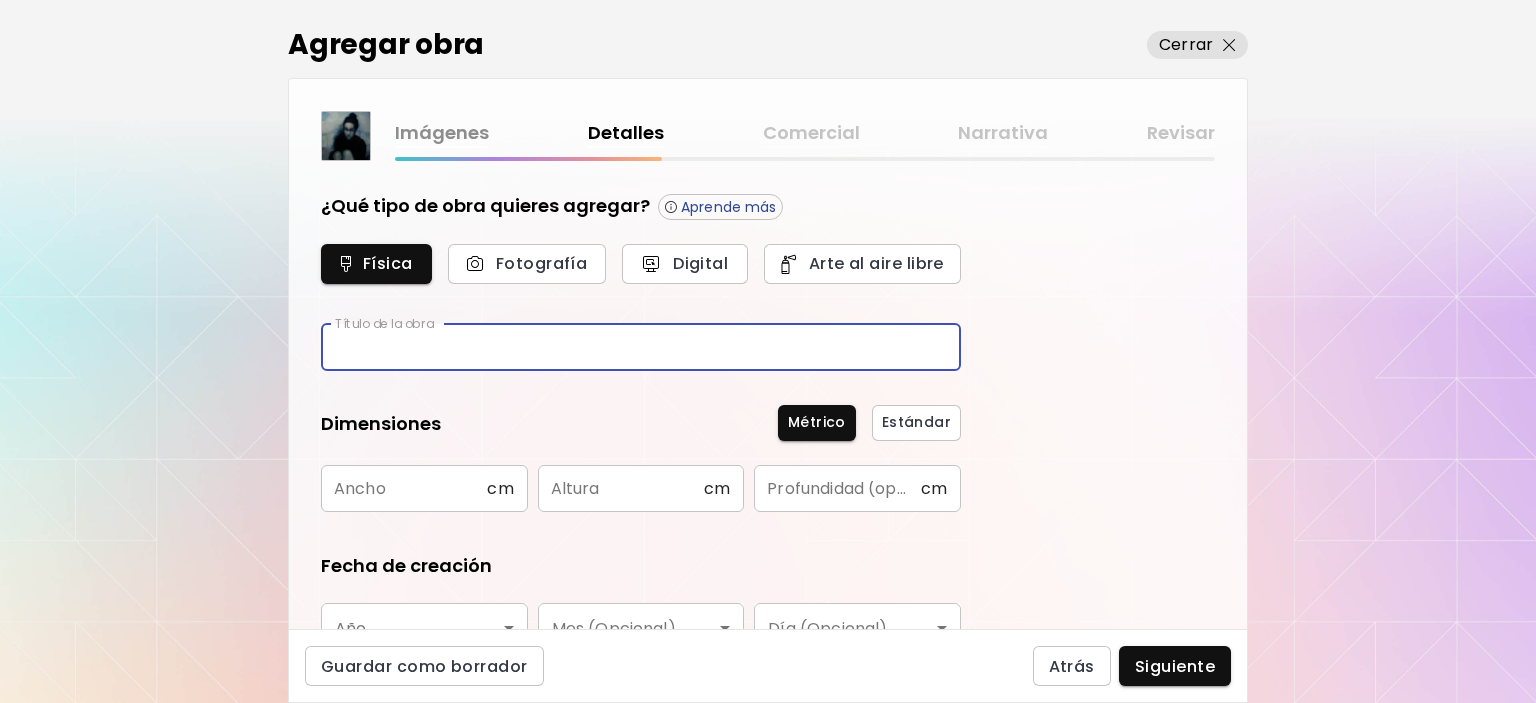 type on "*" 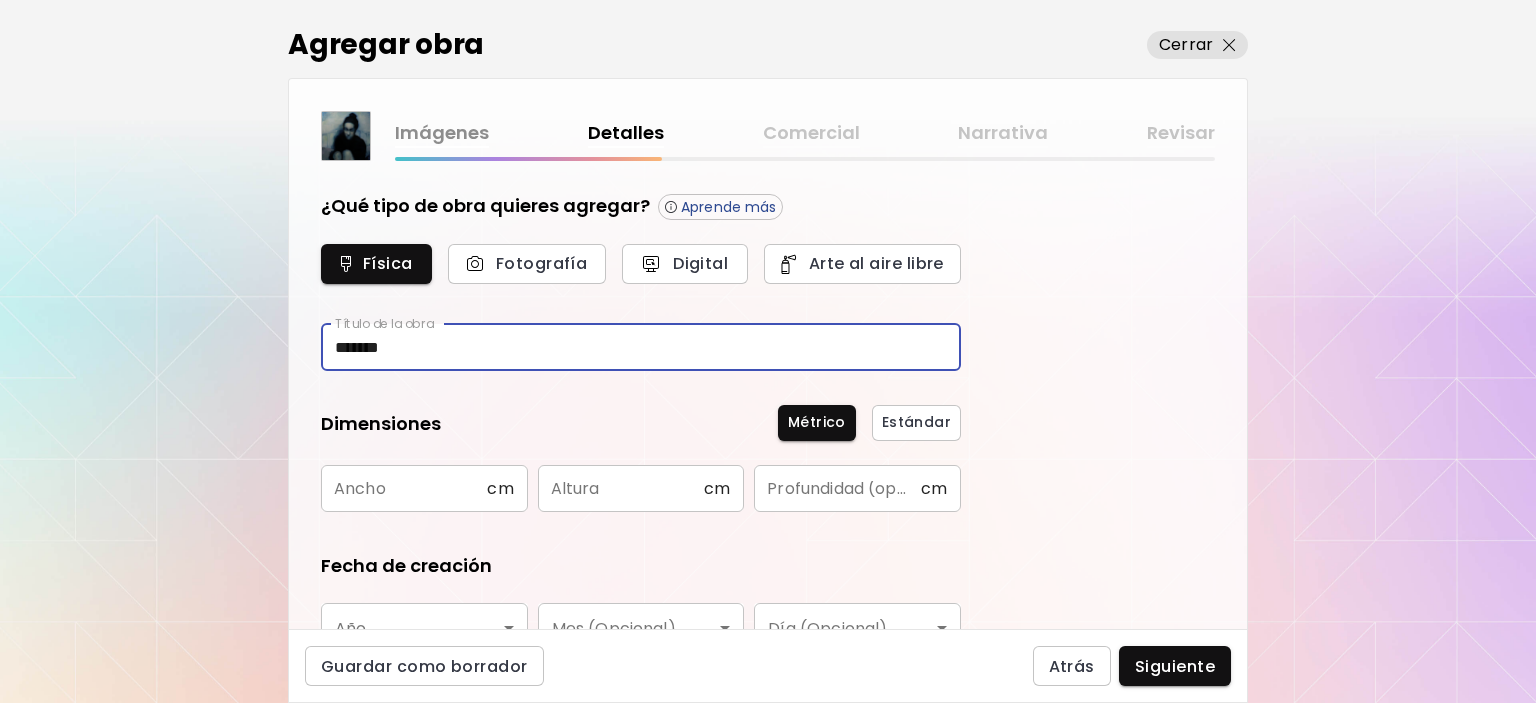 type on "*******" 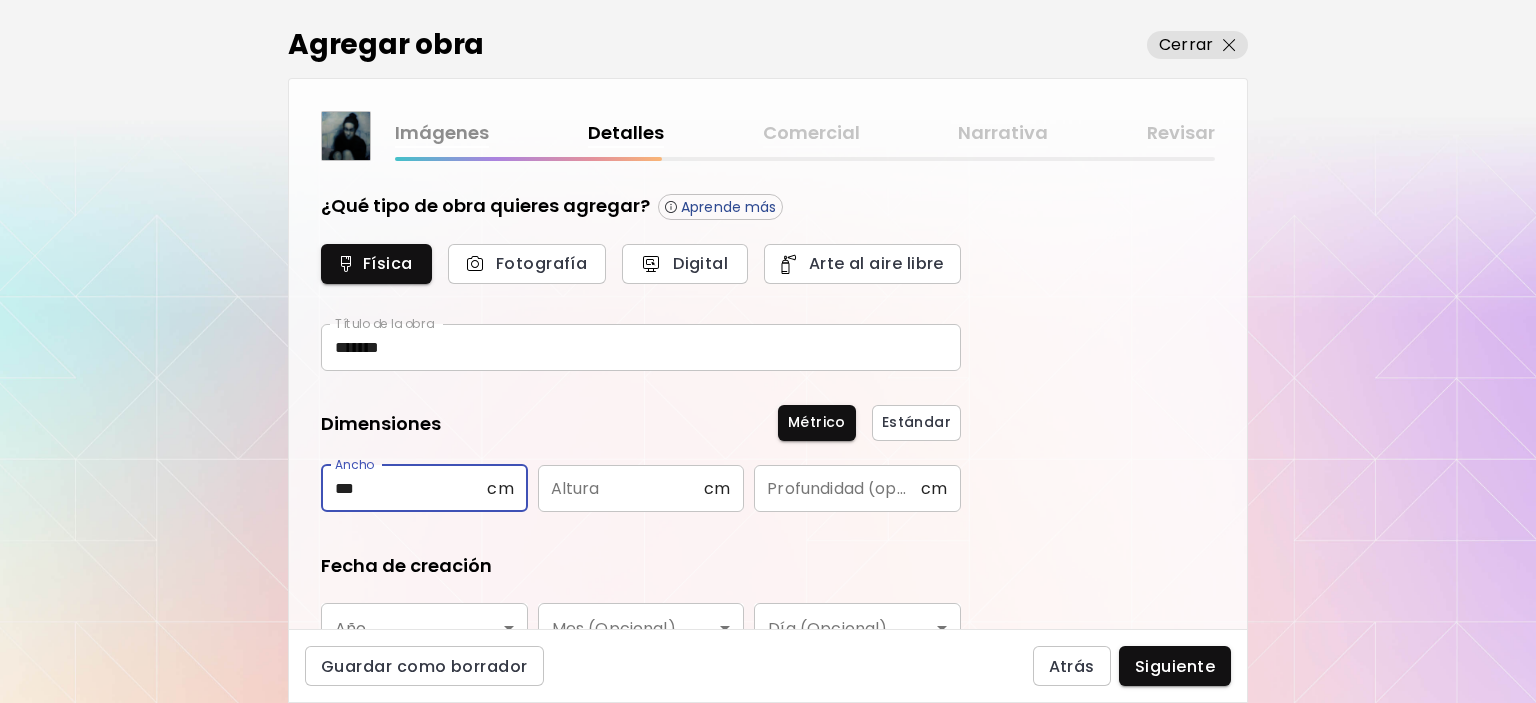 type on "***" 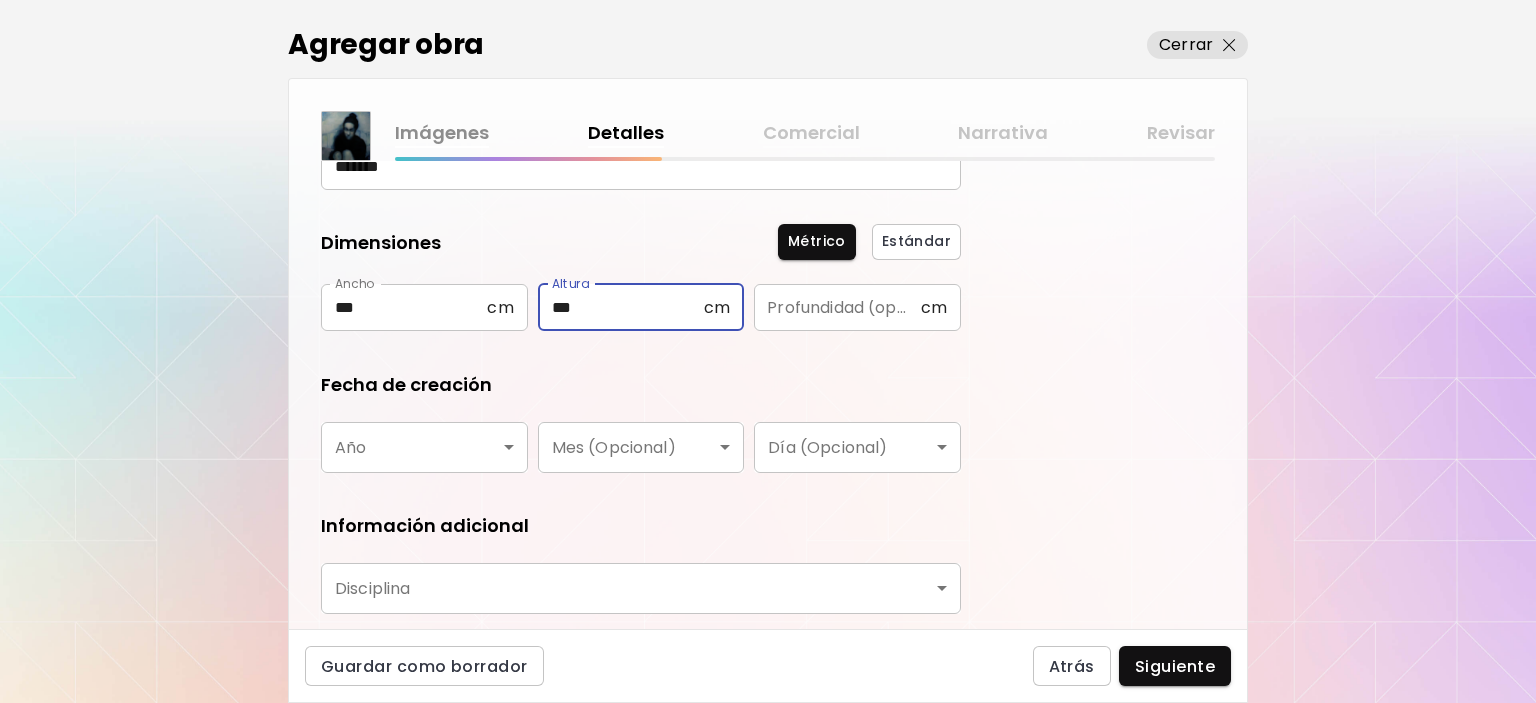 scroll, scrollTop: 200, scrollLeft: 0, axis: vertical 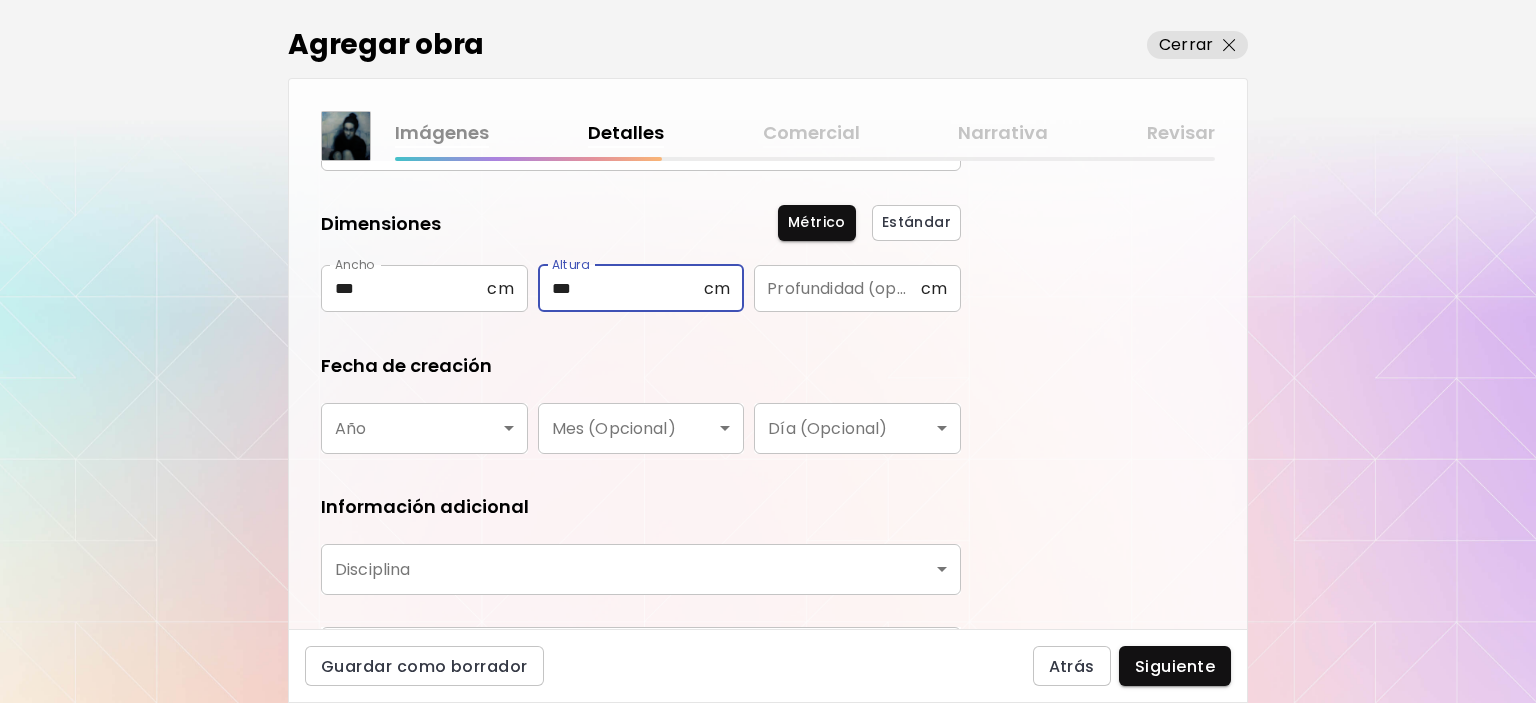 type on "***" 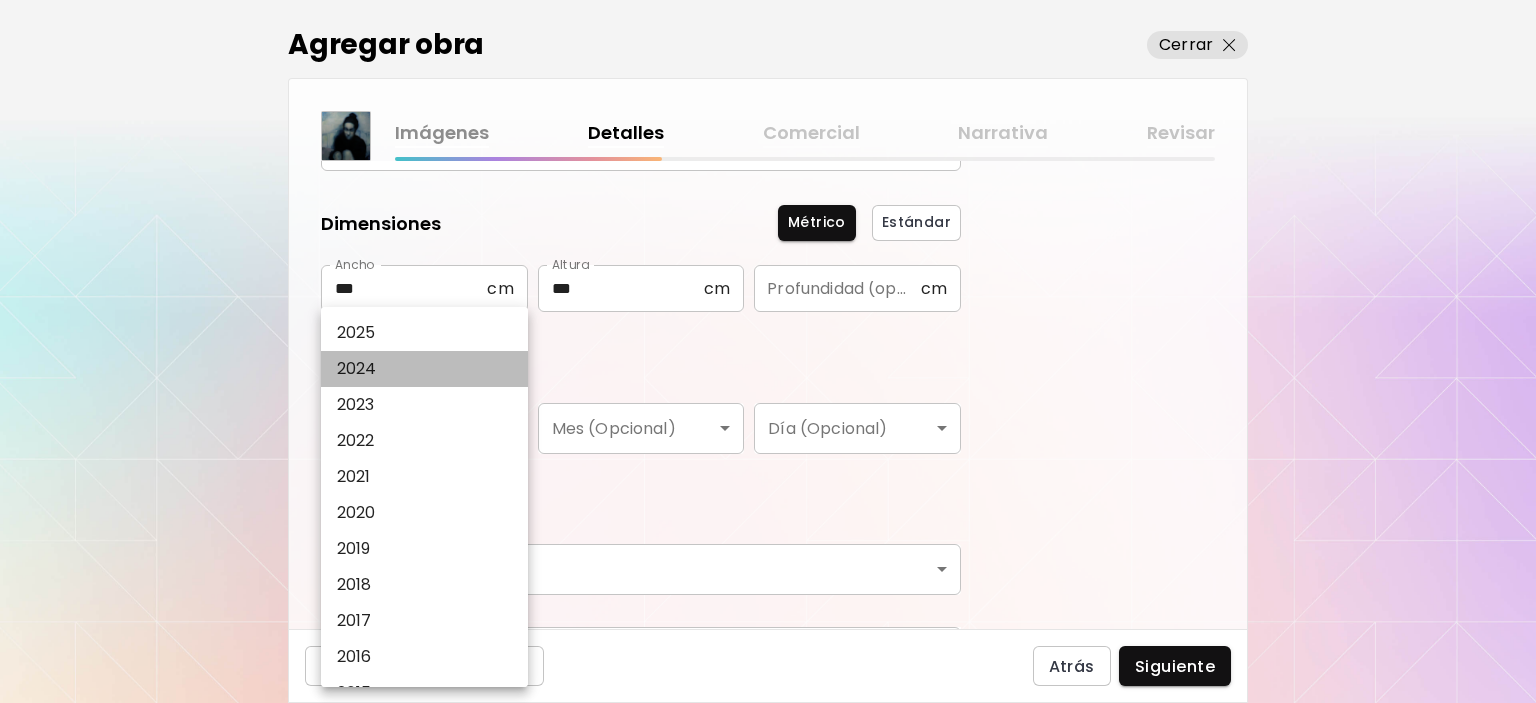 click on "2024" at bounding box center [429, 369] 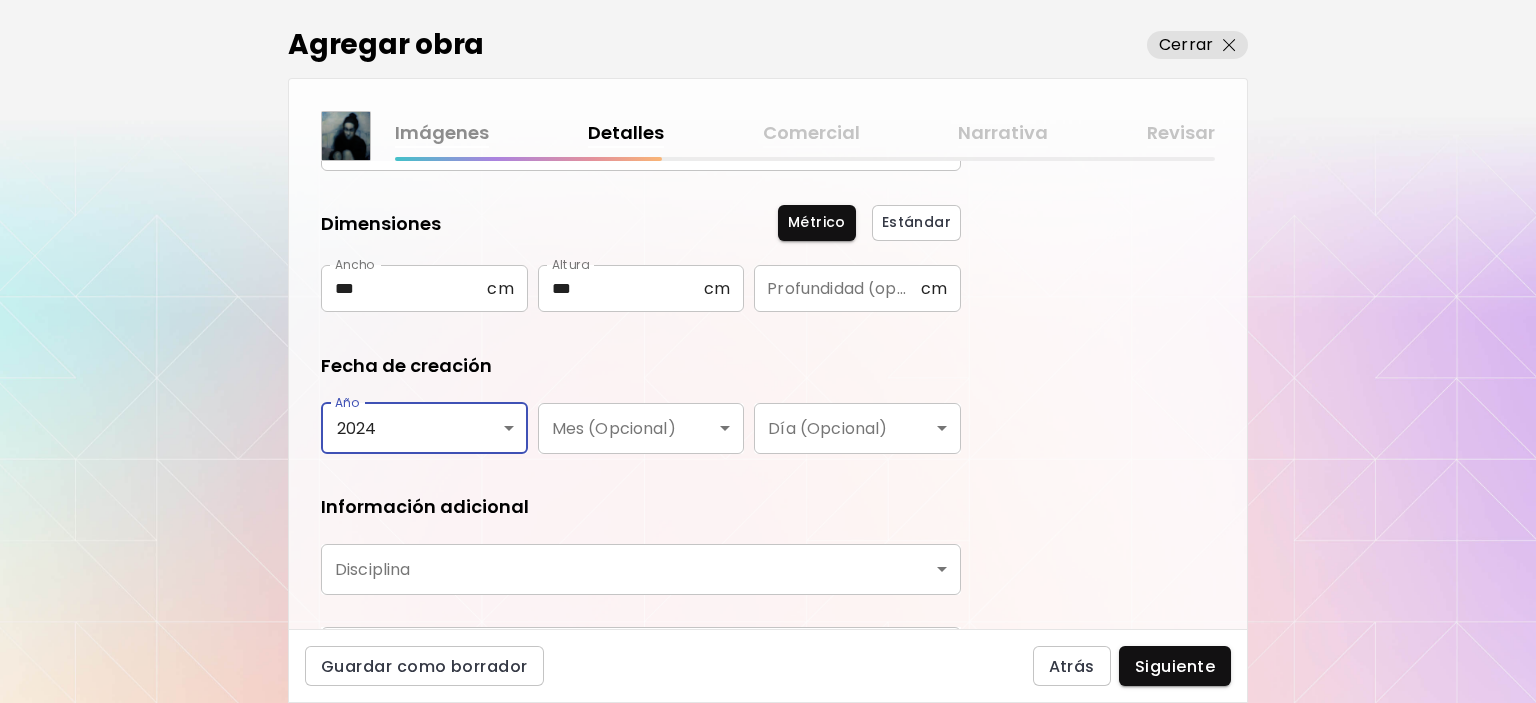 click on "kaleido.art/lirvaart Agregar obra Administrar obras Editar perfil My BioLink Comunidad Metas MyStudio Actualizar My Website My Showrooms My Documents My Subscribers My Provenance My Augmentations My Analytics Ajustes Ayuda 0 0 Agregar obra Cerrar Imágenes Detalles Comercial Narrativa Revisar ¿Qué tipo de obra quieres agregar? Aprende más Física Fotografía Digital Arte al aire libre Título de la obra ******* Título de la obra Dimensiones Métrico Estándar Ancho *** cm Ancho Altura *** cm Altura Profundidad (opcional) cm Profundidad (opcional) Fecha de creación Año 2024 **** Año Mes (Opcional) ​ Mes (Opcional) Día (Opcional) ​ Día (Opcional) Información adicional Disciplina ​ Disciplina Materiales y medio Materiales y medio Guardar como borrador Atrás Siguiente Búsqueda de artista Nombre o usuario Nombre o usuario País del artista País del artista Disciplinas Todos Pintura Contemporánea Dibujo e ilustración Collage Escultura e instalación Fotografía Arte AR/VR Arte Digital y NFT" at bounding box center (768, 351) 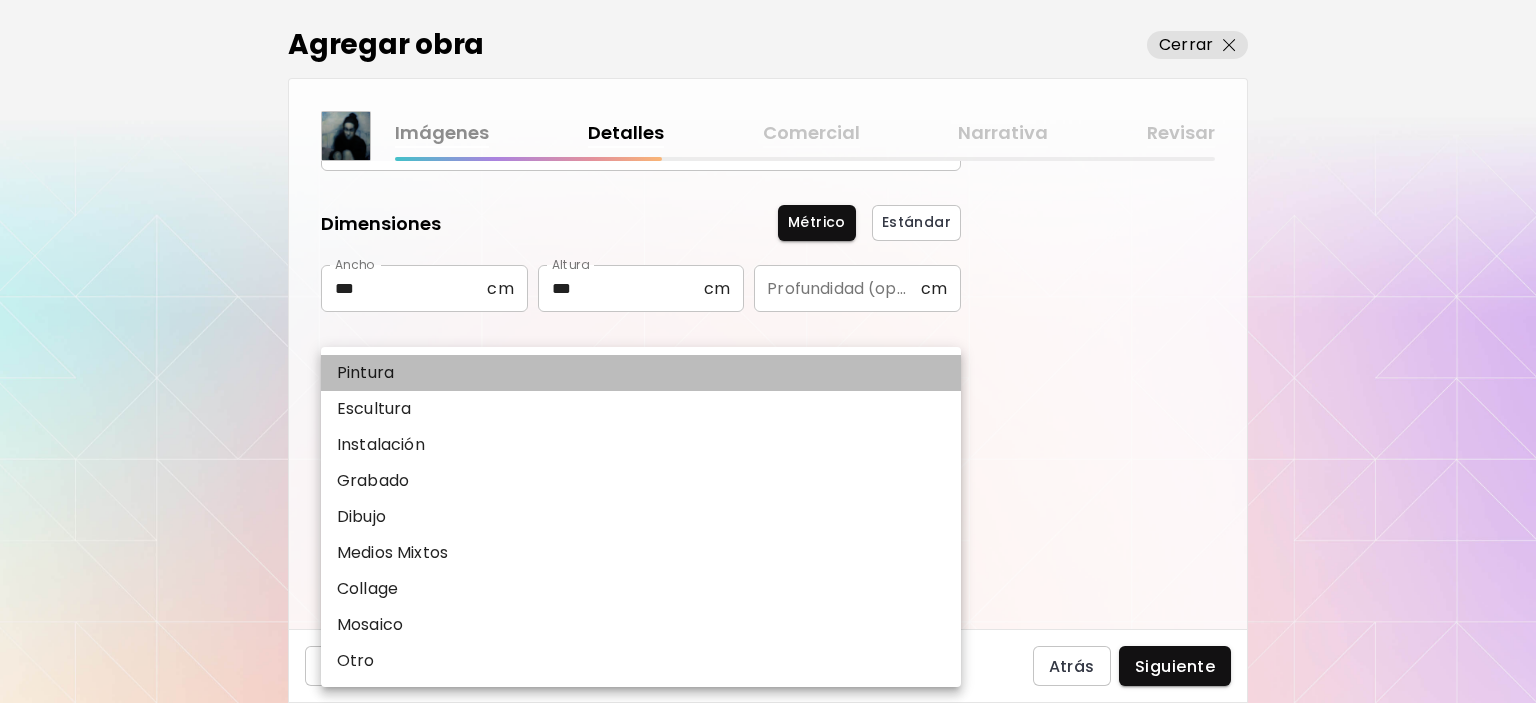 click on "Pintura" at bounding box center (641, 373) 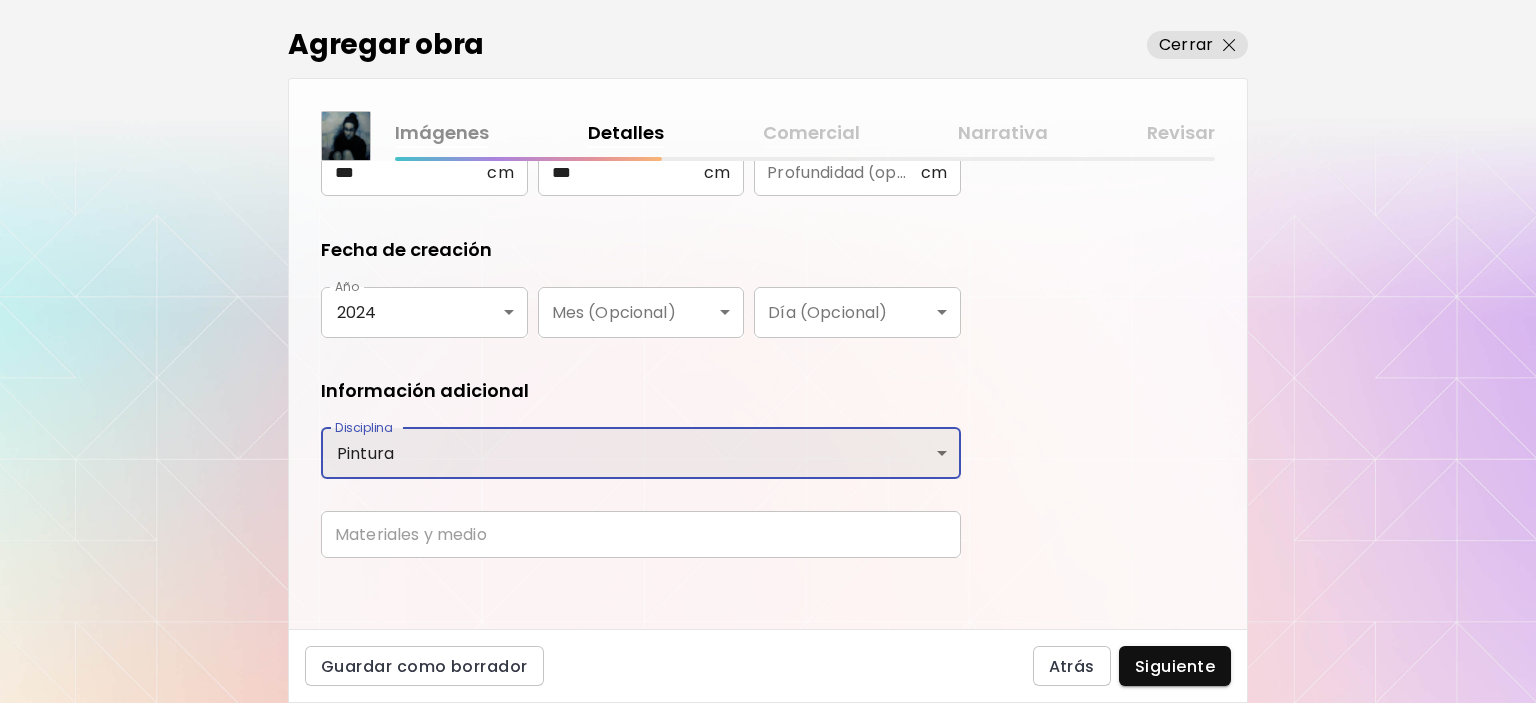 scroll, scrollTop: 322, scrollLeft: 0, axis: vertical 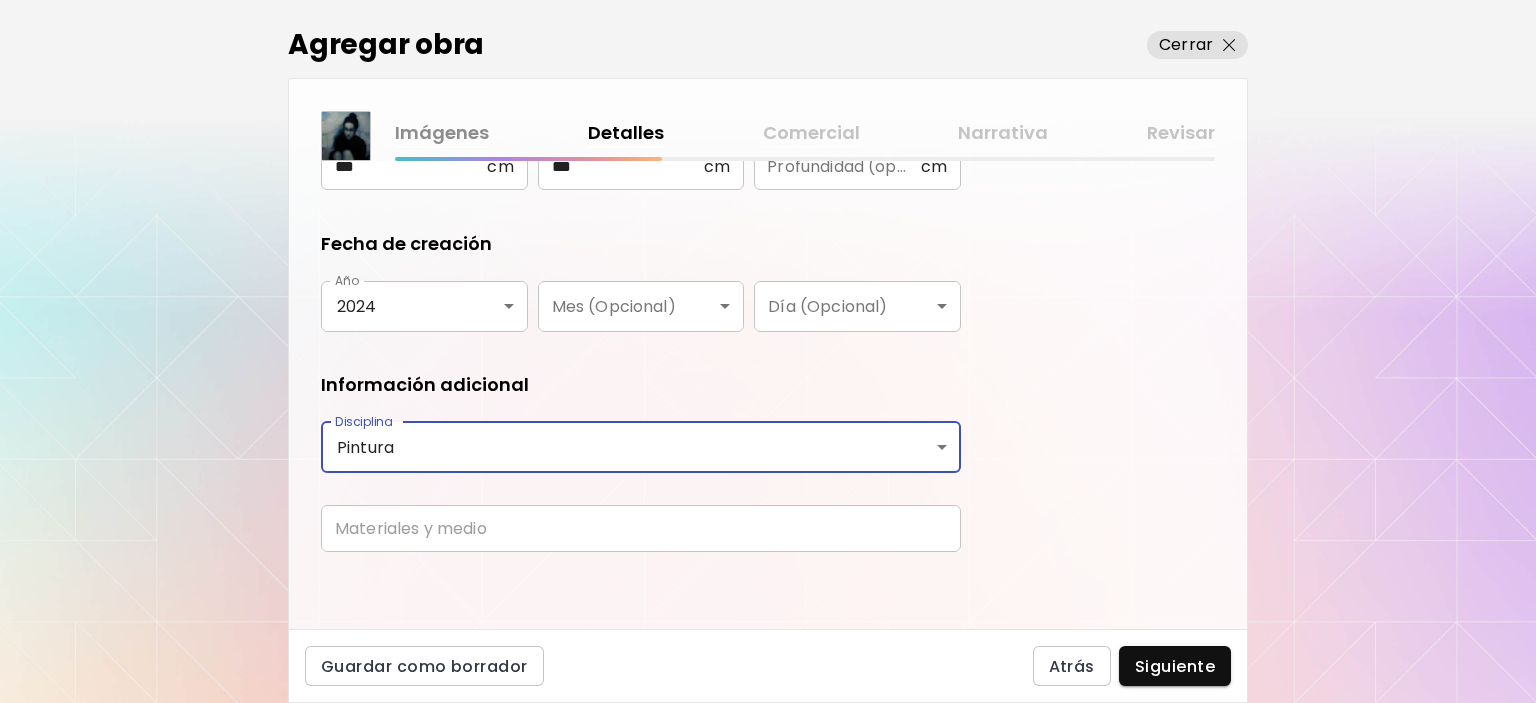 drag, startPoint x: 463, startPoint y: 535, endPoint x: 441, endPoint y: 484, distance: 55.542778 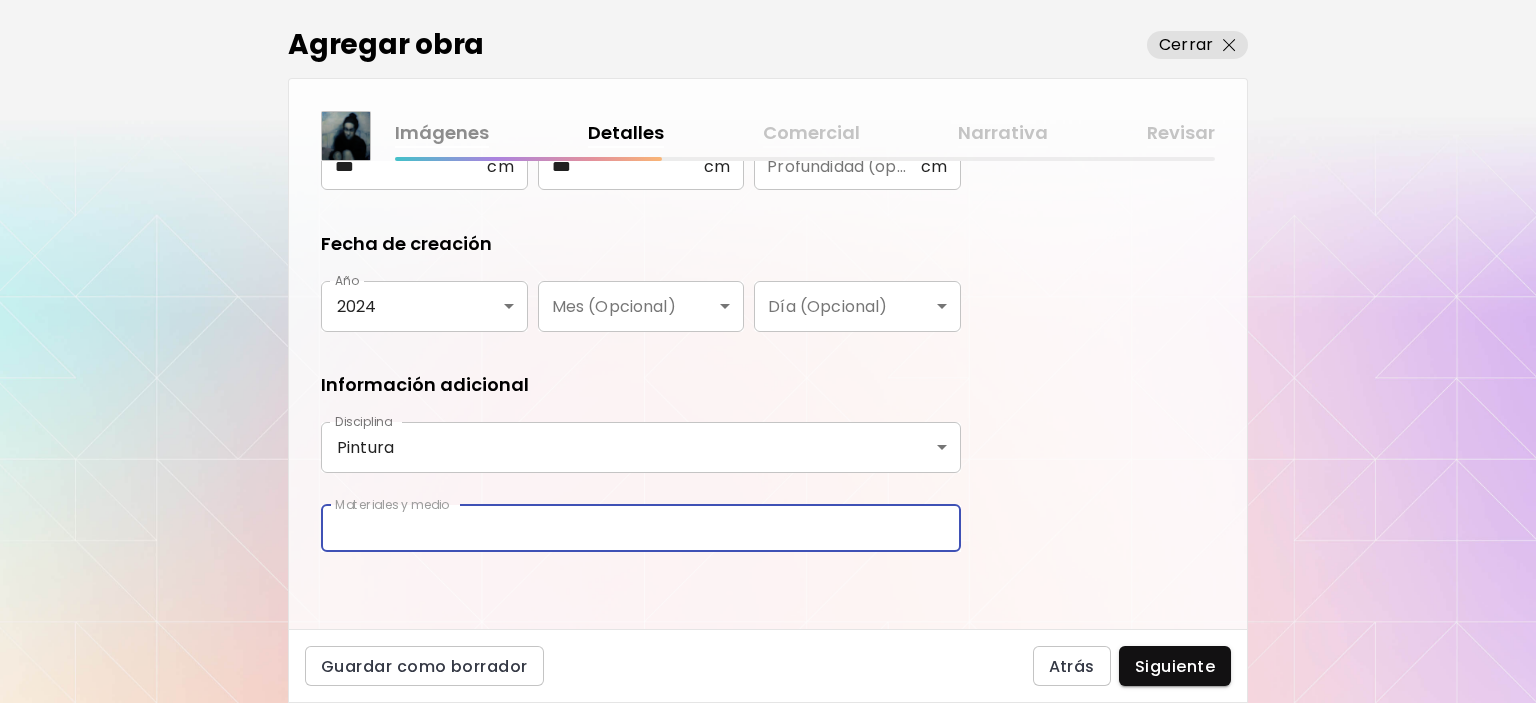 type on "**********" 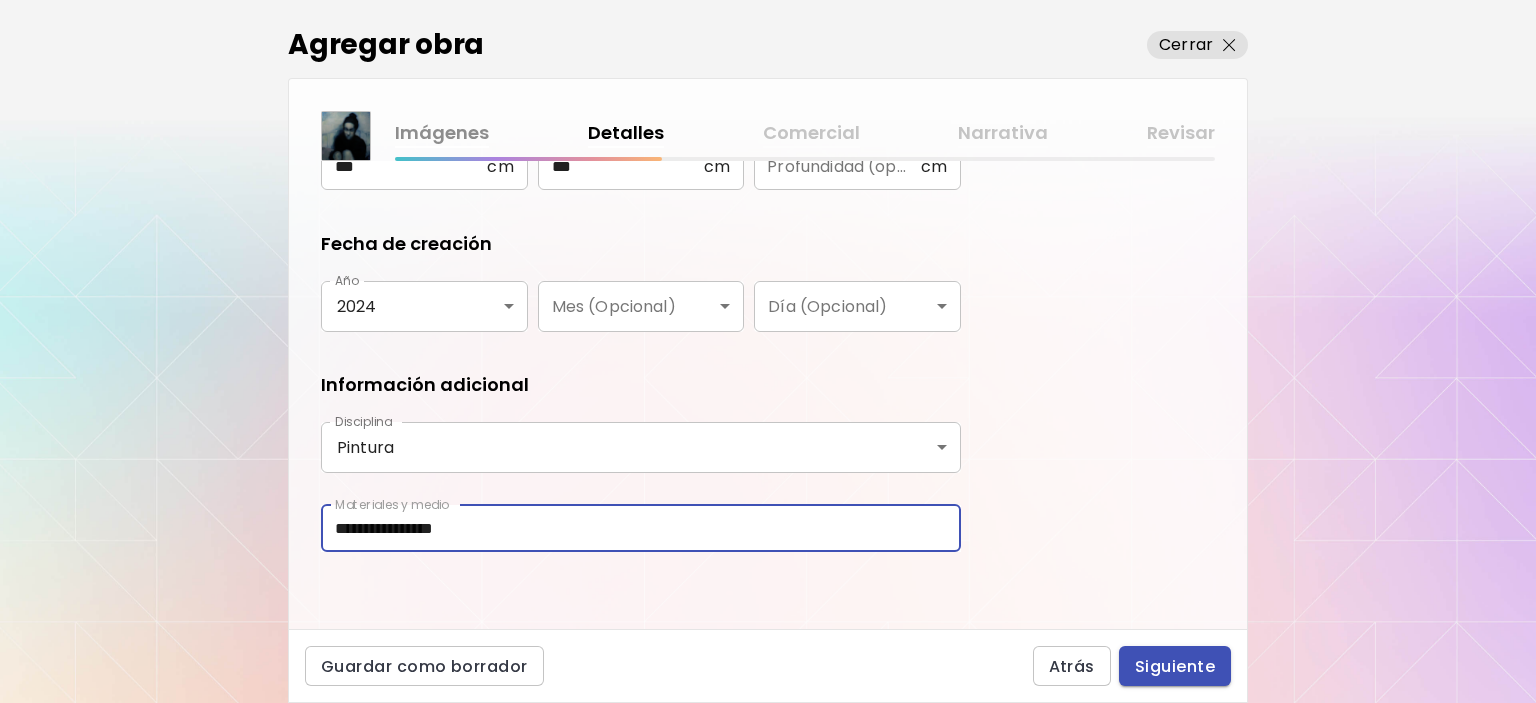 click on "Siguiente" at bounding box center [1175, 666] 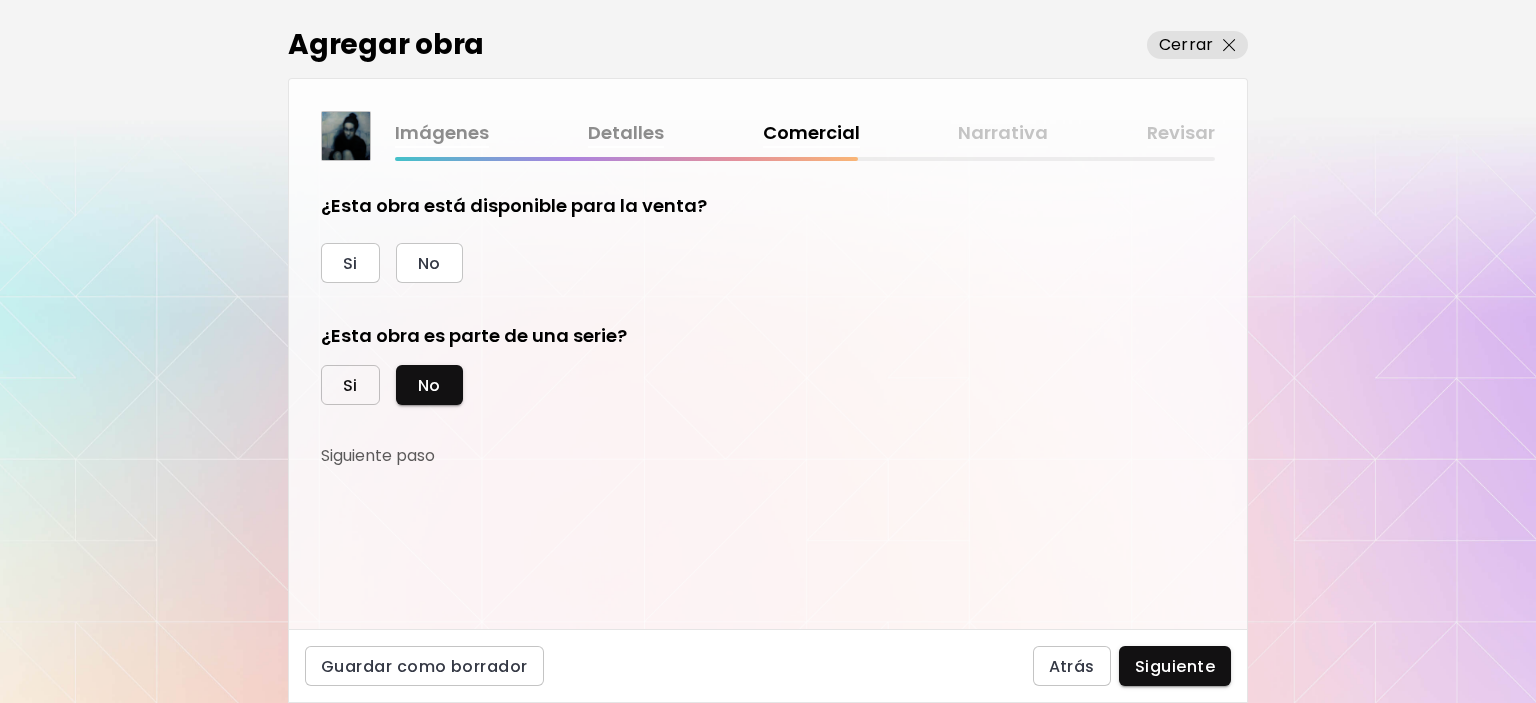 click on "Si" at bounding box center [350, 385] 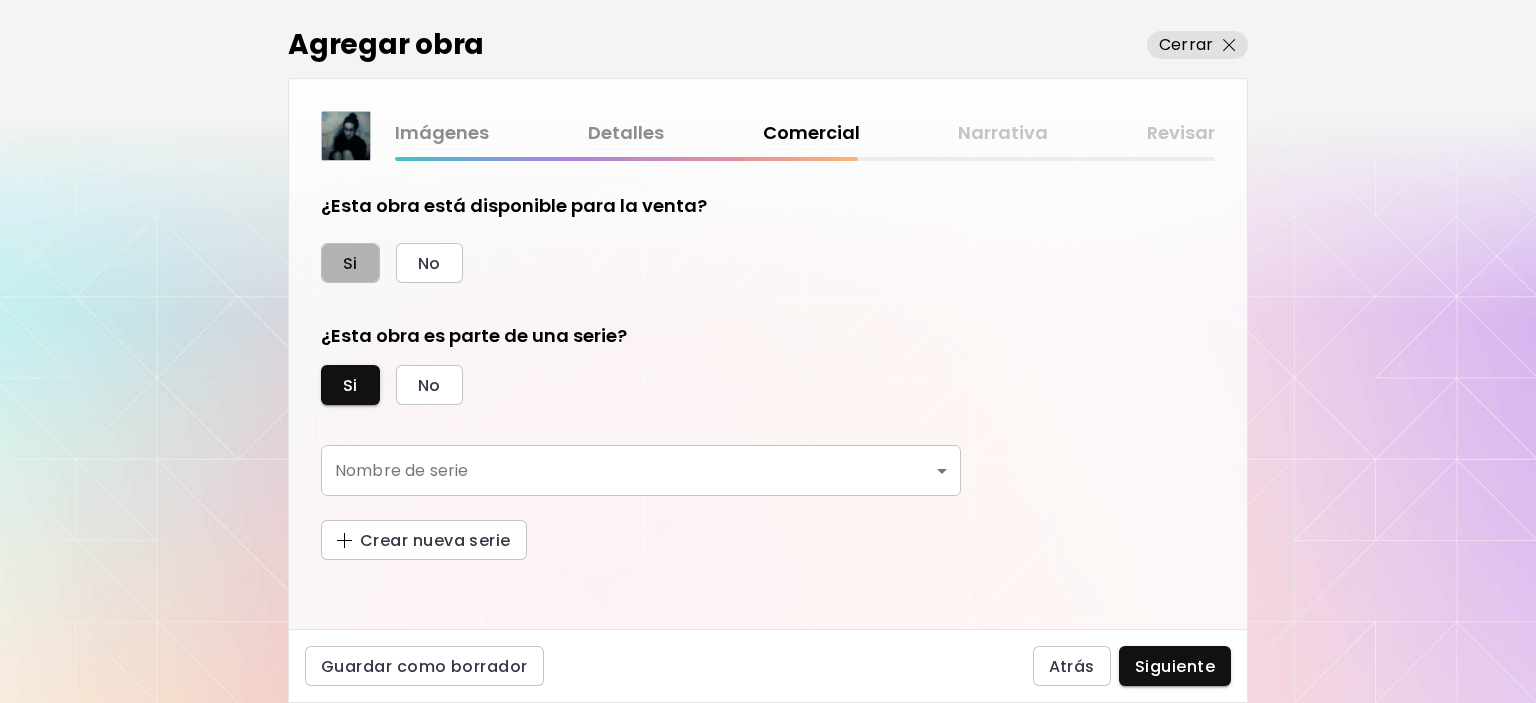 click on "Si" at bounding box center (350, 263) 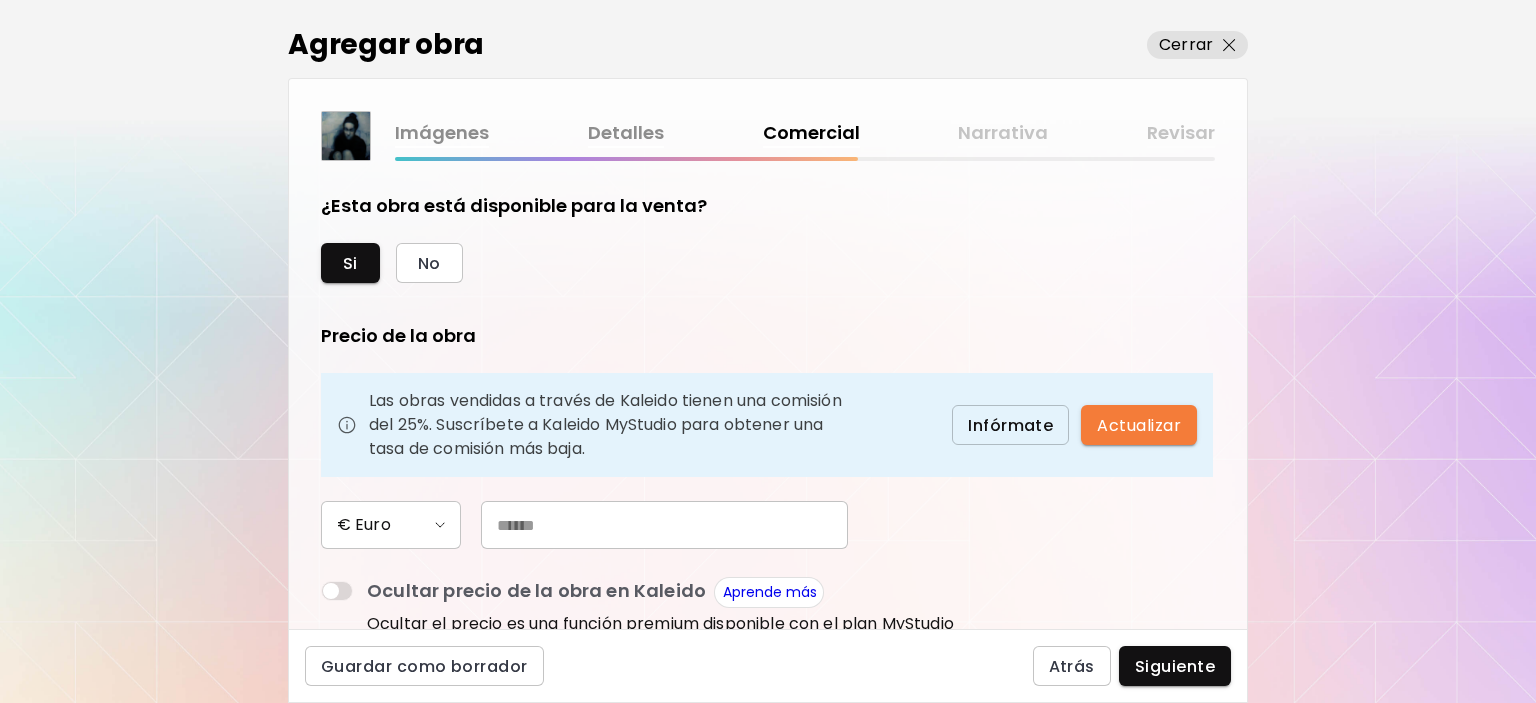 click at bounding box center (664, 525) 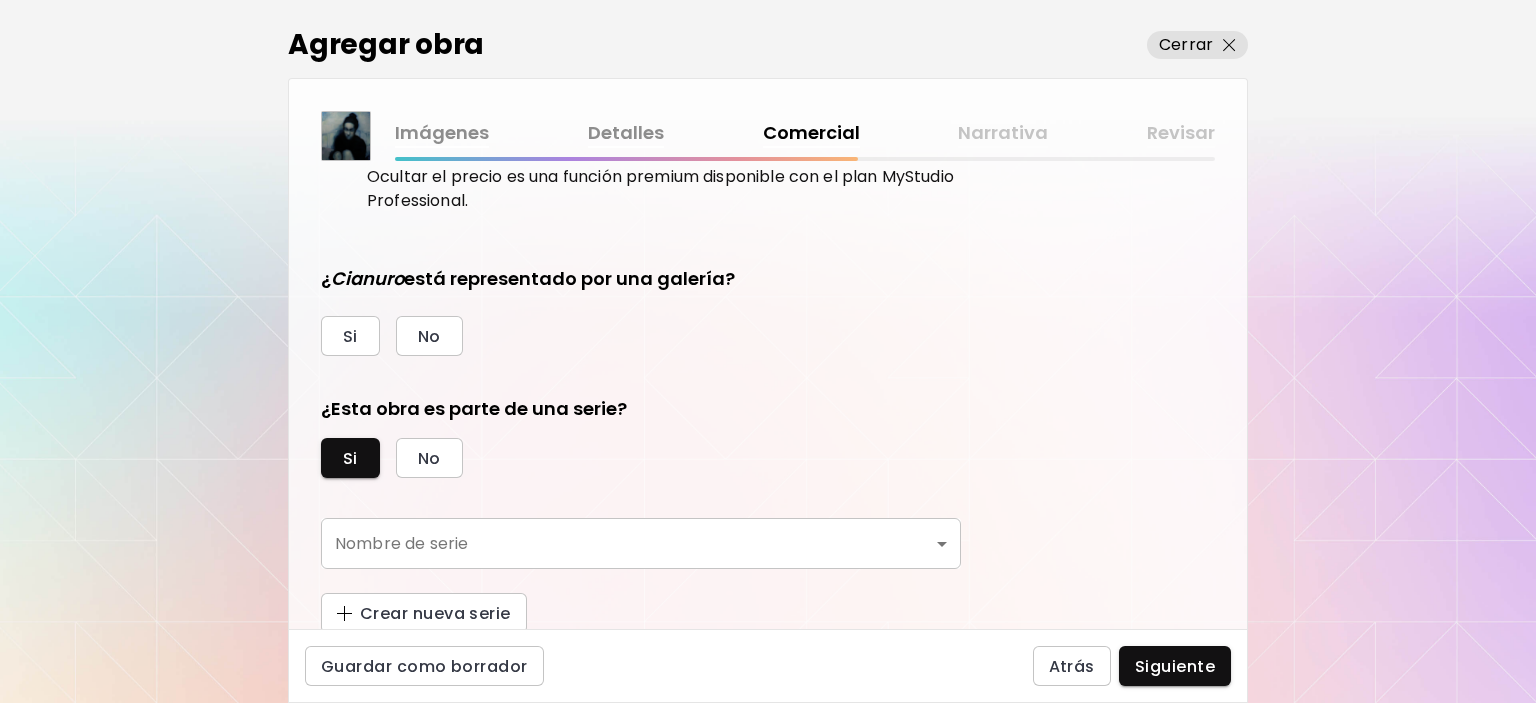 scroll, scrollTop: 449, scrollLeft: 0, axis: vertical 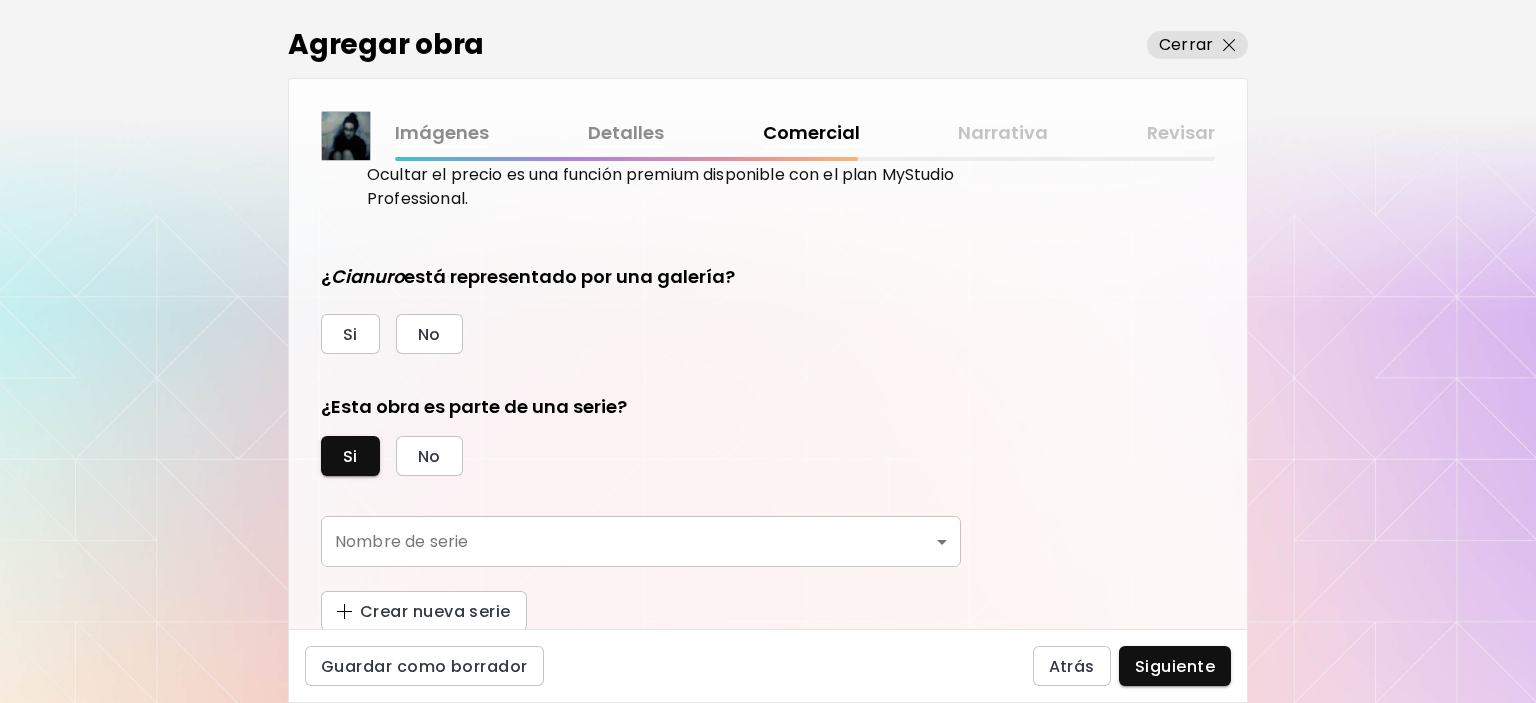 type on "***" 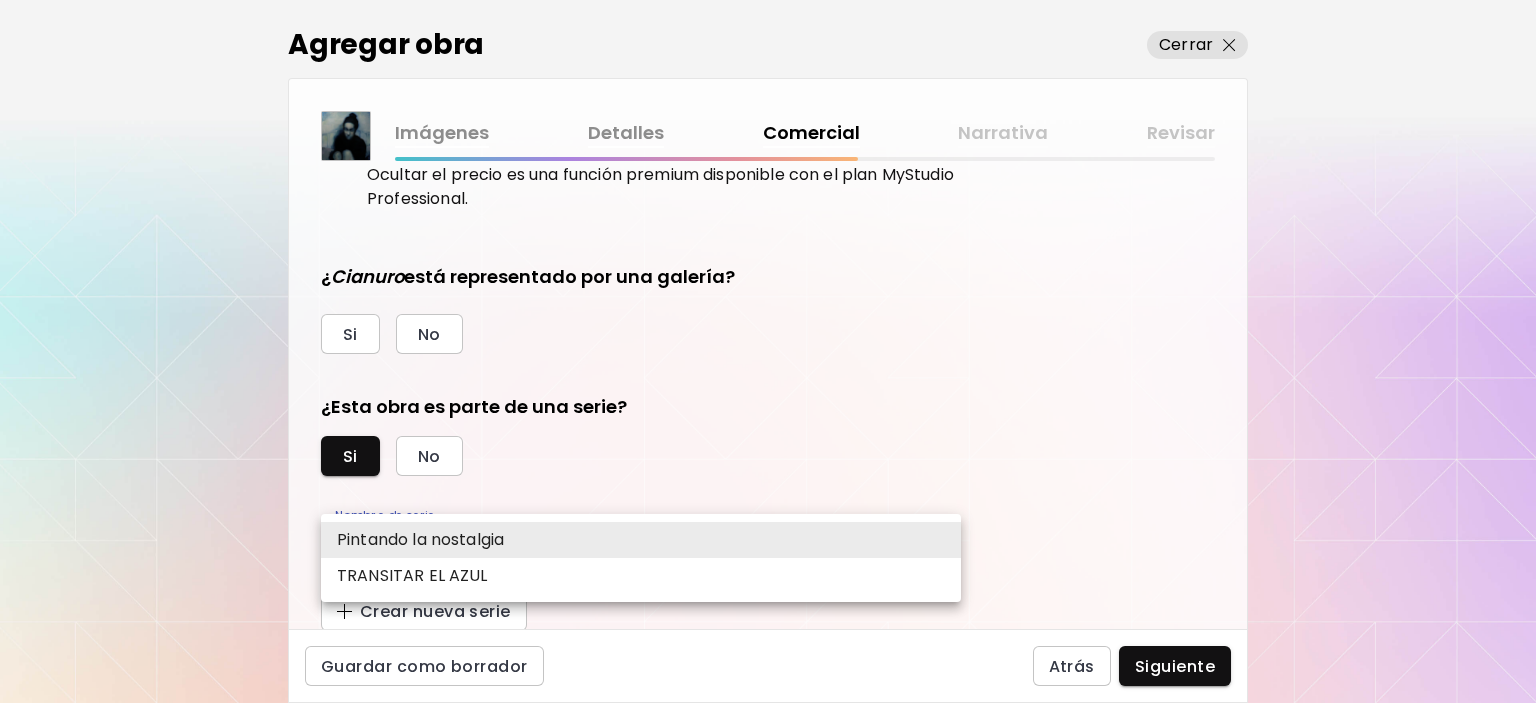 click on "TRANSITAR EL AZUL" at bounding box center (412, 576) 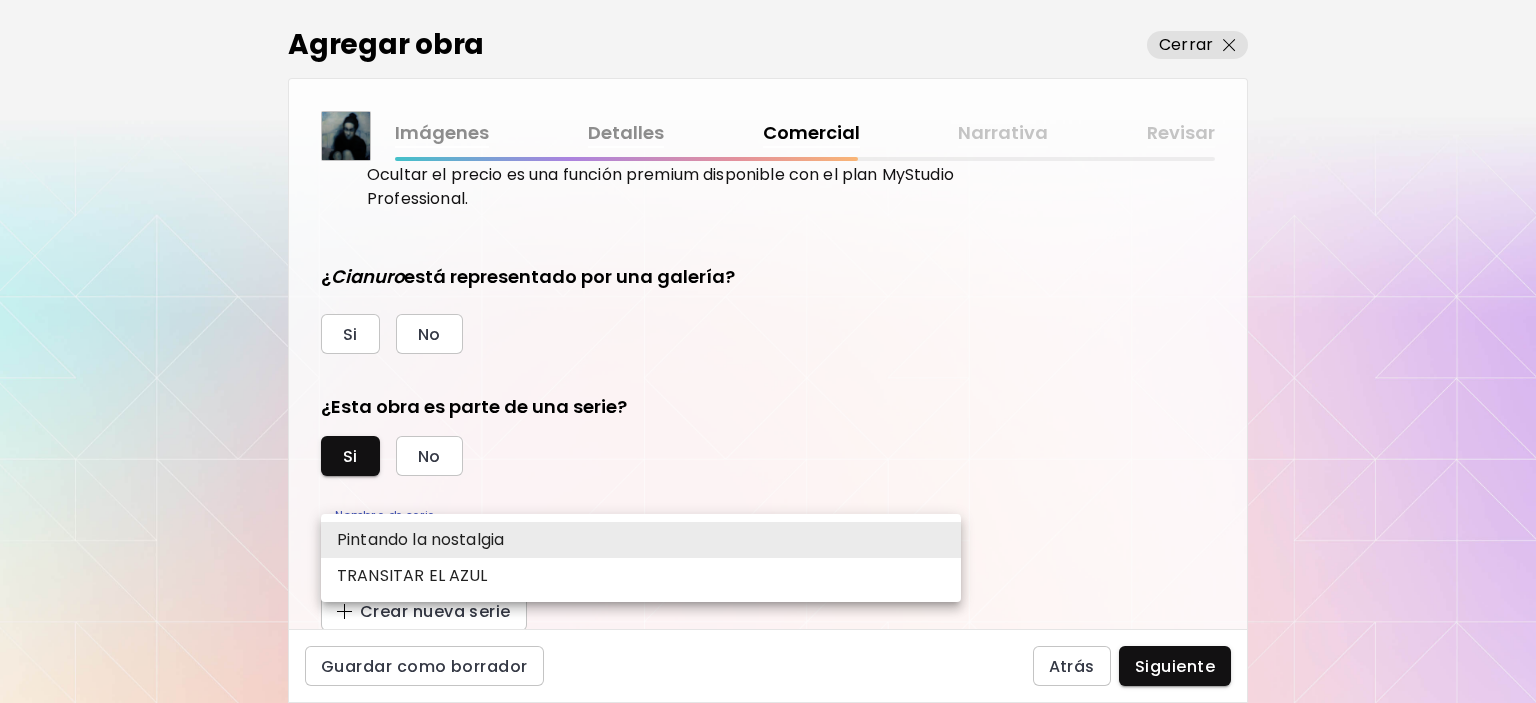type on "**********" 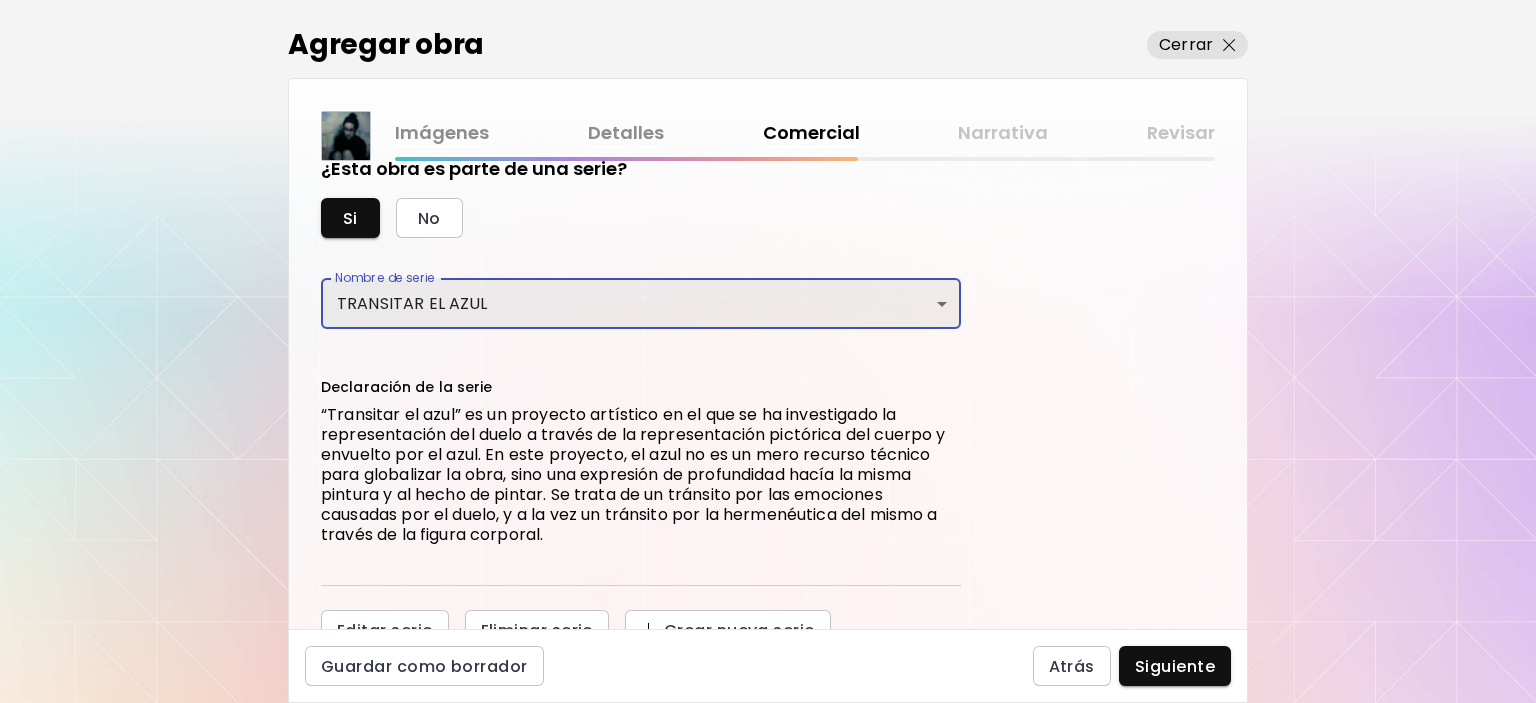 scroll, scrollTop: 706, scrollLeft: 0, axis: vertical 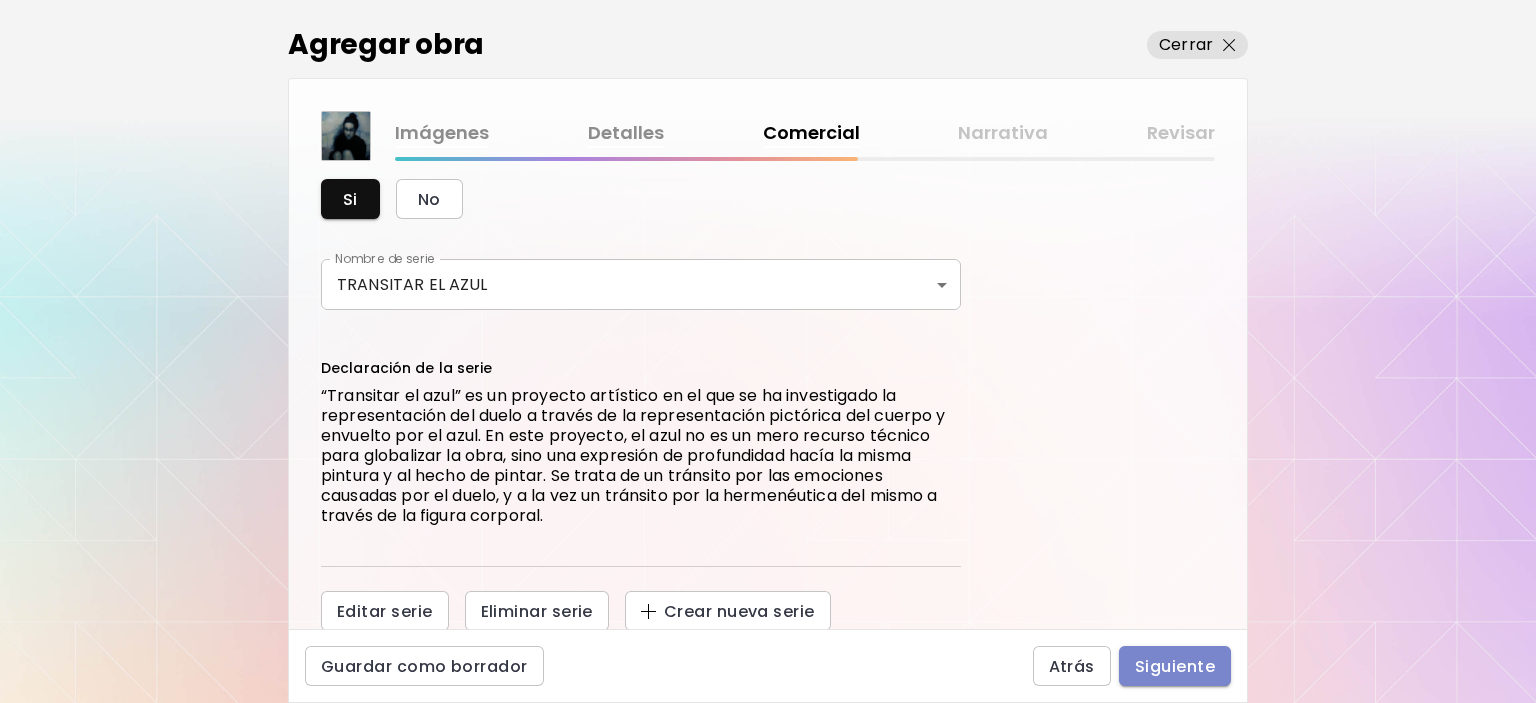 click on "Siguiente" at bounding box center (1175, 666) 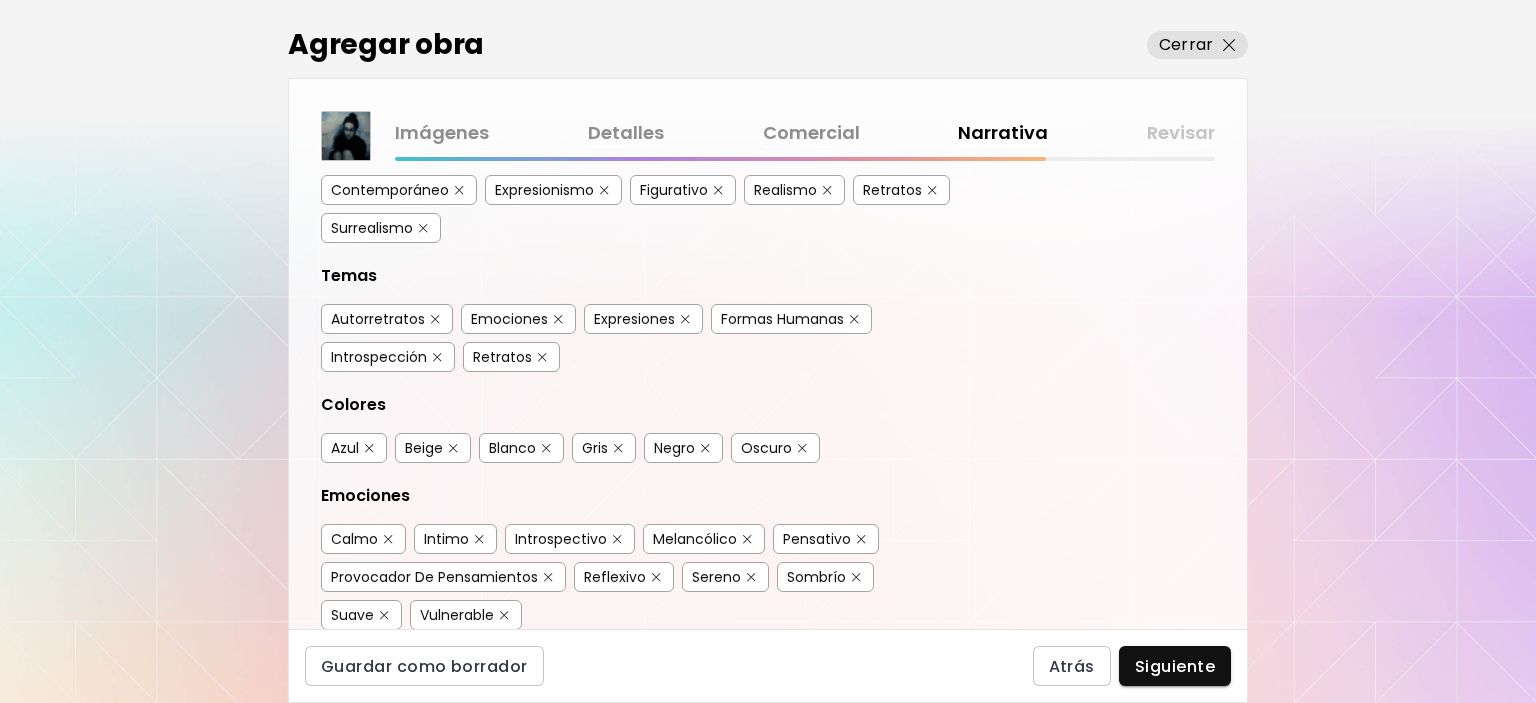 scroll, scrollTop: 300, scrollLeft: 0, axis: vertical 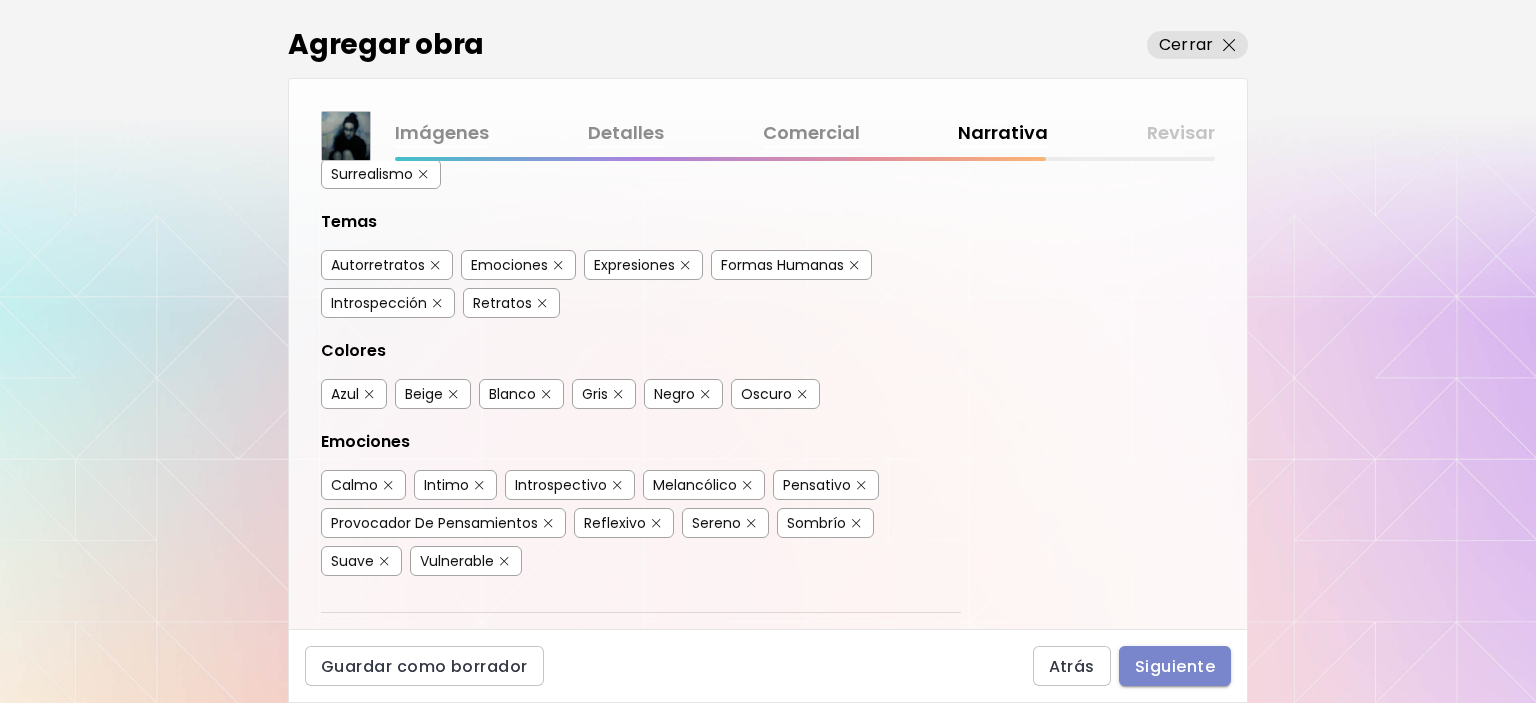 click on "Siguiente" at bounding box center (1175, 666) 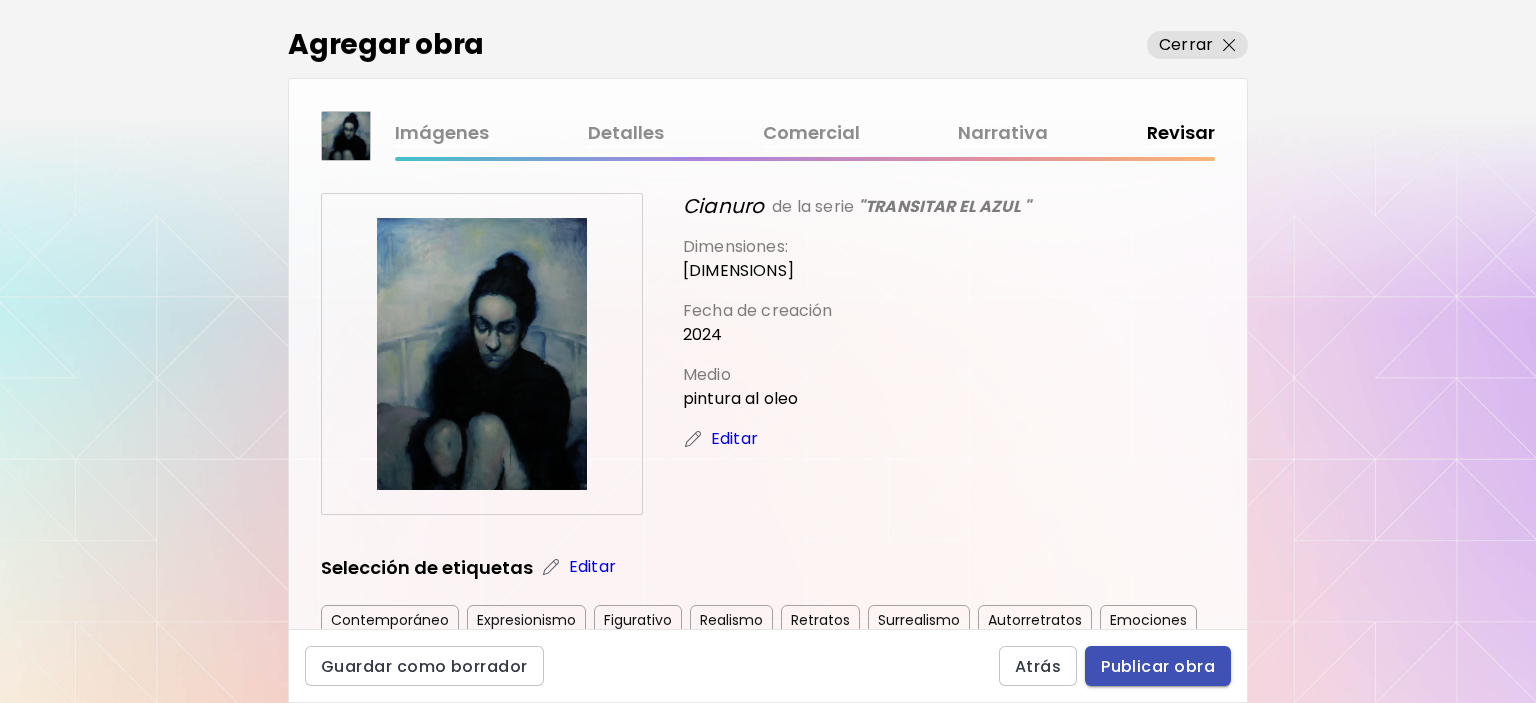 click on "Publicar obra" at bounding box center [1158, 666] 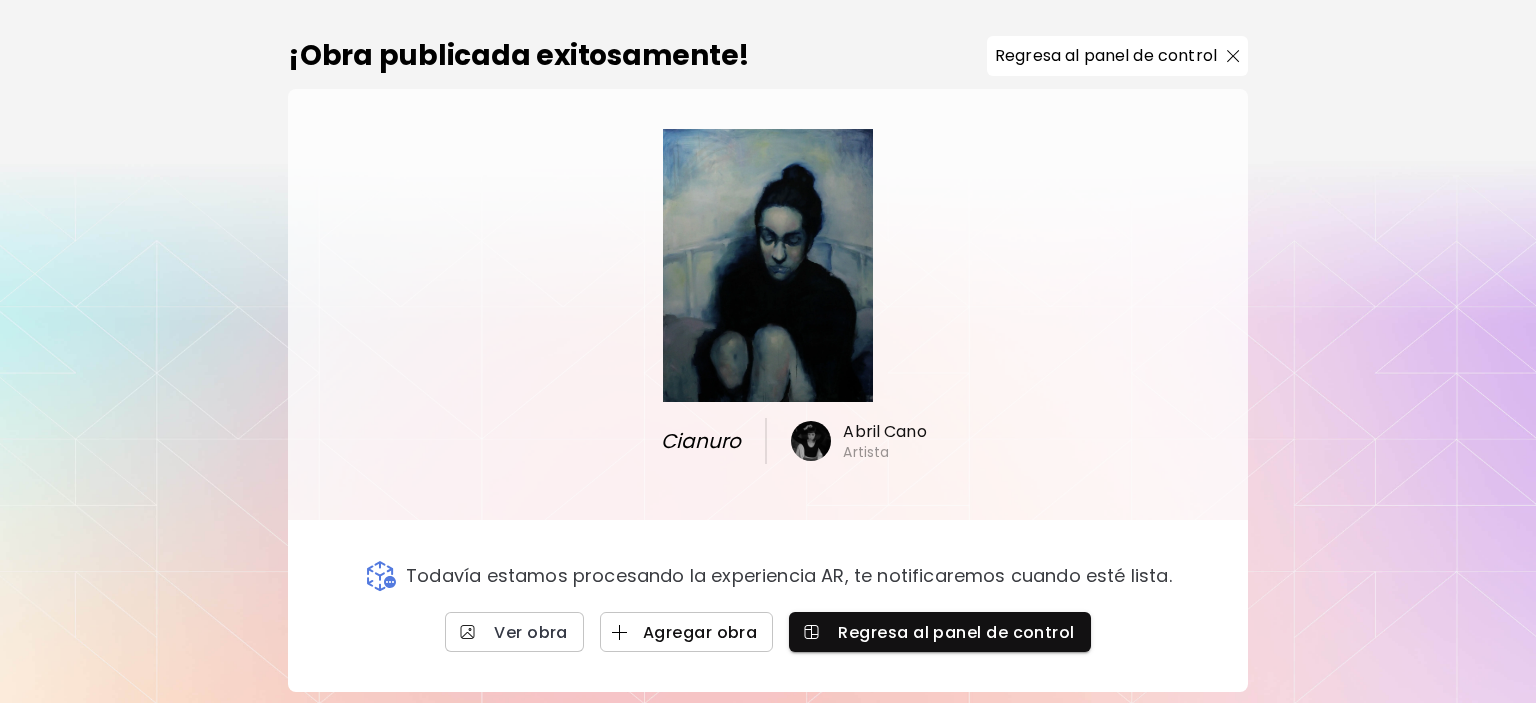 click on "Agregar obra" at bounding box center [687, 632] 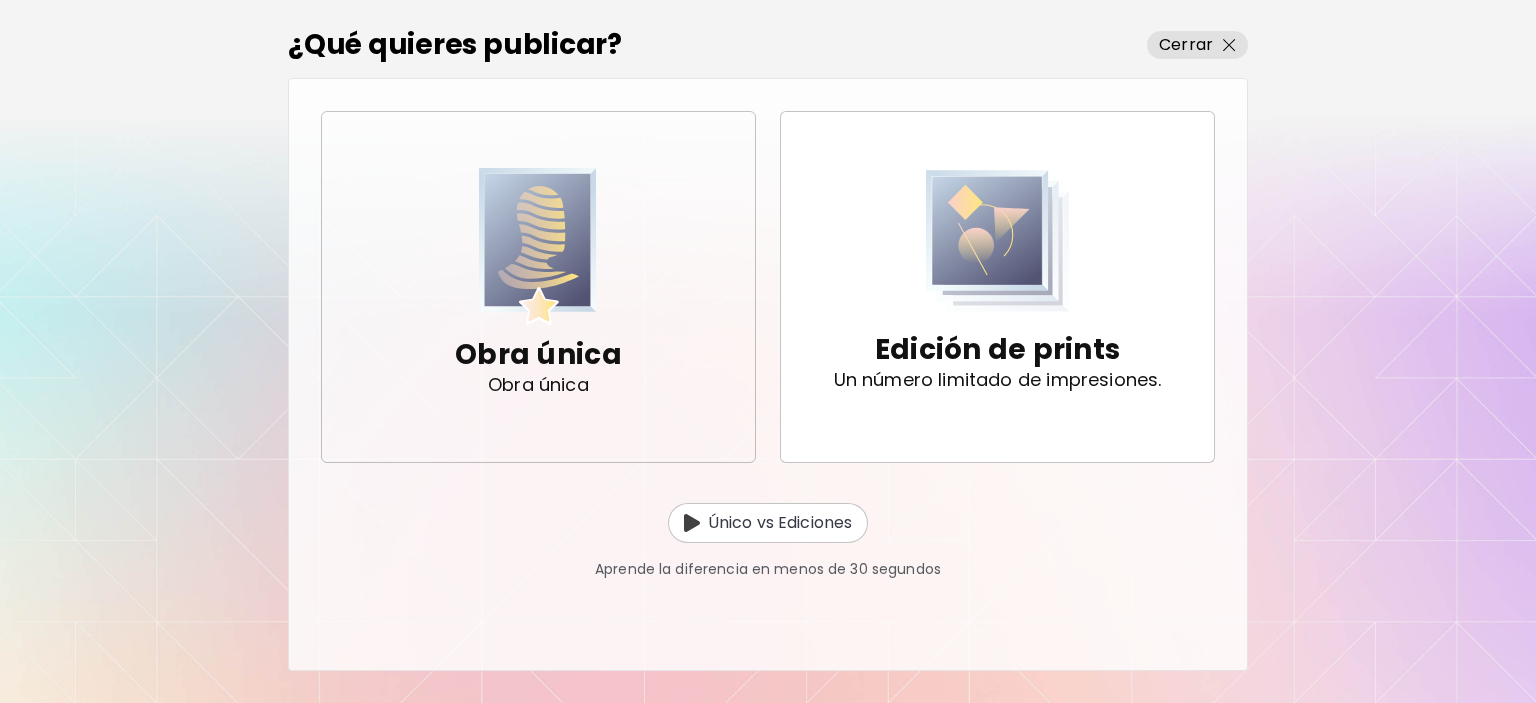 click on "Obra única" at bounding box center (538, 355) 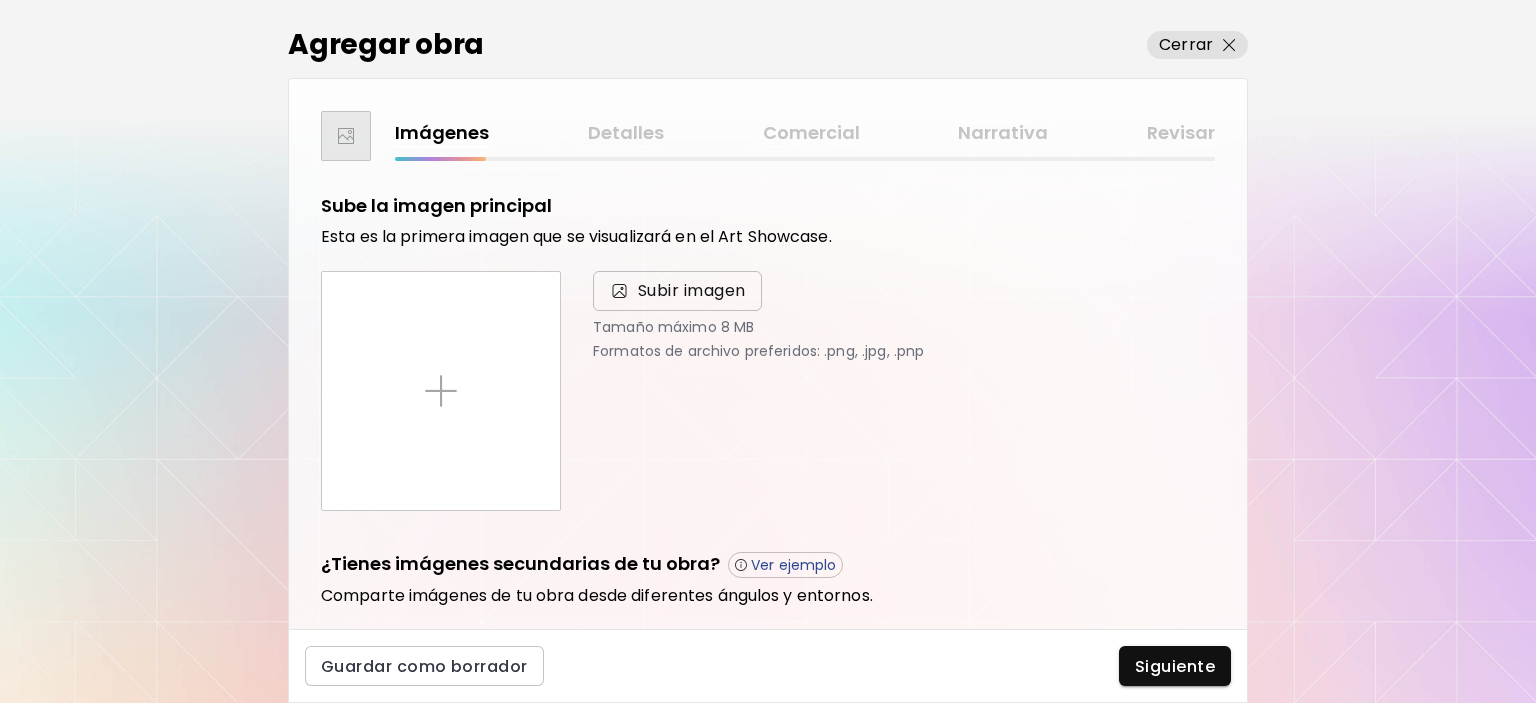 click at bounding box center (619, 291) 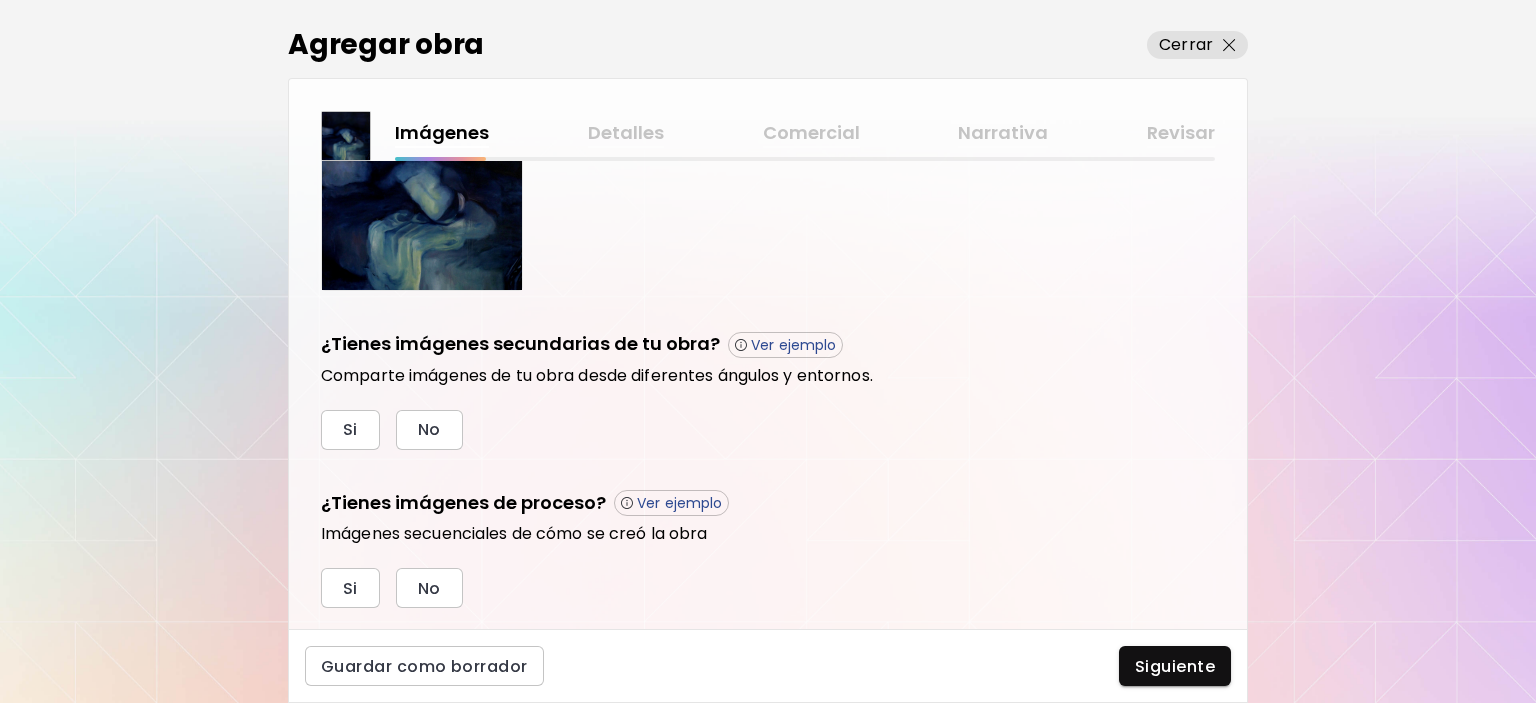 scroll, scrollTop: 588, scrollLeft: 0, axis: vertical 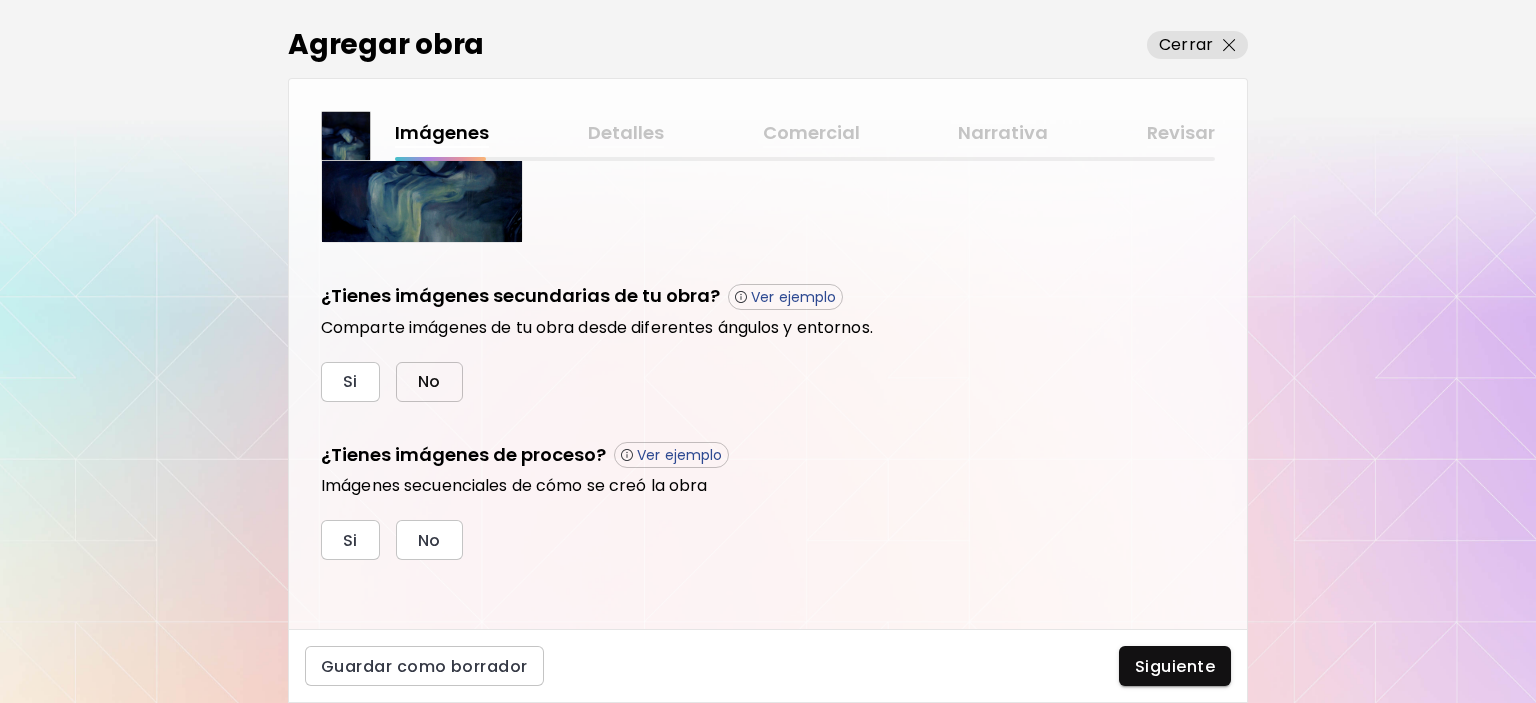 click on "No" at bounding box center (429, 381) 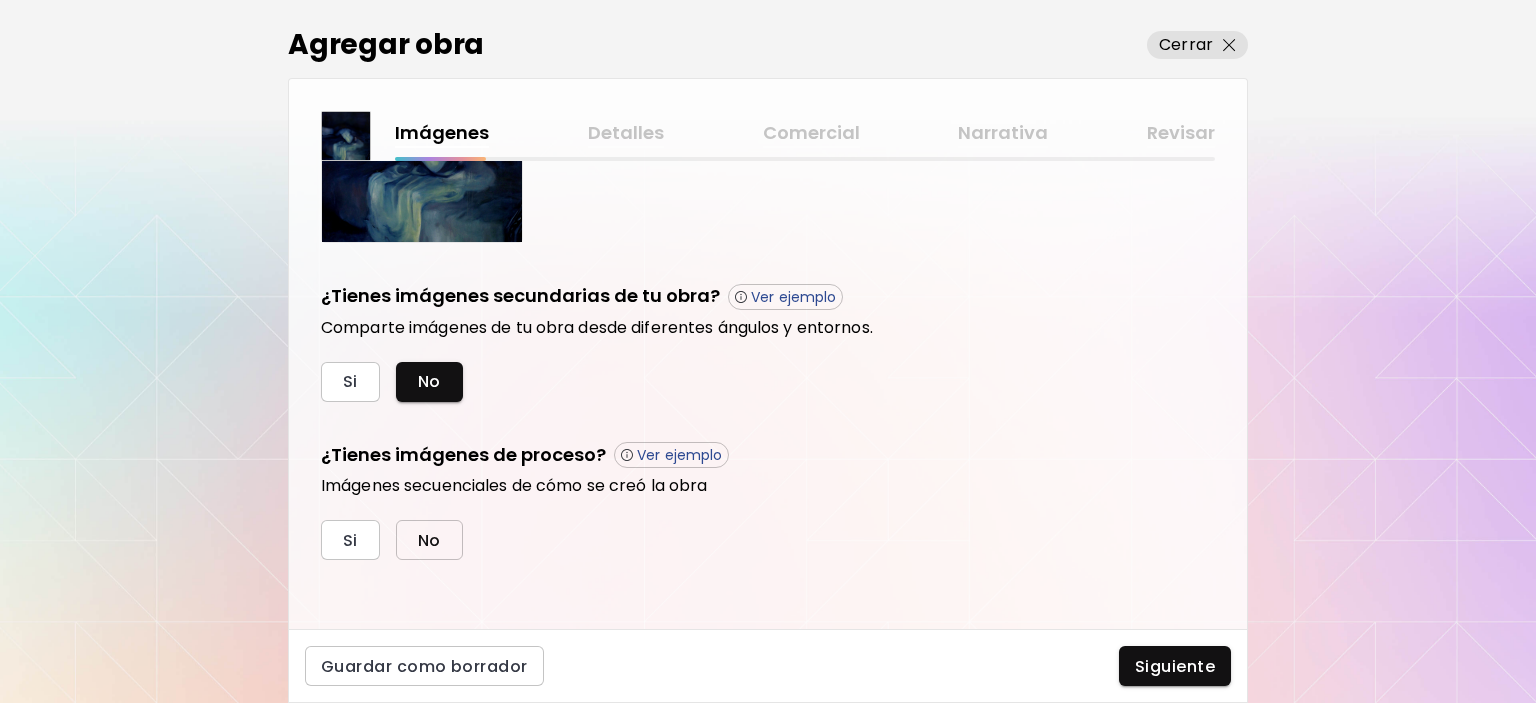 click on "No" at bounding box center (429, 540) 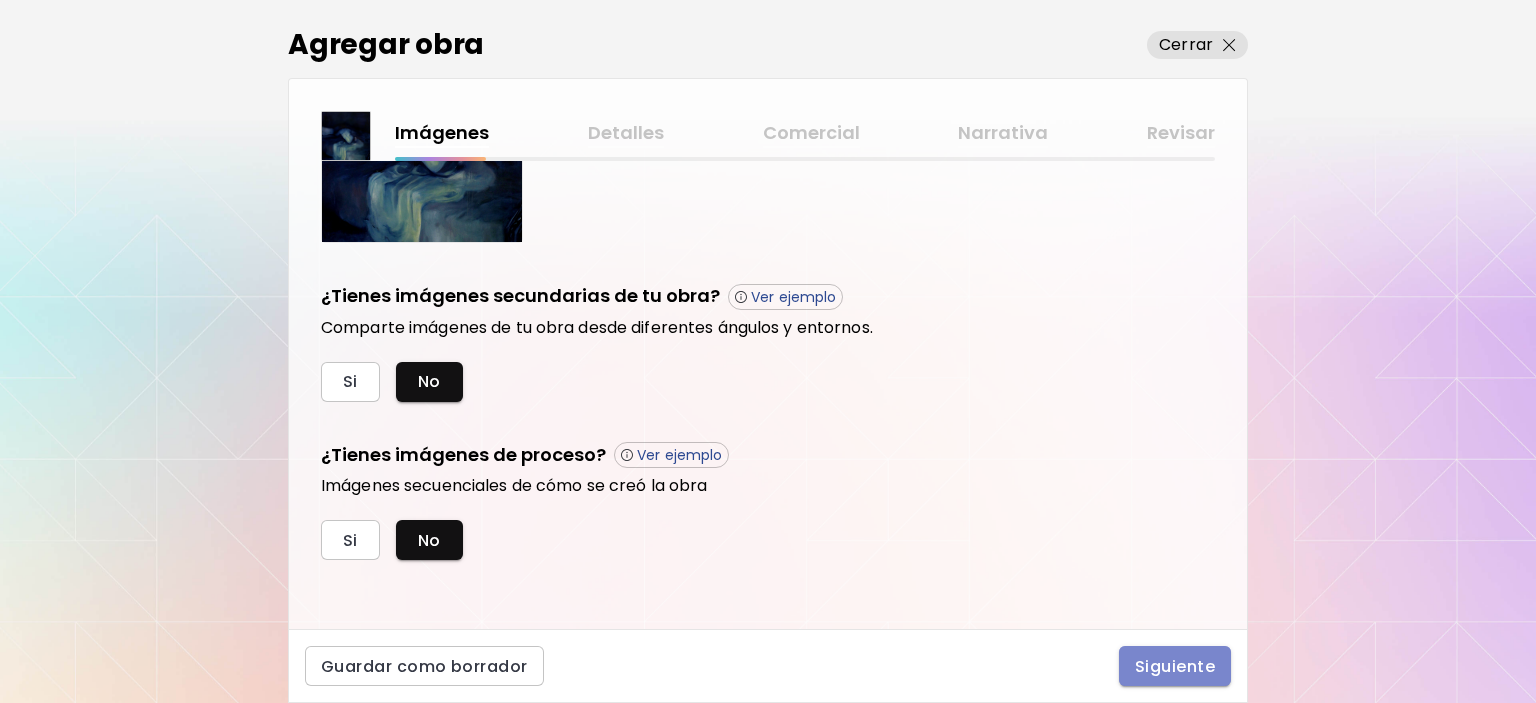click on "Siguiente" at bounding box center [1175, 666] 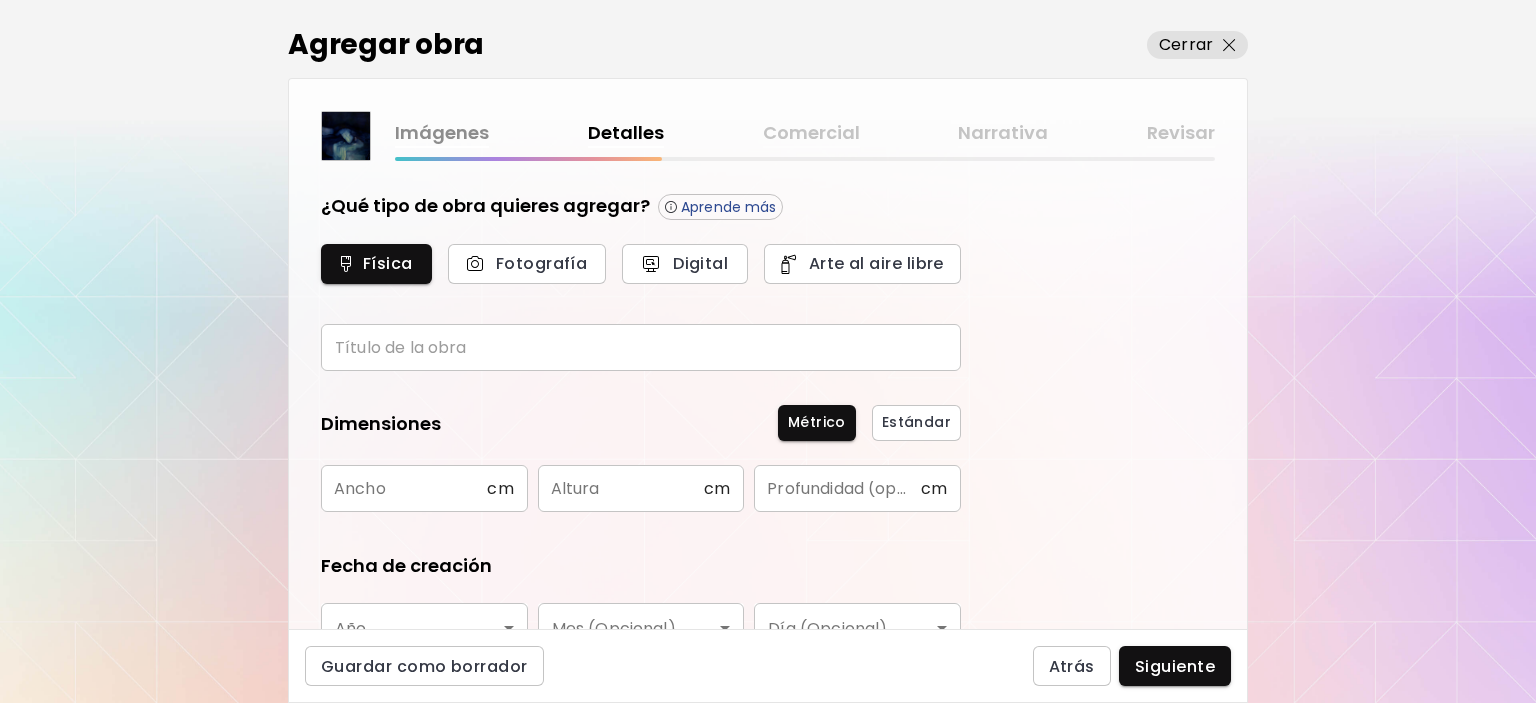 click at bounding box center [641, 347] 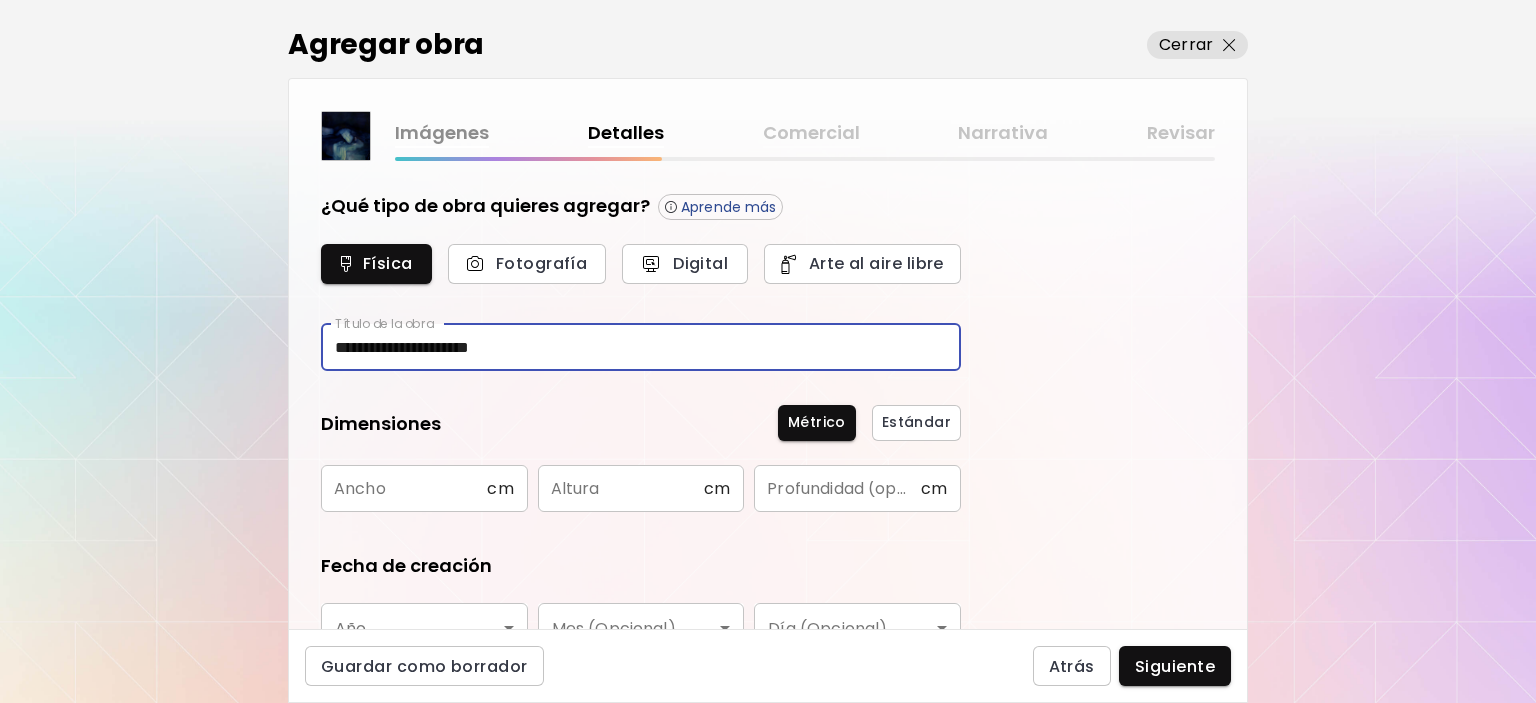type on "**********" 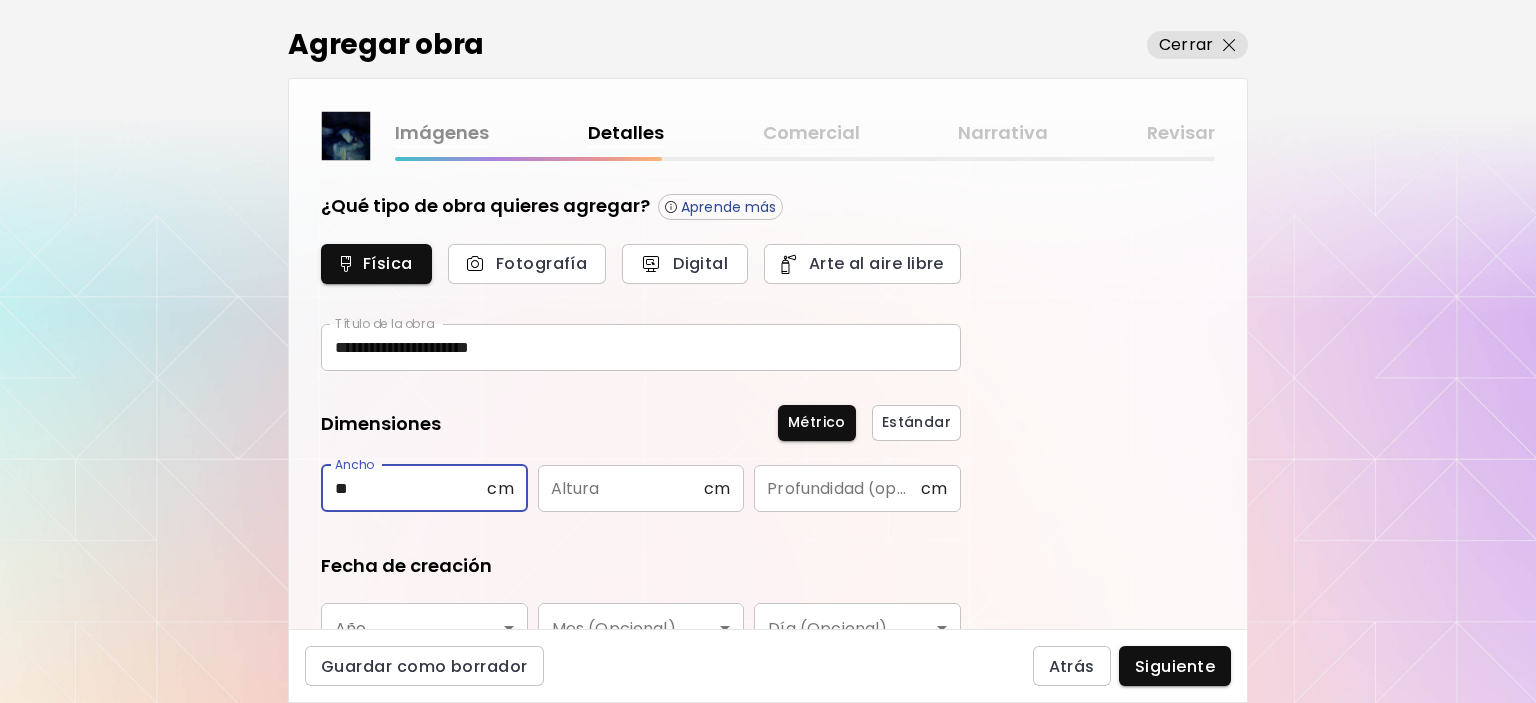 type on "**" 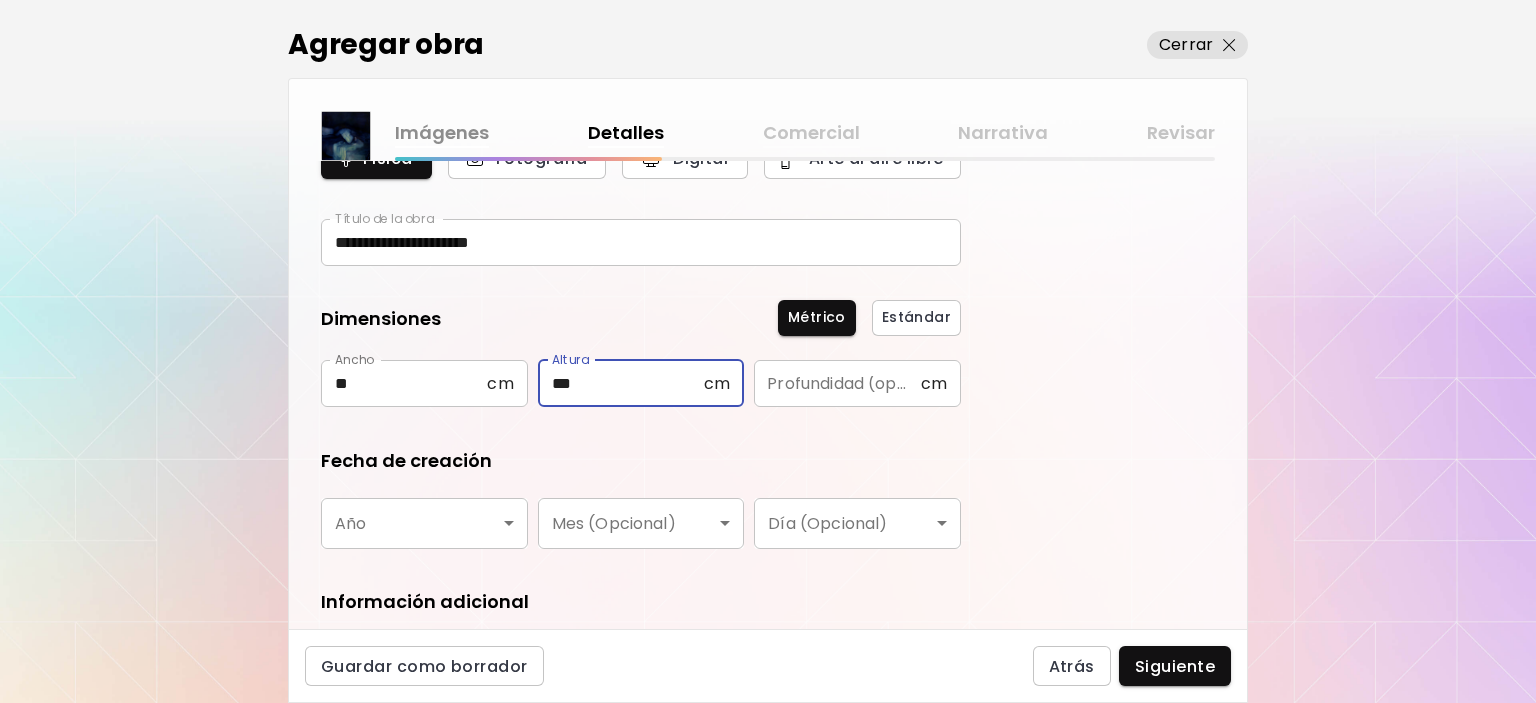 scroll, scrollTop: 200, scrollLeft: 0, axis: vertical 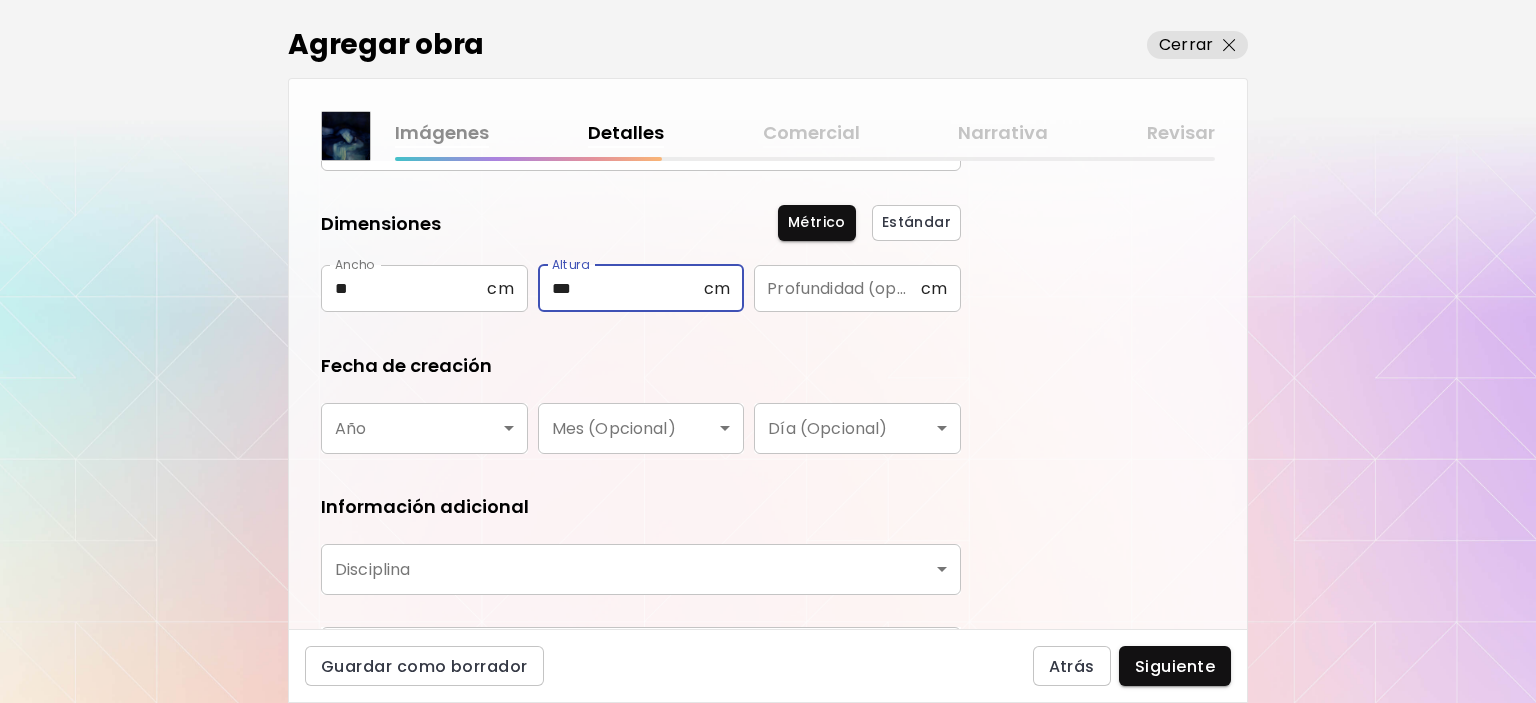 type on "***" 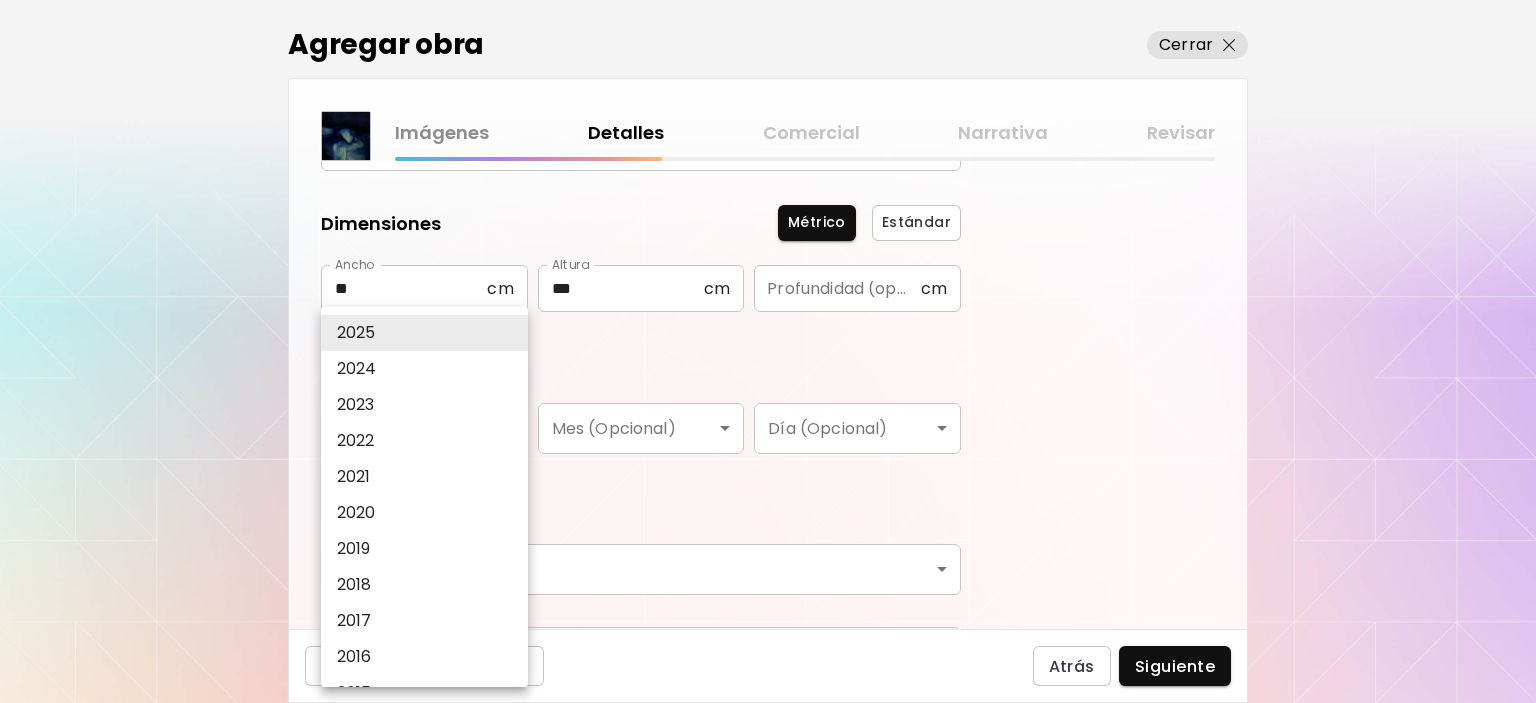click on "2024" at bounding box center (429, 369) 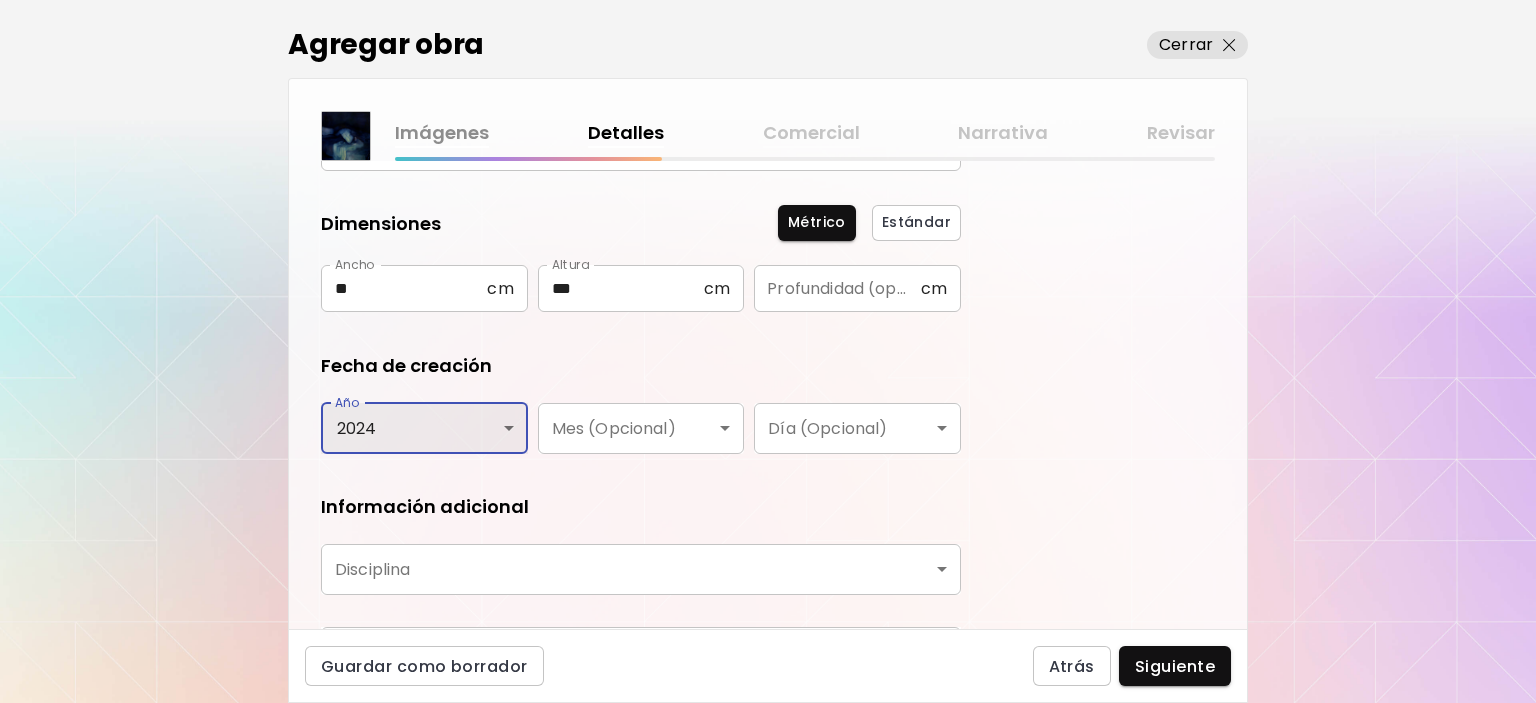 scroll, scrollTop: 0, scrollLeft: 0, axis: both 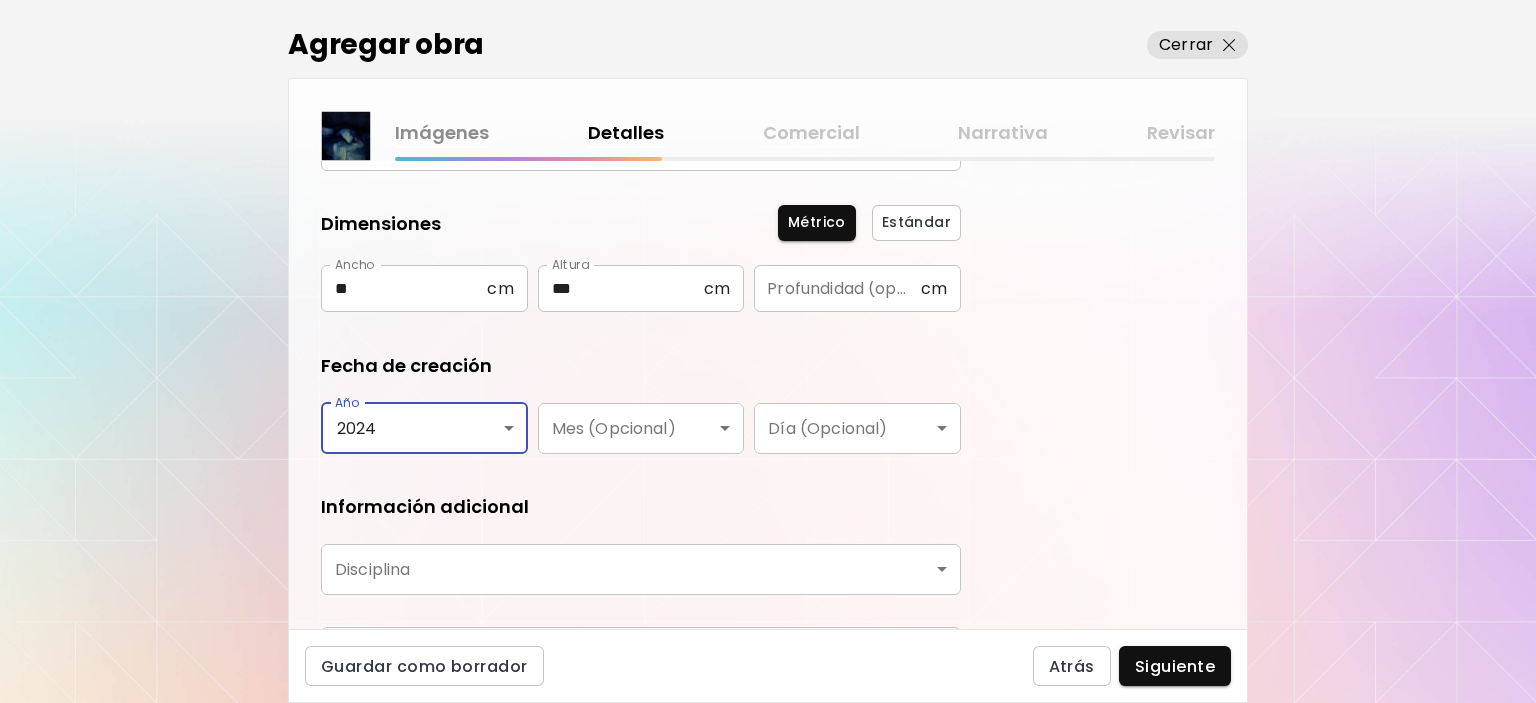 click on "**********" at bounding box center (768, 351) 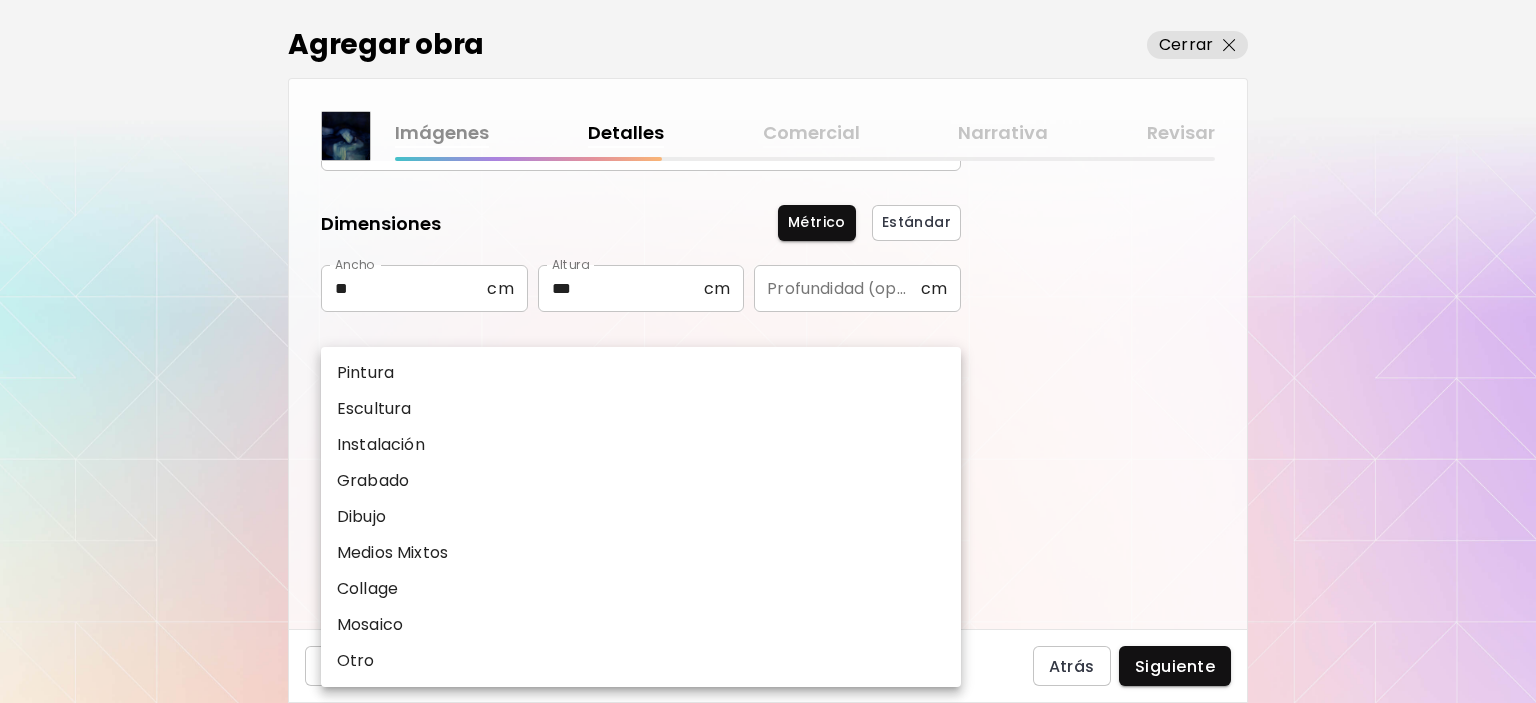 click on "Pintura" at bounding box center (641, 373) 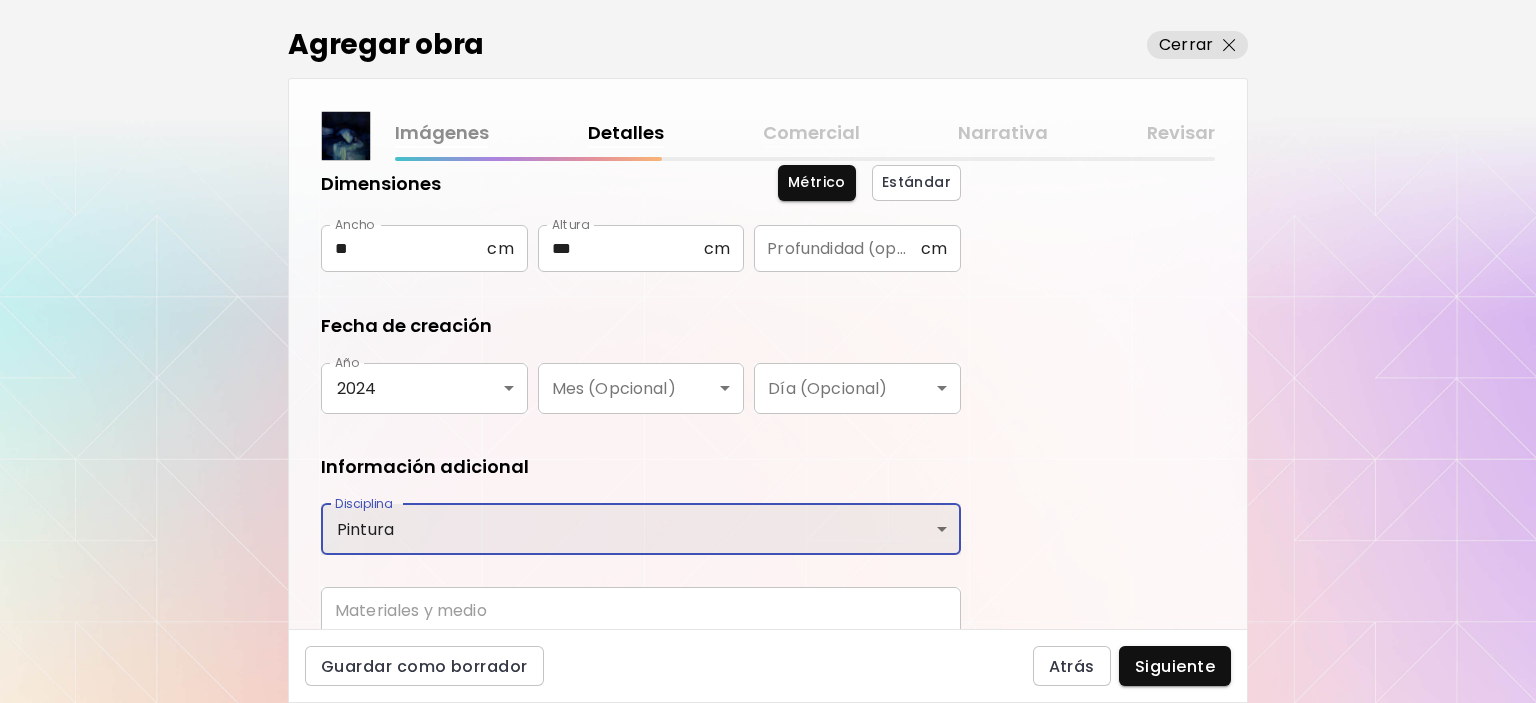scroll, scrollTop: 322, scrollLeft: 0, axis: vertical 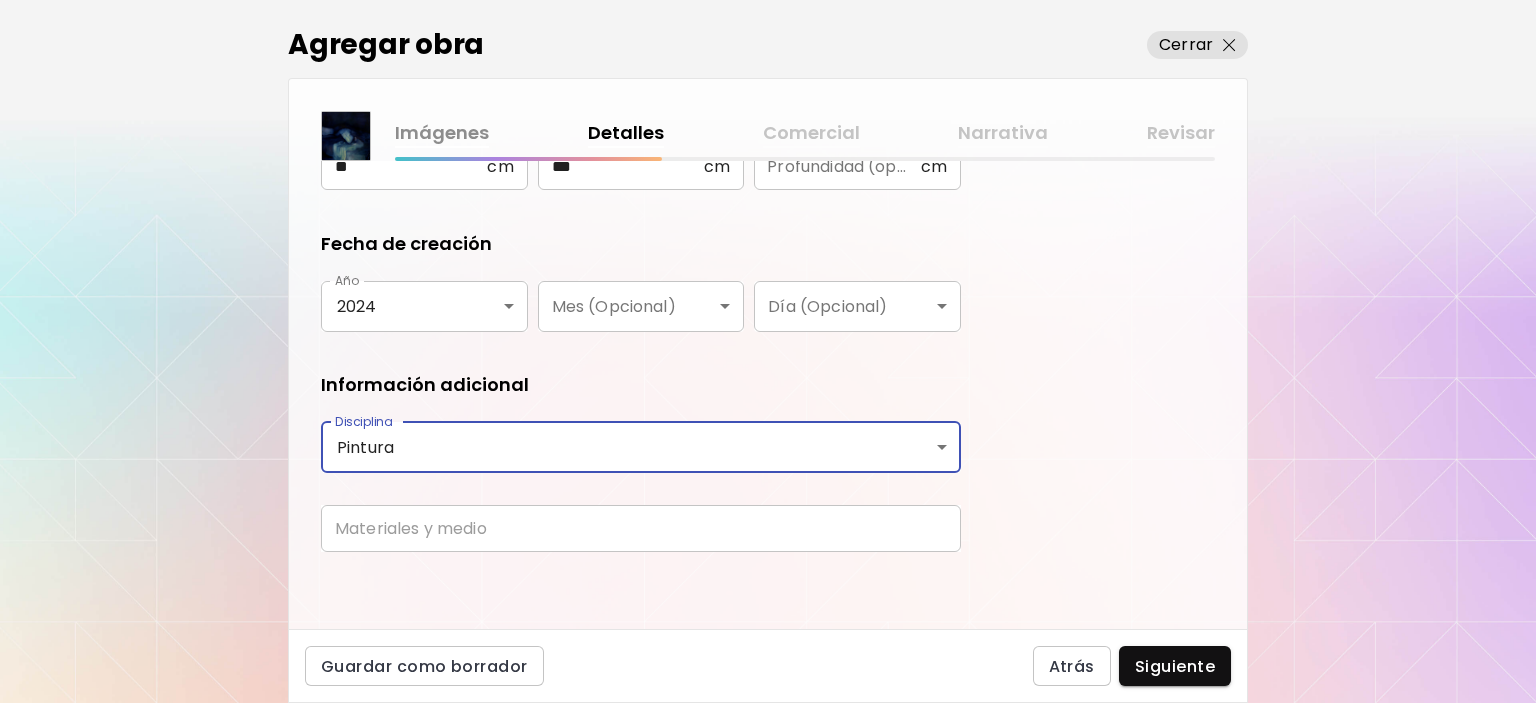 click at bounding box center (641, 528) 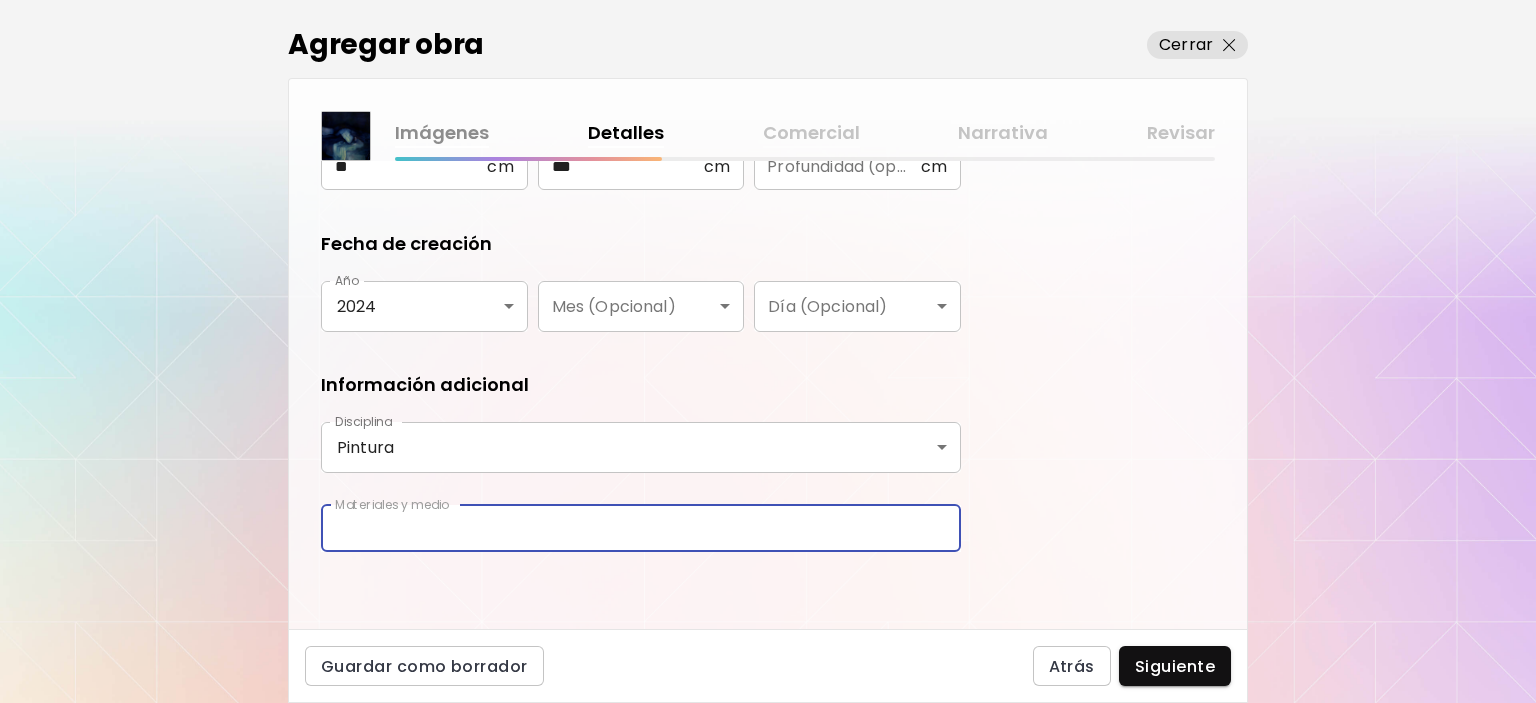 type on "**********" 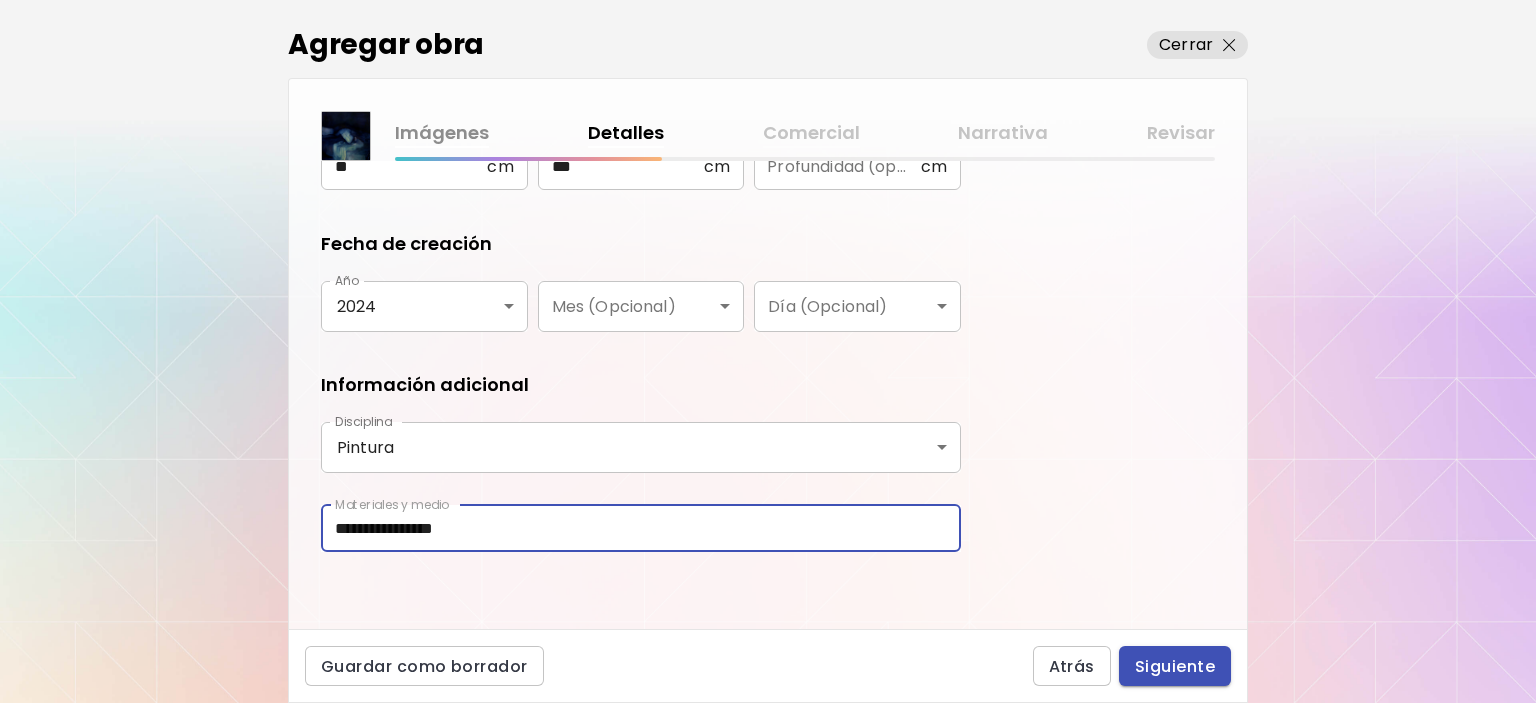 click on "Siguiente" at bounding box center (1175, 666) 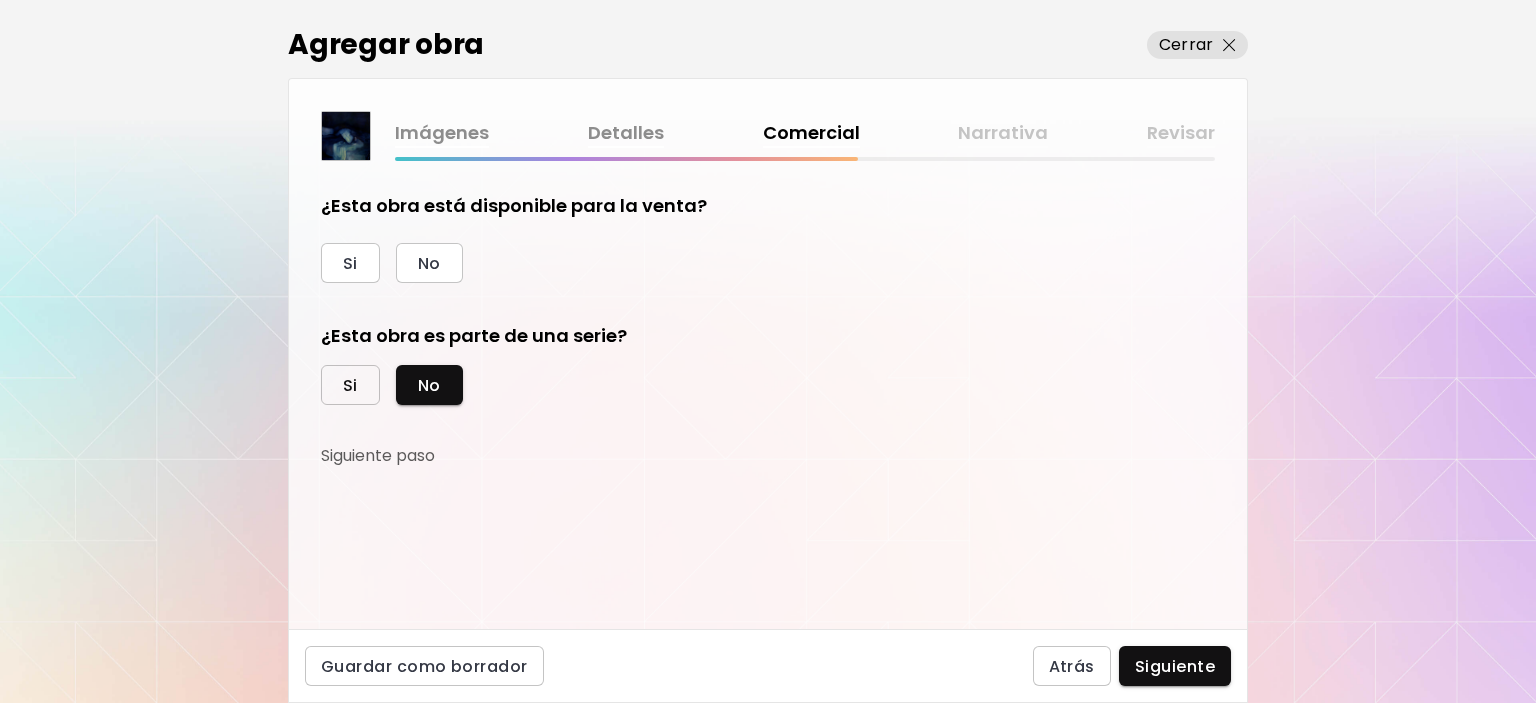 click on "Si" at bounding box center [350, 385] 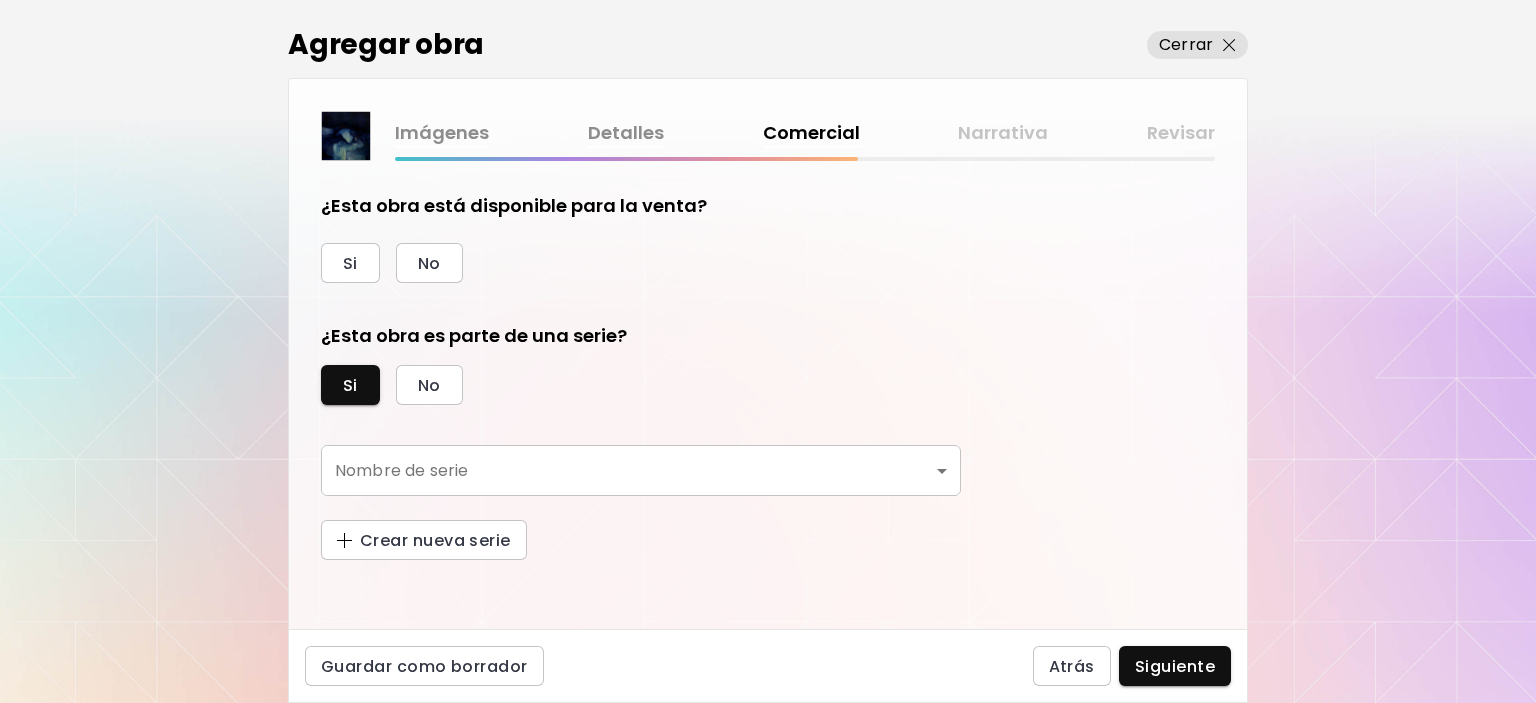 scroll, scrollTop: 32, scrollLeft: 0, axis: vertical 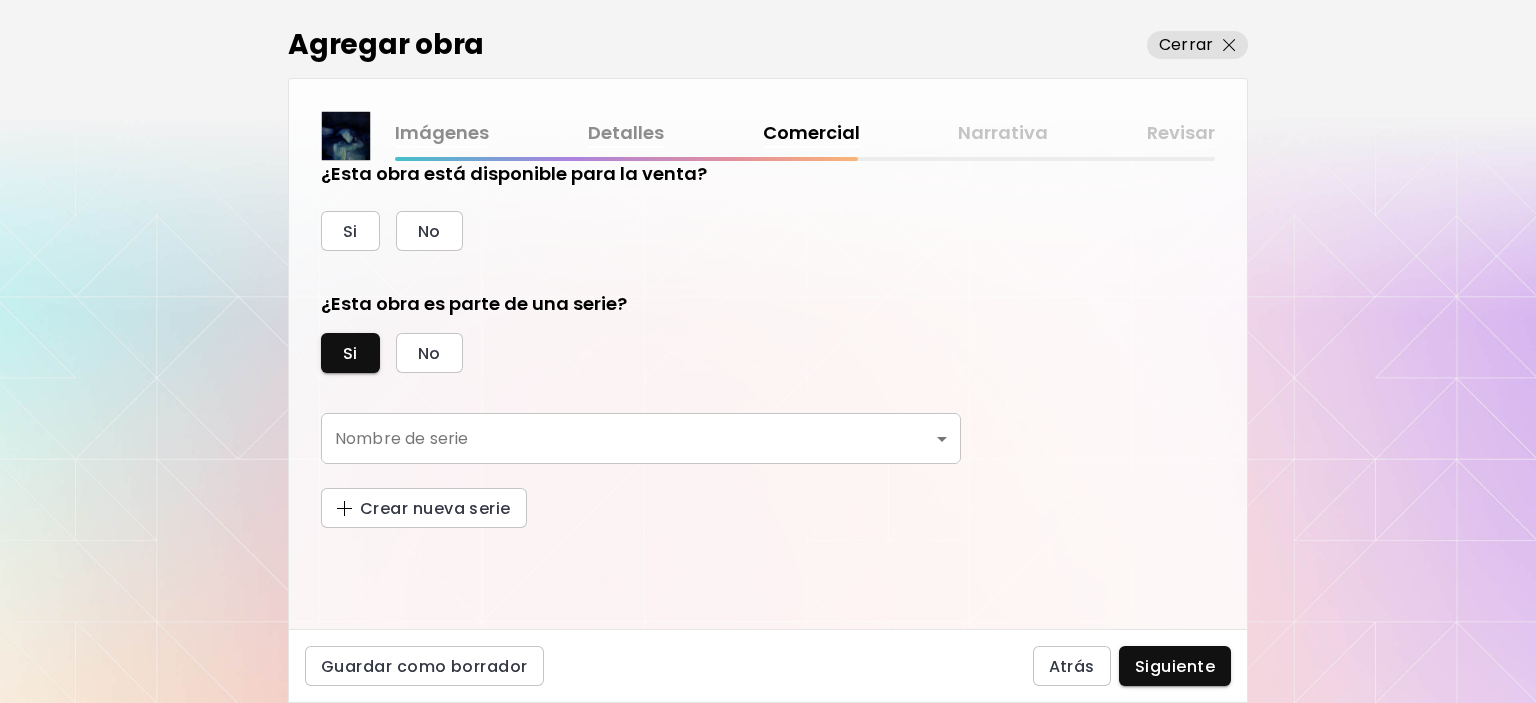 click on "kaleido.art/lirvaart Agregar obra Administrar obras Editar perfil My BioLink Comunidad Metas MyStudio Actualizar My Website My Showrooms My Documents My Subscribers My Provenance My Augmentations My Analytics Ajustes Ayuda 0 0 Agregar obra Cerrar Imágenes Detalles Comercial Narrativa Revisar ¿Esta obra está disponible para la venta? Si No ¿Esta obra es parte de una serie? Si No Nombre de serie ​ Nombre de serie Crear nueva serie Guardar como borrador Atrás Siguiente Búsqueda de artista Nombre o usuario Nombre o usuario País del artista País del artista Disciplinas Todos Pintura Contemporánea Dibujo e ilustración Collage Escultura e instalación Fotografía Arte AR/VR Arte Digital y NFT Arte Urbano Géneros Todos Abstracto Arte Pop Surrealismo Impresionismo Retrato y arte figurativo Minimalismo Hiper contemporáneo Realismo Cómic e Ilustración Arte de naturaleza Erótico Urban Basado en Identidad Todos Artistas Jóvenes Artistas Mujeres Artistas de Nueva York Latinoamericano Portugal y Brasil" at bounding box center [768, 351] 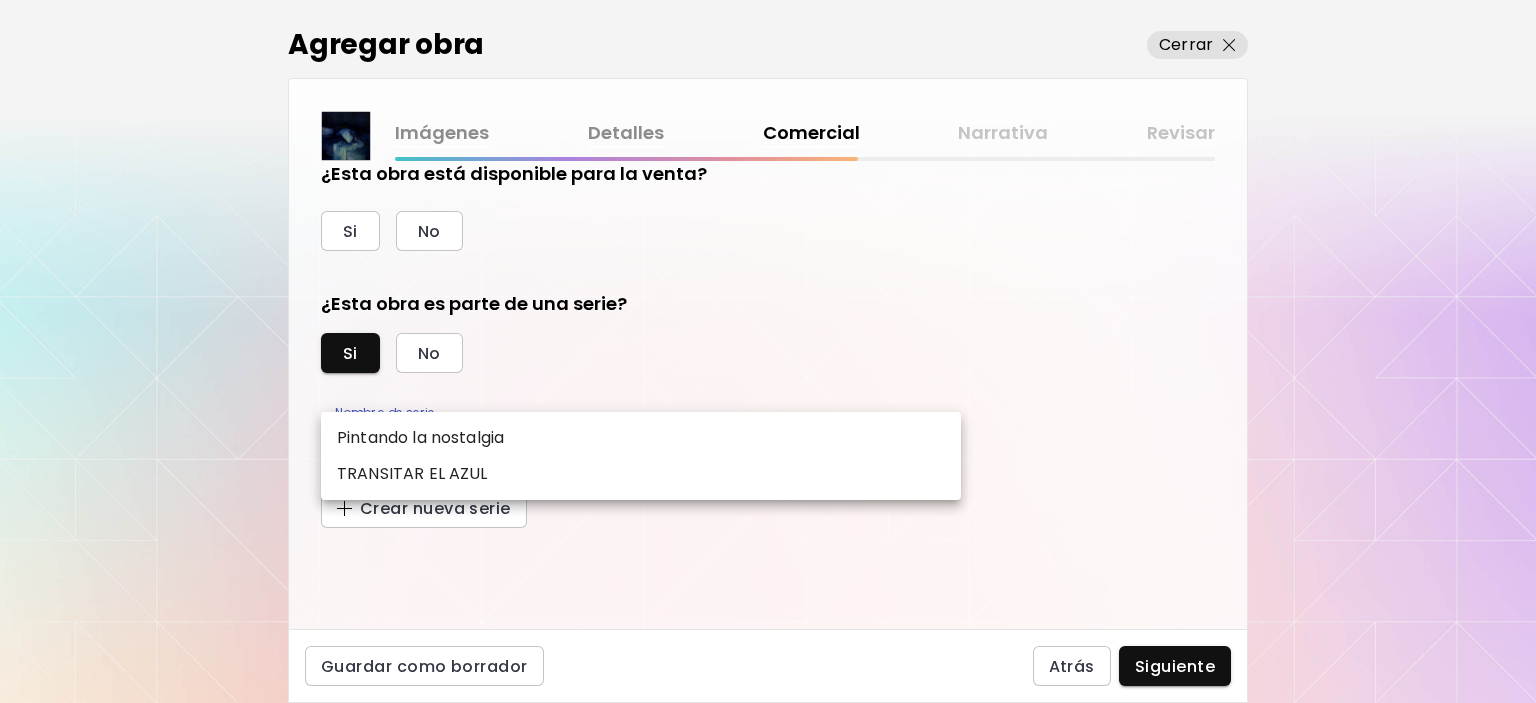 click on "TRANSITAR EL AZUL" at bounding box center (641, 474) 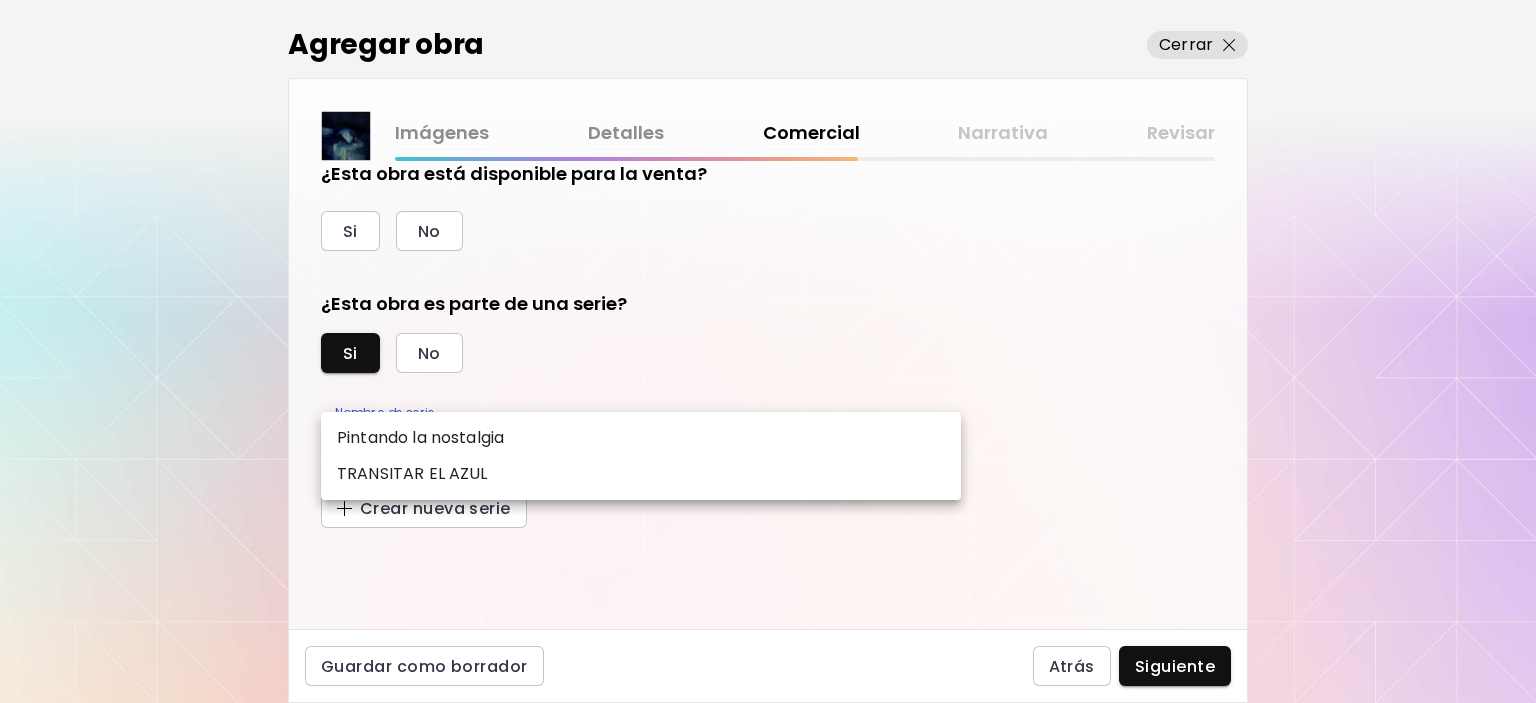 type on "**********" 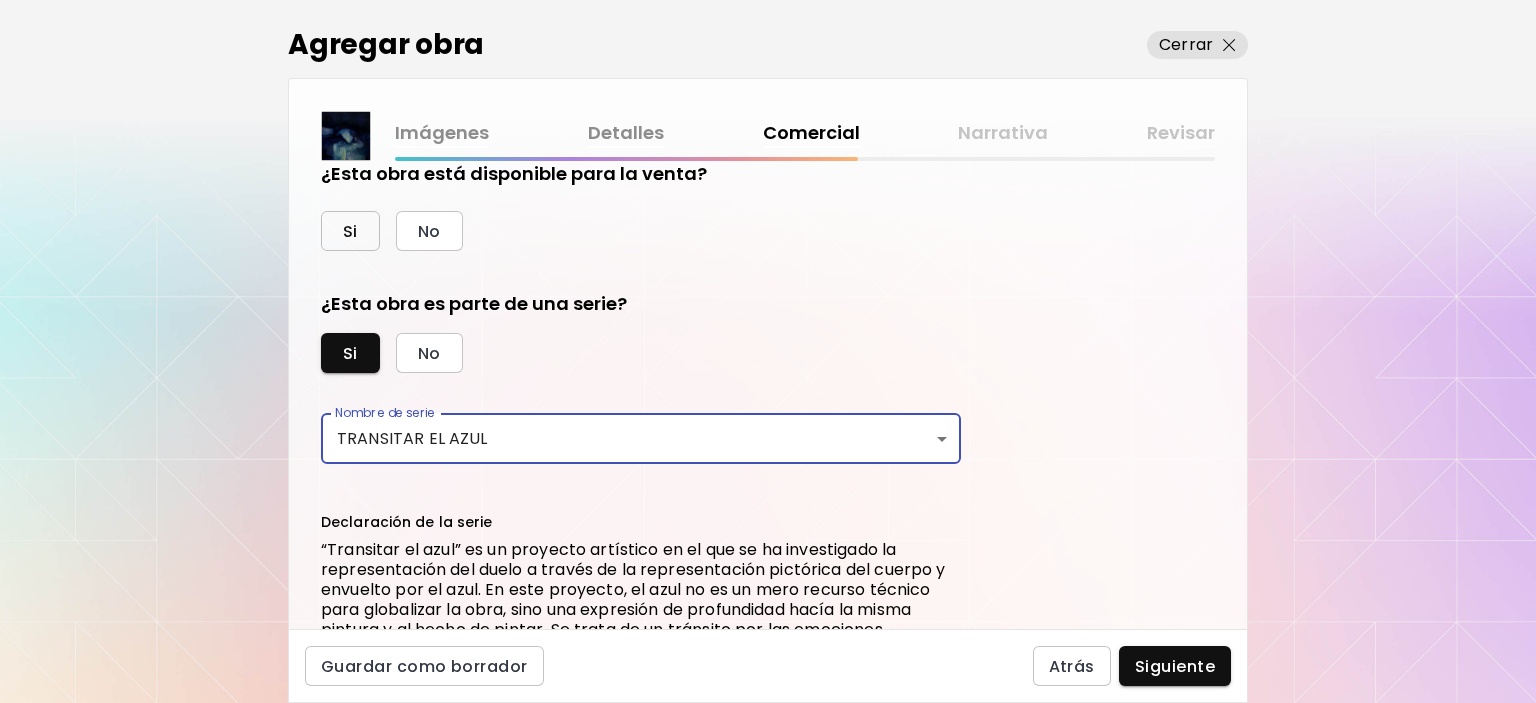 click on "Si" at bounding box center [350, 231] 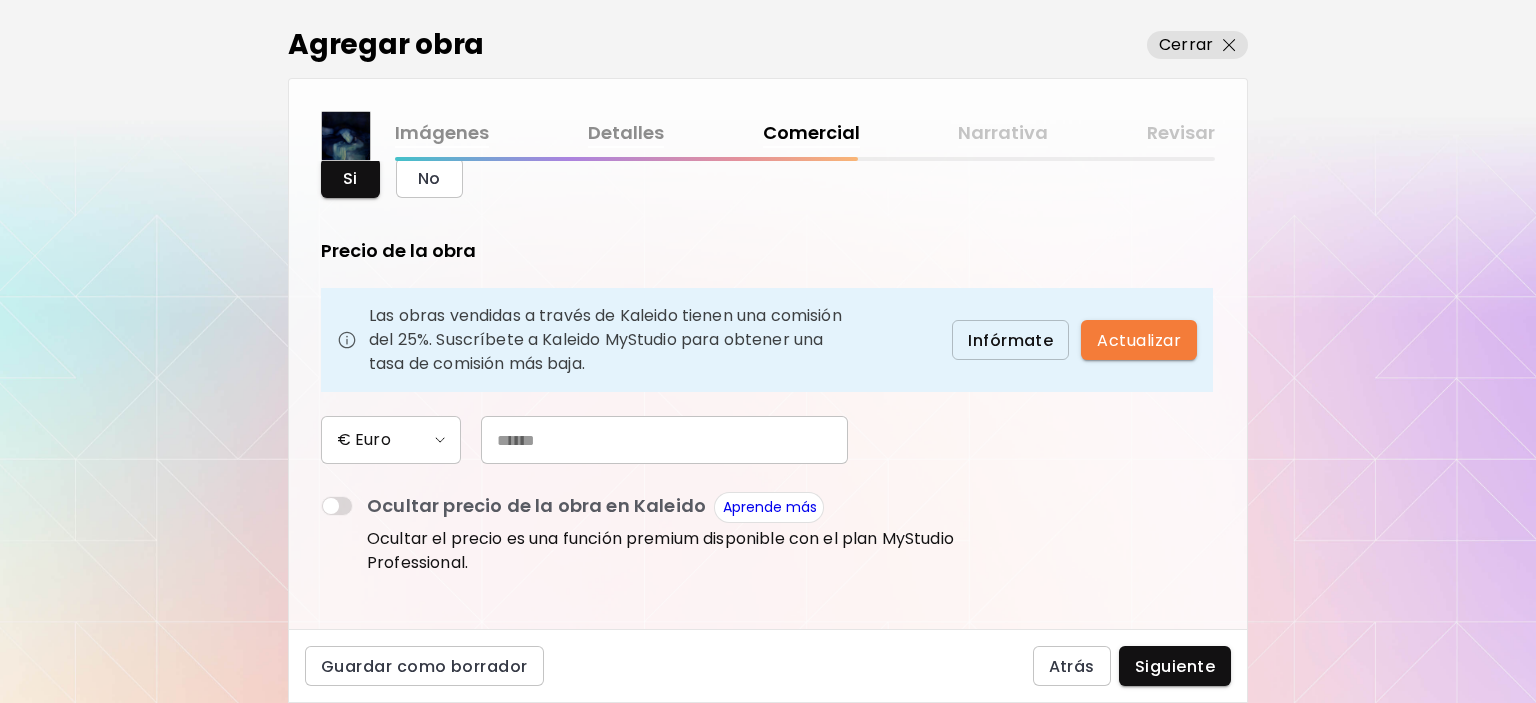 scroll, scrollTop: 132, scrollLeft: 0, axis: vertical 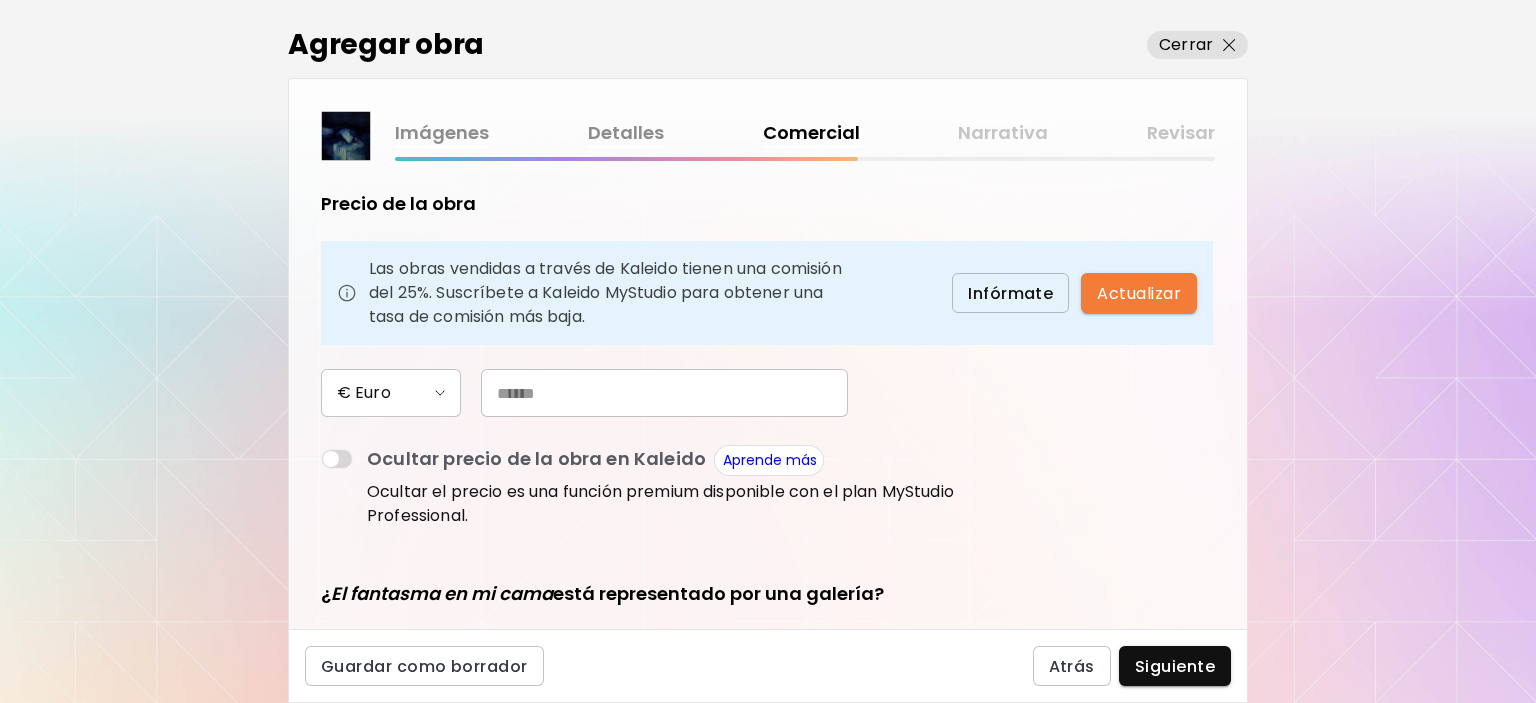 click at bounding box center (664, 393) 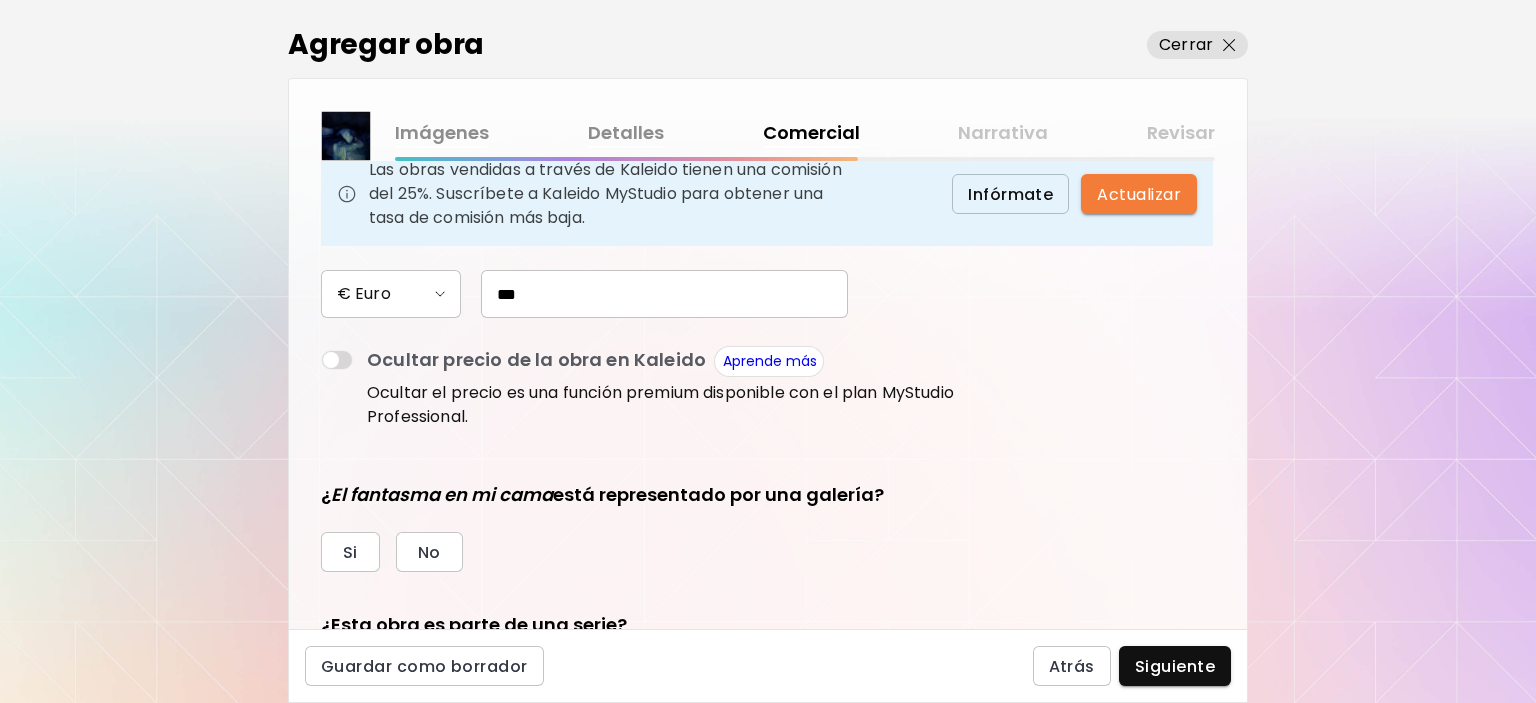 scroll, scrollTop: 232, scrollLeft: 0, axis: vertical 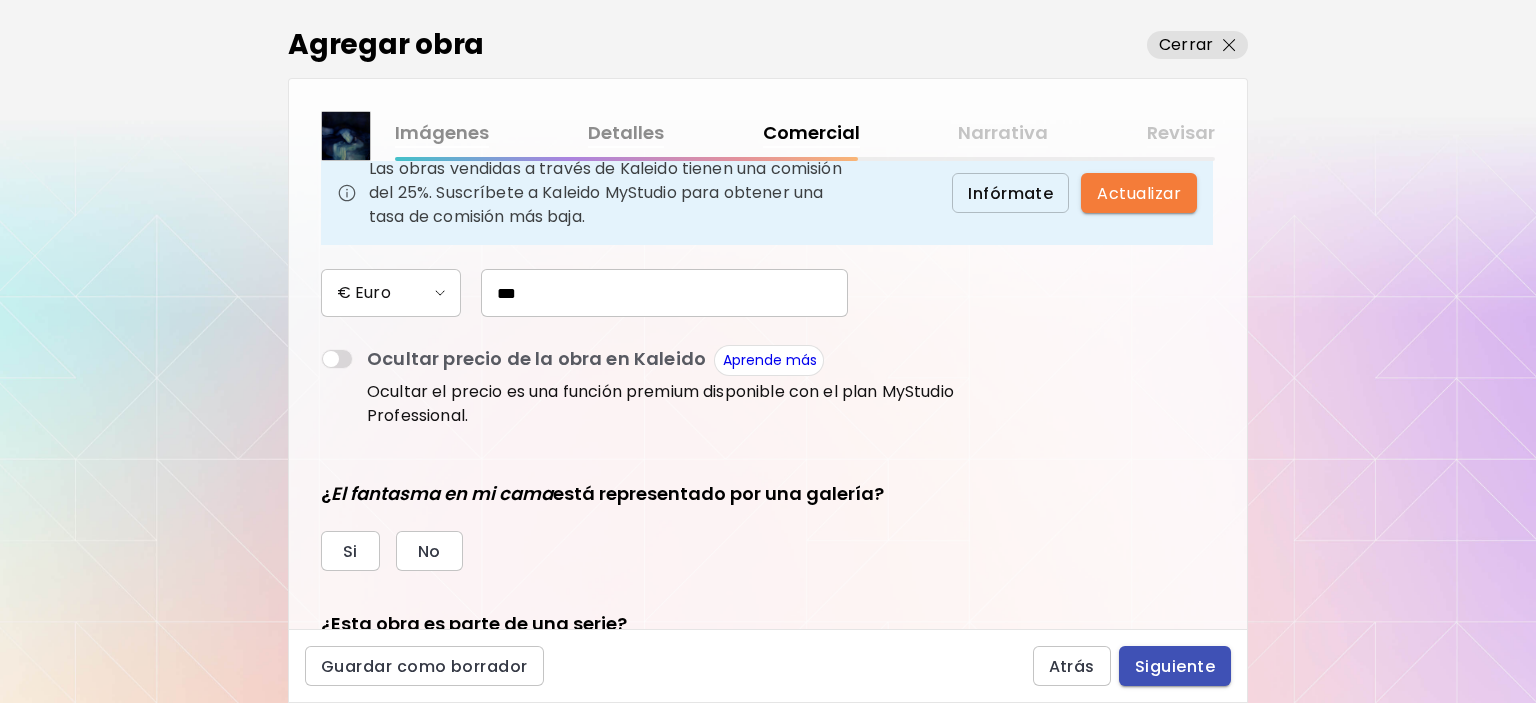 type on "***" 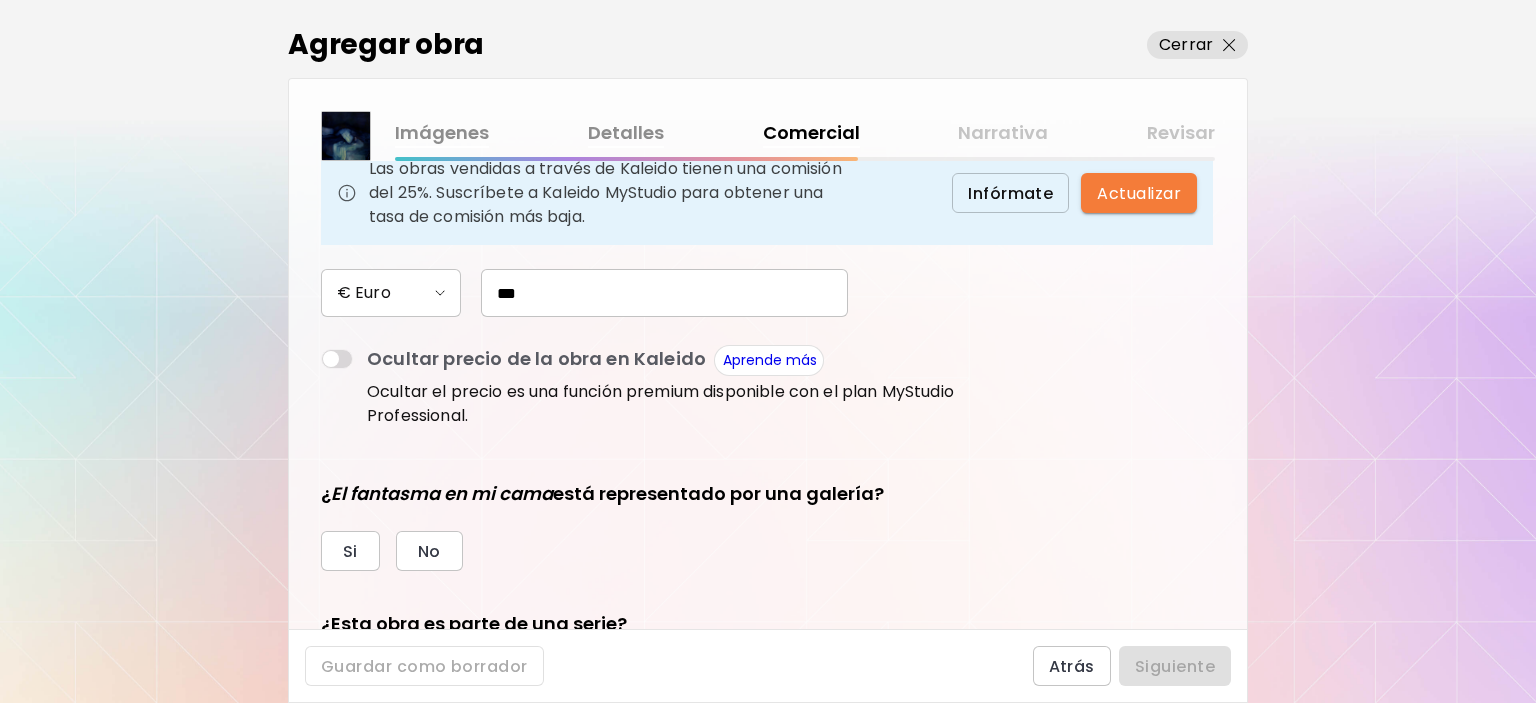 scroll, scrollTop: 324, scrollLeft: 0, axis: vertical 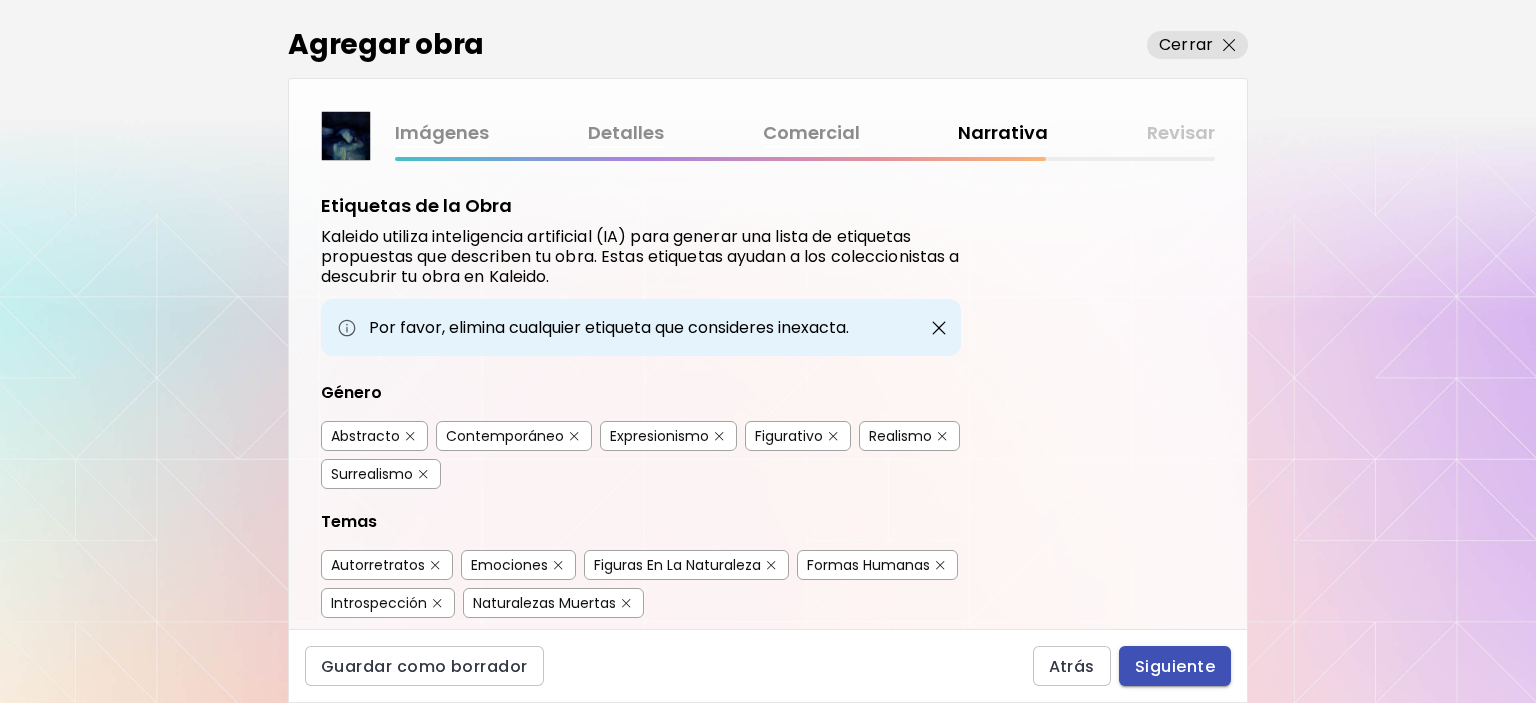 click on "Siguiente" at bounding box center [1175, 666] 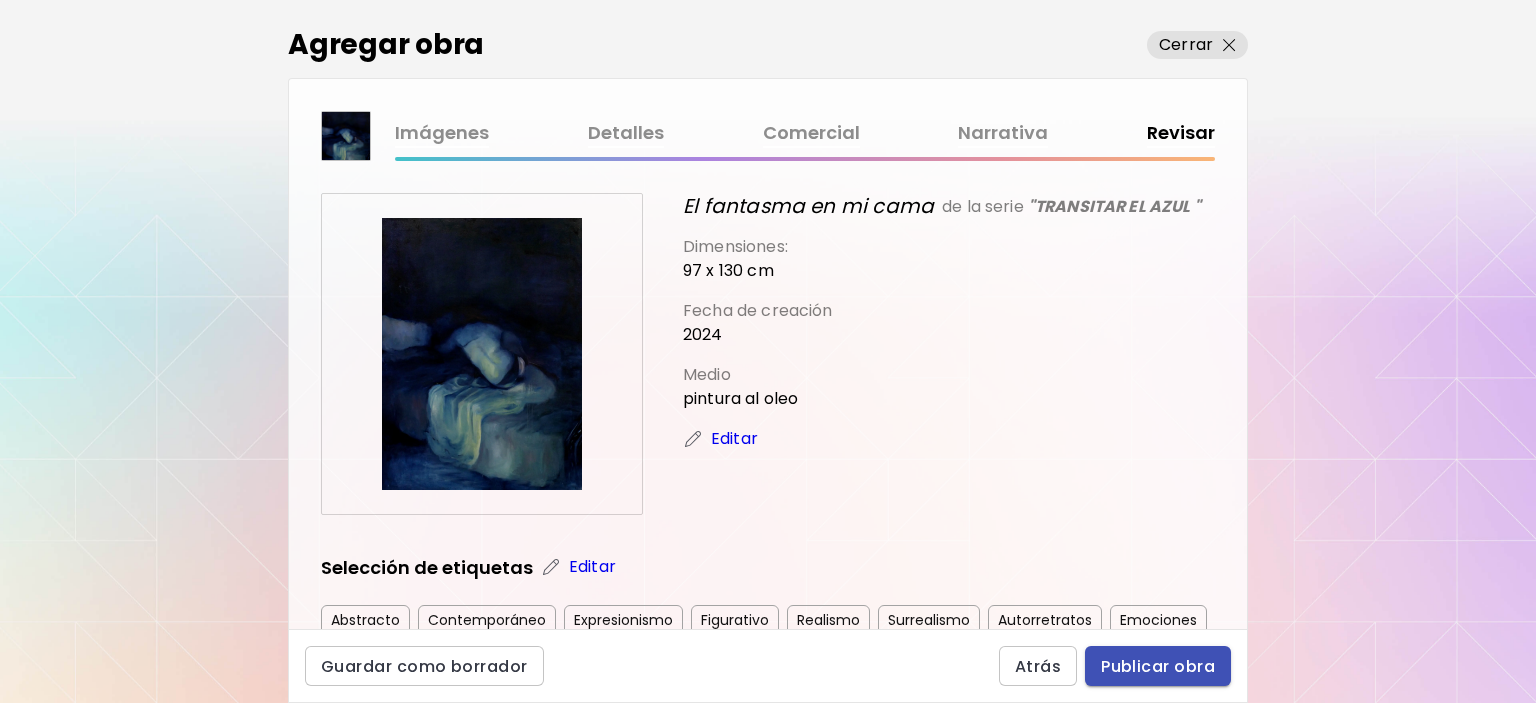 click on "Publicar obra" at bounding box center [1158, 666] 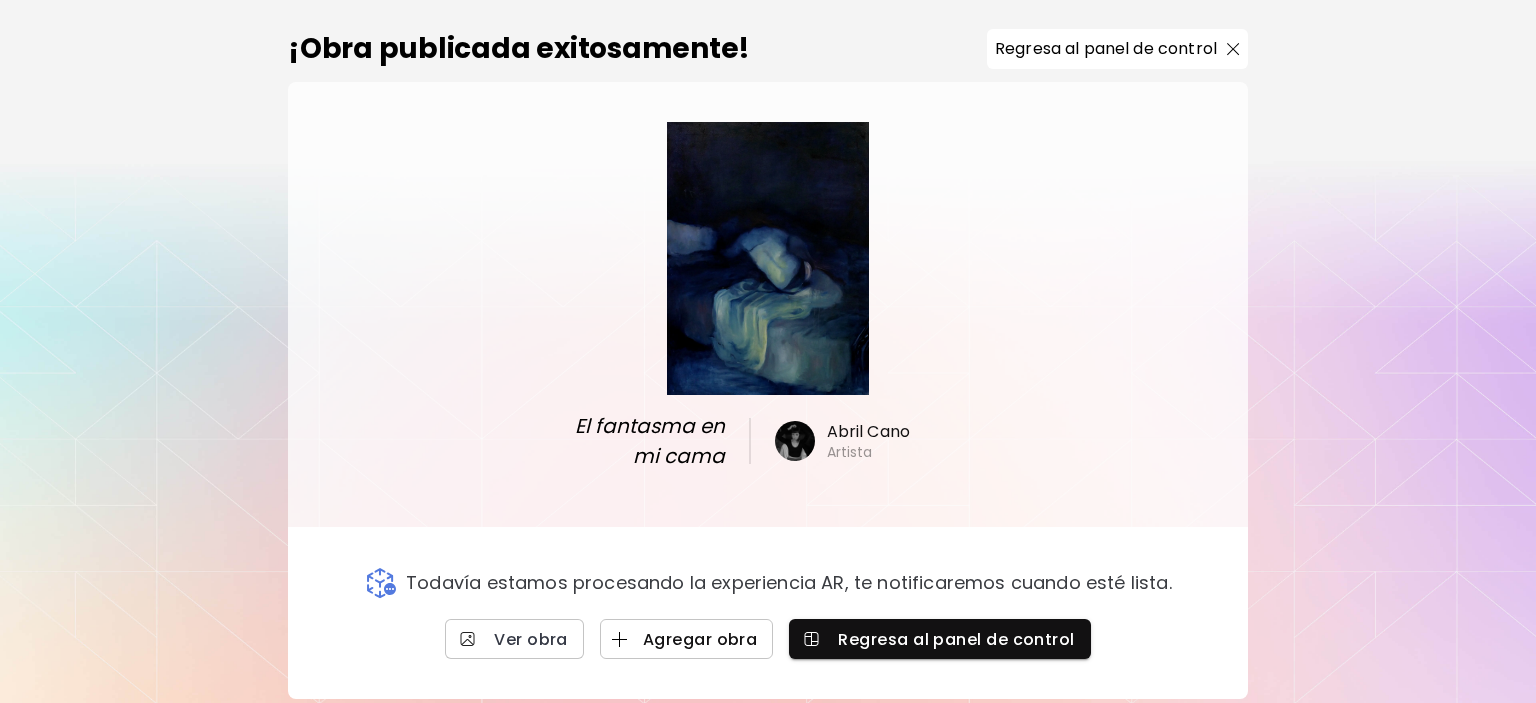 click at bounding box center [619, 639] 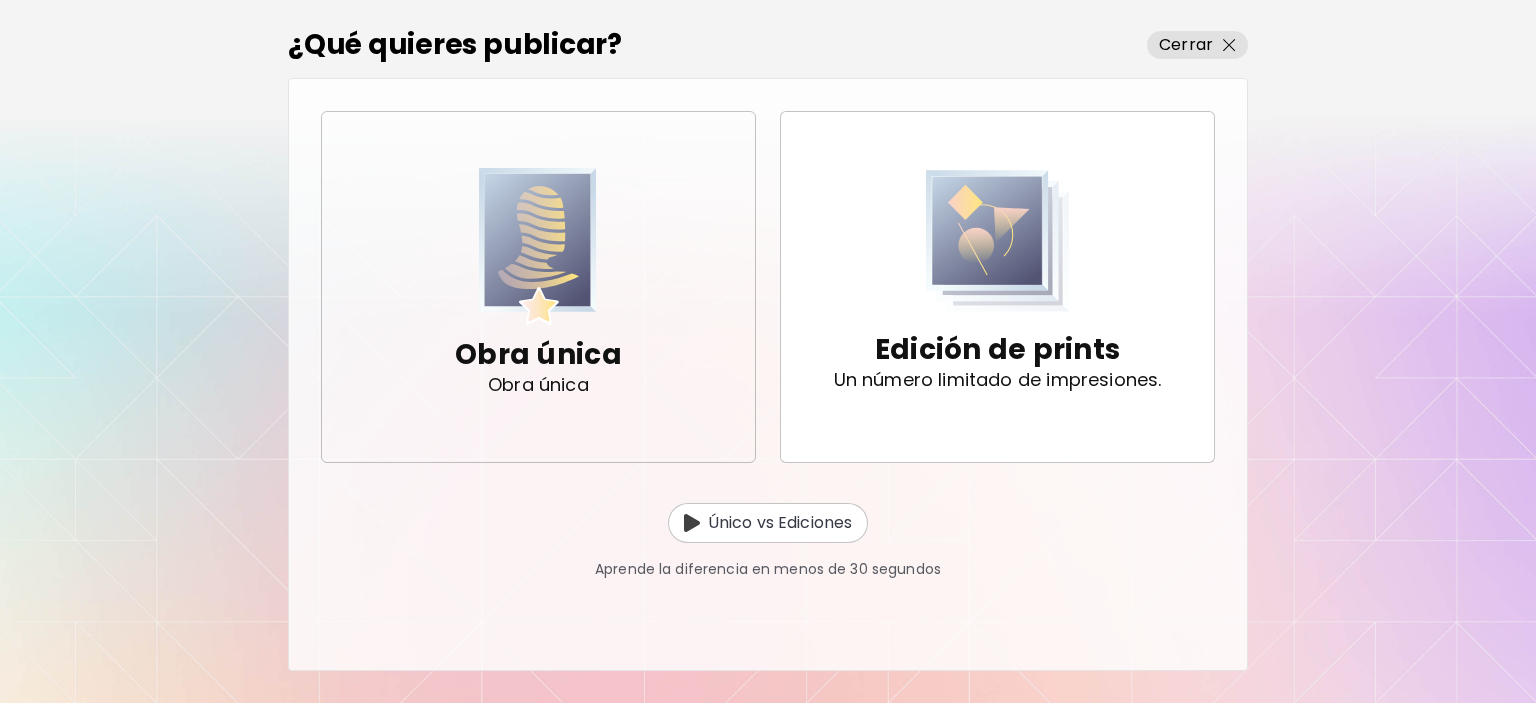 click at bounding box center [538, 246] 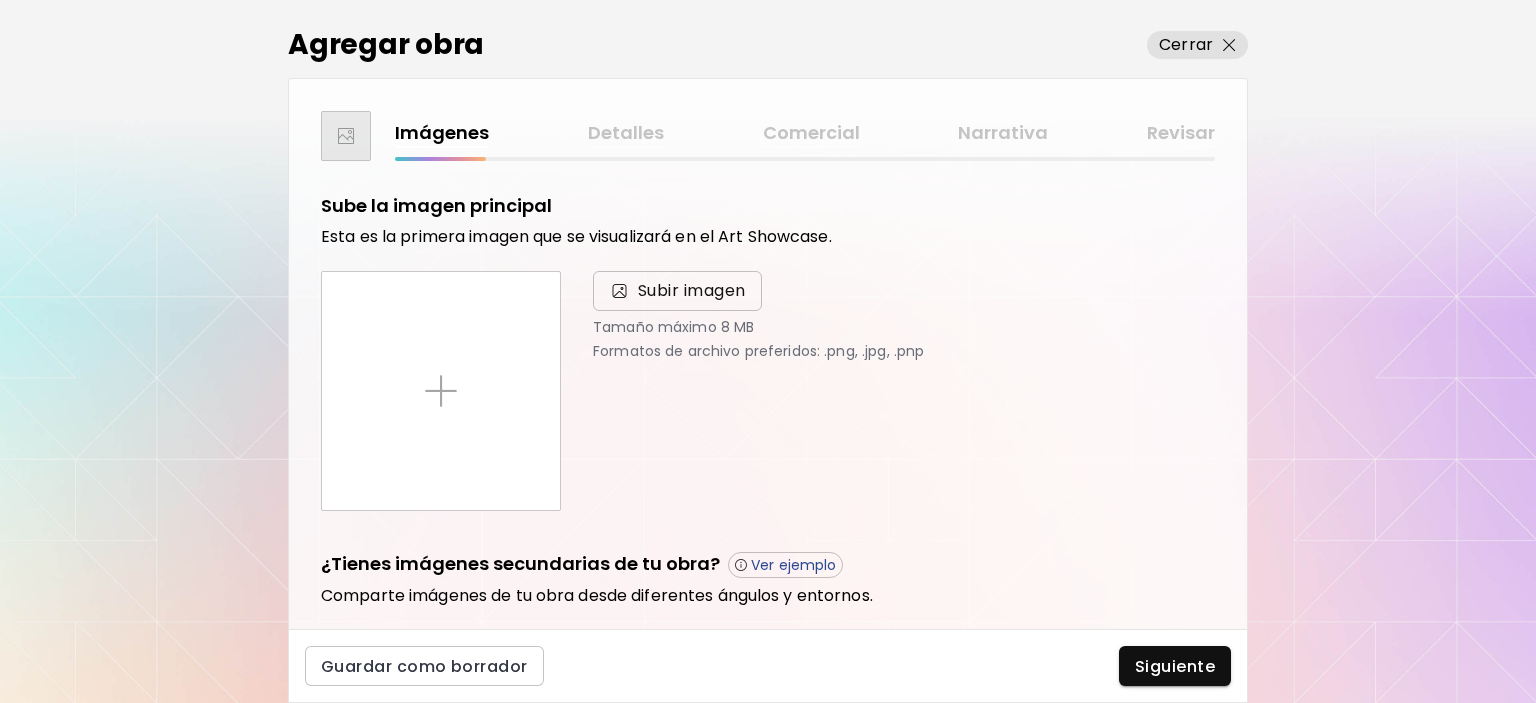 click on "Subir imagen" at bounding box center [692, 291] 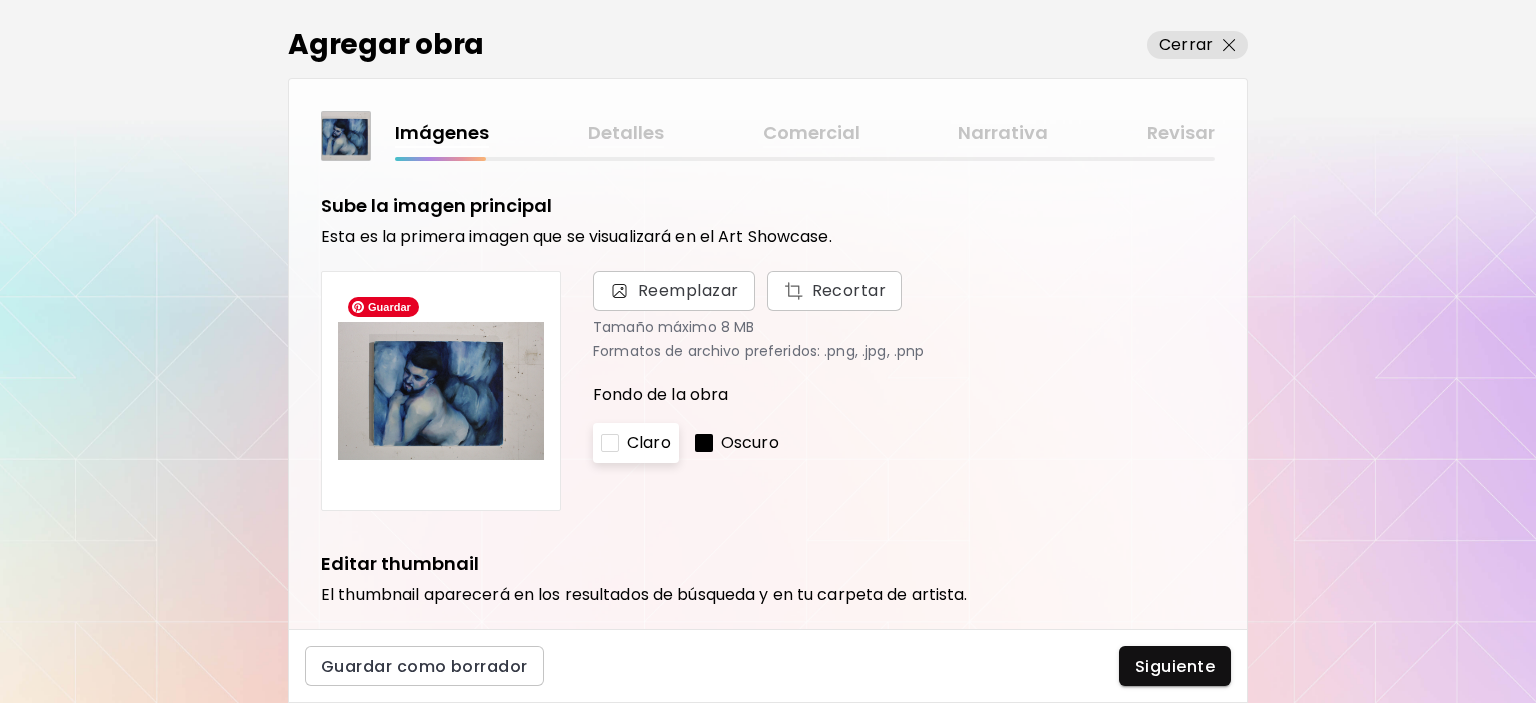 click at bounding box center (441, 391) 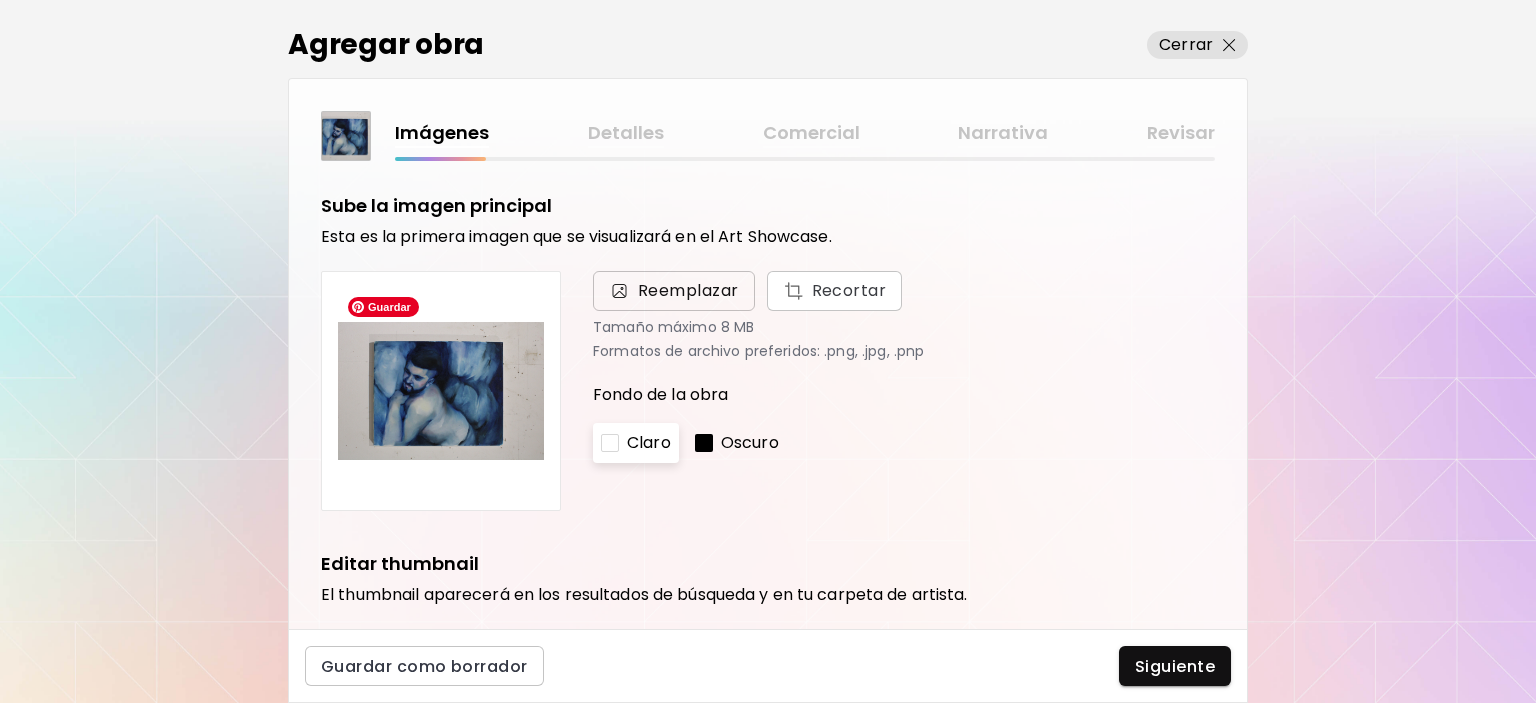 click on "Reemplazar" at bounding box center (674, 291) 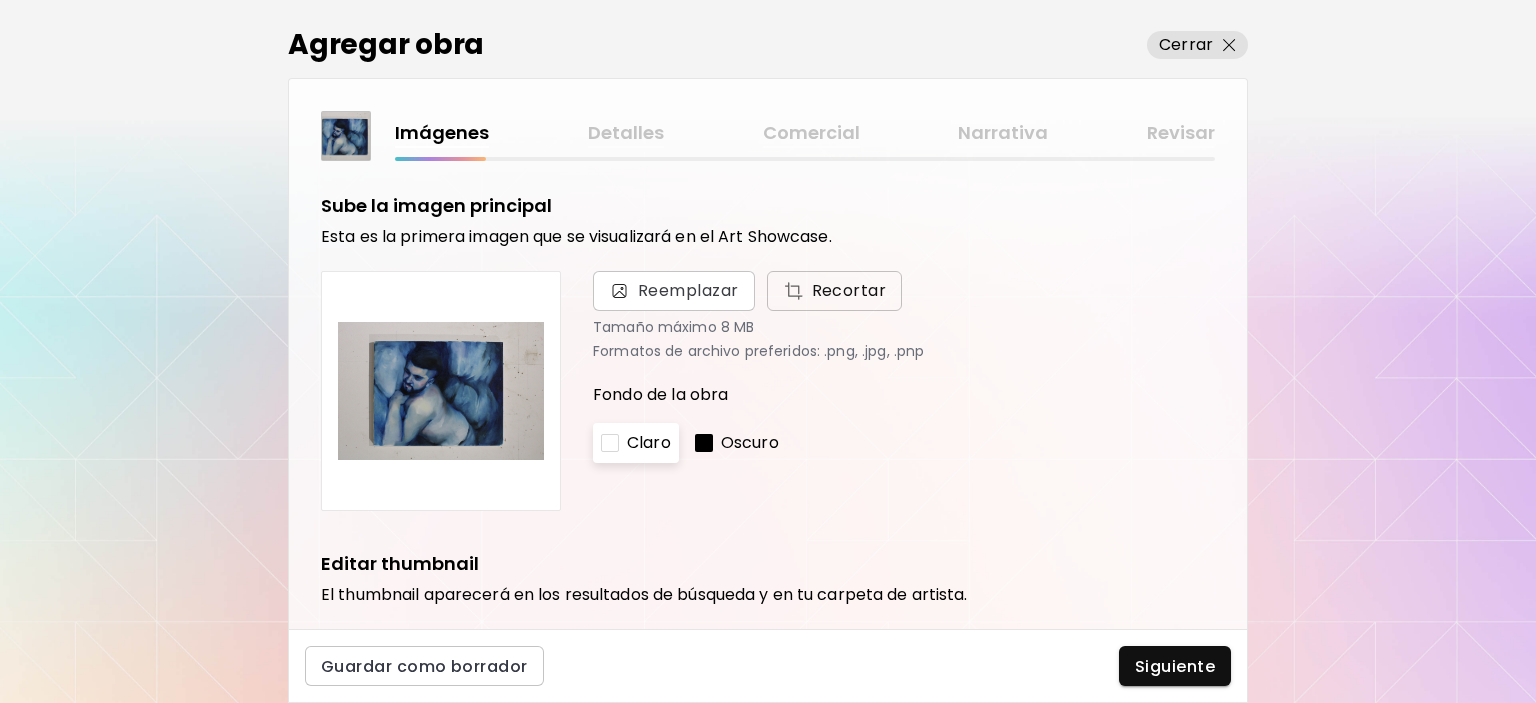 click on "Recortar" at bounding box center (835, 291) 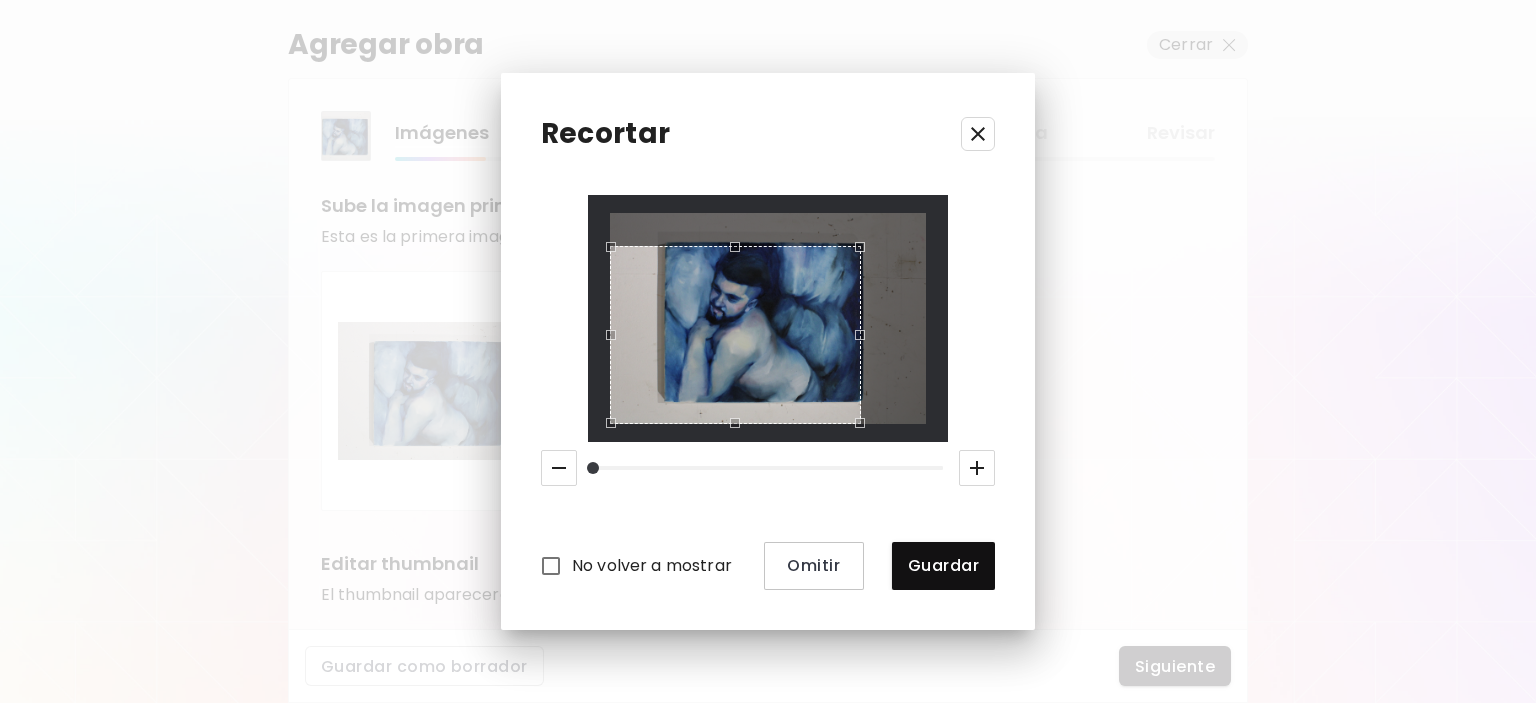 click at bounding box center [865, 242] 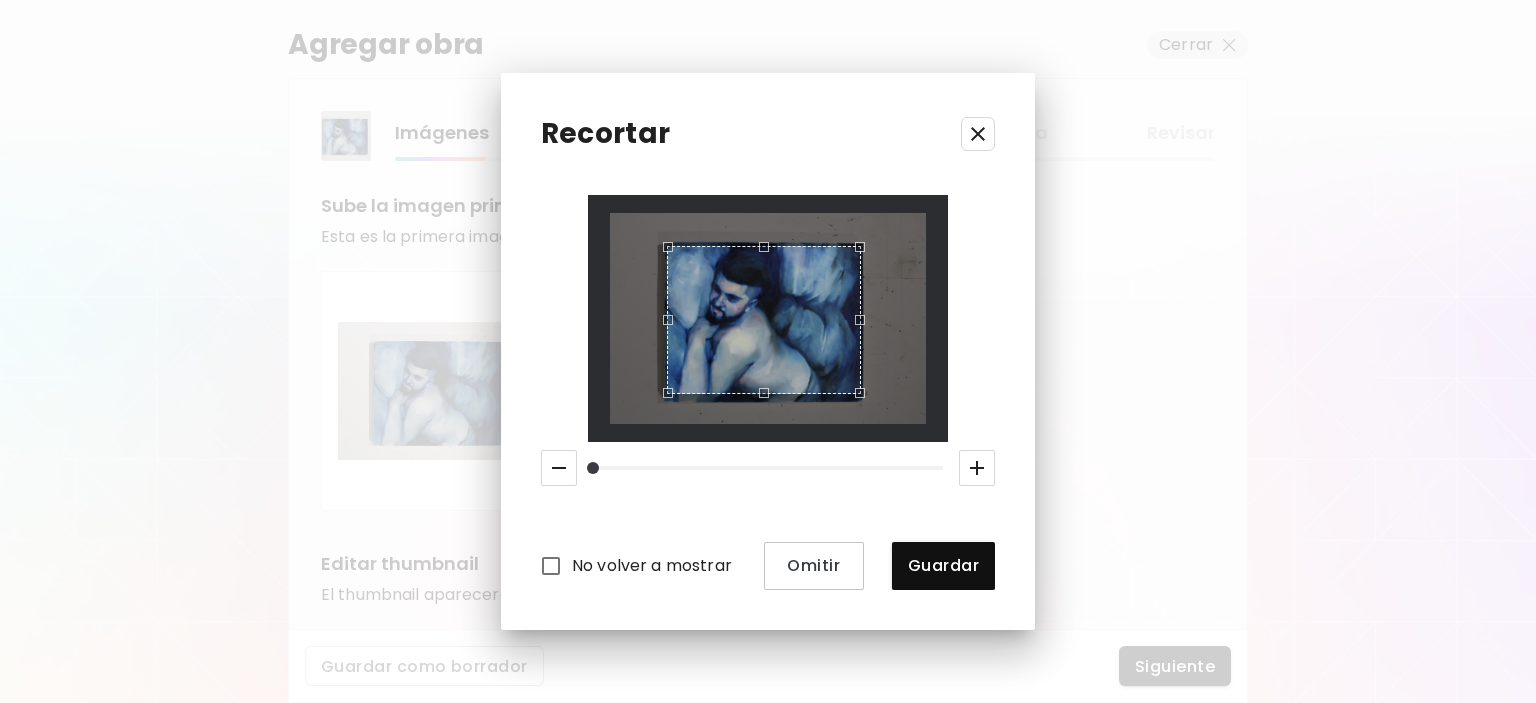 click at bounding box center (663, 398) 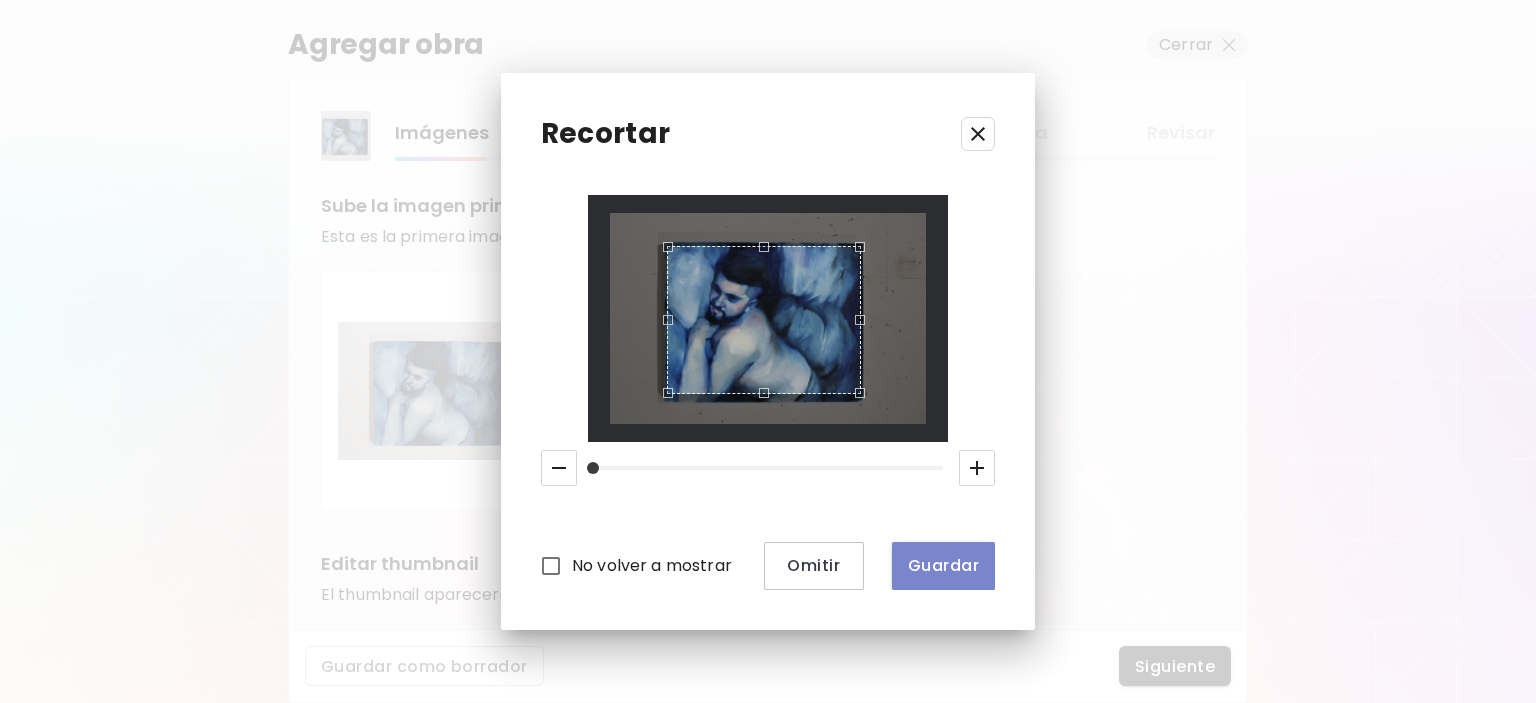 click on "Guardar" at bounding box center [943, 565] 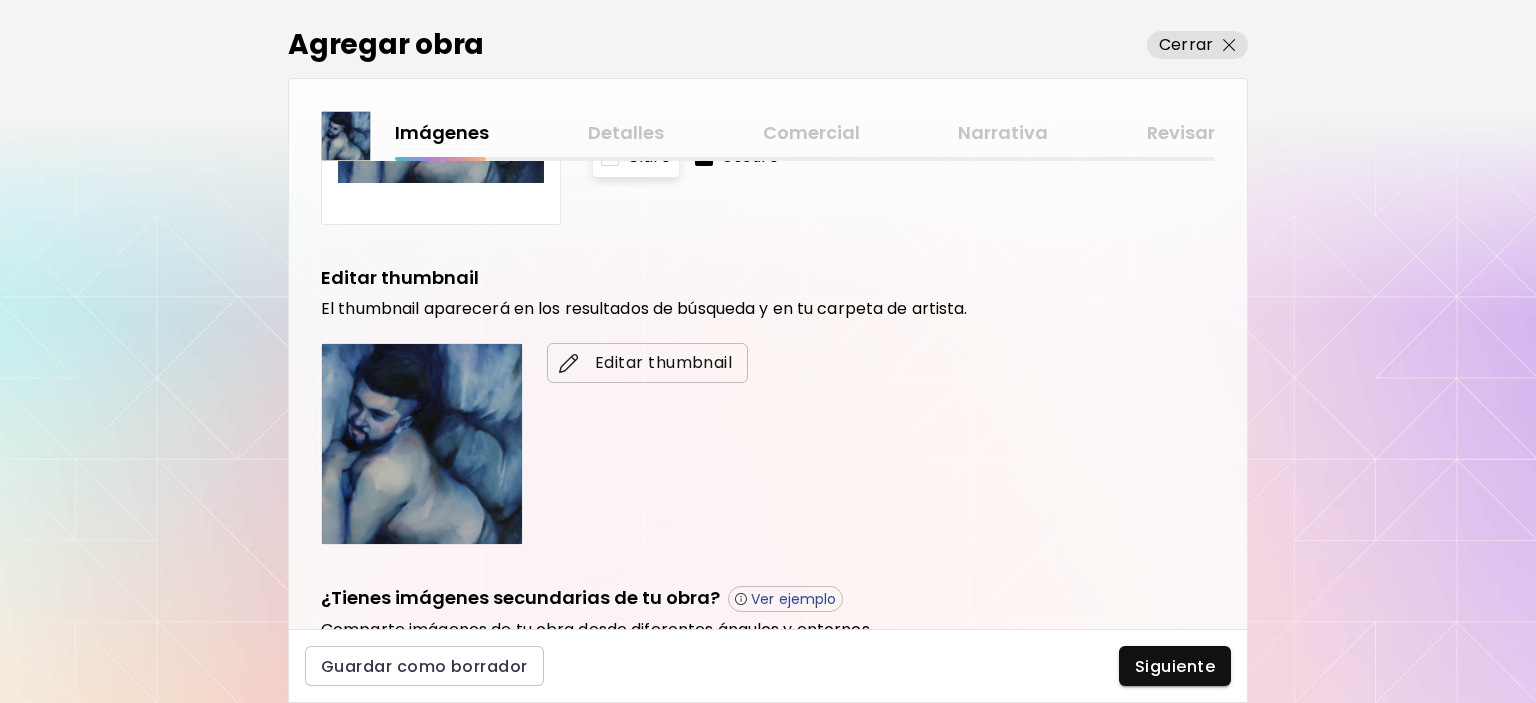 scroll, scrollTop: 300, scrollLeft: 0, axis: vertical 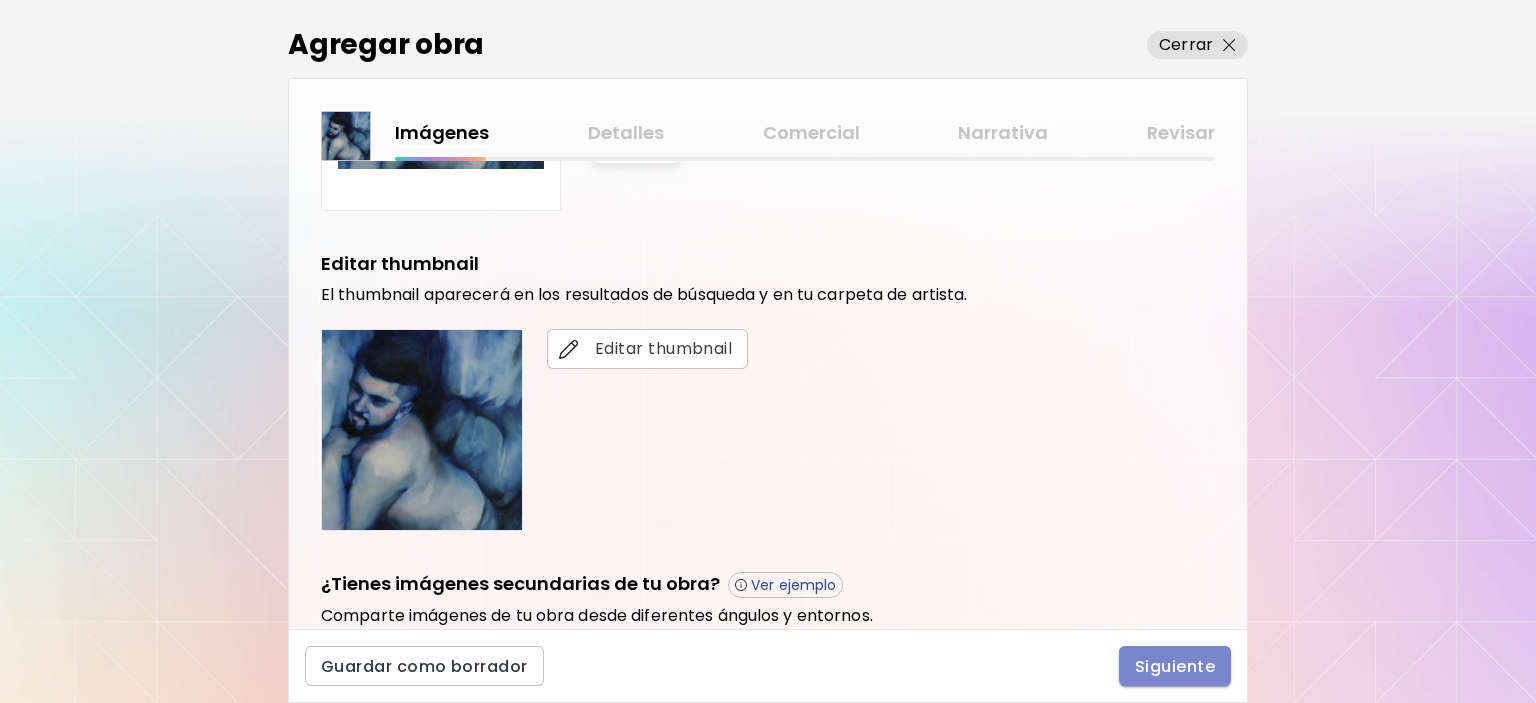 click on "Siguiente" at bounding box center (1175, 666) 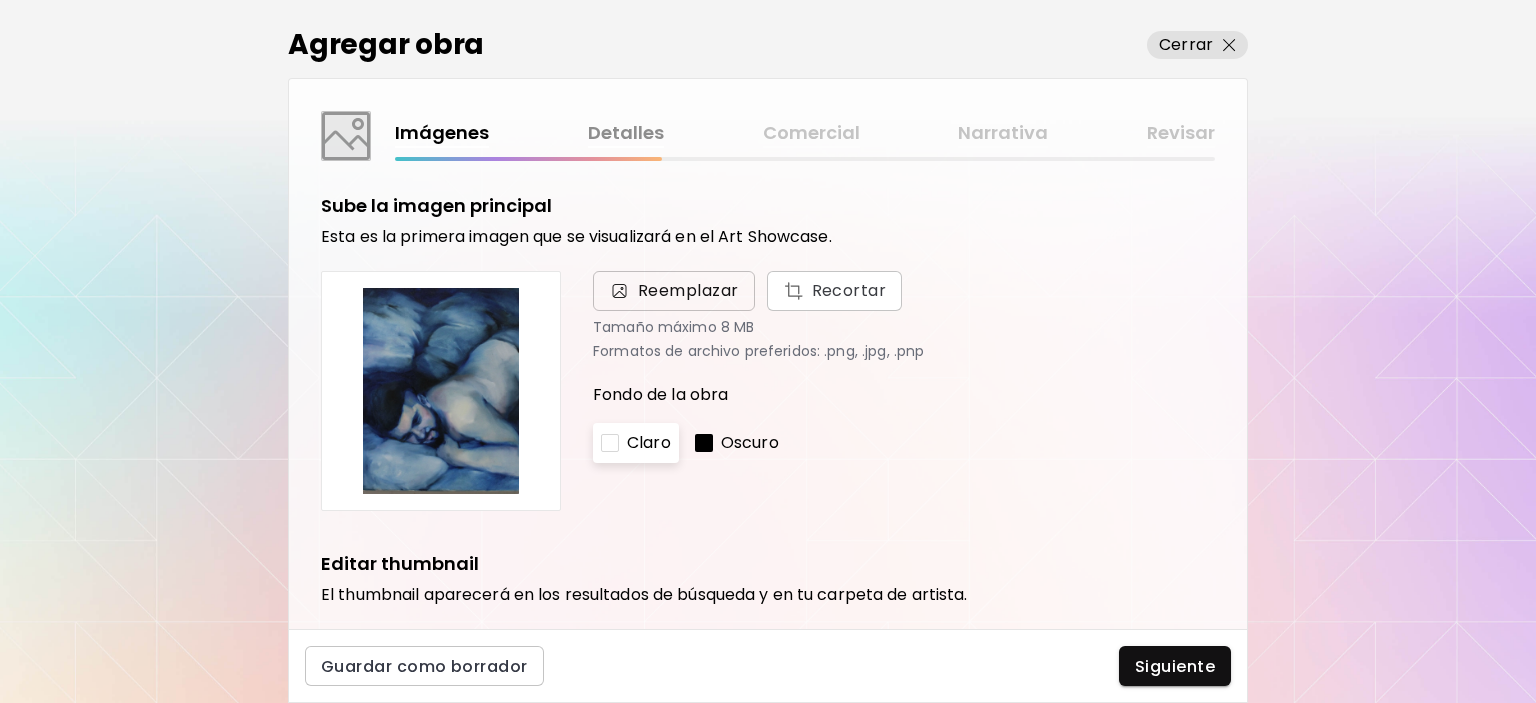 click on "Reemplazar" at bounding box center [688, 291] 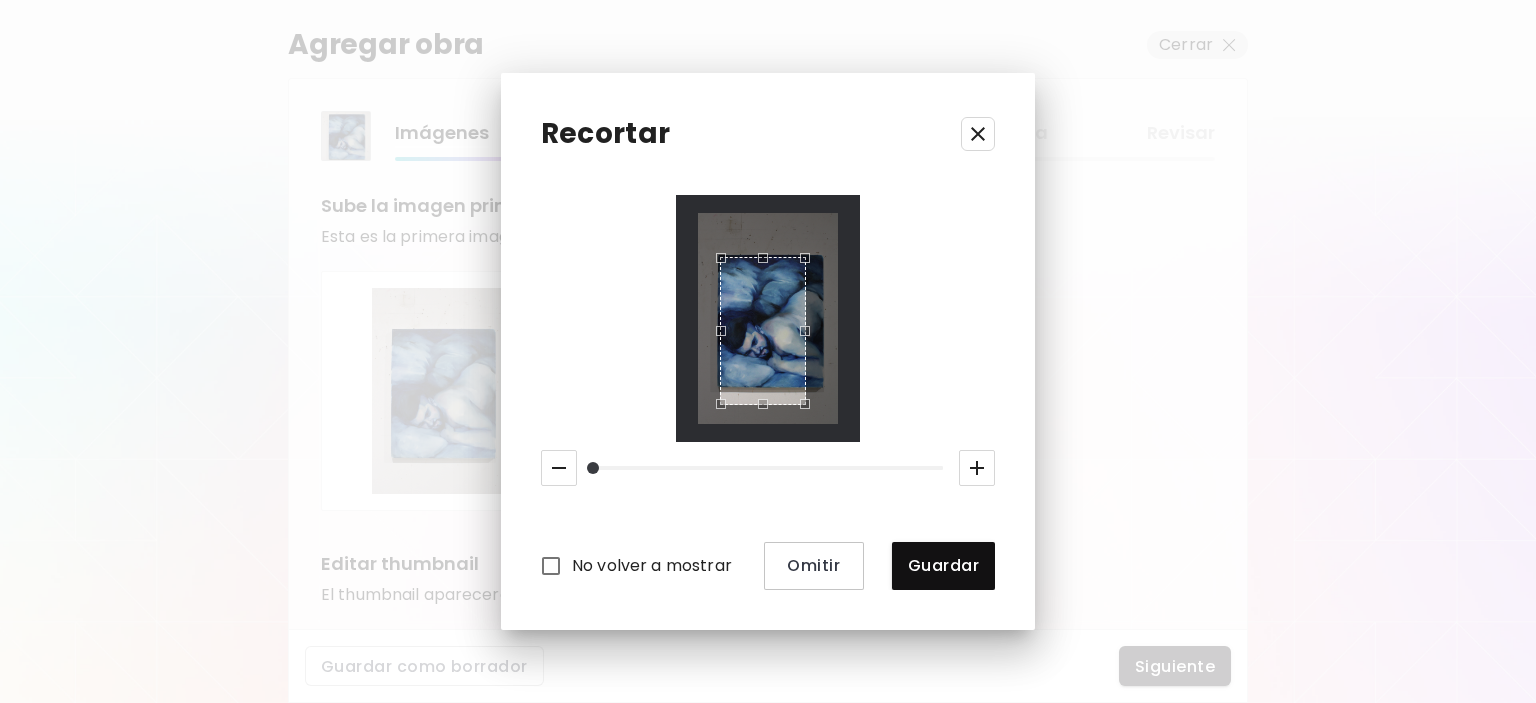 click at bounding box center (763, 331) 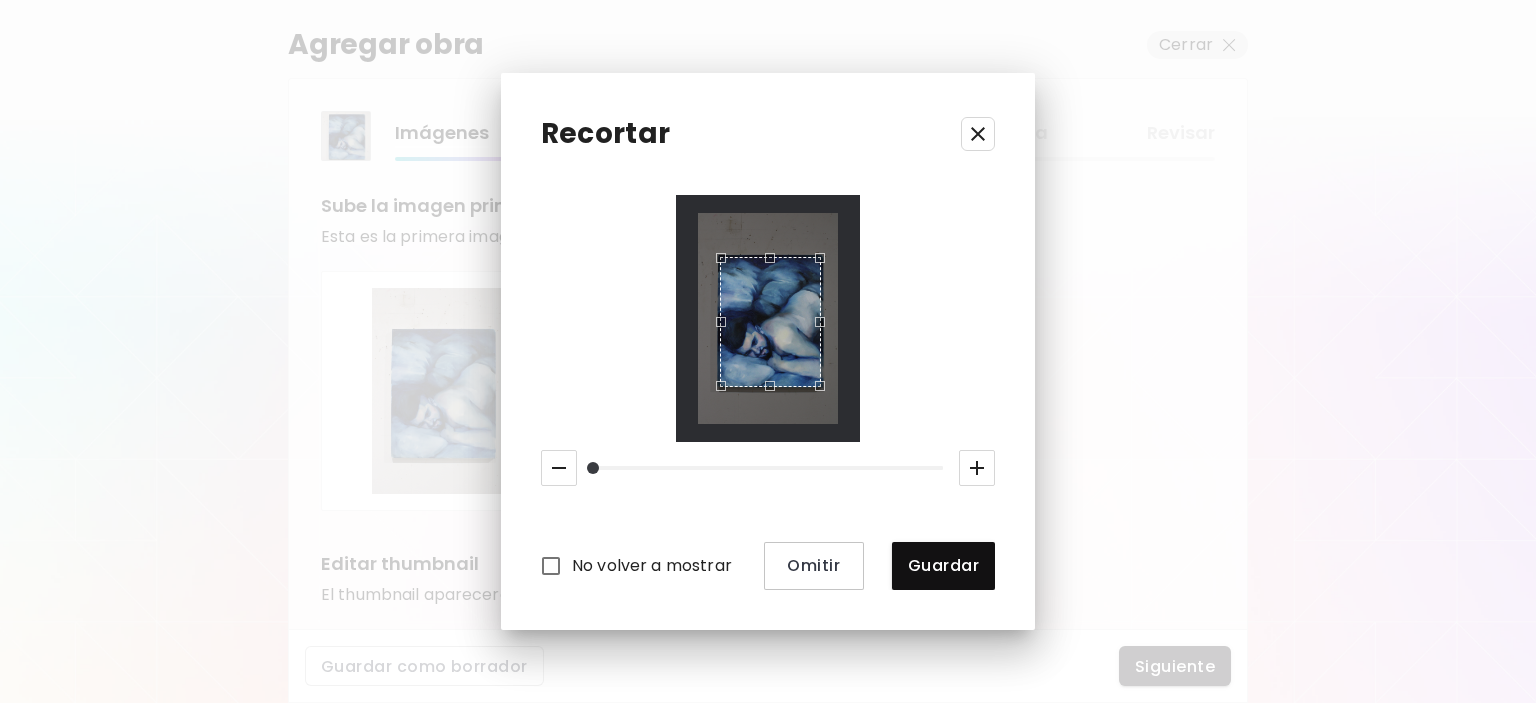 click at bounding box center (825, 391) 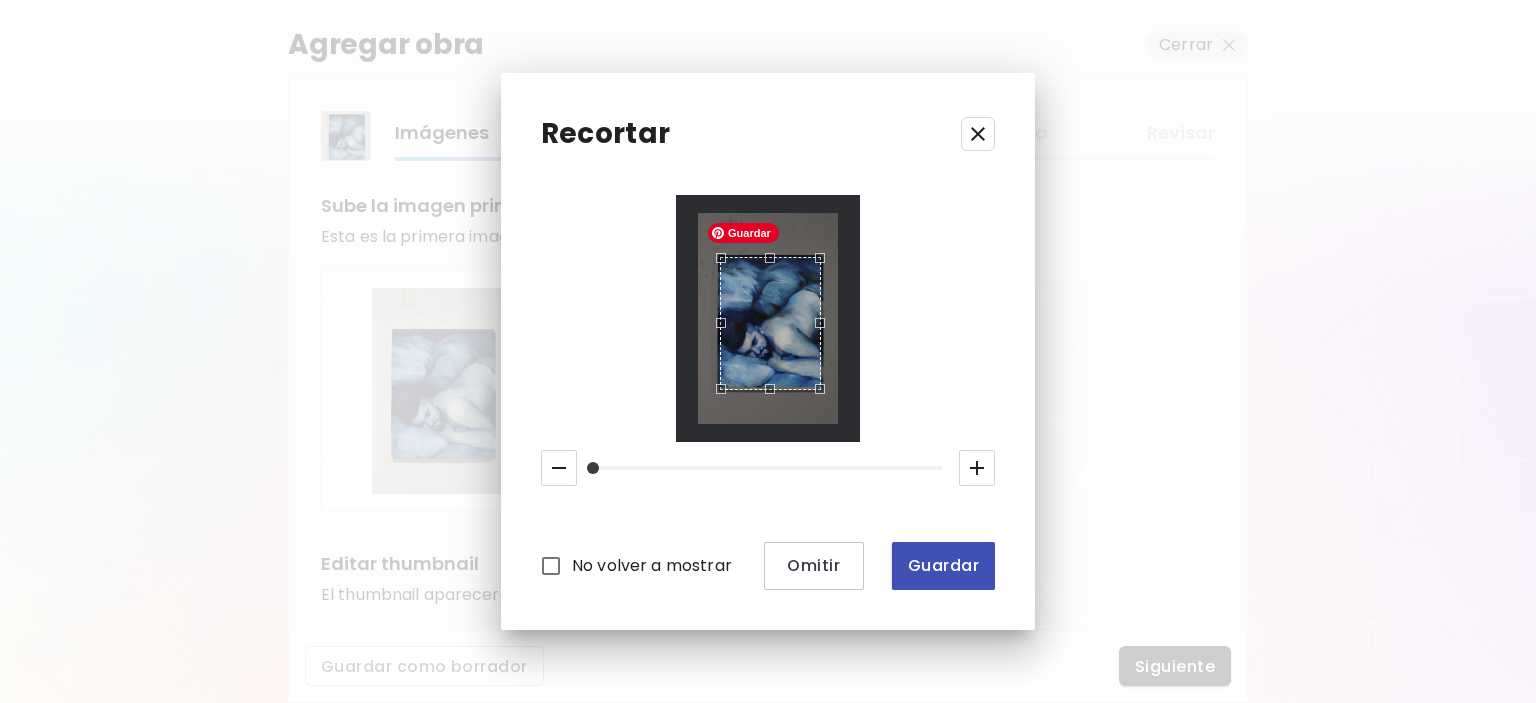 click on "Guardar" at bounding box center [943, 566] 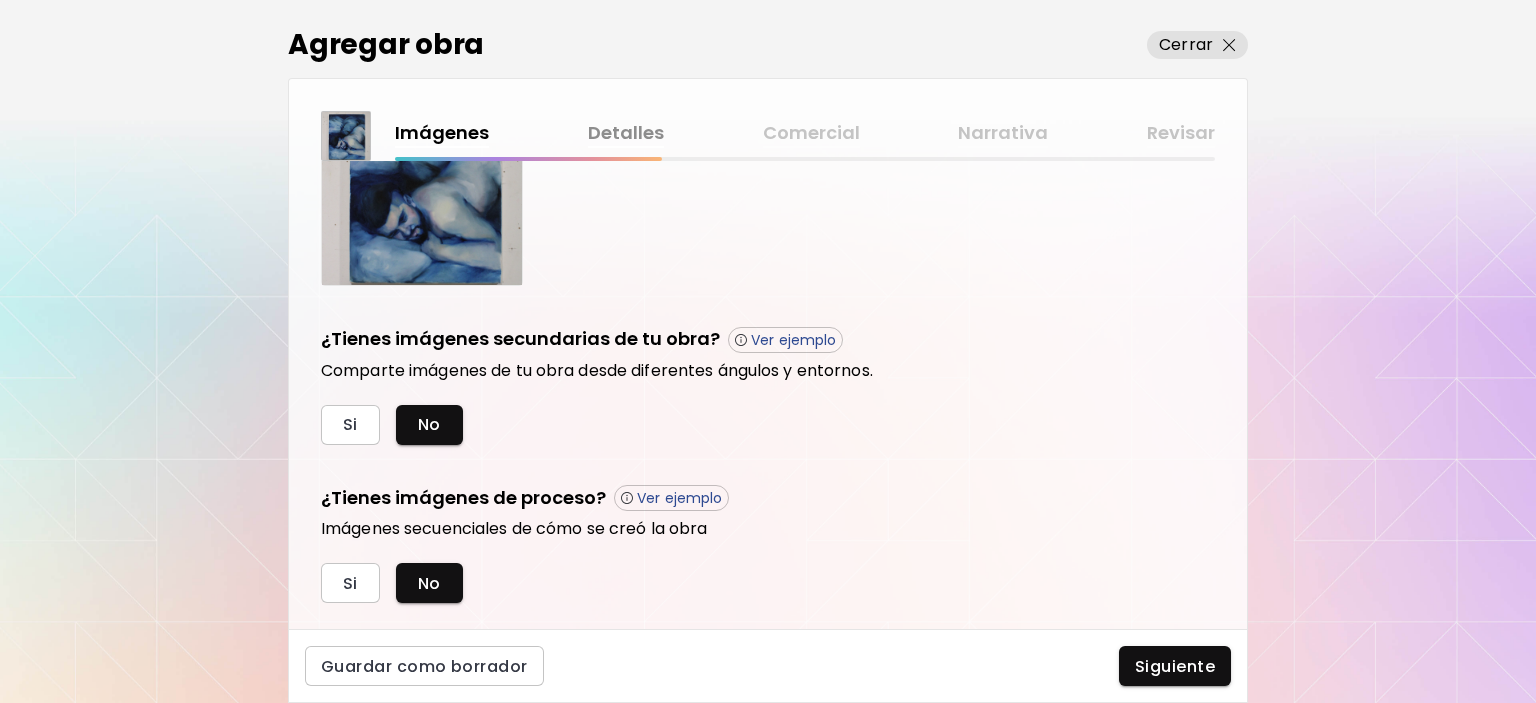 scroll, scrollTop: 588, scrollLeft: 0, axis: vertical 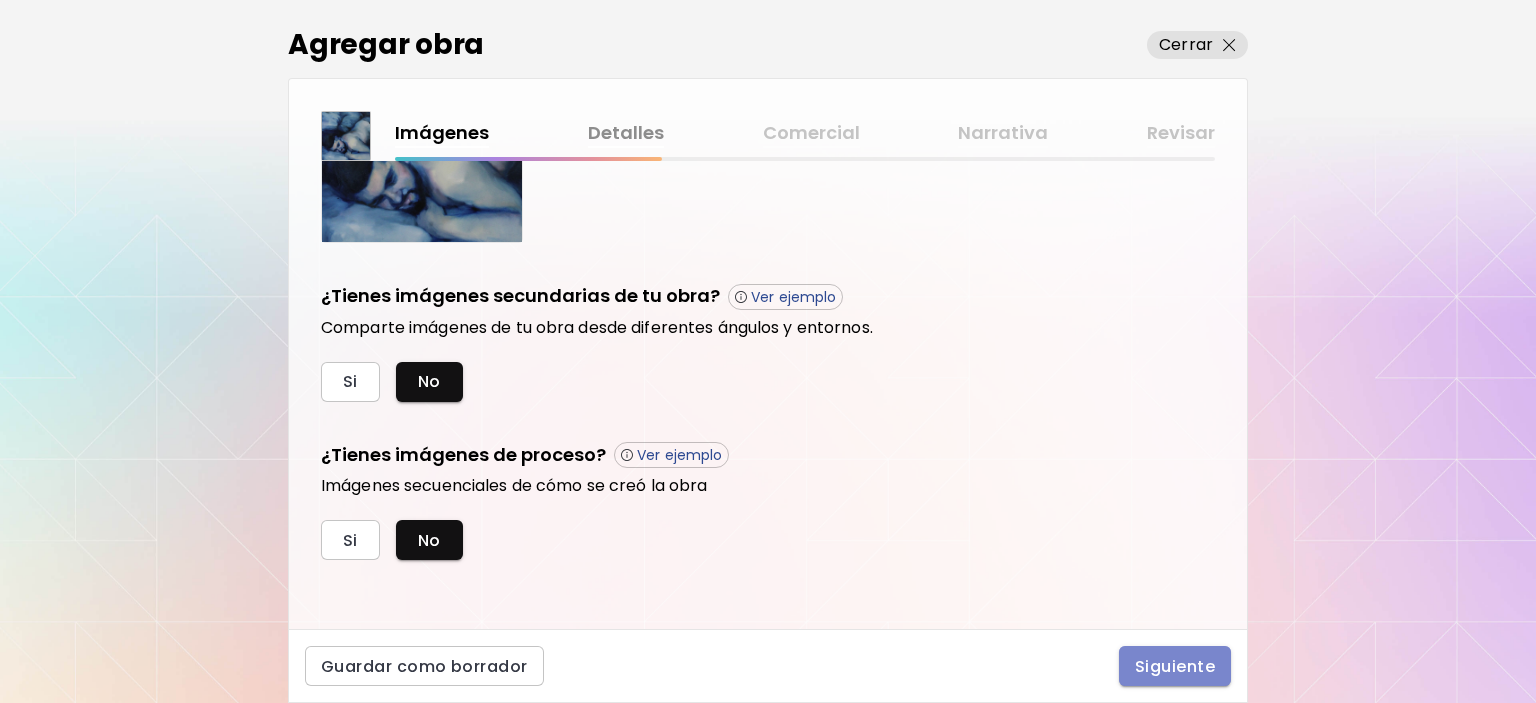 click on "Siguiente" at bounding box center [1175, 666] 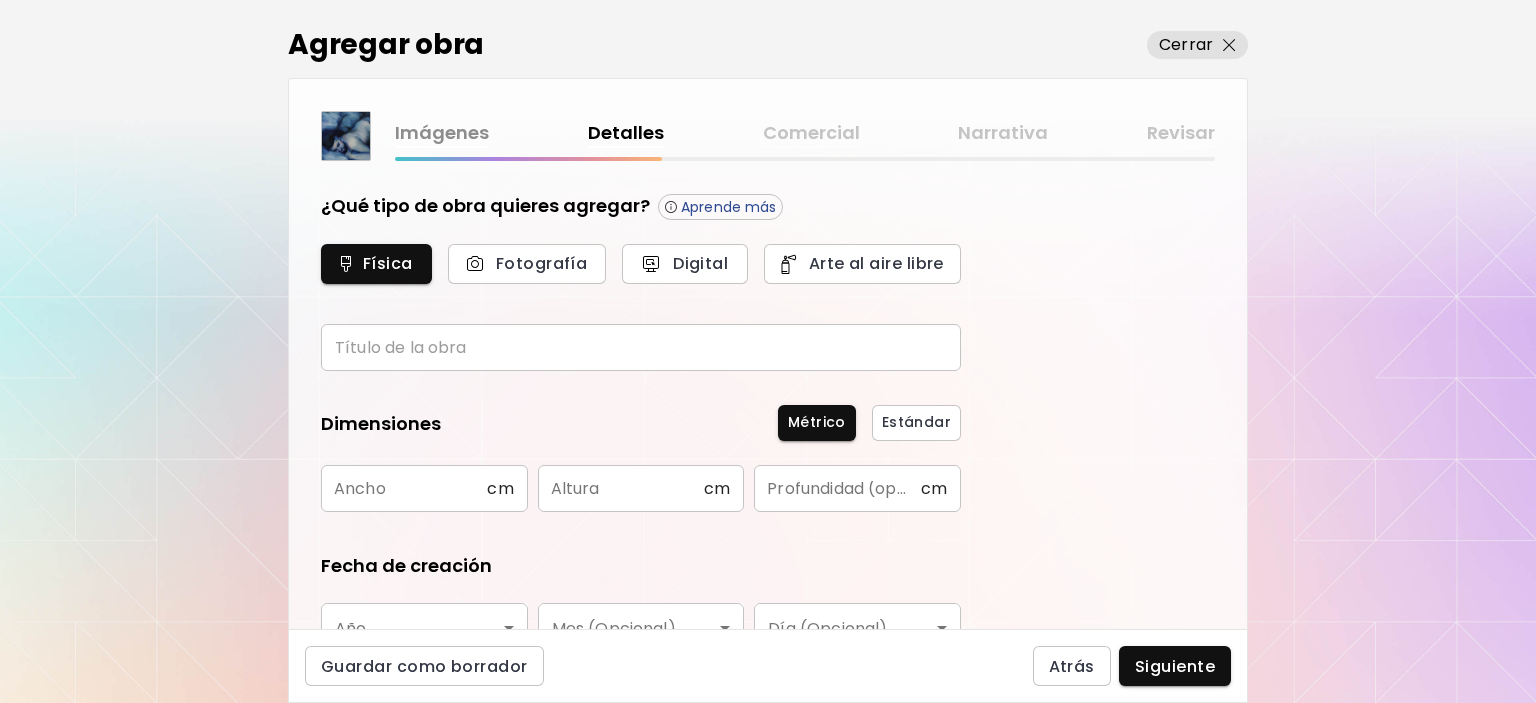 click at bounding box center (641, 347) 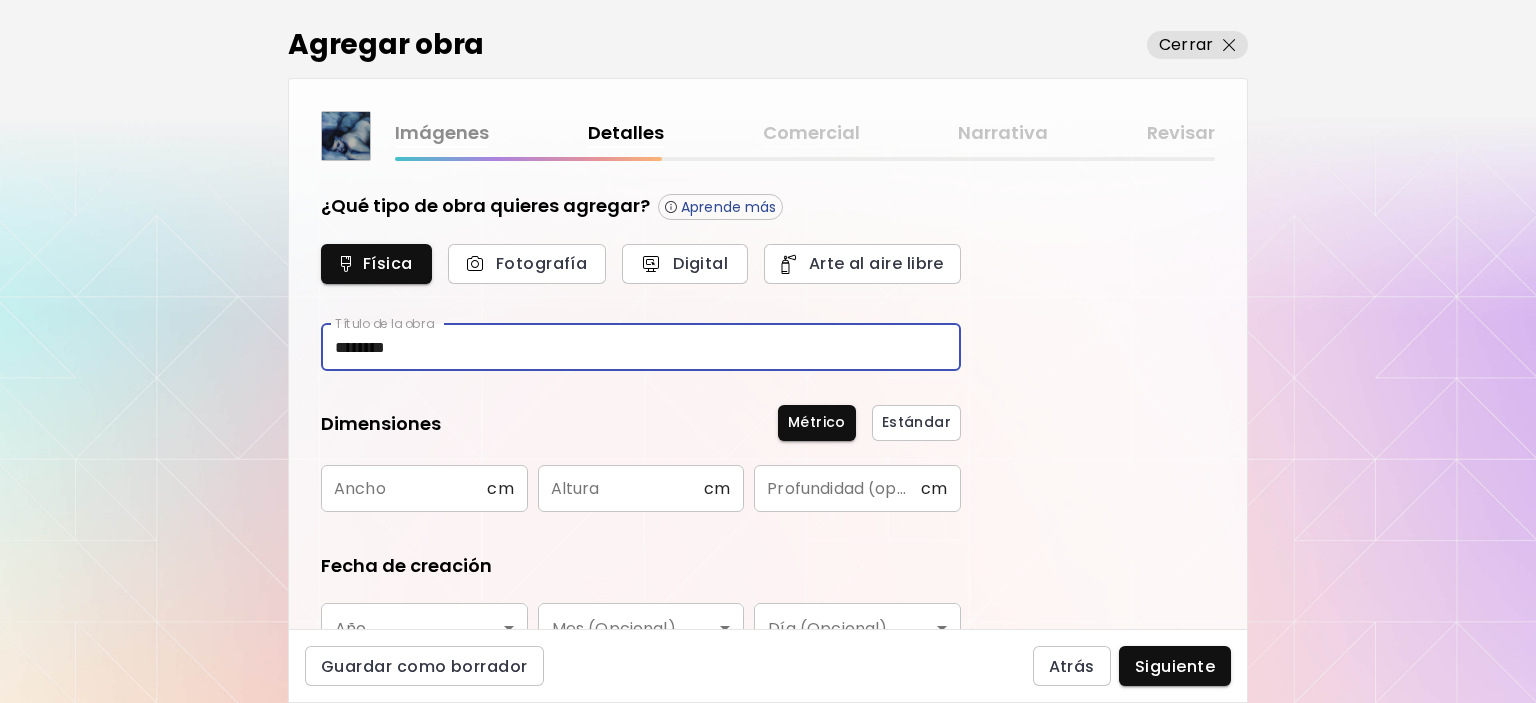 type on "********" 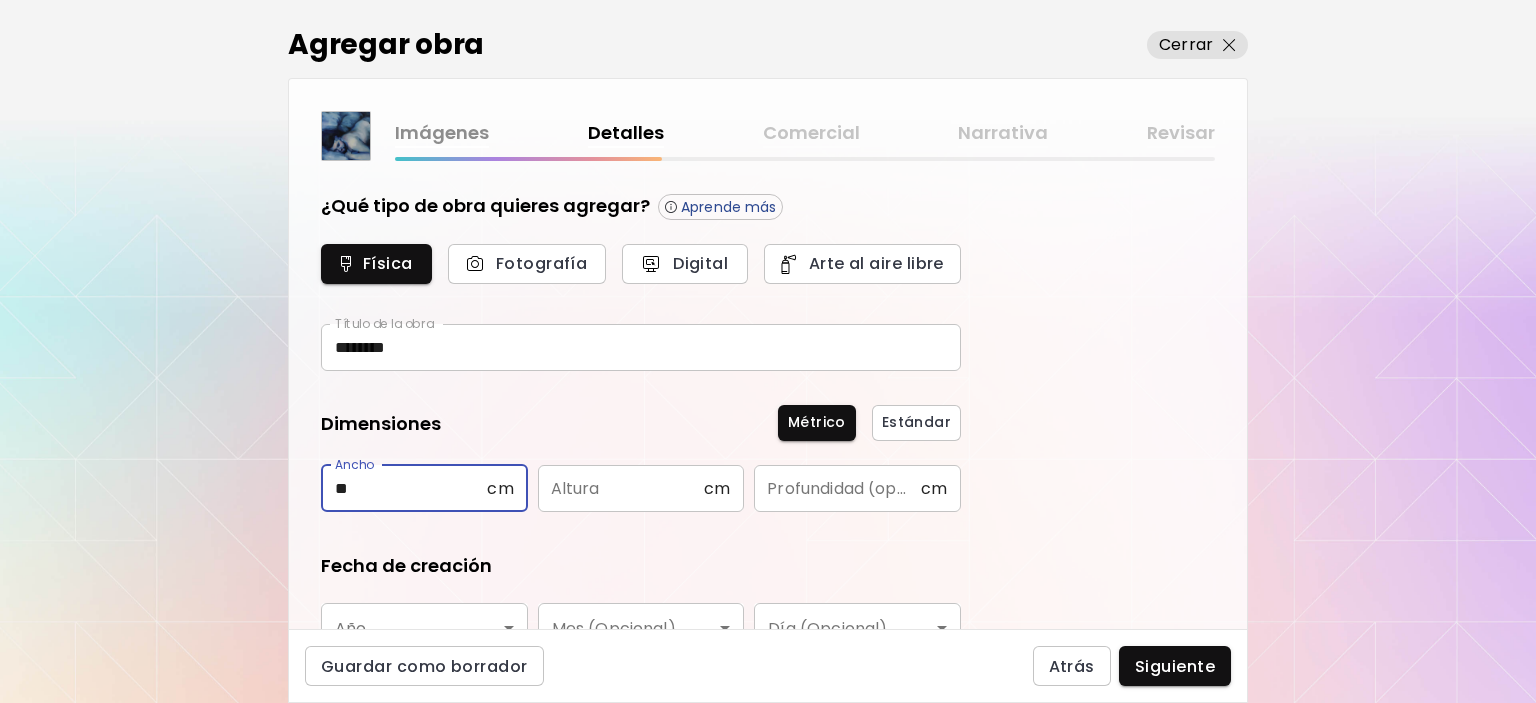 type on "**" 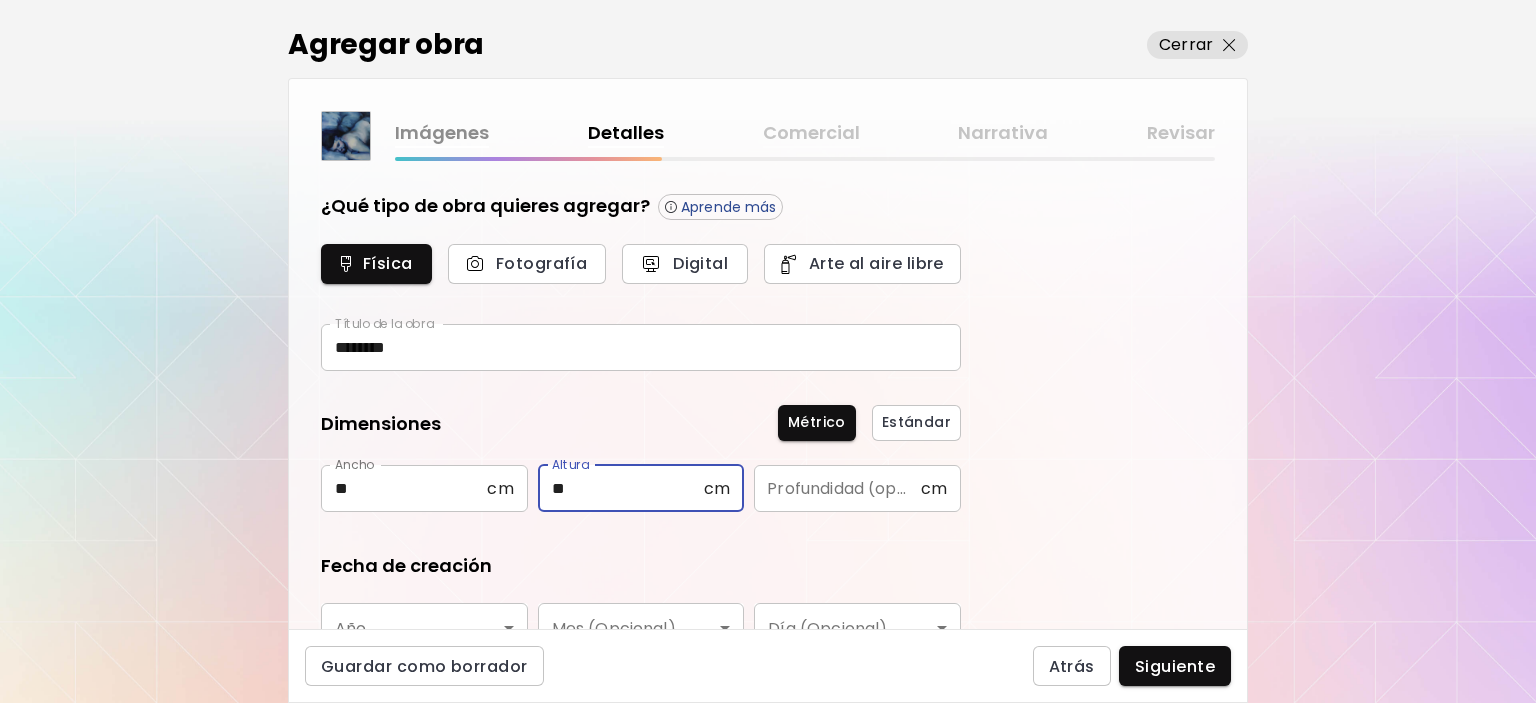 type on "**" 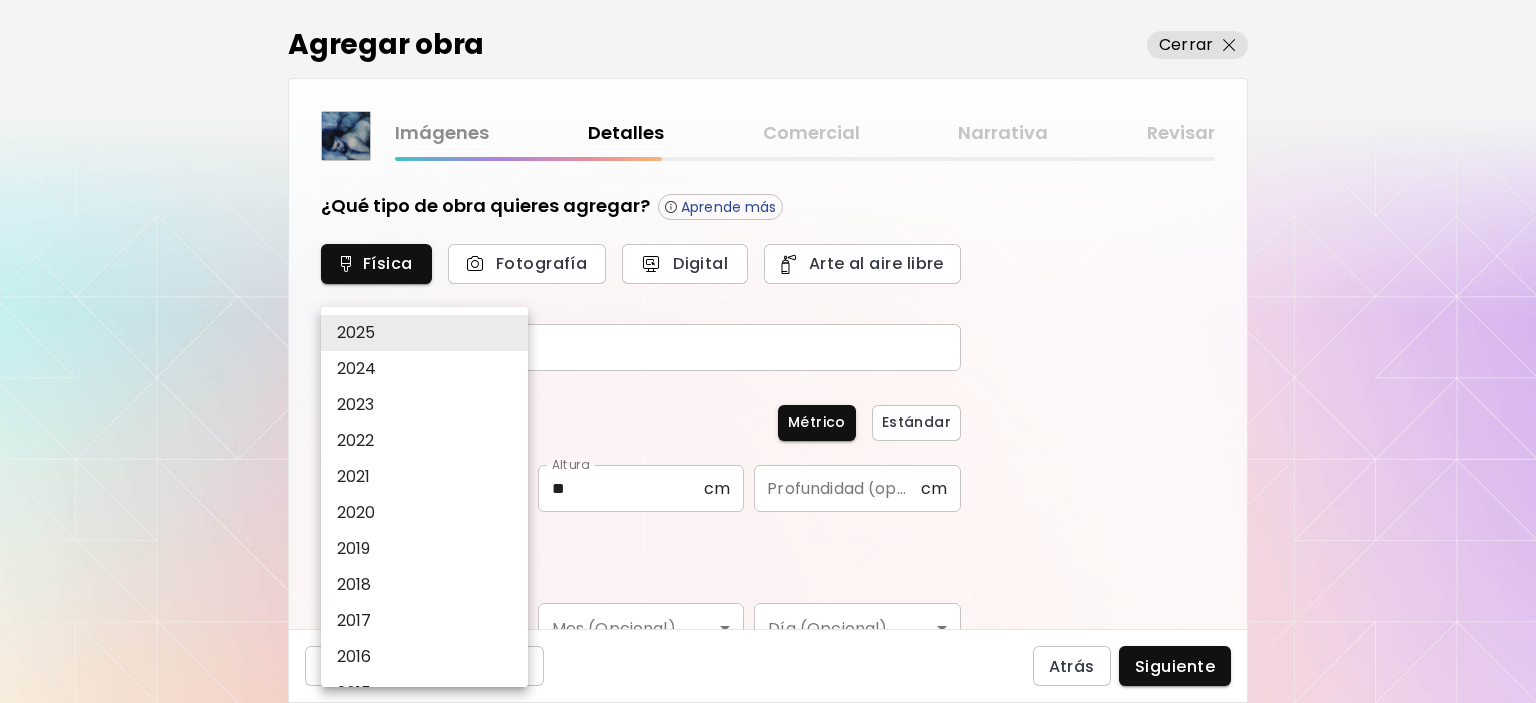 scroll, scrollTop: 23, scrollLeft: 0, axis: vertical 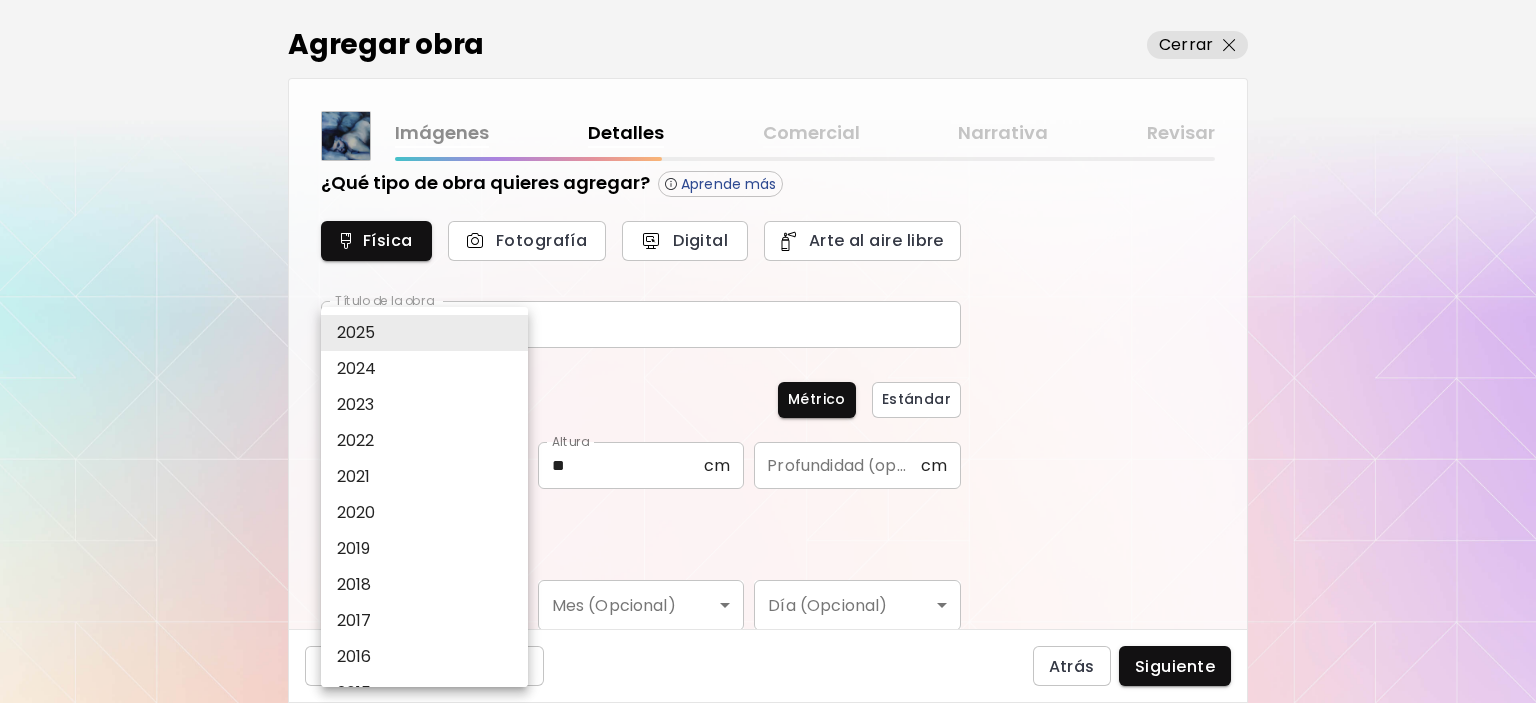 click on "2024" at bounding box center [429, 369] 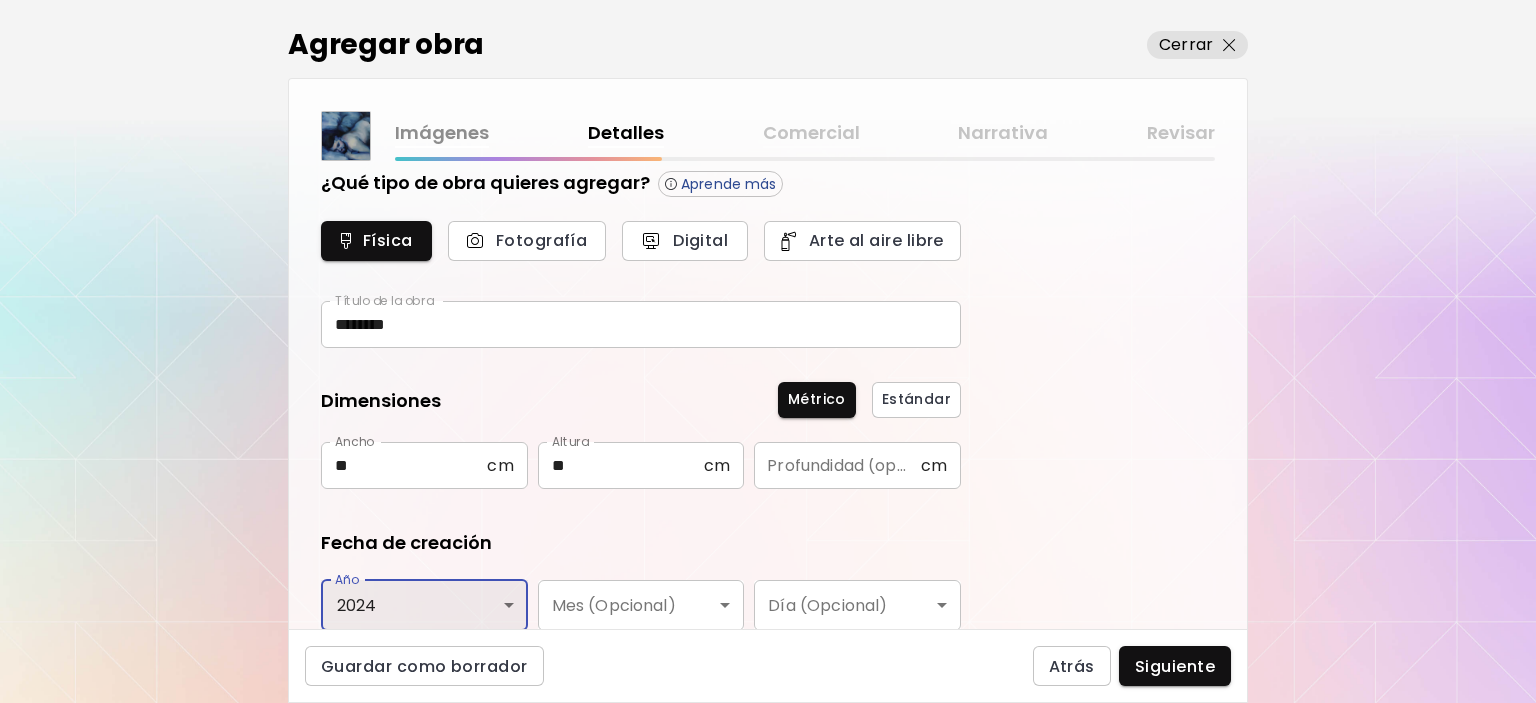 scroll, scrollTop: 0, scrollLeft: 0, axis: both 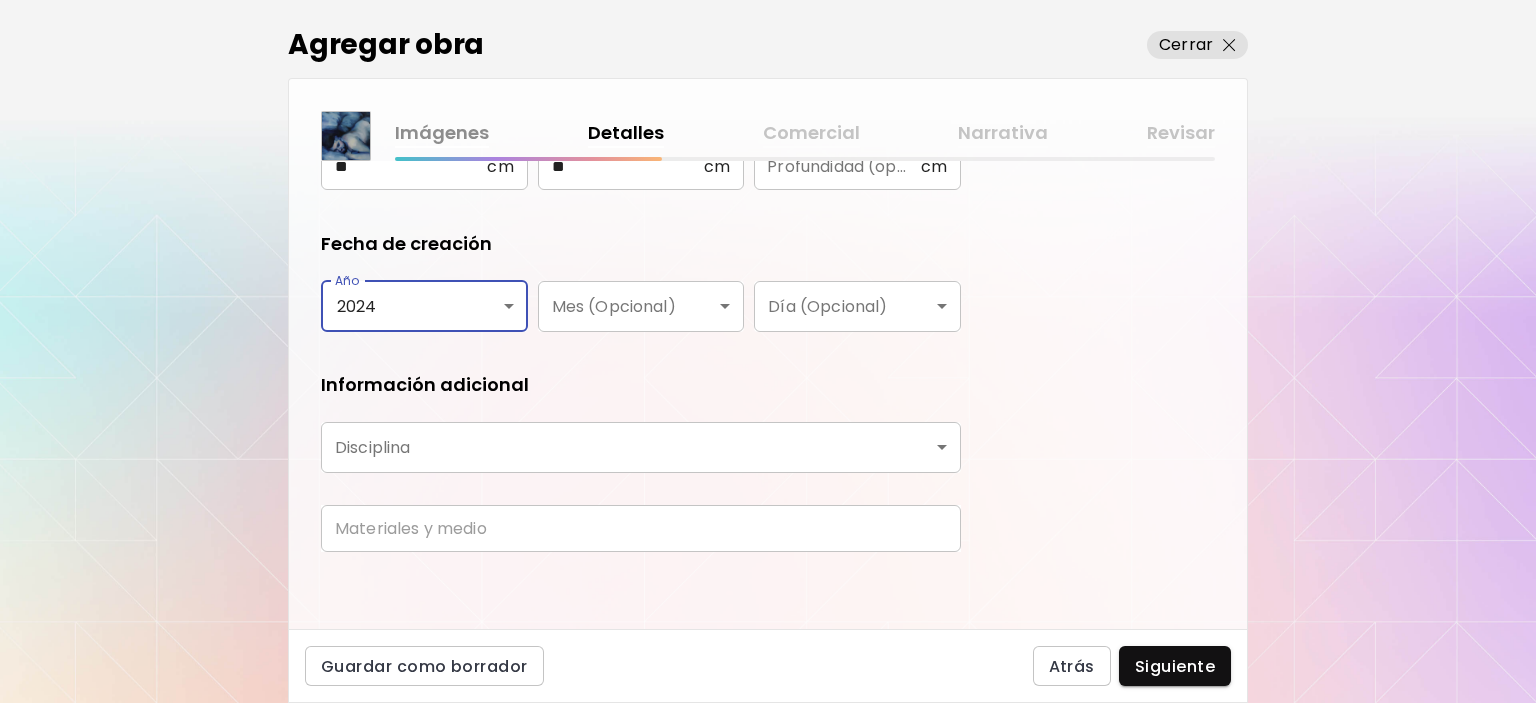 click on "kaleido.art/lirvaart Agregar obra Administrar obras Editar perfil My BioLink Comunidad Metas MyStudio Actualizar My Website My Showrooms My Documents My Subscribers My Provenance My Augmentations My Analytics Ajustes Ayuda 0 0 Agregar obra Cerrar Imágenes Detalles Comercial Narrativa Revisar ¿Qué tipo de obra quieres agregar? Aprende más Física Fotografía Digital Arte al aire libre Título de la obra ******** Título de la obra Dimensiones Métrico Estándar Ancho ** cm Ancho Altura ** cm Altura Profundidad (opcional) cm Profundidad (opcional) Fecha de creación Año 2024 **** Año Mes (Opcional) ​ Mes (Opcional) Día (Opcional) ​ Día (Opcional) Información adicional Disciplina ​ Disciplina Materiales y medio Materiales y medio Guardar como borrador Atrás Siguiente Búsqueda de artista Nombre o usuario Nombre o usuario País del artista País del artista Disciplinas Todos Pintura Contemporánea Dibujo e ilustración Collage Escultura e instalación Fotografía Arte AR/VR Arte Digital y NFT" at bounding box center [768, 351] 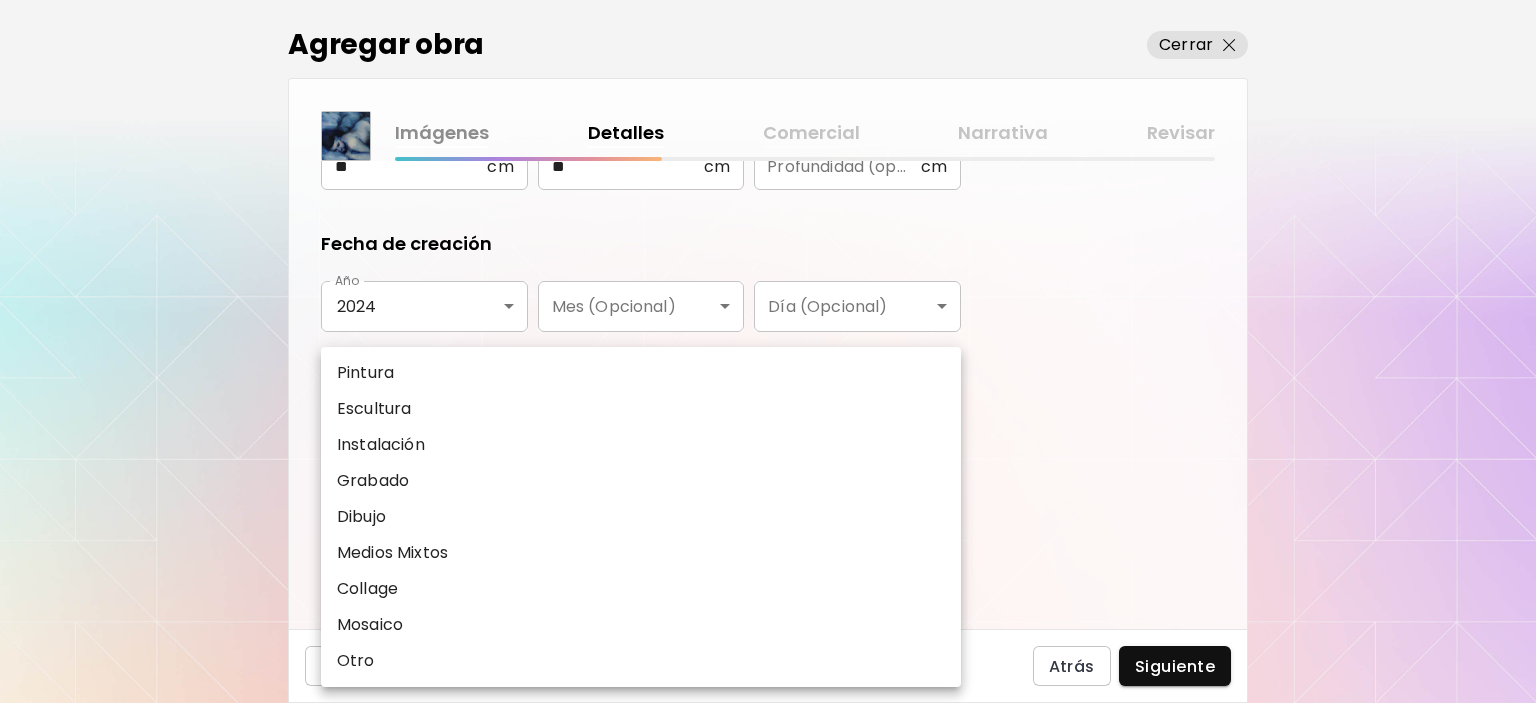 click on "Pintura" at bounding box center [641, 373] 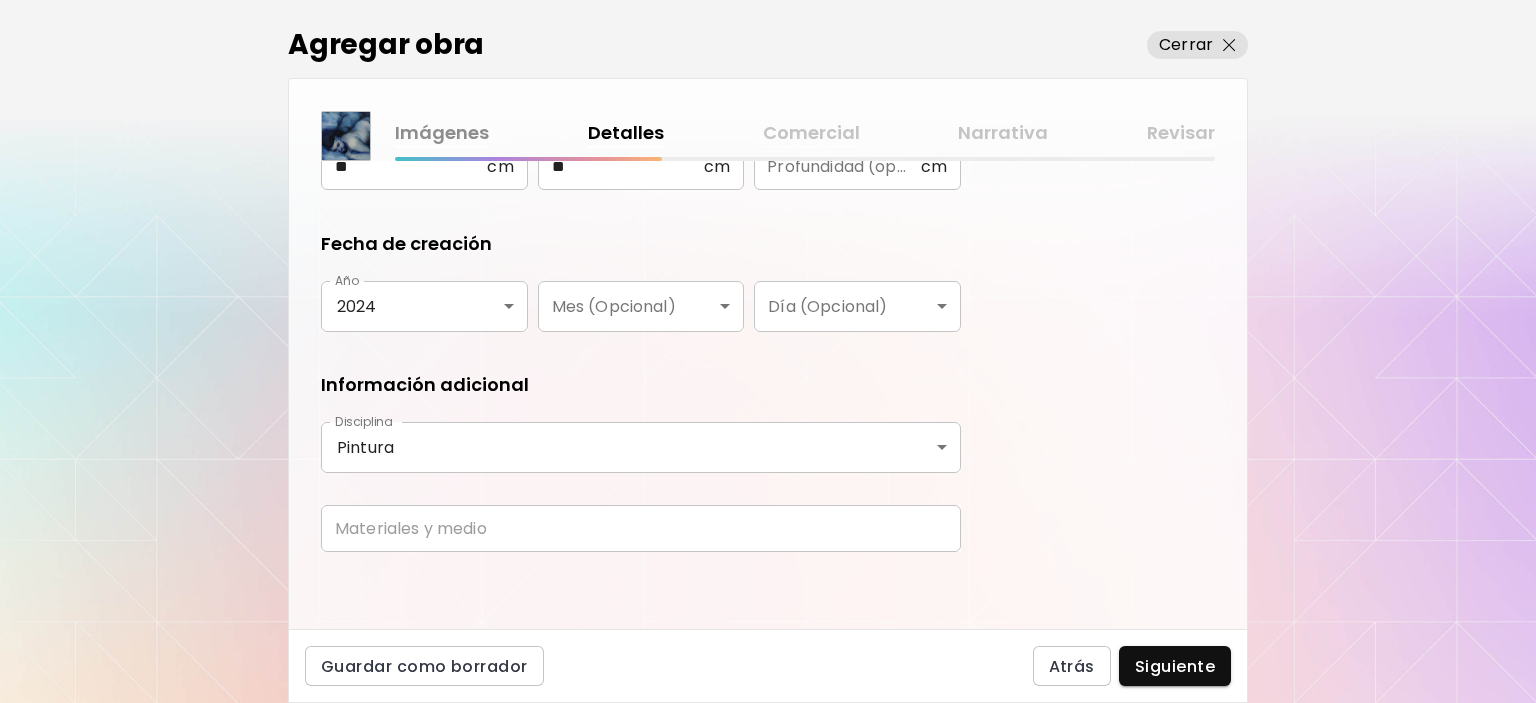 click at bounding box center [641, 528] 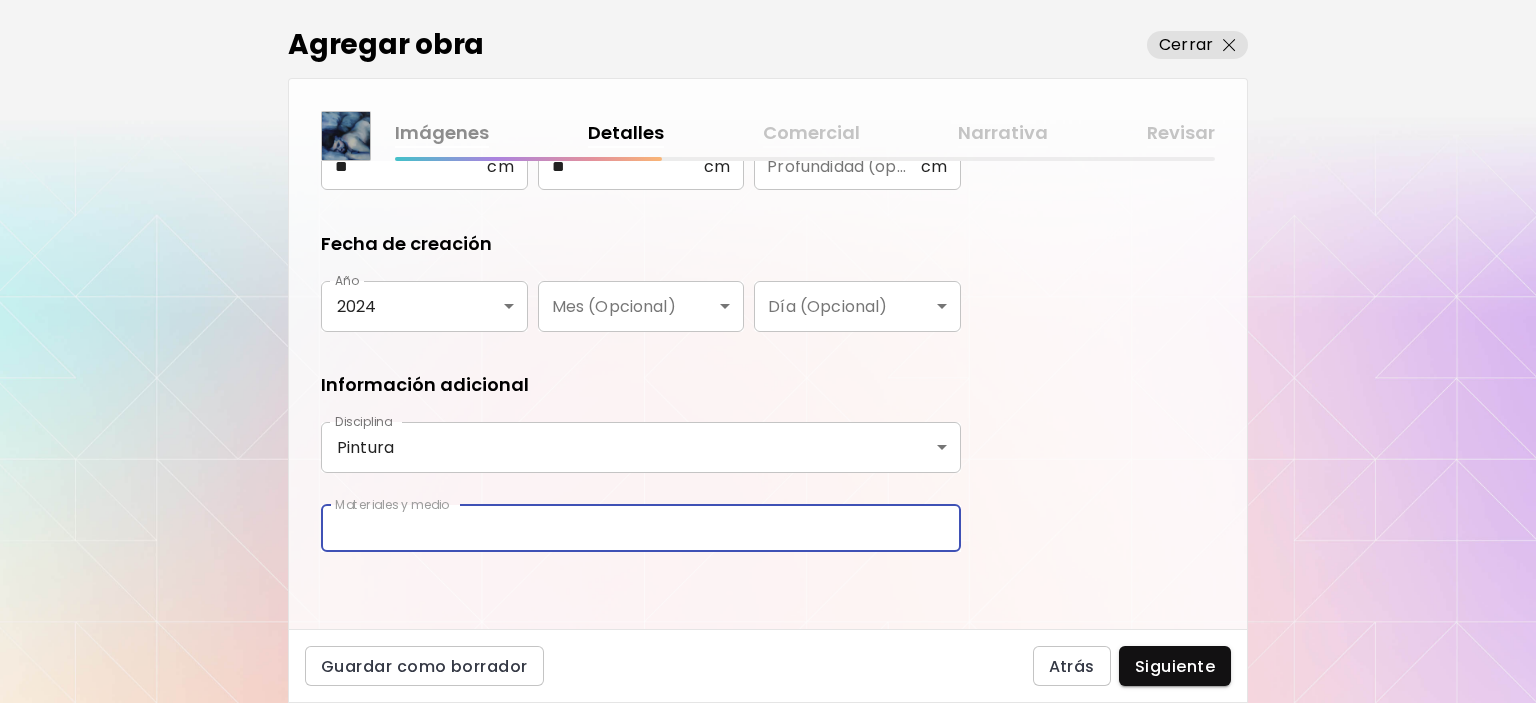 type on "**********" 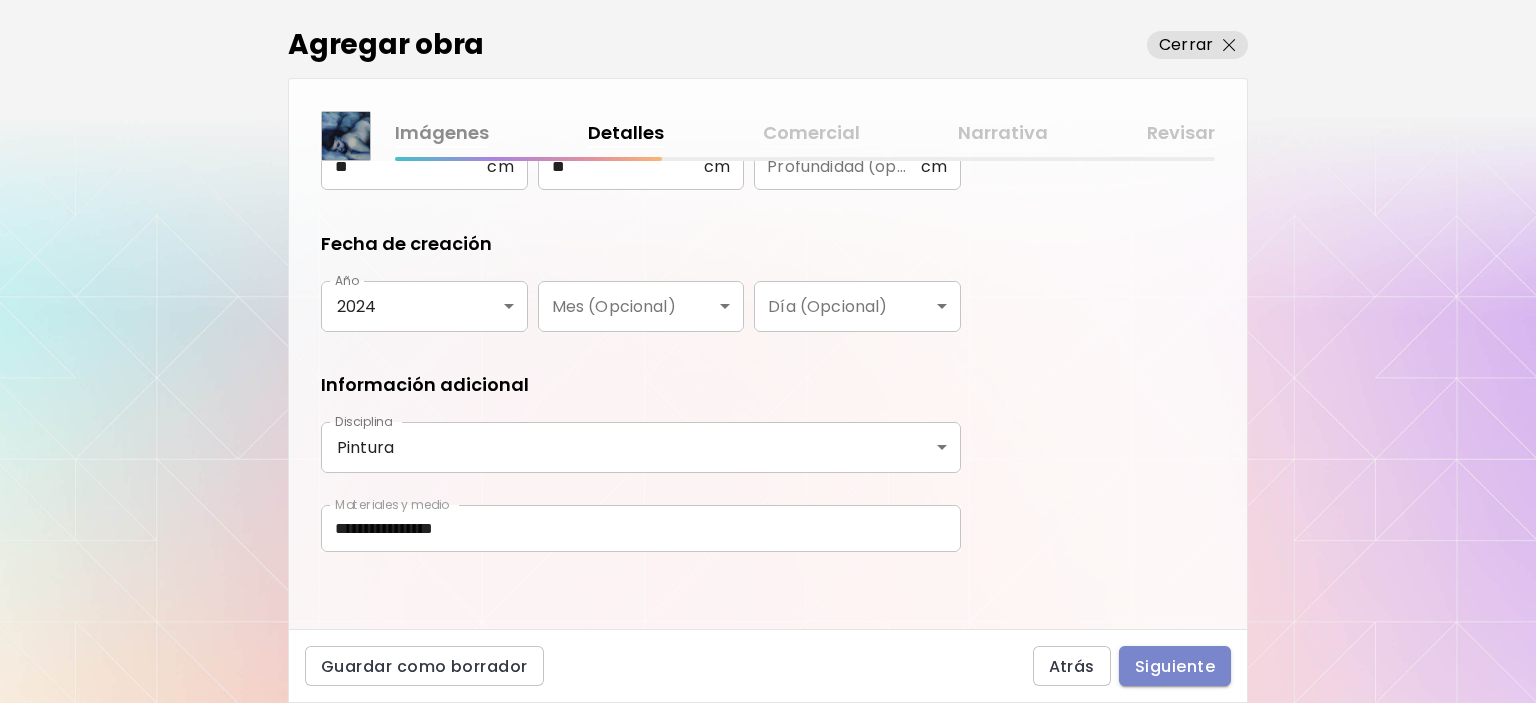 click on "Siguiente" at bounding box center (1175, 666) 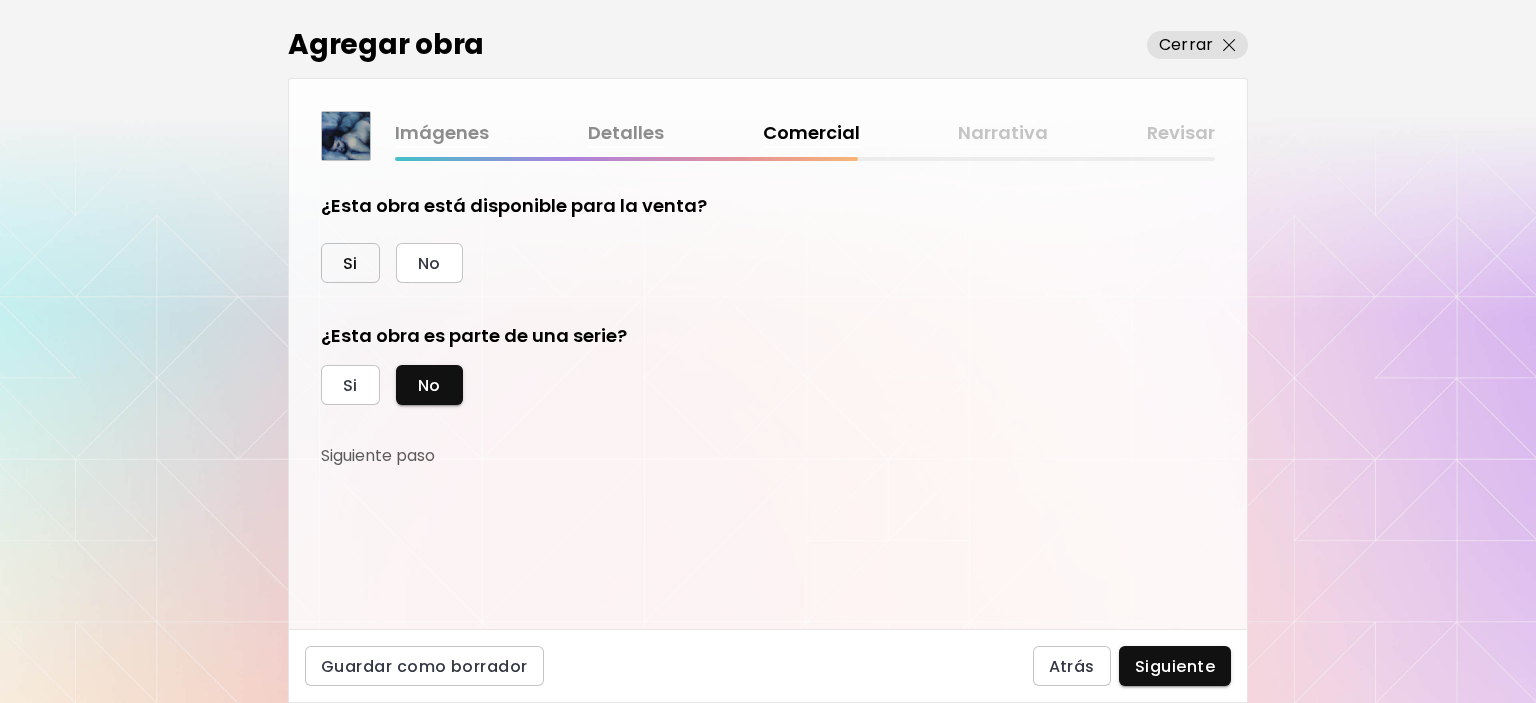 click on "Si" at bounding box center (350, 263) 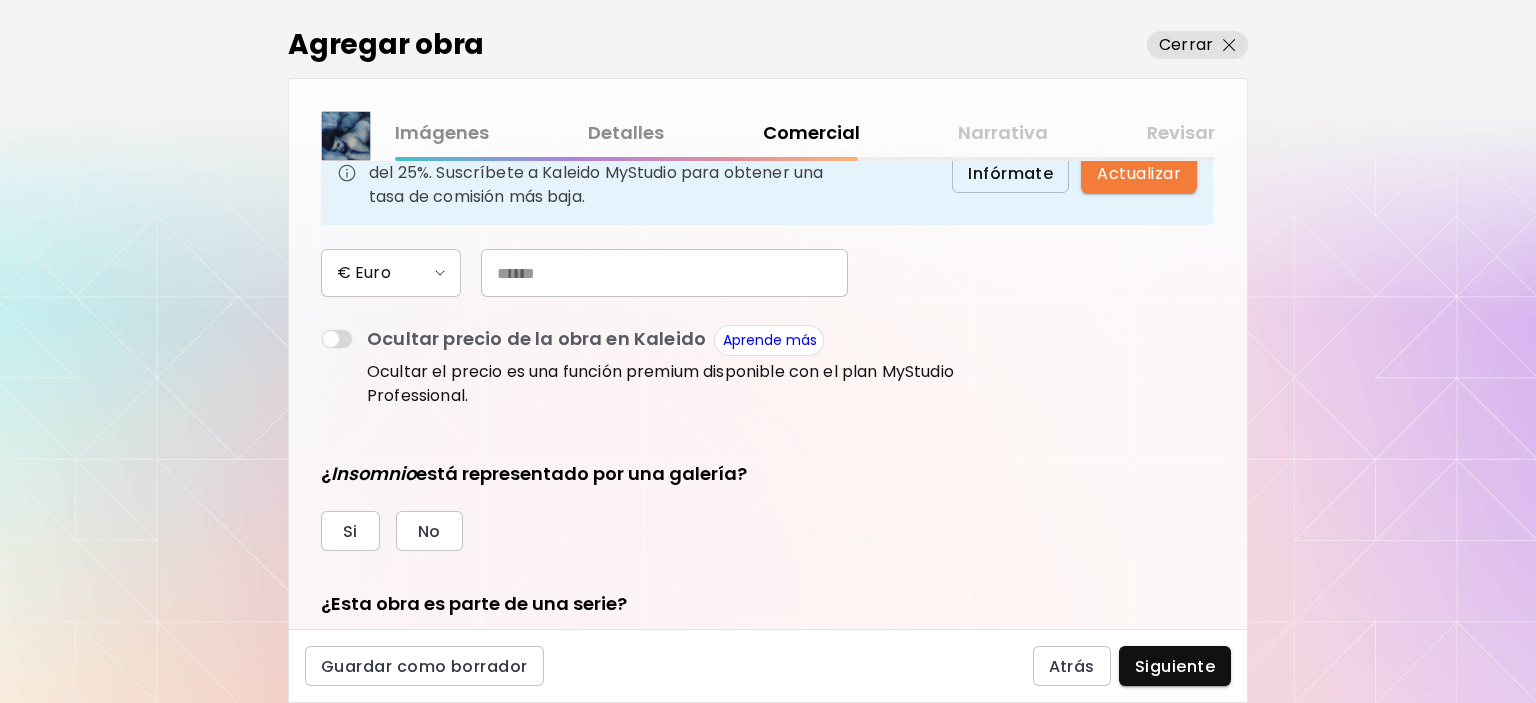 scroll, scrollTop: 356, scrollLeft: 0, axis: vertical 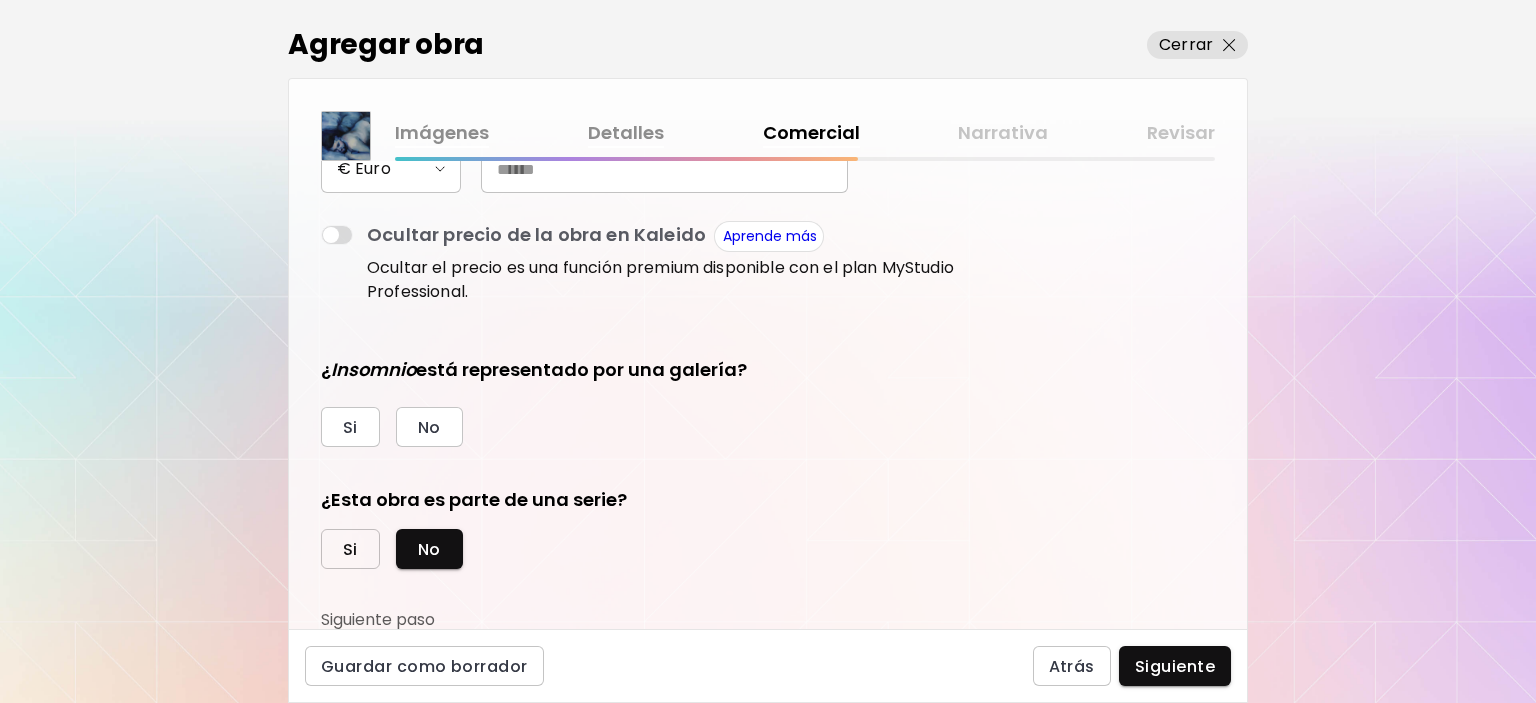 click on "Si" at bounding box center (350, 549) 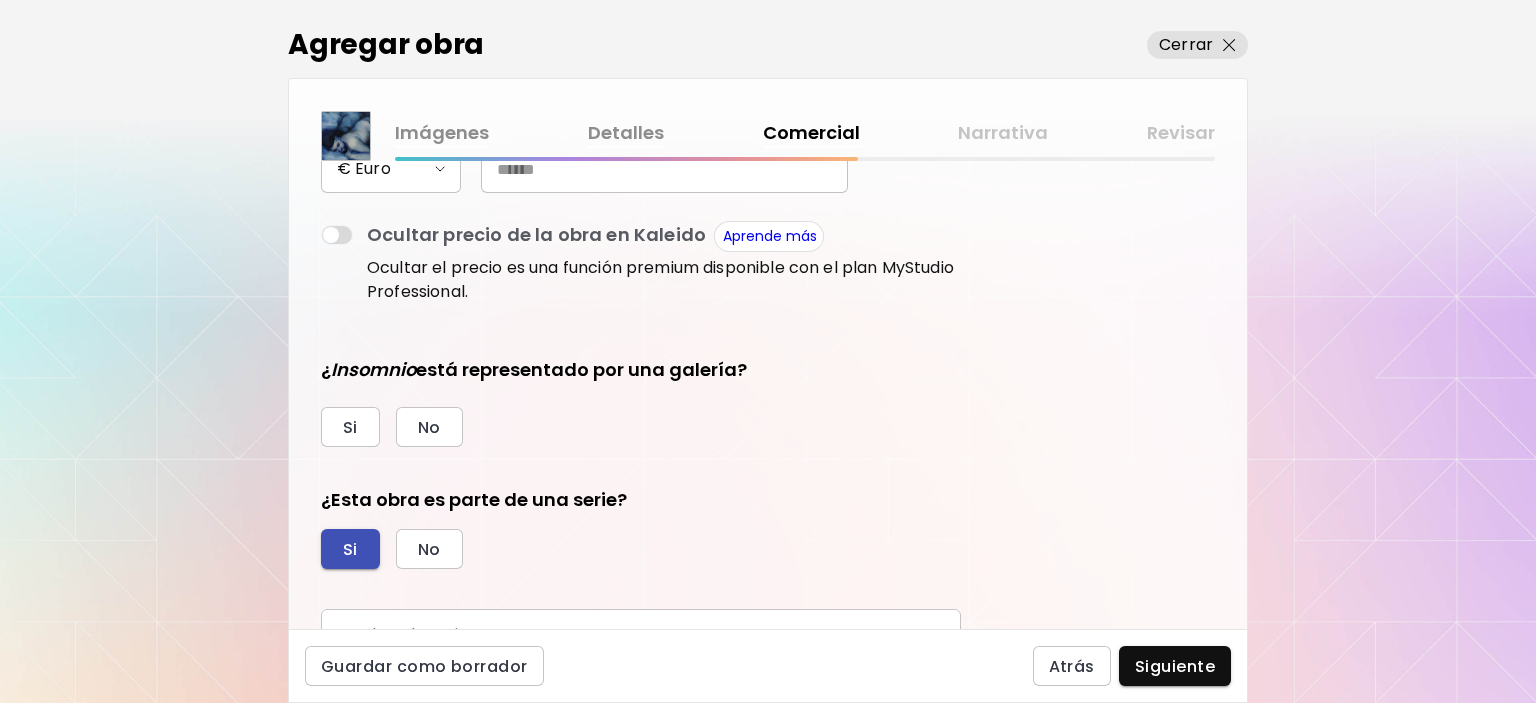 scroll, scrollTop: 449, scrollLeft: 0, axis: vertical 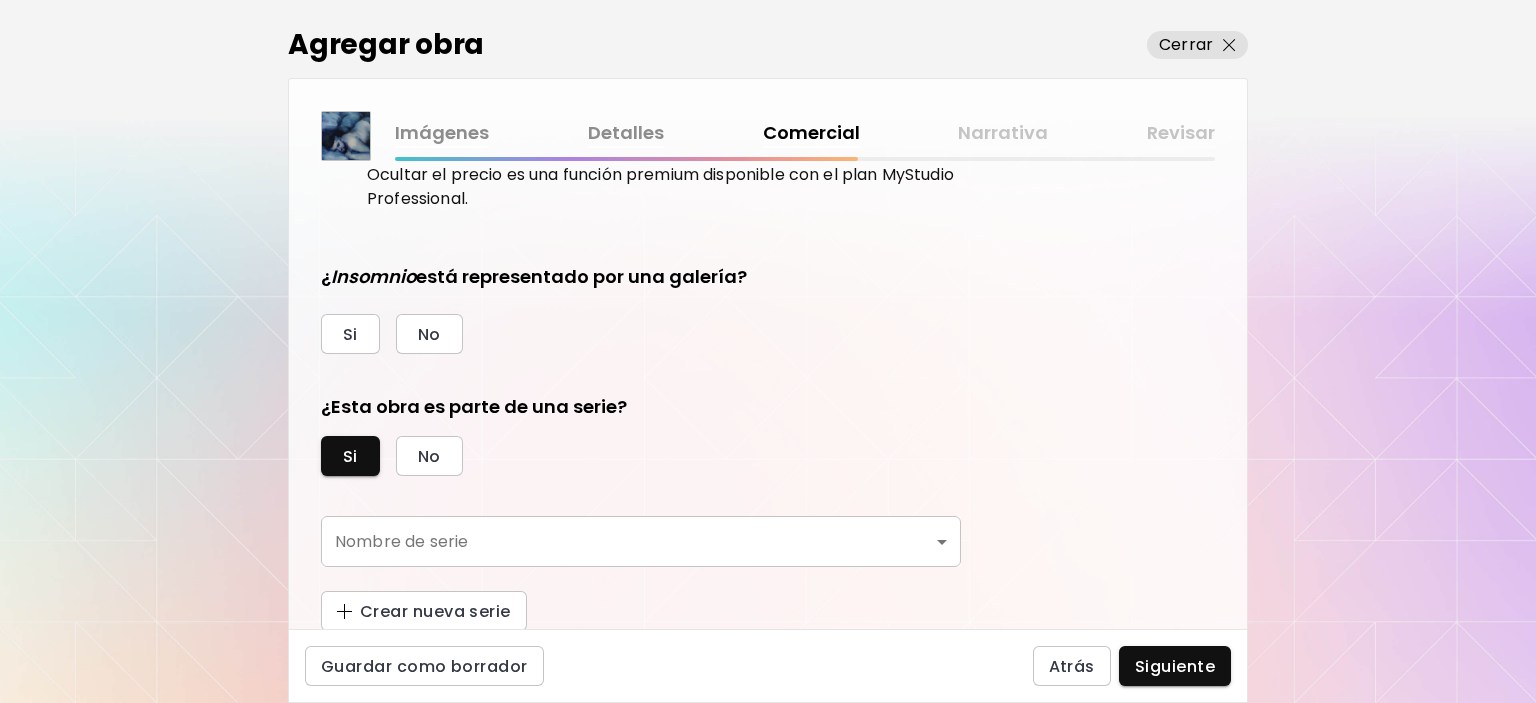 click on "kaleido.art/lirvaart Agregar obra Administrar obras Editar perfil My BioLink Comunidad Metas MyStudio Actualizar My Website My Showrooms My Documents My Subscribers My Provenance My Augmentations My Analytics Ajustes Ayuda 0 0 Agregar obra Cerrar Imágenes Detalles Comercial Narrativa Revisar ¿Esta obra está disponible para la venta? Si No Precio de la obra Las obras vendidas a través de Kaleido tienen una comisión del 25%. Suscríbete a Kaleido MyStudio para obtener una tasa de comisión más baja. Infórmate Actualizar € Euro Ocultar precio de la obra en Kaleido Aprende más Ocultar el precio es una función premium disponible con el plan MyStudio Professional. ¿ Insomnio  está representado por una galería? Si No ¿Esta obra es parte de una serie? Si No Nombre de serie ​ Nombre de serie Crear nueva serie Guardar como borrador Atrás Siguiente Búsqueda de artista Nombre o usuario Nombre o usuario País del artista País del artista Disciplinas Todos Pintura Contemporánea Dibujo e ilustración" at bounding box center (768, 351) 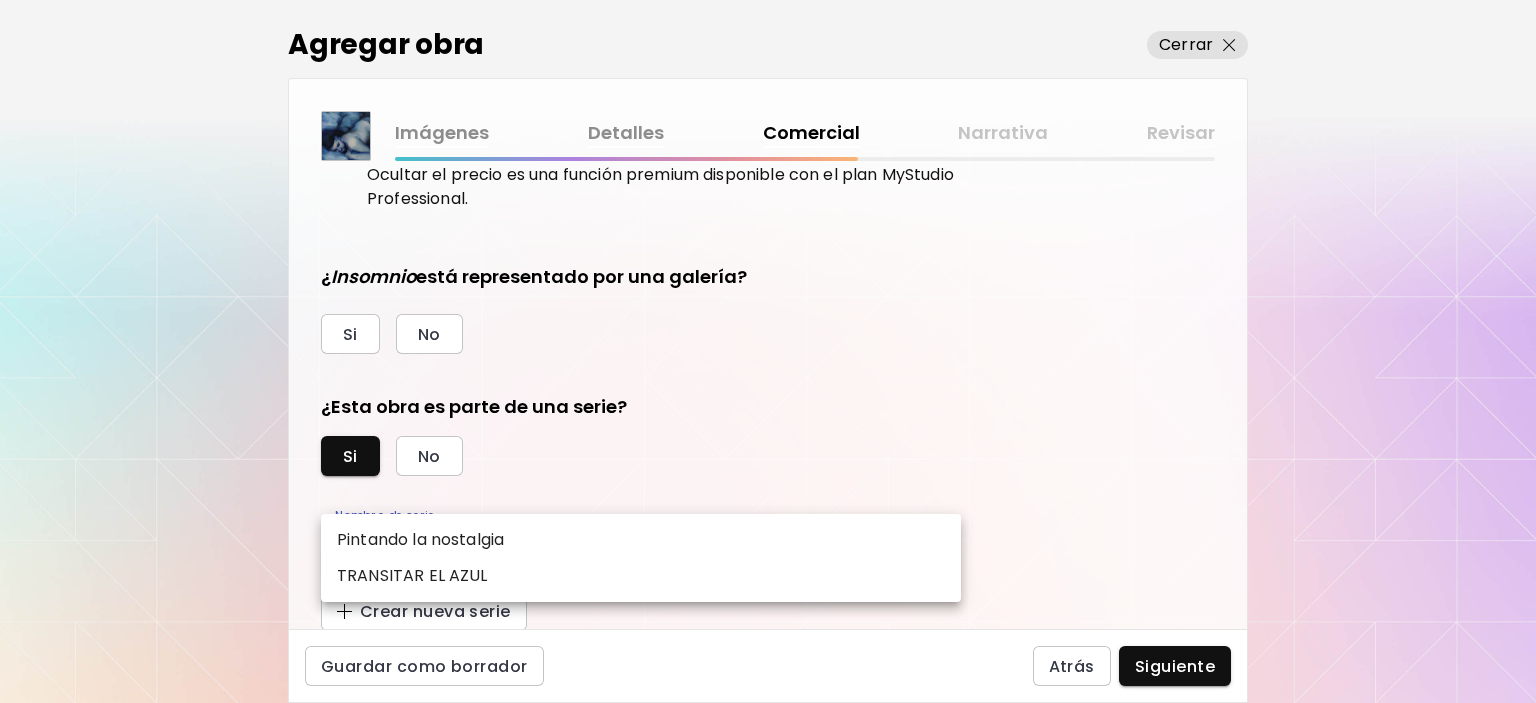 click on "TRANSITAR EL AZUL" at bounding box center (412, 576) 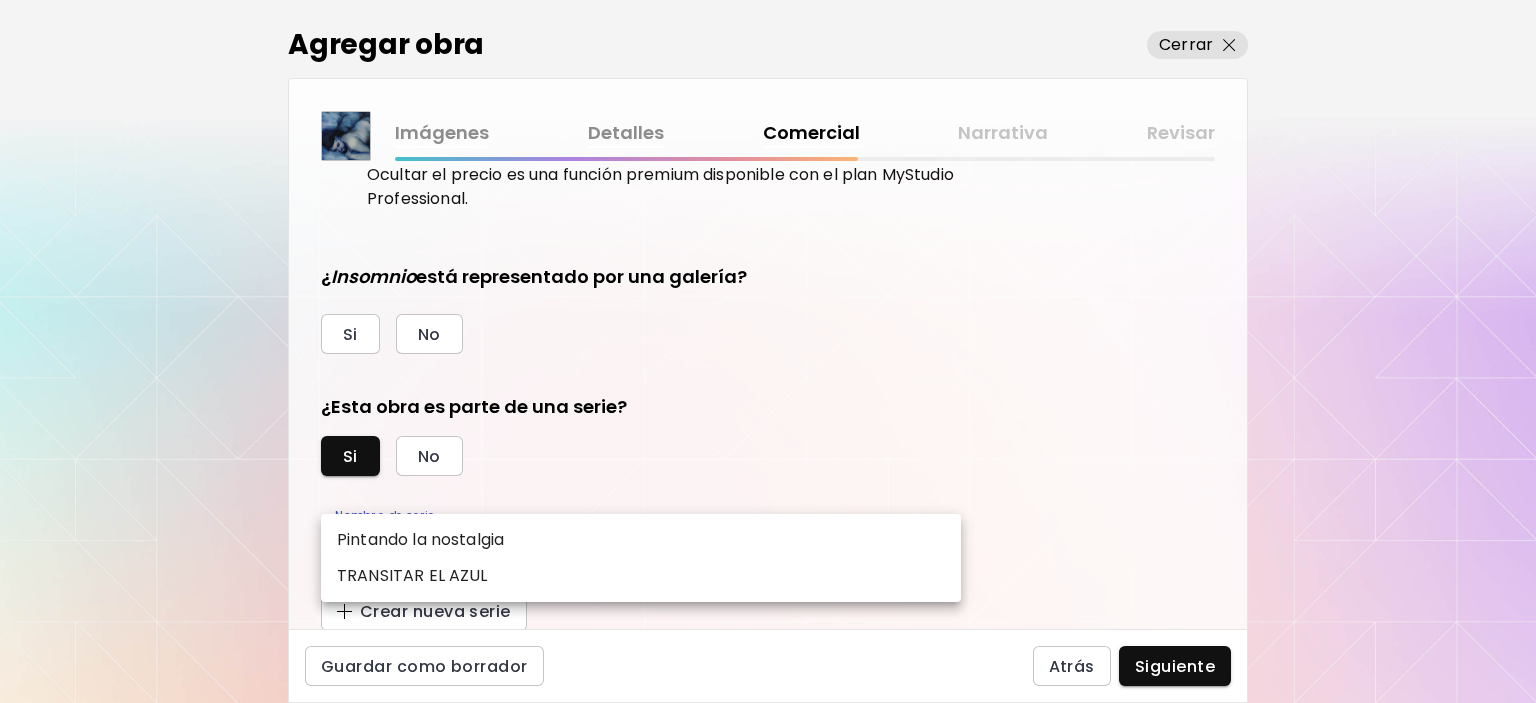type on "**********" 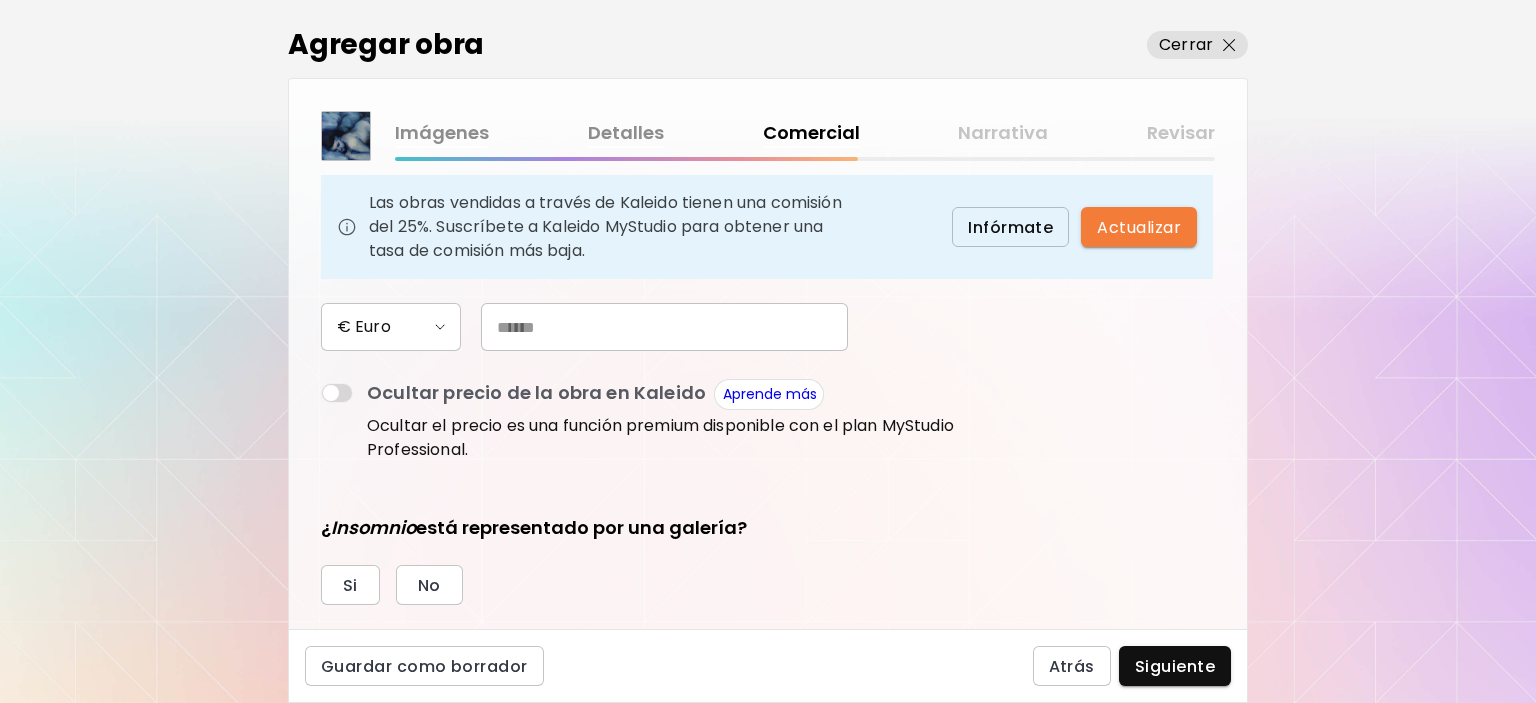 scroll, scrollTop: 149, scrollLeft: 0, axis: vertical 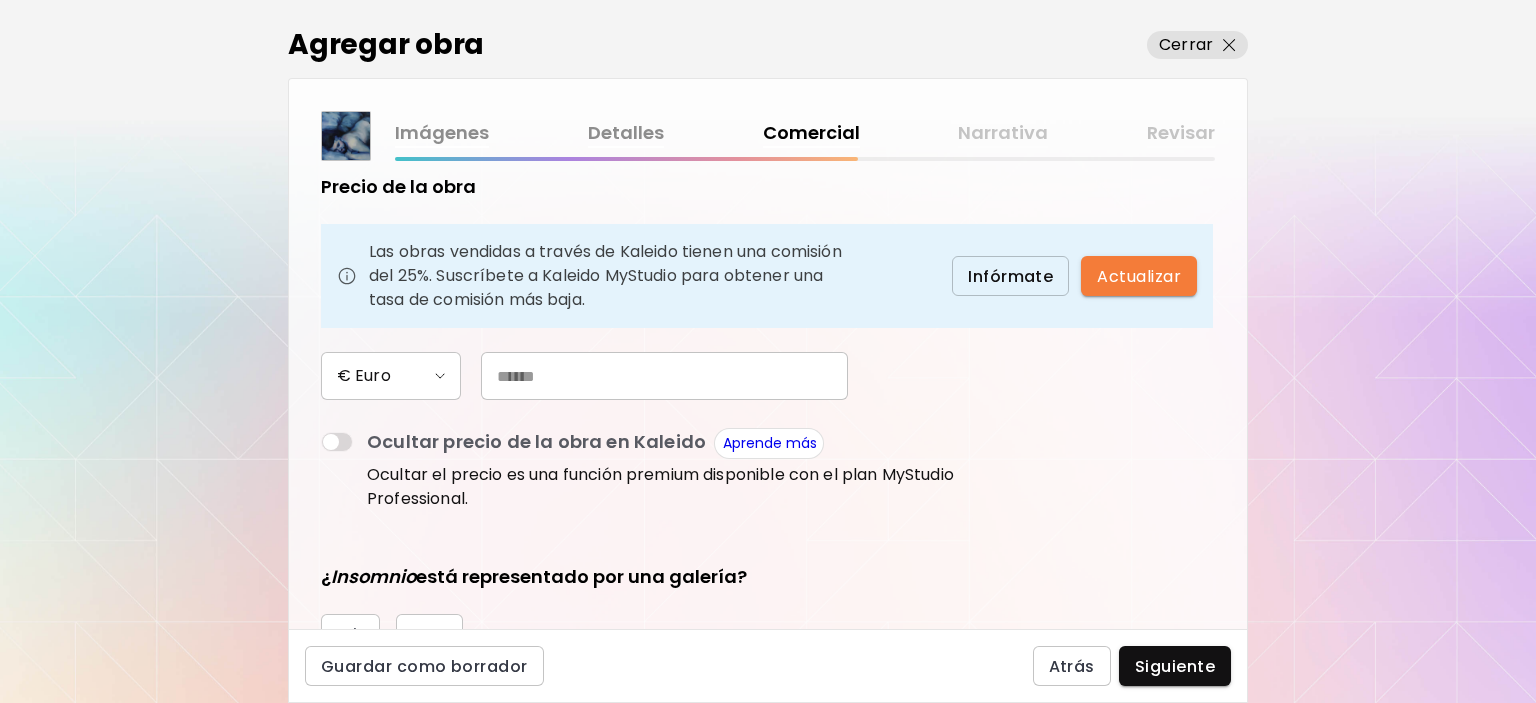 click at bounding box center [664, 376] 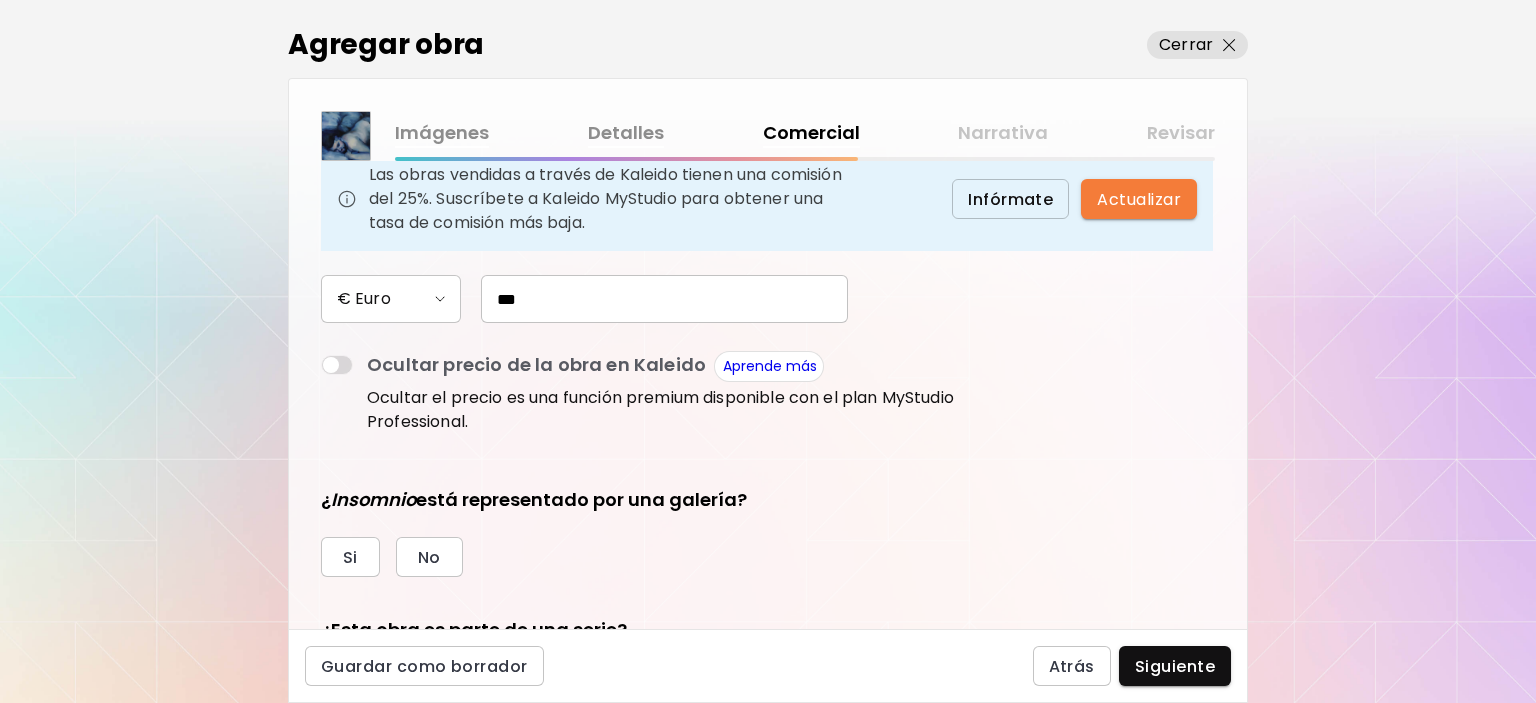 scroll, scrollTop: 349, scrollLeft: 0, axis: vertical 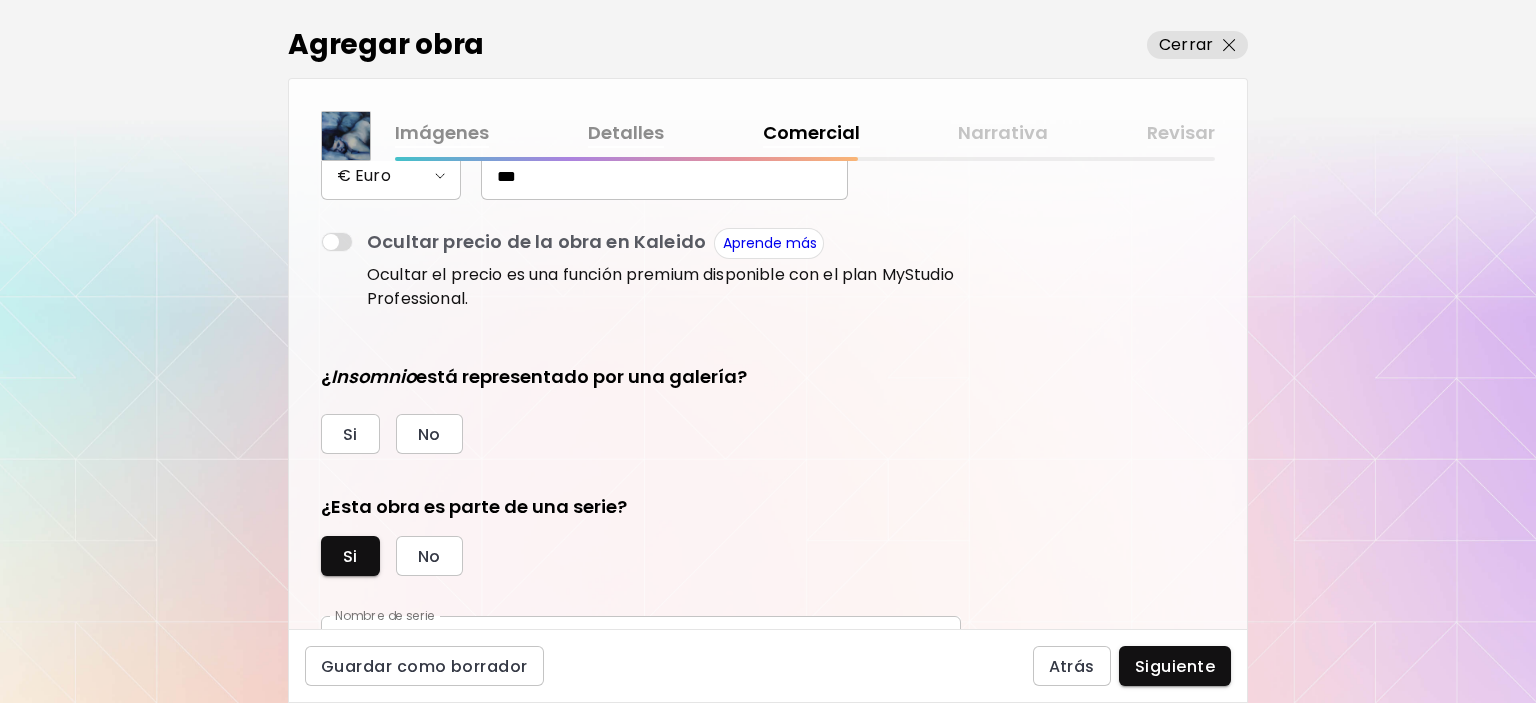 type on "***" 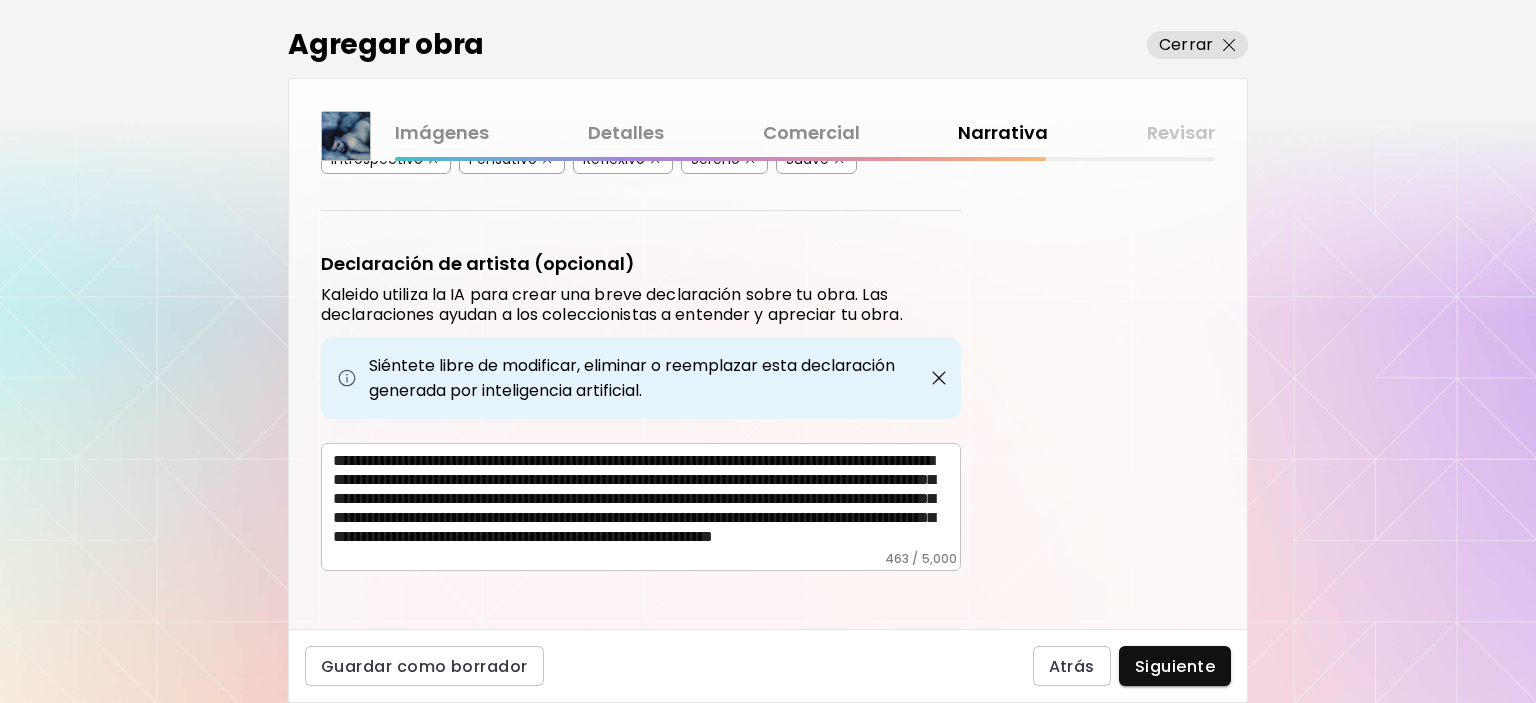 scroll, scrollTop: 628, scrollLeft: 0, axis: vertical 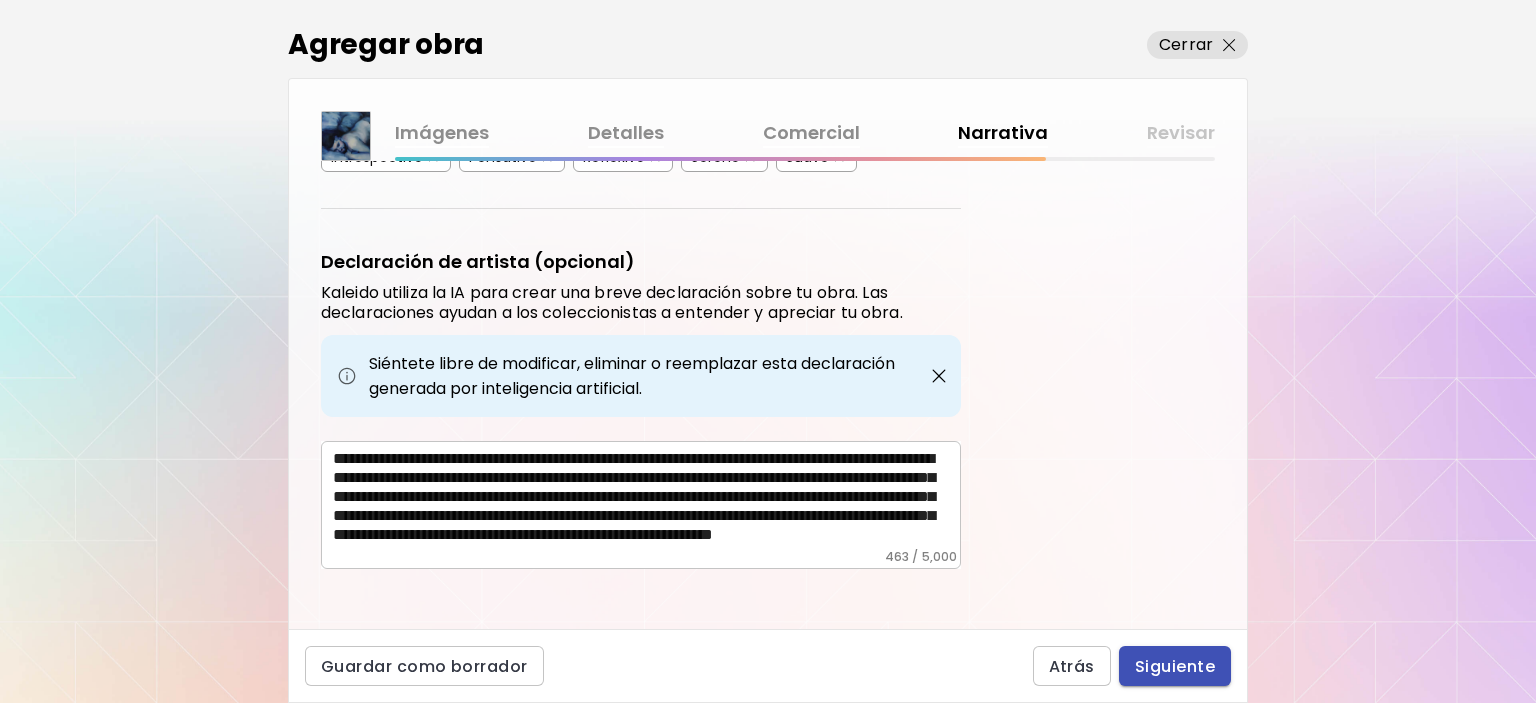 click on "Siguiente" at bounding box center (1175, 666) 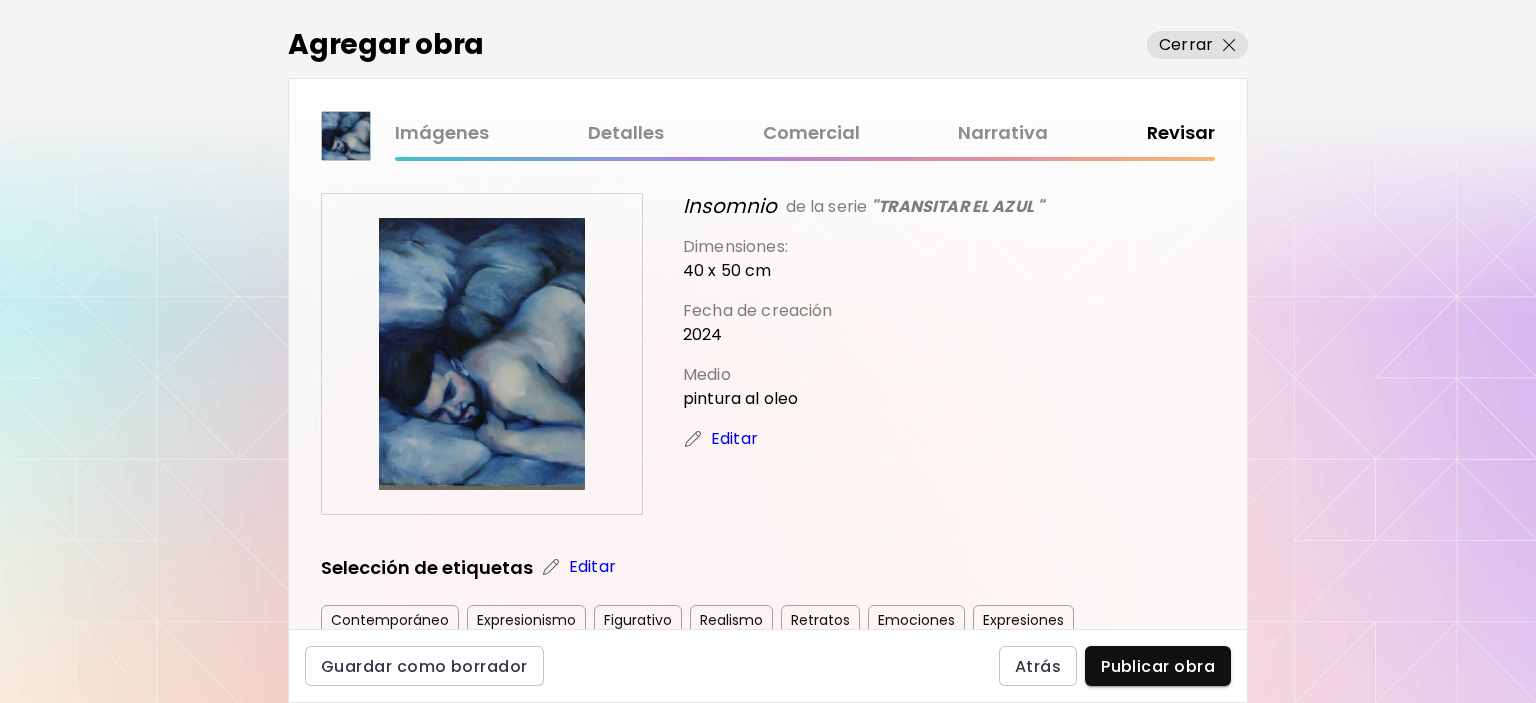 scroll, scrollTop: 100, scrollLeft: 0, axis: vertical 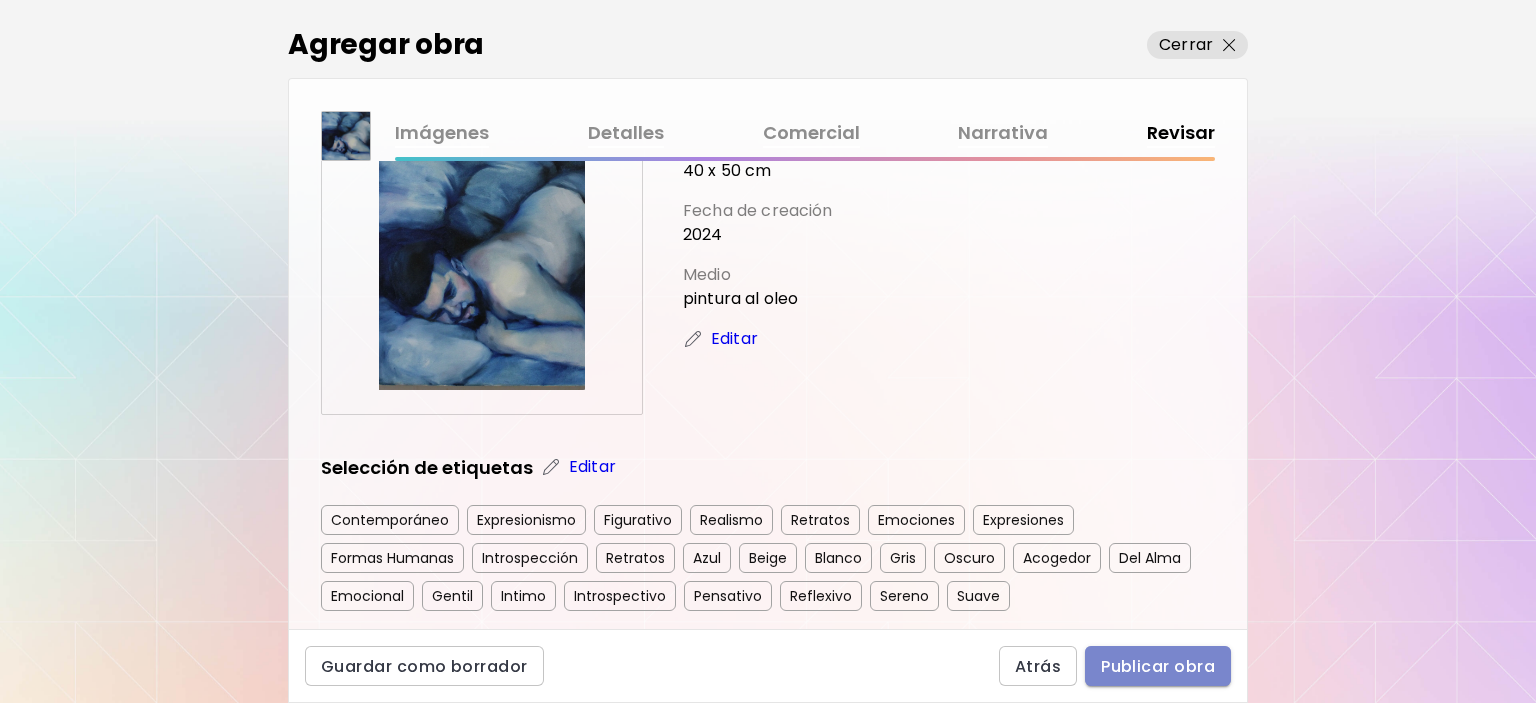 click on "Publicar obra" at bounding box center (1158, 666) 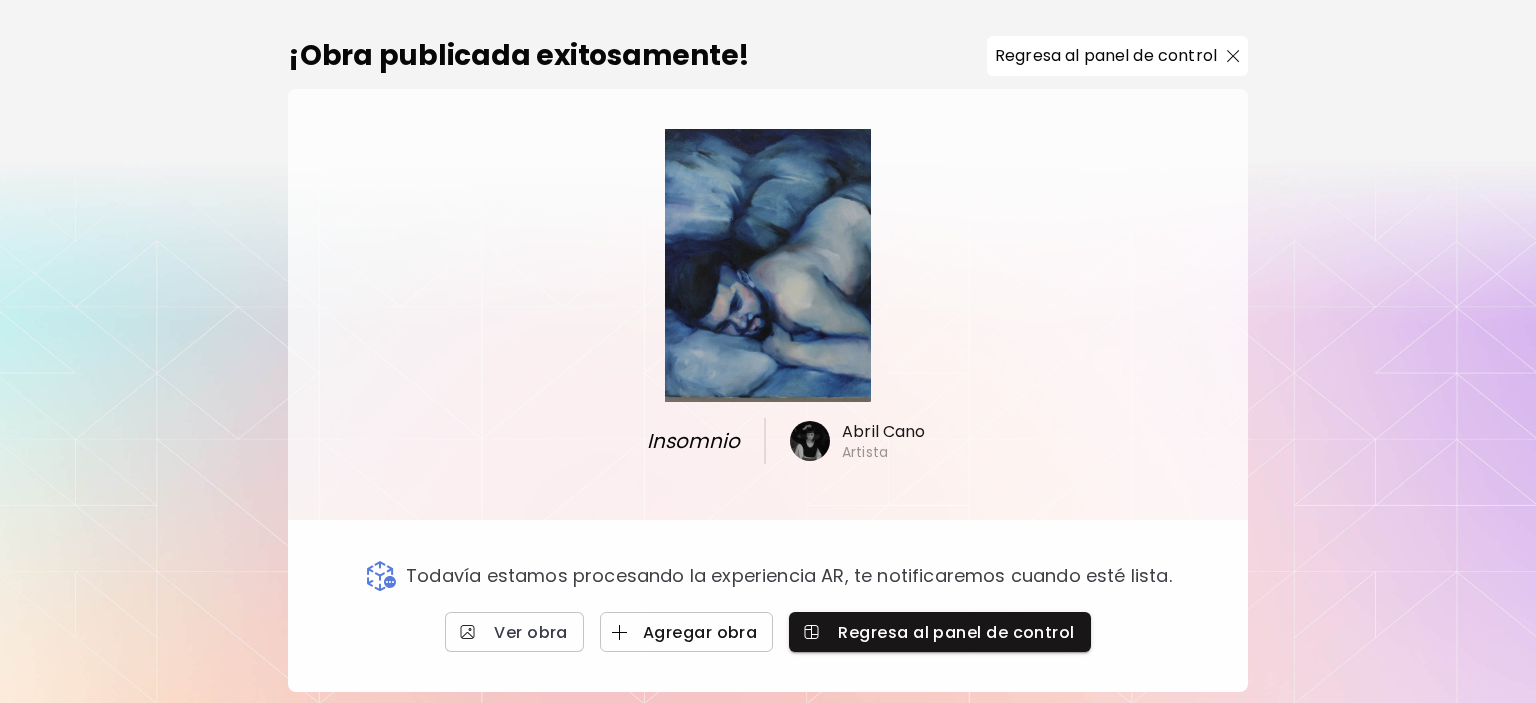 click on "Agregar obra" at bounding box center [687, 632] 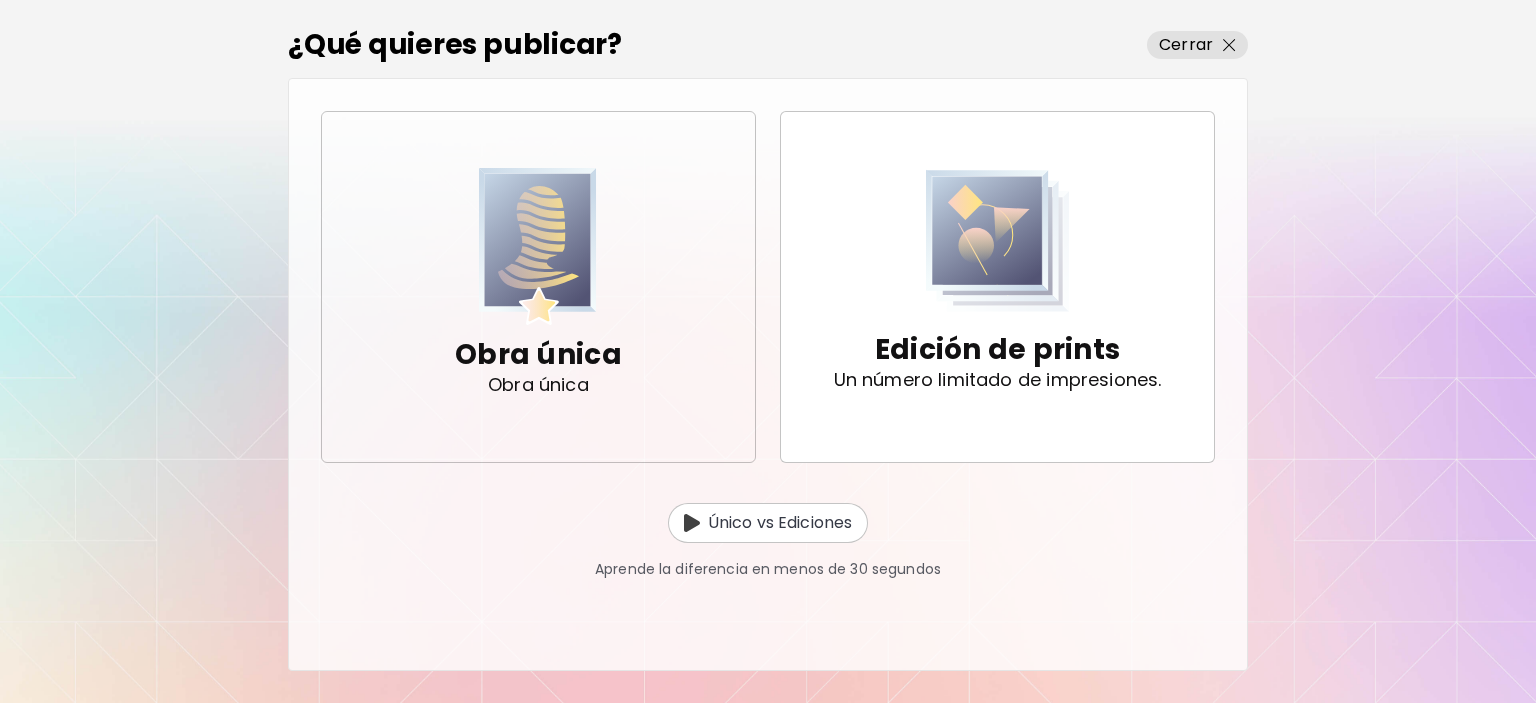 click on "Obra única Obra única" at bounding box center (538, 287) 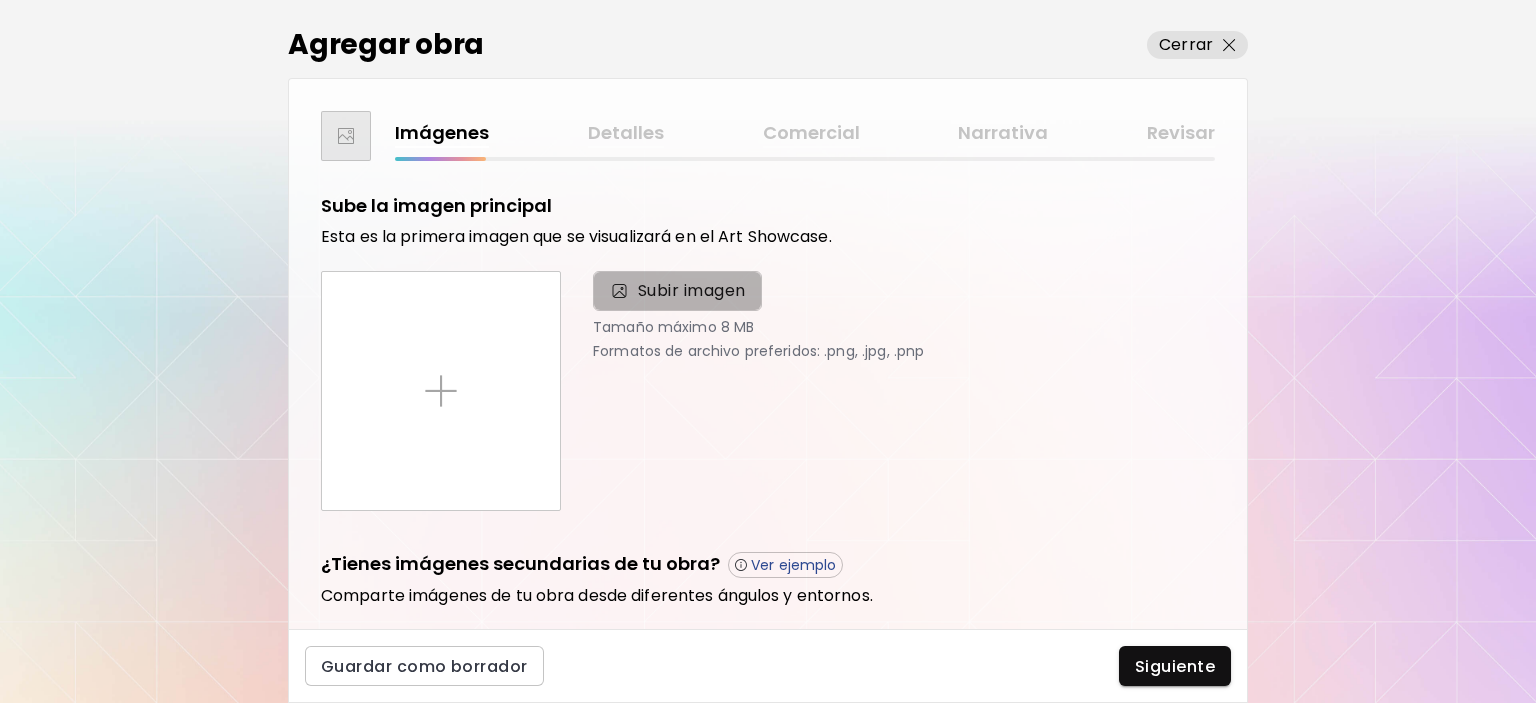 click on "Subir imagen" at bounding box center (692, 291) 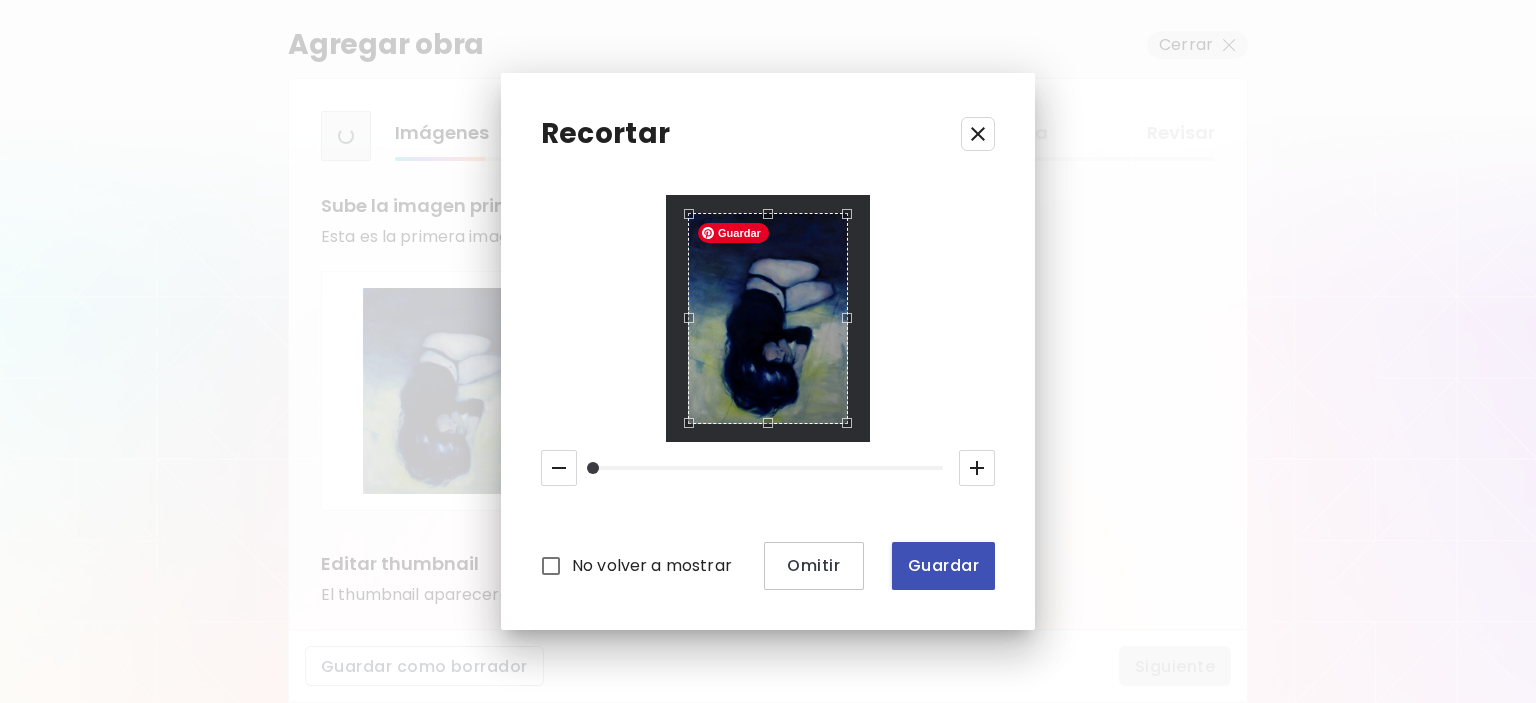 click on "Guardar" at bounding box center (943, 565) 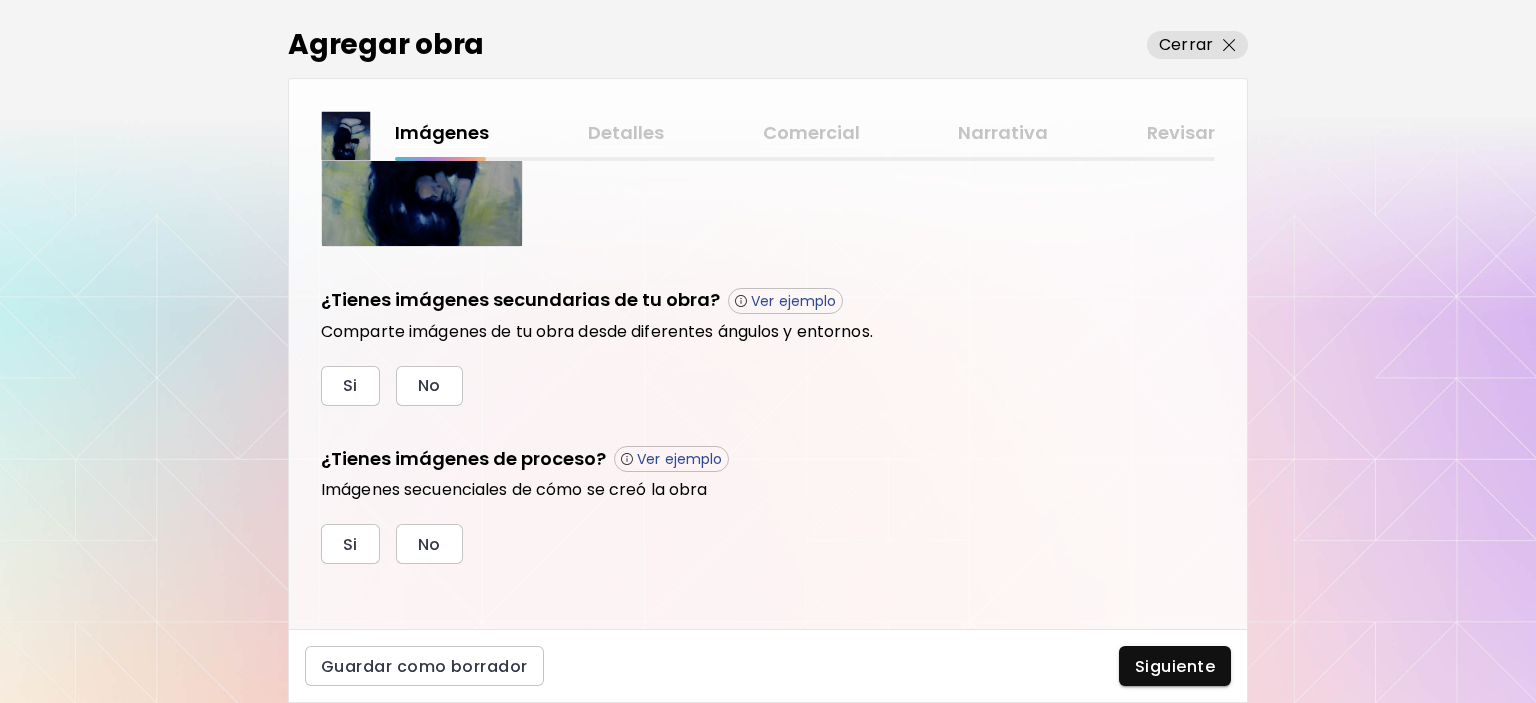 scroll, scrollTop: 588, scrollLeft: 0, axis: vertical 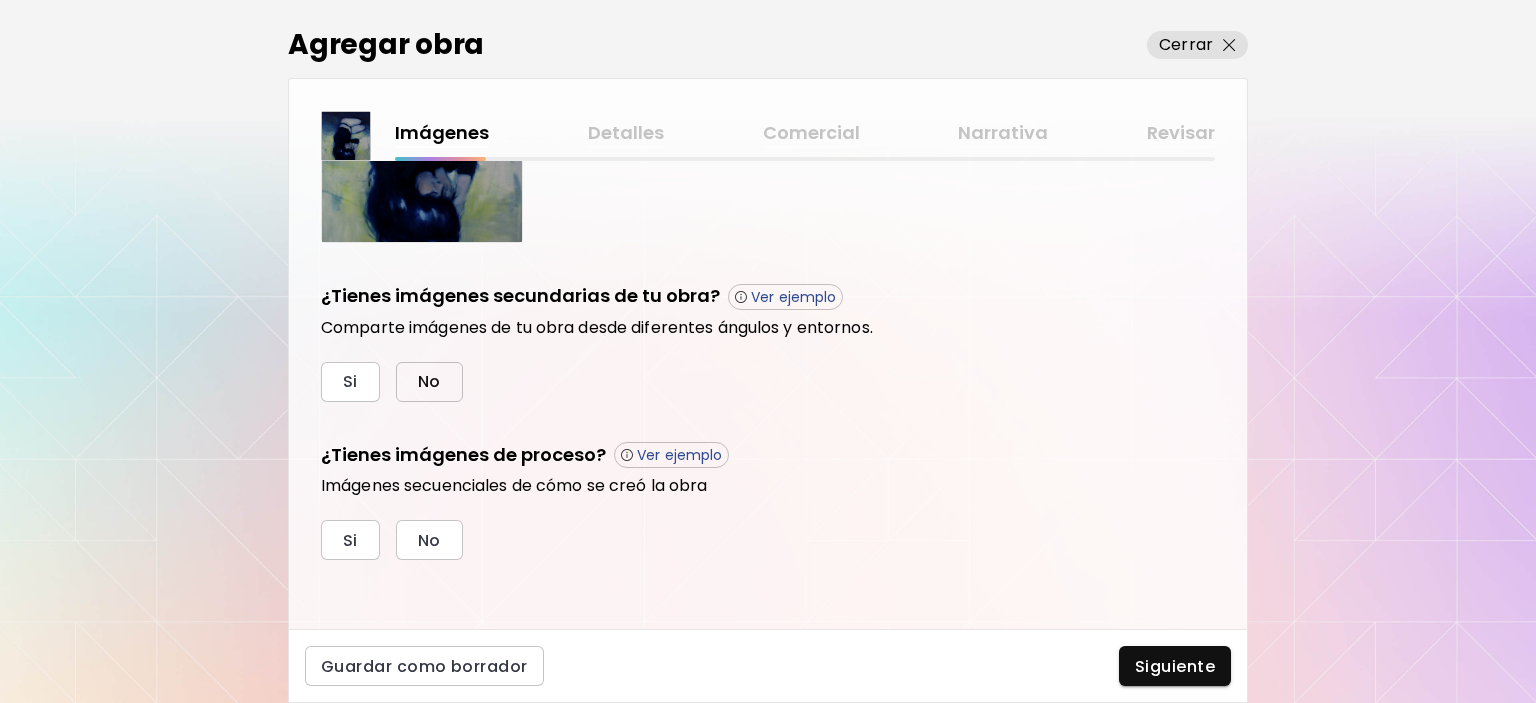 click on "No" at bounding box center (429, 382) 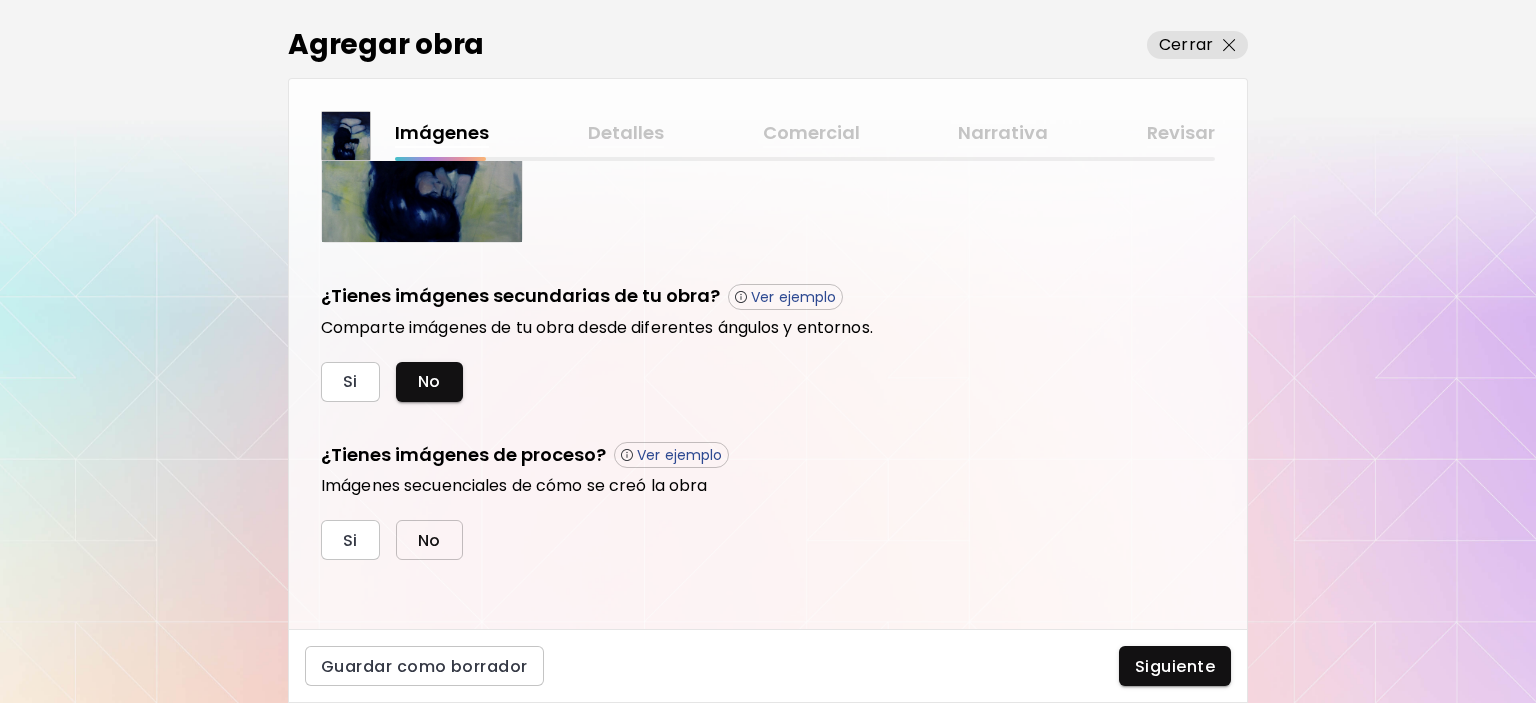 drag, startPoint x: 422, startPoint y: 536, endPoint x: 727, endPoint y: 585, distance: 308.91098 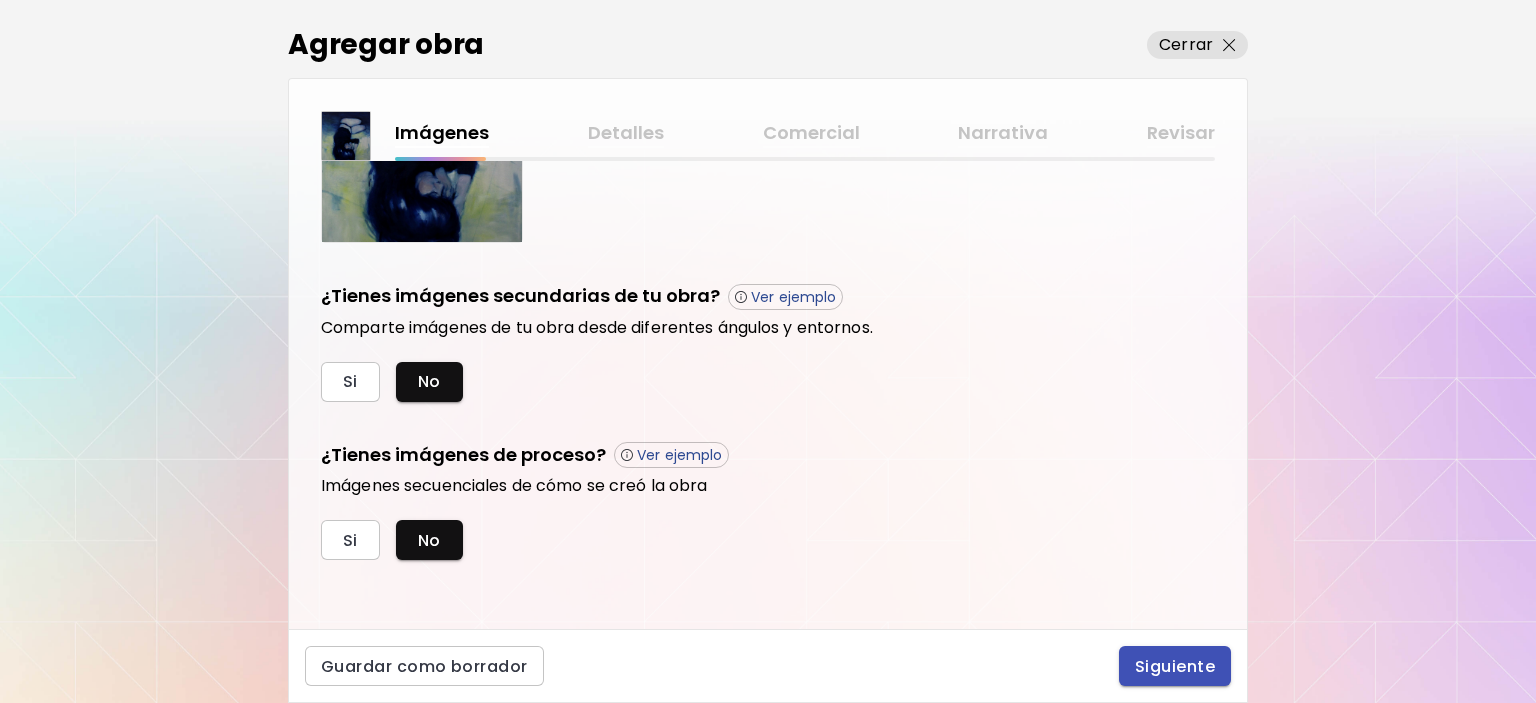 click on "Siguiente" at bounding box center (1175, 666) 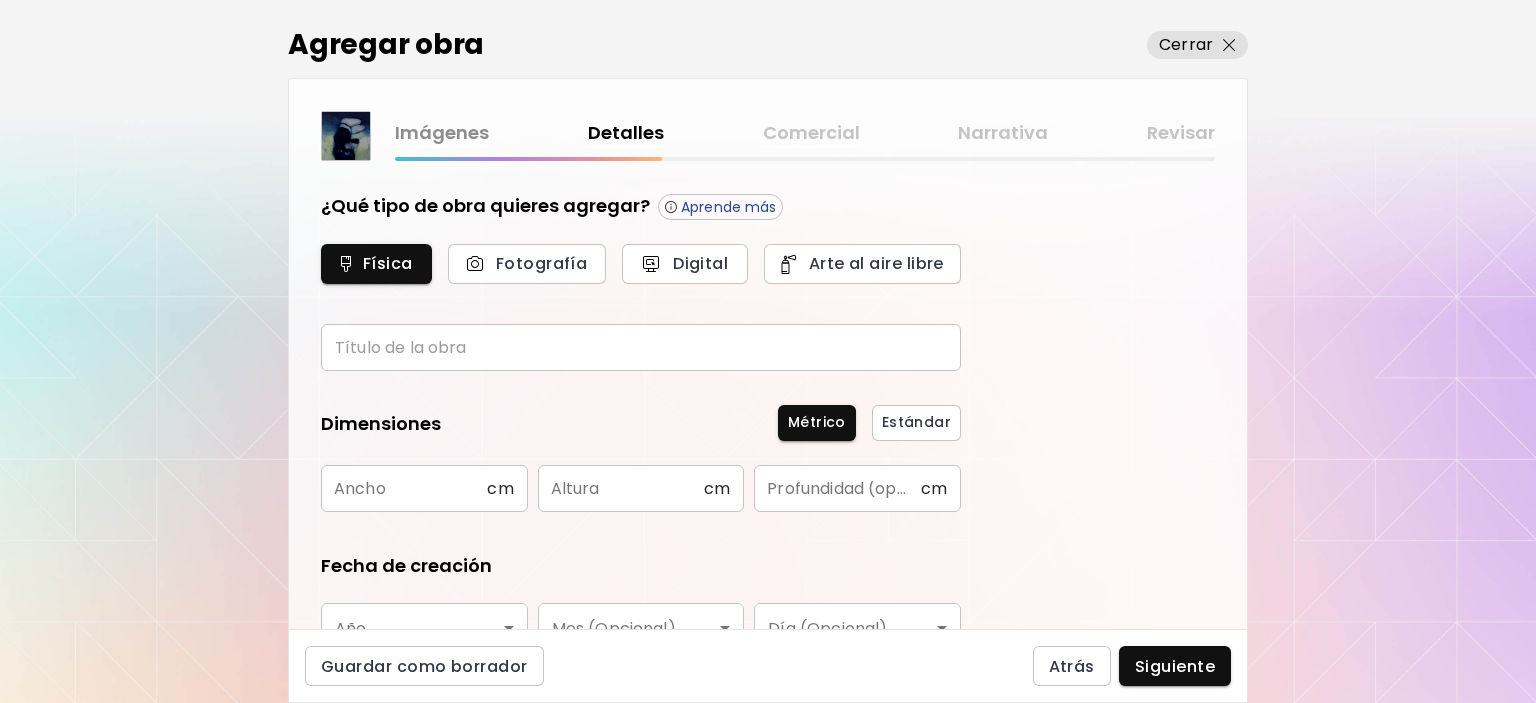 click at bounding box center (641, 347) 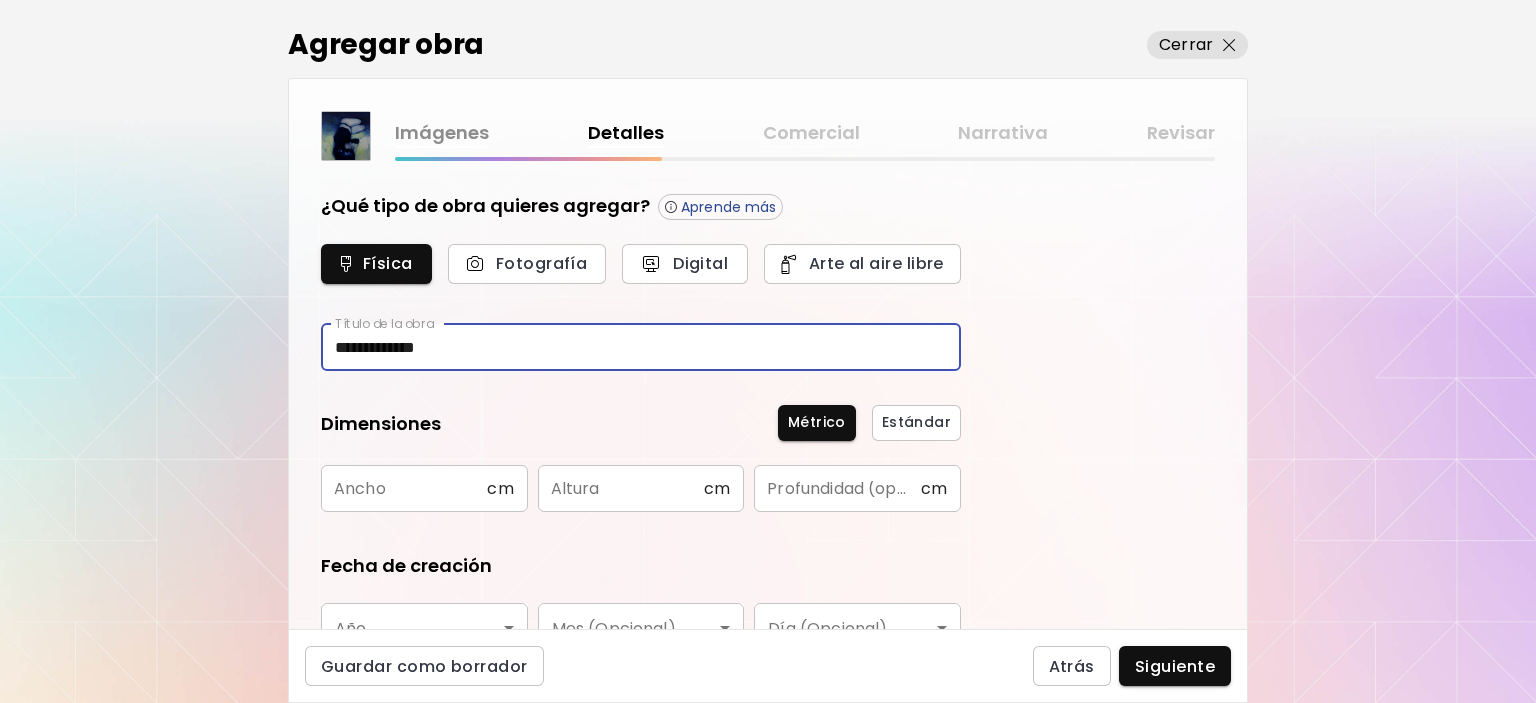 type on "**********" 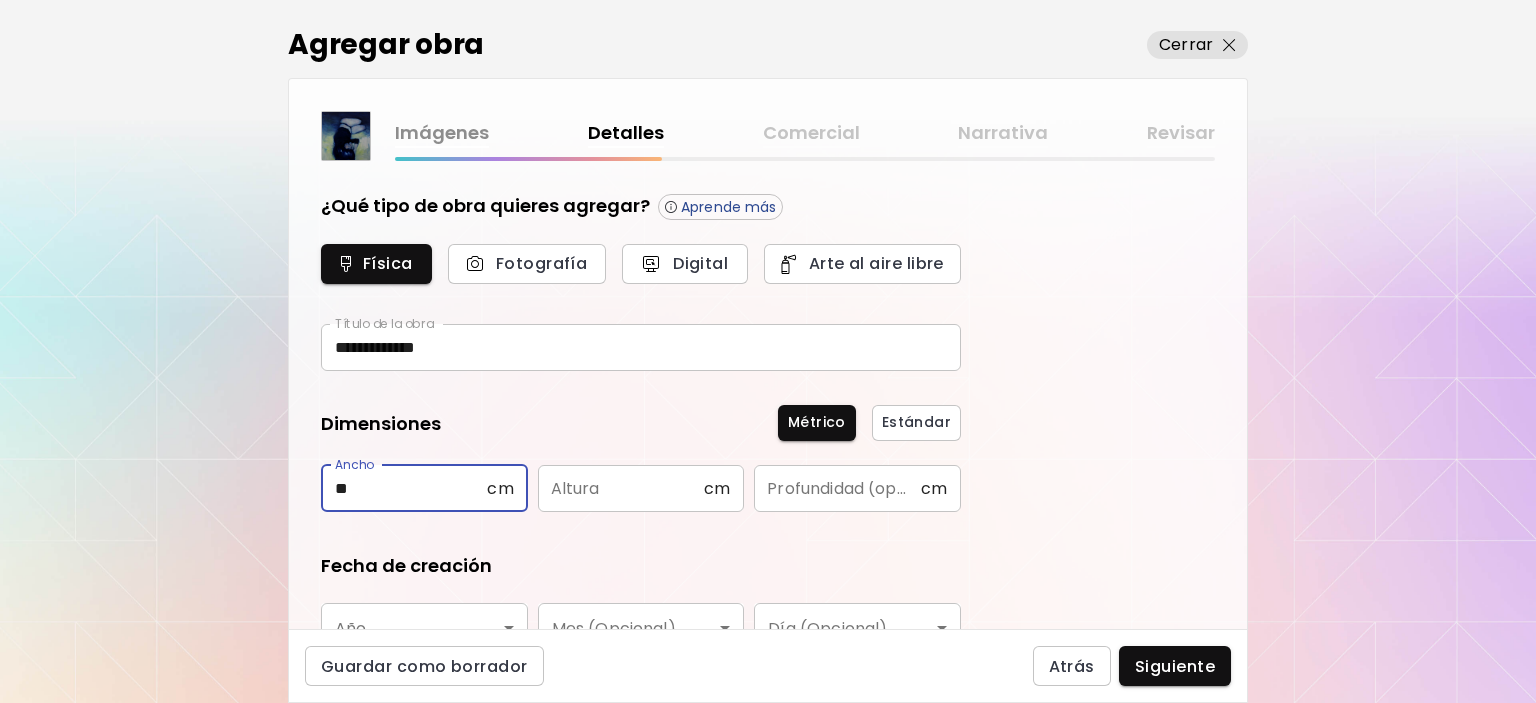 type on "**" 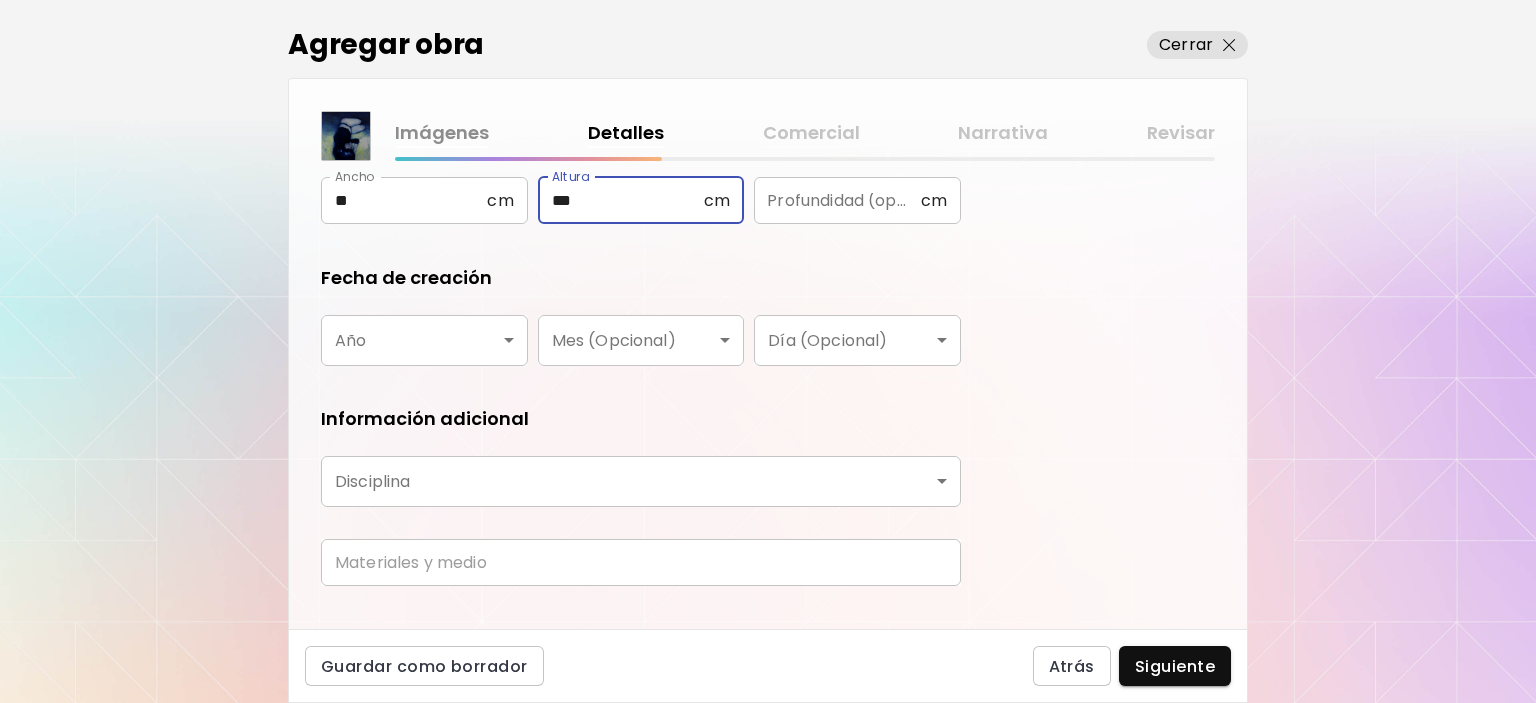 scroll, scrollTop: 300, scrollLeft: 0, axis: vertical 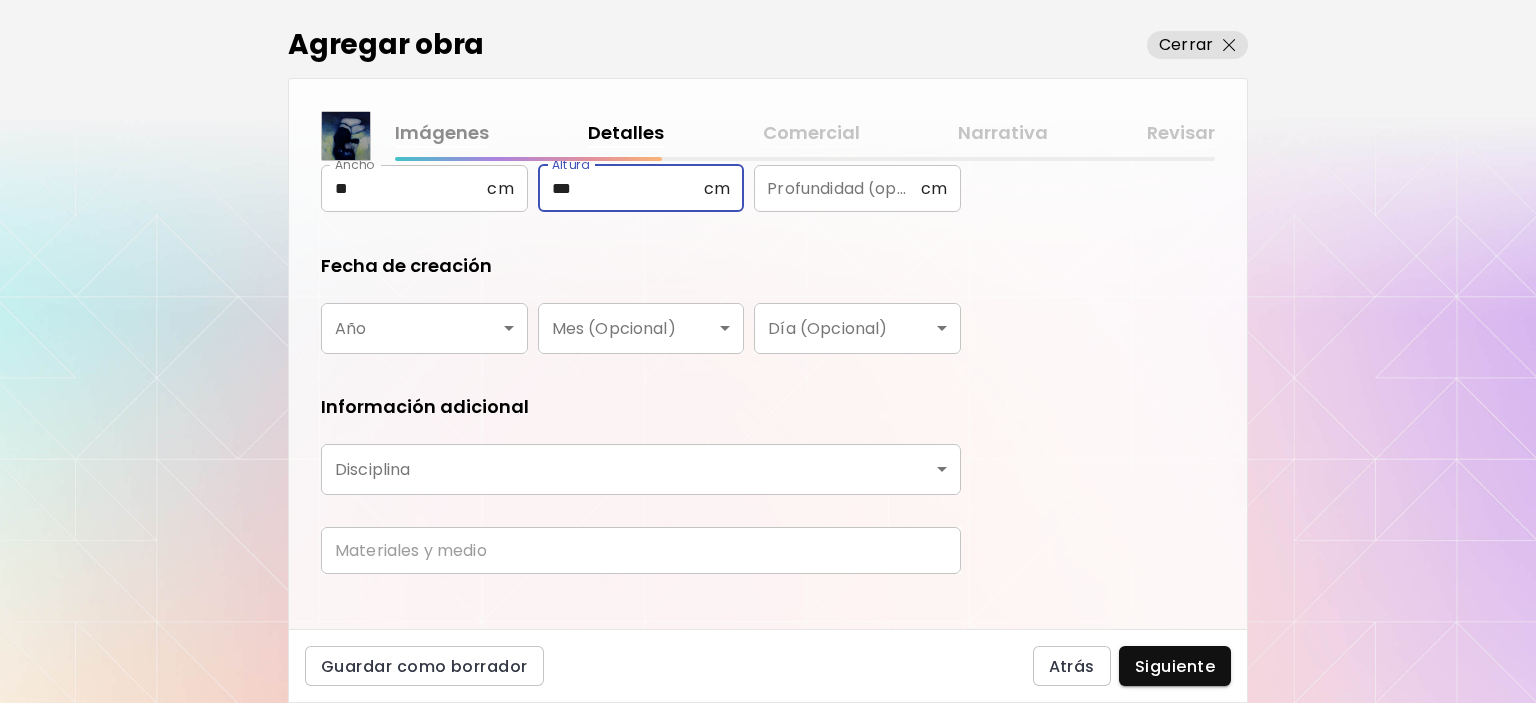type on "***" 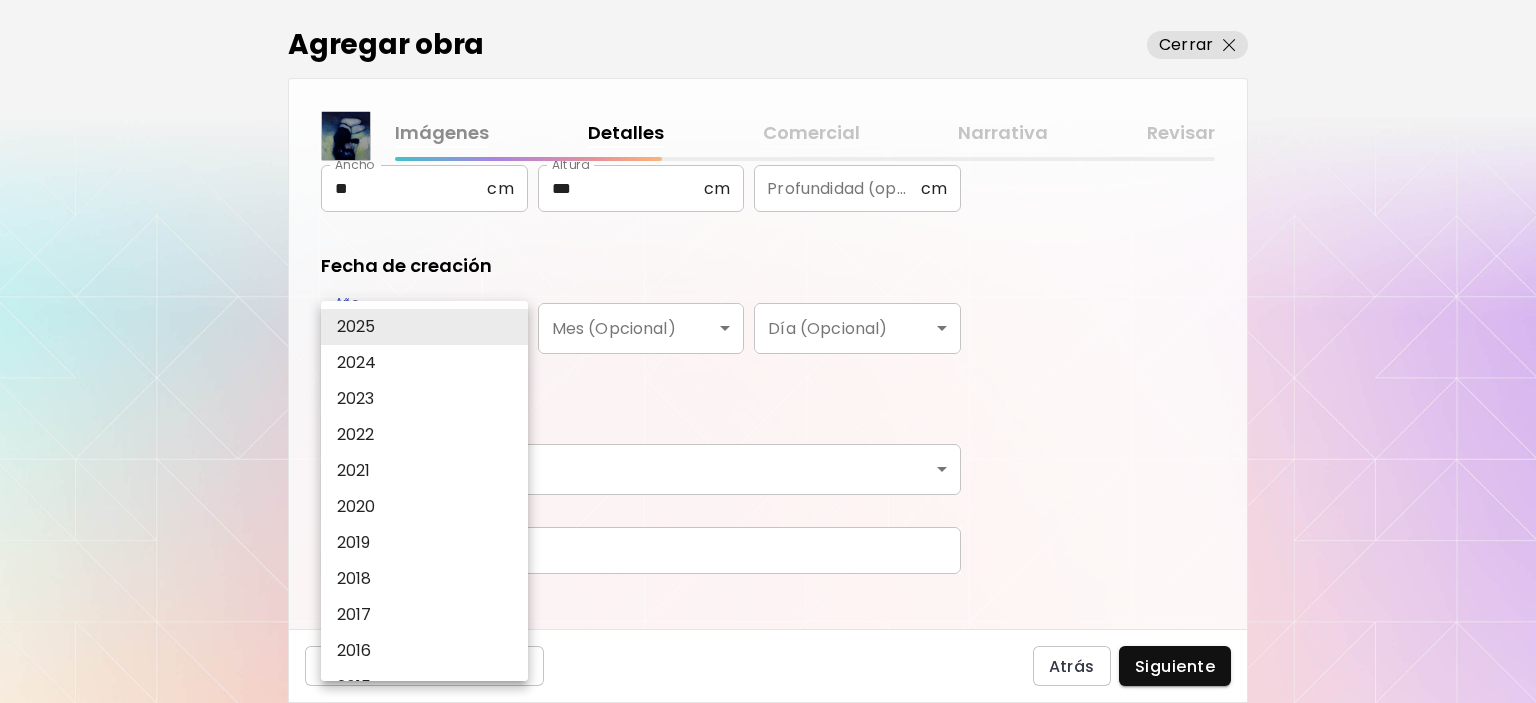 click on "2024" at bounding box center (429, 363) 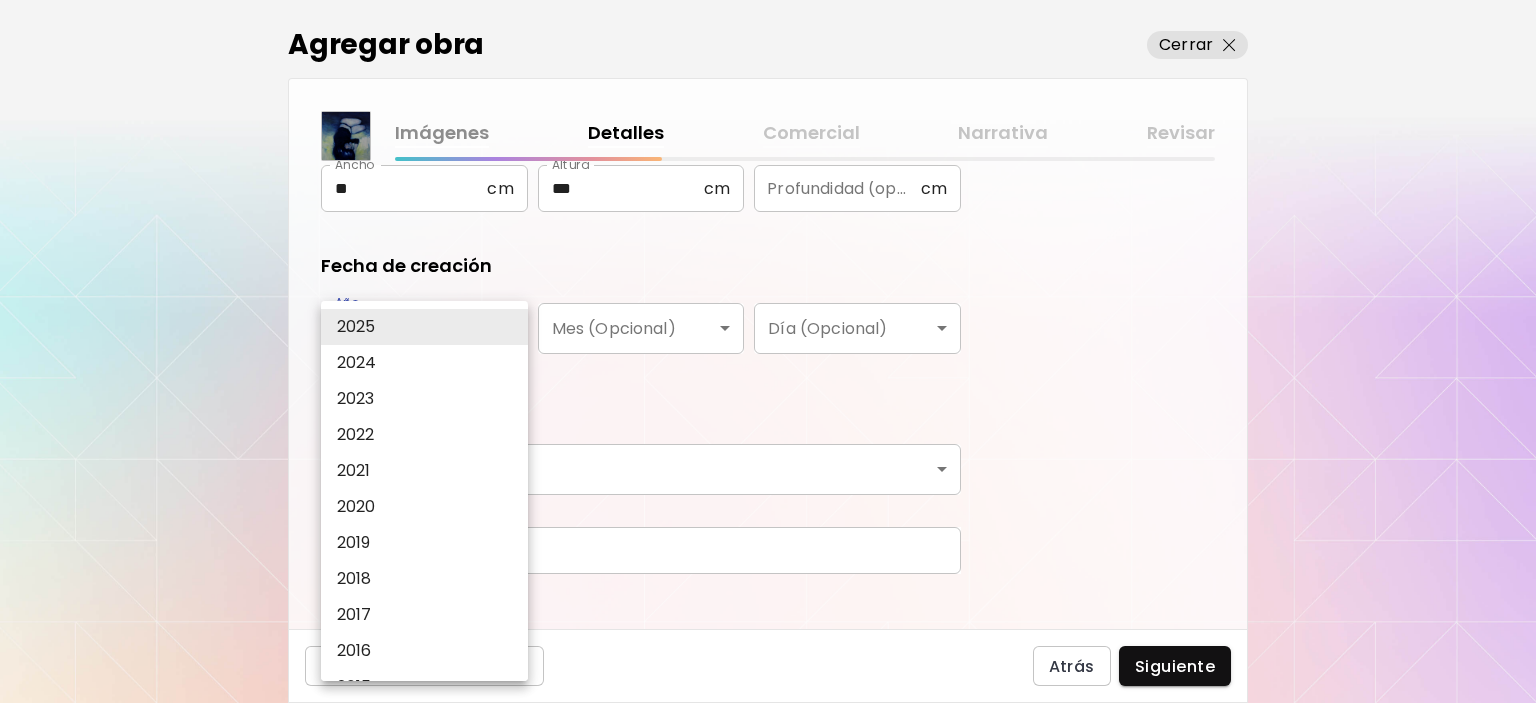 type on "****" 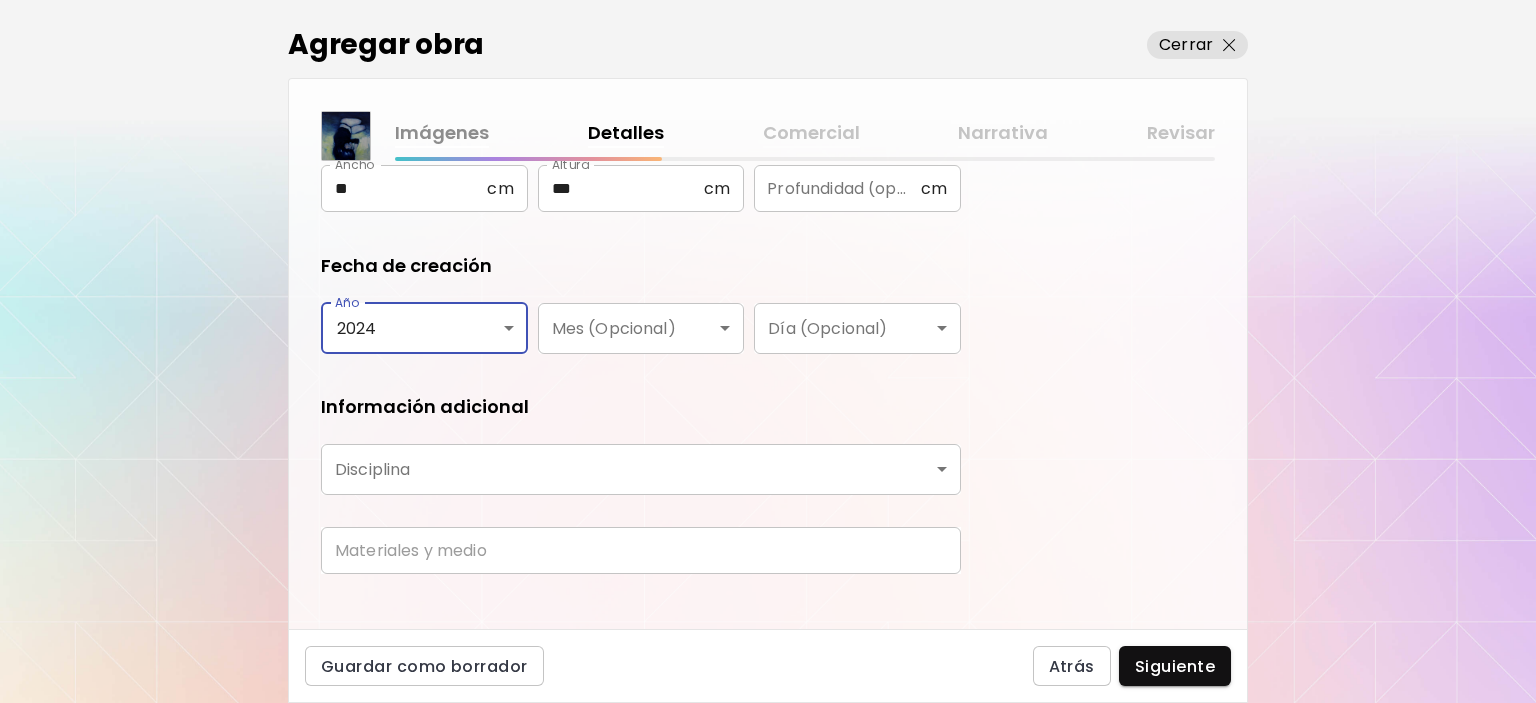 click on "**********" at bounding box center [768, 351] 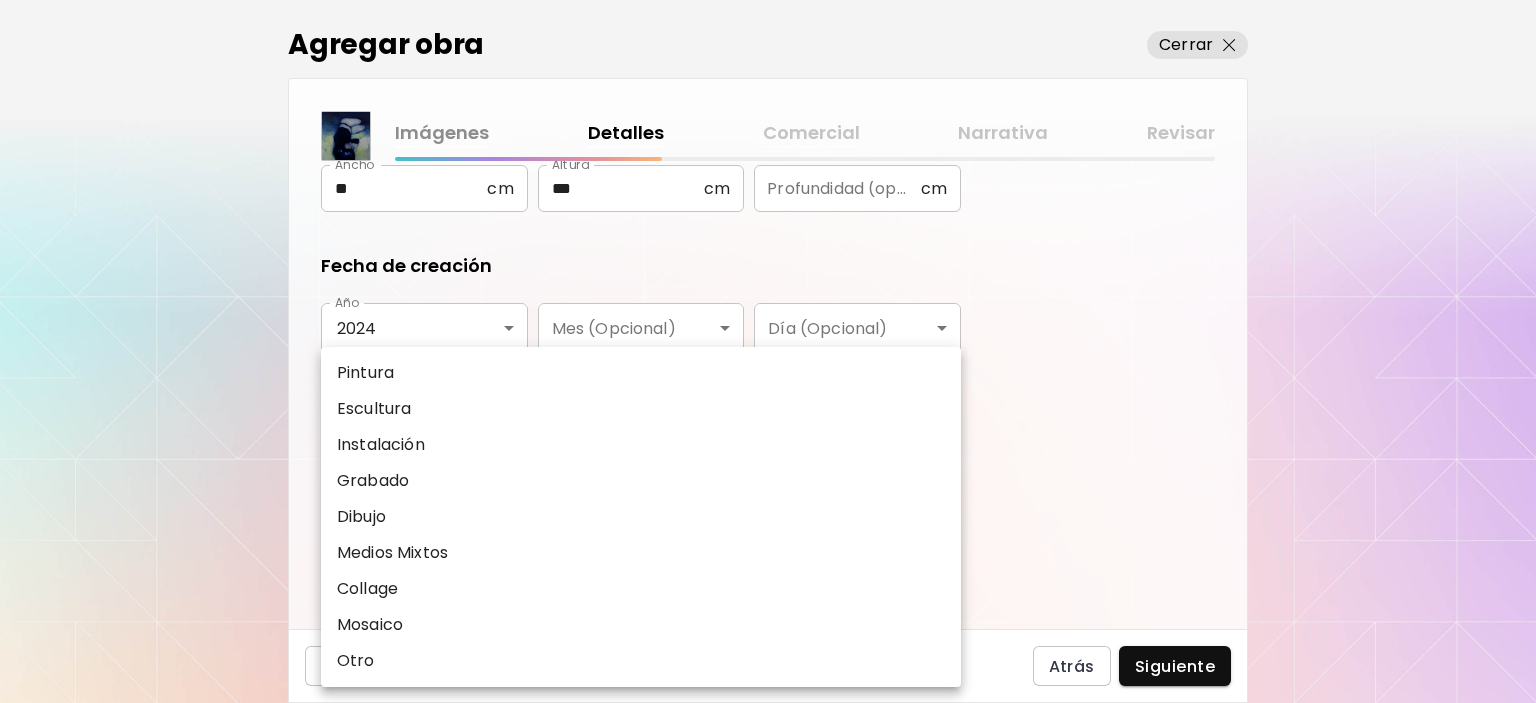 click on "Pintura" at bounding box center [641, 373] 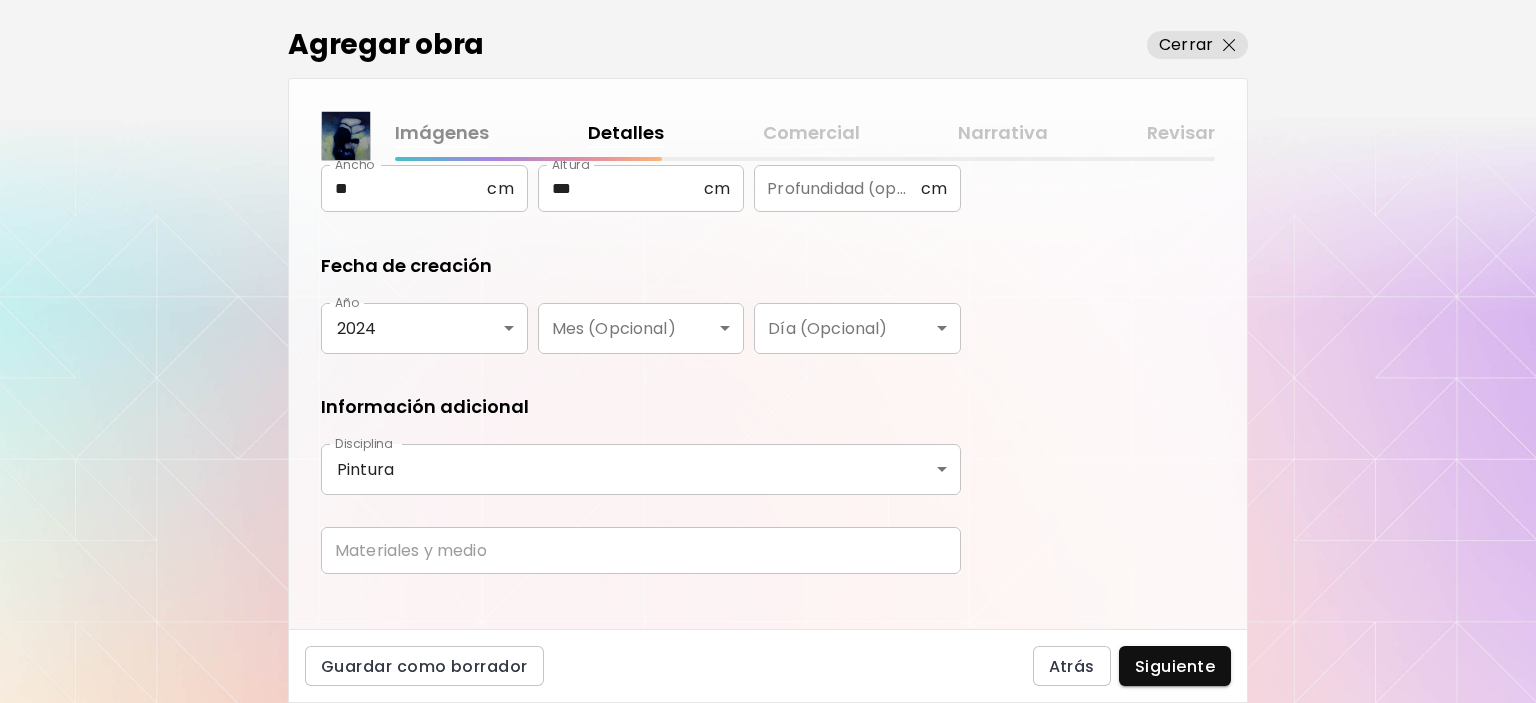 drag, startPoint x: 484, startPoint y: 552, endPoint x: 484, endPoint y: 535, distance: 17 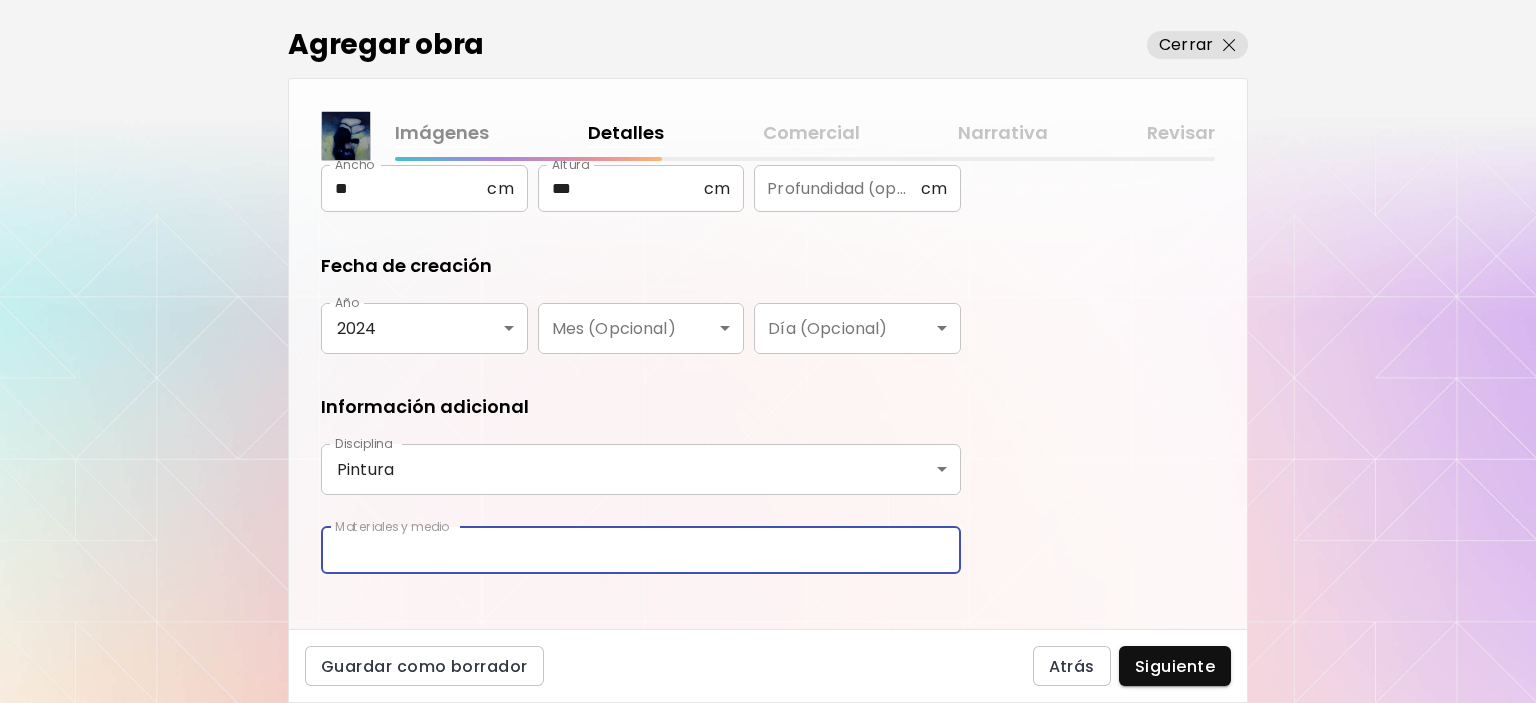 type on "**********" 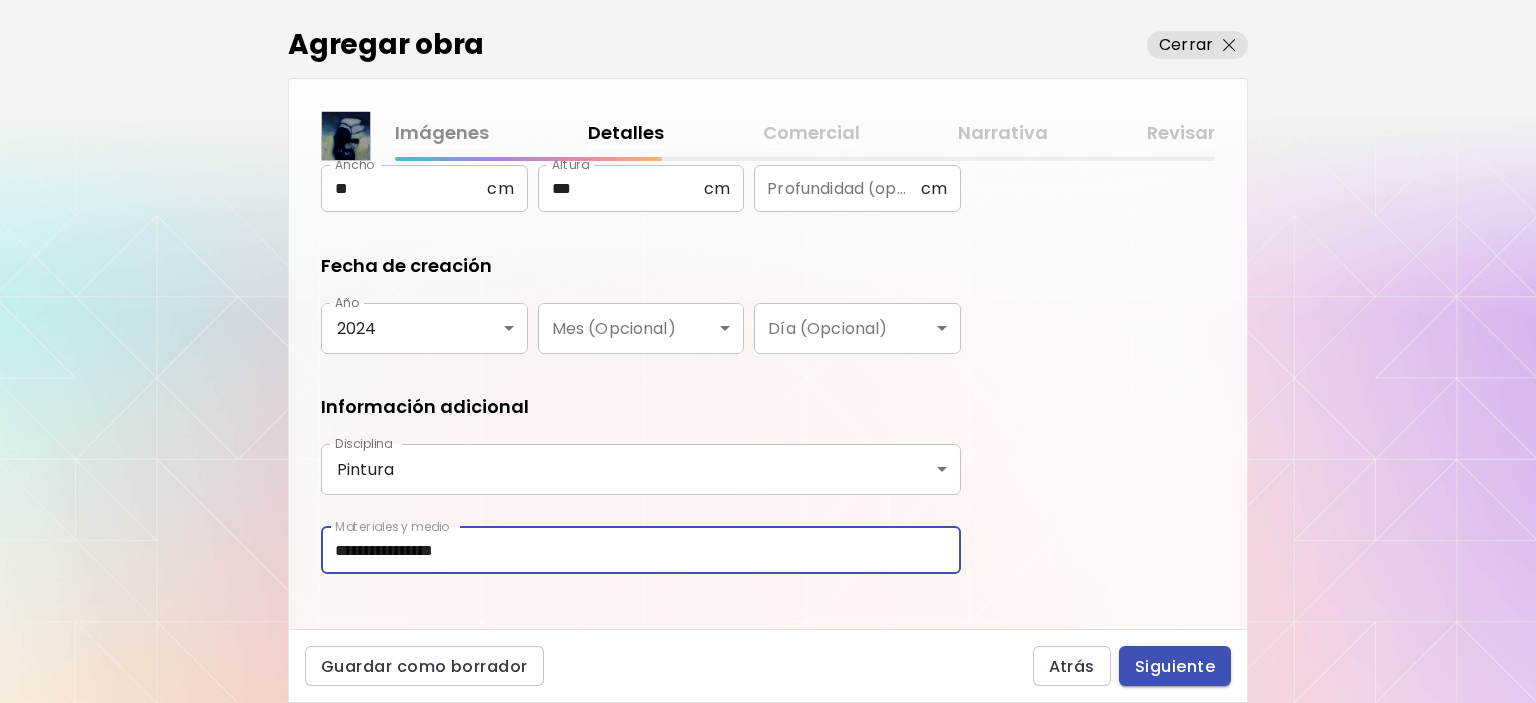 click on "Siguiente" at bounding box center [1175, 666] 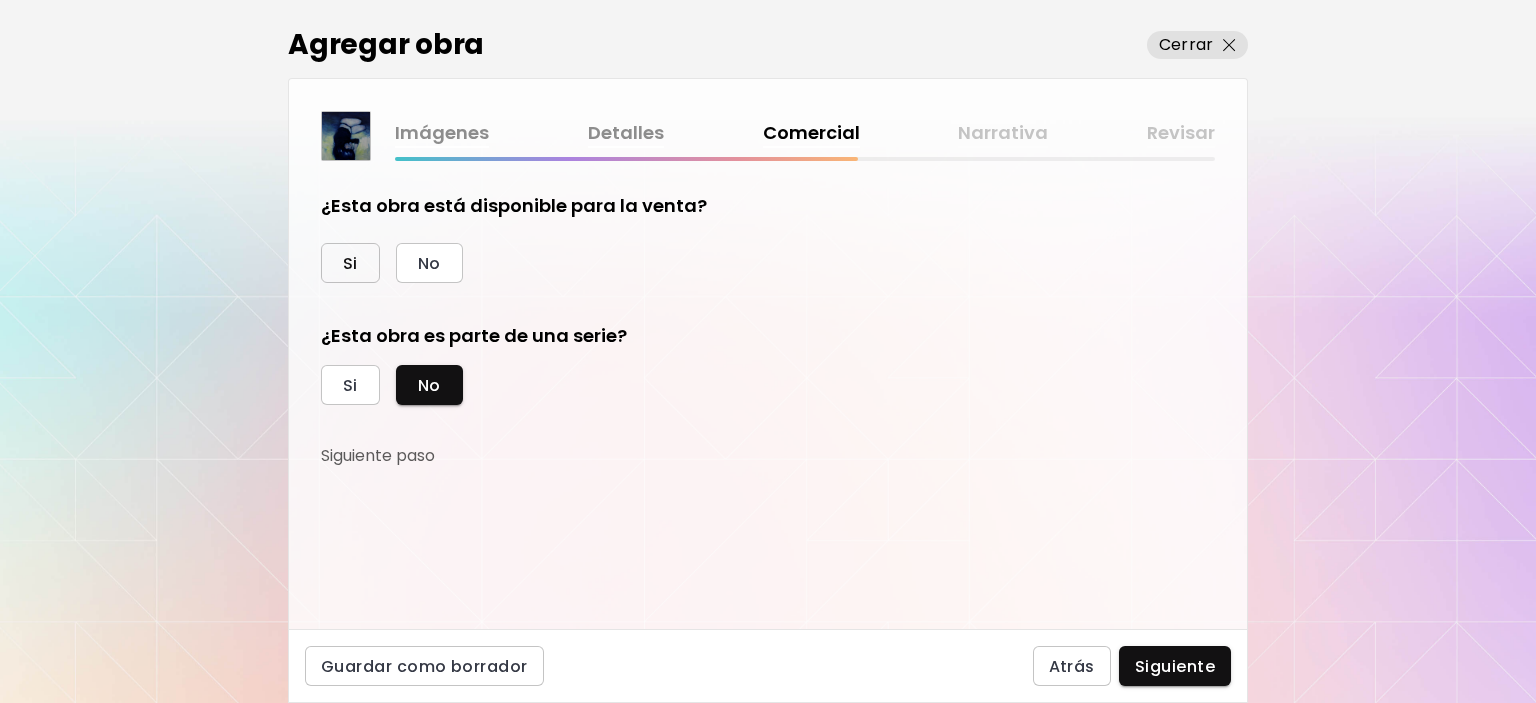 click on "Si" at bounding box center [350, 263] 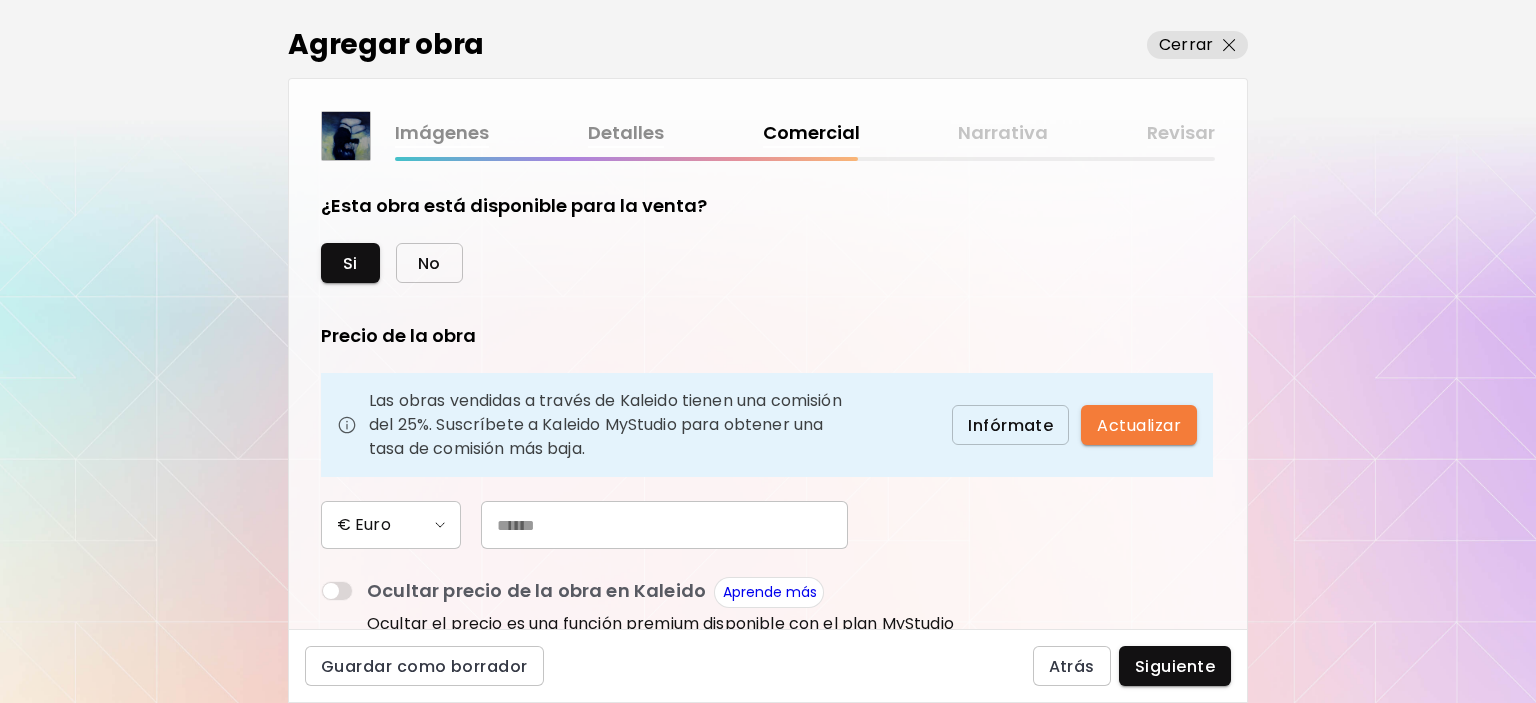 click on "No" at bounding box center (429, 263) 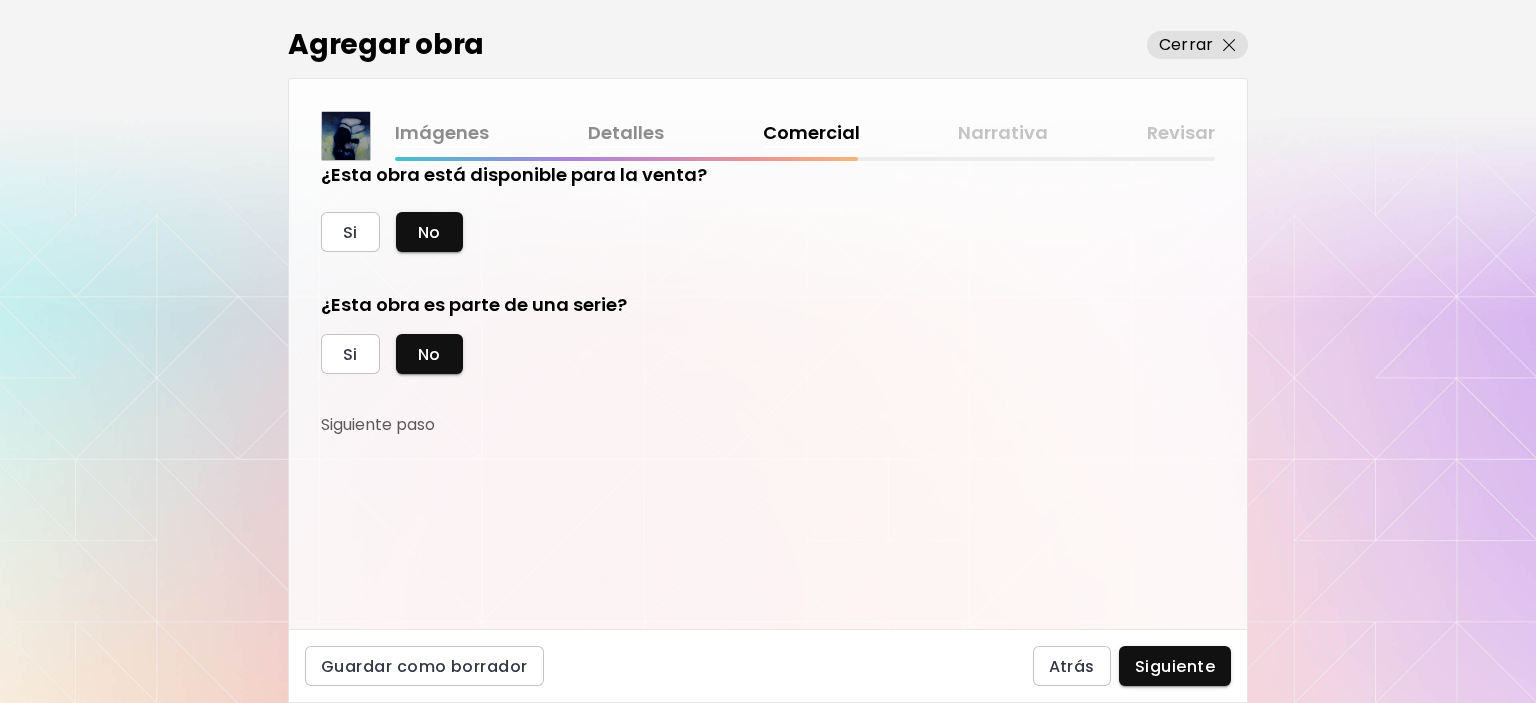 scroll, scrollTop: 32, scrollLeft: 0, axis: vertical 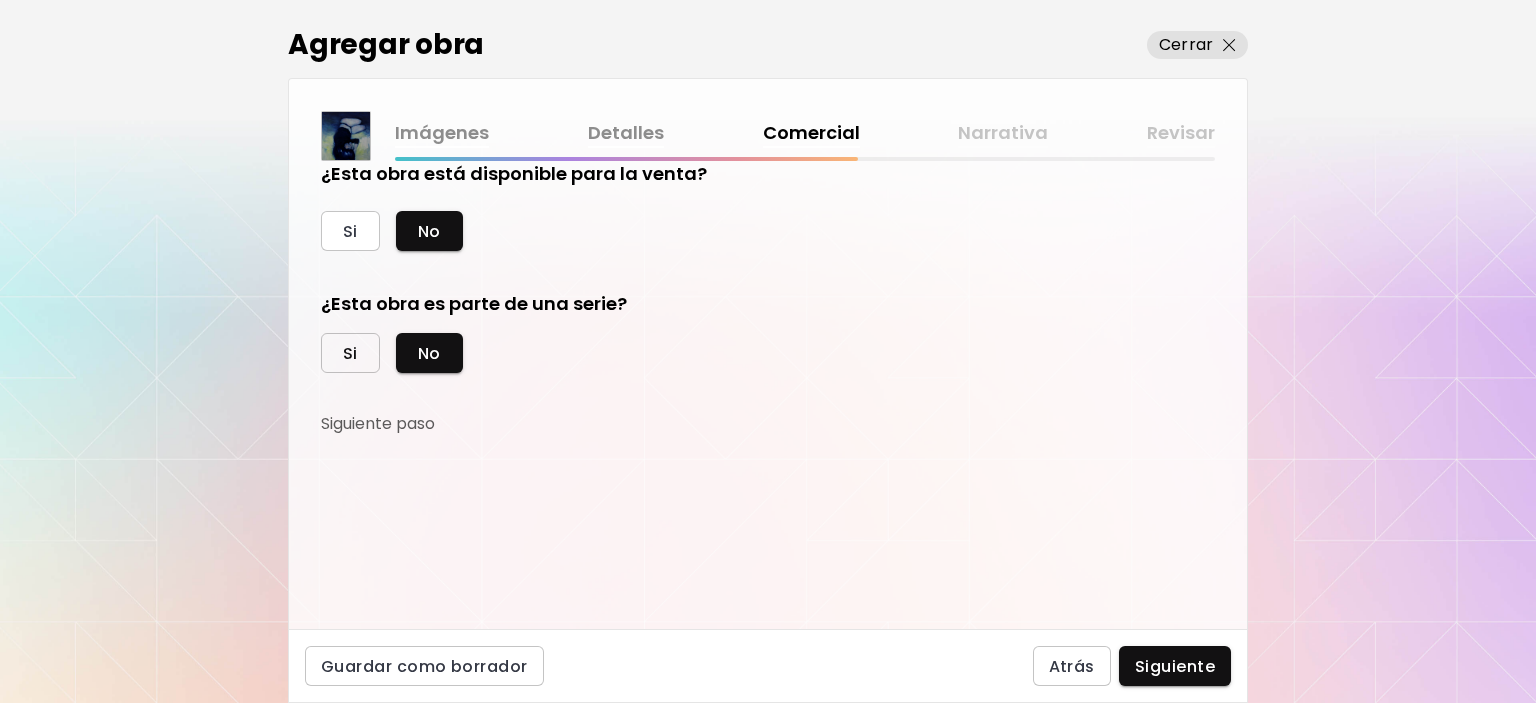 click on "Si" at bounding box center [350, 353] 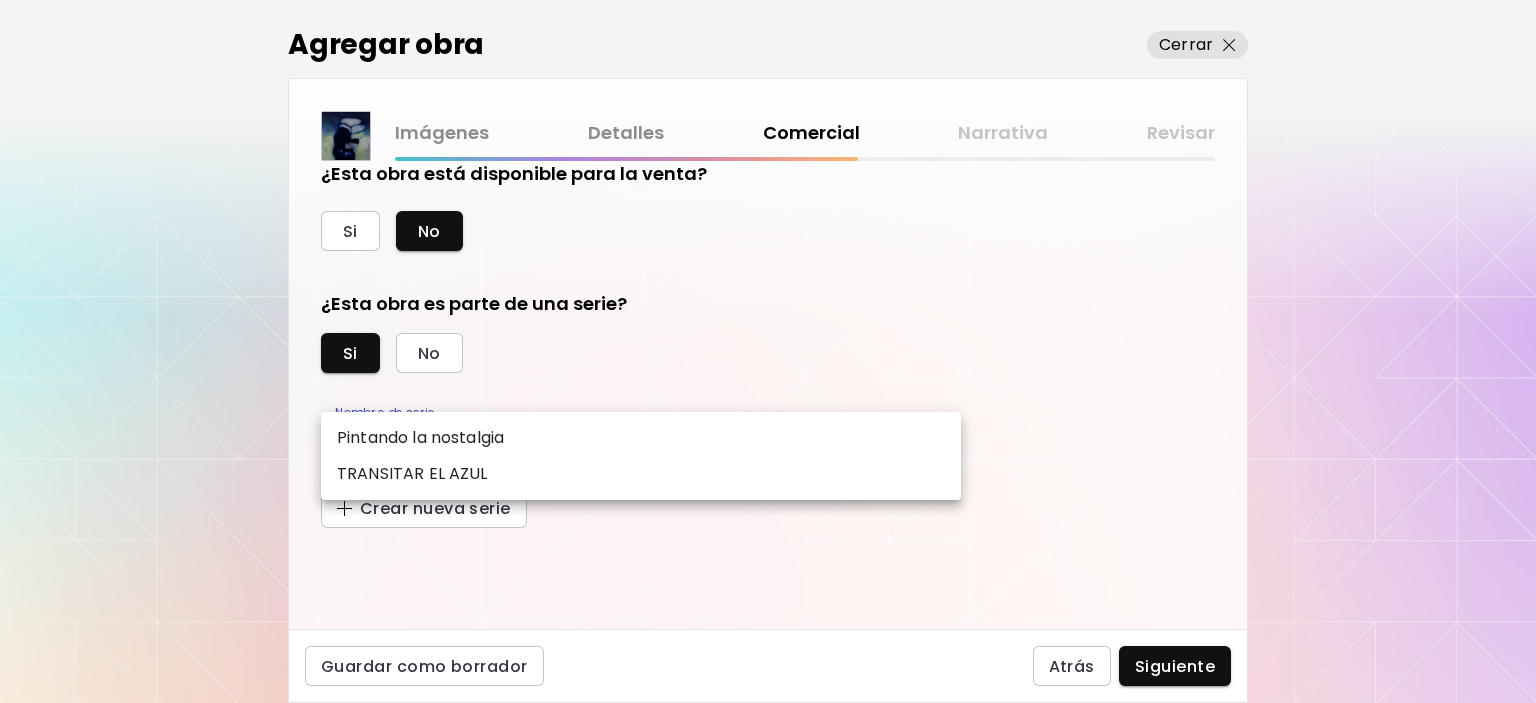 click on "kaleido.art/lirvaart Agregar obra Administrar obras Editar perfil My BioLink Comunidad Metas MyStudio Actualizar My Website My Showrooms My Documents My Subscribers My Provenance My Augmentations My Analytics Ajustes Ayuda 0 1 Agregar obra Cerrar Imágenes Detalles Comercial Narrativa Revisar ¿Esta obra está disponible para la venta? Si No ¿Esta obra es parte de una serie? Si No Nombre de serie ​ Nombre de serie Crear nueva serie Guardar como borrador Atrás Siguiente Búsqueda de artista Nombre o usuario Nombre o usuario País del artista País del artista Disciplinas Todos Pintura Contemporánea Dibujo e ilustración Collage Escultura e instalación Fotografía Arte AR/VR Arte Digital y NFT Arte Urbano Géneros Todos Abstracto Arte Pop Surrealismo Impresionismo Retrato y arte figurativo Minimalismo Hiper contemporáneo Realismo Cómic e Ilustración Arte de naturaleza Erótico Urban Basado en Identidad Todos Artistas Jóvenes Artistas Mujeres Artistas de Nueva York Latinoamericano Portugal y Brasil" at bounding box center (768, 351) 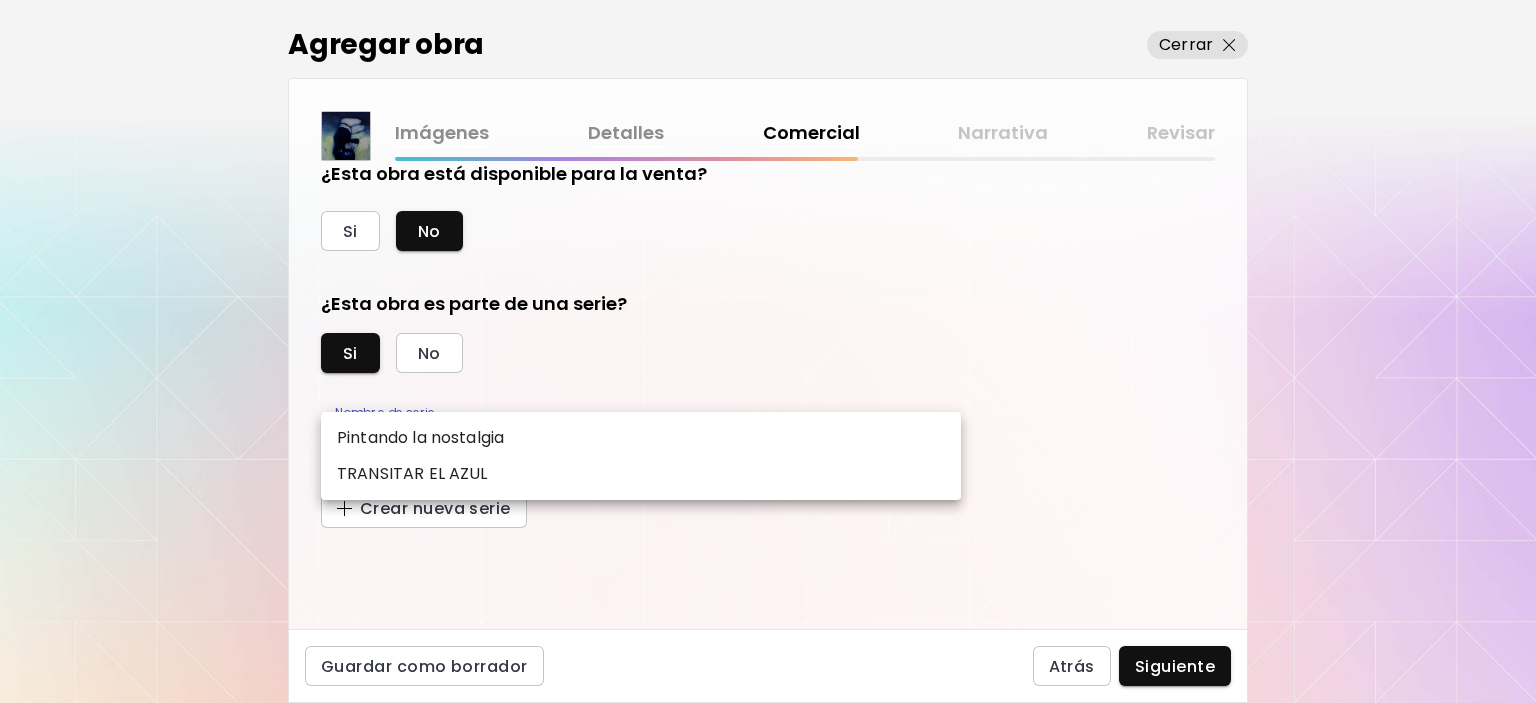 type on "**********" 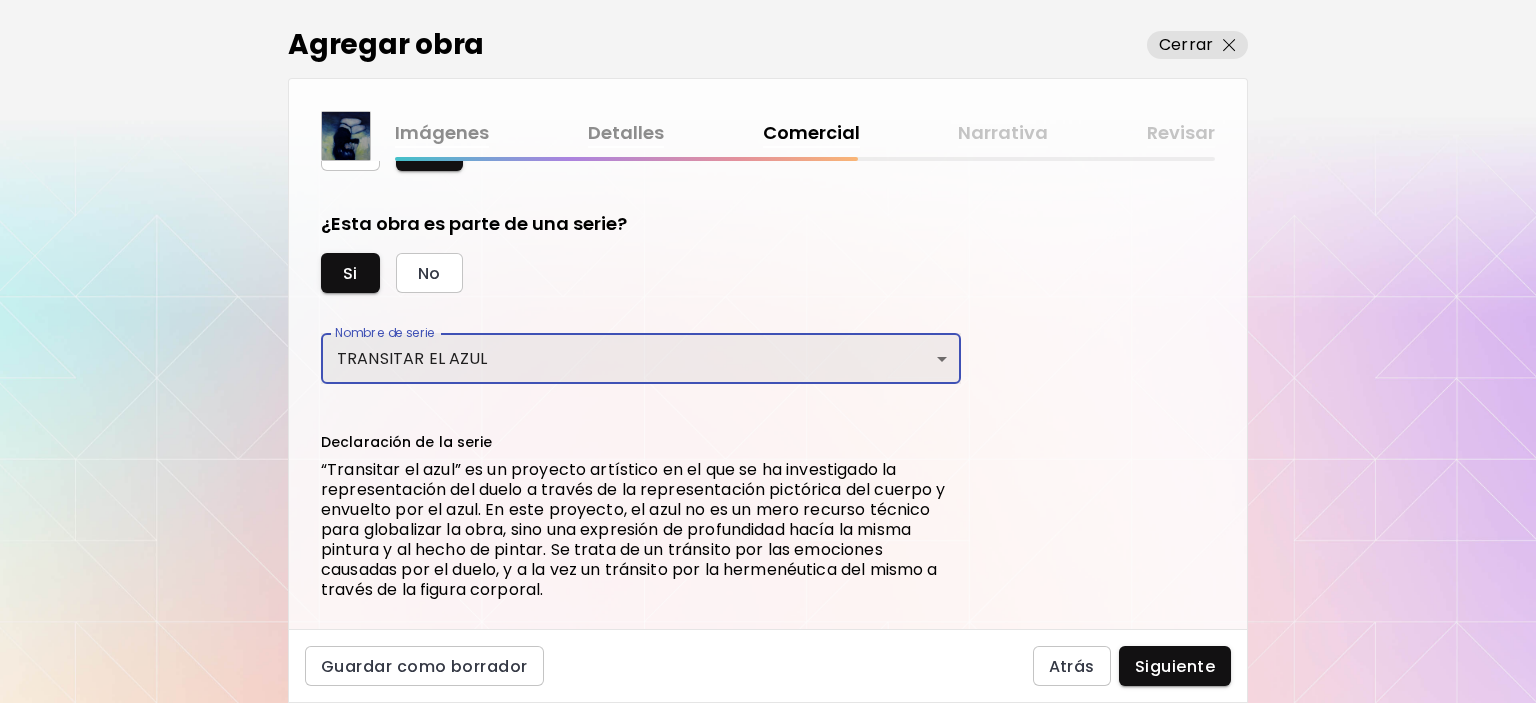 scroll, scrollTop: 186, scrollLeft: 0, axis: vertical 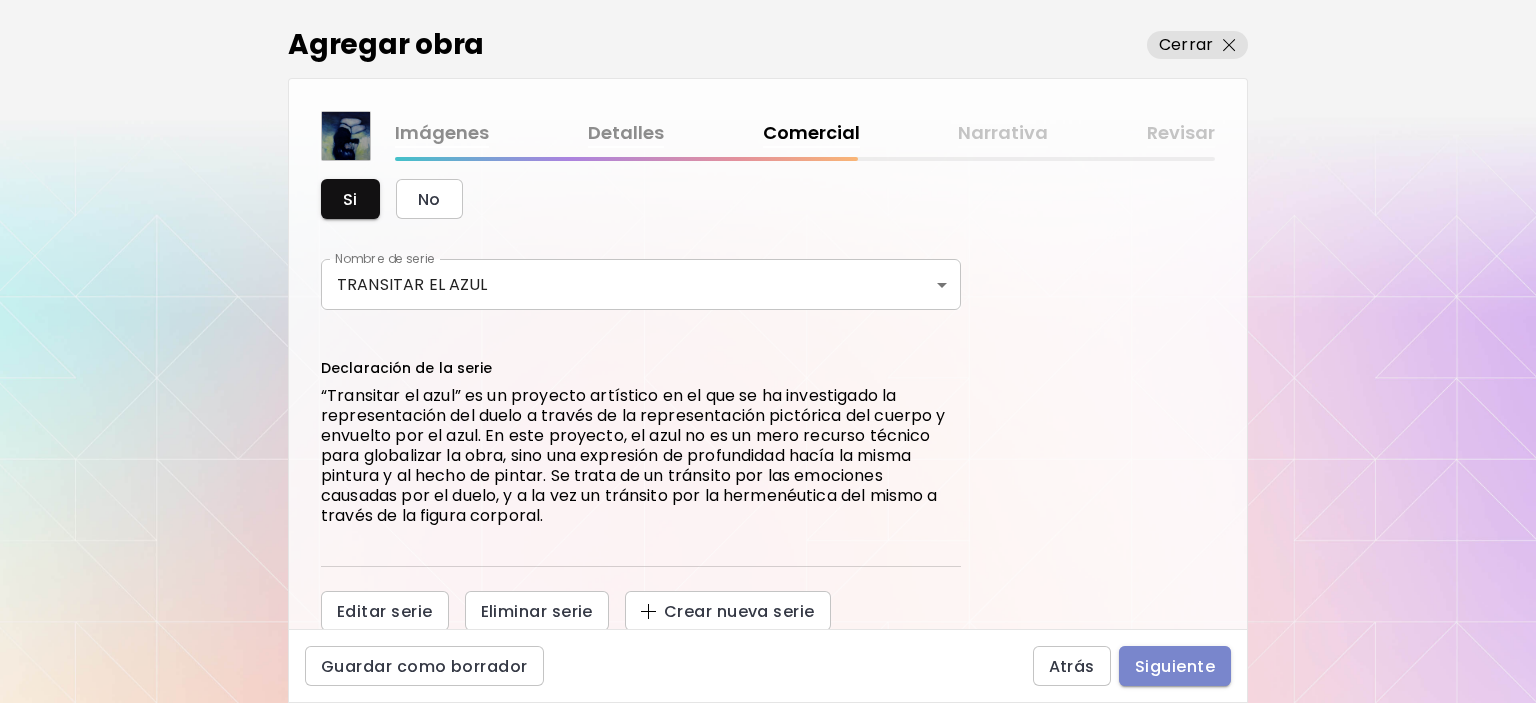 click on "Siguiente" at bounding box center (1175, 666) 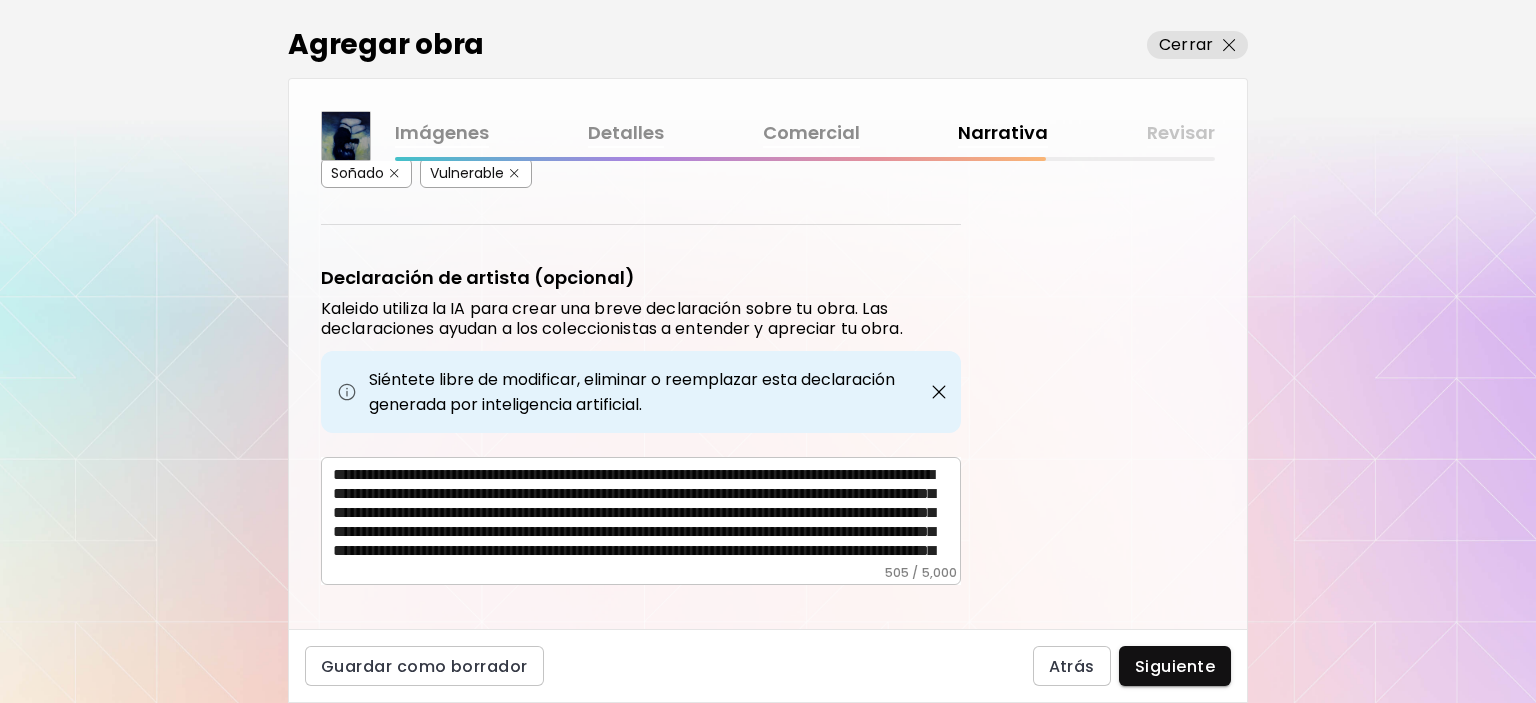 scroll, scrollTop: 704, scrollLeft: 0, axis: vertical 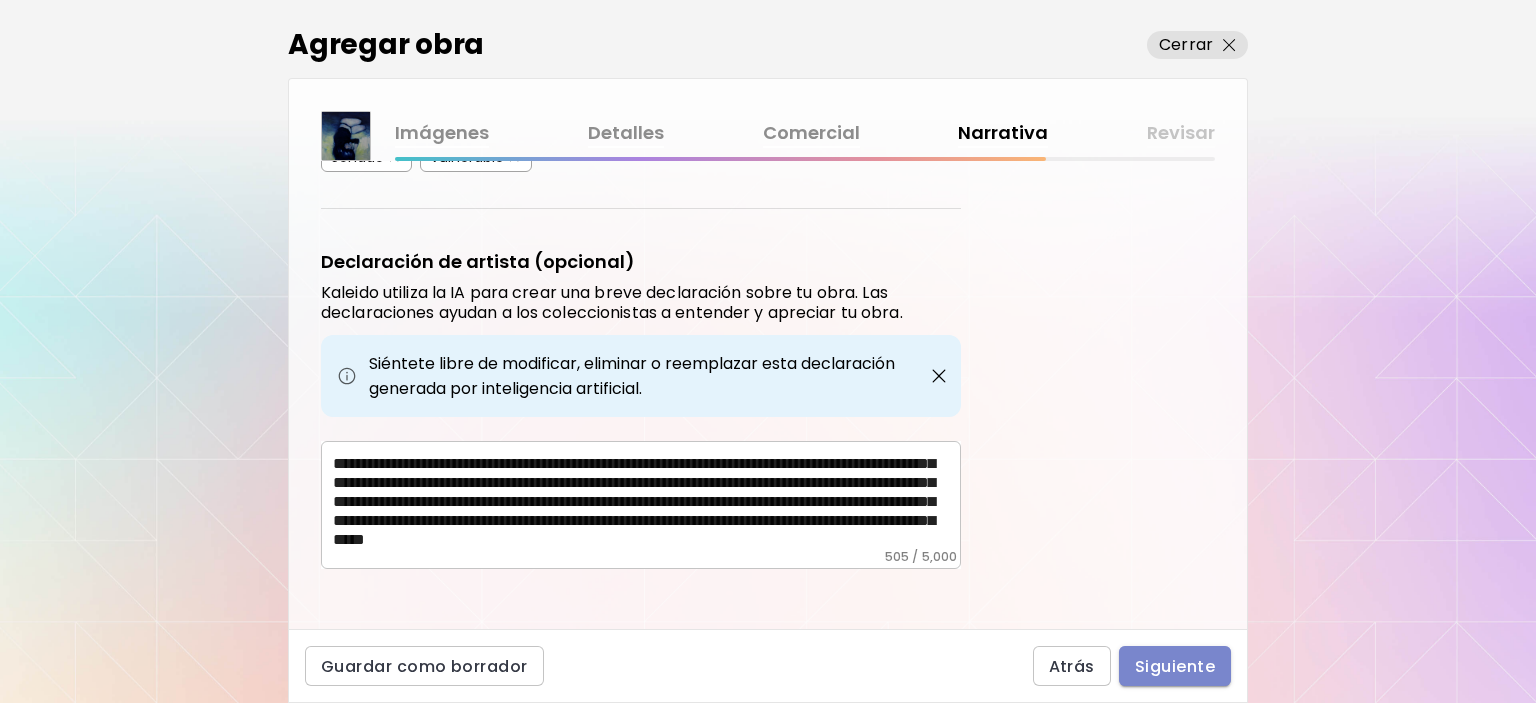 click on "Siguiente" at bounding box center [1175, 666] 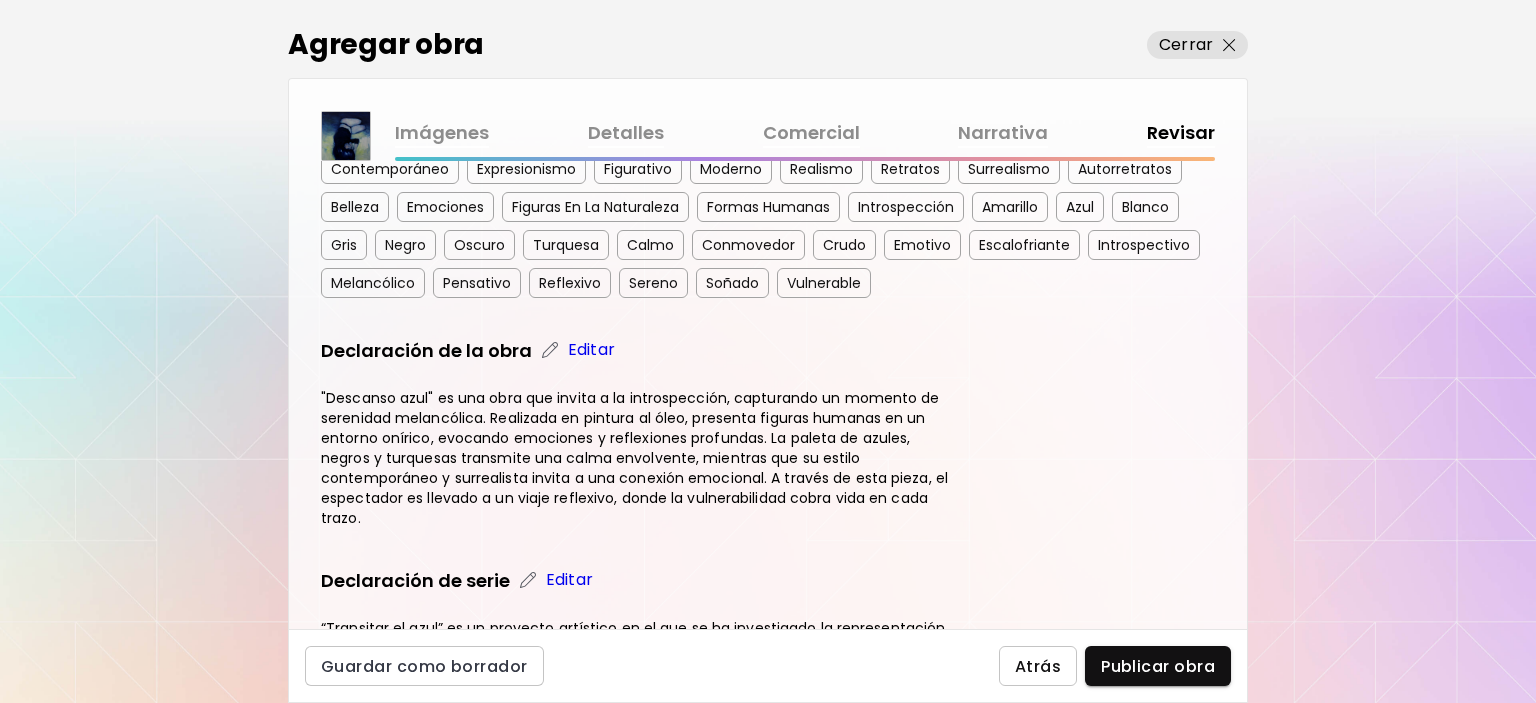 scroll, scrollTop: 442, scrollLeft: 0, axis: vertical 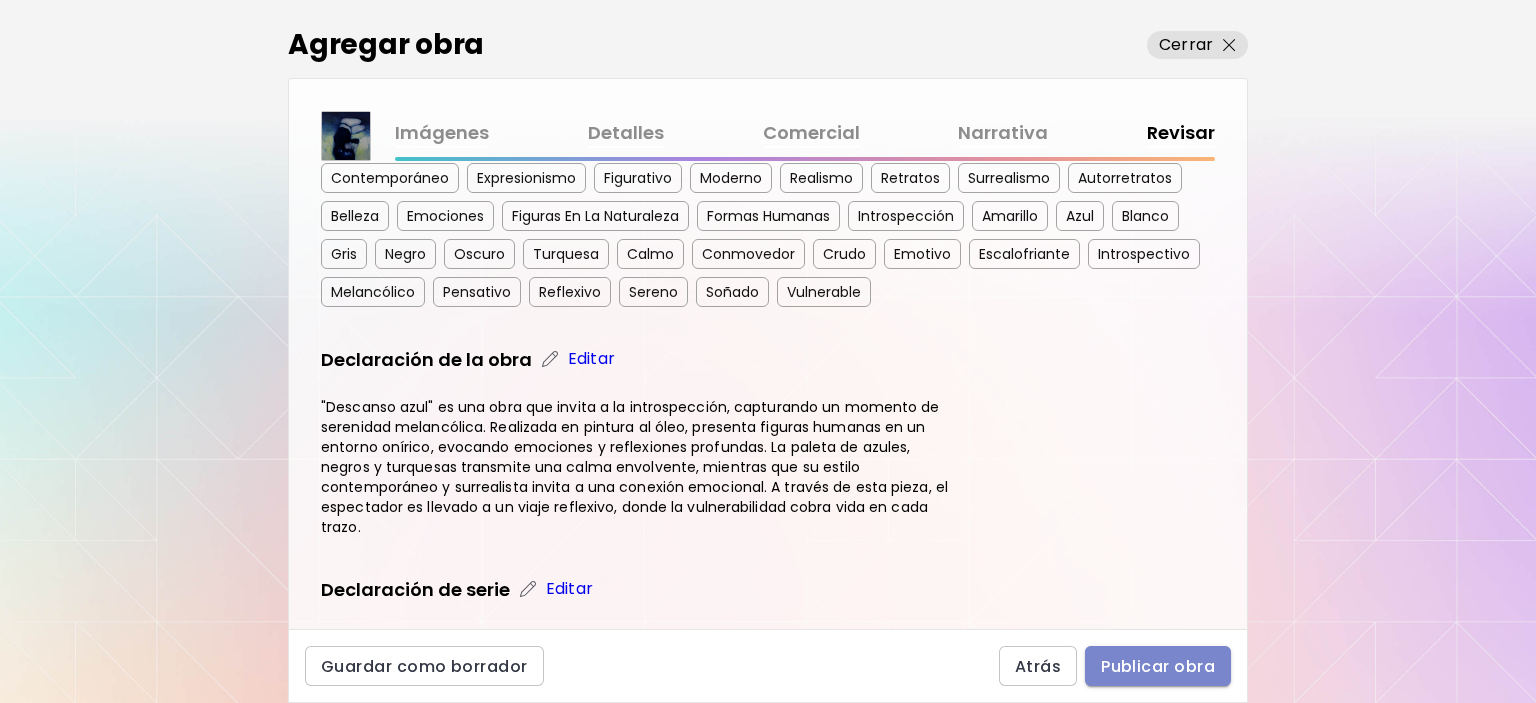 click on "Publicar obra" at bounding box center [1158, 666] 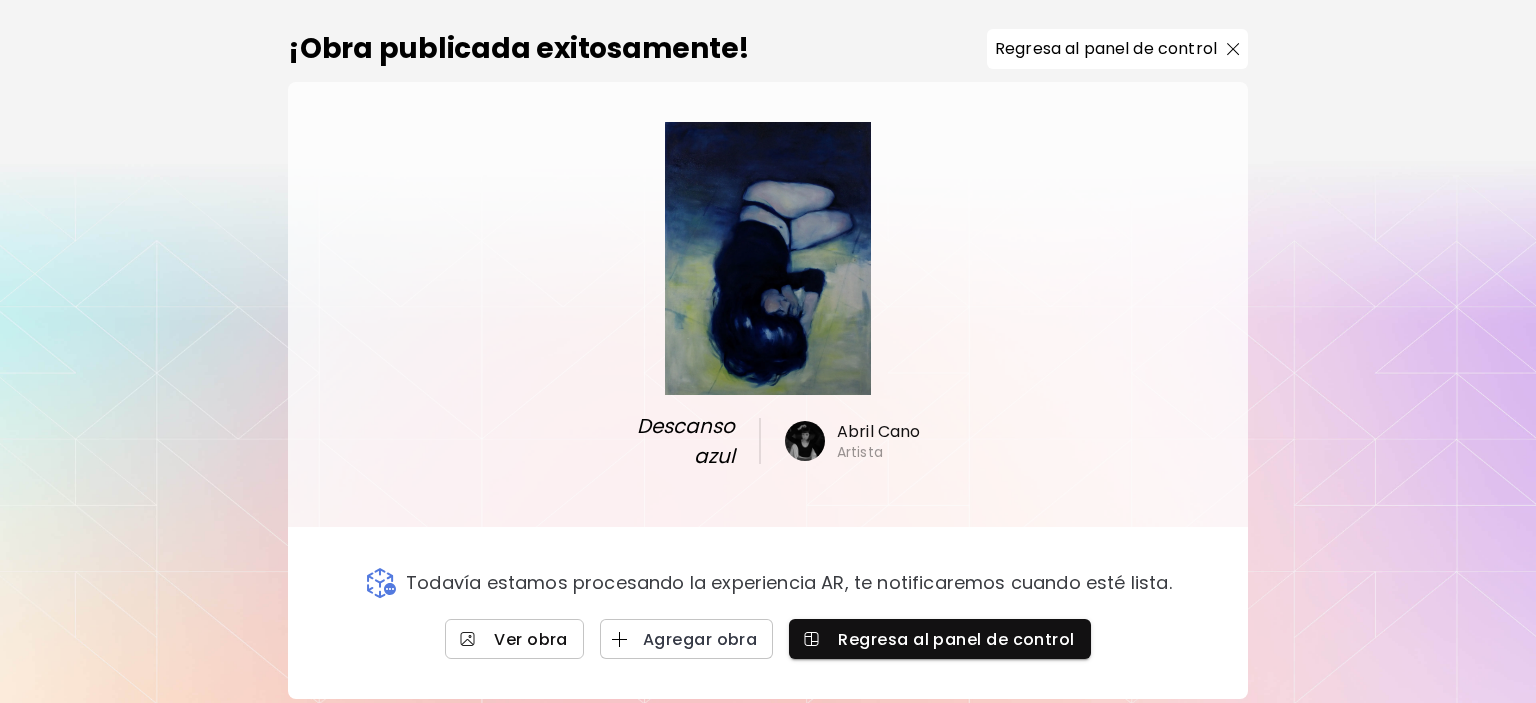 click on "Ver obra" at bounding box center [514, 639] 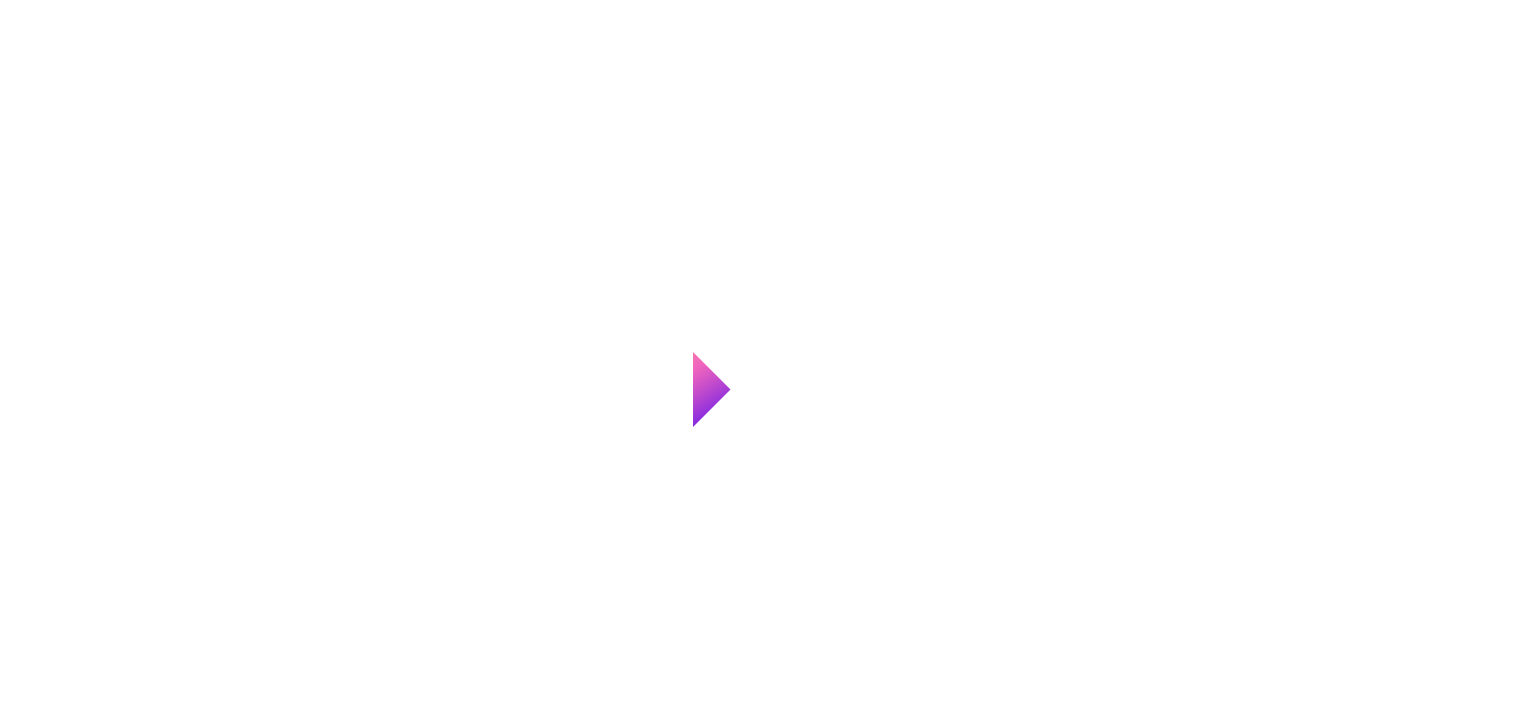 scroll, scrollTop: 0, scrollLeft: 0, axis: both 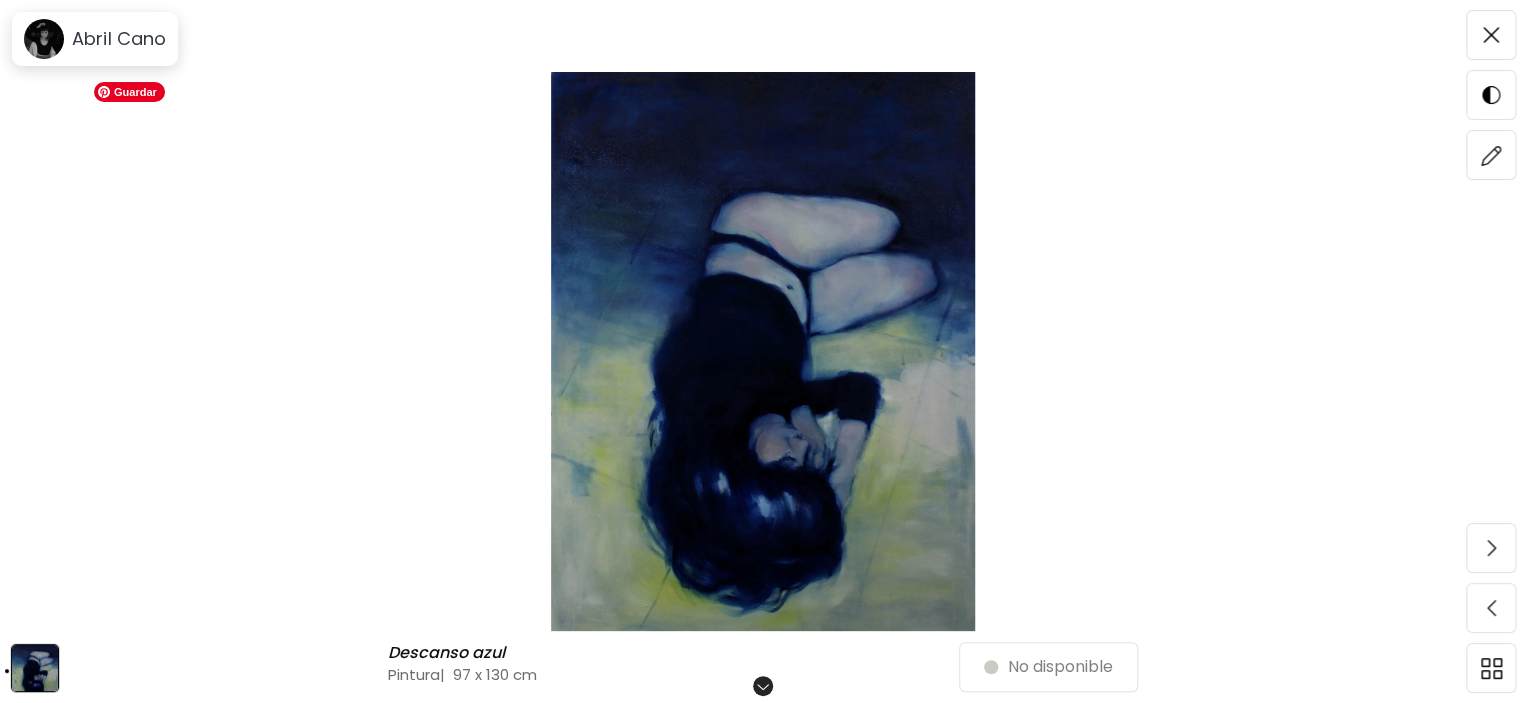 click at bounding box center (763, 351) 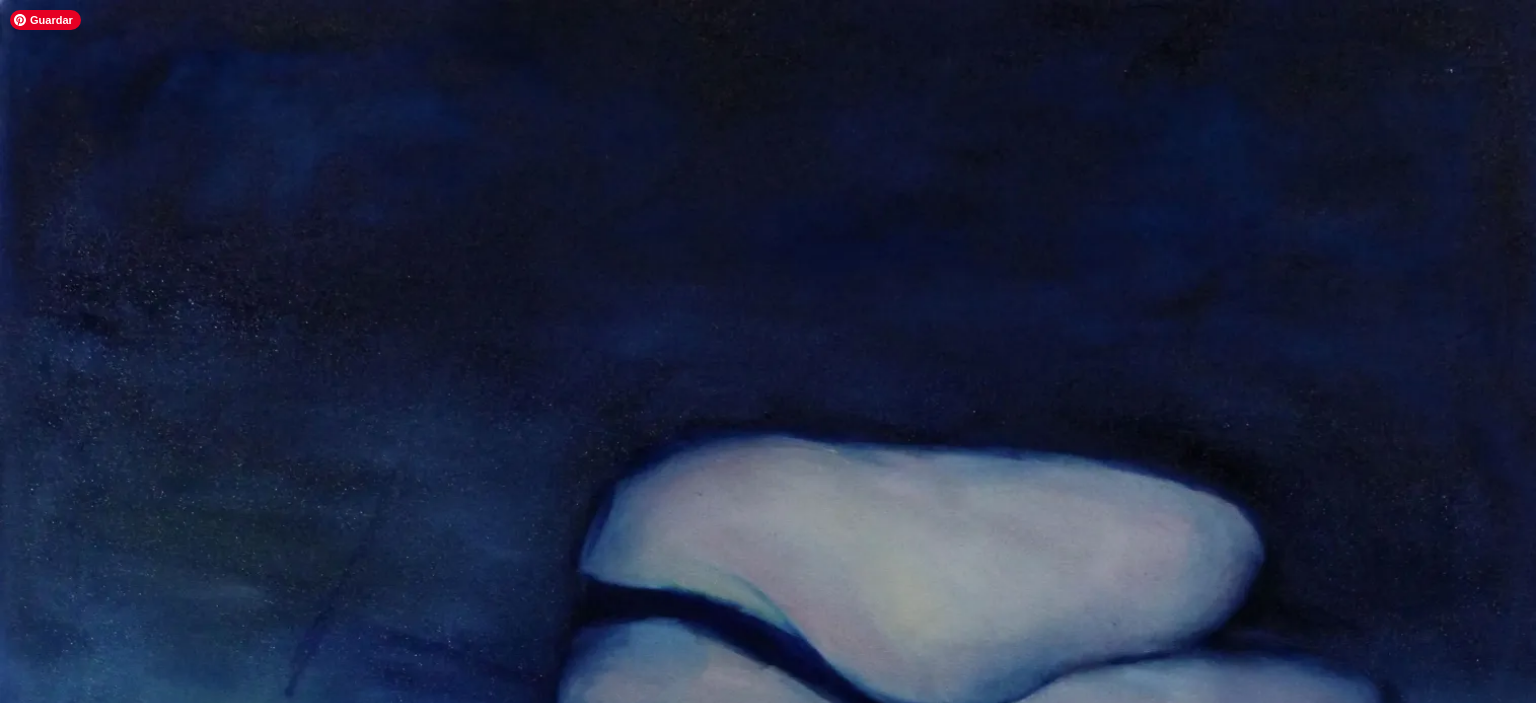 click at bounding box center [768, 1014] 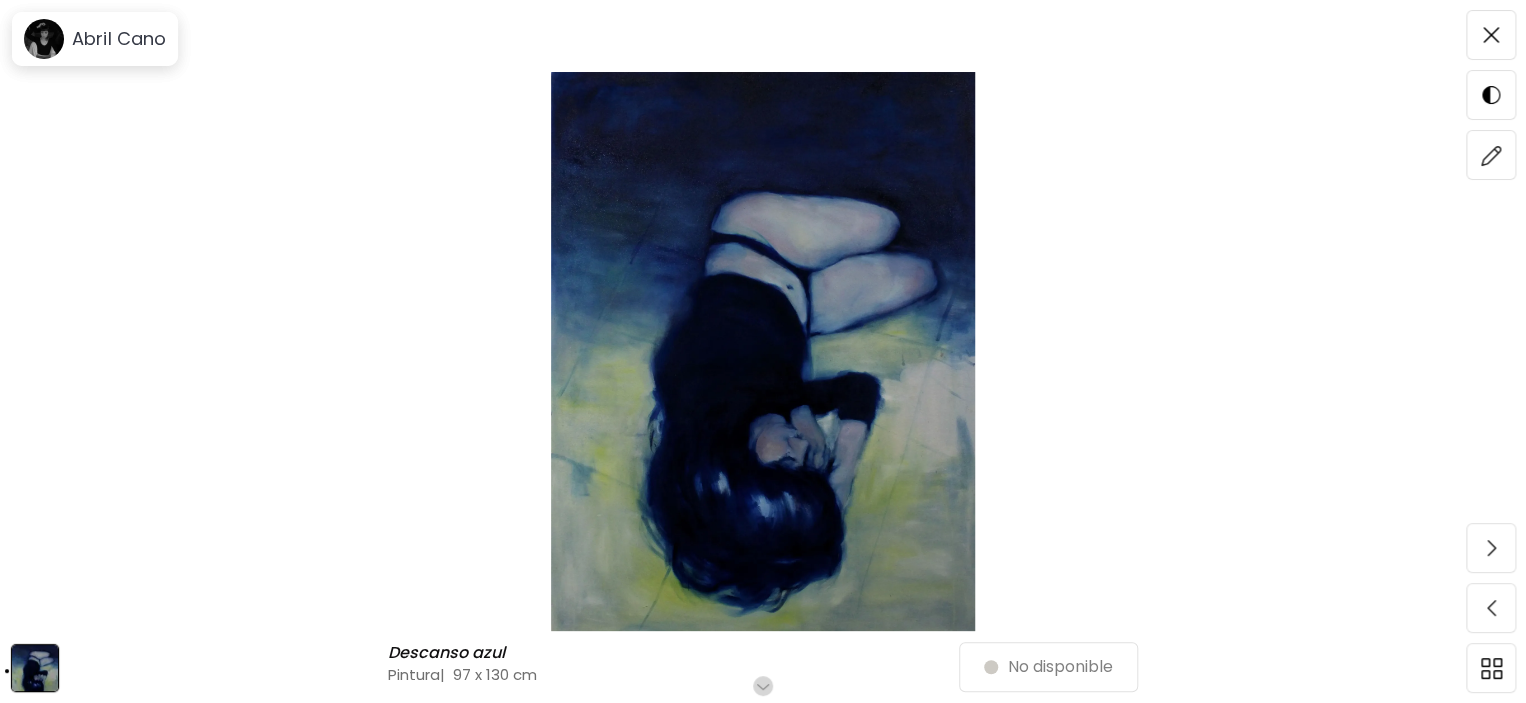 click on "Descanso azul Descanso azul Pintura | 97 x 130 cm Desplázate para ver más No disponible" at bounding box center [763, 351] 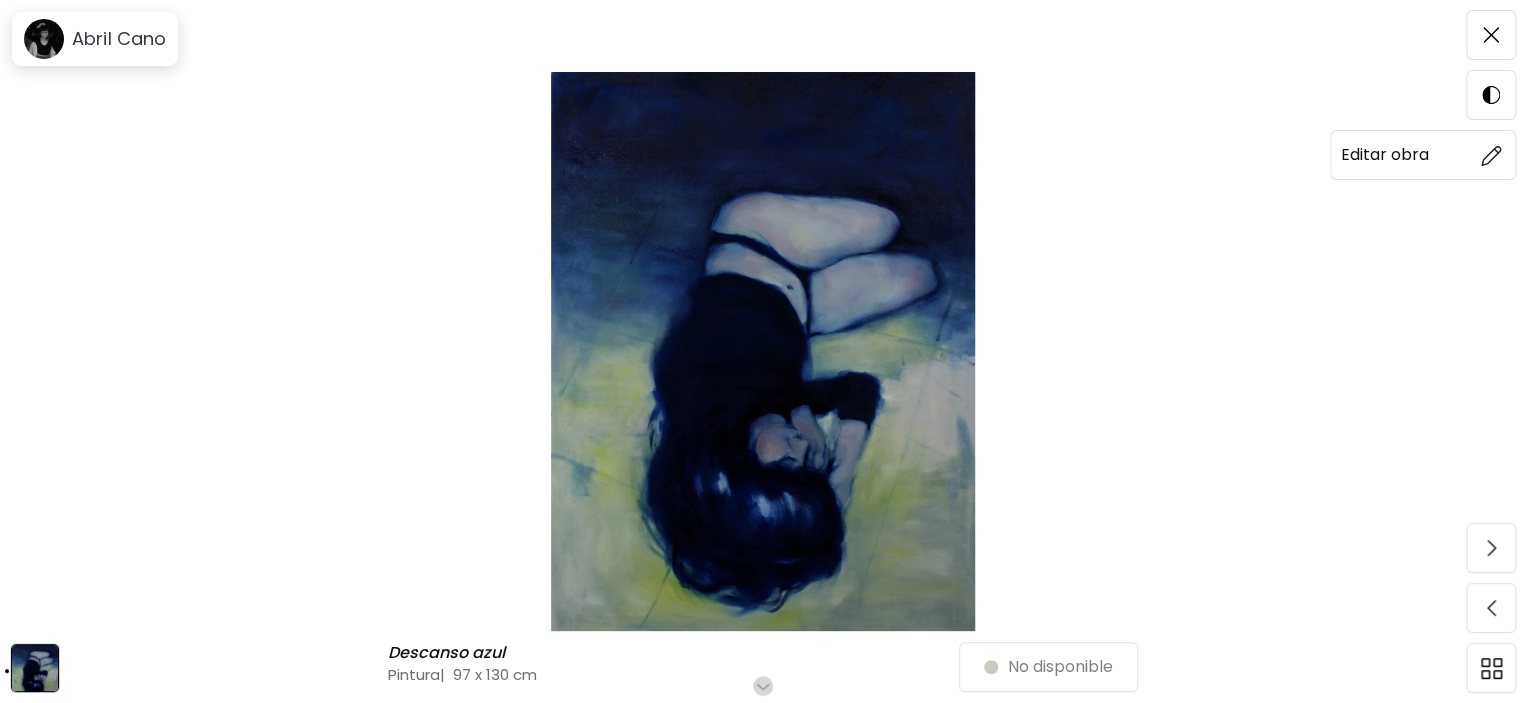 click at bounding box center [1491, 155] 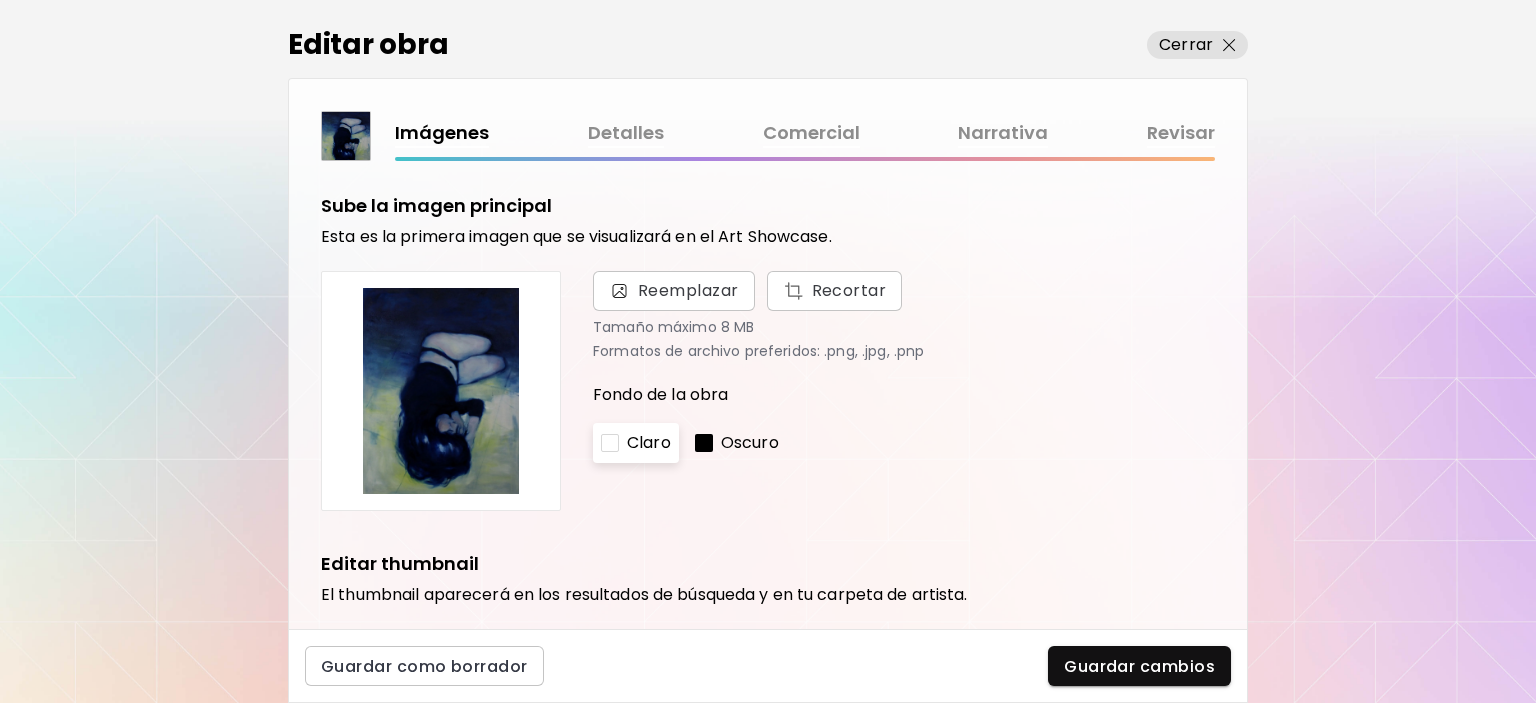 click on "Comercial" at bounding box center (811, 133) 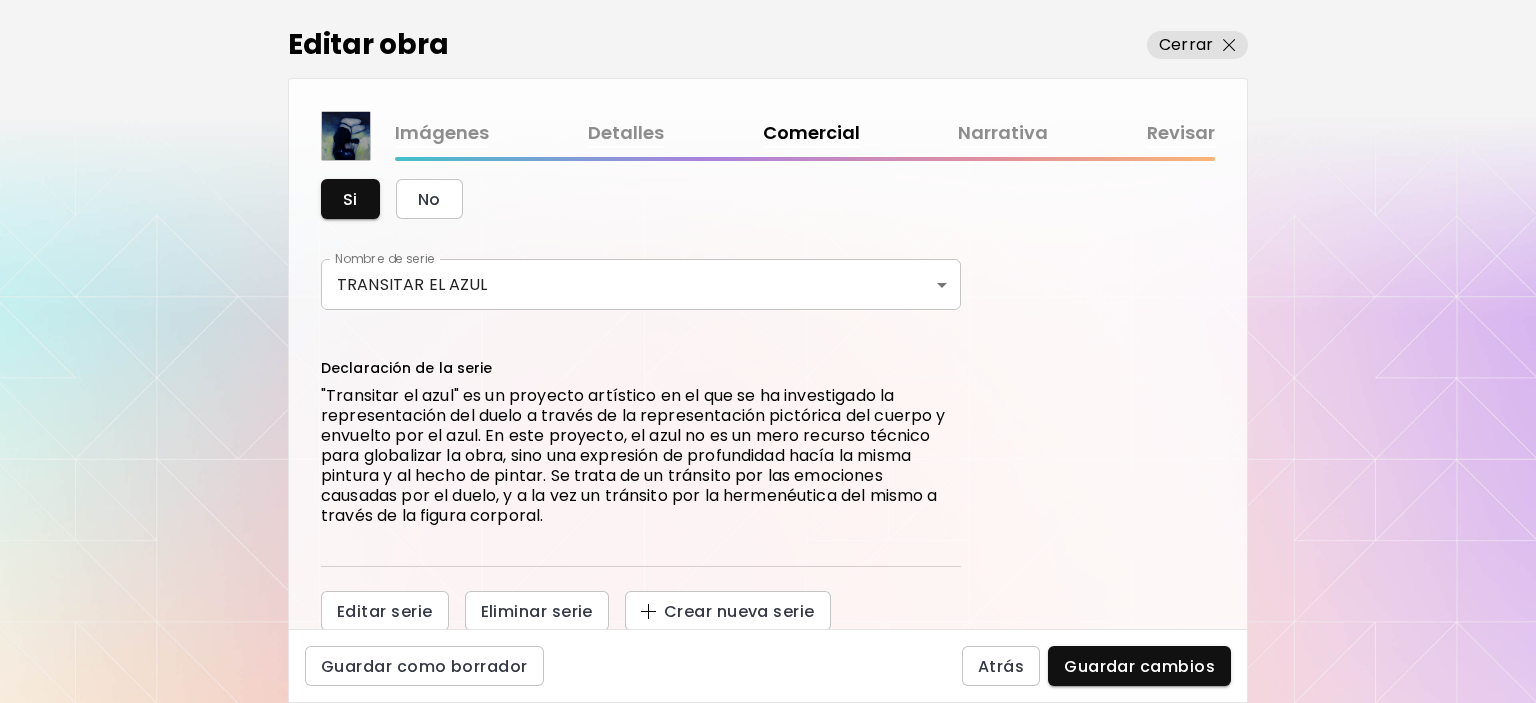 scroll, scrollTop: 0, scrollLeft: 0, axis: both 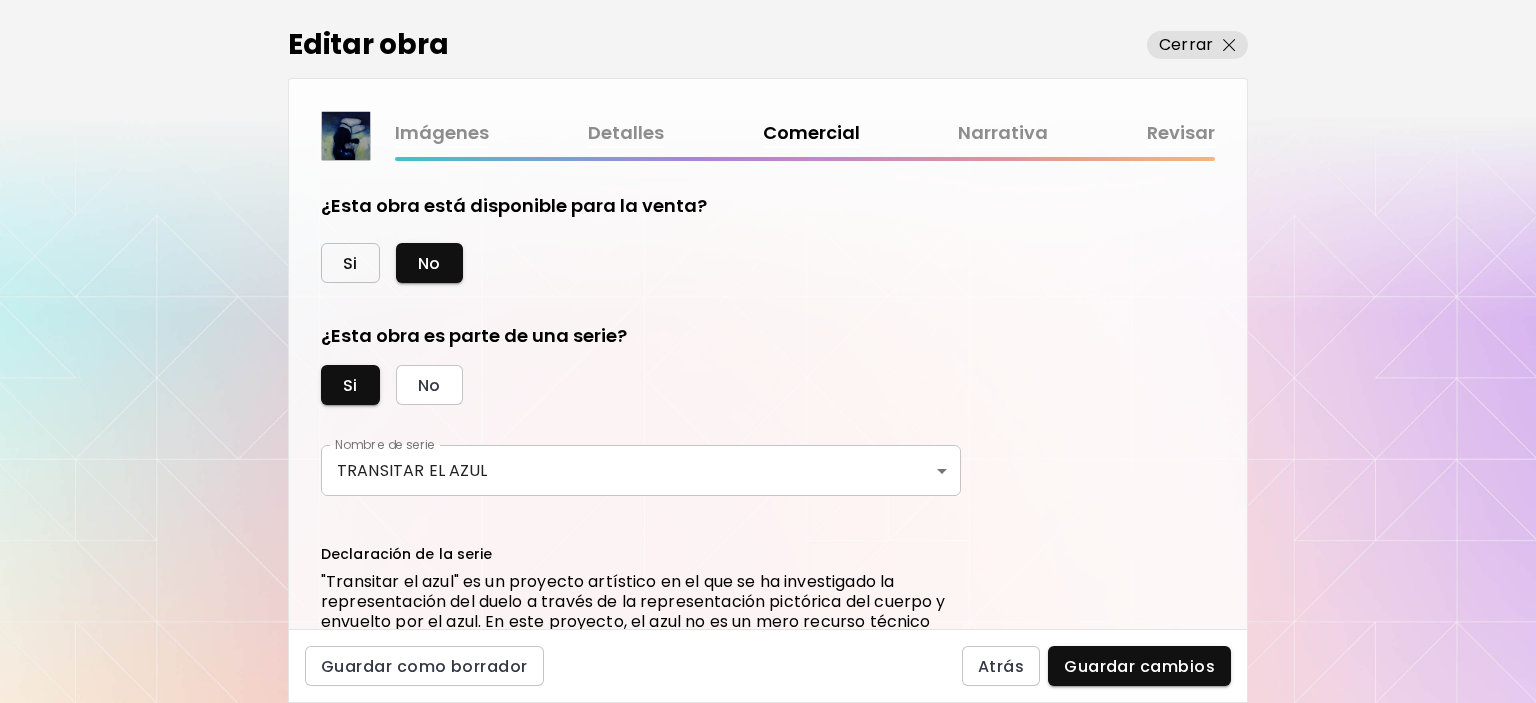 click on "Si" at bounding box center (350, 263) 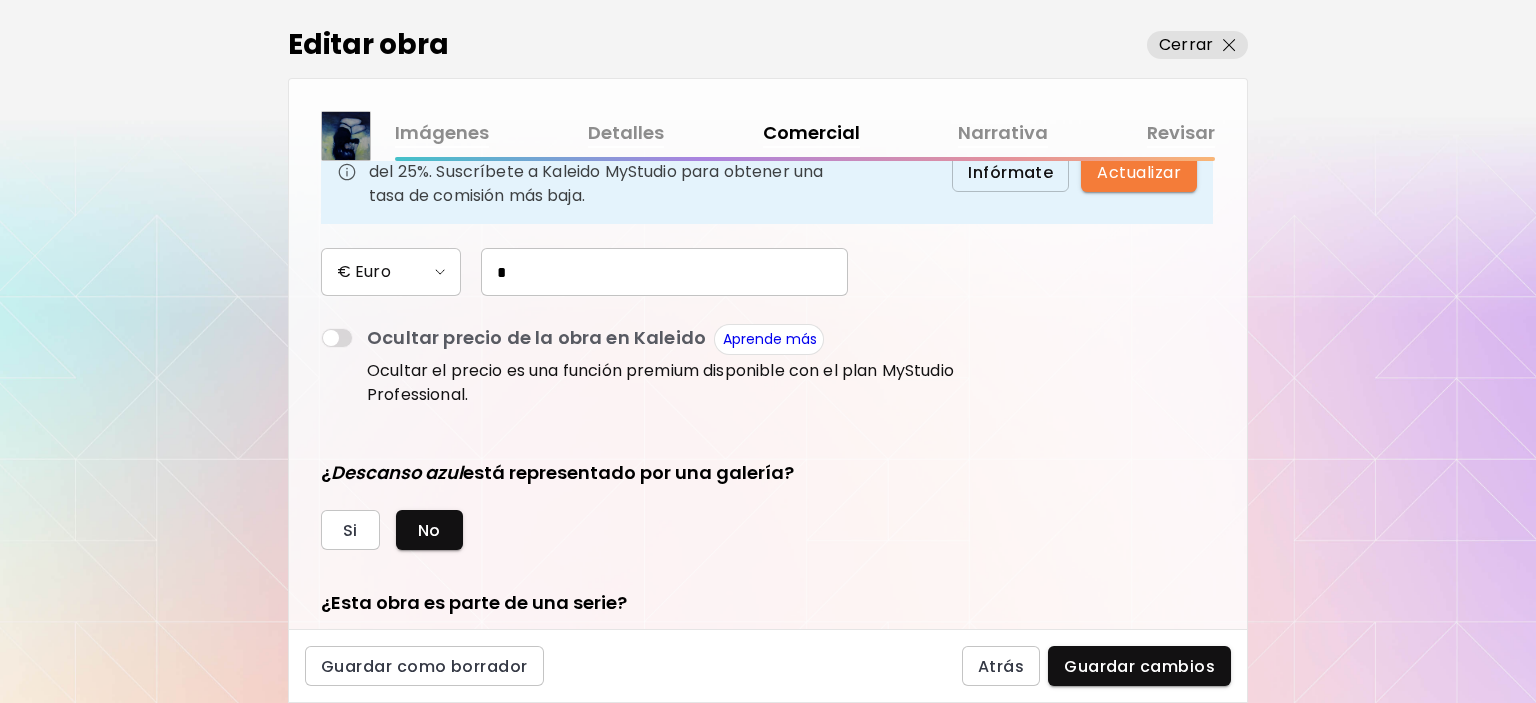 scroll, scrollTop: 400, scrollLeft: 0, axis: vertical 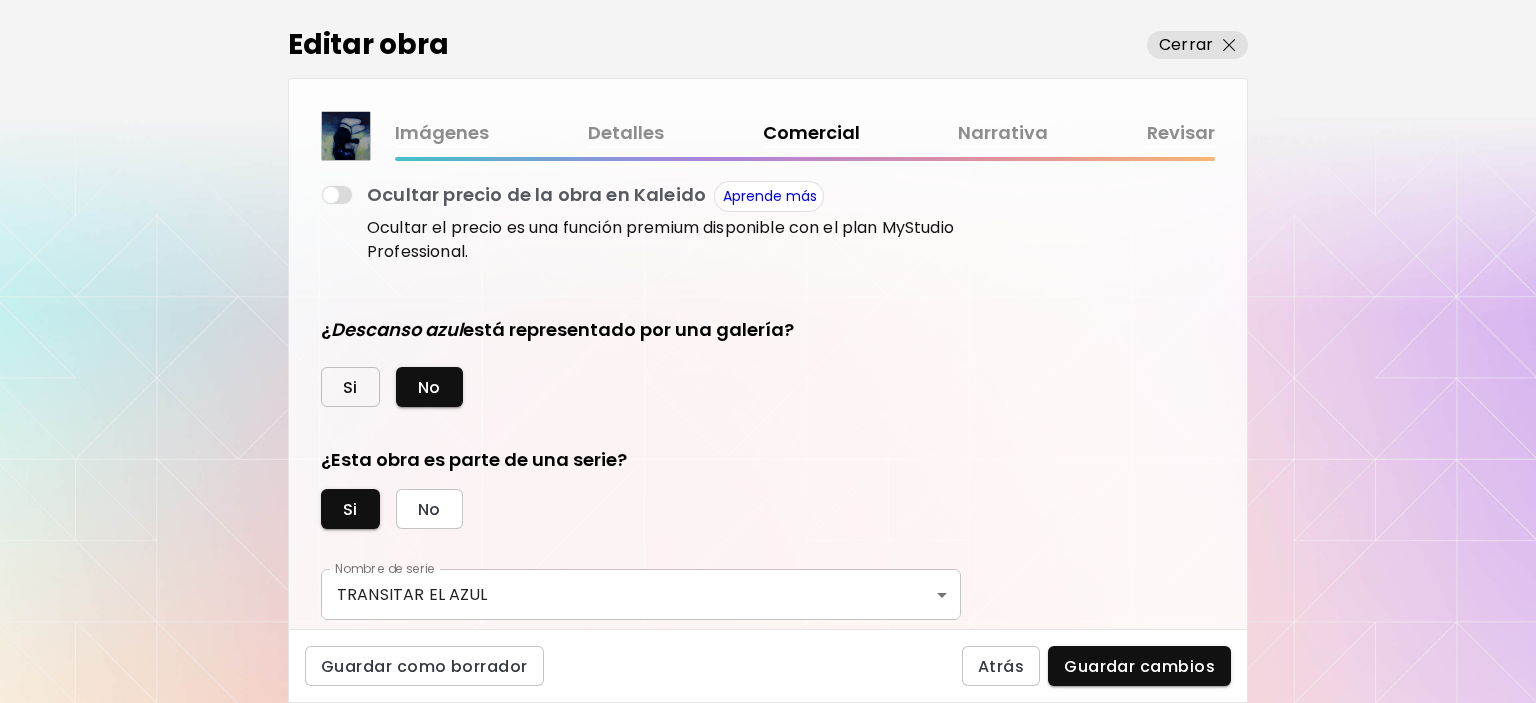 click on "Si" at bounding box center [350, 387] 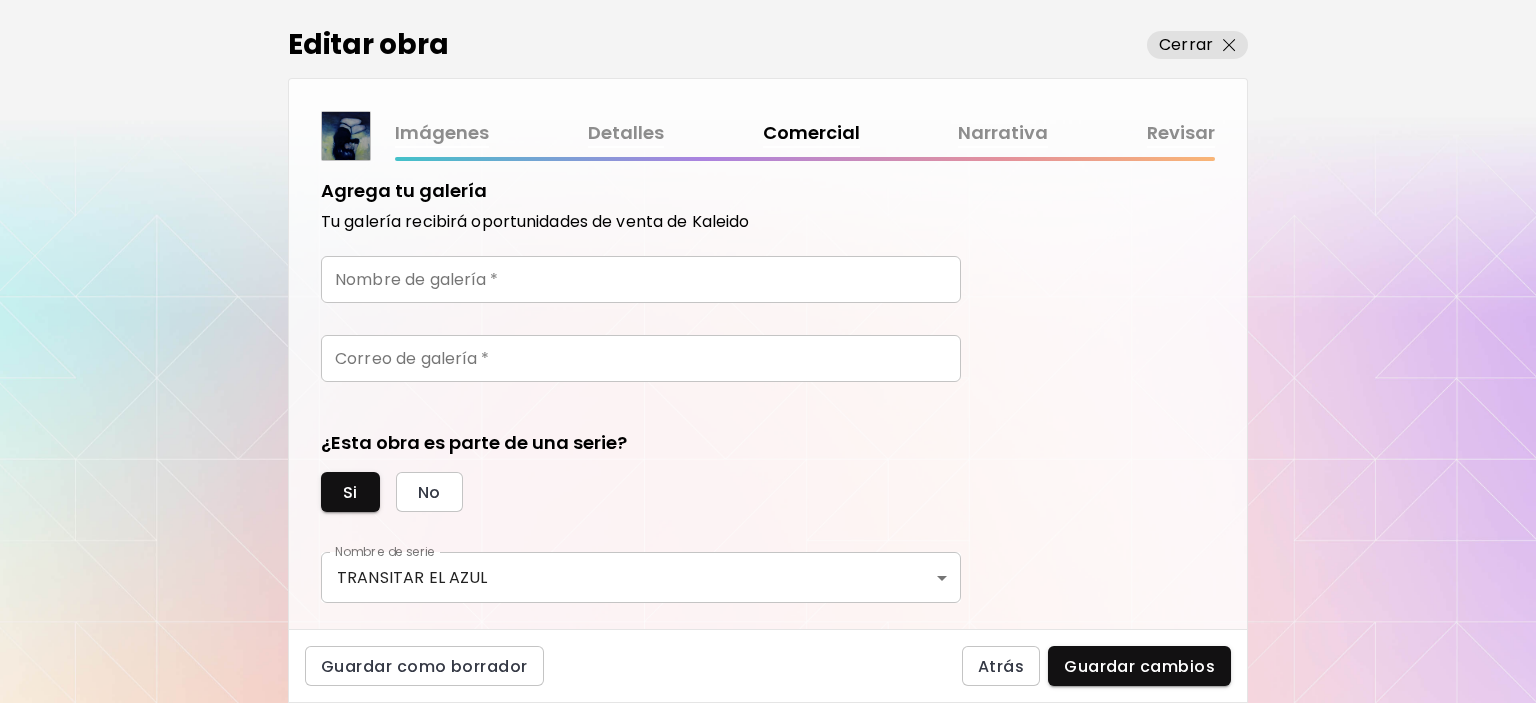 scroll, scrollTop: 778, scrollLeft: 0, axis: vertical 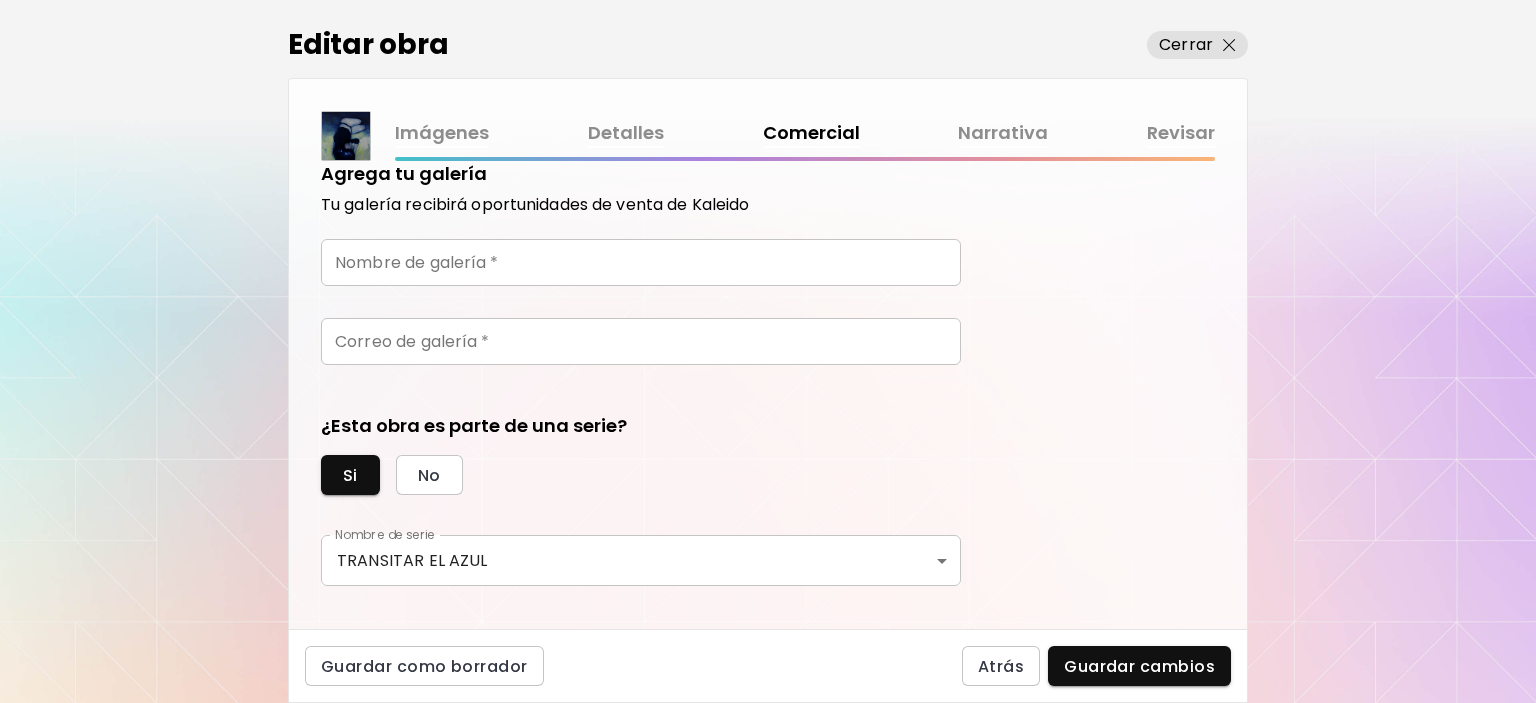 click at bounding box center [641, 262] 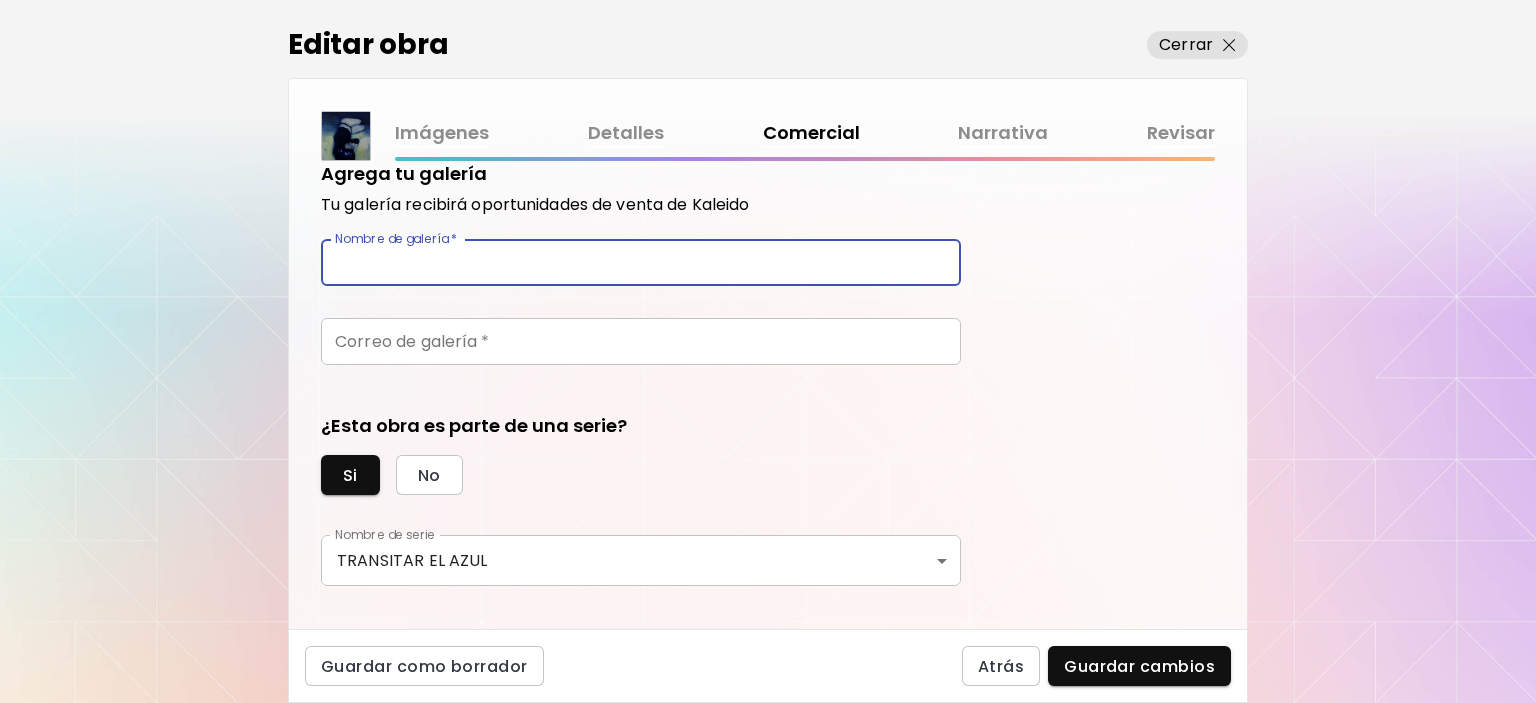 click at bounding box center (641, 341) 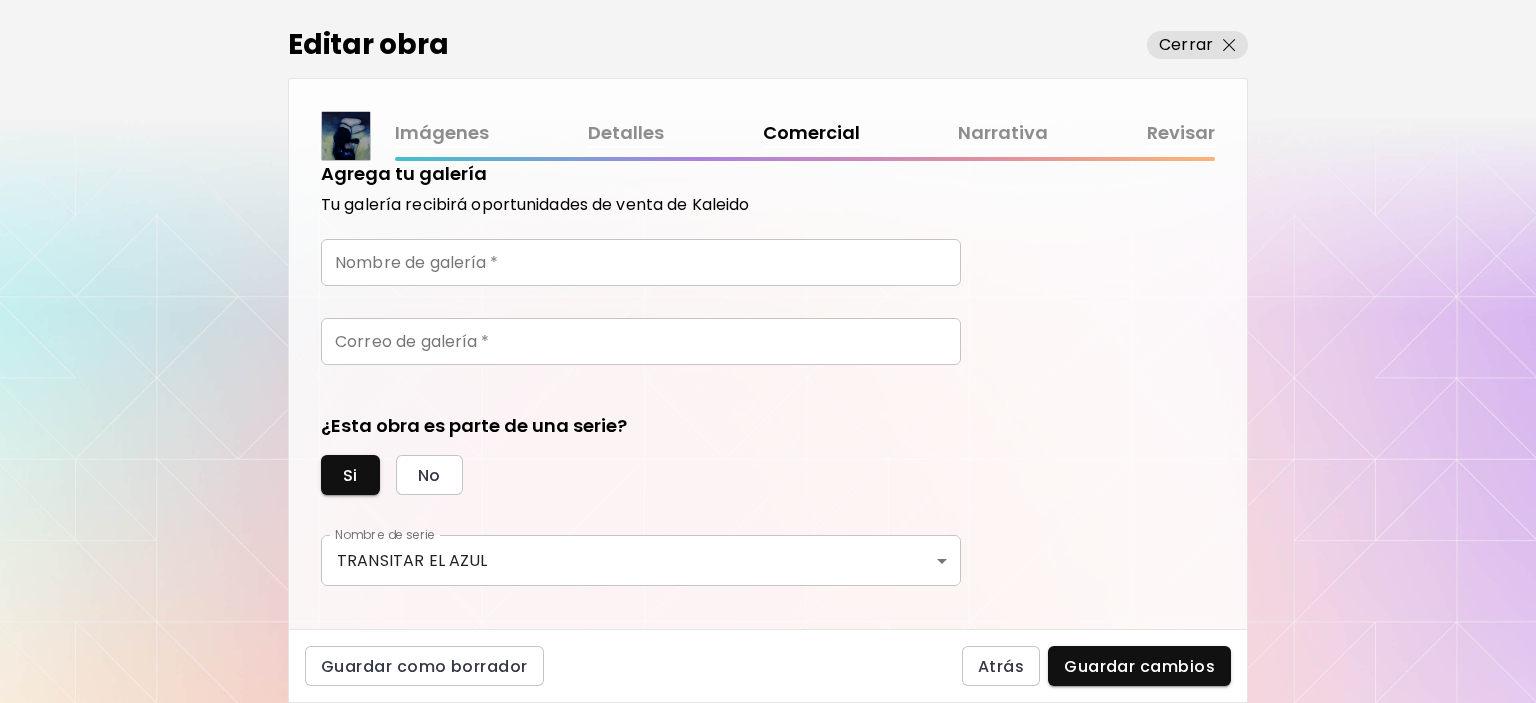 click on "**********" at bounding box center (768, 351) 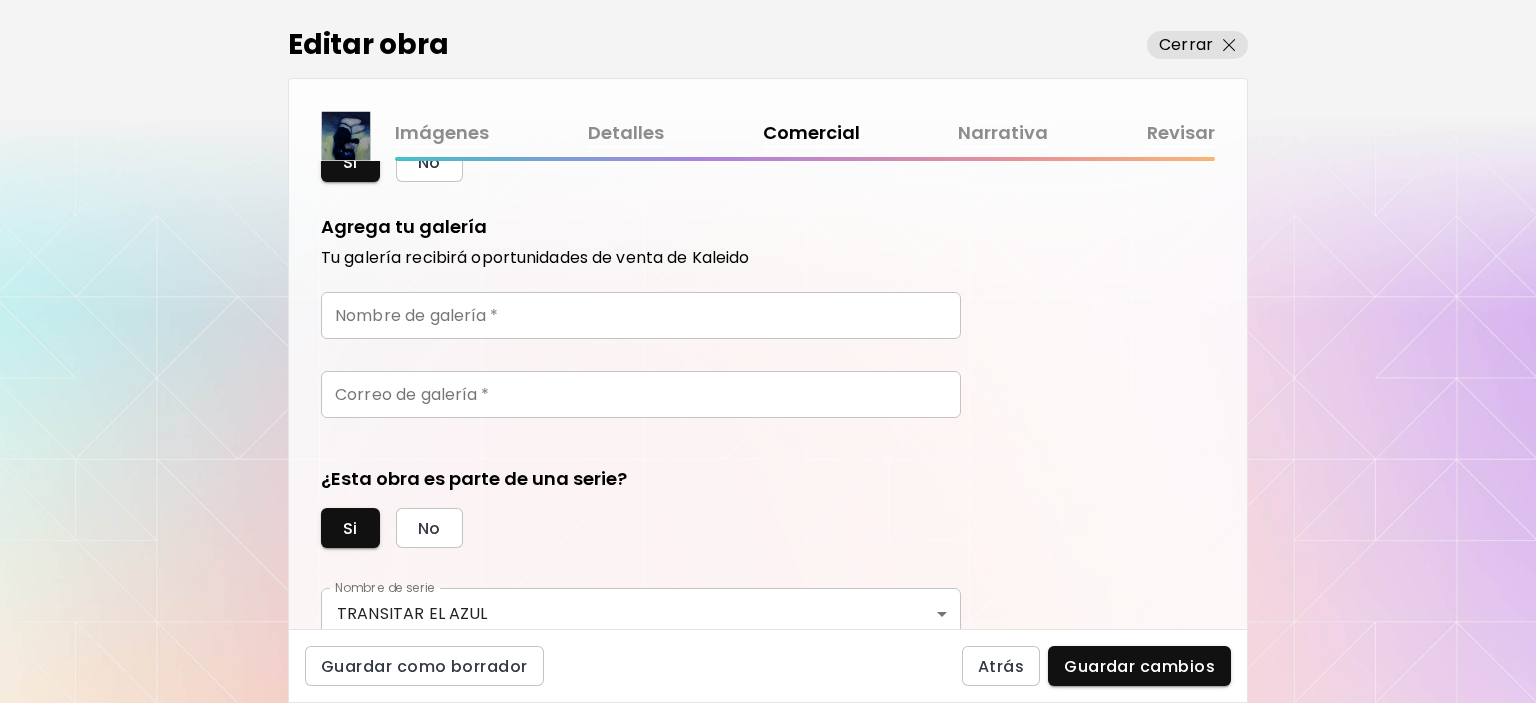 scroll, scrollTop: 478, scrollLeft: 0, axis: vertical 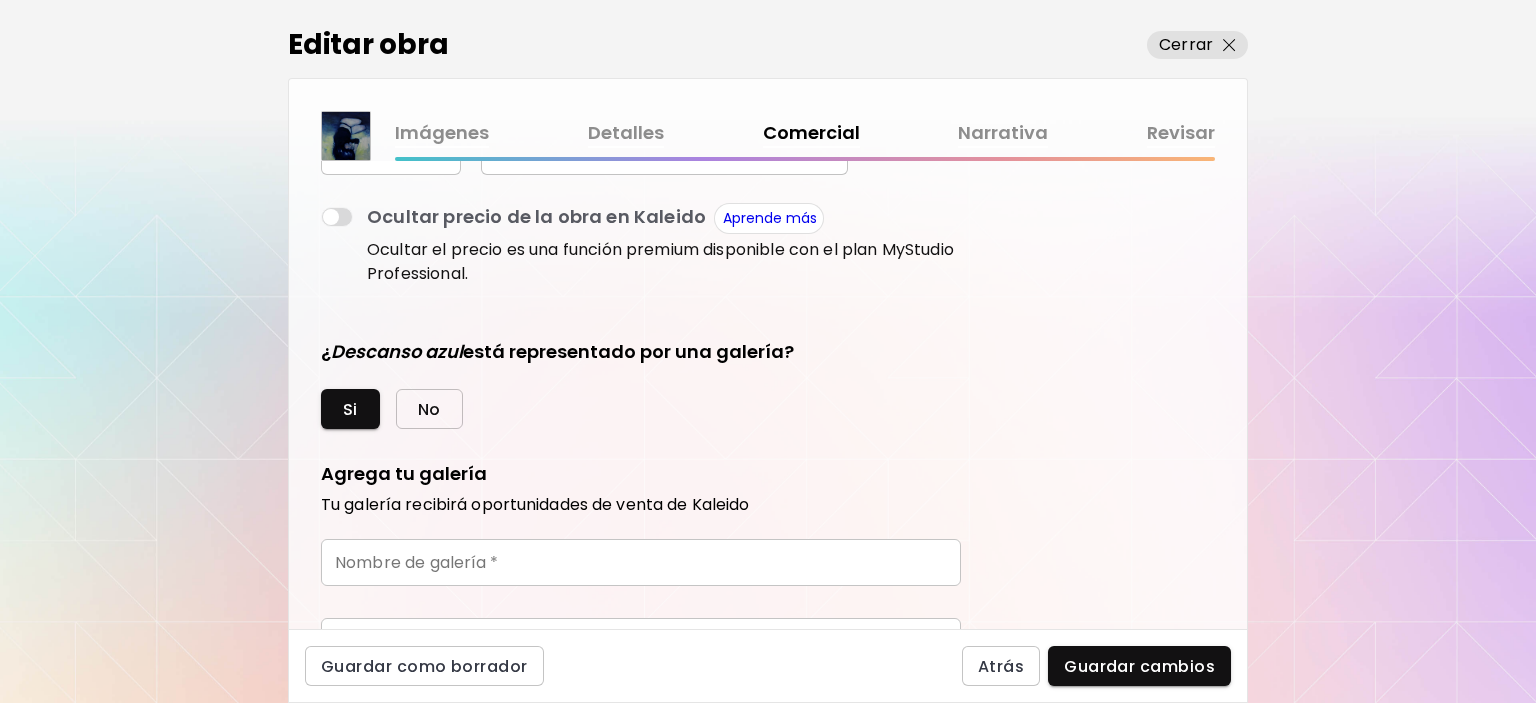 click on "No" at bounding box center [429, 409] 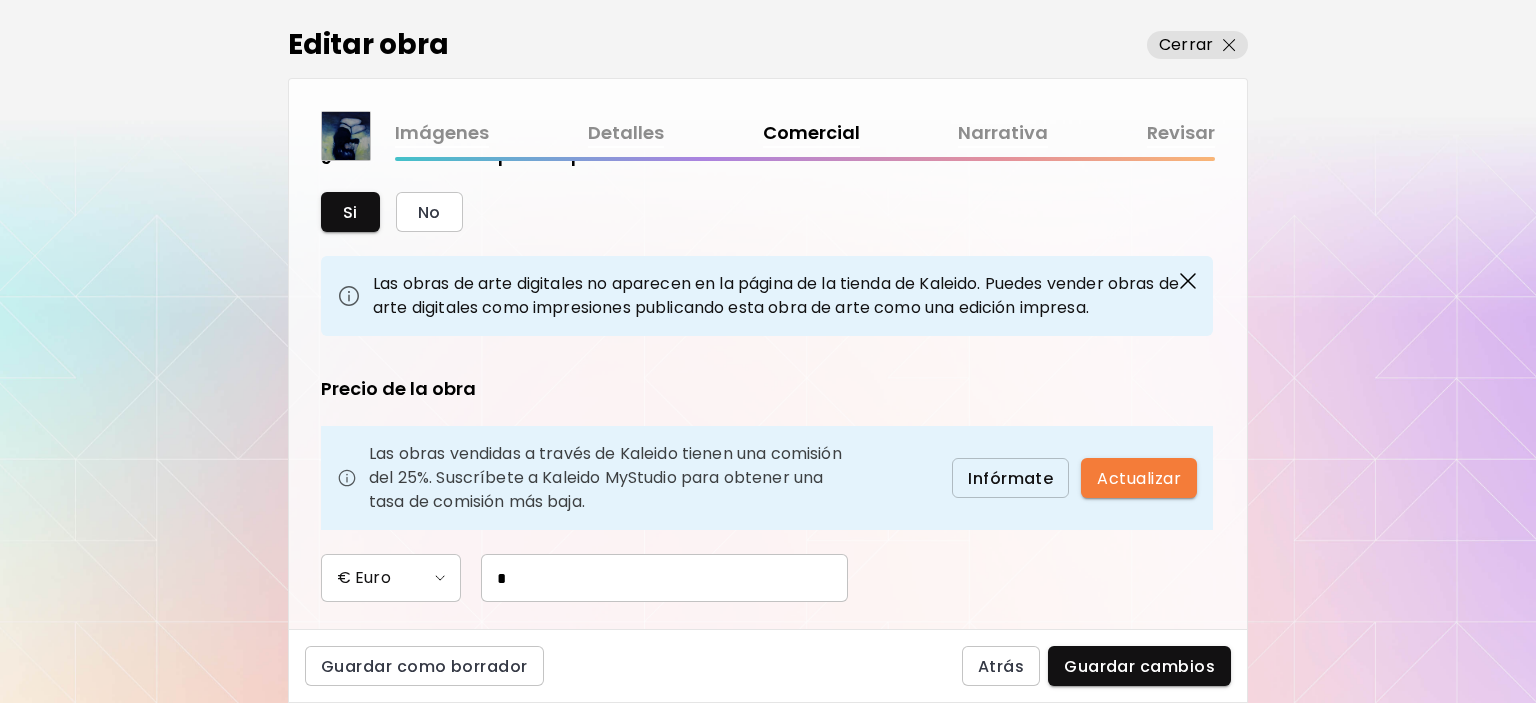 scroll, scrollTop: 100, scrollLeft: 0, axis: vertical 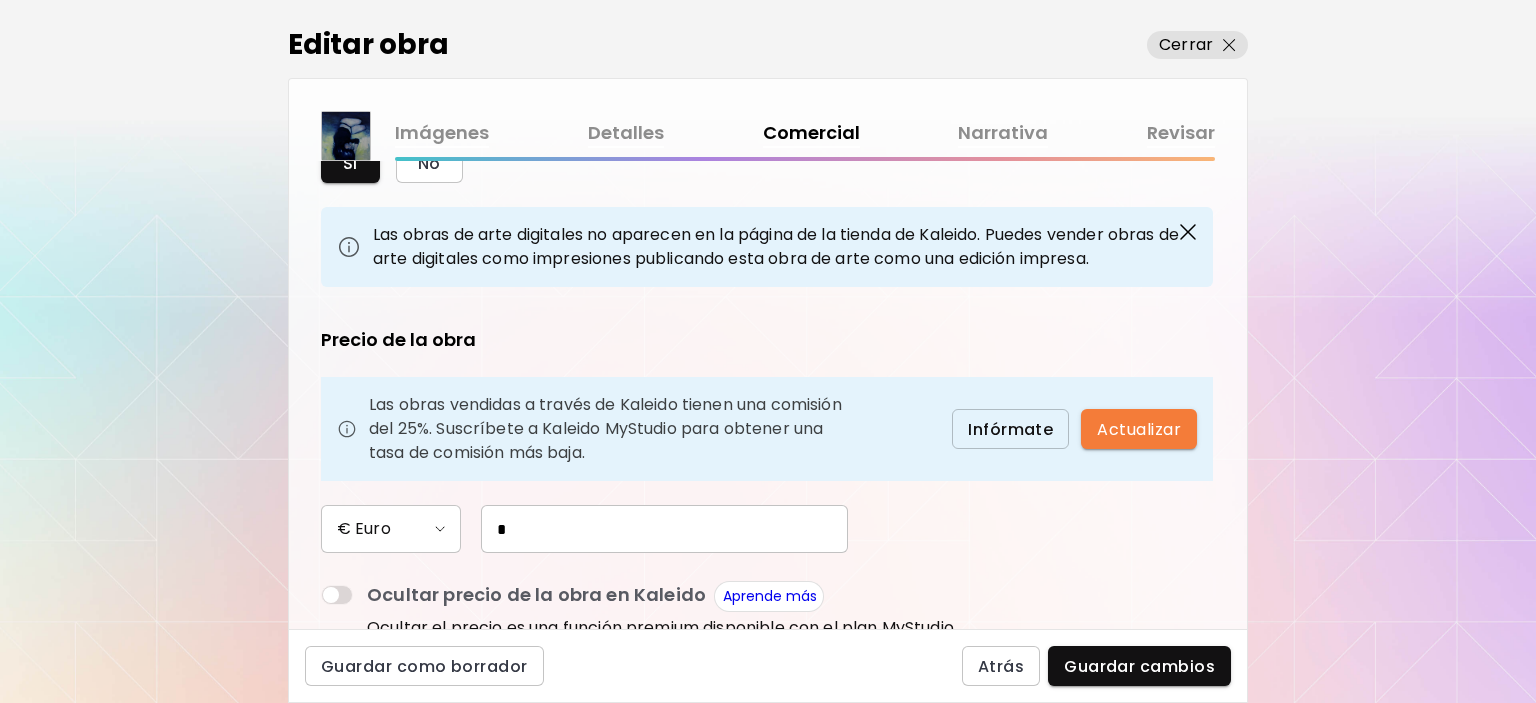 drag, startPoint x: 505, startPoint y: 541, endPoint x: 484, endPoint y: 536, distance: 21.587032 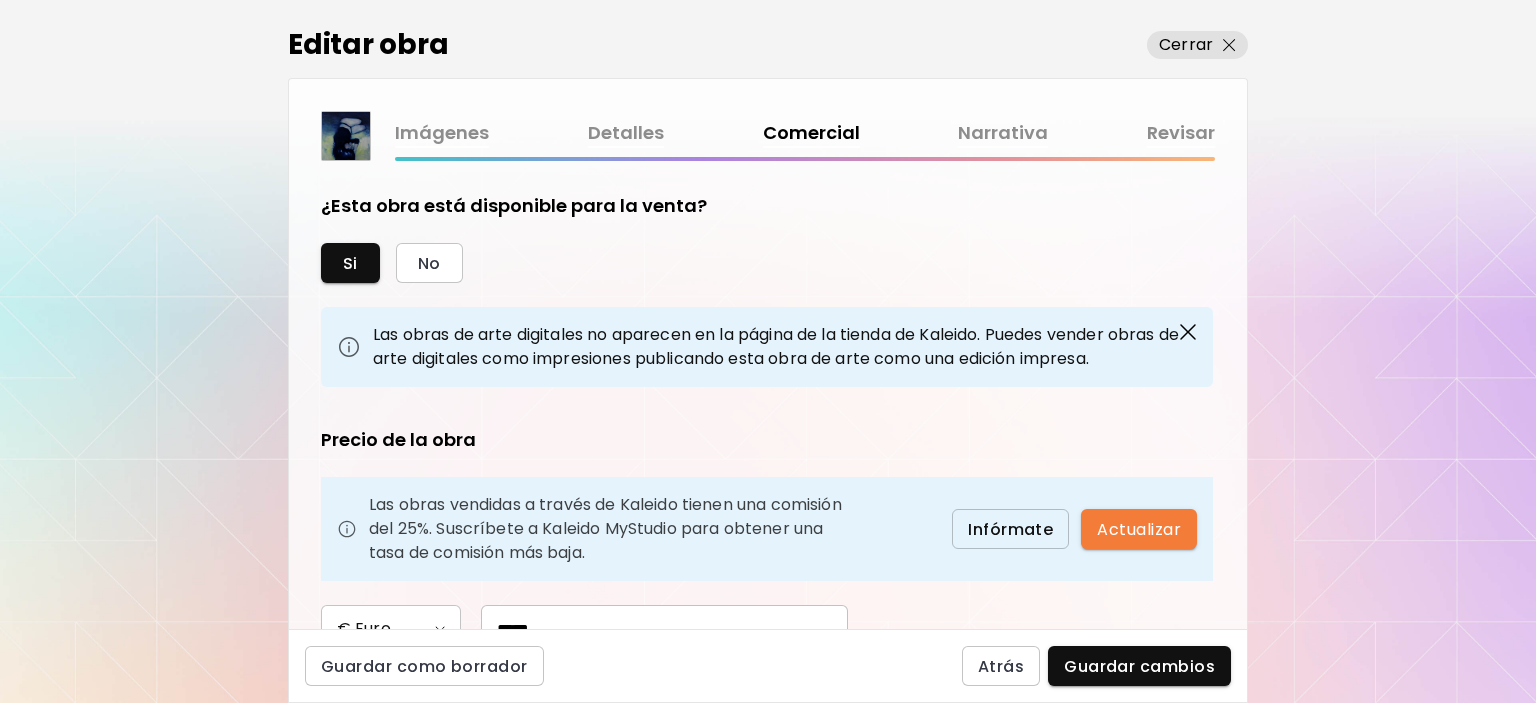 scroll, scrollTop: 200, scrollLeft: 0, axis: vertical 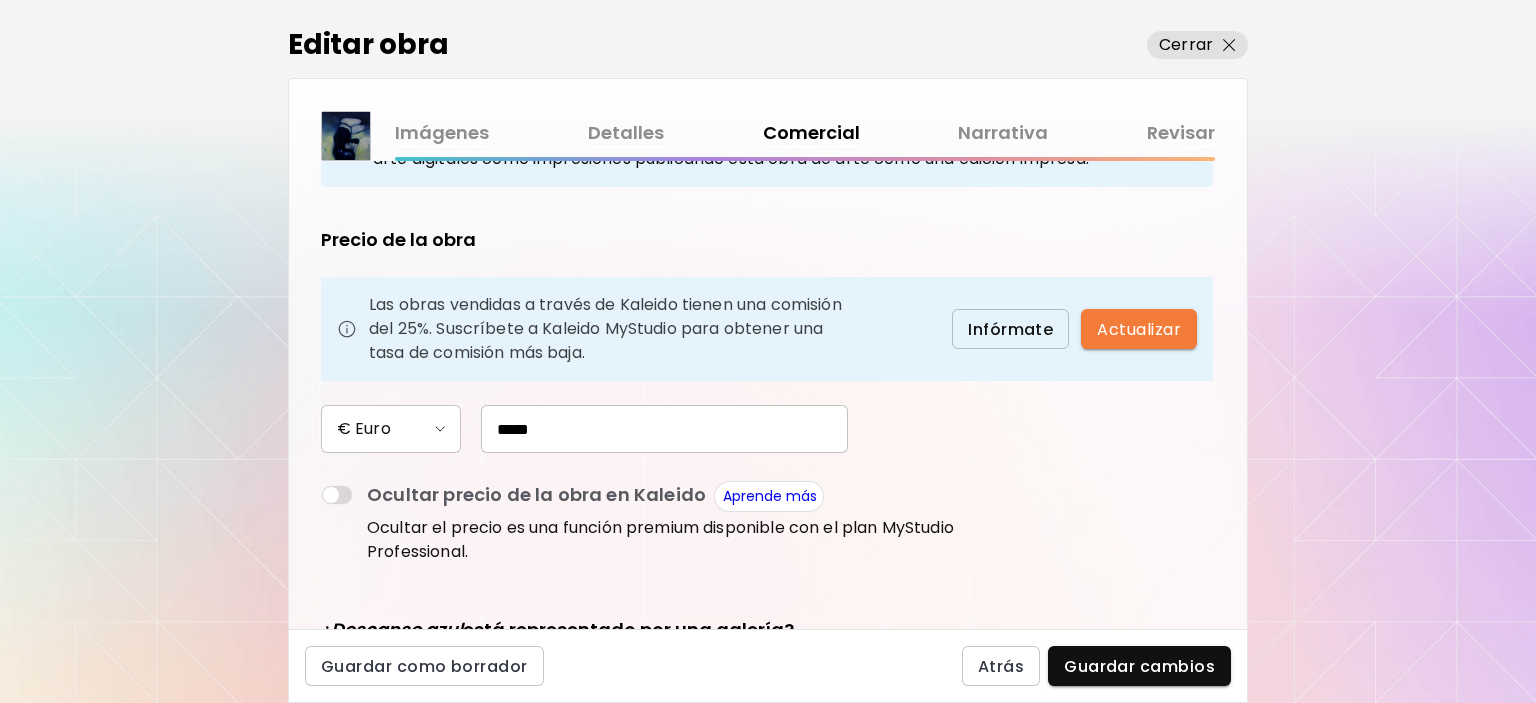 drag, startPoint x: 535, startPoint y: 427, endPoint x: 492, endPoint y: 419, distance: 43.737854 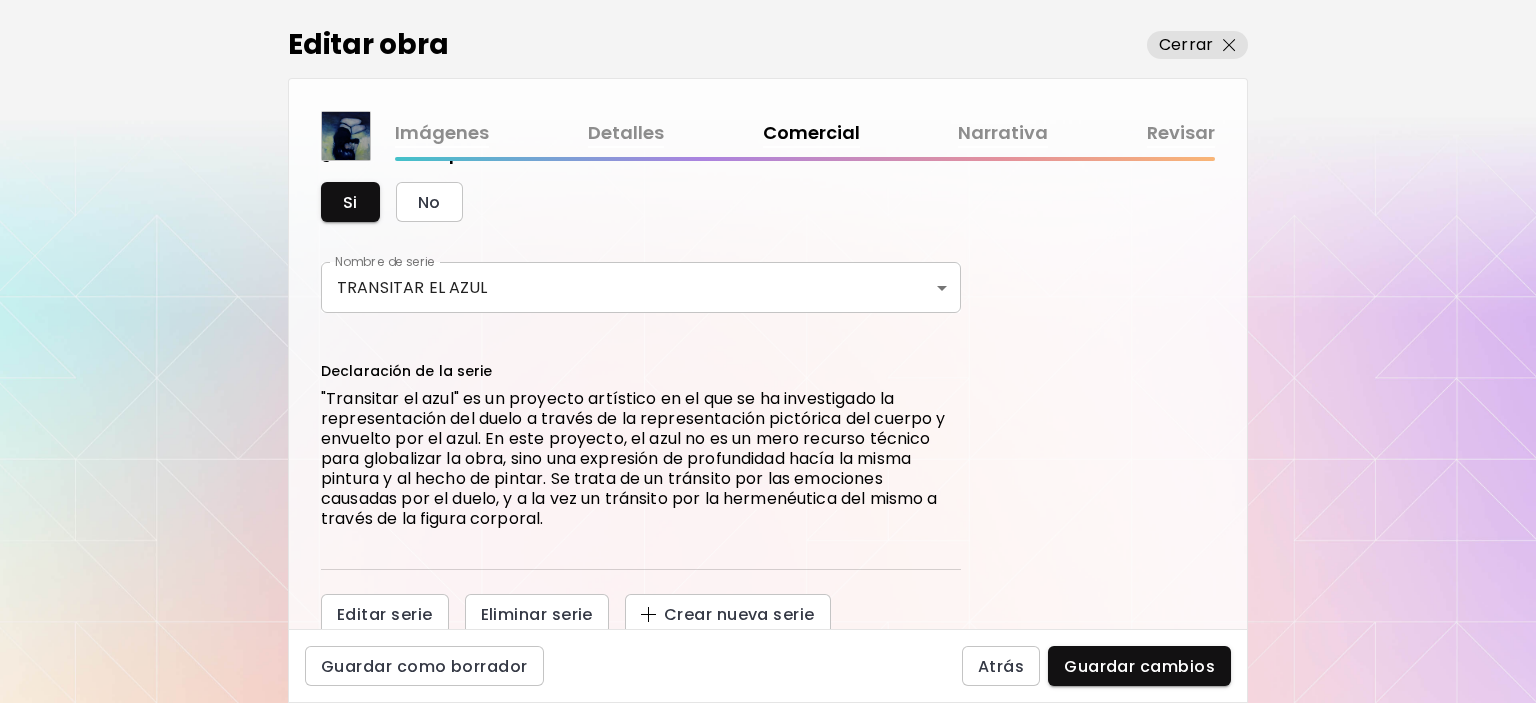 scroll, scrollTop: 810, scrollLeft: 0, axis: vertical 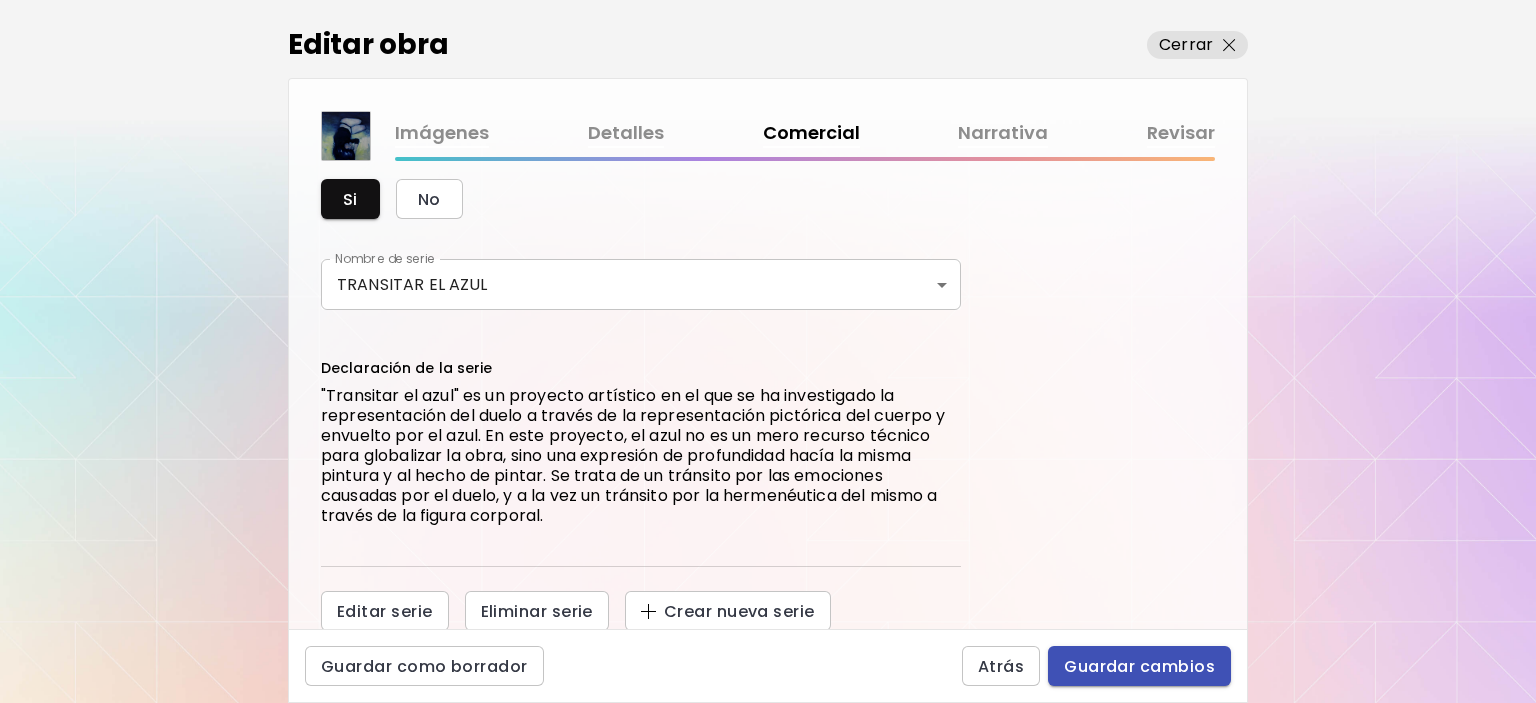 type on "*****" 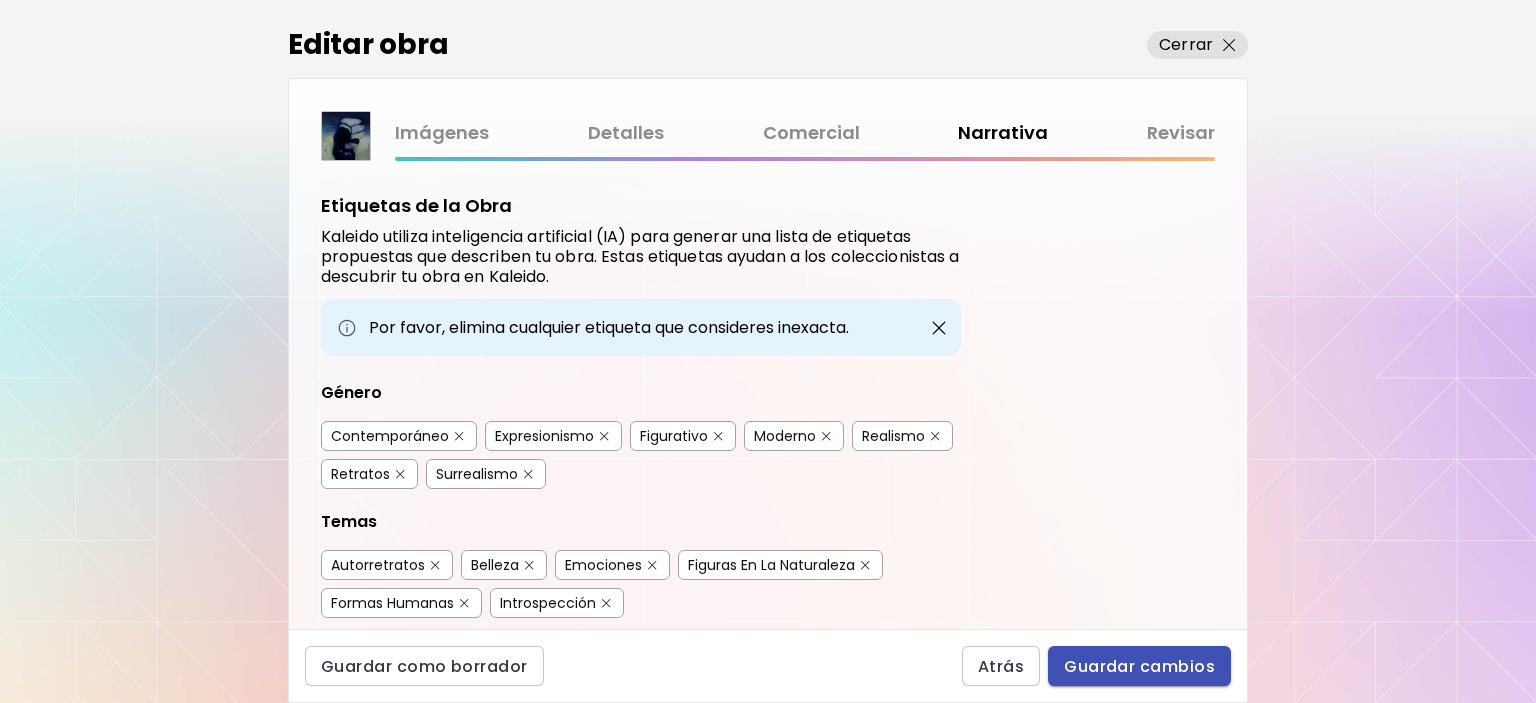 click on "Guardar cambios" at bounding box center [1139, 666] 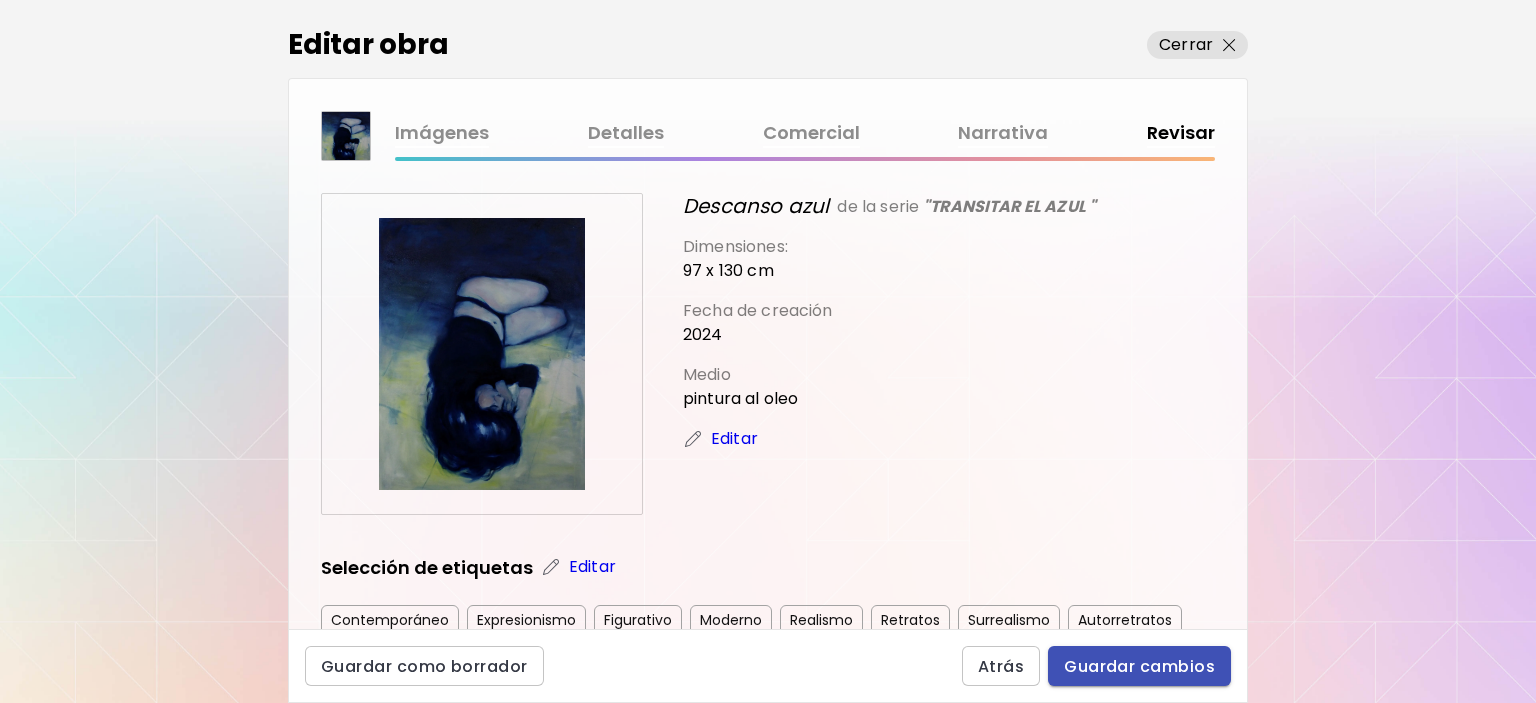 click on "Guardar cambios" at bounding box center (1139, 666) 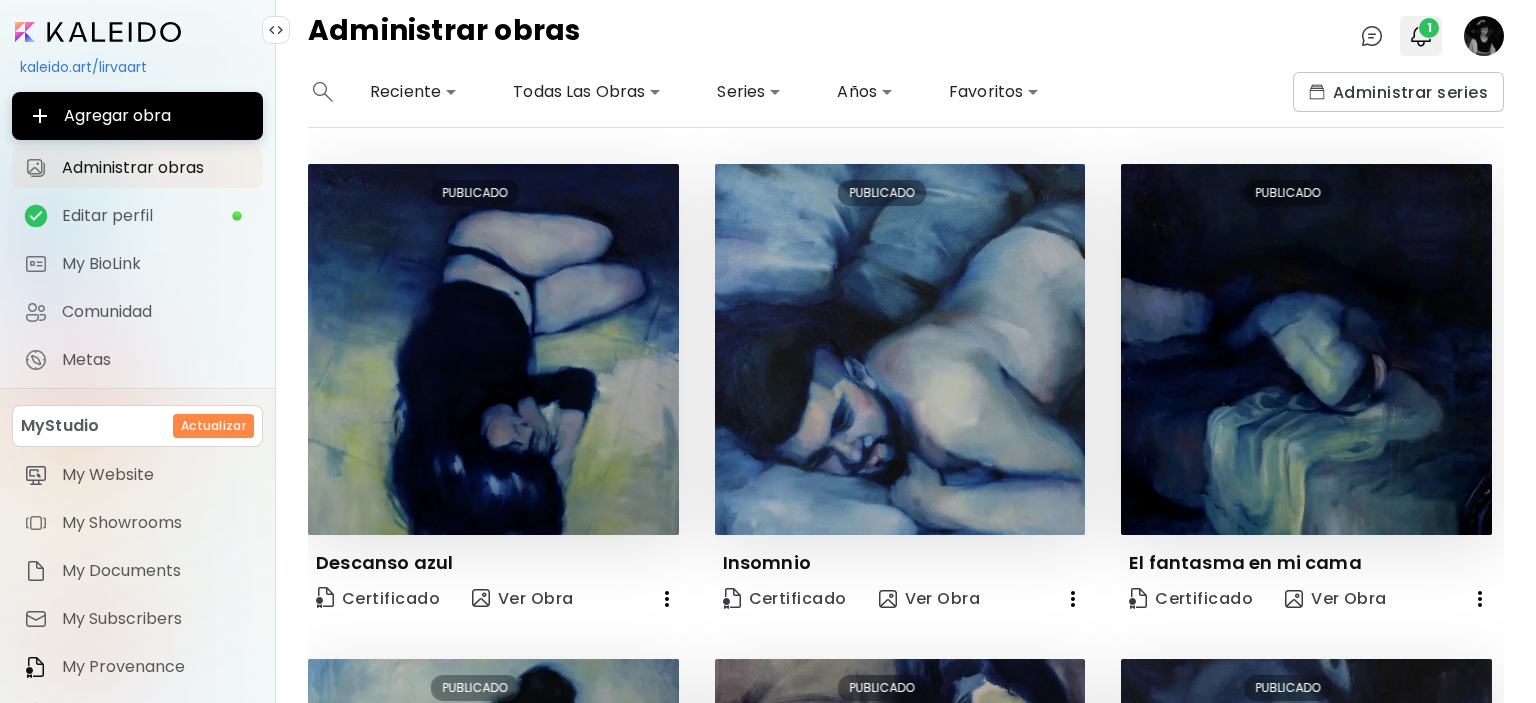 click on "1" at bounding box center [1429, 28] 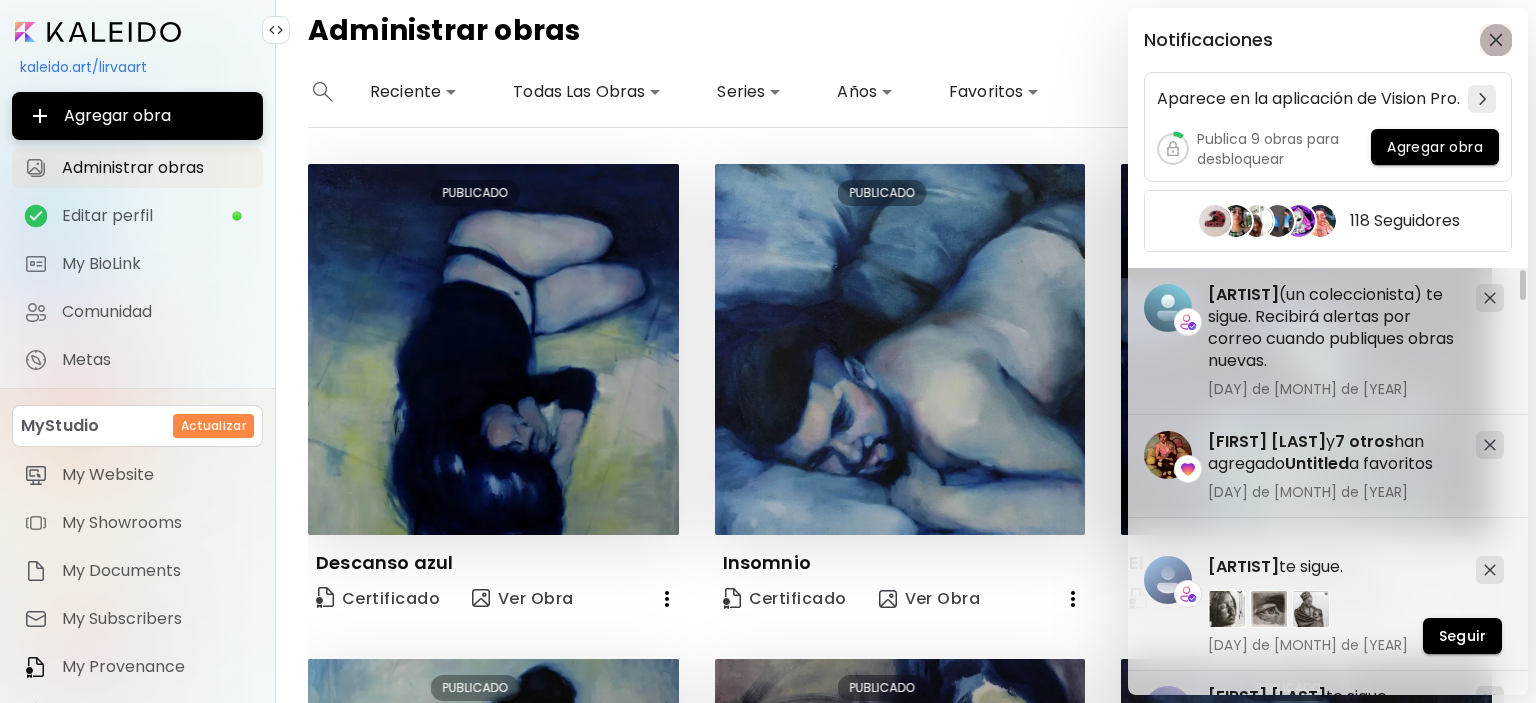 click at bounding box center (1496, 40) 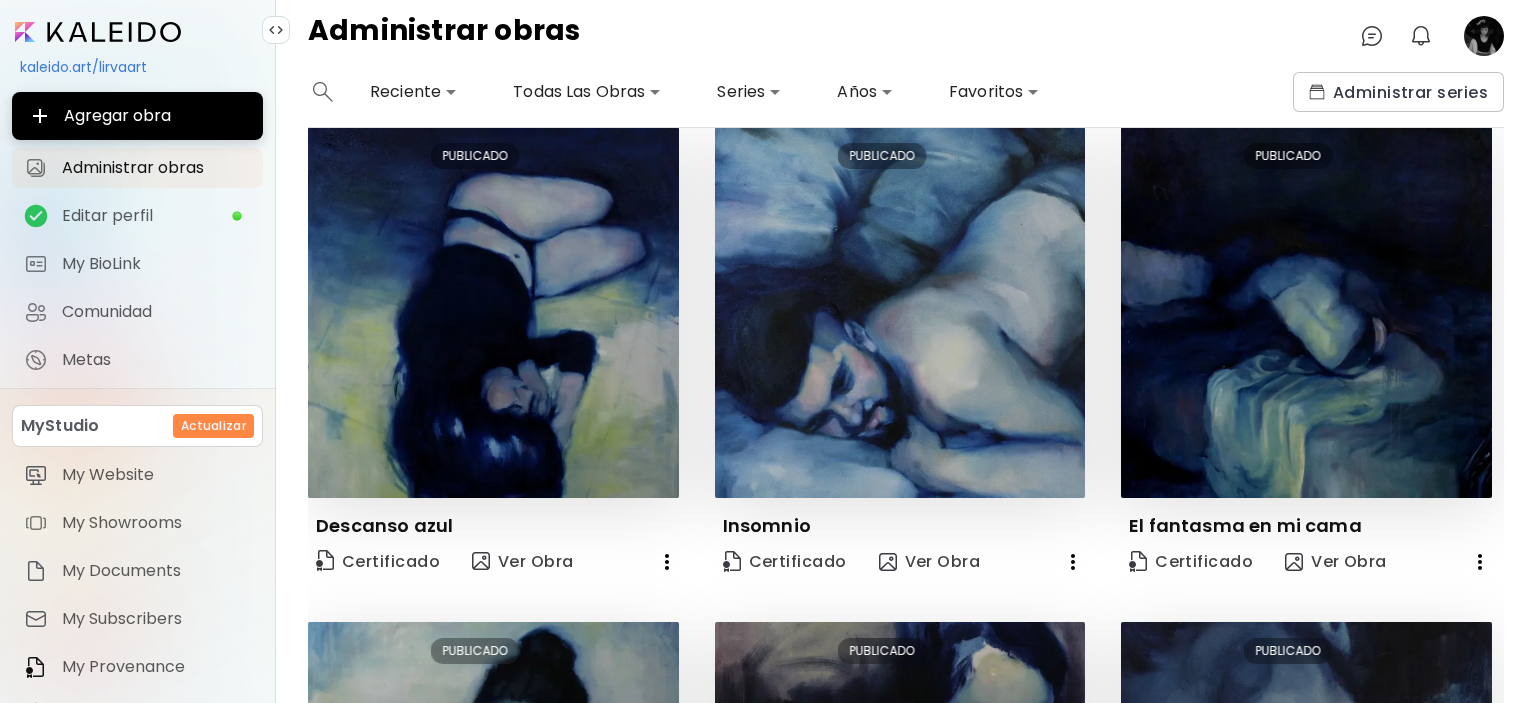 scroll, scrollTop: 0, scrollLeft: 0, axis: both 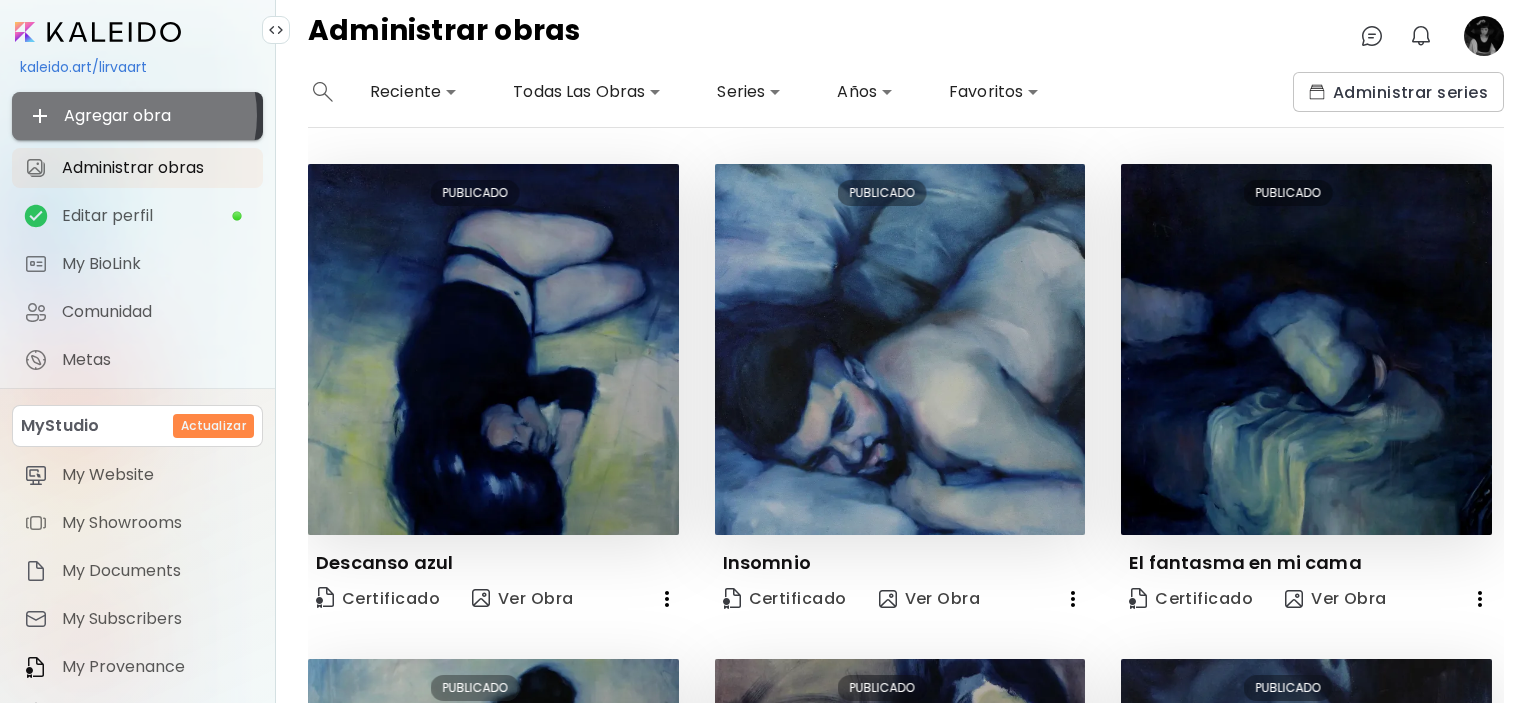 click on "Agregar obra" at bounding box center [137, 116] 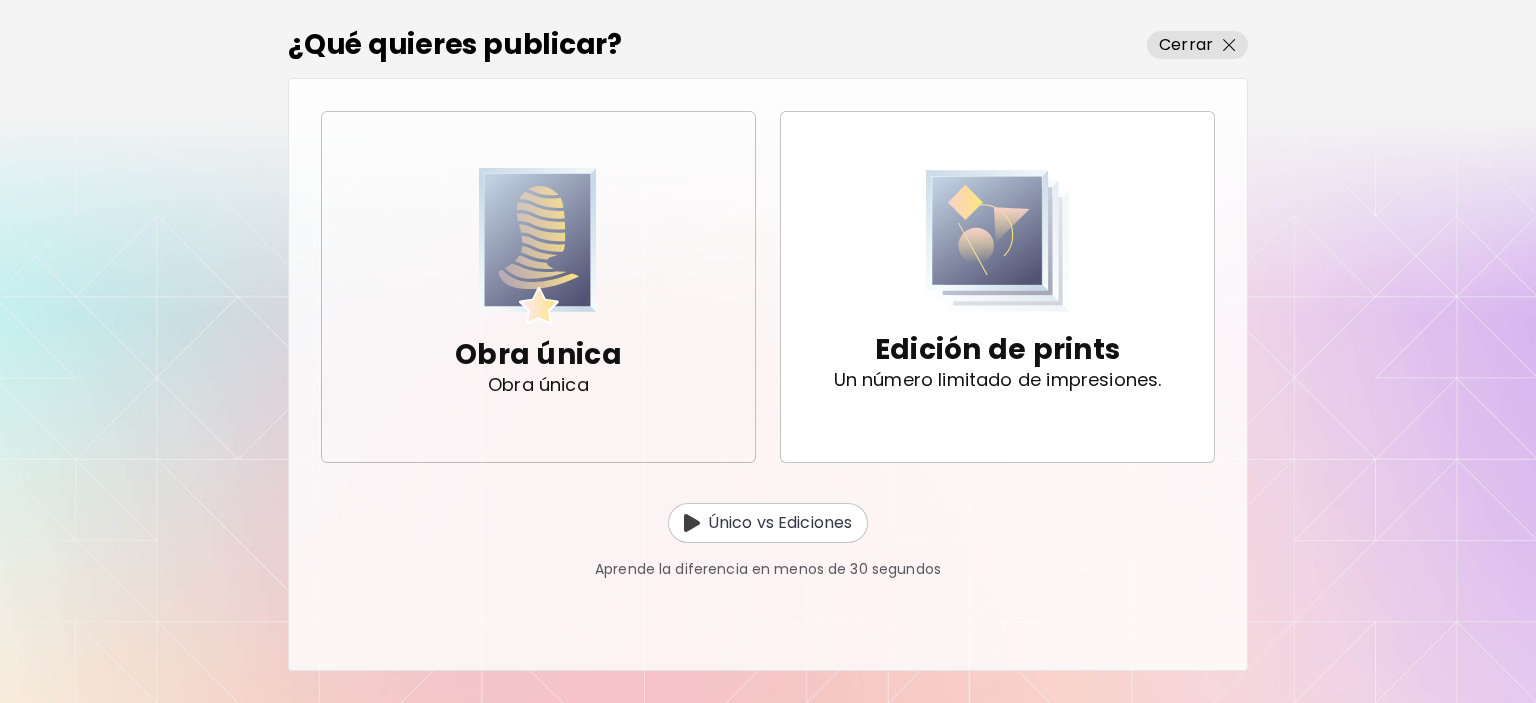click on "Obra única" at bounding box center (538, 355) 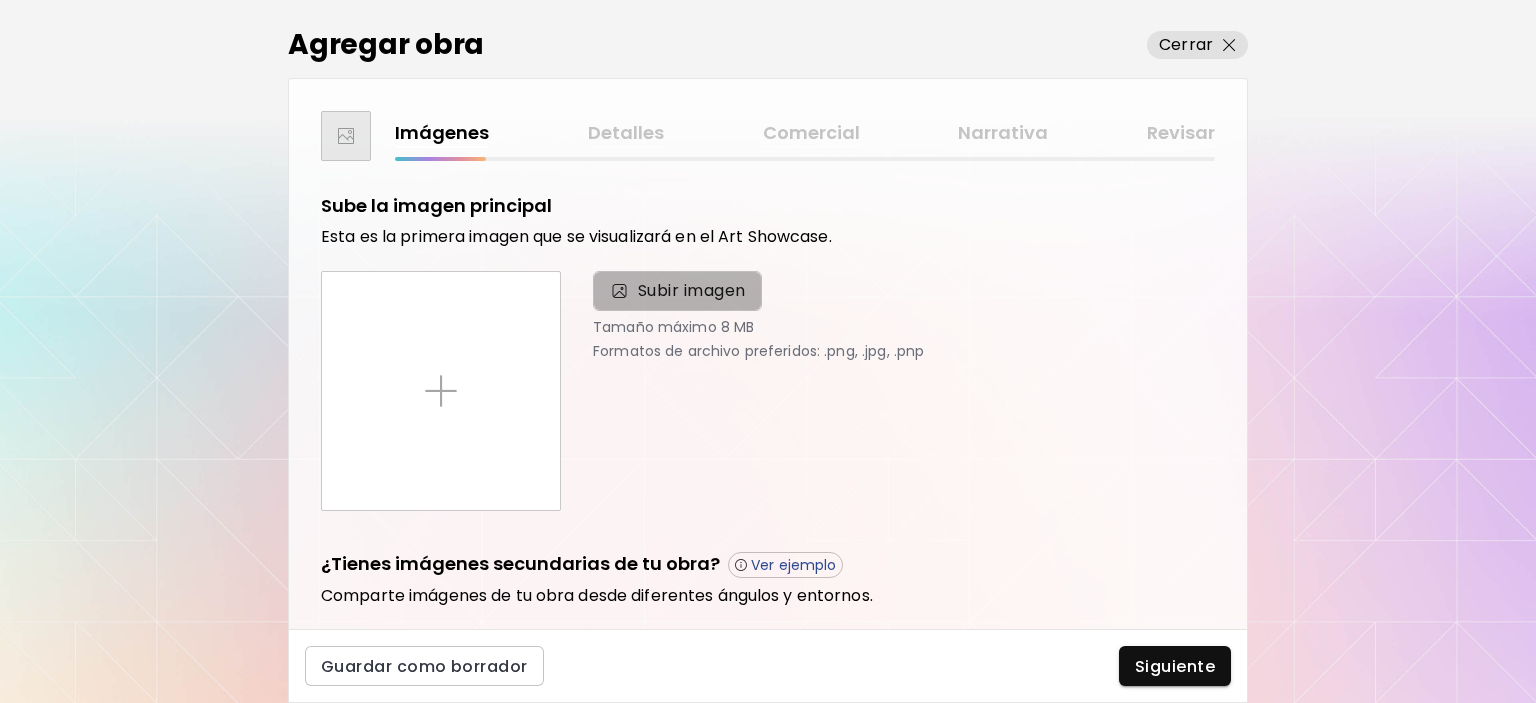 click on "Subir imagen" at bounding box center (692, 291) 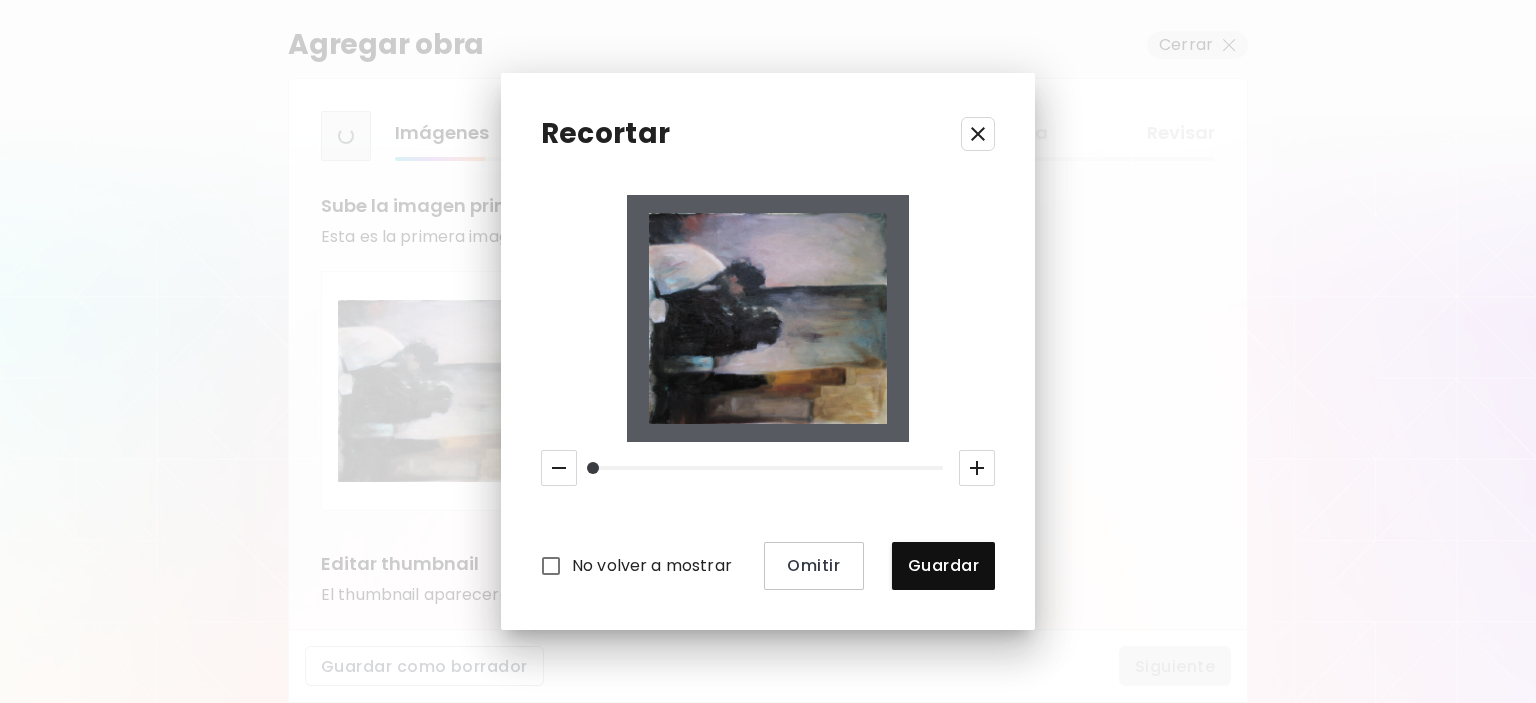 click on "No volver a mostrar Omitir Guardar" at bounding box center (768, 392) 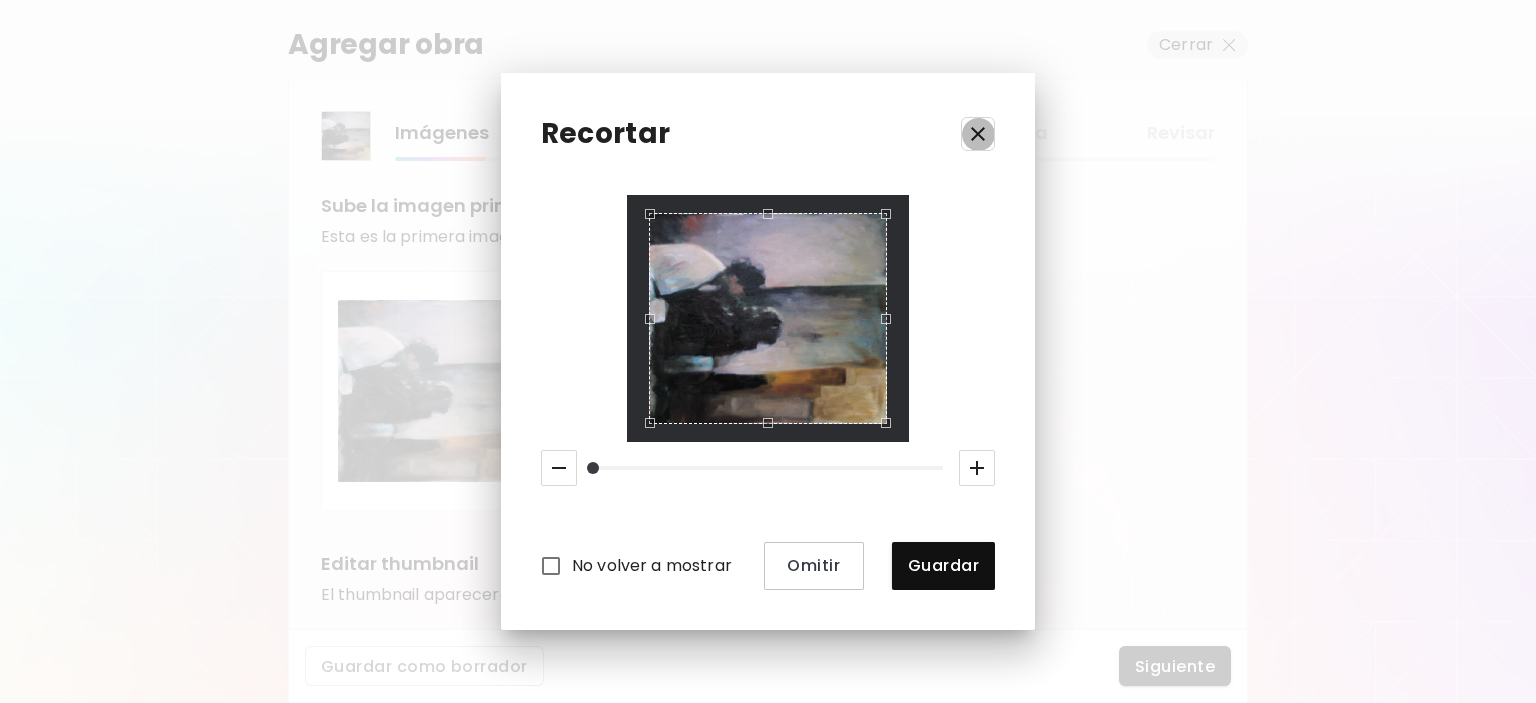 click 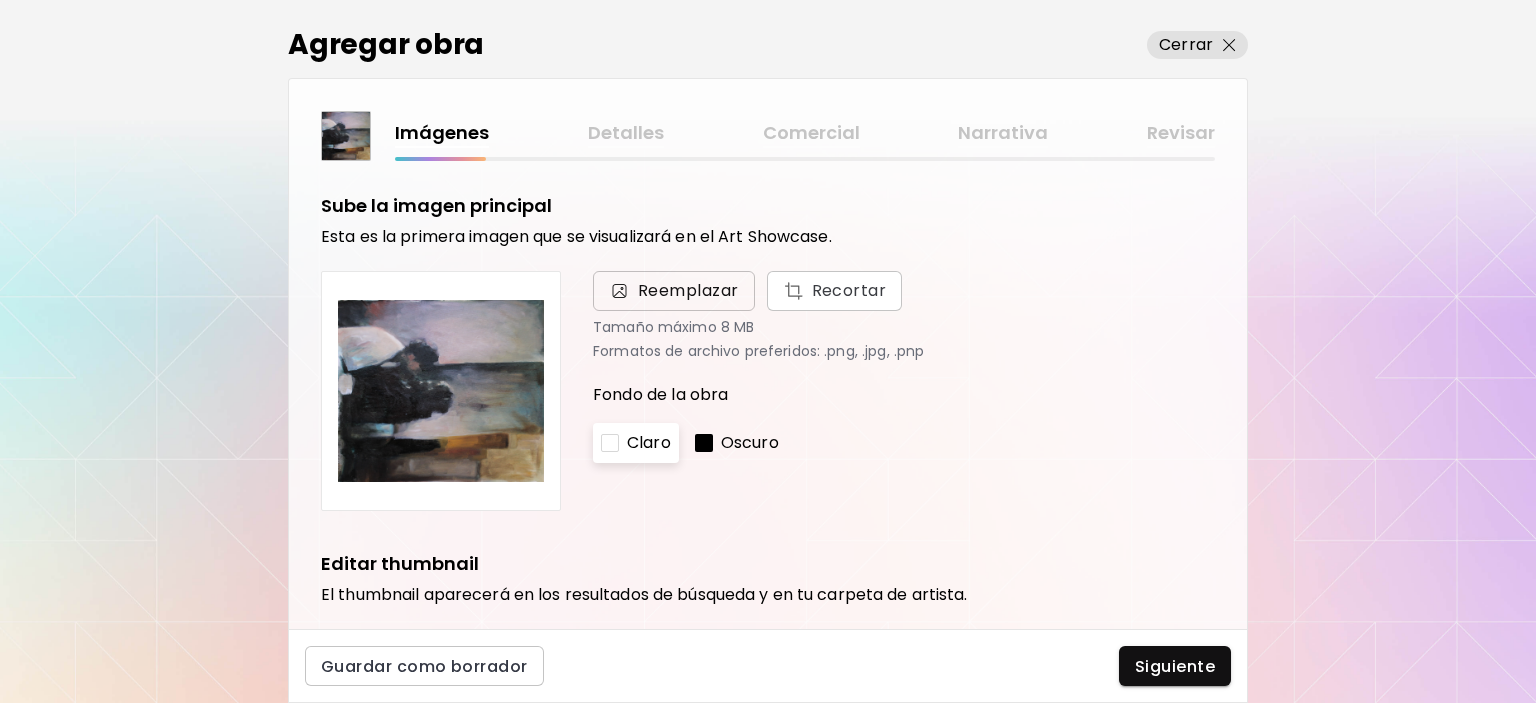 click on "Reemplazar" at bounding box center (688, 291) 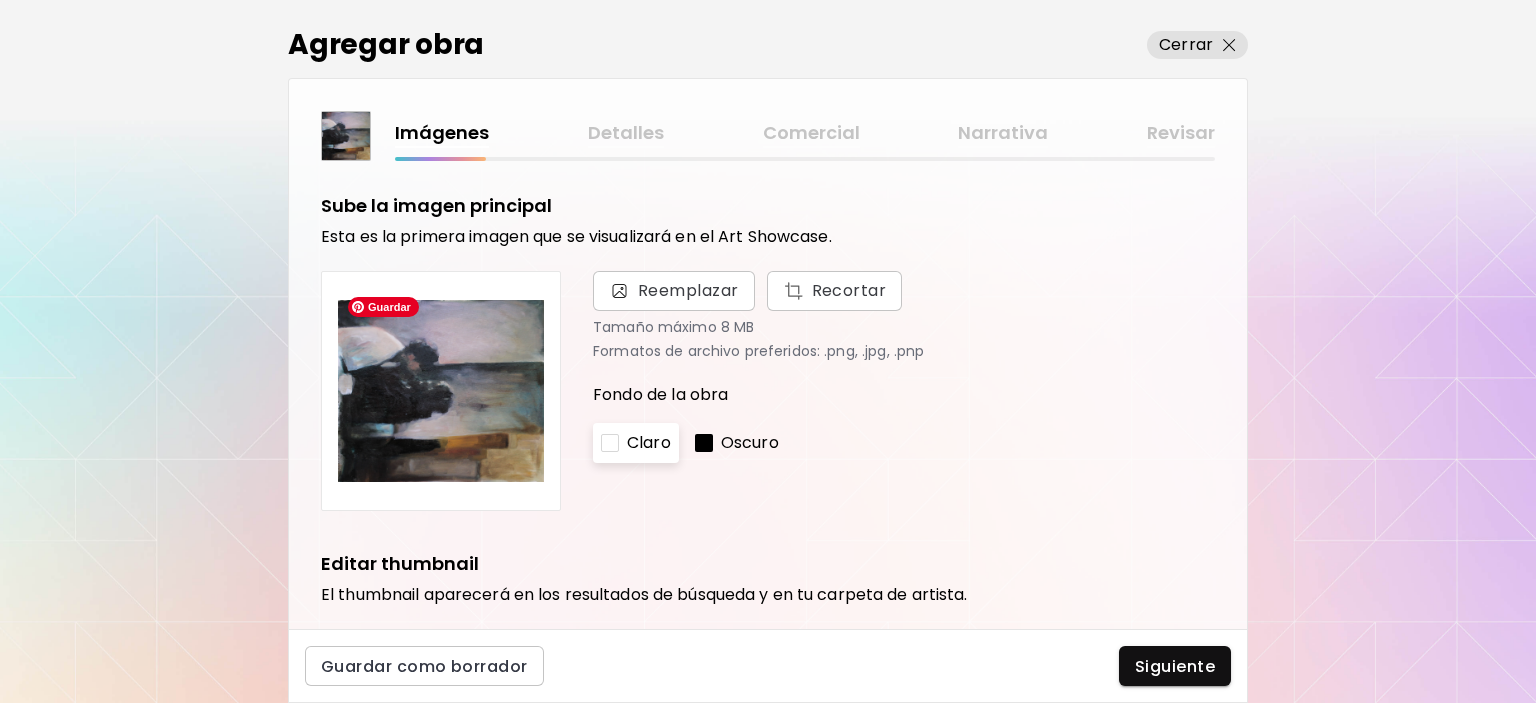 click at bounding box center (441, 391) 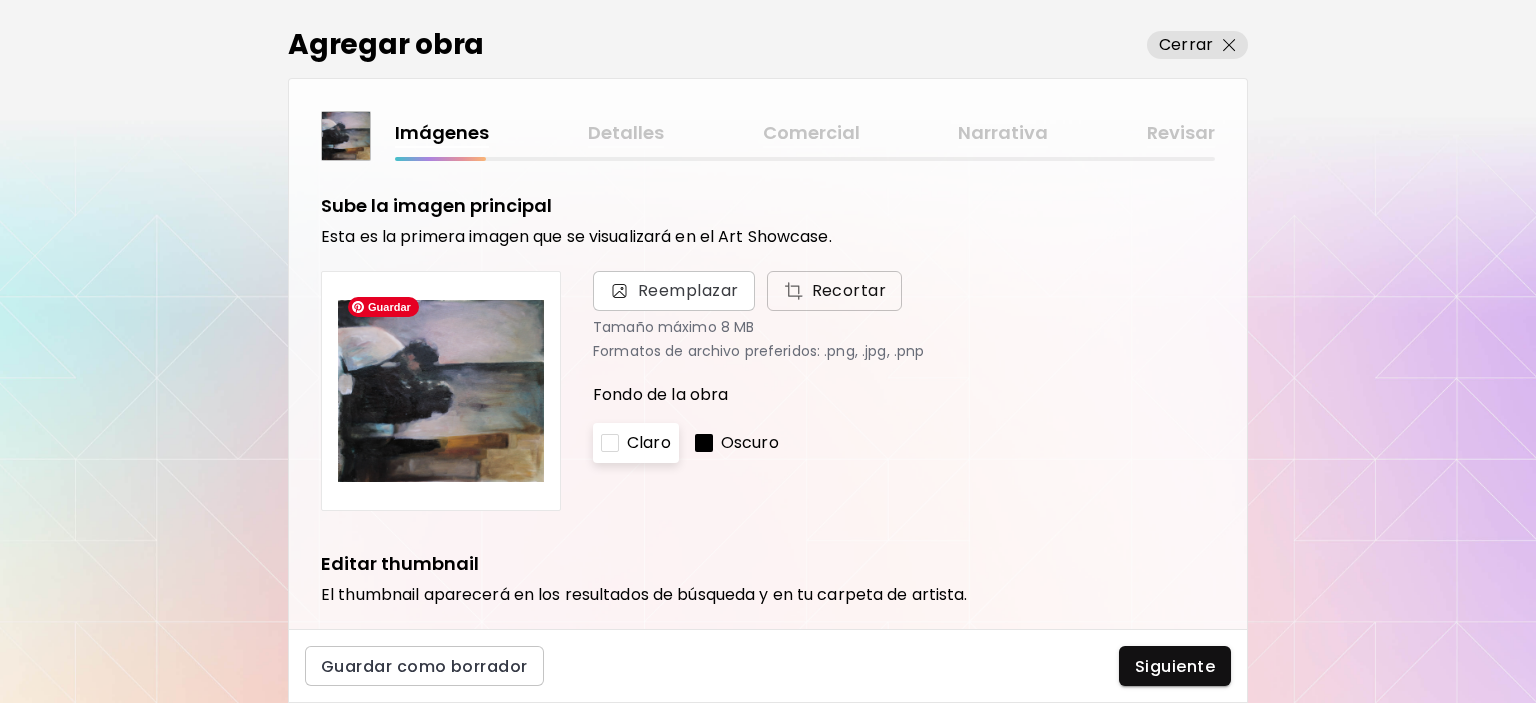 click on "Recortar" at bounding box center [835, 291] 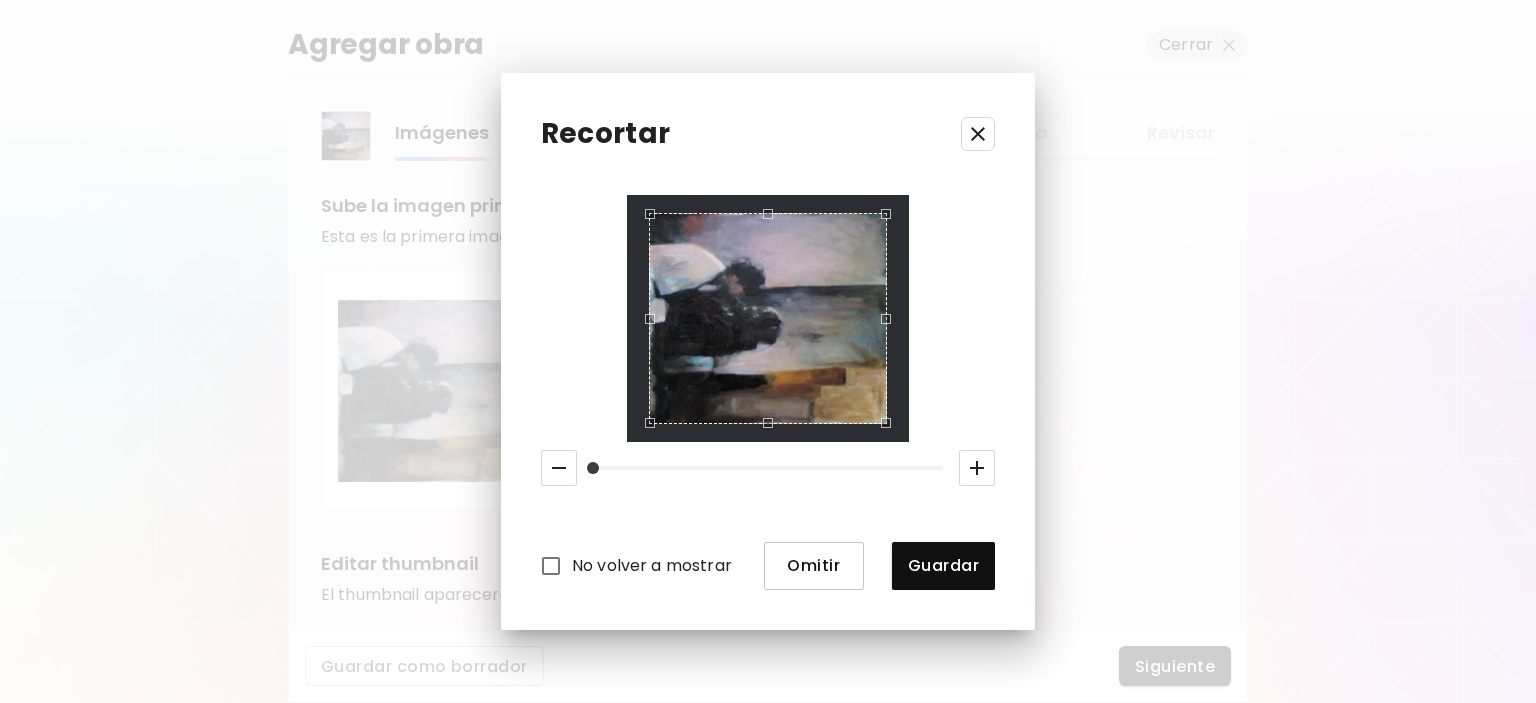click on "Omitir" at bounding box center [814, 566] 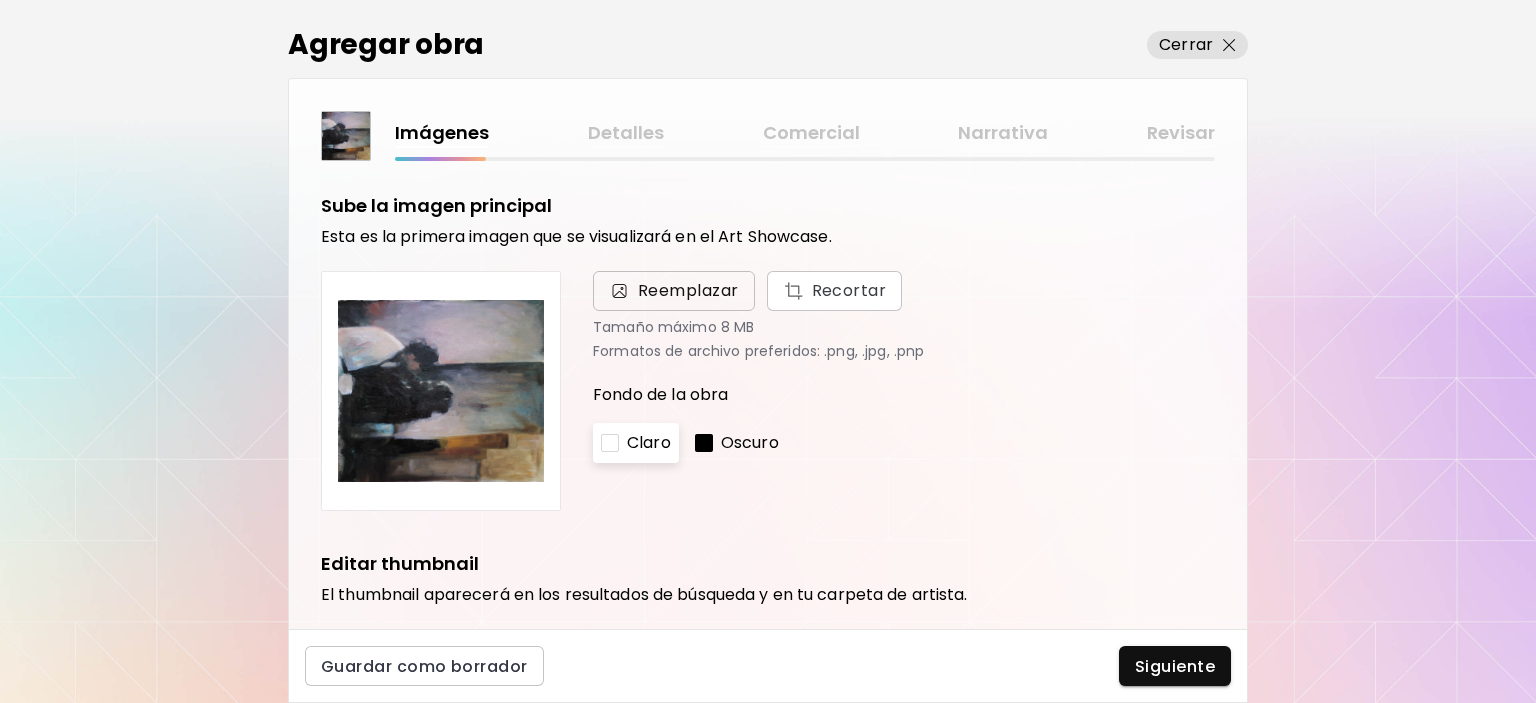 click on "Reemplazar" at bounding box center (688, 291) 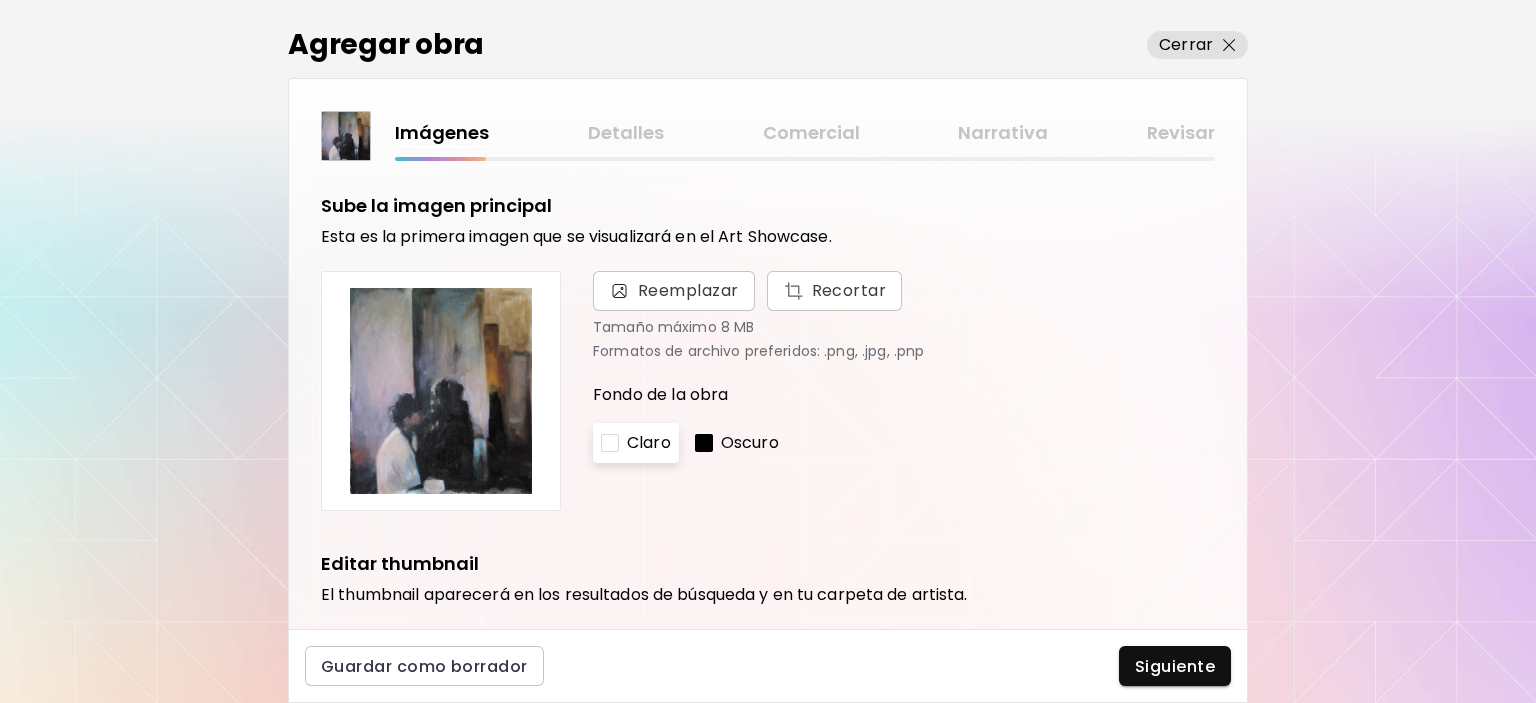 scroll, scrollTop: 0, scrollLeft: 0, axis: both 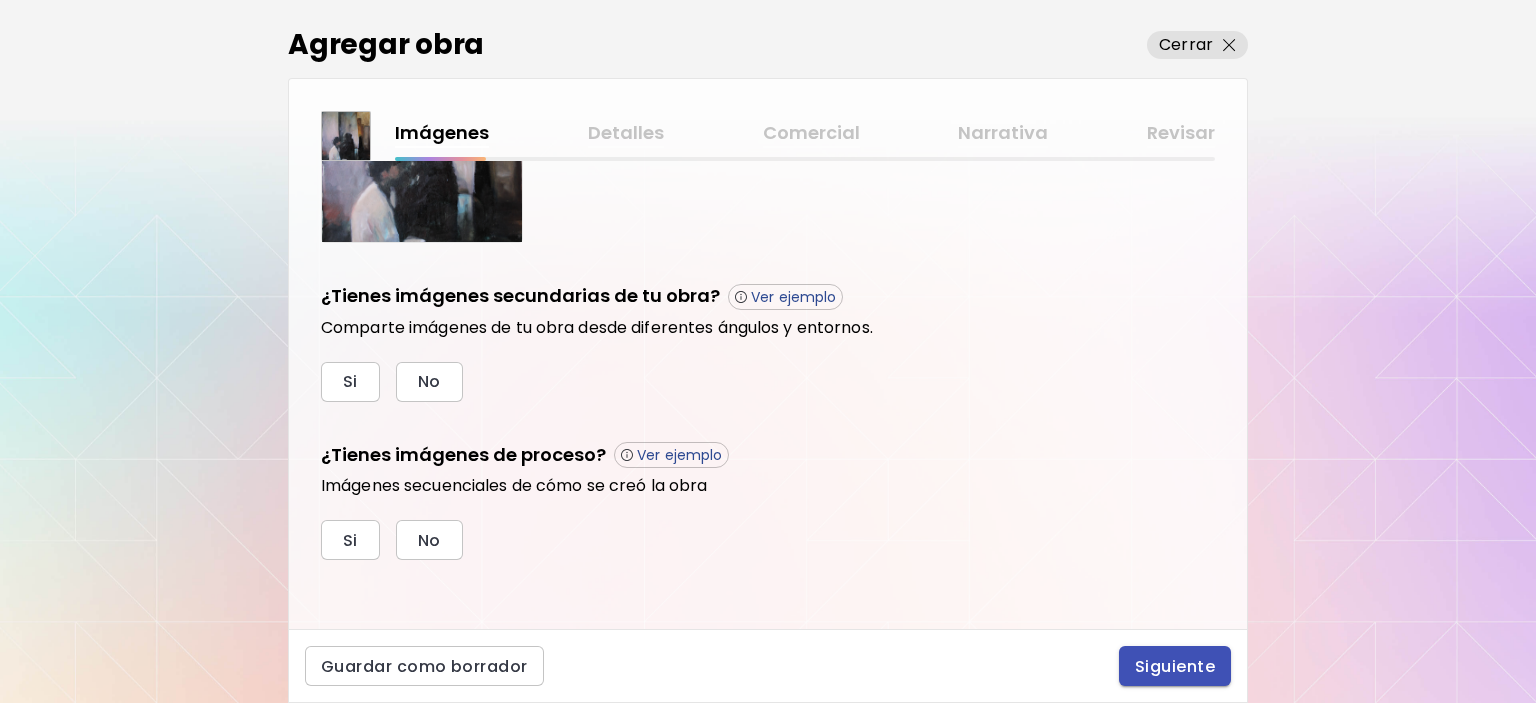 click on "Siguiente" at bounding box center (1175, 666) 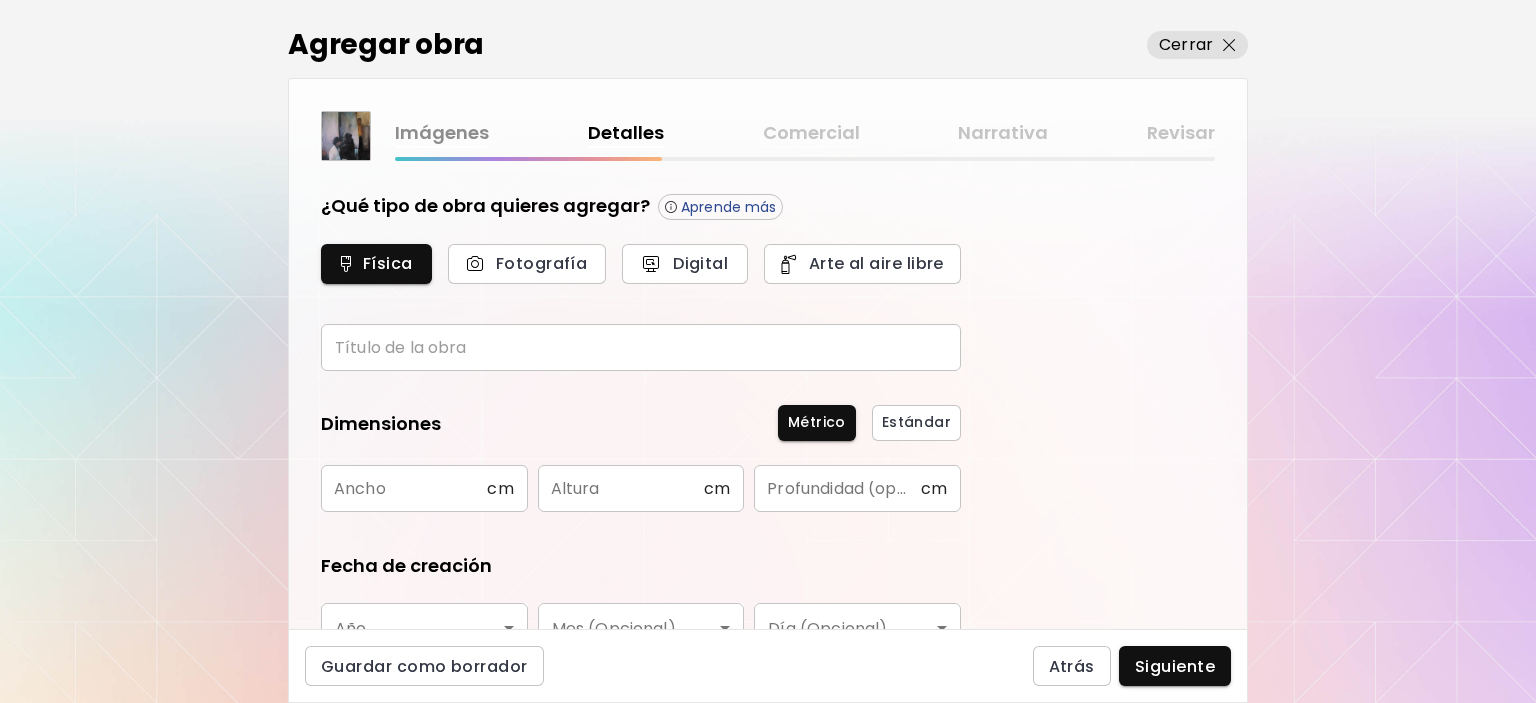 click at bounding box center (641, 347) 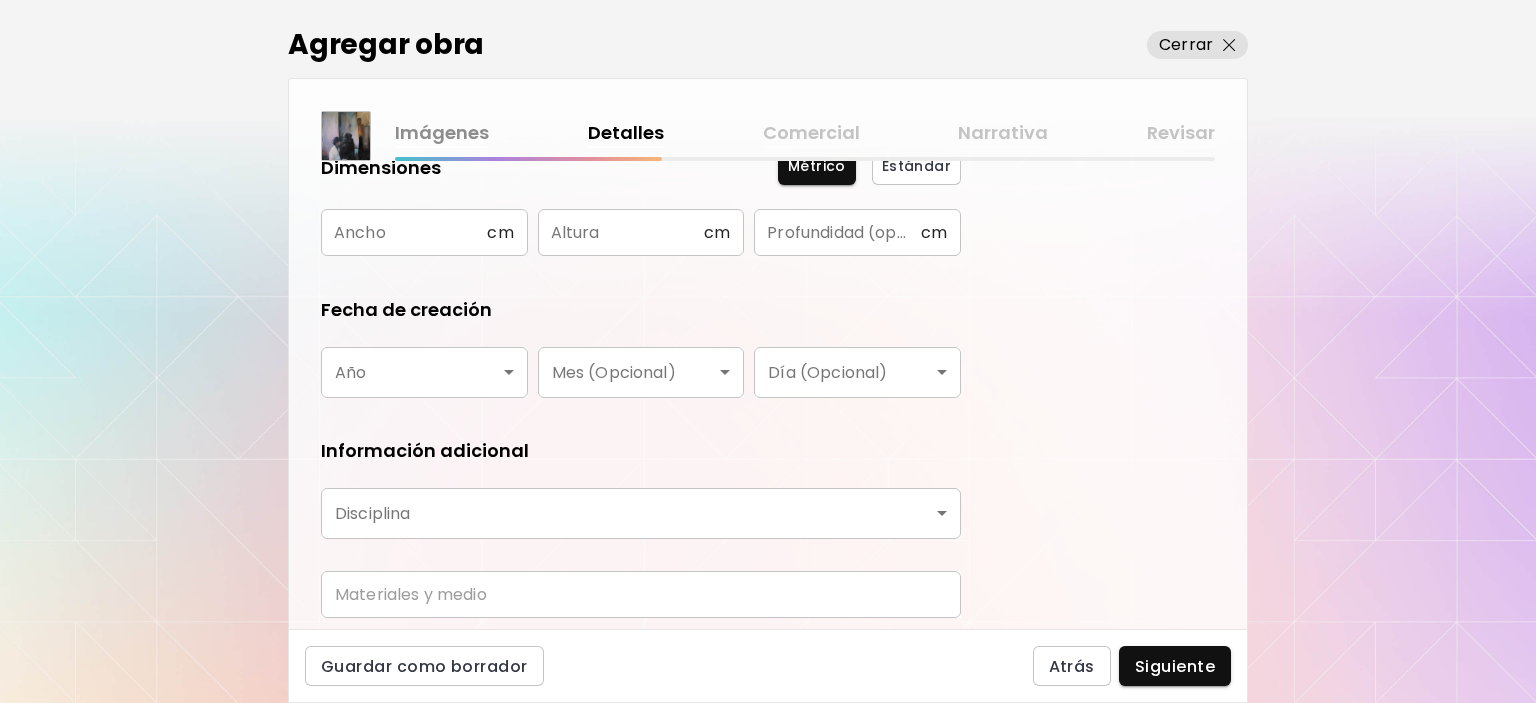 scroll, scrollTop: 200, scrollLeft: 0, axis: vertical 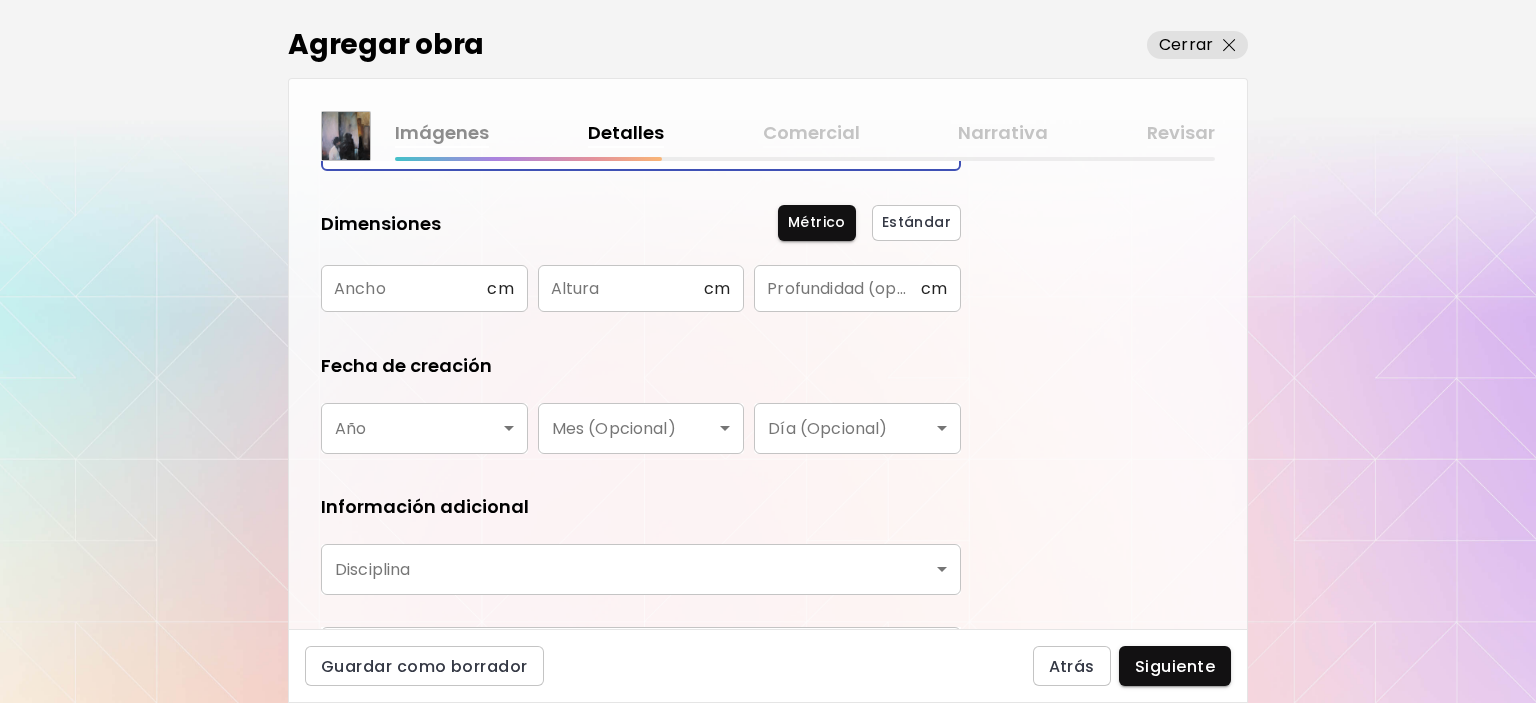 type on "**********" 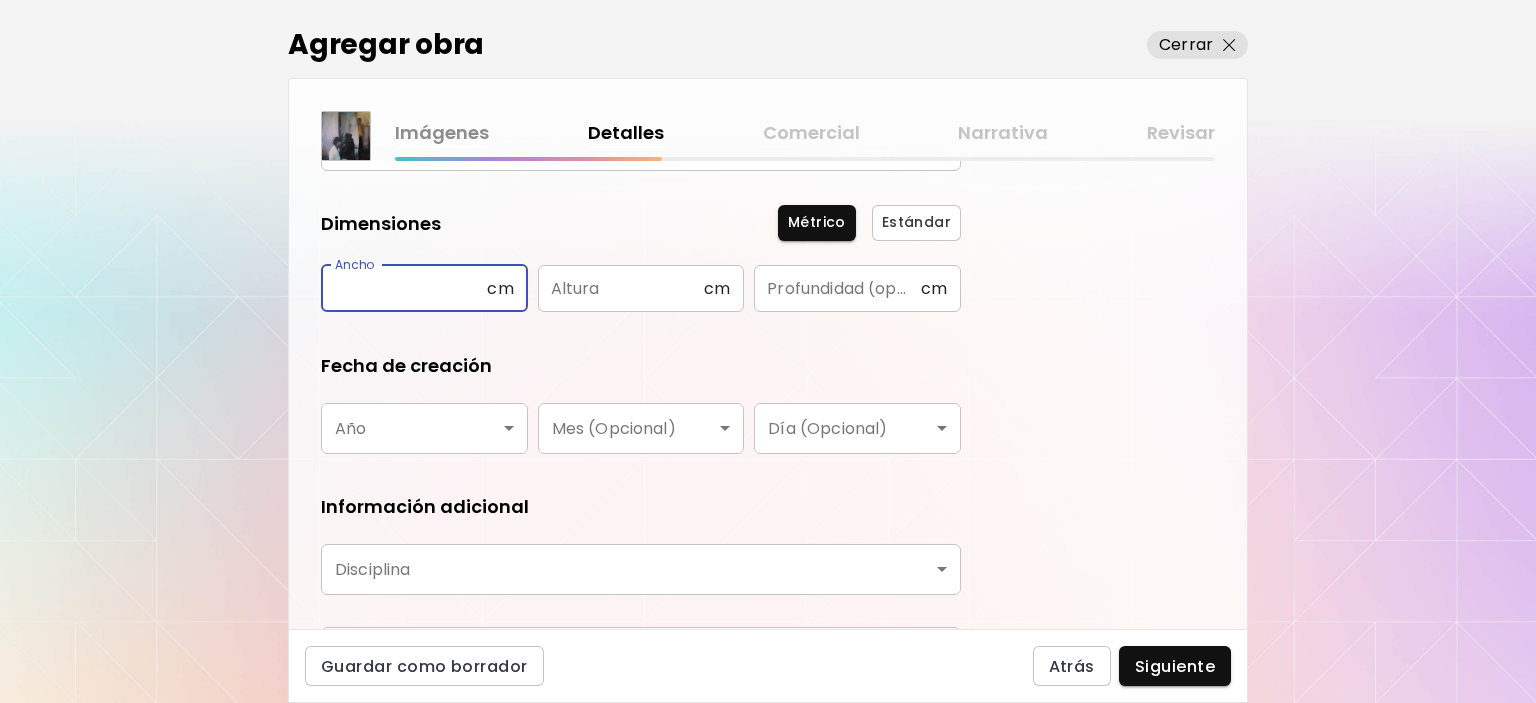 click at bounding box center [404, 288] 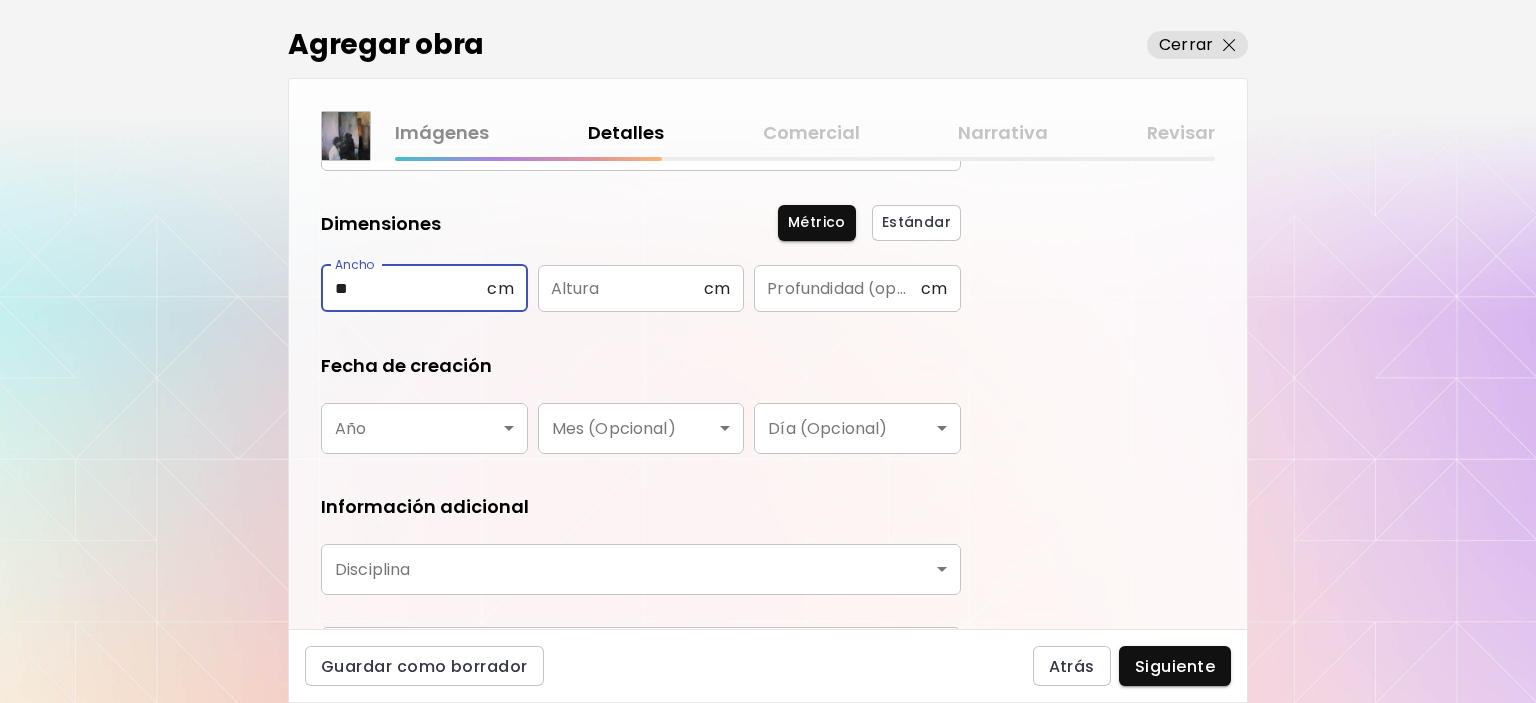 type on "**" 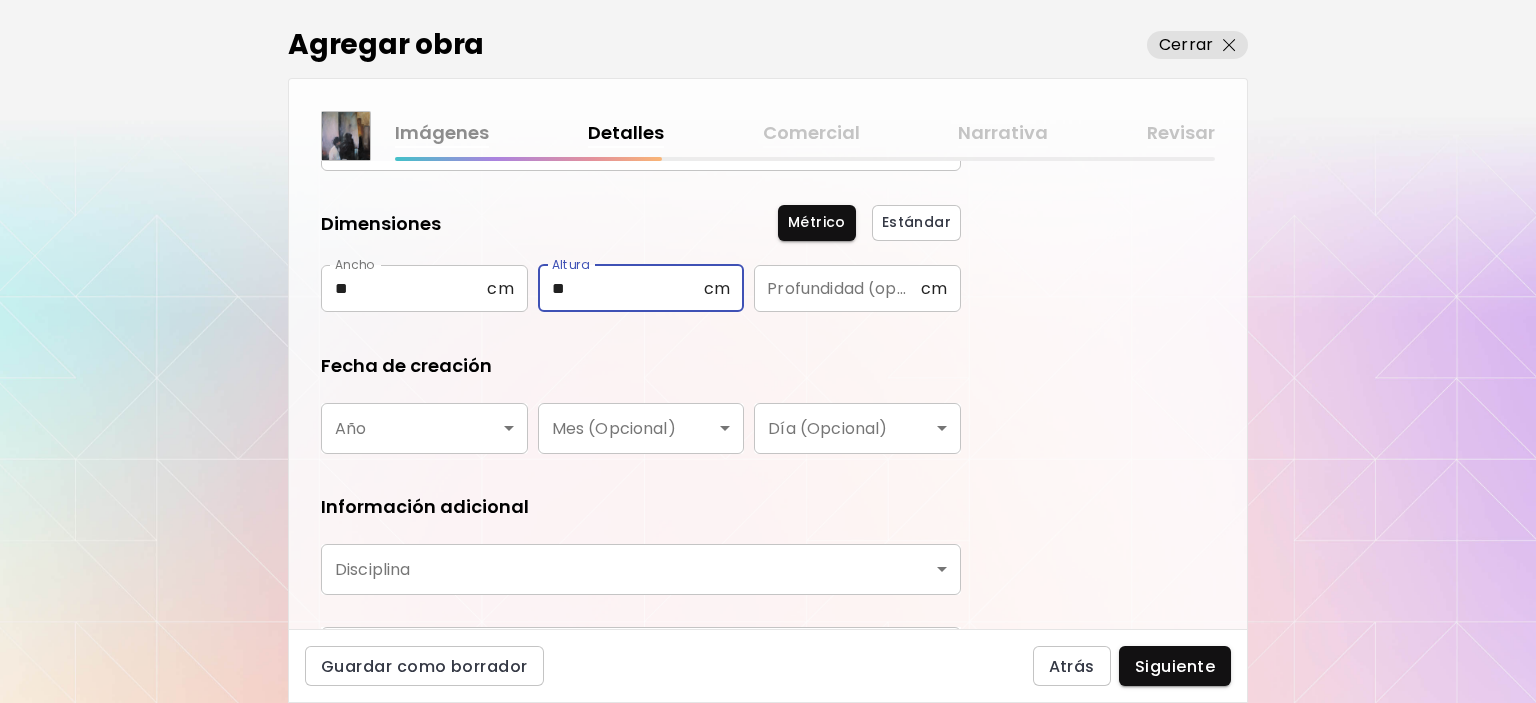 type on "**" 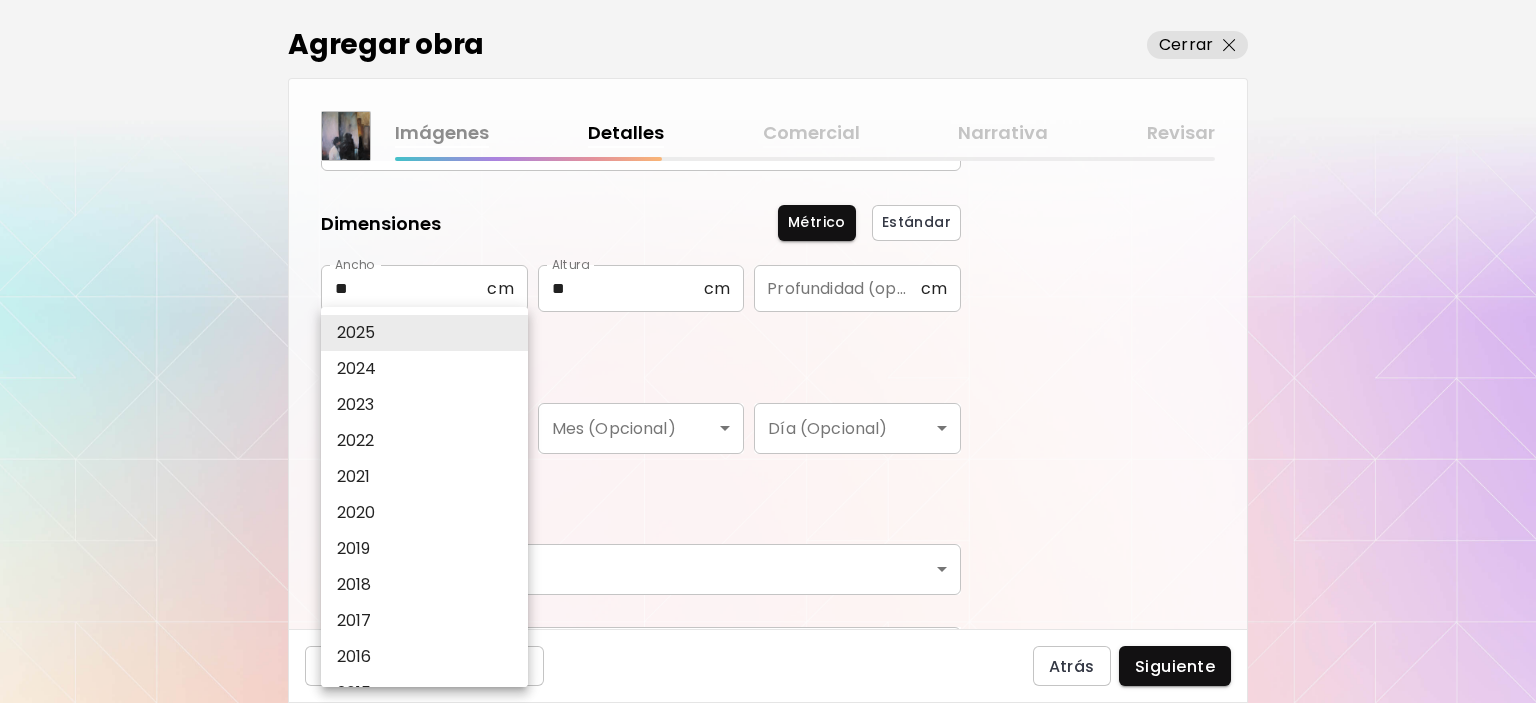 click on "2024" at bounding box center (429, 369) 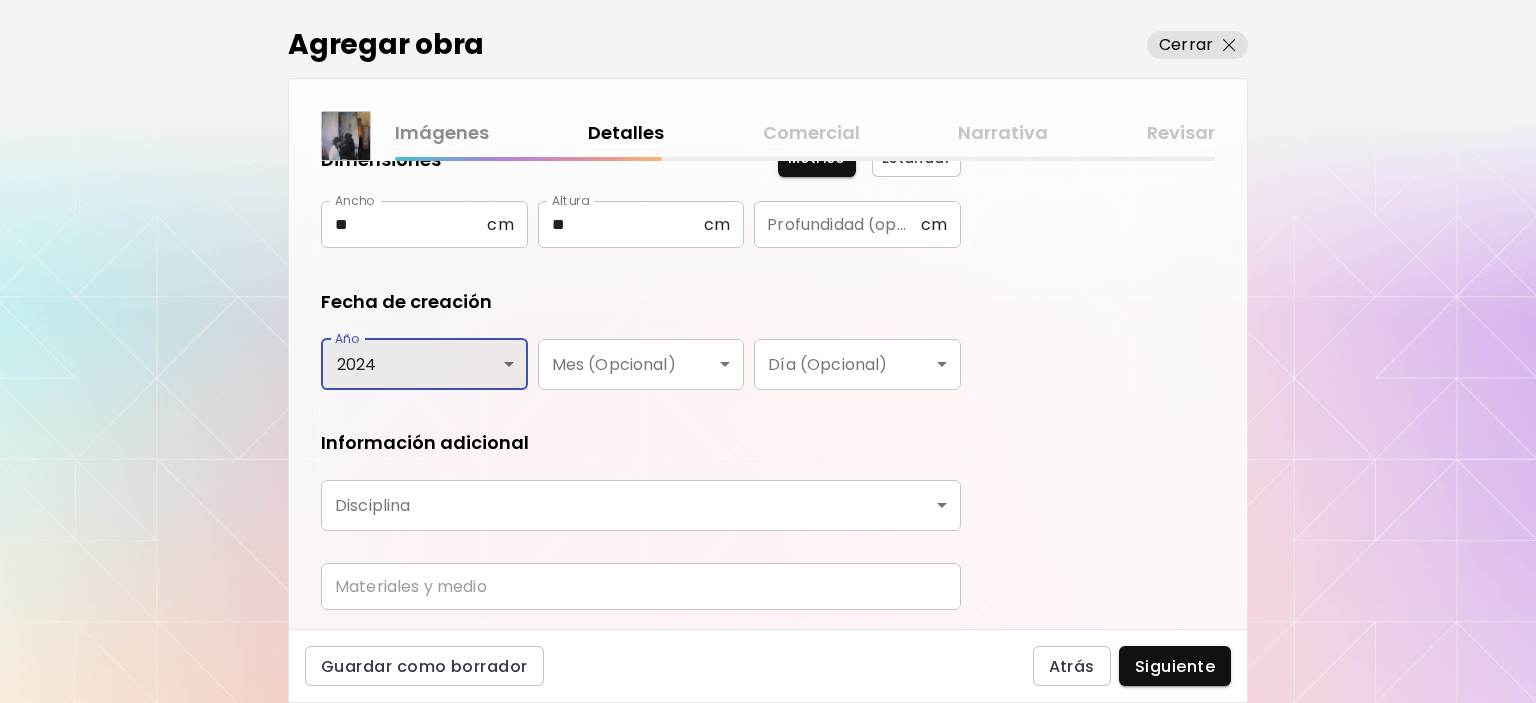 scroll, scrollTop: 300, scrollLeft: 0, axis: vertical 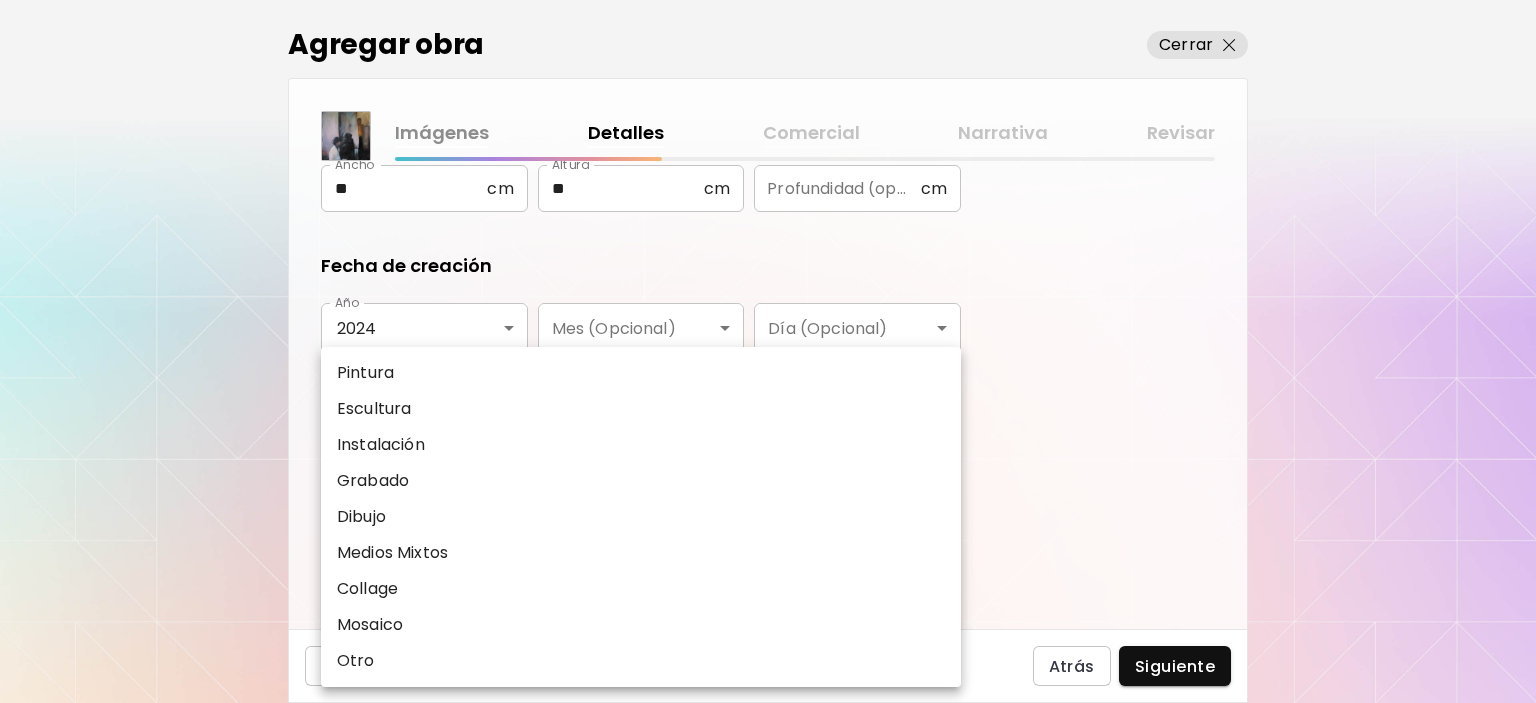 click on "**********" at bounding box center (768, 351) 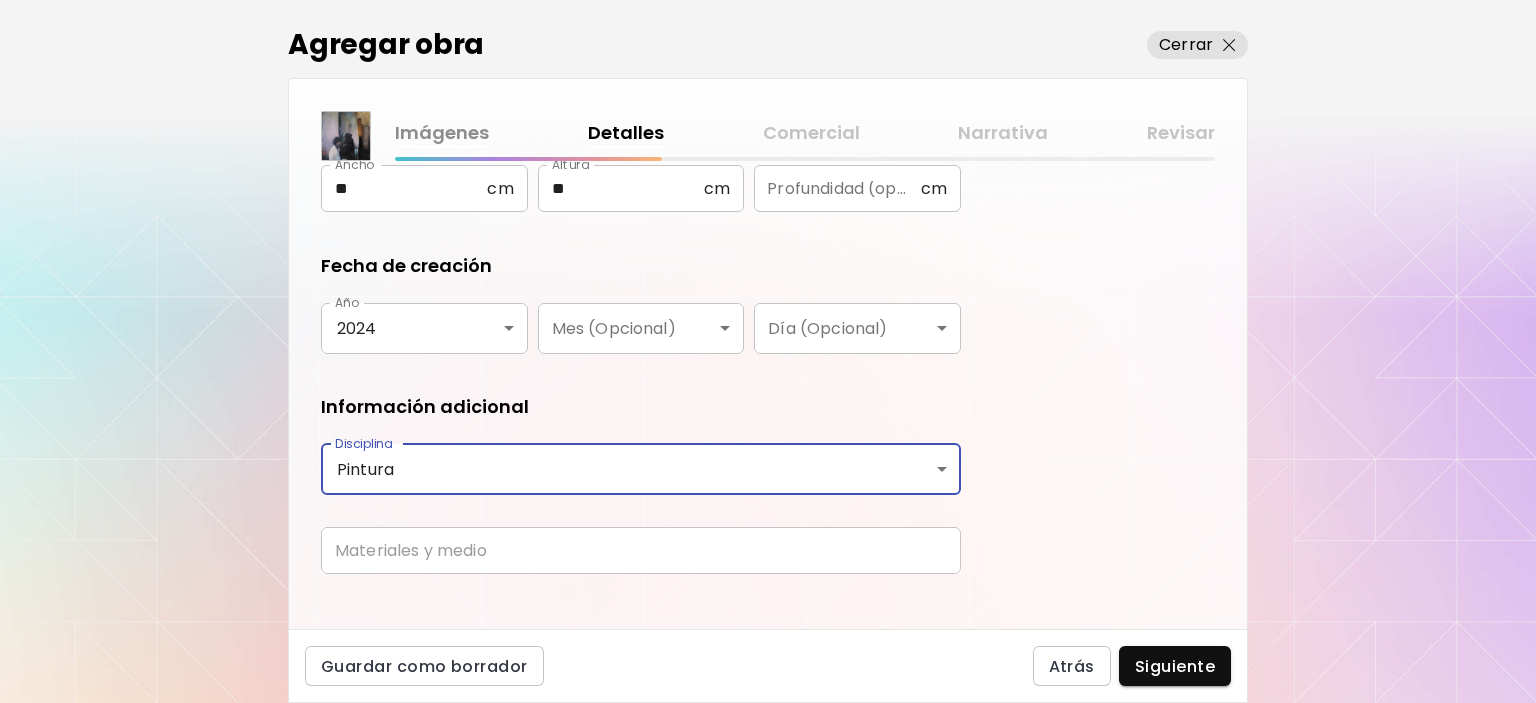 drag, startPoint x: 452, startPoint y: 549, endPoint x: 458, endPoint y: 518, distance: 31.575306 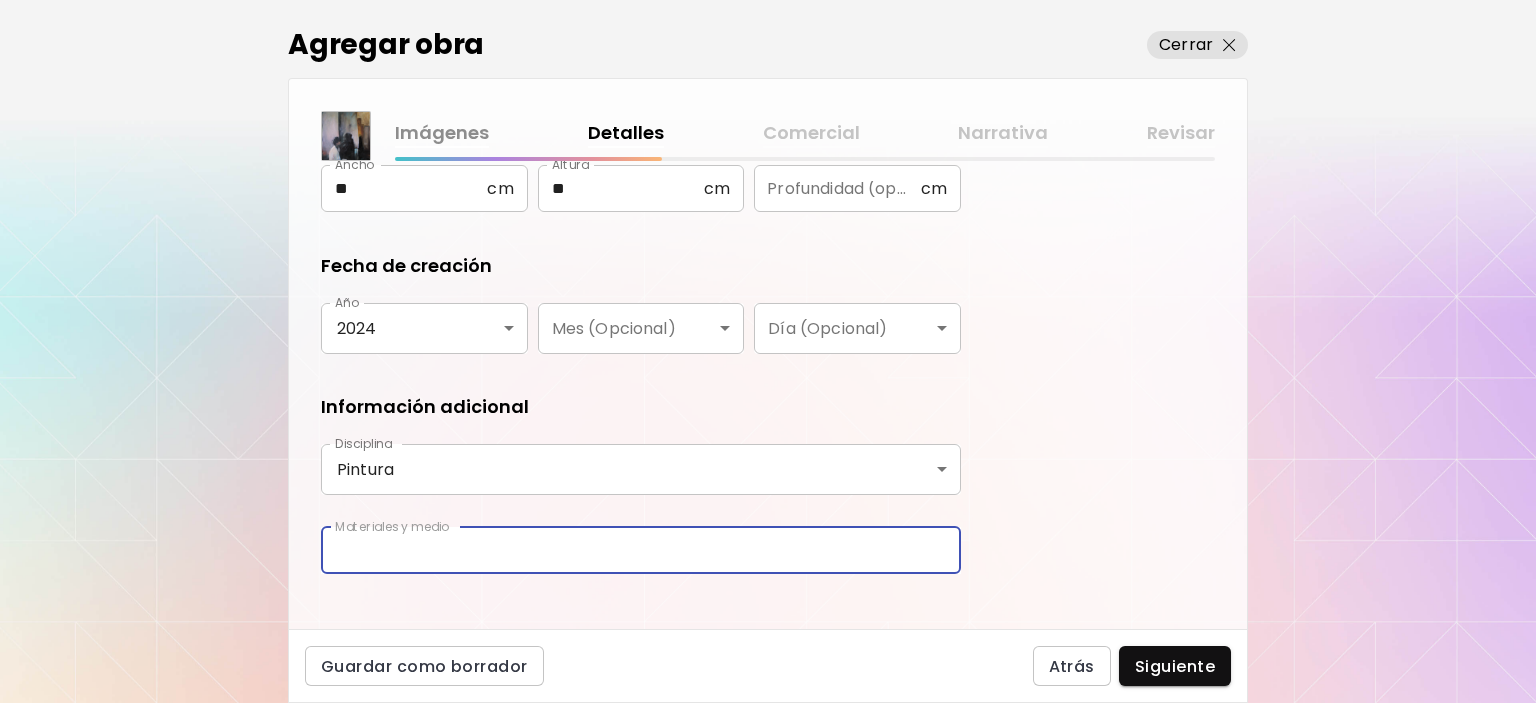 type on "**********" 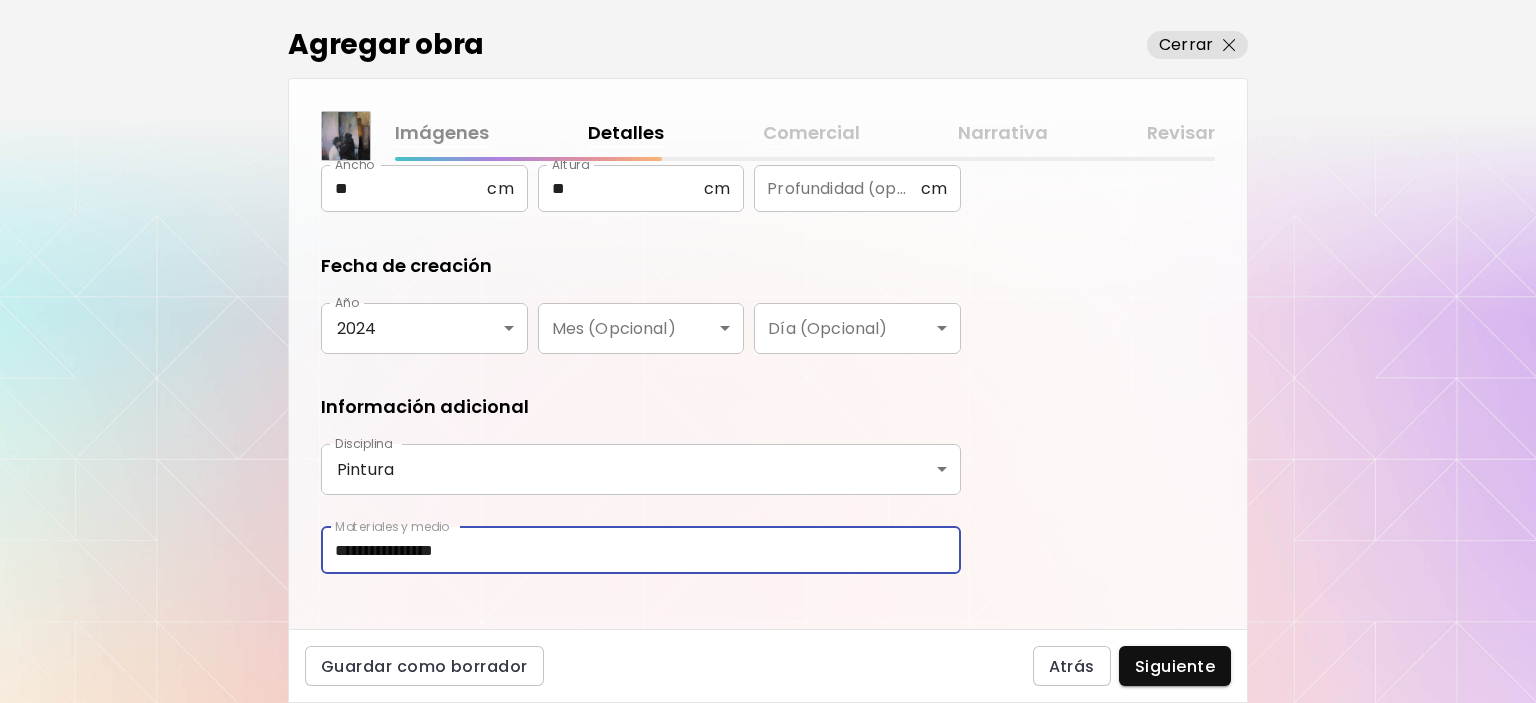 scroll, scrollTop: 322, scrollLeft: 0, axis: vertical 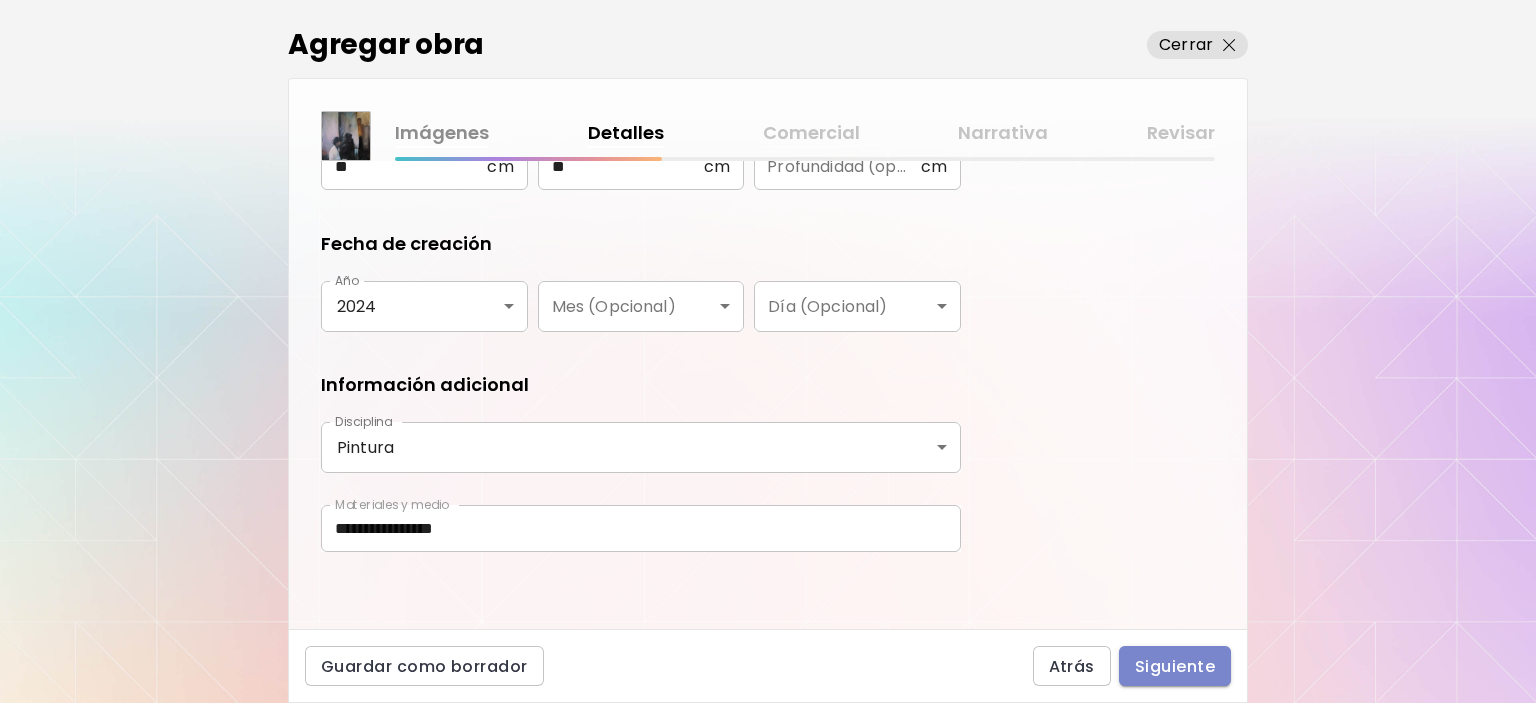 click on "Siguiente" at bounding box center (1175, 666) 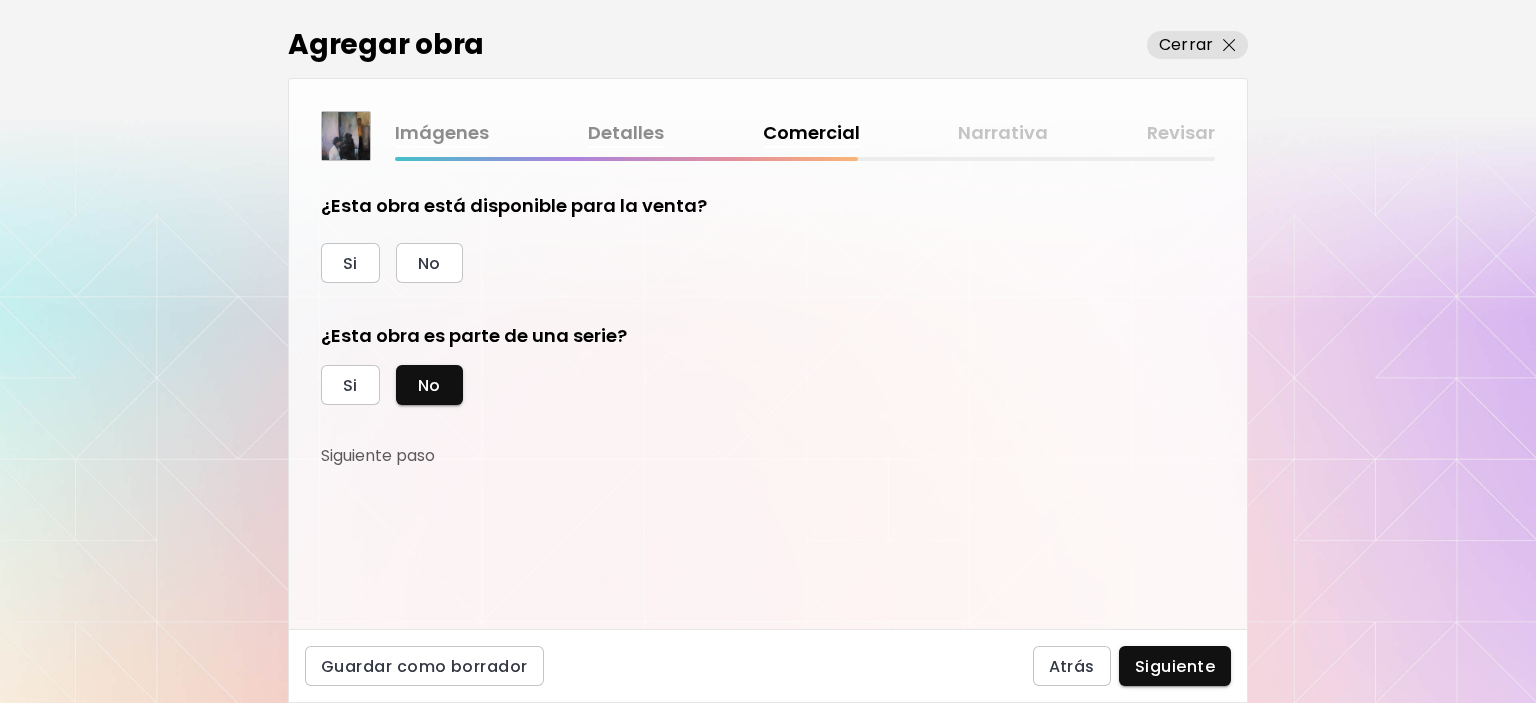 click on "¿Esta obra está disponible para la venta? Si No ¿Esta obra es parte de una serie? Si No Siguiente paso" at bounding box center (768, 395) 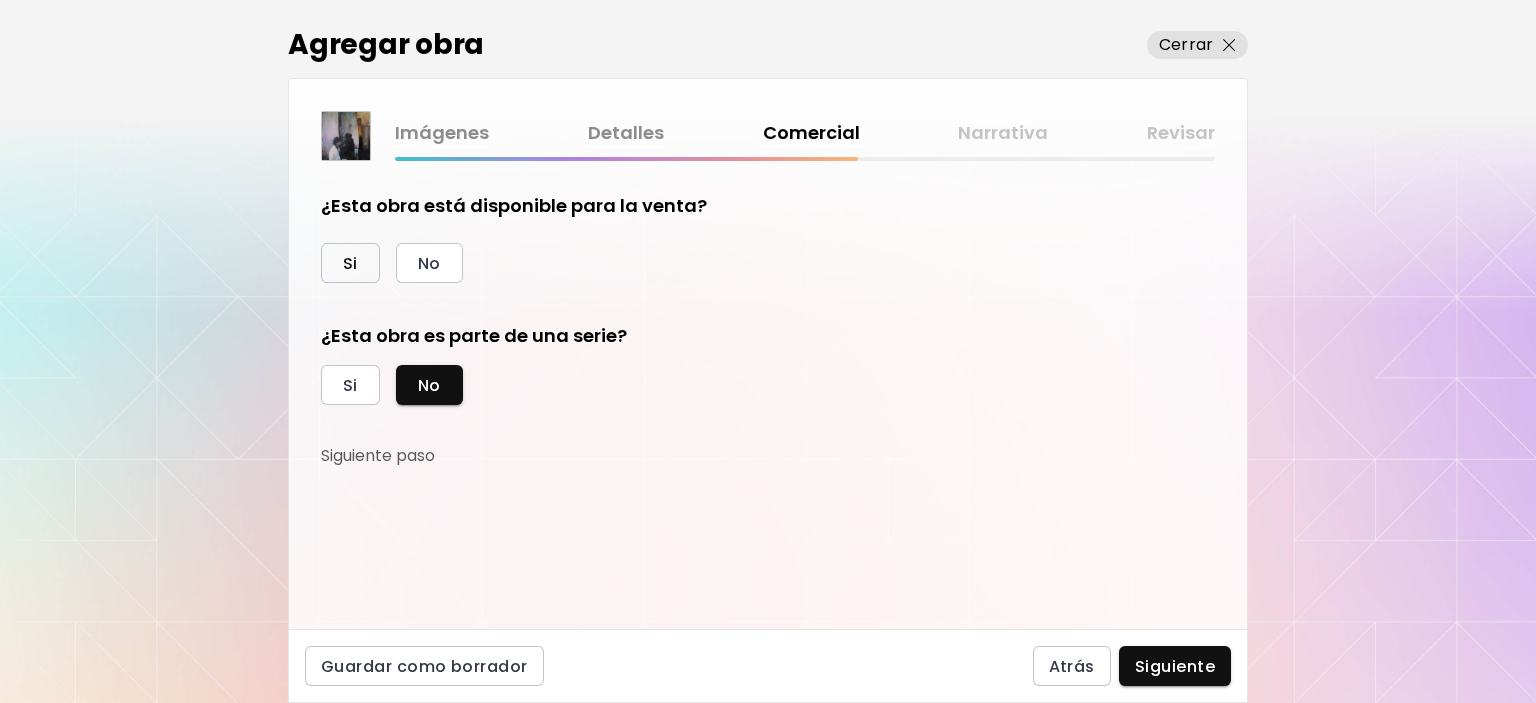 click on "Si" at bounding box center (350, 263) 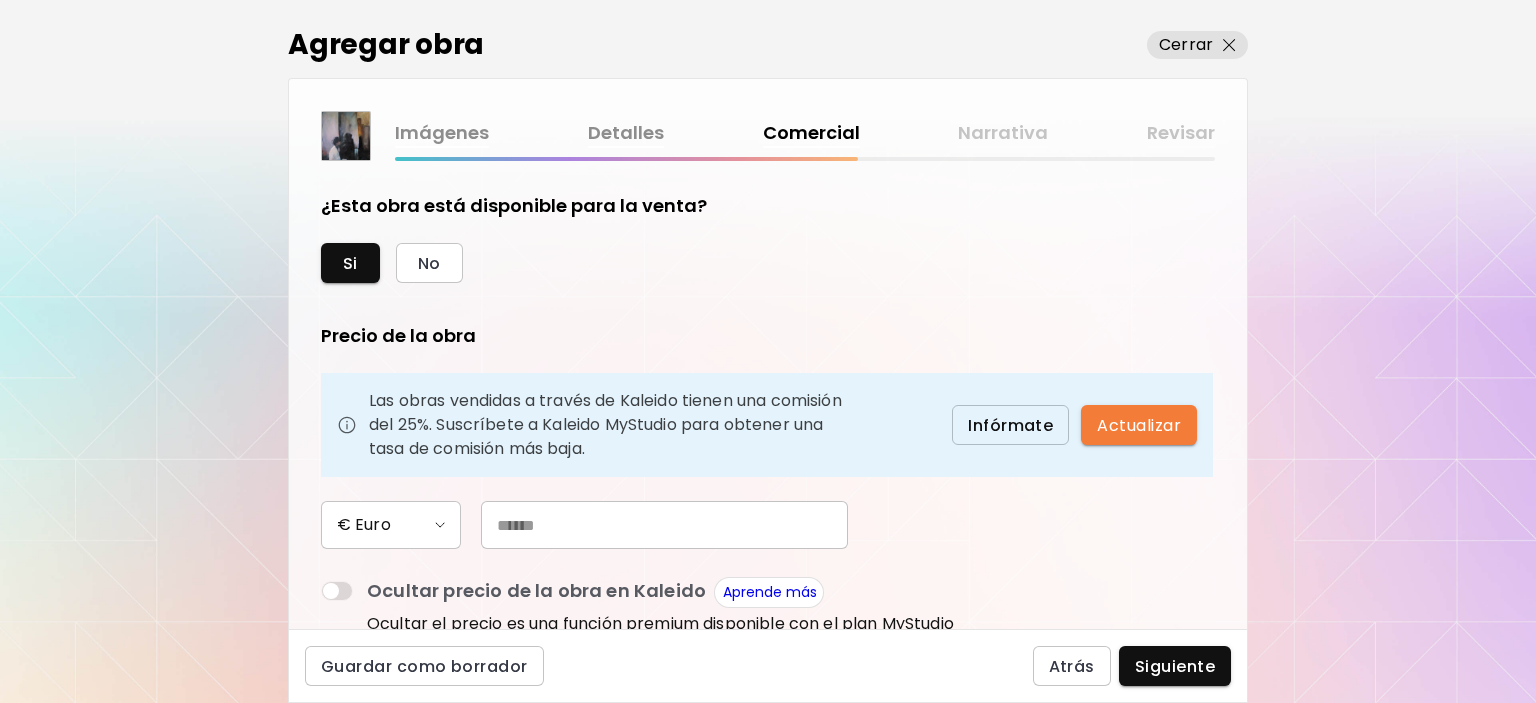 click at bounding box center (664, 525) 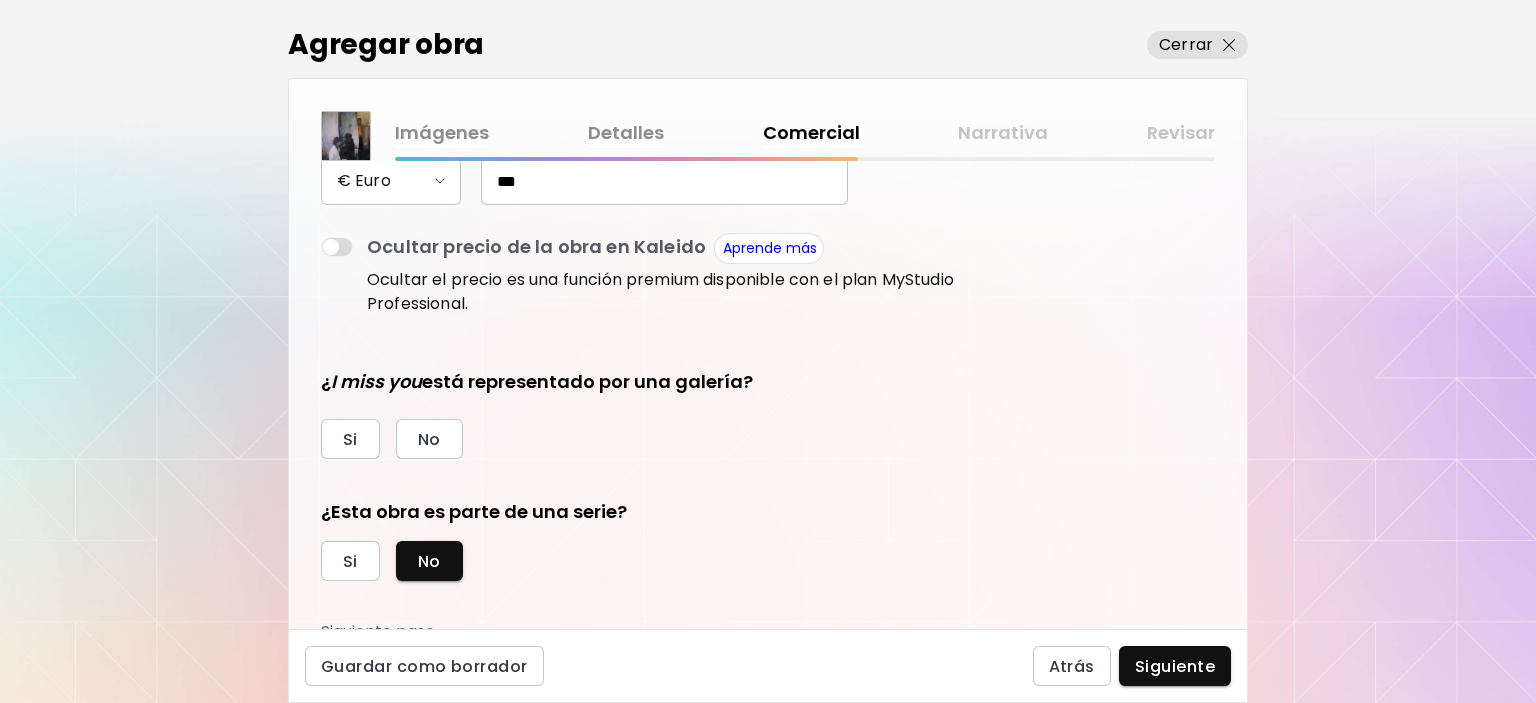 scroll, scrollTop: 356, scrollLeft: 0, axis: vertical 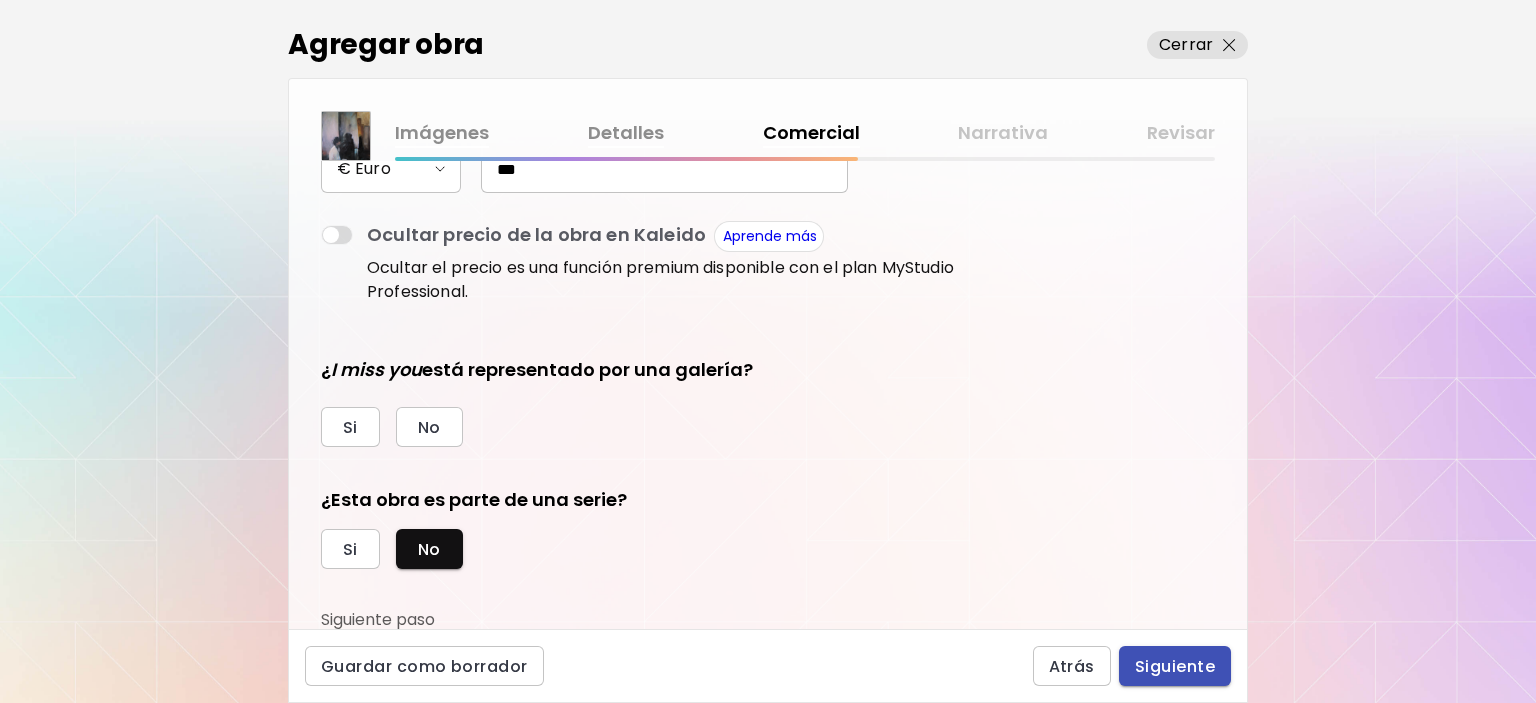 type on "***" 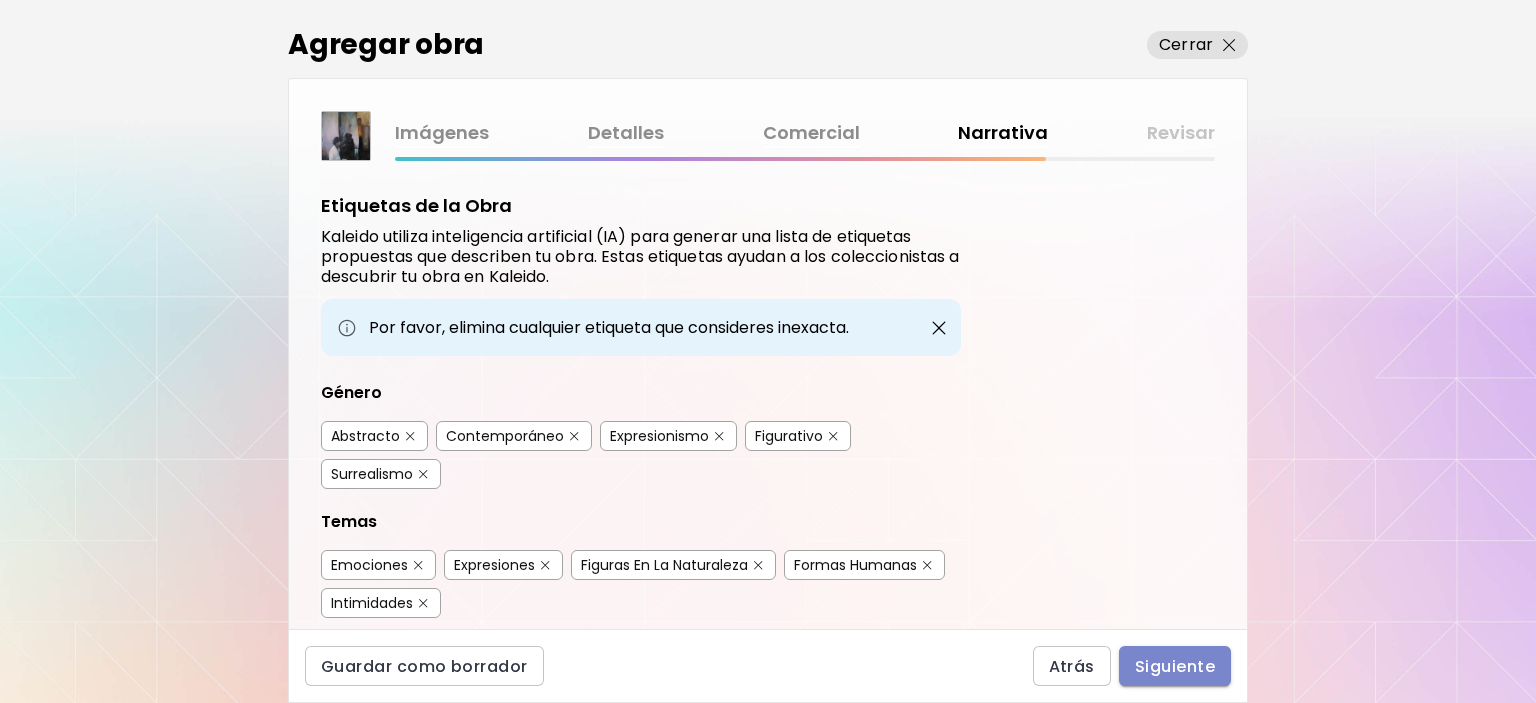 click on "Siguiente" at bounding box center (1175, 666) 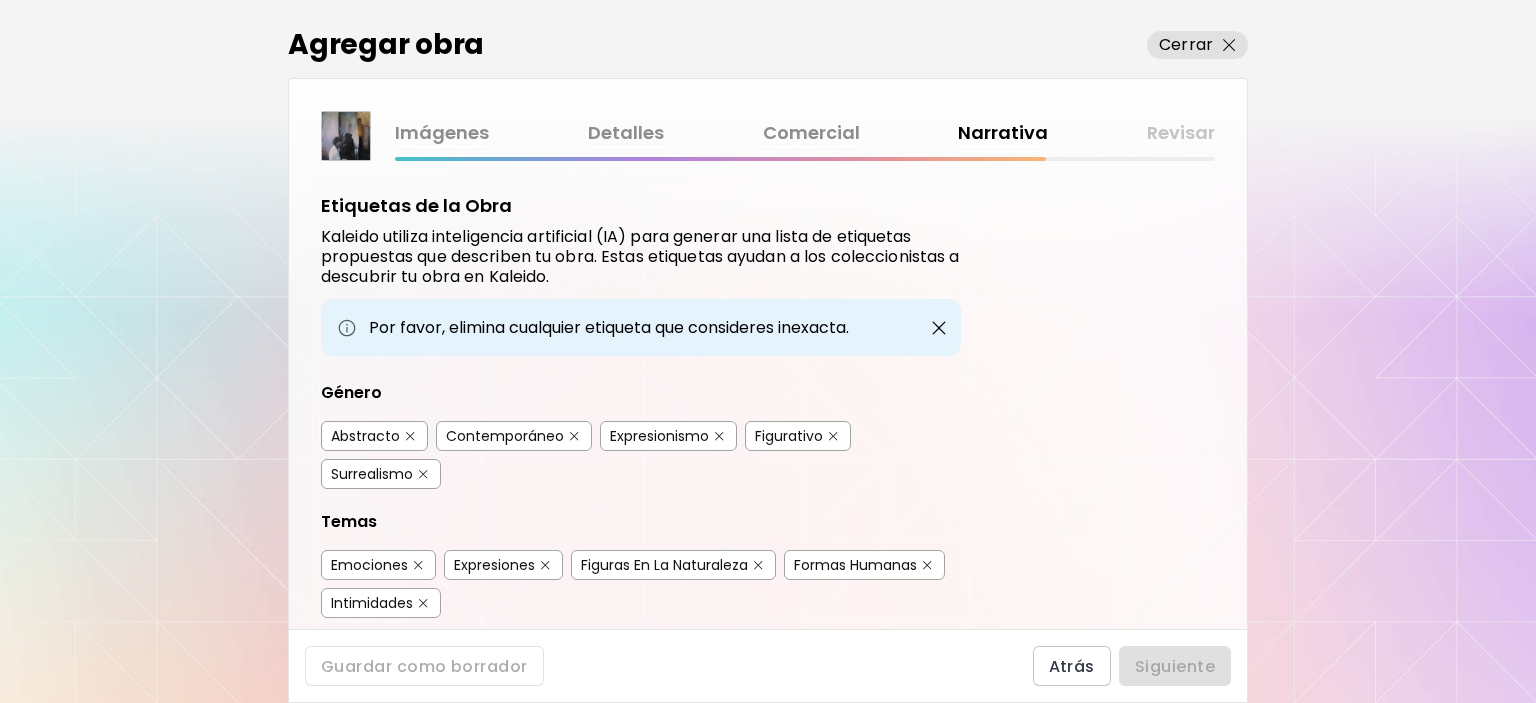 scroll, scrollTop: 0, scrollLeft: 0, axis: both 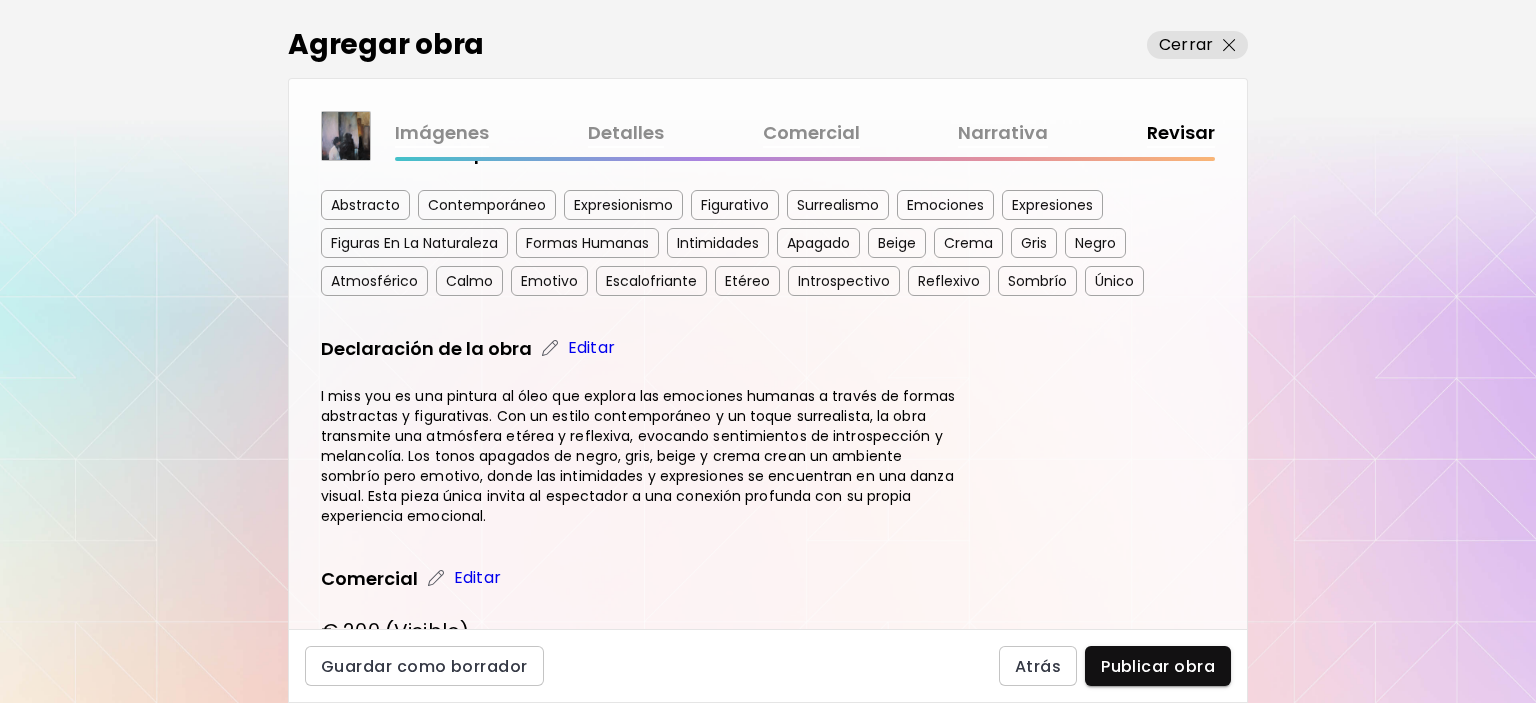 click at bounding box center [550, 348] 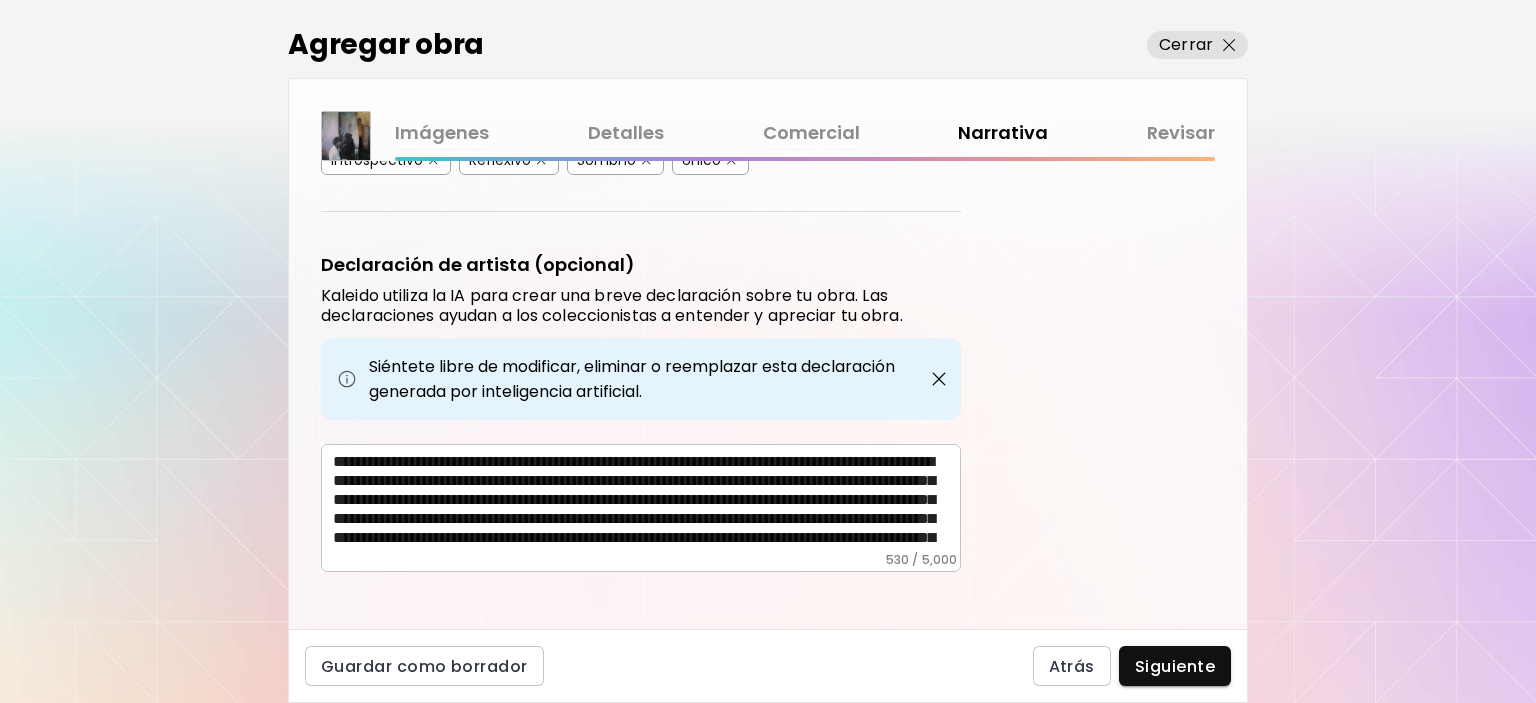 scroll, scrollTop: 666, scrollLeft: 0, axis: vertical 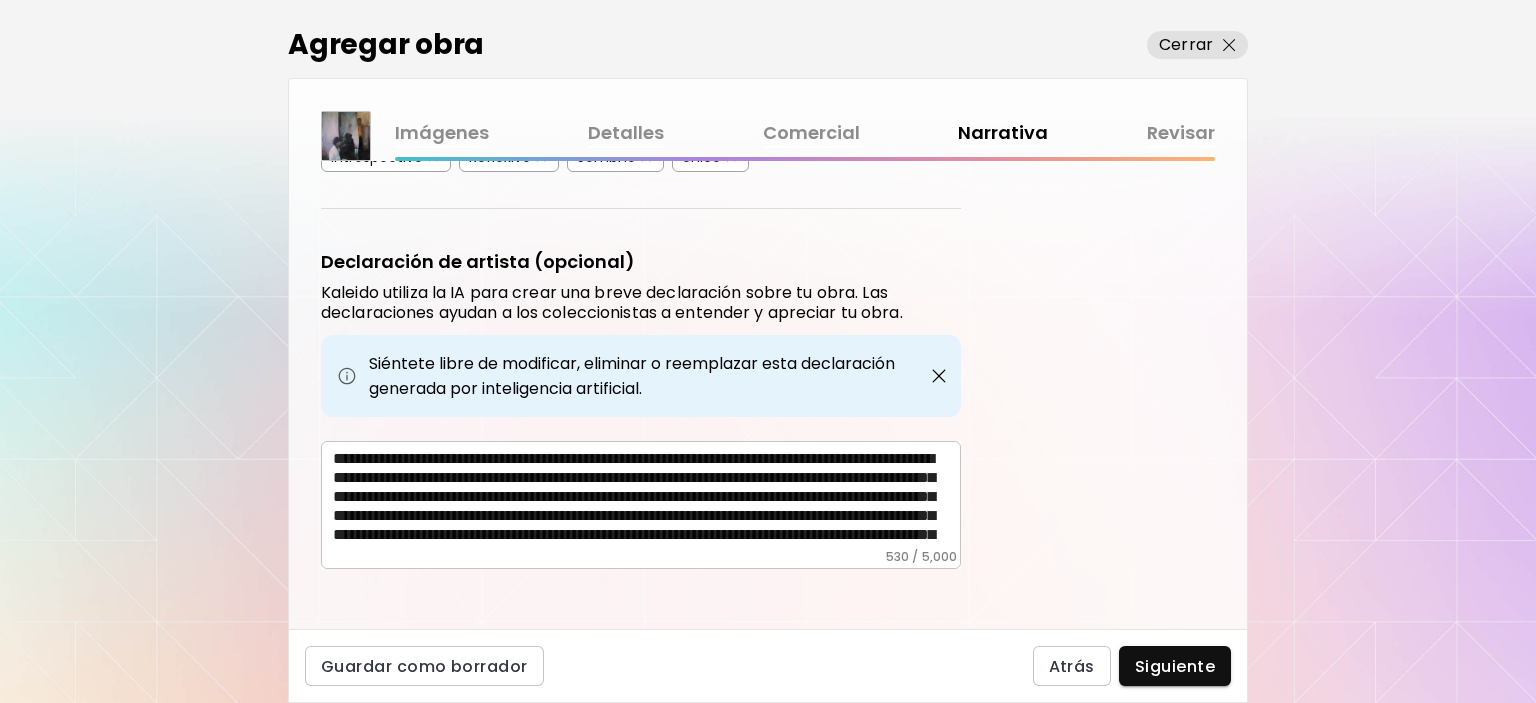 drag, startPoint x: 326, startPoint y: 443, endPoint x: 372, endPoint y: 464, distance: 50.566788 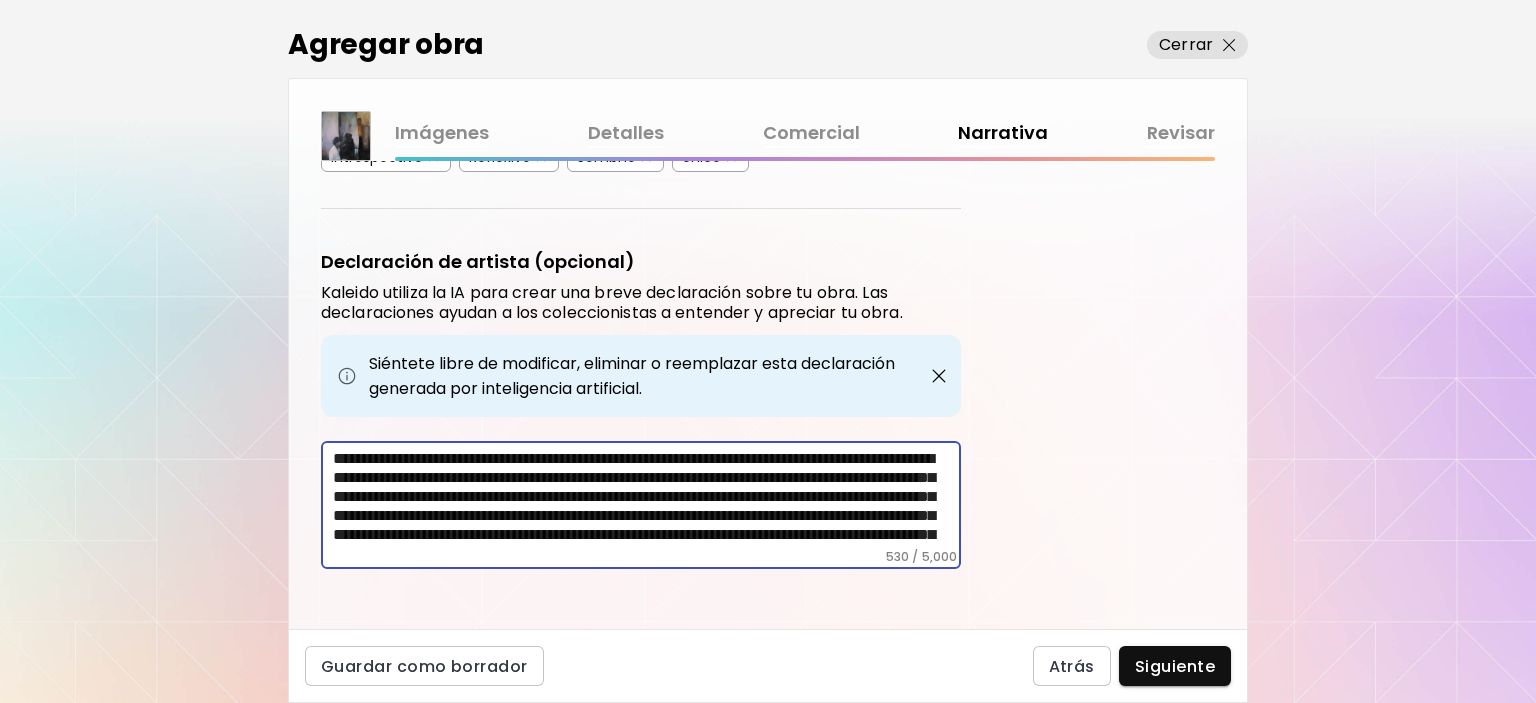 scroll, scrollTop: 52, scrollLeft: 0, axis: vertical 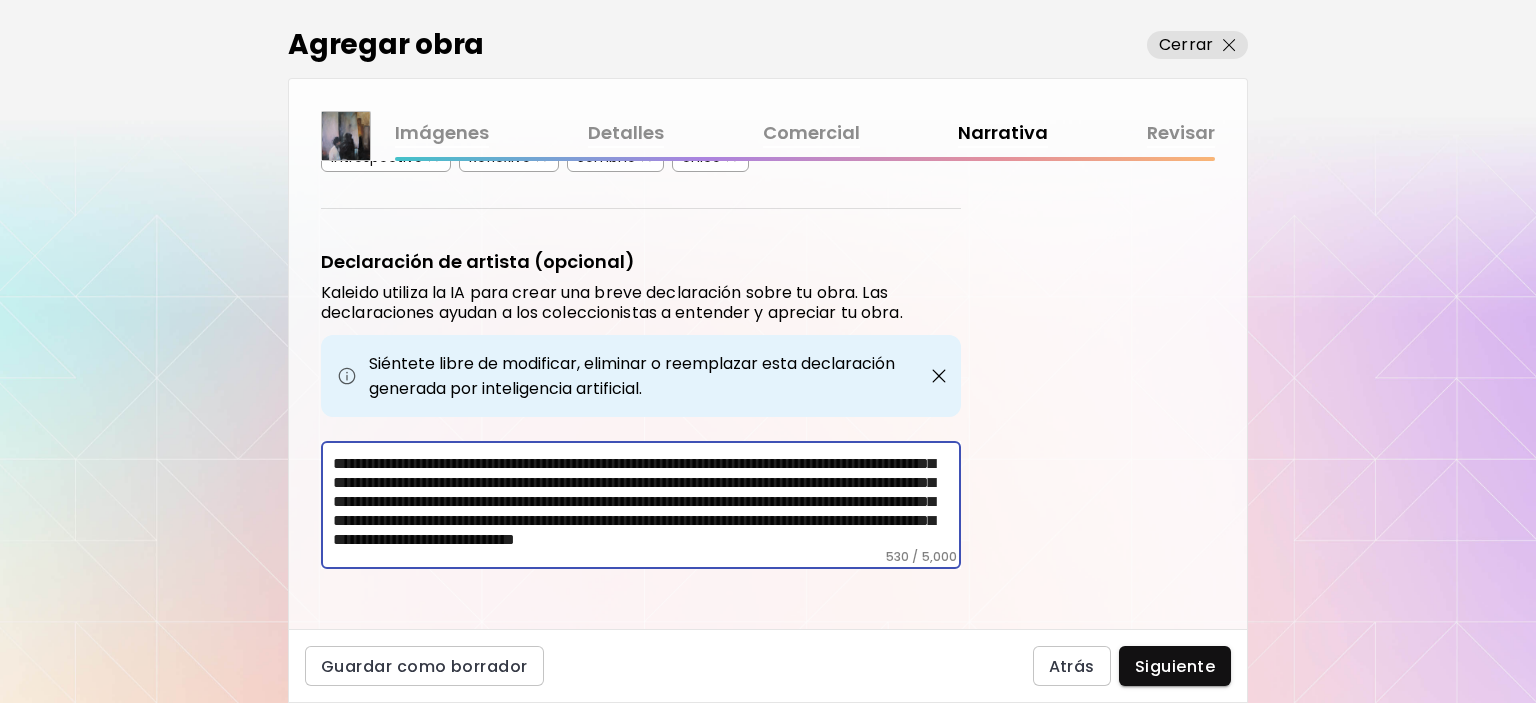 drag, startPoint x: 333, startPoint y: 444, endPoint x: 1035, endPoint y: 576, distance: 714.3024 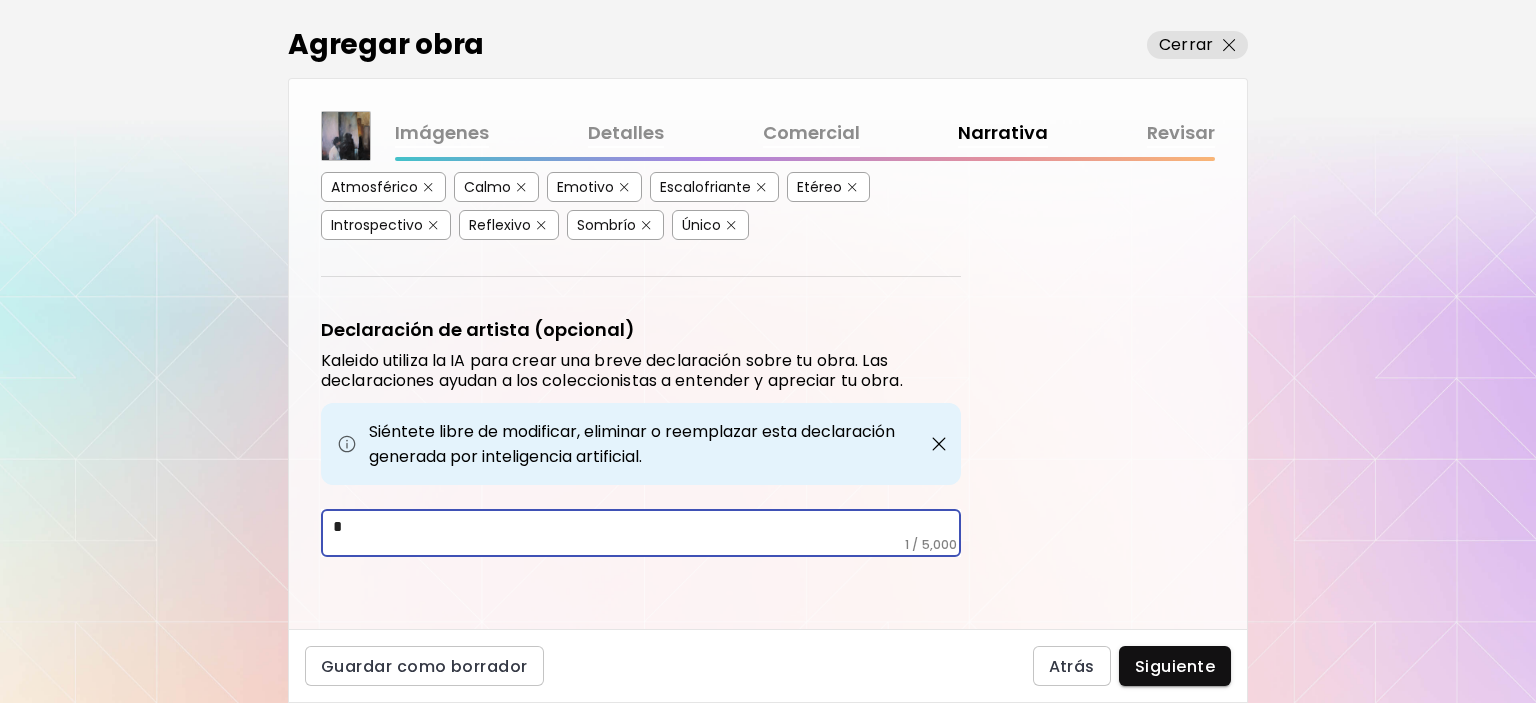 scroll, scrollTop: 0, scrollLeft: 0, axis: both 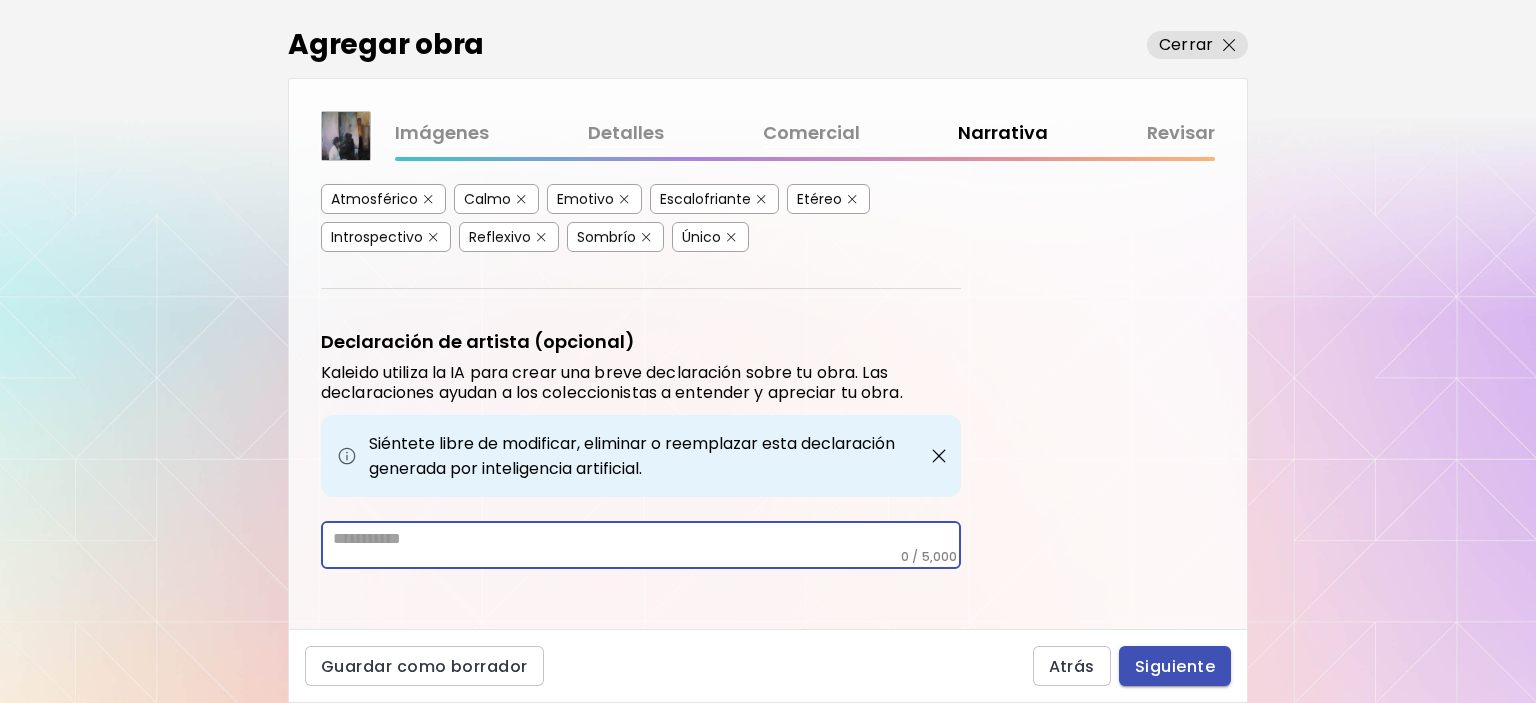 type 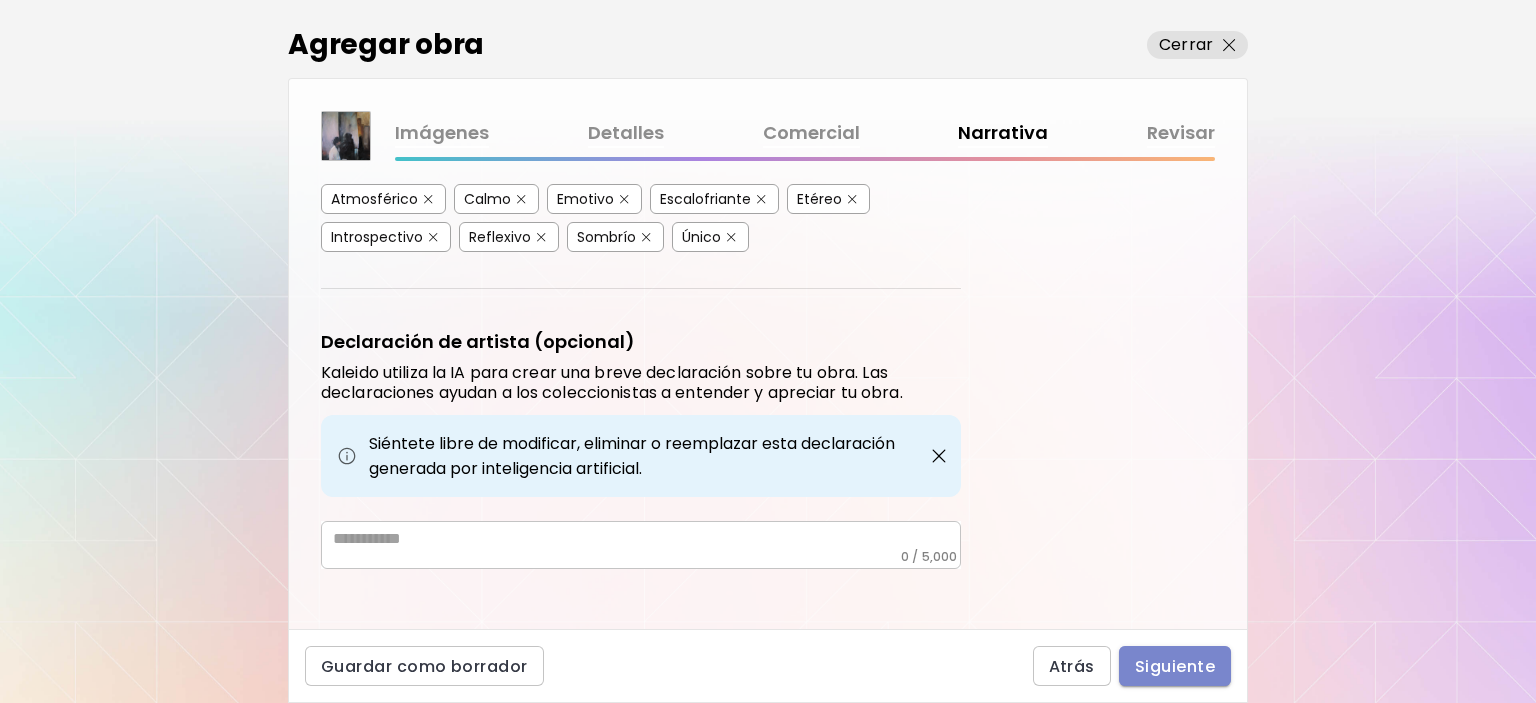 click on "Siguiente" at bounding box center [1175, 666] 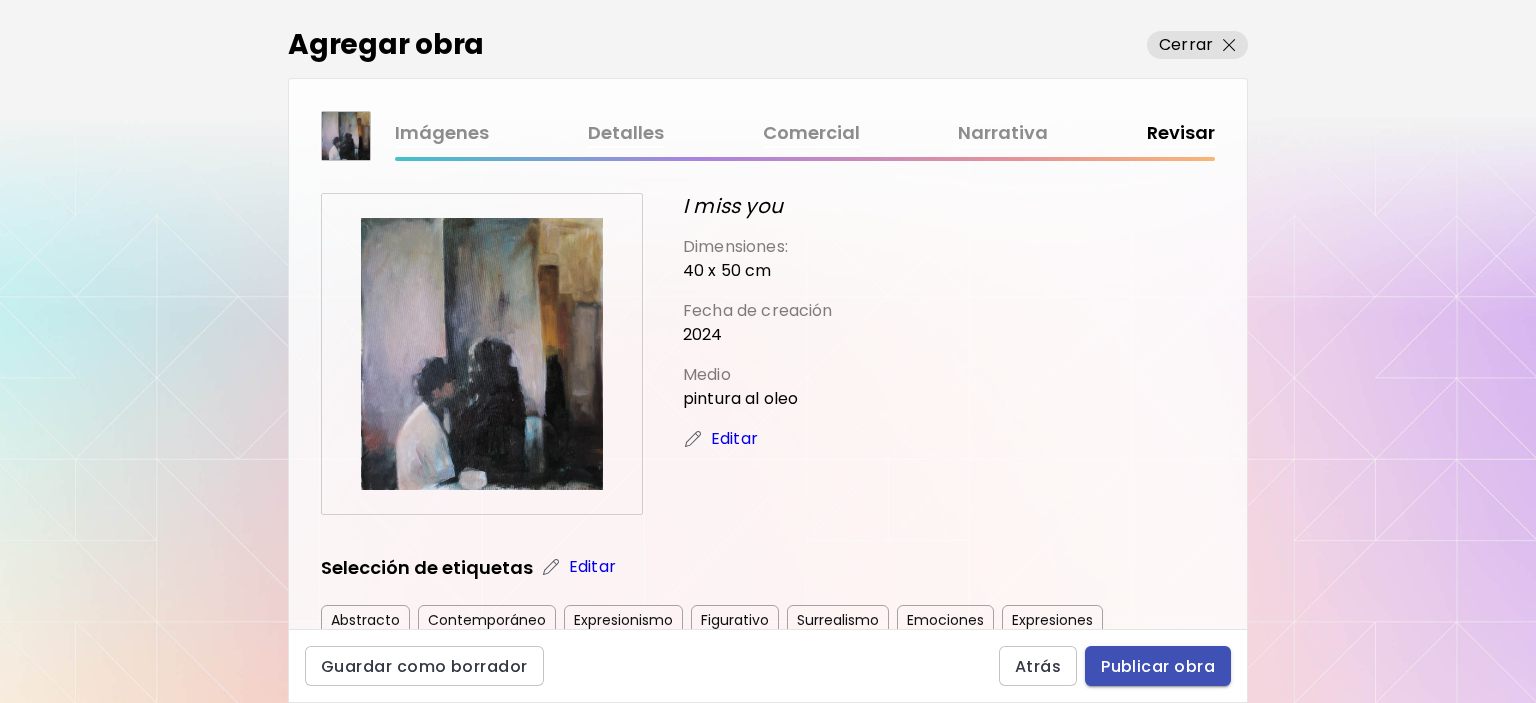 click on "Publicar obra" at bounding box center [1158, 666] 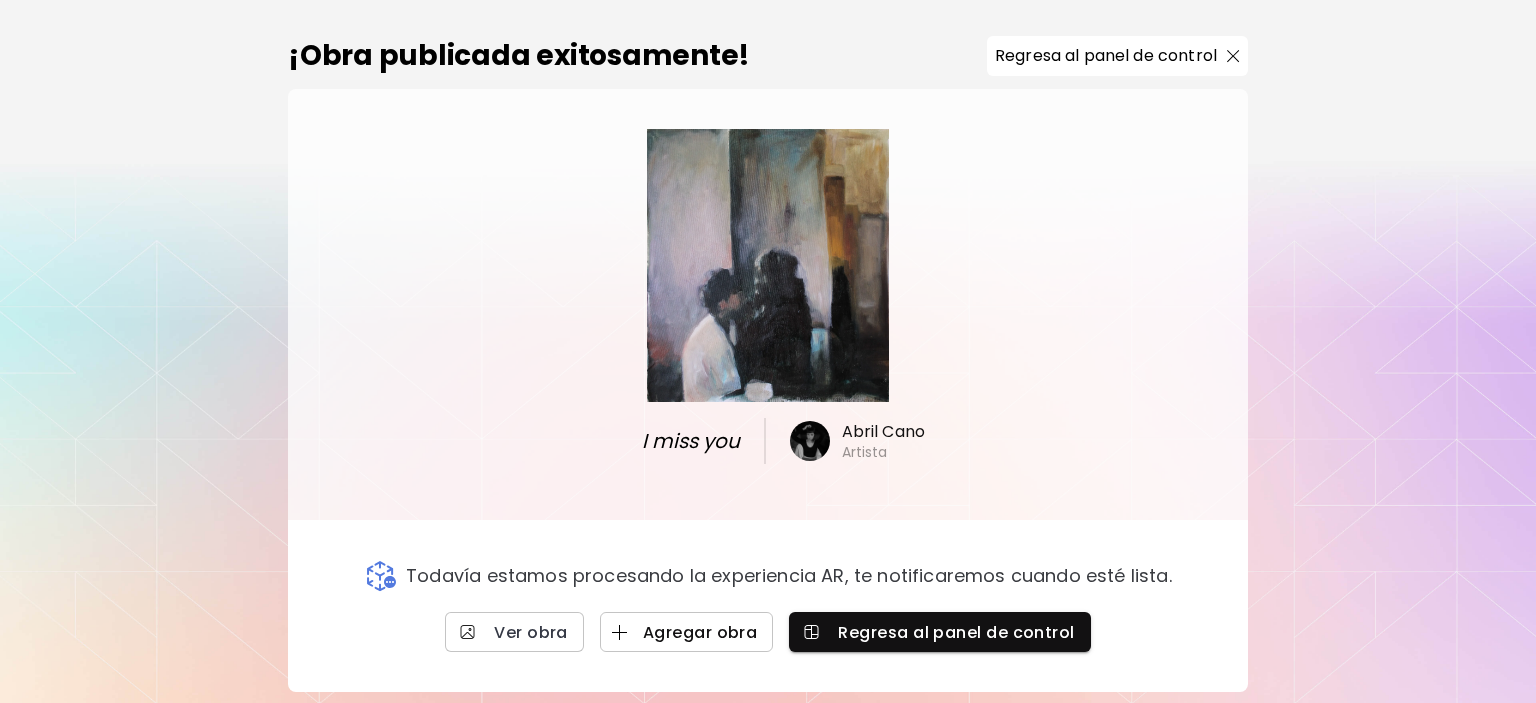 click on "Agregar obra" at bounding box center [687, 632] 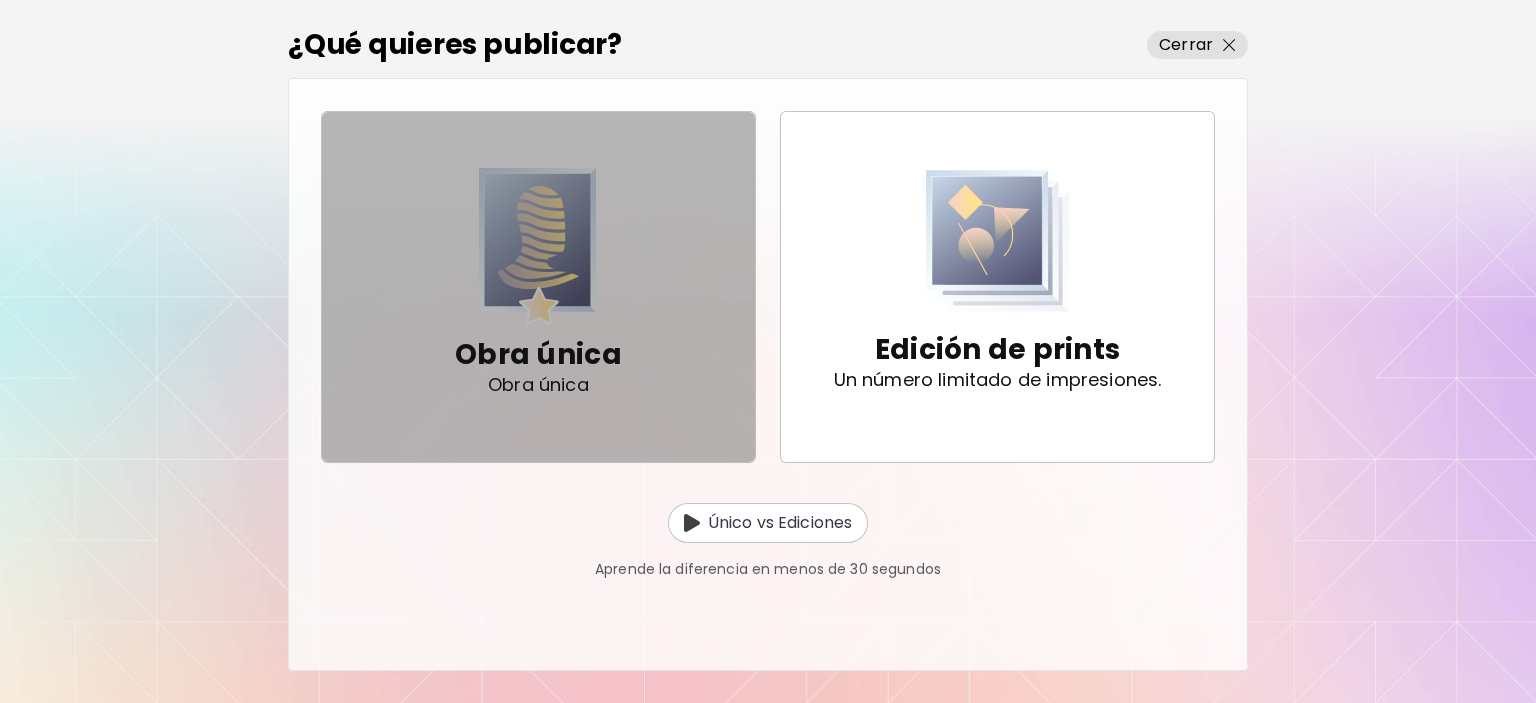 click on "Obra única" at bounding box center [538, 355] 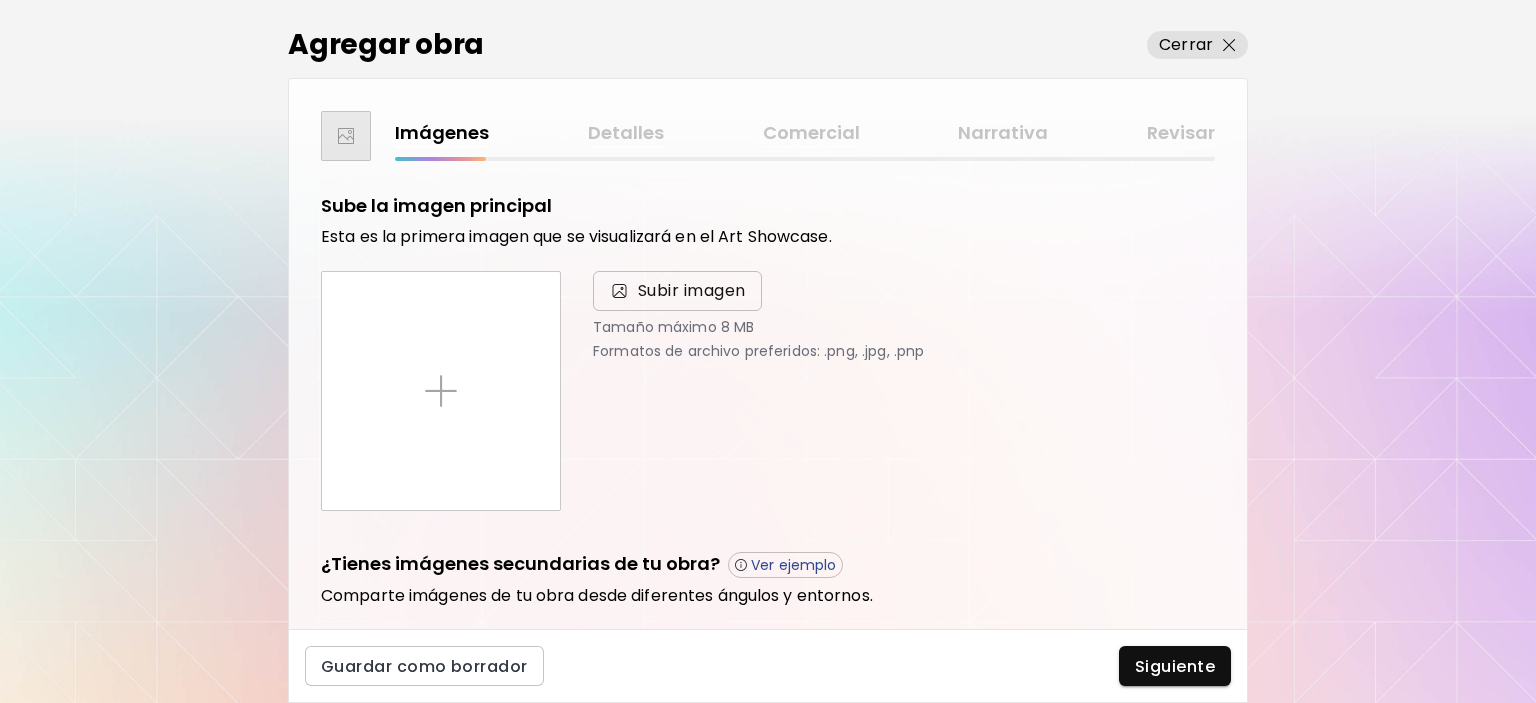 click on "Subir imagen" at bounding box center [692, 291] 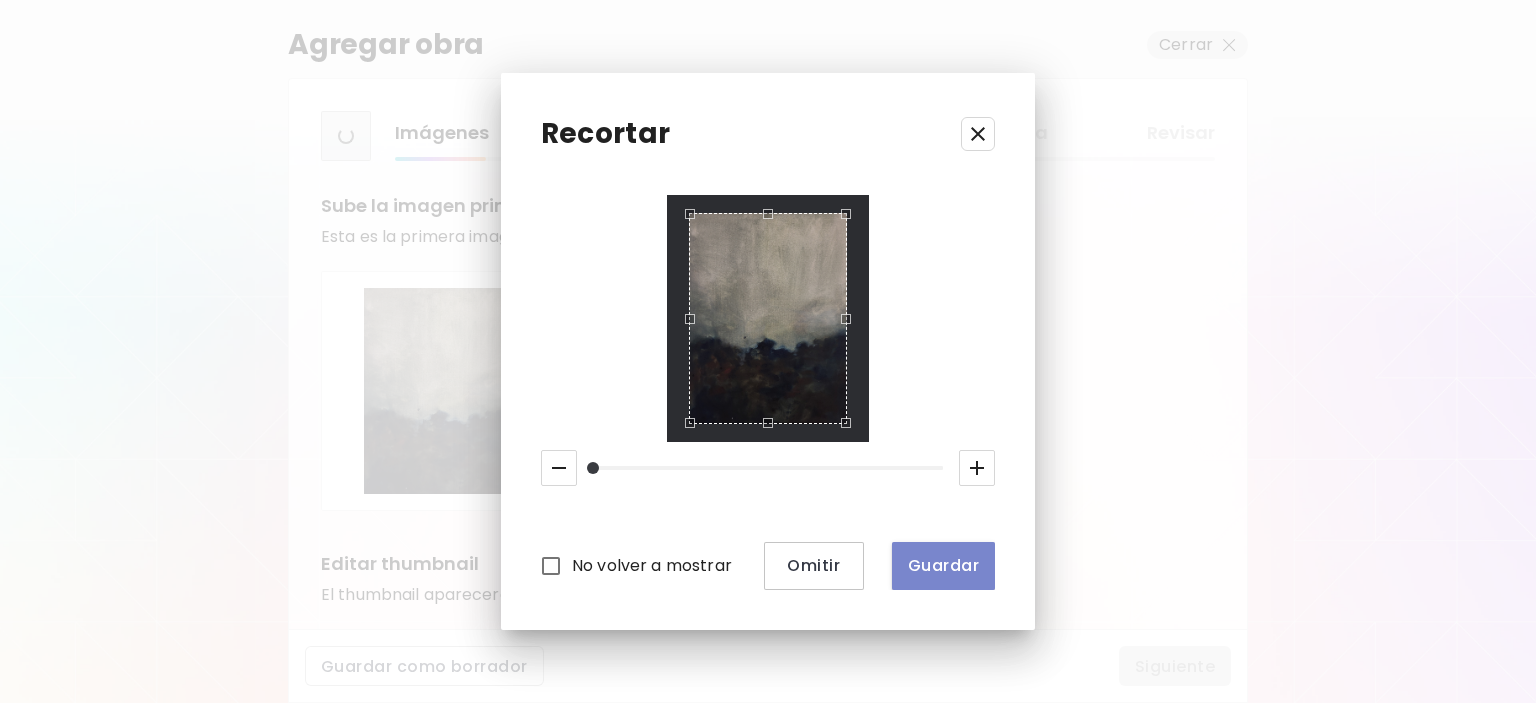 click on "Guardar" at bounding box center [943, 565] 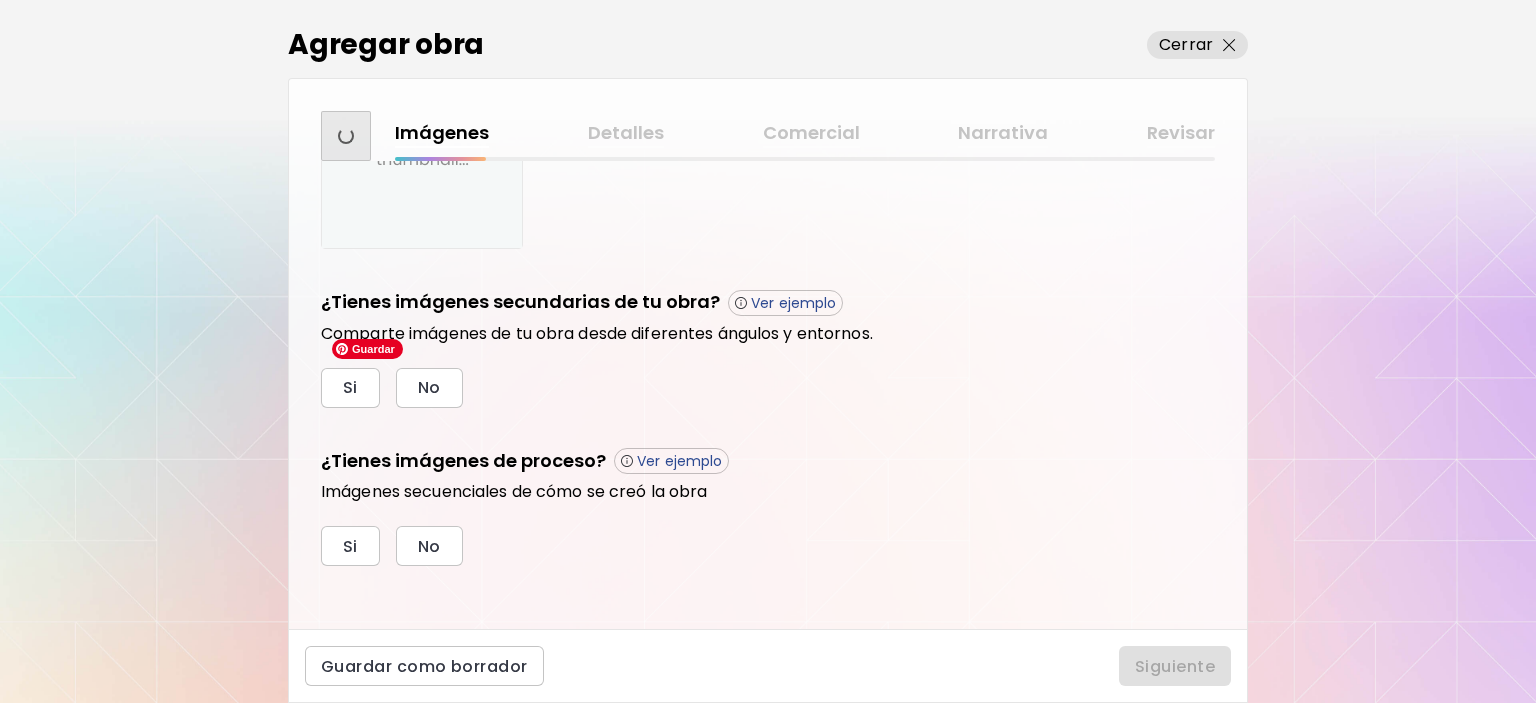 scroll, scrollTop: 588, scrollLeft: 0, axis: vertical 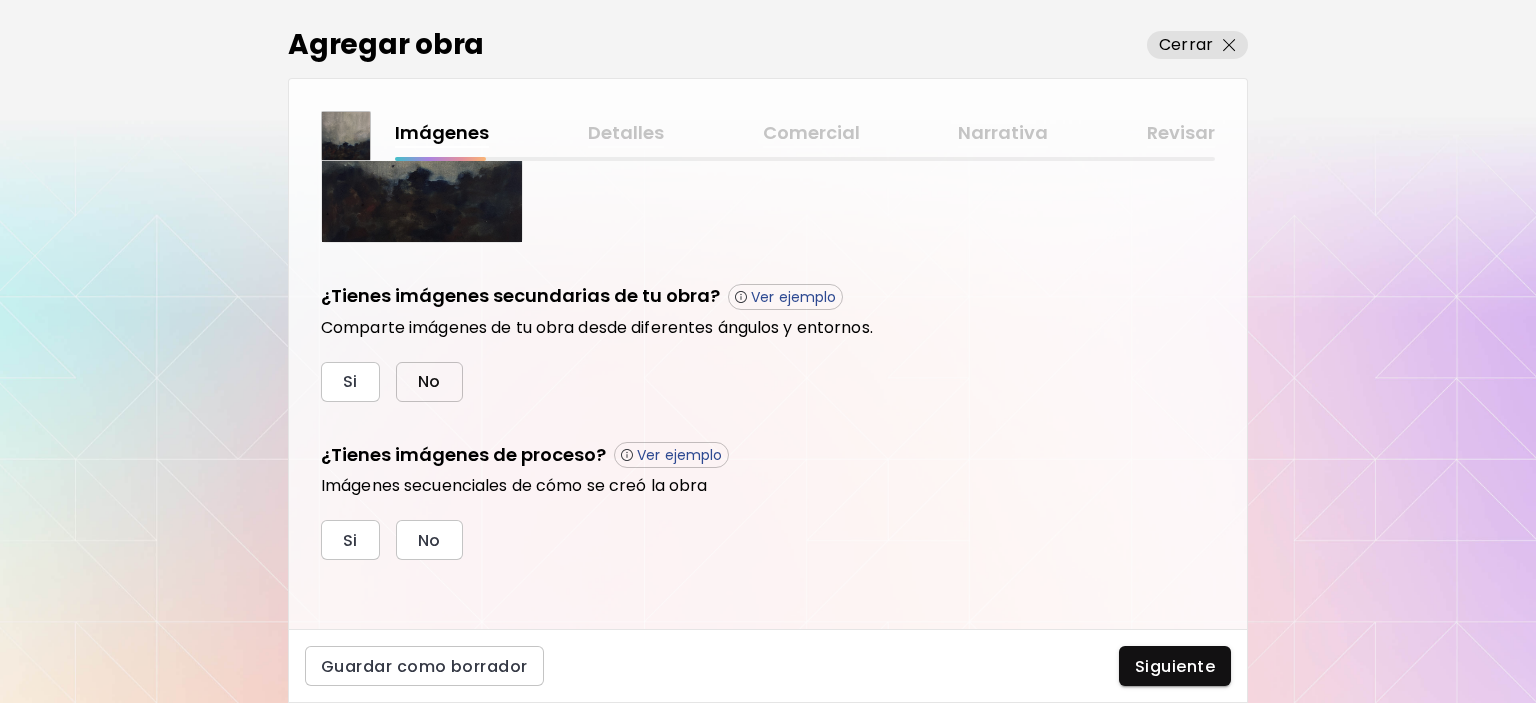 click on "No" at bounding box center [429, 381] 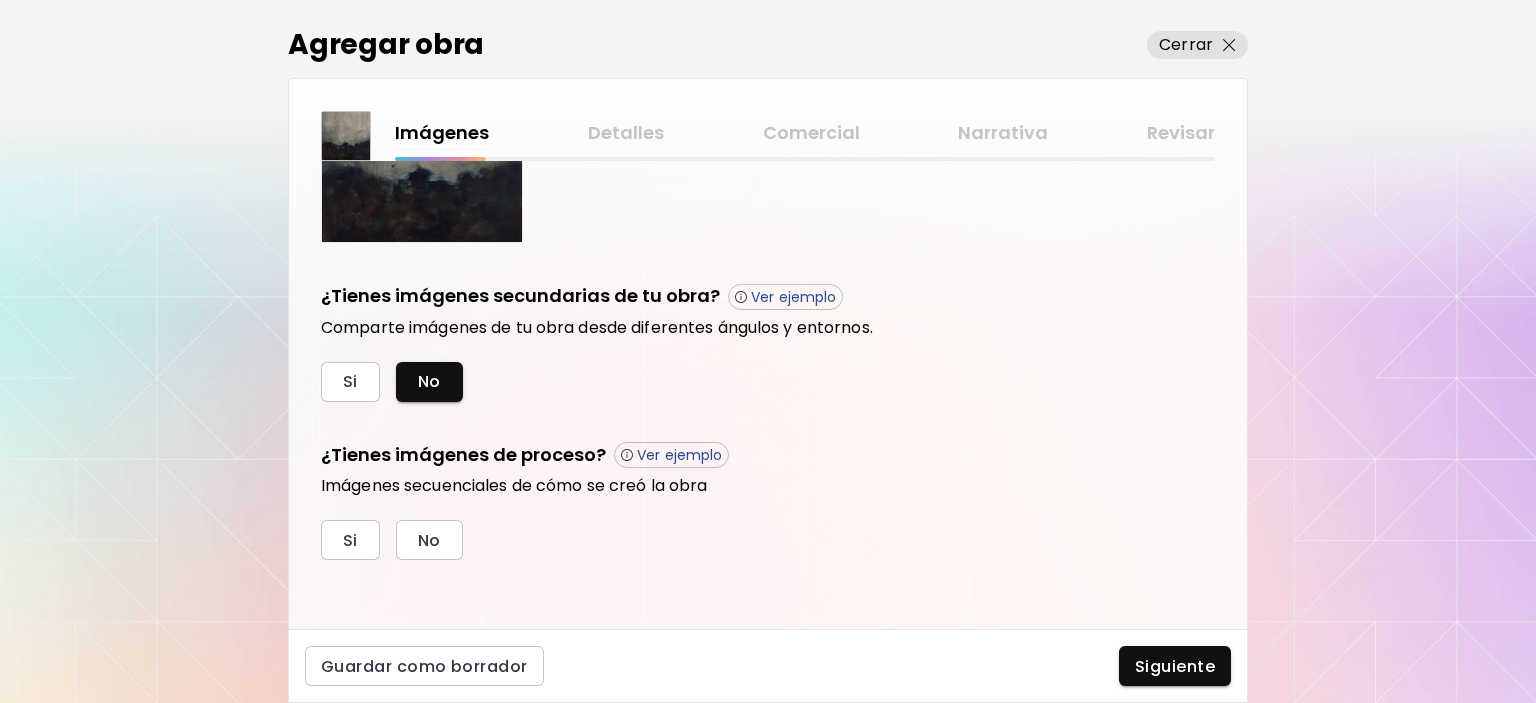 click on "Si No" at bounding box center (768, 540) 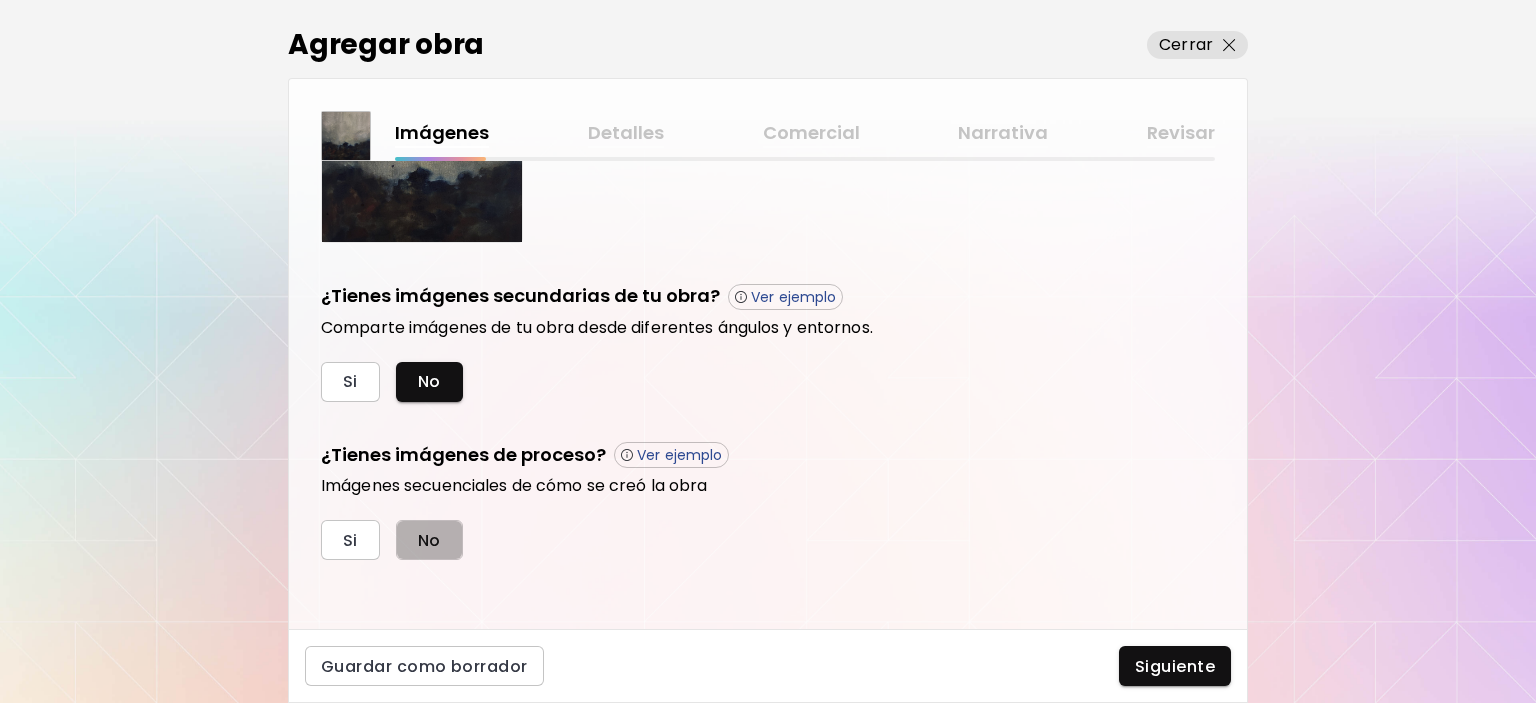click on "No" at bounding box center [429, 540] 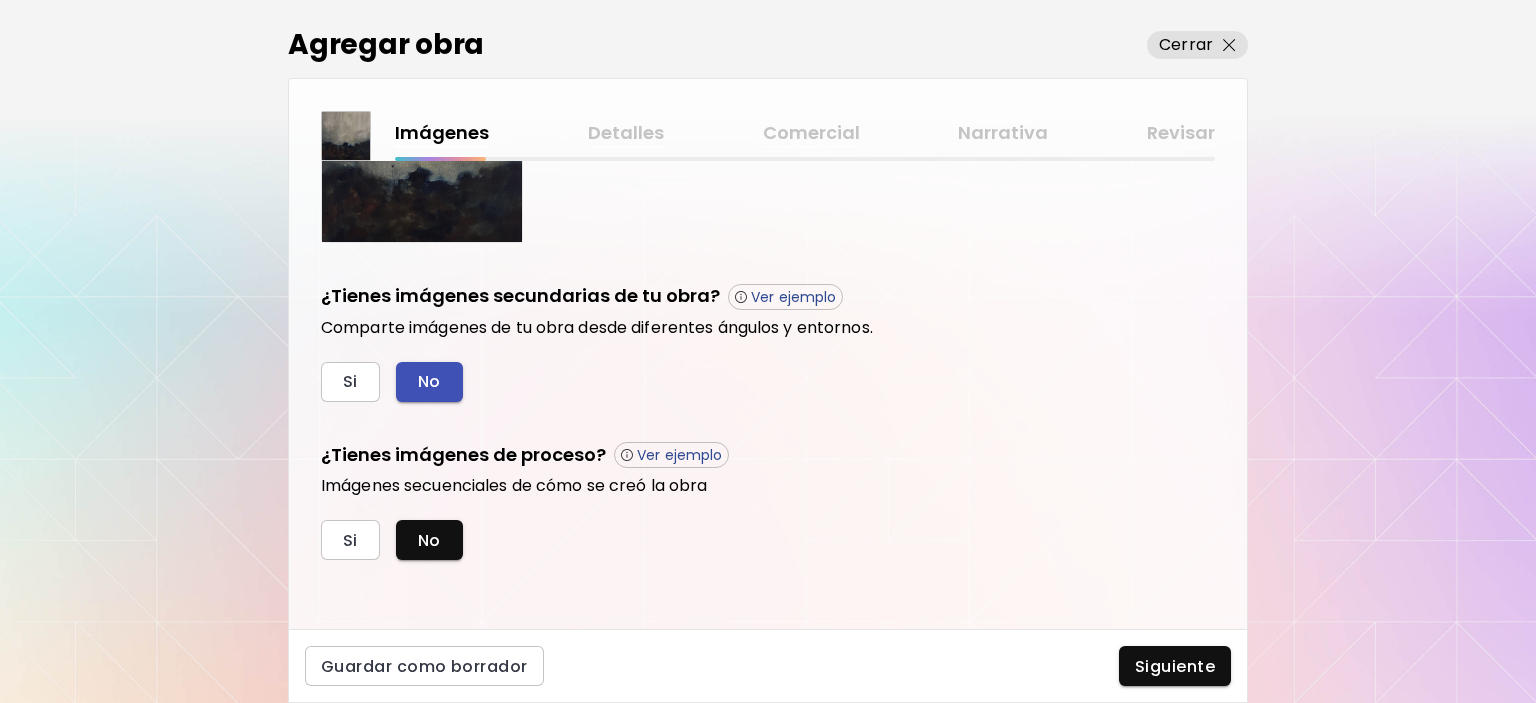 click on "No" at bounding box center (429, 382) 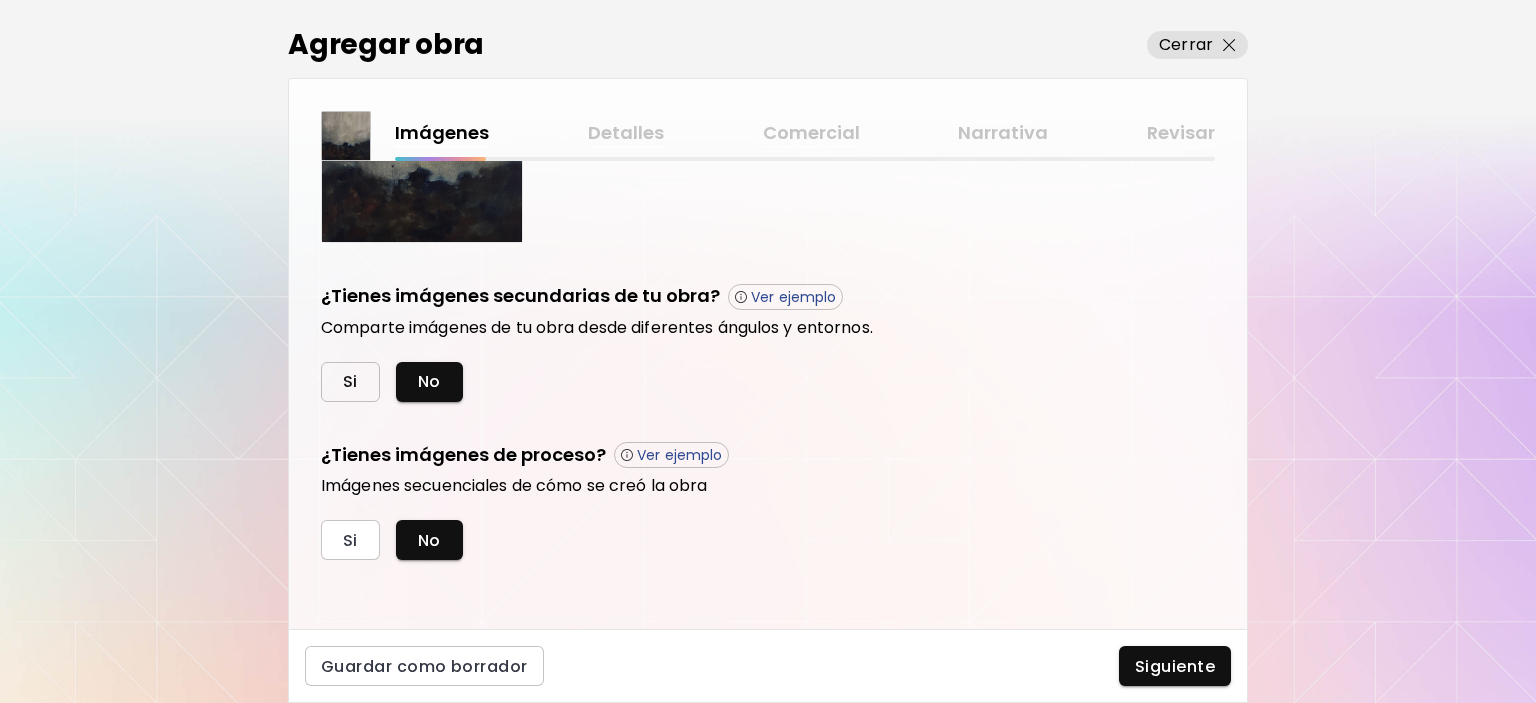 click on "Si" at bounding box center (350, 381) 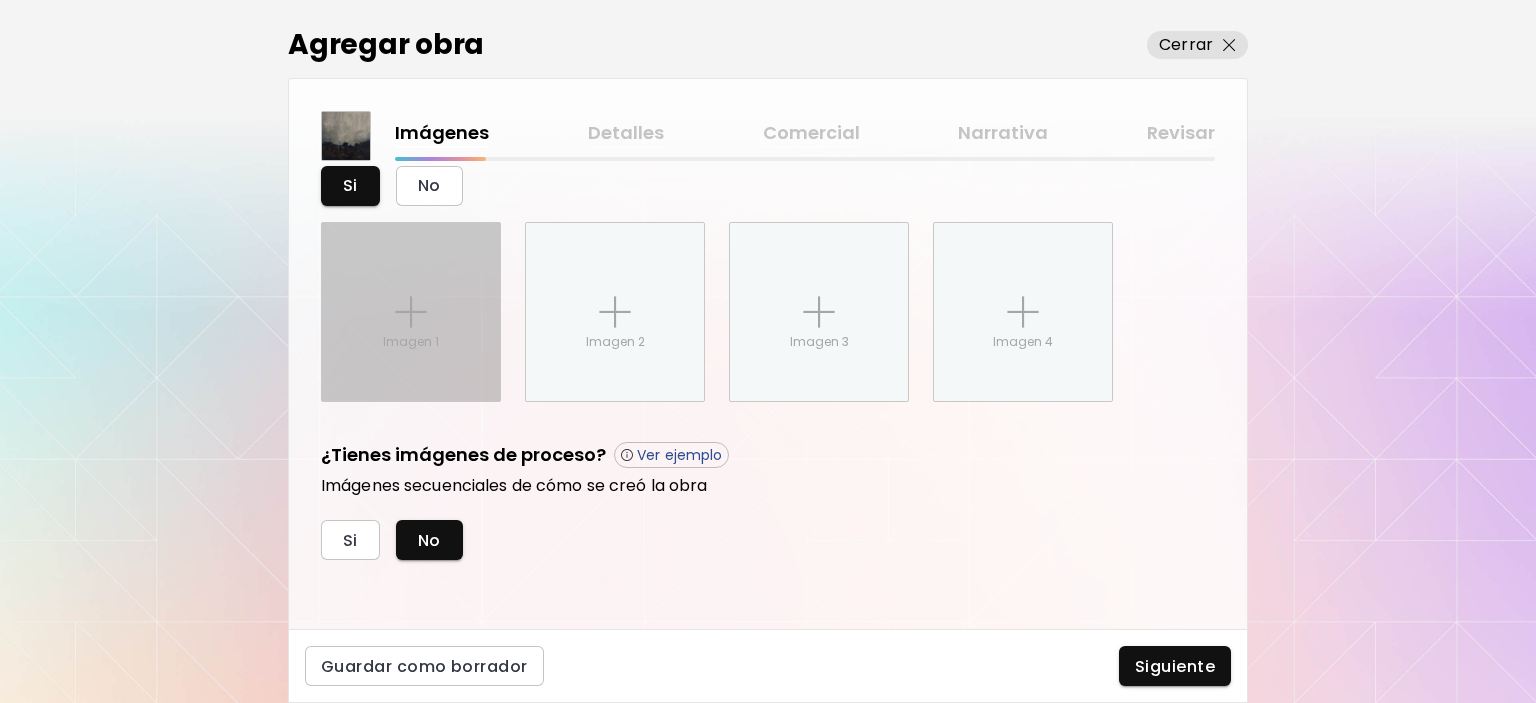 scroll, scrollTop: 784, scrollLeft: 0, axis: vertical 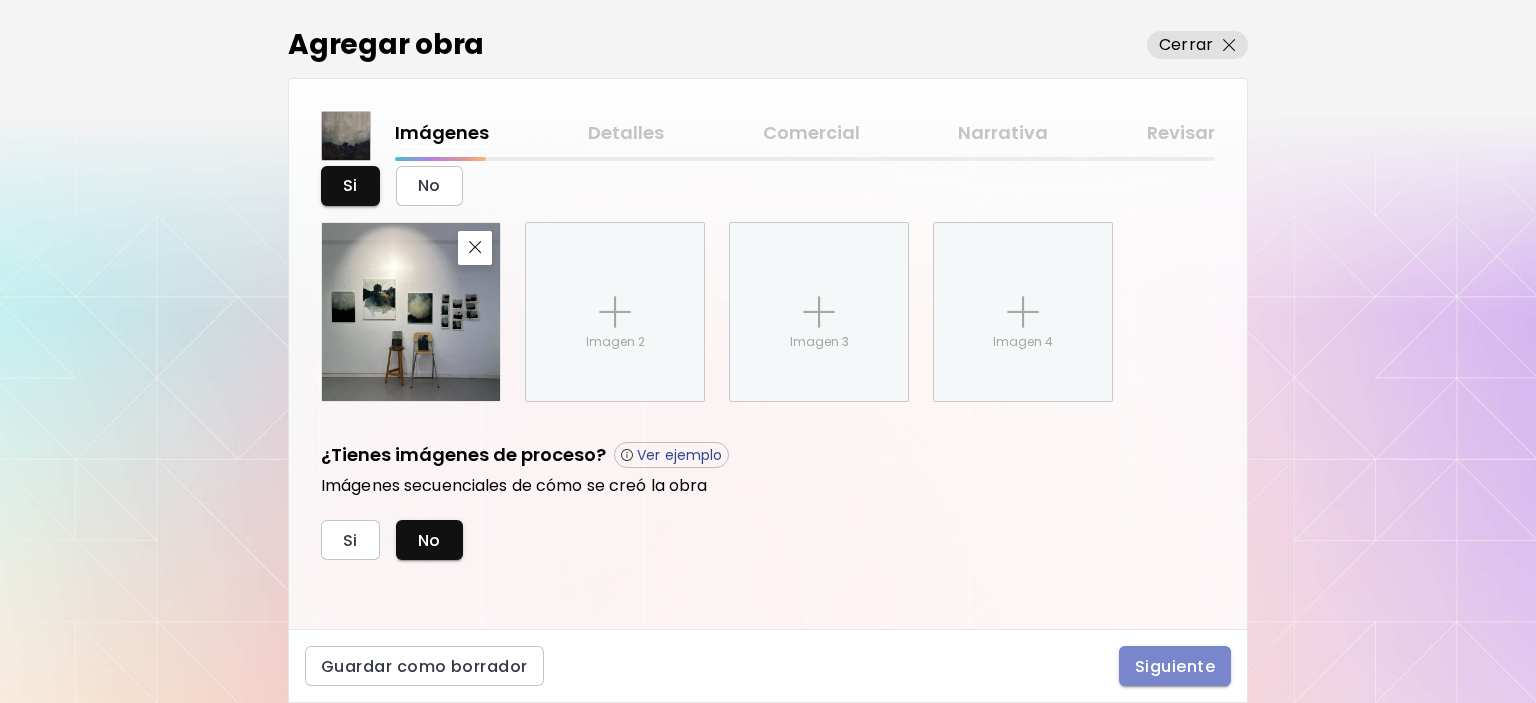 click on "Siguiente" at bounding box center (1175, 666) 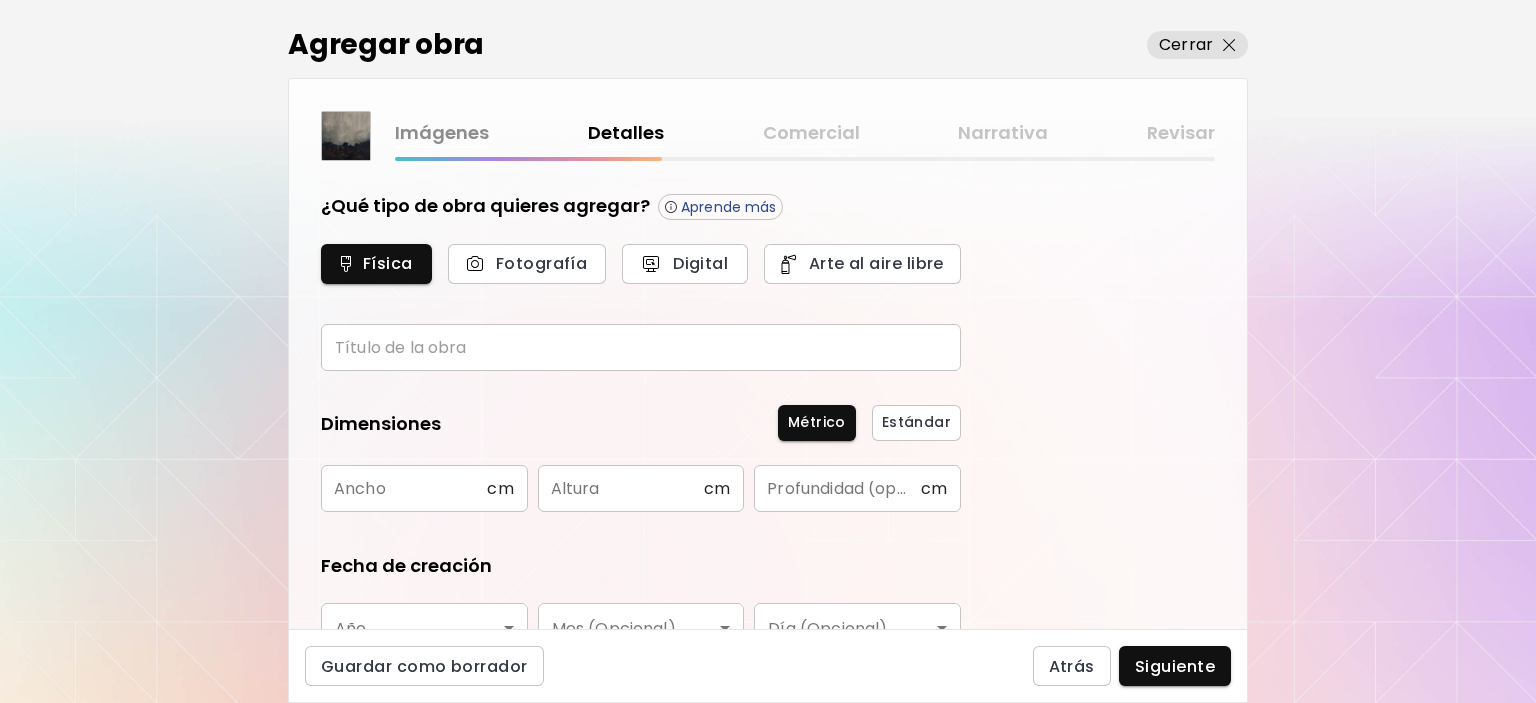 click at bounding box center [641, 347] 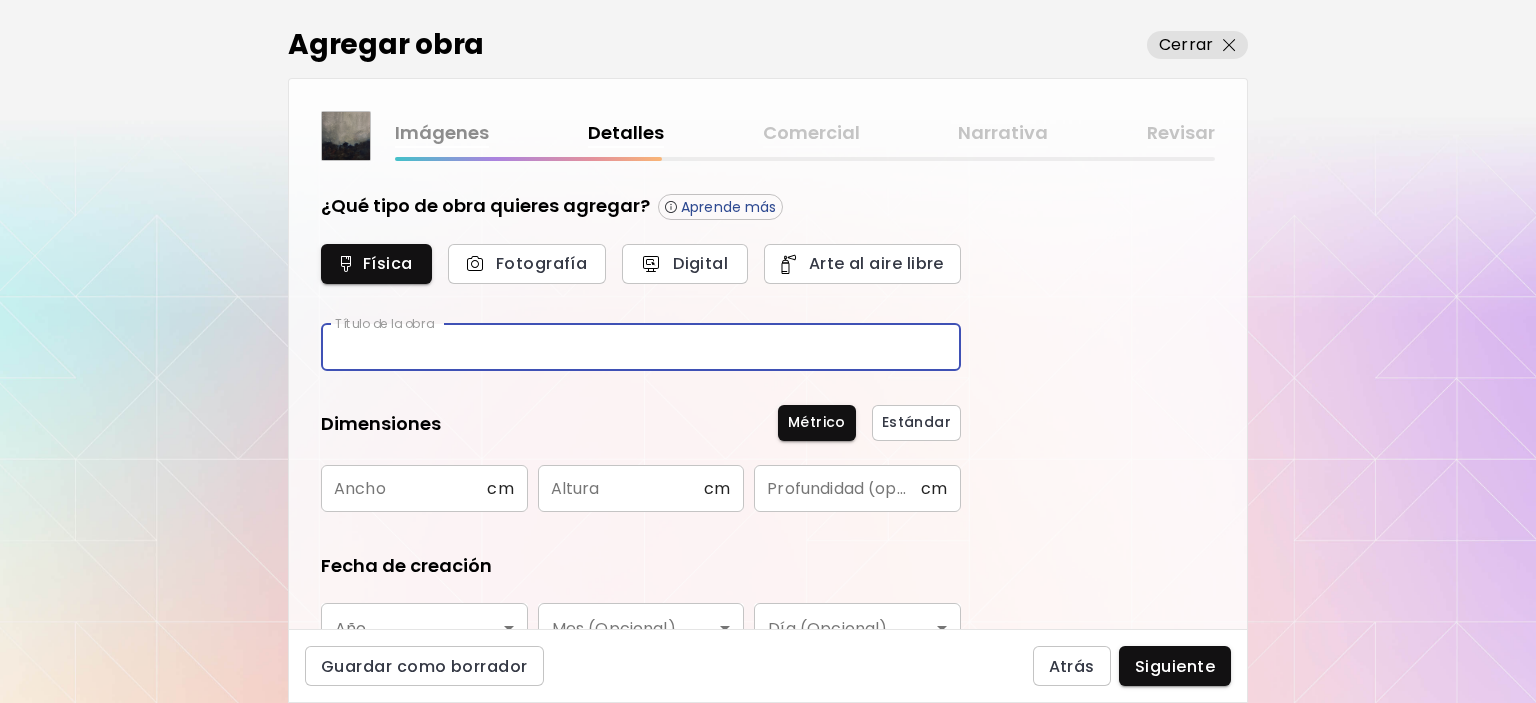 click at bounding box center [641, 347] 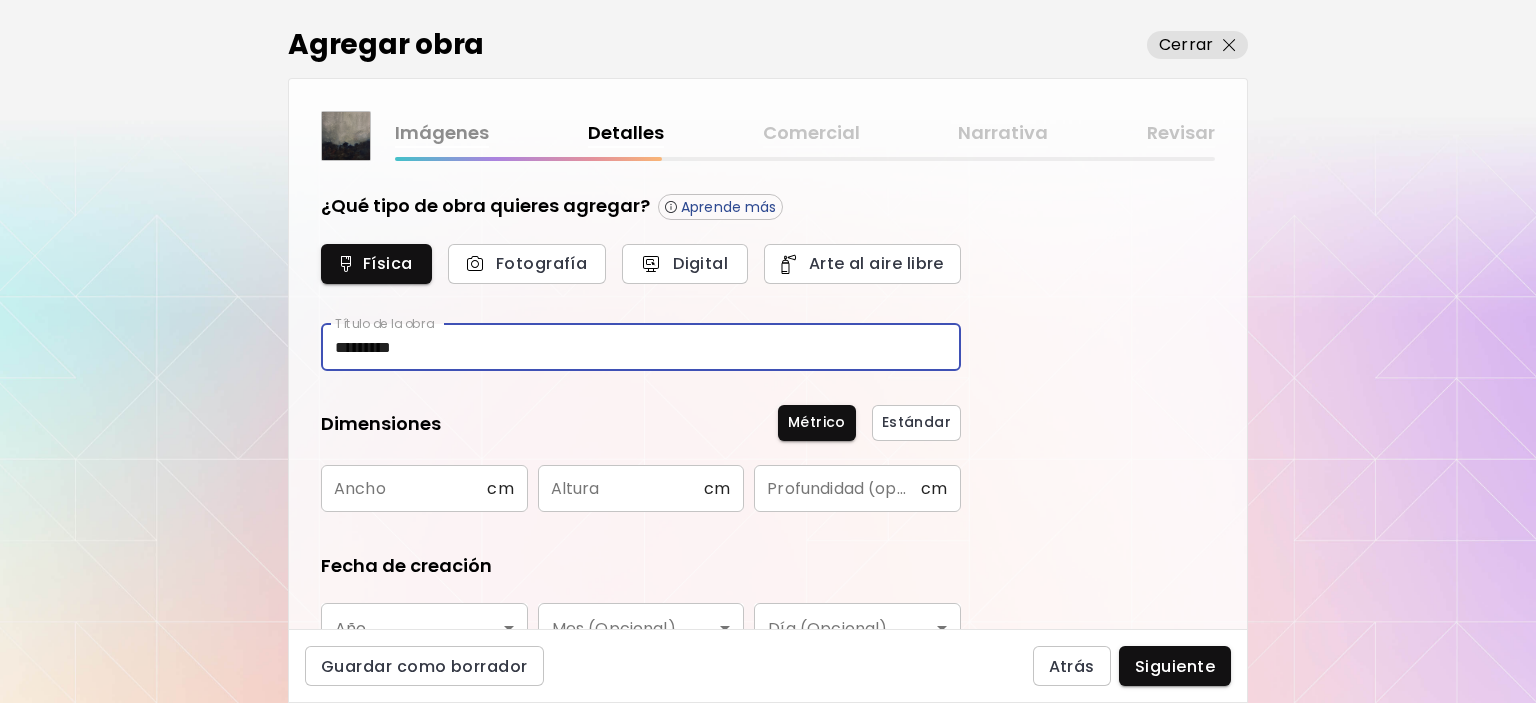 type on "*********" 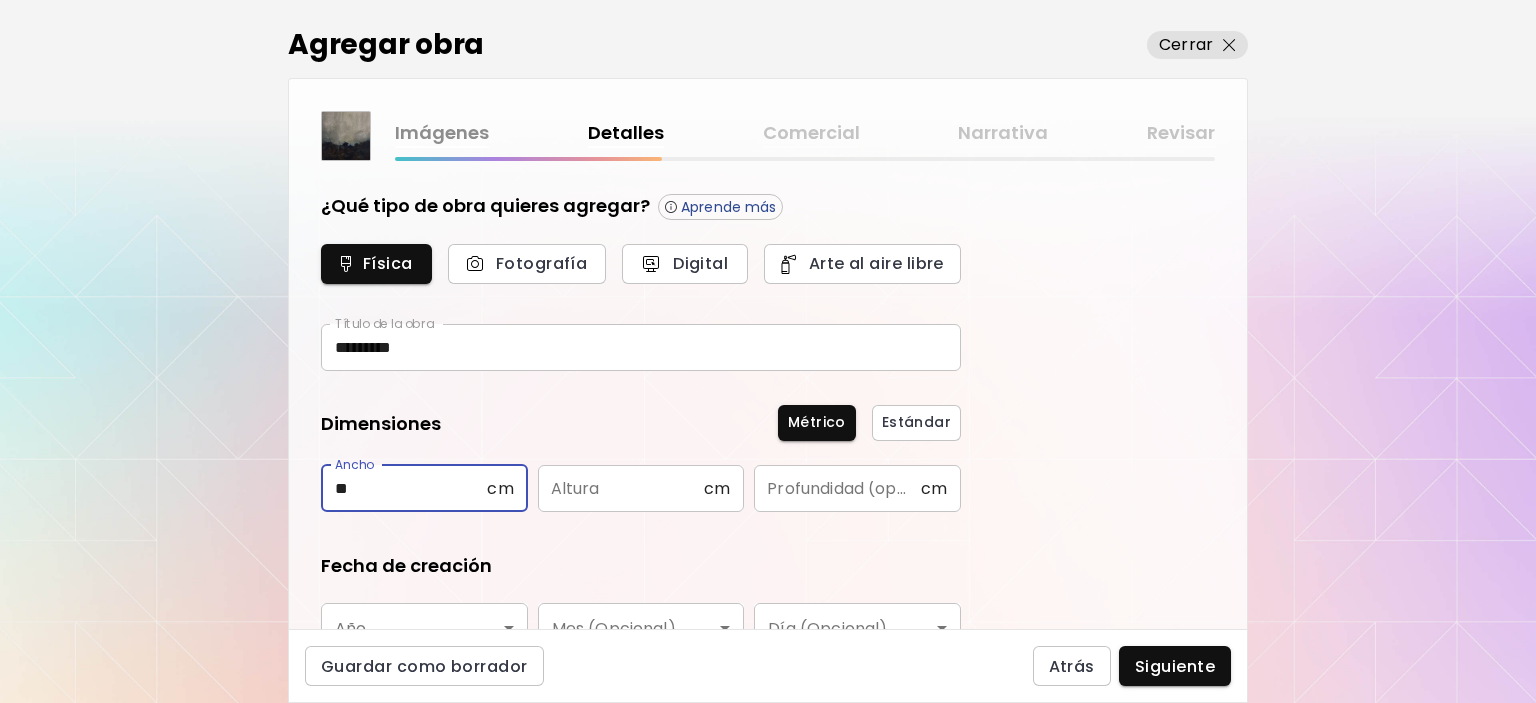 type on "**" 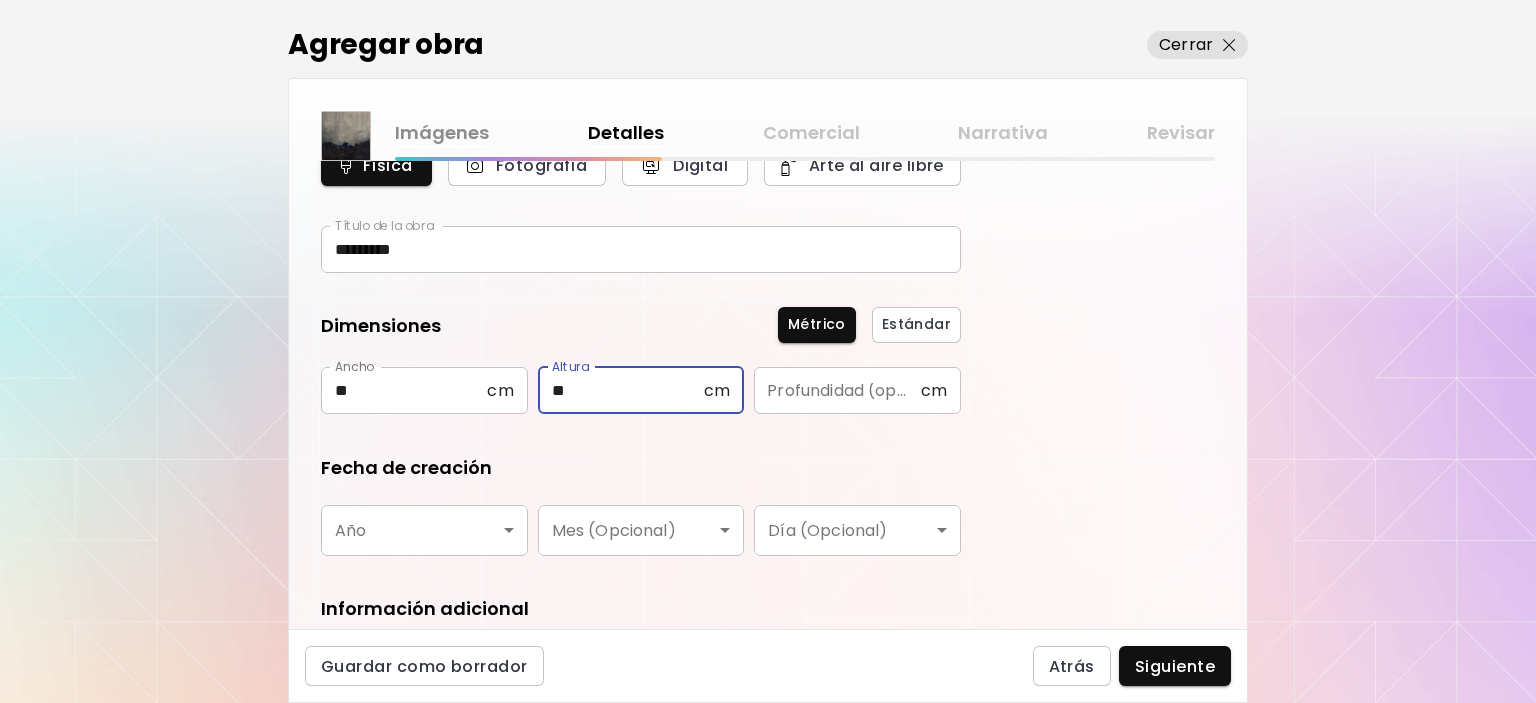 scroll, scrollTop: 100, scrollLeft: 0, axis: vertical 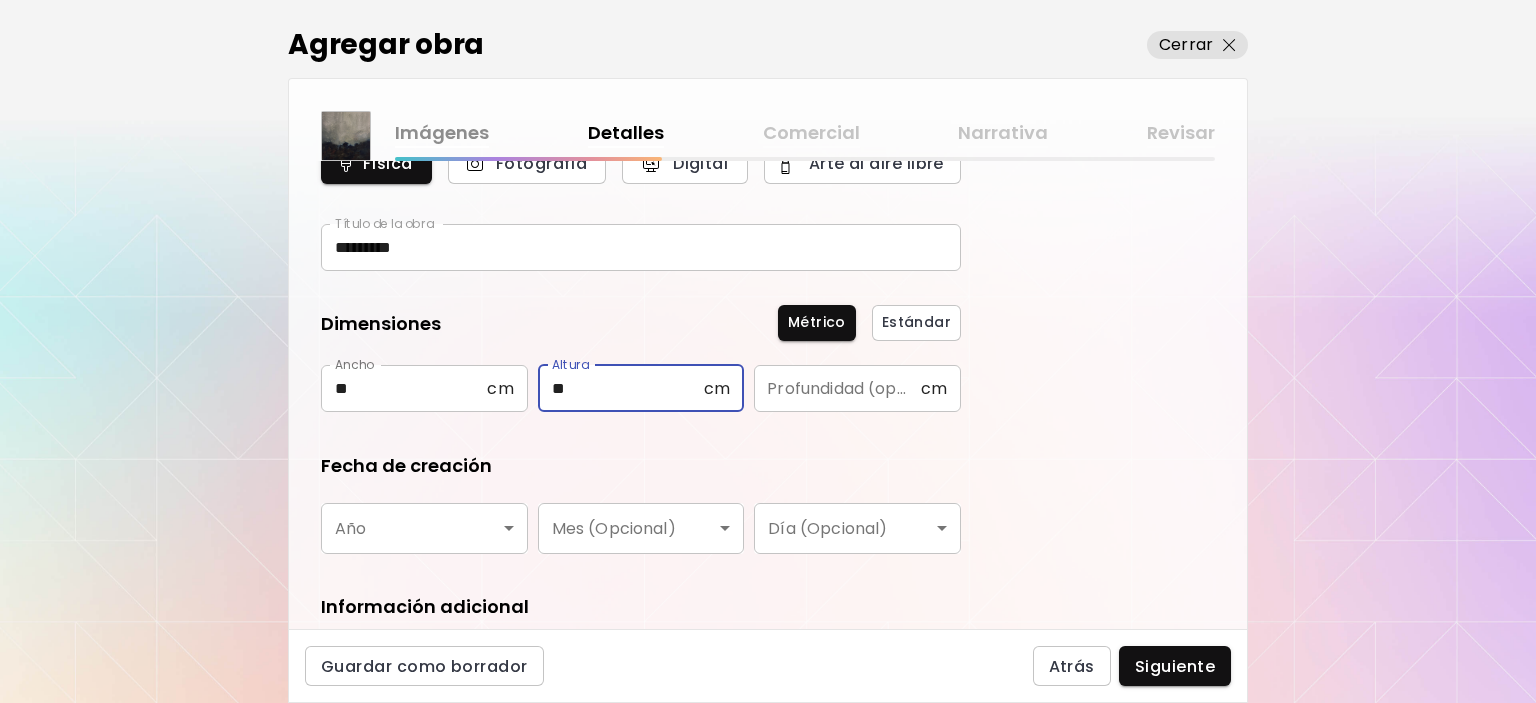 type on "**" 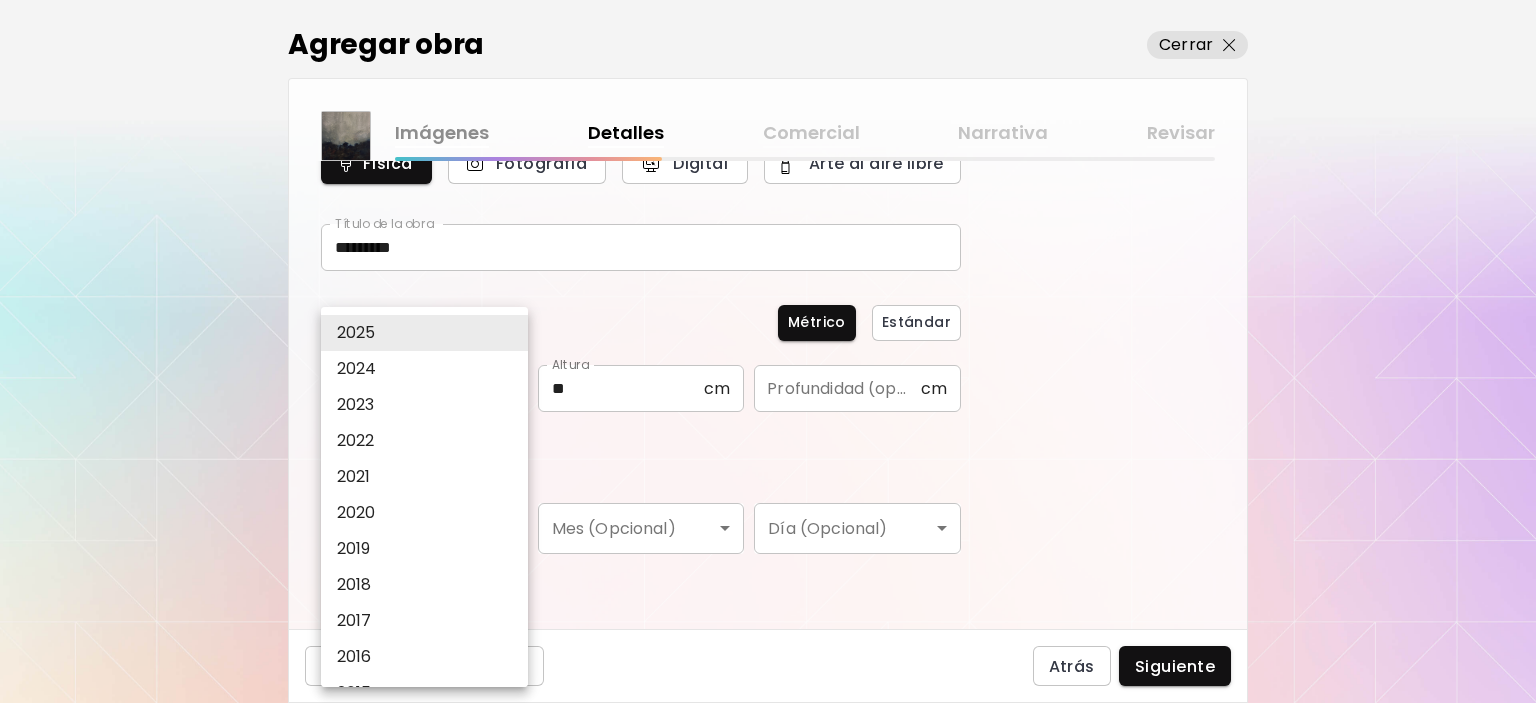 click on "2024" at bounding box center [429, 369] 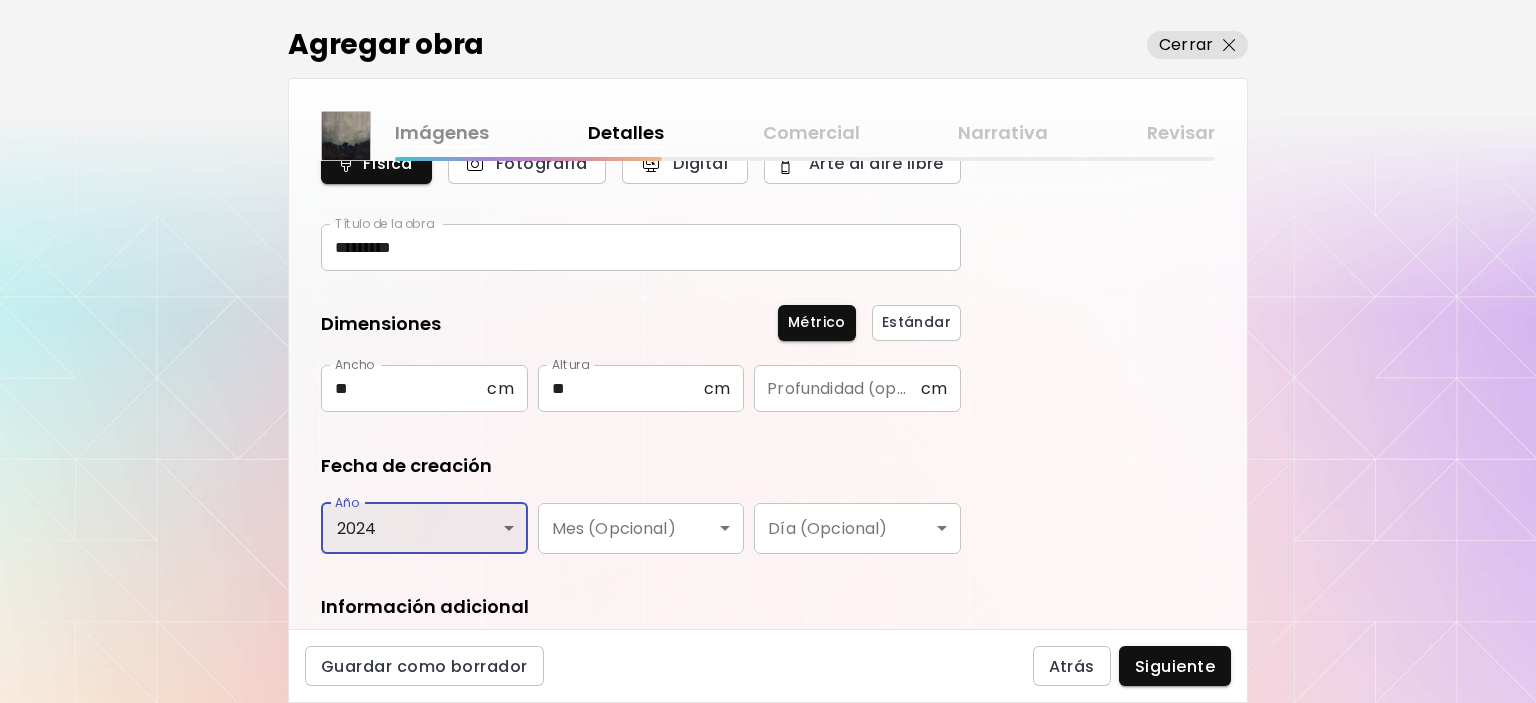 scroll, scrollTop: 0, scrollLeft: 0, axis: both 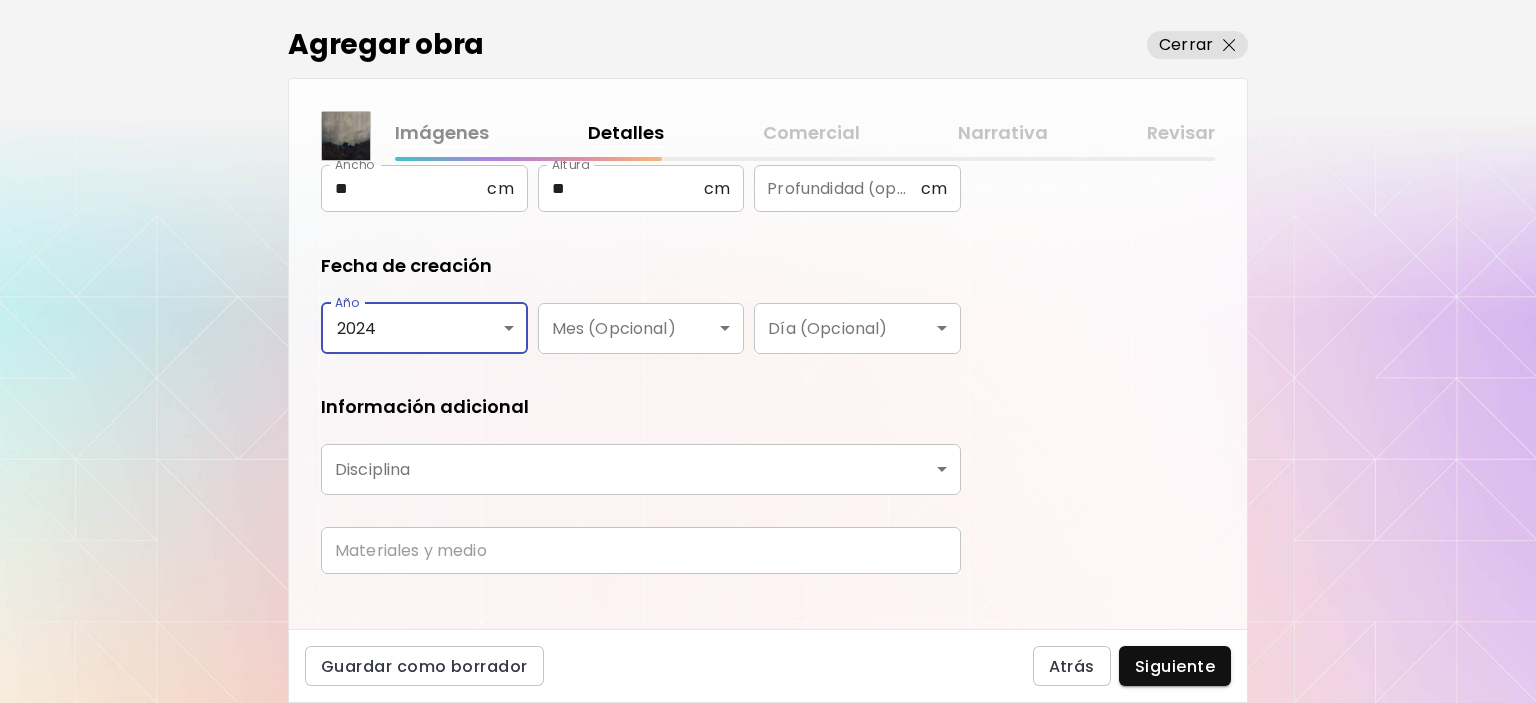 click on "kaleido.art/lirvaart Agregar obra Administrar obras Editar perfil My BioLink Comunidad Metas MyStudio Actualizar My Website My Showrooms My Documents My Subscribers My Provenance My Augmentations My Analytics Ajustes Ayuda 0 1 Agregar obra Cerrar Imágenes Detalles Comercial Narrativa Revisar ¿Qué tipo de obra quieres agregar? Aprende más Física Fotografía Digital Arte al aire libre Título de la obra ********* Título de la obra Dimensiones Métrico Estándar Ancho ** cm Ancho Altura ** cm Altura Profundidad (opcional) cm Profundidad (opcional) Fecha de creación Año 2024 **** Año Mes (Opcional) ​ Mes (Opcional) Día (Opcional) ​ Día (Opcional) Información adicional Disciplina ​ Disciplina Materiales y medio Materiales y medio Guardar como borrador Atrás Siguiente Búsqueda de artista Nombre o usuario Nombre o usuario País del artista País del artista Disciplinas Todos Pintura Contemporánea Dibujo e ilustración Collage Escultura e instalación Fotografía Arte AR/VR Arte Digital y NFT" at bounding box center (768, 351) 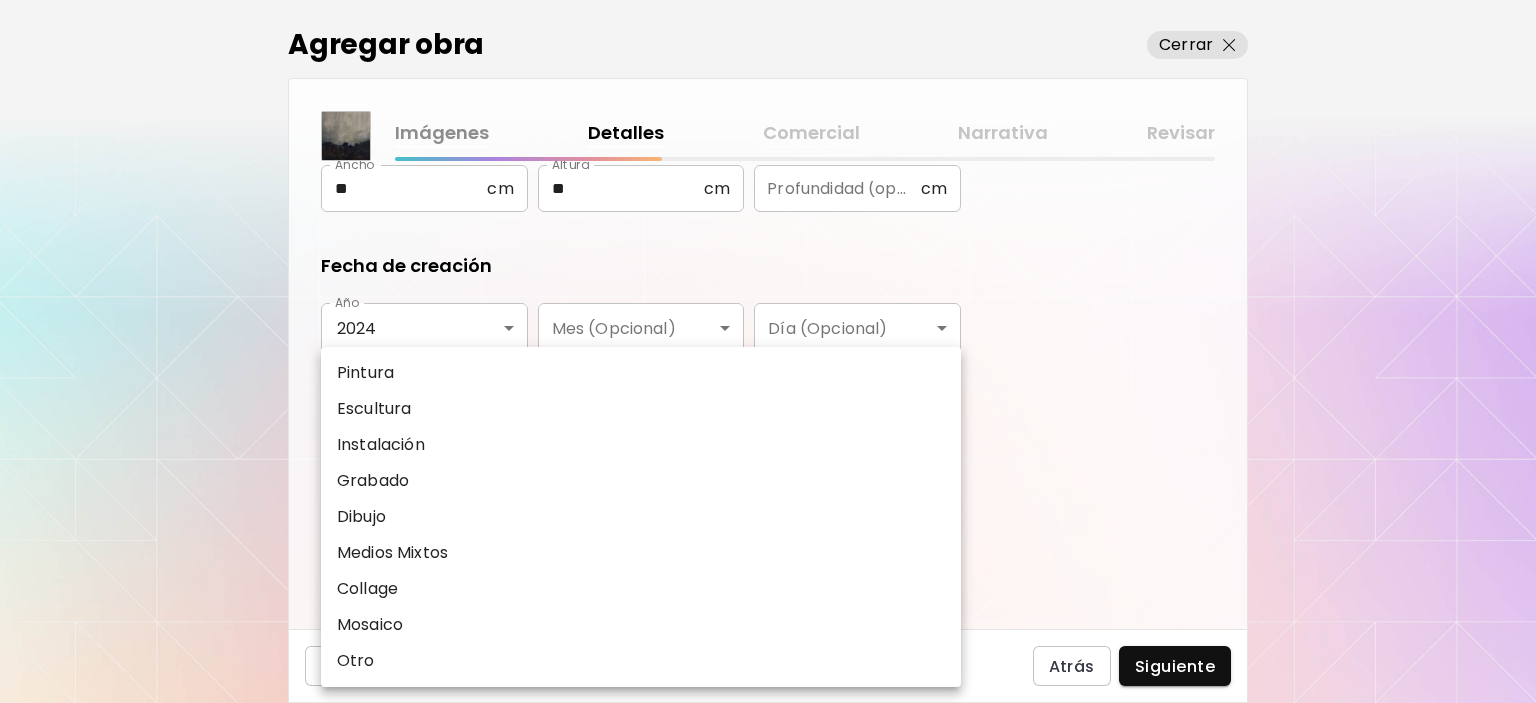 click on "Pintura" at bounding box center (641, 373) 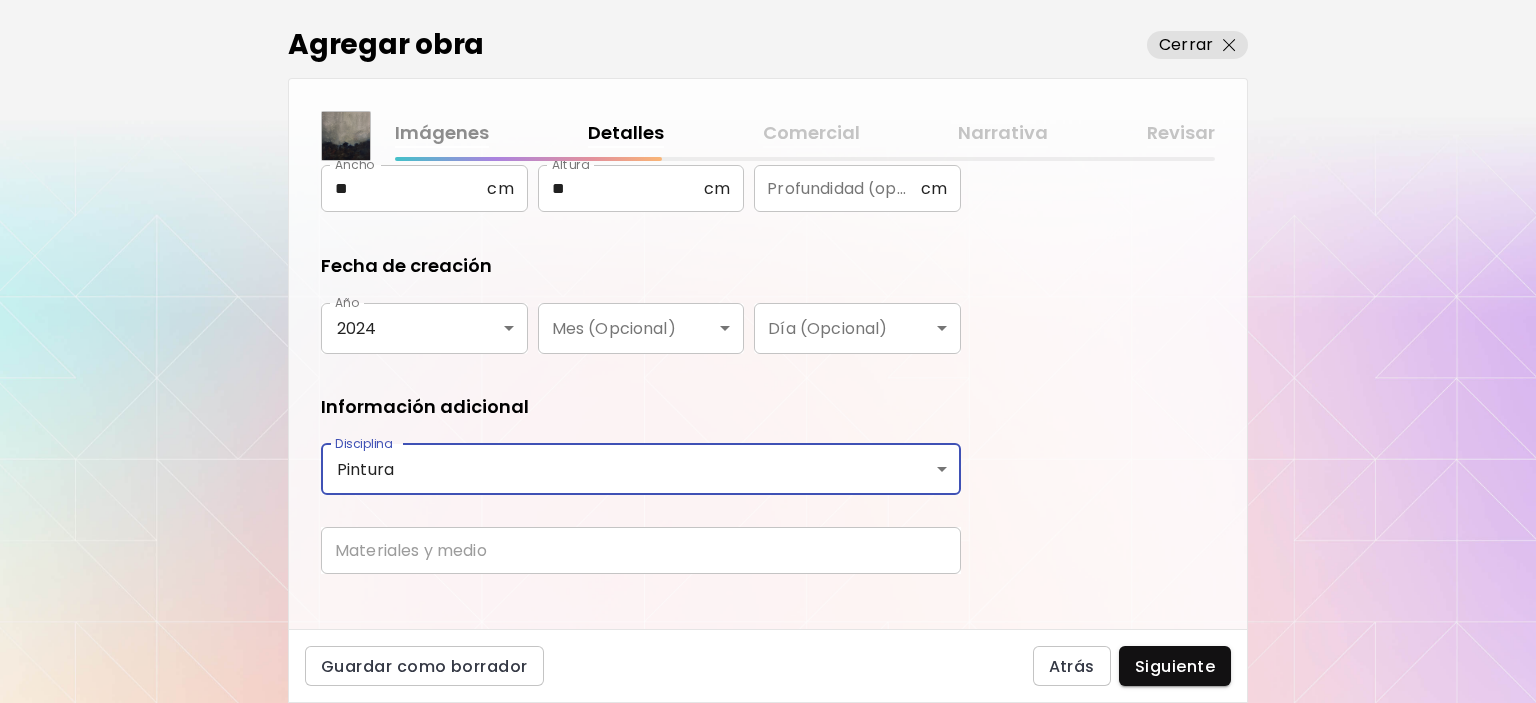 click at bounding box center [641, 550] 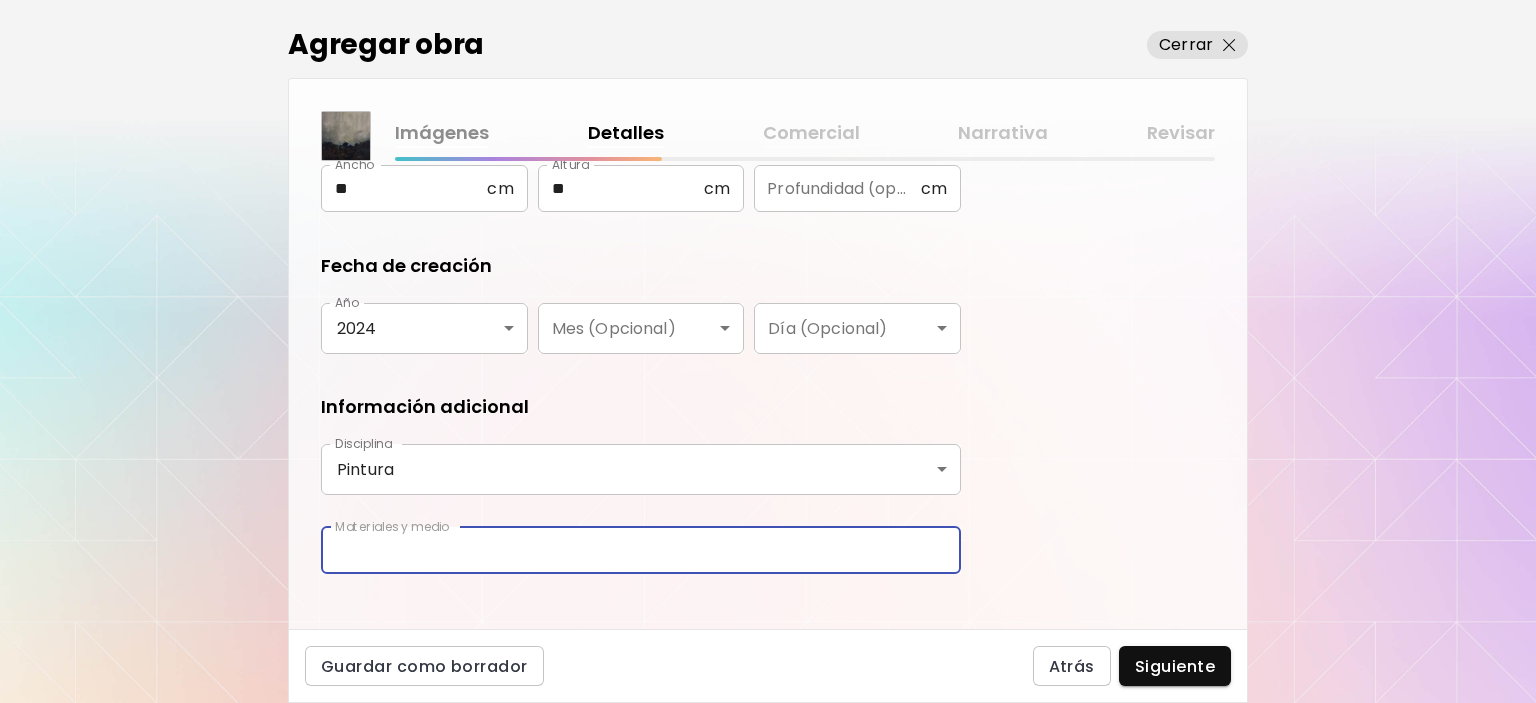 type on "**********" 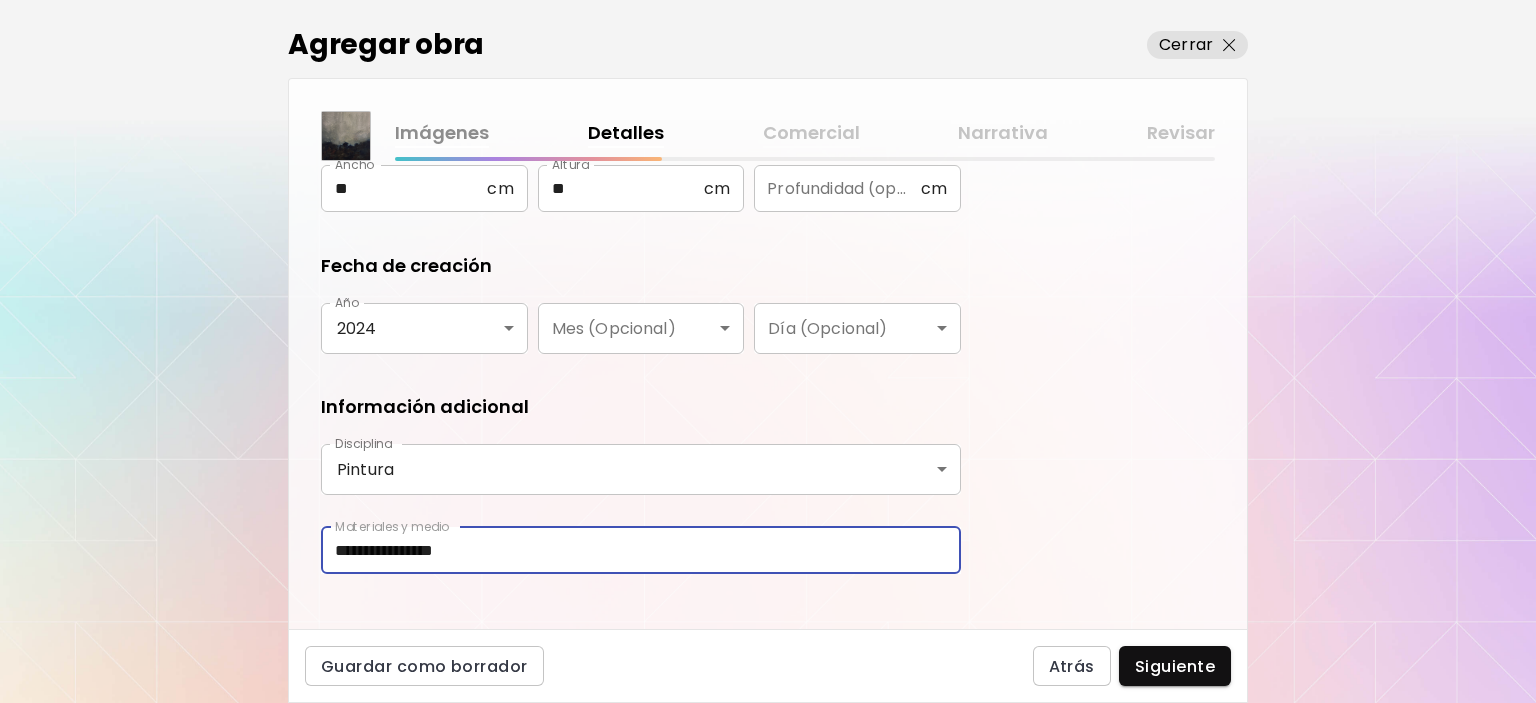 scroll, scrollTop: 322, scrollLeft: 0, axis: vertical 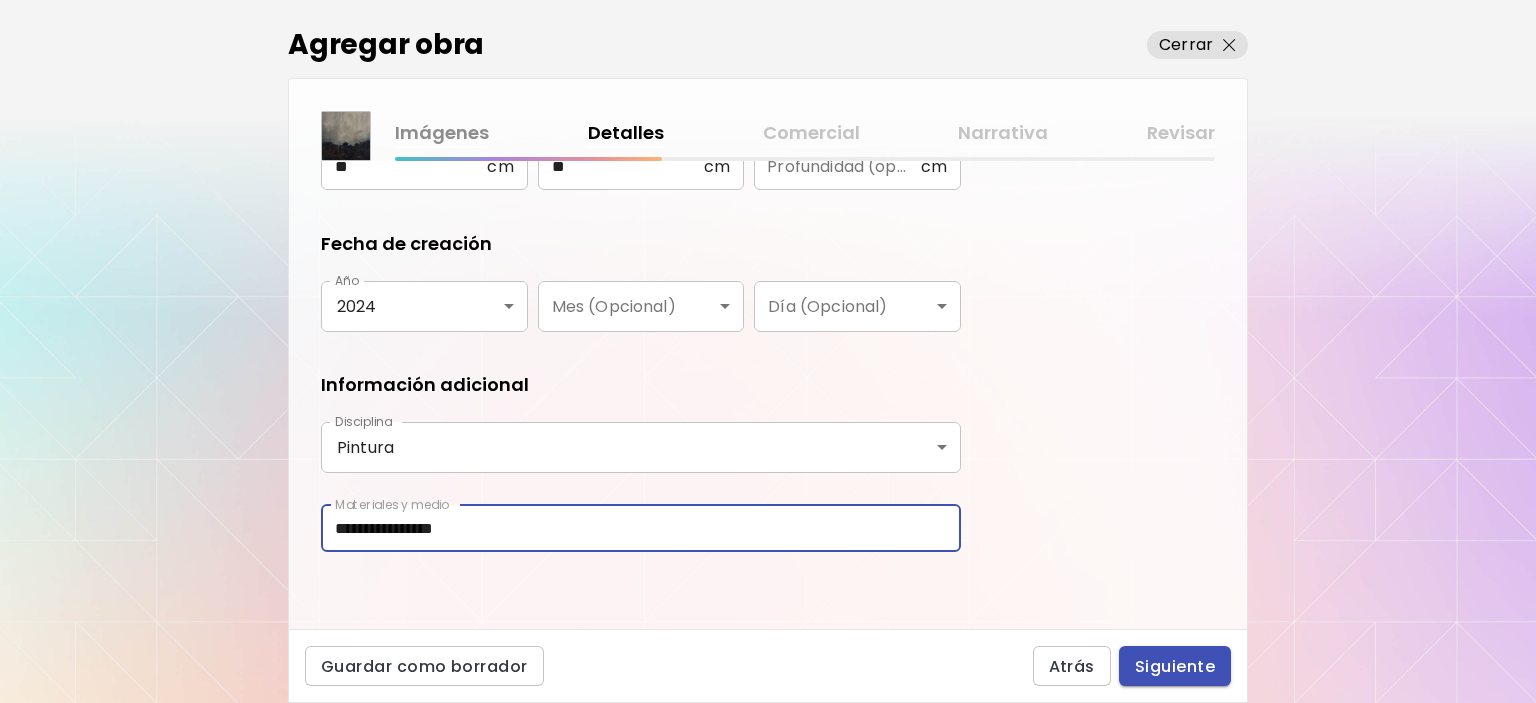click on "Siguiente" at bounding box center [1175, 666] 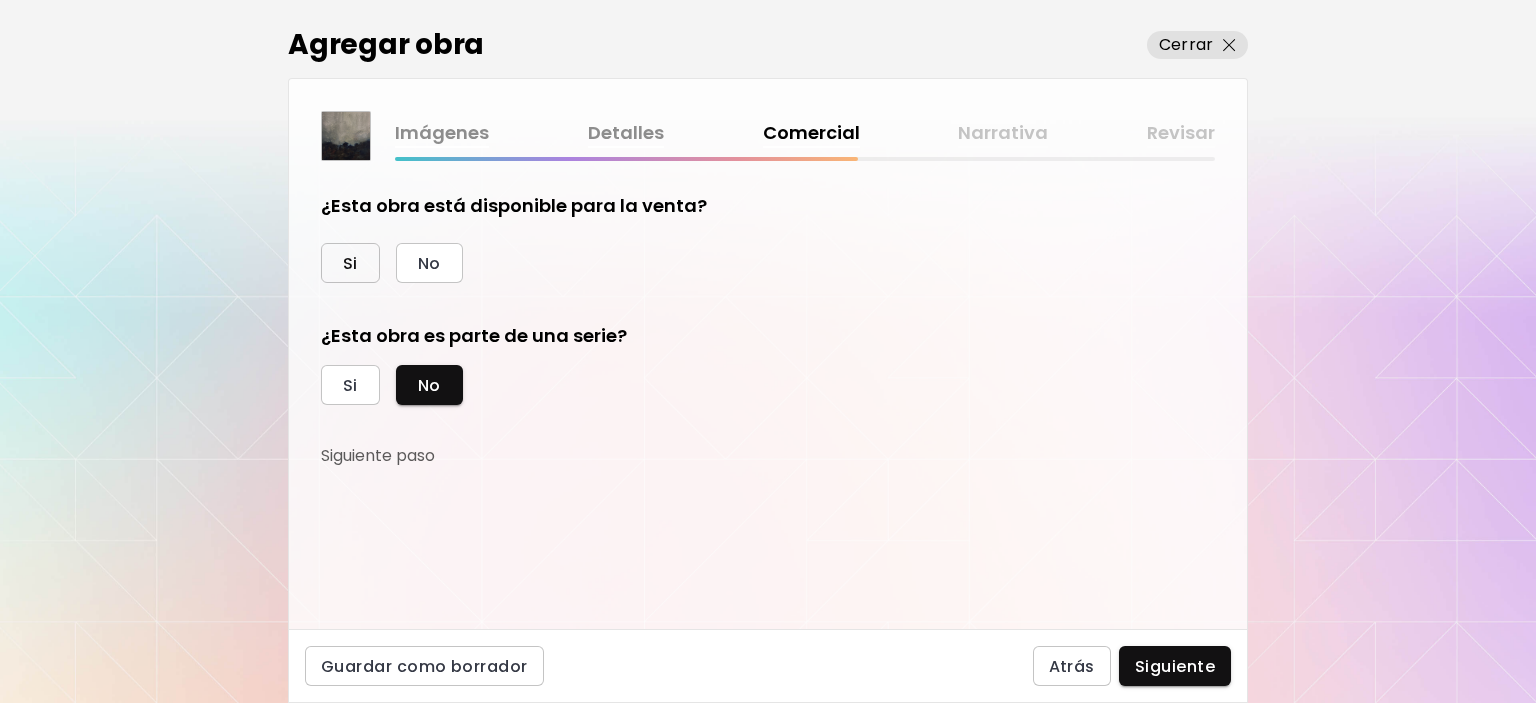 click on "Si" at bounding box center (350, 263) 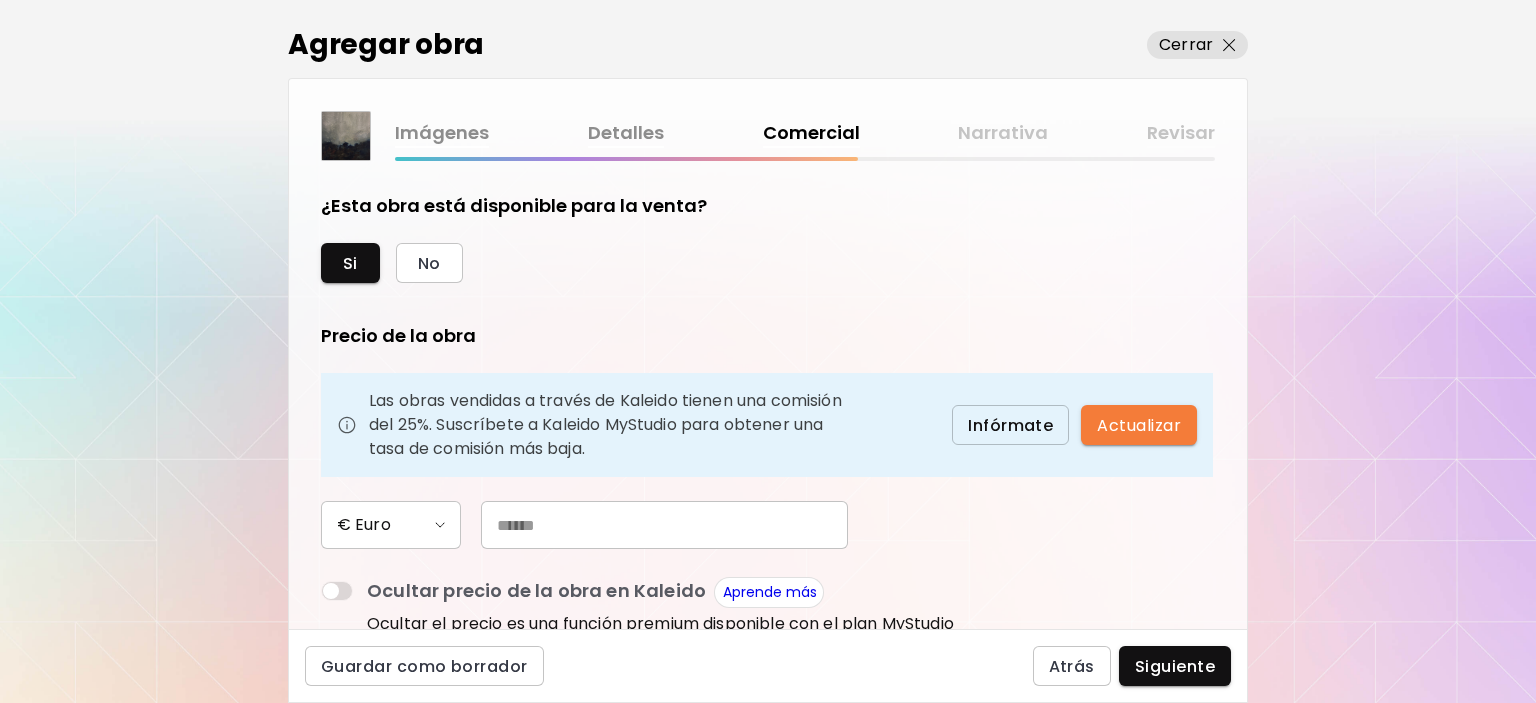 click at bounding box center [664, 525] 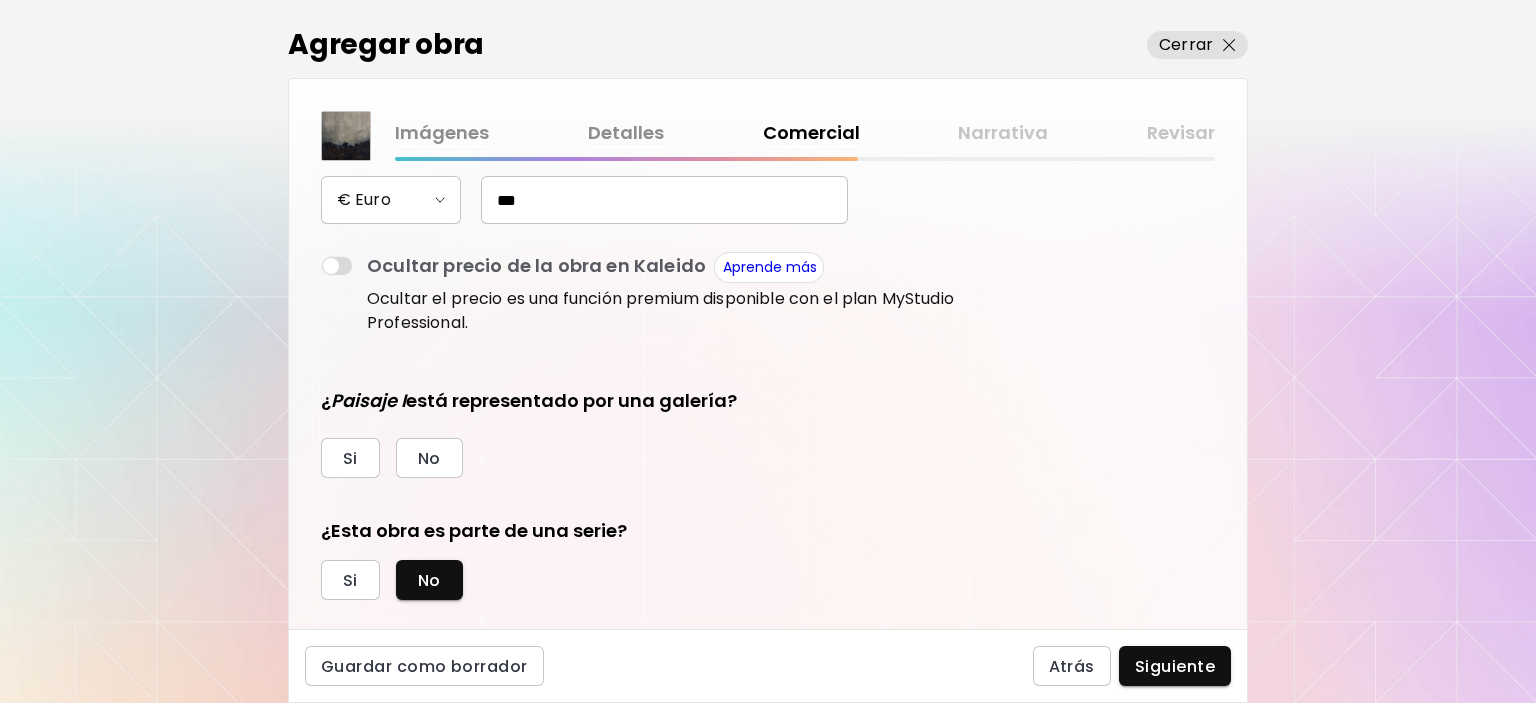 scroll, scrollTop: 356, scrollLeft: 0, axis: vertical 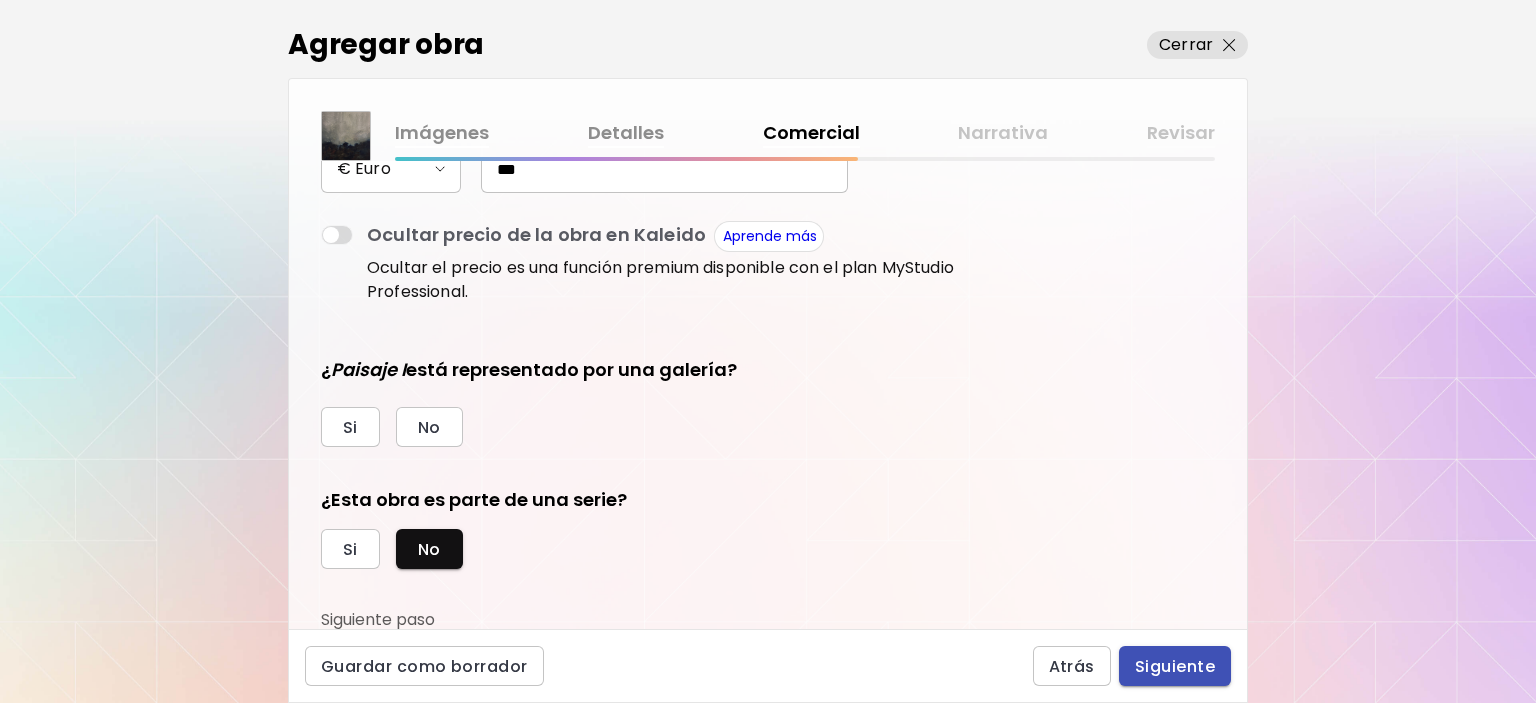 type on "***" 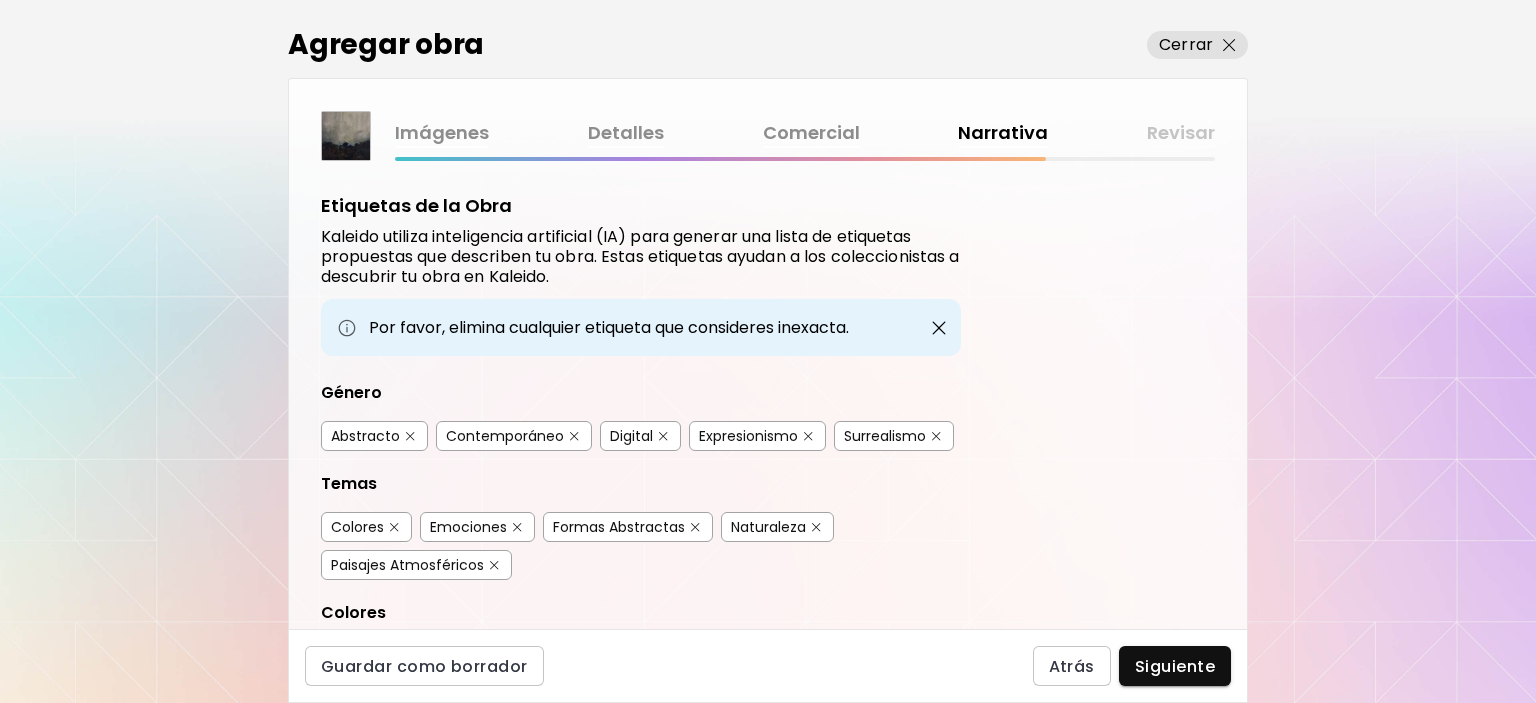 scroll, scrollTop: 500, scrollLeft: 0, axis: vertical 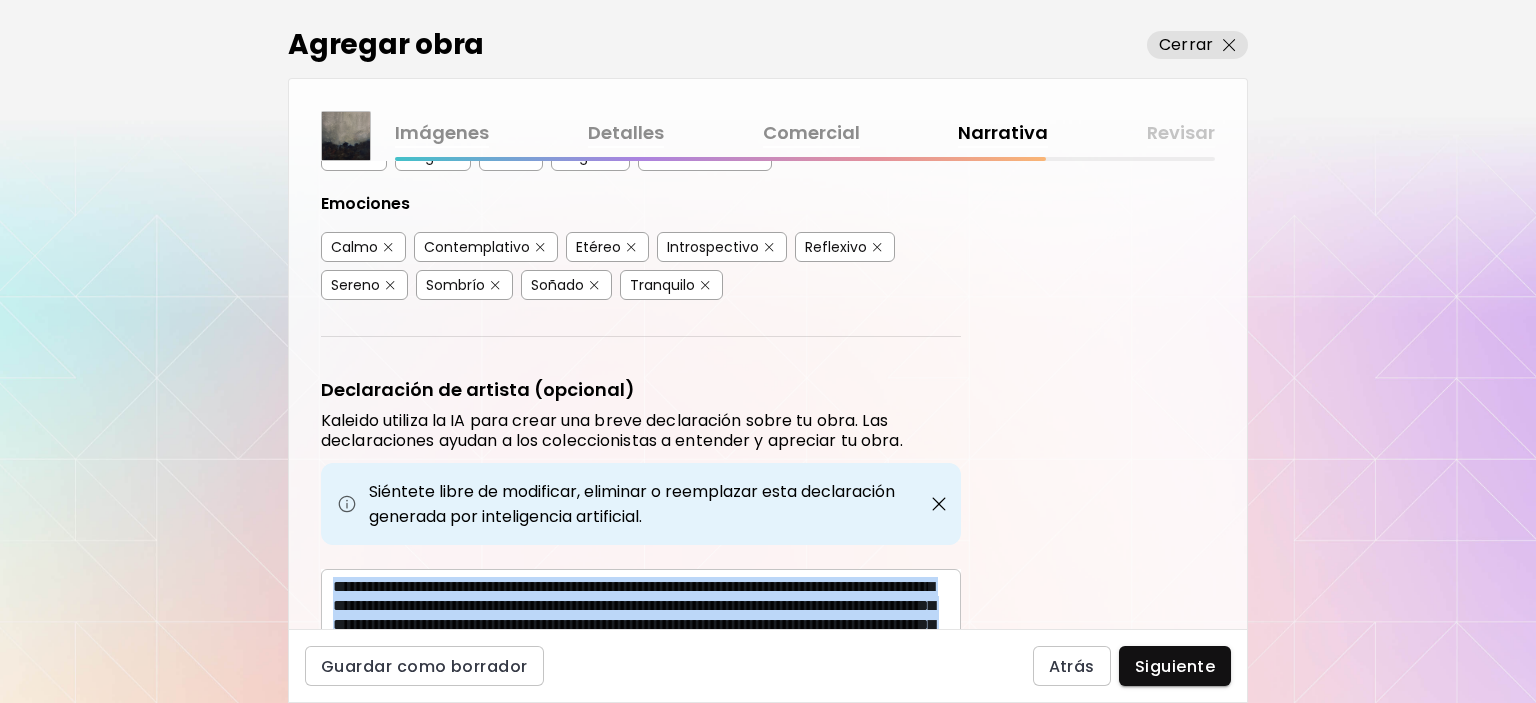 drag, startPoint x: 330, startPoint y: 568, endPoint x: 887, endPoint y: 691, distance: 570.4191 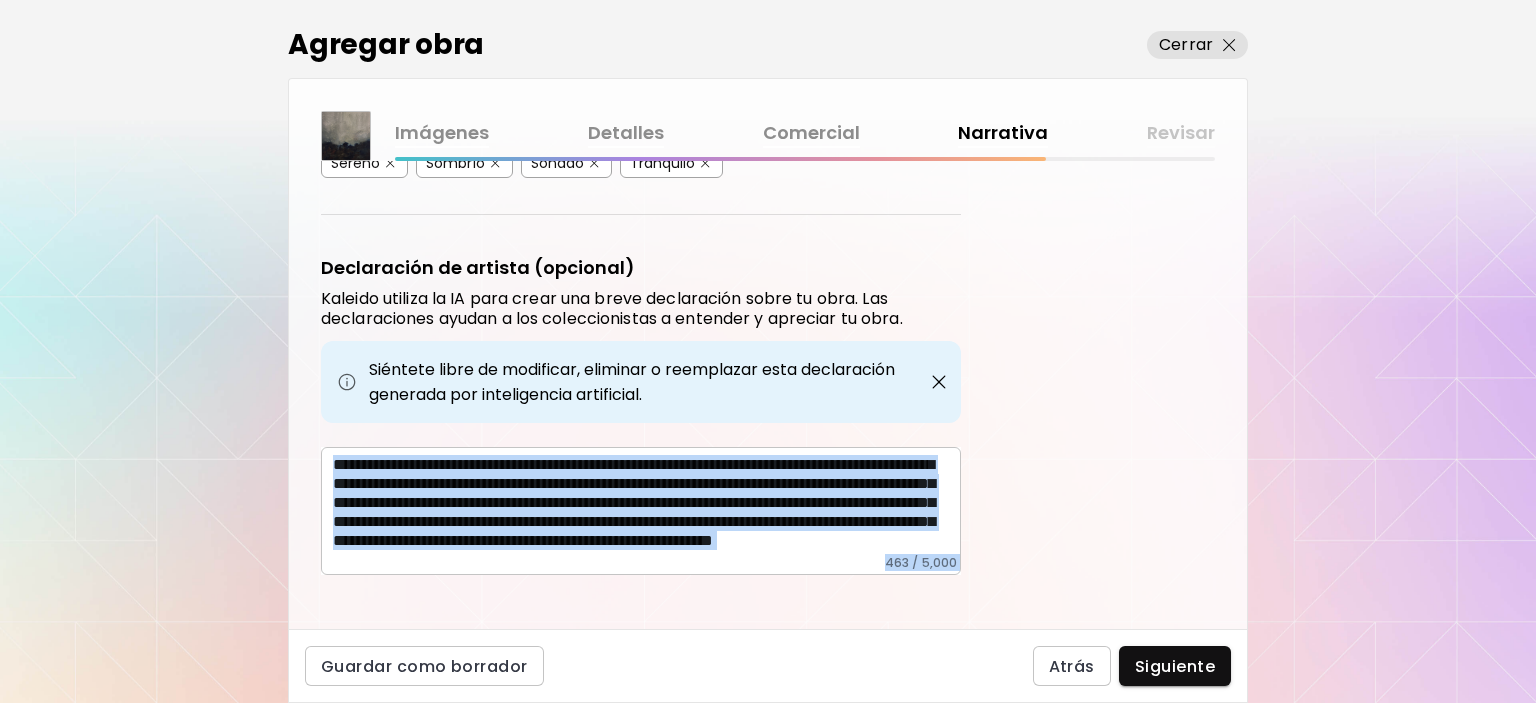 scroll, scrollTop: 628, scrollLeft: 0, axis: vertical 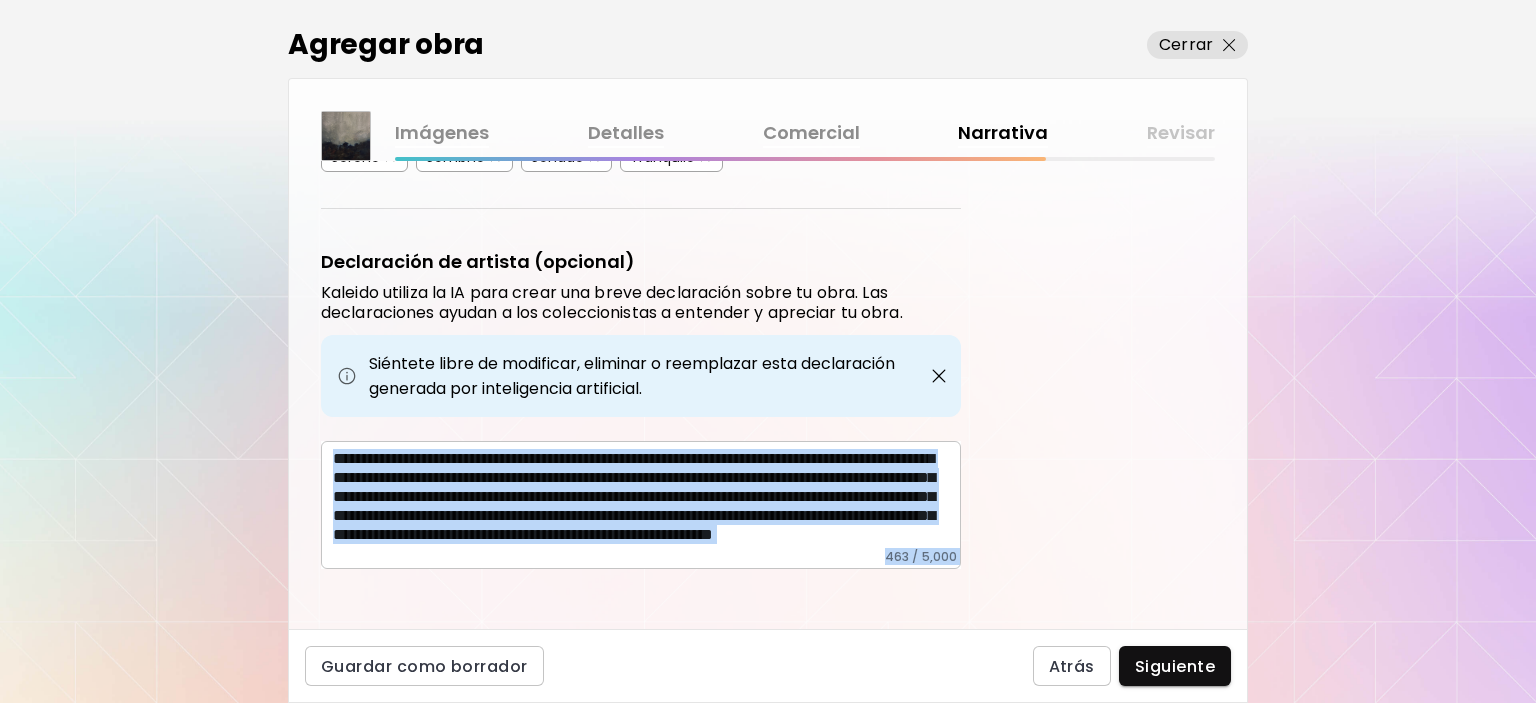 click on "**********" at bounding box center [647, 499] 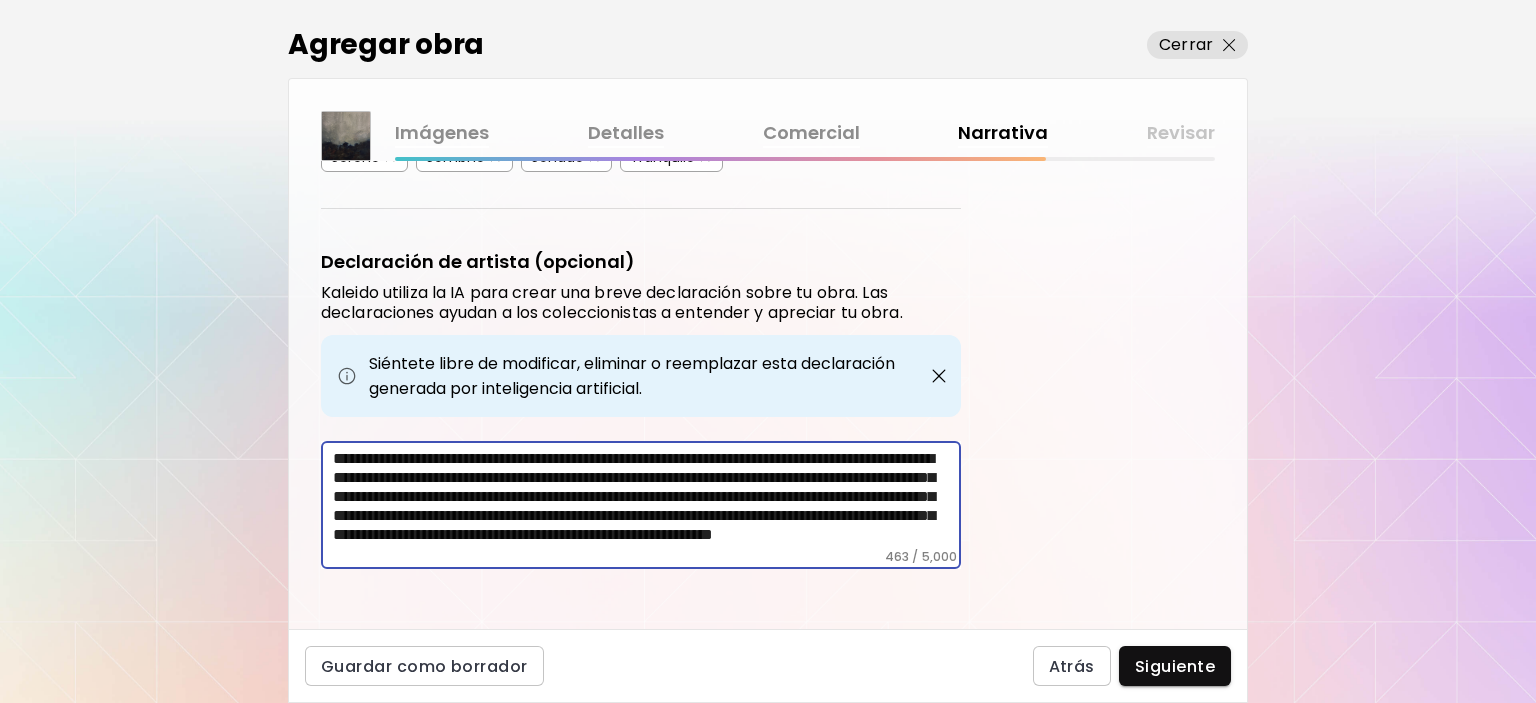 scroll, scrollTop: 0, scrollLeft: 0, axis: both 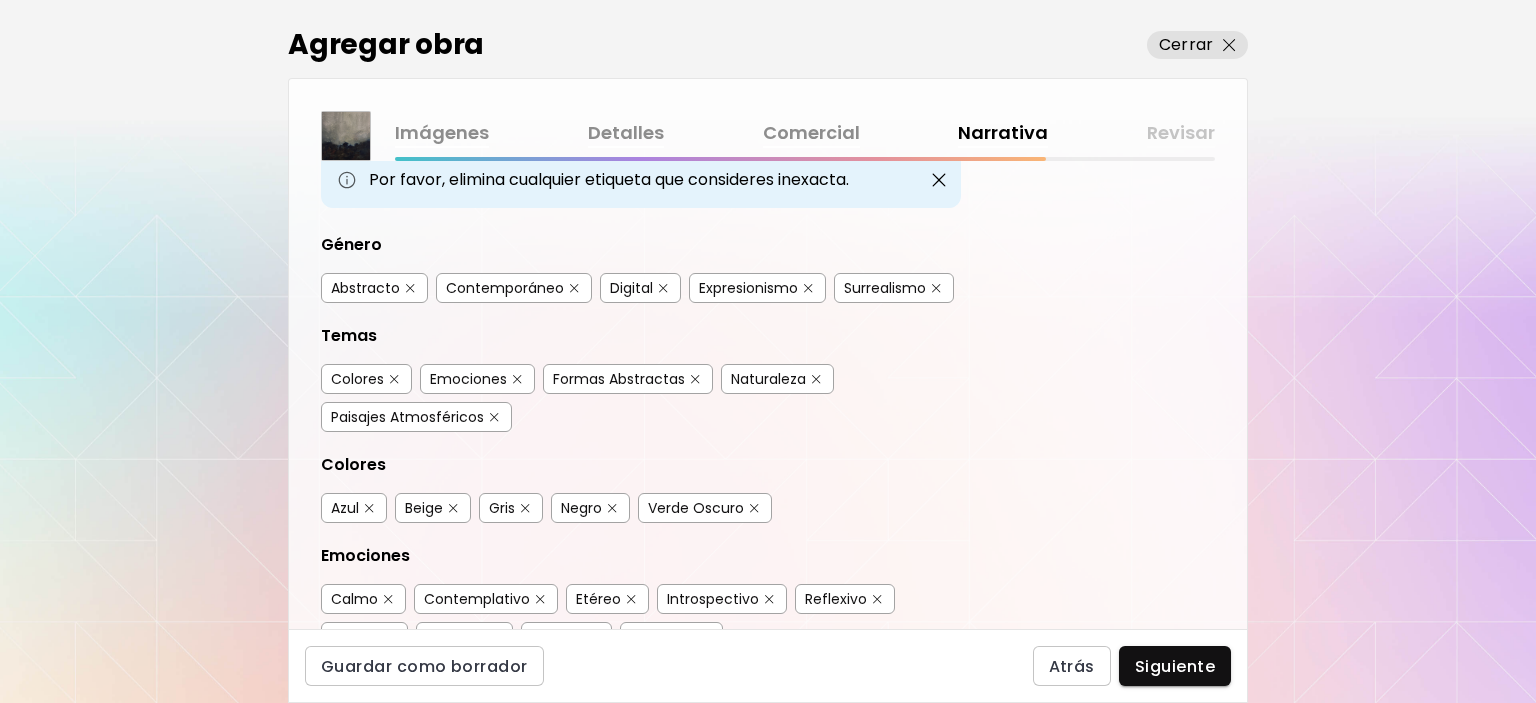 type 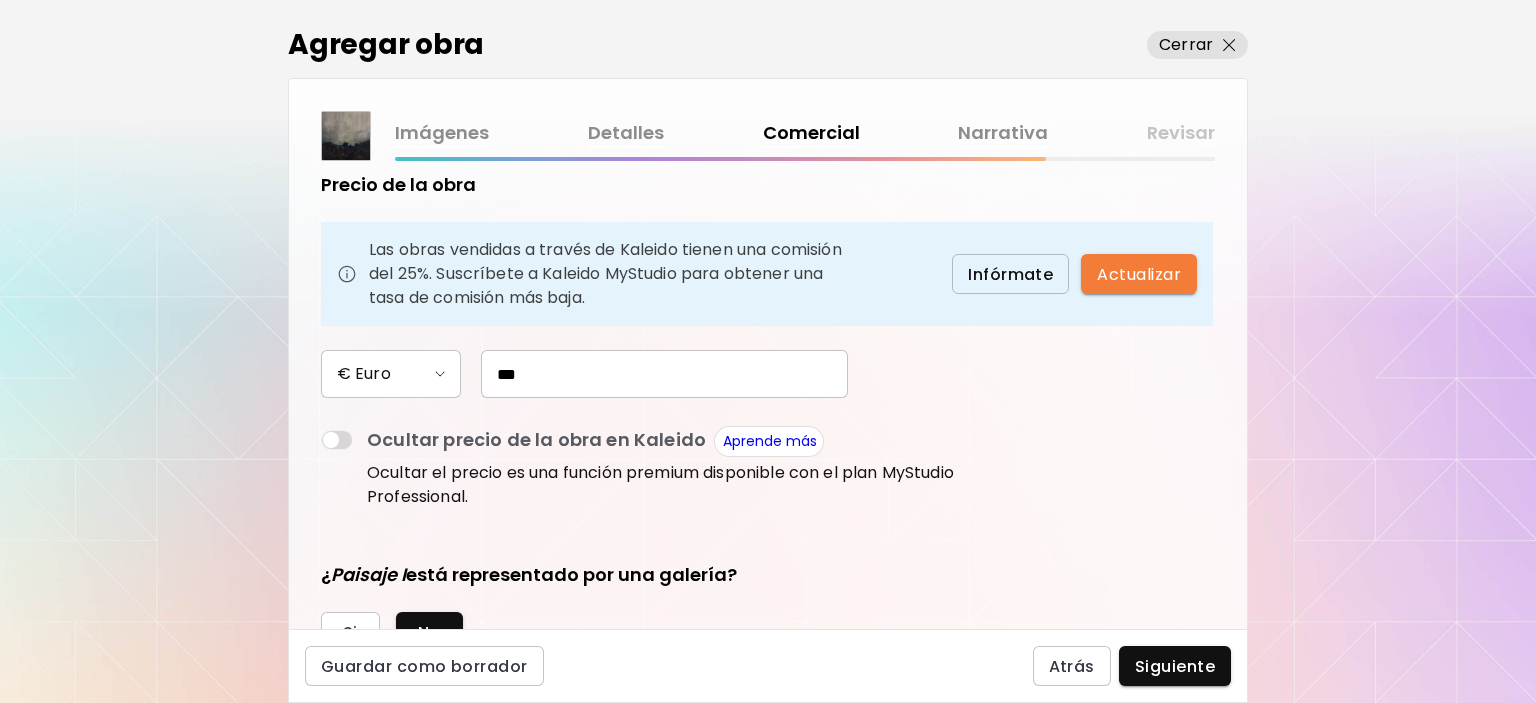 scroll, scrollTop: 356, scrollLeft: 0, axis: vertical 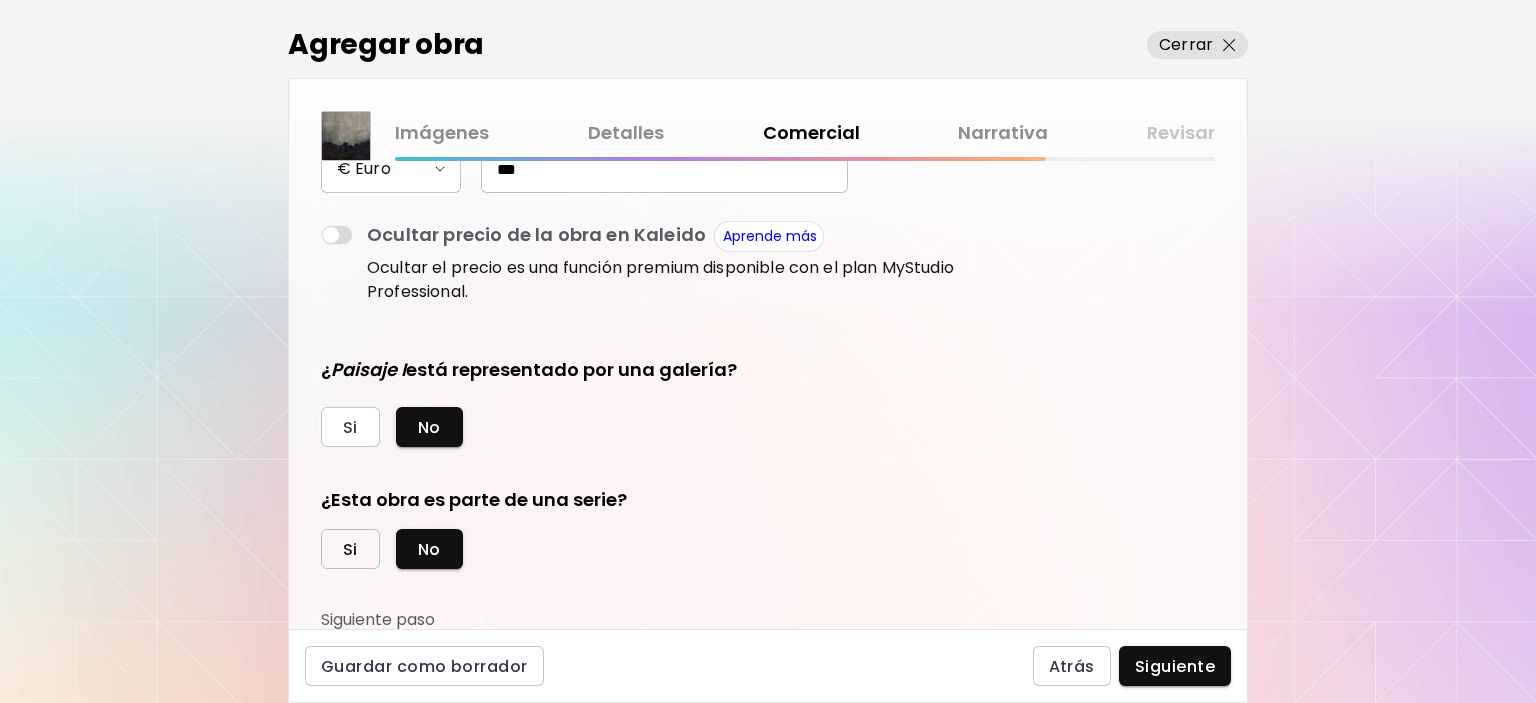 click on "Si" at bounding box center [350, 549] 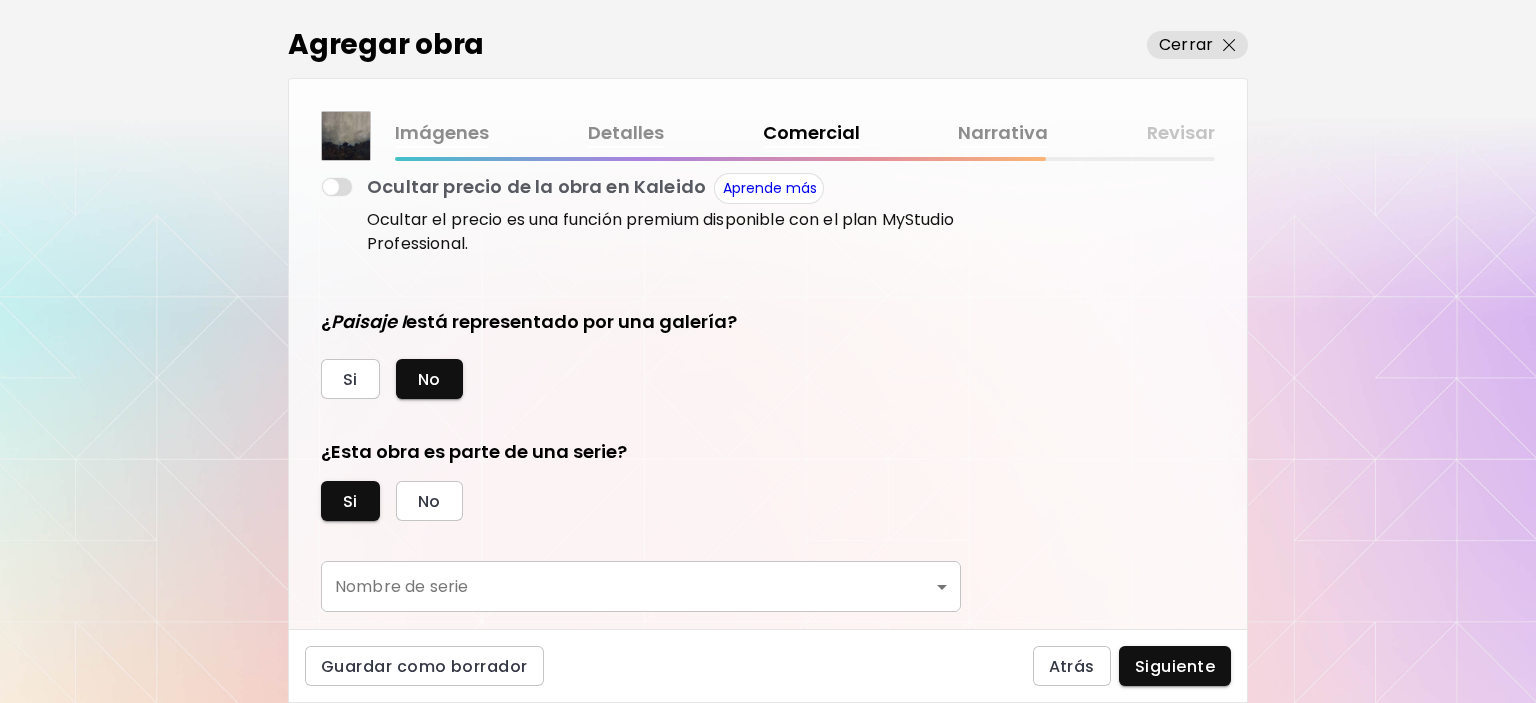 scroll, scrollTop: 449, scrollLeft: 0, axis: vertical 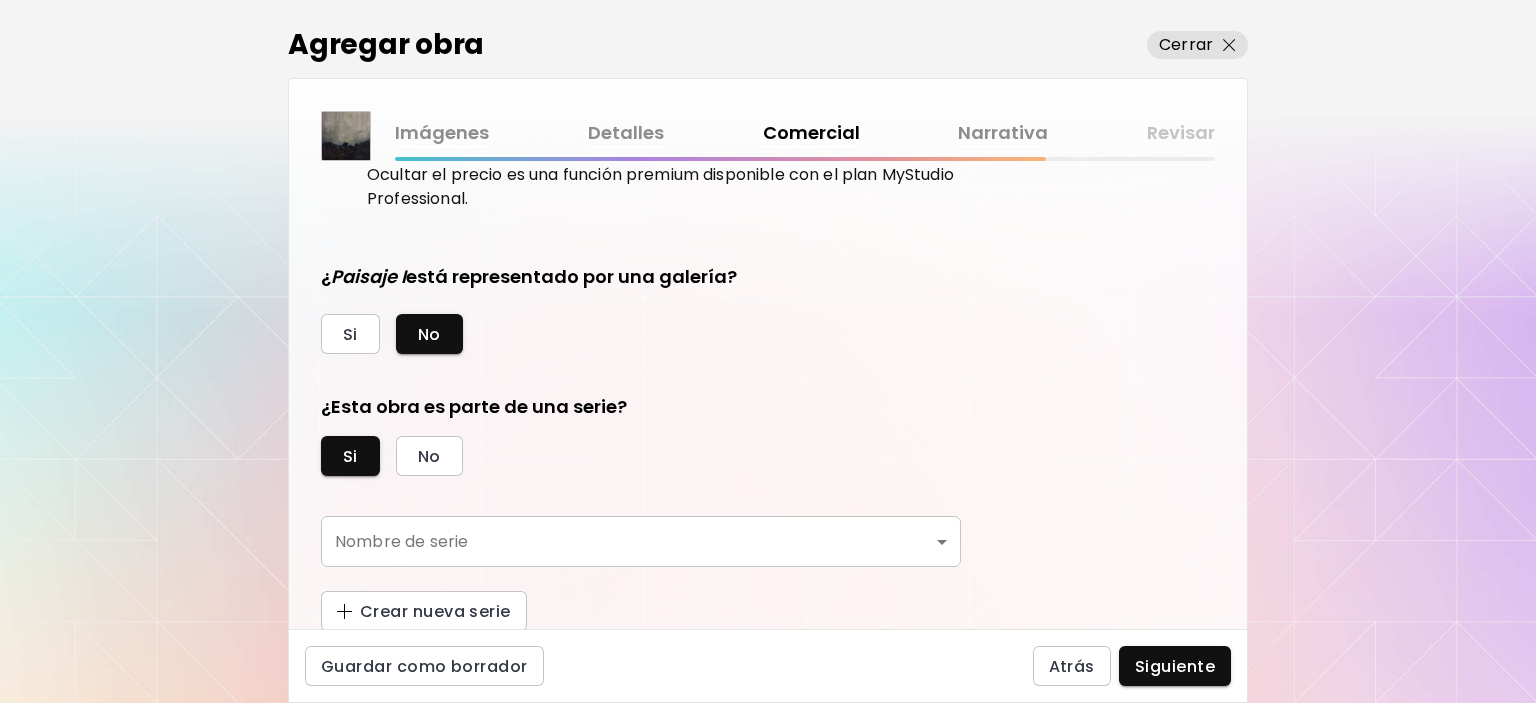 click on "kaleido.art/lirvaart Agregar obra Administrar obras Editar perfil My BioLink Comunidad Metas MyStudio Actualizar My Website My Showrooms My Documents My Subscribers My Provenance My Augmentations My Analytics Ajustes Ayuda 0 1 Agregar obra Cerrar Imágenes Detalles Comercial Narrativa Revisar ¿Esta obra está disponible para la venta? Si No Precio de la obra Las obras vendidas a través de Kaleido tienen una comisión del 25%. Suscríbete a Kaleido MyStudio para obtener una tasa de comisión más baja. Infórmate Actualizar € Euro *** Ocultar precio de la obra en Kaleido Aprende más Ocultar el precio es una función premium disponible con el plan MyStudio Professional. ¿ Paisaje I  está representado por una galería? Si No ¿Esta obra es parte de una serie? Si No Nombre de serie ​ Nombre de serie Crear nueva serie Guardar como borrador Atrás Siguiente Búsqueda de artista Nombre o usuario Nombre o usuario País del artista País del artista Disciplinas Todos Pintura Contemporánea Collage Fotografía" at bounding box center [768, 351] 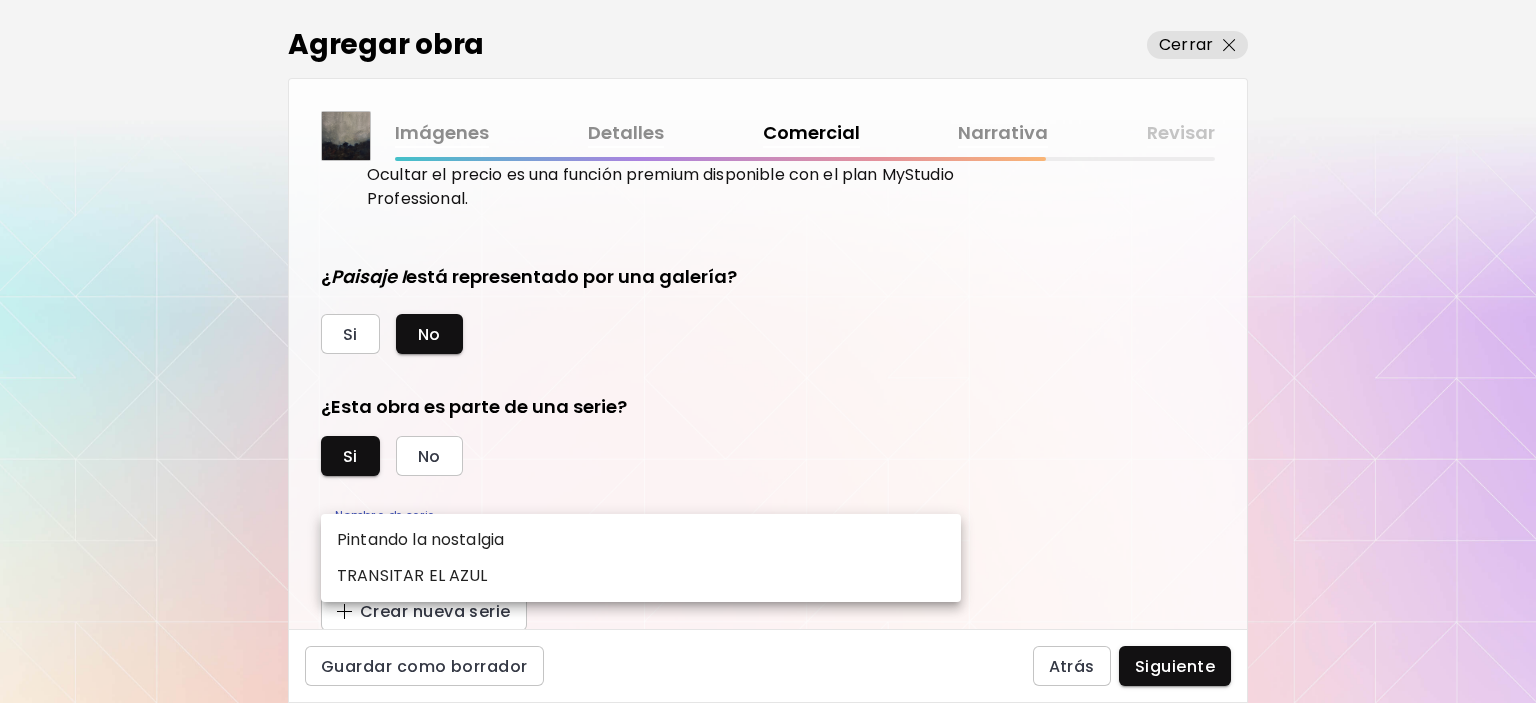 click at bounding box center [768, 351] 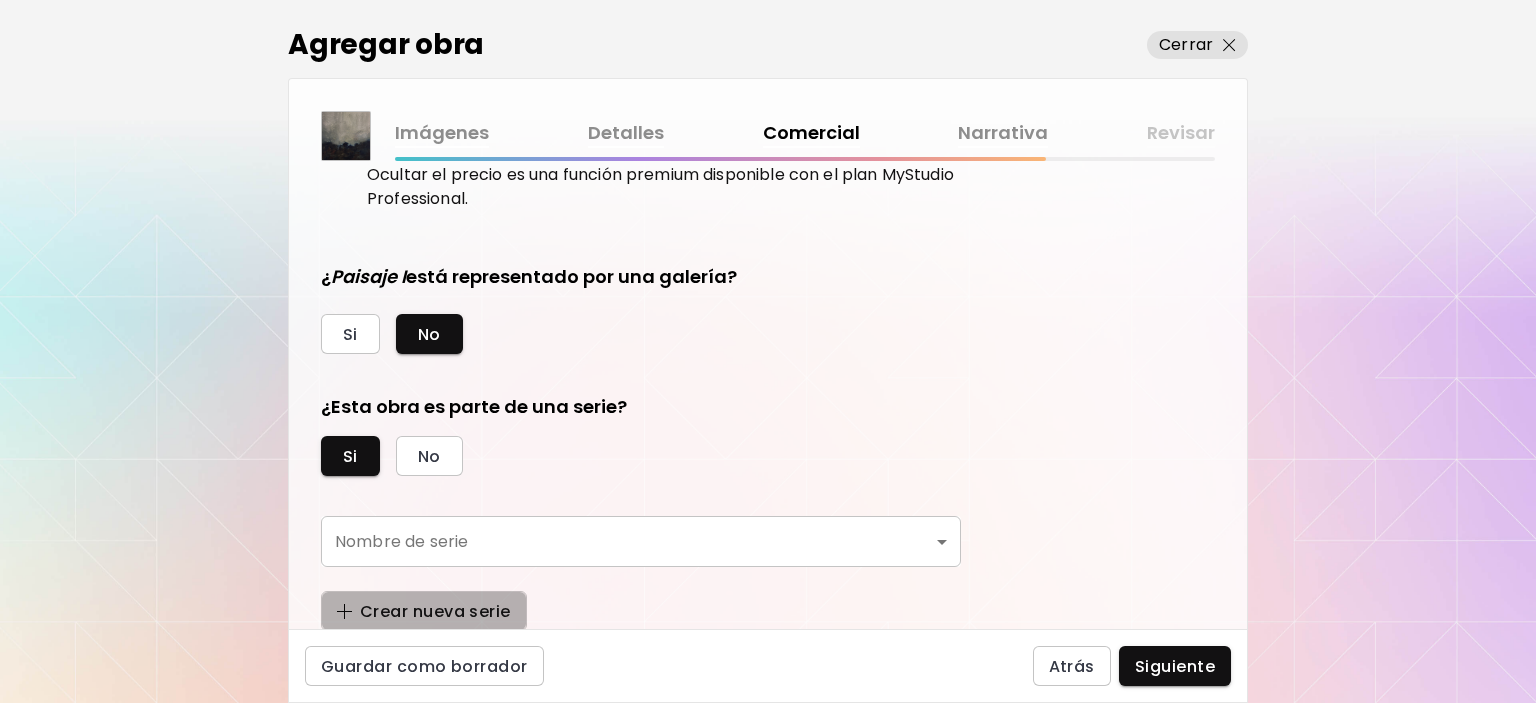 click on "Crear nueva serie" at bounding box center (424, 611) 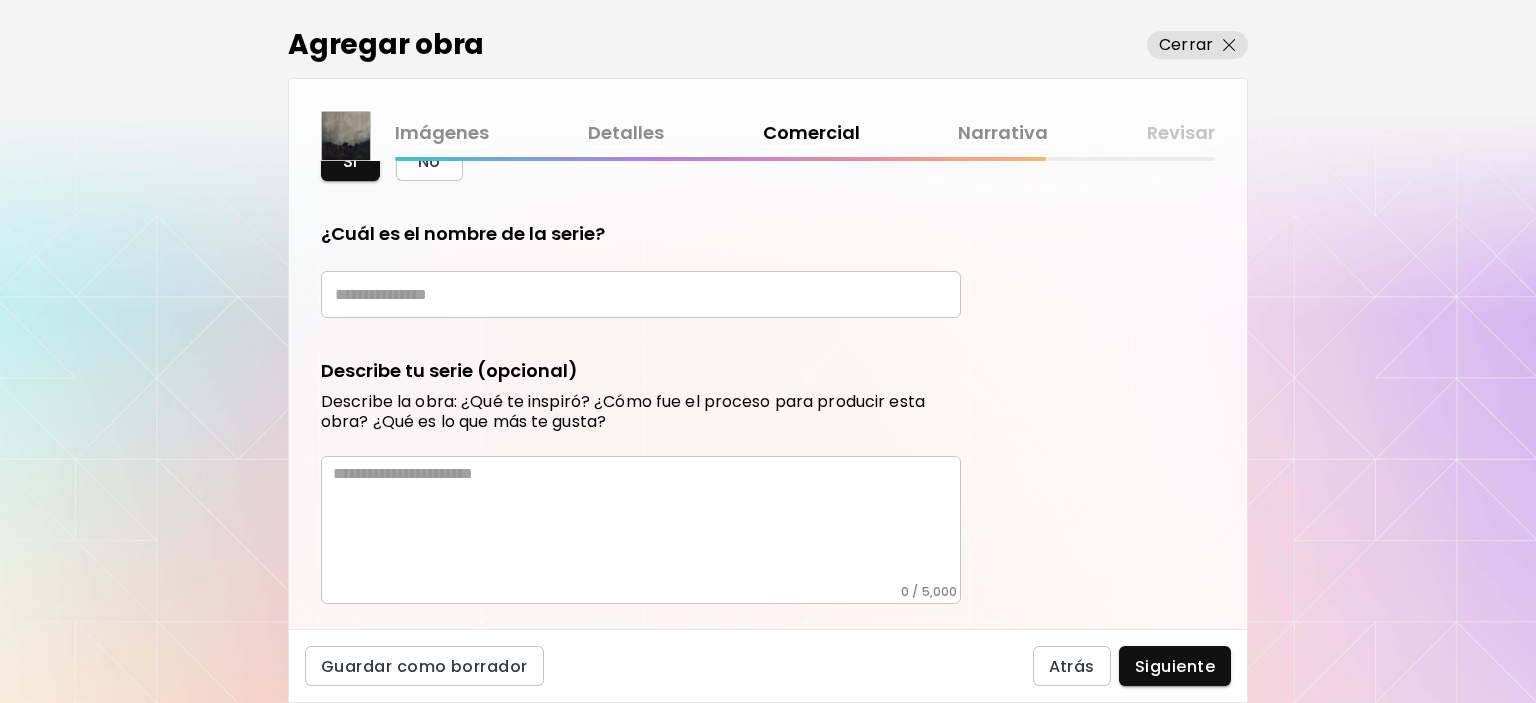 scroll, scrollTop: 749, scrollLeft: 0, axis: vertical 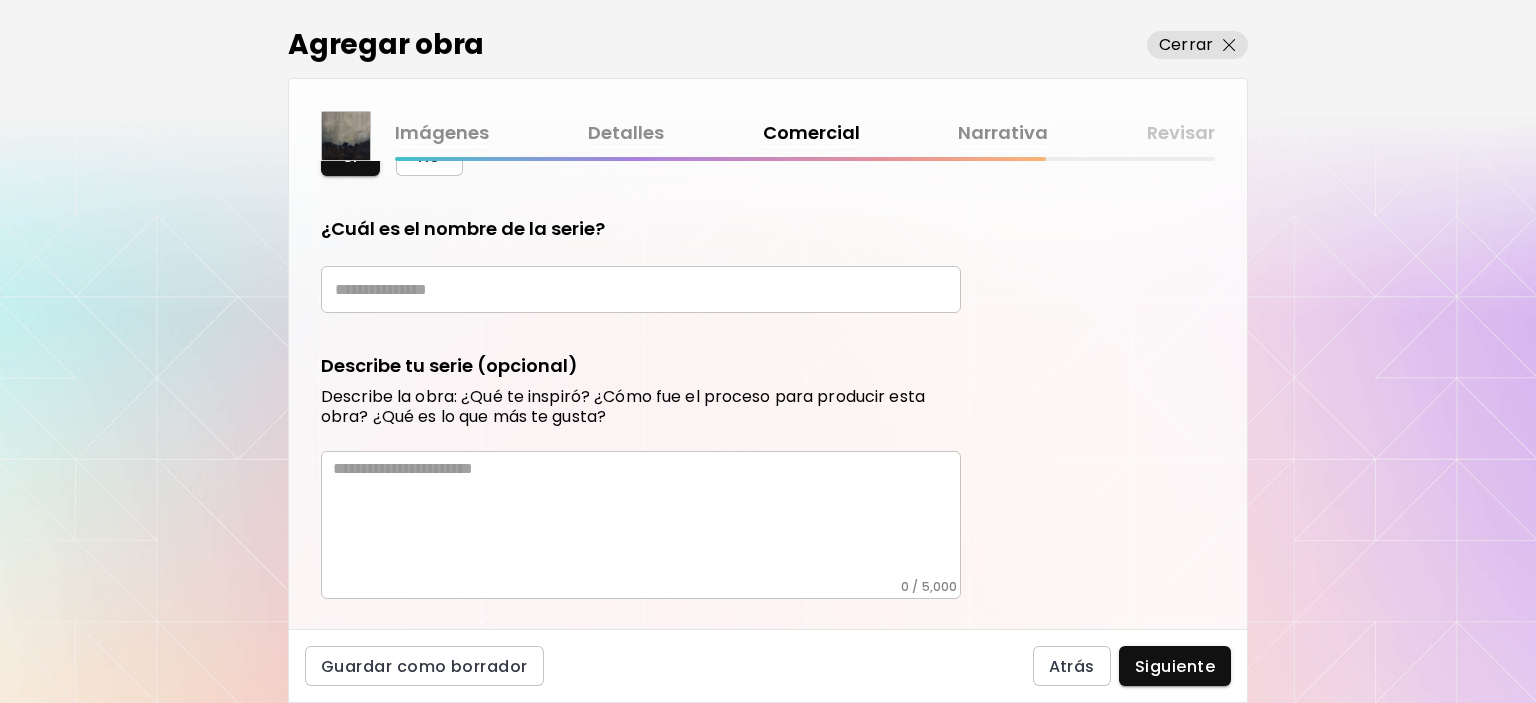 click at bounding box center [641, 289] 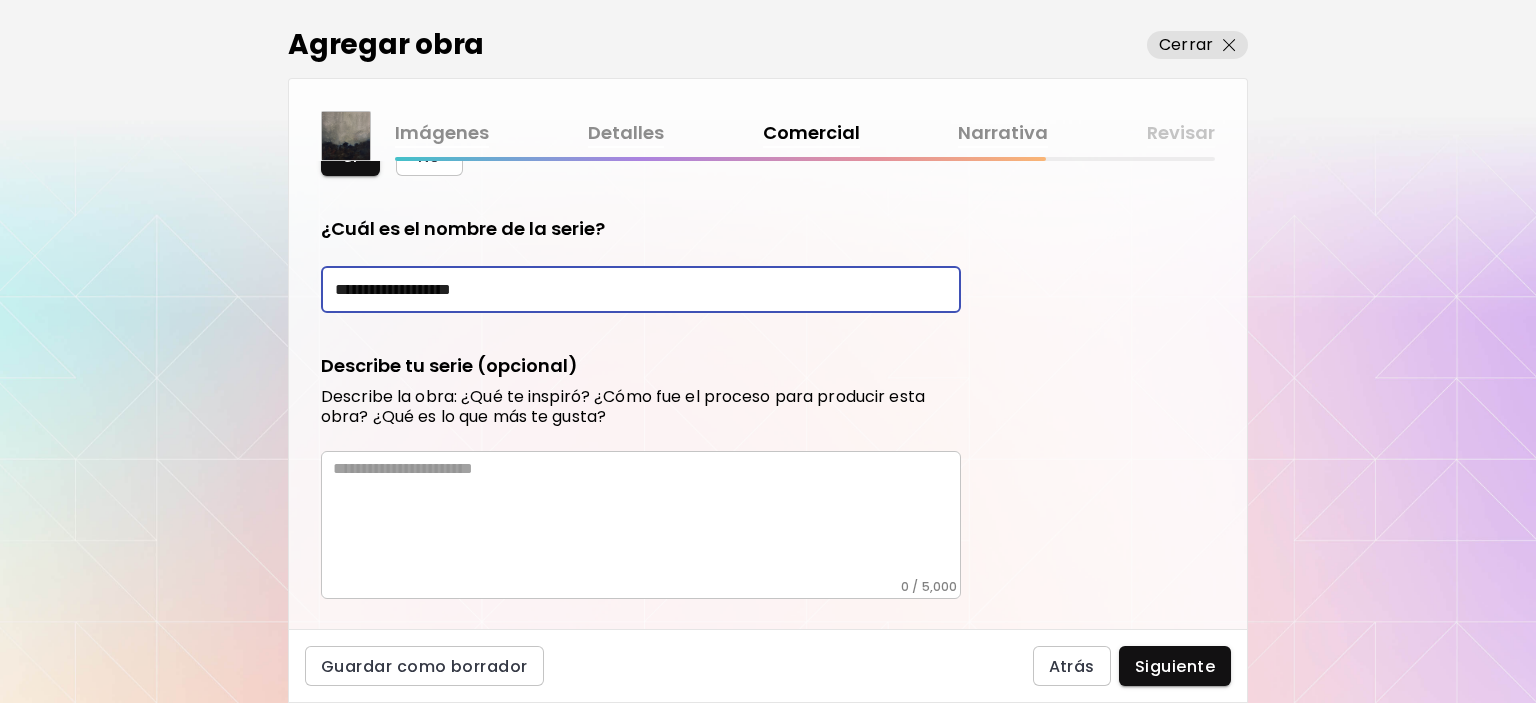 drag, startPoint x: 566, startPoint y: 294, endPoint x: 407, endPoint y: 301, distance: 159.154 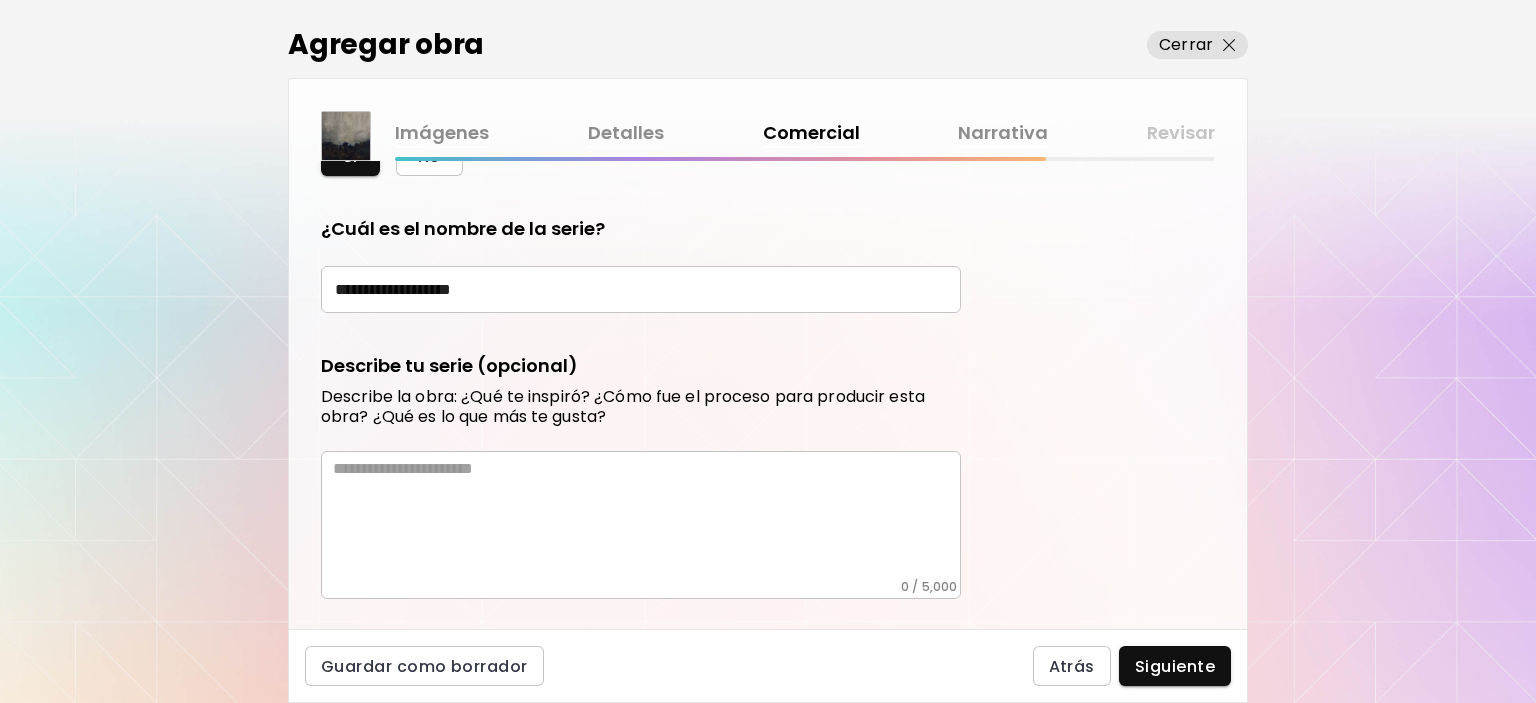 click on "Describe la obra: ¿Qué te inspiró? ¿Cómo fue el proceso para producir esta obra? ¿Qué es lo que más te gusta?" at bounding box center (641, 407) 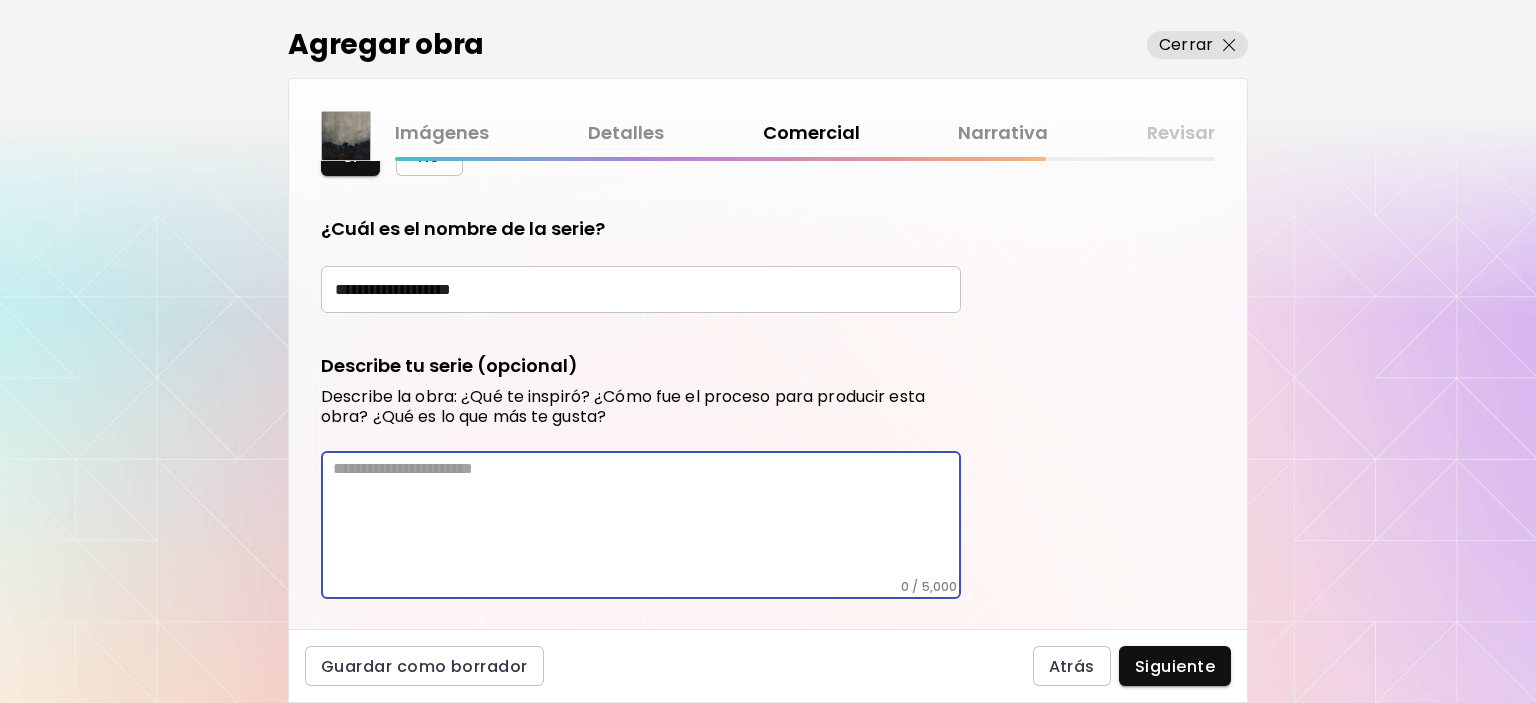 paste on "**********" 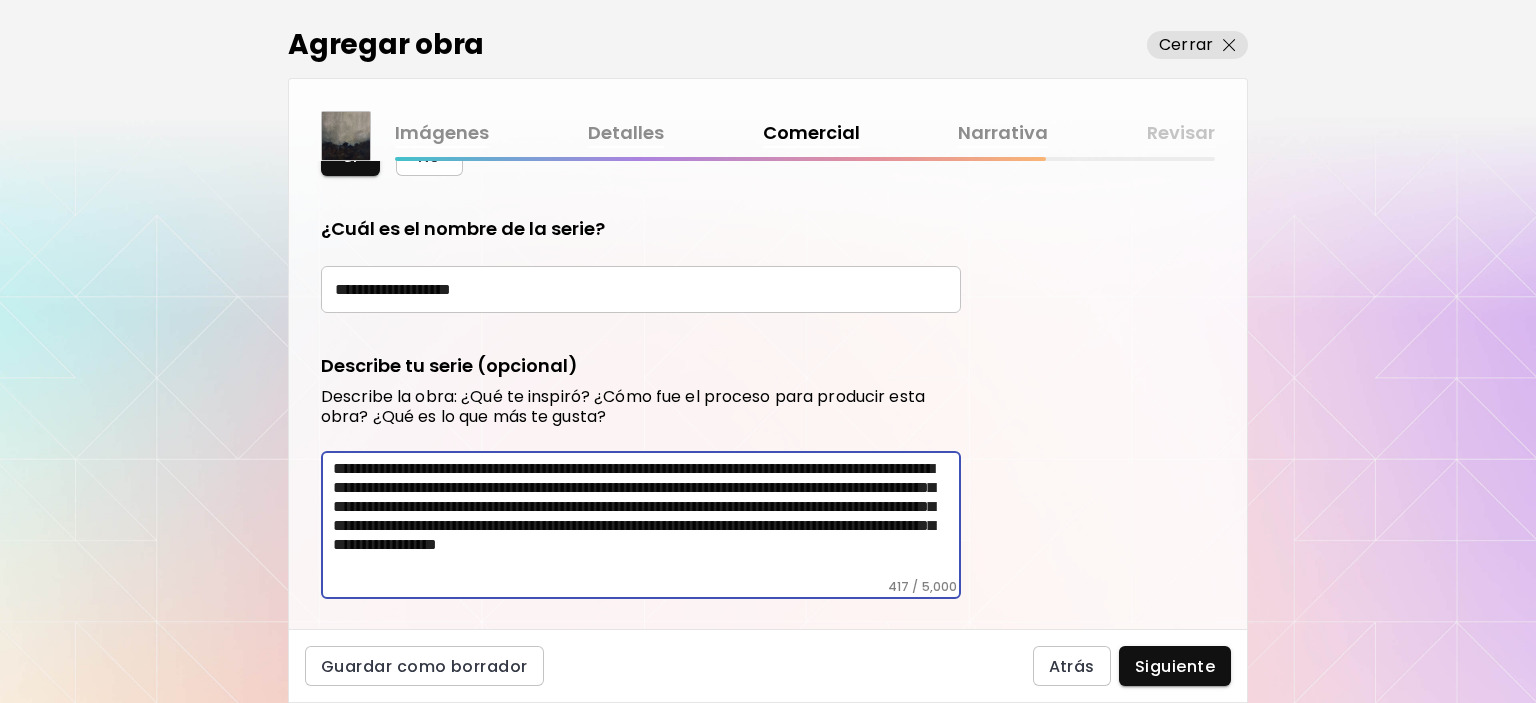 type on "**********" 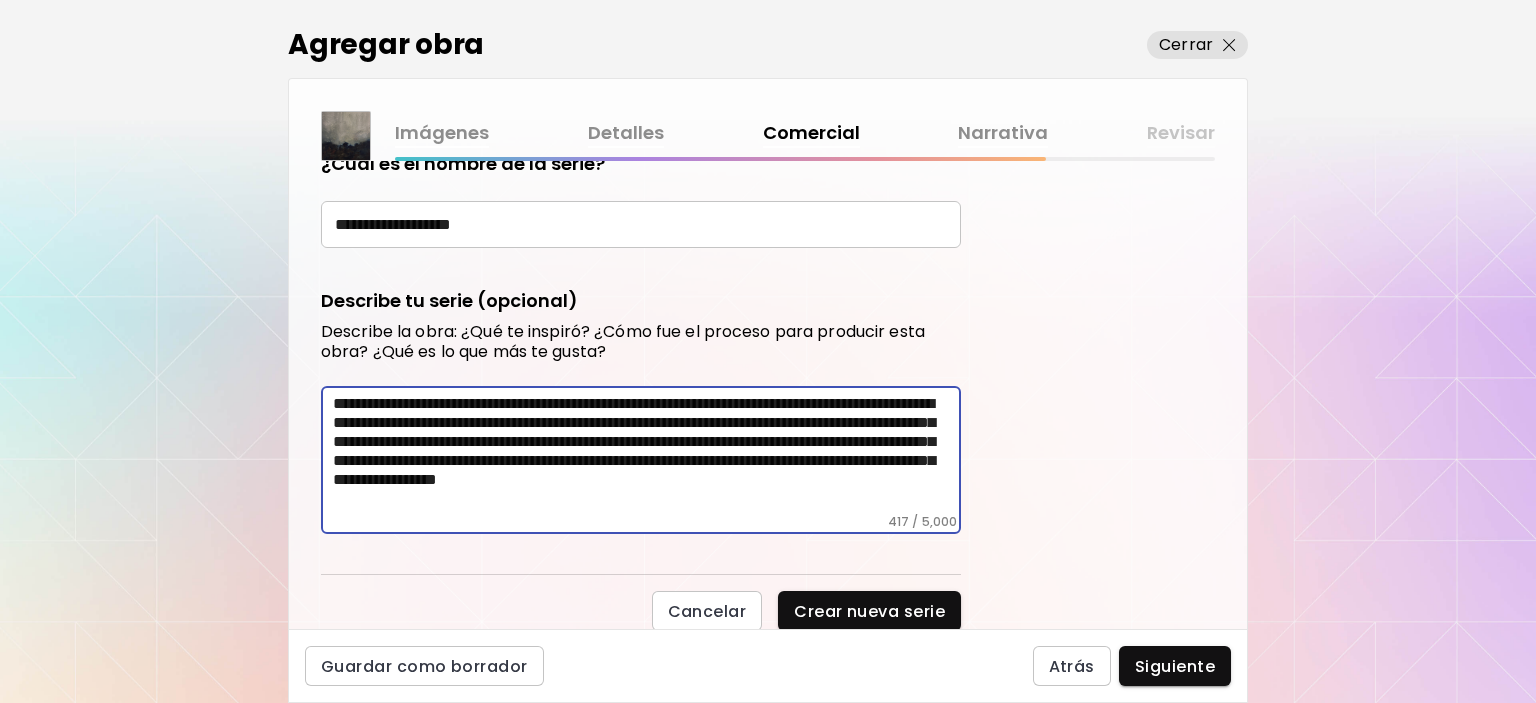 click on "Crear nueva serie" at bounding box center [869, 611] 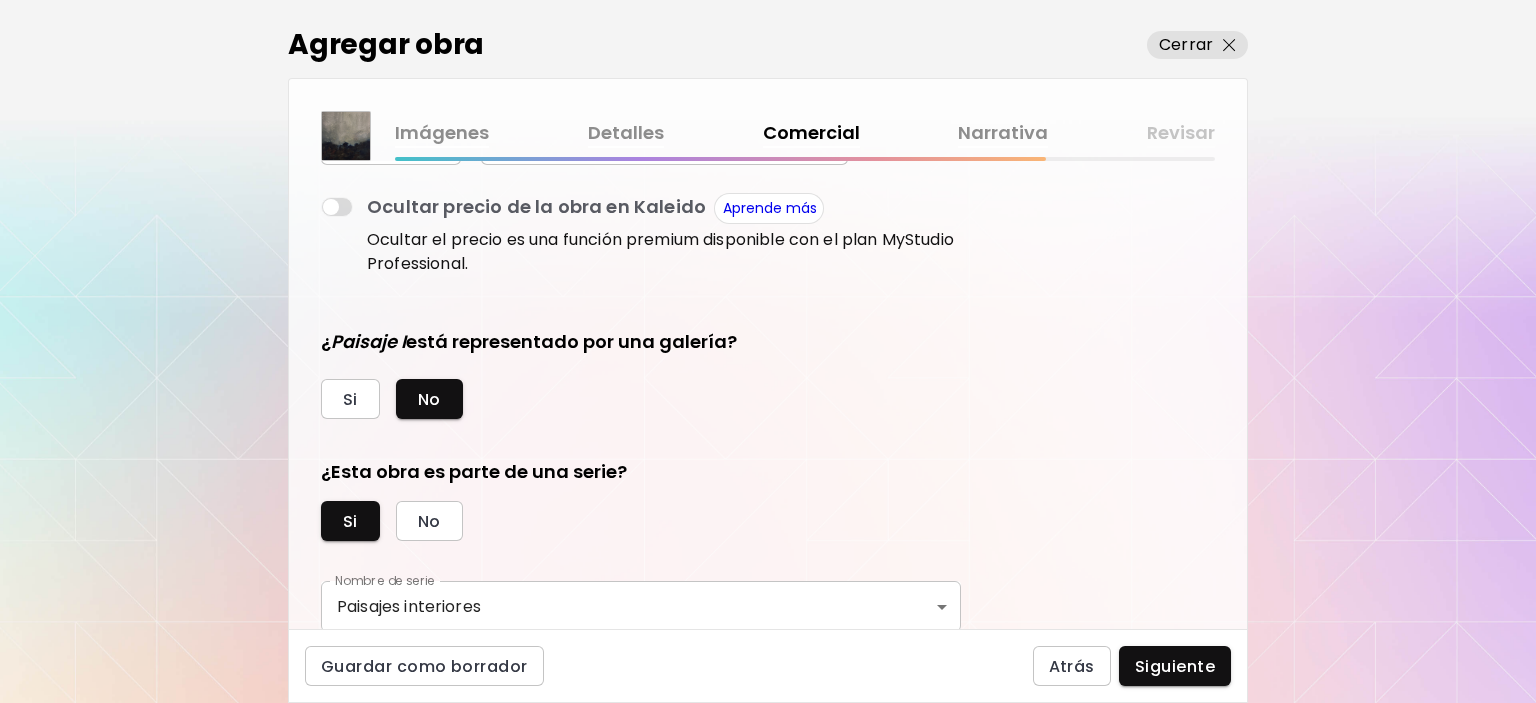 scroll, scrollTop: 400, scrollLeft: 0, axis: vertical 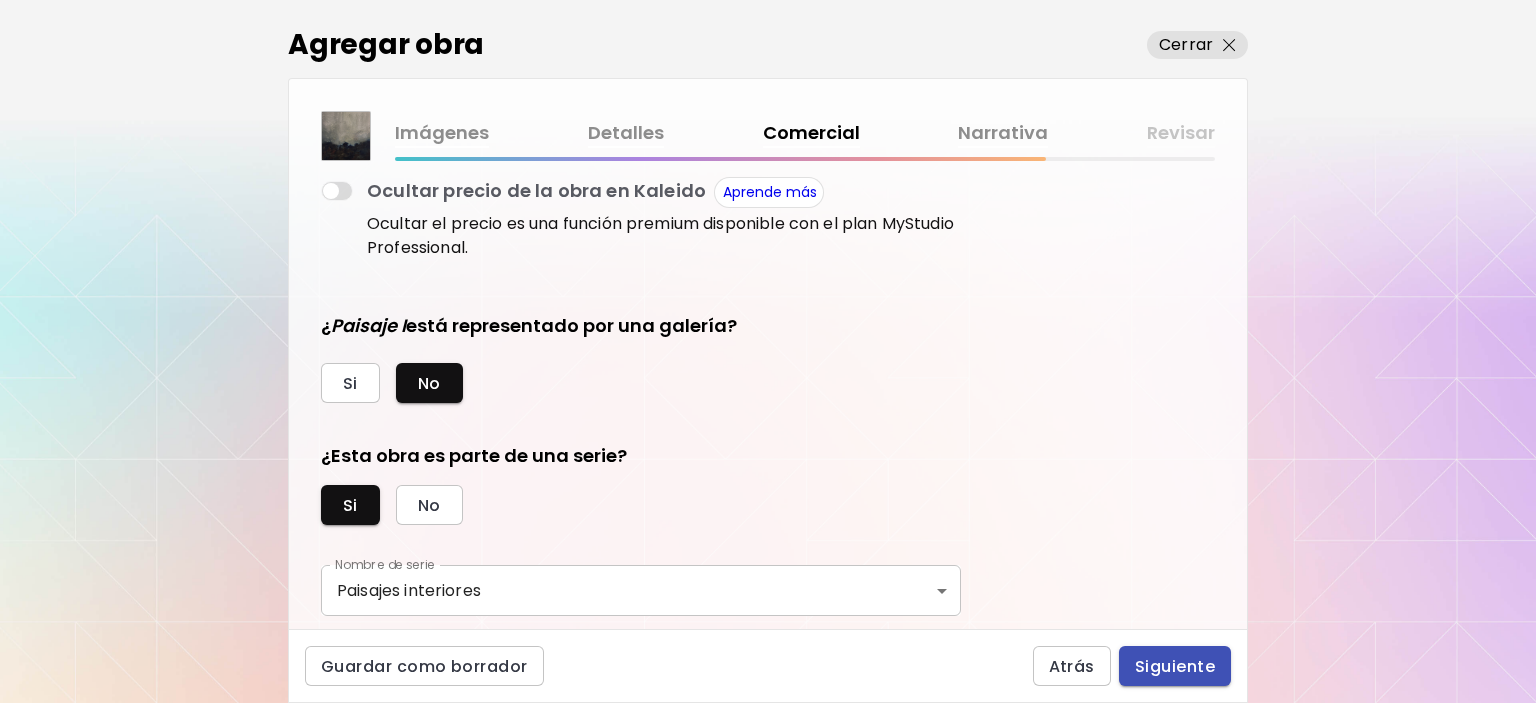click on "Siguiente" at bounding box center [1175, 666] 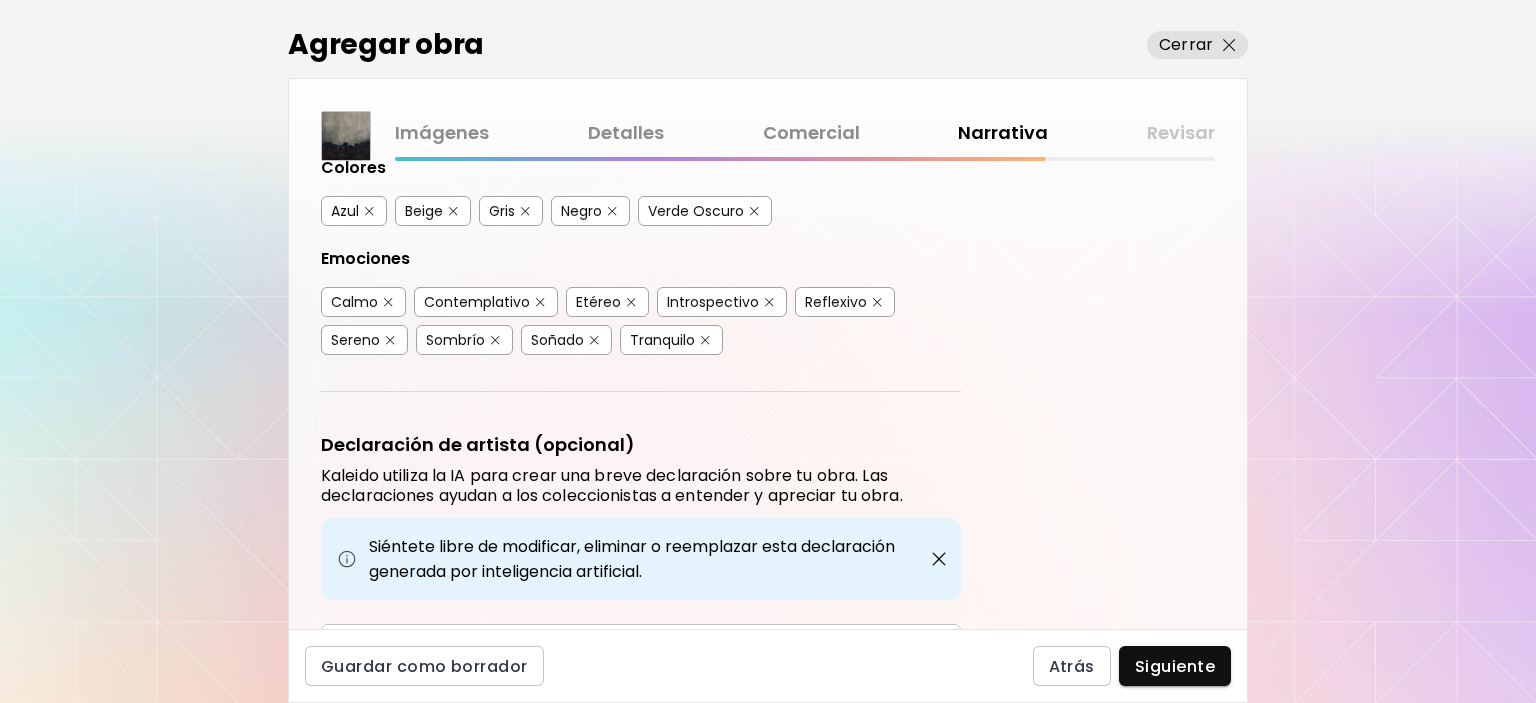scroll, scrollTop: 600, scrollLeft: 0, axis: vertical 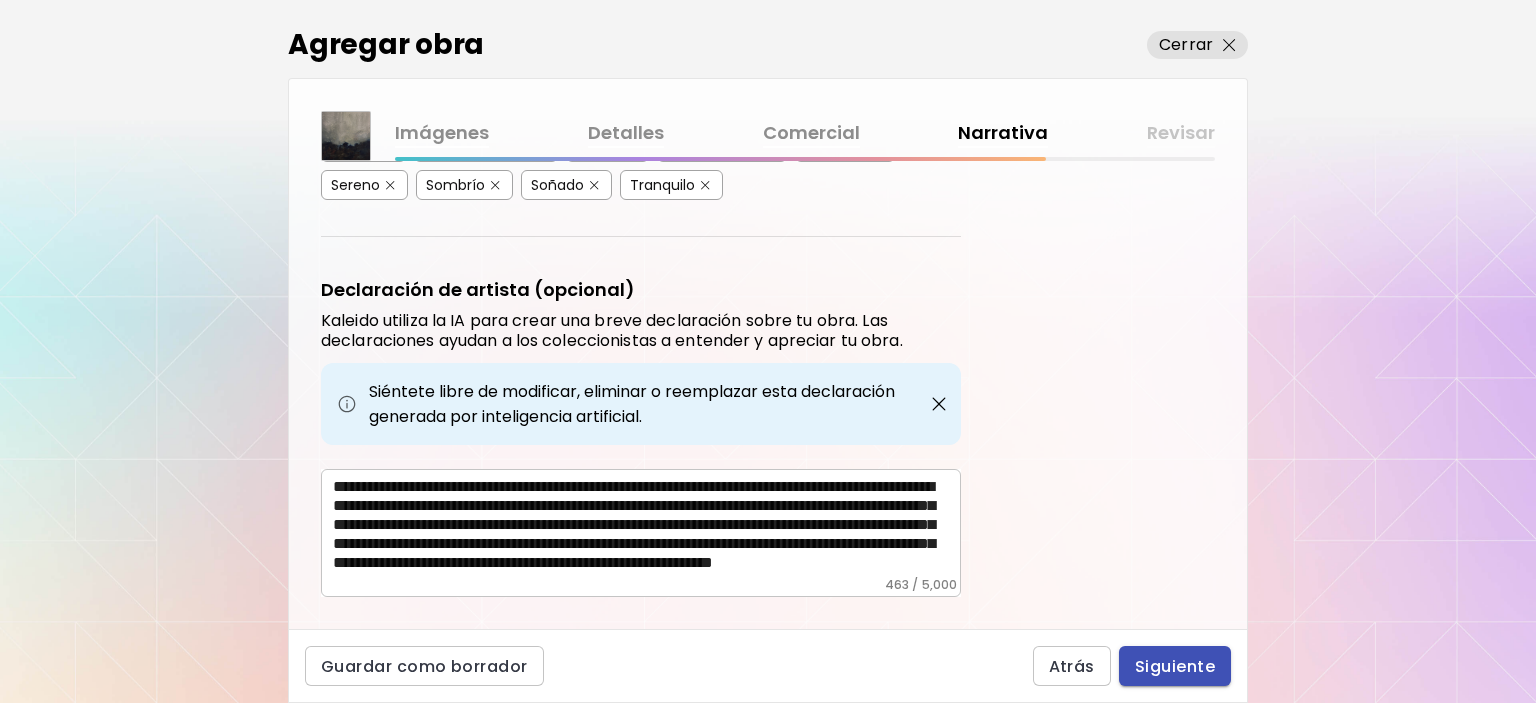 click on "Siguiente" at bounding box center (1175, 666) 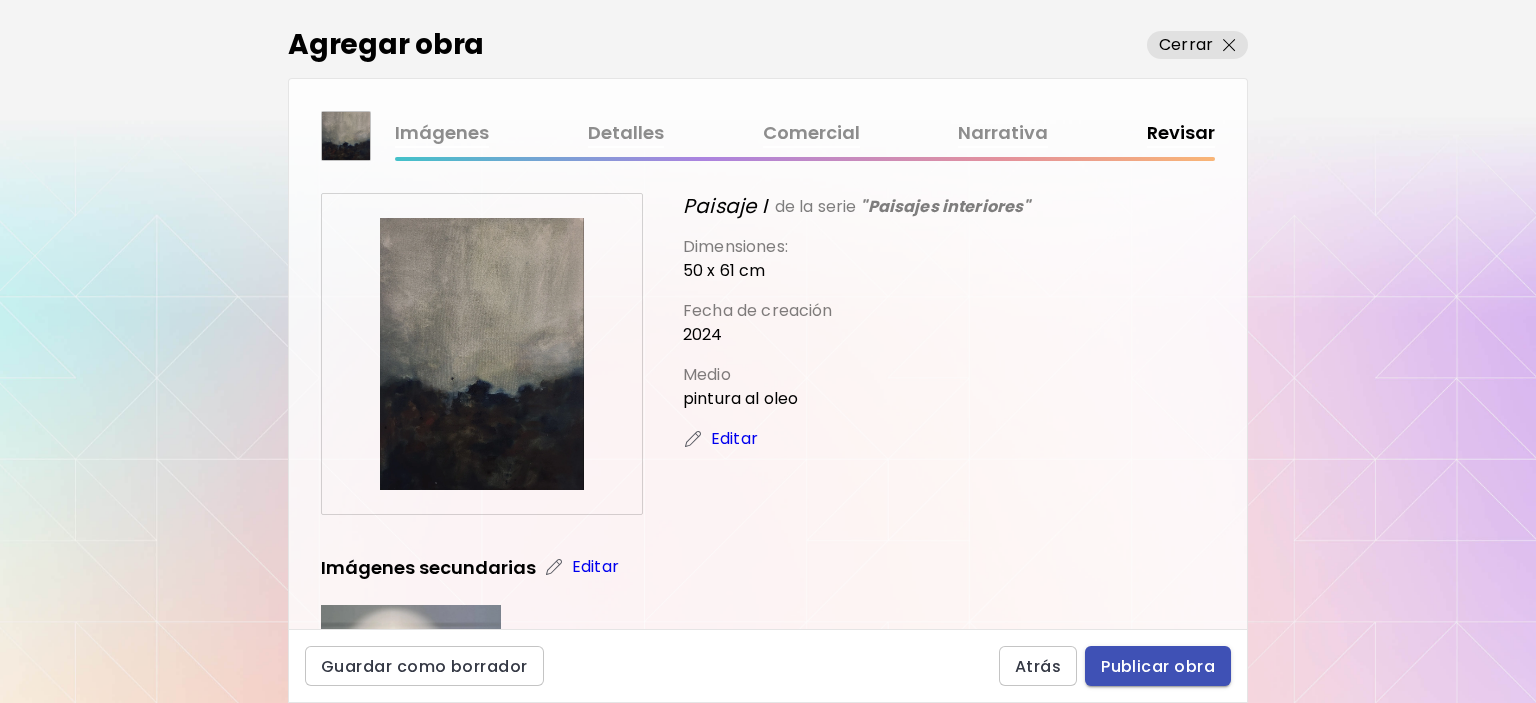 click on "Publicar obra" at bounding box center [1158, 666] 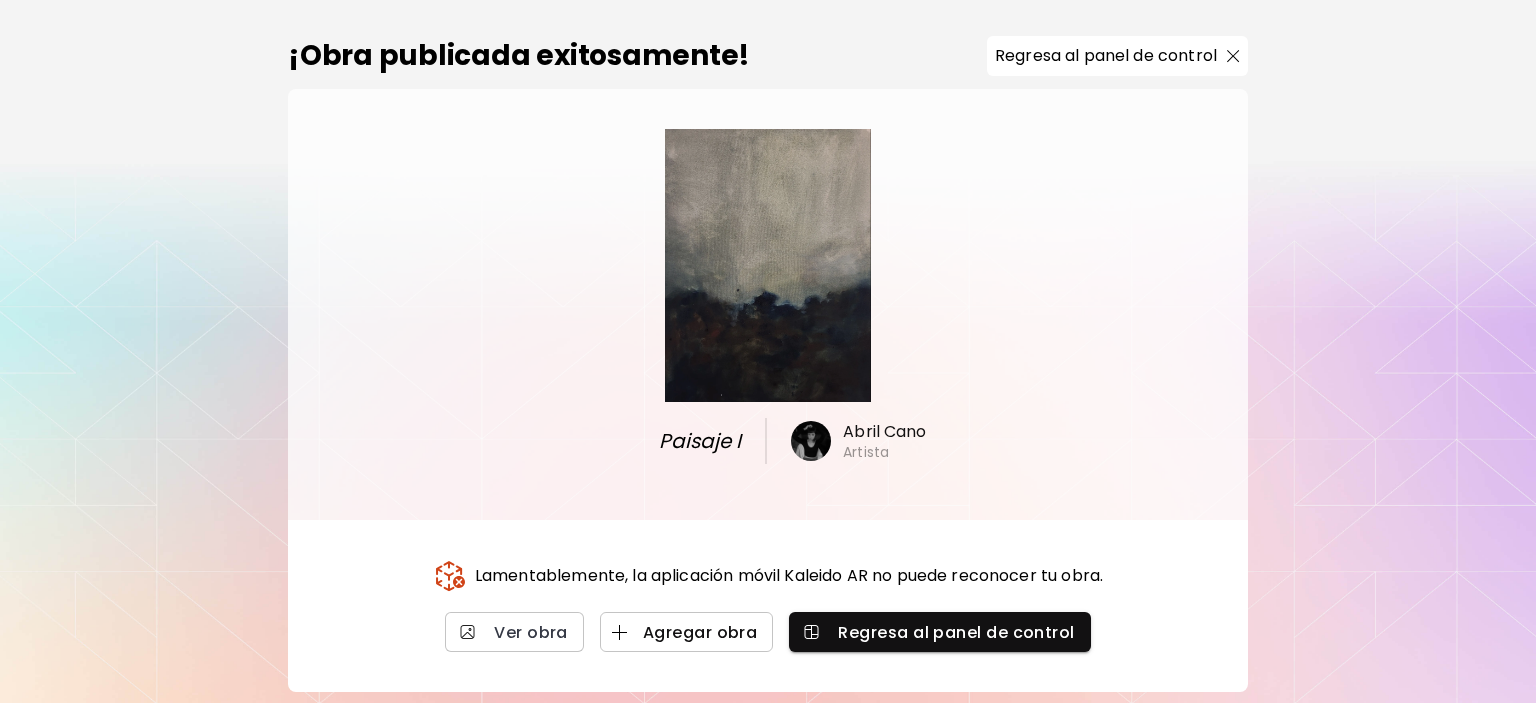 click on "Agregar obra" at bounding box center (687, 632) 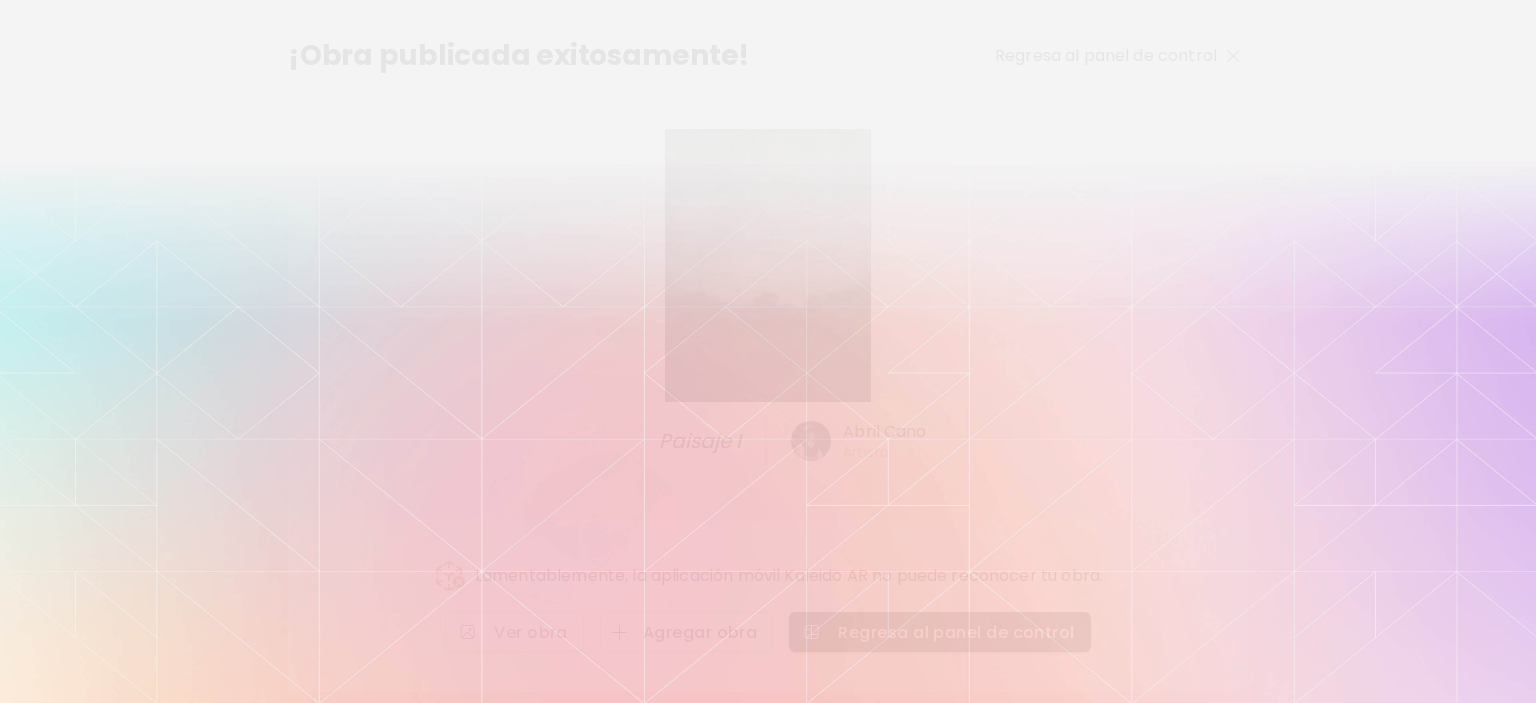 click on "Agregar obra" at bounding box center (687, 632) 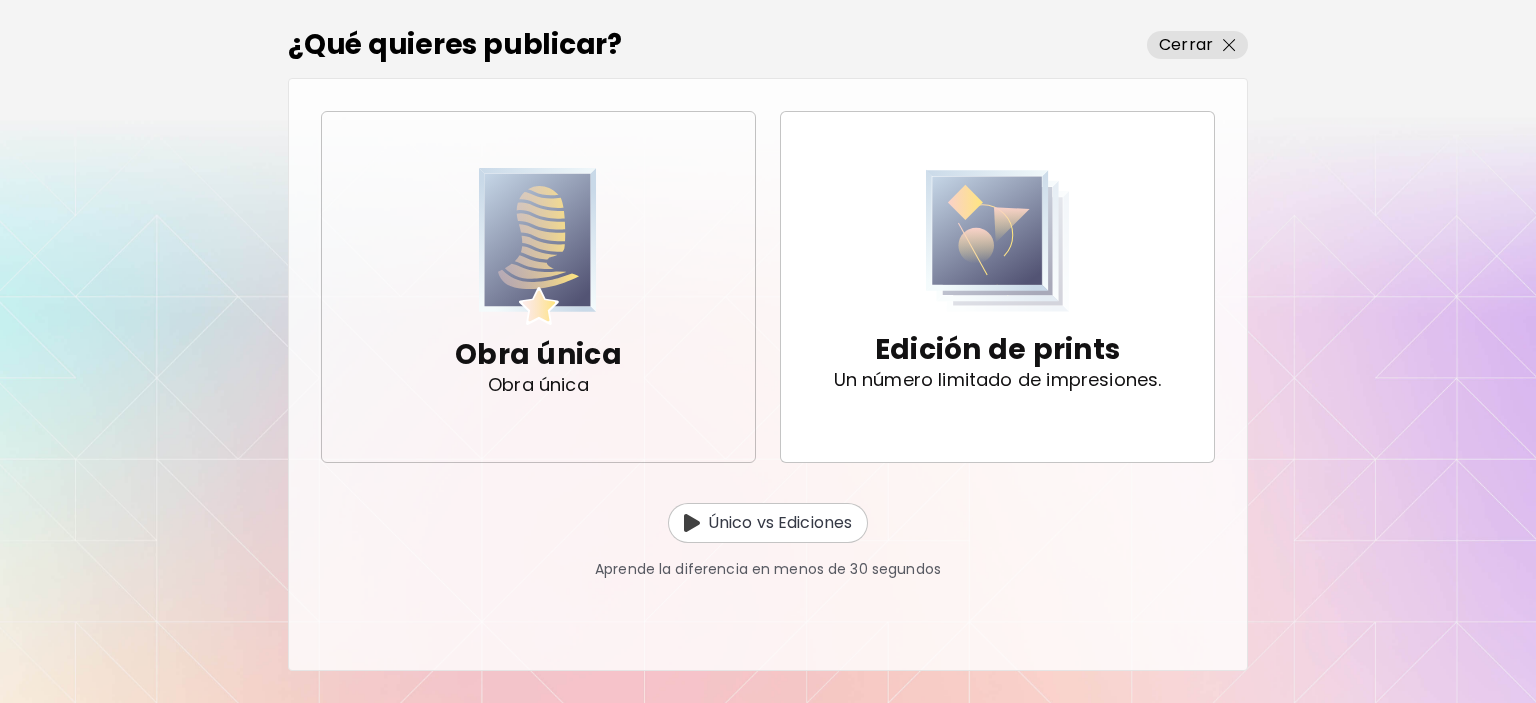 click at bounding box center (538, 246) 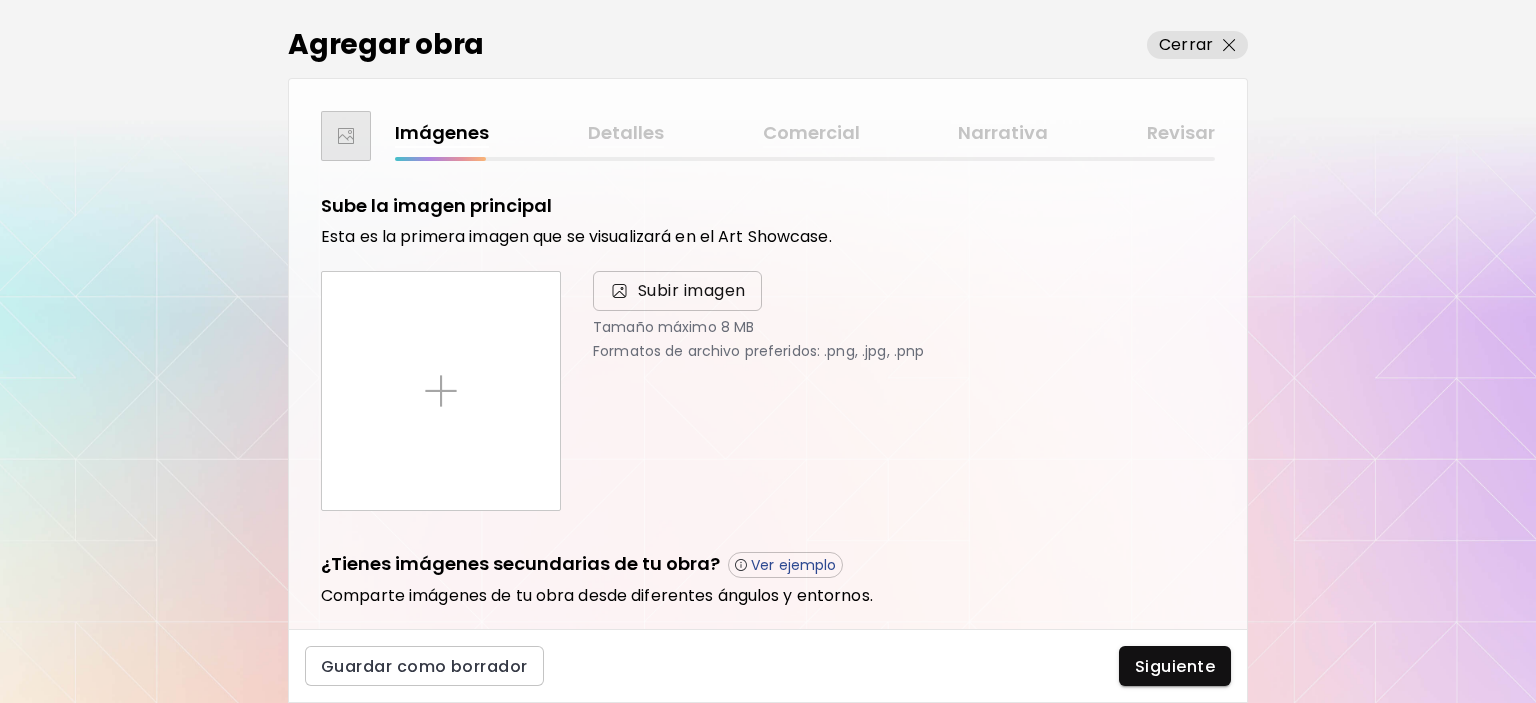 click on "Subir imagen" at bounding box center [677, 291] 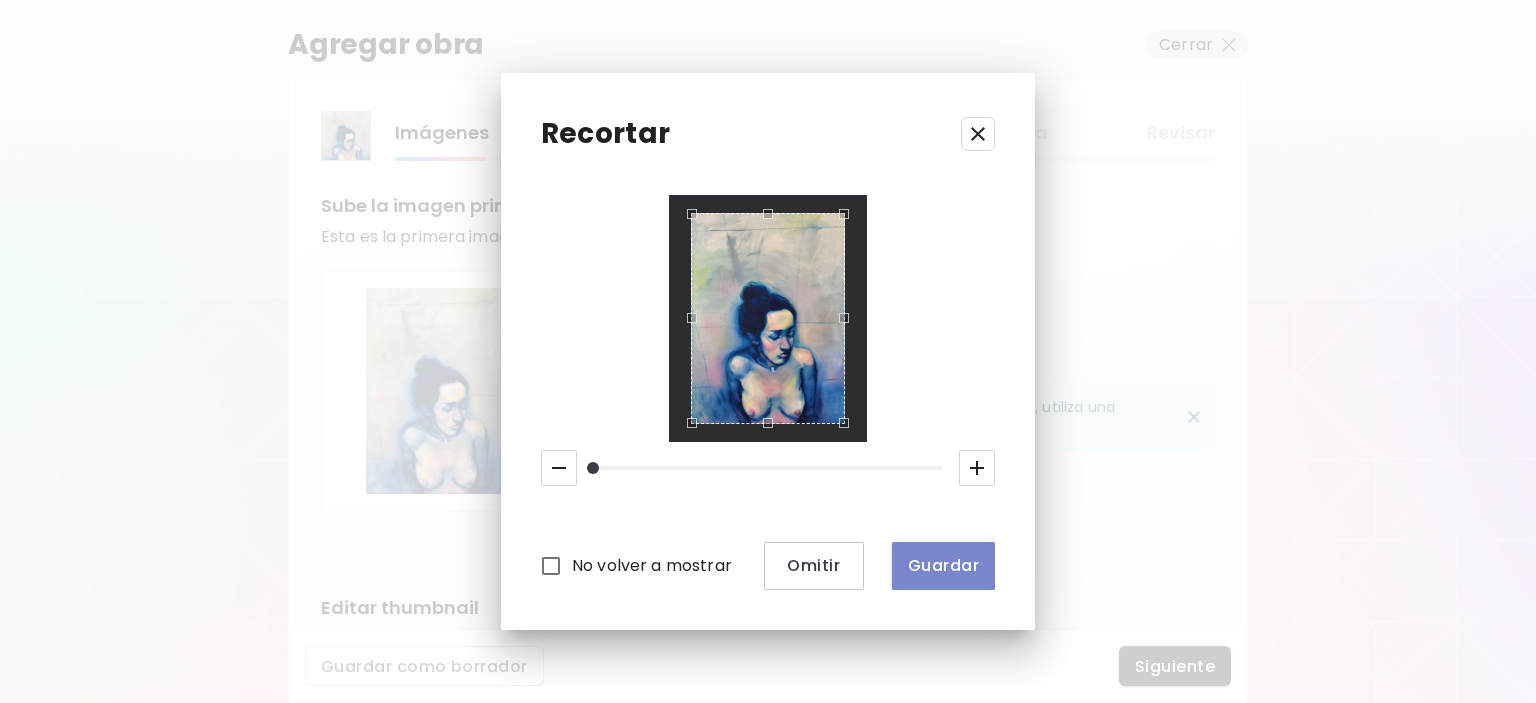 click on "Guardar" at bounding box center [943, 565] 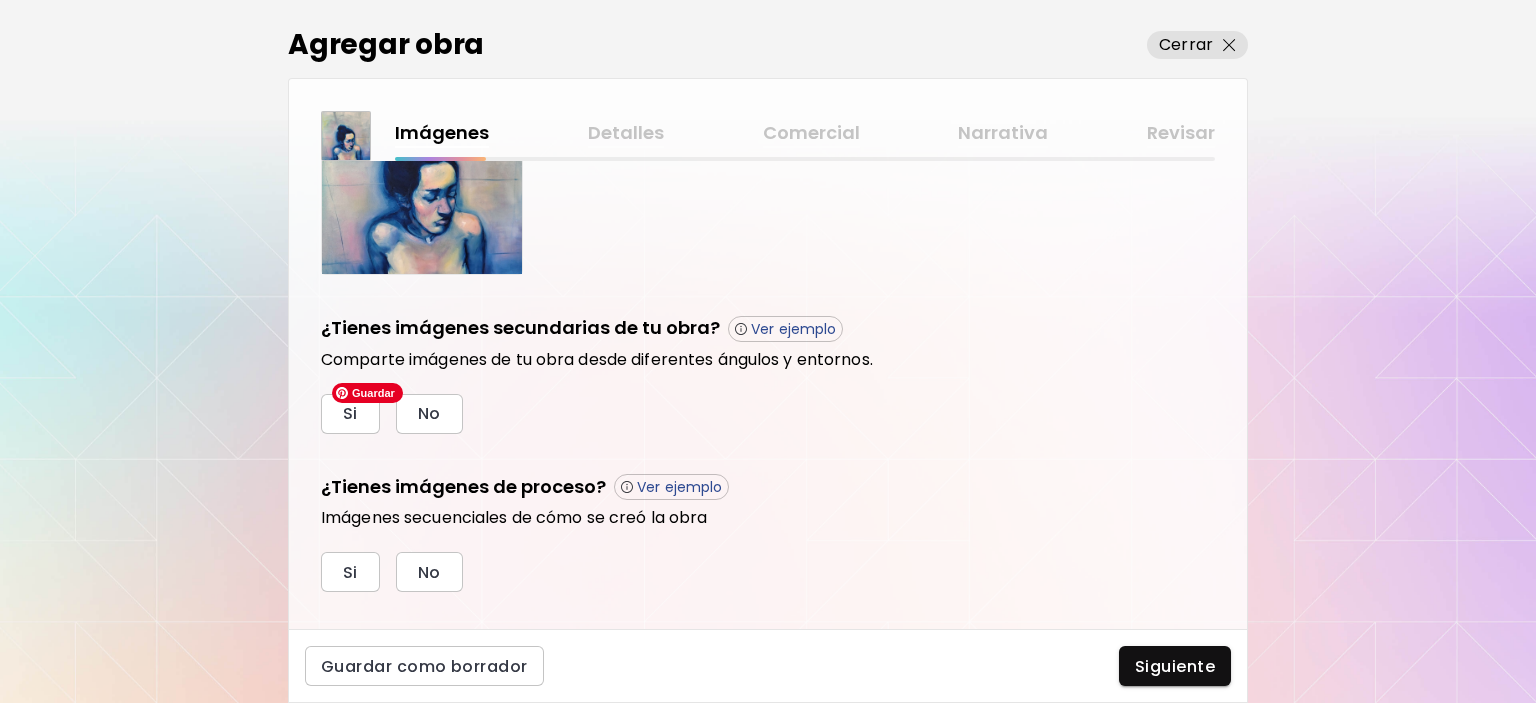 scroll, scrollTop: 632, scrollLeft: 0, axis: vertical 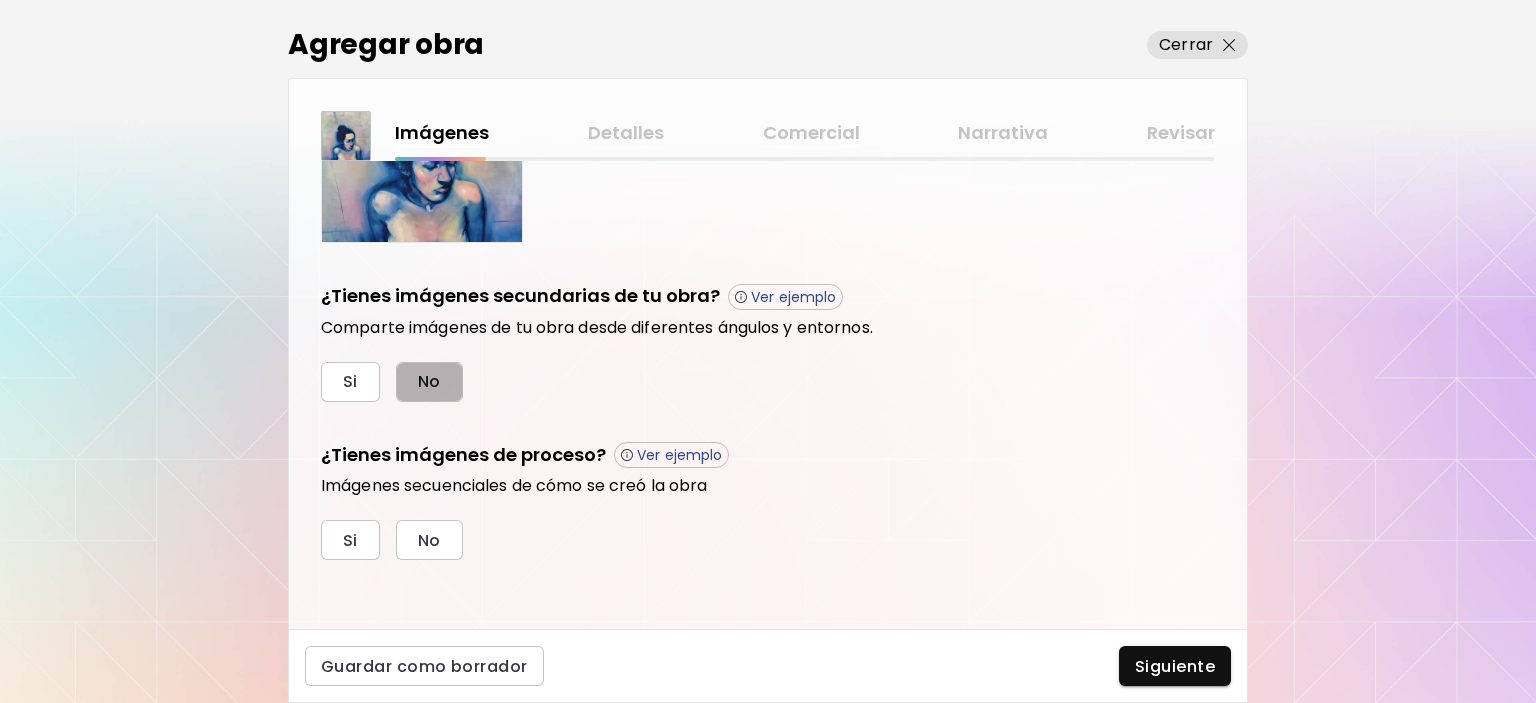 click on "No" at bounding box center (429, 382) 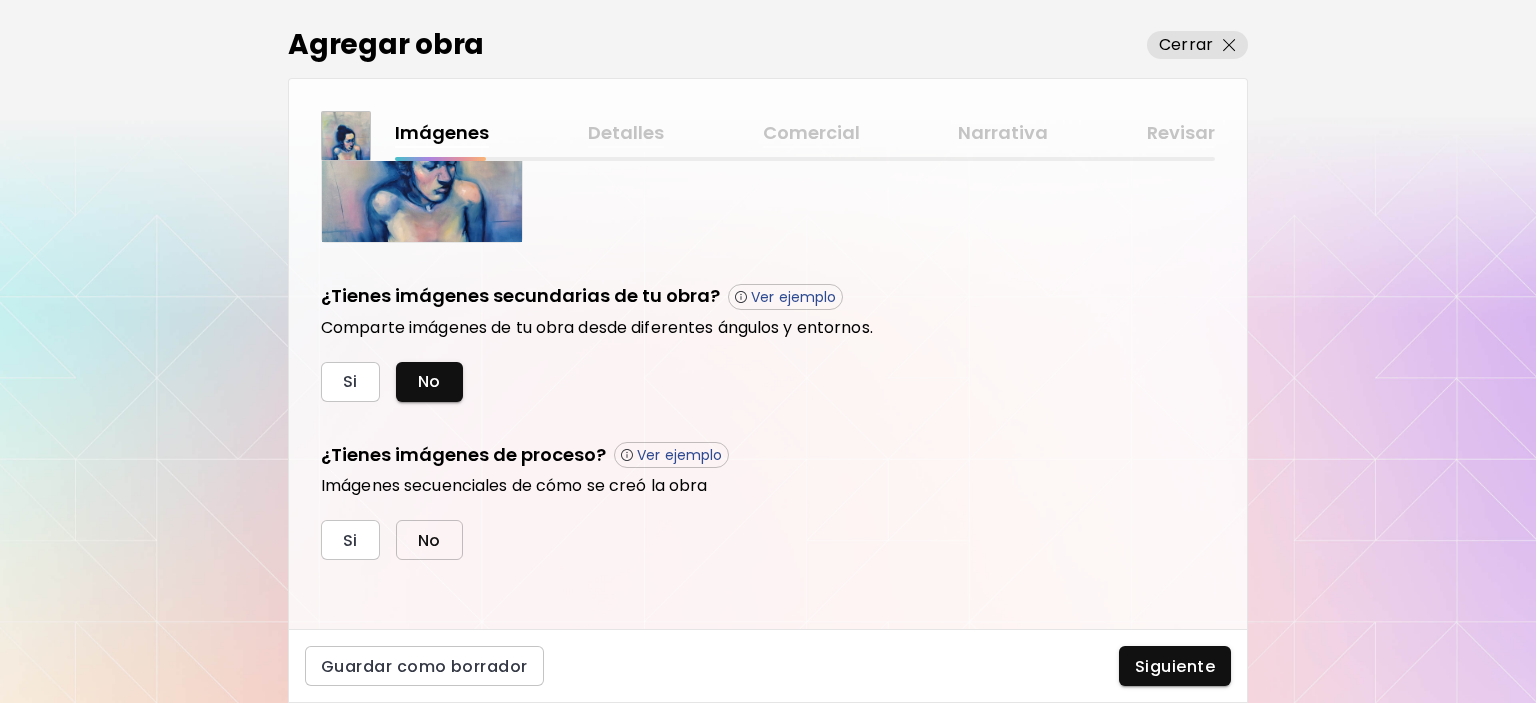 click on "No" at bounding box center [429, 540] 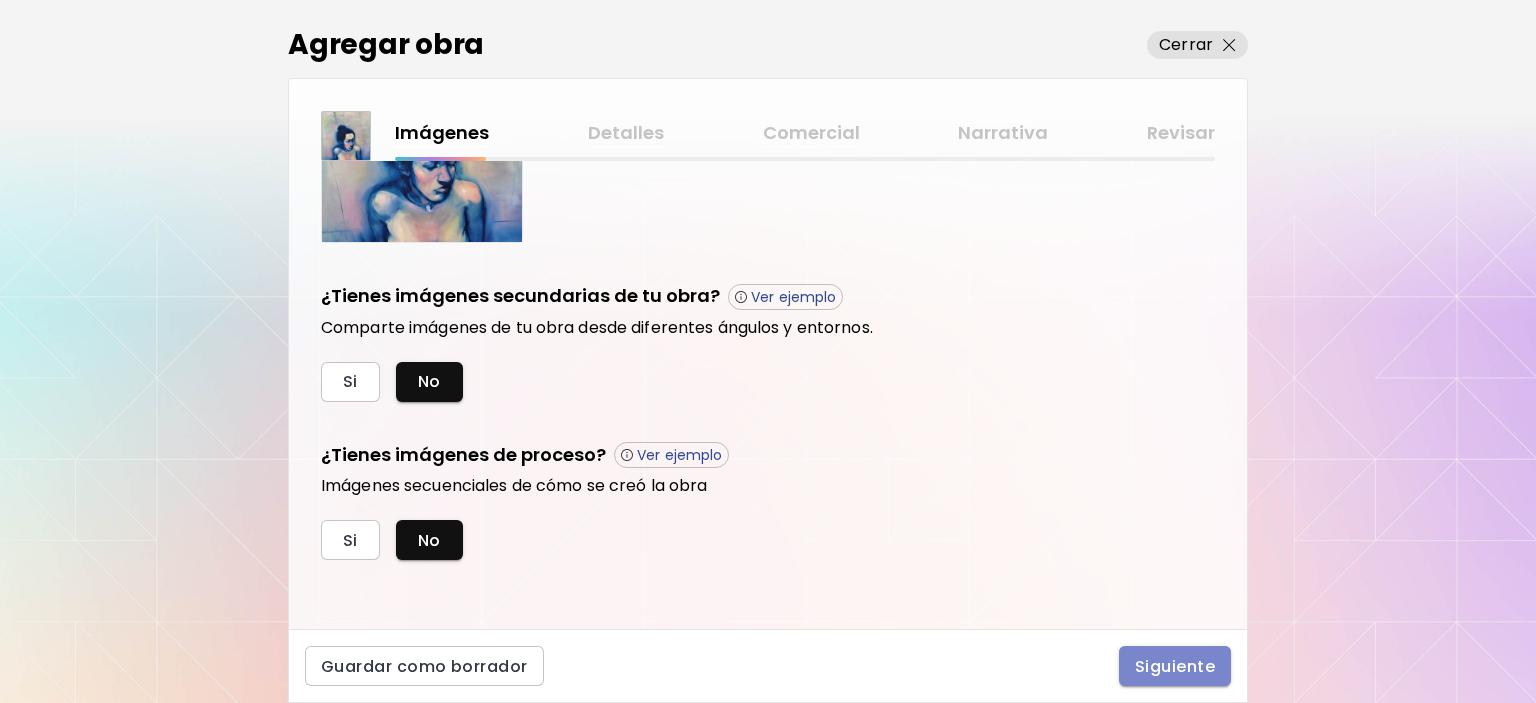 click on "Siguiente" at bounding box center (1175, 666) 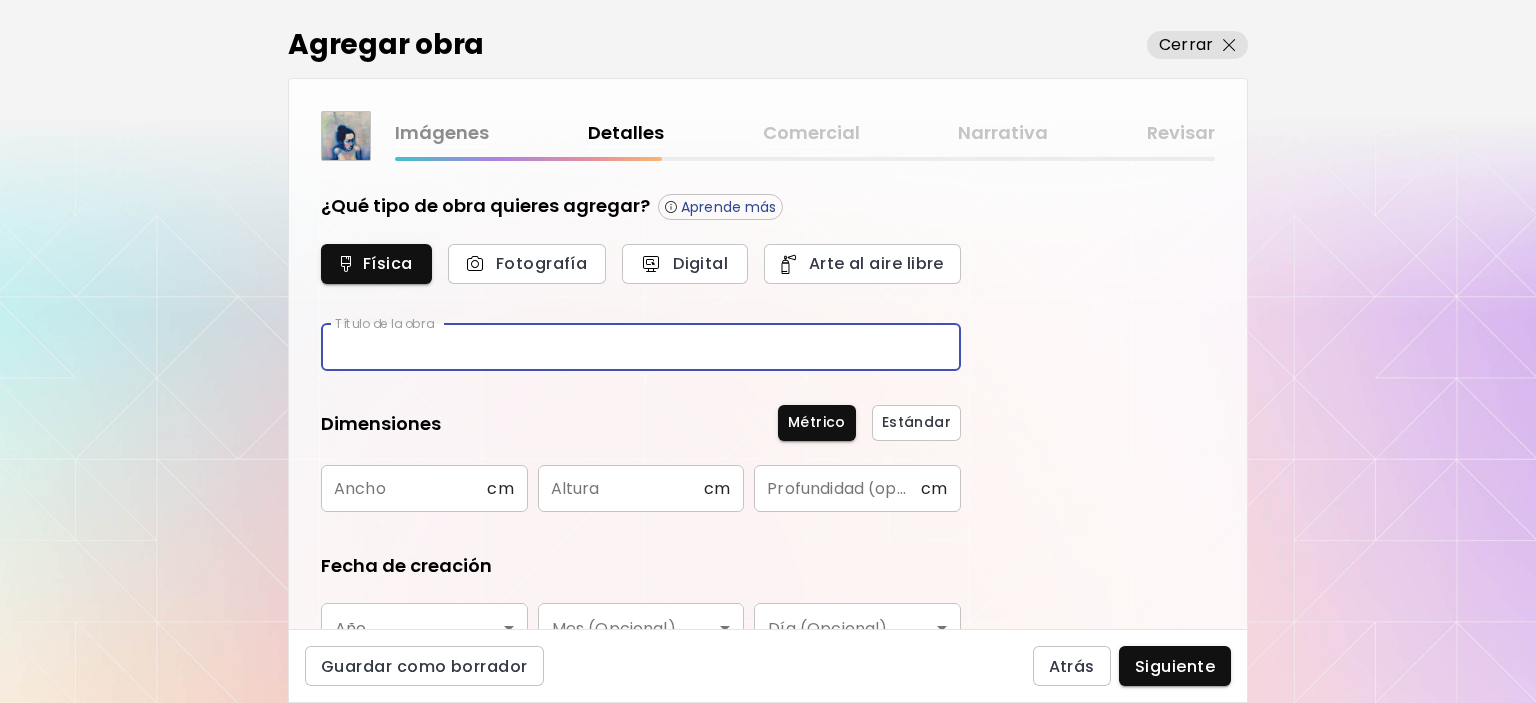 click at bounding box center (641, 347) 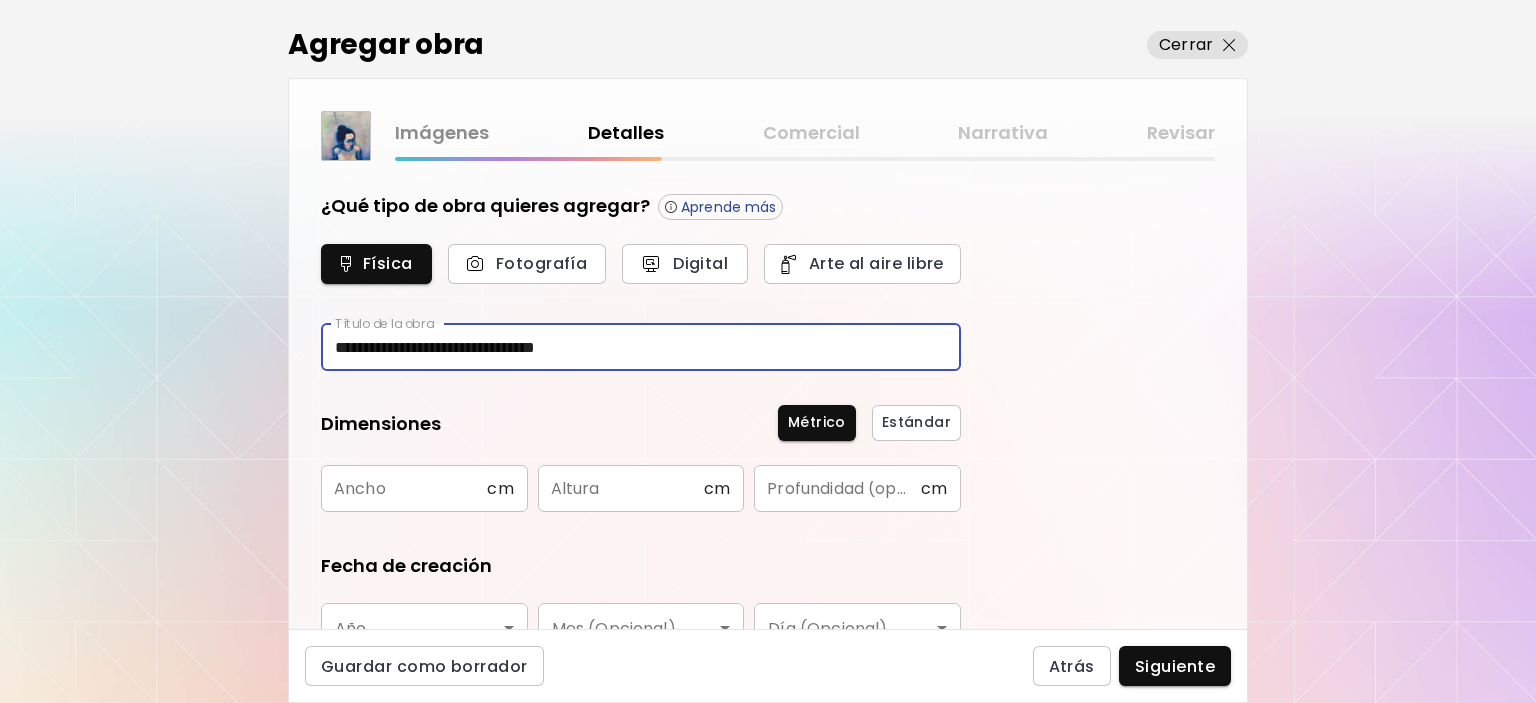 type on "**********" 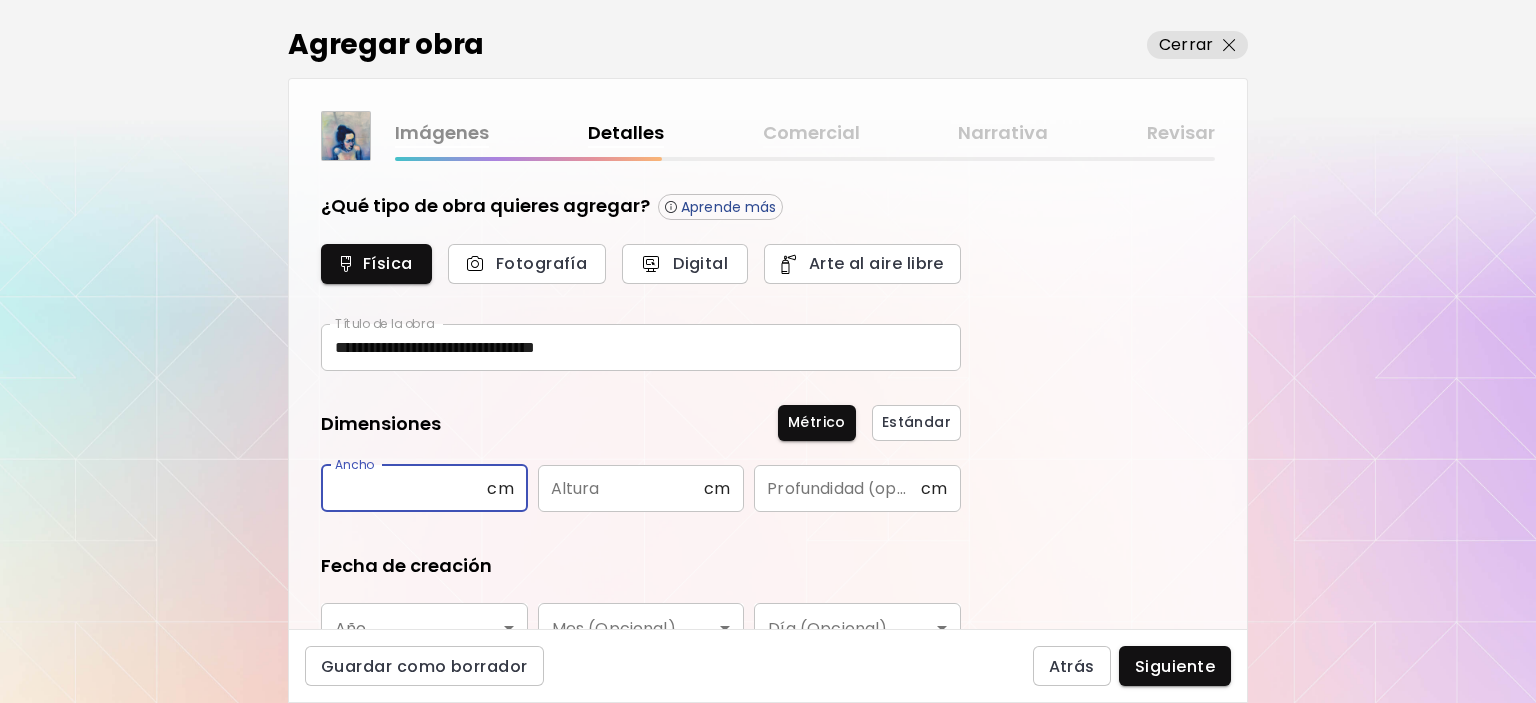 click at bounding box center [404, 488] 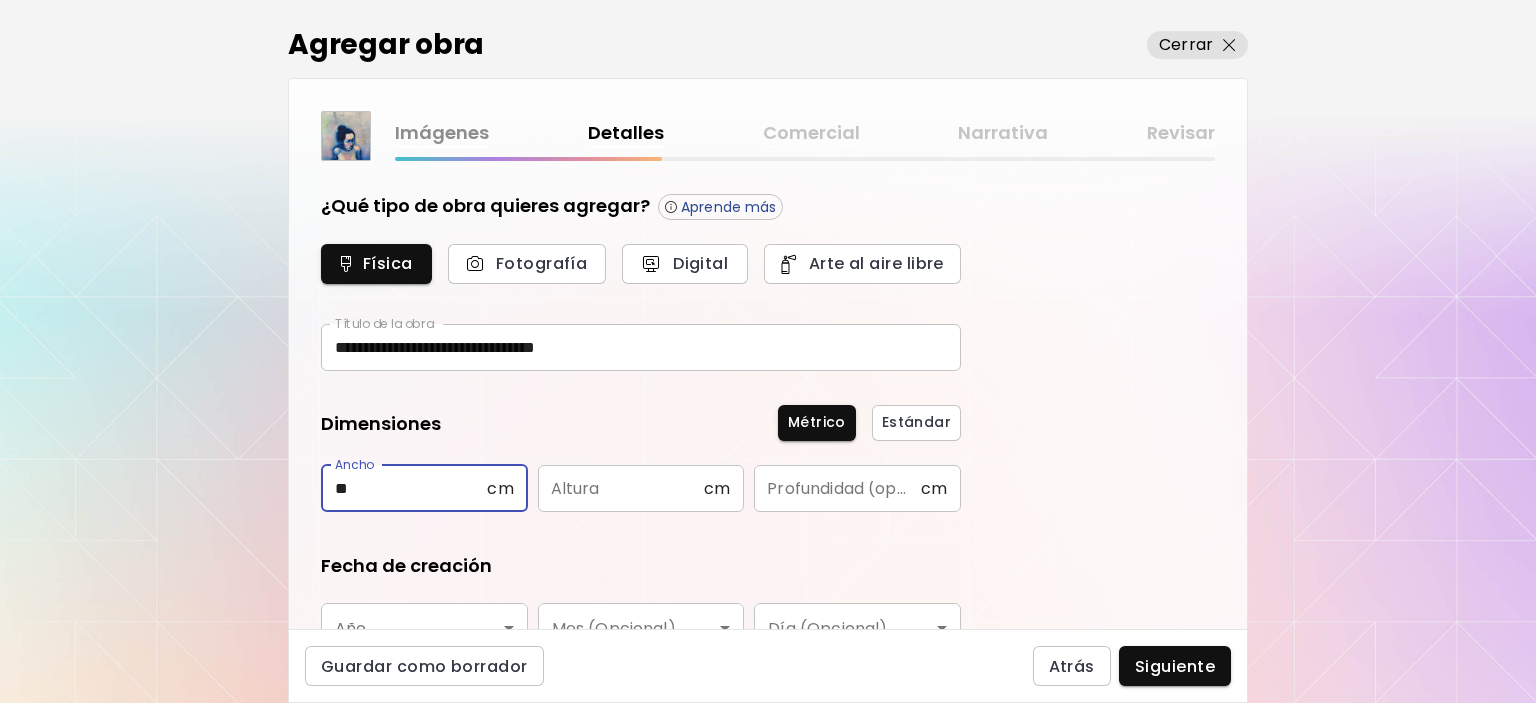 type on "**" 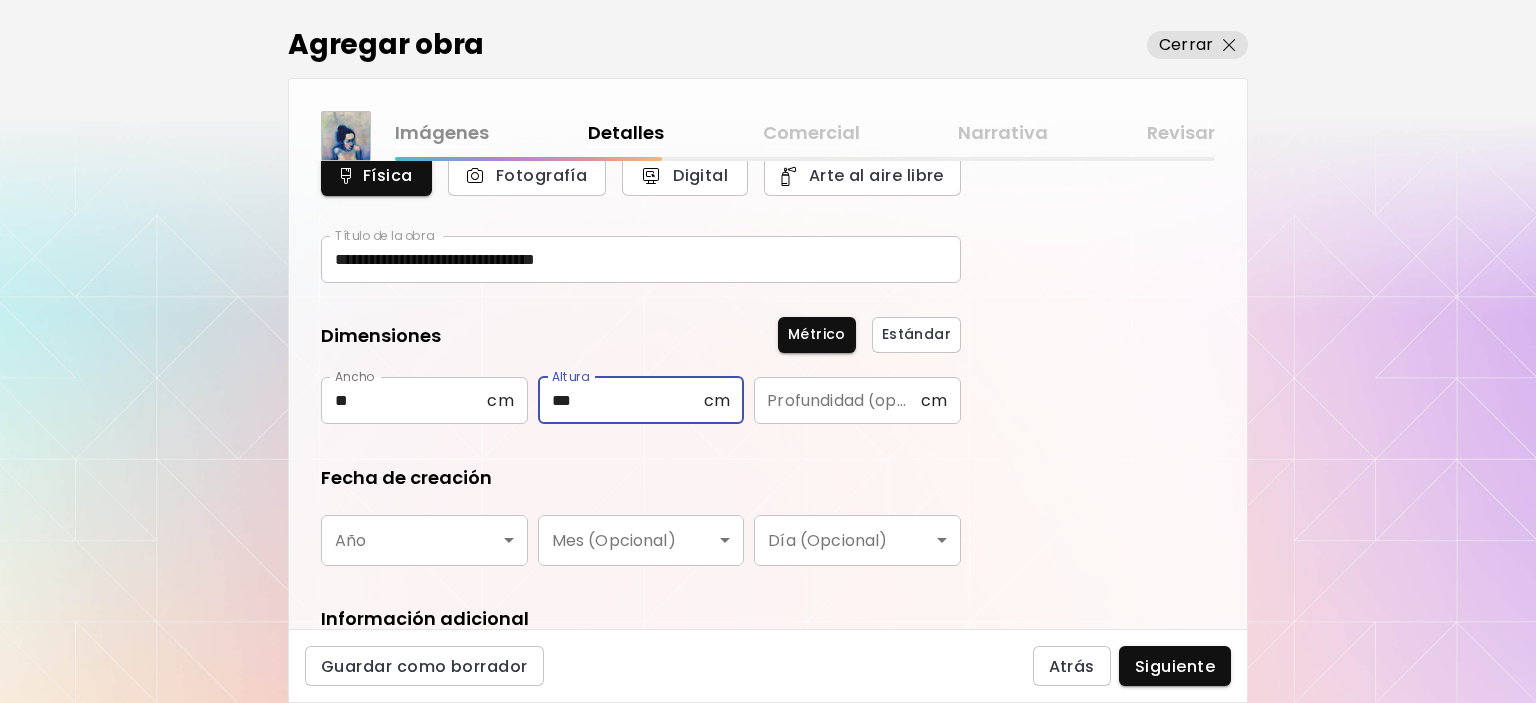 scroll, scrollTop: 200, scrollLeft: 0, axis: vertical 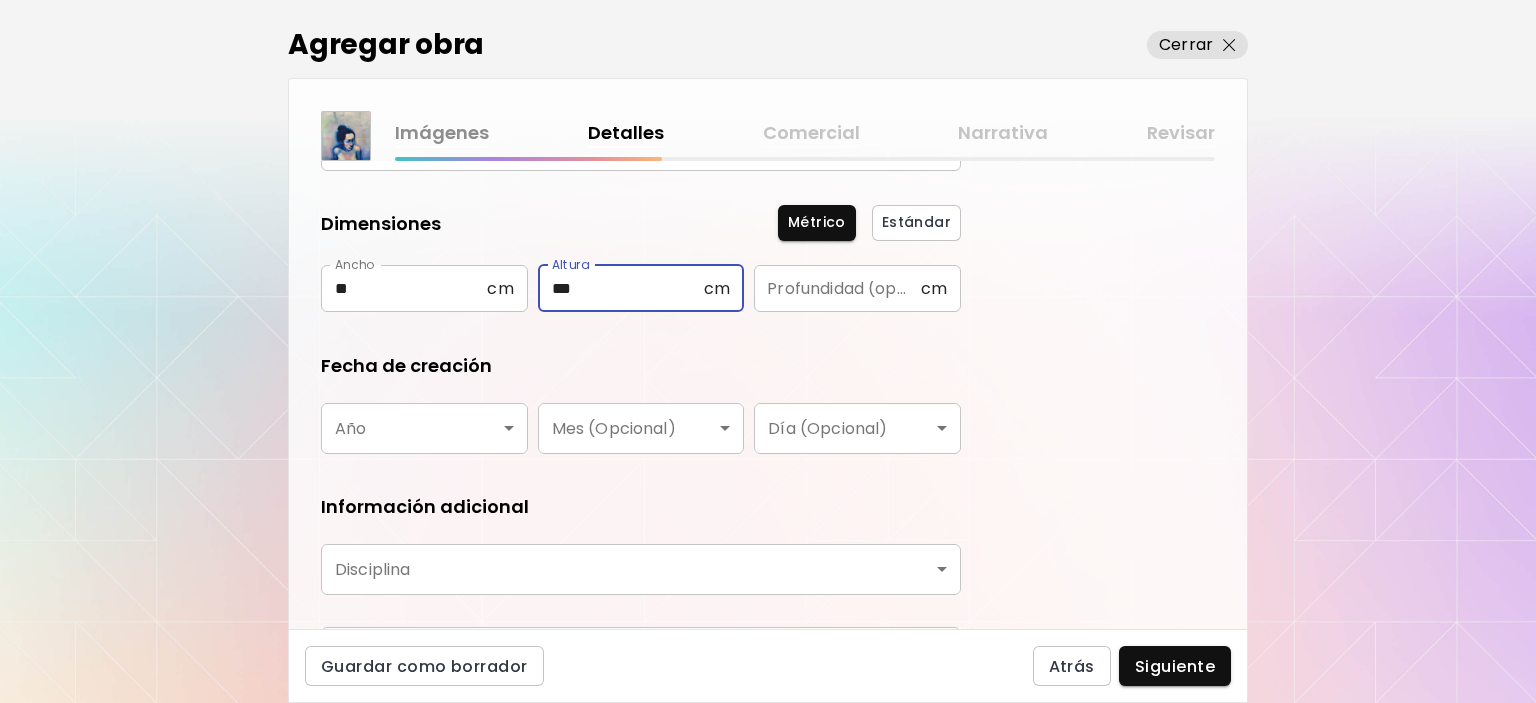 type on "***" 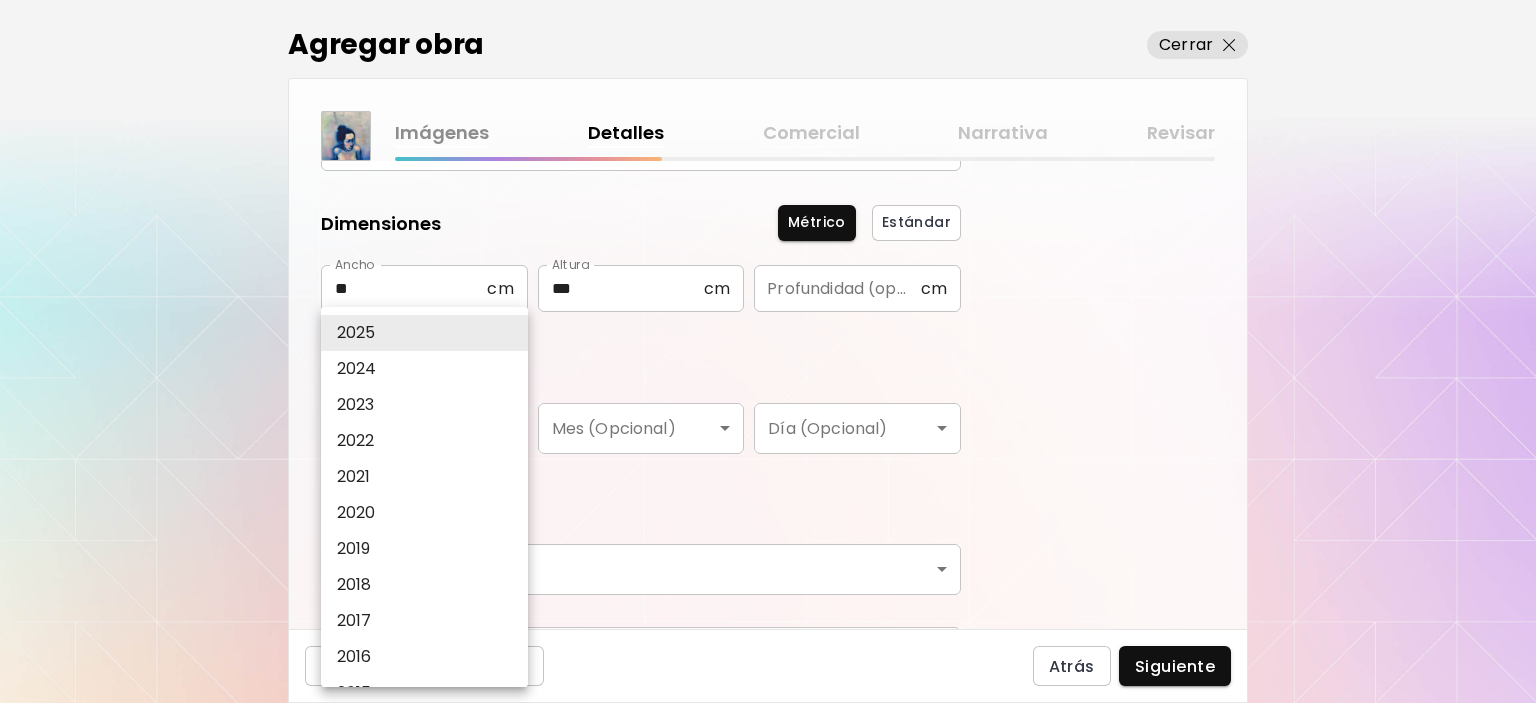 click on "2024" at bounding box center (429, 369) 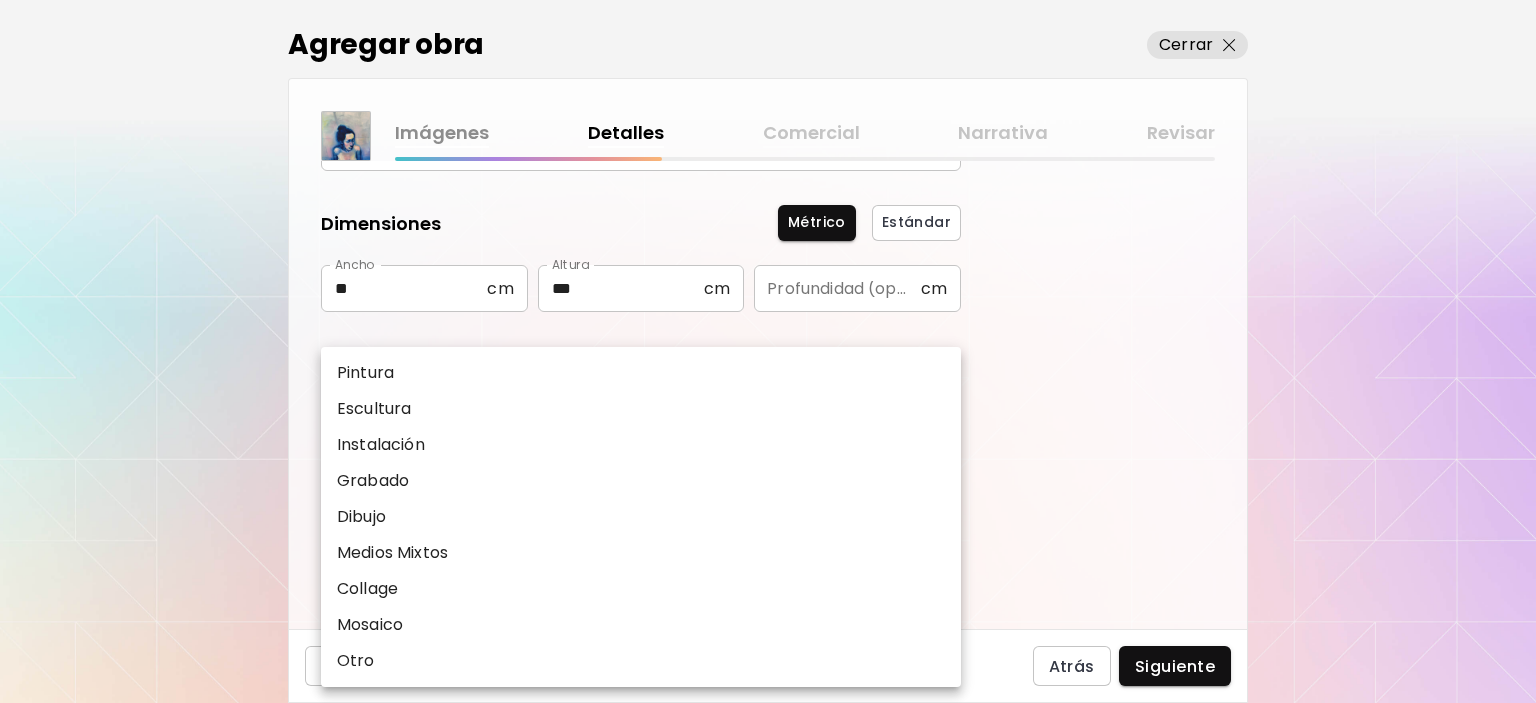 click on "**********" at bounding box center (768, 351) 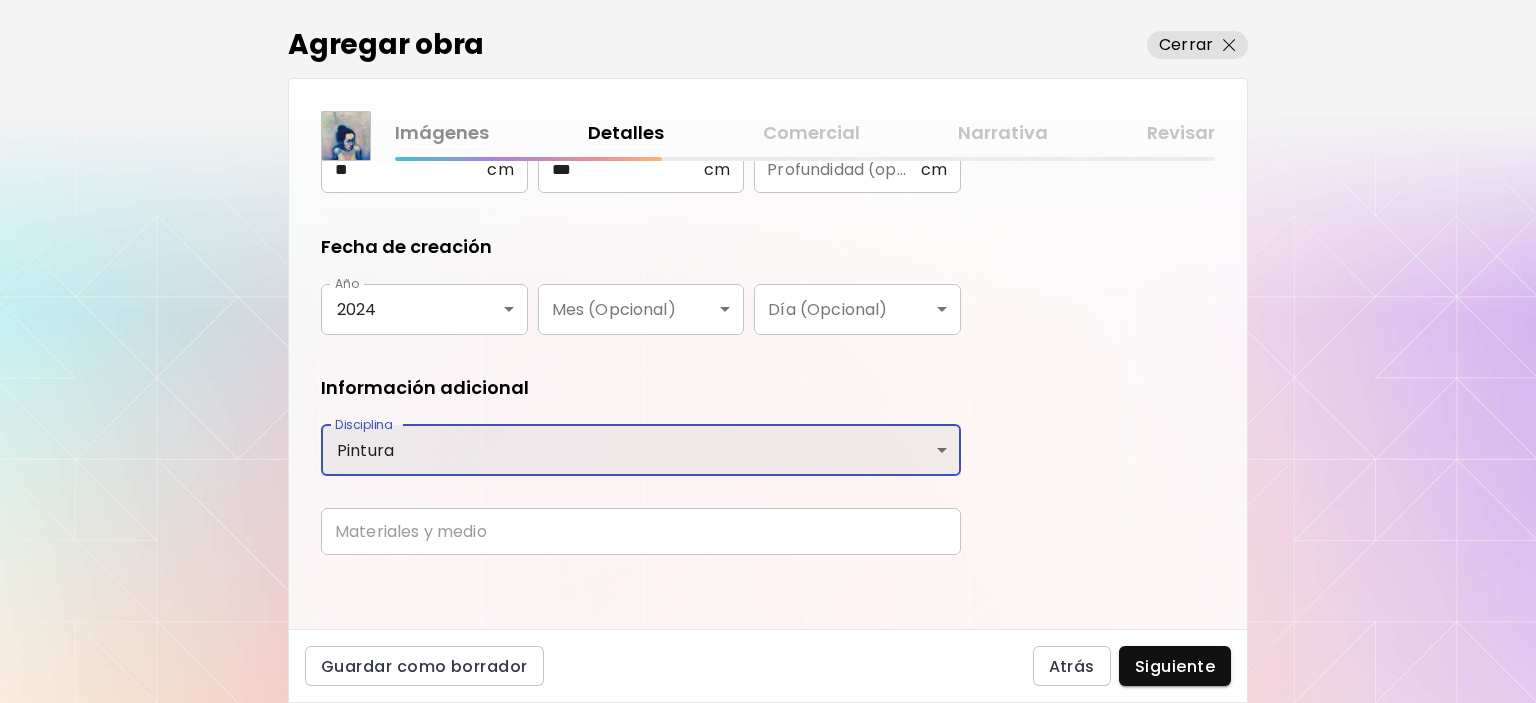 scroll, scrollTop: 322, scrollLeft: 0, axis: vertical 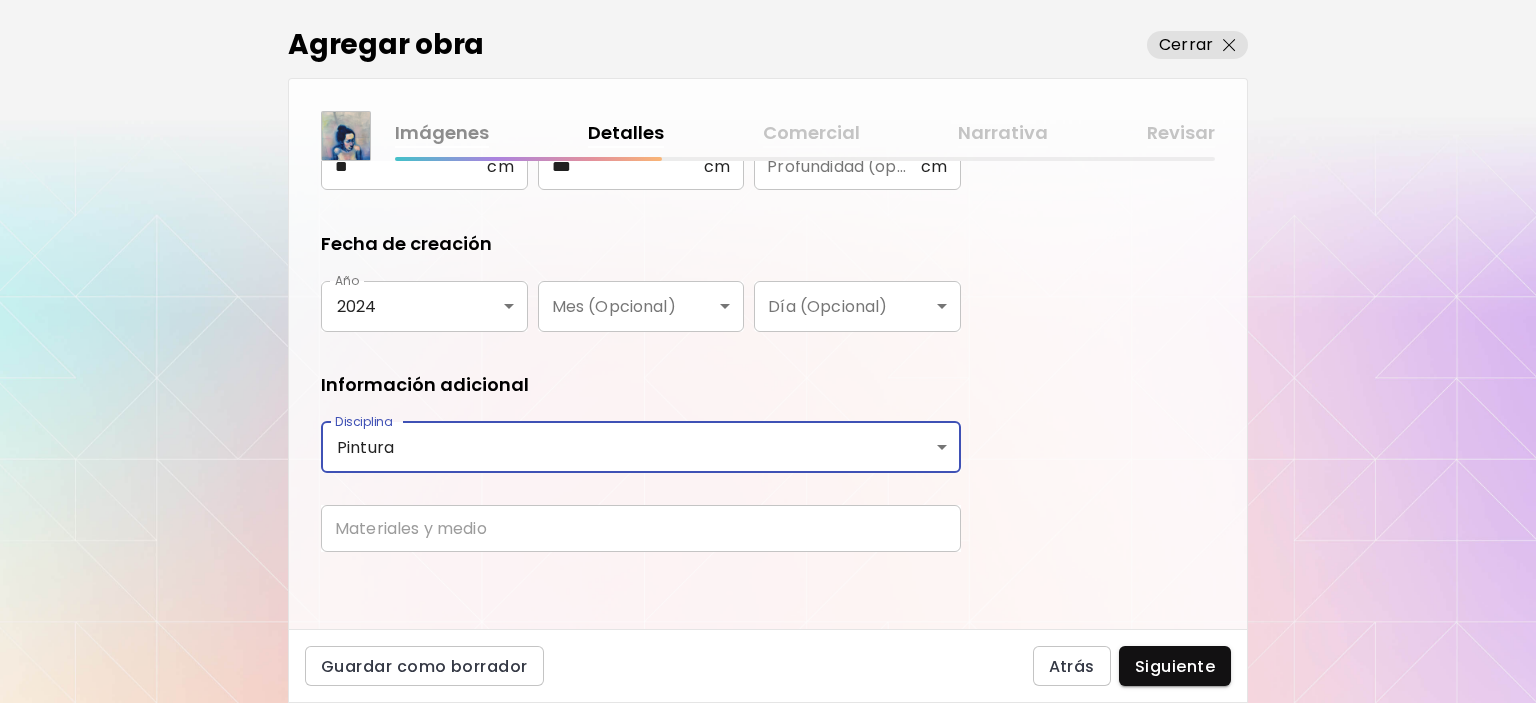 click at bounding box center [641, 528] 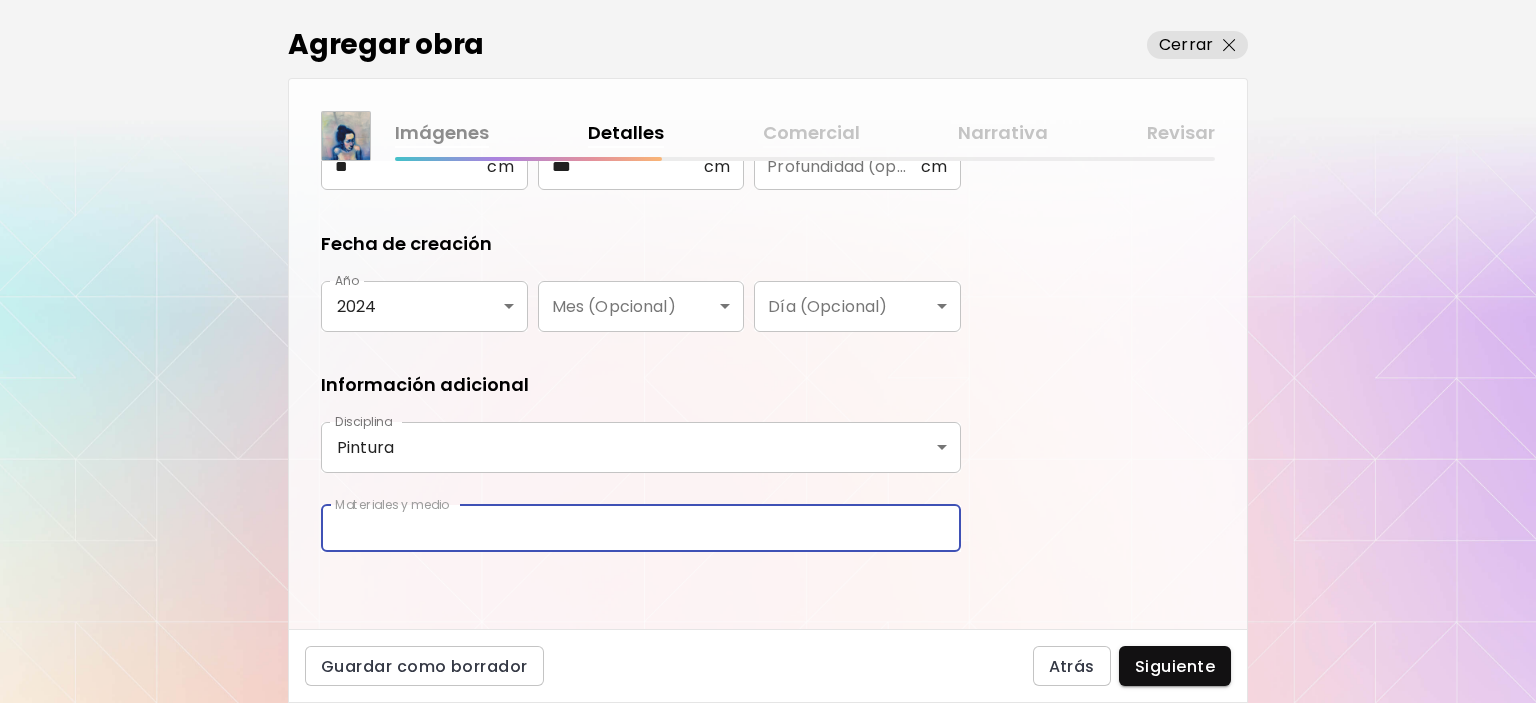type on "**********" 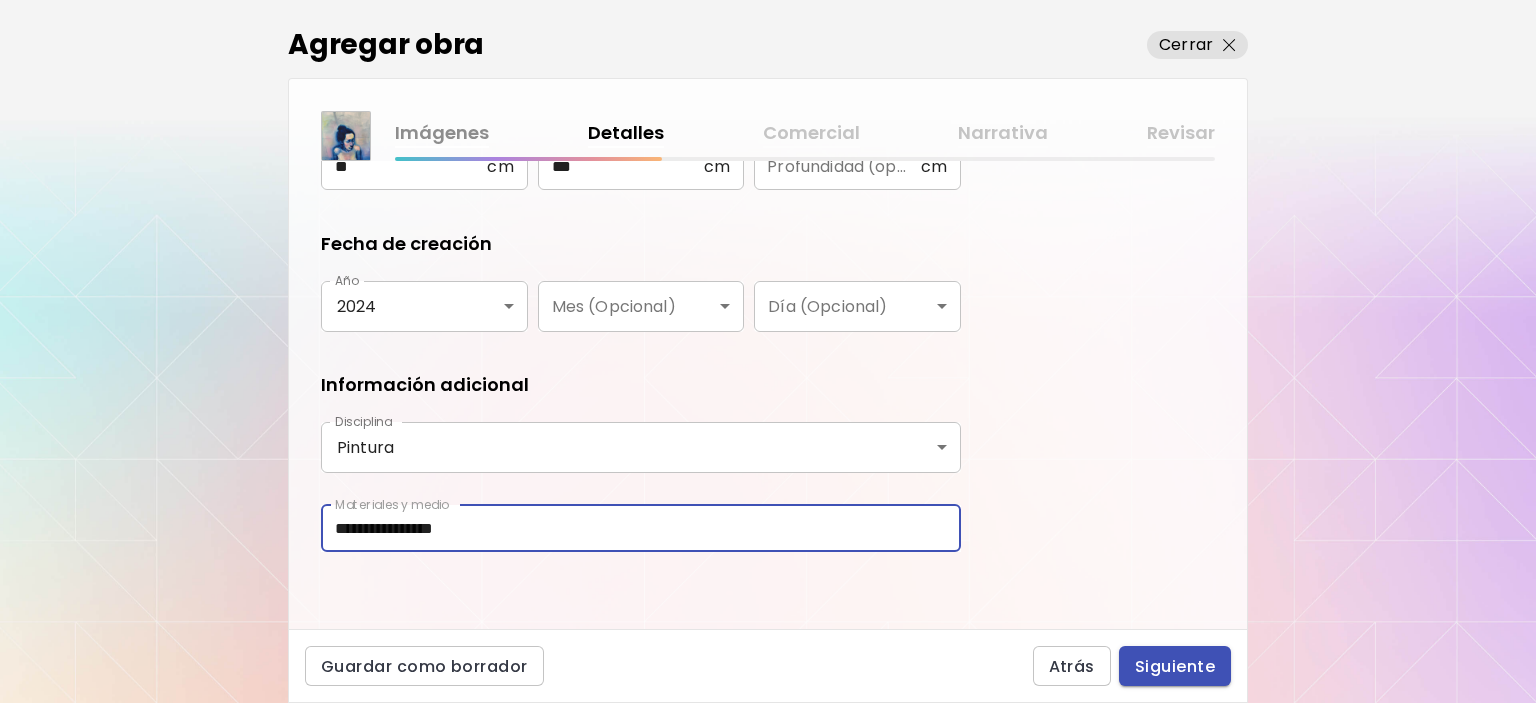 click on "Siguiente" at bounding box center [1175, 666] 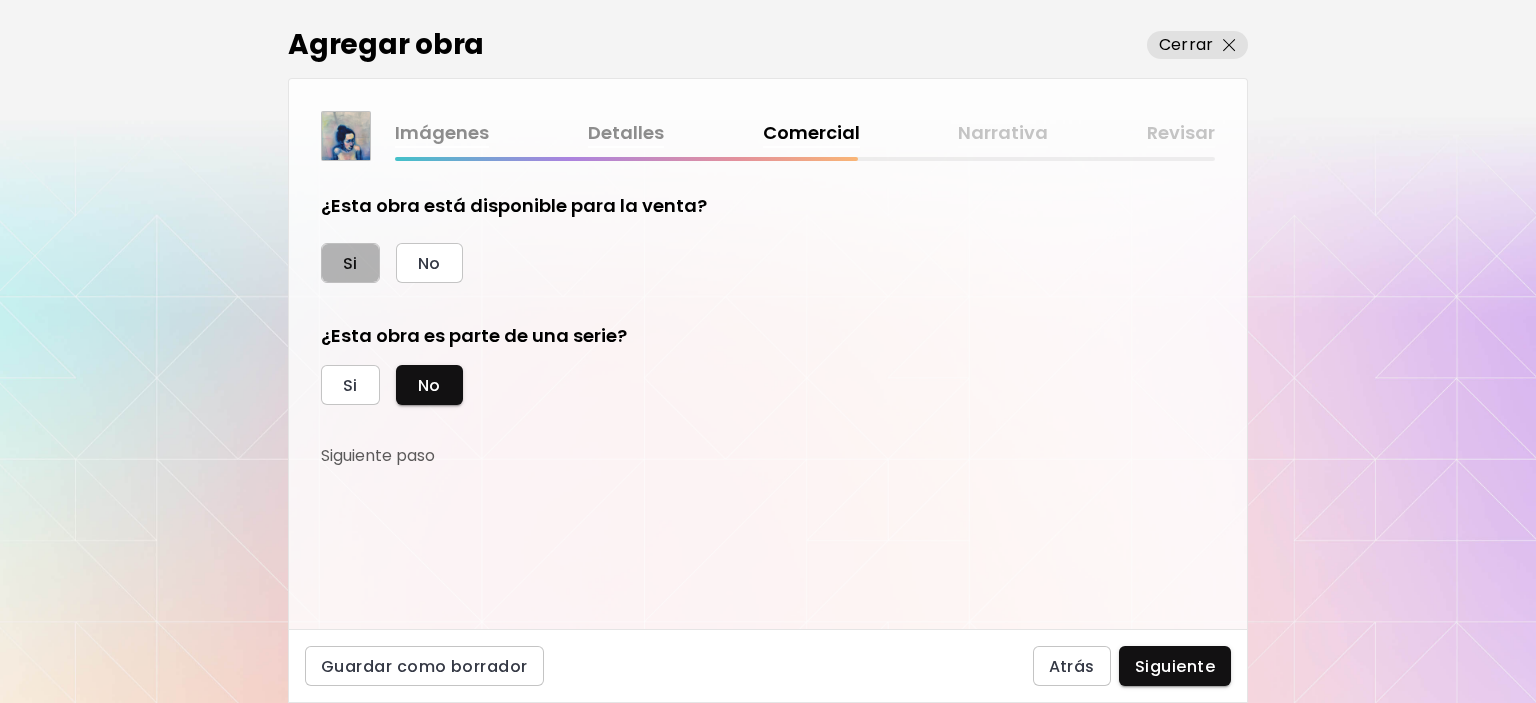 click on "Si" at bounding box center (350, 263) 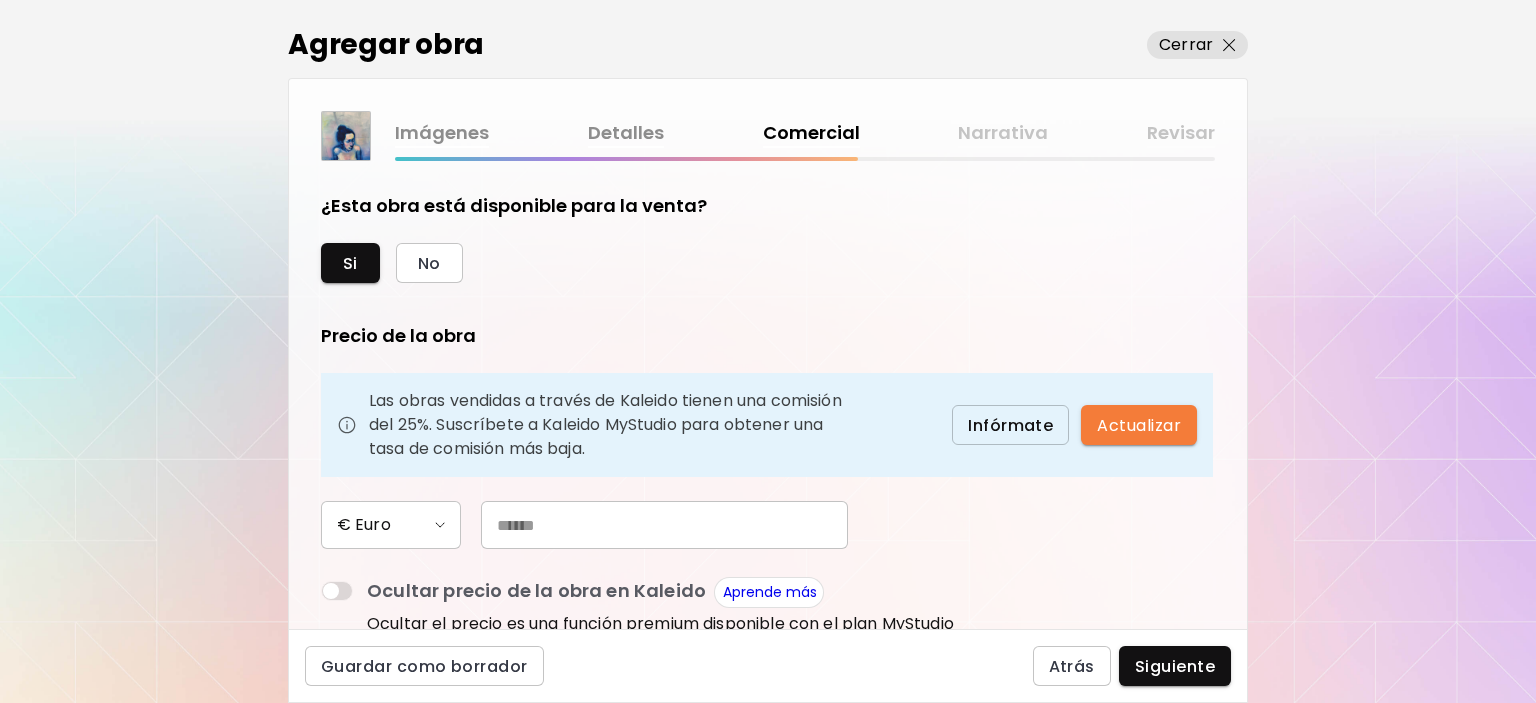 click at bounding box center (664, 525) 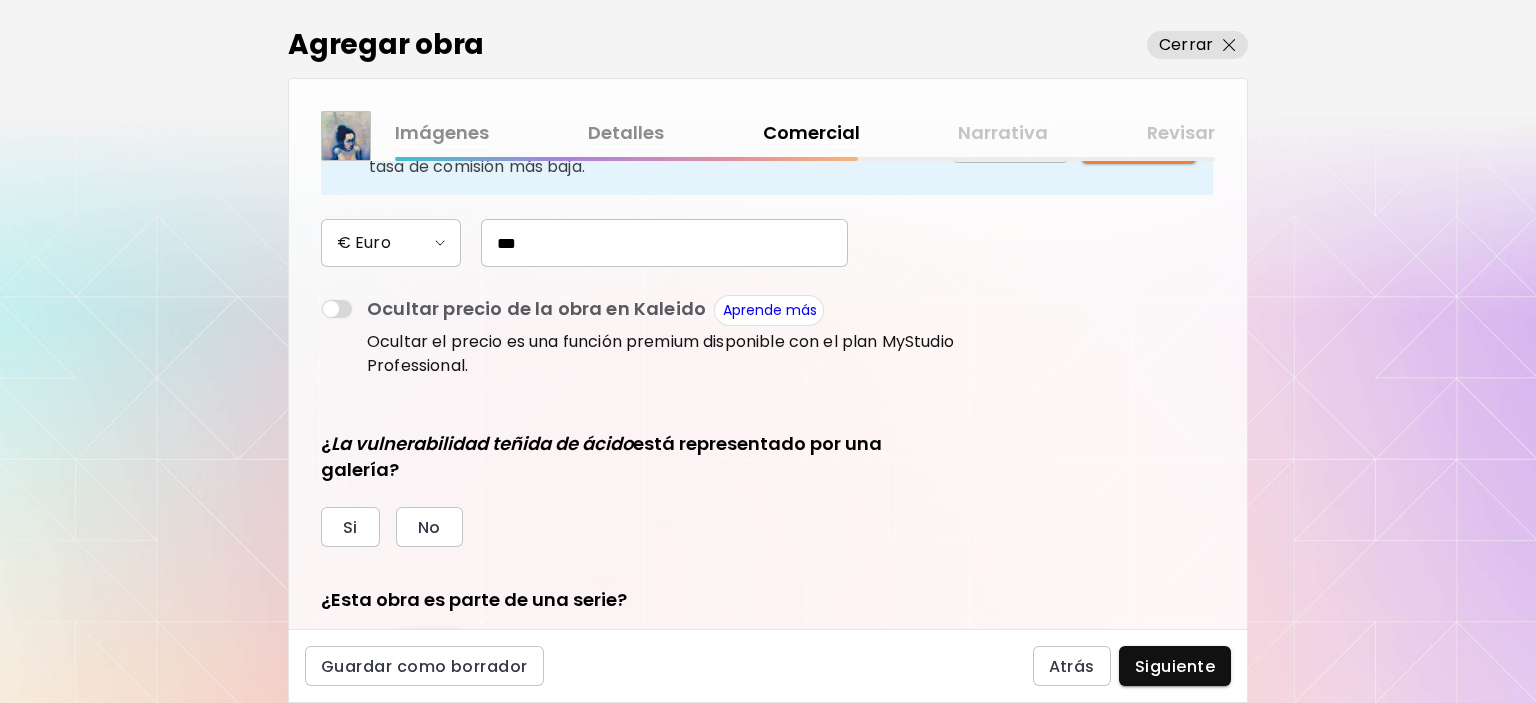 scroll, scrollTop: 382, scrollLeft: 0, axis: vertical 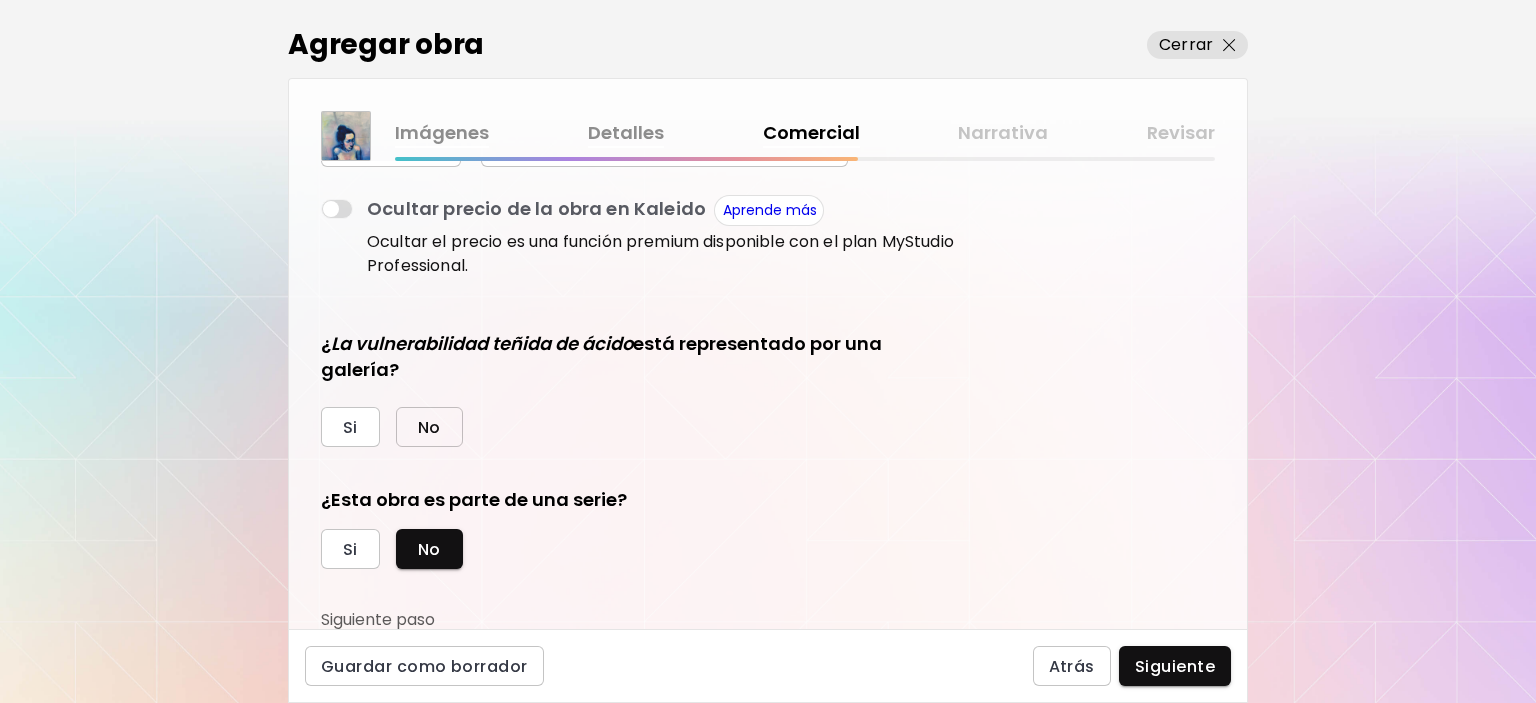 type on "***" 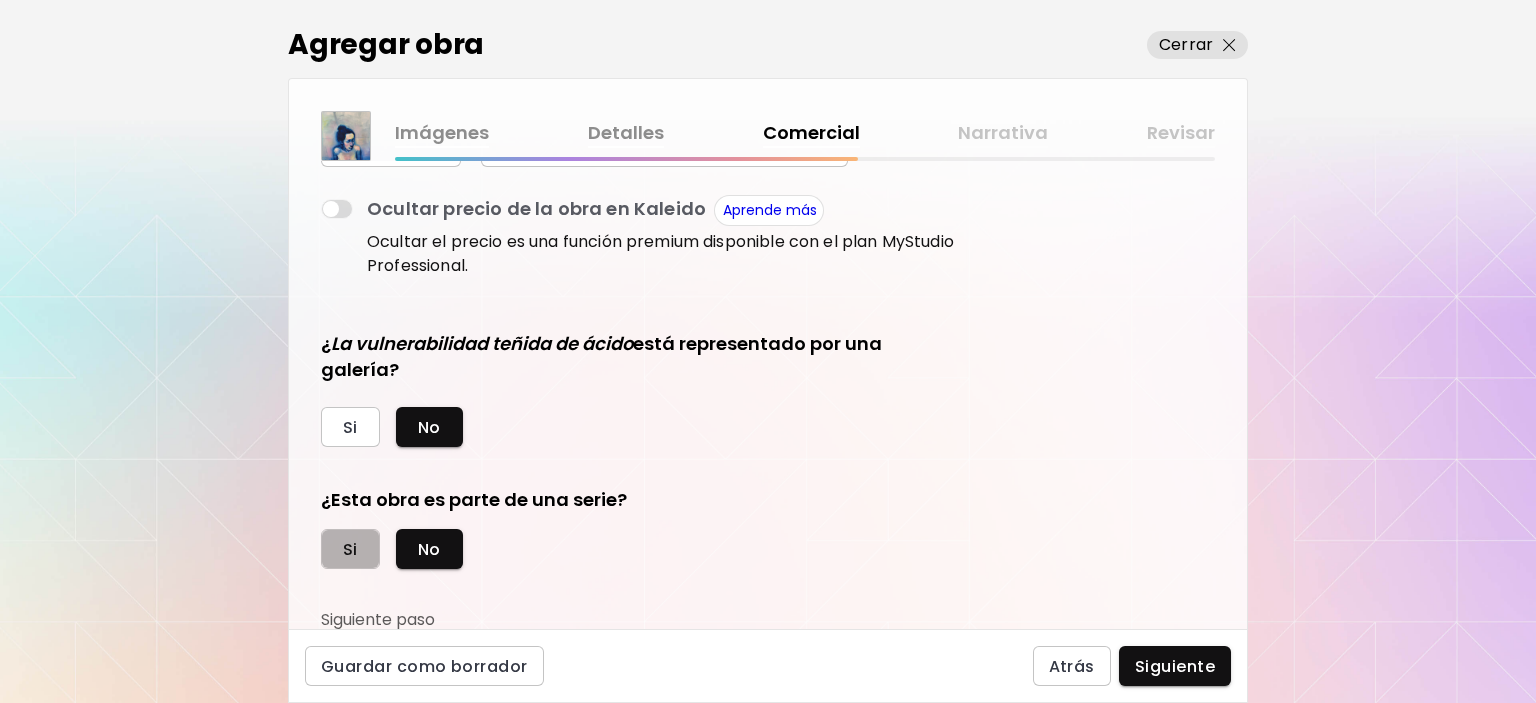 click on "Si" at bounding box center (350, 549) 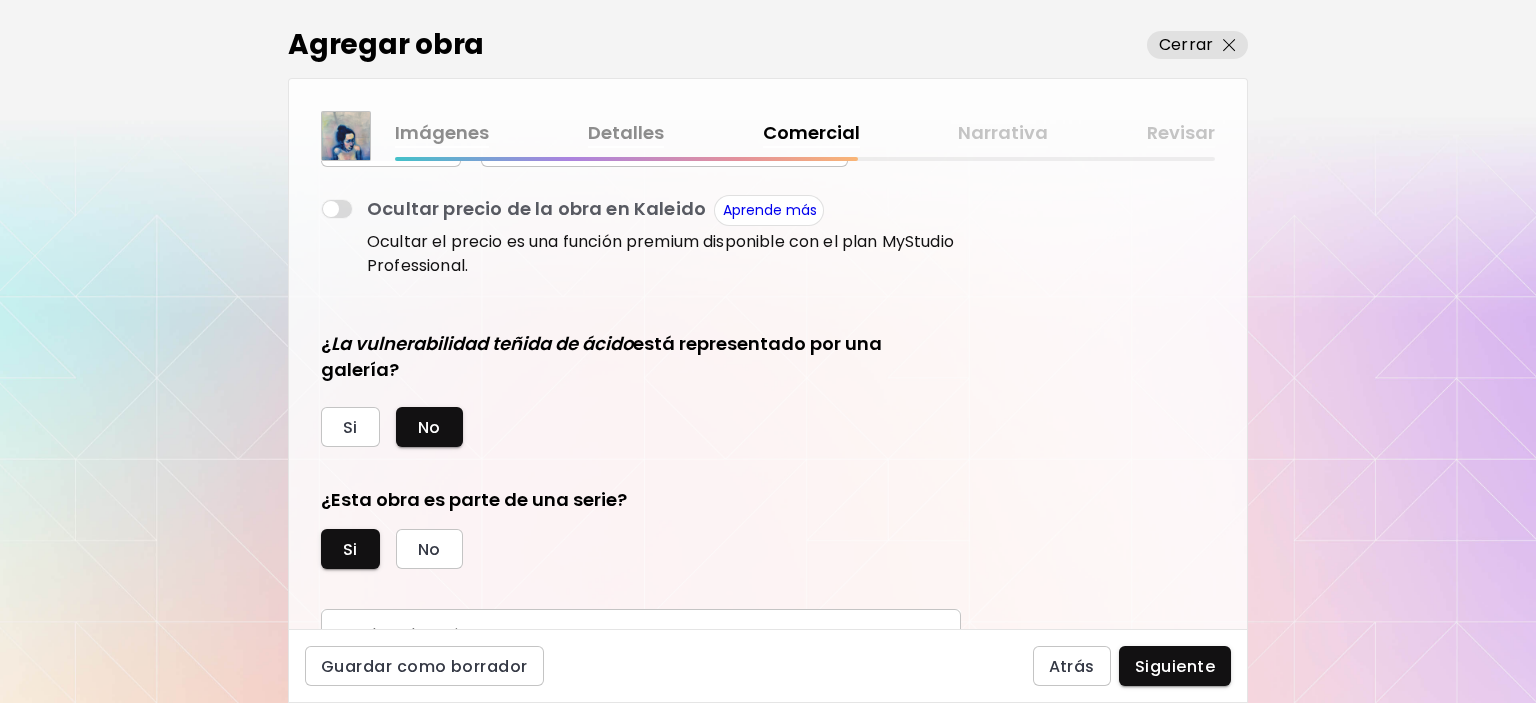 scroll, scrollTop: 475, scrollLeft: 0, axis: vertical 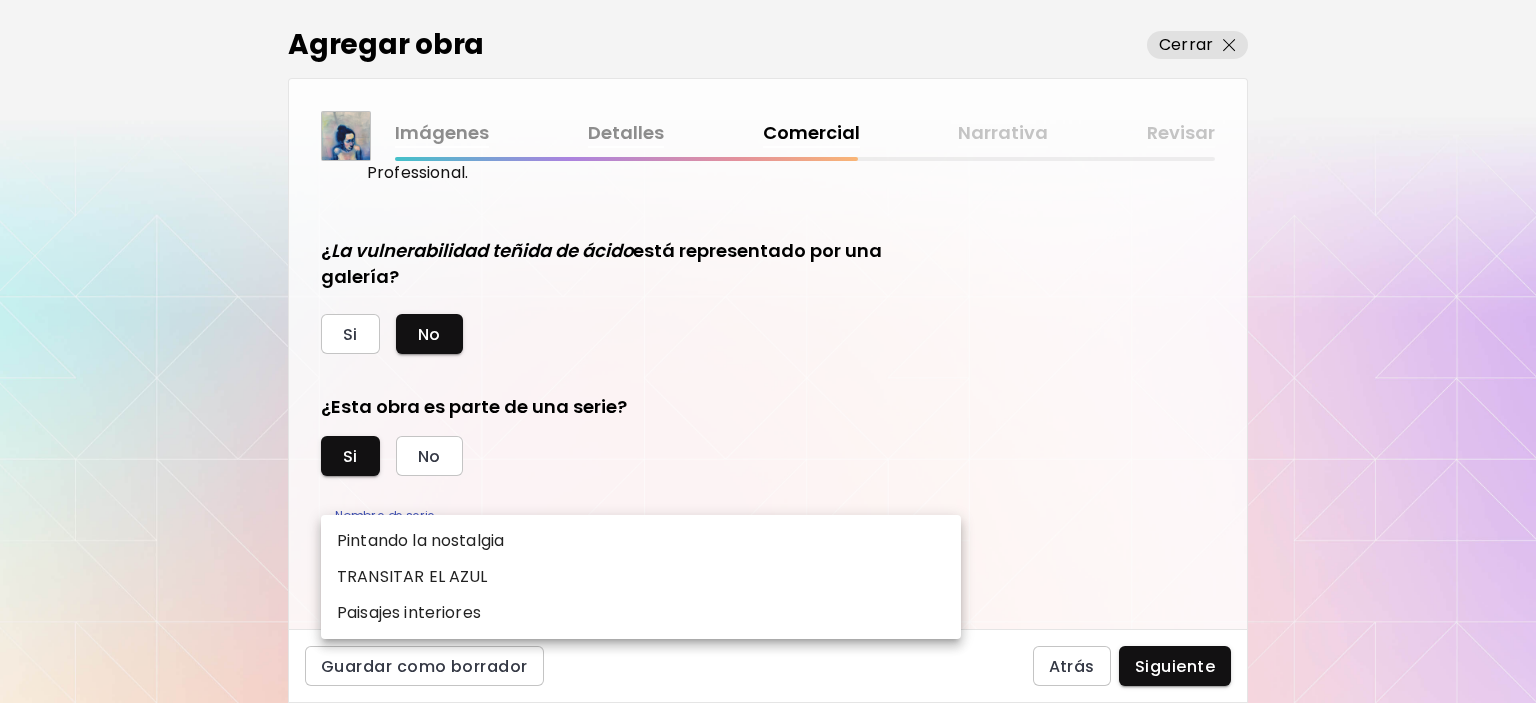 click on "kaleido.art/lirvaart Agregar obra Administrar obras Editar perfil My BioLink Comunidad Metas MyStudio Actualizar My Website My Showrooms My Documents My Subscribers My Provenance My Augmentations My Analytics Ajustes Ayuda 0 2 Agregar obra Cerrar Imágenes Detalles Comercial Narrativa Revisar ¿Esta obra está disponible para la venta? Si No Precio de la obra Las obras vendidas a través de Kaleido tienen una comisión del 25%. Suscríbete a Kaleido MyStudio para obtener una tasa de comisión más baja. Infórmate Actualizar € Euro *** Ocultar precio de la obra en Kaleido Aprende más Ocultar el precio es una función premium disponible con el plan MyStudio Professional. ¿ La vulnerabilidad teñida de ácido  está representado por una galería? Si No ¿Esta obra es parte de una serie? Si No Nombre de serie ​ Nombre de serie Crear nueva serie Guardar como borrador Atrás Siguiente Búsqueda de artista Nombre o usuario Nombre o usuario País del artista País del artista Disciplinas Todos Collage Géneros" at bounding box center [768, 351] 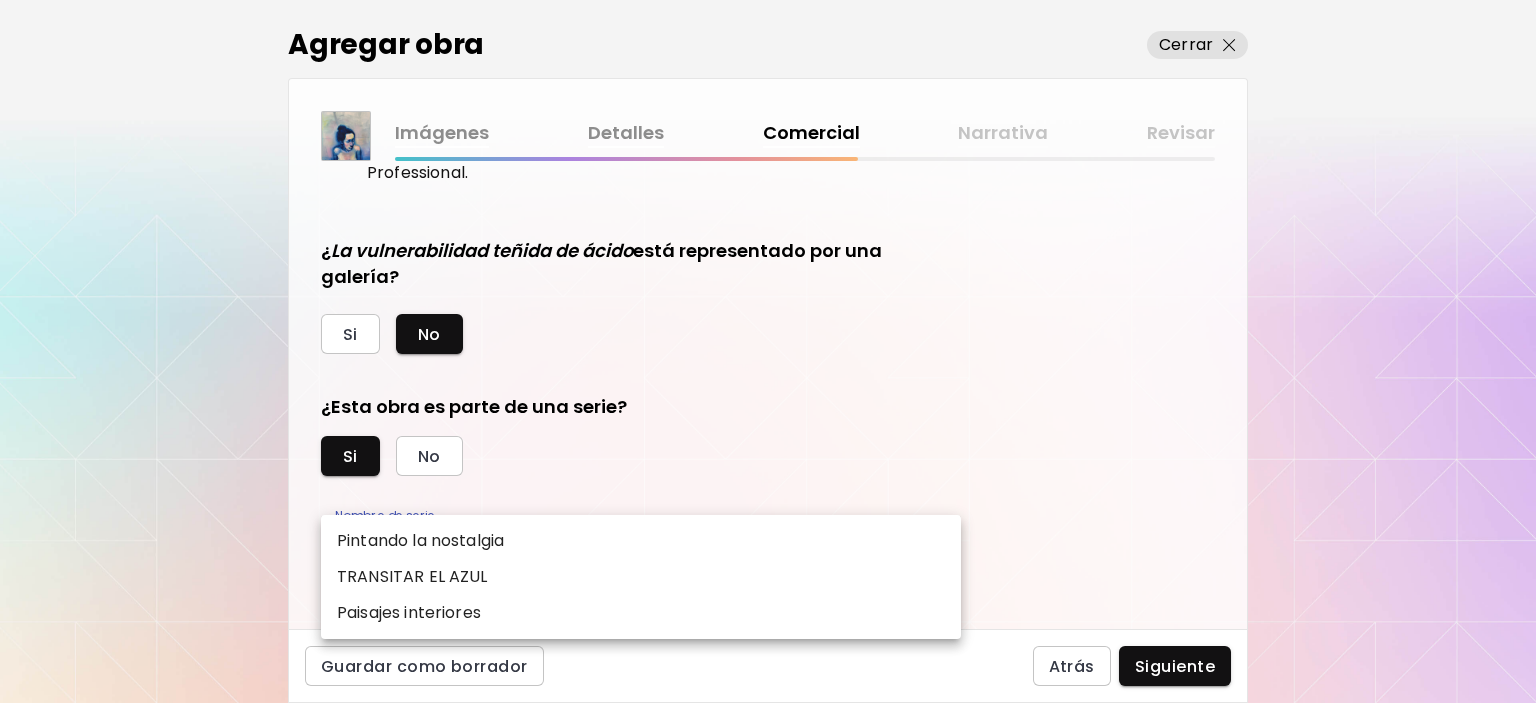 type on "**********" 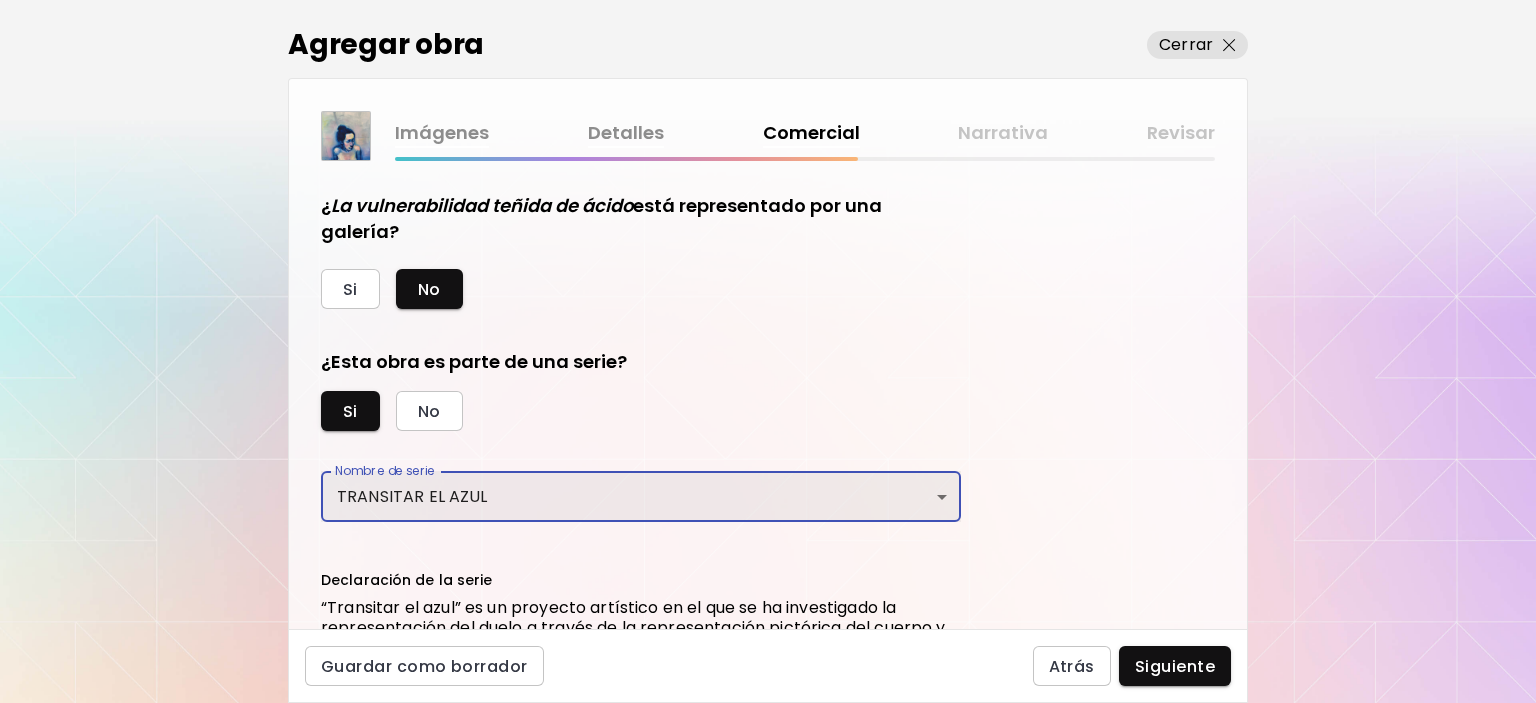 scroll, scrollTop: 675, scrollLeft: 0, axis: vertical 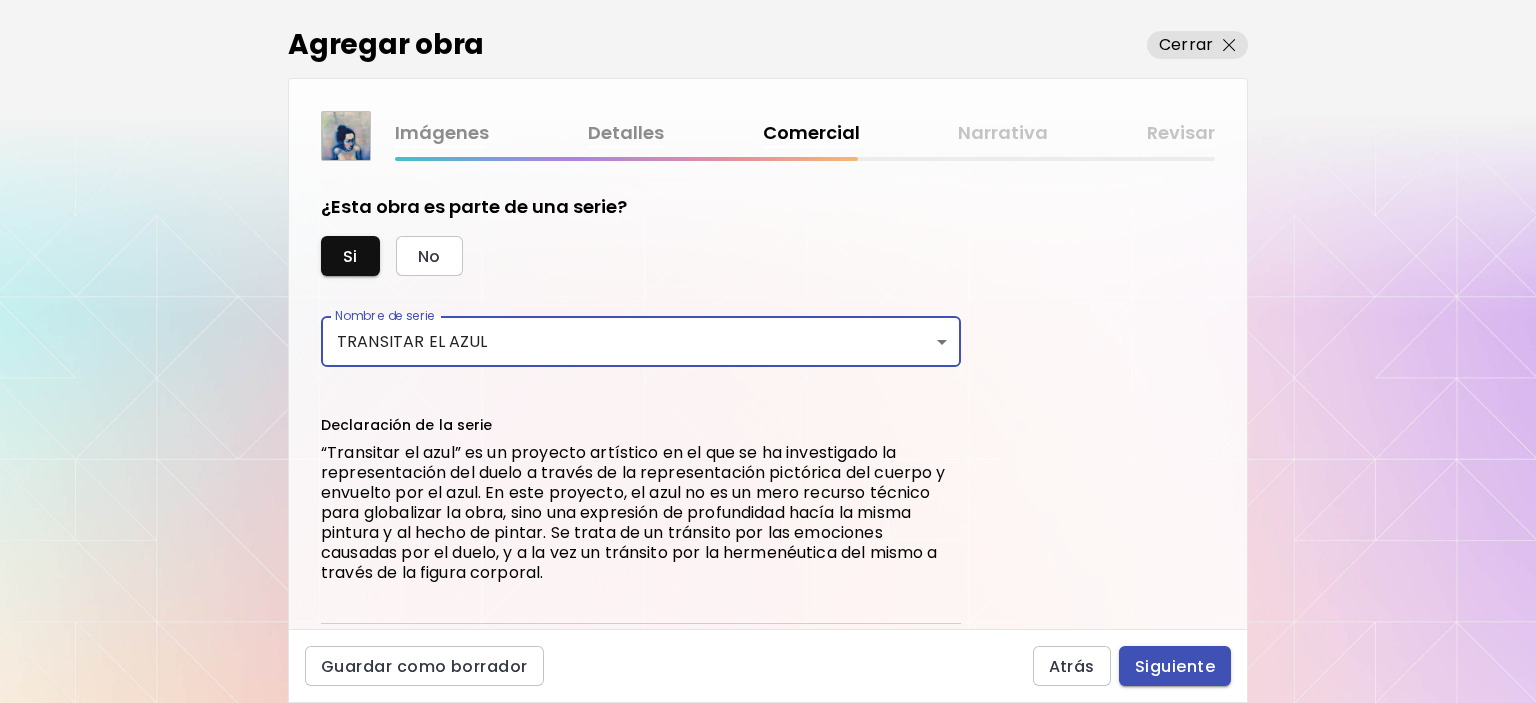 click on "Siguiente" at bounding box center [1175, 666] 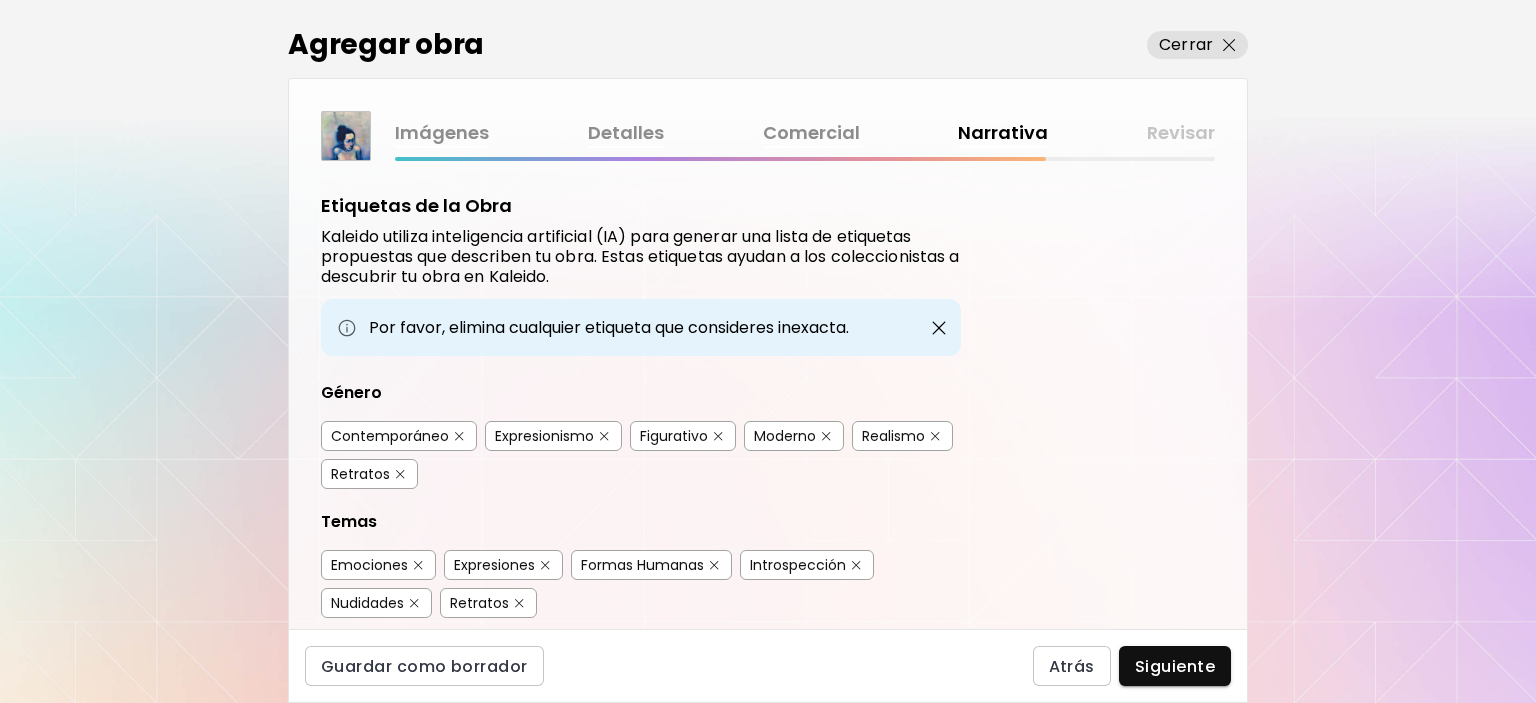 click on "Etiquetas de la Obra Kaleido utiliza inteligencia artificial (IA) para generar una lista de etiquetas propuestas que describen tu obra. Estas etiquetas ayudan a los coleccionistas a descubrir tu obra en Kaleido. Por favor, elimina cualquier etiqueta que consideres inexacta. Género   Contemporáneo   Expresionismo   Figurativo   Moderno   Realismo   Retratos Temas   Emociones   Expresiones   Formas Humanas   Introspección   Nudidades   Retratos Colores   Azul   Blanco   Crema   Gris   Púrpura   Rosa Emociones   Calmo   Del Alma   Emotivo   Intimo   Introspectivo   Melancólico   Pensativo   Reflexivo   Sereno   Suave   Tranquilo   Único Declaración de artista (opcional) Kaleido utiliza la IA para crear una breve declaración sobre tu obra. Las declaraciones ayudan a los coleccionistas a entender y apreciar tu obra. Siéntete libre de modificar, eliminar o reemplazar esta declaración generada por inteligencia artificial. * ​ 518 / 5,000" at bounding box center (768, 395) 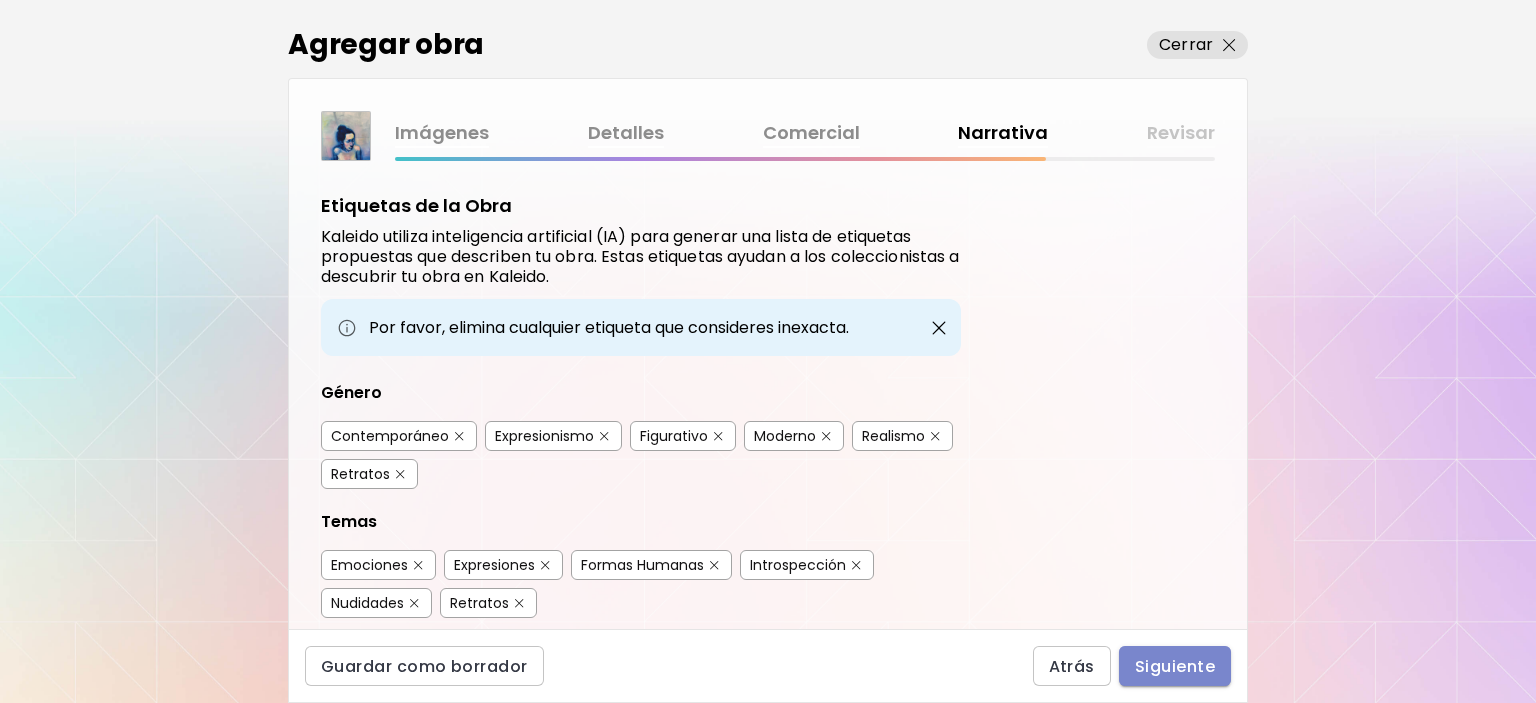 click on "Siguiente" at bounding box center (1175, 666) 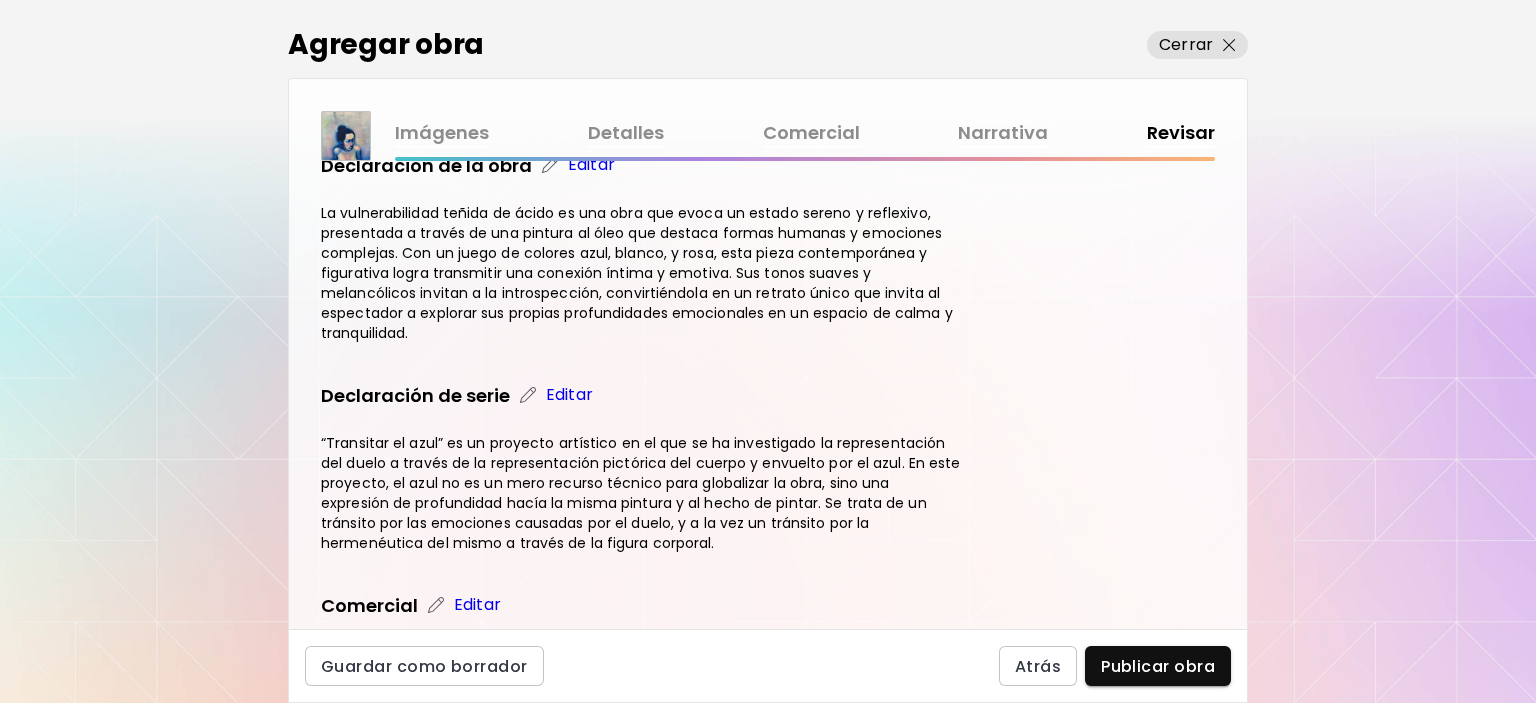 scroll, scrollTop: 700, scrollLeft: 0, axis: vertical 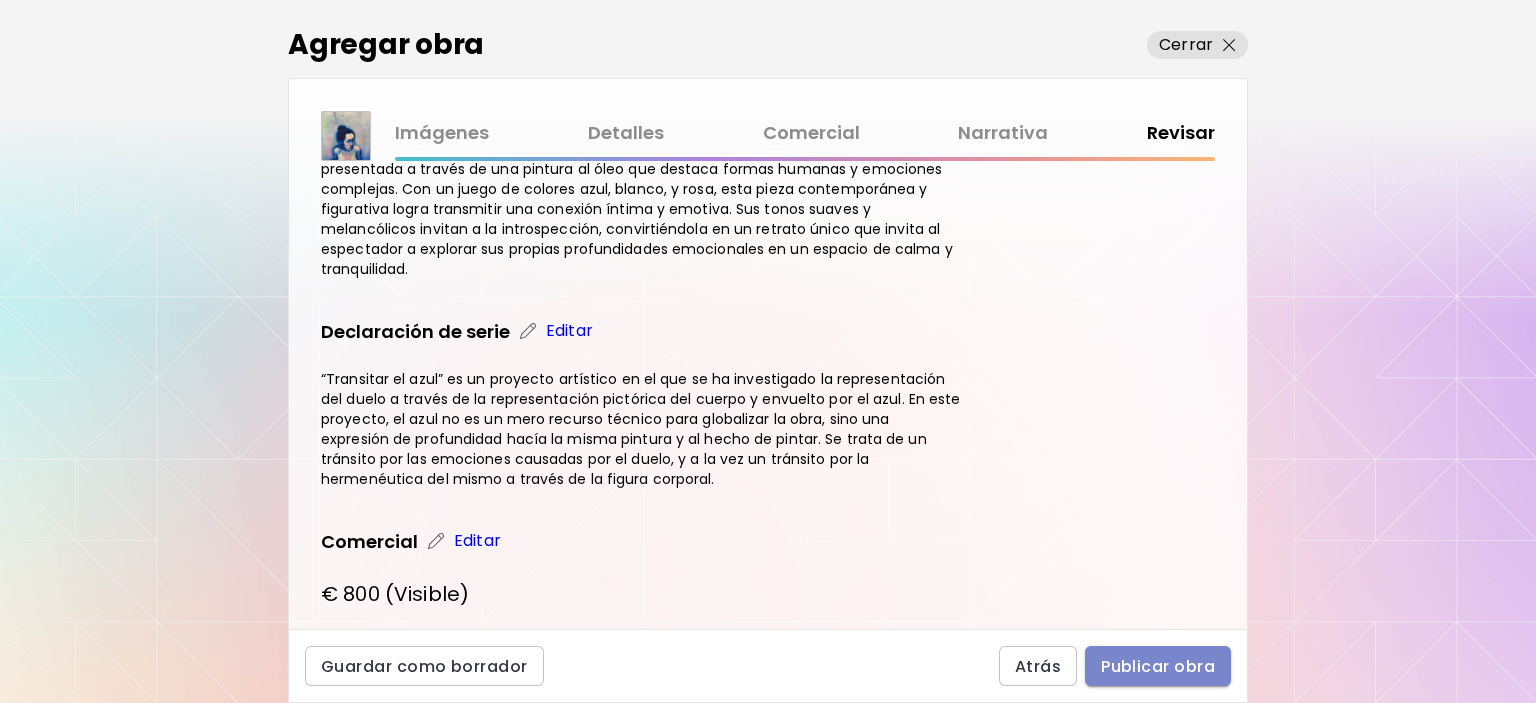 click on "Publicar obra" at bounding box center [1158, 666] 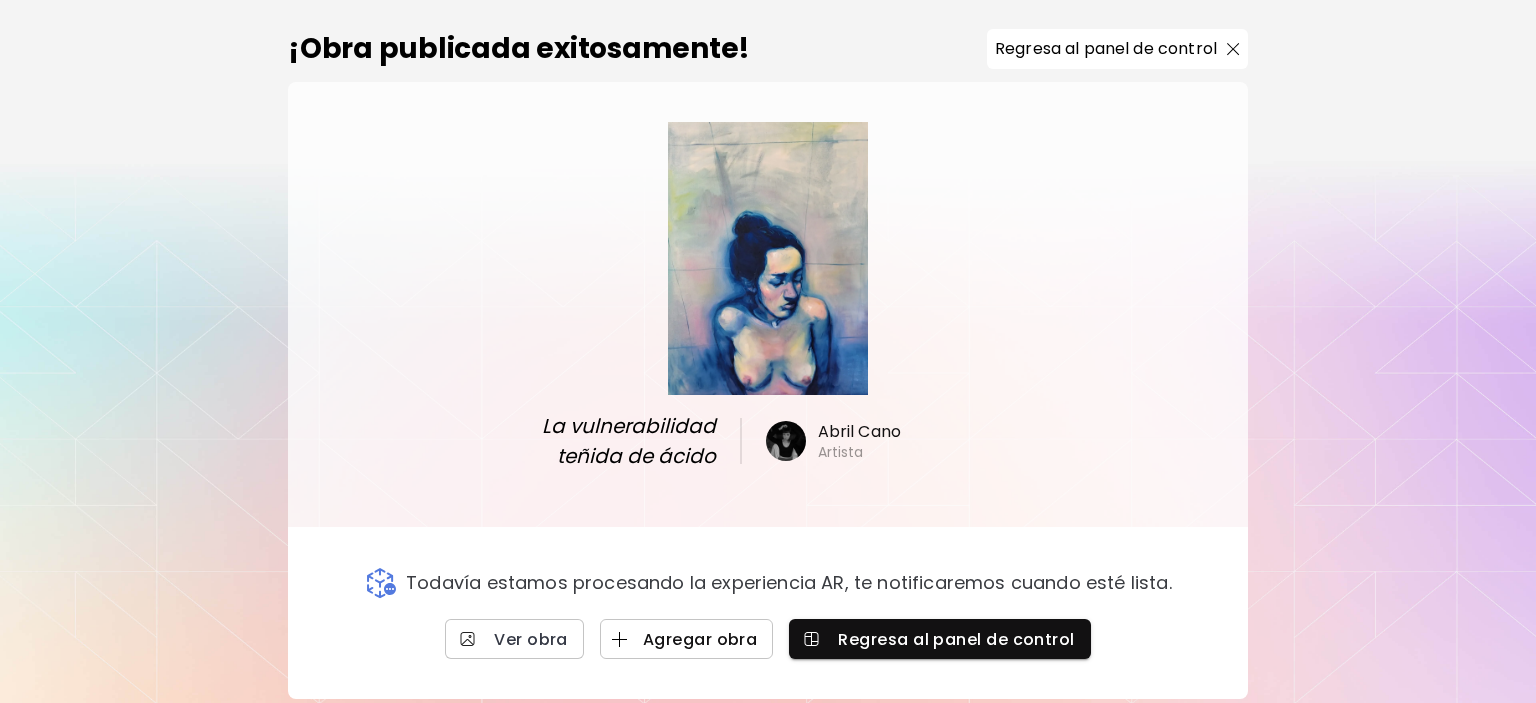 click on "Agregar obra" at bounding box center [687, 639] 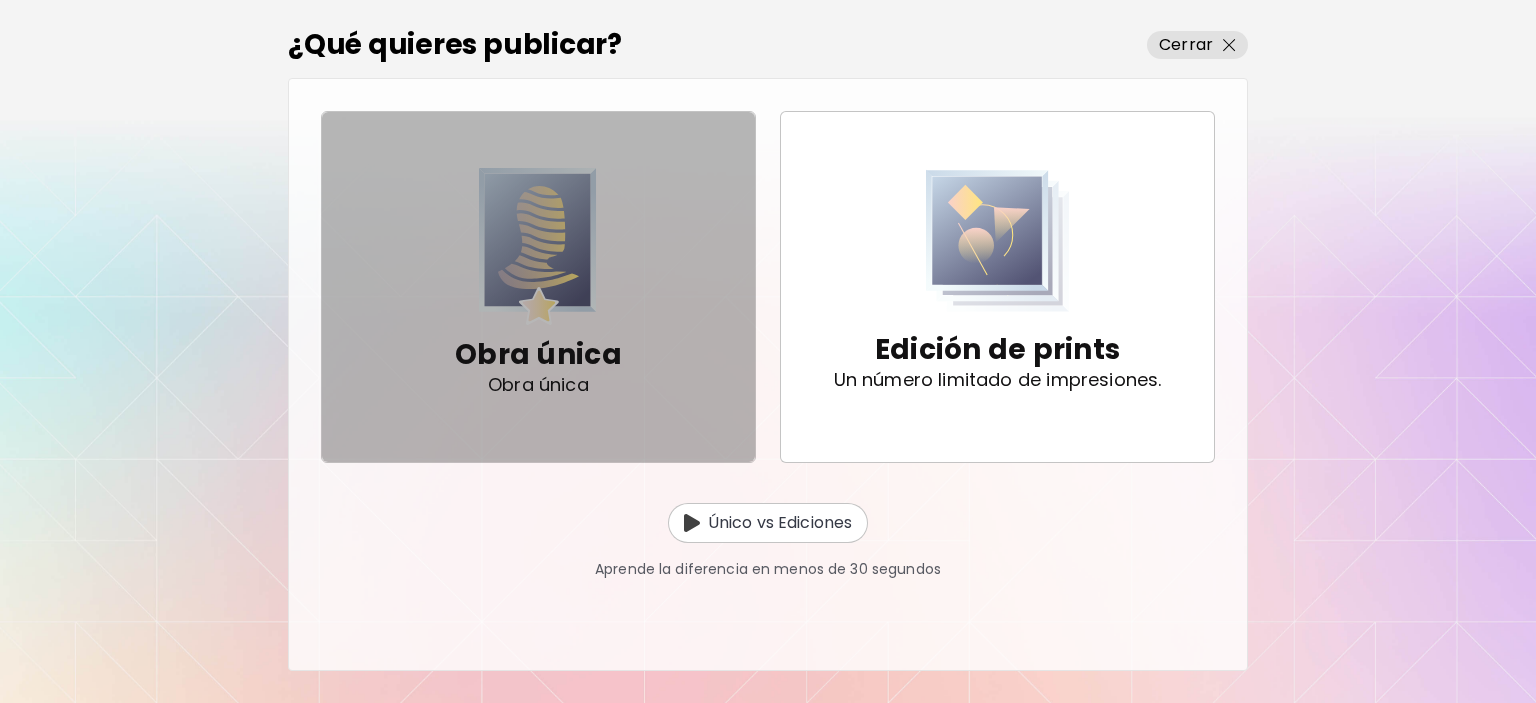 click on "Obra única" at bounding box center (538, 355) 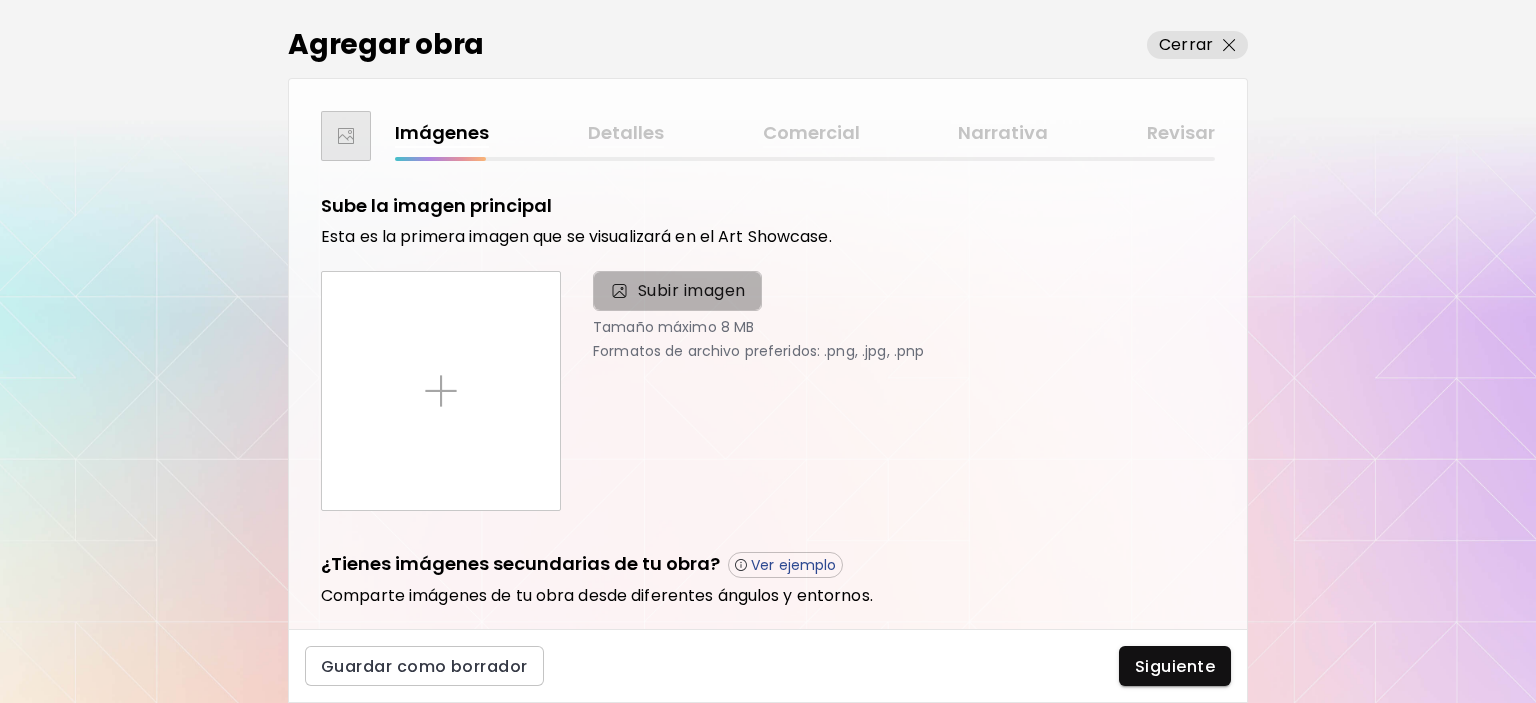 click on "Subir imagen" at bounding box center (692, 291) 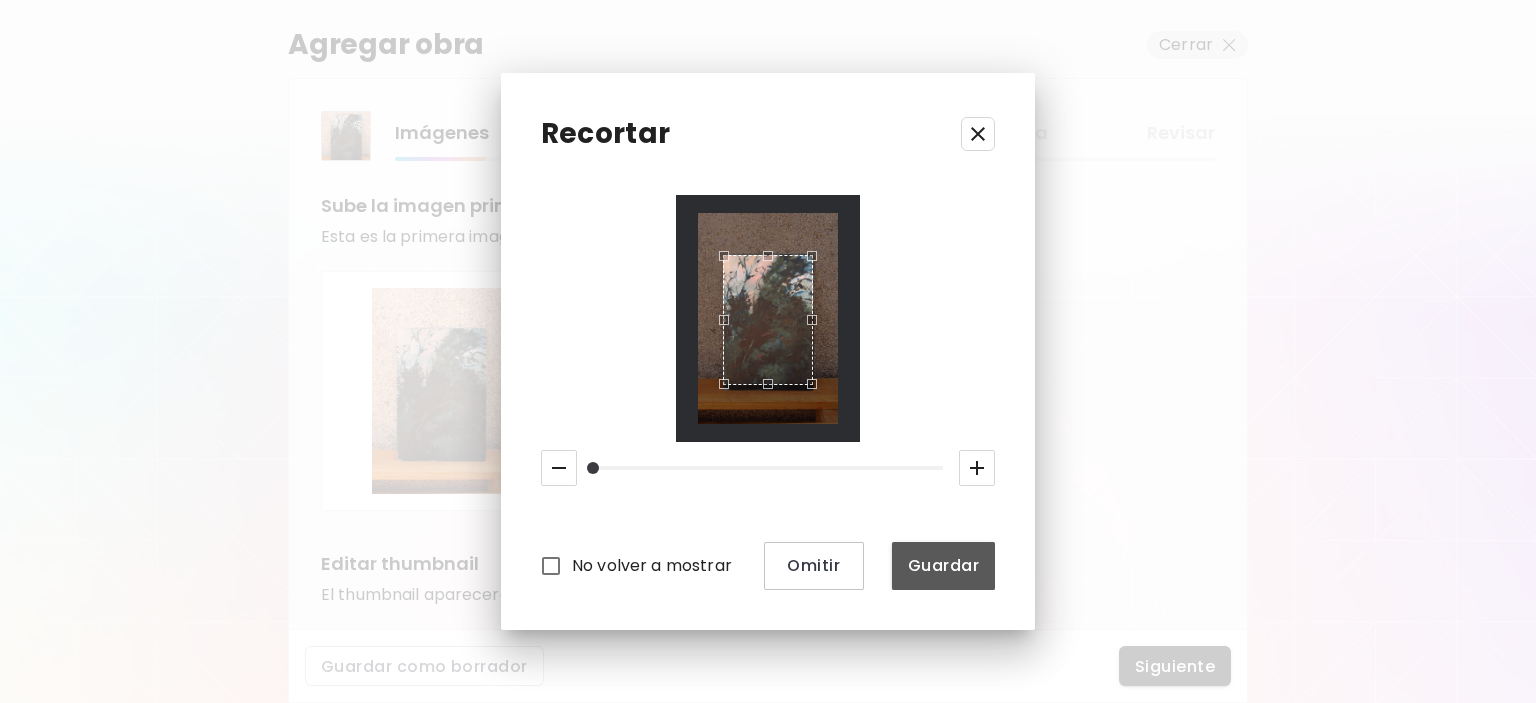 scroll, scrollTop: 0, scrollLeft: 0, axis: both 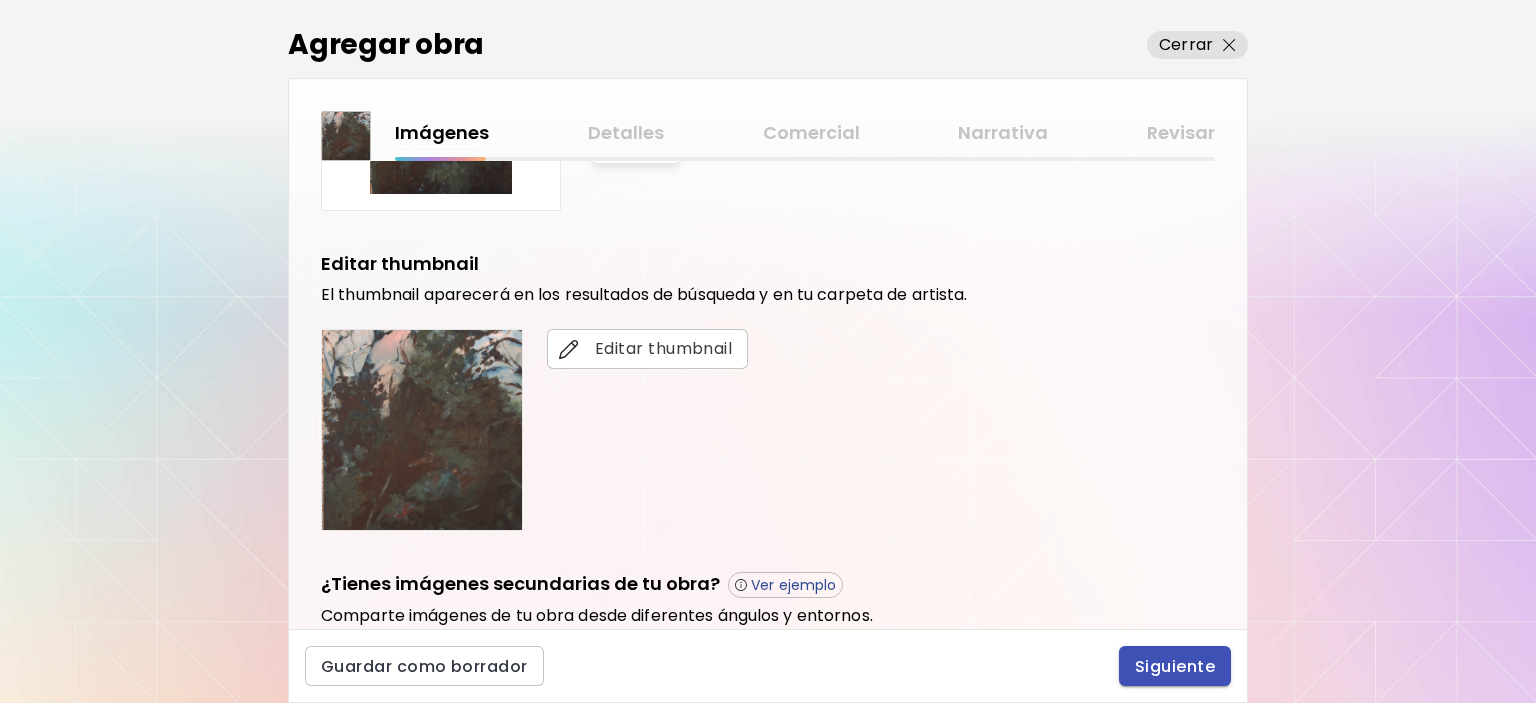 click on "Siguiente" at bounding box center [1175, 666] 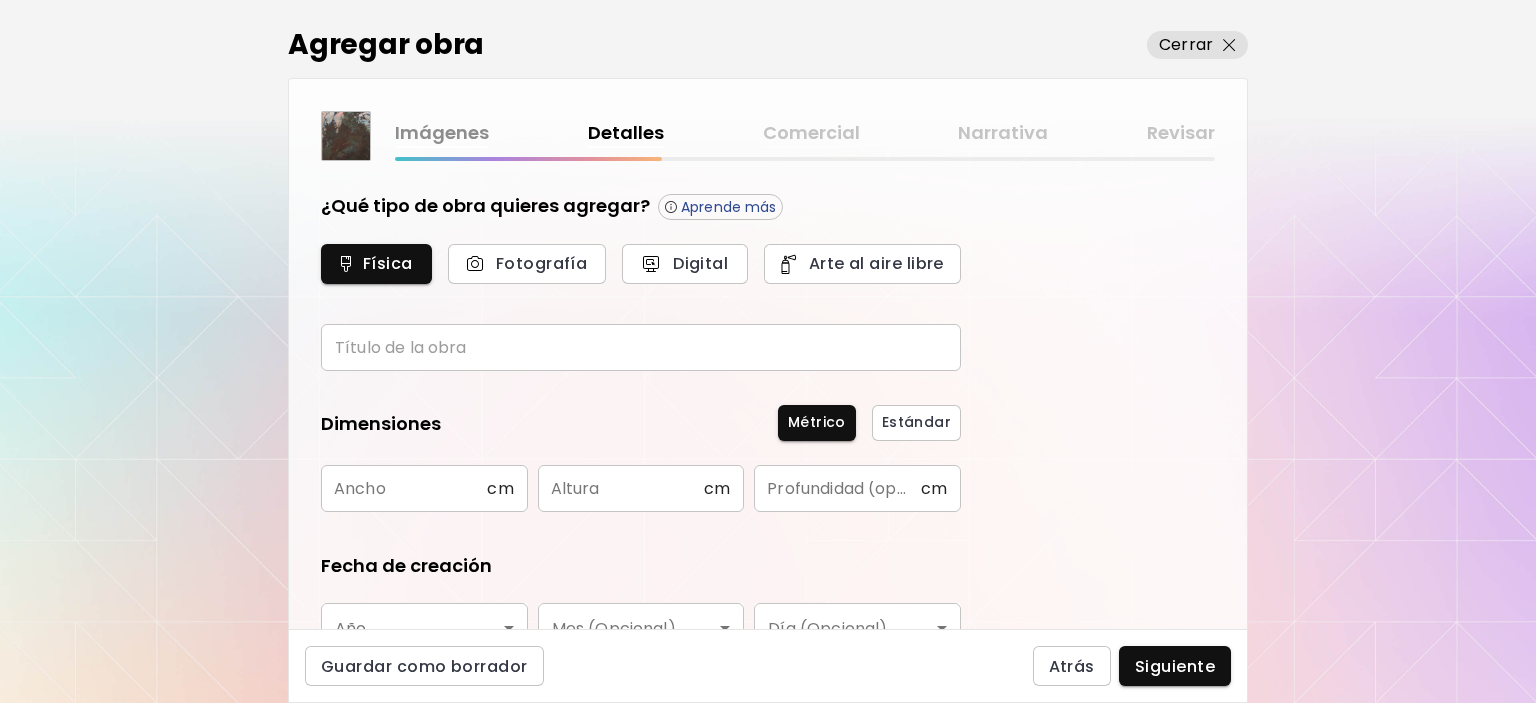 click at bounding box center [641, 347] 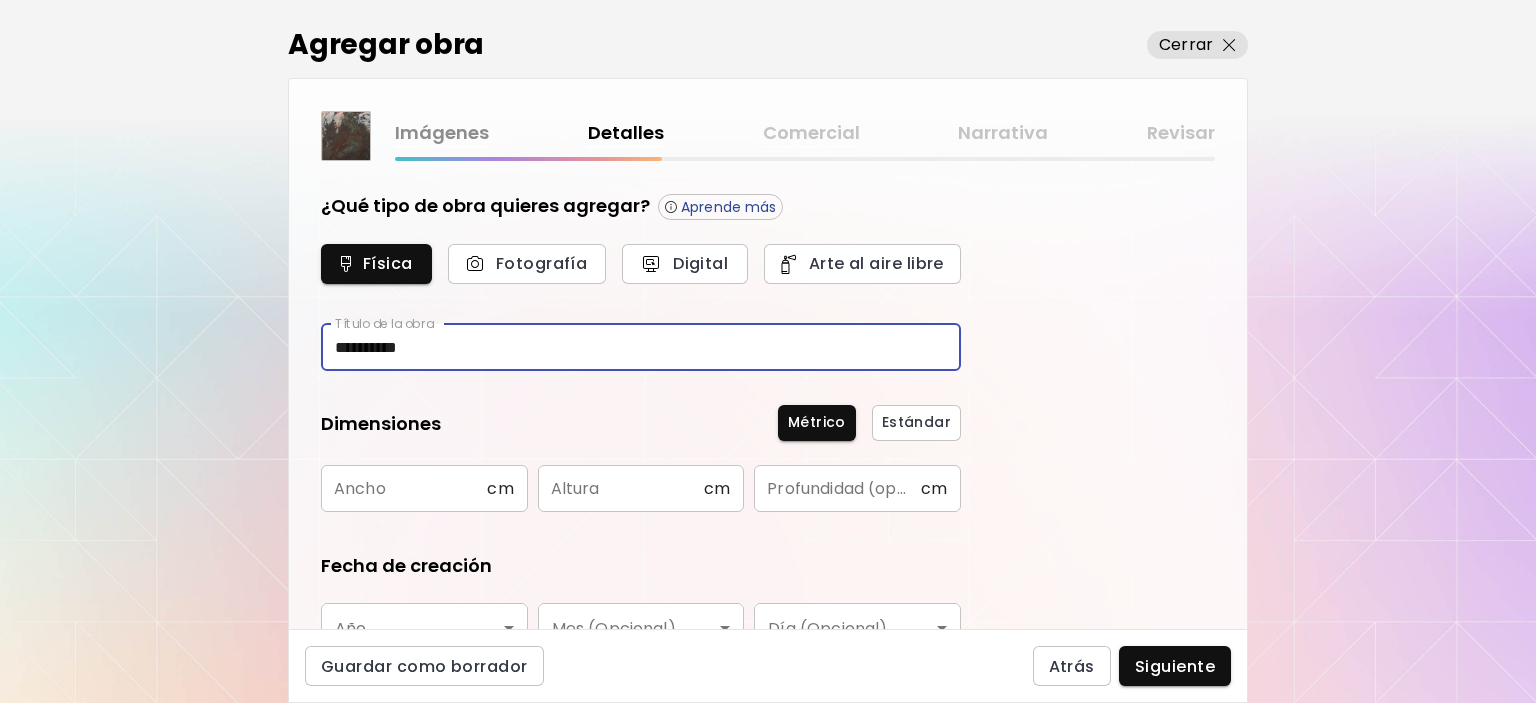 type on "**********" 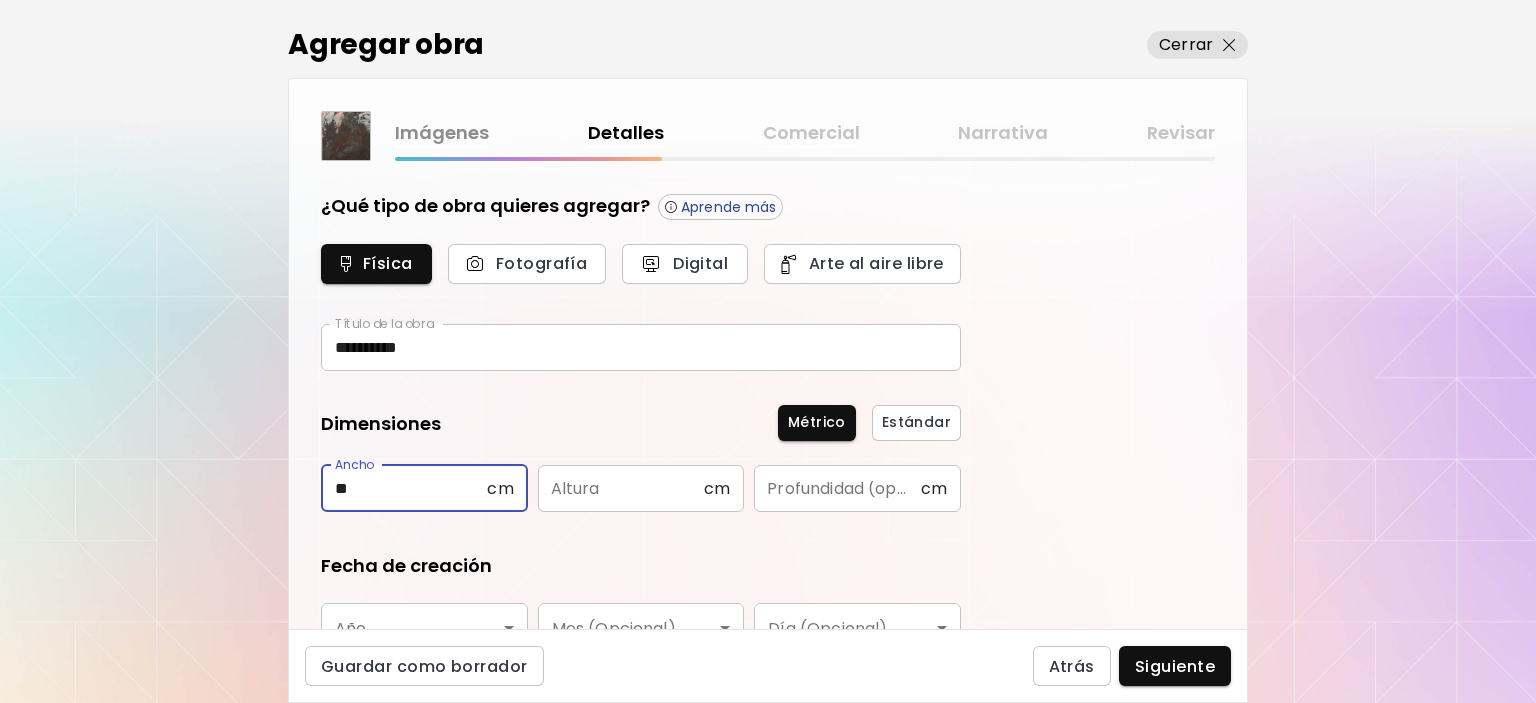 type on "**" 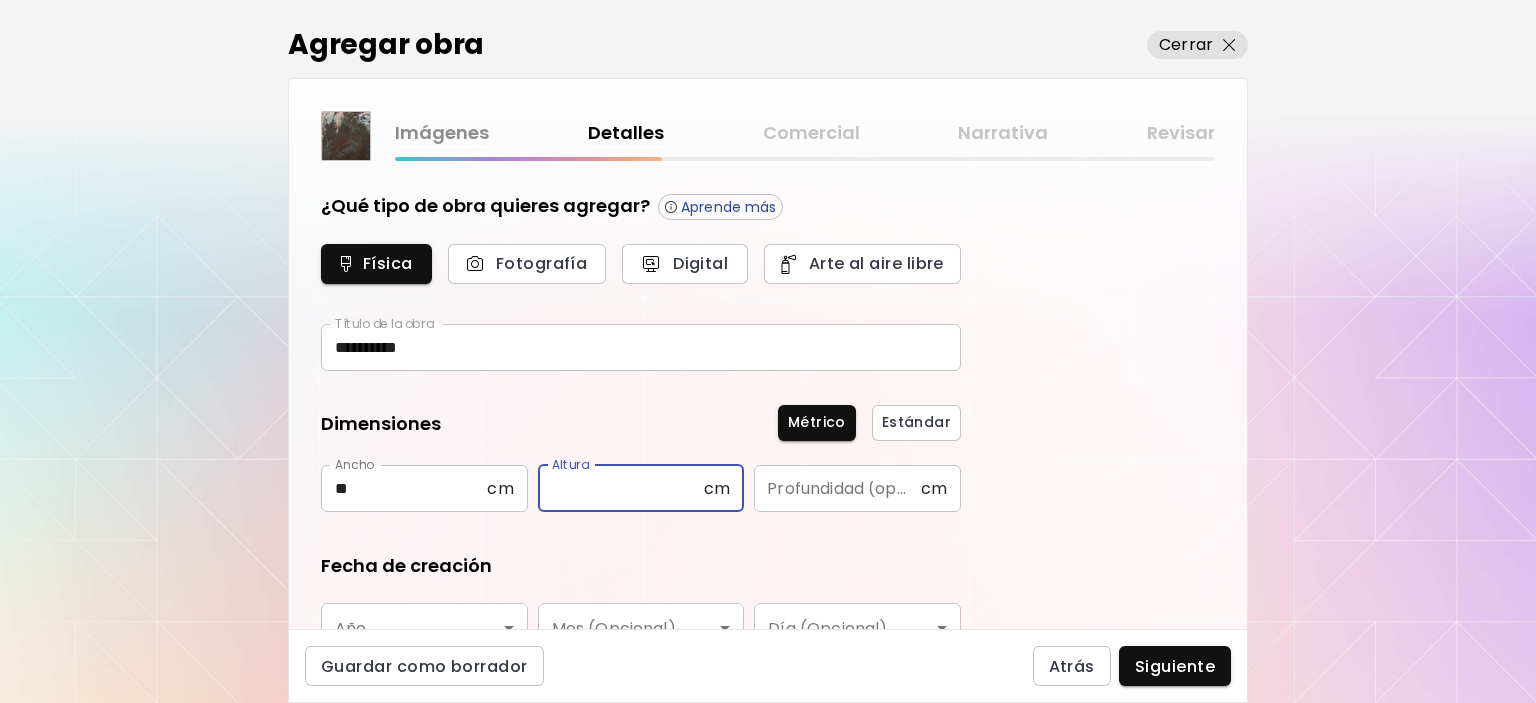 click at bounding box center [621, 488] 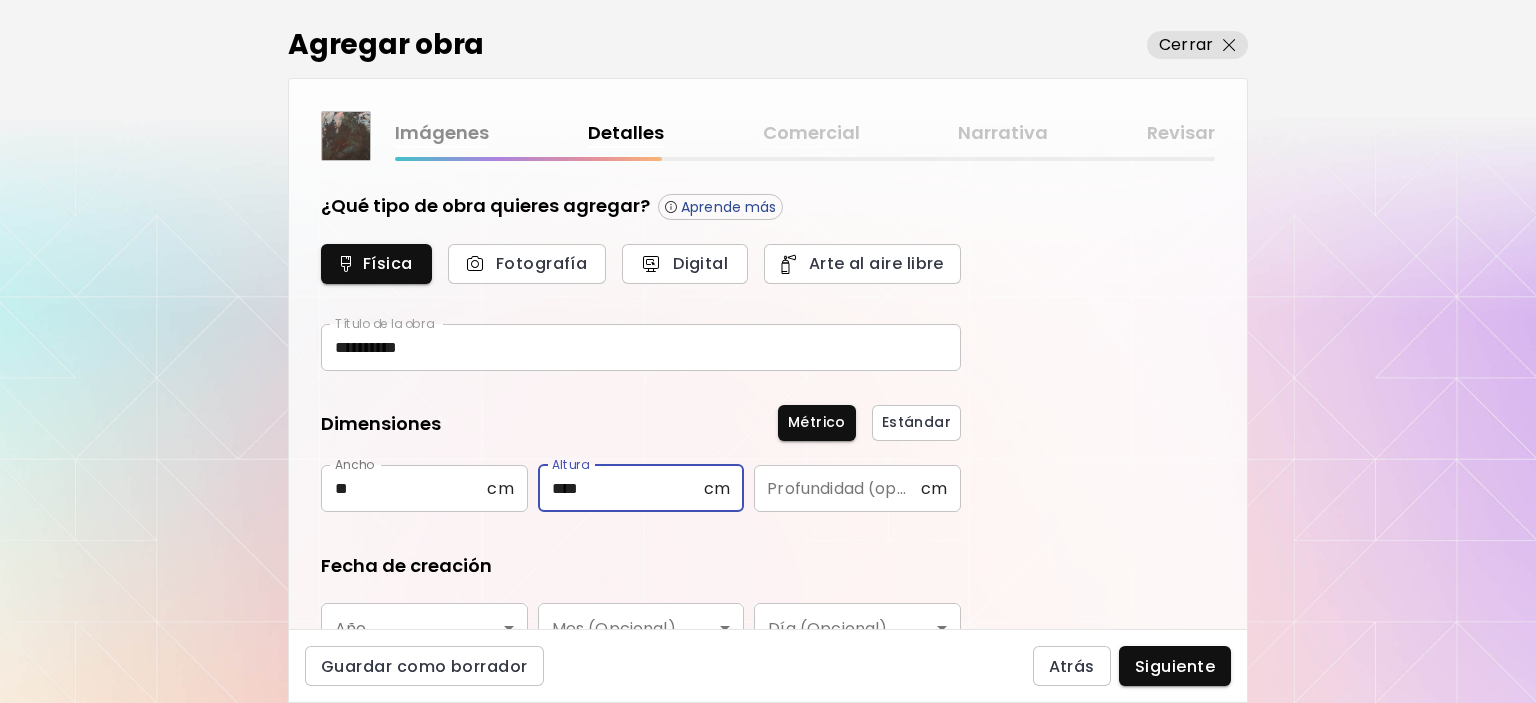 type on "****" 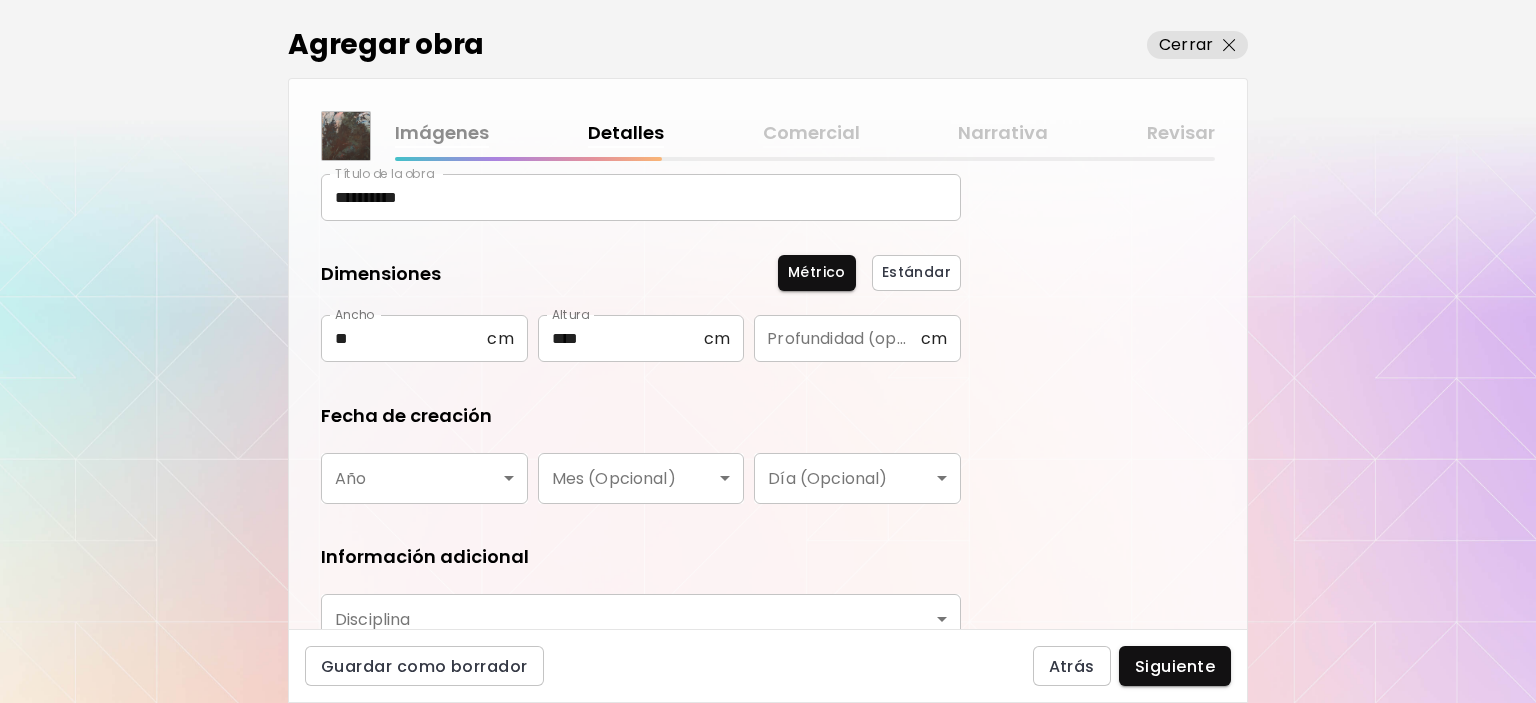 scroll, scrollTop: 200, scrollLeft: 0, axis: vertical 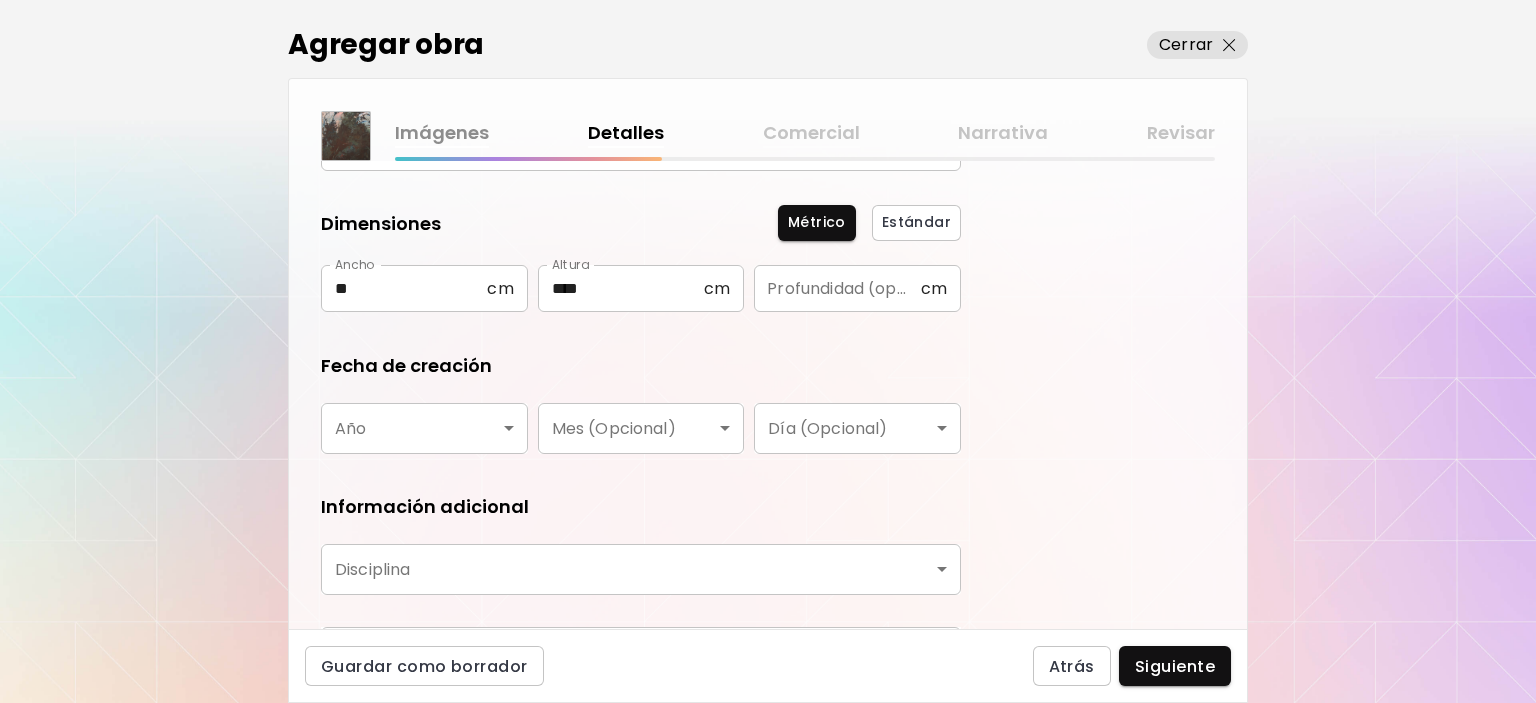 click on "**********" at bounding box center (768, 351) 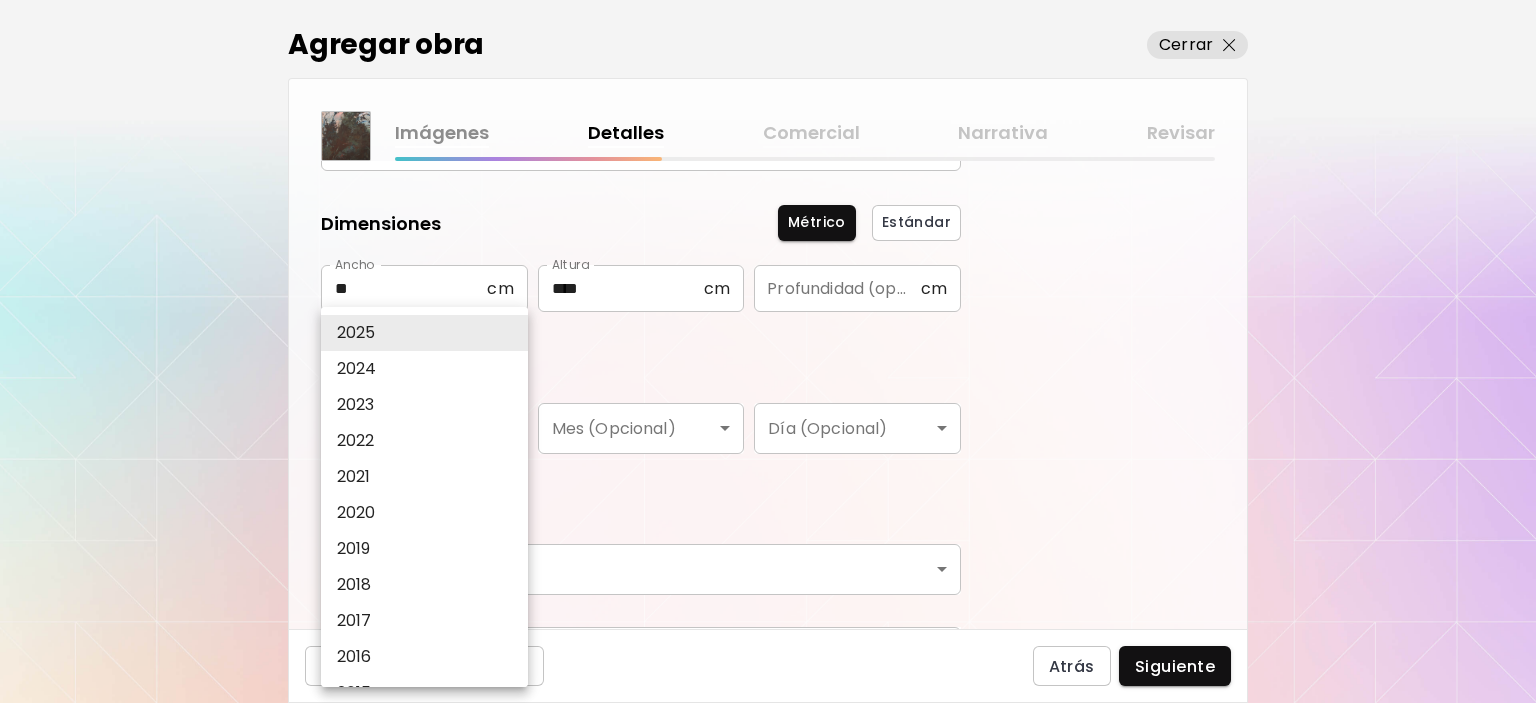 click on "2024" at bounding box center [357, 369] 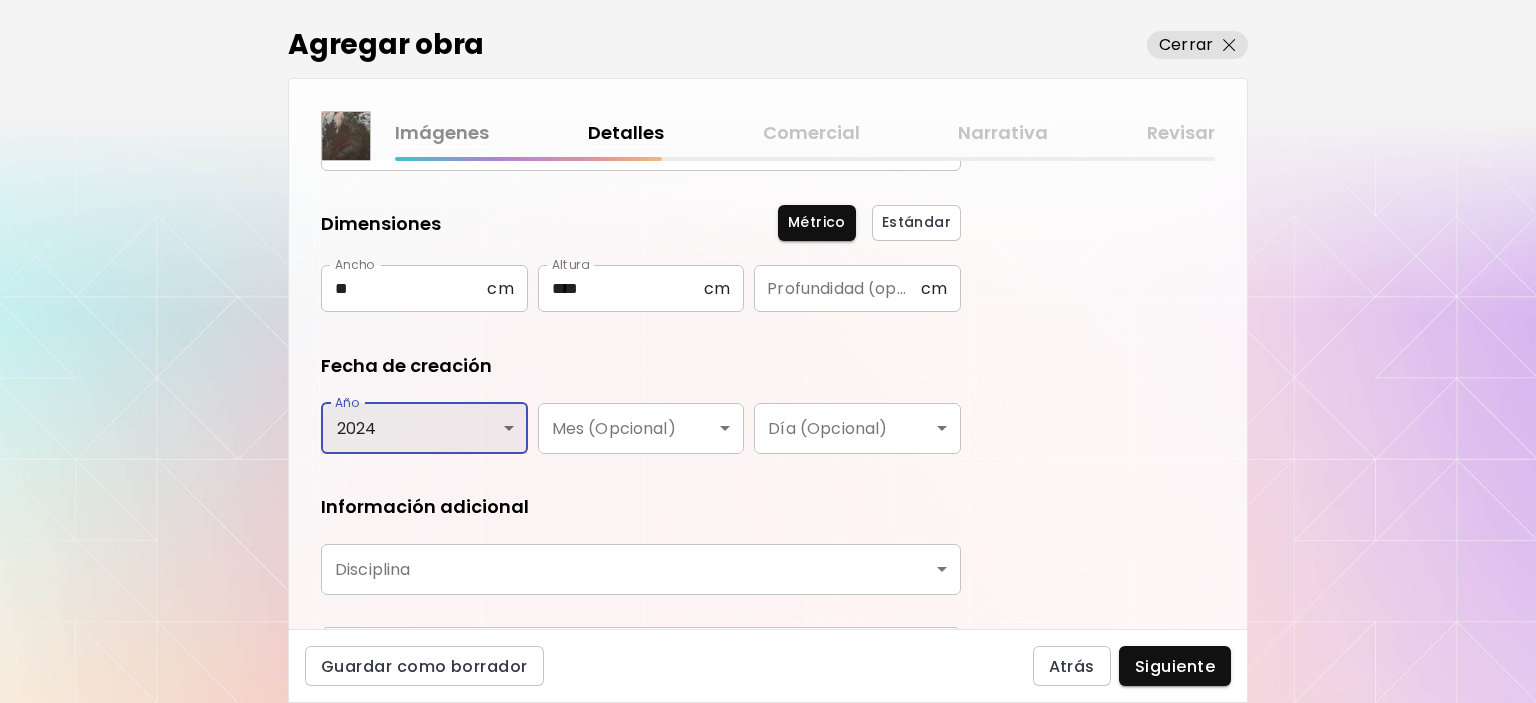 scroll, scrollTop: 0, scrollLeft: 0, axis: both 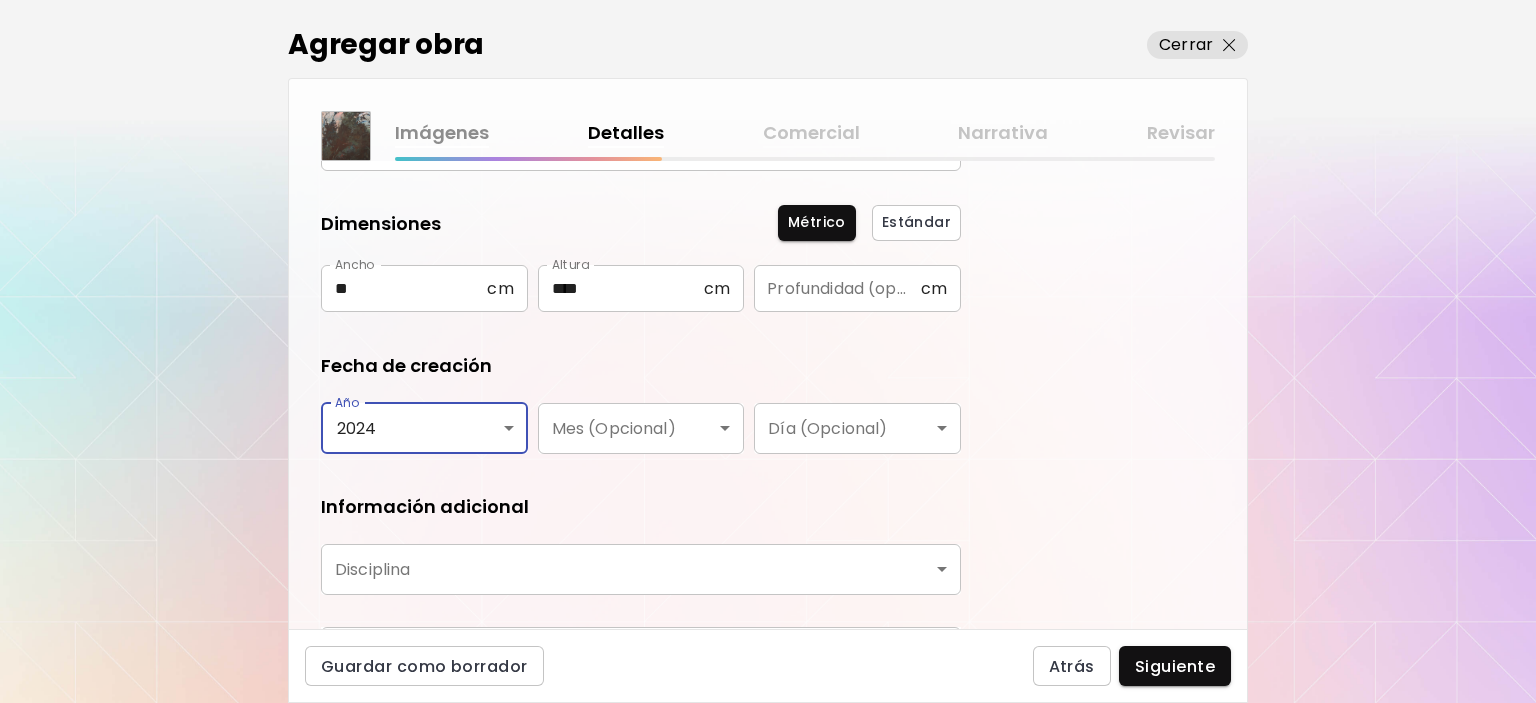 click on "**********" at bounding box center [768, 351] 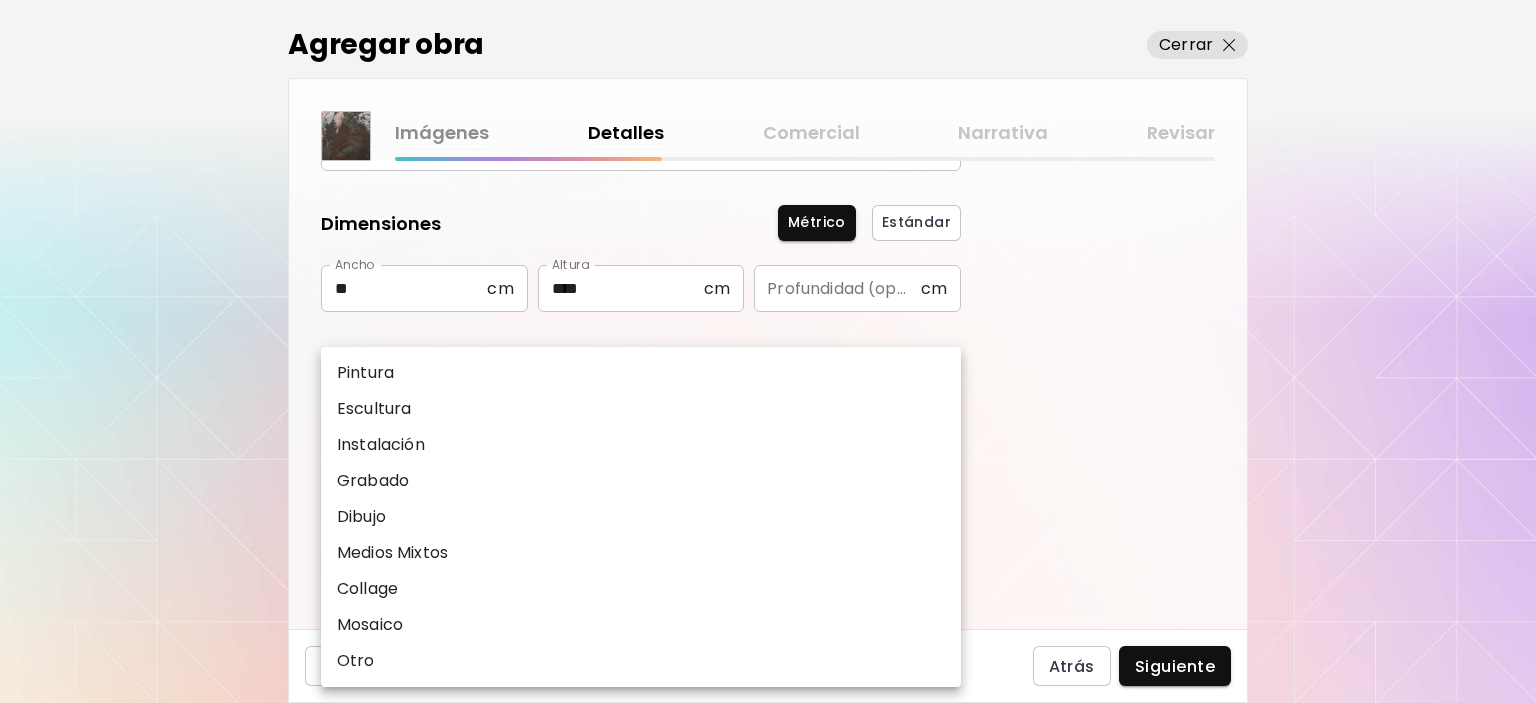 click on "Pintura" at bounding box center (641, 373) 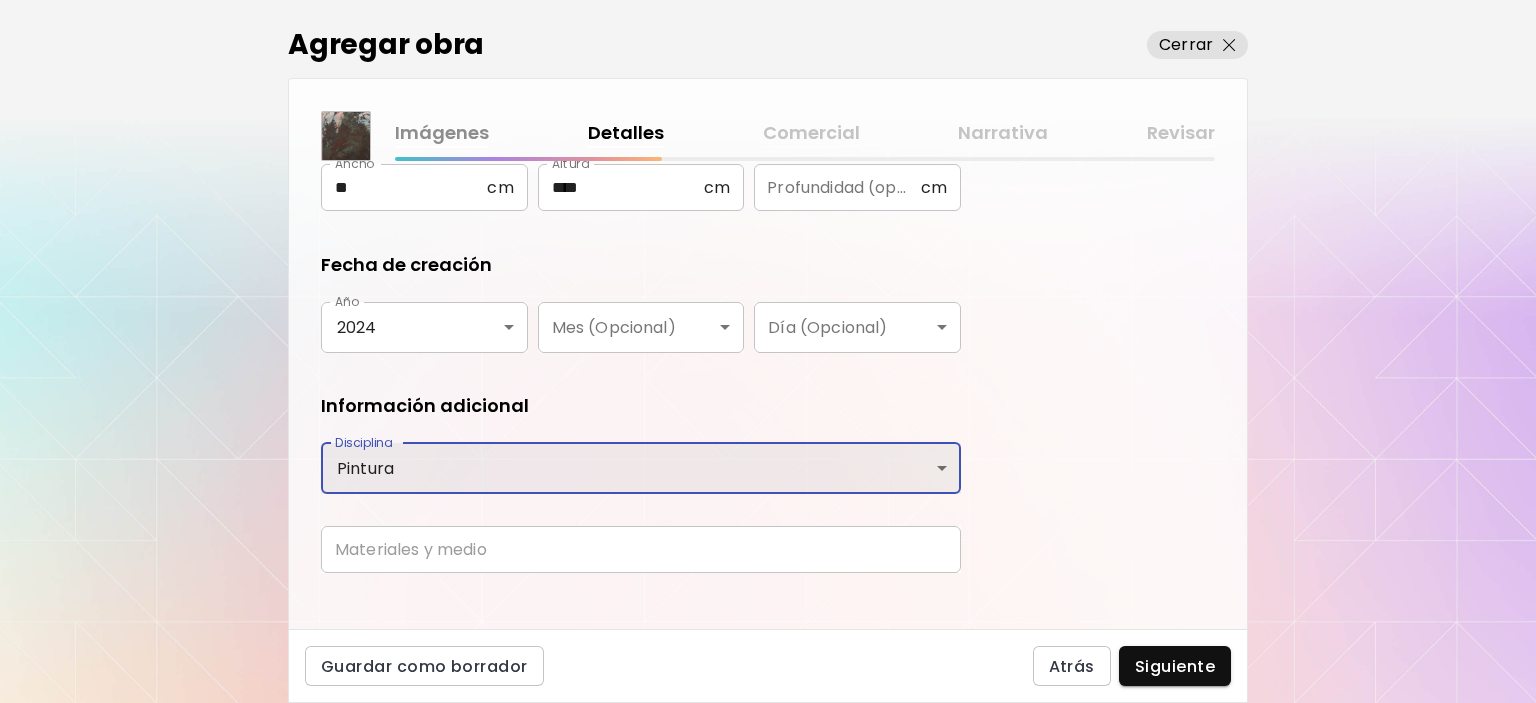 scroll, scrollTop: 322, scrollLeft: 0, axis: vertical 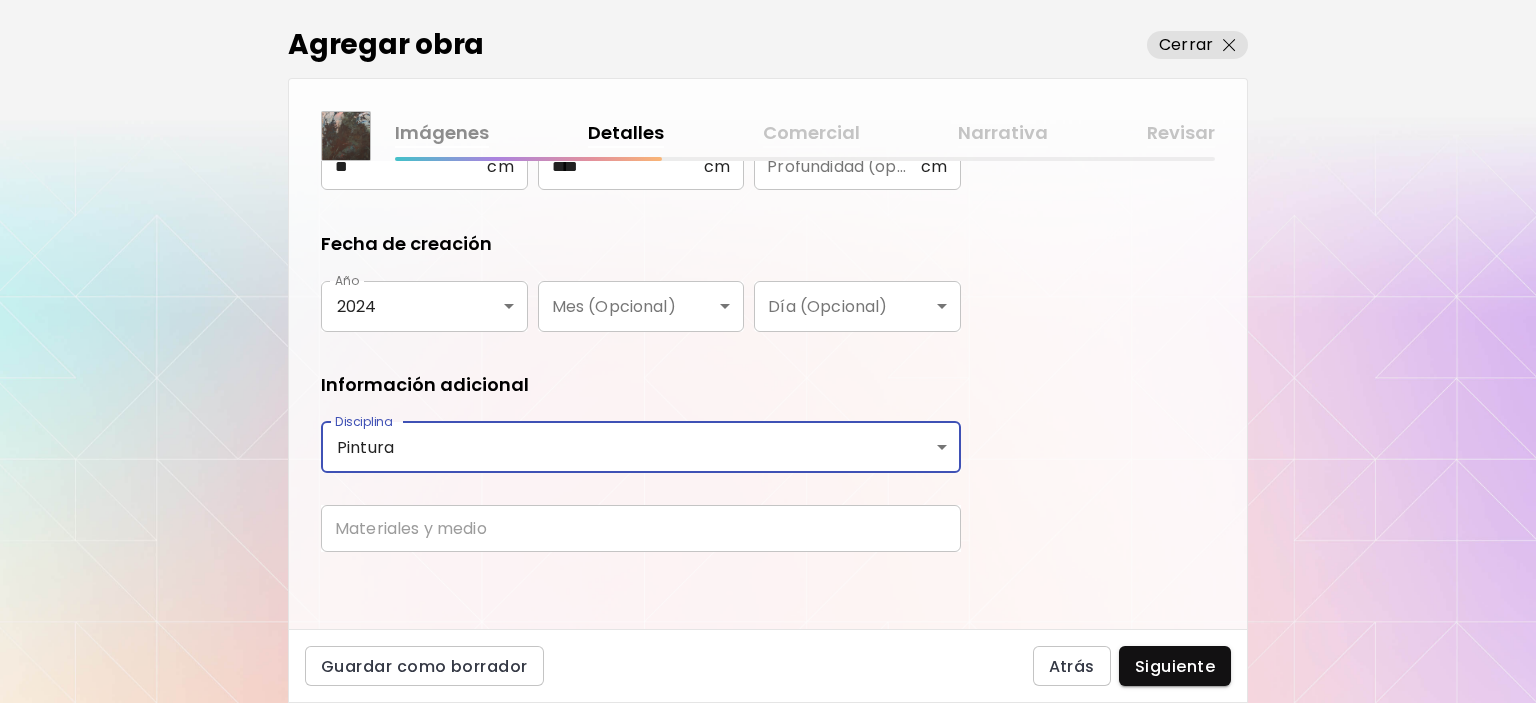 click at bounding box center [641, 528] 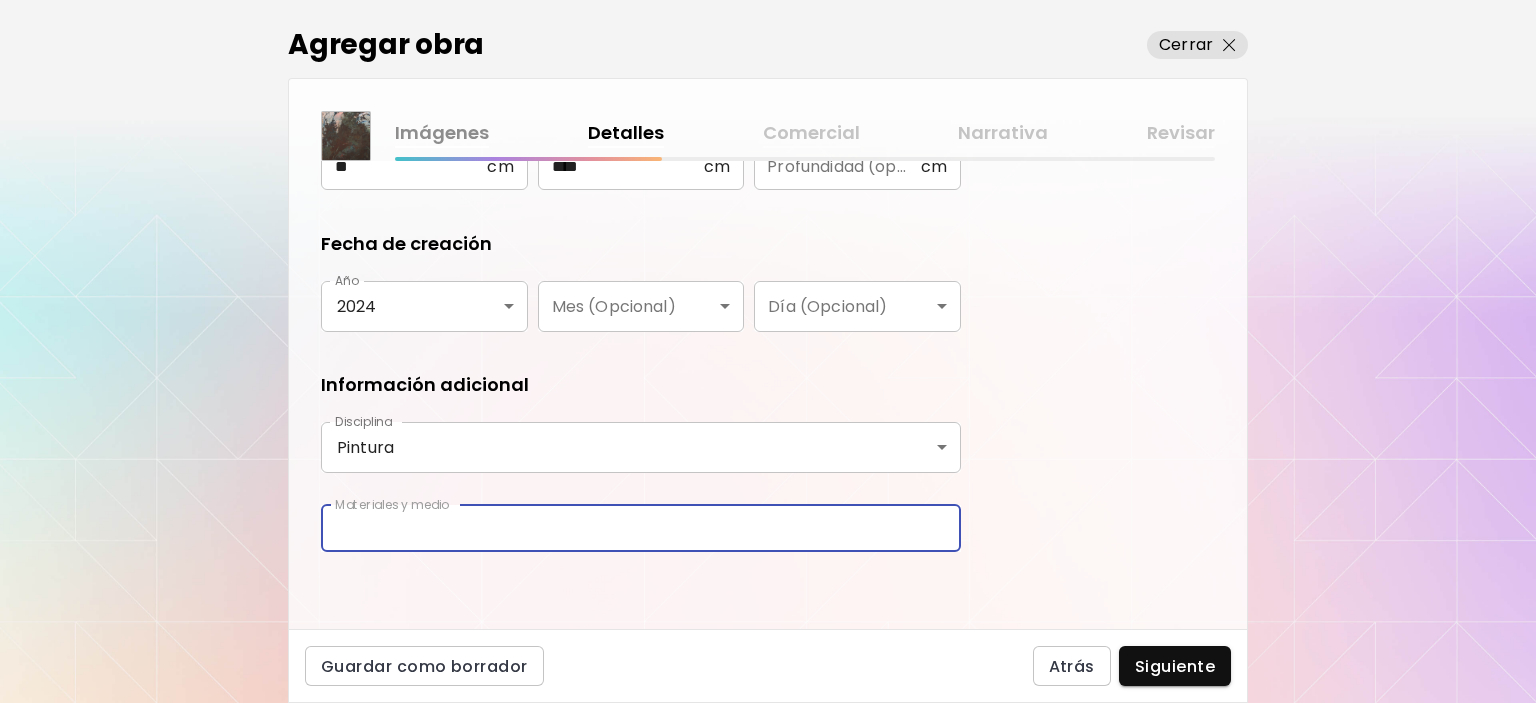 type on "**********" 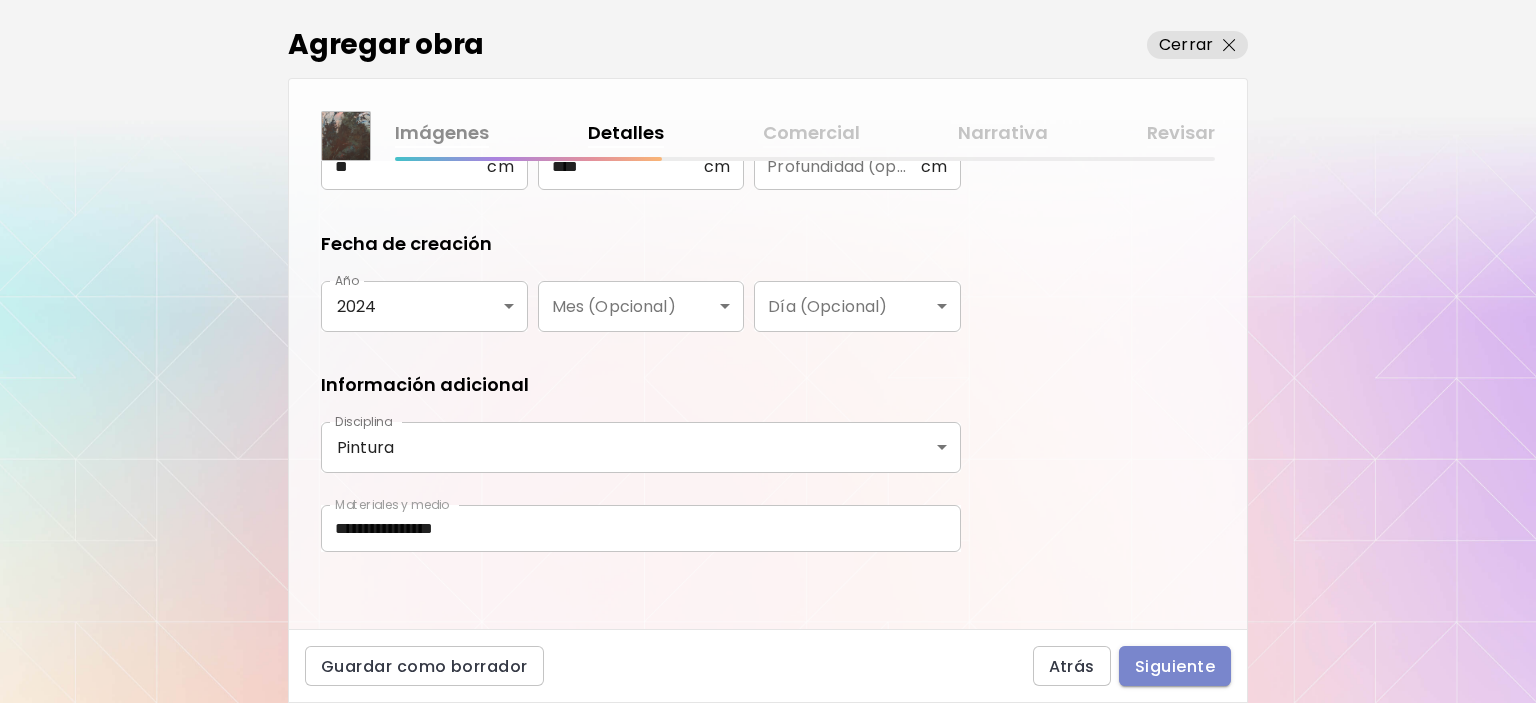 click on "Siguiente" at bounding box center [1175, 666] 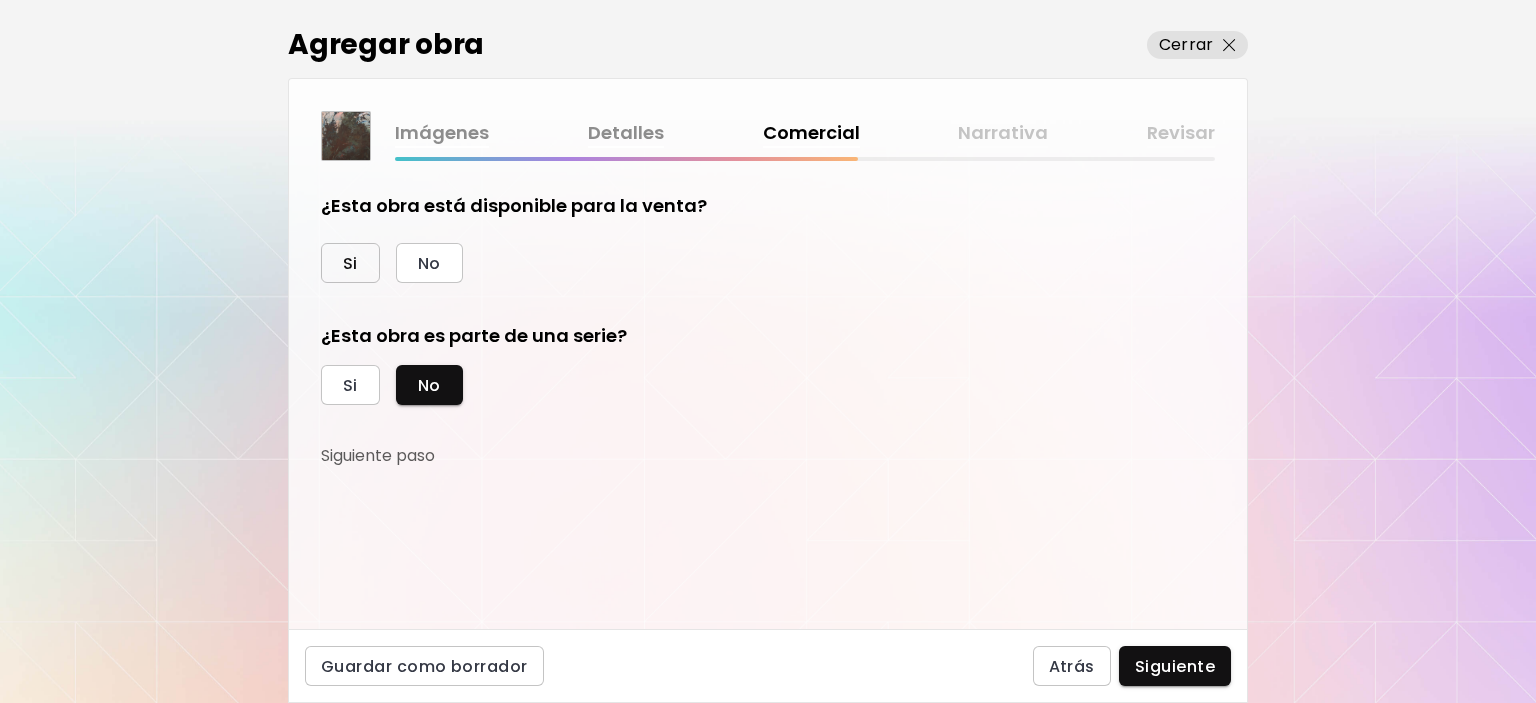 click on "Si" at bounding box center [350, 263] 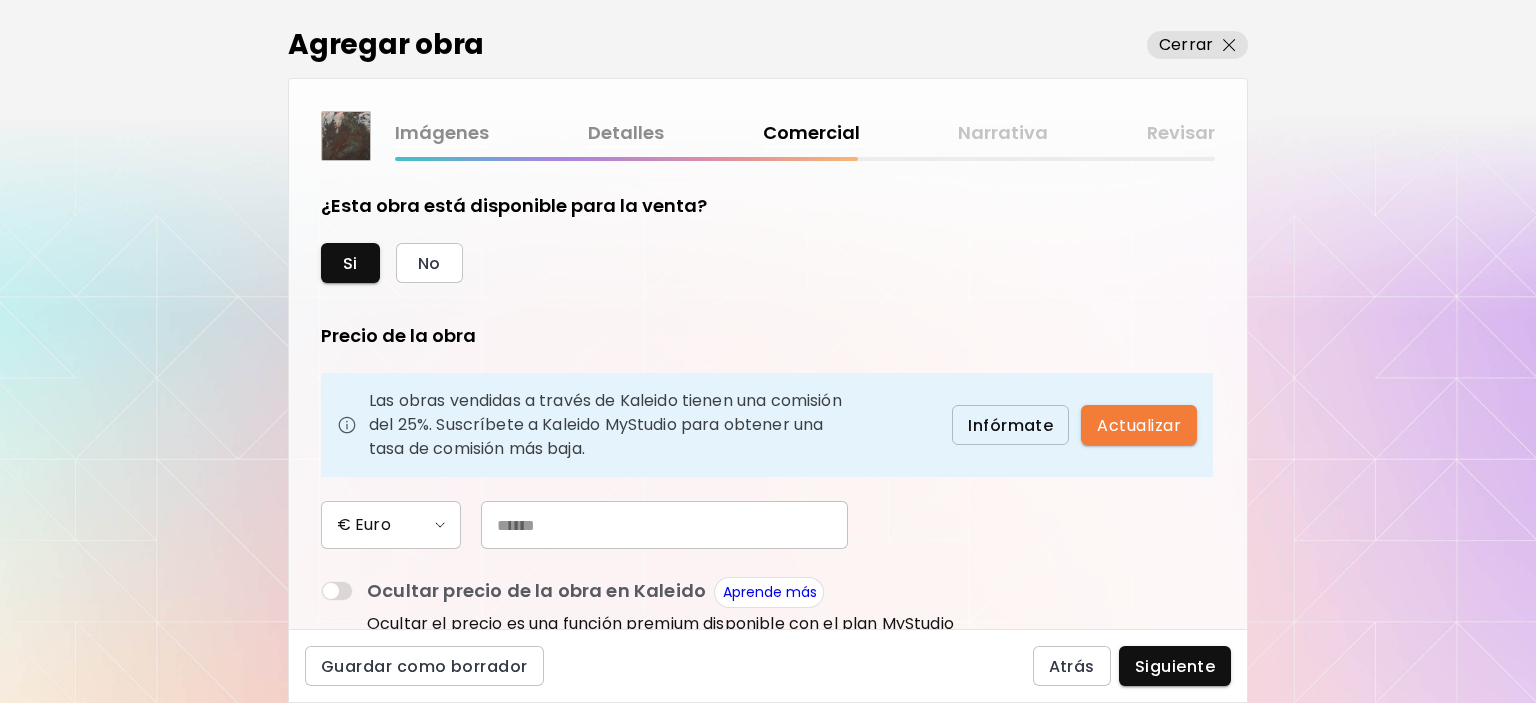 click at bounding box center (664, 525) 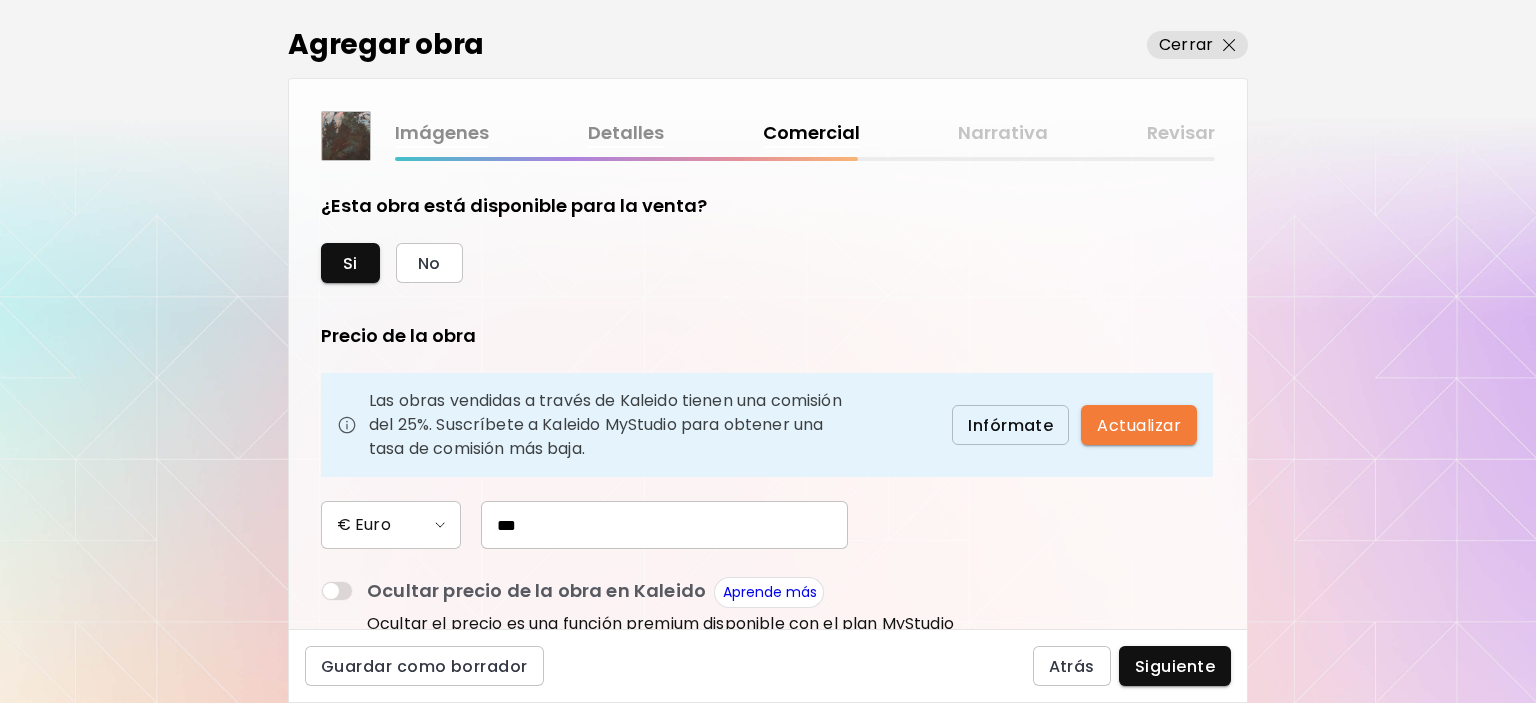 scroll, scrollTop: 300, scrollLeft: 0, axis: vertical 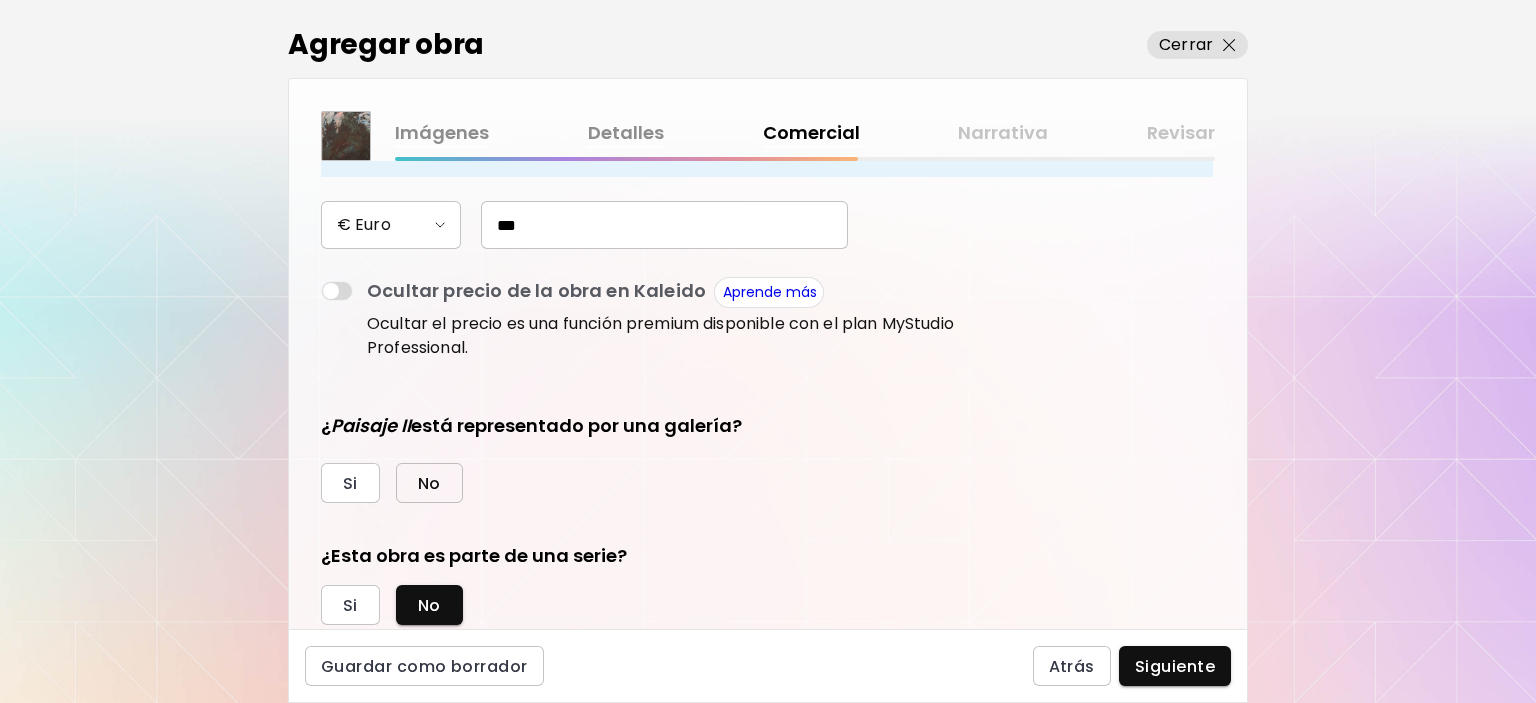 type on "***" 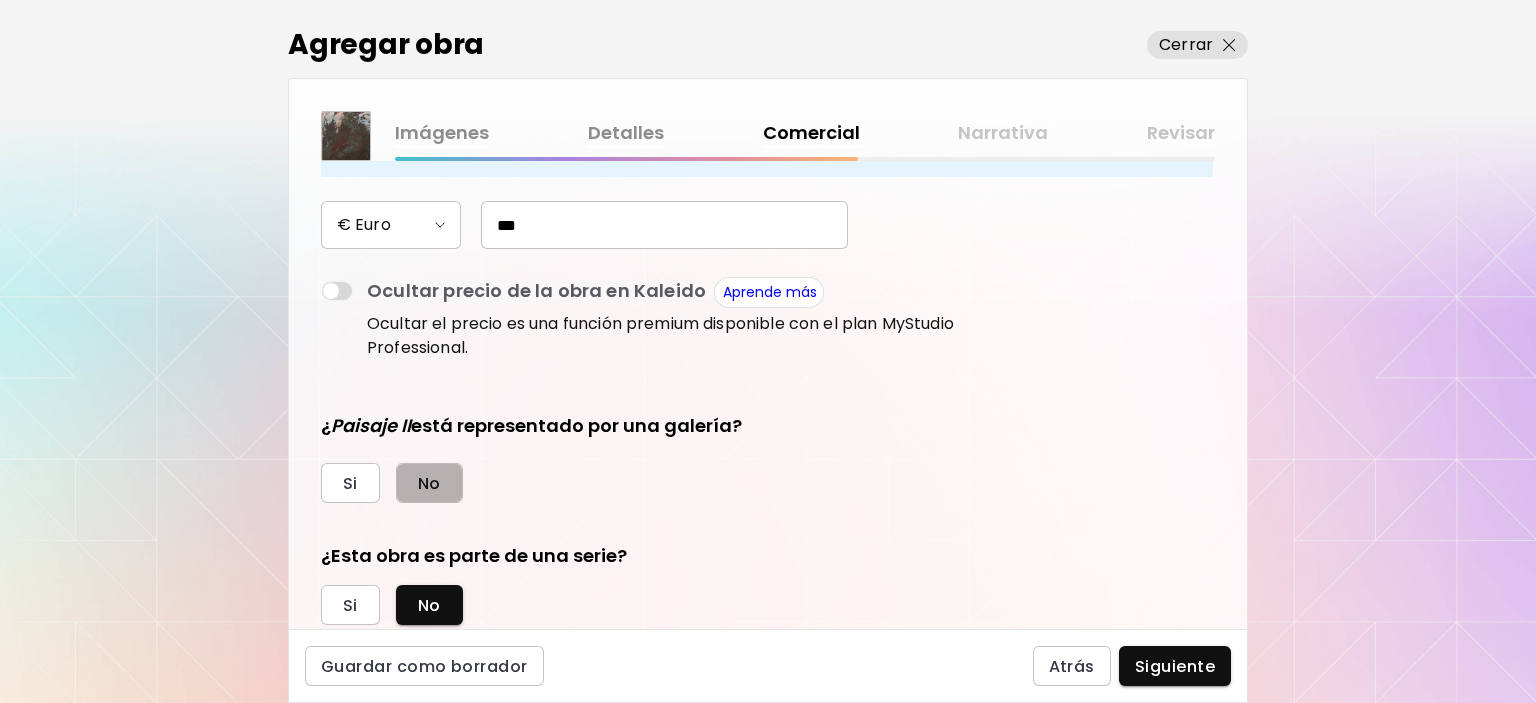 click on "No" at bounding box center [429, 483] 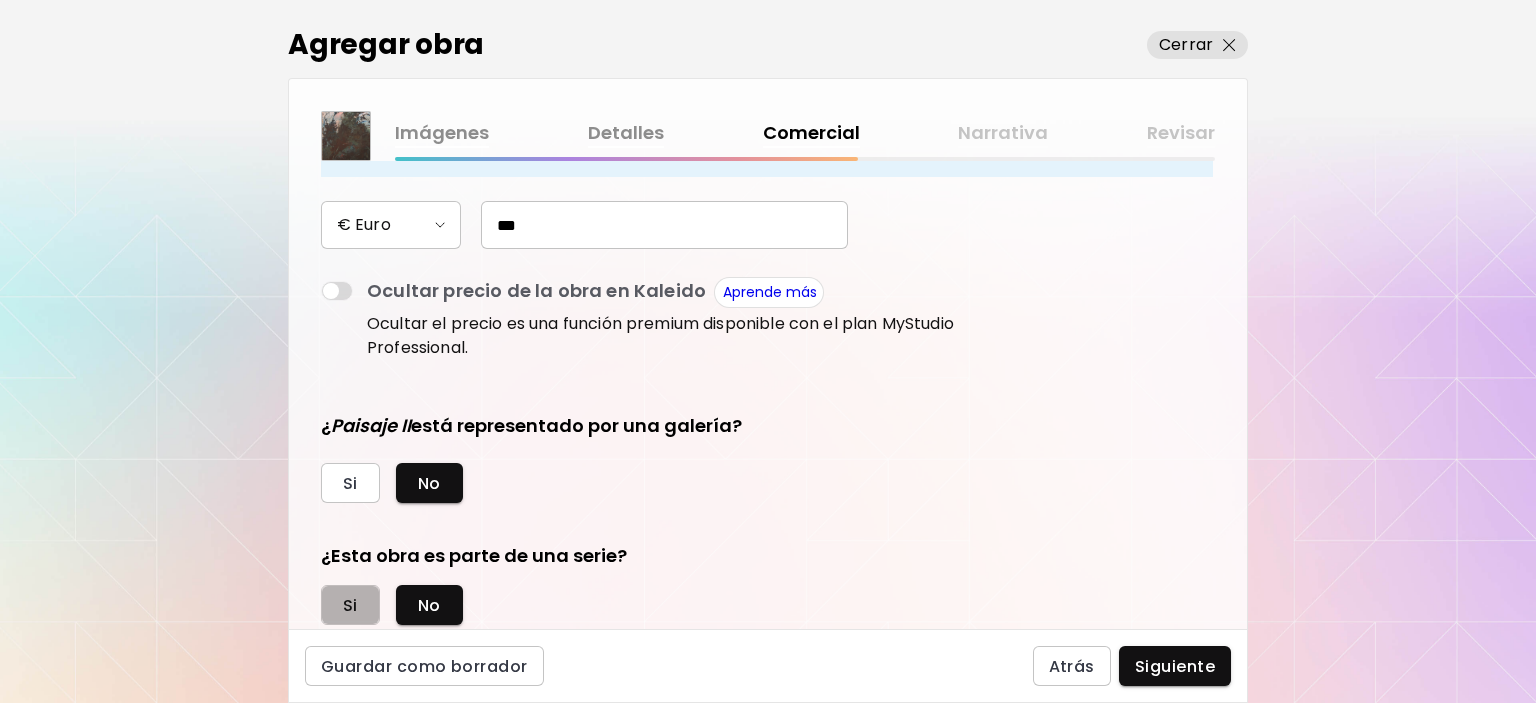 click on "Si" at bounding box center (350, 605) 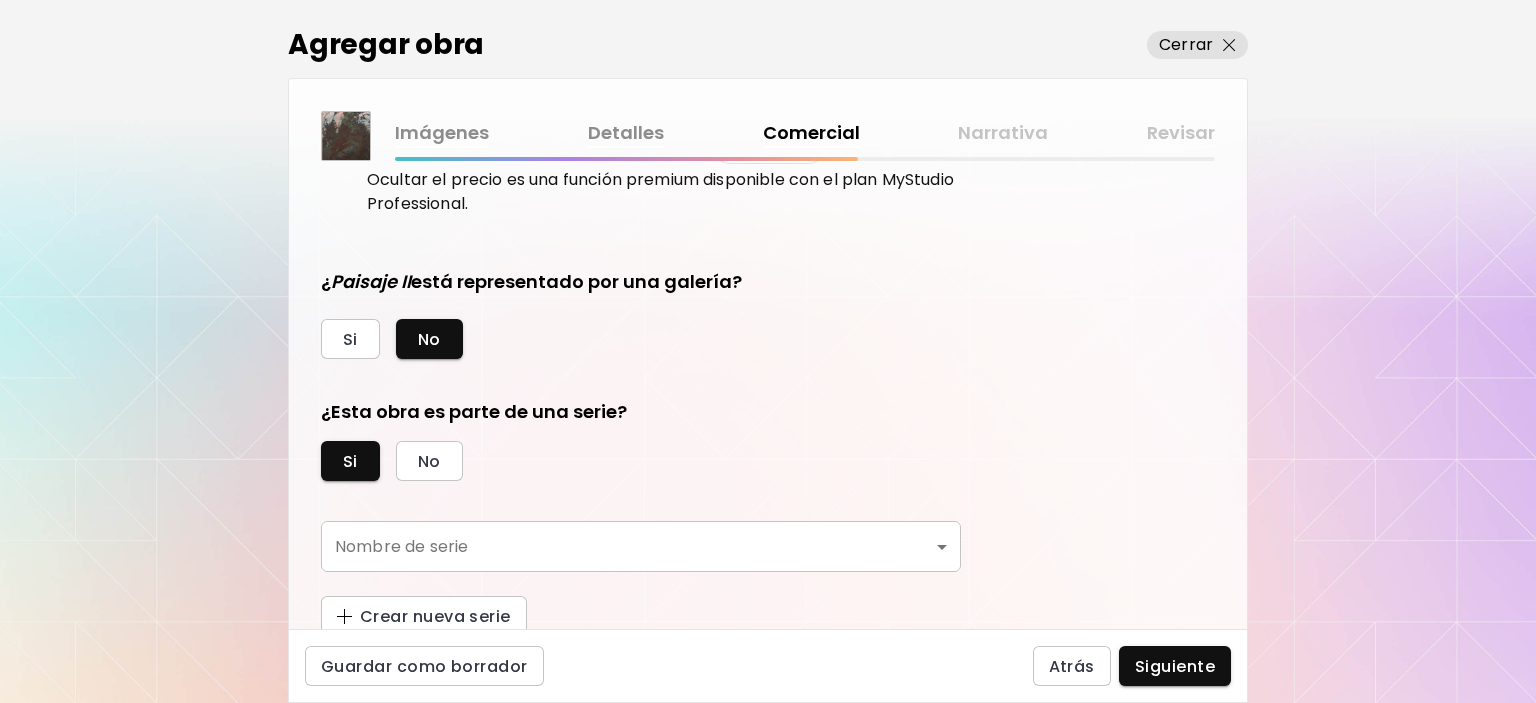 scroll, scrollTop: 449, scrollLeft: 0, axis: vertical 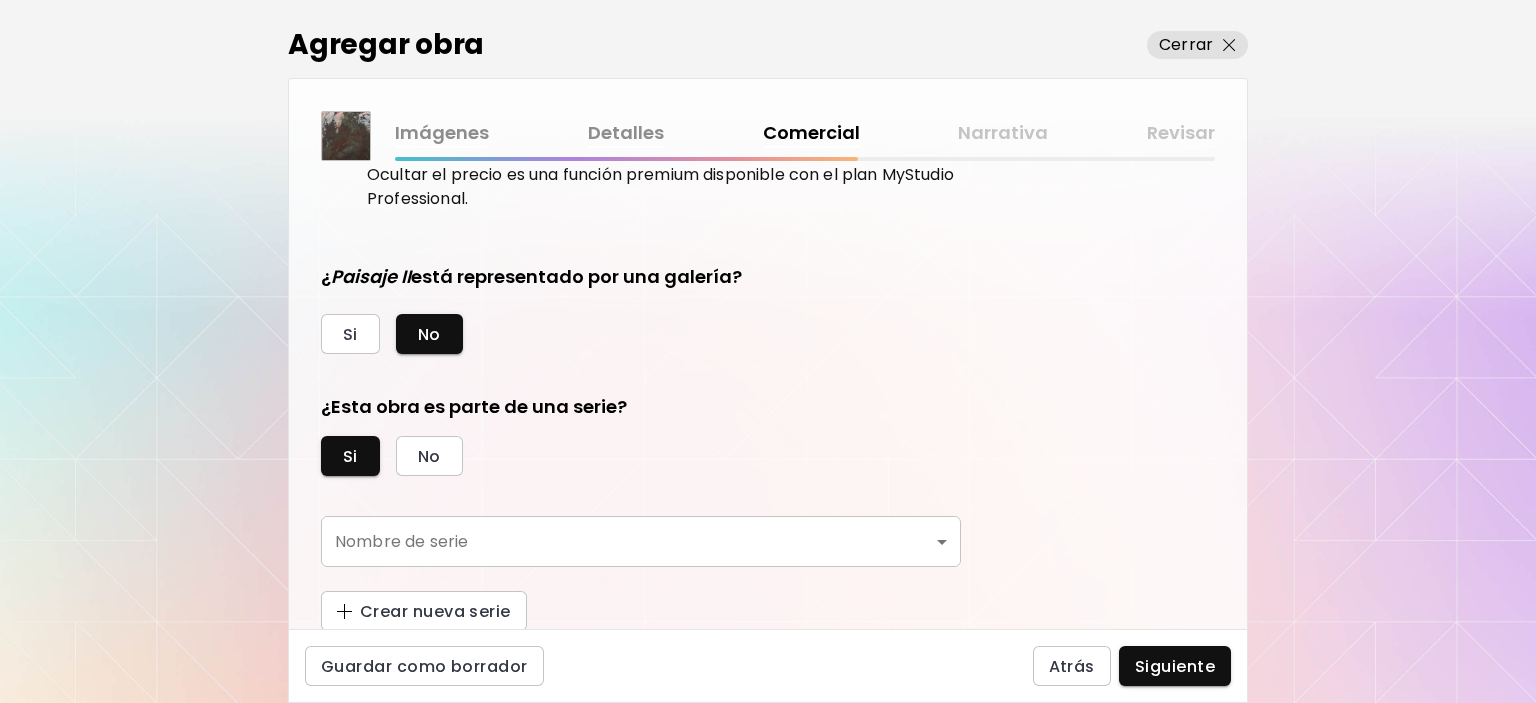 click on "kaleido.art/lirvaart Agregar obra Administrar obras Editar perfil My BioLink Comunidad Metas MyStudio Actualizar My Website My Showrooms My Documents My Subscribers My Provenance My Augmentations My Analytics Ajustes Ayuda 0 4 Agregar obra Cerrar Imágenes Detalles Comercial Narrativa Revisar ¿Esta obra está disponible para la venta? Si No Precio de la obra Las obras vendidas a través de Kaleido tienen una comisión del 25%. Suscríbete a Kaleido MyStudio para obtener una tasa de comisión más baja. Infórmate Actualizar € Euro *** Ocultar precio de la obra en Kaleido Aprende más Ocultar el precio es una función premium disponible con el plan MyStudio Professional. ¿ Paisaje II  está representado por una galería? Si No ¿Esta obra es parte de una serie? Si No Nombre de serie ​ Nombre de serie Crear nueva serie Guardar como borrador Atrás Siguiente Búsqueda de artista Nombre o usuario Nombre o usuario País del artista País del artista Disciplinas Todos Pintura Contemporánea Collage Arte AR/VR" at bounding box center [768, 351] 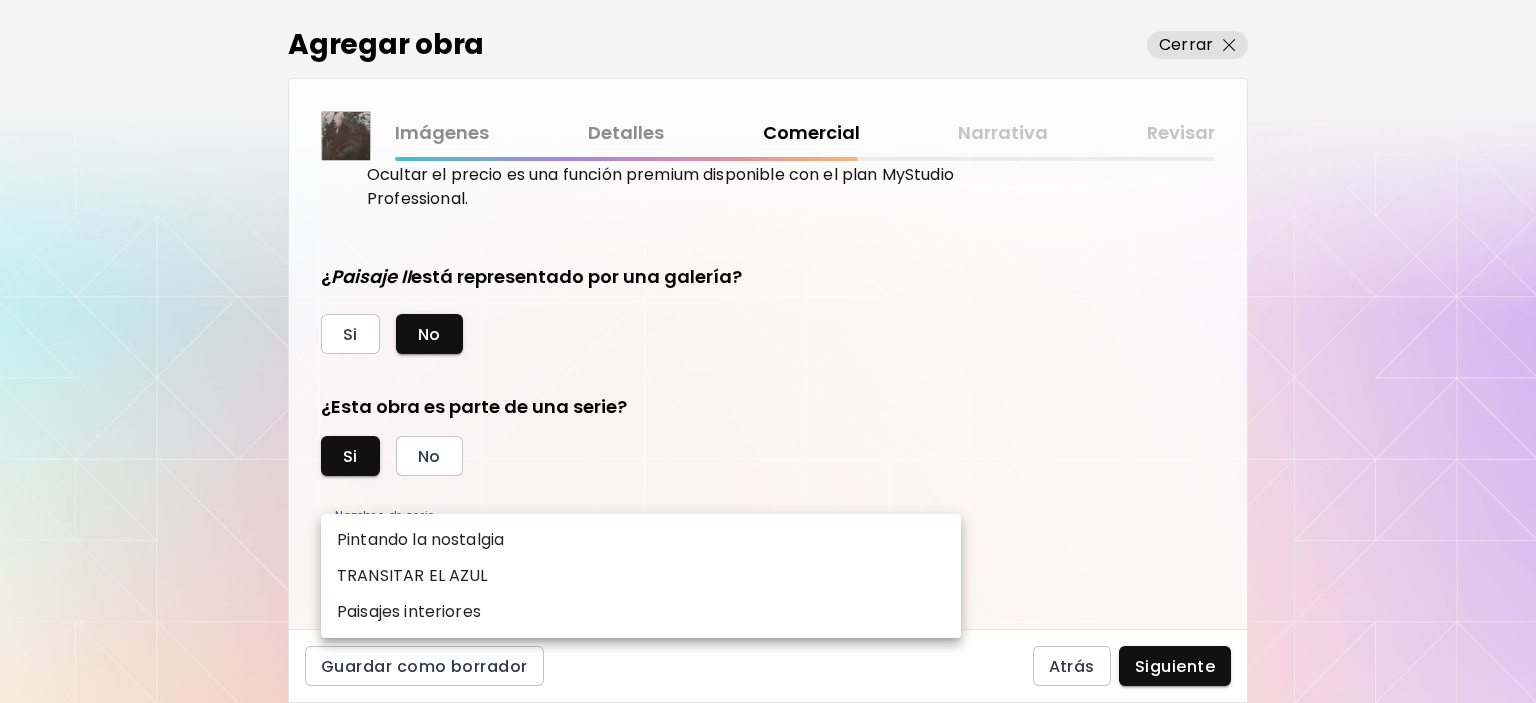 click on "Pintando la nostalgia" at bounding box center (420, 540) 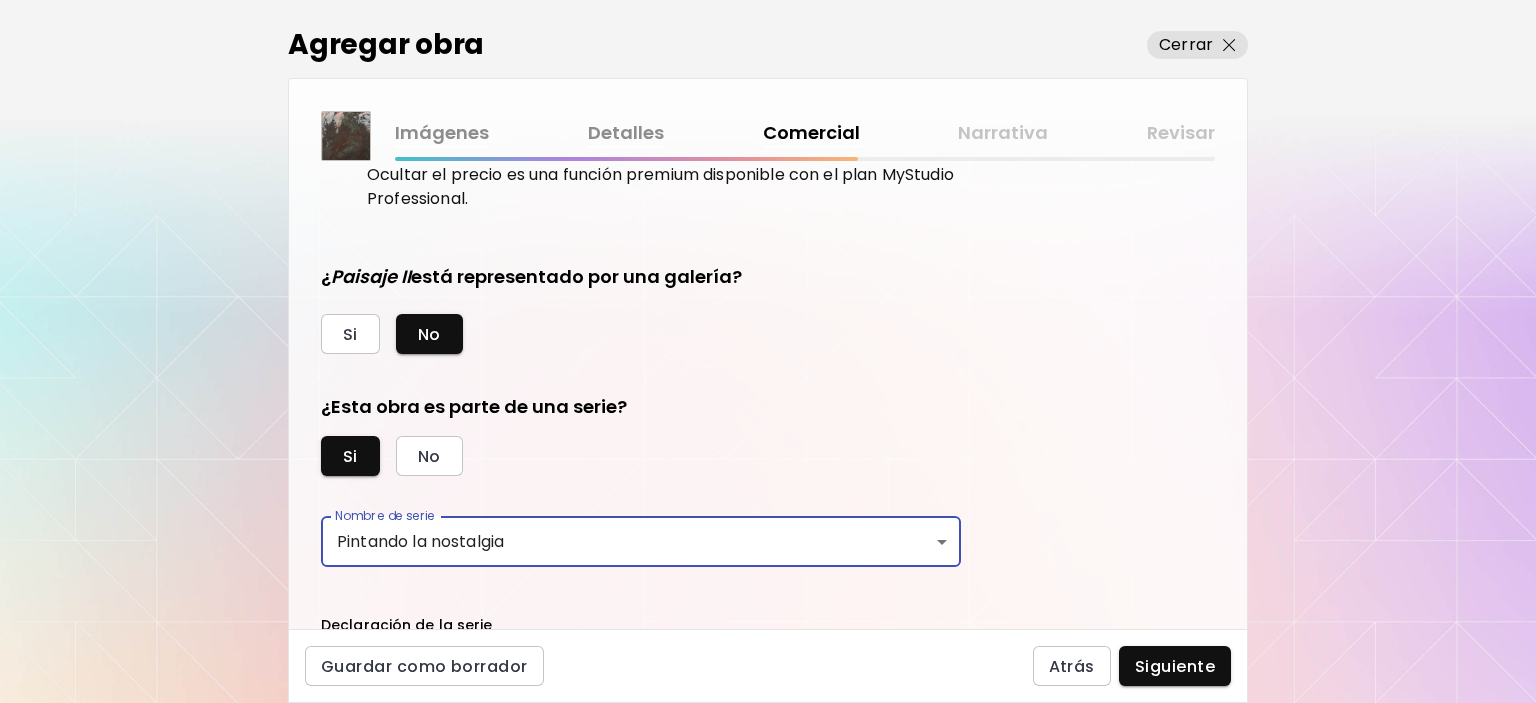 click on "**********" at bounding box center (768, 351) 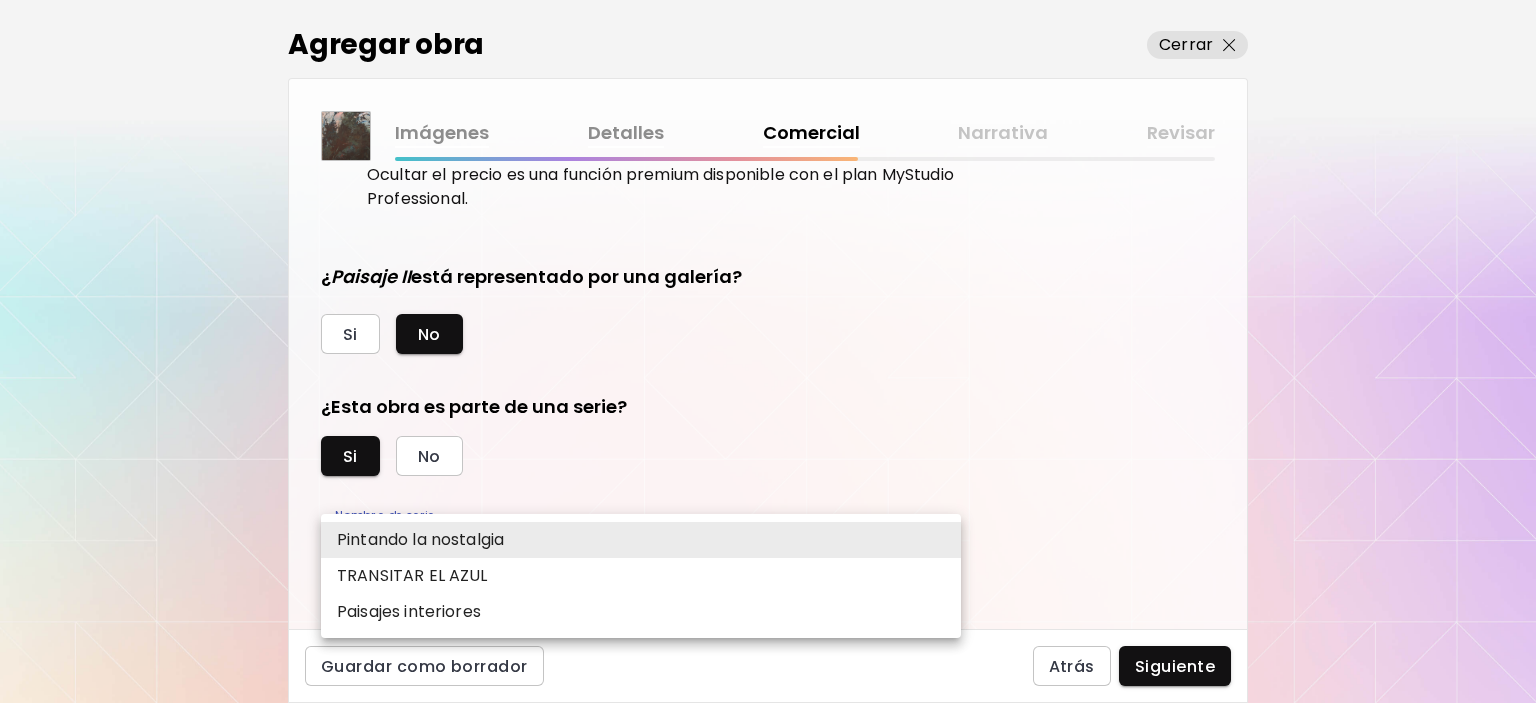 click on "Paisajes interiores" at bounding box center (641, 612) 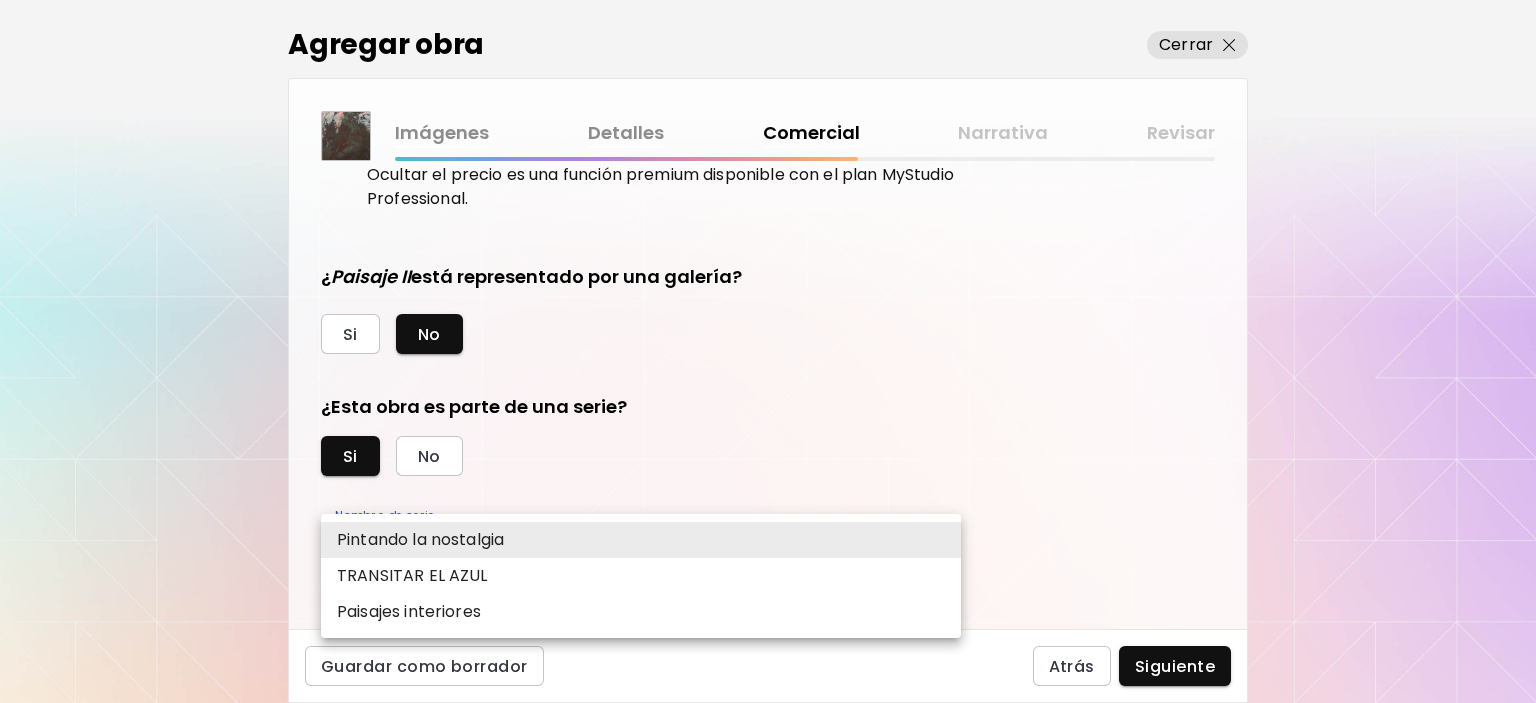 type on "**********" 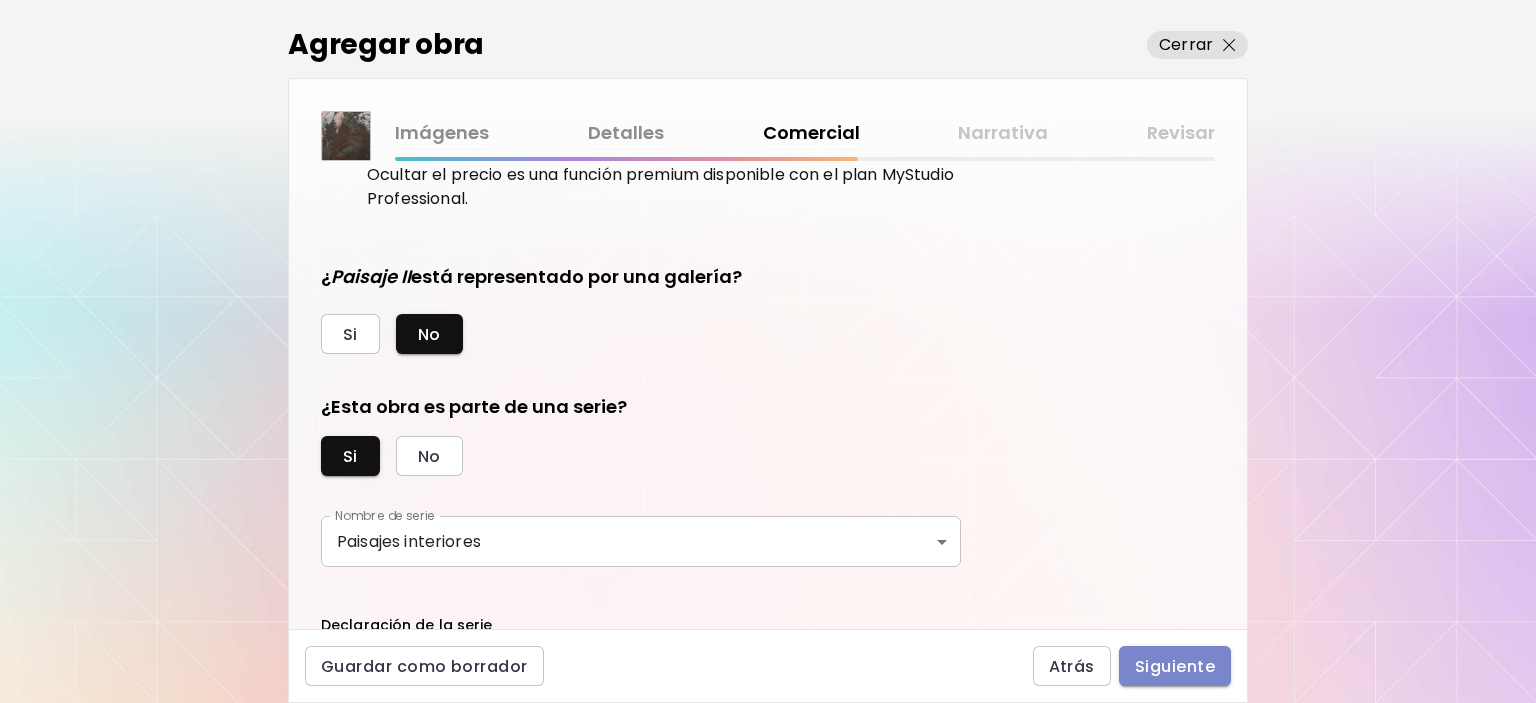 click on "Siguiente" at bounding box center [1175, 666] 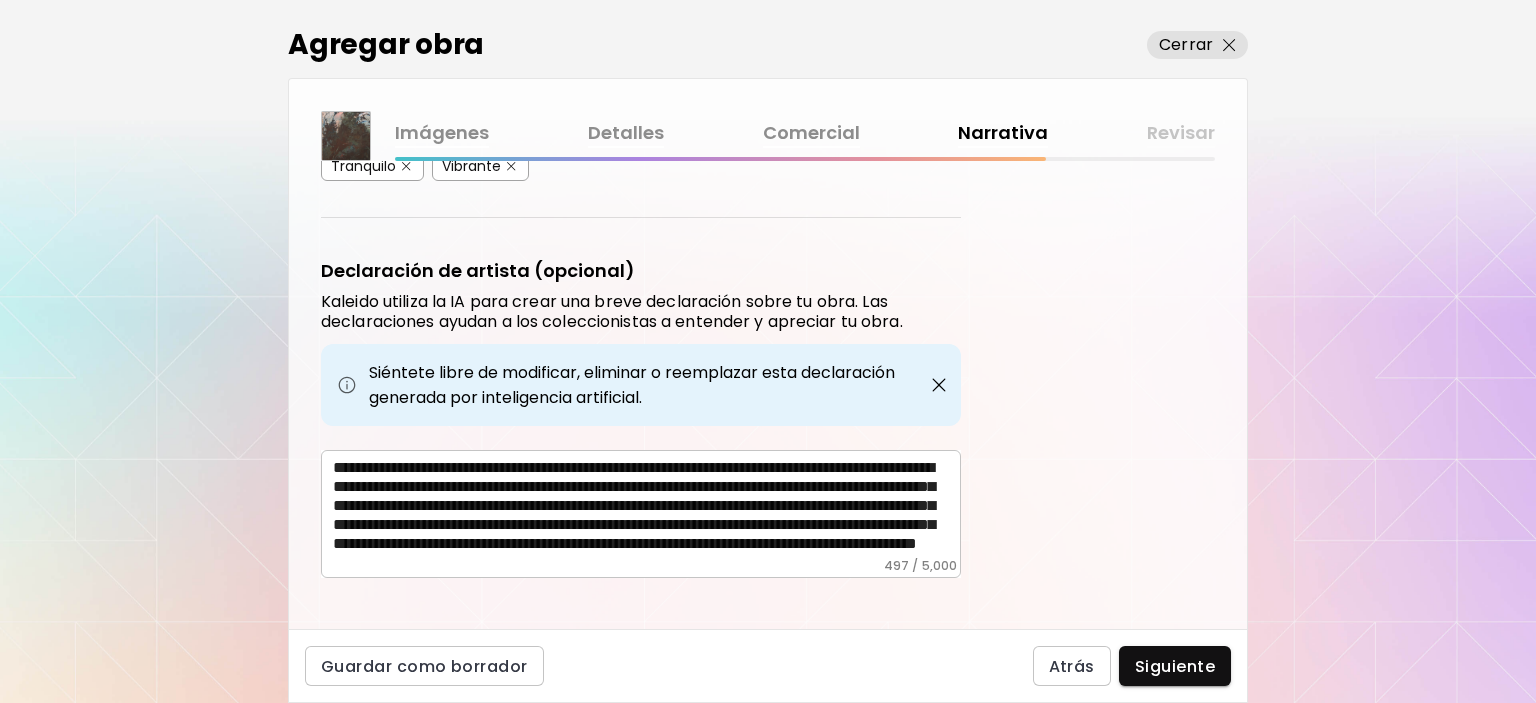 scroll, scrollTop: 591, scrollLeft: 0, axis: vertical 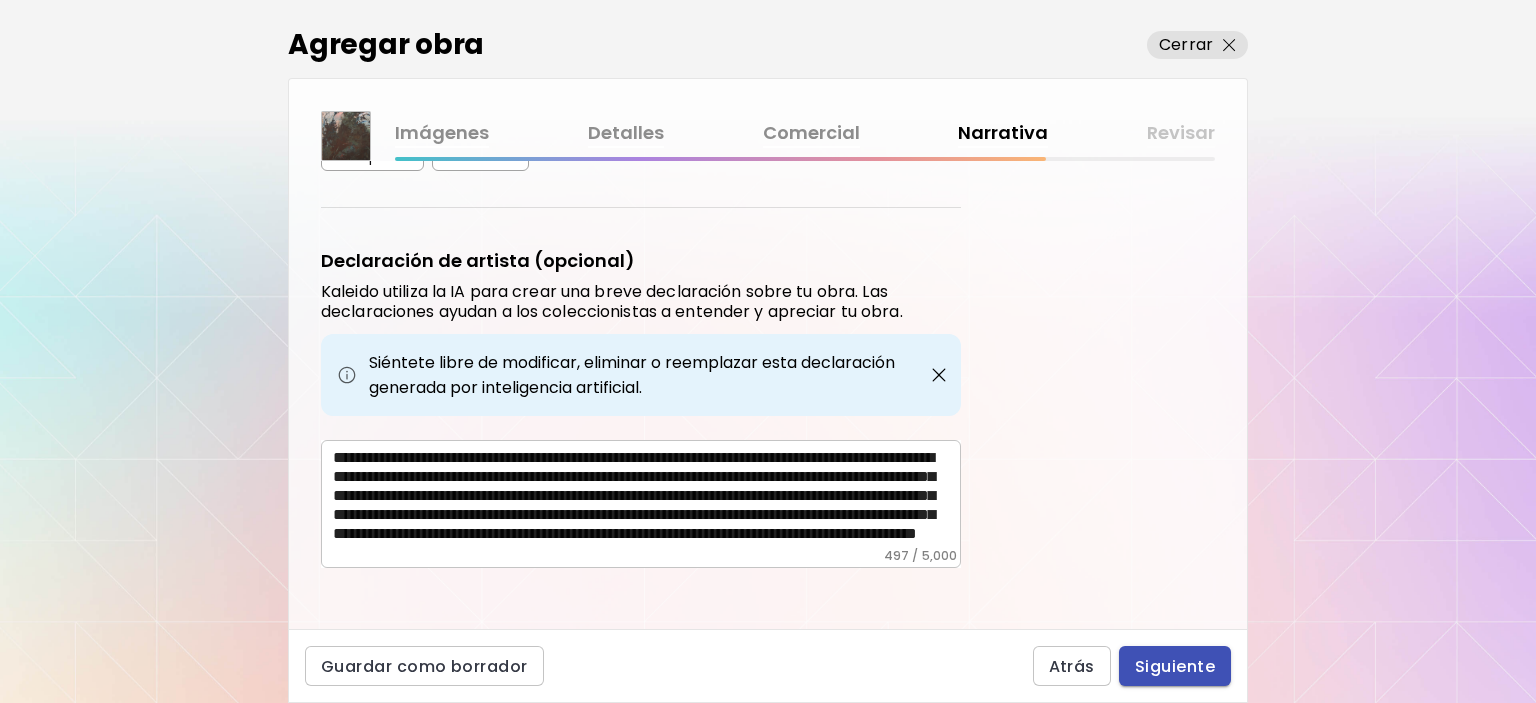 click on "Siguiente" at bounding box center [1175, 666] 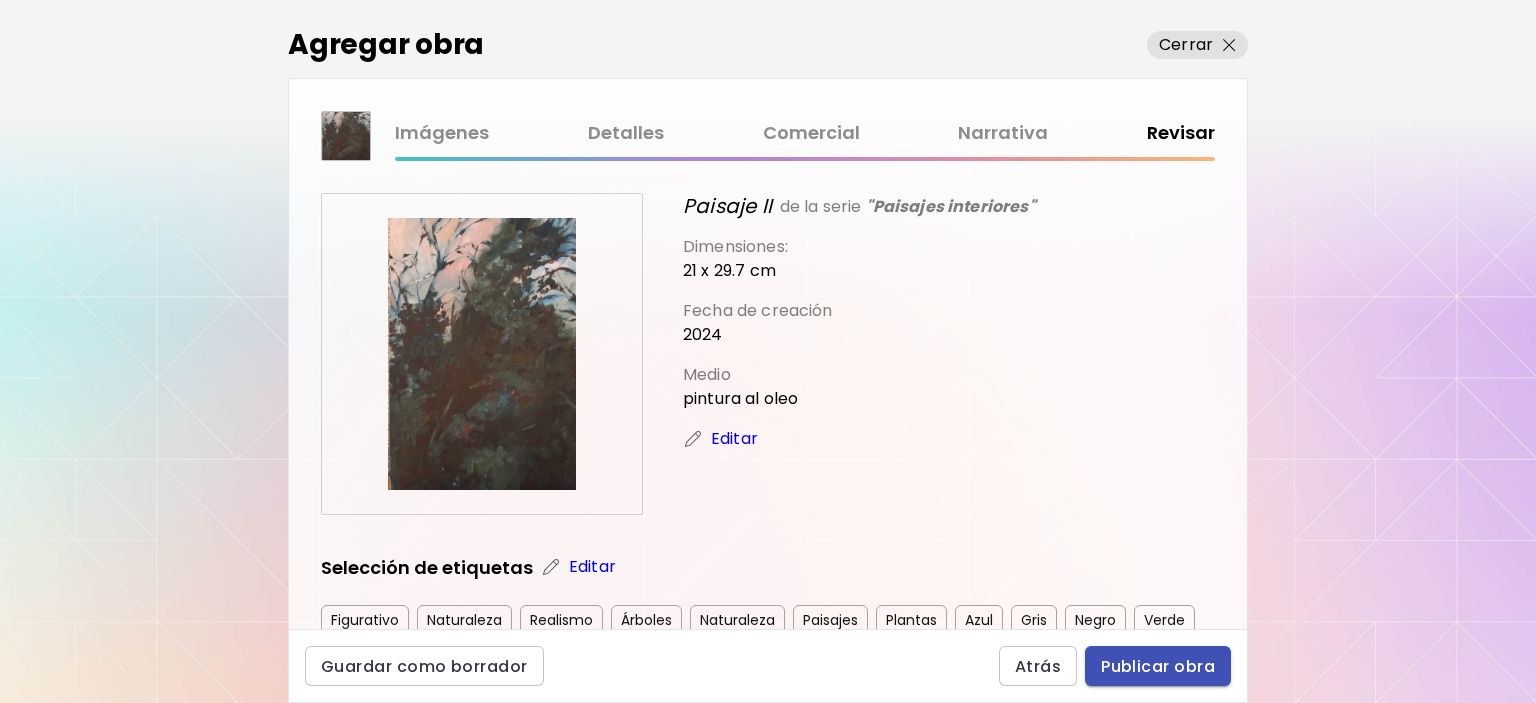 click on "Publicar obra" at bounding box center [1158, 666] 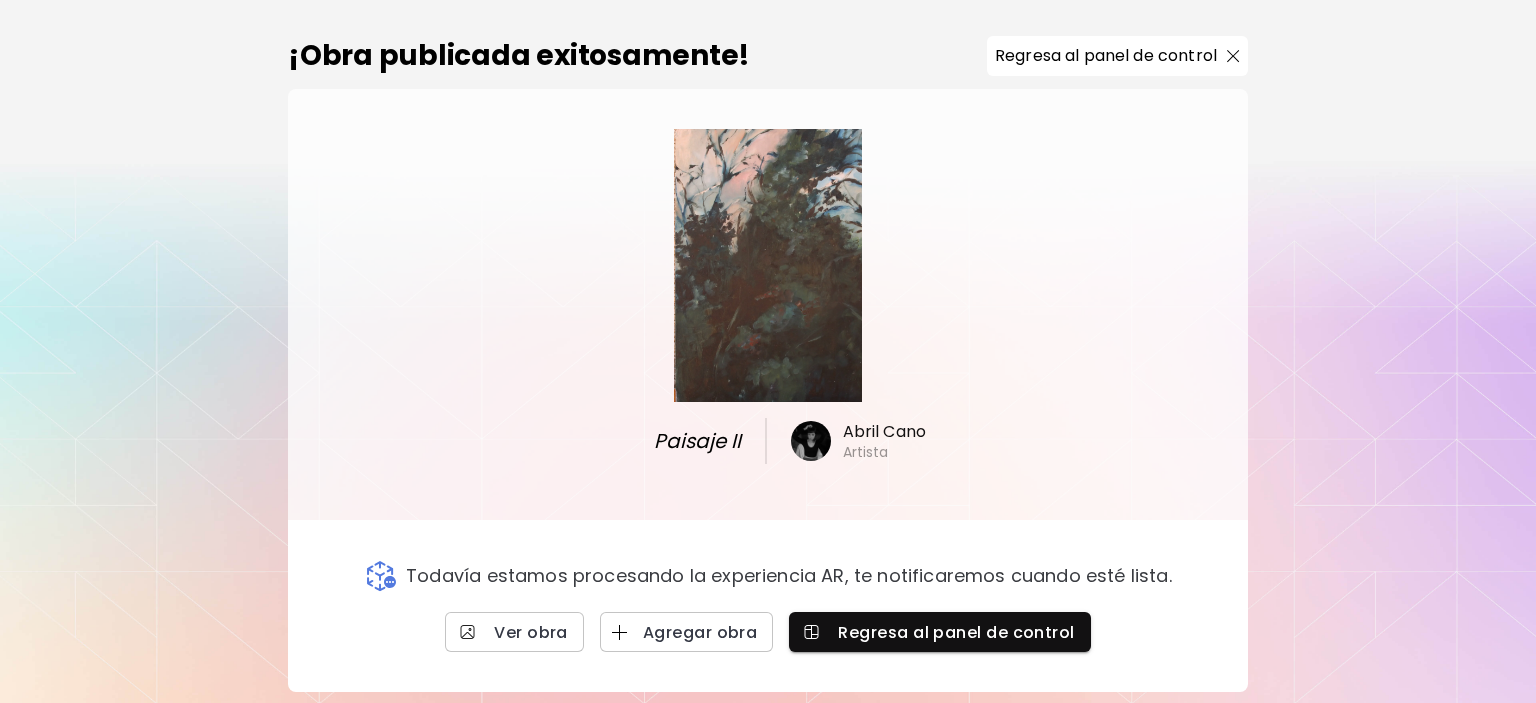 click on "Todavía estamos procesando la experiencia AR, te notificaremos cuando esté lista. Ver obra Agregar obra Regresa al panel de control" at bounding box center (768, 606) 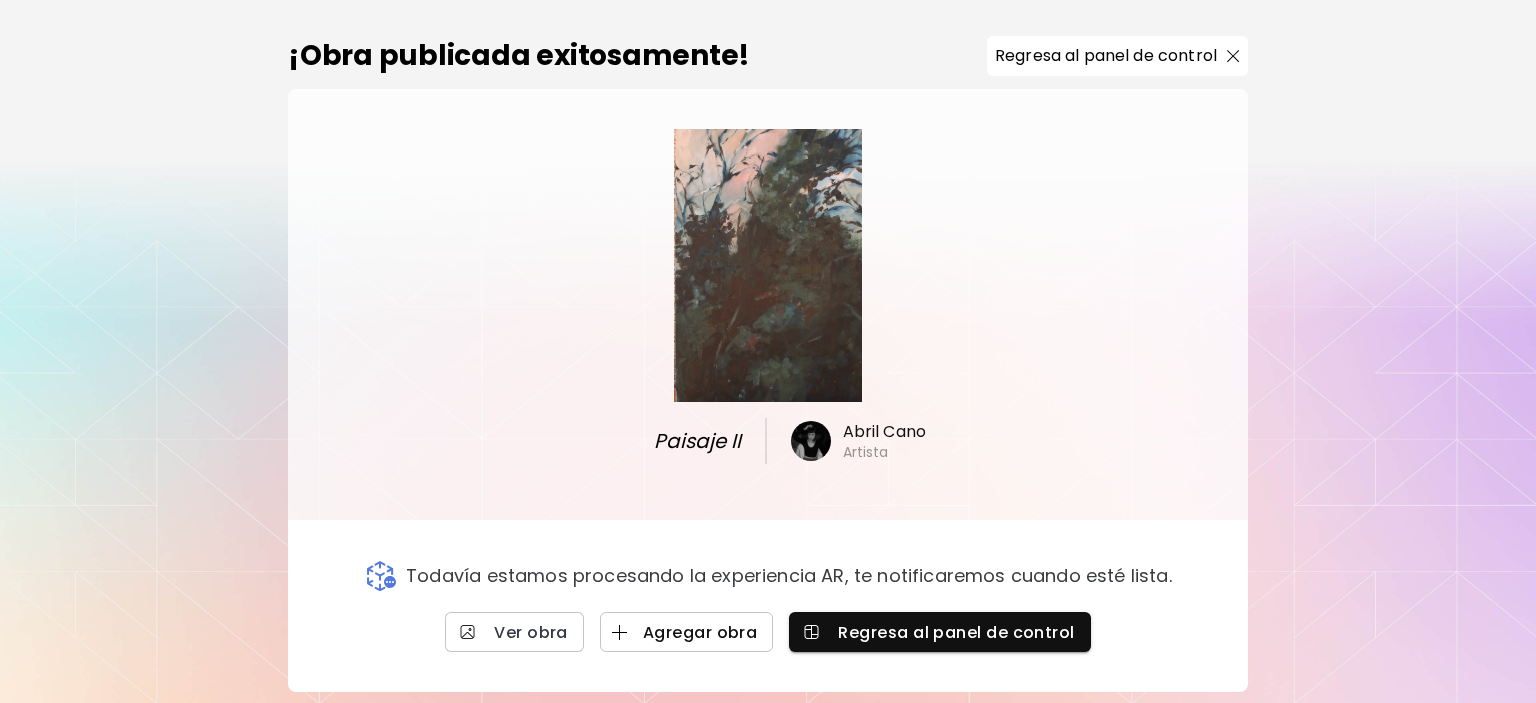 click on "Agregar obra" at bounding box center [687, 632] 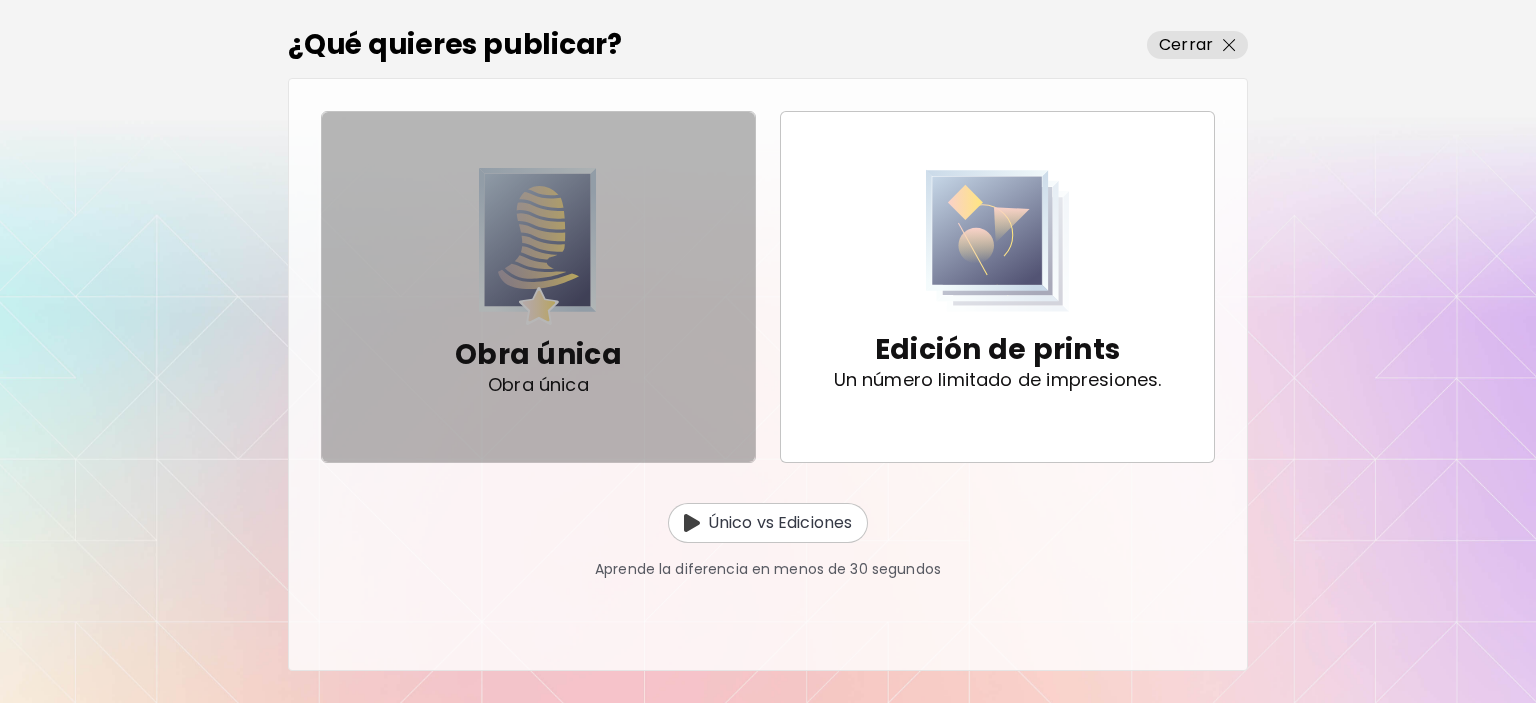 click at bounding box center [538, 246] 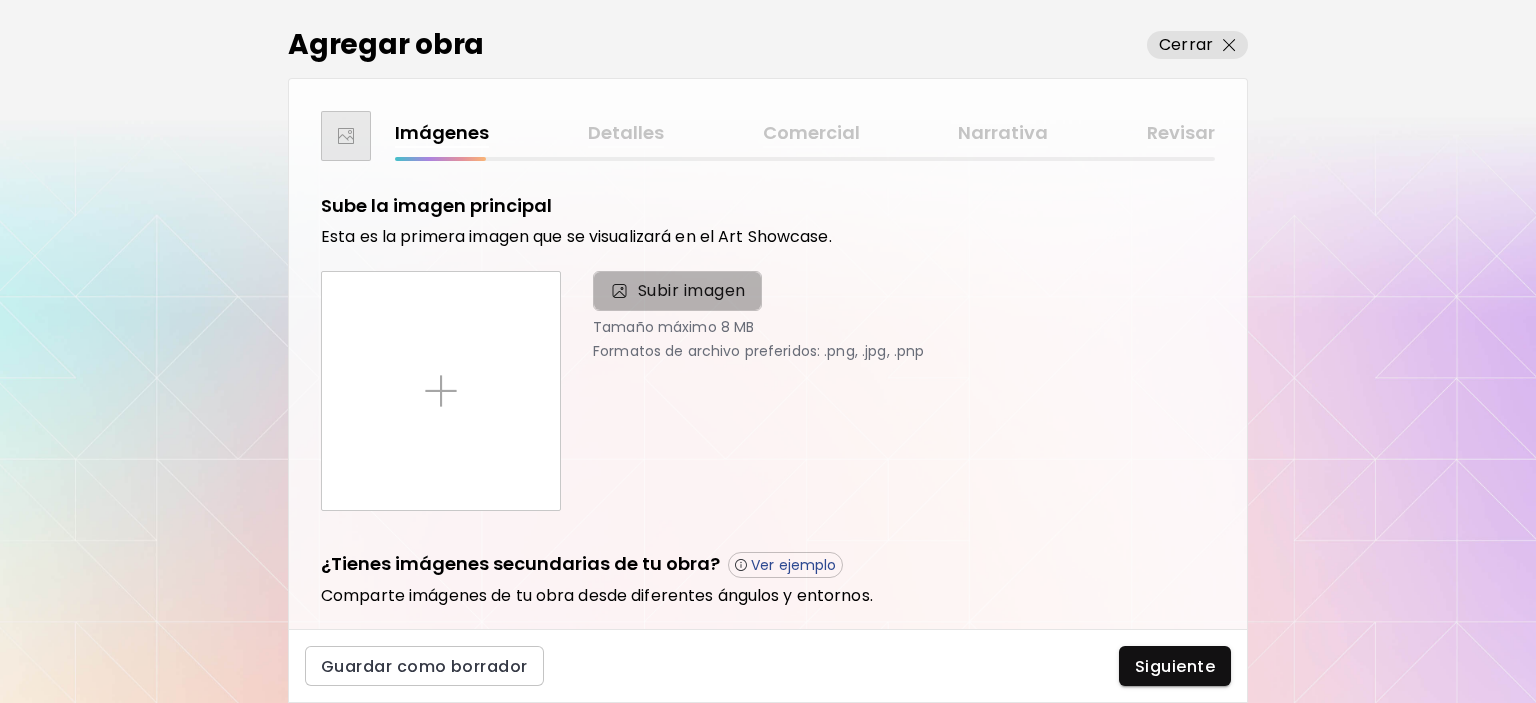 click on "Subir imagen" at bounding box center (677, 291) 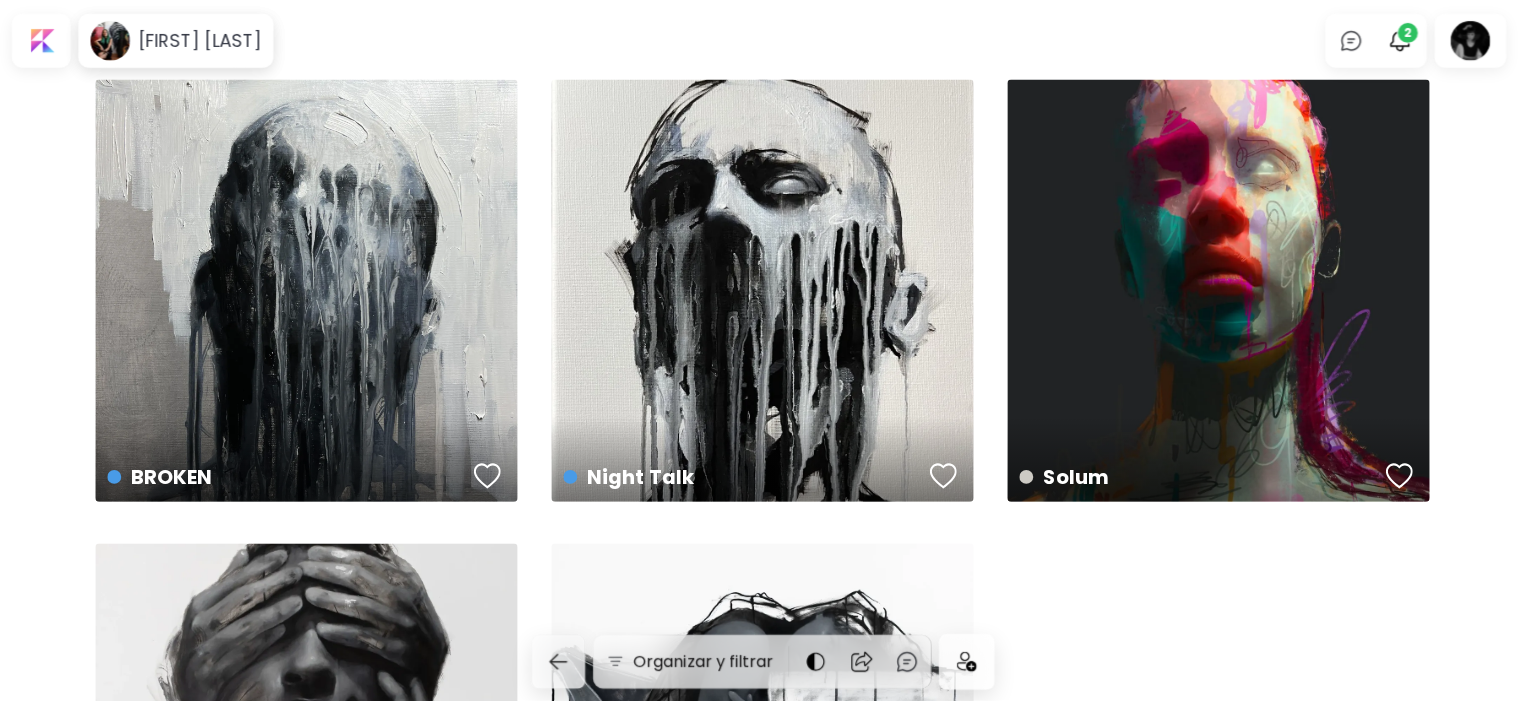 scroll, scrollTop: 0, scrollLeft: 0, axis: both 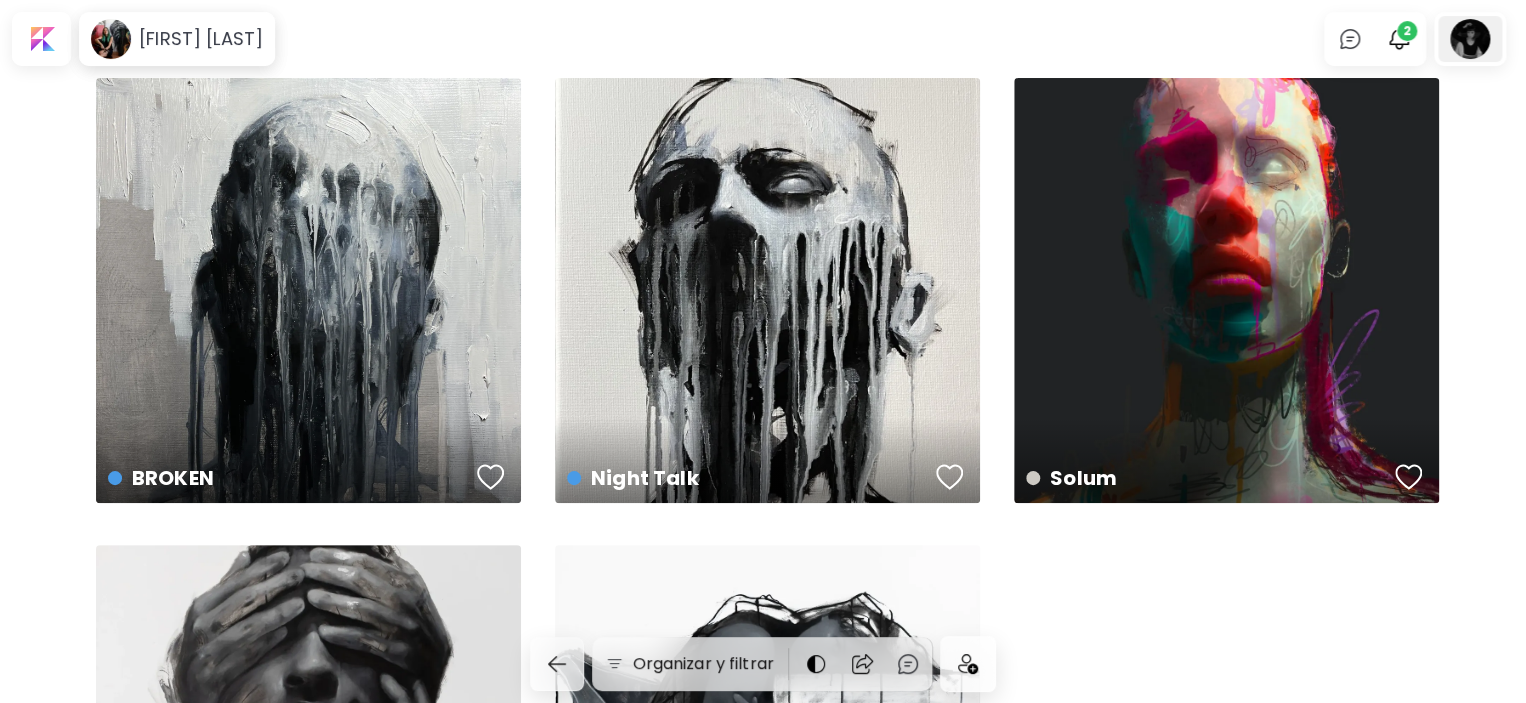 click at bounding box center (1470, 39) 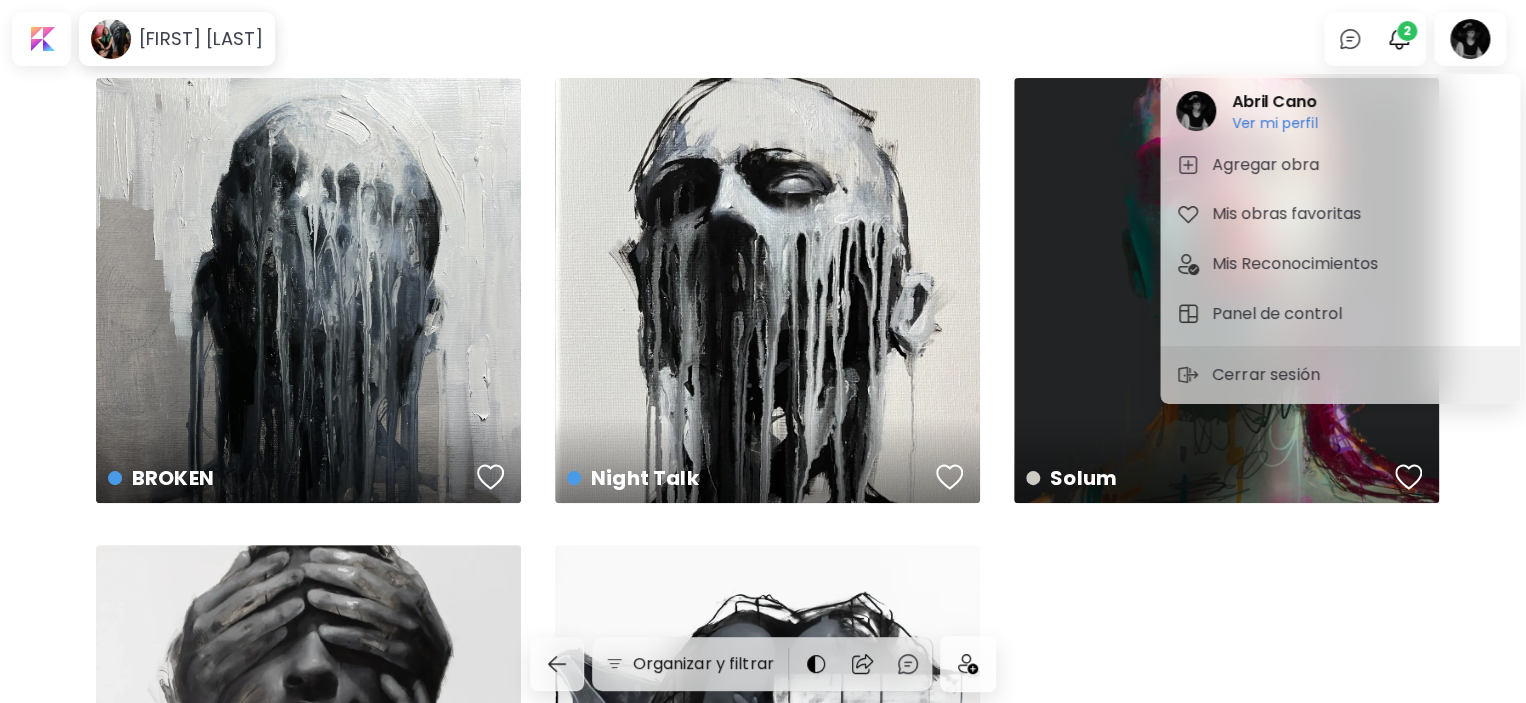click at bounding box center [763, 351] 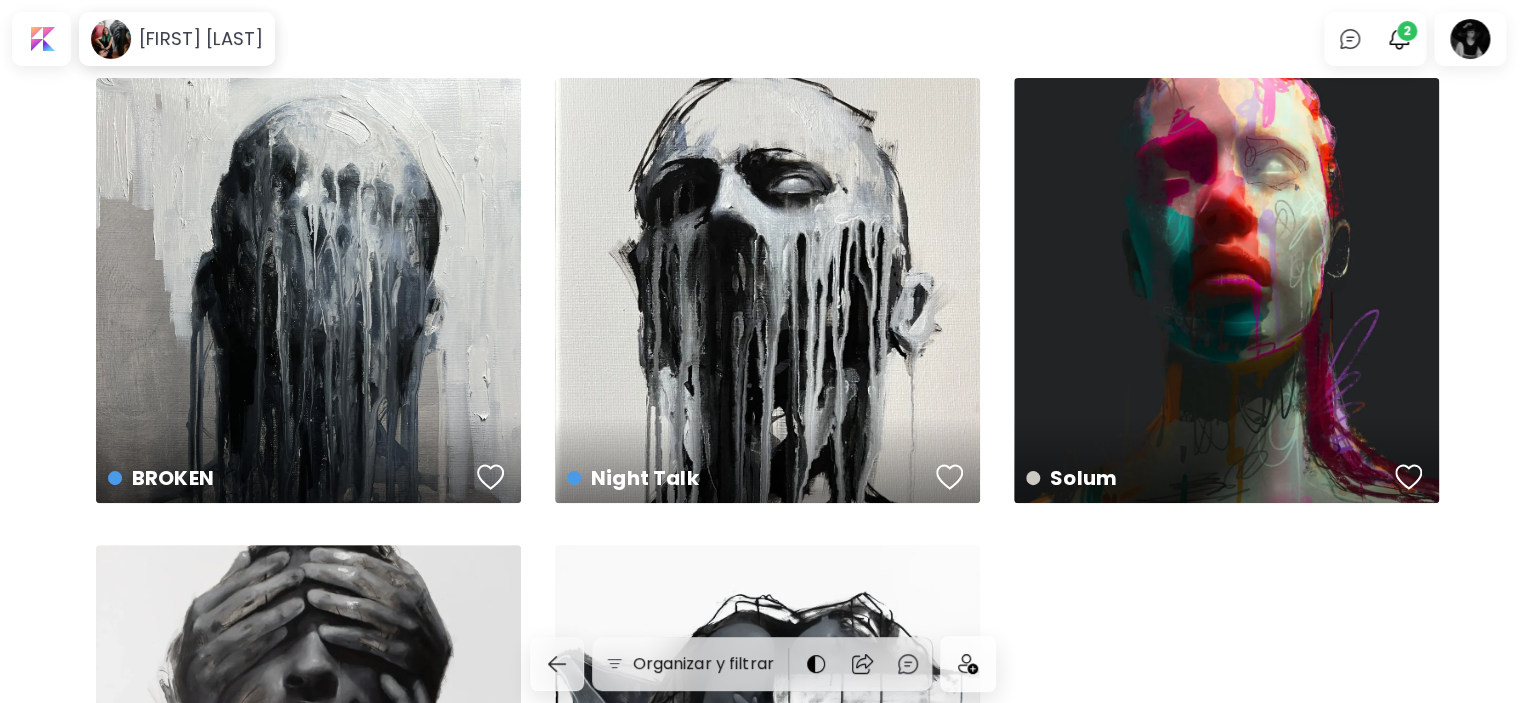 click at bounding box center [1399, 39] 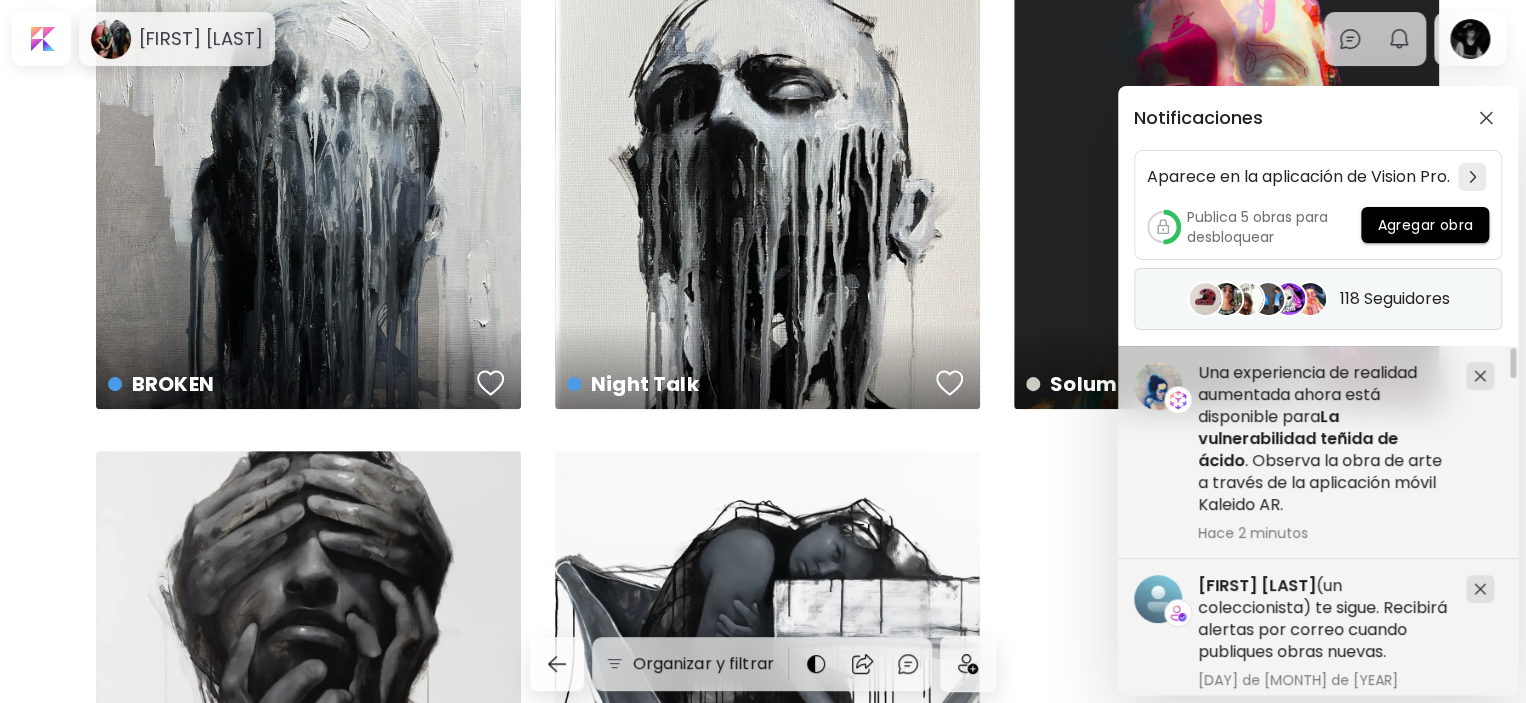 scroll, scrollTop: 100, scrollLeft: 0, axis: vertical 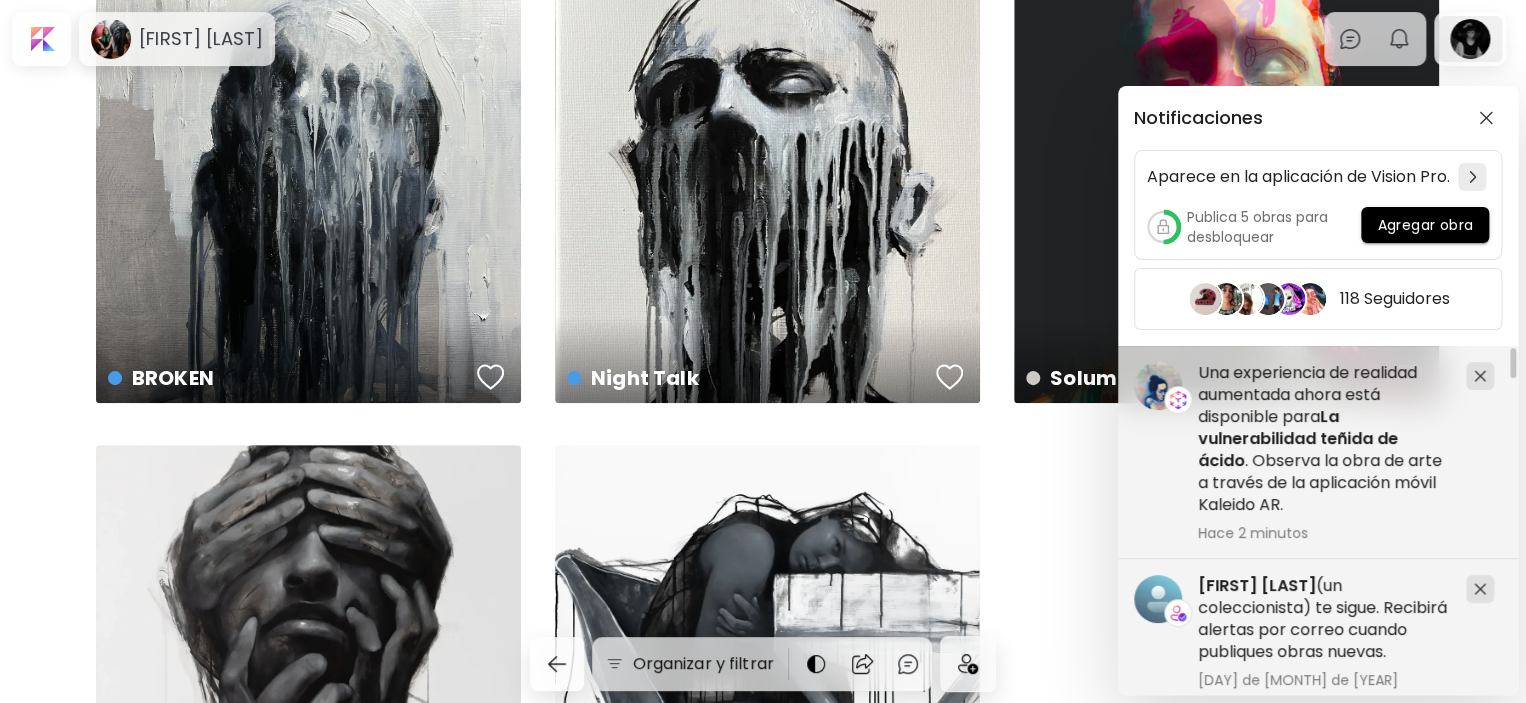 click on "Notificaciones Aparece en la aplicación de Vision Pro. Publica 5 obras para desbloquear Agregar obra 118 Seguidores [FIRST] [LAST] (un coleccionista) te sigue. Recibirá alertas por correo cuando publiques obras nuevas. 4 de [MONTH] de [YEAR] [FIRST] [LAST] te sigue. 16 de [MONTH] de [YEAR] Seguir [FIRST] [LAST] te sigue. 12 de [MONTH] de [YEAR] Seguir [FIRST] [LAST] y 7 otros han agregado Untitled a favoritos 3 de [MONTH] de [YEAR] Una experiencia de realidad aumentada ahora está disponible para La vulnerabilidad teñida de ácido . Observa la obra de arte a través de la aplicación móvil Kaleido AR. Hace 2 minutos" at bounding box center [763, 351] 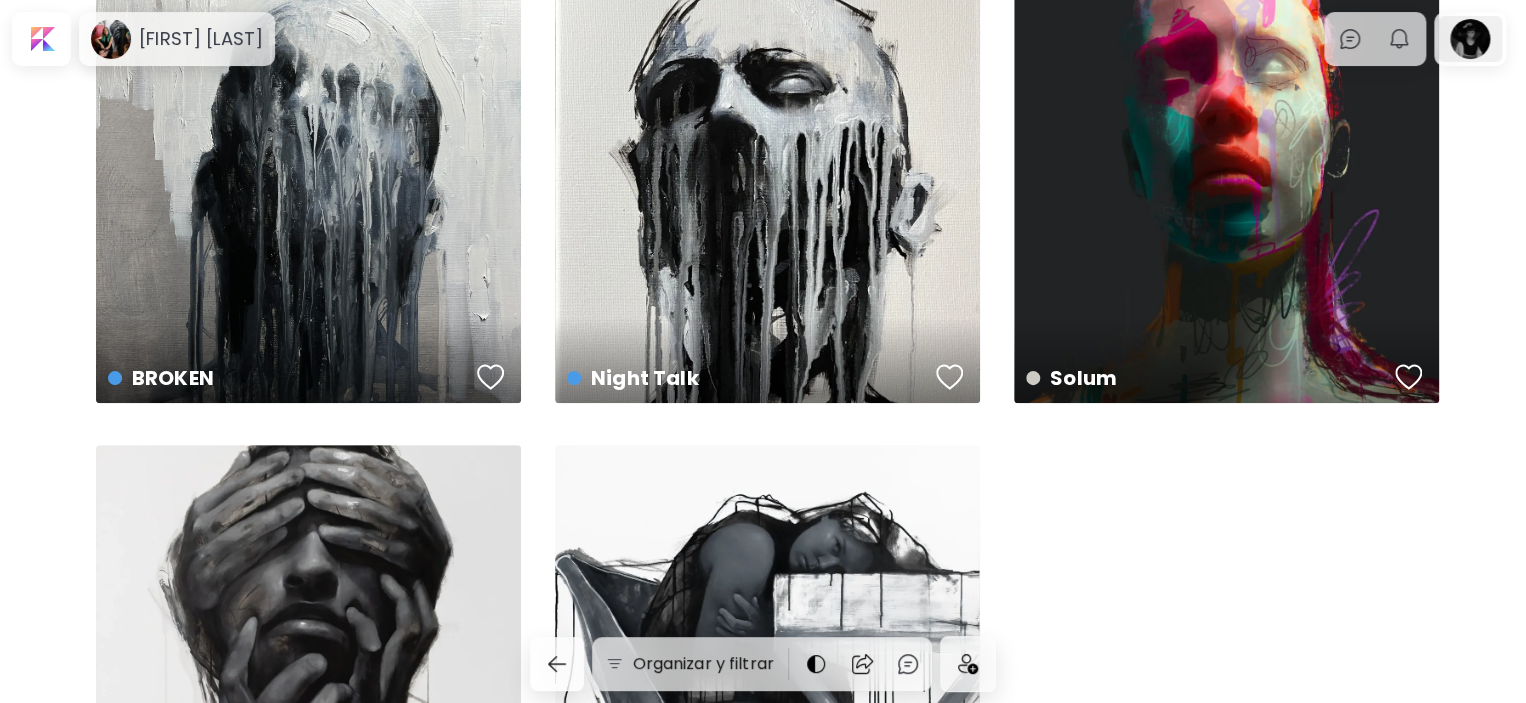 click at bounding box center (1470, 39) 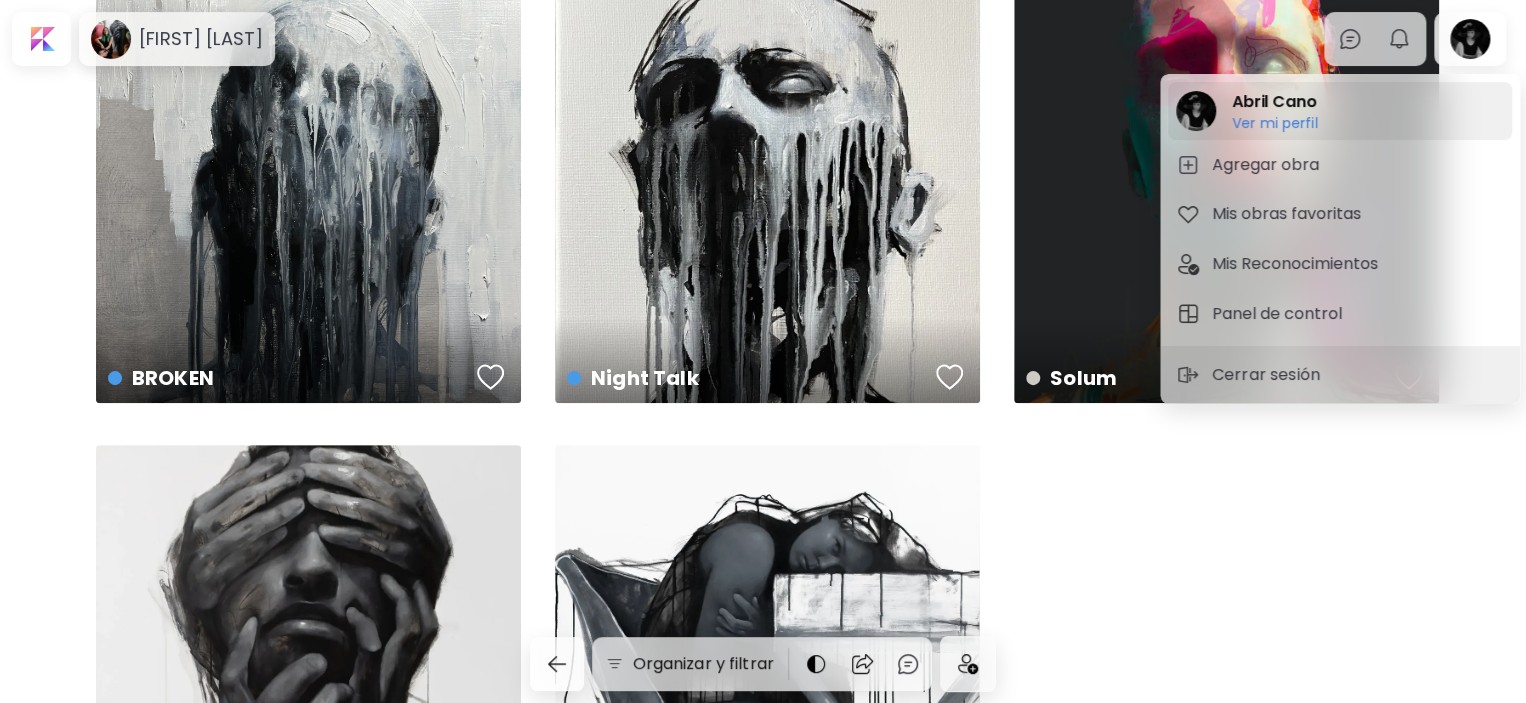 click on "Ver mi perfil" at bounding box center [1275, 123] 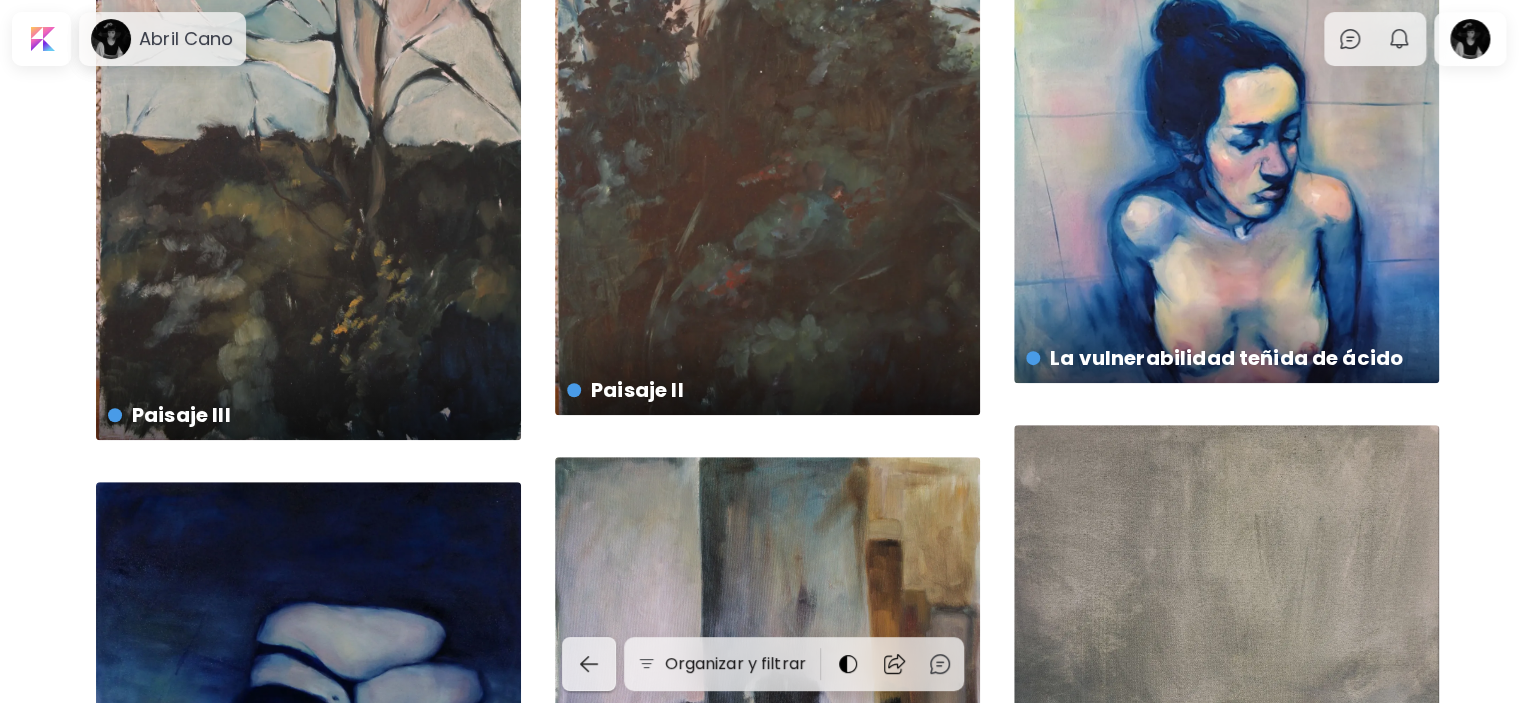 scroll, scrollTop: 0, scrollLeft: 0, axis: both 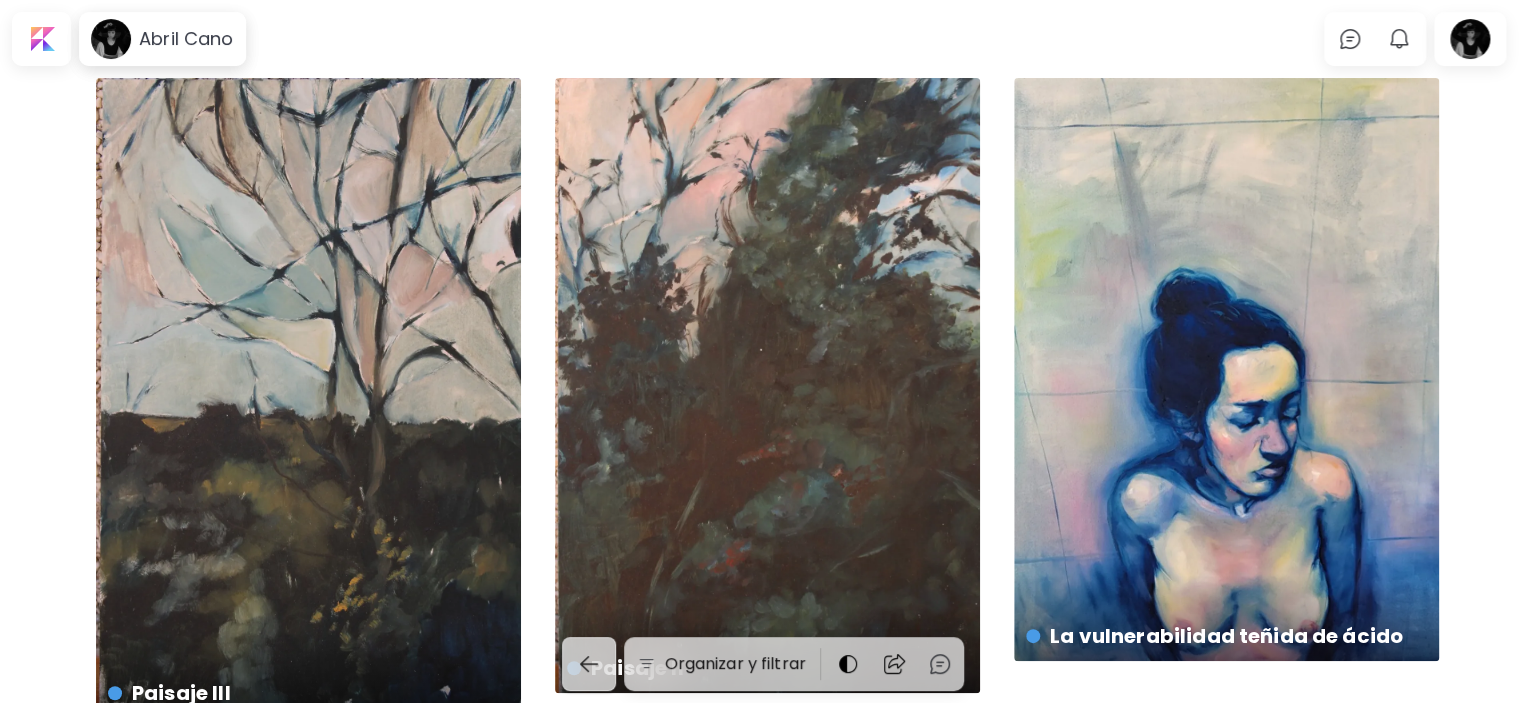 click at bounding box center (589, 664) 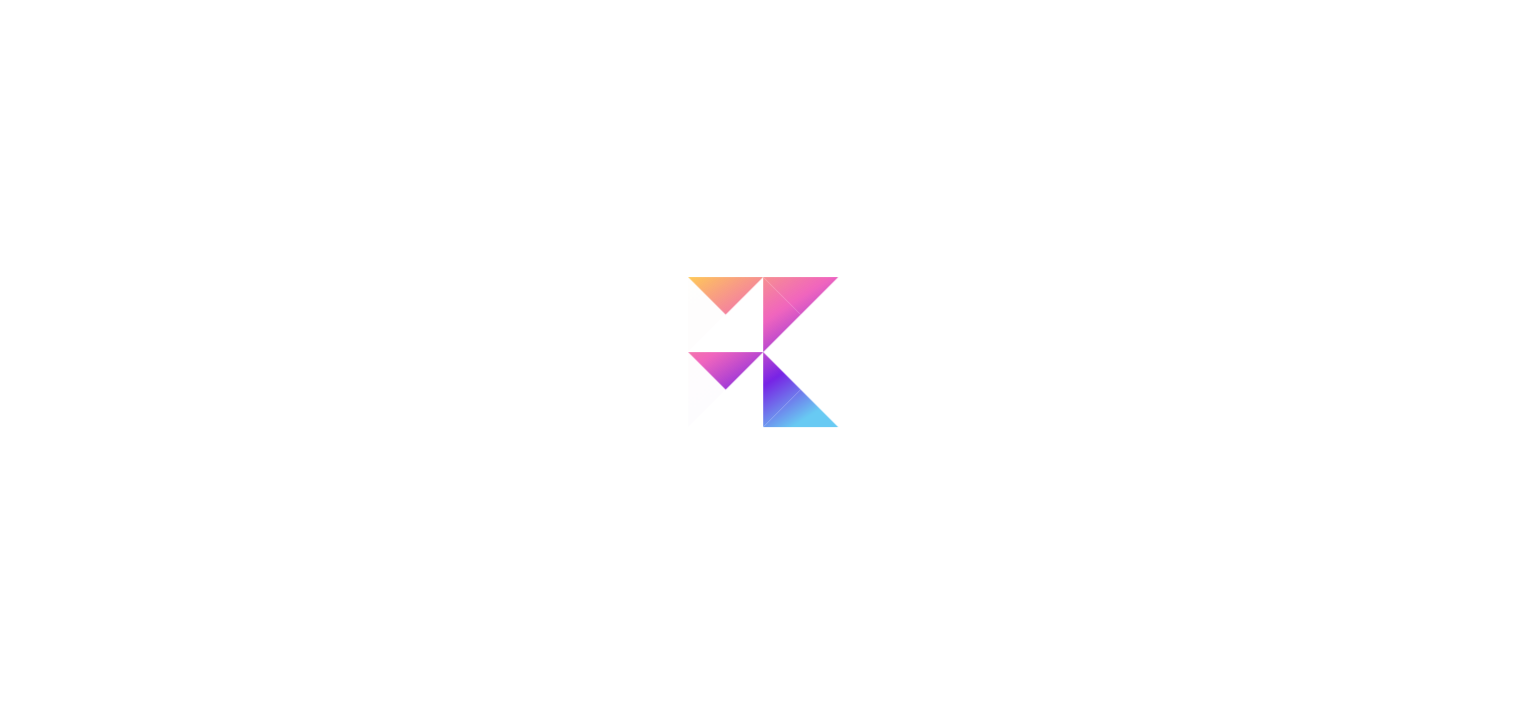 scroll, scrollTop: 100, scrollLeft: 0, axis: vertical 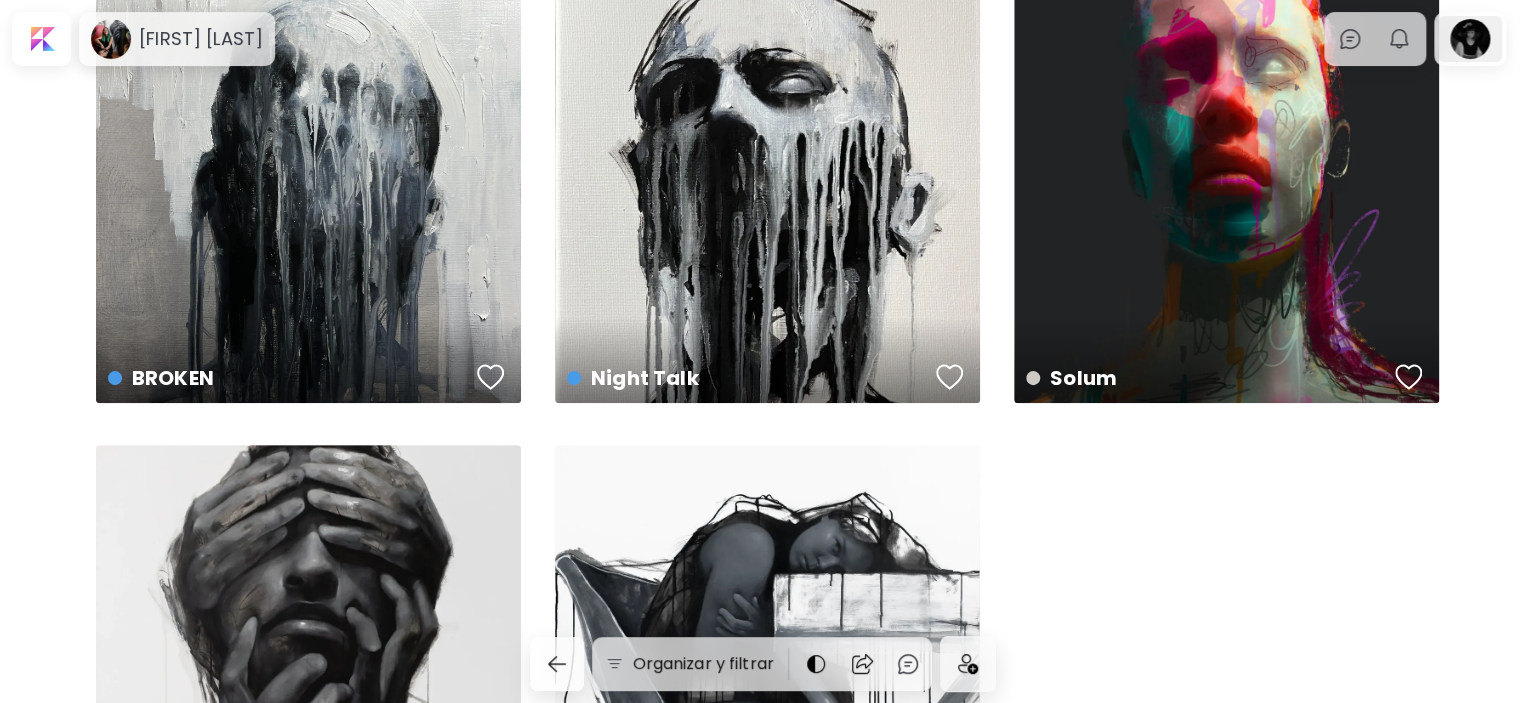 click at bounding box center [1470, 39] 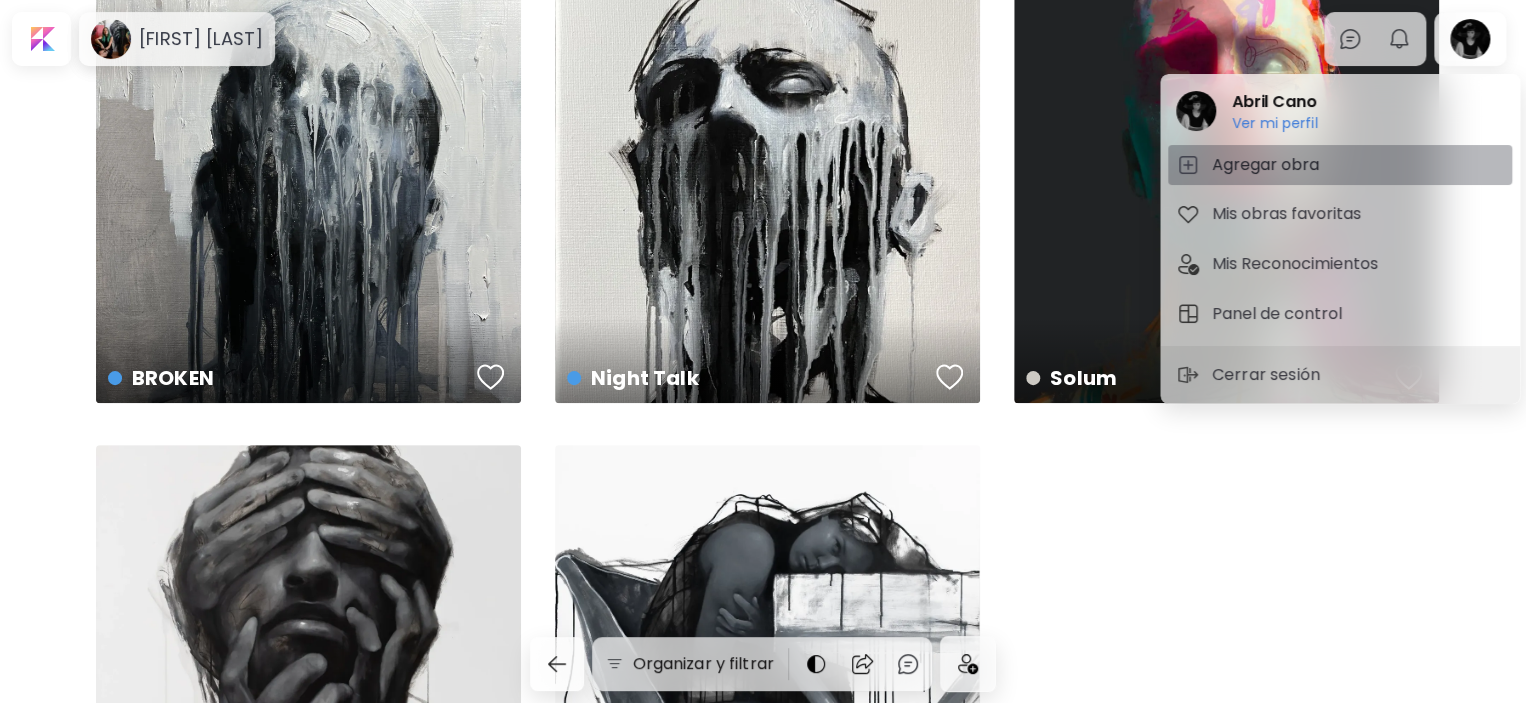 click on "Agregar obra" at bounding box center [1268, 165] 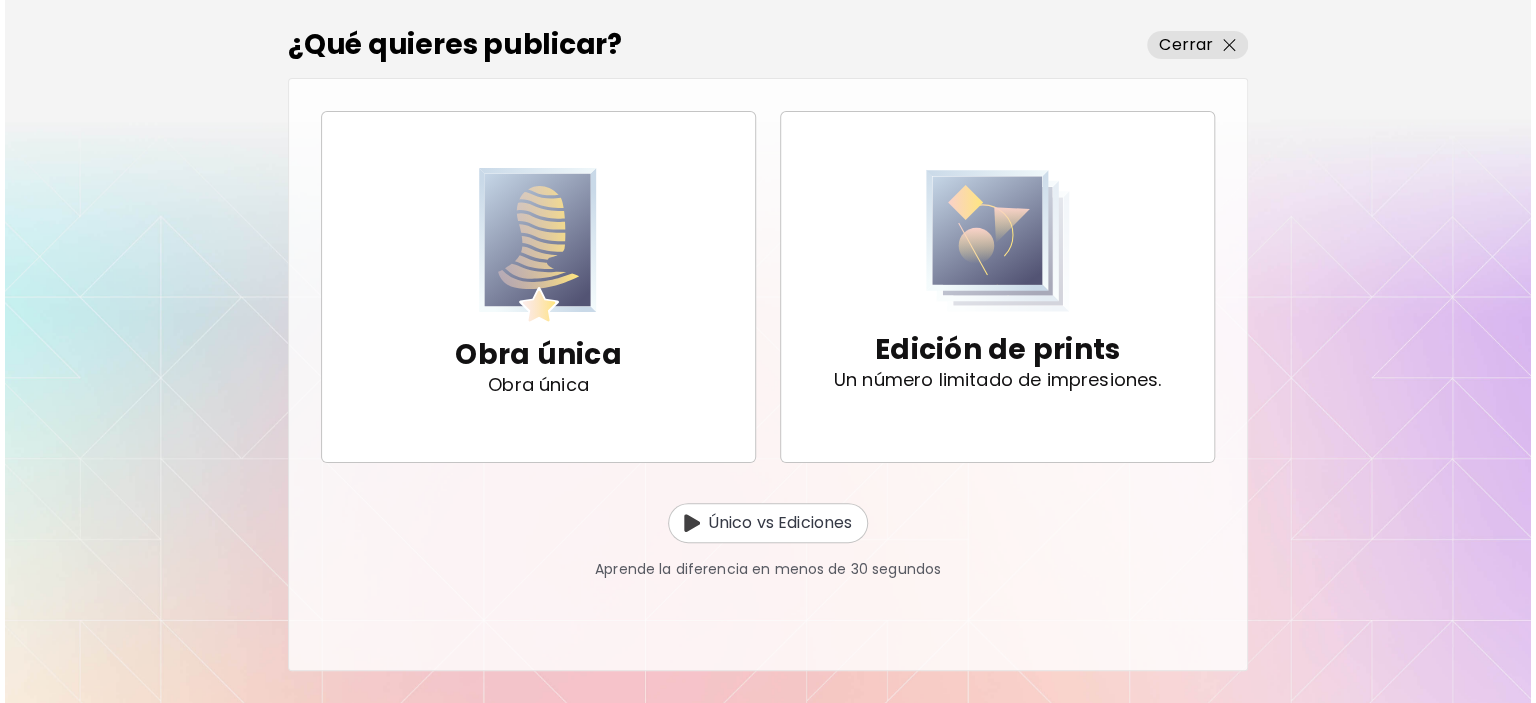 scroll, scrollTop: 0, scrollLeft: 0, axis: both 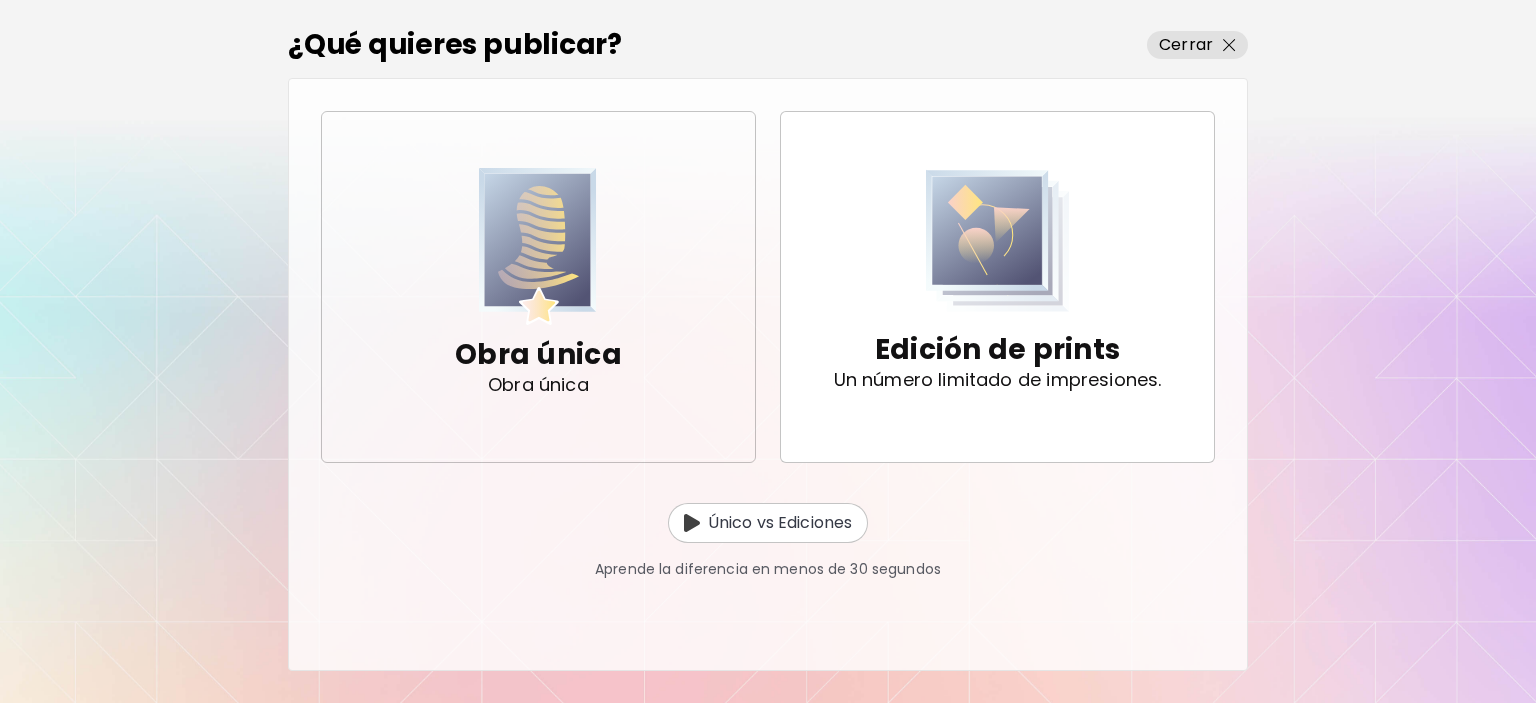 click on "Obra única Obra única" at bounding box center [538, 287] 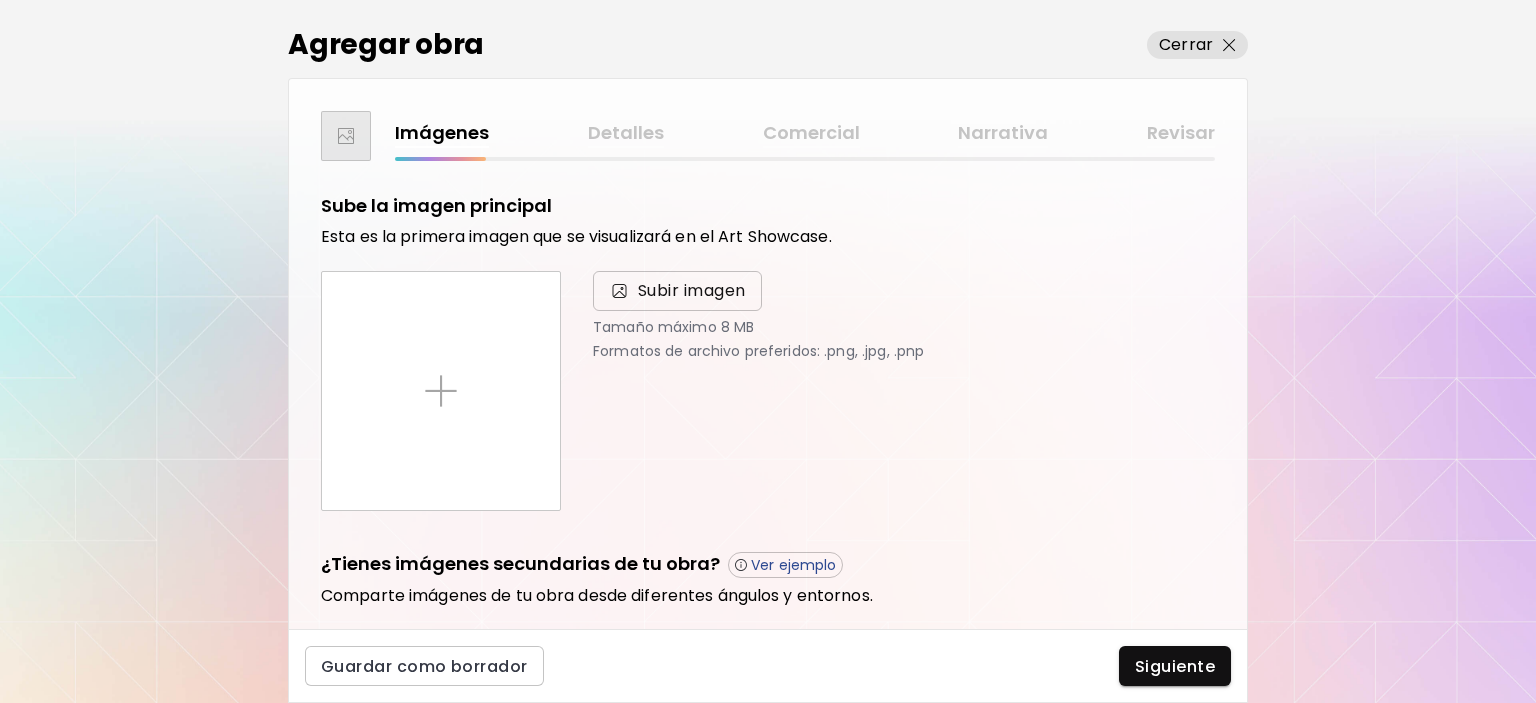 click on "Subir imagen" at bounding box center (692, 291) 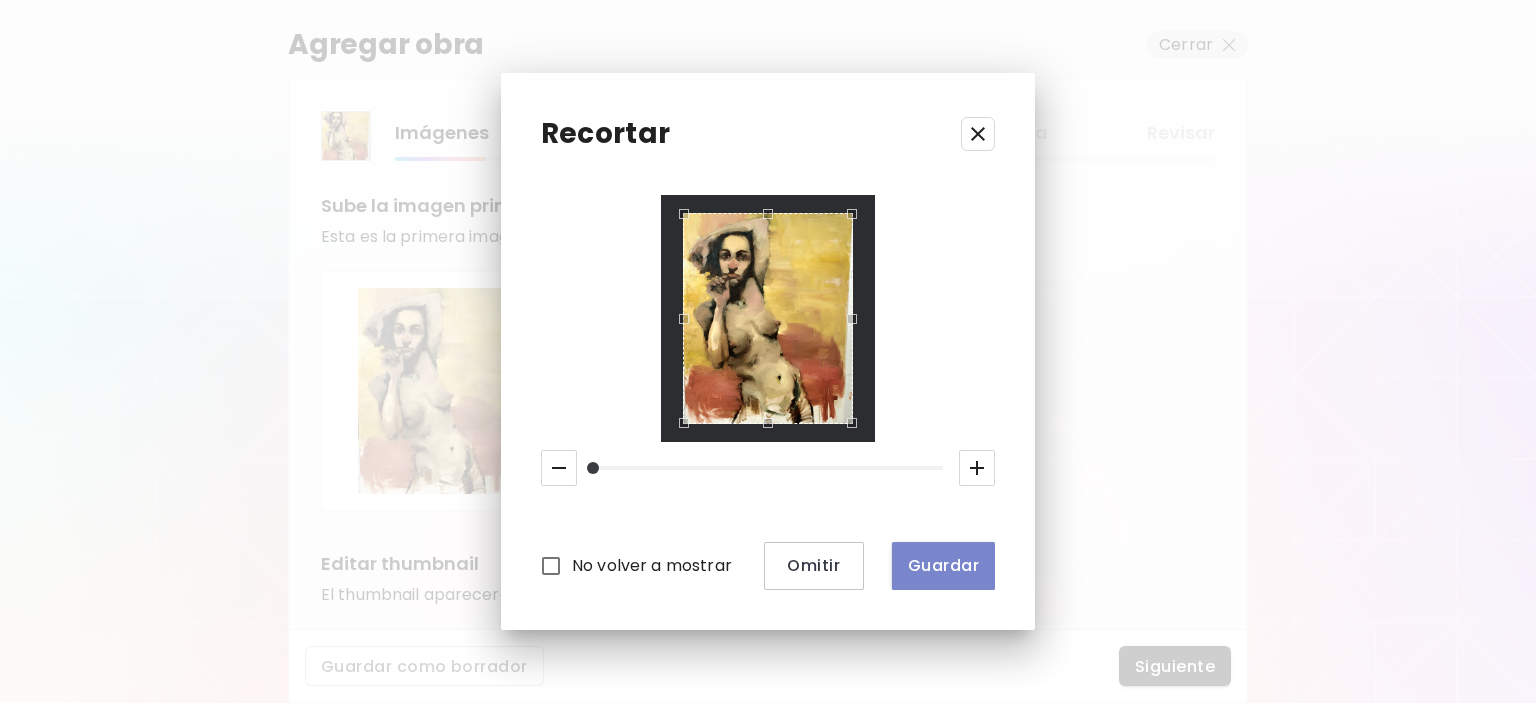 click on "Guardar" at bounding box center (943, 566) 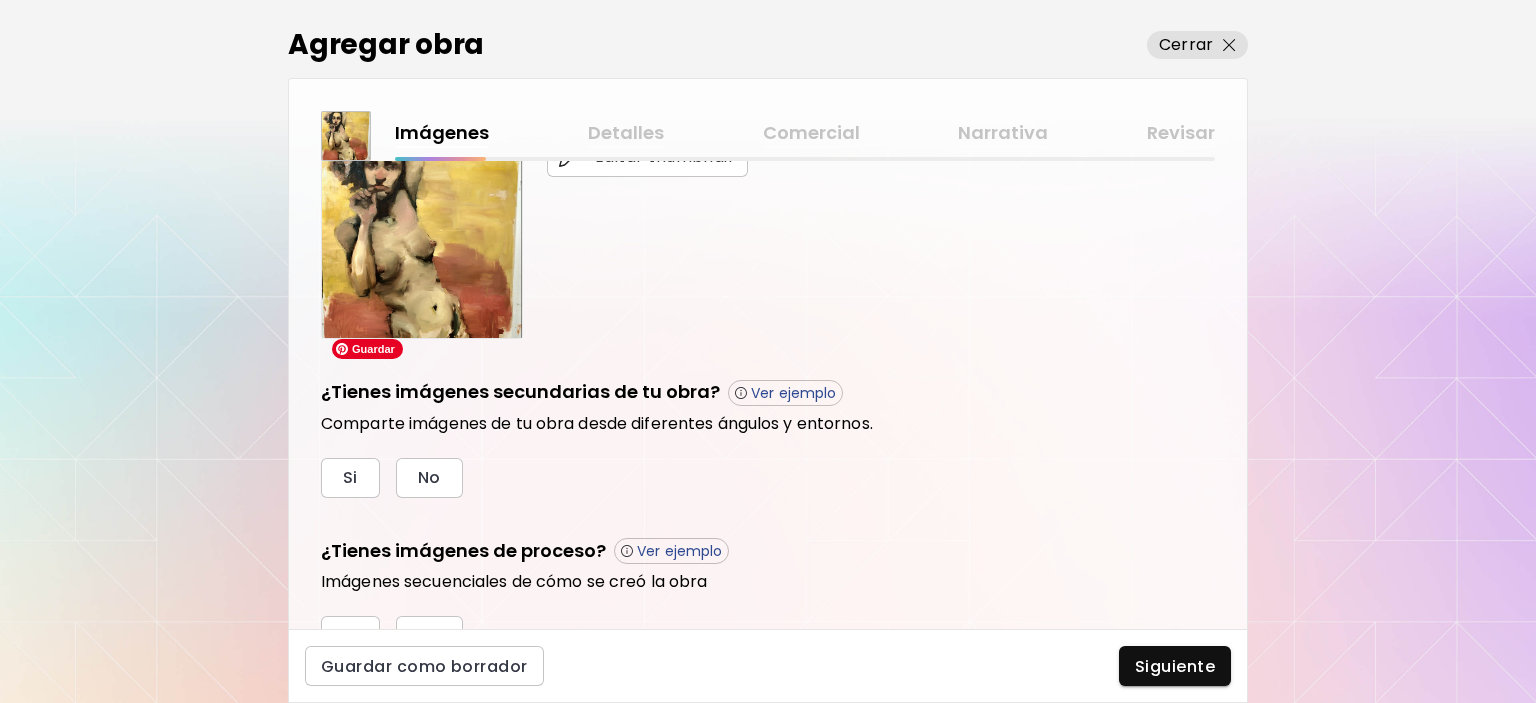 scroll, scrollTop: 500, scrollLeft: 0, axis: vertical 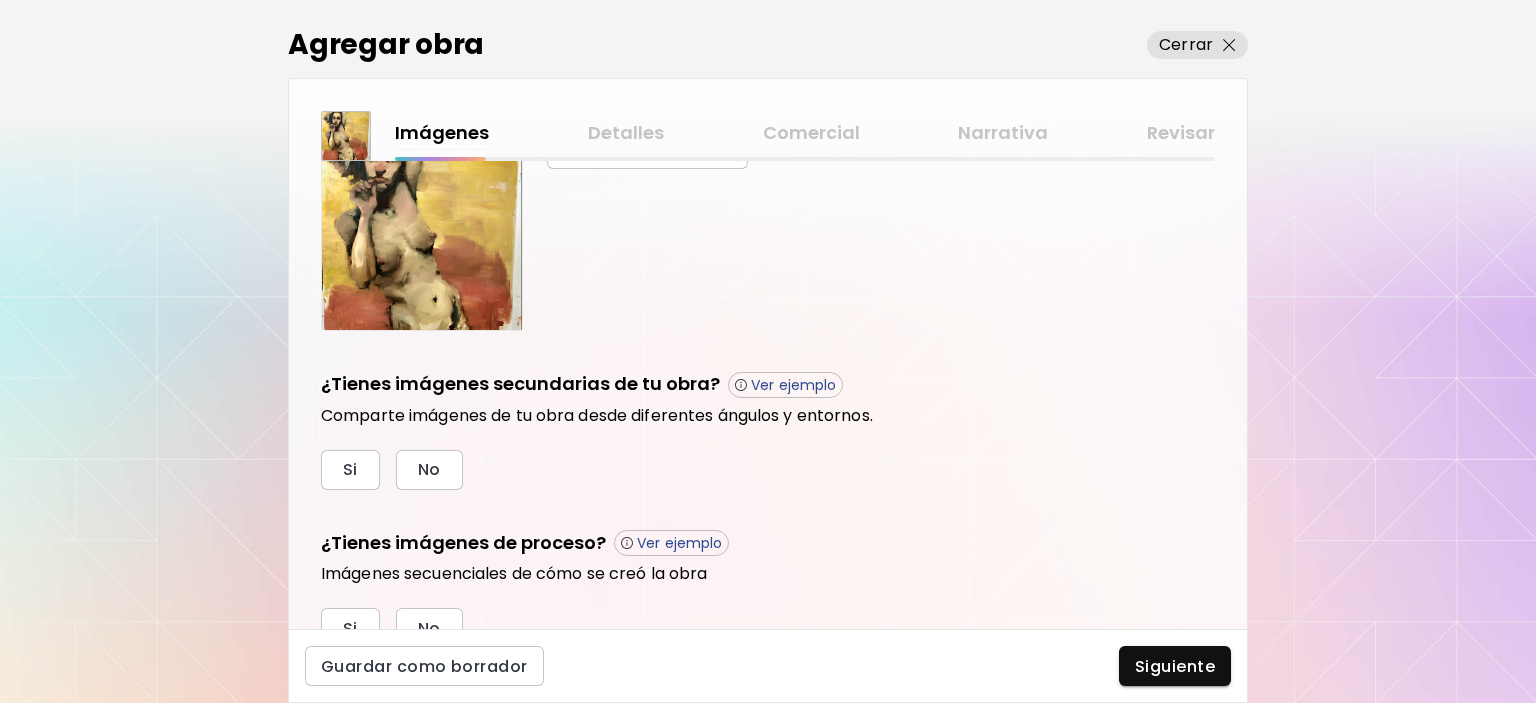 click on "¿Tienes imágenes secundarias de tu obra? Ver ejemplo Comparte imágenes de tu obra desde diferentes ángulos y entornos. Si No" at bounding box center [768, 430] 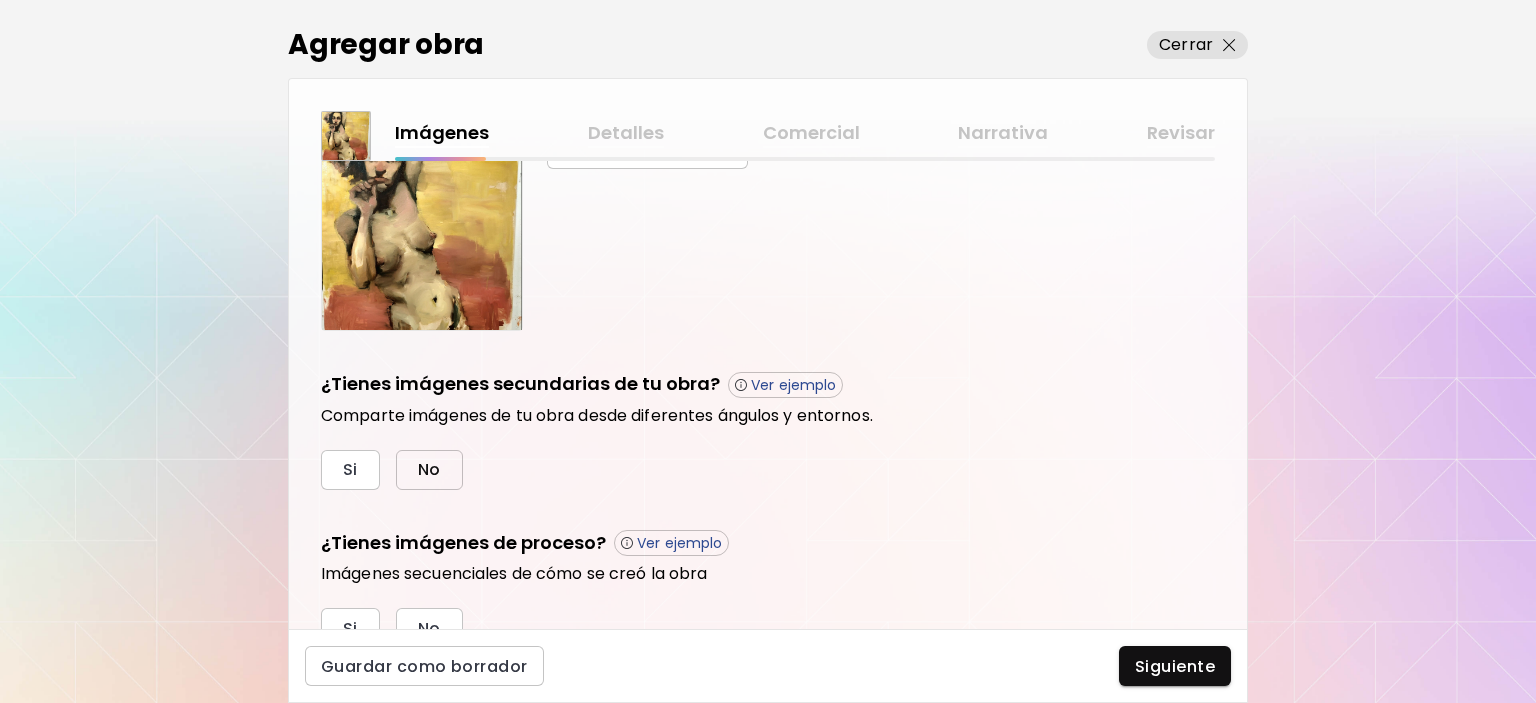 click on "No" at bounding box center [429, 470] 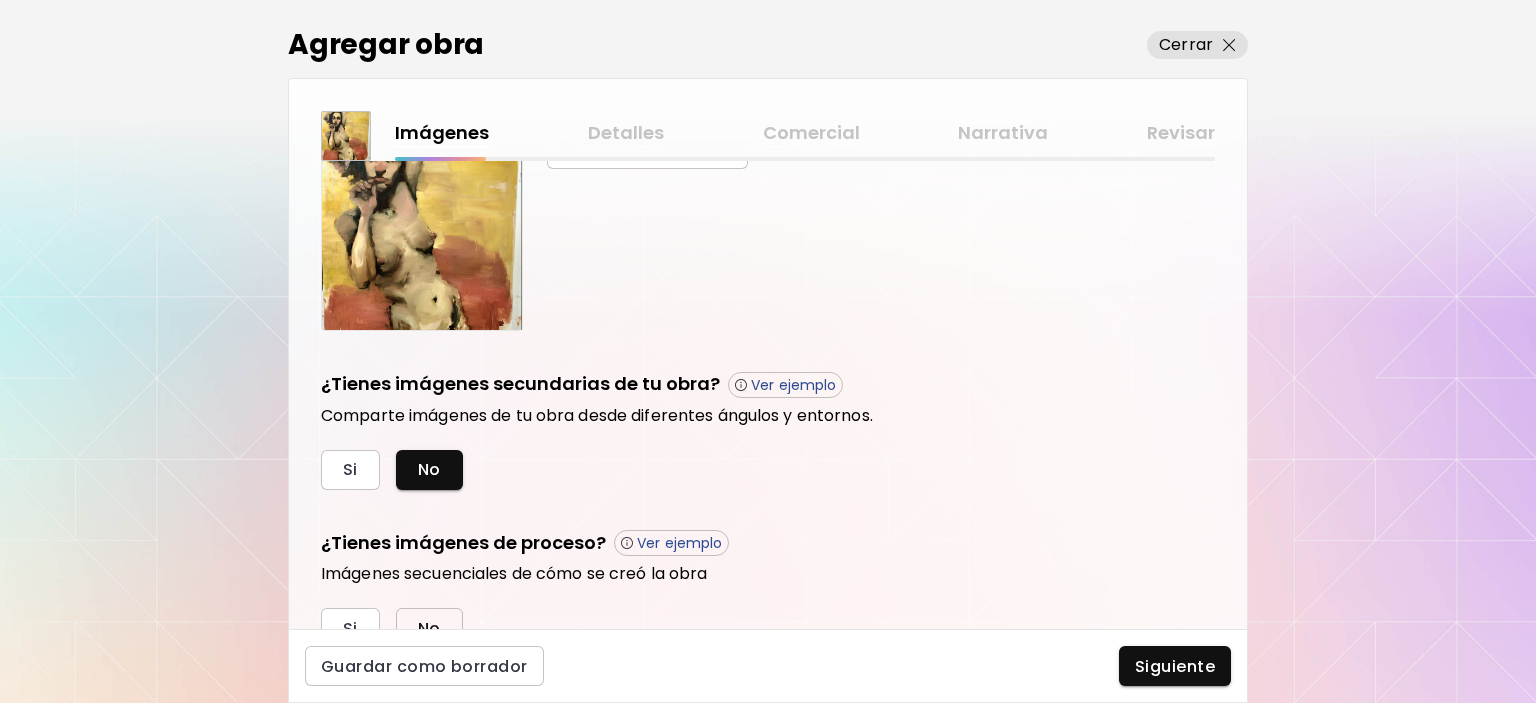click on "No" at bounding box center (429, 628) 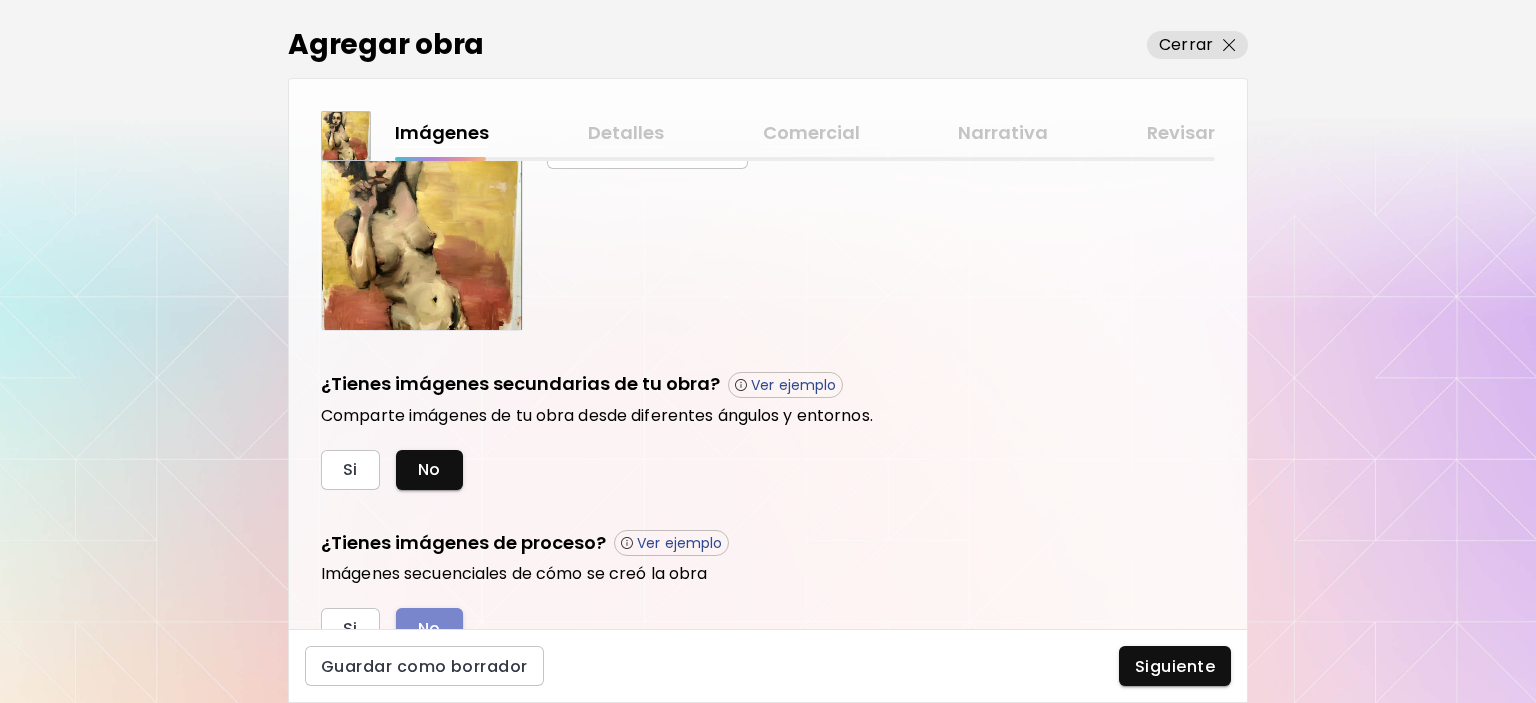 click on "No" at bounding box center [429, 628] 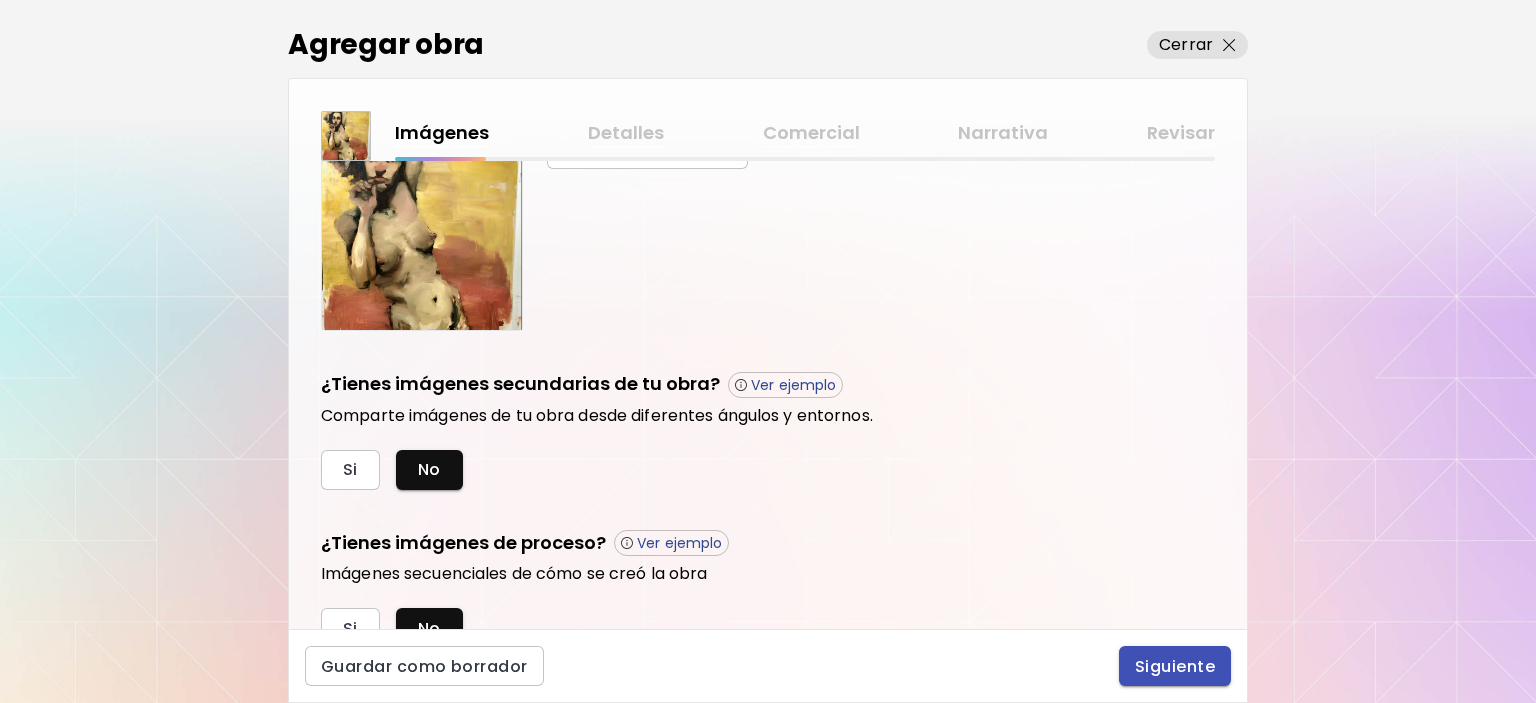 click on "Siguiente" at bounding box center (1175, 666) 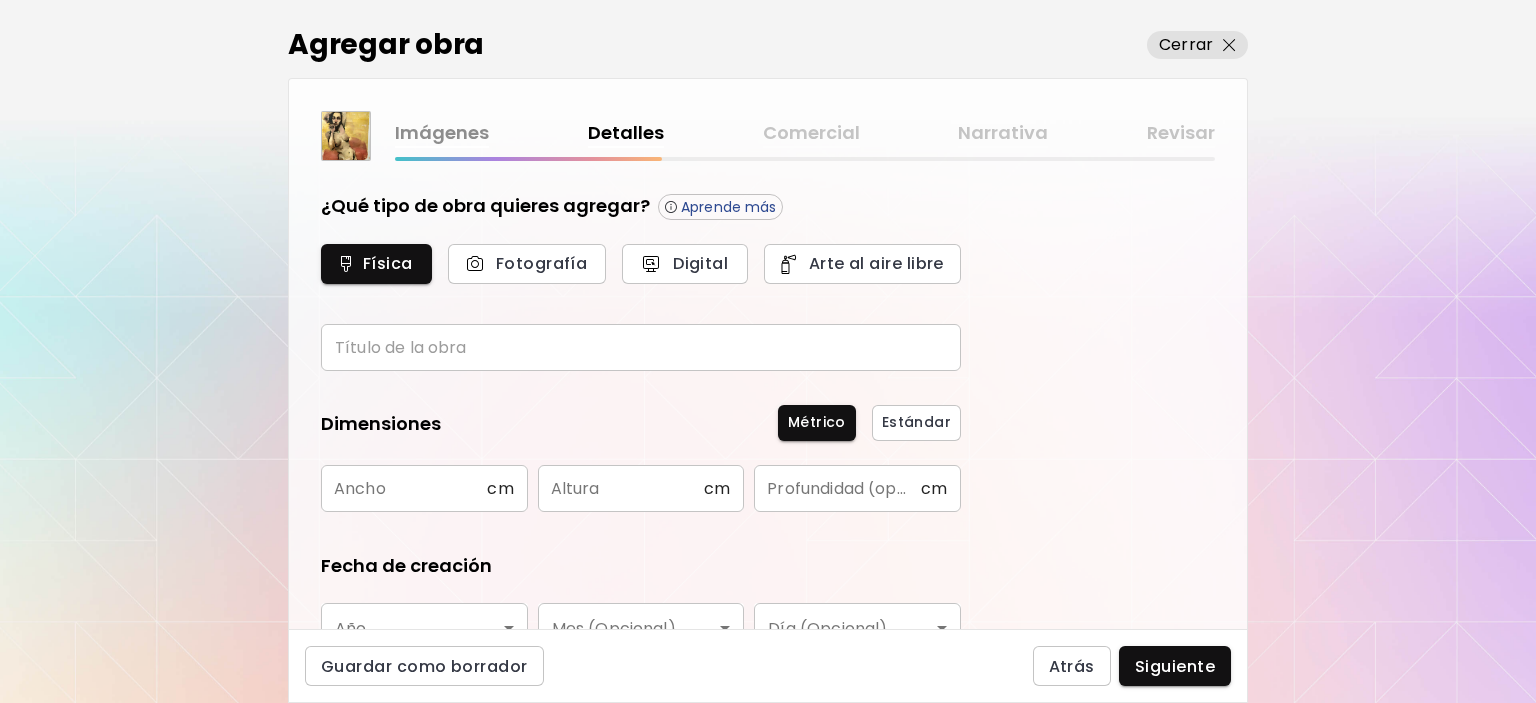 click at bounding box center (641, 347) 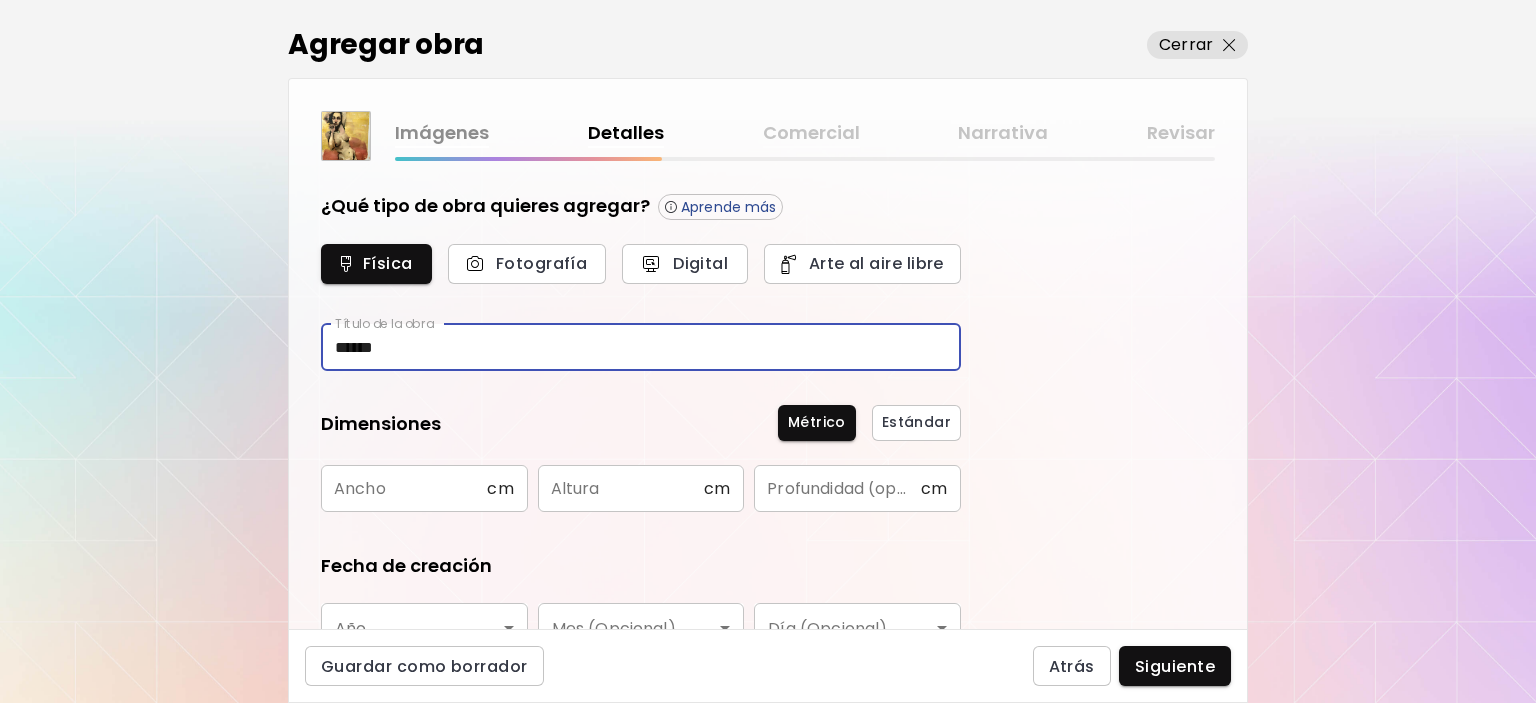 click on "******" at bounding box center (641, 347) 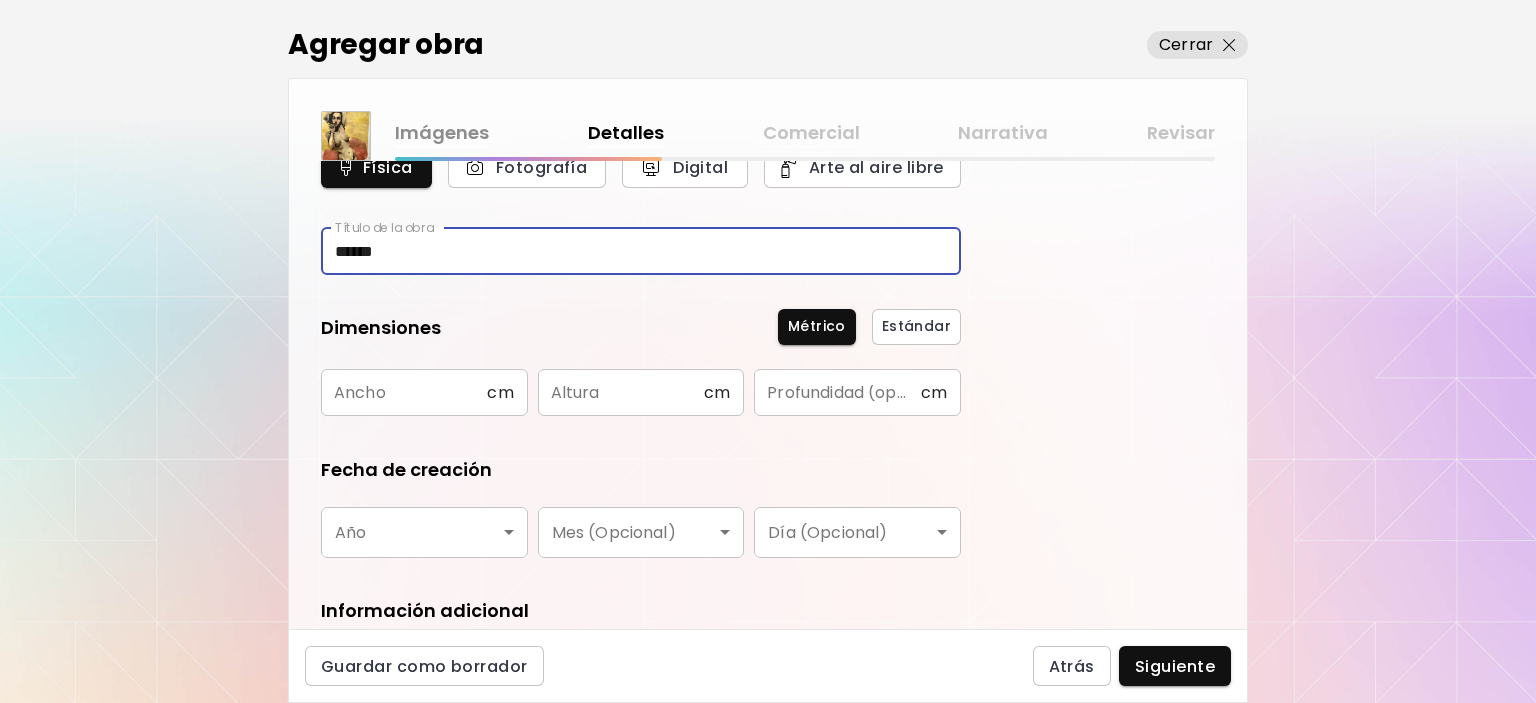 scroll, scrollTop: 100, scrollLeft: 0, axis: vertical 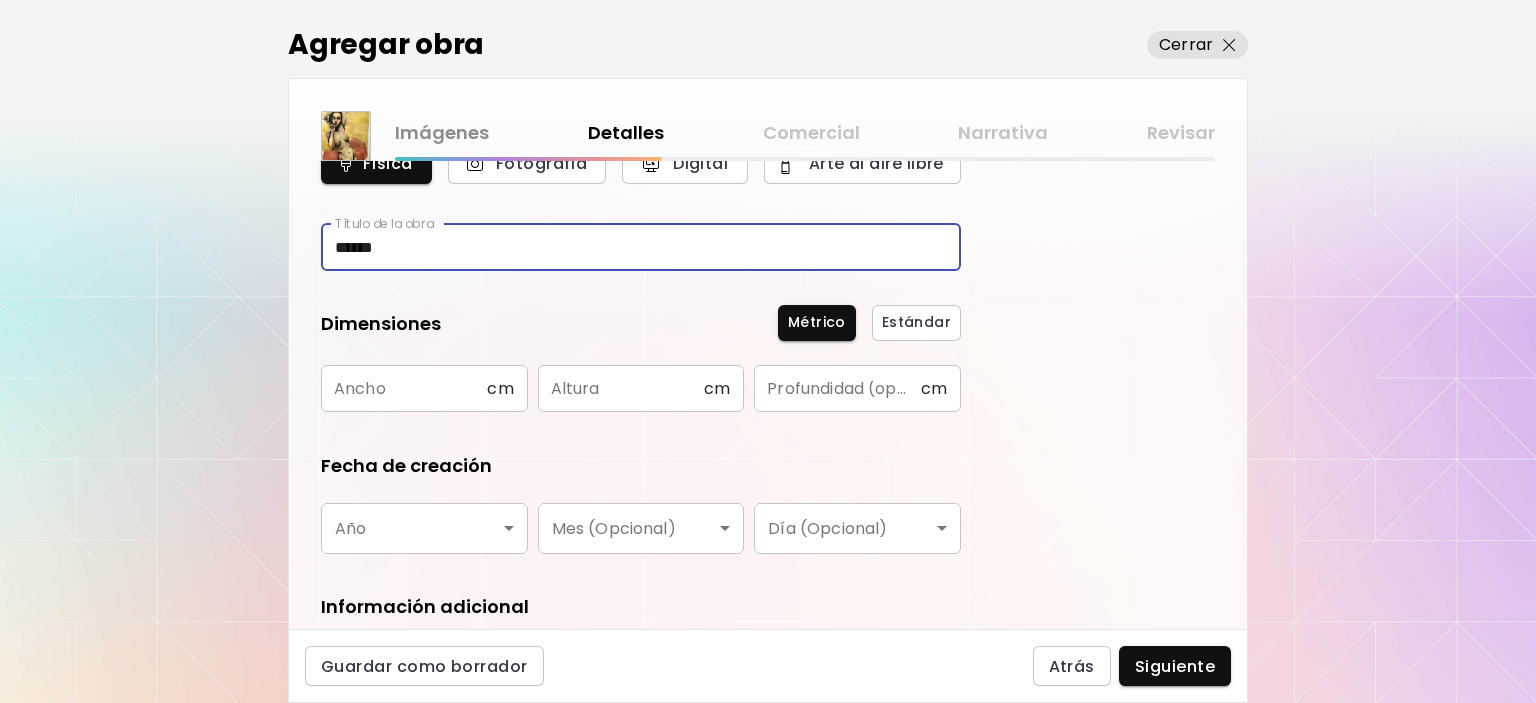 type on "******" 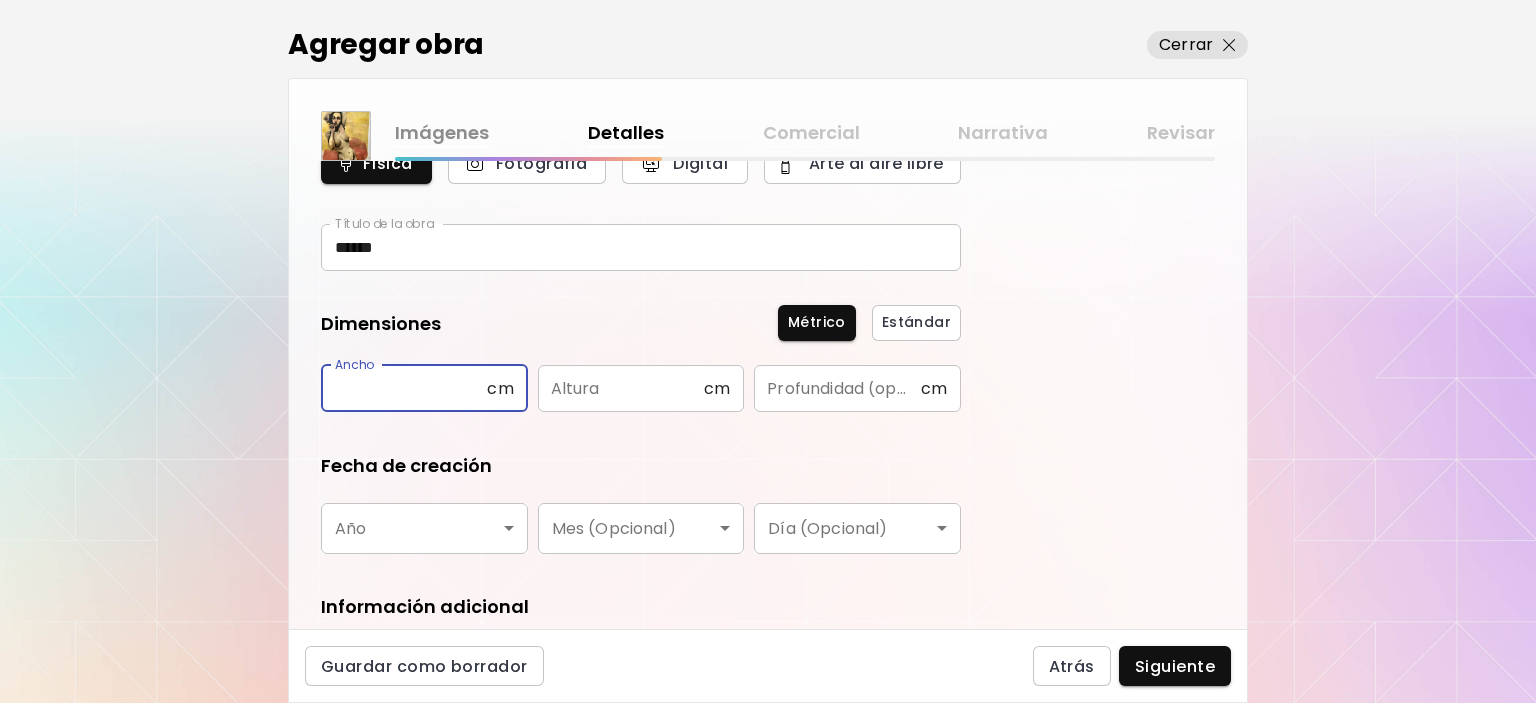 click at bounding box center [404, 388] 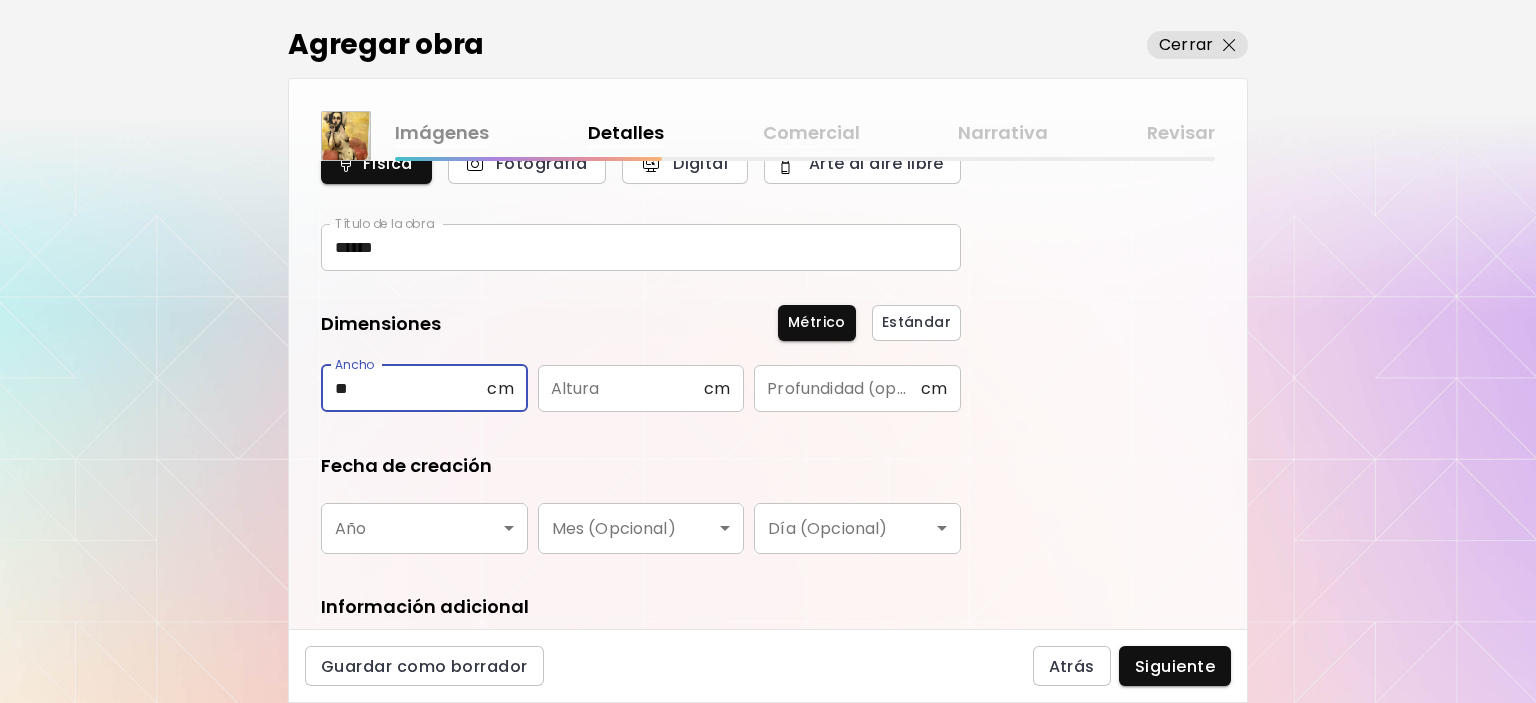 type on "**" 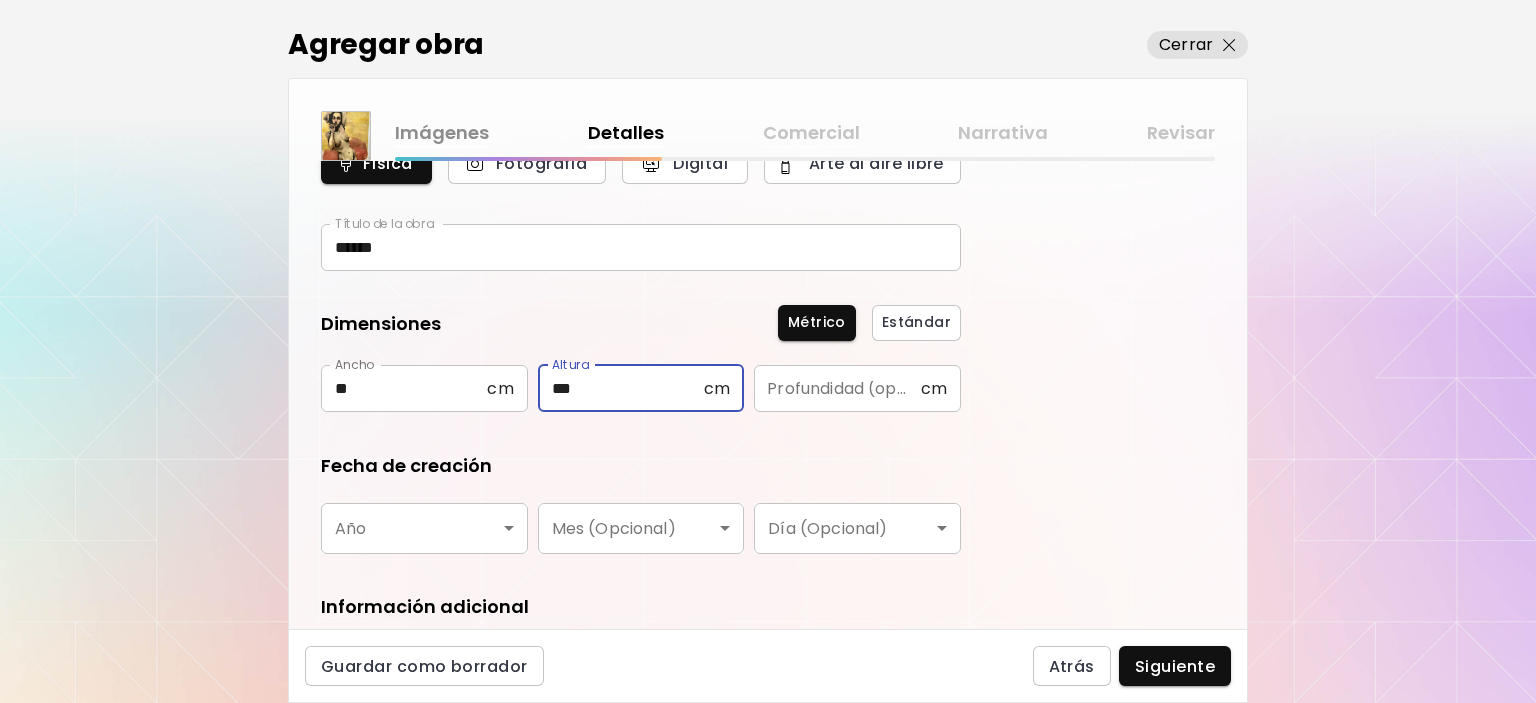 type on "***" 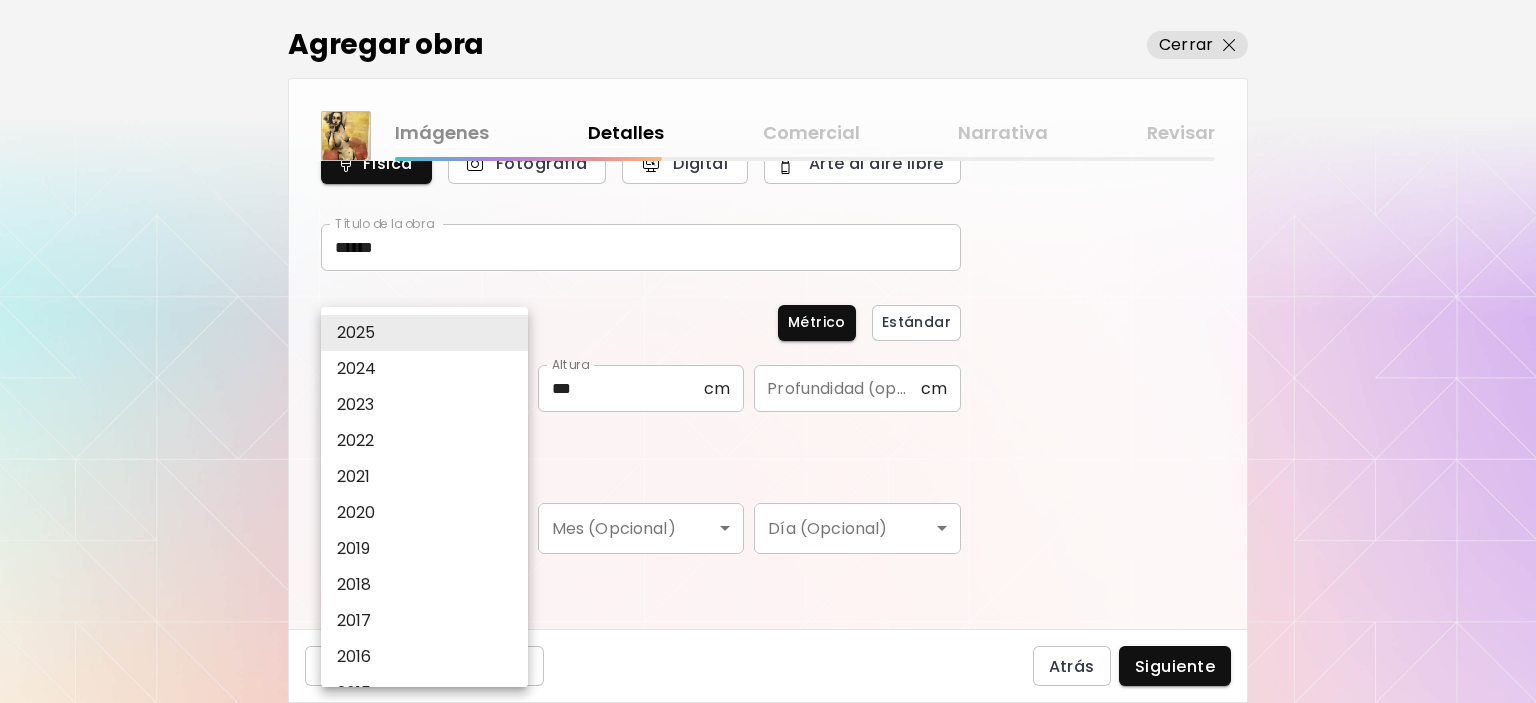 click on "2020" at bounding box center (429, 513) 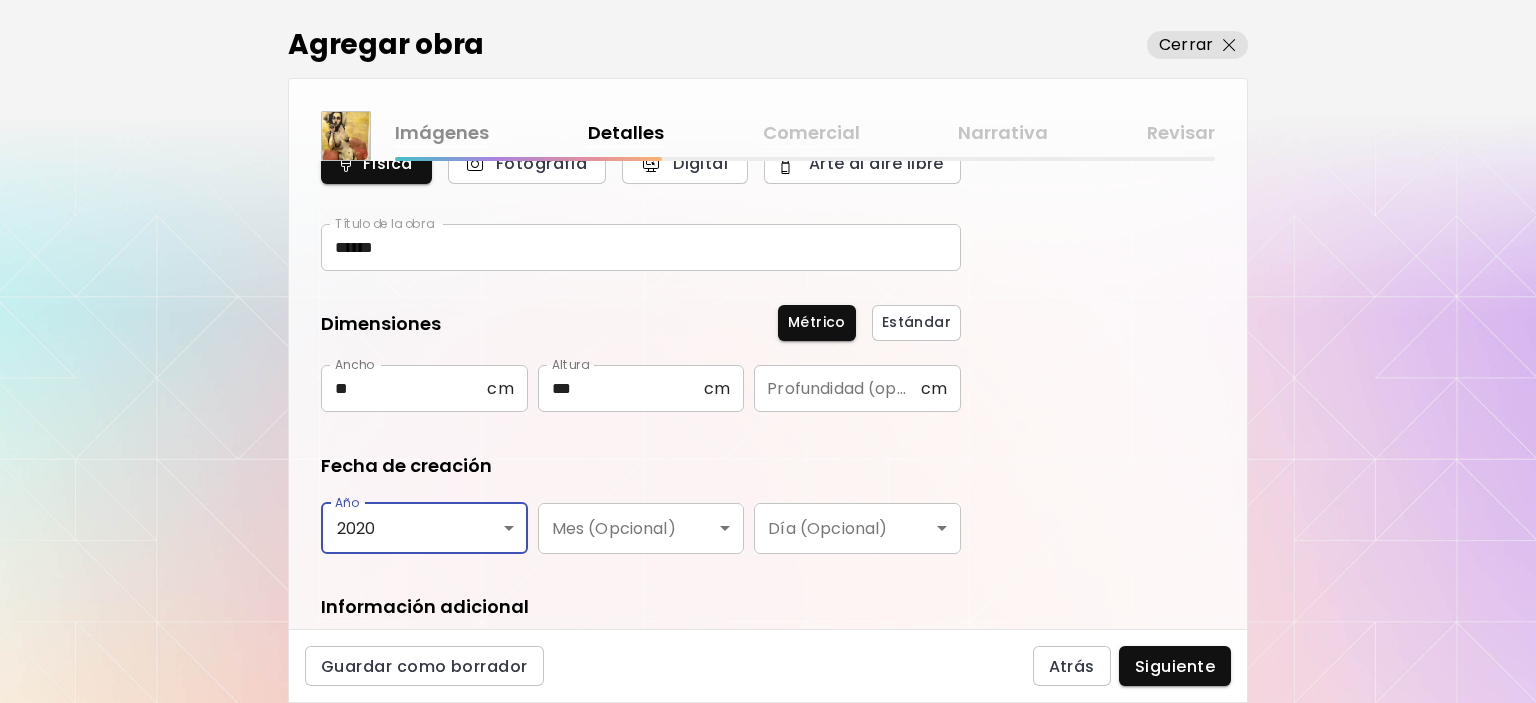 click on "kaleido.art/lirvaart Agregar obra Administrar obras Editar perfil My BioLink Comunidad Metas MyStudio Actualizar My Website My Showrooms My Documents My Subscribers My Provenance My Augmentations My Analytics Ajustes Ayuda 0 0 Agregar obra Cerrar Imágenes Detalles Comercial Narrativa Revisar ¿Qué tipo de obra quieres agregar? Aprende más Física Fotografía Digital Arte al aire libre Título de la obra ****** Título de la obra Dimensiones Métrico Estándar Ancho ** cm Ancho Altura *** cm Altura Profundidad (opcional) cm Profundidad (opcional) Fecha de creación Año 2020 **** Año Mes (Opcional) ​ Mes (Opcional) Día (Opcional) ​ Día (Opcional) Información adicional Disciplina ​ Disciplina Materiales y medio Materiales y medio Guardar como borrador Atrás Siguiente Búsqueda de artista Nombre o usuario Nombre o usuario País del artista País del artista Disciplinas Todos Pintura Contemporánea Dibujo e ilustración Collage Escultura e instalación Fotografía Arte AR/VR Arte Digital y NFT Todos" at bounding box center [768, 351] 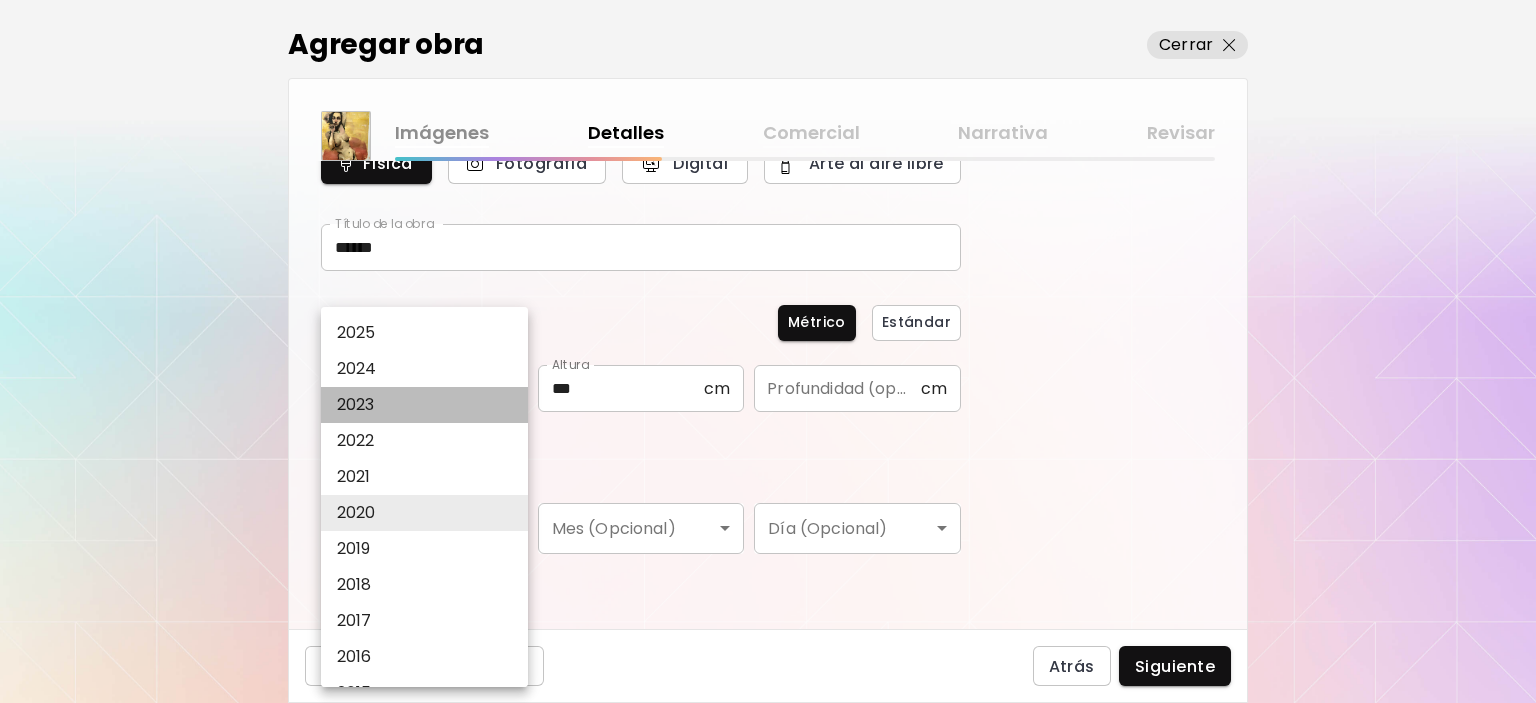 click on "2023" at bounding box center [429, 405] 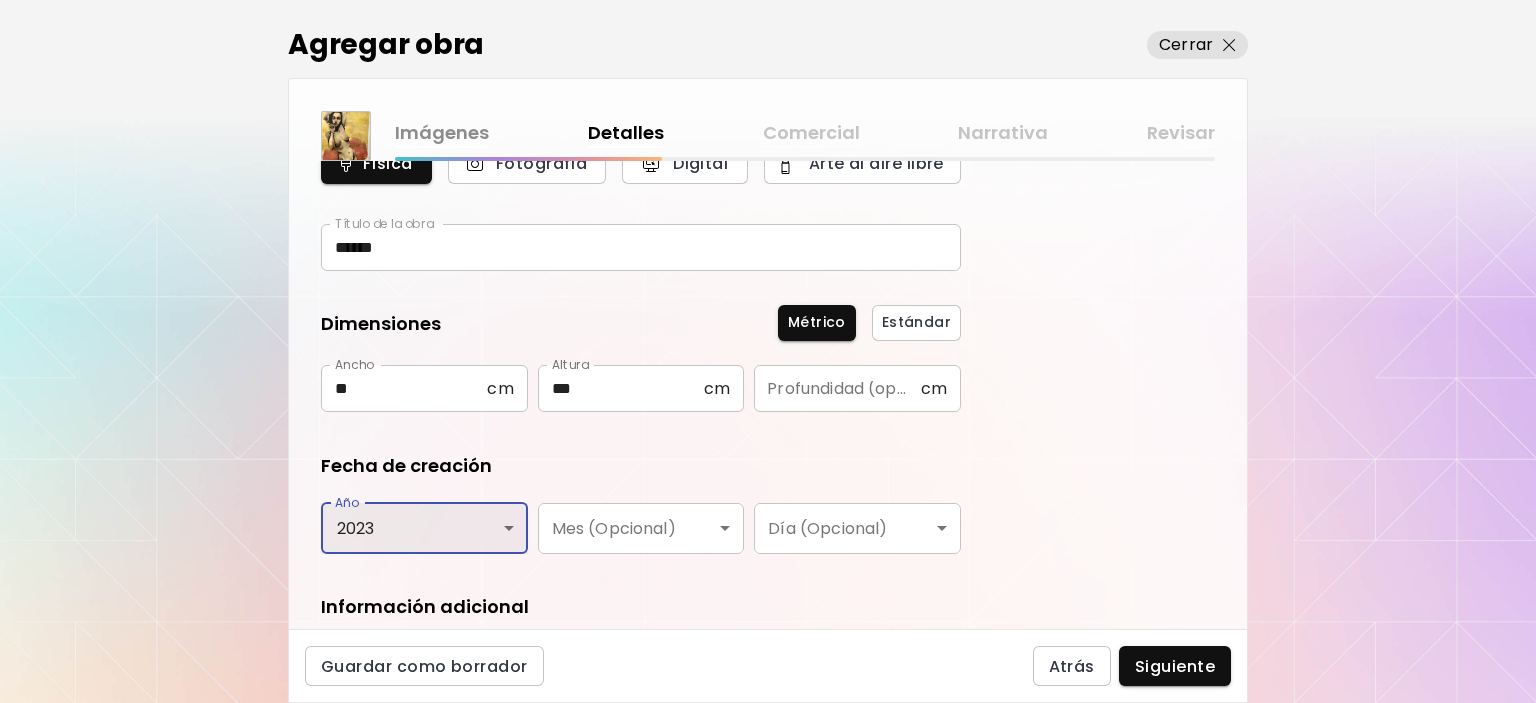 scroll, scrollTop: 55, scrollLeft: 0, axis: vertical 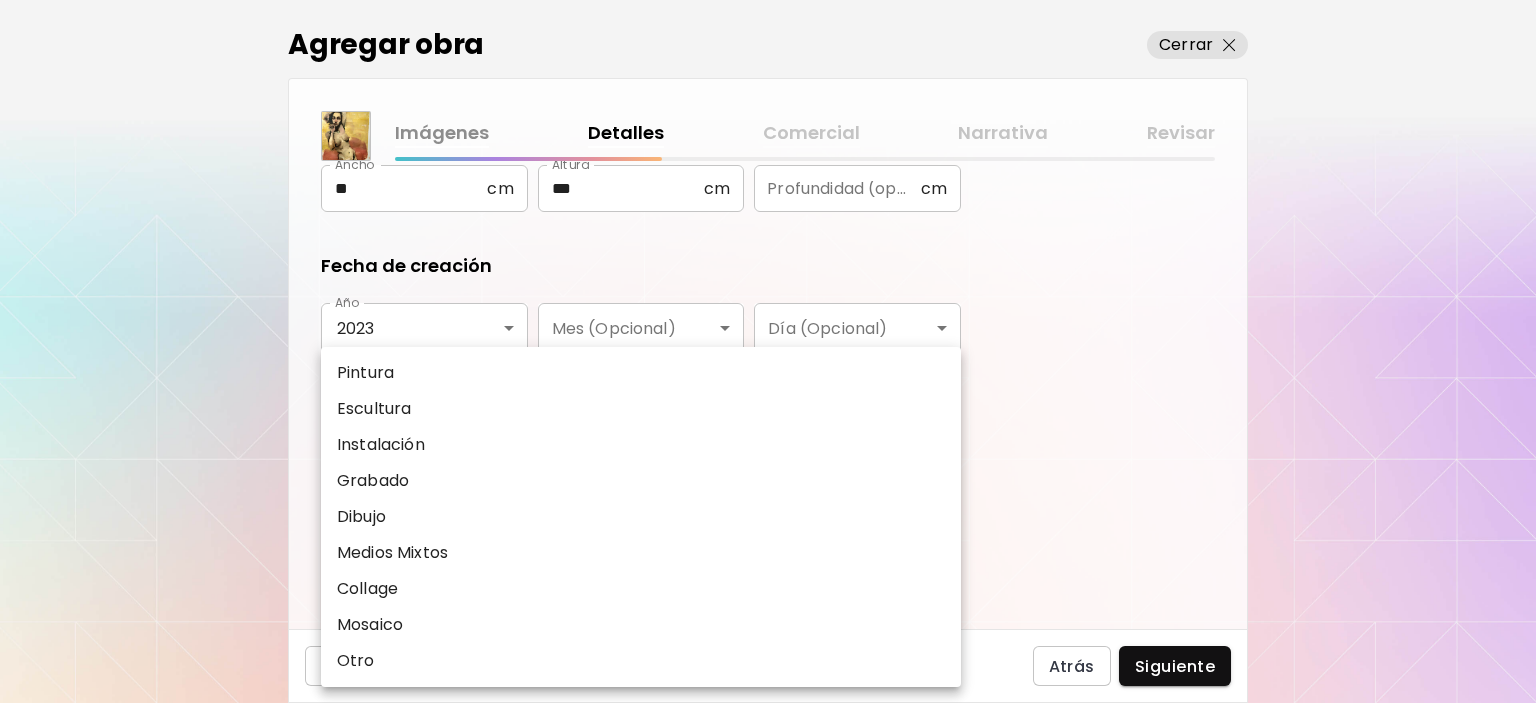 click on "kaleido.art/lirvaart Agregar obra Administrar obras Editar perfil My BioLink Comunidad Metas MyStudio Actualizar My Website My Showrooms My Documents My Subscribers My Provenance My Augmentations My Analytics Ajustes Ayuda 0 0 Agregar obra Cerrar Imágenes Detalles Comercial Narrativa Revisar ¿Qué tipo de obra quieres agregar? Aprende más Física Fotografía Digital Arte al aire libre Título de la obra ****** Título de la obra Dimensiones Métrico Estándar Ancho ** cm Ancho Altura *** cm Altura Profundidad (opcional) cm Profundidad (opcional) Fecha de creación Año 2023 **** Año Mes (Opcional) ​ Mes (Opcional) Día (Opcional) ​ Día (Opcional) Información adicional Disciplina ​ Disciplina Materiales y medio Materiales y medio Guardar como borrador Atrás Siguiente Búsqueda de artista Nombre o usuario Nombre o usuario País del artista País del artista Disciplinas Todos Pintura Contemporánea Dibujo e ilustración Collage Escultura e instalación Fotografía Arte AR/VR Arte Digital y NFT Todos" at bounding box center (768, 351) 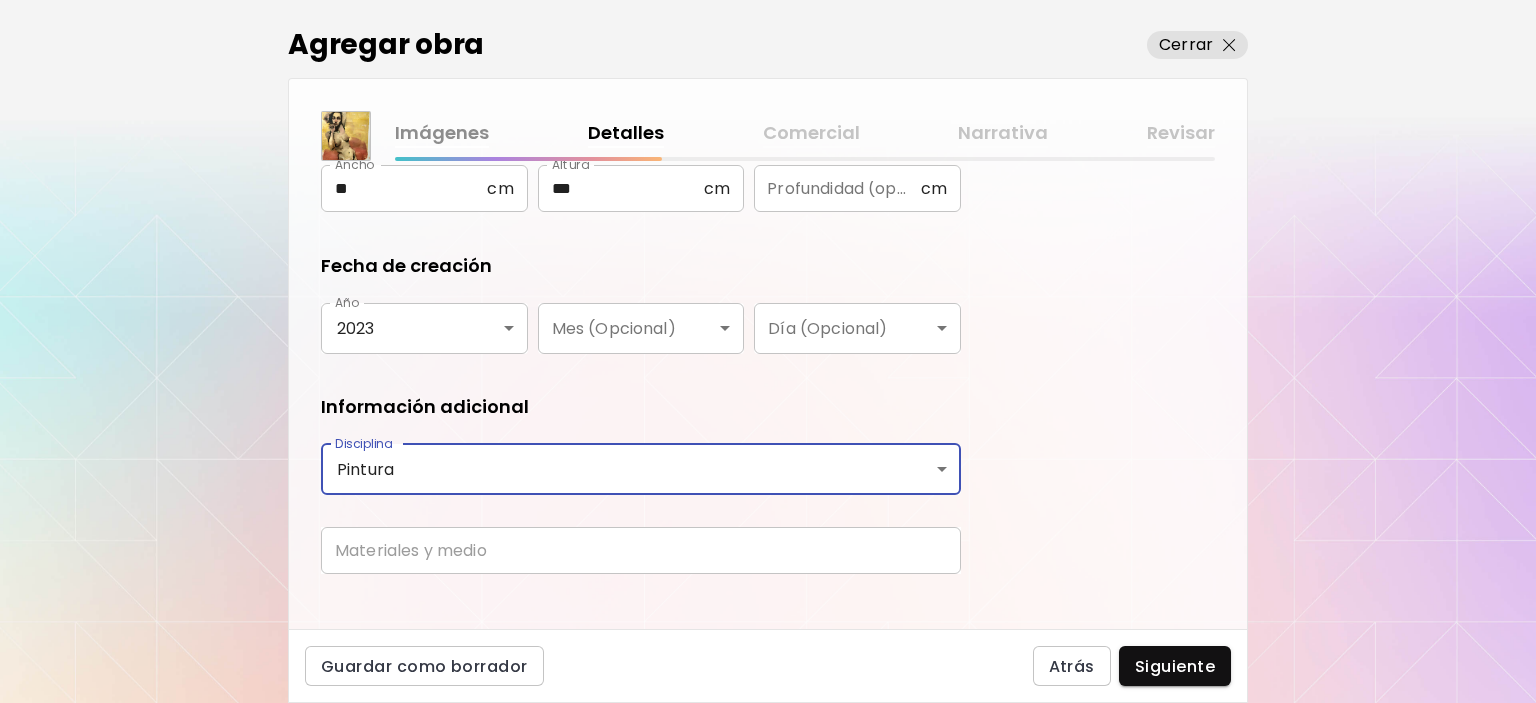 click at bounding box center [641, 550] 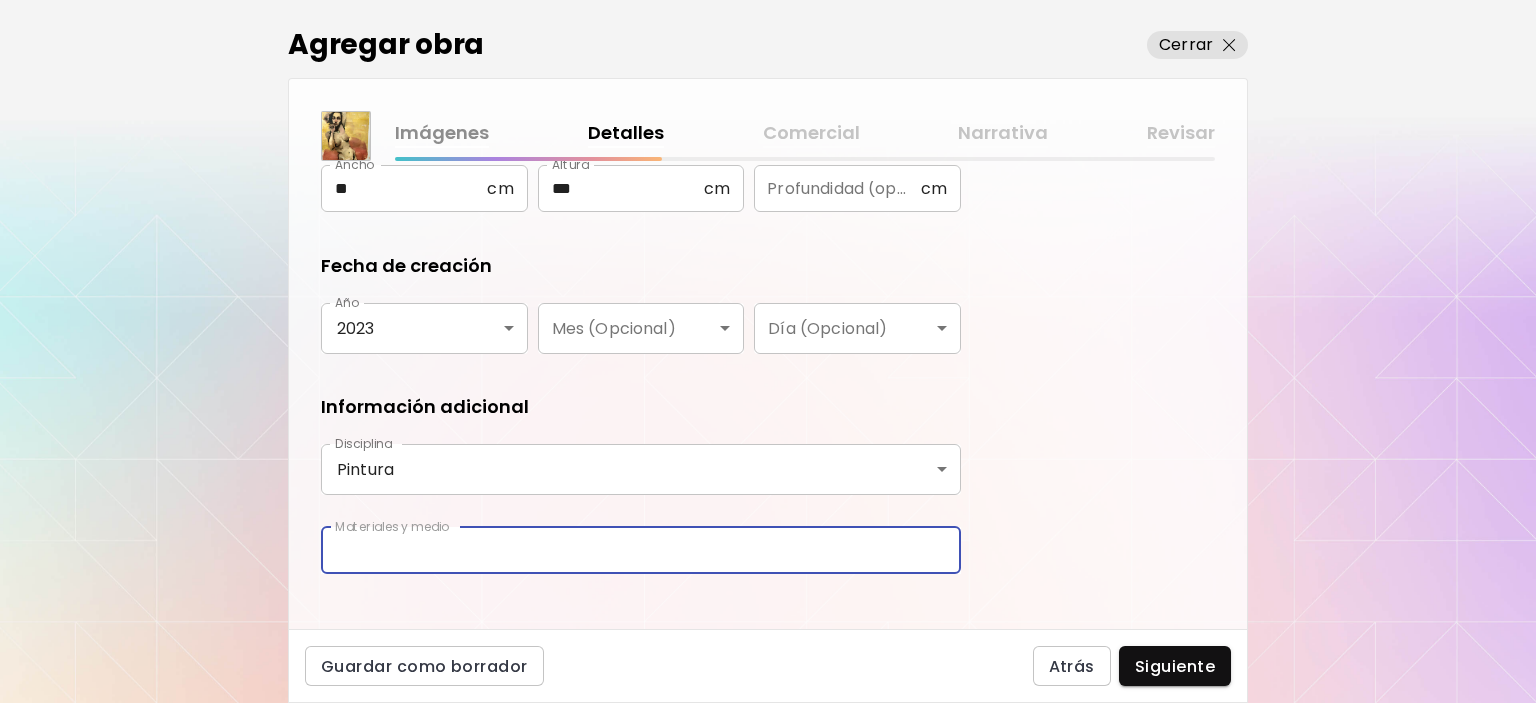 type on "**********" 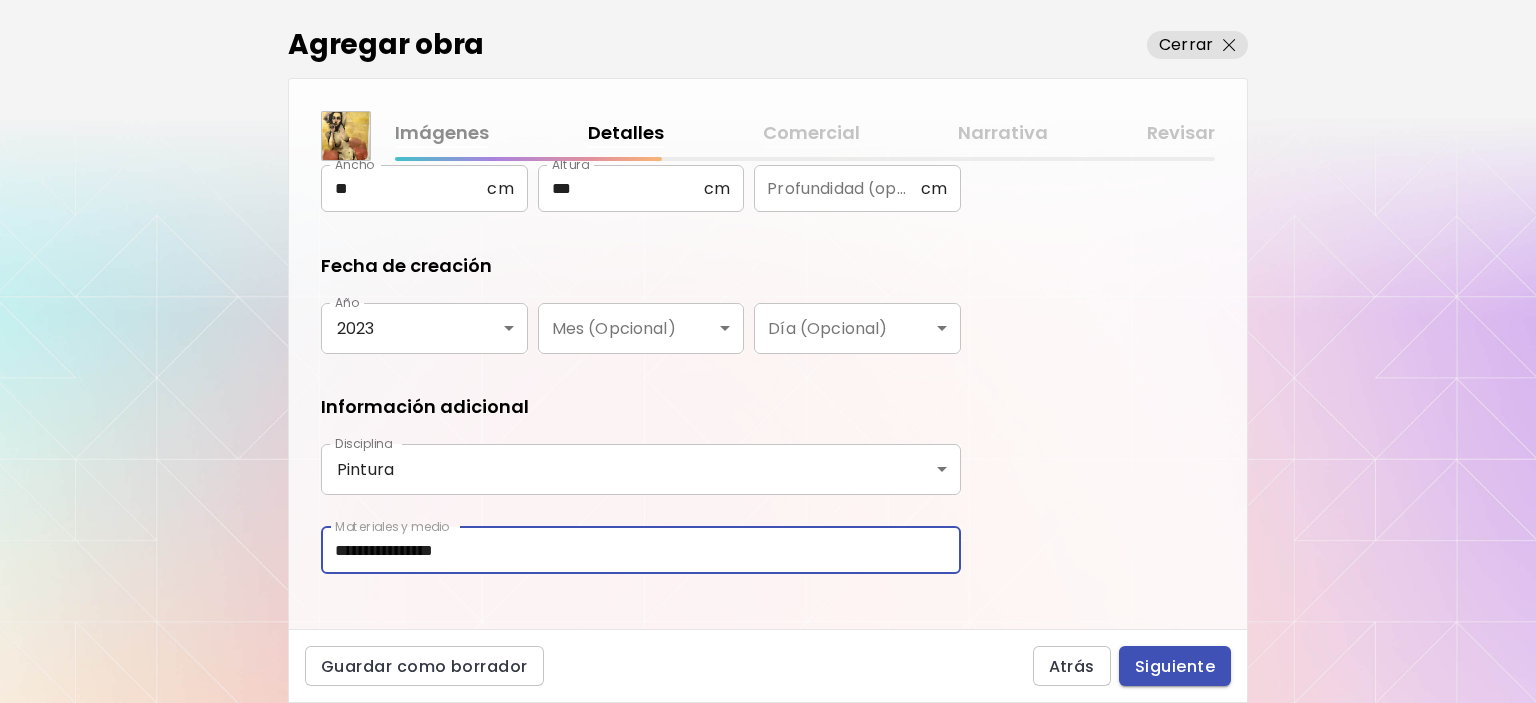 click on "Siguiente" at bounding box center [1175, 666] 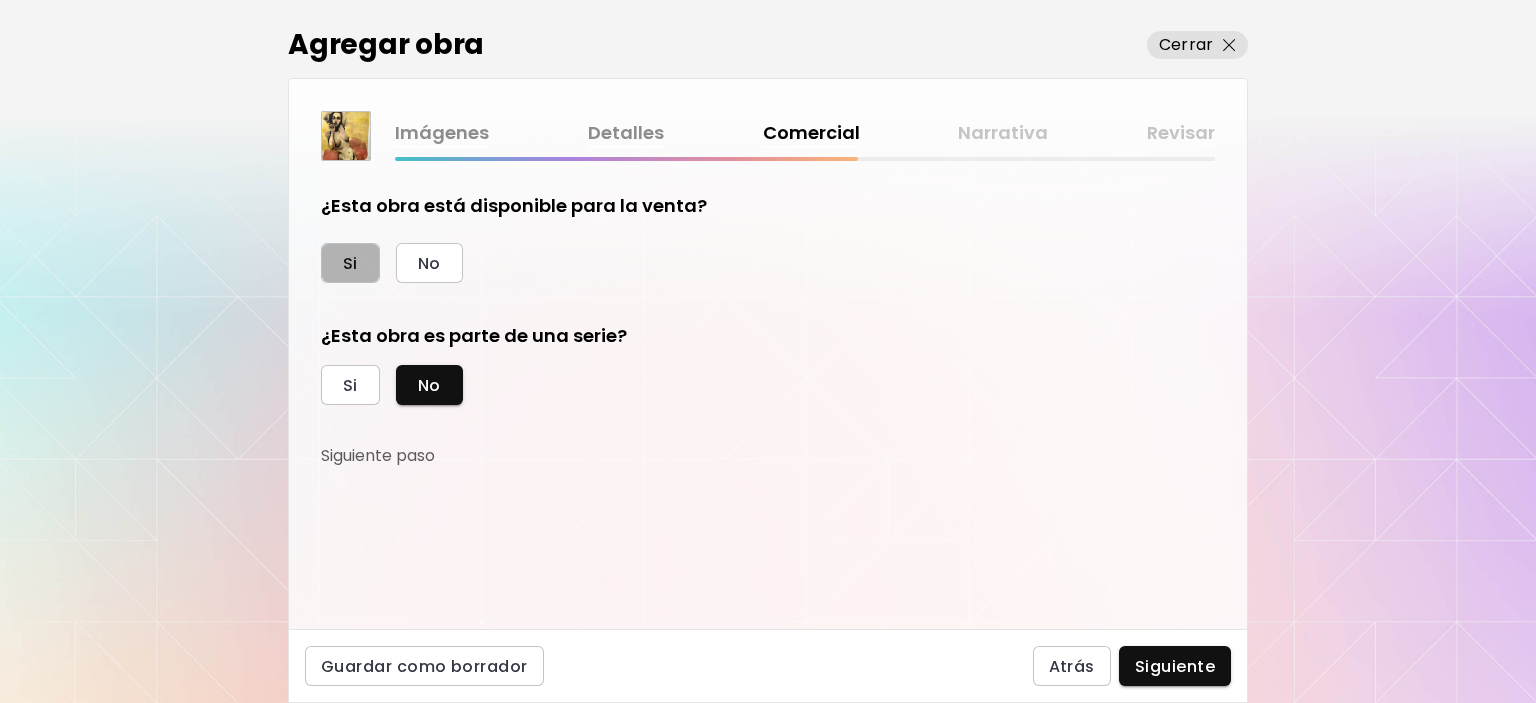 click on "Si" at bounding box center [350, 263] 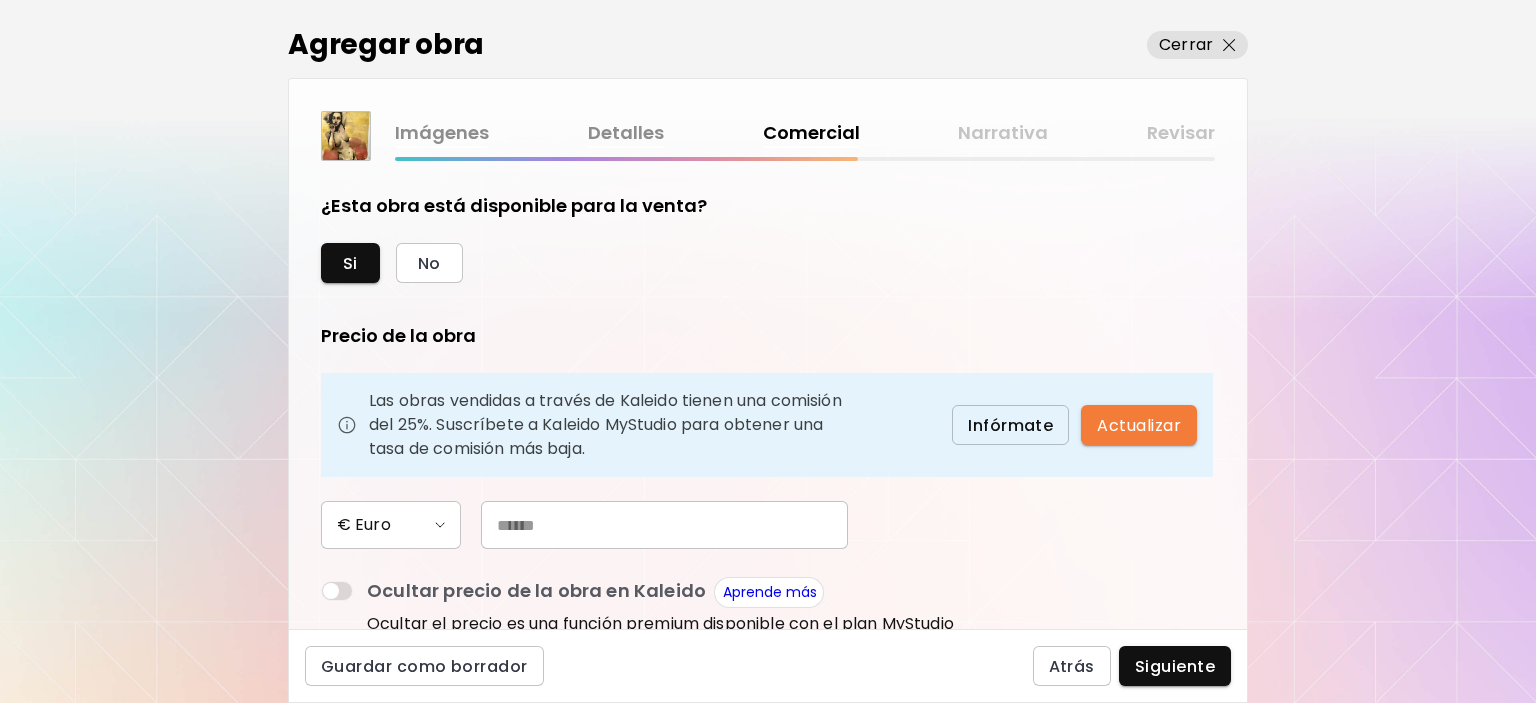 click at bounding box center [664, 525] 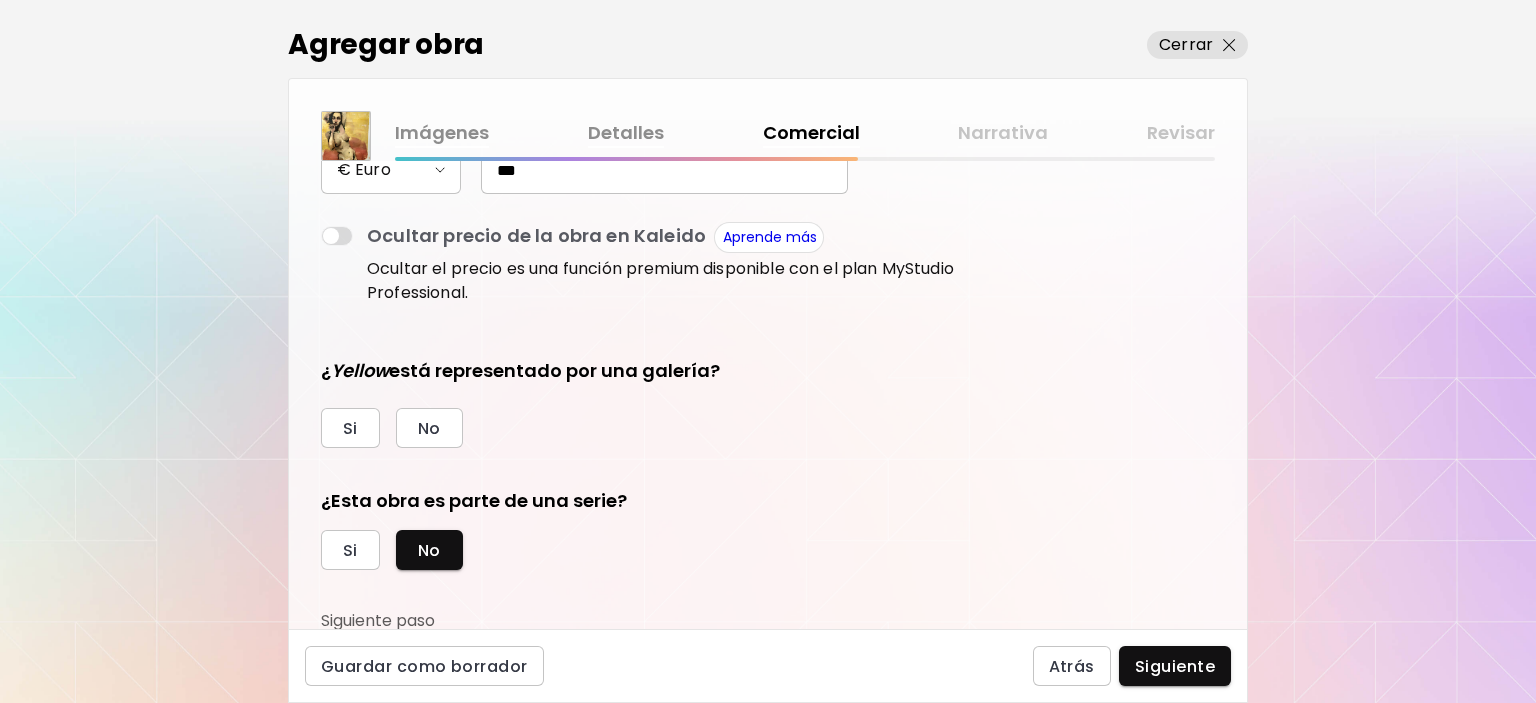 scroll, scrollTop: 356, scrollLeft: 0, axis: vertical 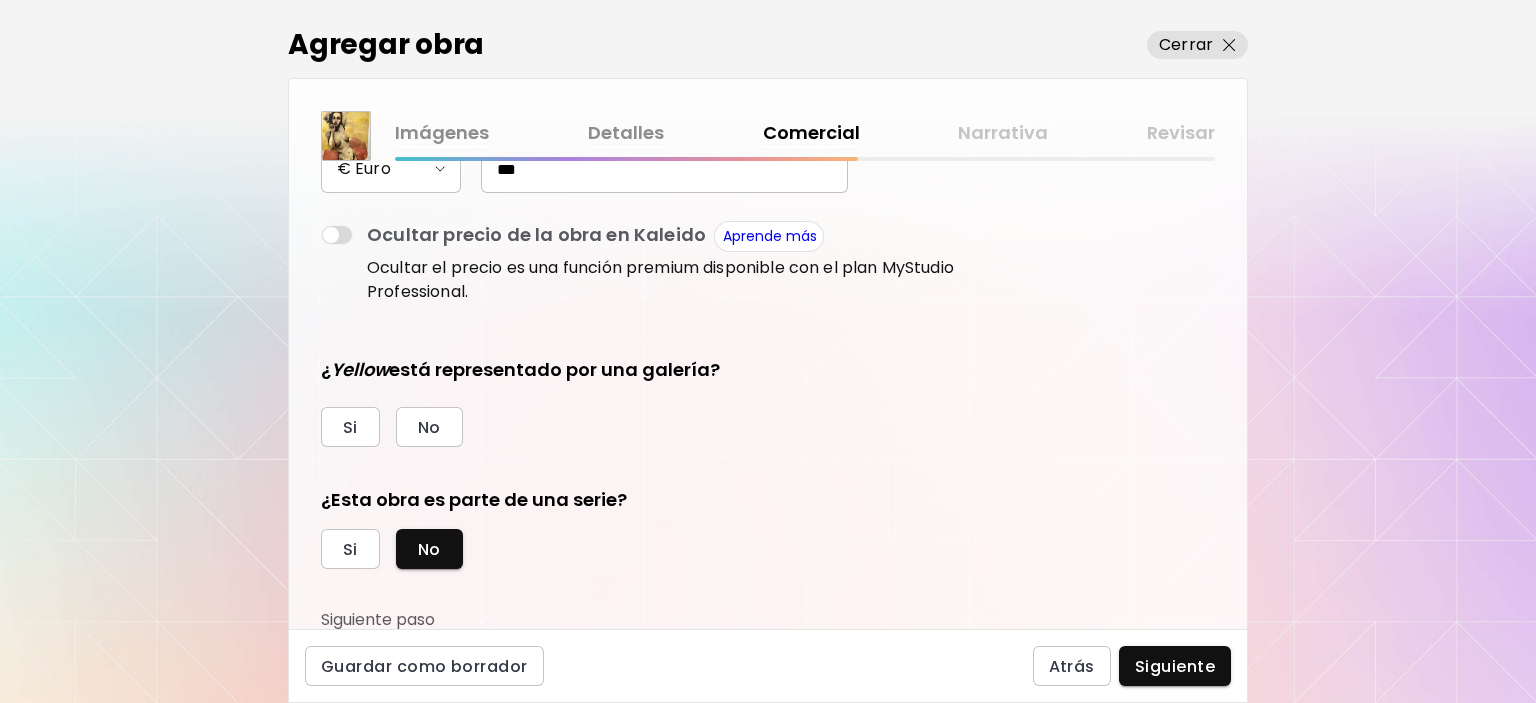 type on "***" 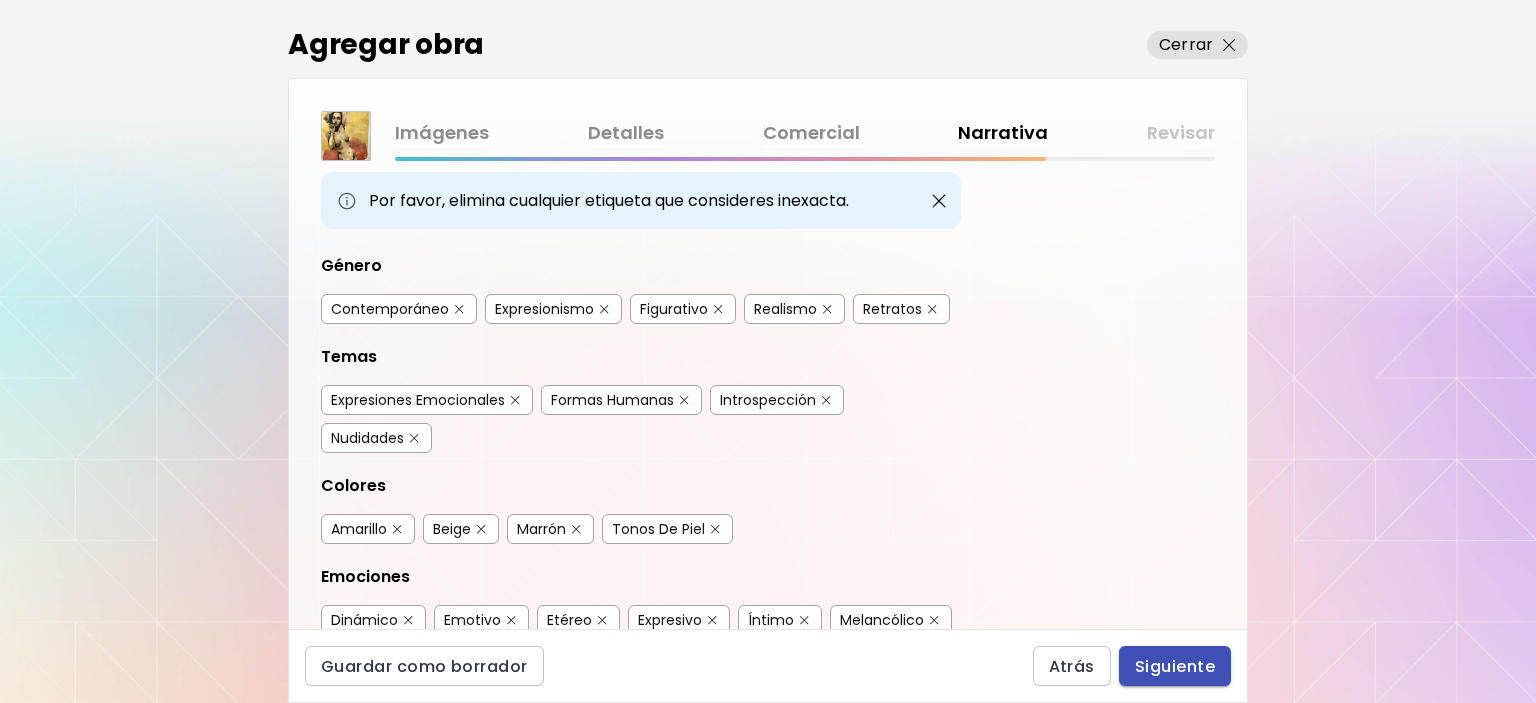 scroll, scrollTop: 500, scrollLeft: 0, axis: vertical 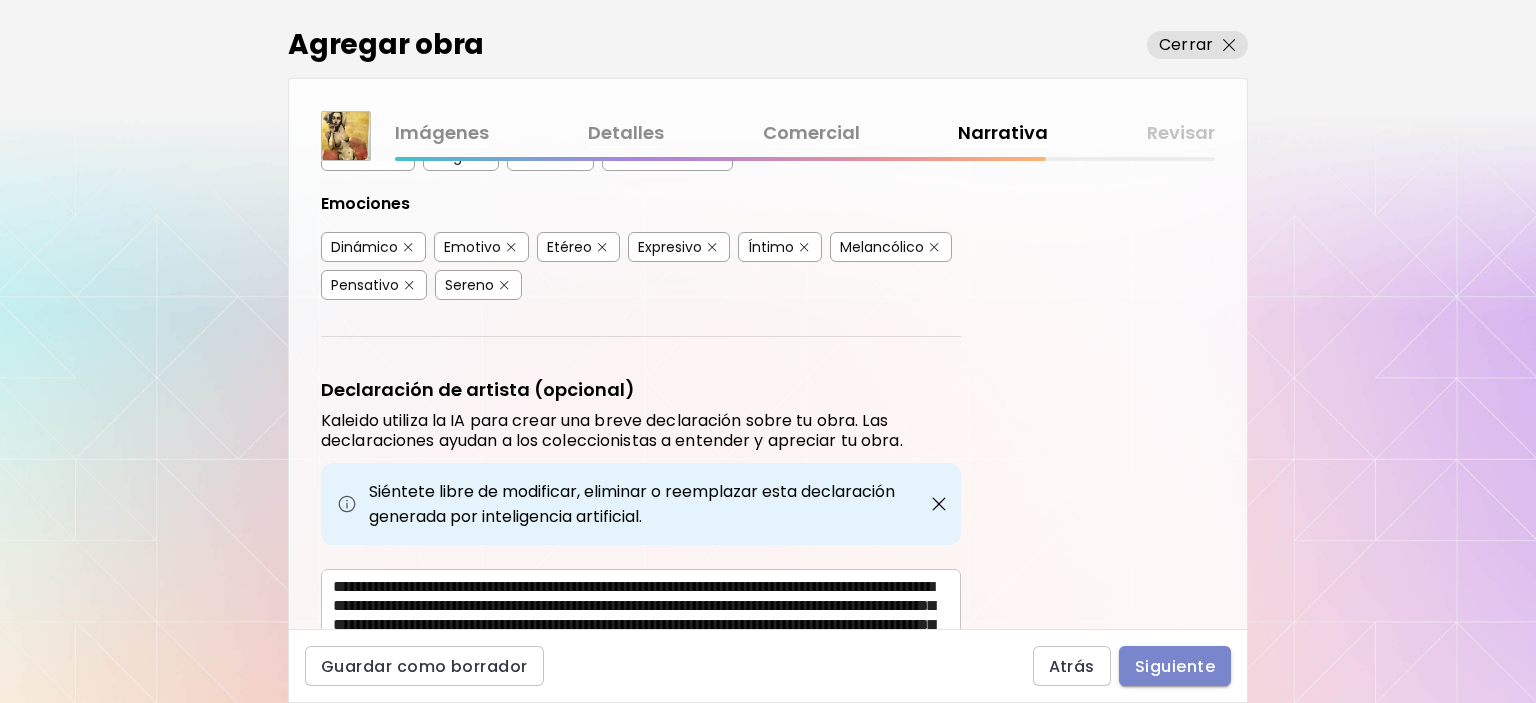 click on "Siguiente" at bounding box center (1175, 666) 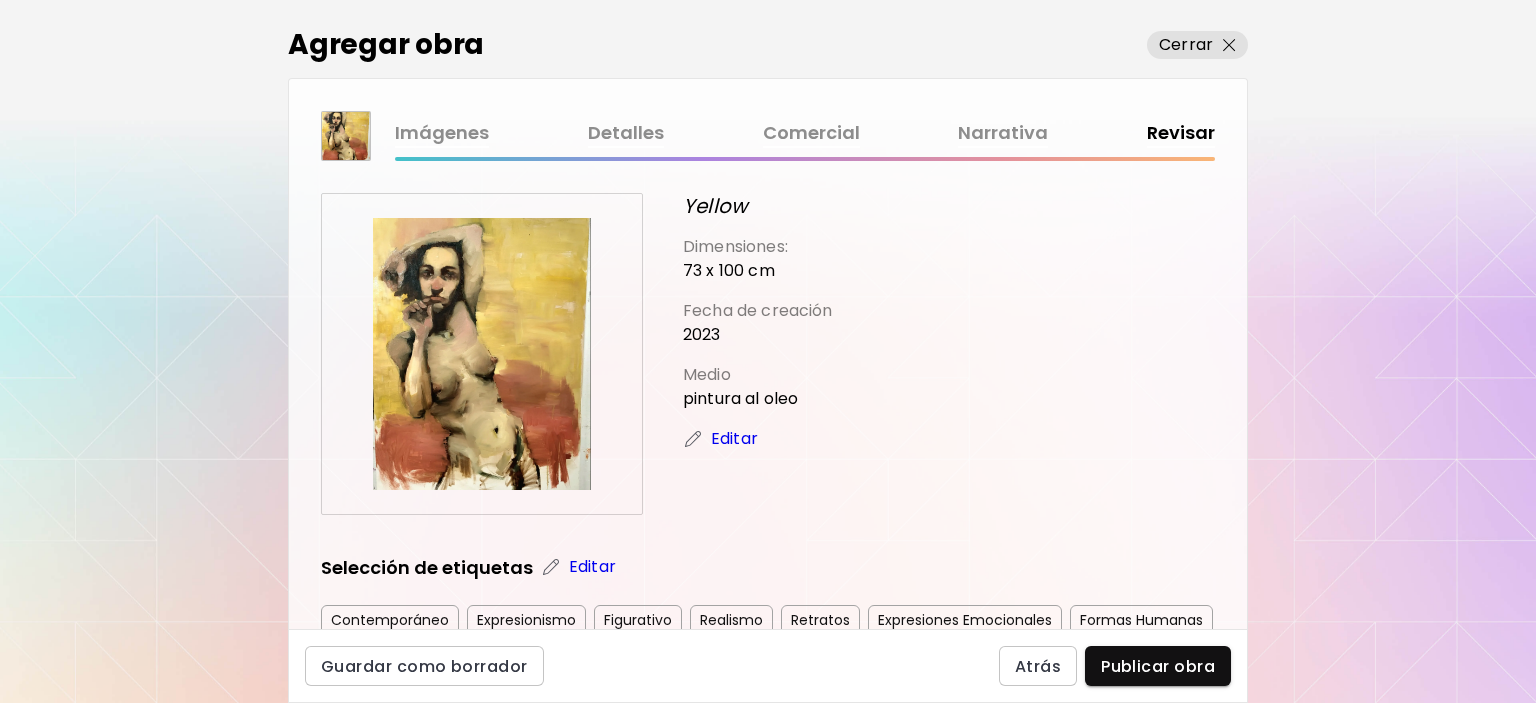 click on "Publicar obra" at bounding box center [1158, 666] 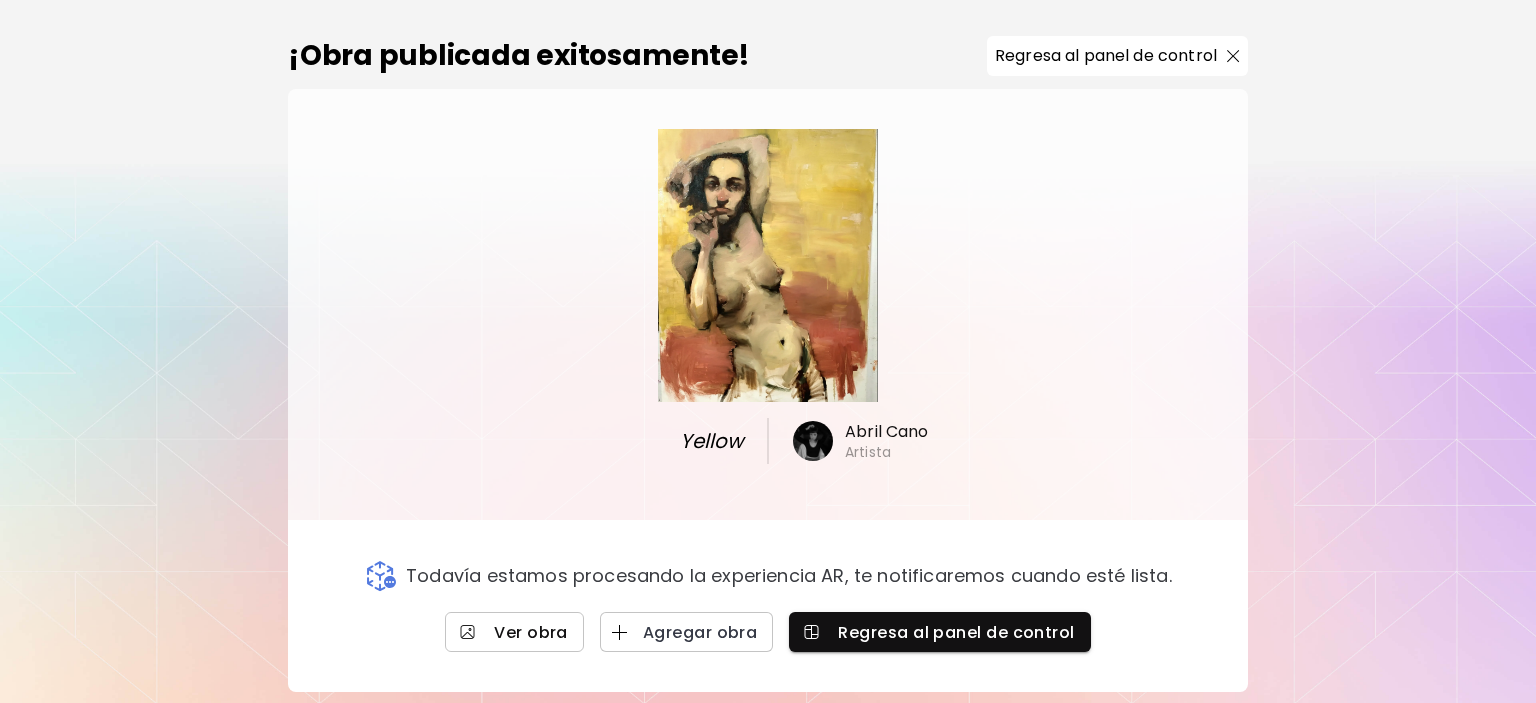 click on "Ver obra" at bounding box center [514, 632] 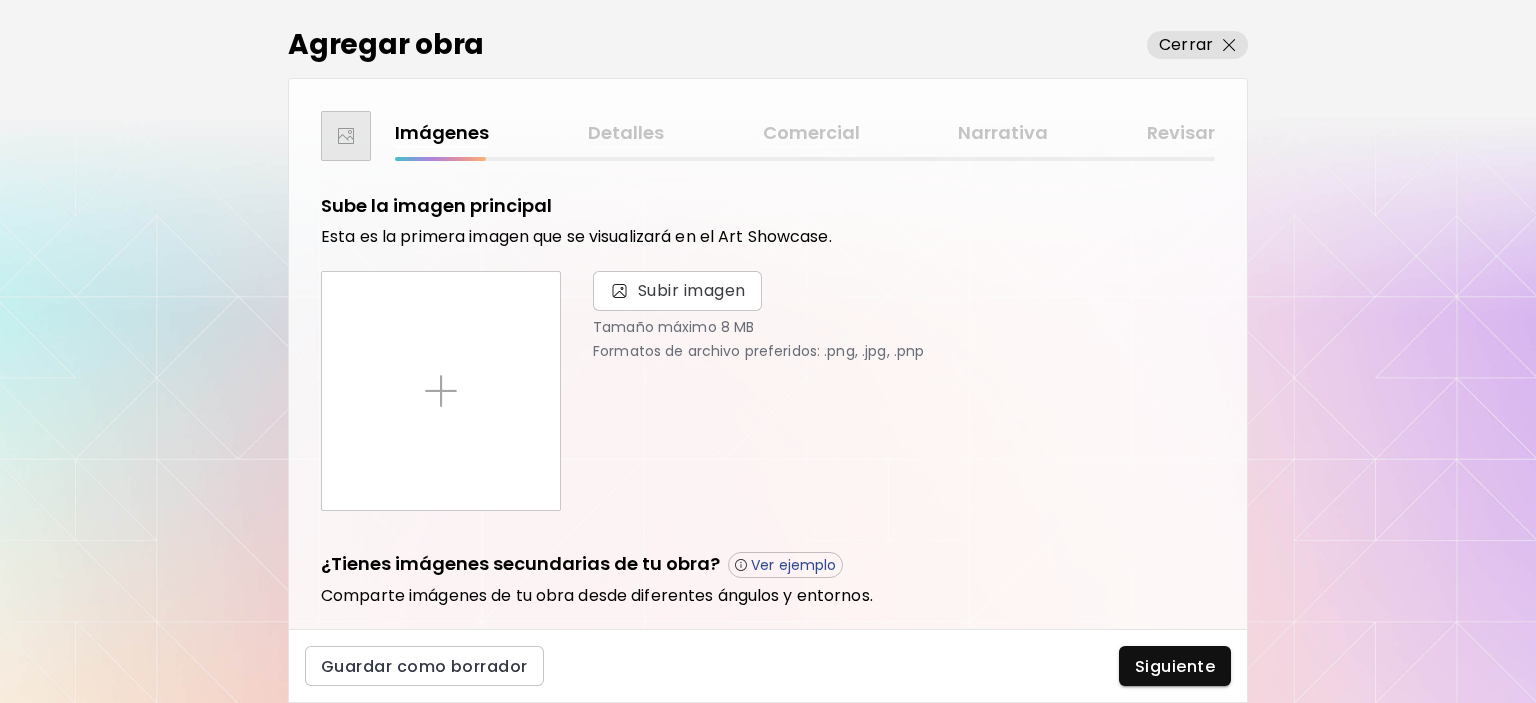 scroll, scrollTop: 0, scrollLeft: 0, axis: both 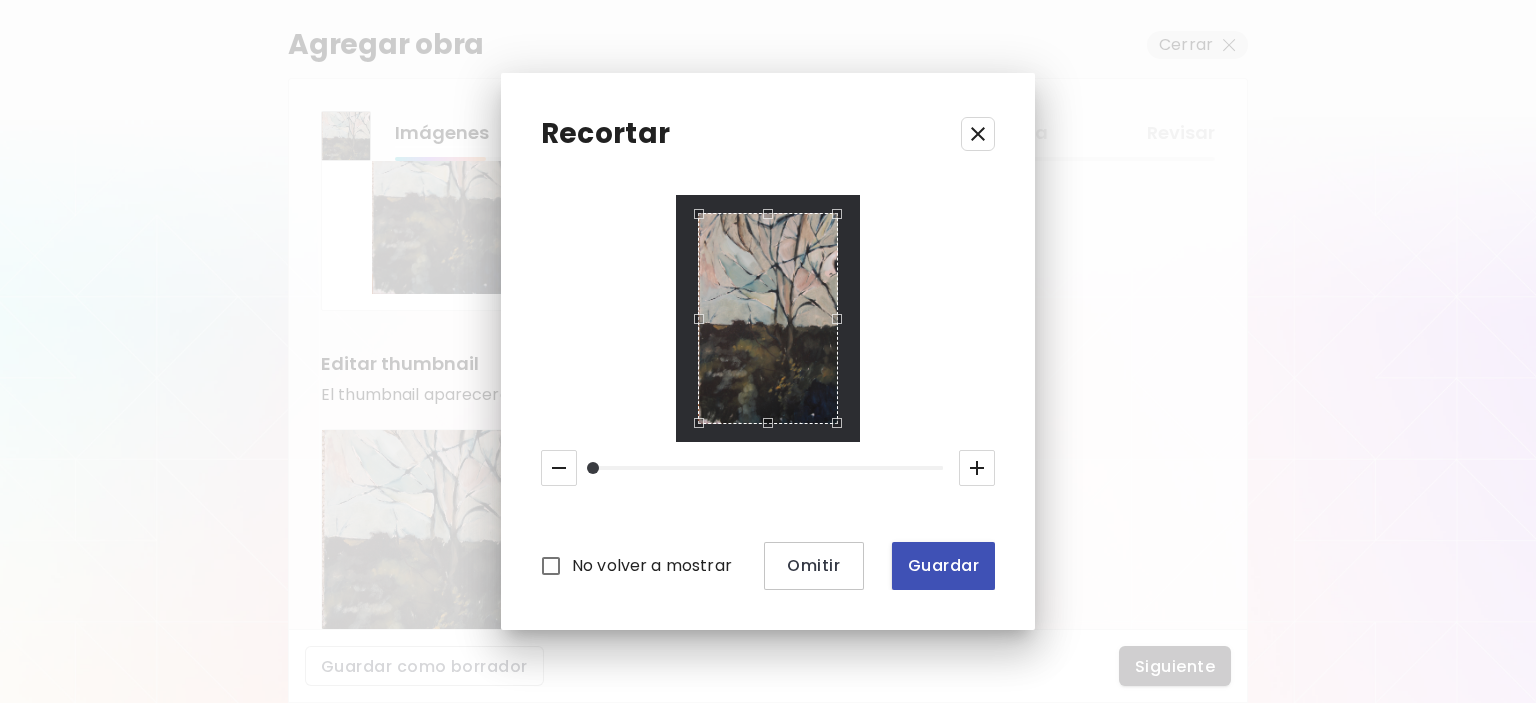 click on "Guardar" at bounding box center (943, 565) 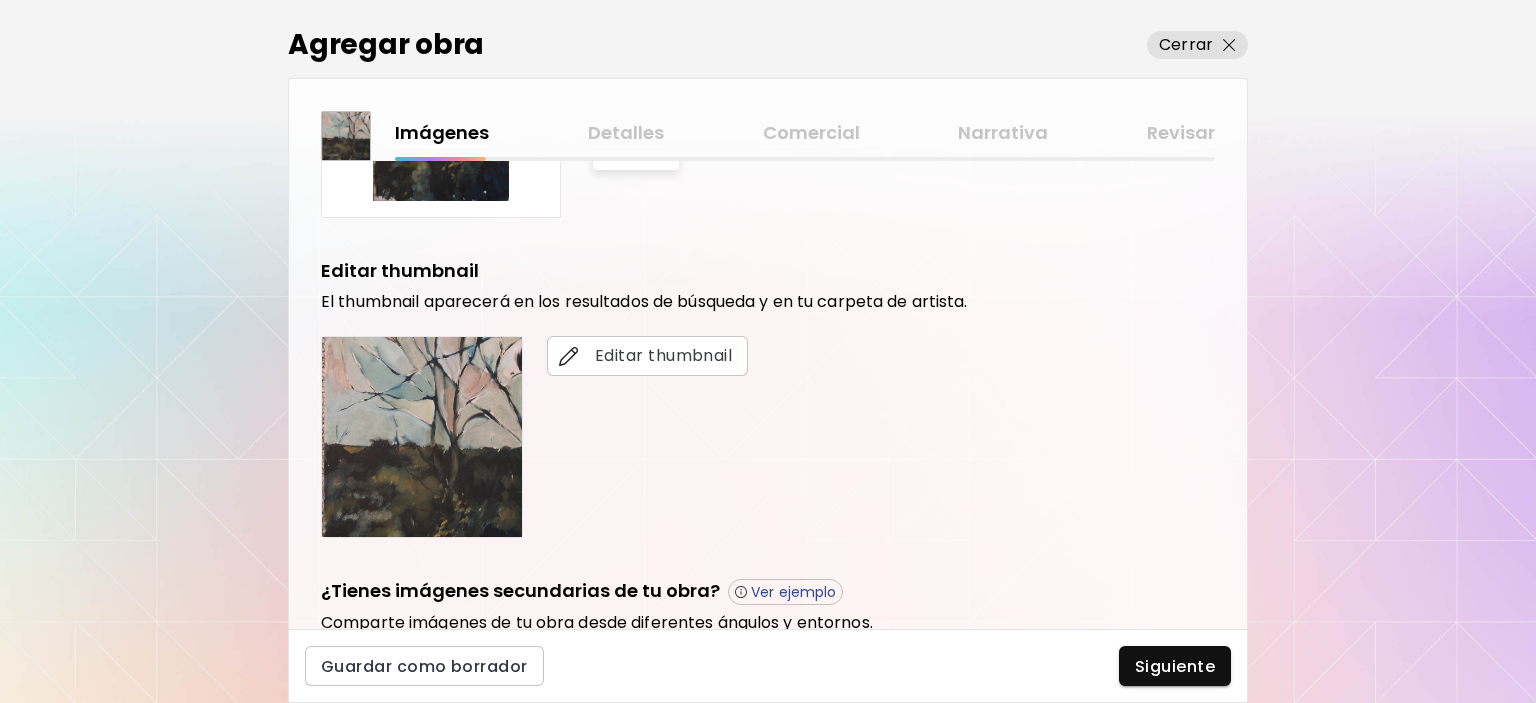 scroll, scrollTop: 300, scrollLeft: 0, axis: vertical 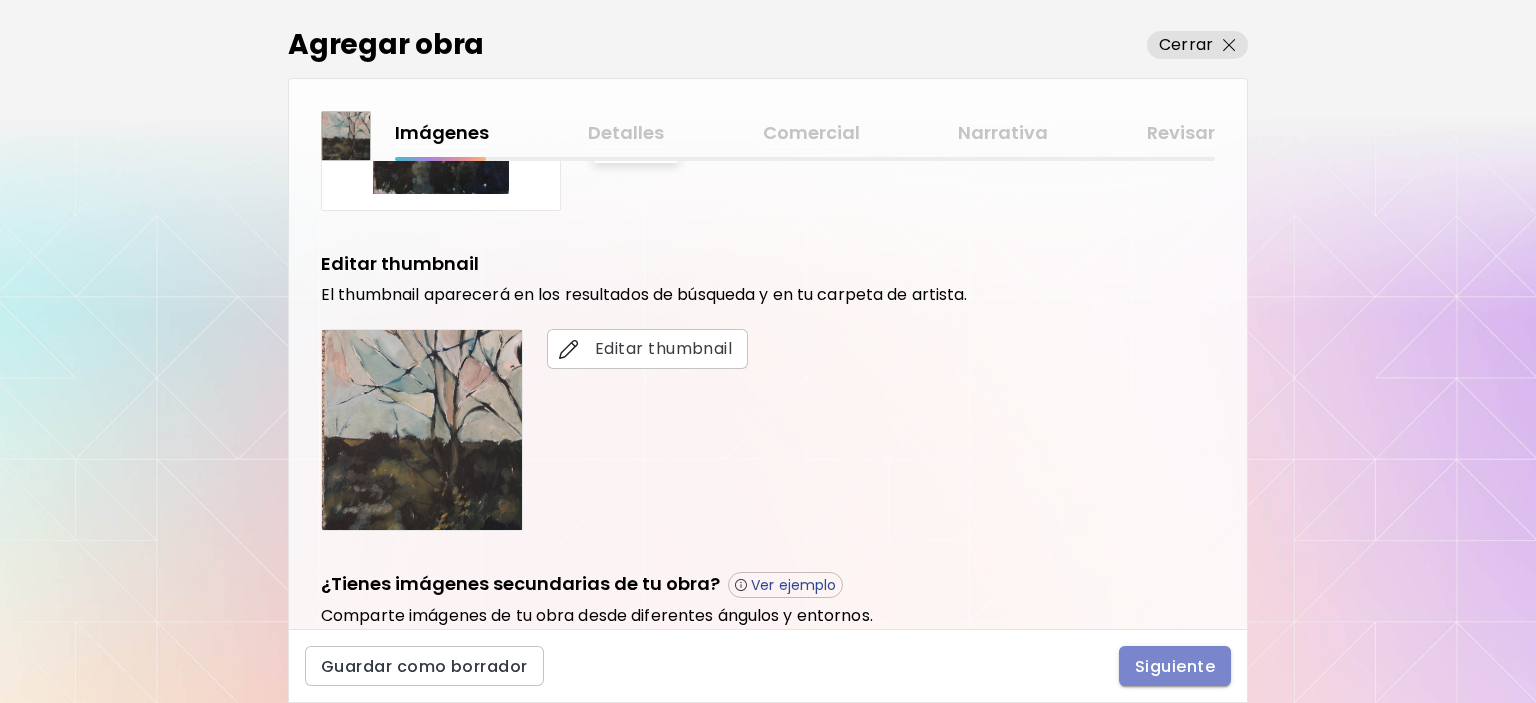click on "Siguiente" at bounding box center [1175, 666] 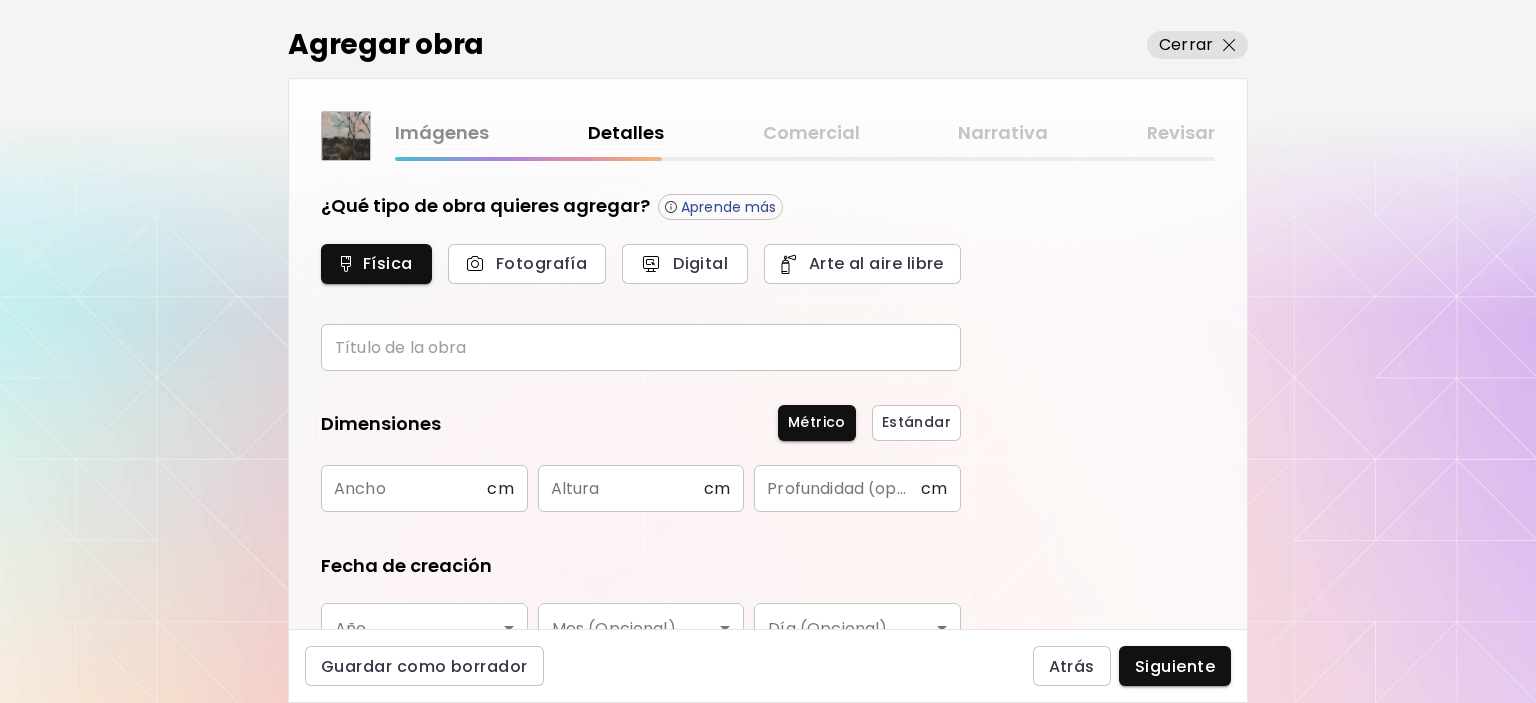 click at bounding box center [641, 347] 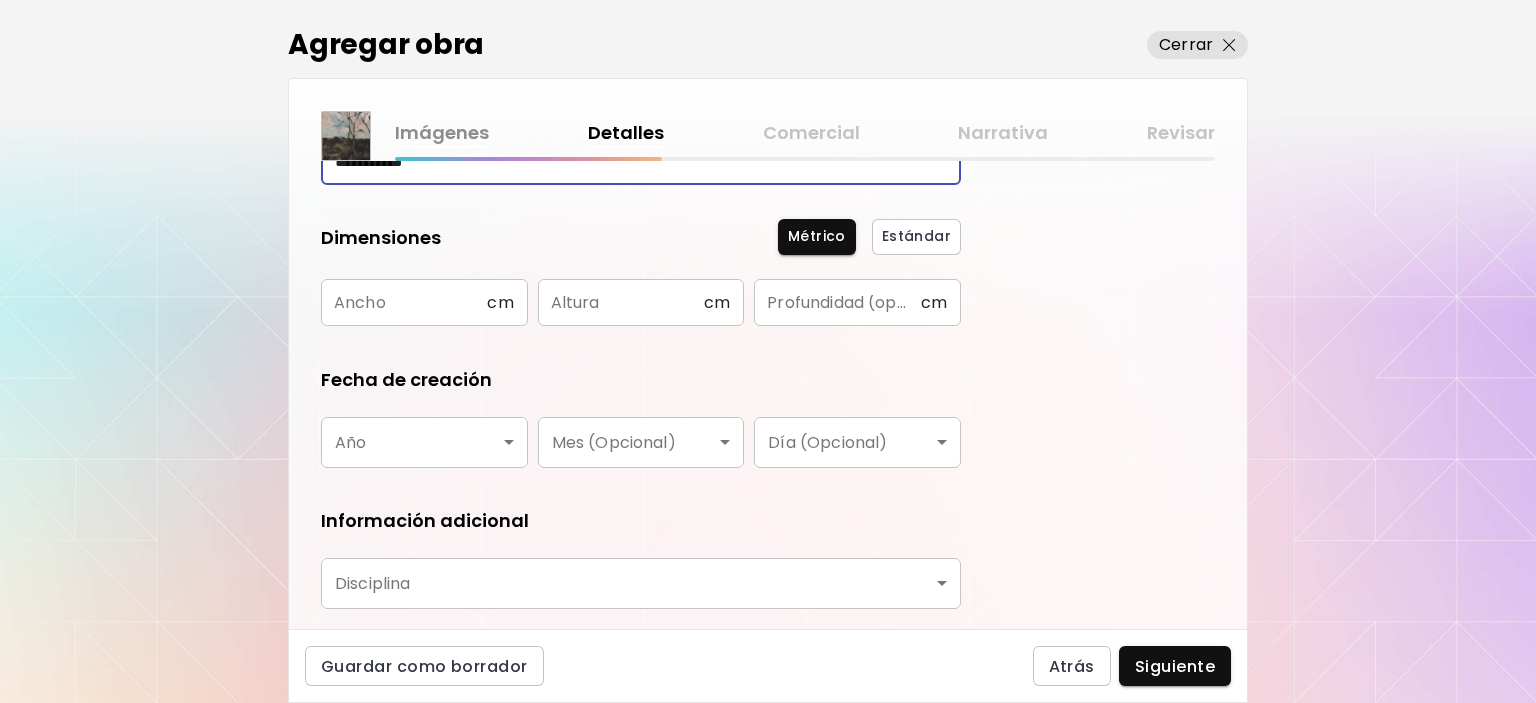 scroll, scrollTop: 200, scrollLeft: 0, axis: vertical 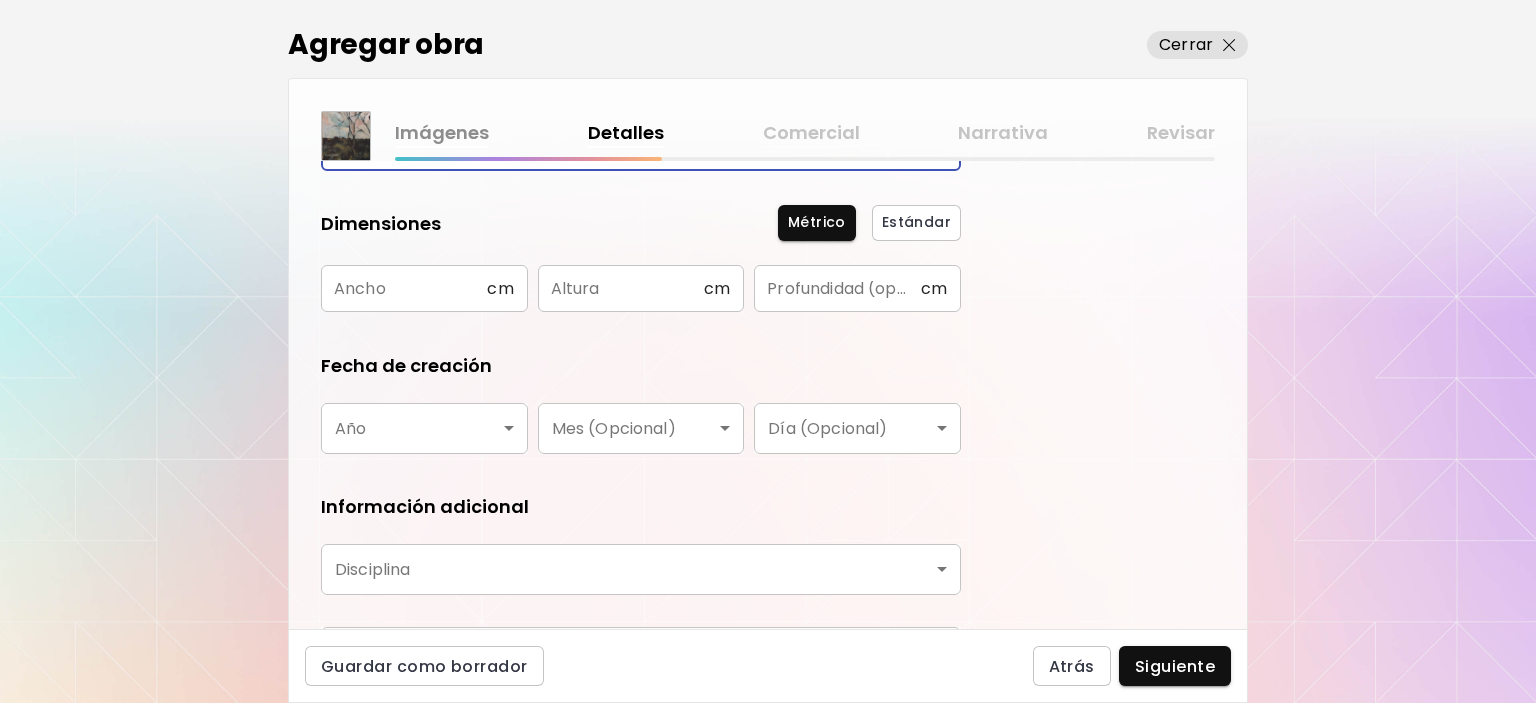 type on "**********" 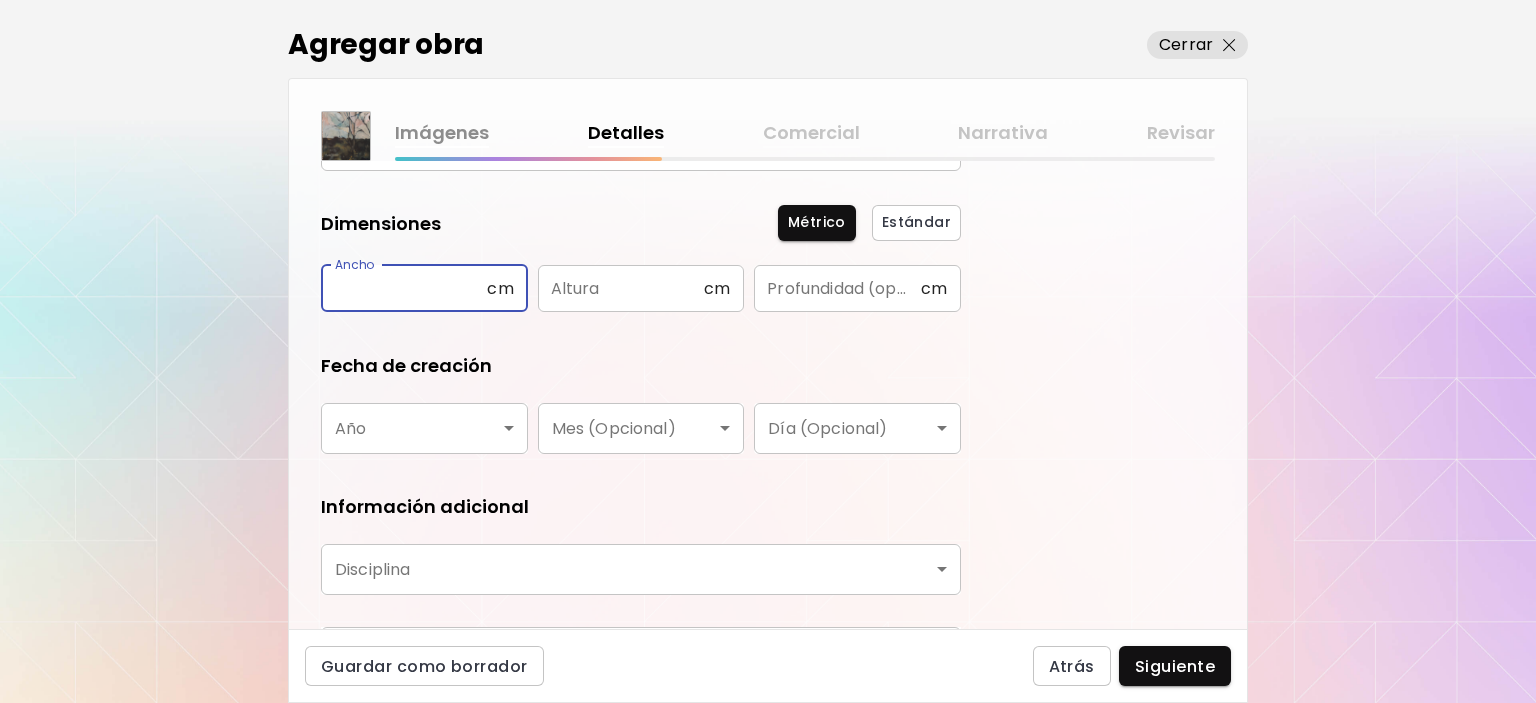 click at bounding box center (404, 288) 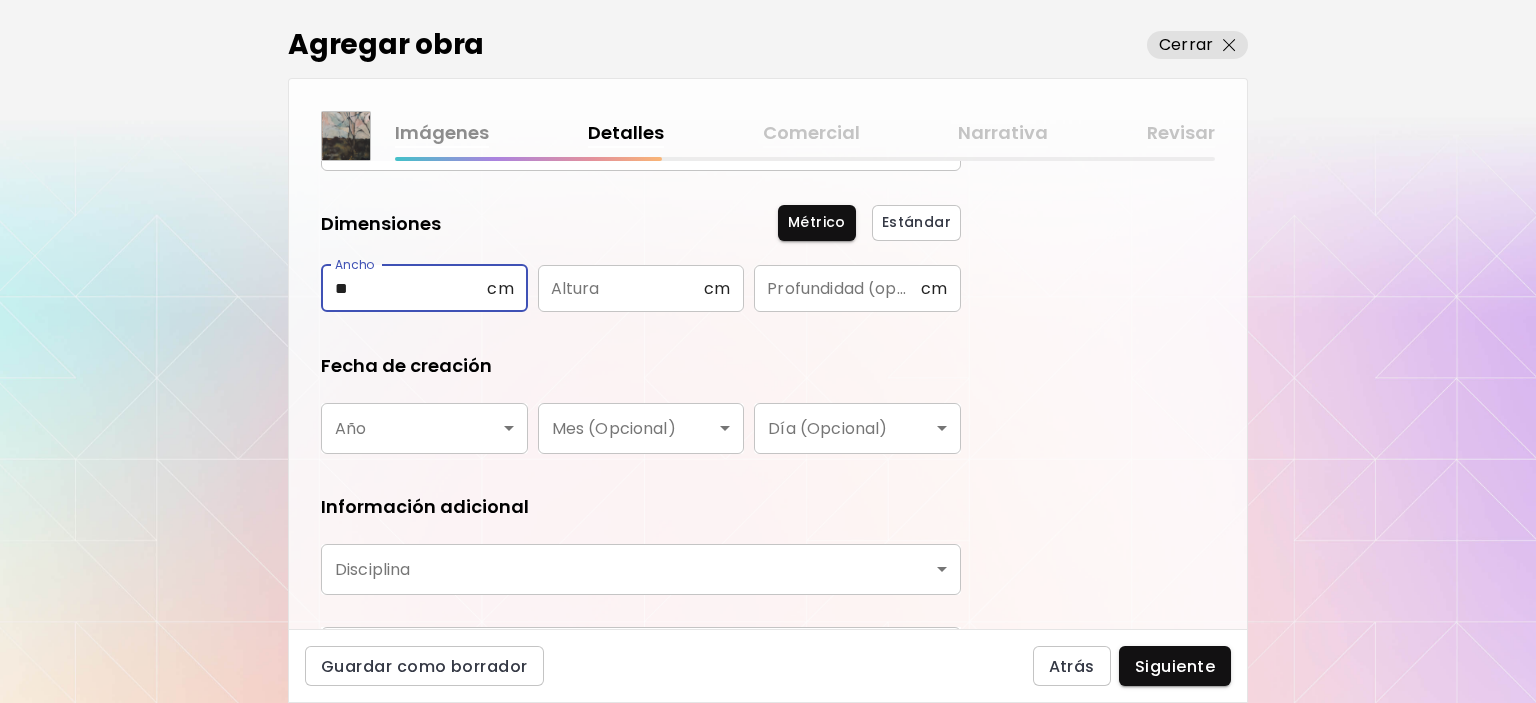 type on "**" 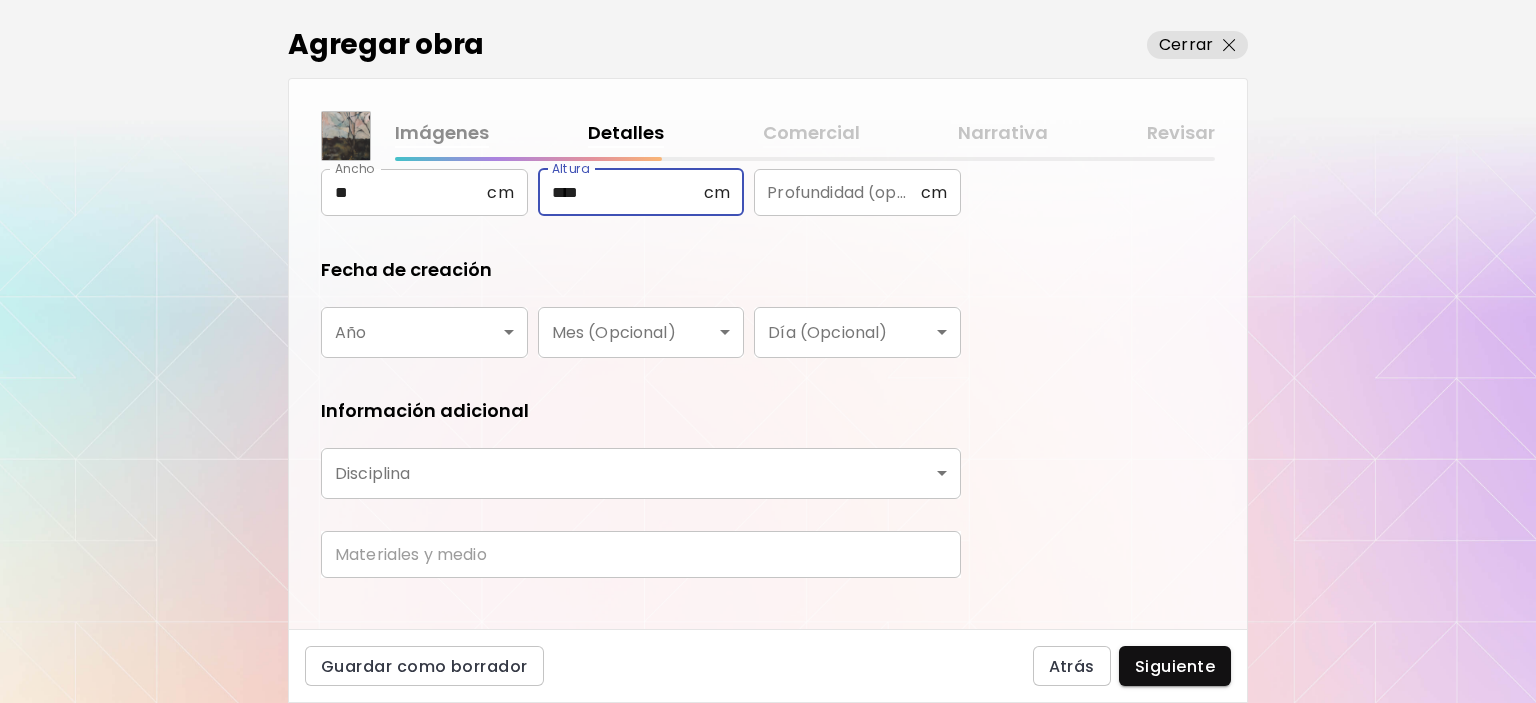 scroll, scrollTop: 300, scrollLeft: 0, axis: vertical 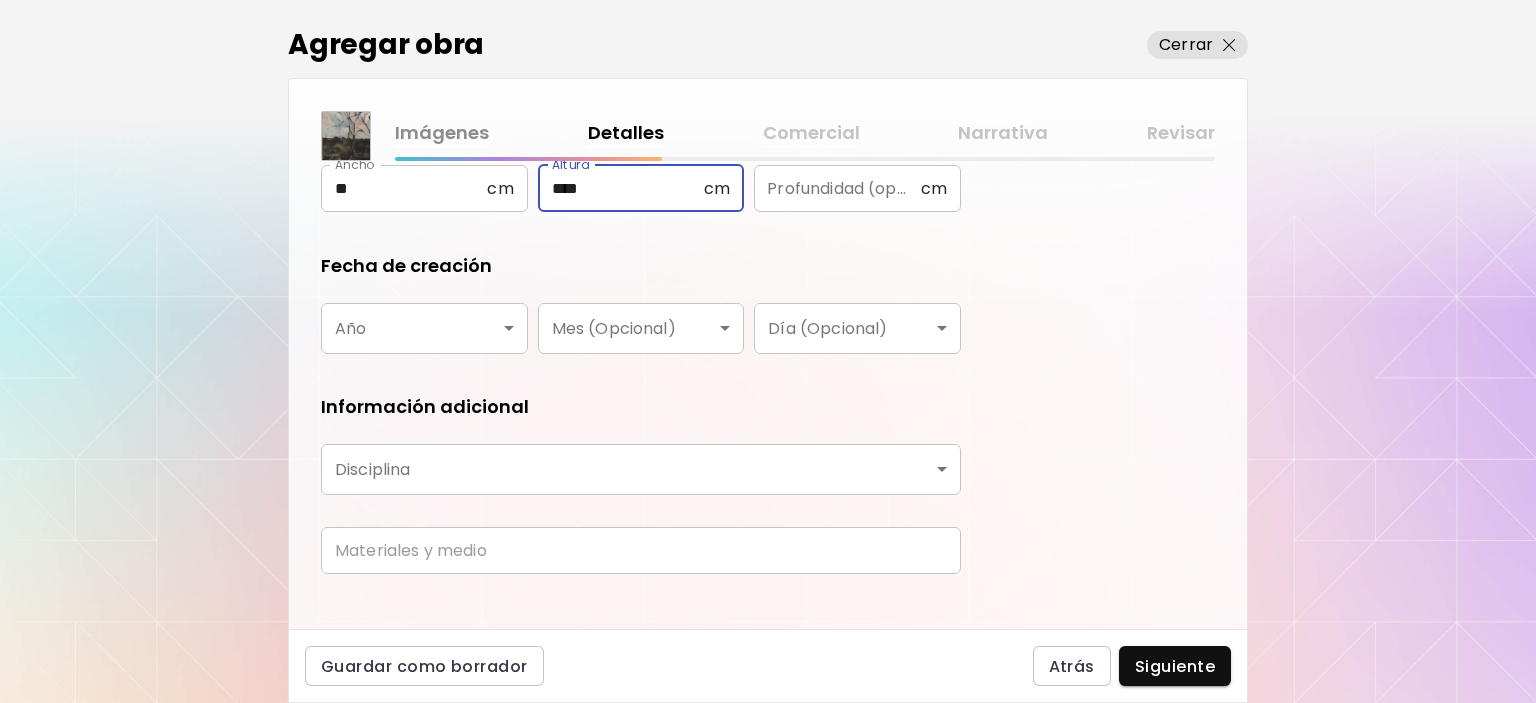 type on "****" 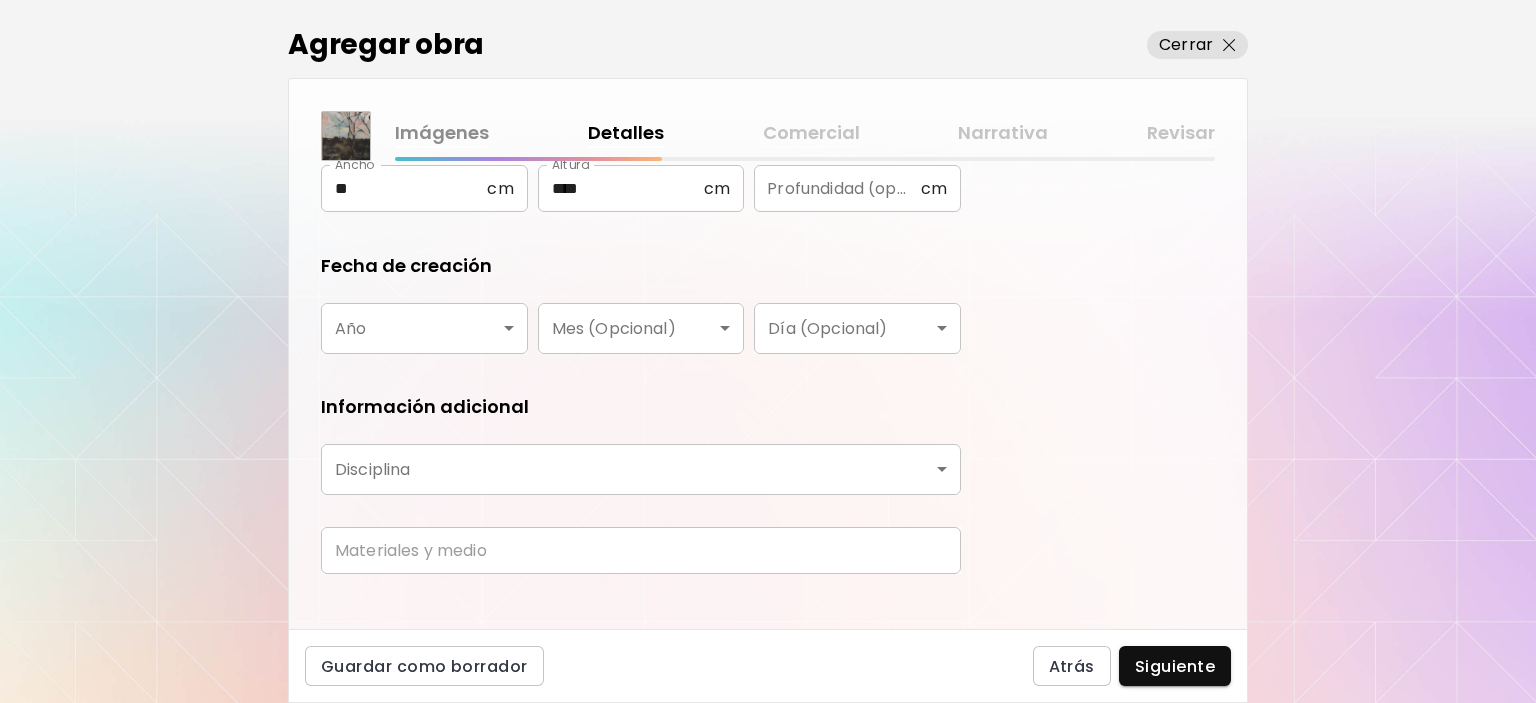 click on "**********" at bounding box center (641, 241) 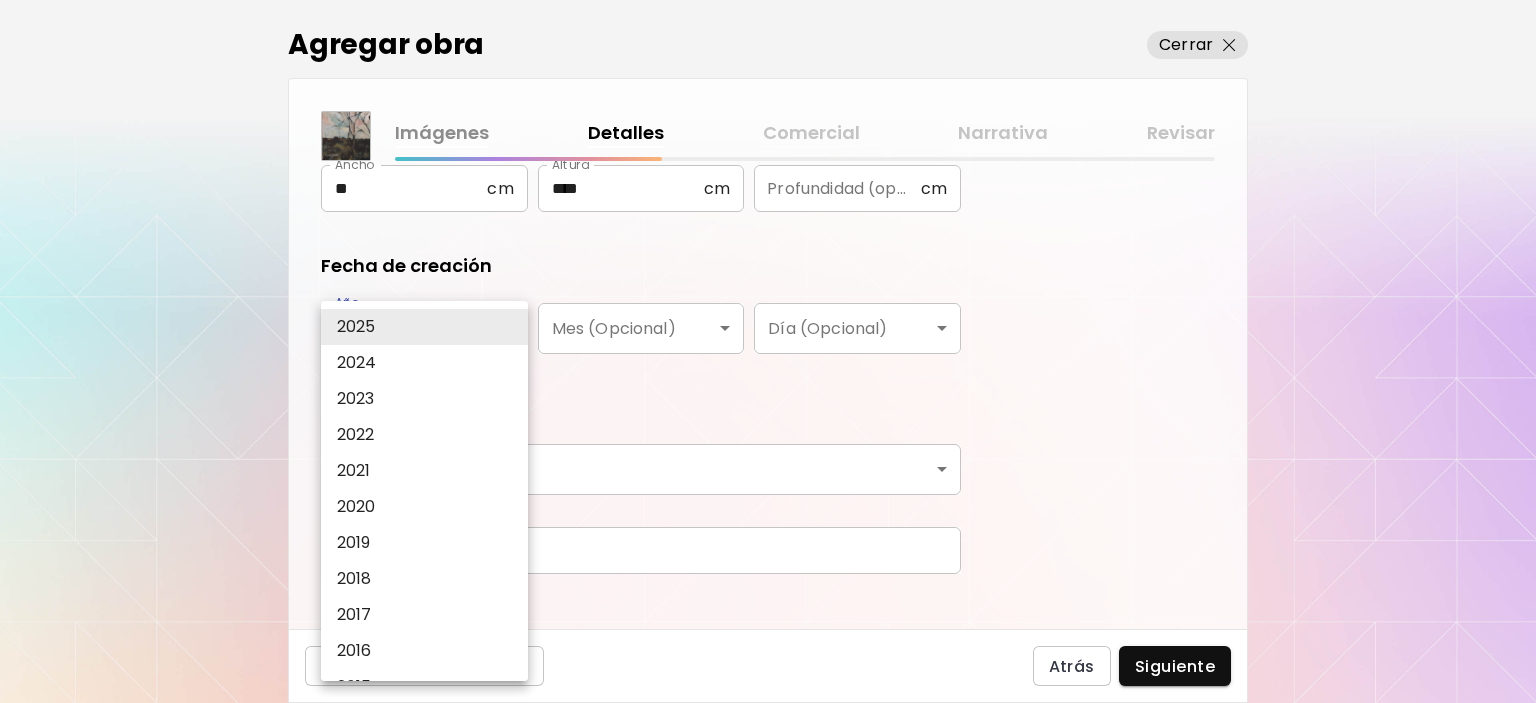 click on "2024" at bounding box center [429, 363] 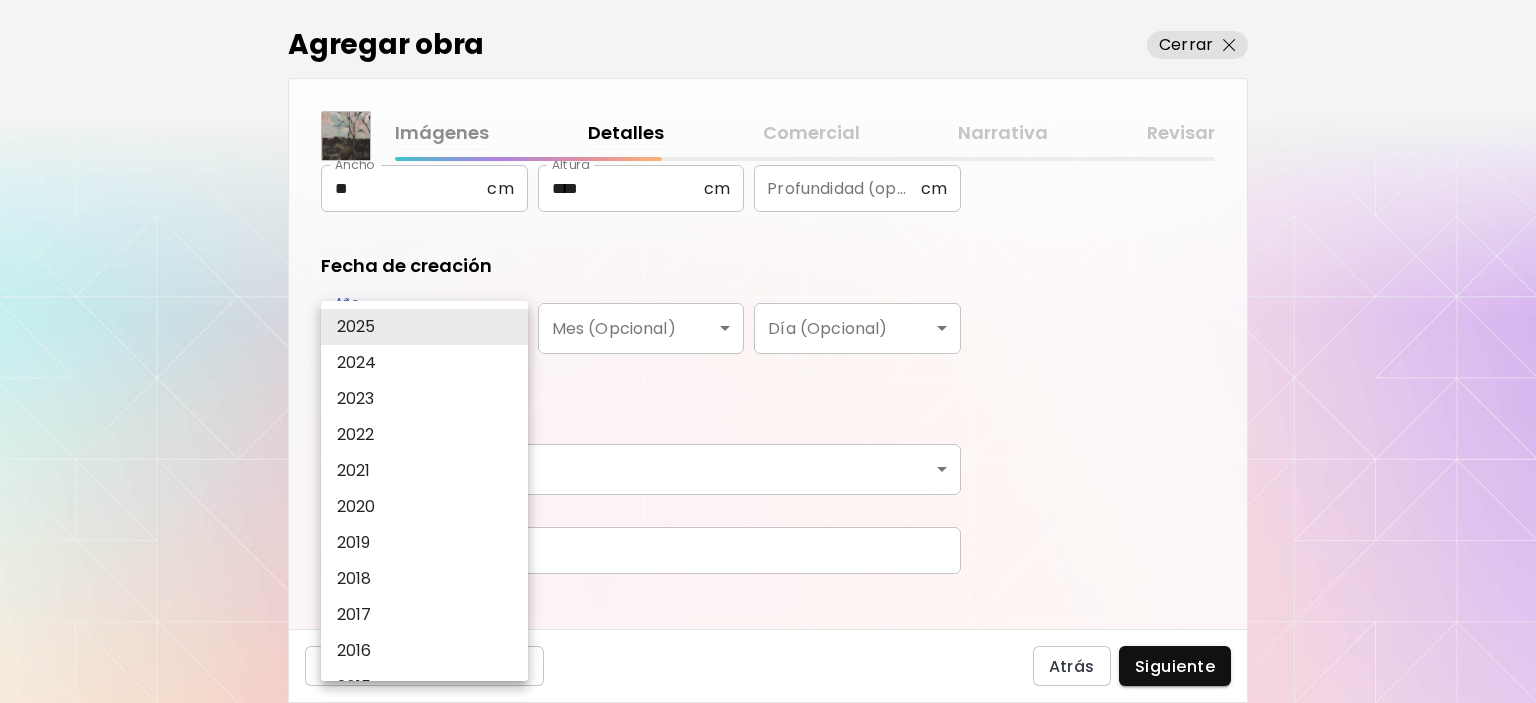 type on "****" 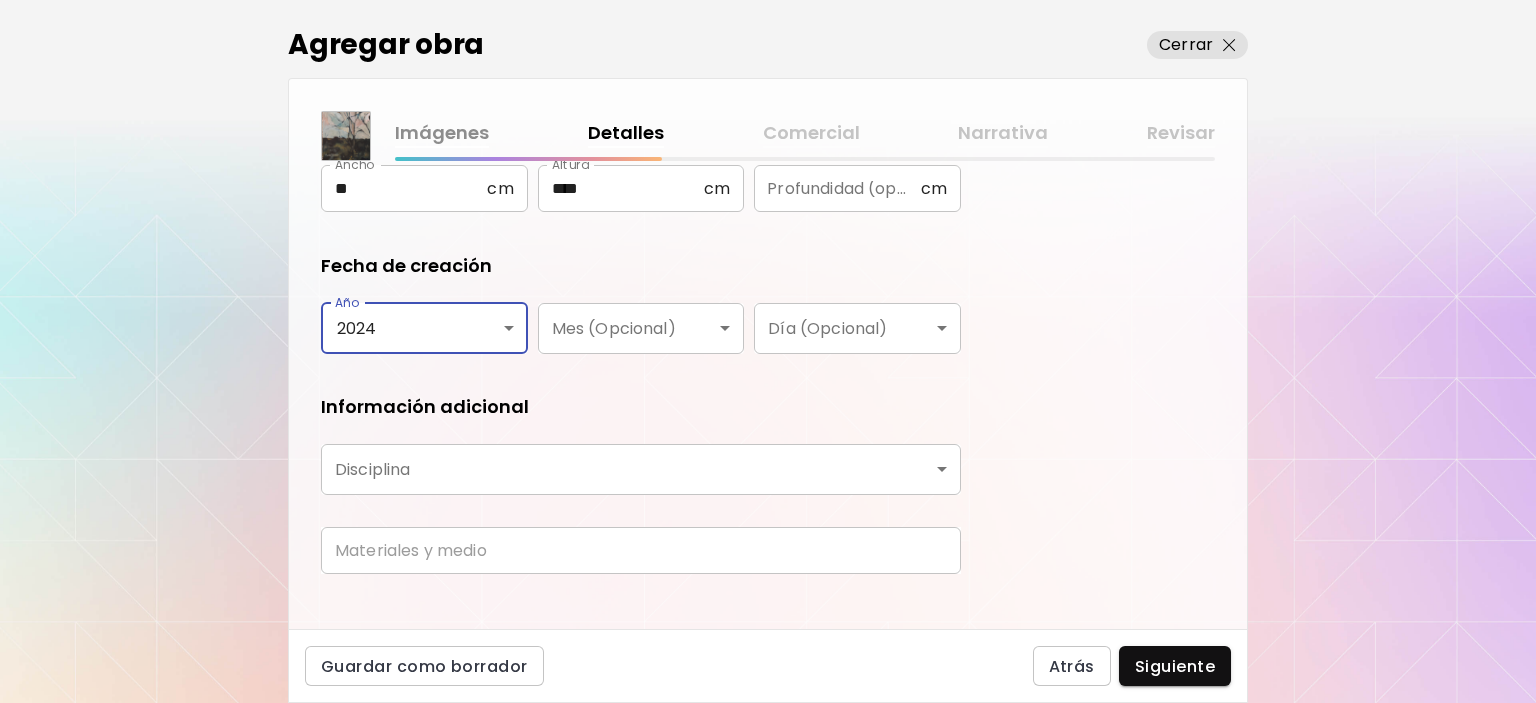 click on "**********" at bounding box center (768, 351) 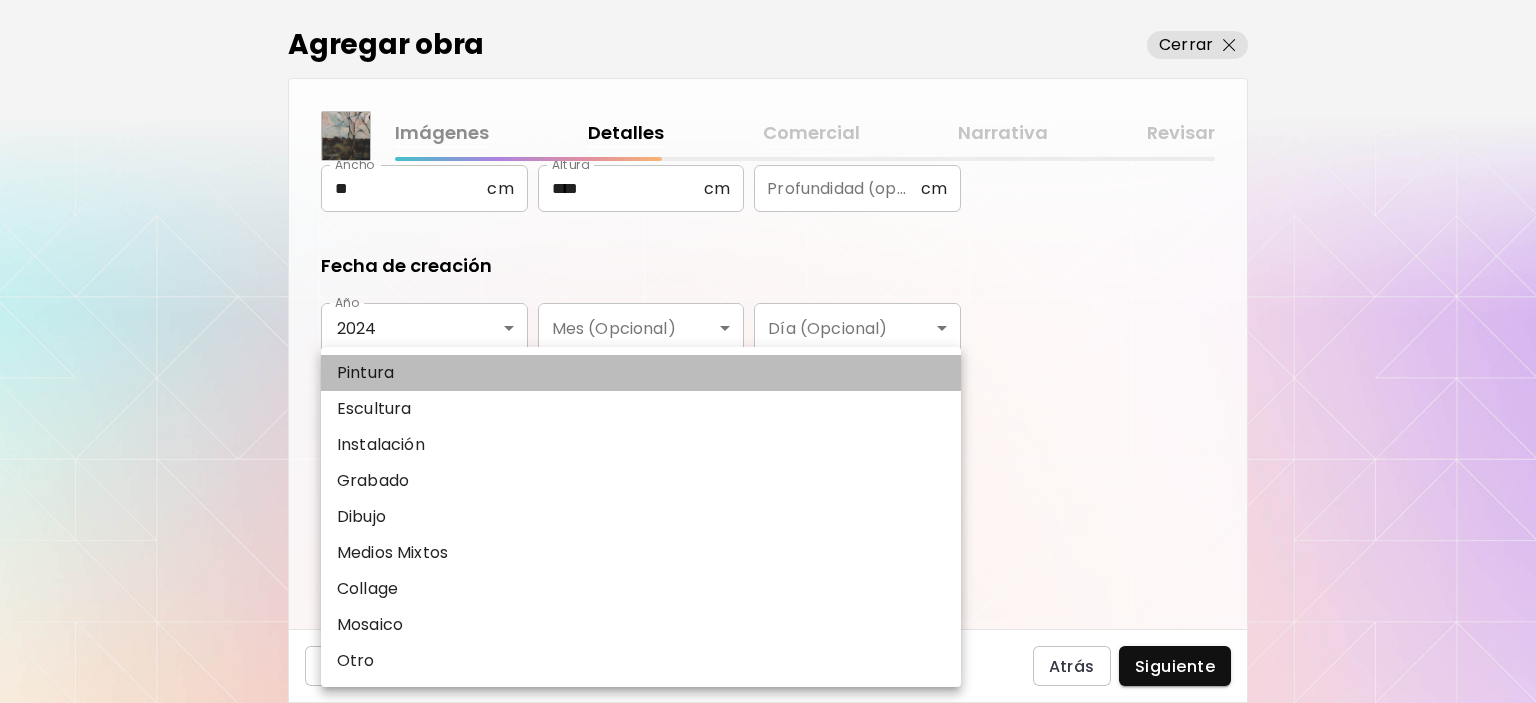 click on "Pintura" at bounding box center (641, 373) 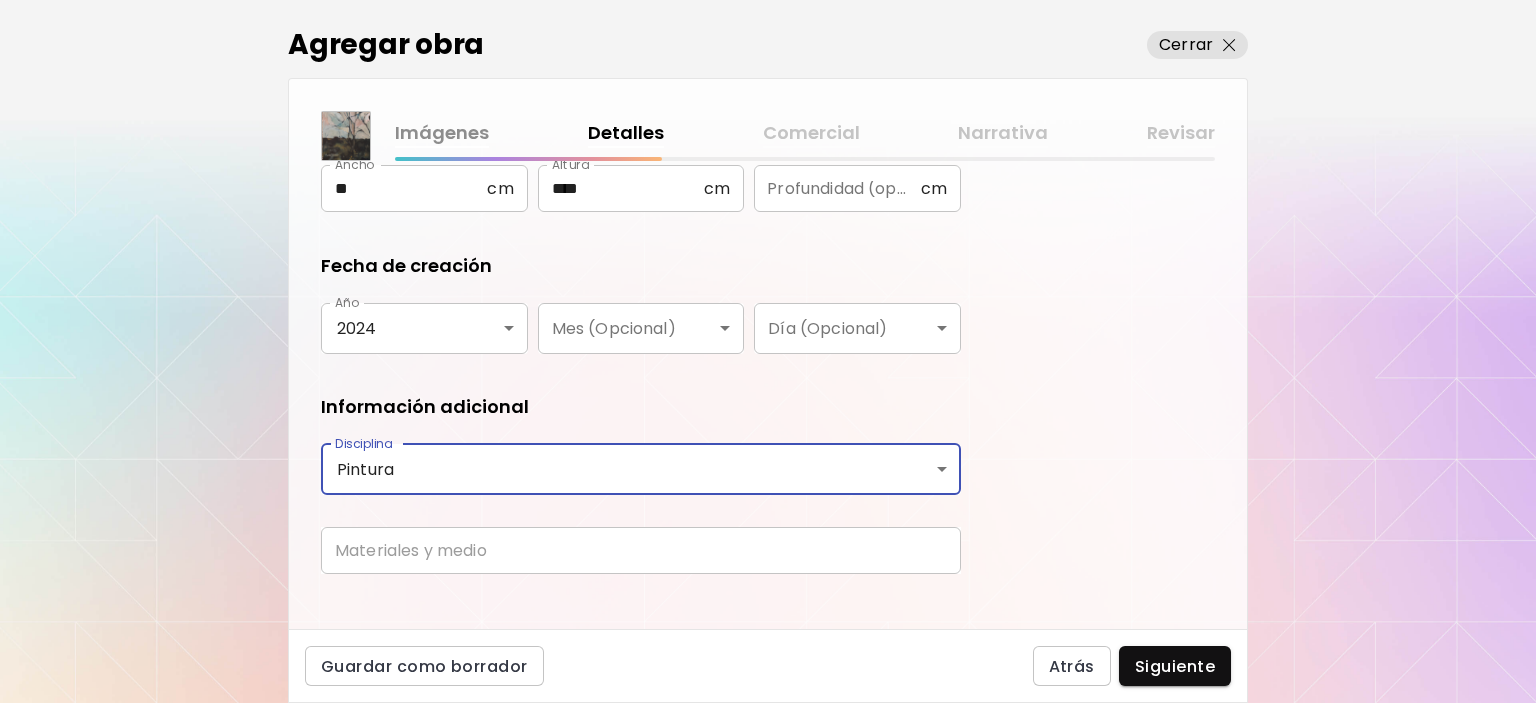 click at bounding box center (641, 550) 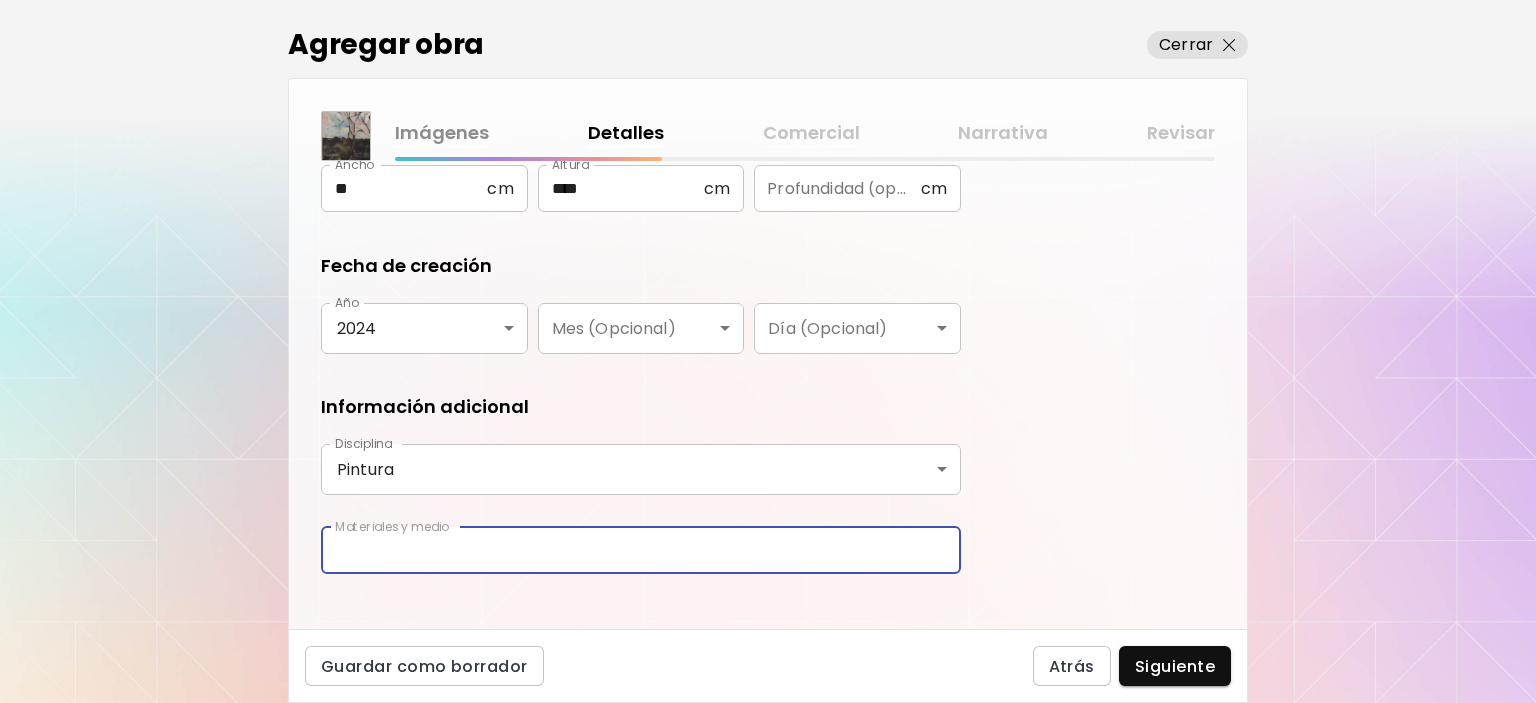 type on "**********" 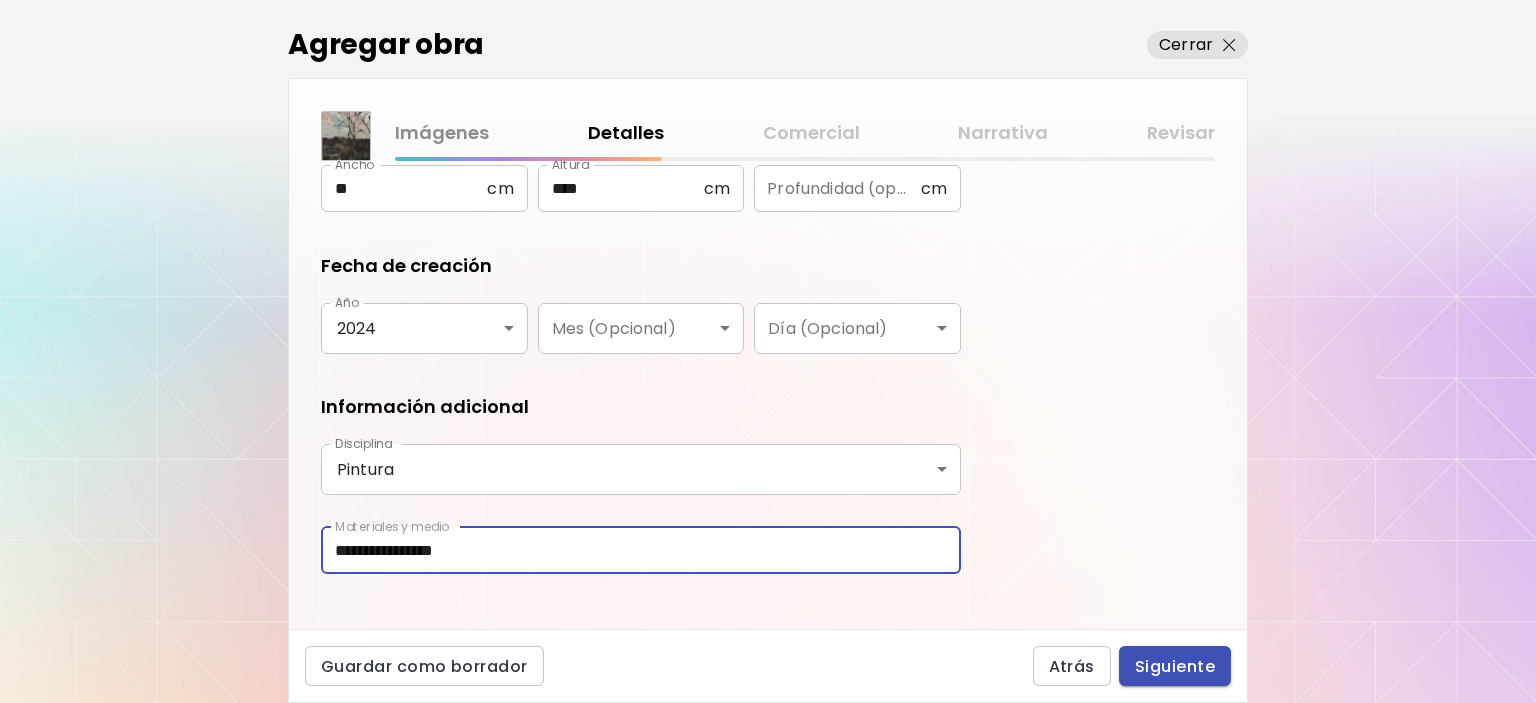 click on "Siguiente" at bounding box center [1175, 666] 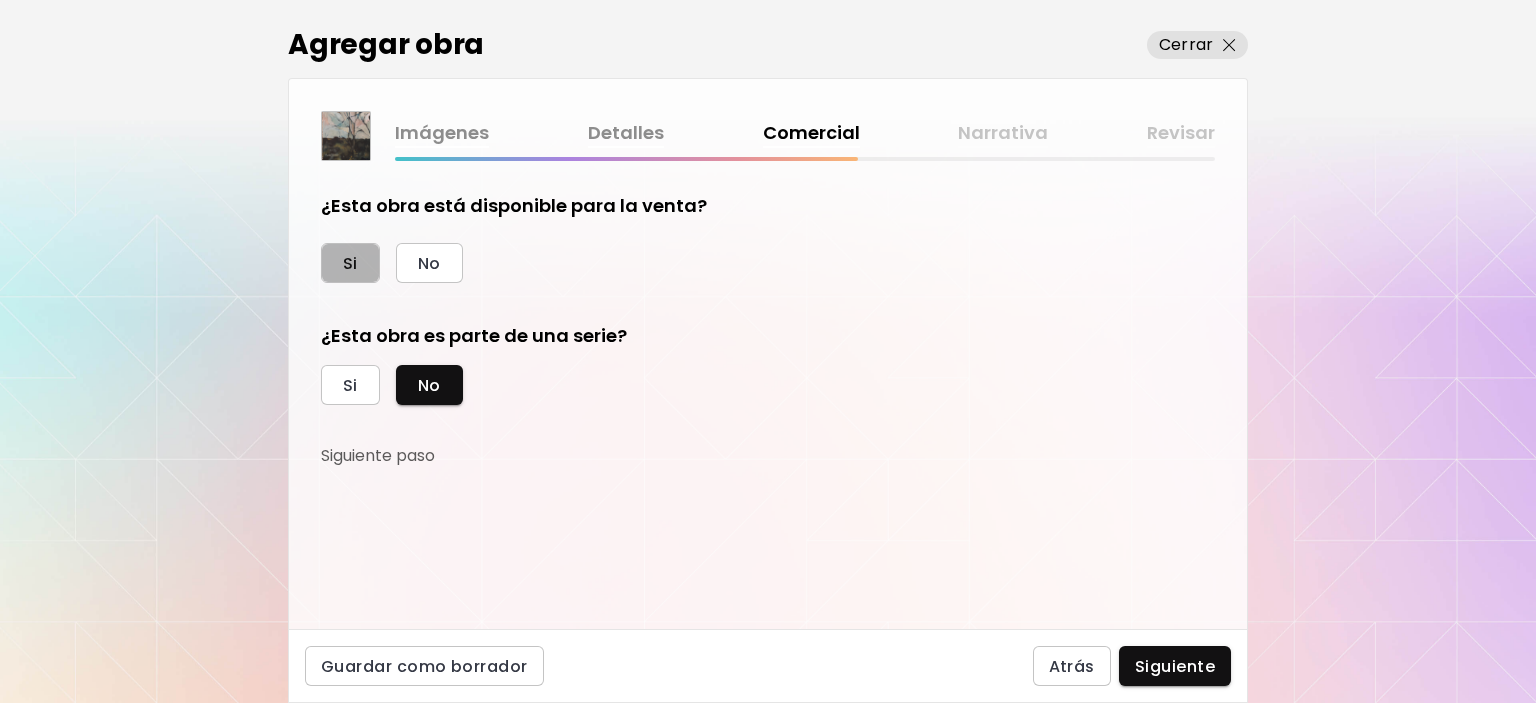 click on "Si" at bounding box center [350, 263] 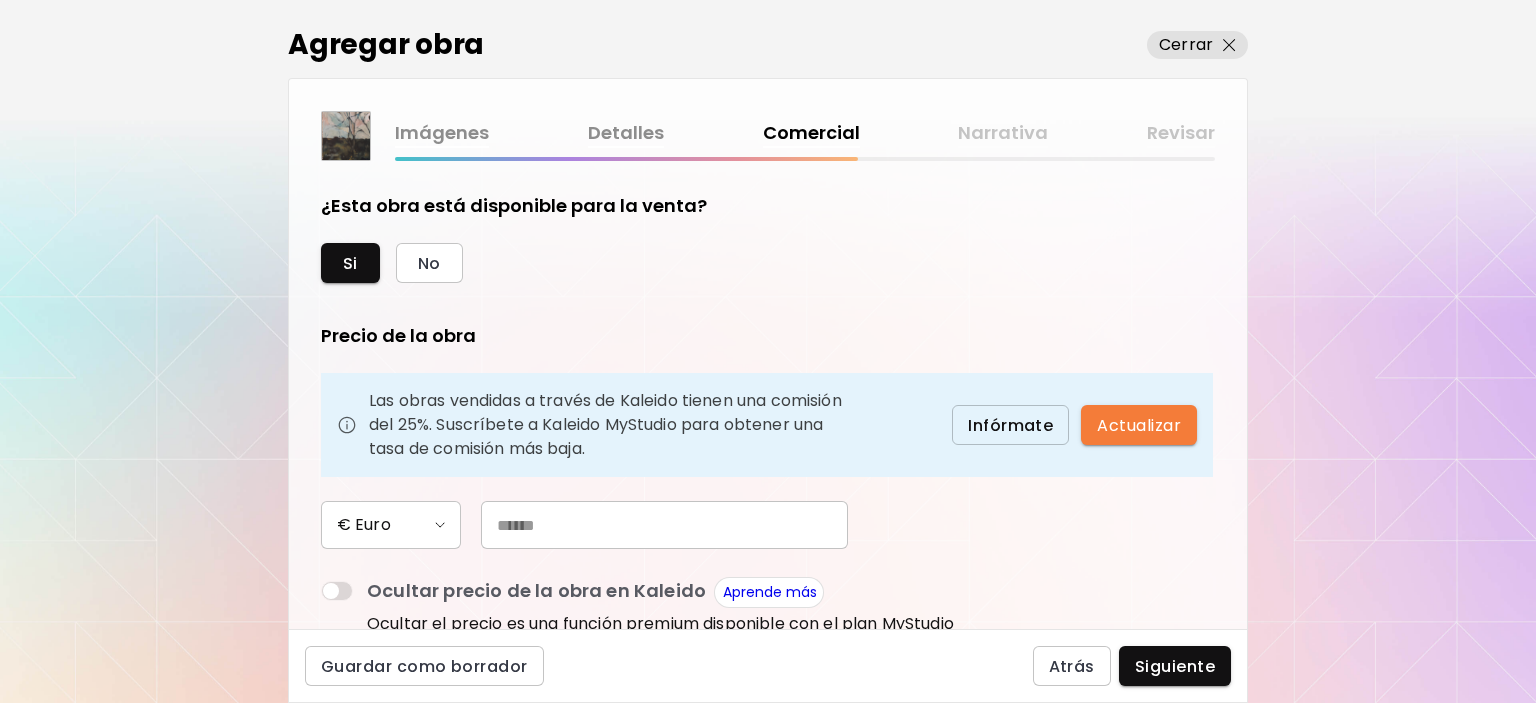 click at bounding box center (664, 525) 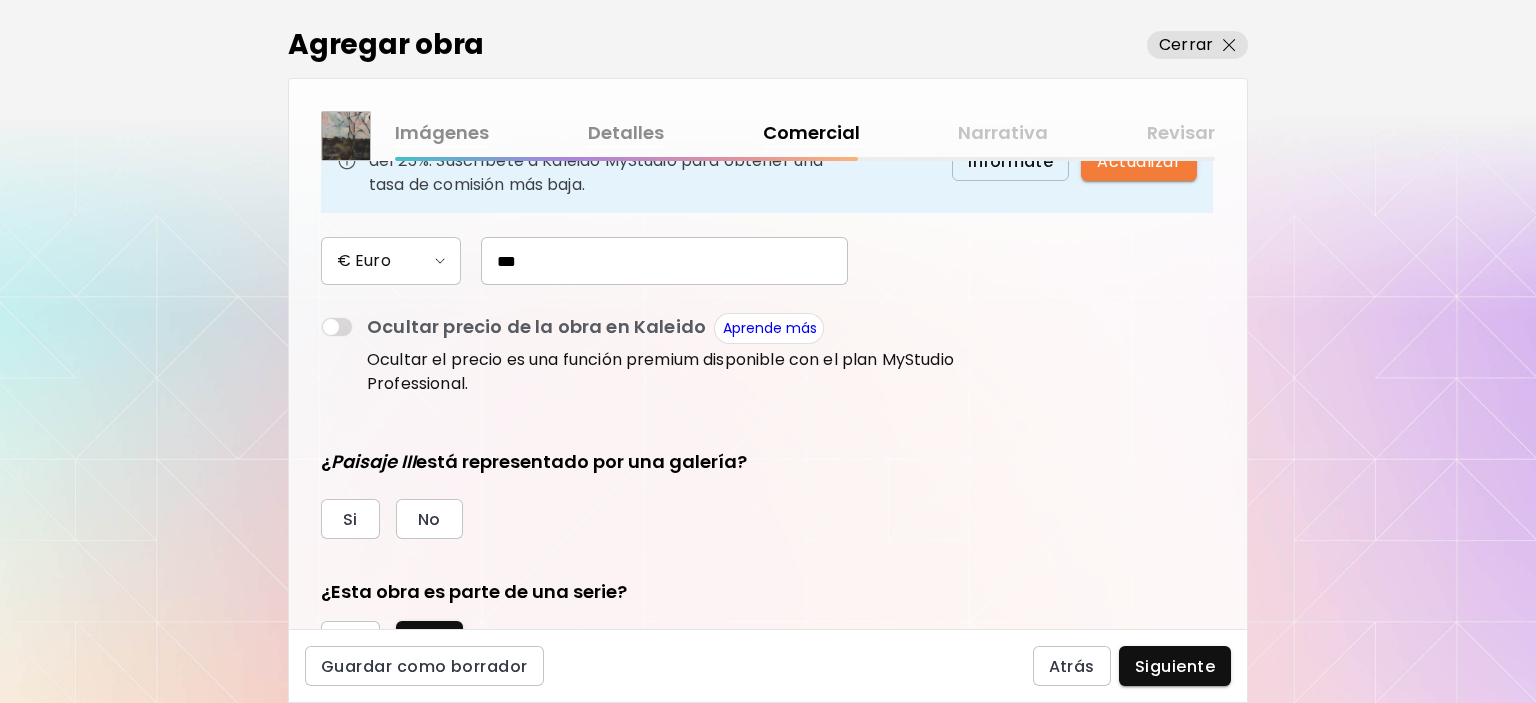 scroll, scrollTop: 300, scrollLeft: 0, axis: vertical 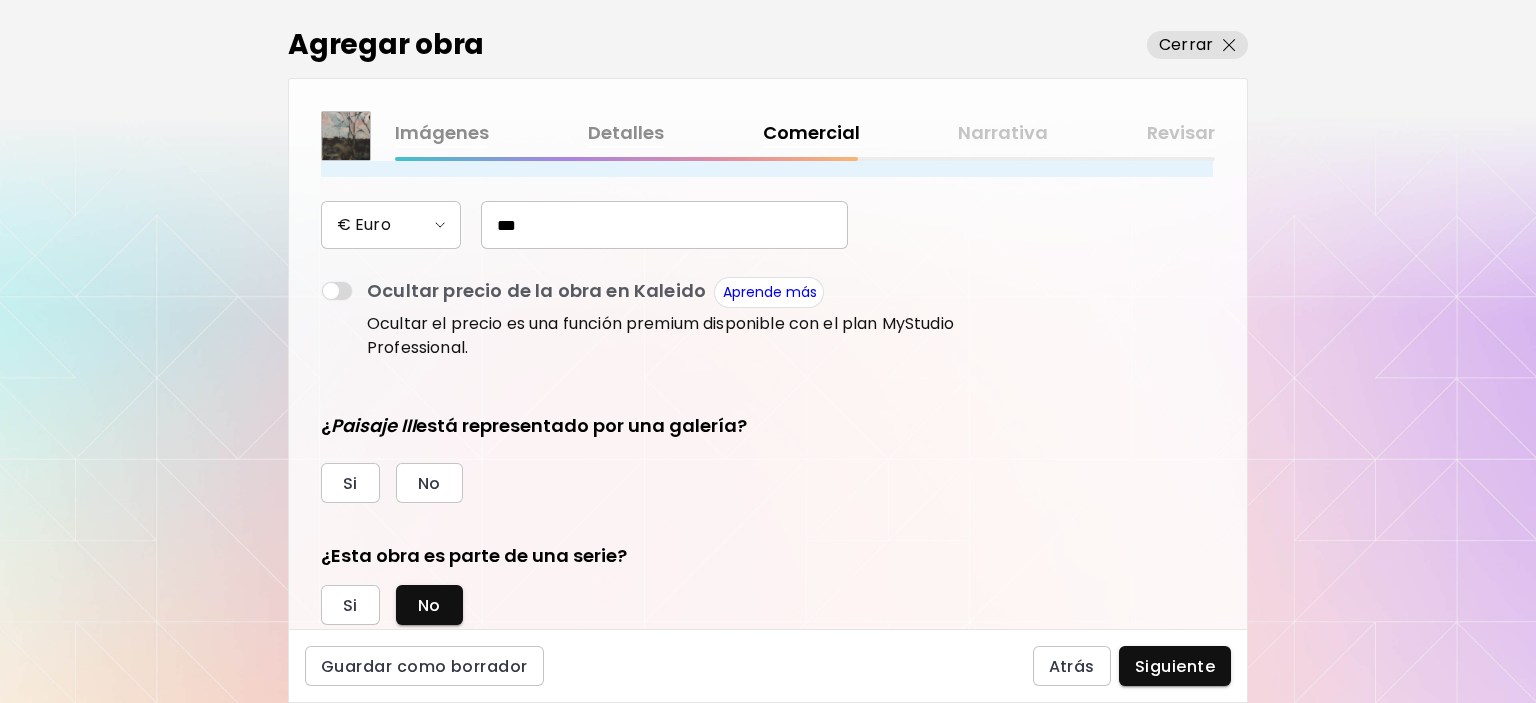drag, startPoint x: 524, startPoint y: 225, endPoint x: 496, endPoint y: 223, distance: 28.071337 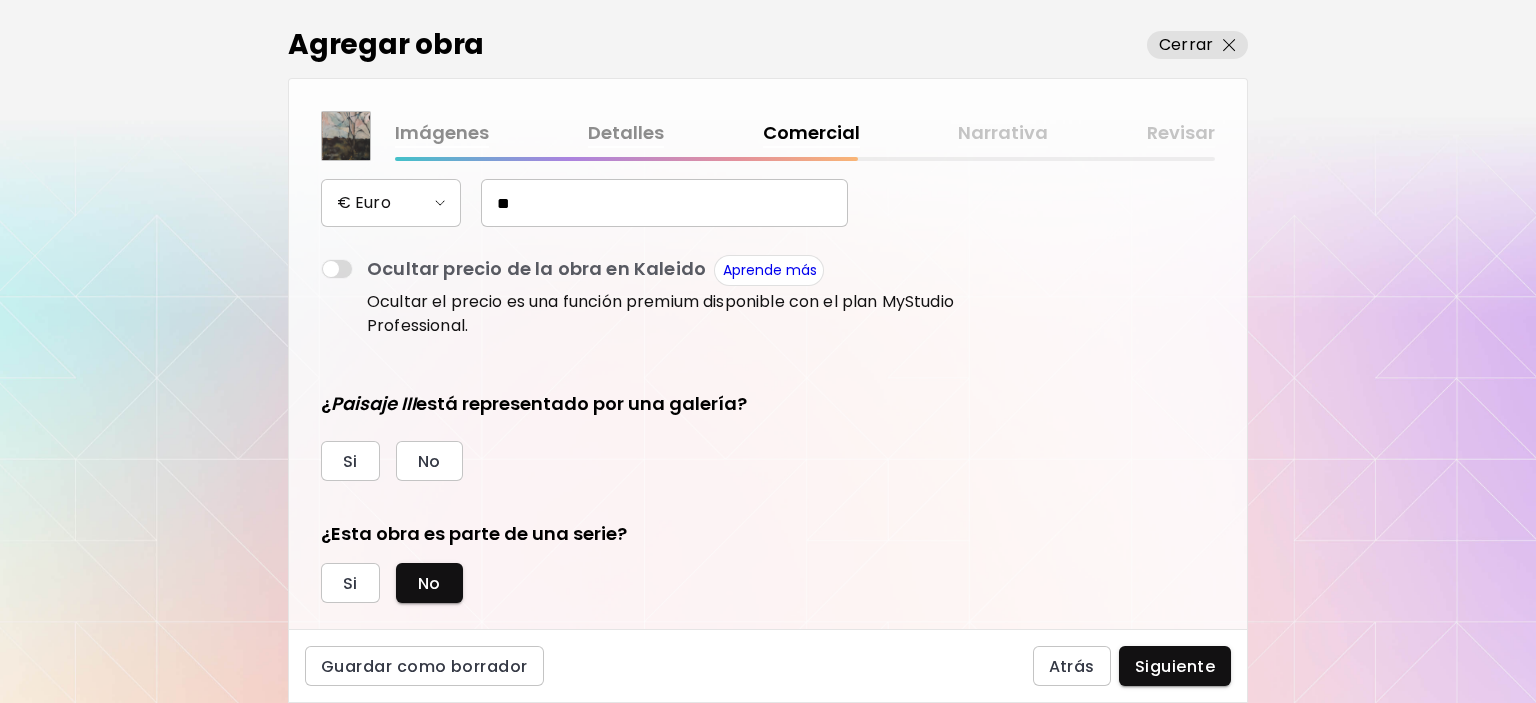 scroll, scrollTop: 356, scrollLeft: 0, axis: vertical 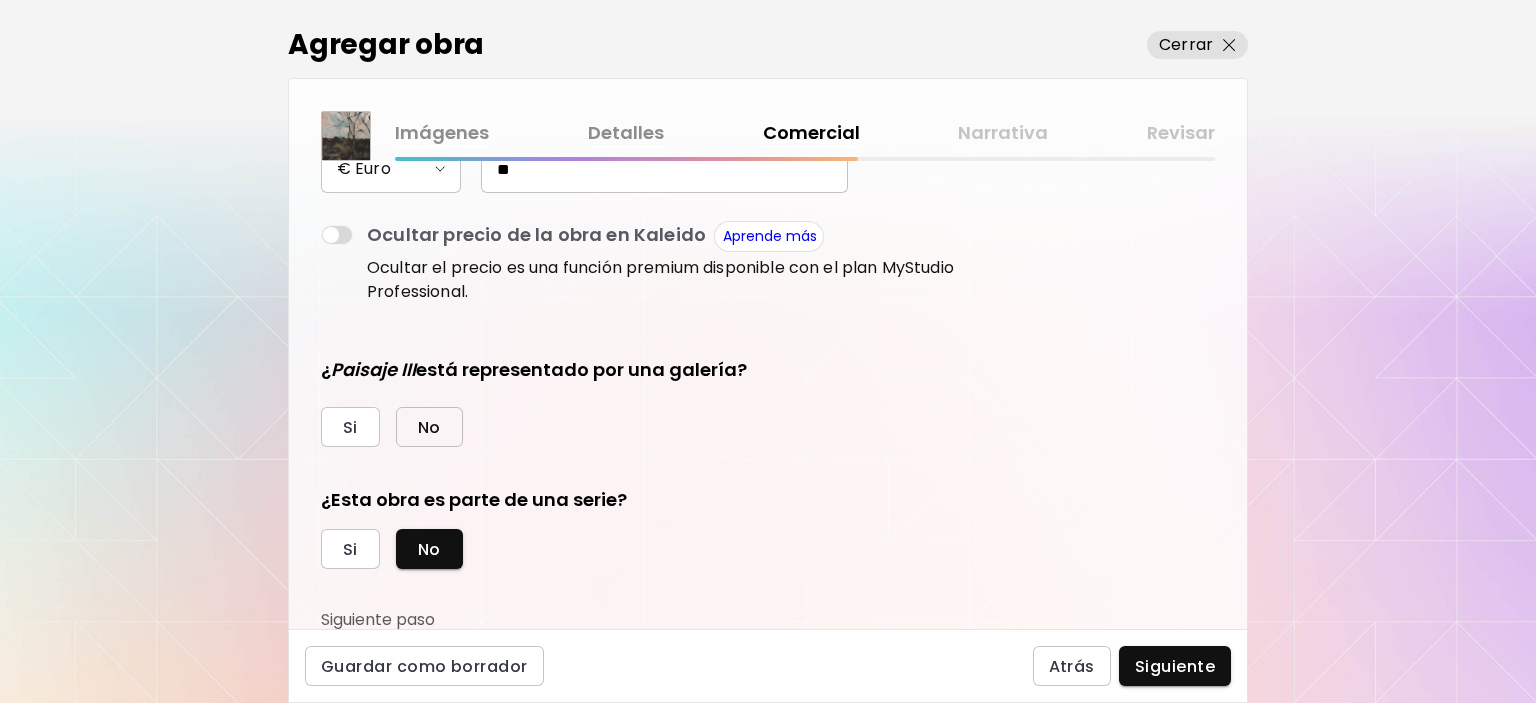 type on "**" 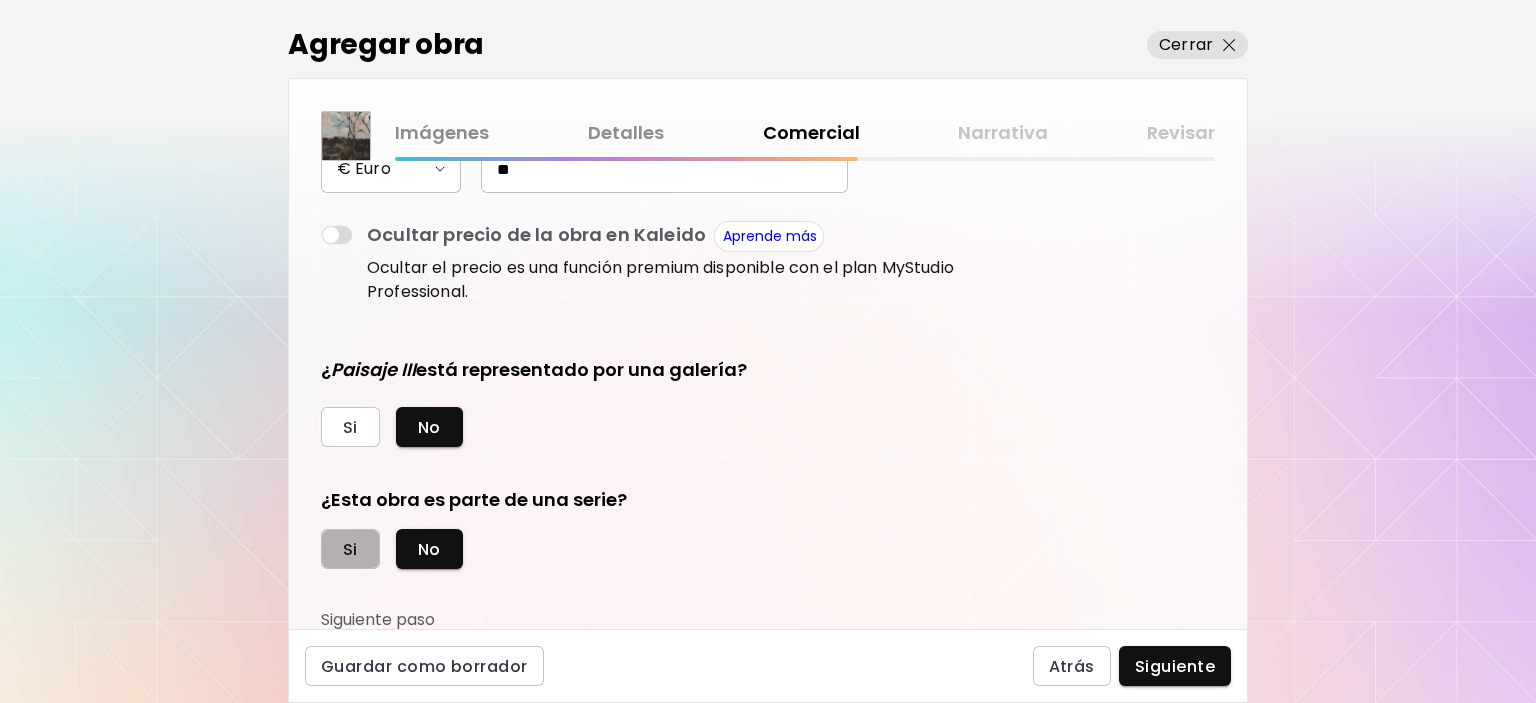 click on "Si" at bounding box center (350, 549) 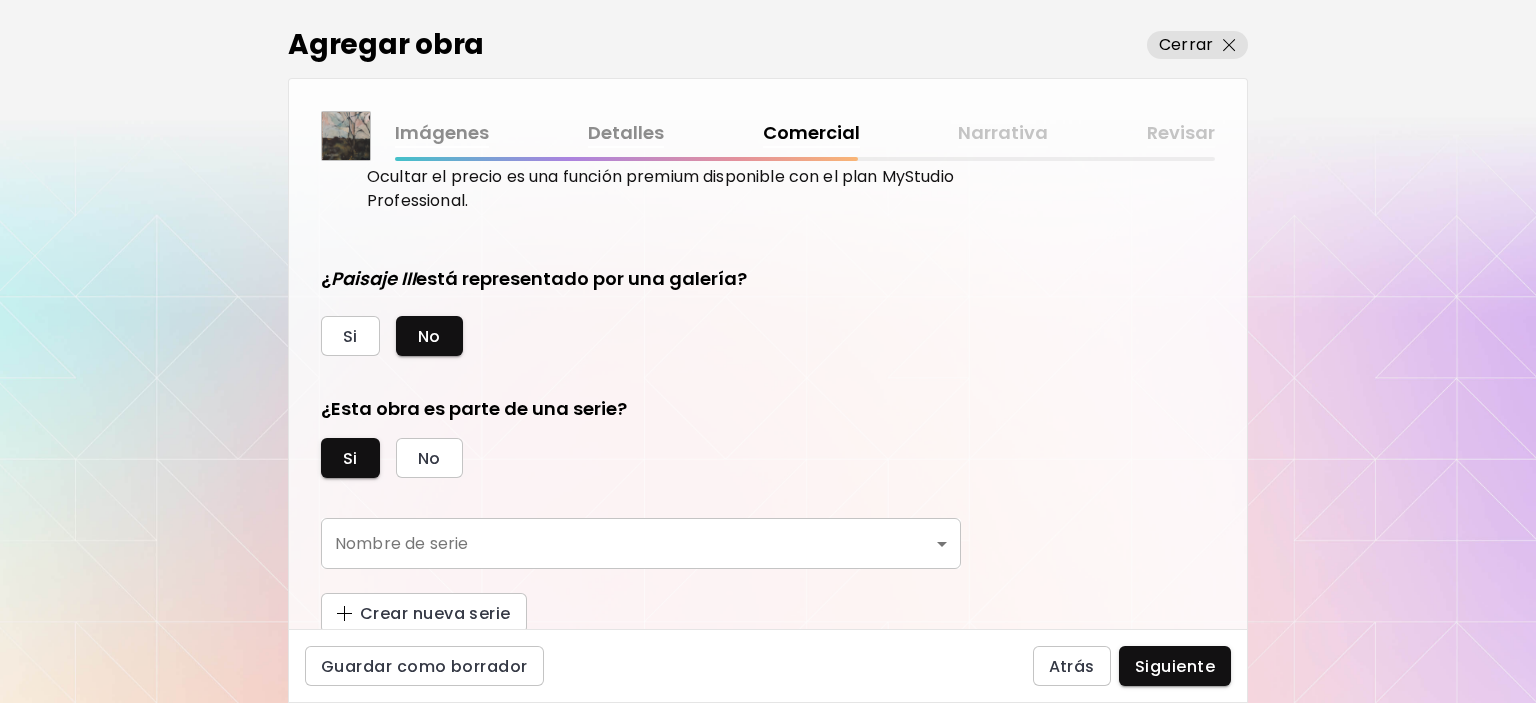 scroll, scrollTop: 449, scrollLeft: 0, axis: vertical 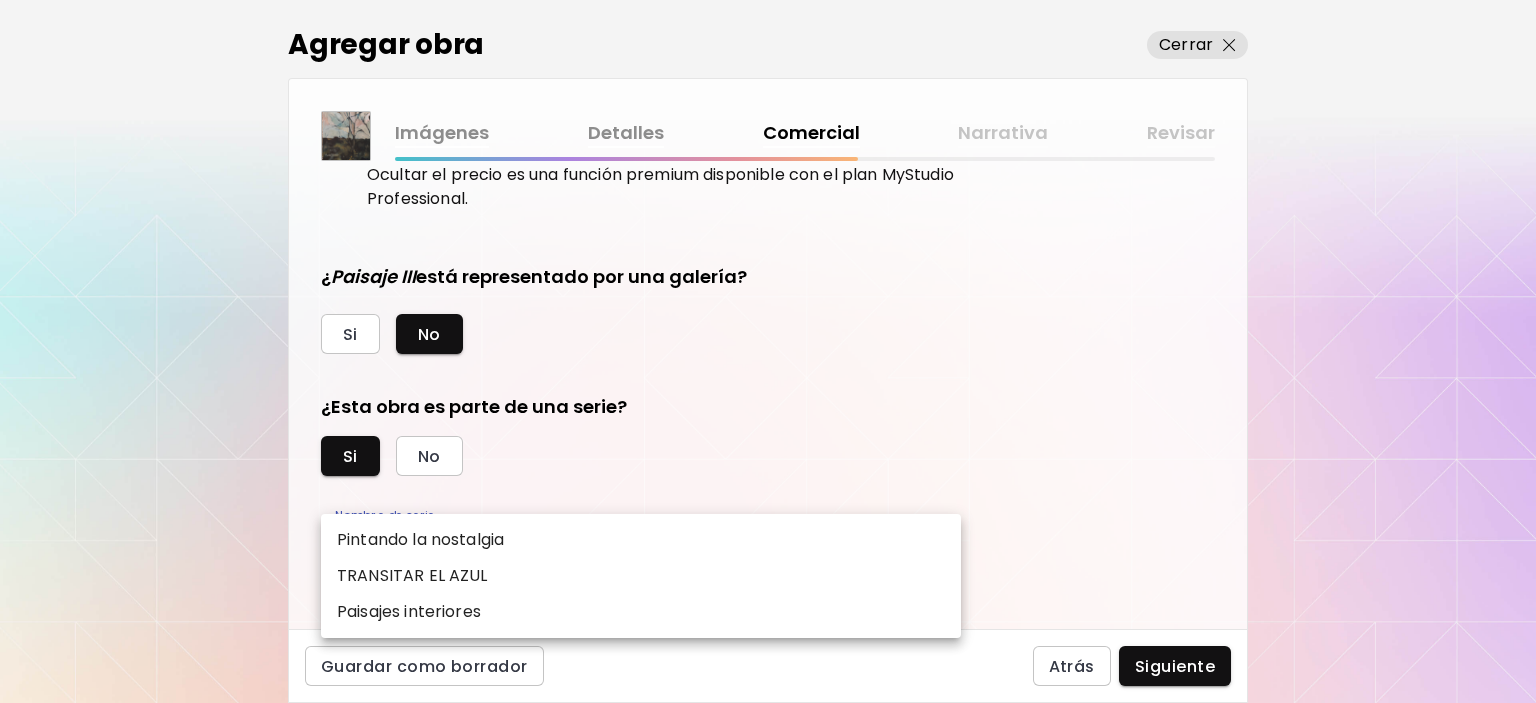 click on "kaleido.art/lirvaart Agregar obra Administrar obras Editar perfil My BioLink Comunidad Metas MyStudio Actualizar My Website My Showrooms My Documents My Subscribers My Provenance My Augmentations My Analytics Ajustes Ayuda 0 5 Agregar obra Cerrar Imágenes Detalles Comercial Narrativa Revisar ¿Esta obra está disponible para la venta? Si No Precio de la obra Las obras vendidas a través de Kaleido tienen una comisión del 25%. Suscríbete a Kaleido MyStudio para obtener una tasa de comisión más baja. Infórmate Actualizar € Euro ** Ocultar precio de la obra en Kaleido Aprende más Ocultar el precio es una función premium disponible con el plan MyStudio Professional. ¿ Paisaje III  está representado por una galería? Si No ¿Esta obra es parte de una serie? Si No Nombre de serie ​ Nombre de serie Crear nueva serie Guardar como borrador Atrás Siguiente Búsqueda de artista Nombre o usuario Nombre o usuario País del artista País del artista Disciplinas Todos Pintura Contemporánea Collage Arte AR/VR" at bounding box center [768, 351] 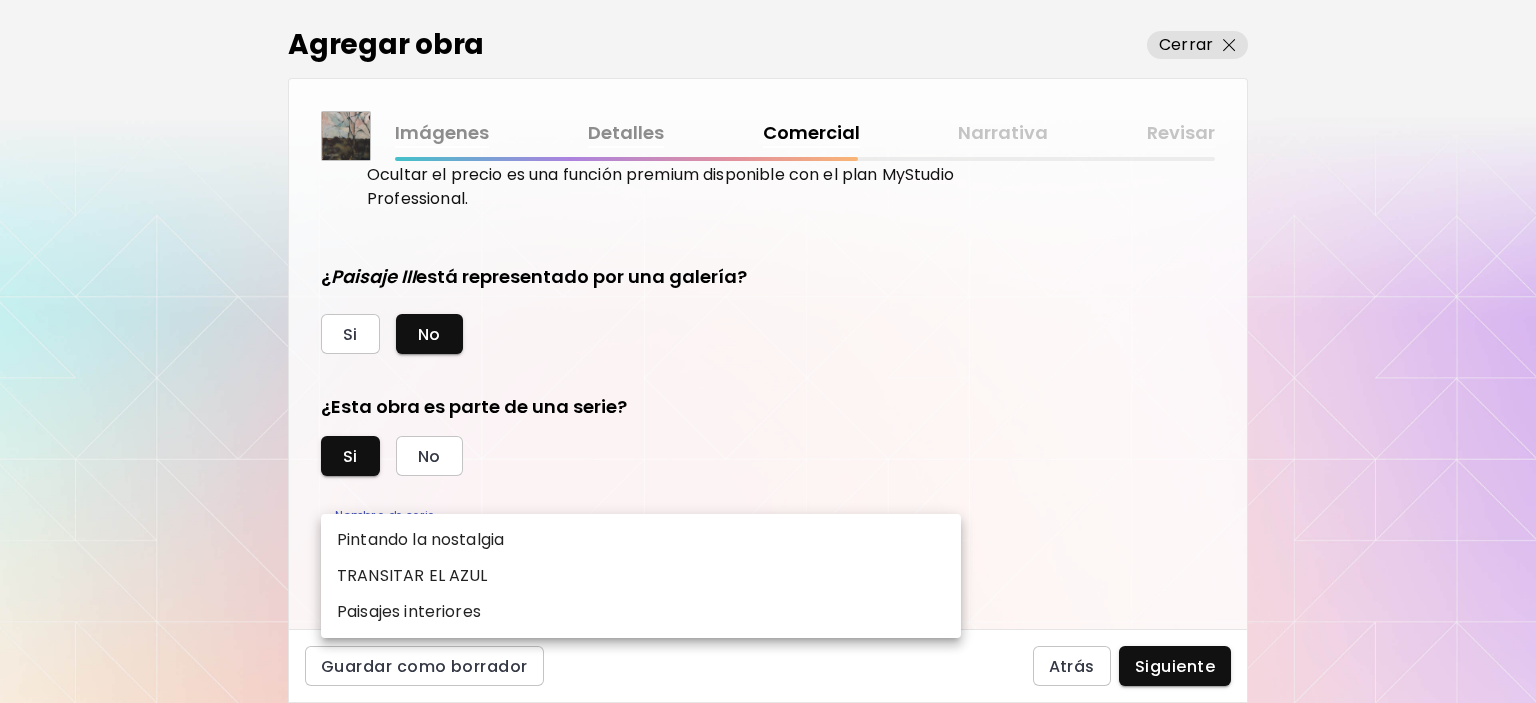 type on "**********" 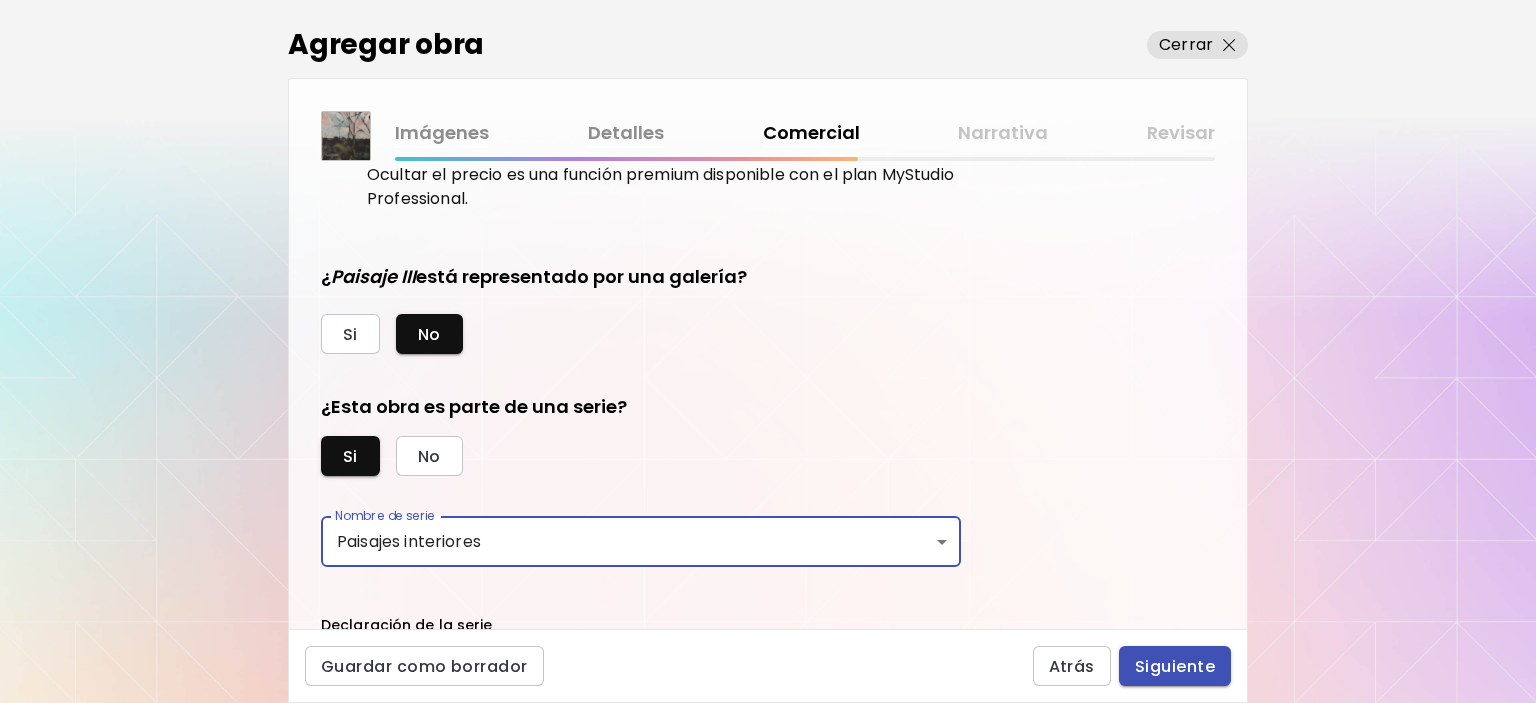 click on "Siguiente" at bounding box center (1175, 666) 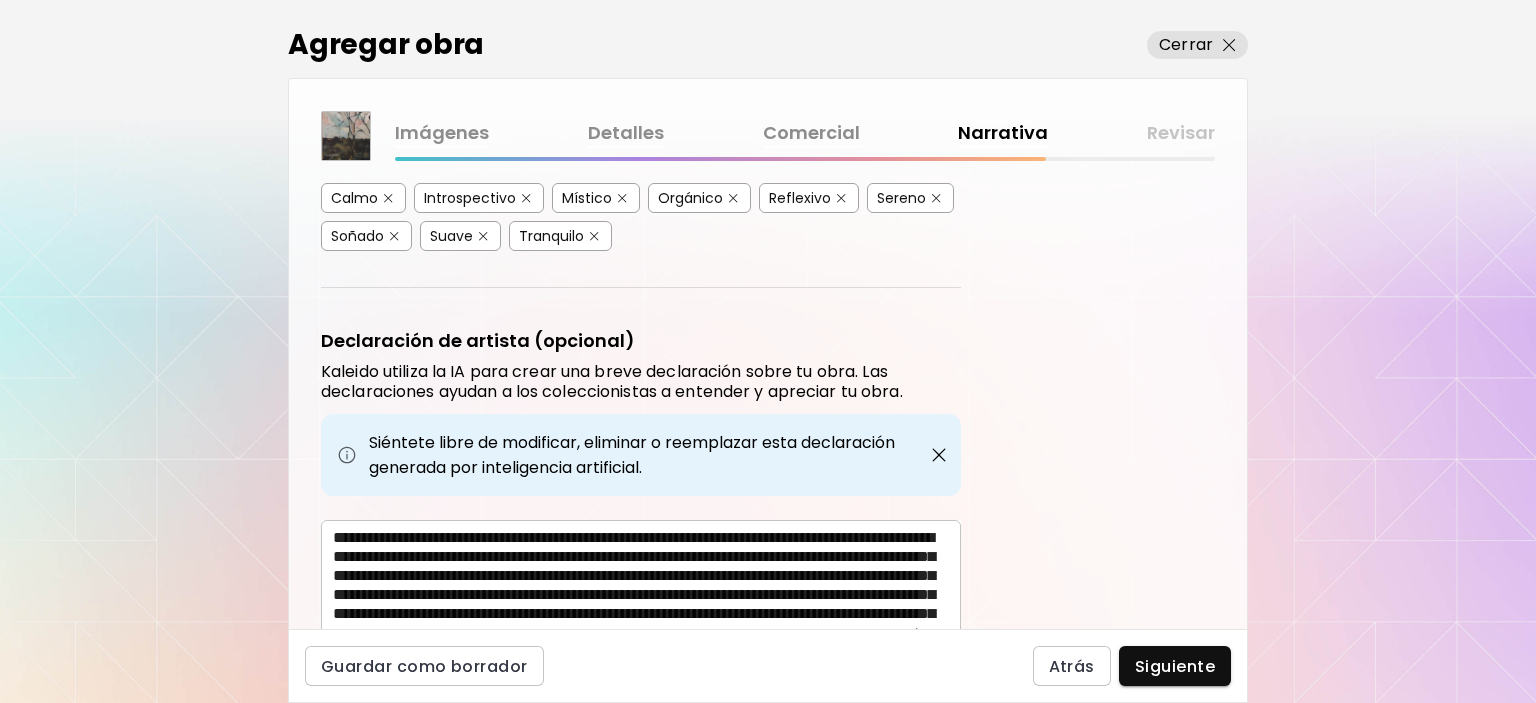 scroll, scrollTop: 600, scrollLeft: 0, axis: vertical 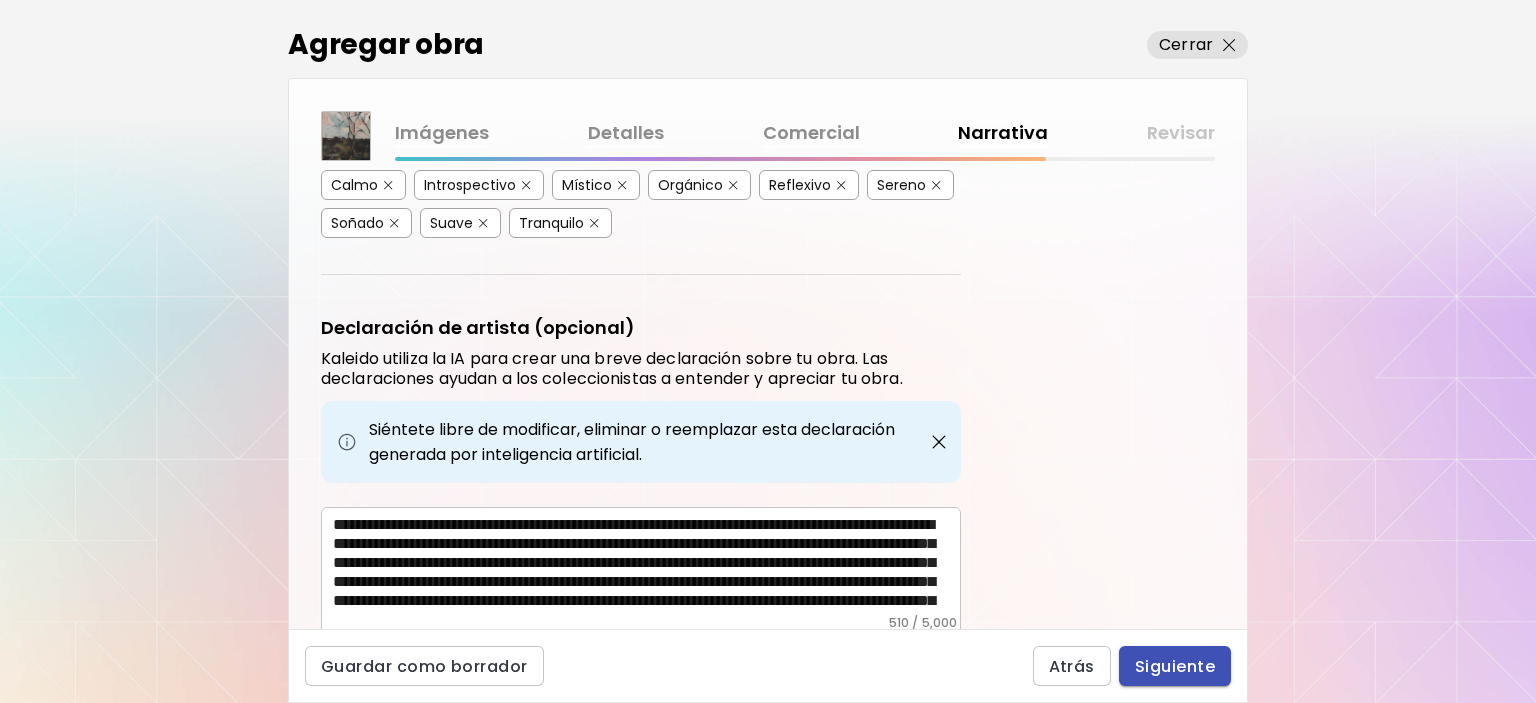 click on "Siguiente" at bounding box center [1175, 666] 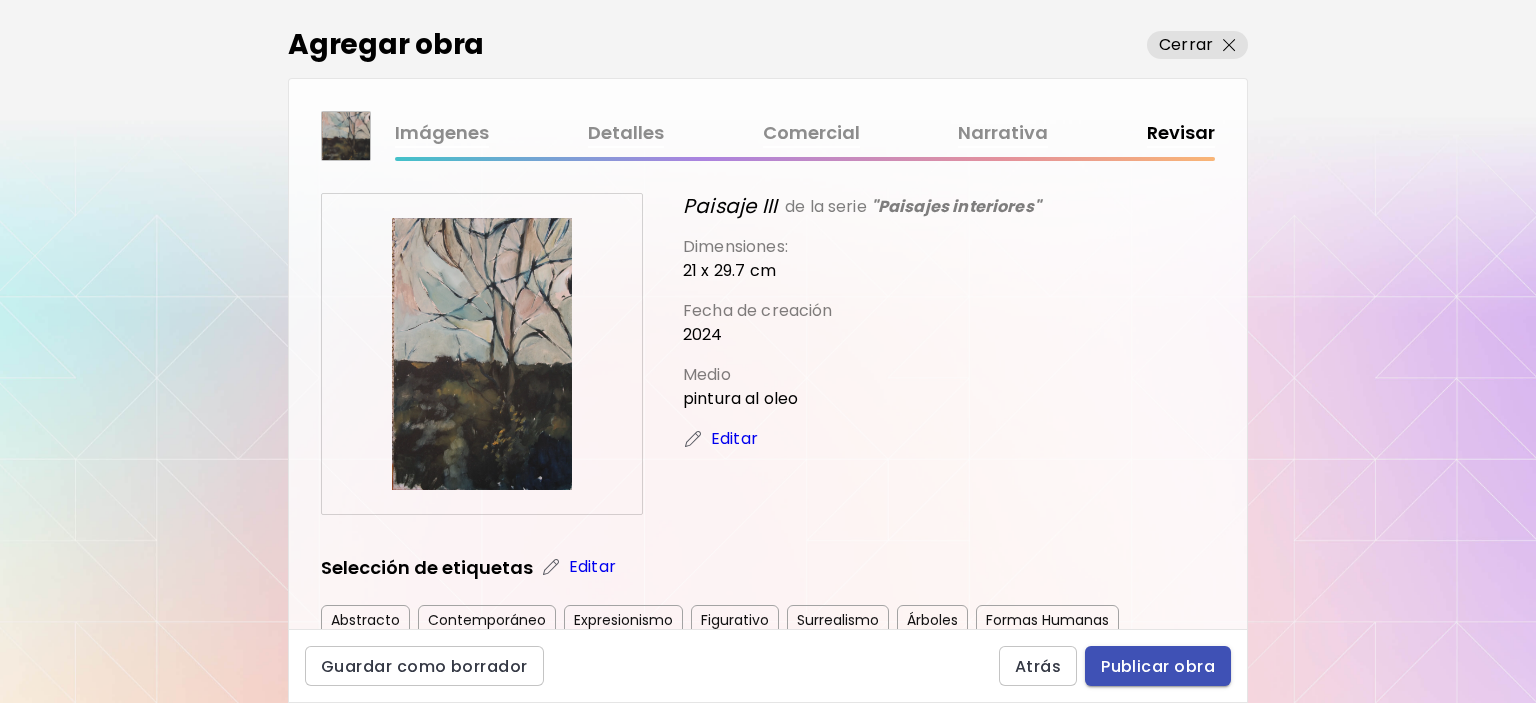 click on "Publicar obra" at bounding box center (1158, 666) 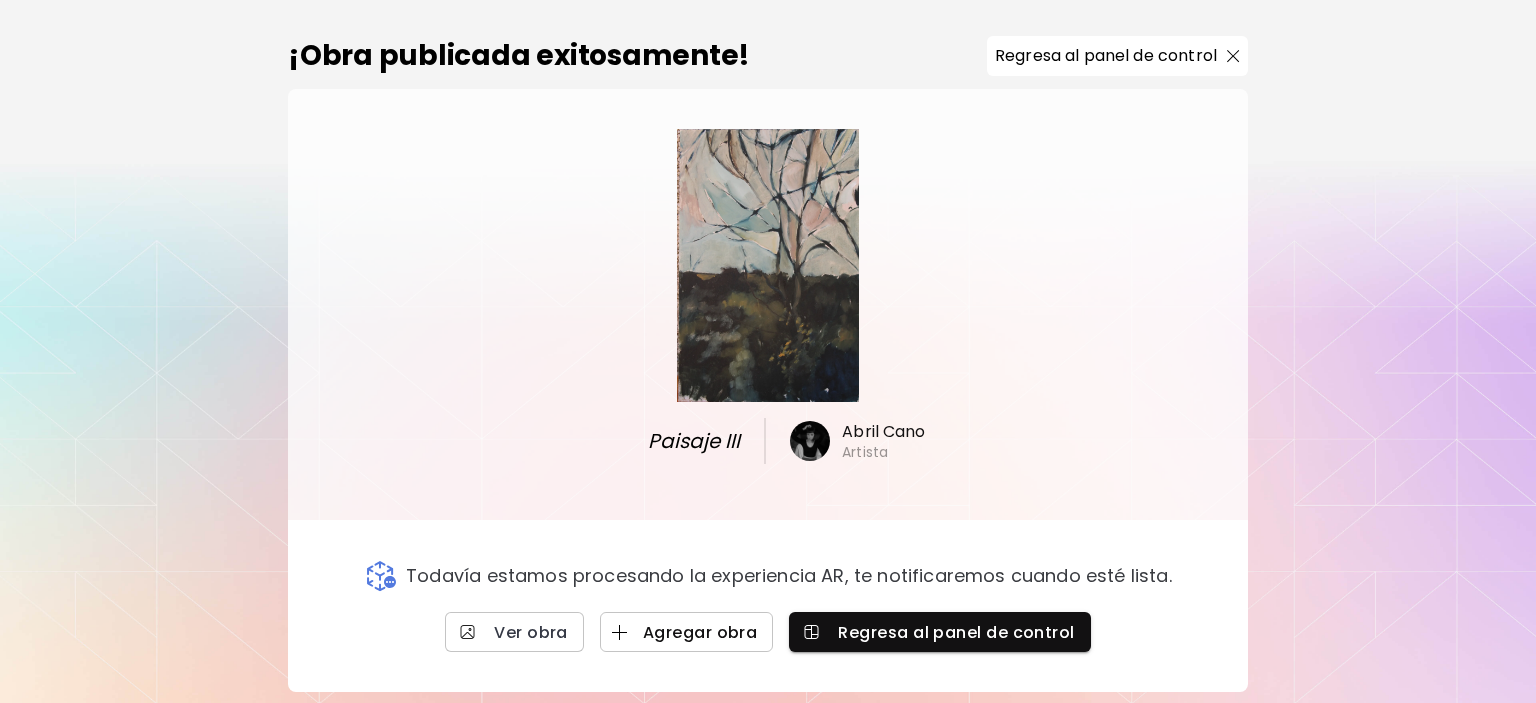 click on "Agregar obra" at bounding box center [687, 632] 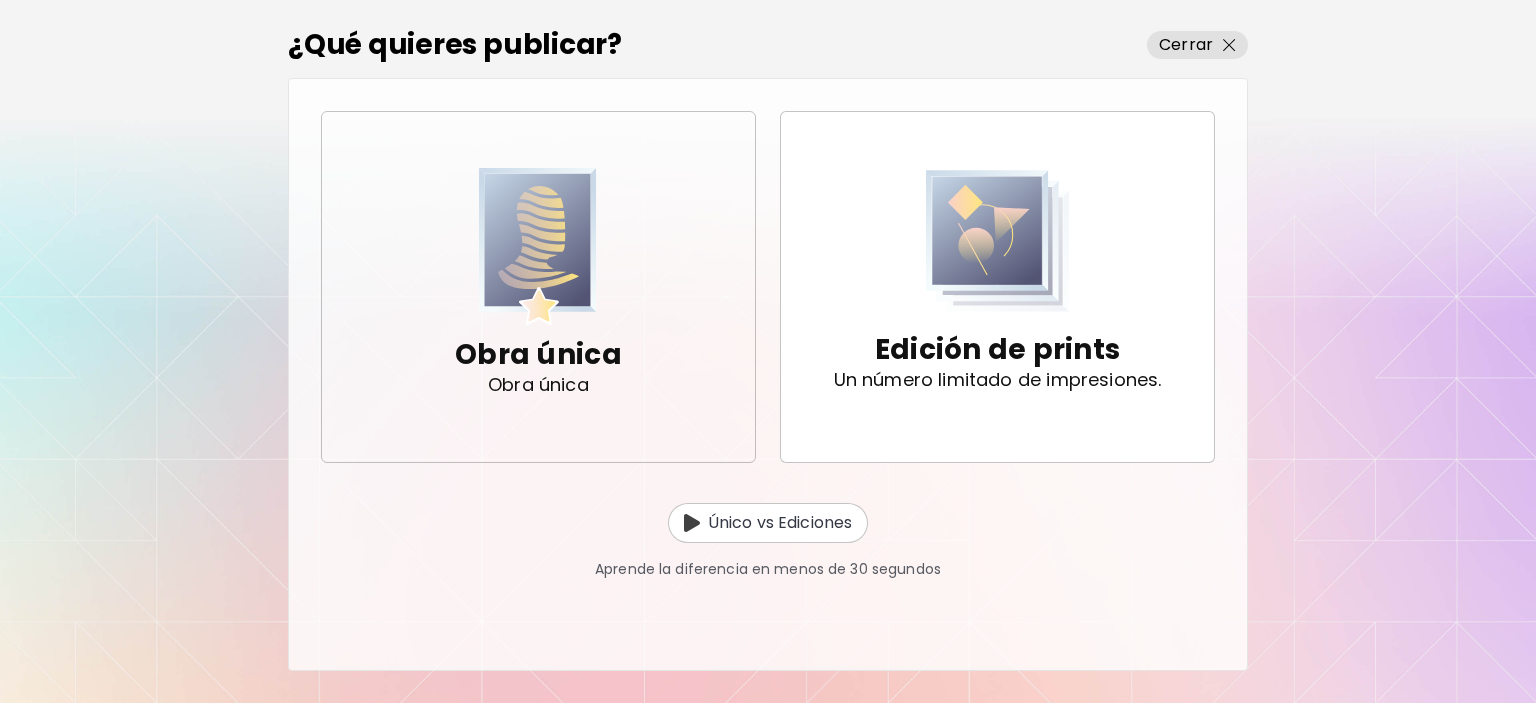 click on "Obra única Obra única" at bounding box center (538, 287) 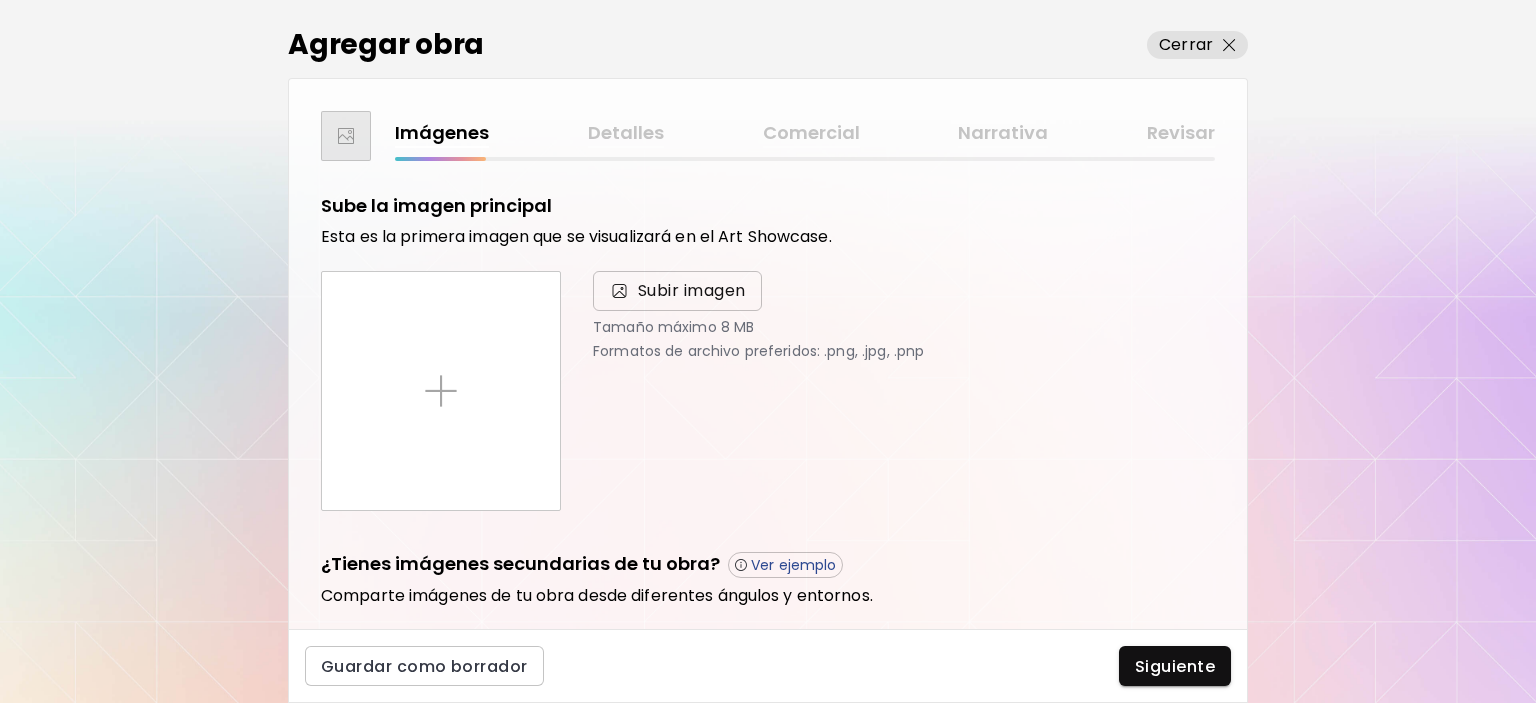 click on "Subir imagen" at bounding box center [692, 291] 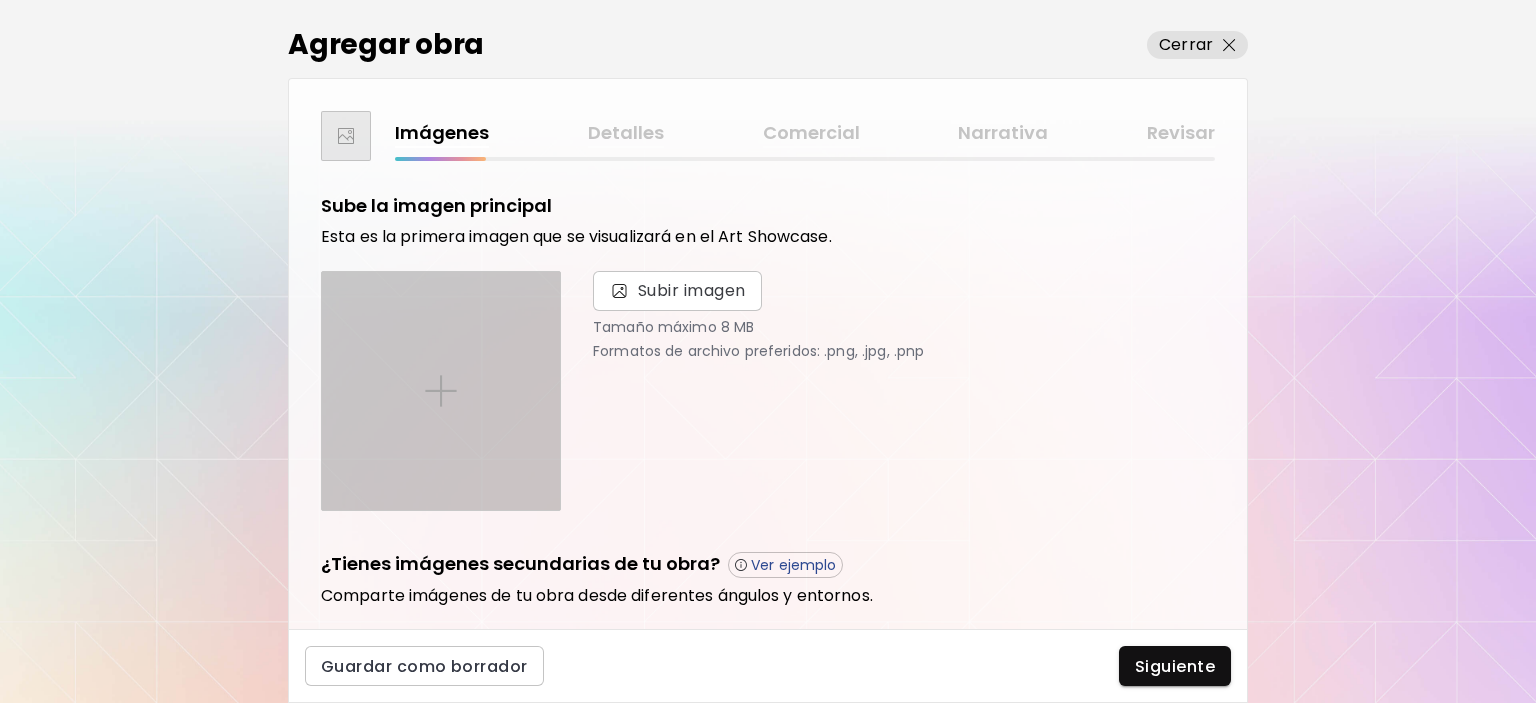 click at bounding box center [441, 391] 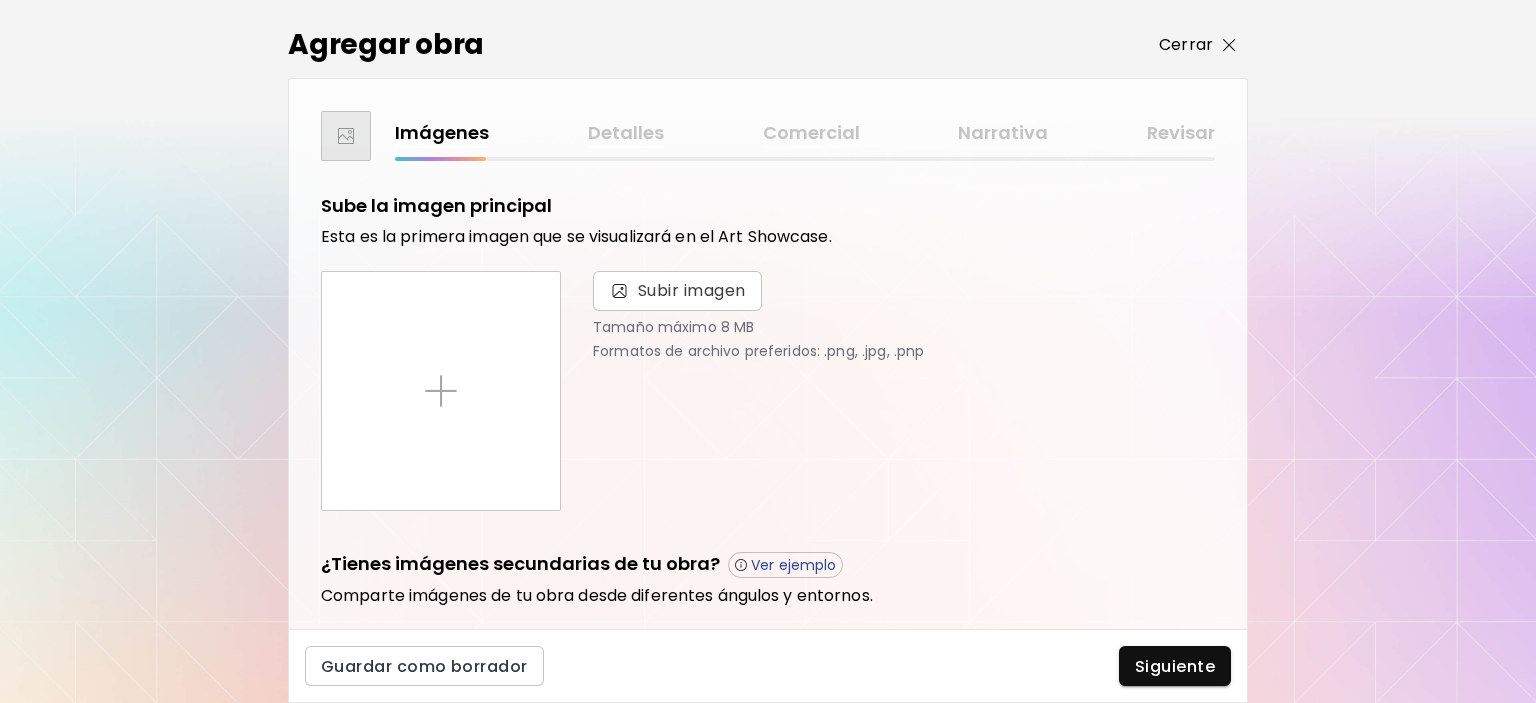click at bounding box center (1229, 45) 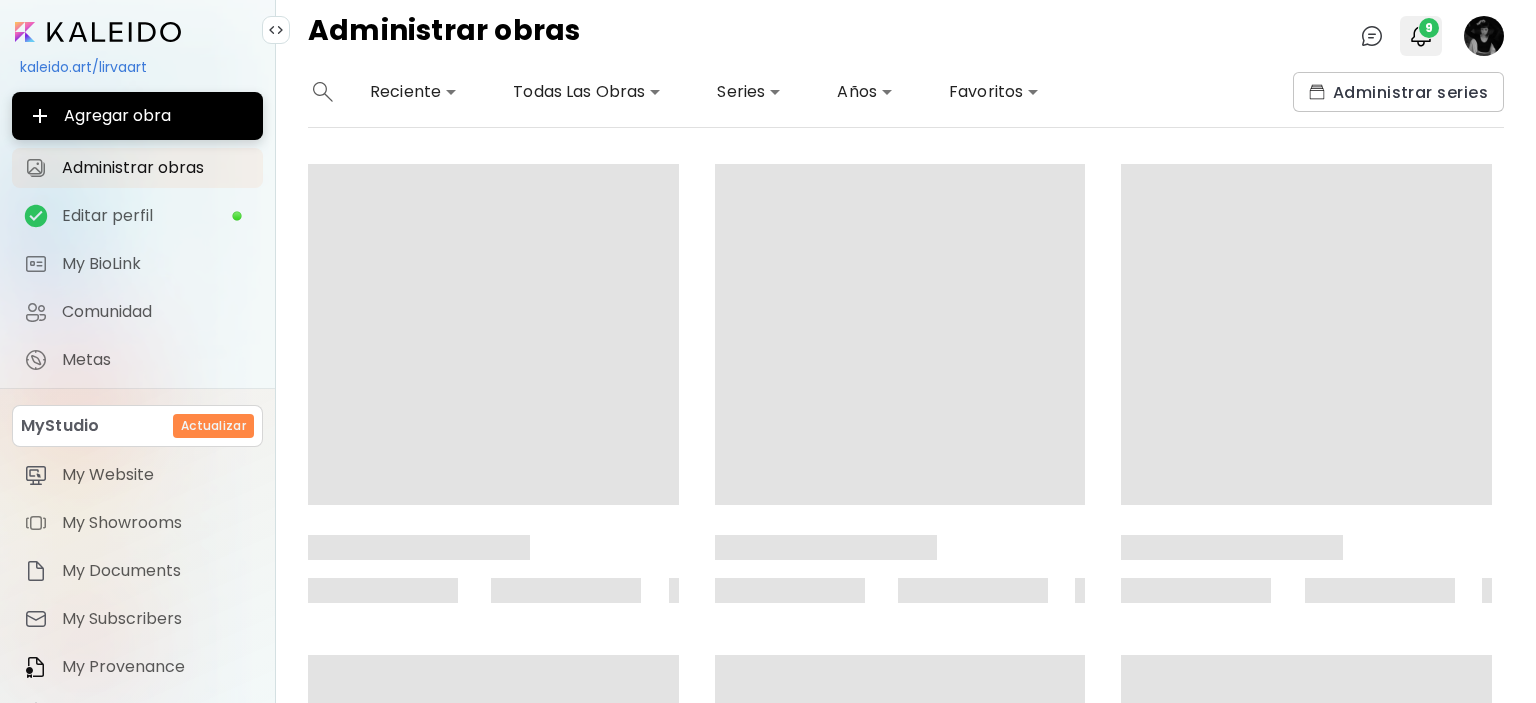 click on "9" at bounding box center (1421, 36) 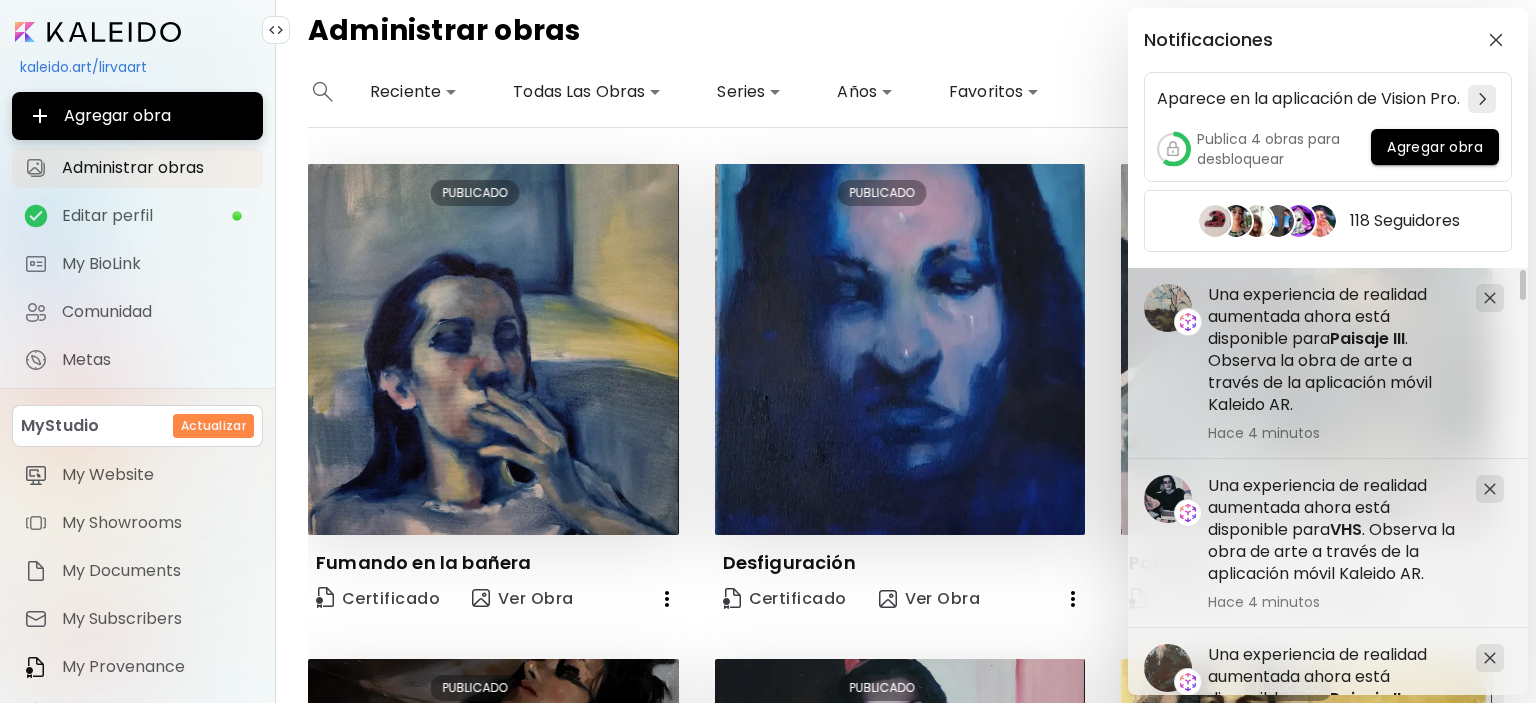 click on "Notificaciones Aparece en la aplicación de Vision Pro. Publica 4 obras para desbloquear Agregar obra 118 Seguidores Una experiencia de realidad aumentada ahora está disponible para  La vulnerabilidad teñida de ácido . Observa la obra de arte a través de la aplicación móvil Kaleido AR. Hace 14 minutos Rodolphe de sauverzac  y  7   otros  han agregado  Untitled   a favoritos 3 de noviembre de 2024 Karla Tinoco  te sigue. 12 de julio de 2024 Seguir Opeyemi Art  te sigue. 16 de julio de 2024 Seguir Flor Patronis  (un coleccionista) te sigue. Recibirá alertas por correo cuando publiques obras nuevas. 4 de noviembre de 2024 Una experiencia de realidad aumentada ahora está disponible para  VHS . Observa la obra de arte a través de la aplicación móvil Kaleido AR. Hace 4 minutos Una experiencia de realidad aumentada ahora está disponible para  Paisaje II . Observa la obra de arte a través de la aplicación móvil Kaleido AR. Hace 4 minutos Yellow Hace 4 minutos Paisaje III Hace 4 minutos" at bounding box center (768, 351) 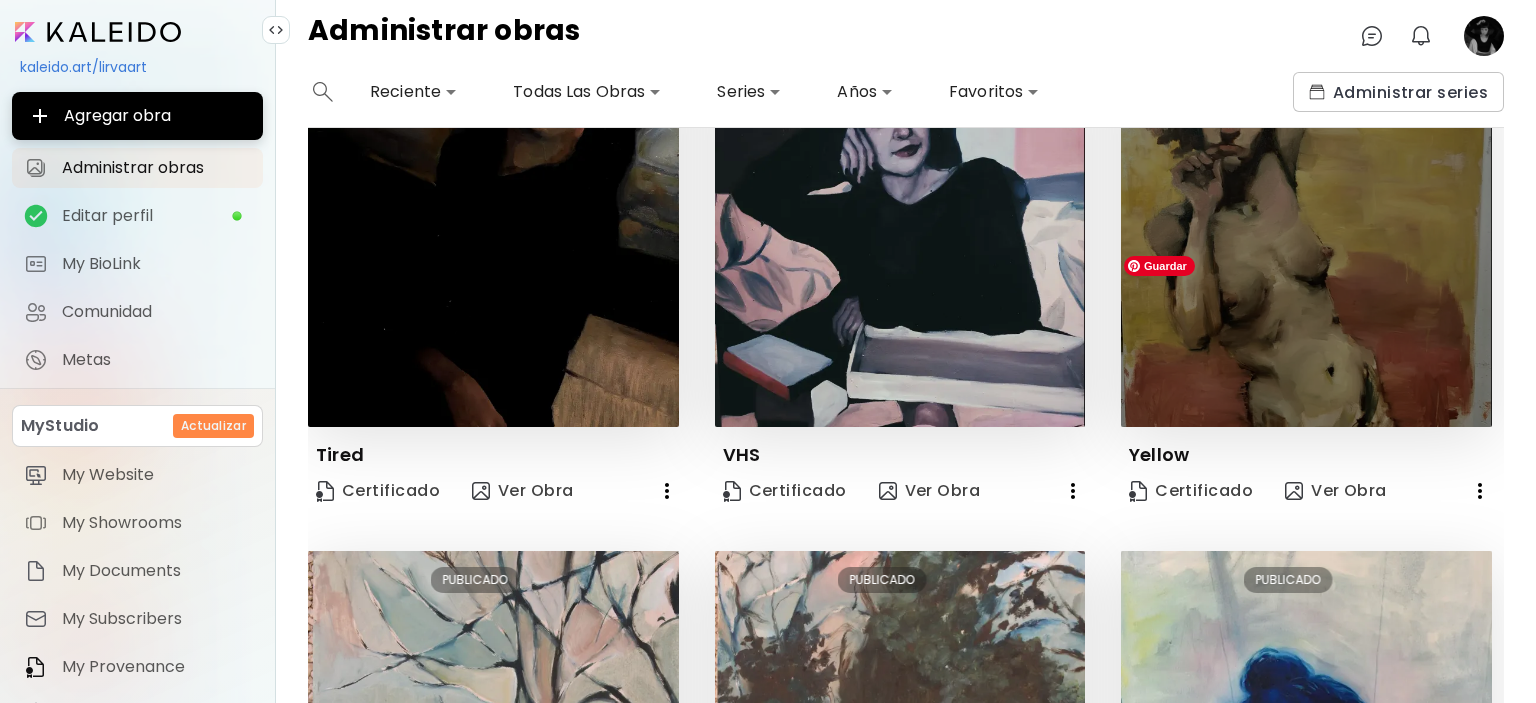 scroll, scrollTop: 600, scrollLeft: 0, axis: vertical 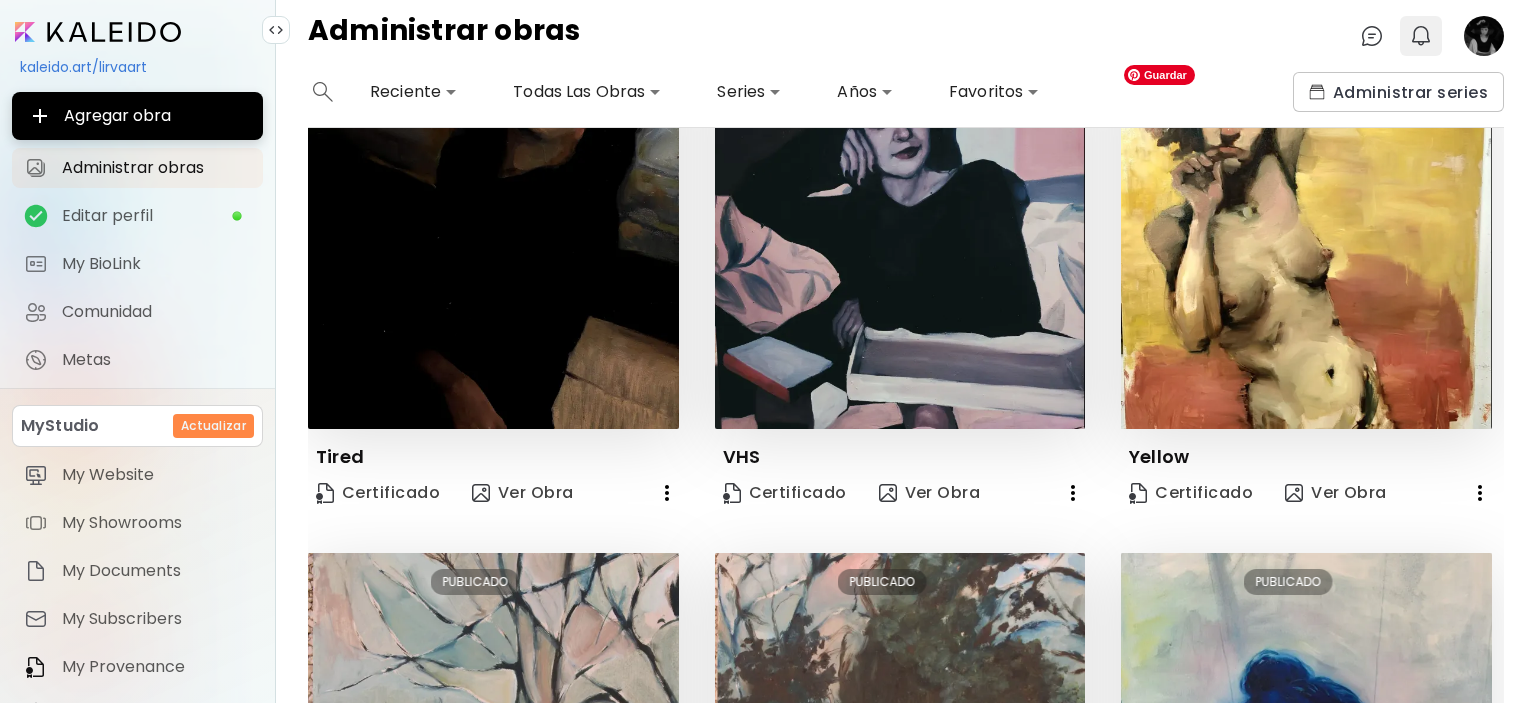 click at bounding box center [1421, 36] 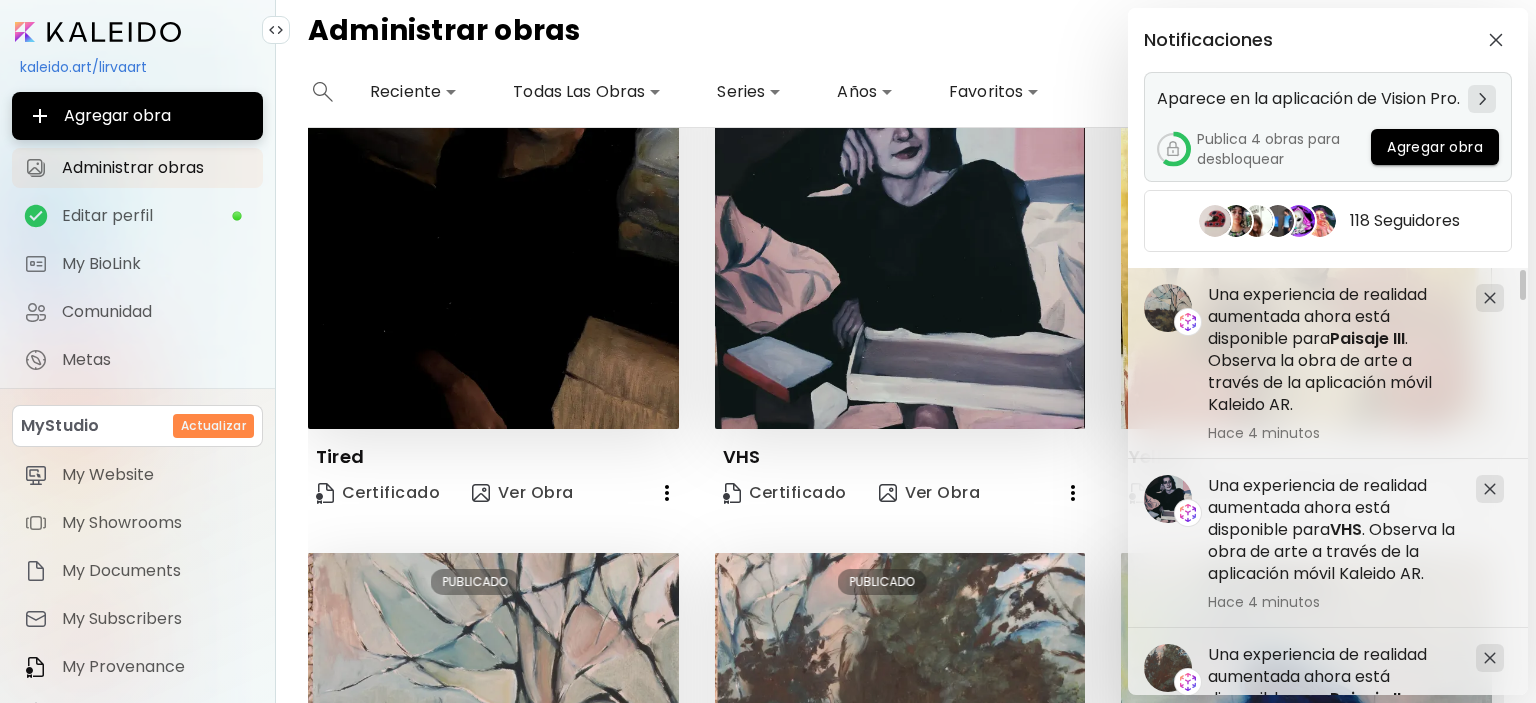click on "Aparece en la aplicación de Vision Pro." at bounding box center [1308, 99] 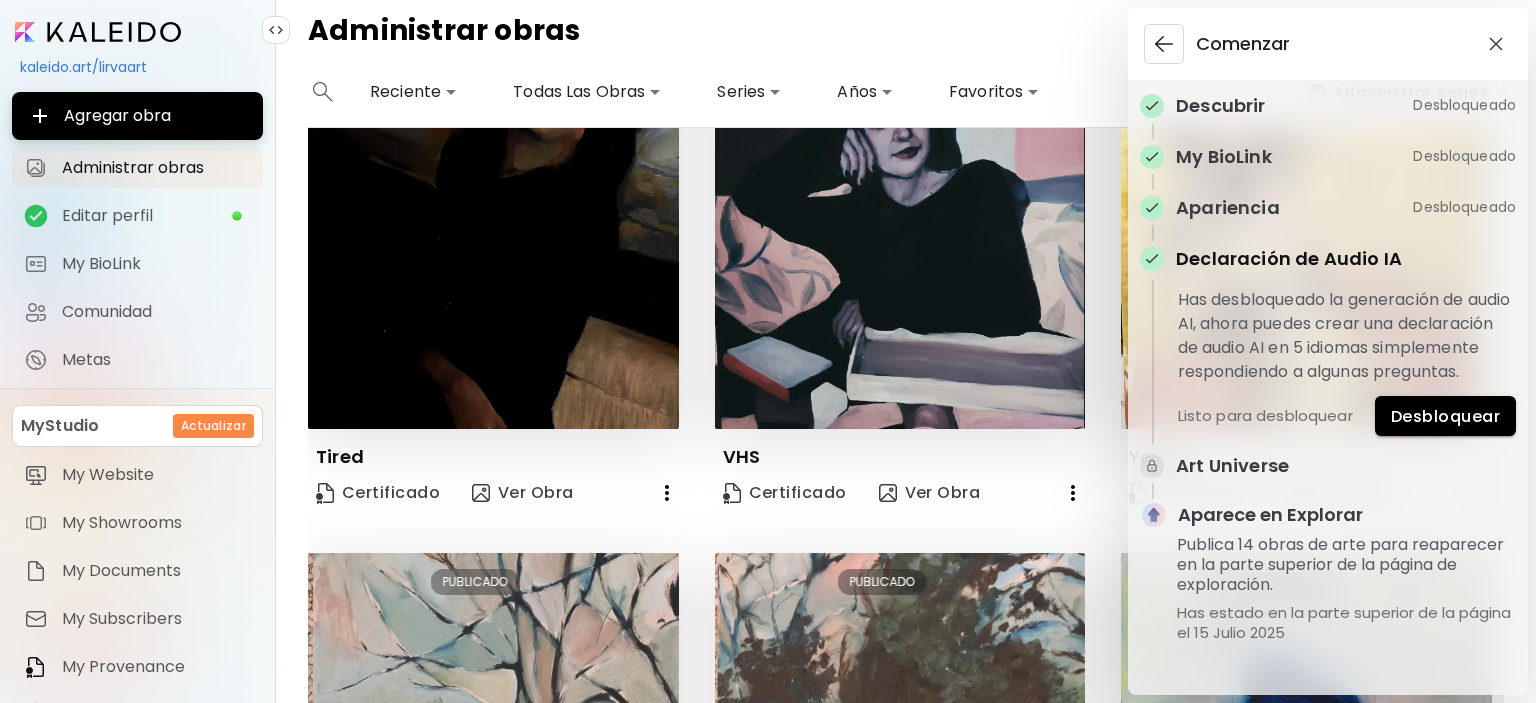 click on "Desbloquear" at bounding box center (1445, 416) 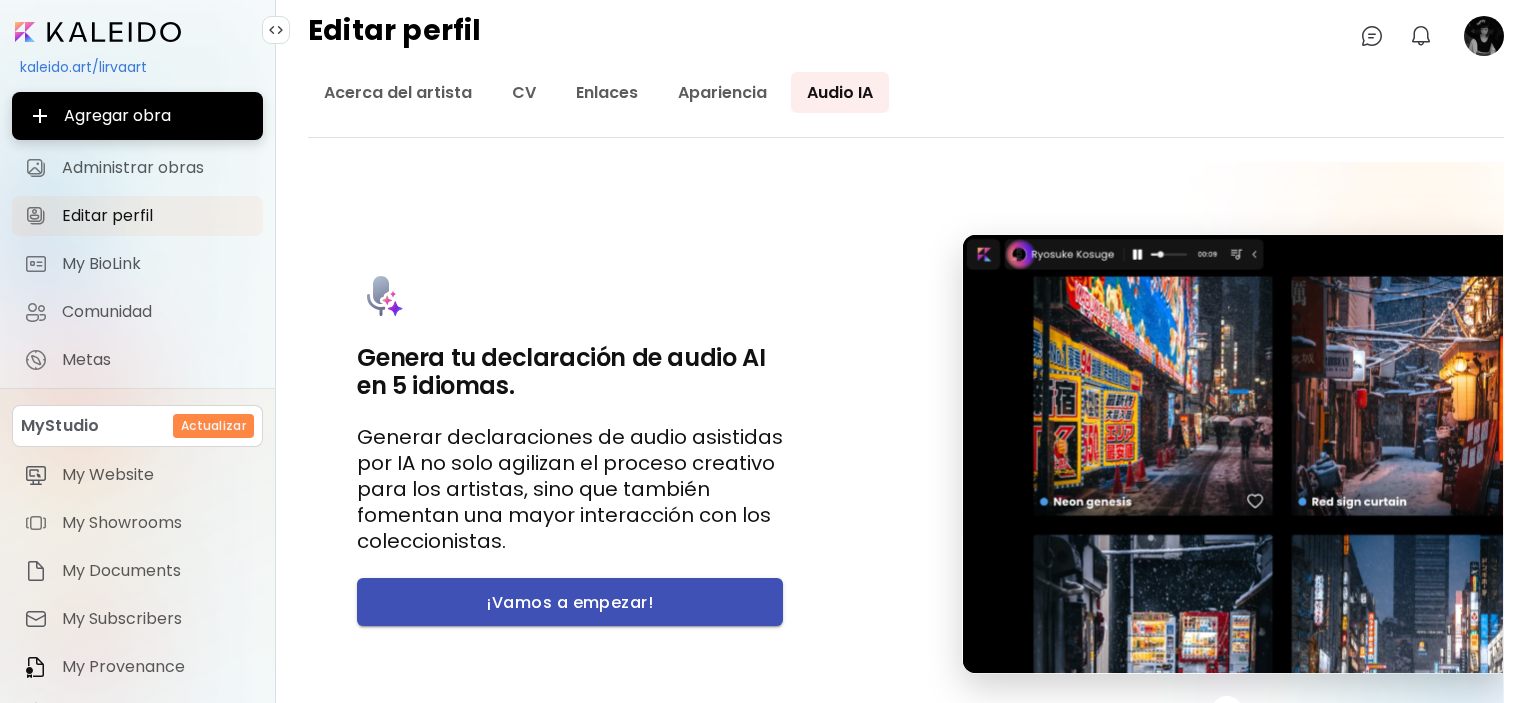 click on "¡Vamos a empezar!" at bounding box center (570, 602) 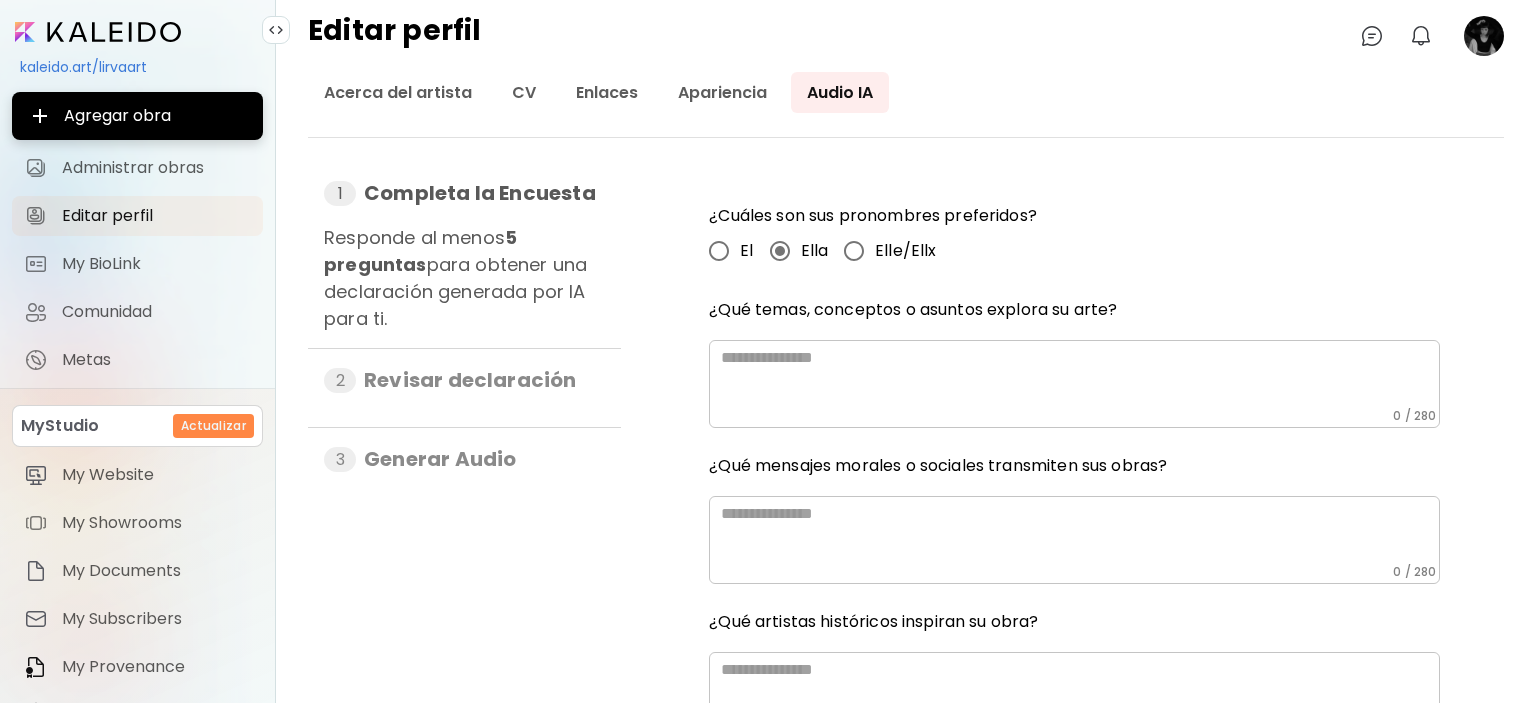 click at bounding box center (1080, 378) 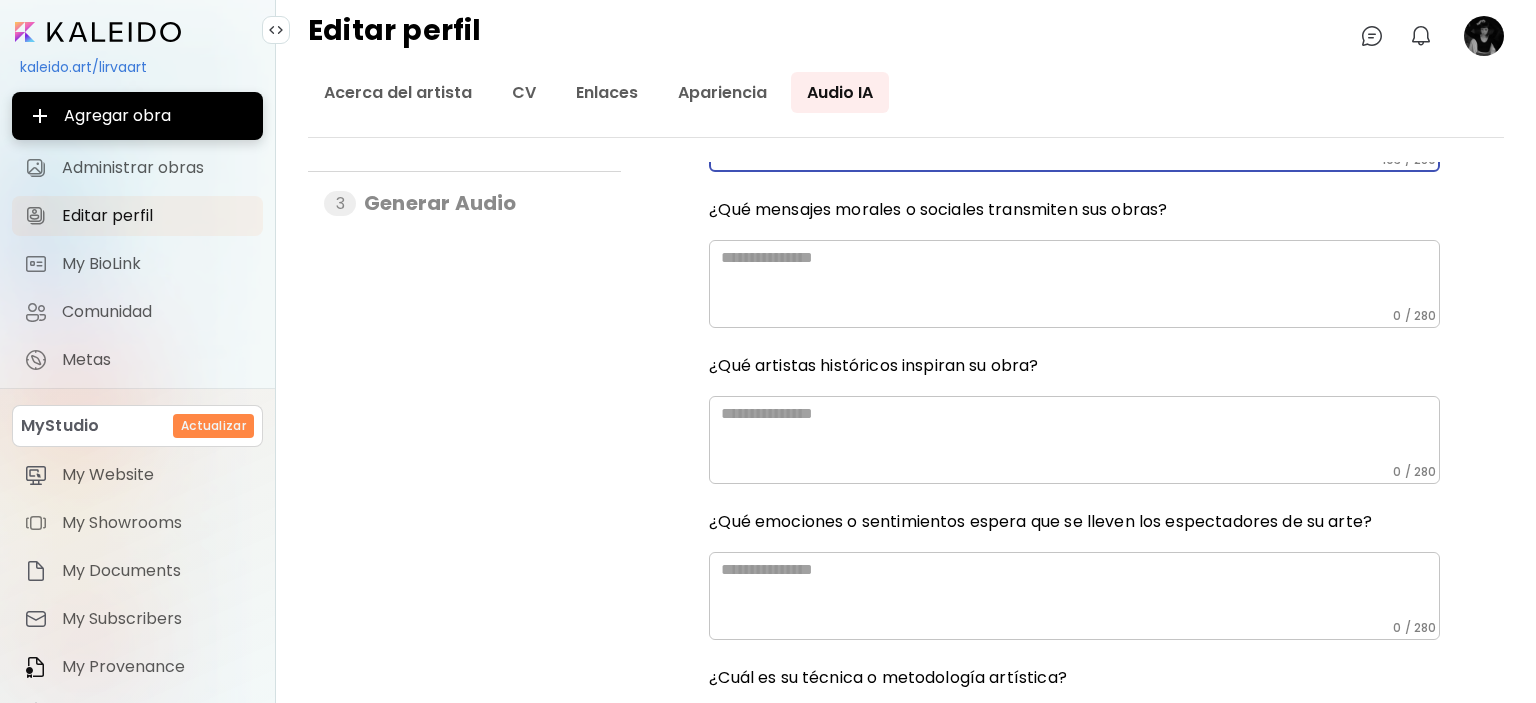 scroll, scrollTop: 100, scrollLeft: 0, axis: vertical 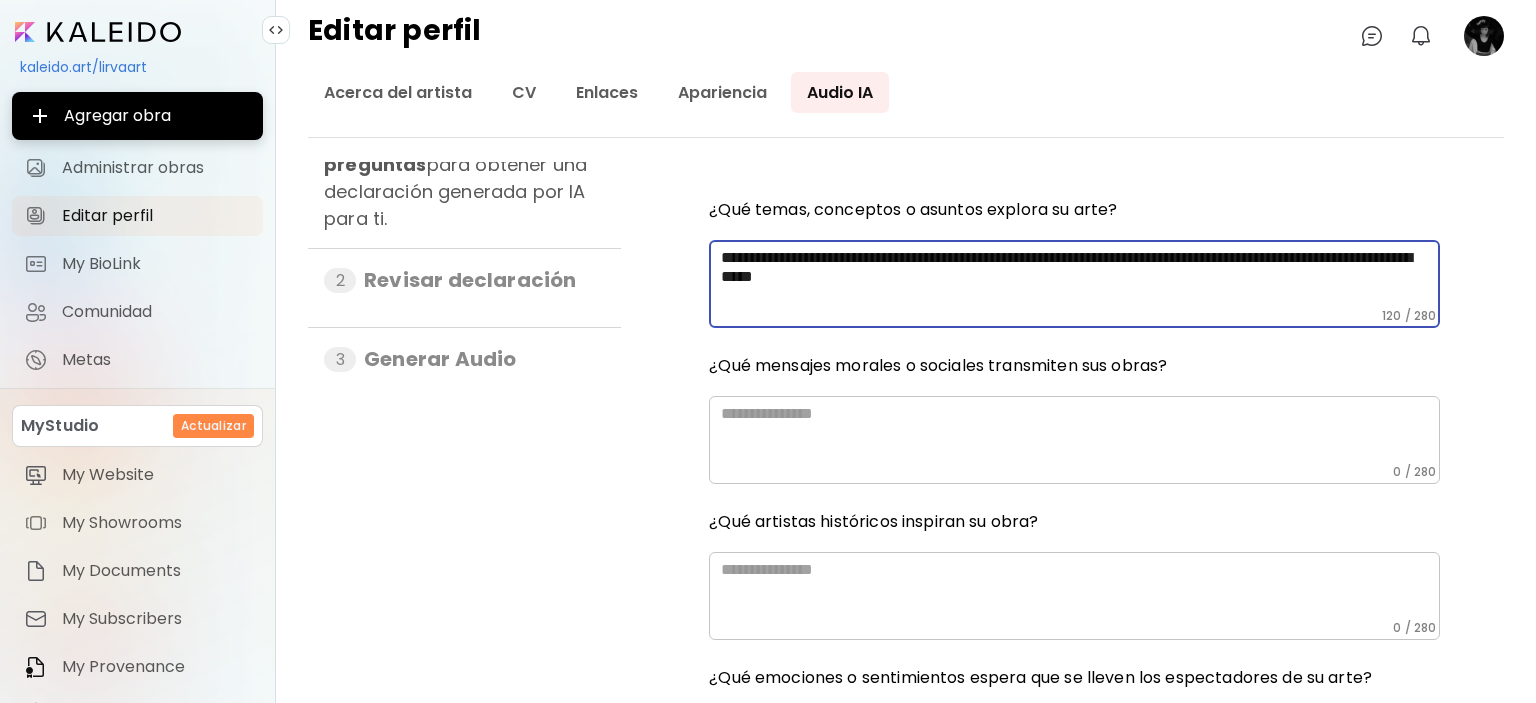 type on "**********" 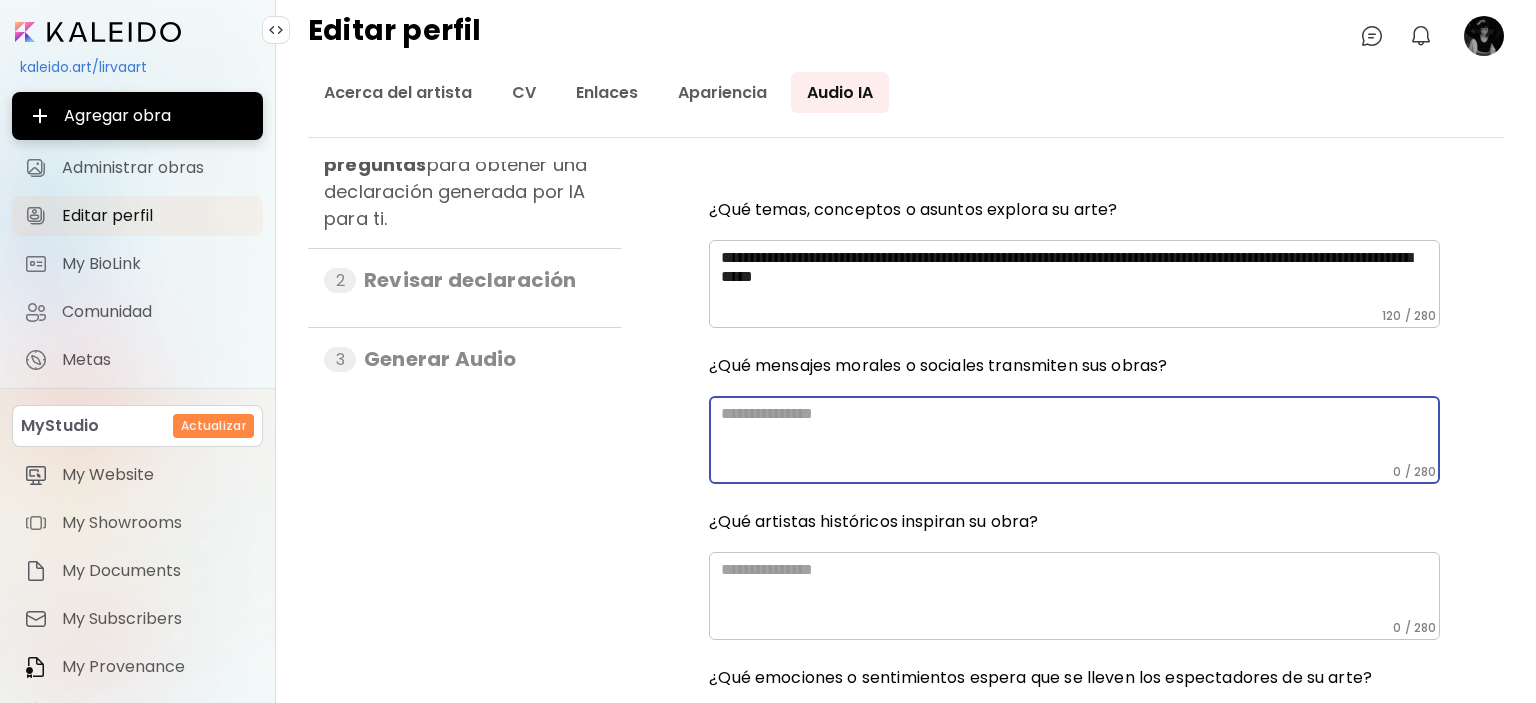click at bounding box center [1080, 434] 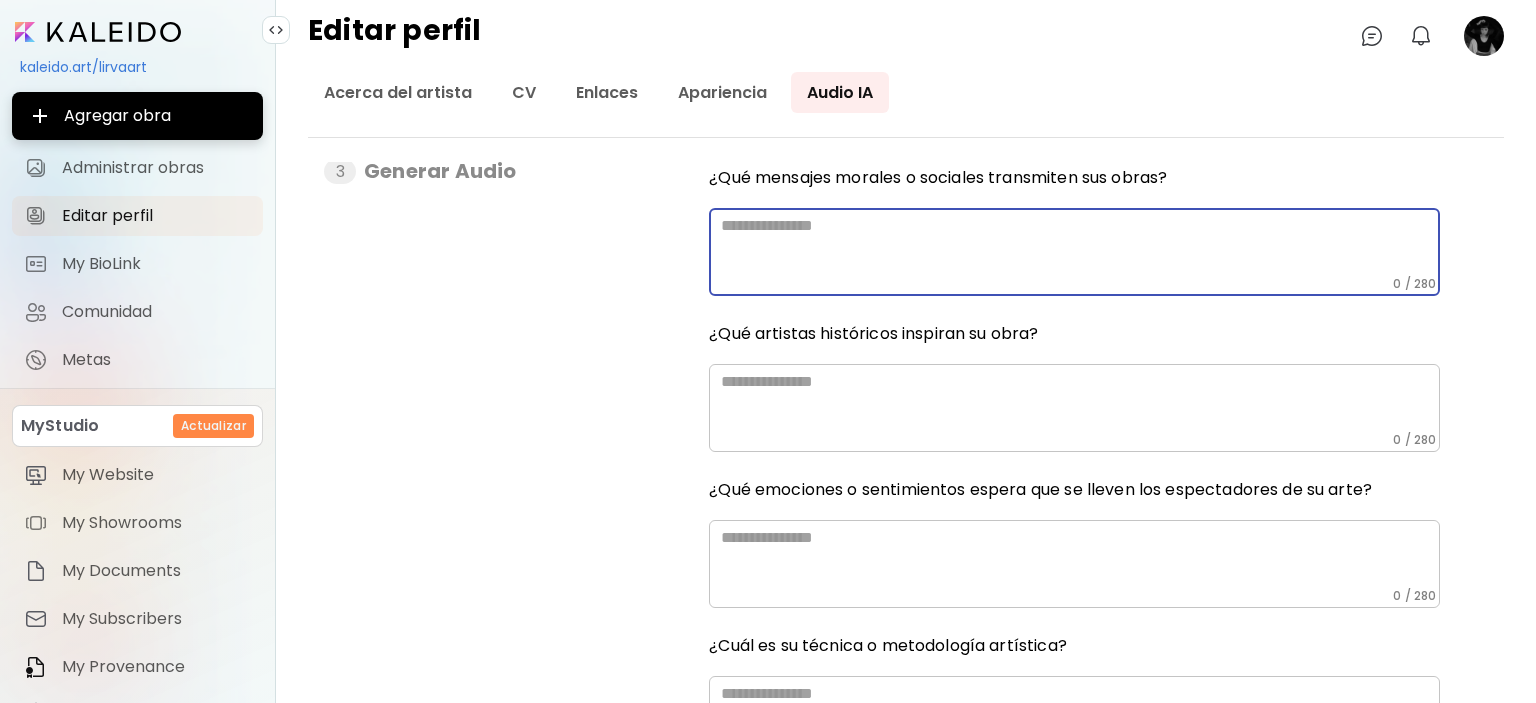 scroll, scrollTop: 400, scrollLeft: 0, axis: vertical 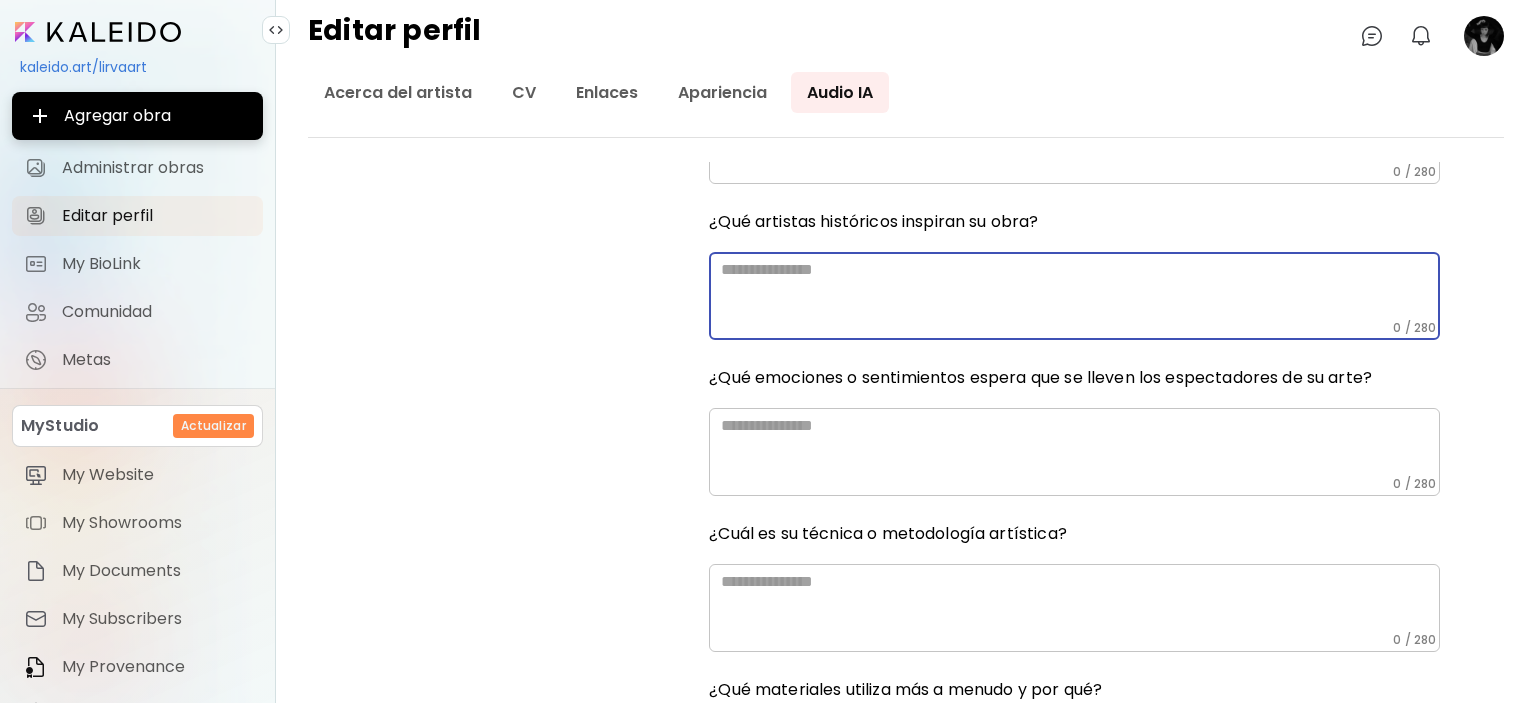 click at bounding box center (1080, 290) 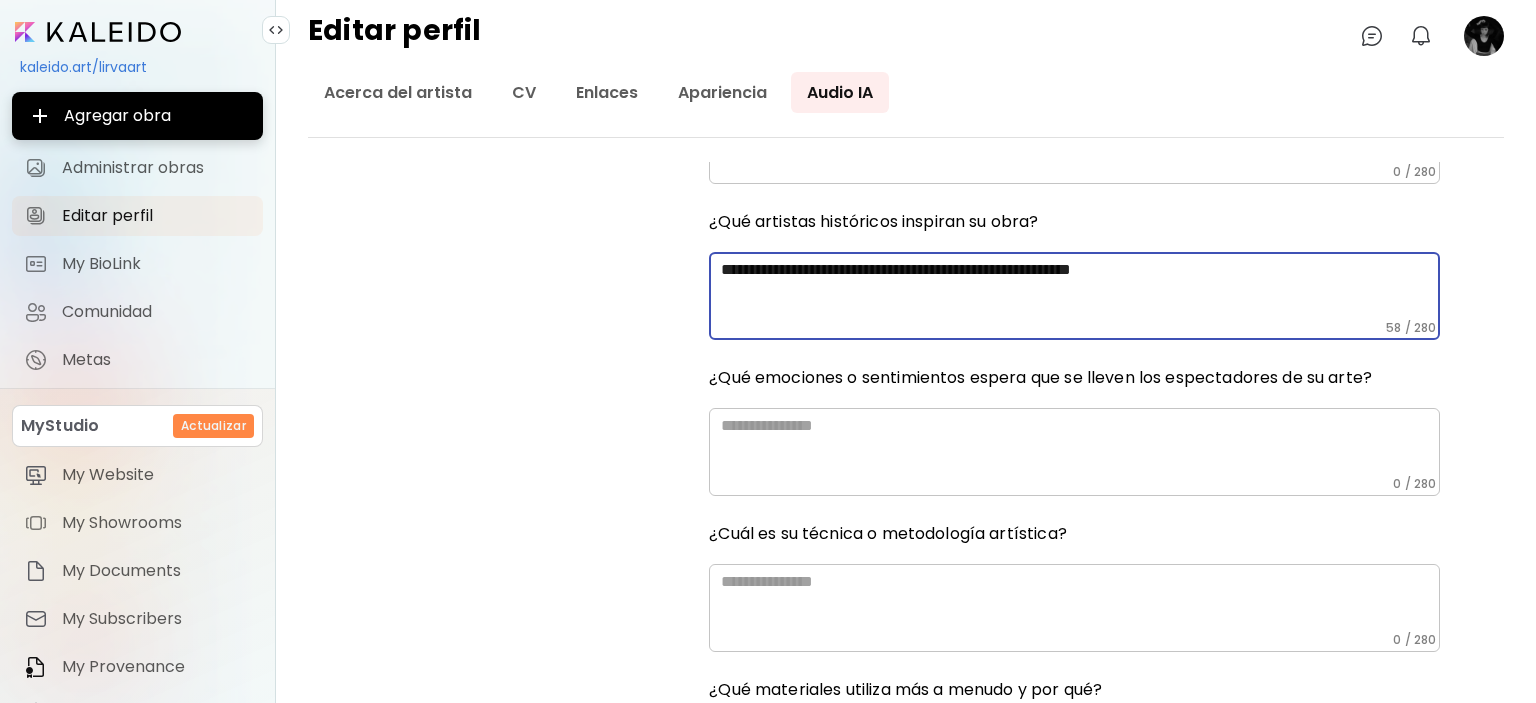 click on "**********" at bounding box center [1077, 290] 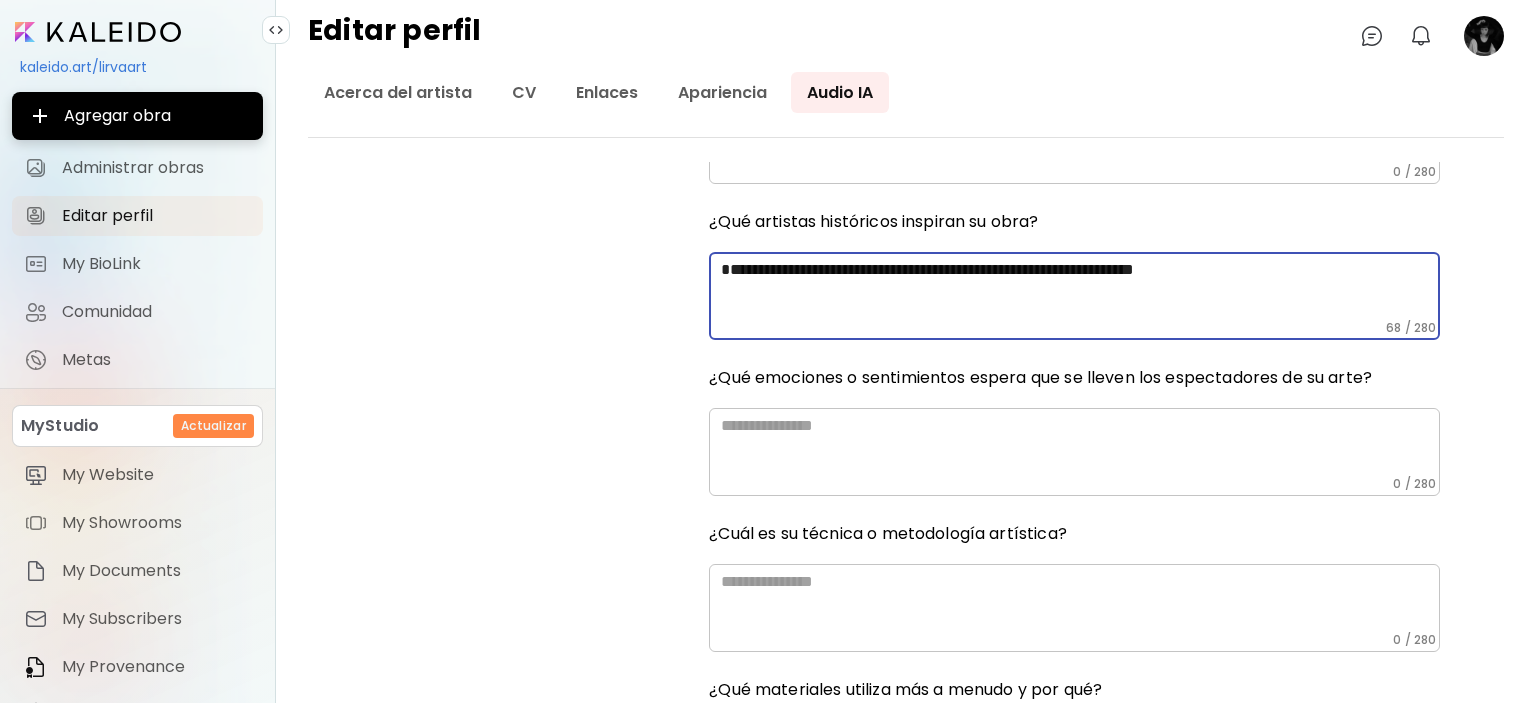 click on "**********" at bounding box center (1077, 290) 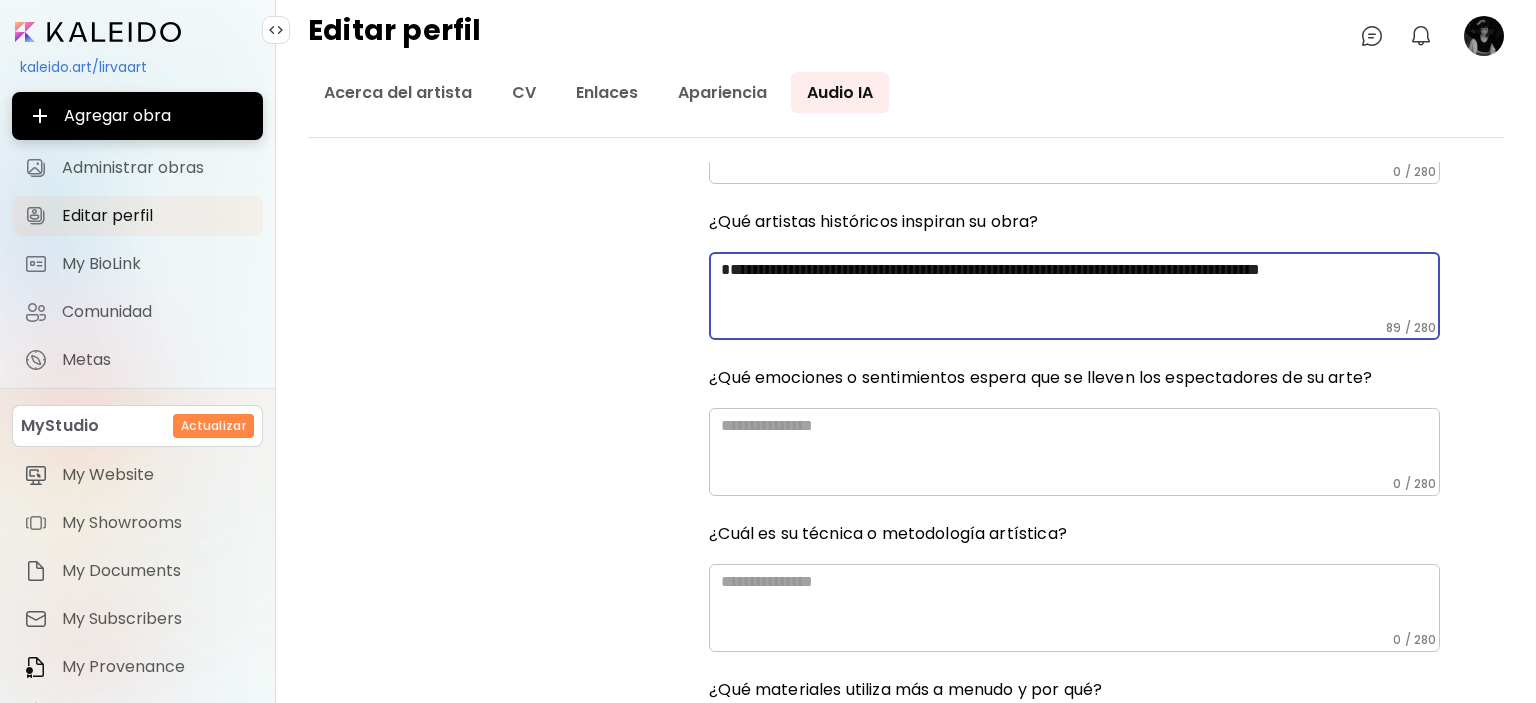 click on "**********" at bounding box center [1077, 290] 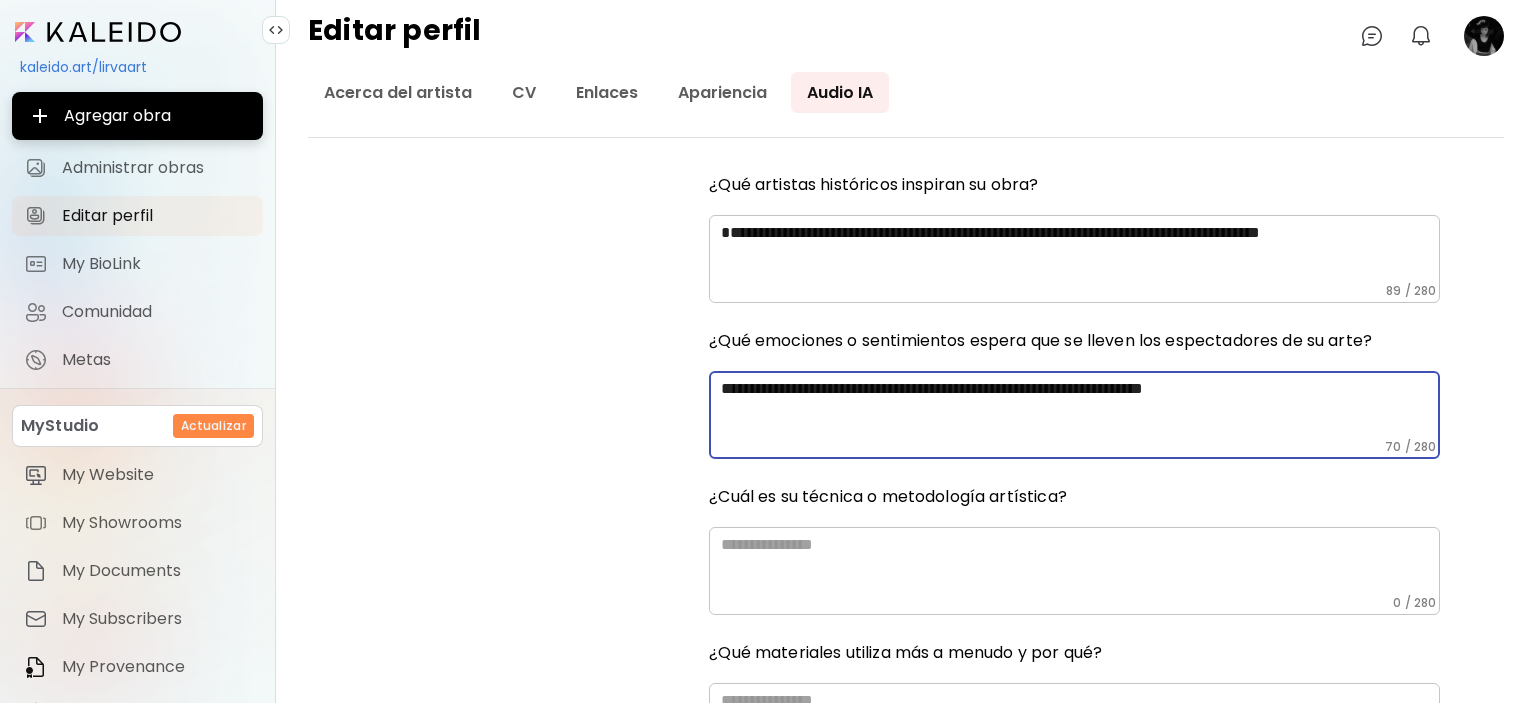 scroll, scrollTop: 500, scrollLeft: 0, axis: vertical 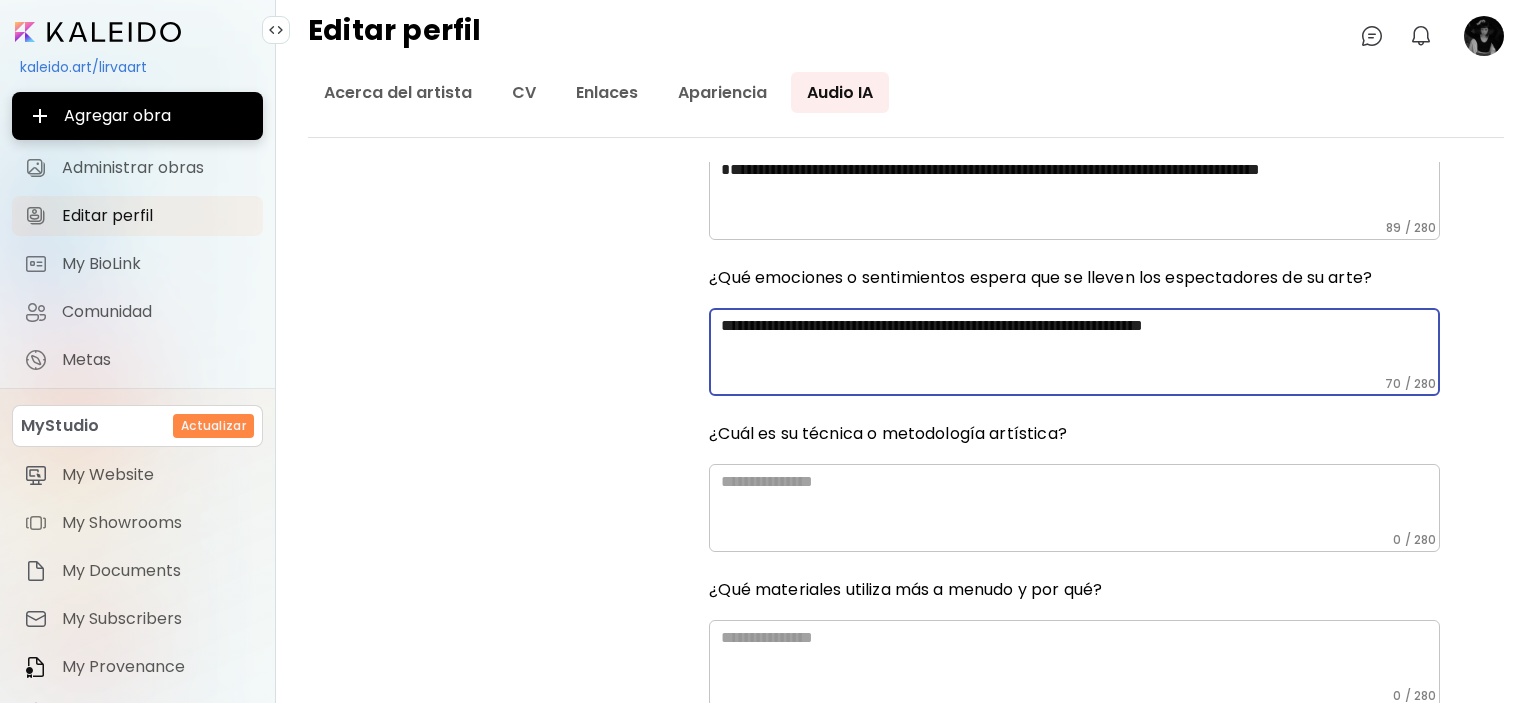 type on "**********" 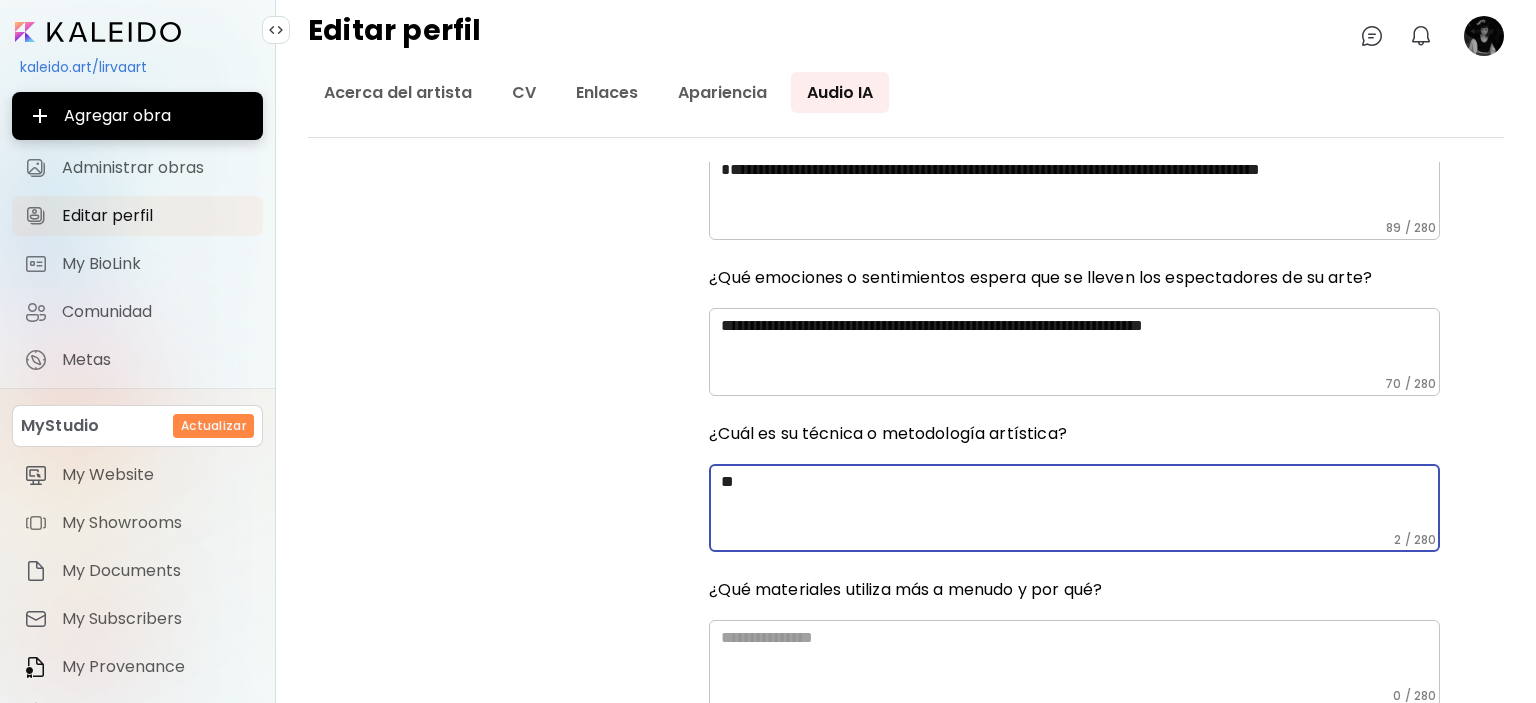 type on "*" 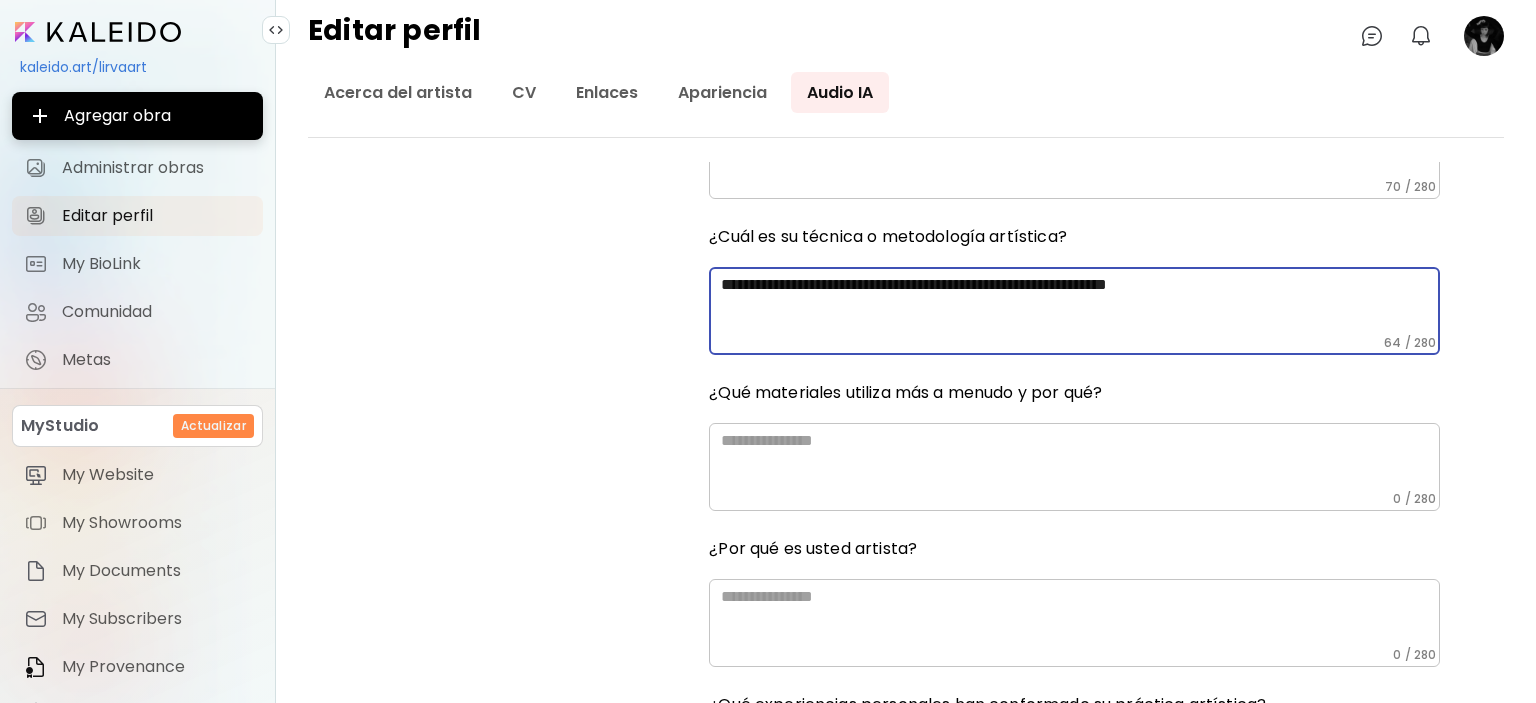 scroll, scrollTop: 700, scrollLeft: 0, axis: vertical 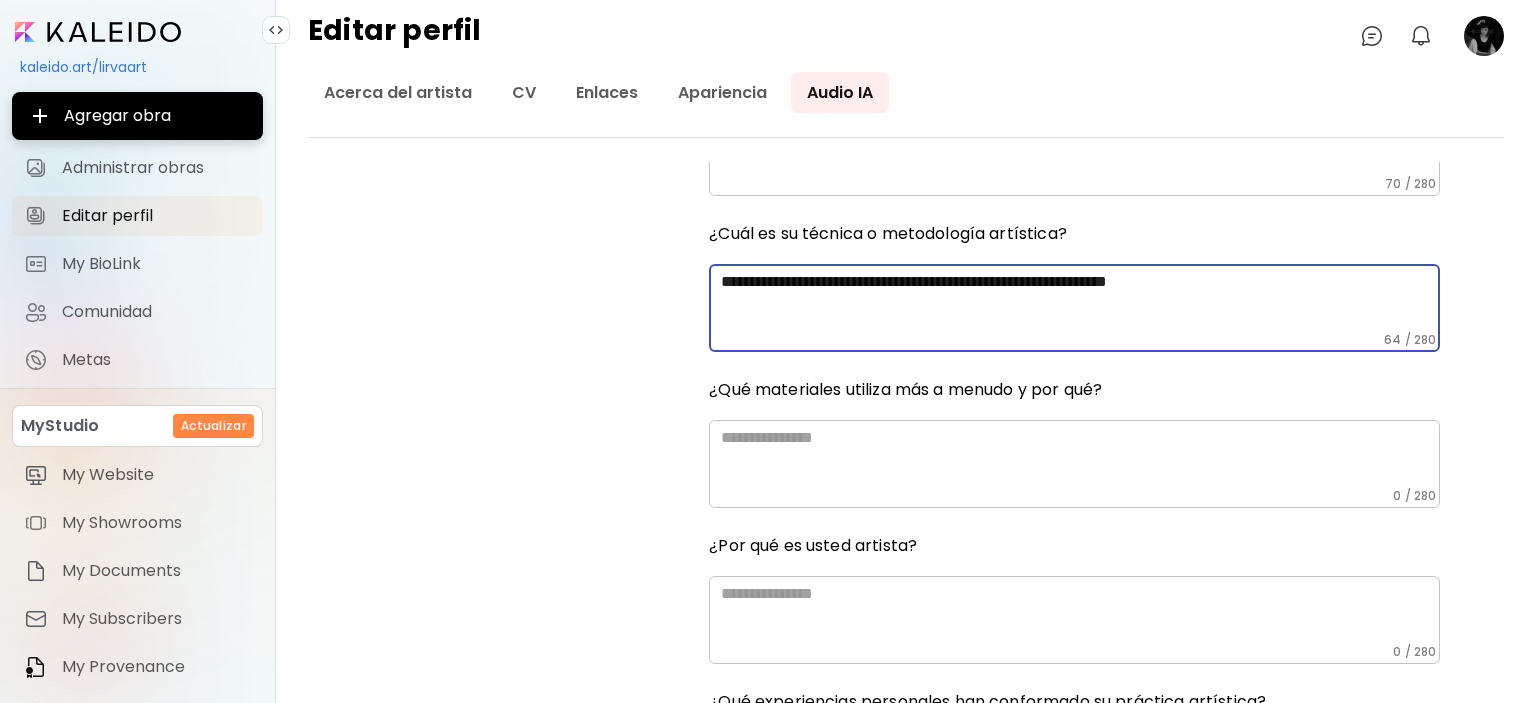type on "**********" 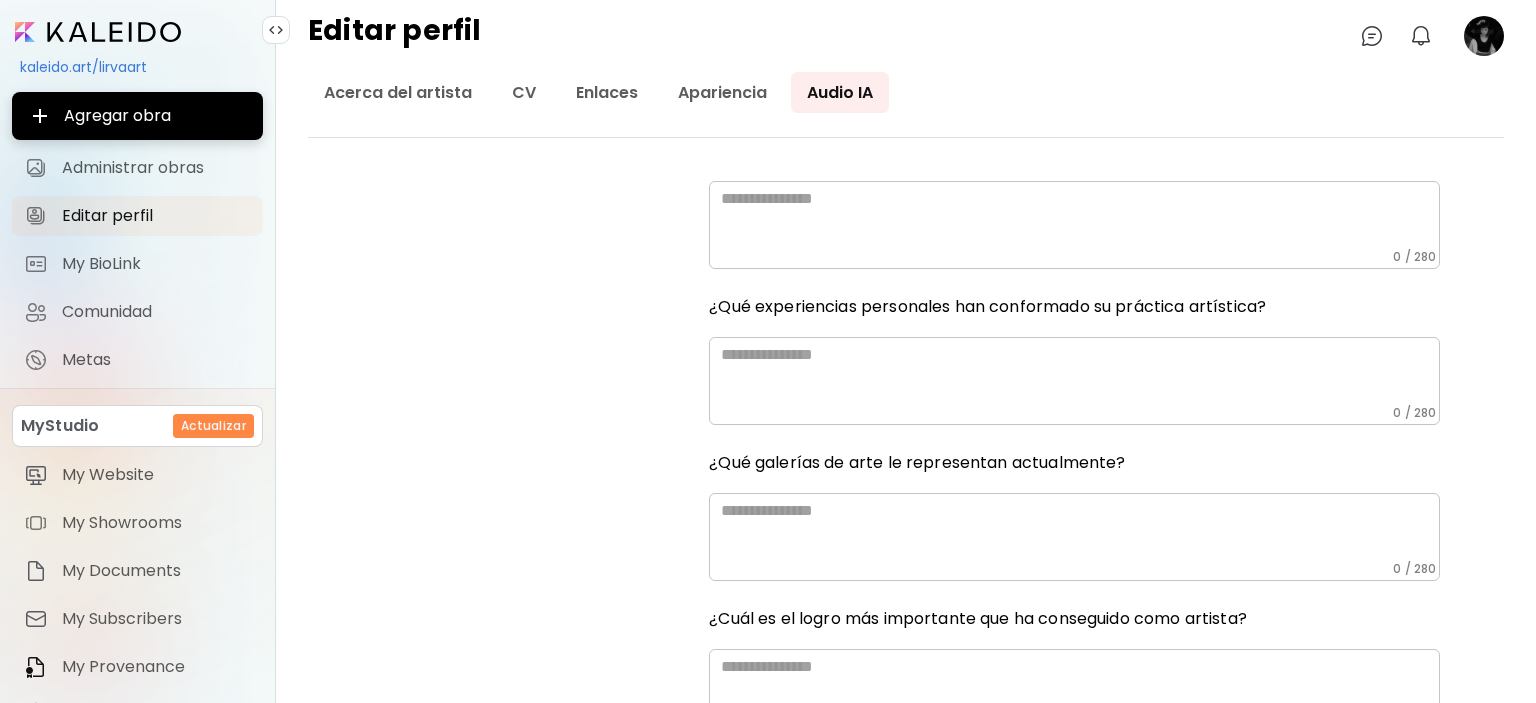 scroll, scrollTop: 1100, scrollLeft: 0, axis: vertical 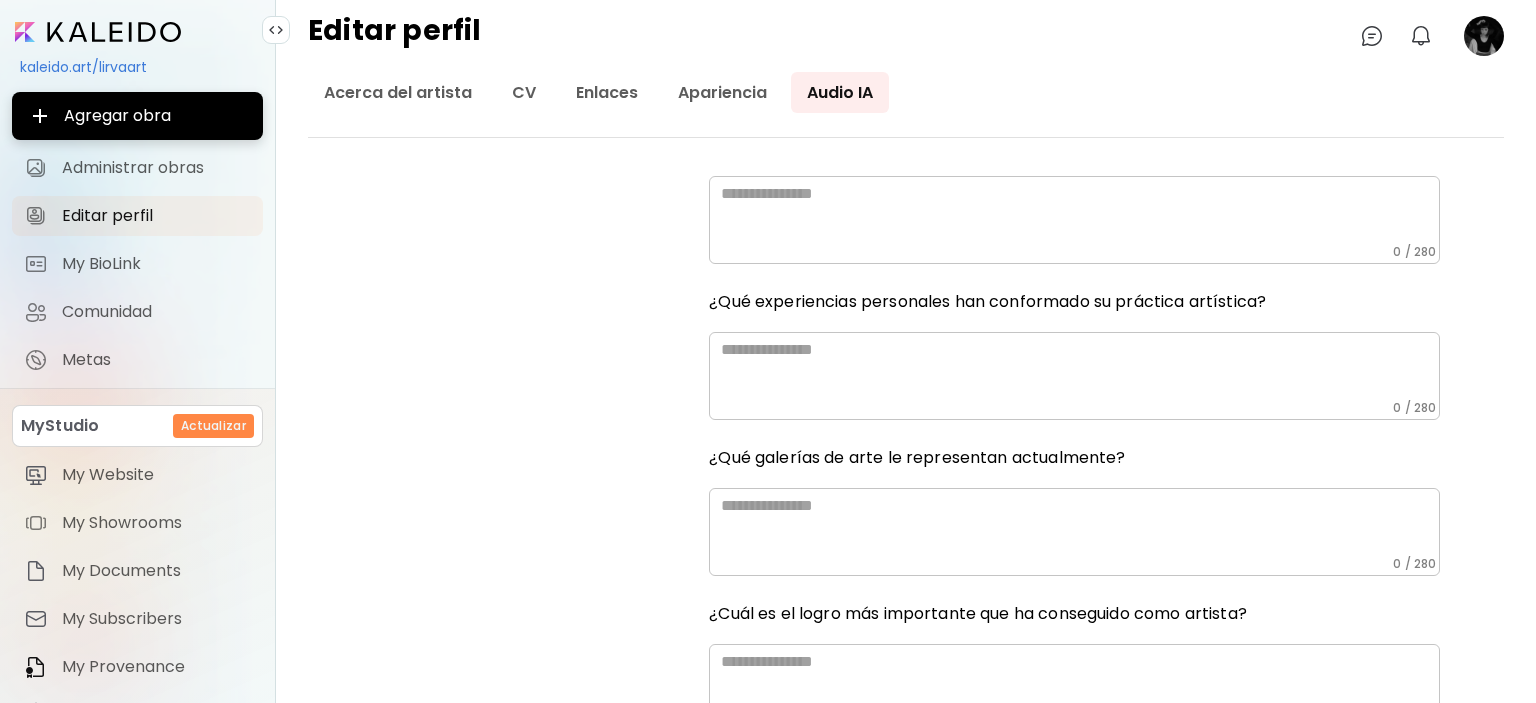 click at bounding box center (1080, 526) 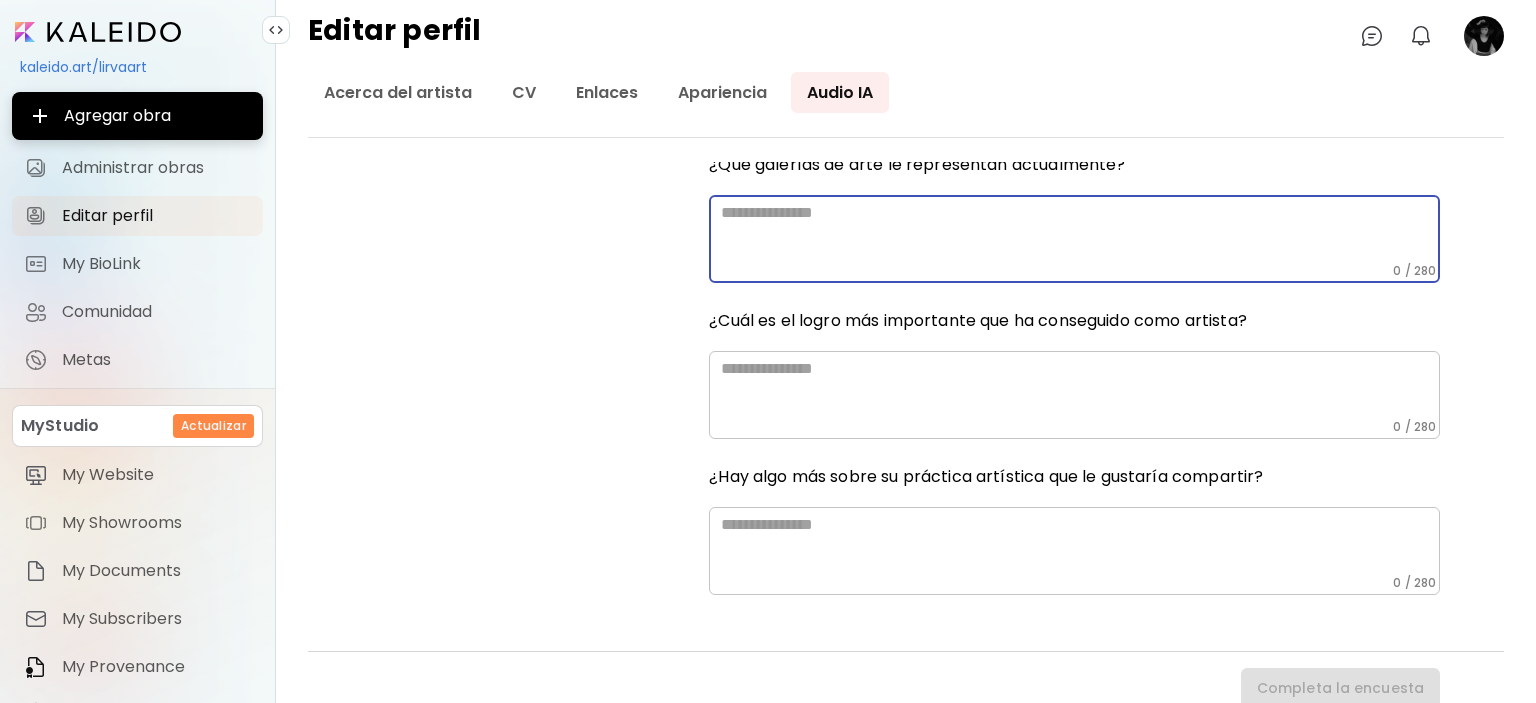 scroll, scrollTop: 1422, scrollLeft: 0, axis: vertical 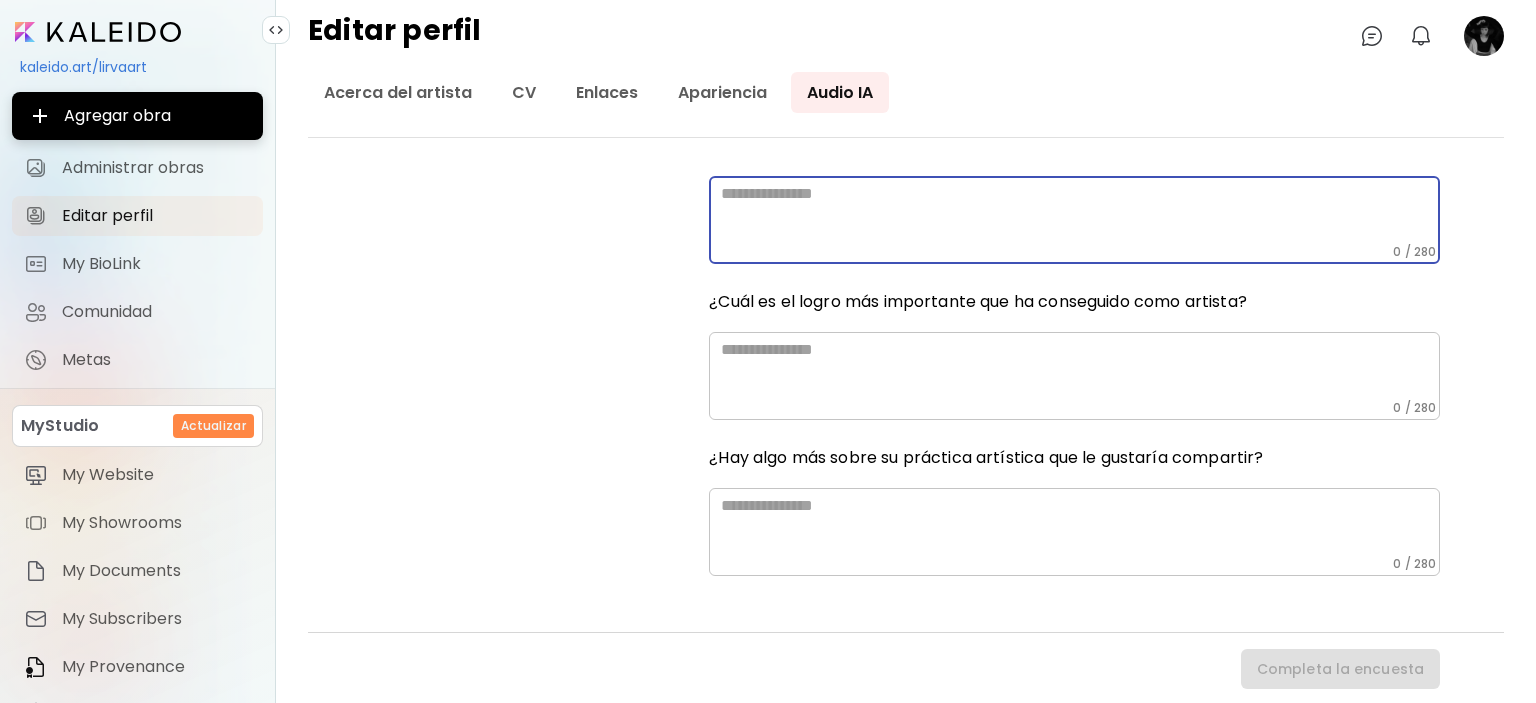 click at bounding box center [1080, 370] 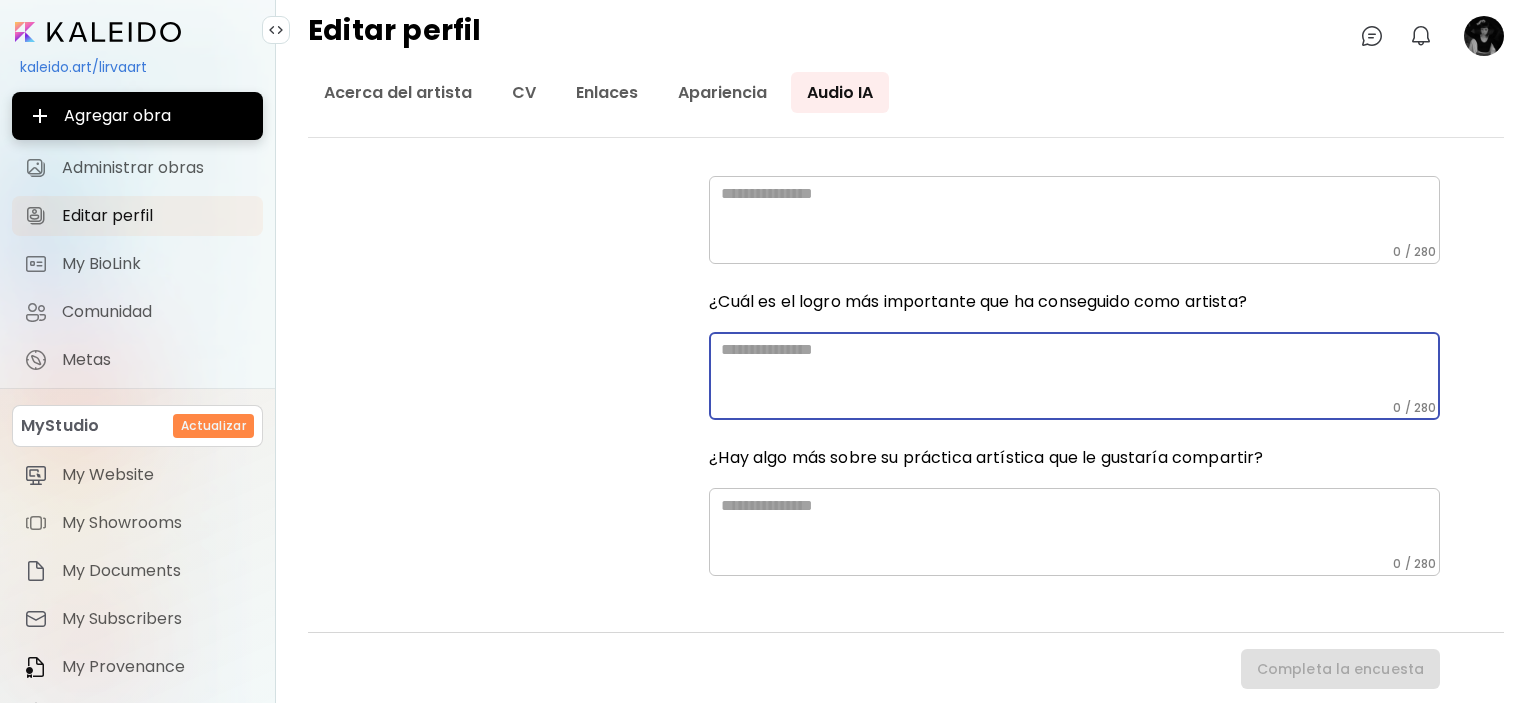 drag, startPoint x: 913, startPoint y: 522, endPoint x: 901, endPoint y: 508, distance: 18.439089 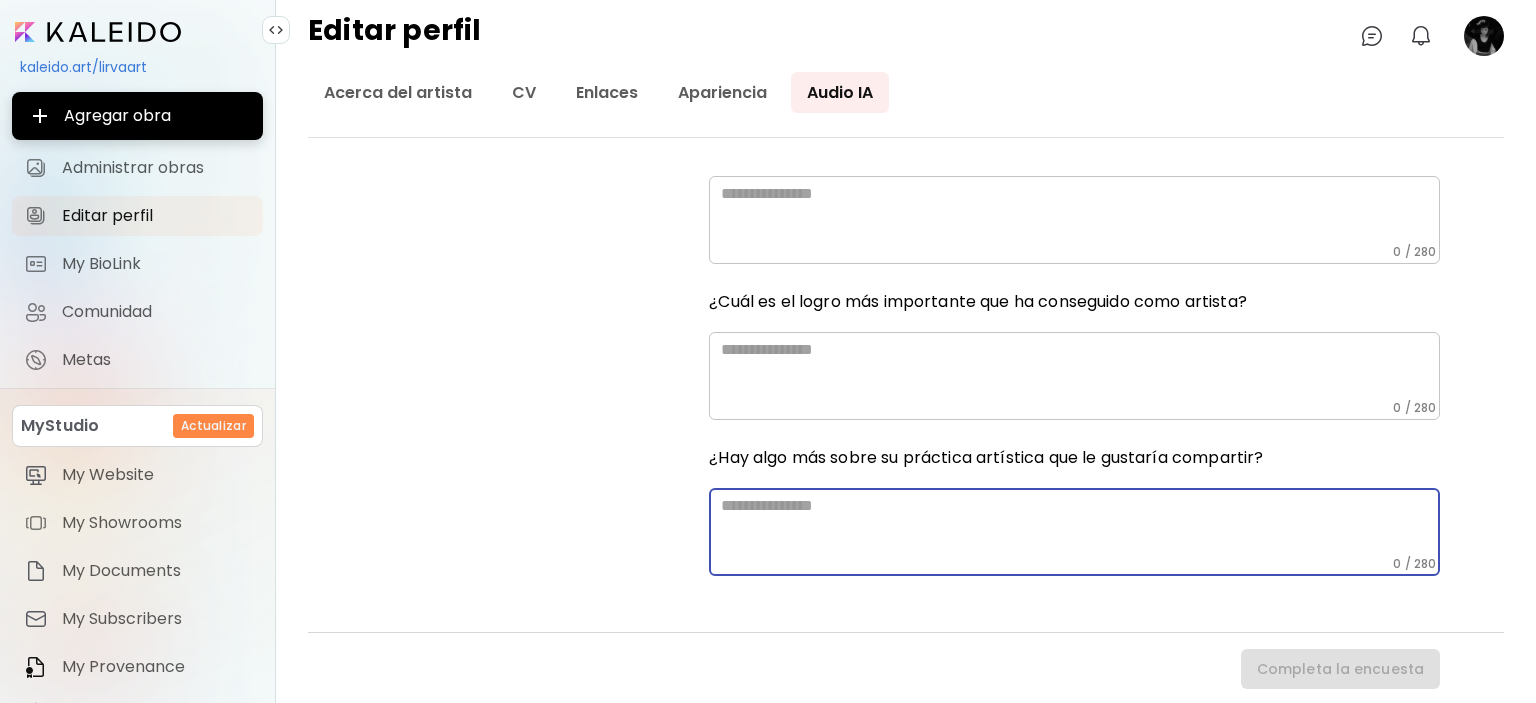 click at bounding box center (1080, 370) 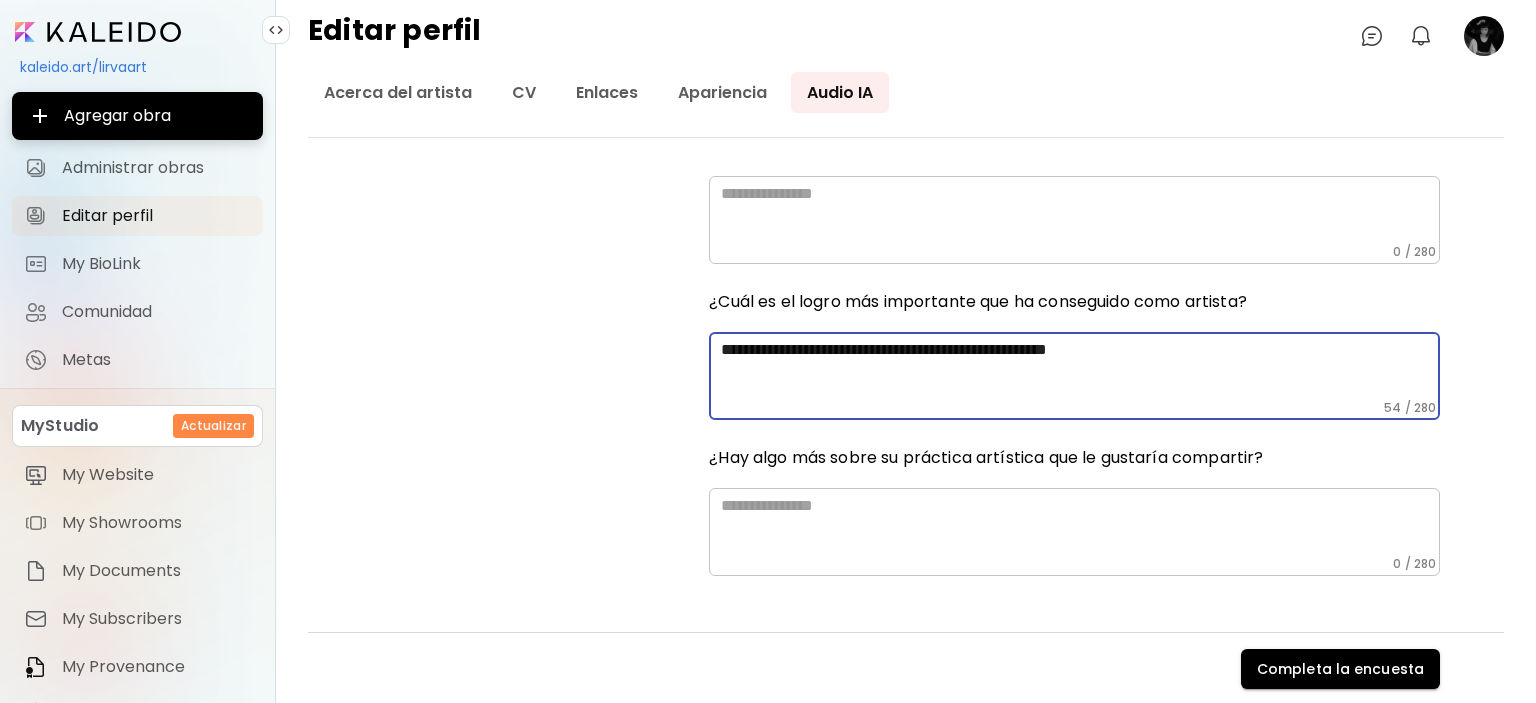 click on "**********" at bounding box center (1077, 370) 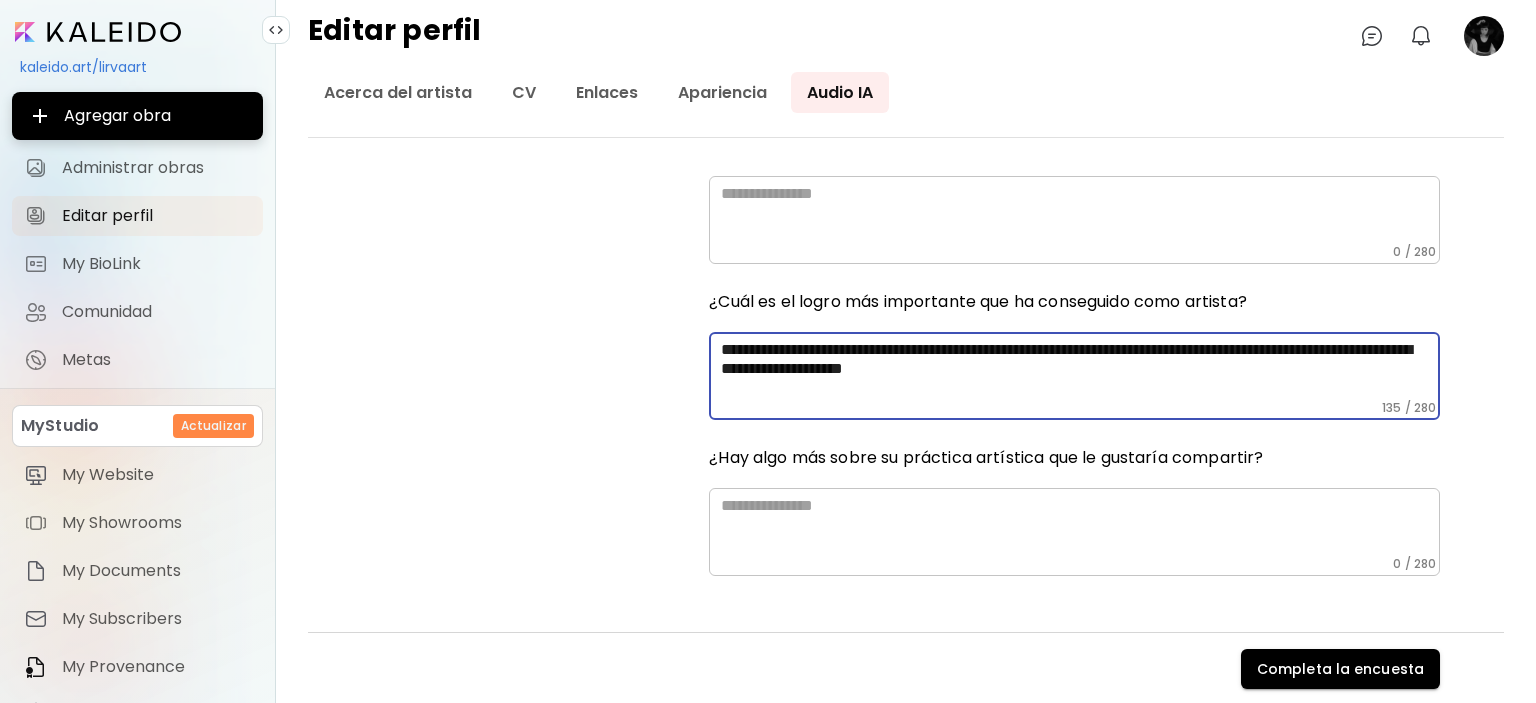 type on "**********" 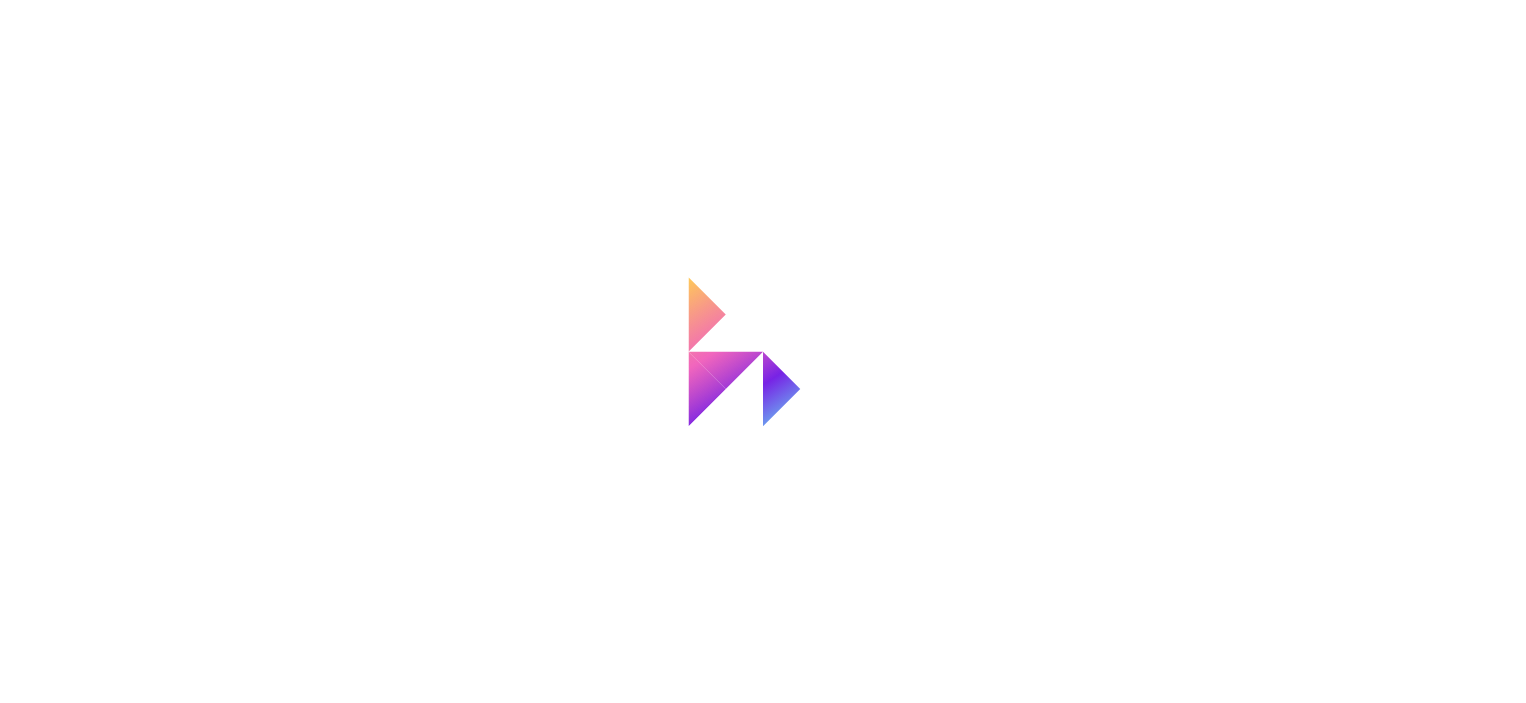 scroll, scrollTop: 0, scrollLeft: 0, axis: both 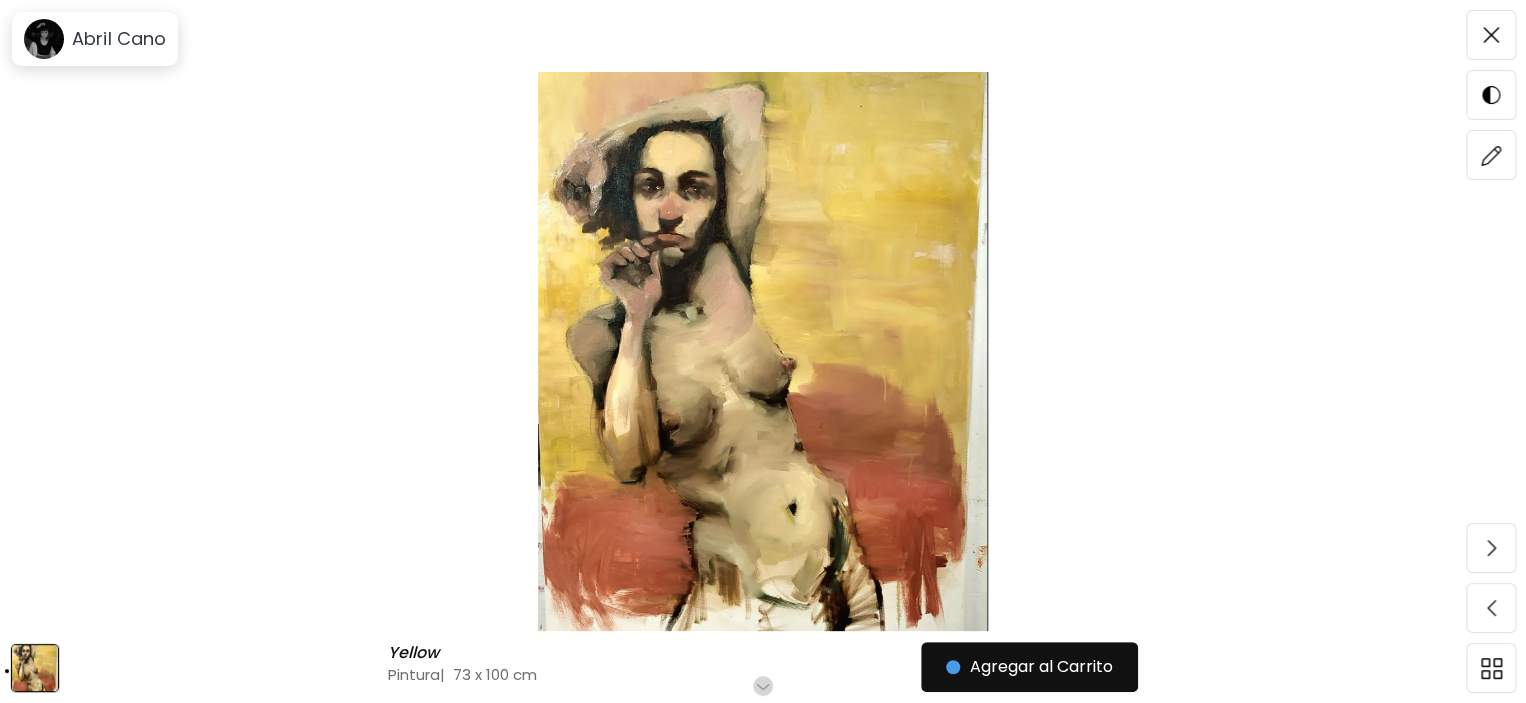 click at bounding box center (1491, 35) 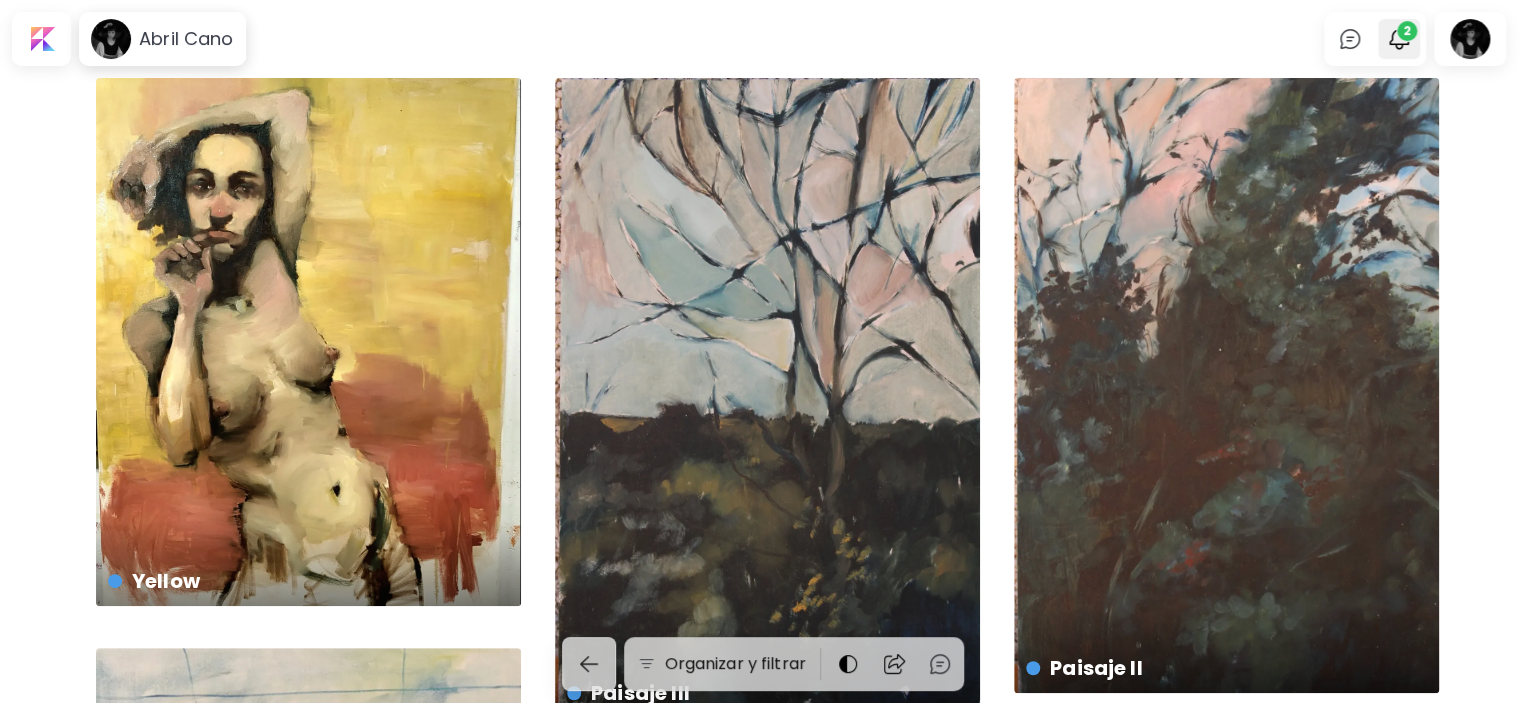 click on "2" at bounding box center (1407, 31) 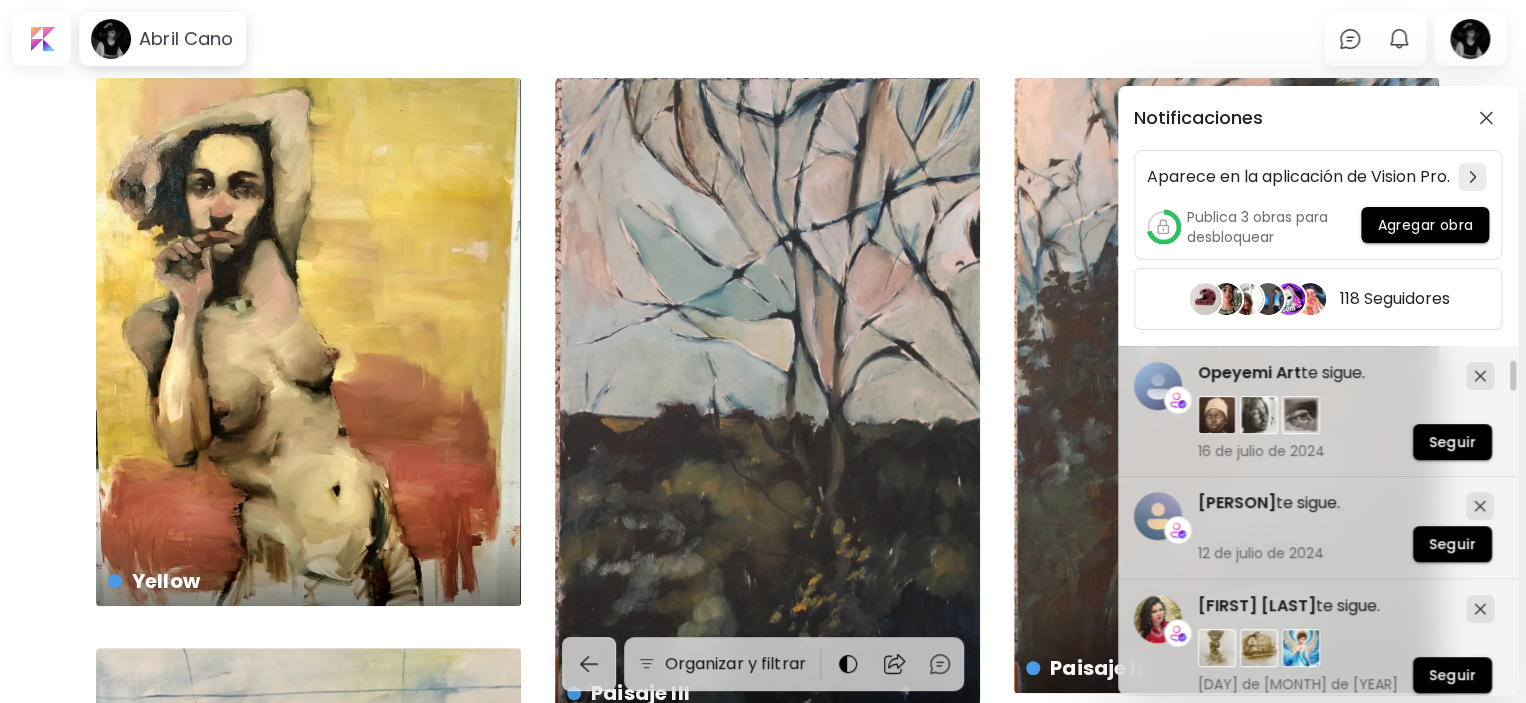 scroll, scrollTop: 500, scrollLeft: 0, axis: vertical 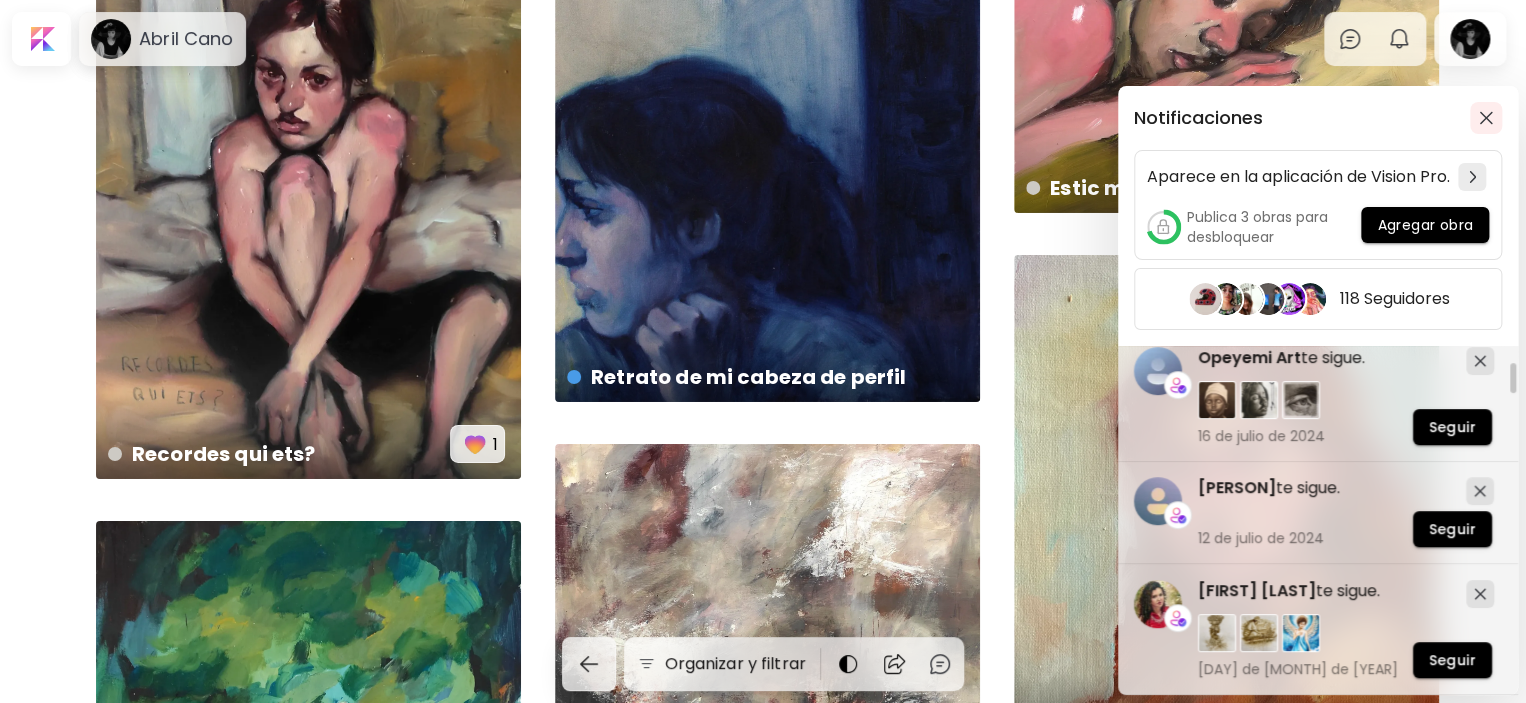 click at bounding box center (1486, 118) 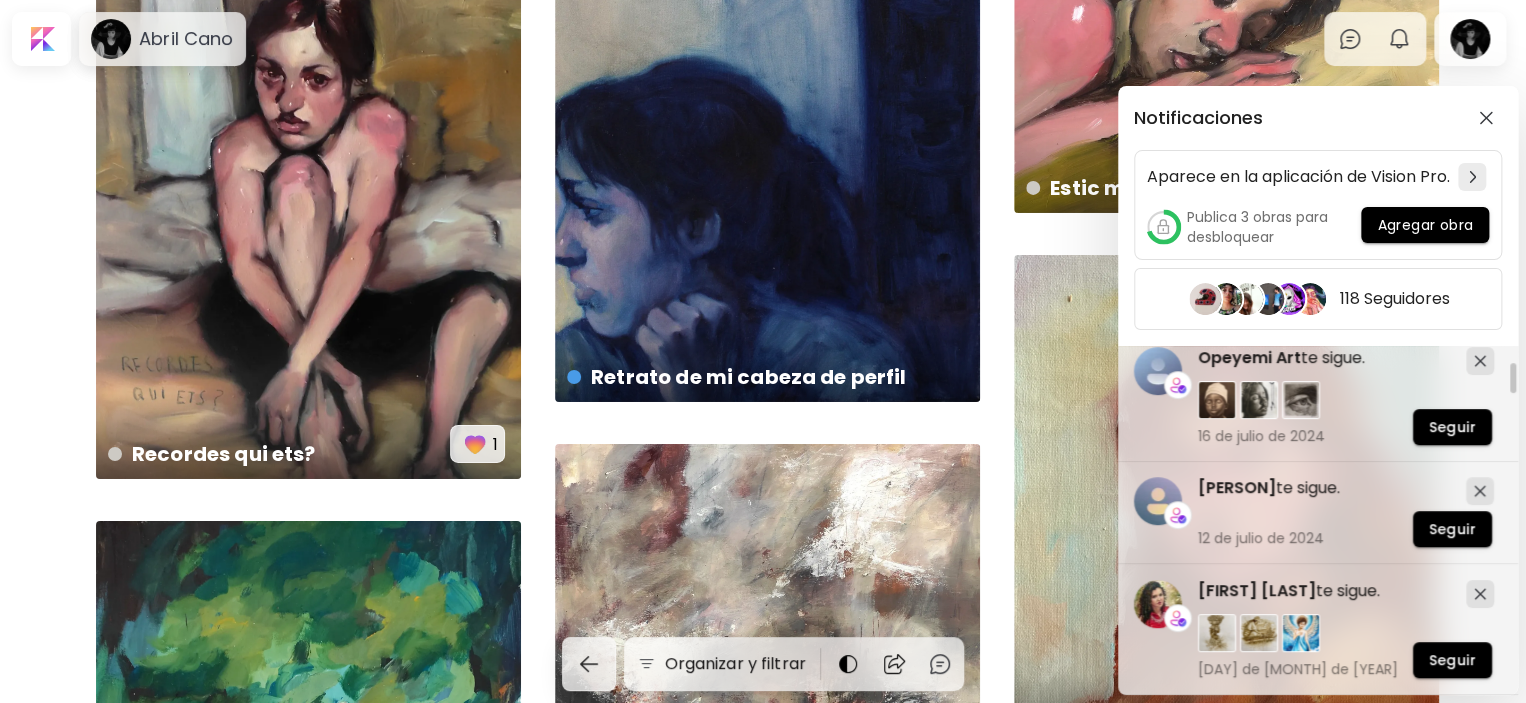 click on "Sorry € 500 | 97 x 130 cm Estic molt cansada € 150 | 30 x 24 cm 2 Are you healed or just distracted? preview 1 Untitled preview 8 Strangers preview 2 Jasper preview 6 A body preview 7 Windy day 61 x 50 cm 2 Expresión de un recuerdo 35 x 50 cm 3 Autoretrato € 150 | 25 x 30 cm 2 Retrato de mi cabeza de perfil € 150 | 40 x 50 cm Recordes qui ets? 65 x 81 cm 1 Autorretrato clásico deteriorado € 450 | 81 x 105 cm Narrativas conmigo misma € 450 | 73 x 100 cm" at bounding box center [763, -277] 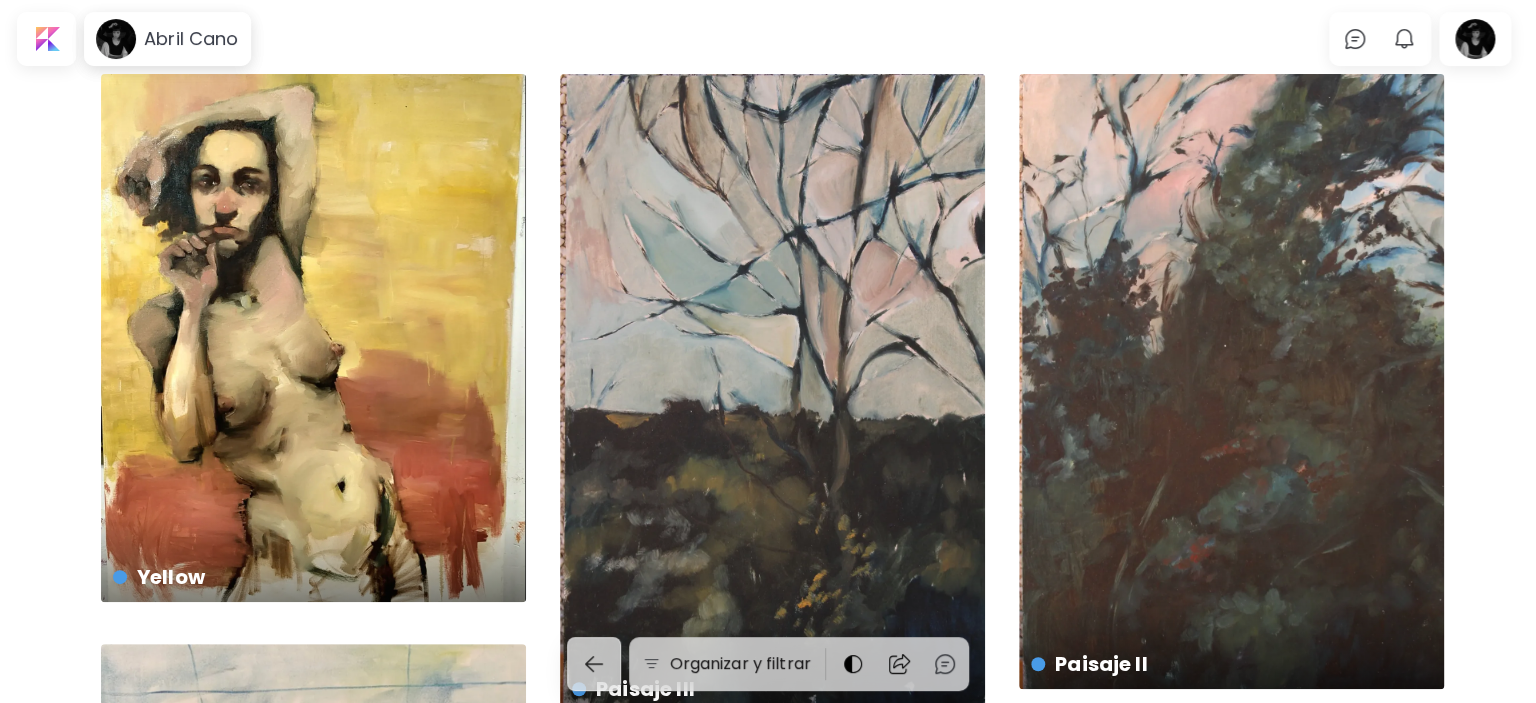 scroll, scrollTop: 0, scrollLeft: 0, axis: both 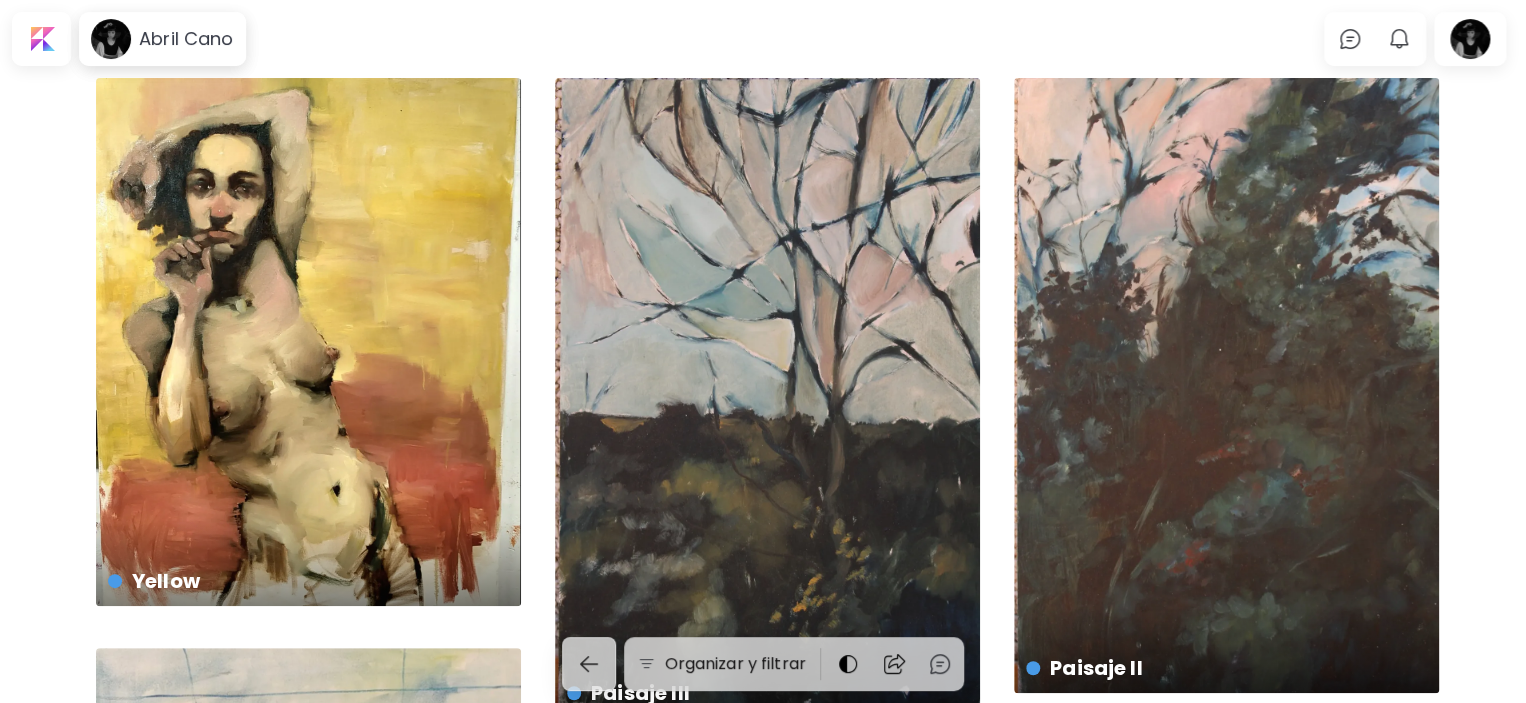 click on "I miss you € 500 | 40 x 50 cm Insomnio € 500 | 40 x 50 cm El fantasma en mi cama € 800 | 97 x 130 cm Descanso azul € 1,200 | 97 x 130 cm La vulnerabilidad teñida de ácido € 800 | 87 x 130 cm Paisaje I € 150 | 50 x 61 cm Paisaje III € 80 | 21 x 29.7 cm Paisaje II € 150 | 21 x 29.7 cm Yellow € 150 | 73 x 100 cm" at bounding box center [763, 2889] 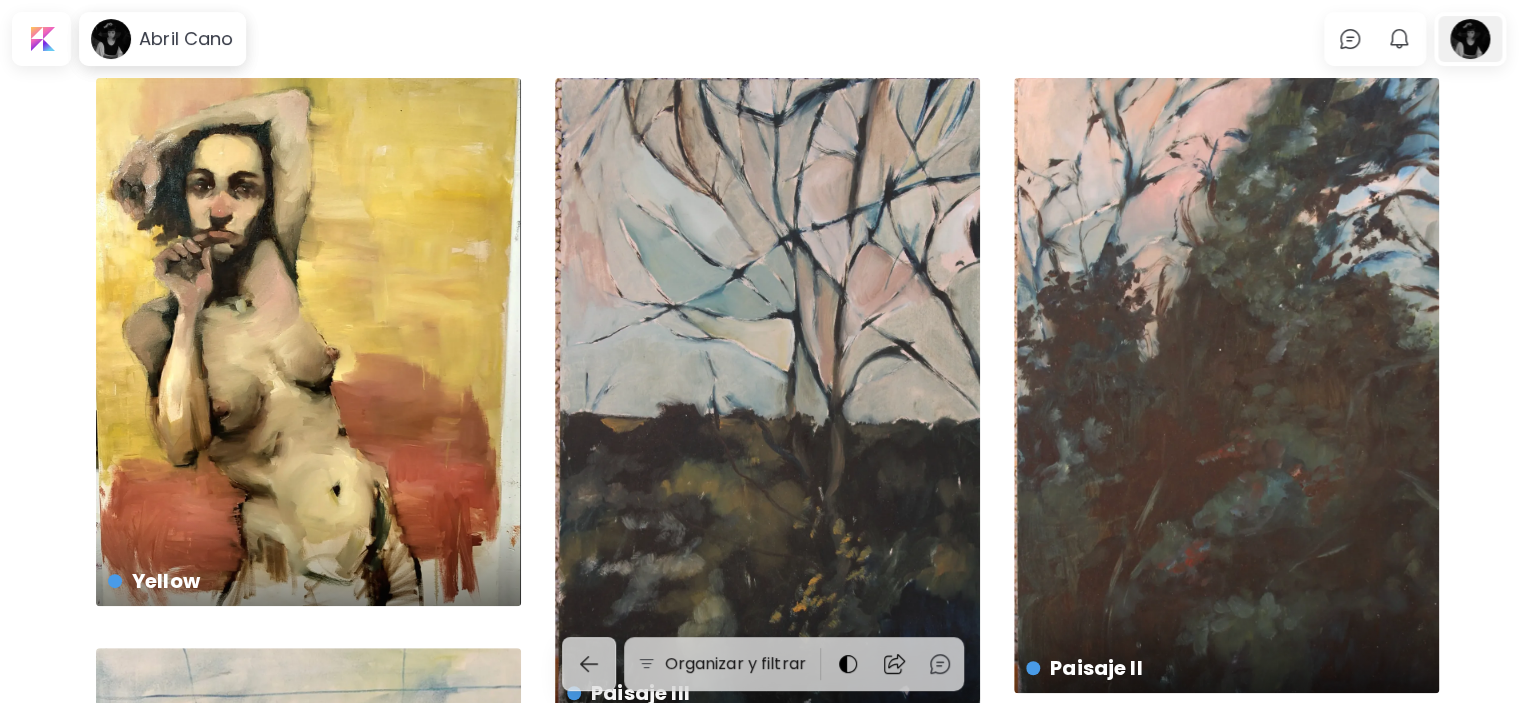 click at bounding box center [1470, 39] 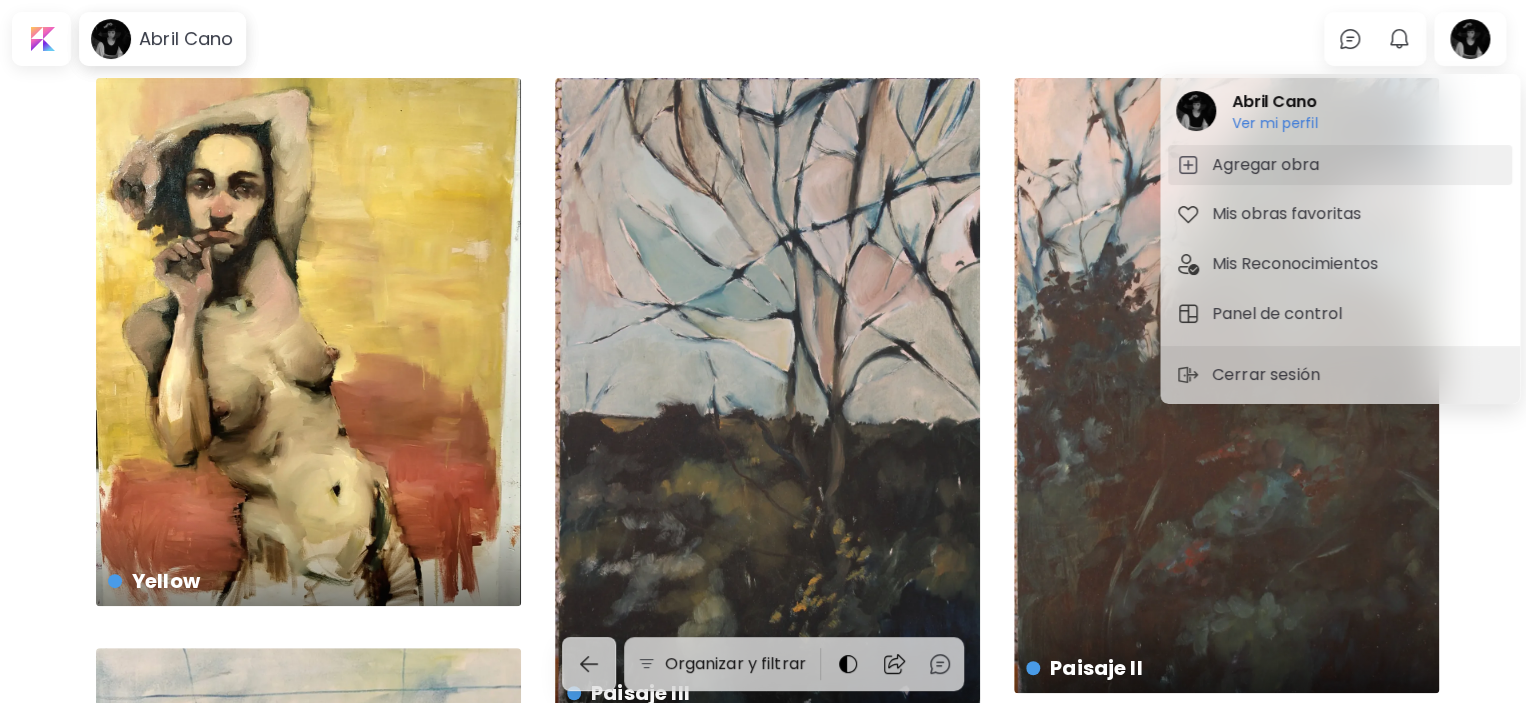click on "Agregar obra" at bounding box center (1340, 165) 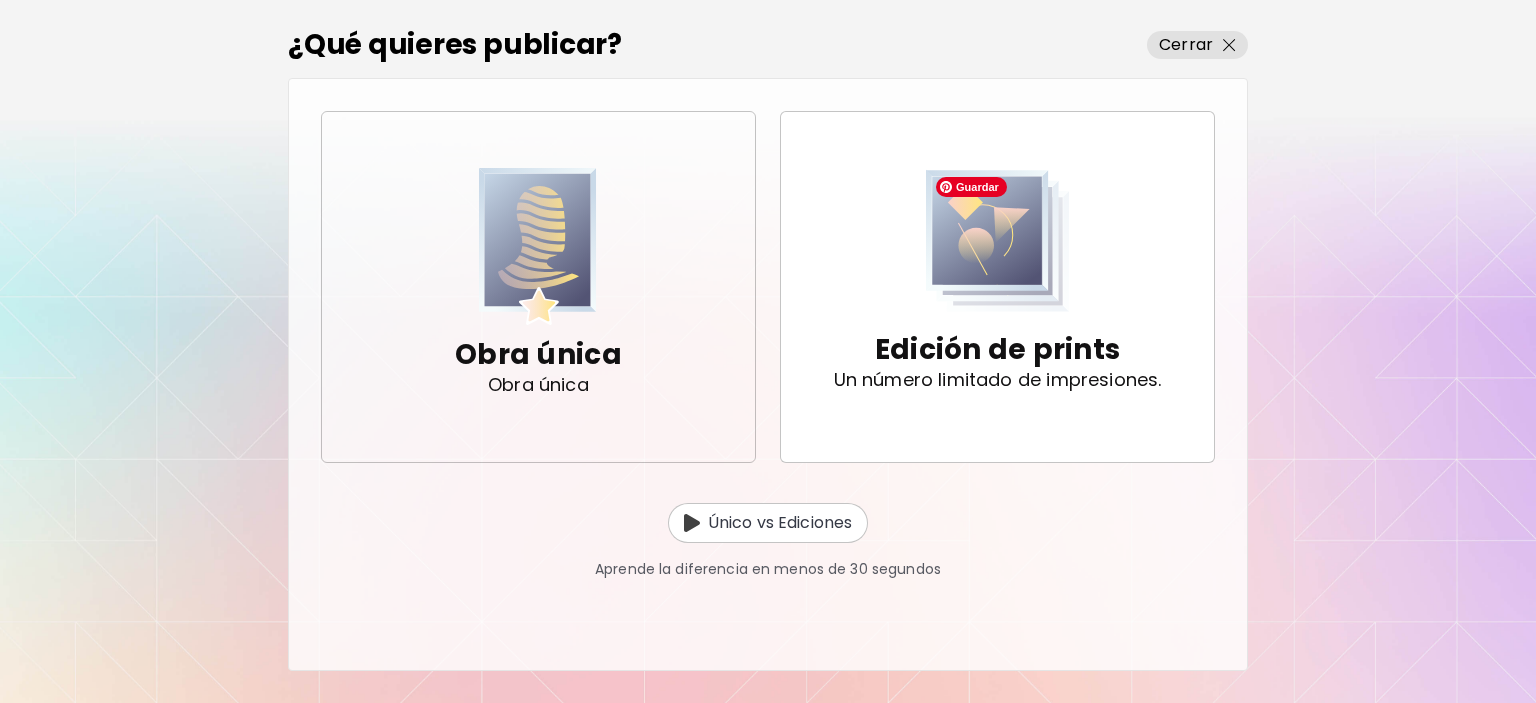 click on "Obra única Obra única" at bounding box center (538, 287) 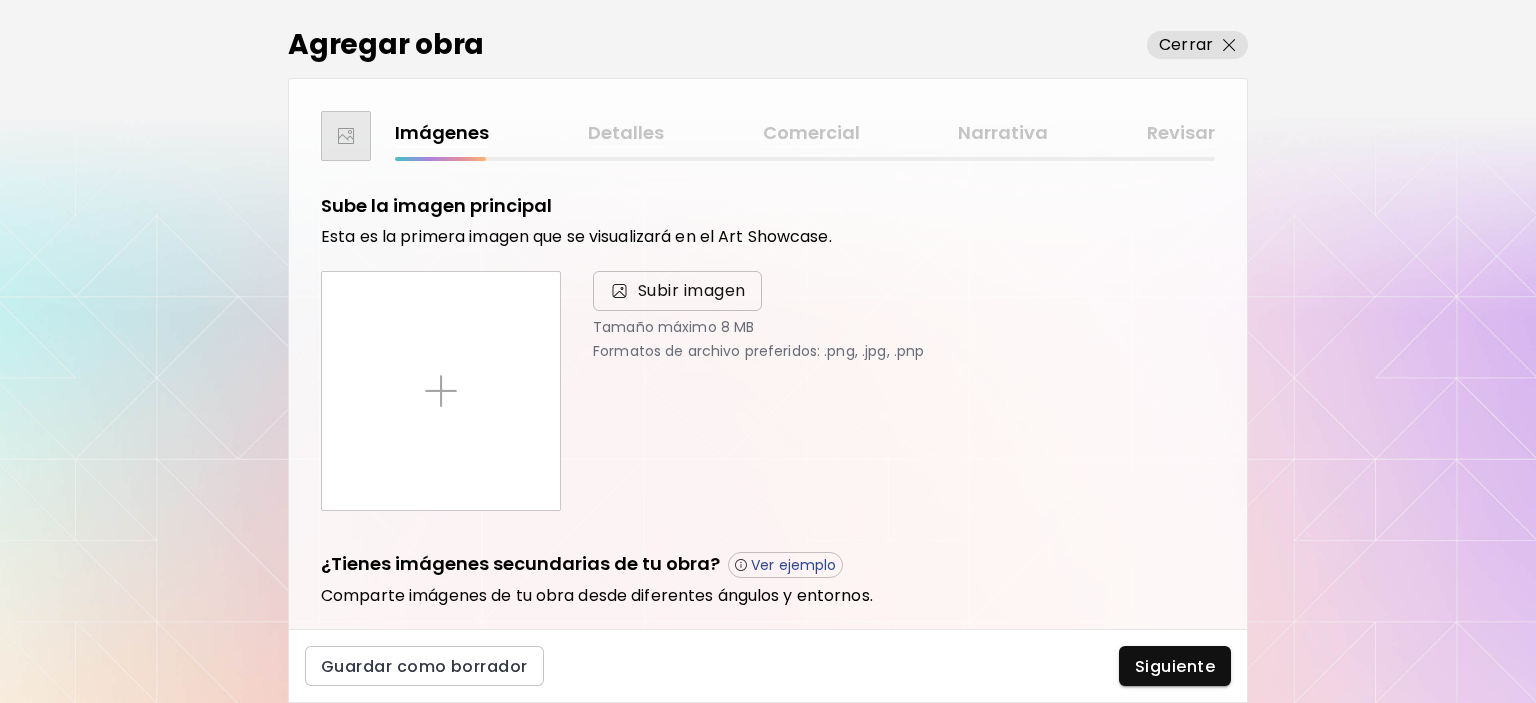 click on "Subir imagen" at bounding box center (692, 291) 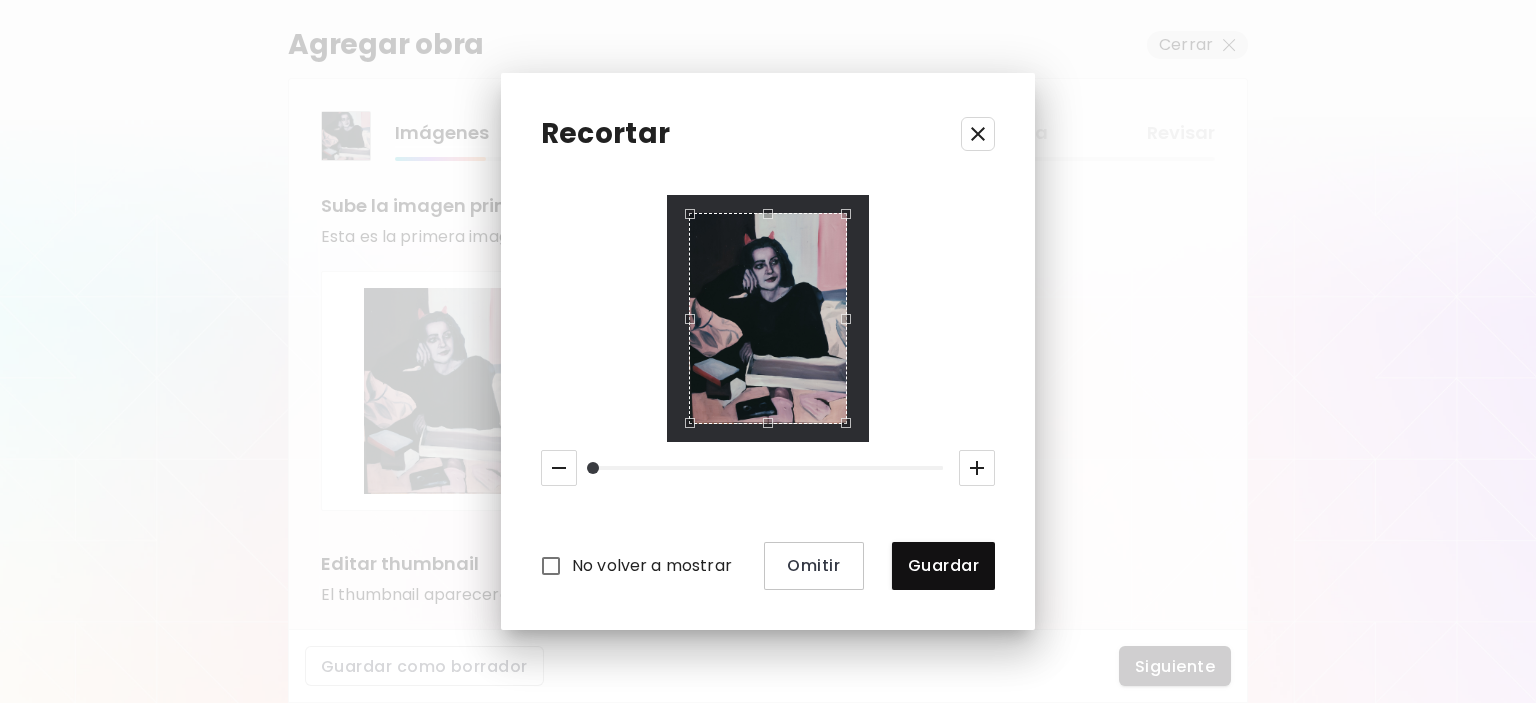 click on "Guardar" at bounding box center [943, 565] 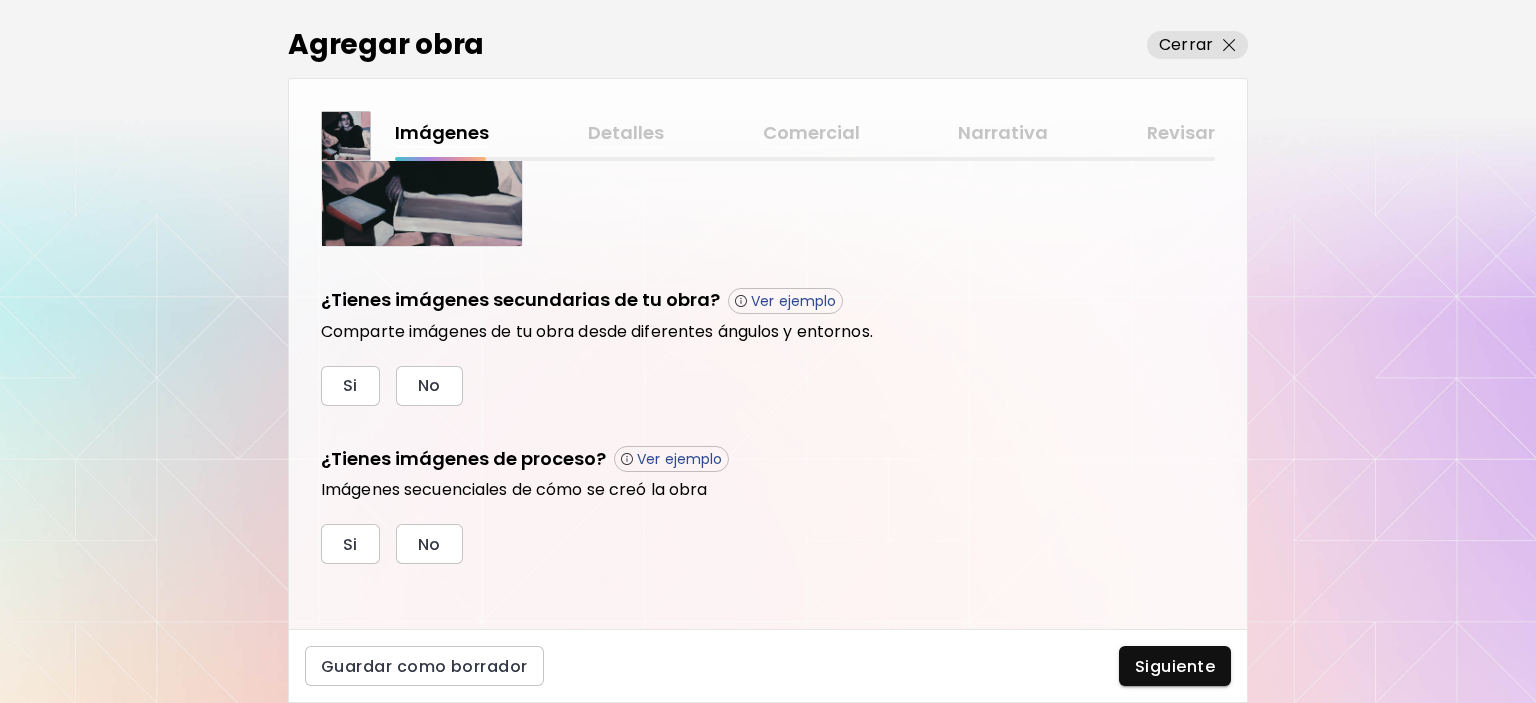 scroll, scrollTop: 588, scrollLeft: 0, axis: vertical 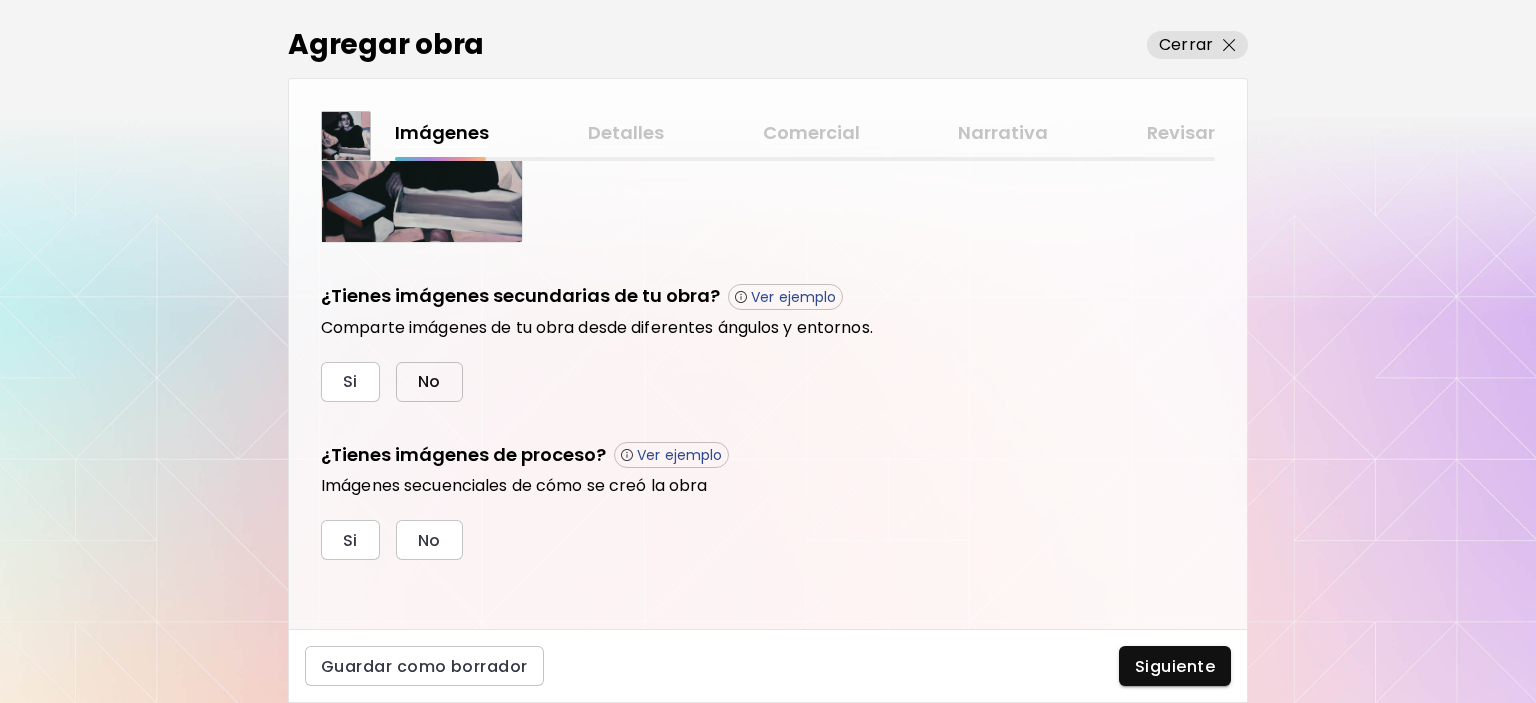 click on "No" at bounding box center (429, 382) 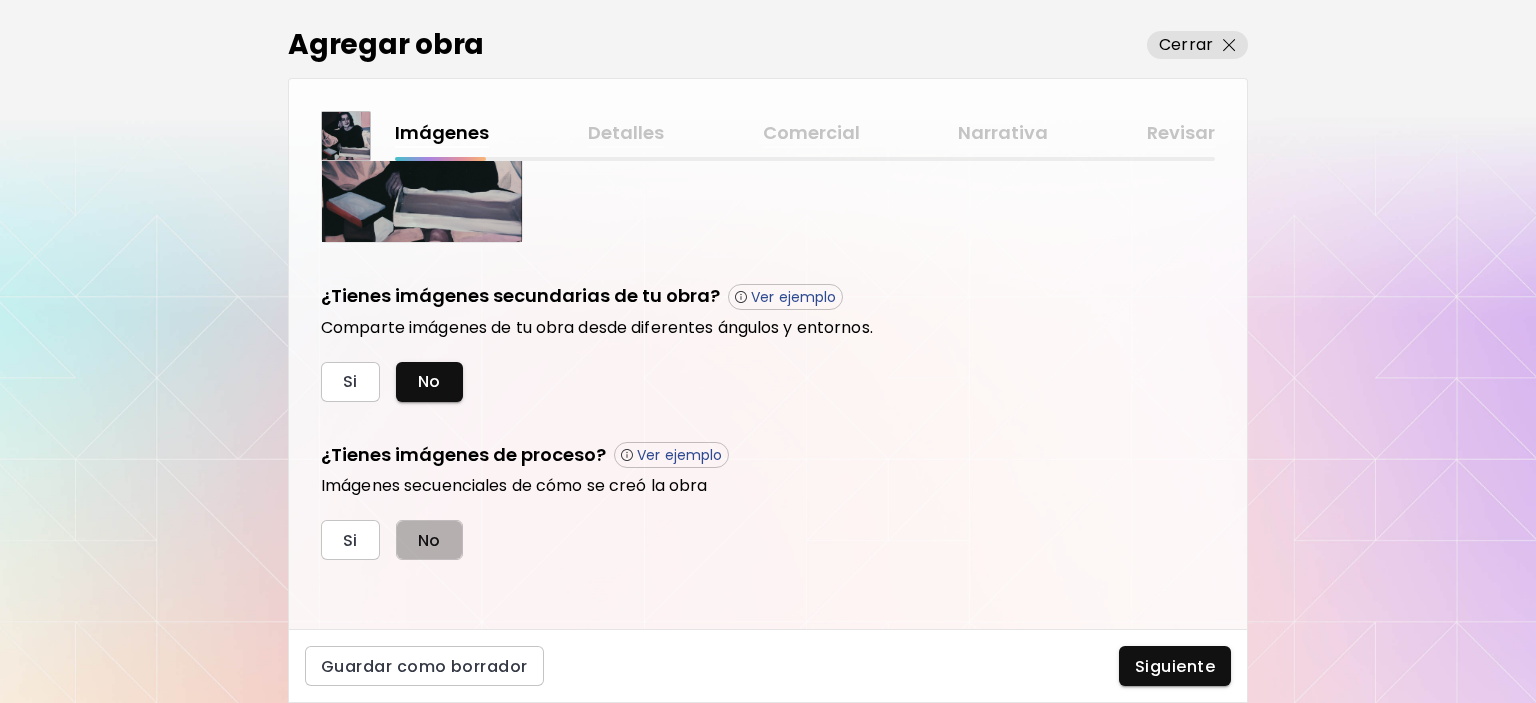 click on "No" at bounding box center (429, 540) 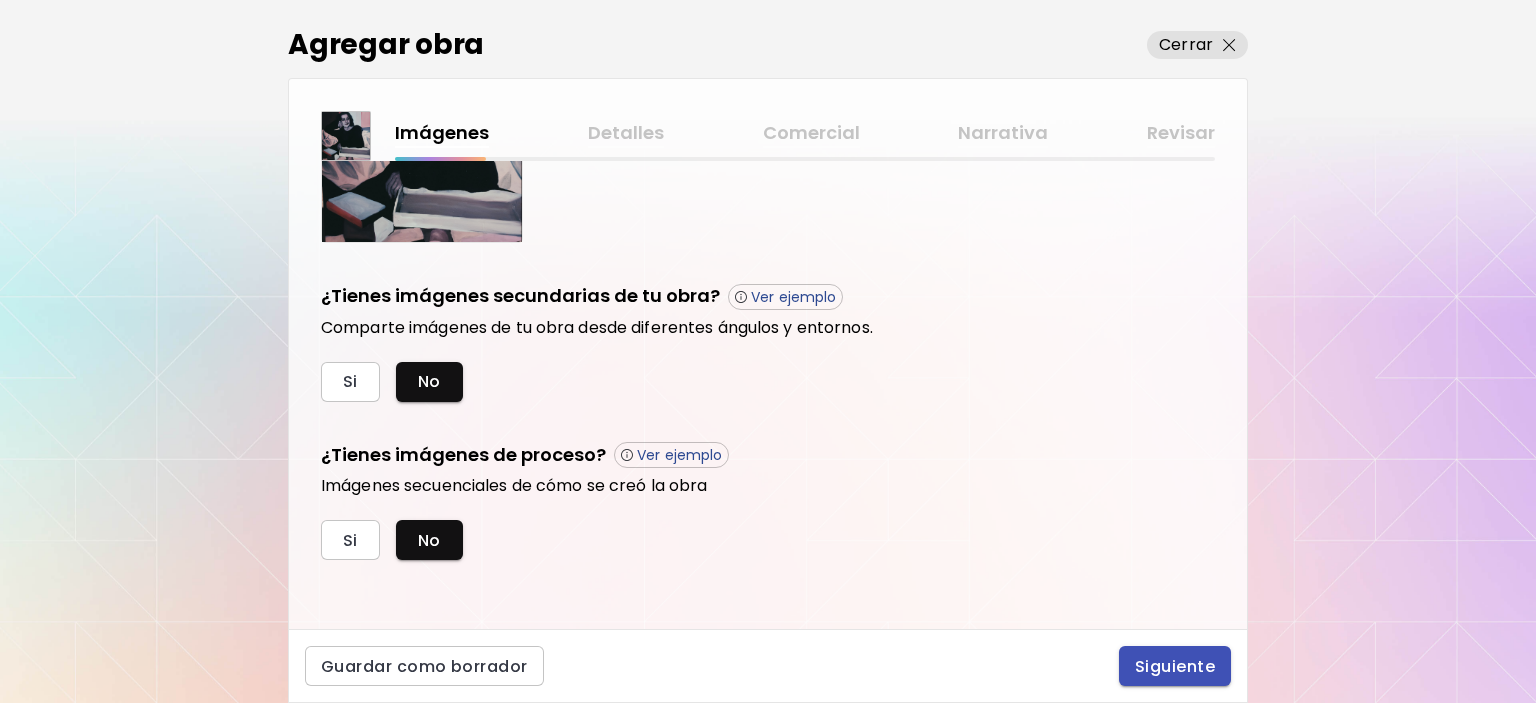 click on "Siguiente" at bounding box center (1175, 666) 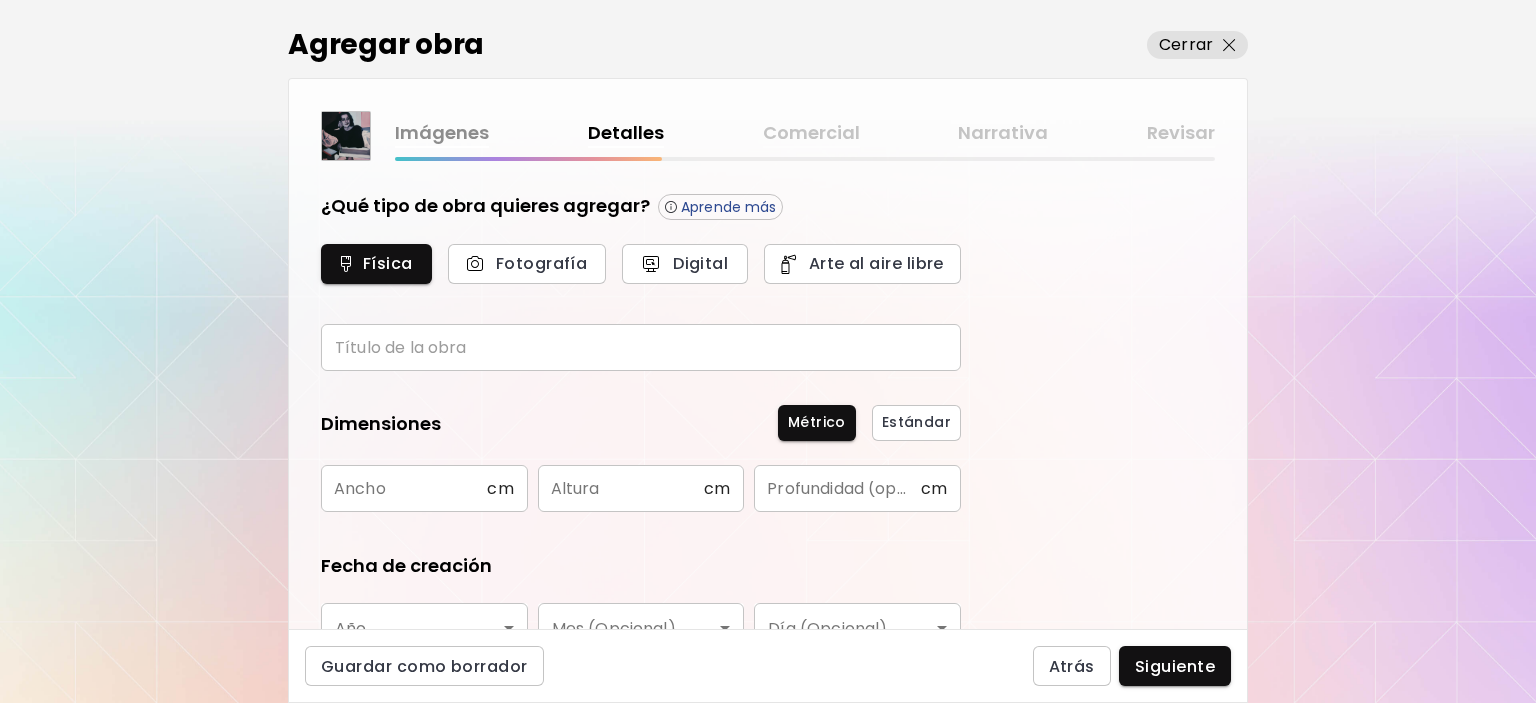click at bounding box center [641, 347] 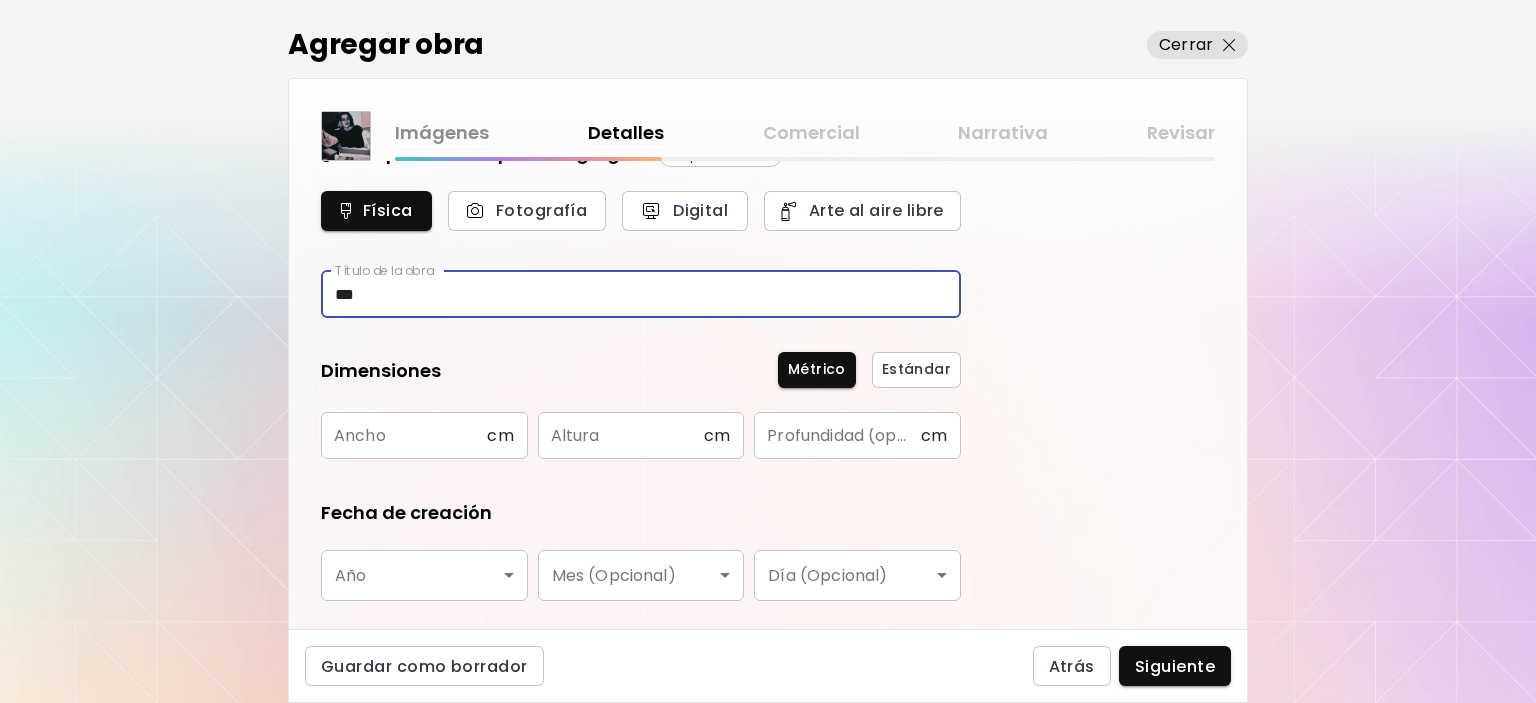 scroll, scrollTop: 200, scrollLeft: 0, axis: vertical 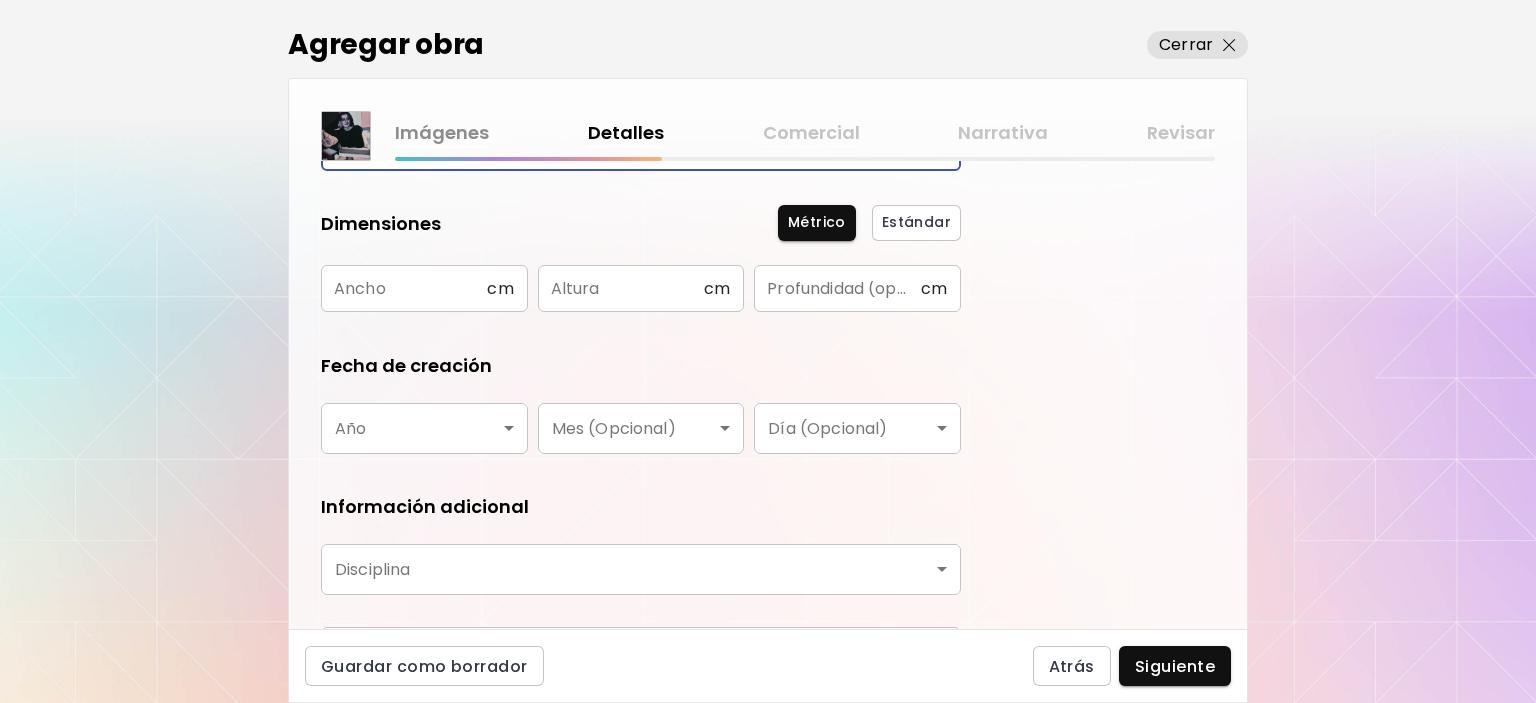 type on "***" 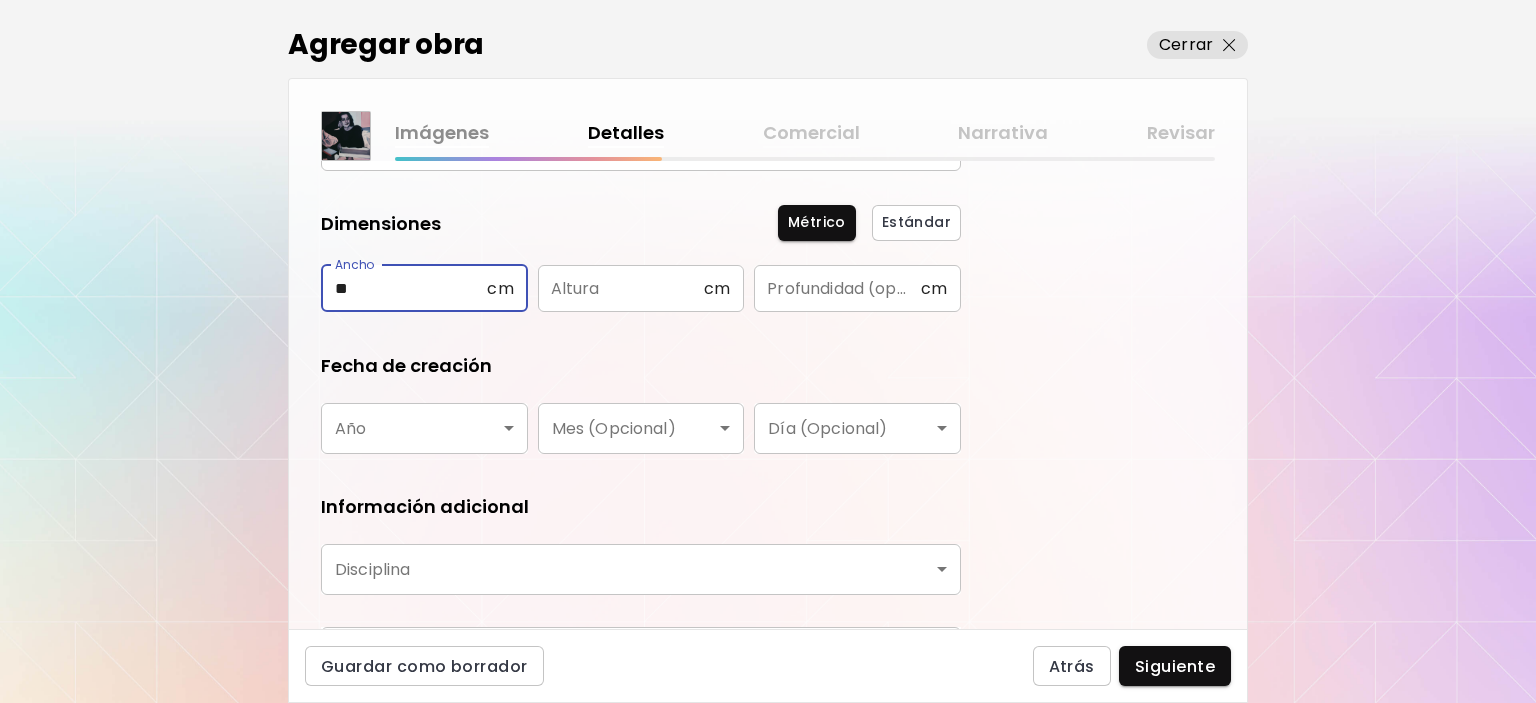 type on "**" 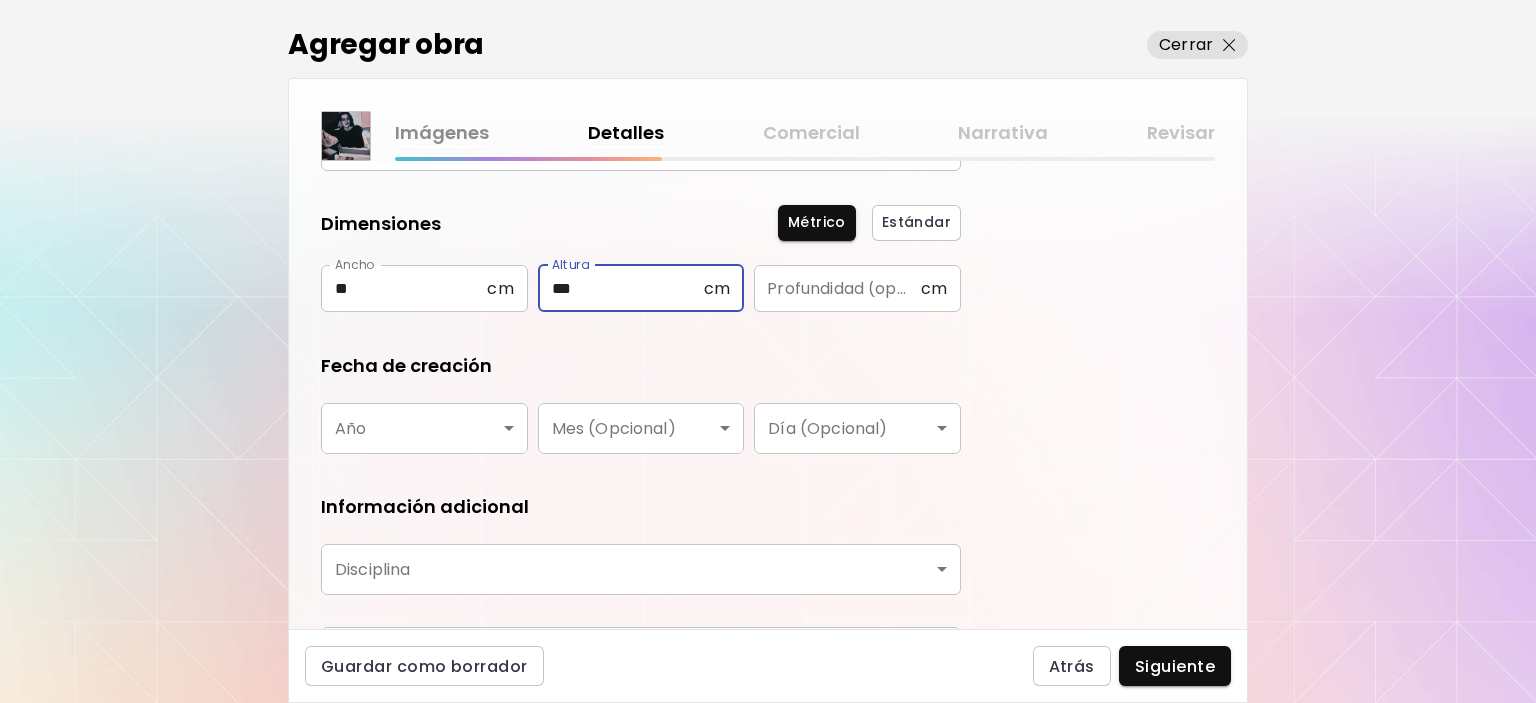 type on "***" 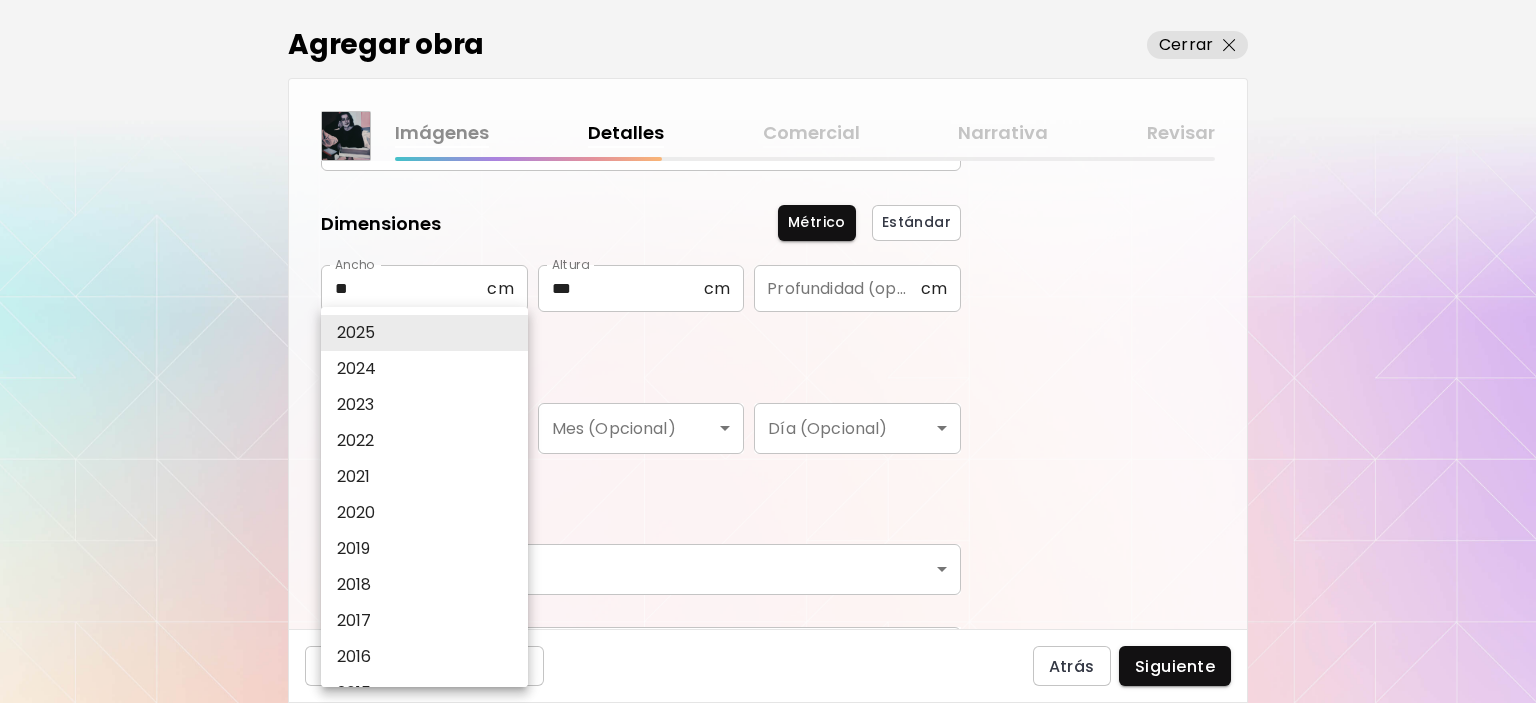 click on "2022" at bounding box center (429, 441) 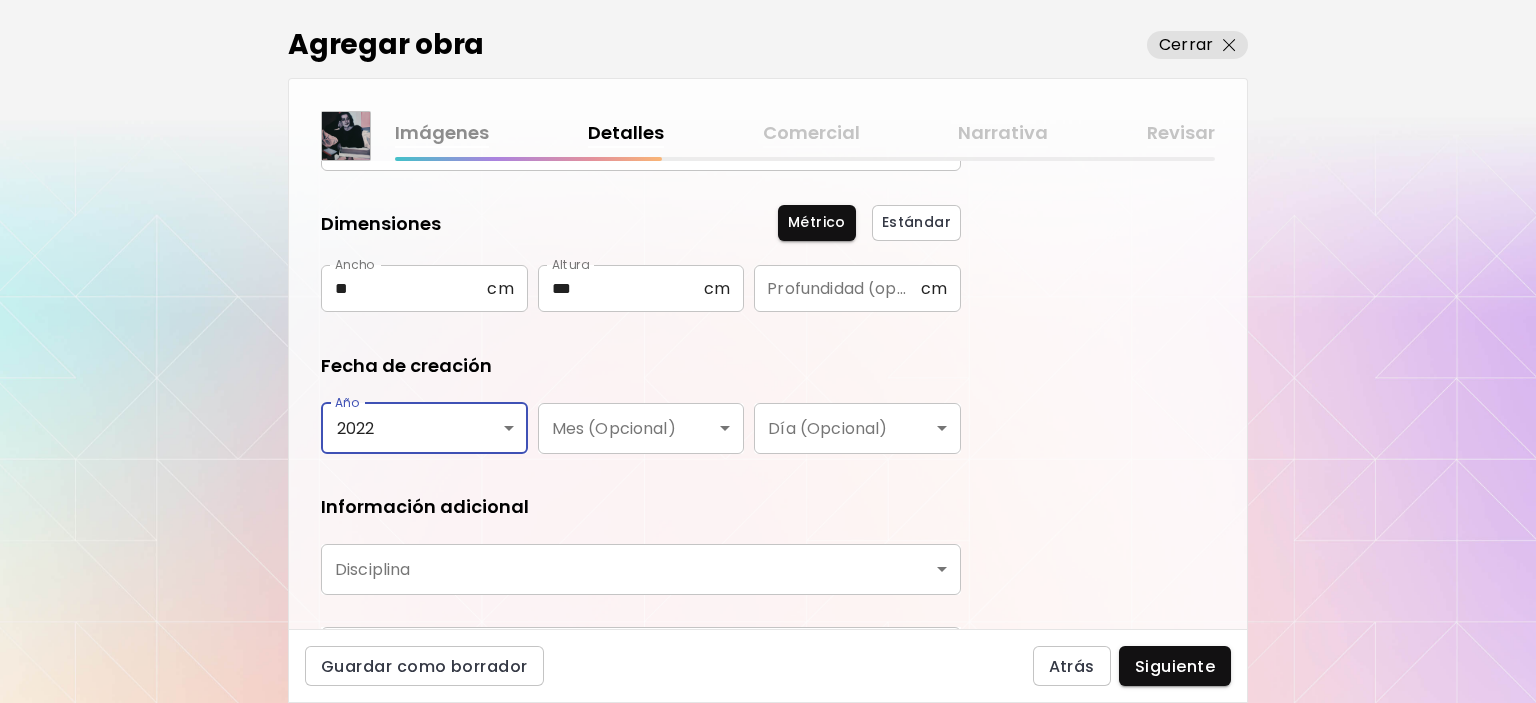 click on "kaleido.art/lirvaart Agregar obra Administrar obras Editar perfil My BioLink Comunidad Metas MyStudio Actualizar My Website My Showrooms My Documents My Subscribers My Provenance My Augmentations My Analytics Ajustes Ayuda 0 0 Agregar obra Cerrar Imágenes Detalles Comercial Narrativa Revisar ¿Qué tipo de obra quieres agregar? Aprende más Física Fotografía Digital Arte al aire libre Título de la obra *** Título de la obra Dimensiones Métrico Estándar Ancho ** cm Ancho Altura *** cm Altura Profundidad (opcional) cm Profundidad (opcional) Fecha de creación Año 2022 **** Año Mes (Opcional) ​ Mes (Opcional) Día (Opcional) ​ Día (Opcional) Información adicional Disciplina ​ Disciplina Materiales y medio Materiales y medio Guardar como borrador Atrás Siguiente Búsqueda de artista Nombre o usuario Nombre o usuario País del artista País del artista Disciplinas Todos Pintura Contemporánea Dibujo e ilustración Collage Escultura e instalación Fotografía Arte AR/VR Arte Digital y NFT Géneros" at bounding box center (768, 351) 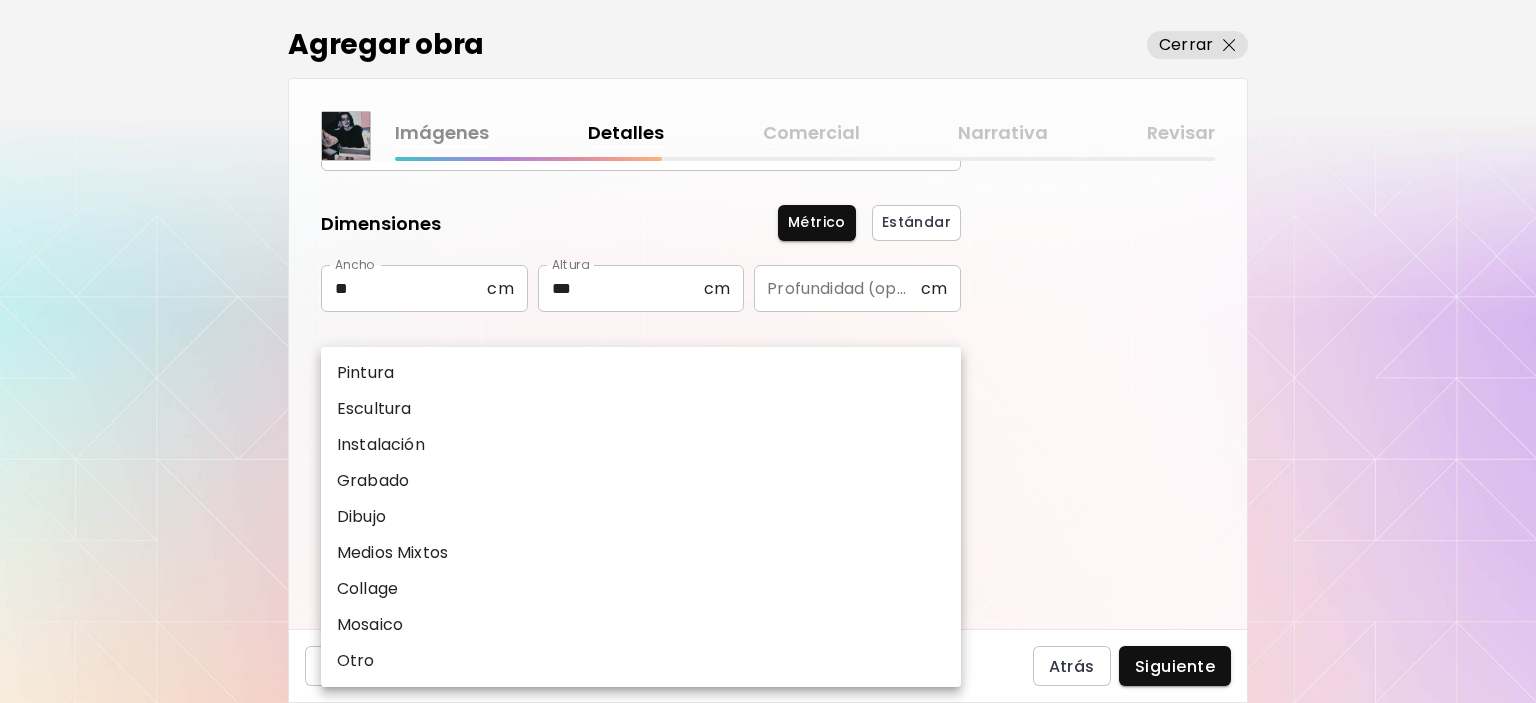 click on "Pintura" at bounding box center [641, 373] 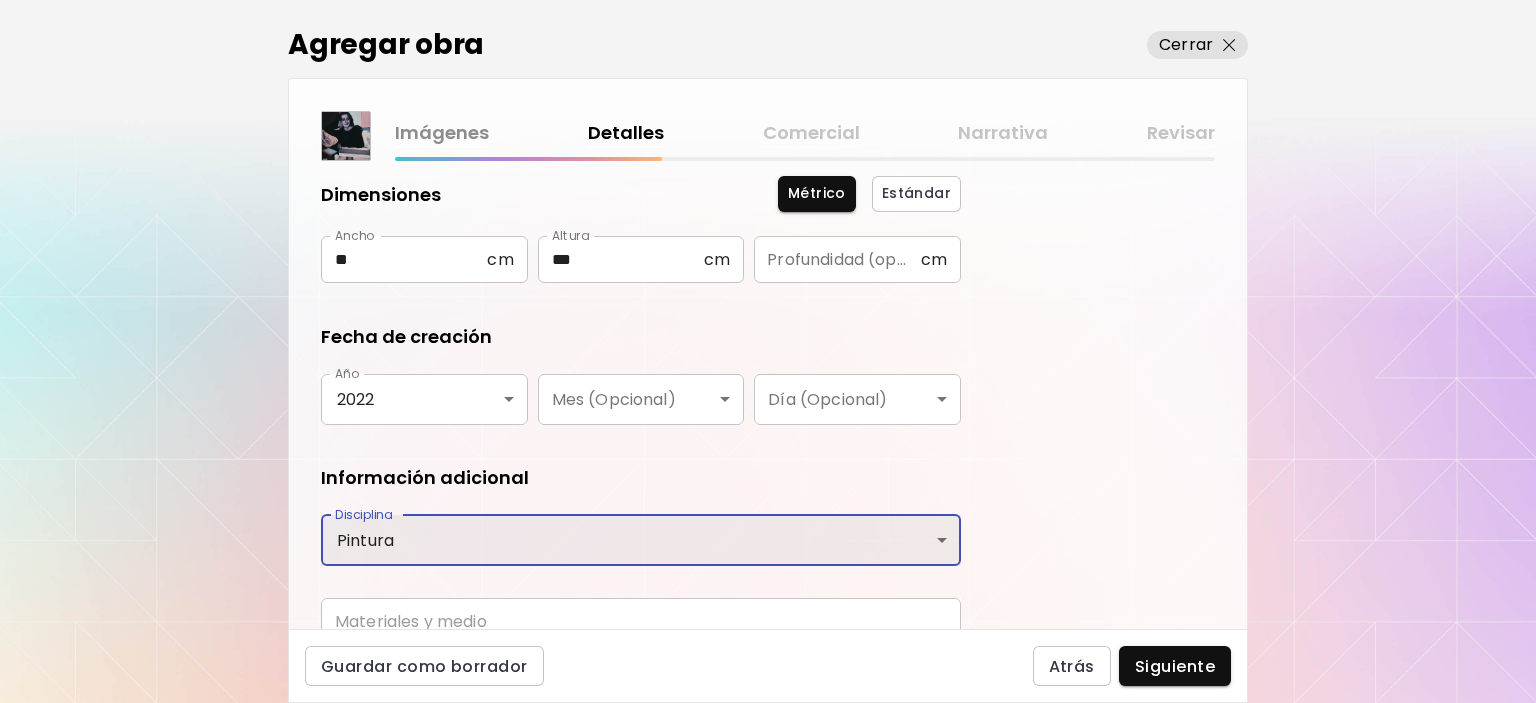 scroll, scrollTop: 322, scrollLeft: 0, axis: vertical 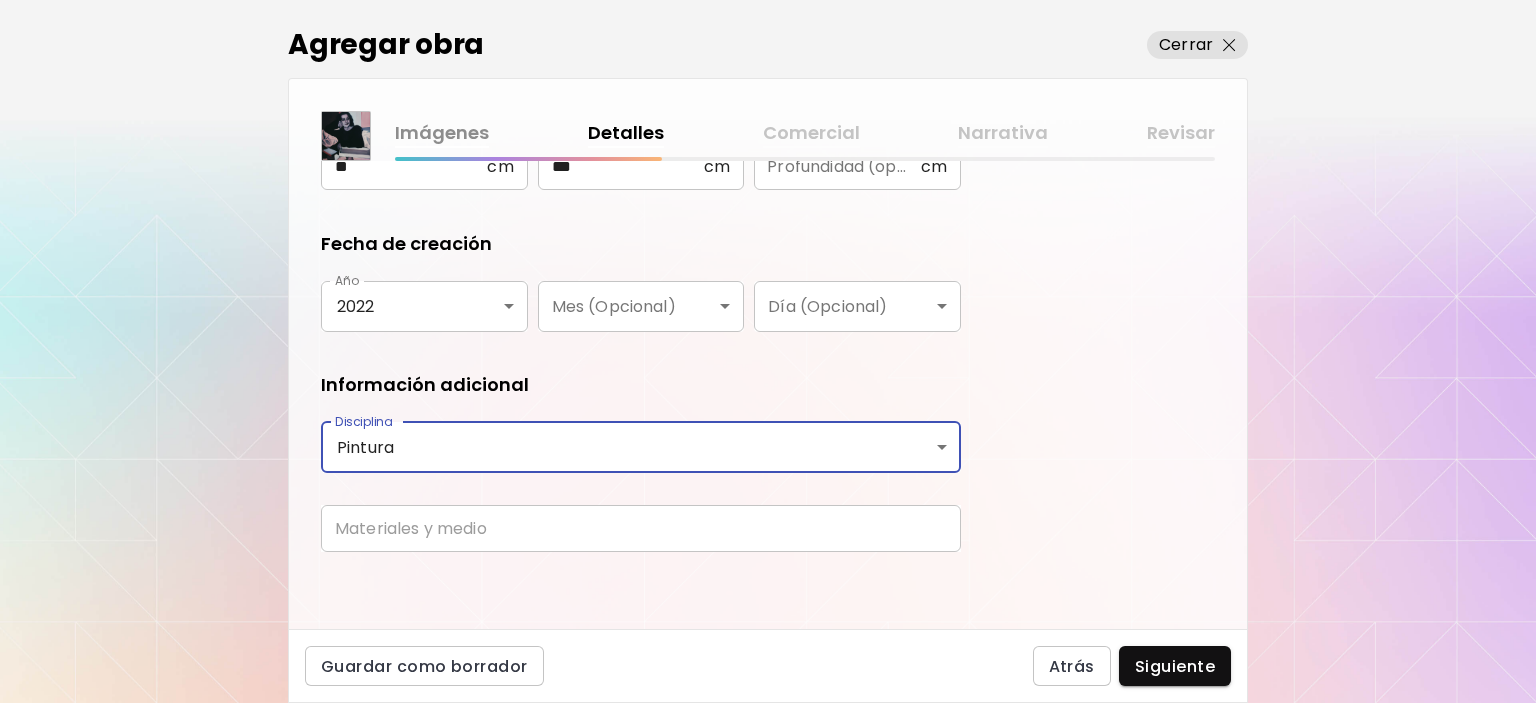 click at bounding box center (641, 528) 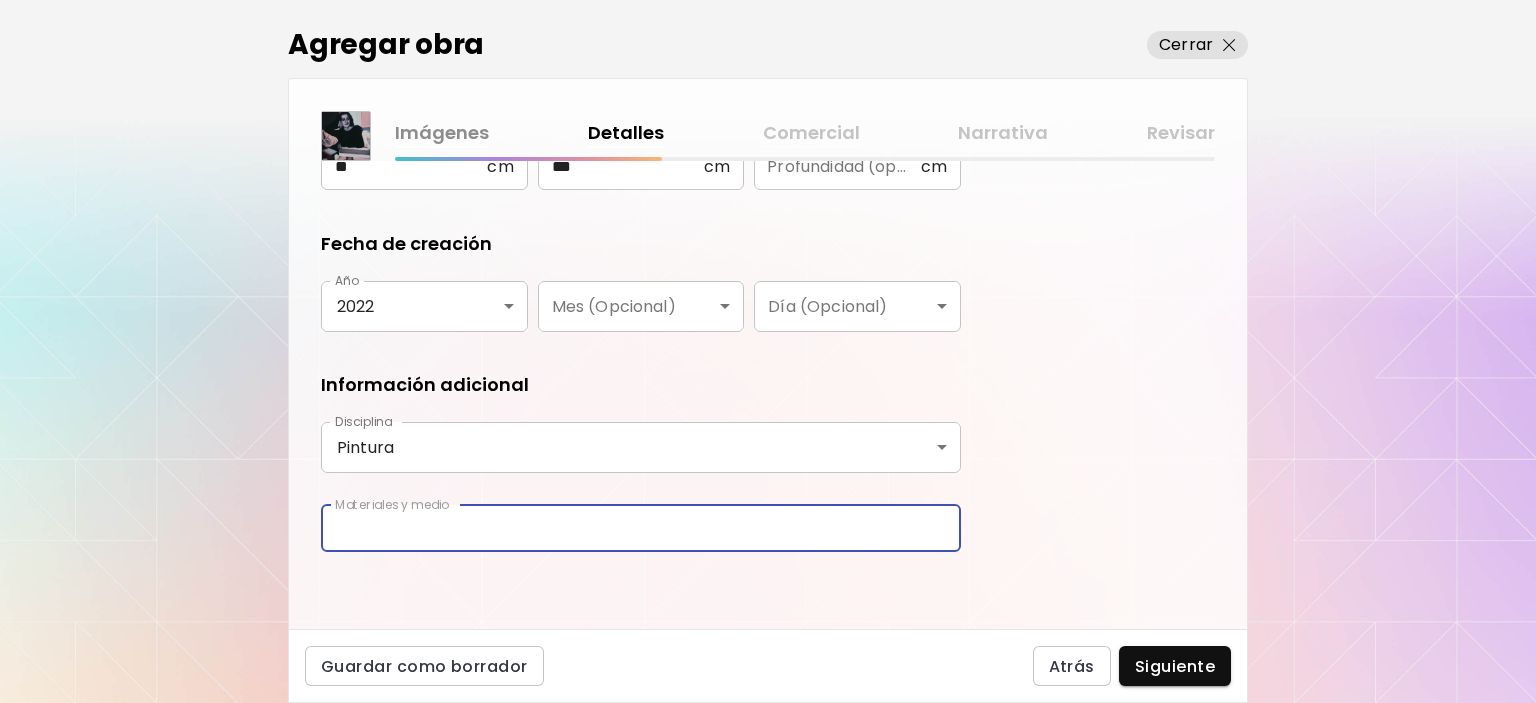 type on "**********" 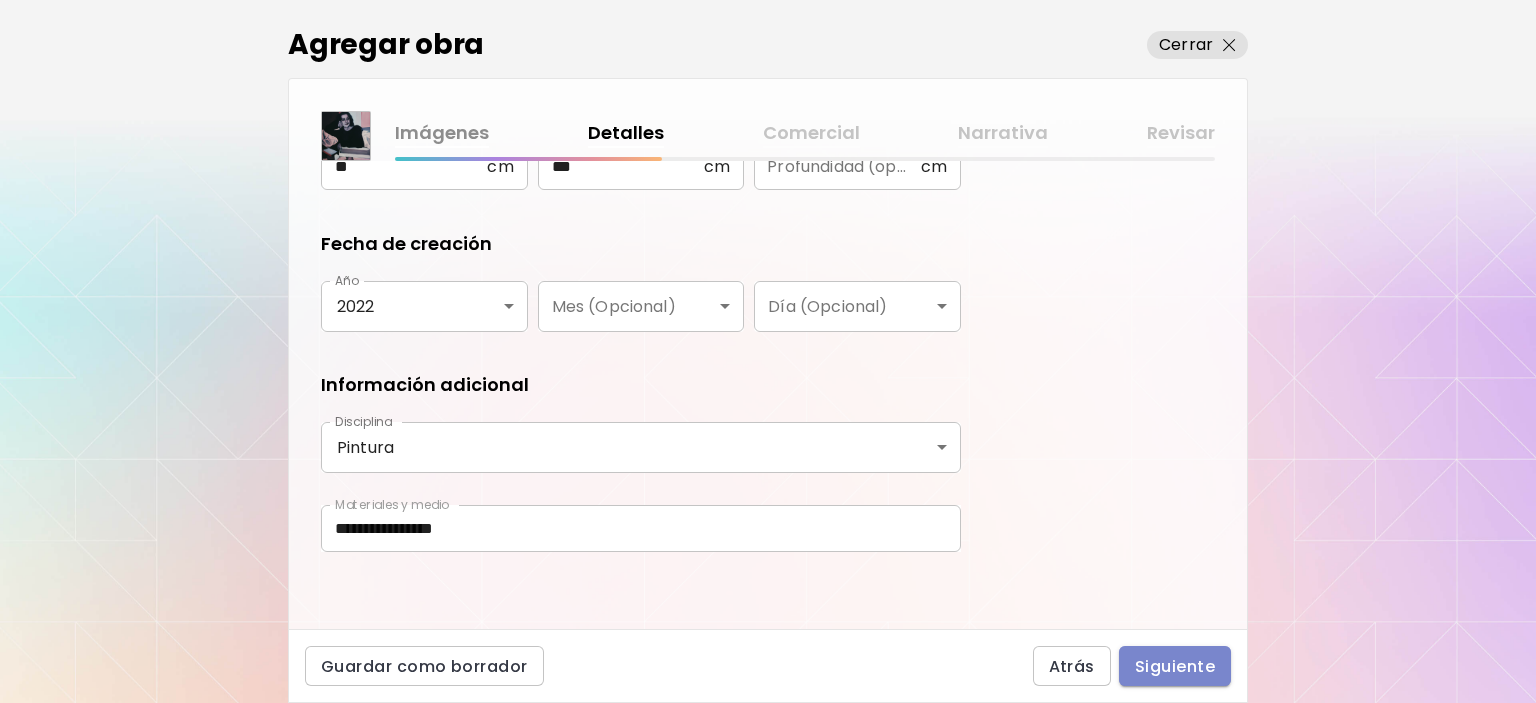 click on "Siguiente" at bounding box center [1175, 666] 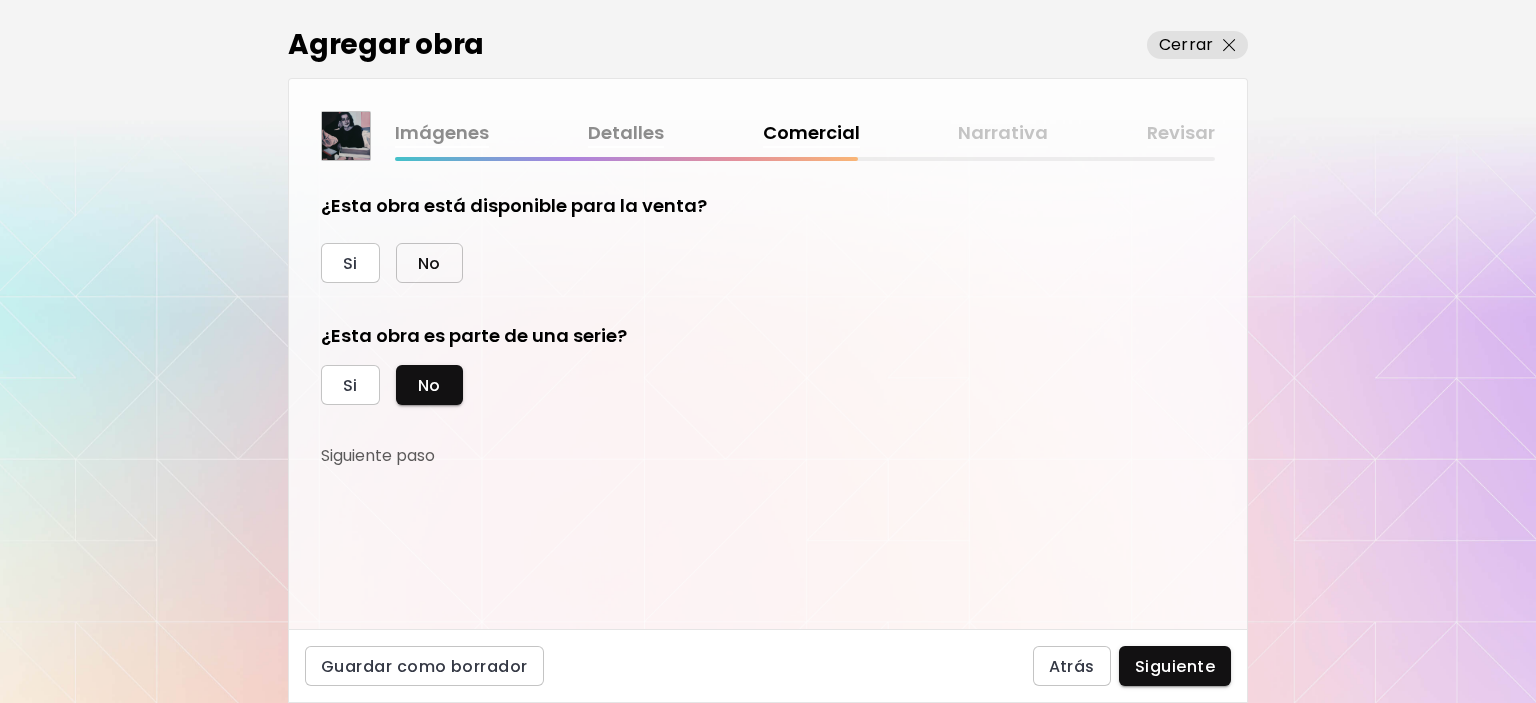 drag, startPoint x: 428, startPoint y: 251, endPoint x: 482, endPoint y: 318, distance: 86.05231 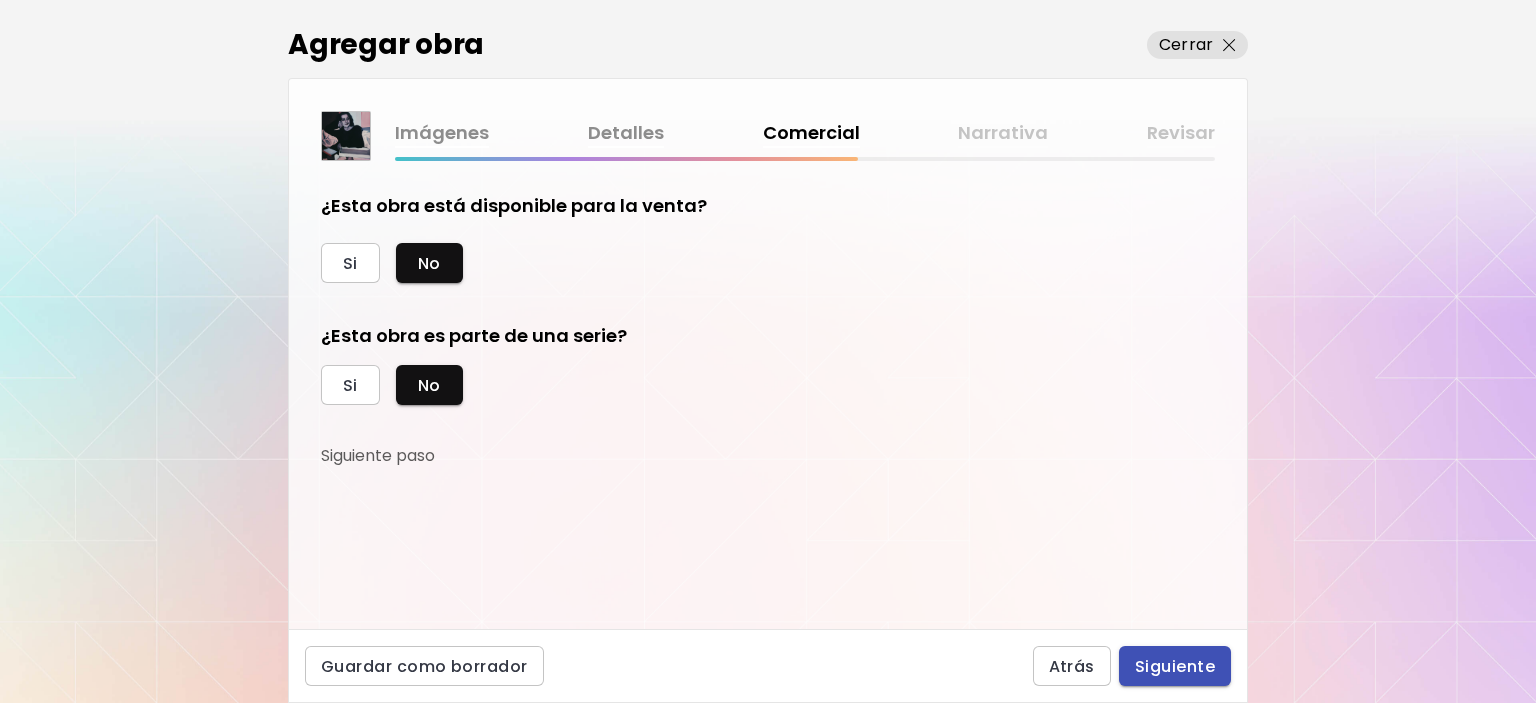 click on "Siguiente" at bounding box center [1175, 666] 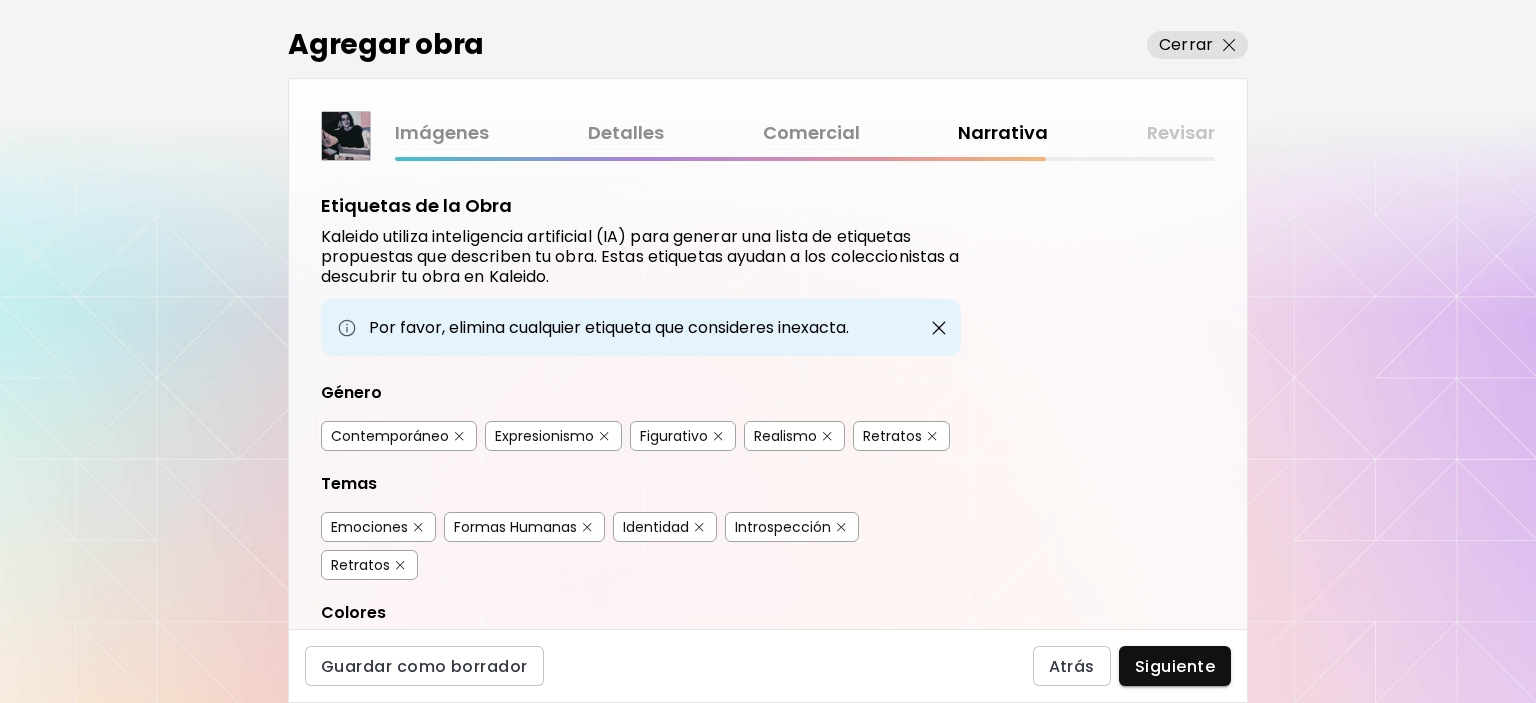 click on "Guardar como borrador Atrás Siguiente" at bounding box center (768, 666) 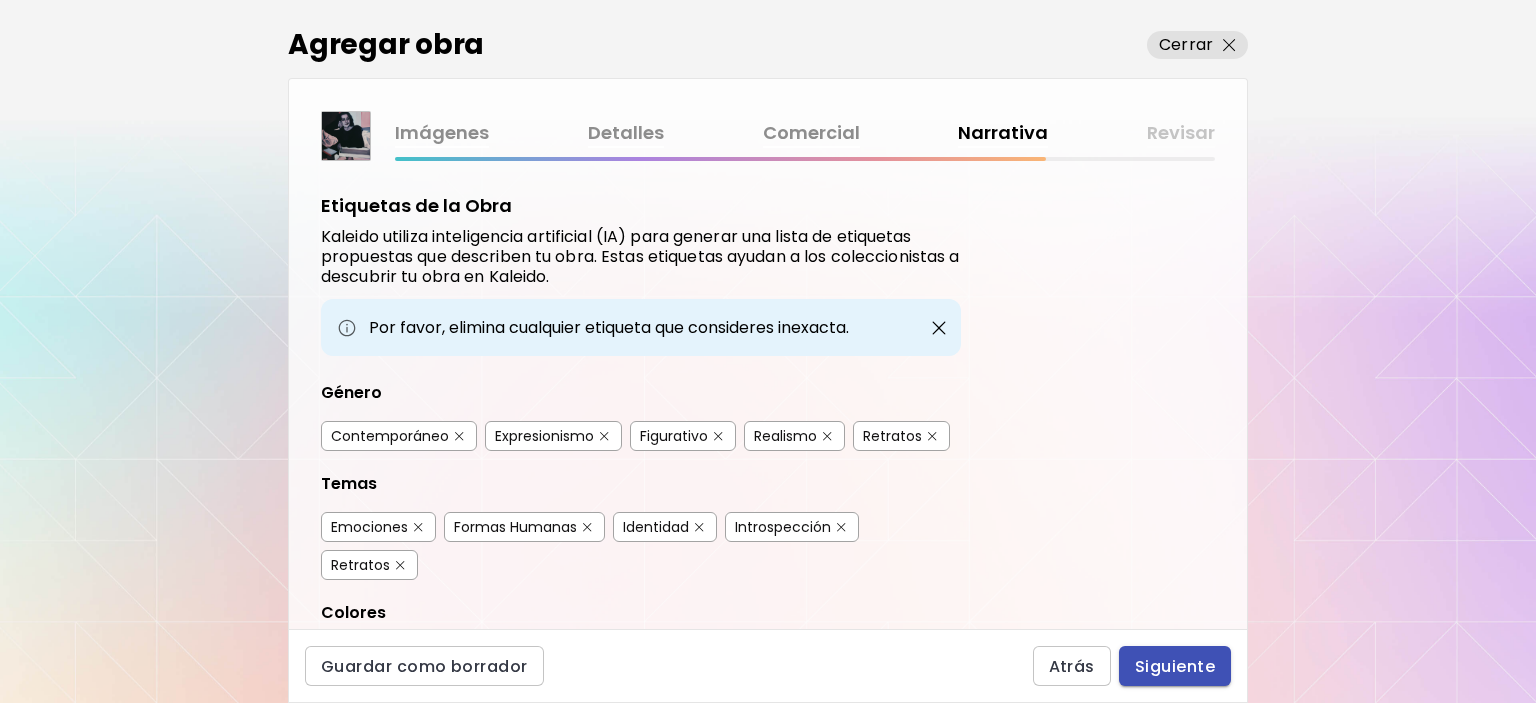 click on "Siguiente" at bounding box center [1175, 666] 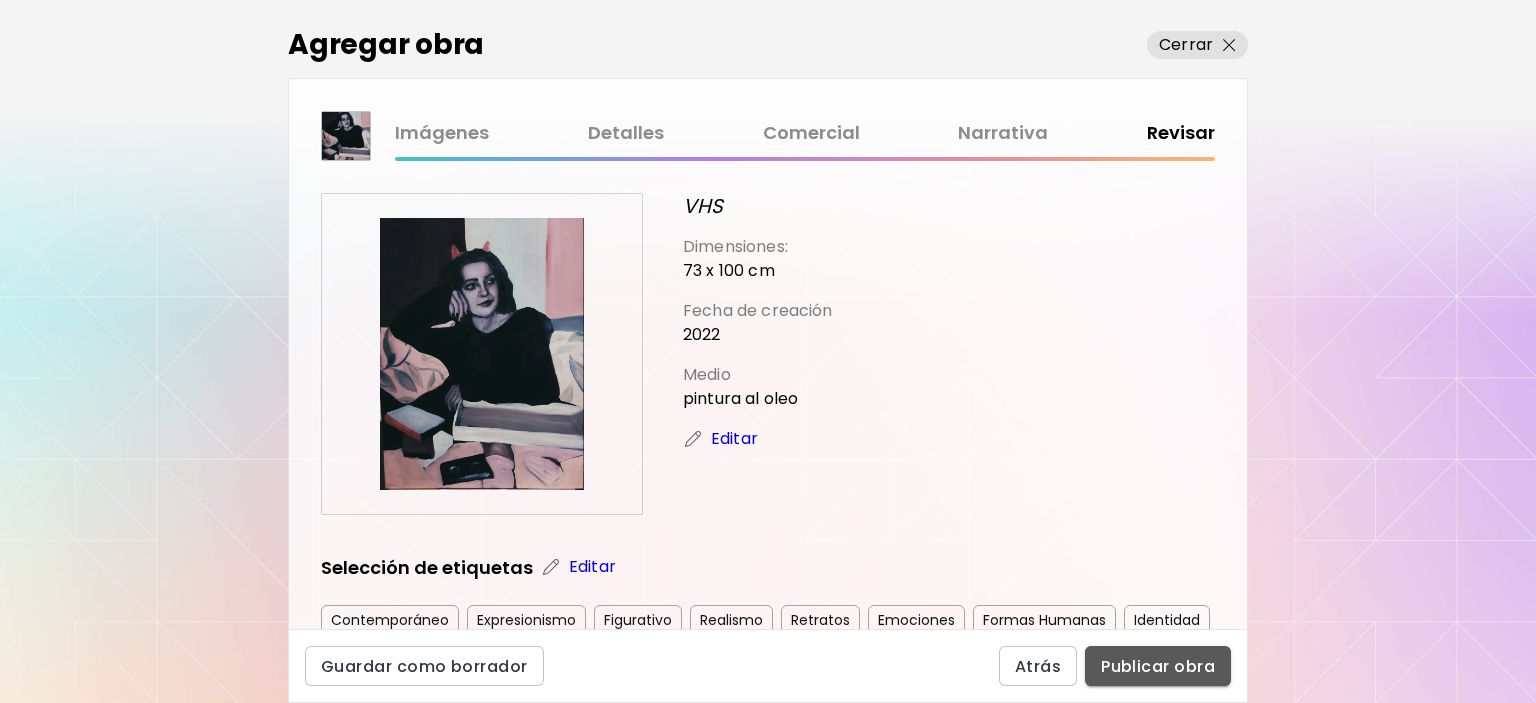 click on "Publicar obra" at bounding box center (1158, 666) 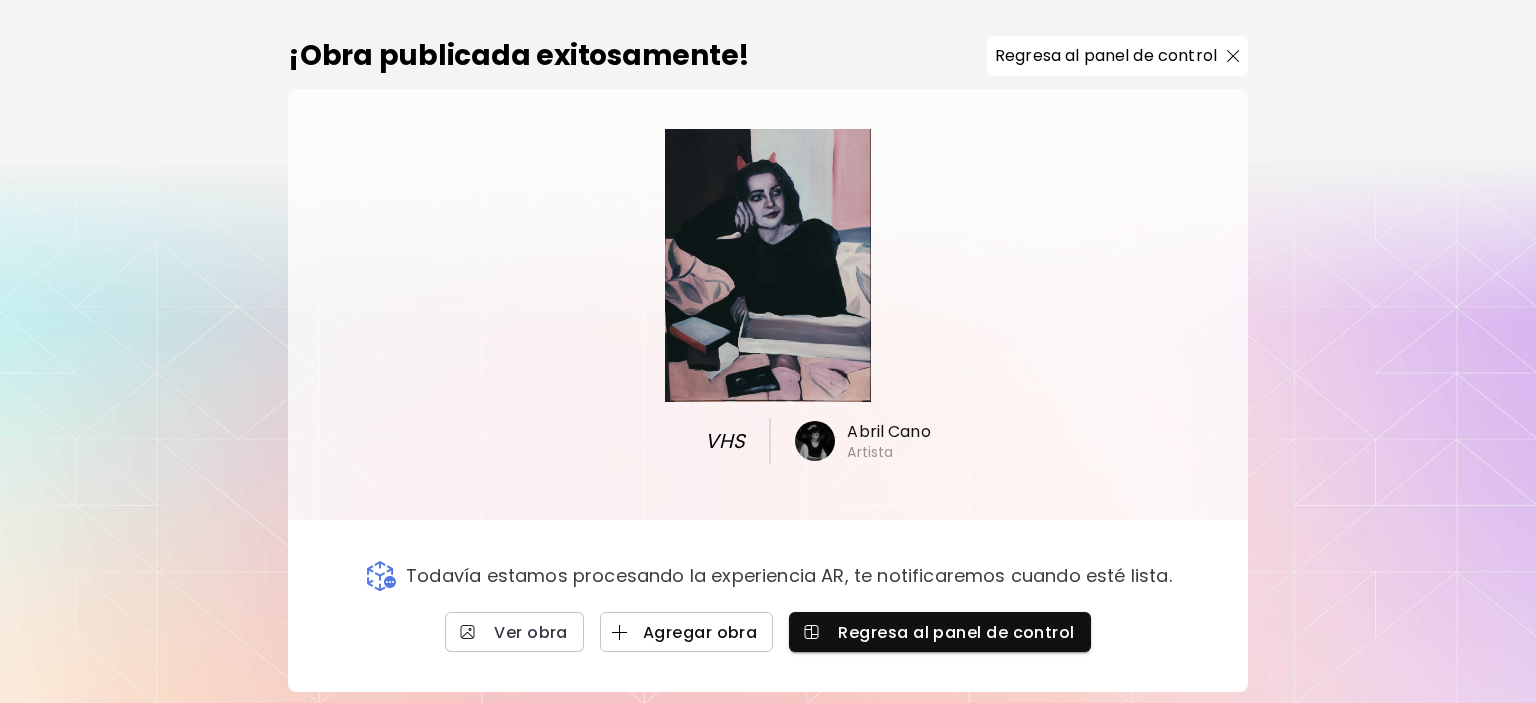 click on "Agregar obra" at bounding box center [687, 632] 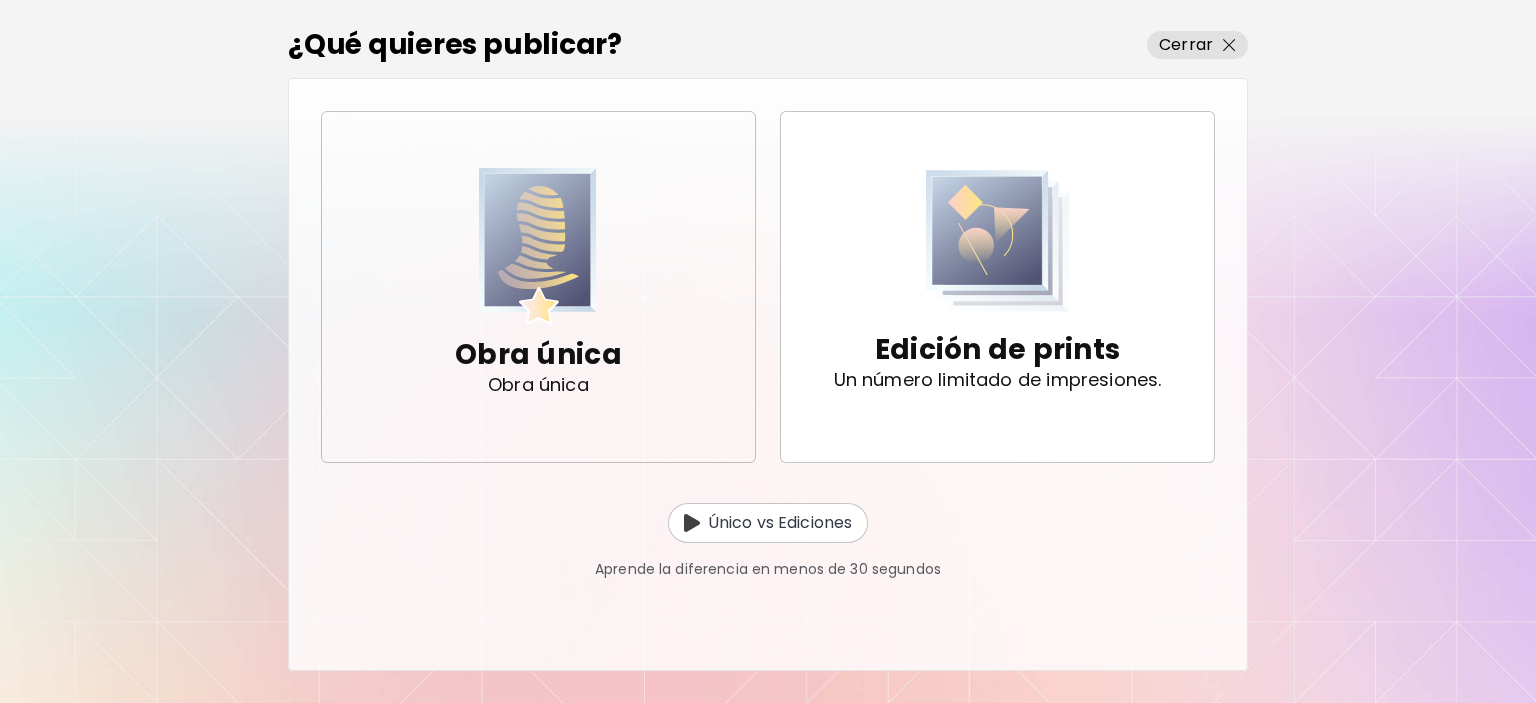 click on "Obra única Obra única" at bounding box center (538, 287) 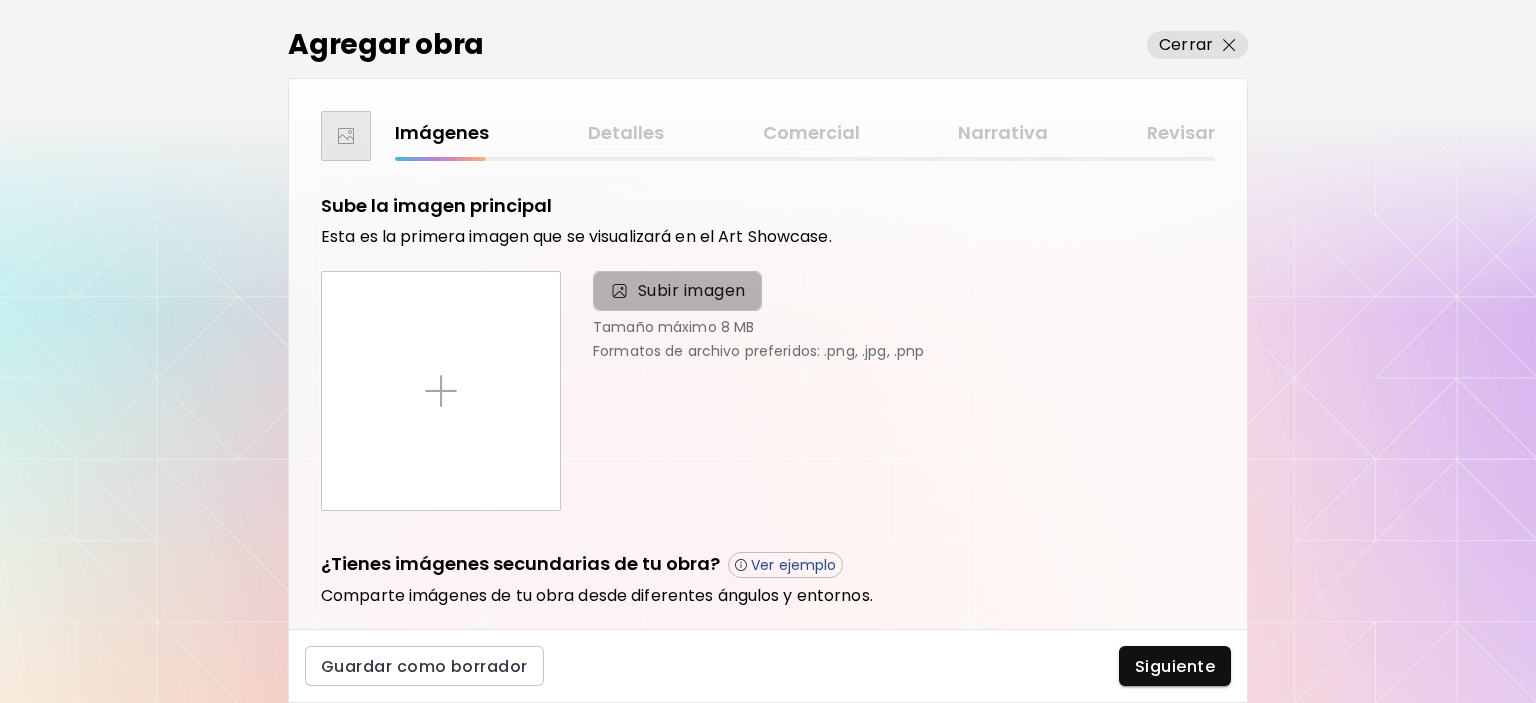click on "Subir imagen" at bounding box center (692, 291) 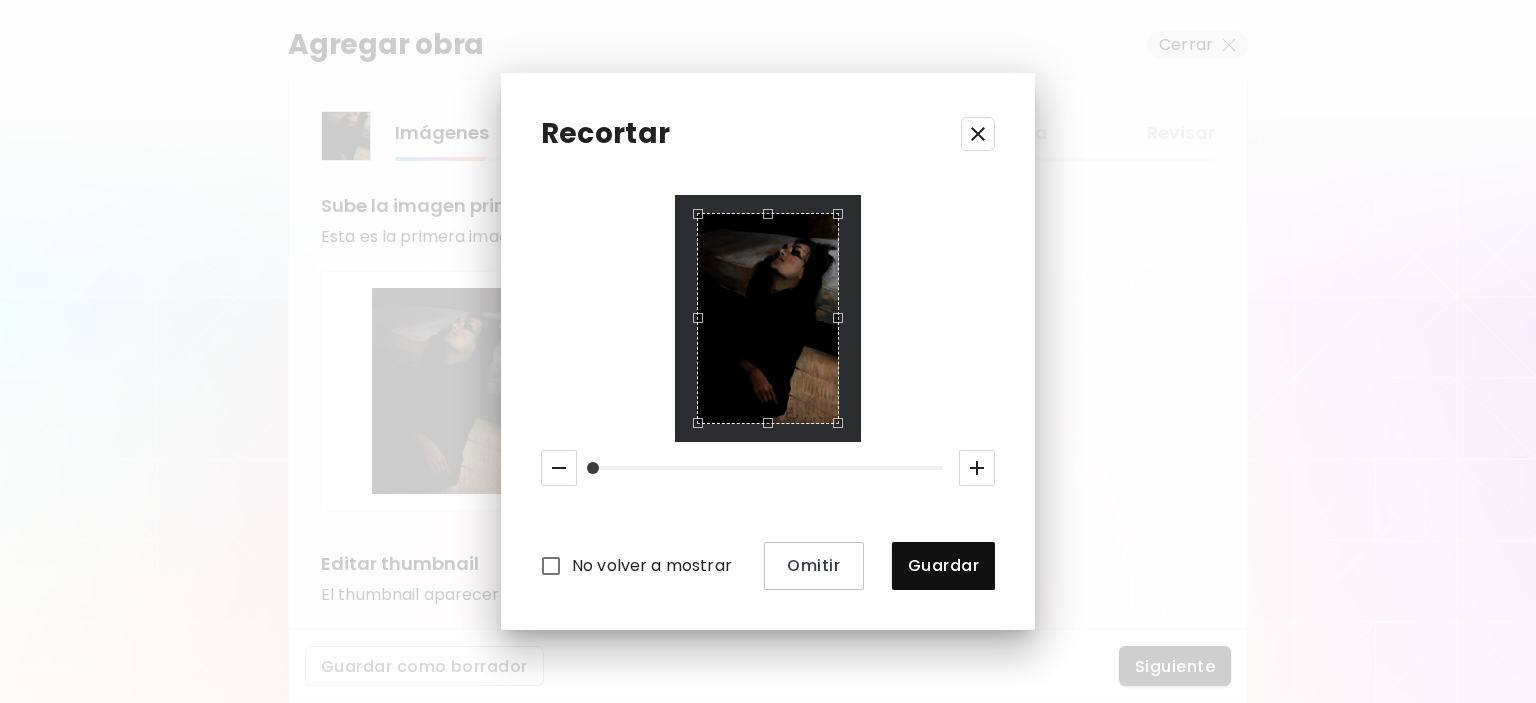 click at bounding box center [767, 318] 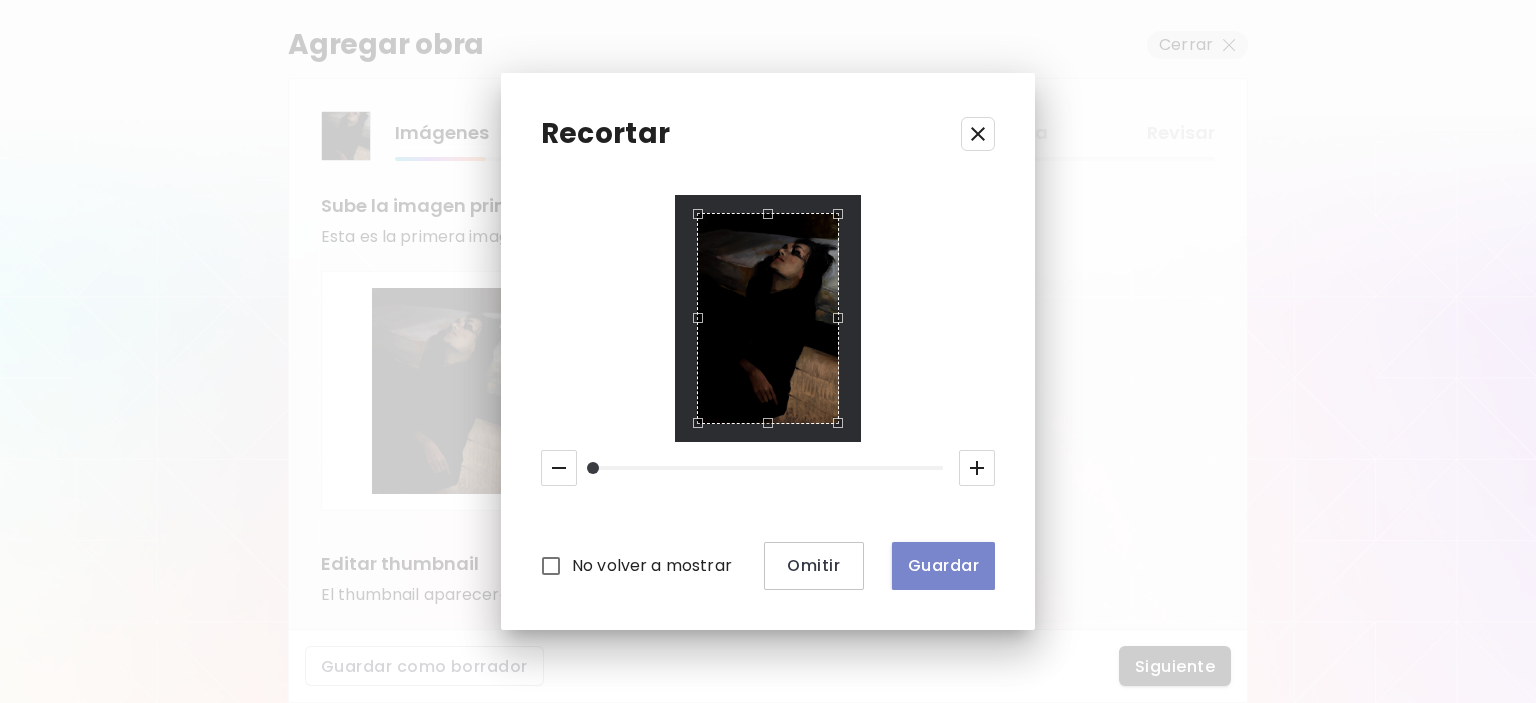click on "Guardar" at bounding box center (943, 565) 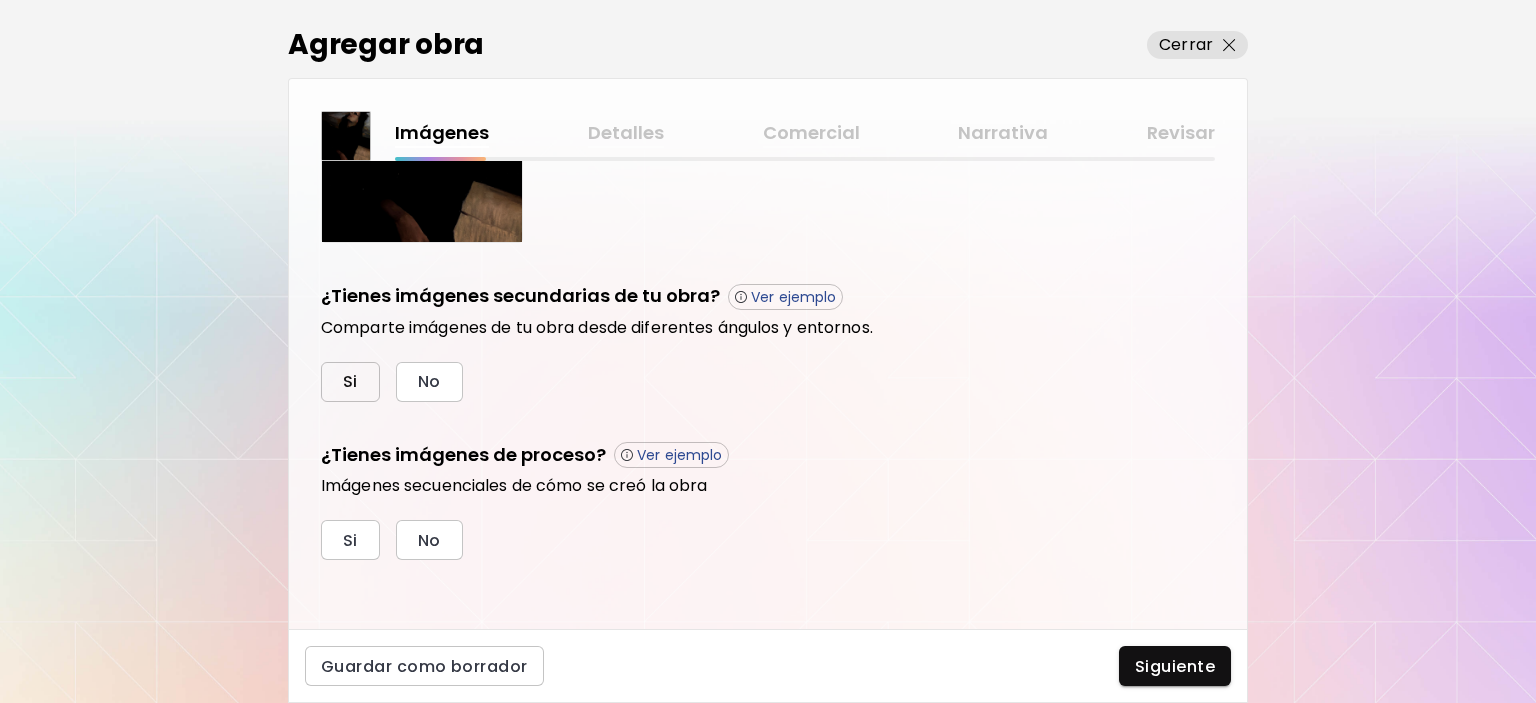 click on "Si" at bounding box center (350, 382) 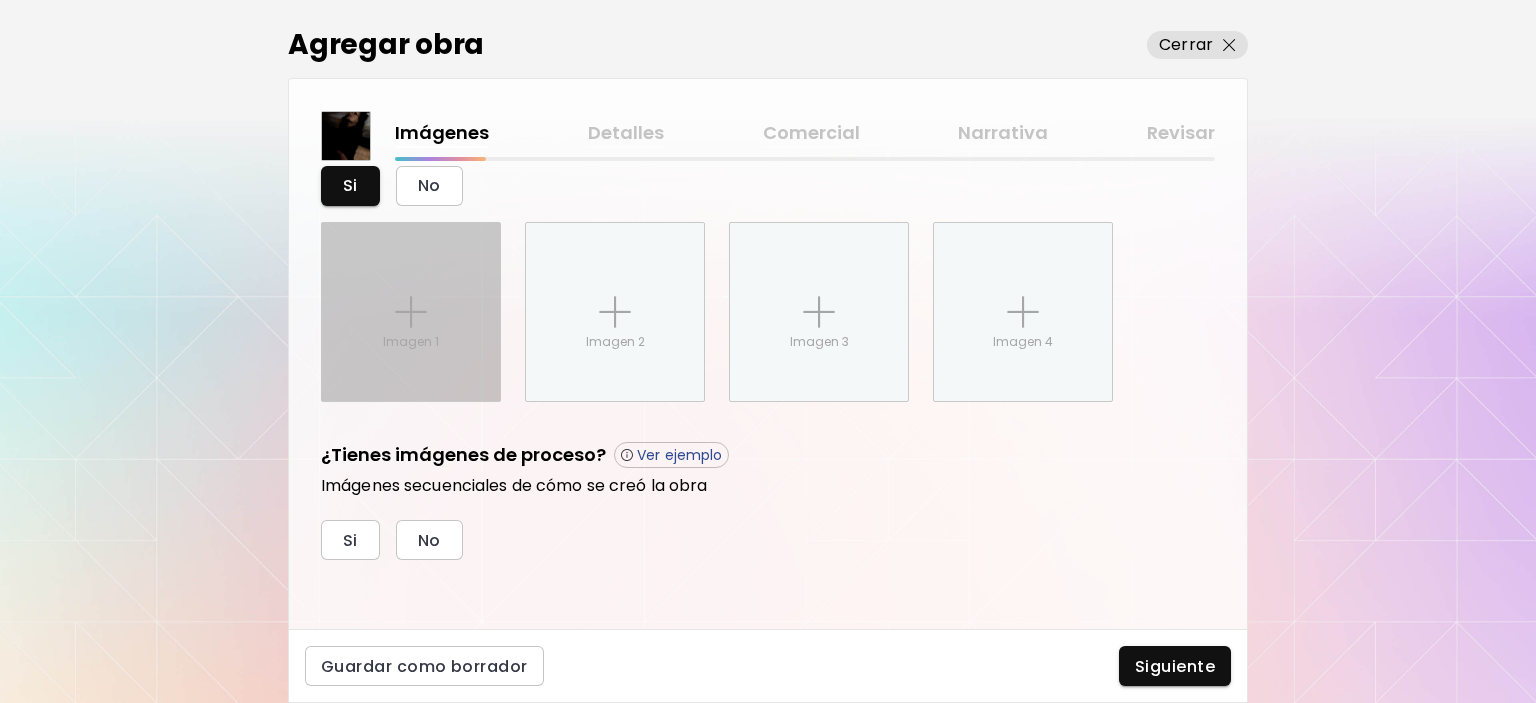 scroll, scrollTop: 784, scrollLeft: 0, axis: vertical 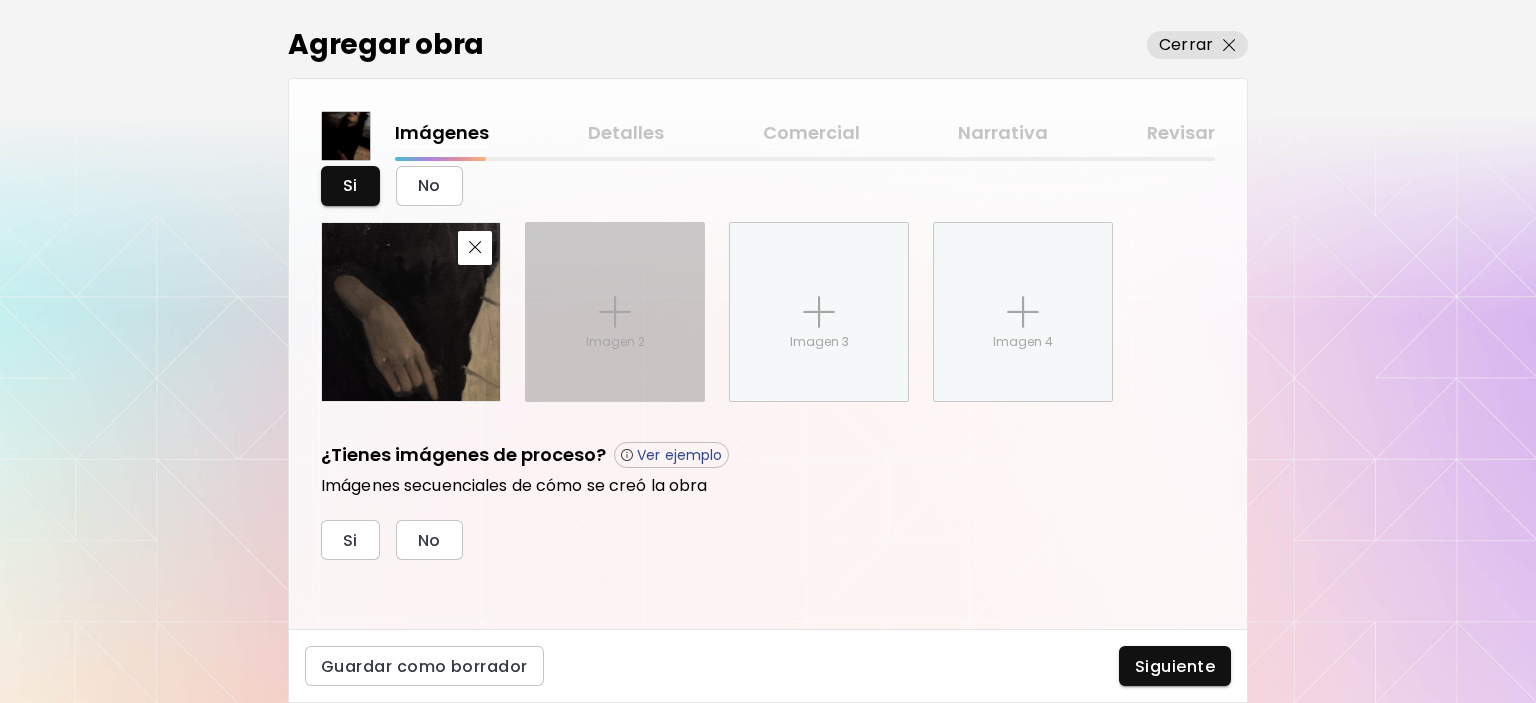click on "Imagen 2" at bounding box center (615, 312) 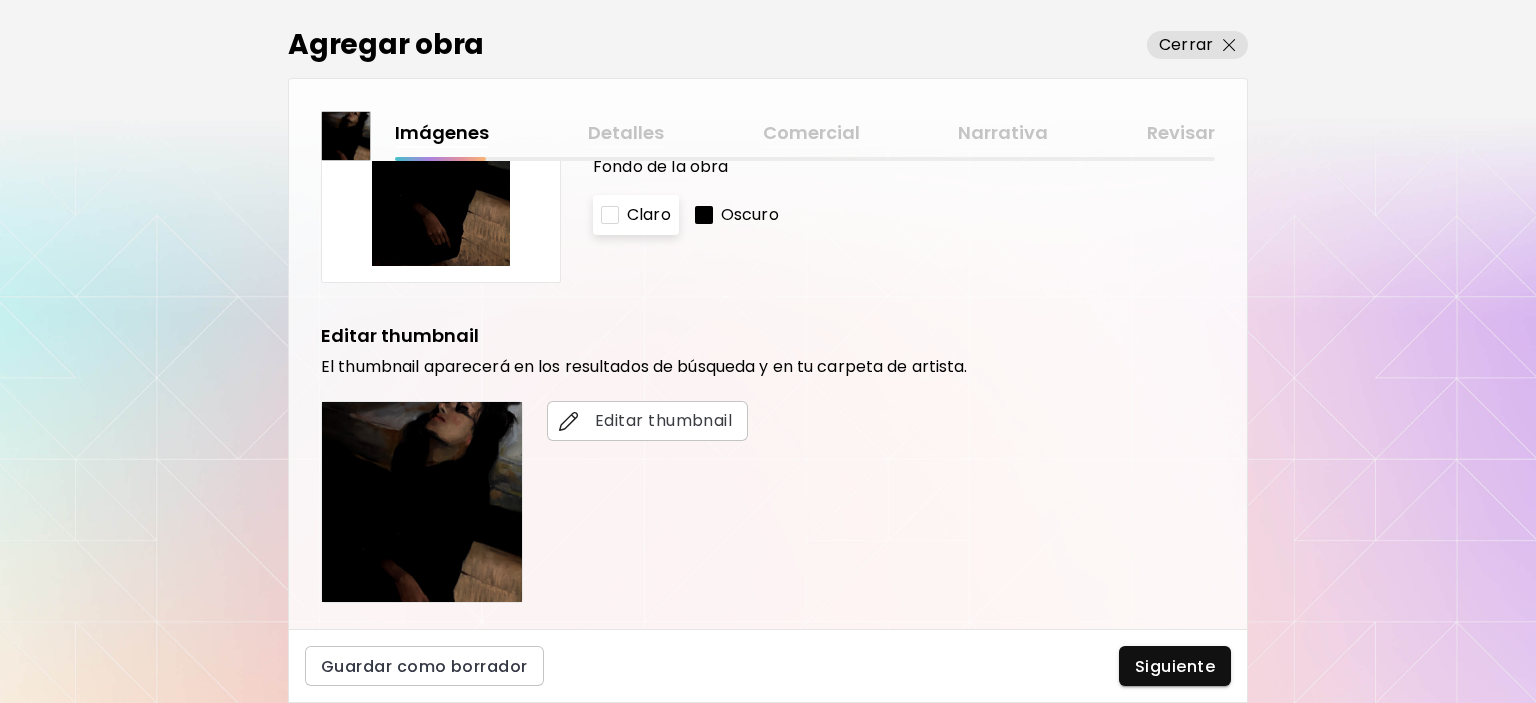 scroll, scrollTop: 0, scrollLeft: 0, axis: both 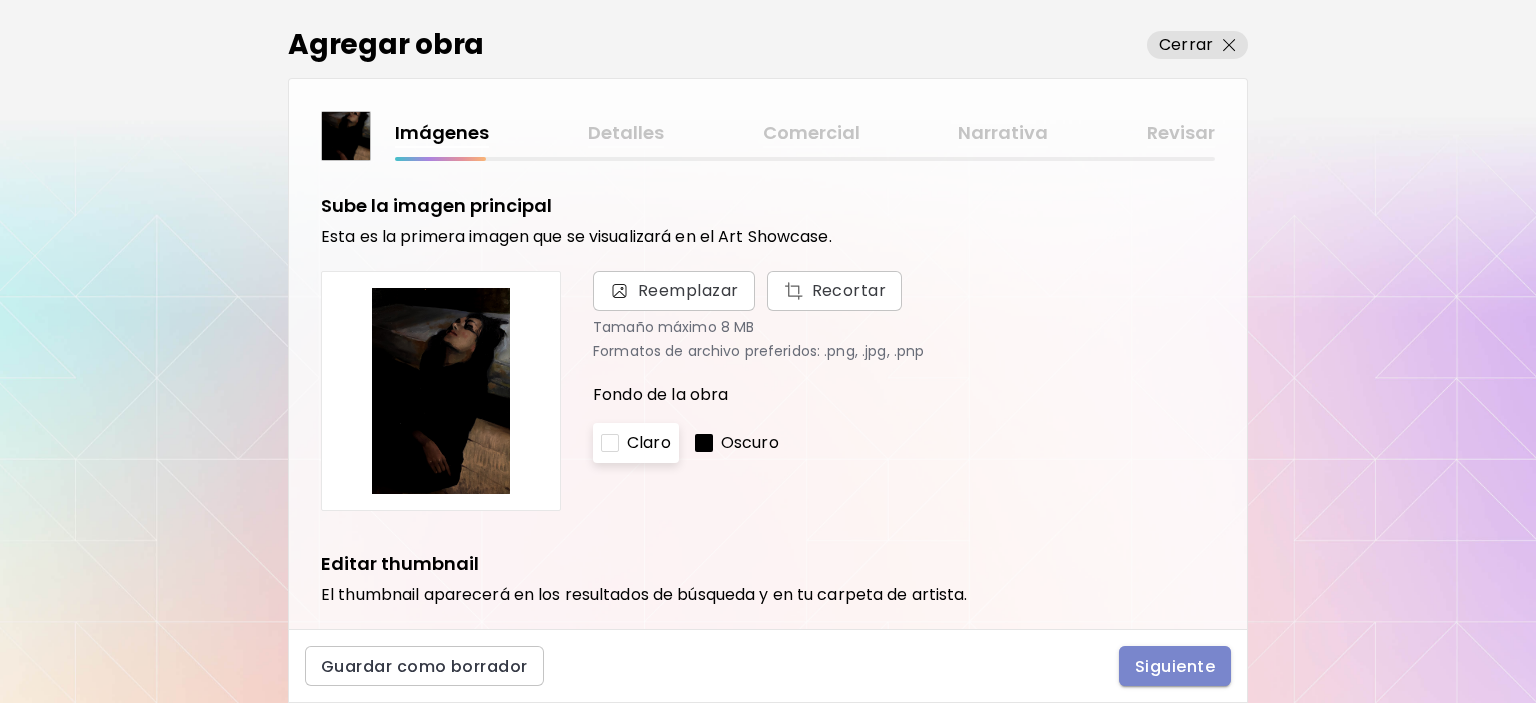 click on "Siguiente" at bounding box center [1175, 666] 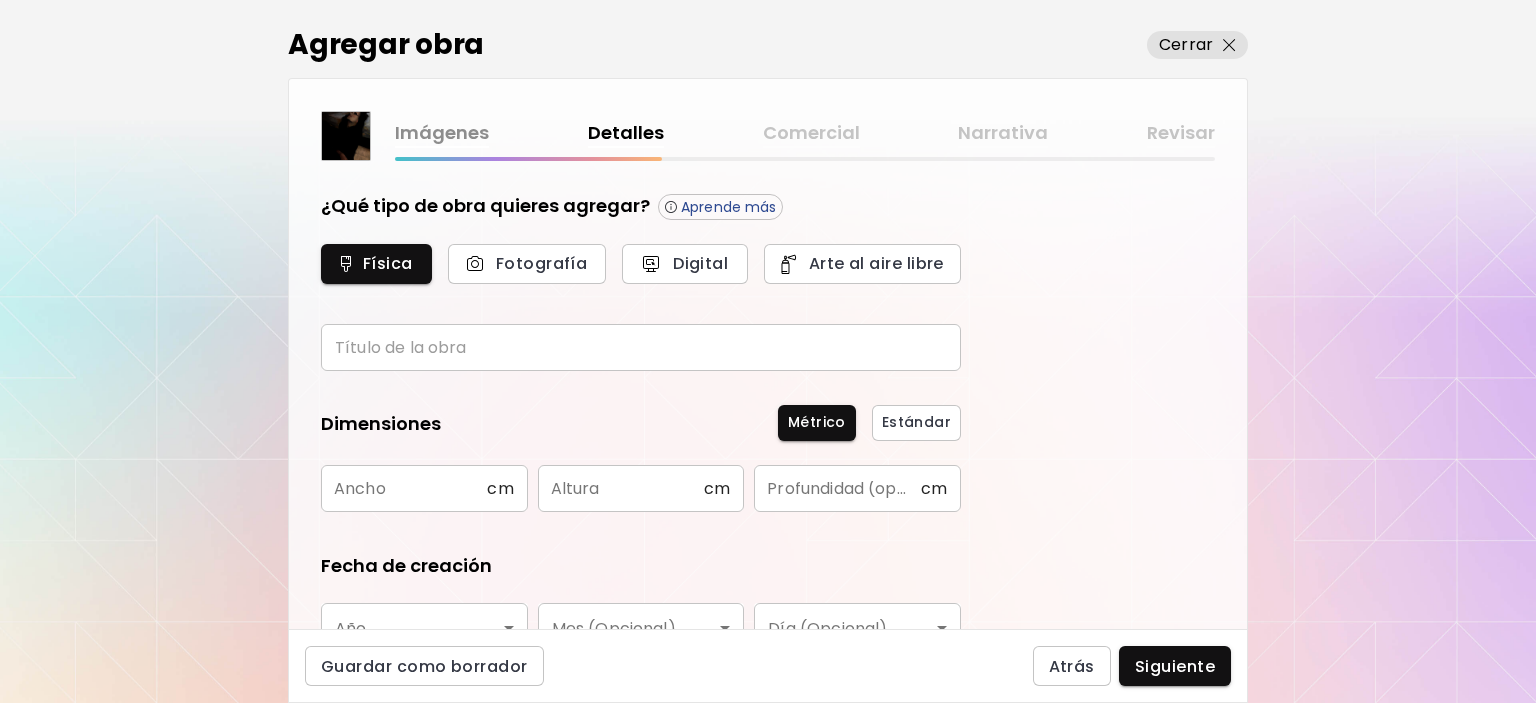 click at bounding box center (641, 347) 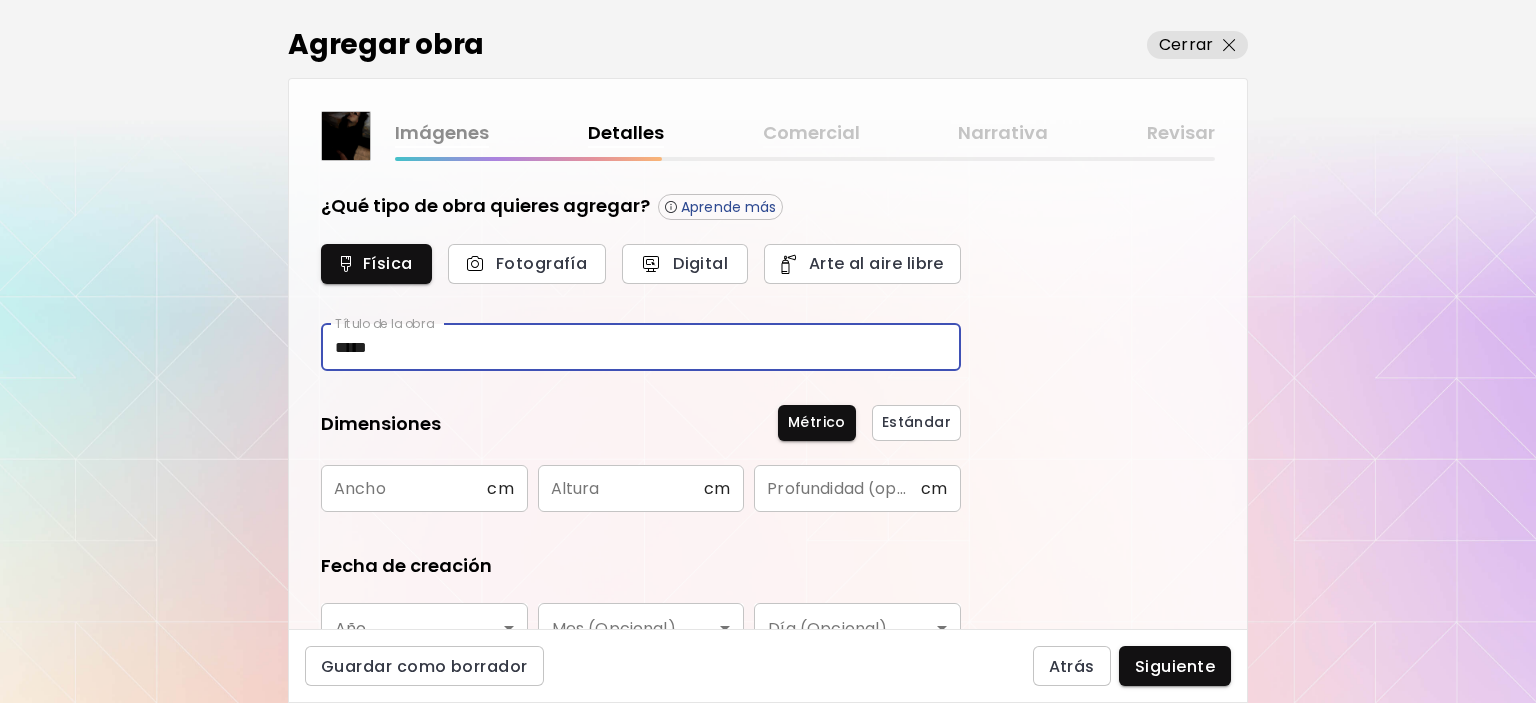 type on "*****" 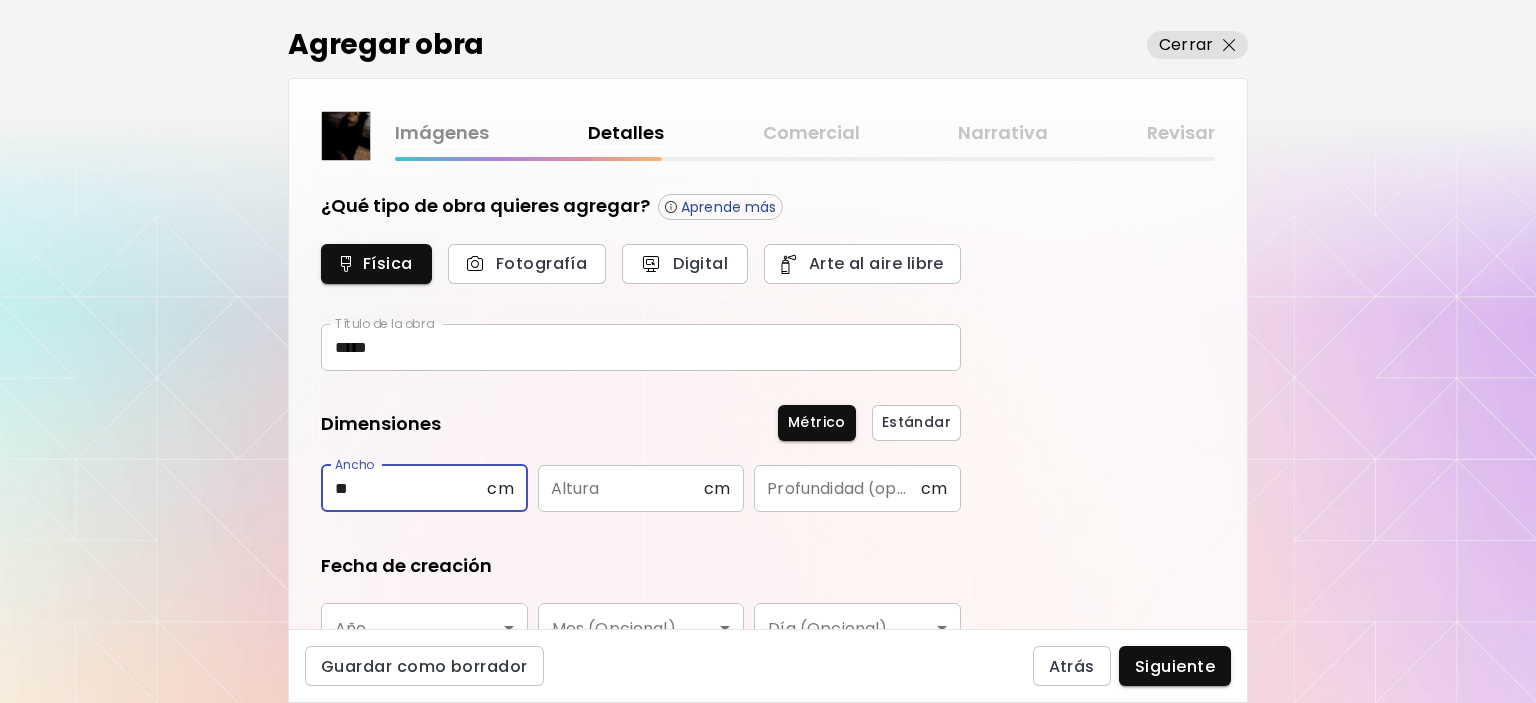 type on "**" 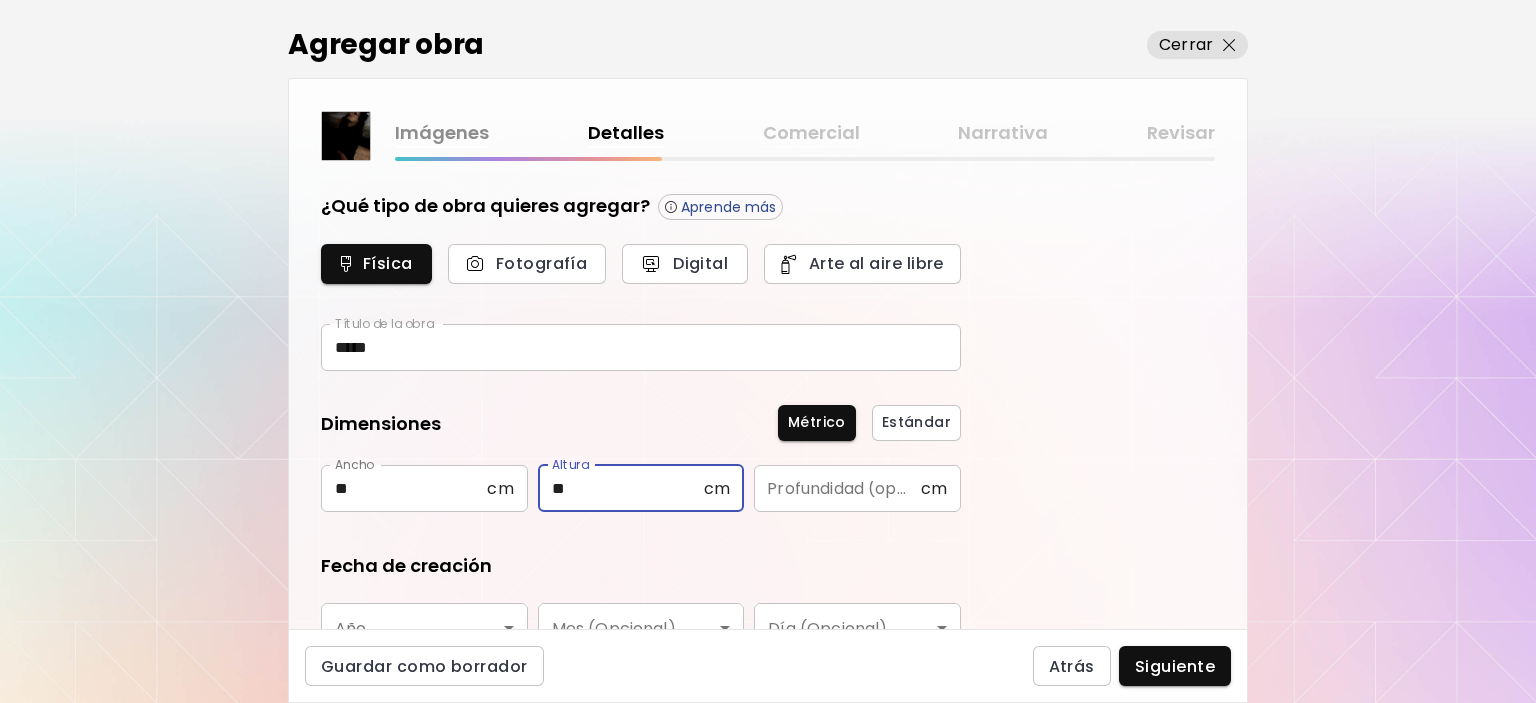 type on "**" 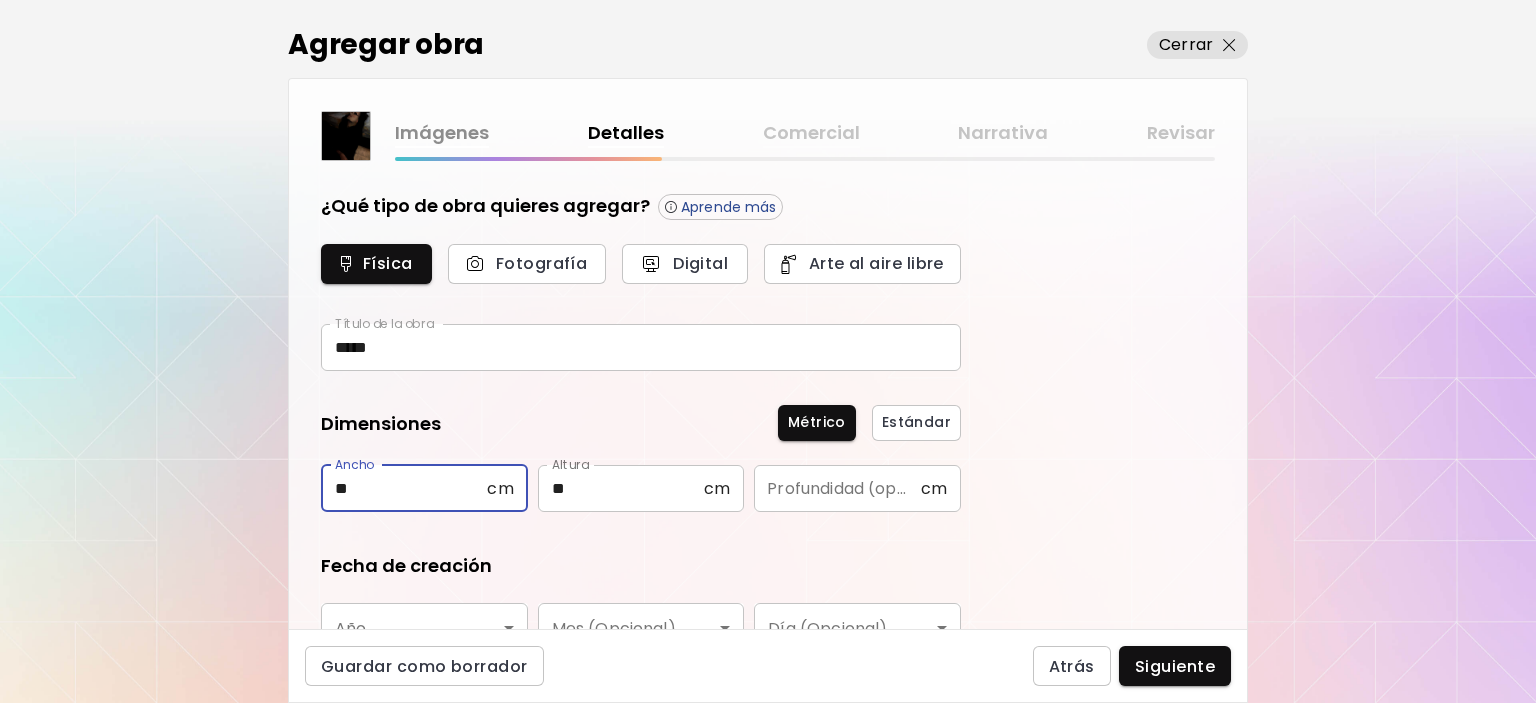 drag, startPoint x: 400, startPoint y: 479, endPoint x: 221, endPoint y: 492, distance: 179.47145 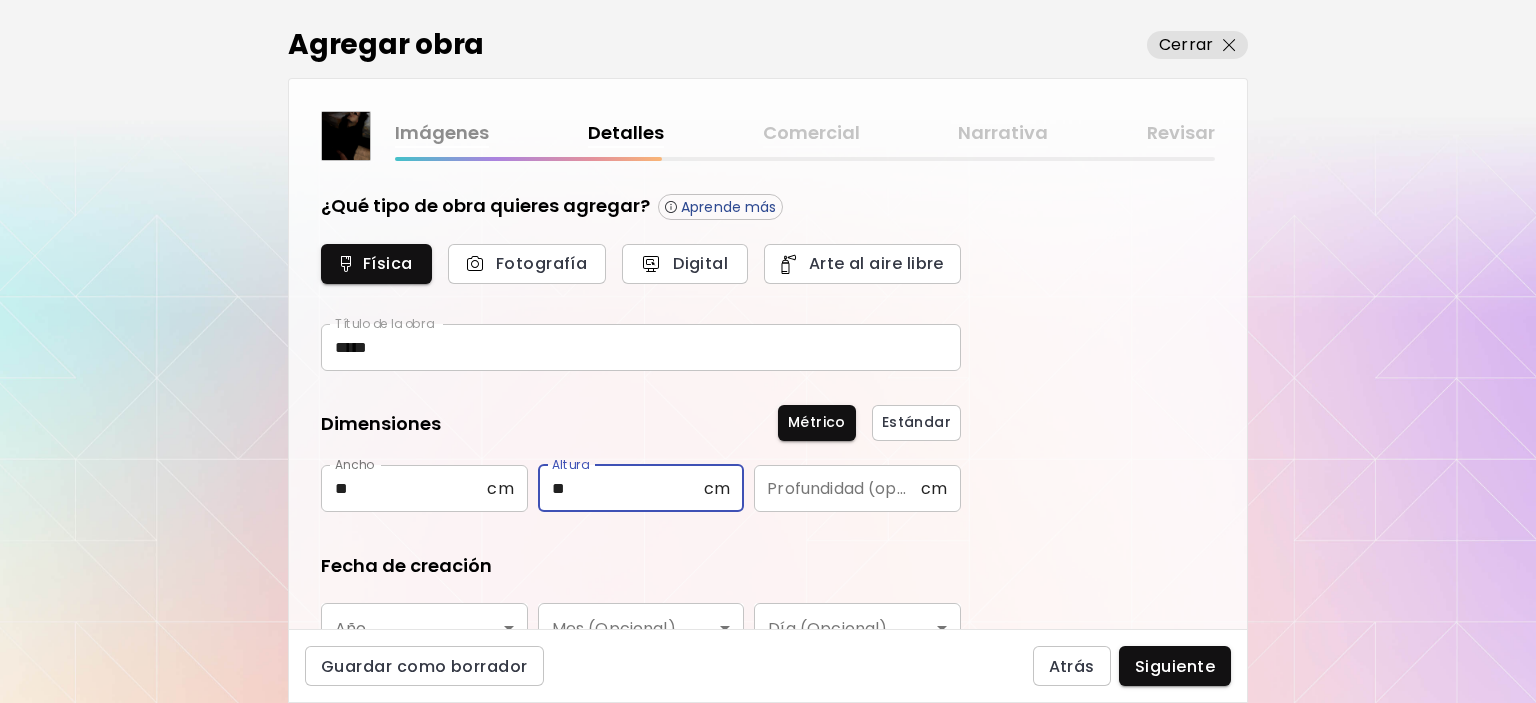 drag, startPoint x: 585, startPoint y: 479, endPoint x: 507, endPoint y: 483, distance: 78.10249 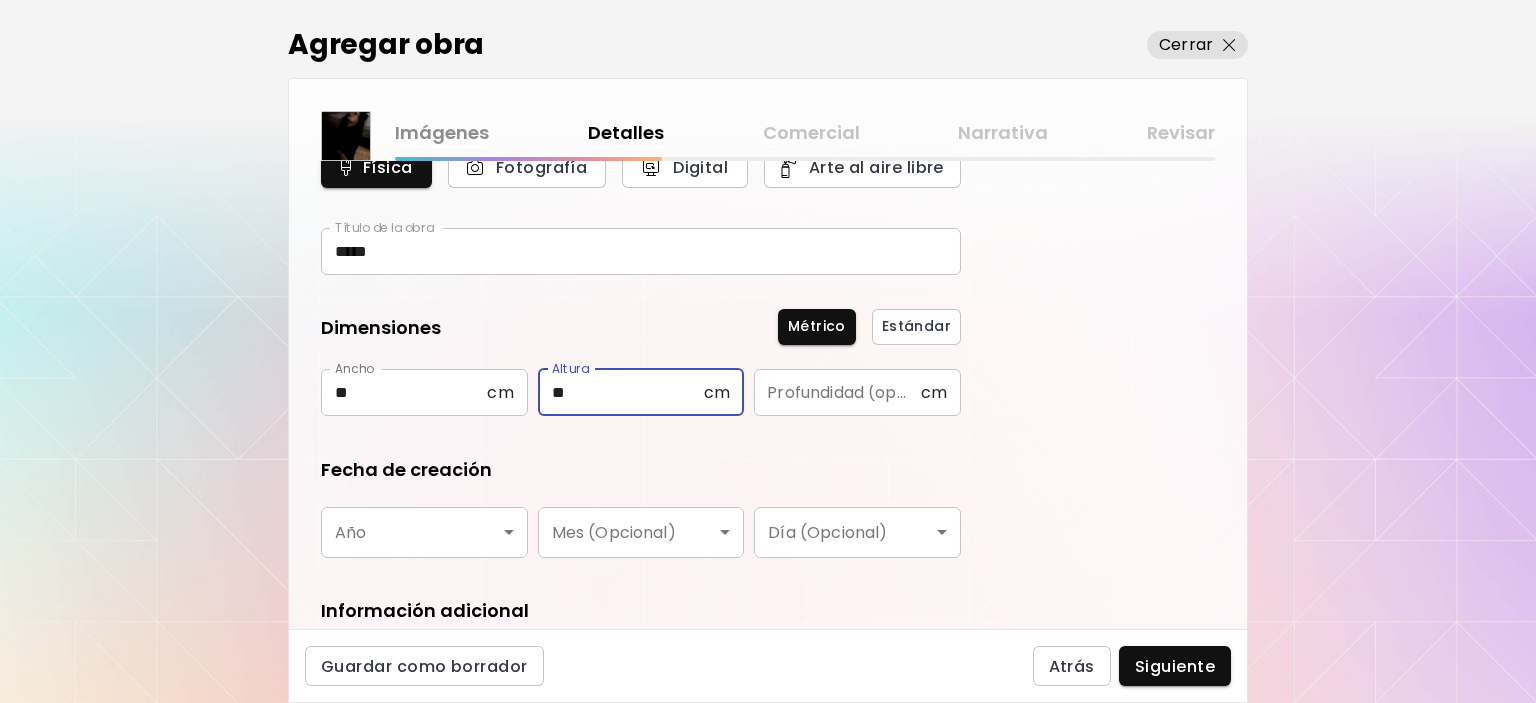 scroll, scrollTop: 100, scrollLeft: 0, axis: vertical 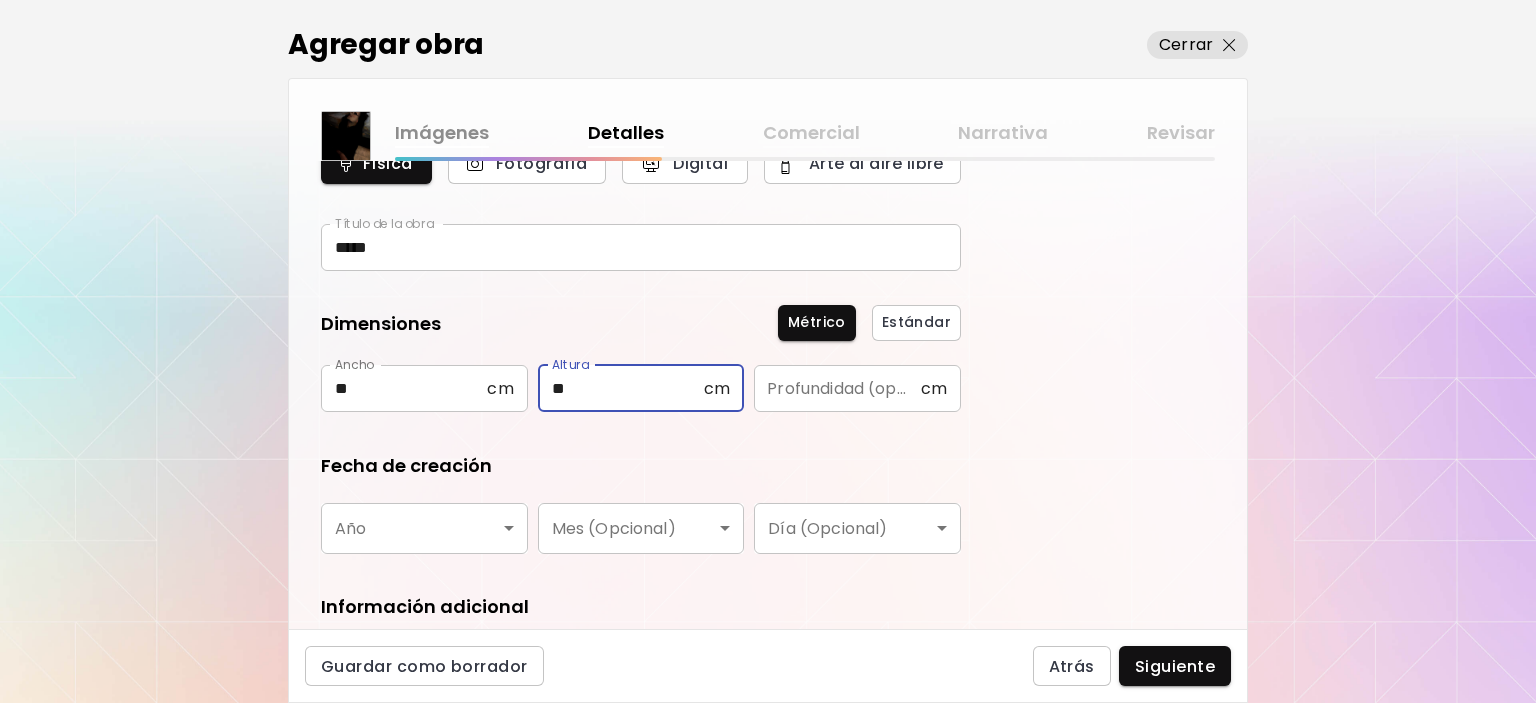 click on "kaleido.art/lirvaart Agregar obra Administrar obras Editar perfil My BioLink Comunidad Metas MyStudio Actualizar My Website My Showrooms My Documents My Subscribers My Provenance My Augmentations My Analytics Ajustes Ayuda 0 1 Agregar obra Cerrar Imágenes Detalles Comercial Narrativa Revisar ¿Qué tipo de obra quieres agregar? Aprende más Física Fotografía Digital Arte al aire libre Título de la obra ***** Título de la obra Dimensiones Métrico Estándar Ancho ** cm Ancho Altura ** cm Altura Profundidad (opcional) cm Profundidad (opcional) Fecha de creación Año ​ Año Mes (Opcional) ​ Mes (Opcional) Día (Opcional) ​ Día (Opcional) Información adicional Disciplina ​ Disciplina Materiales y medio Materiales y medio Guardar como borrador Atrás Siguiente Búsqueda de artista Nombre o usuario Nombre o usuario País del artista País del artista Disciplinas Todos Pintura Contemporánea Dibujo e ilustración Collage Escultura e instalación Fotografía Arte AR/VR Arte Digital y NFT Arte Urbano" at bounding box center [768, 351] 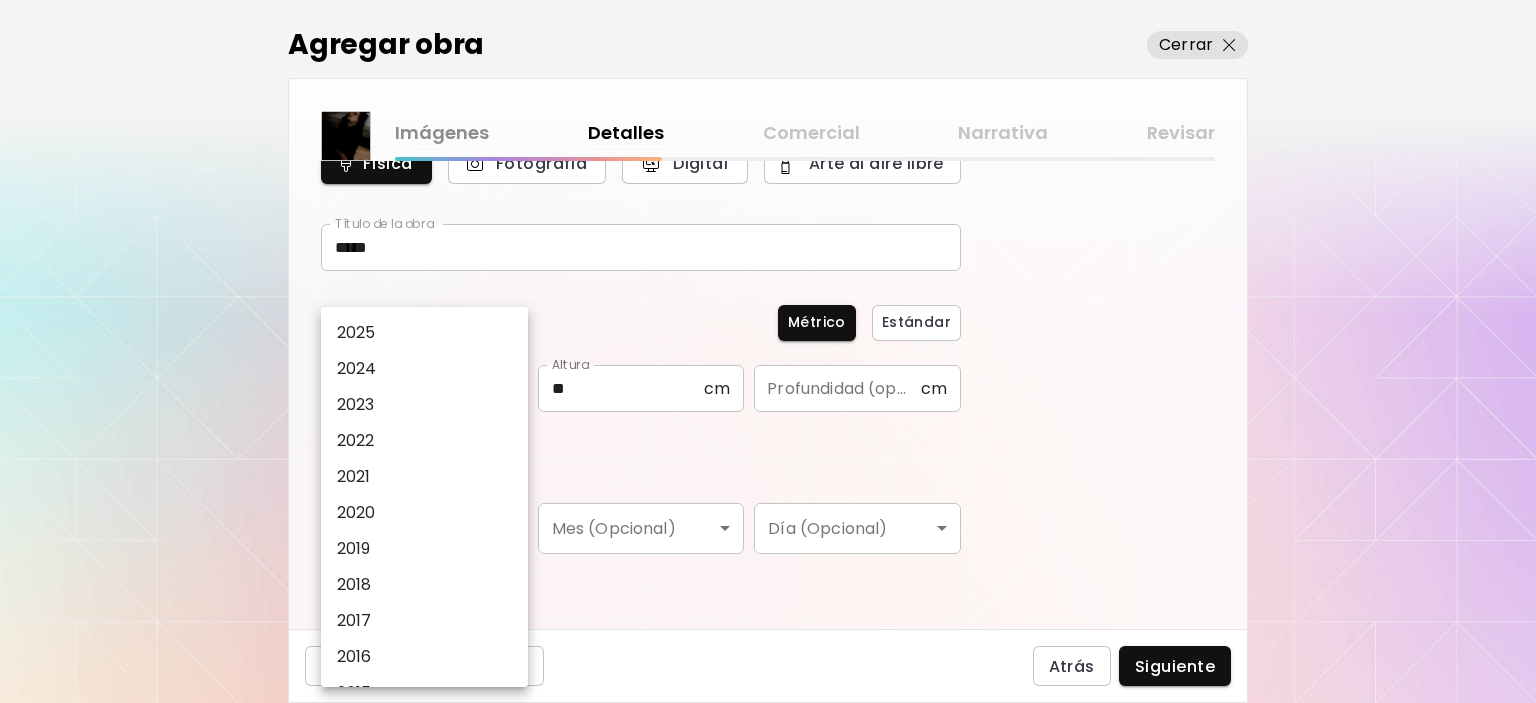 click on "2022" at bounding box center (356, 441) 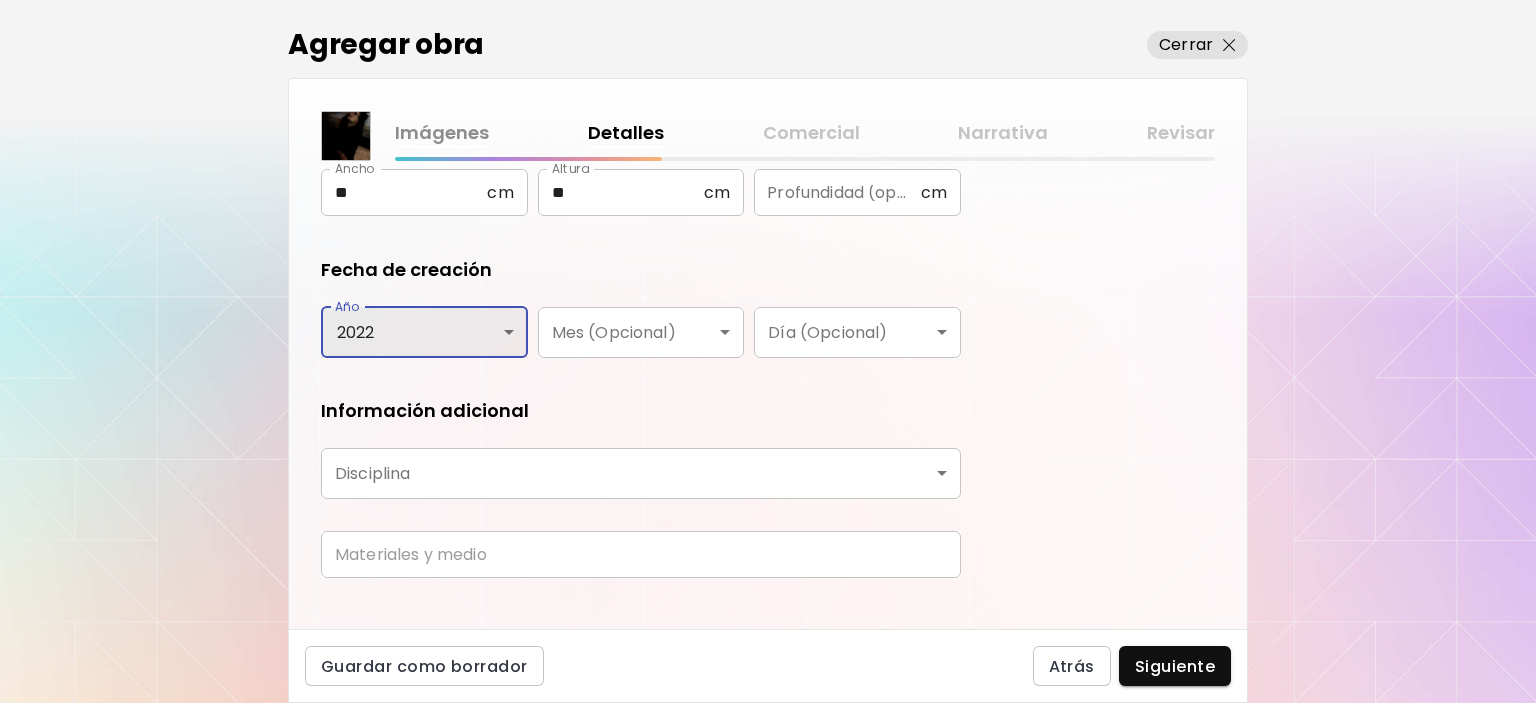 scroll, scrollTop: 300, scrollLeft: 0, axis: vertical 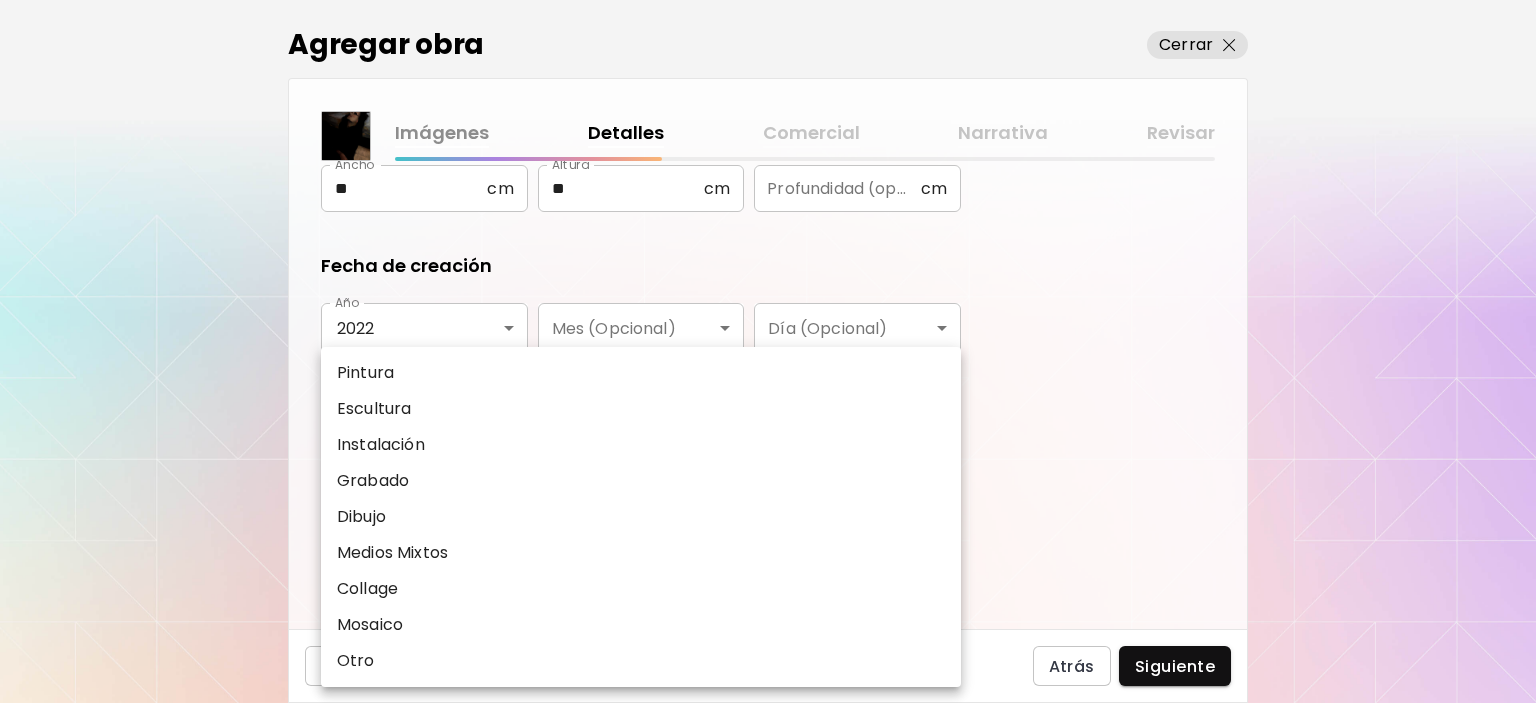 click on "kaleido.art/lirvaart Agregar obra Administrar obras Editar perfil My BioLink Comunidad Metas MyStudio Actualizar My Website My Showrooms My Documents My Subscribers My Provenance My Augmentations My Analytics Ajustes Ayuda 0 1 Agregar obra Cerrar Imágenes Detalles Comercial Narrativa Revisar ¿Qué tipo de obra quieres agregar? Aprende más Física Fotografía Digital Arte al aire libre Título de la obra ***** Título de la obra Dimensiones Métrico Estándar Ancho ** cm Ancho Altura ** cm Altura Profundidad (opcional) cm Profundidad (opcional) Fecha de creación Año 2022 **** Año Mes (Opcional) ​ Mes (Opcional) Día (Opcional) ​ Día (Opcional) Información adicional Disciplina ​ Disciplina Materiales y medio Materiales y medio Guardar como borrador Atrás Siguiente Búsqueda de artista Nombre o usuario Nombre o usuario País del artista País del artista Disciplinas Todos Pintura Contemporánea Dibujo e ilustración Collage Escultura e instalación Fotografía Arte AR/VR Arte Digital y NFT Todos" at bounding box center (768, 351) 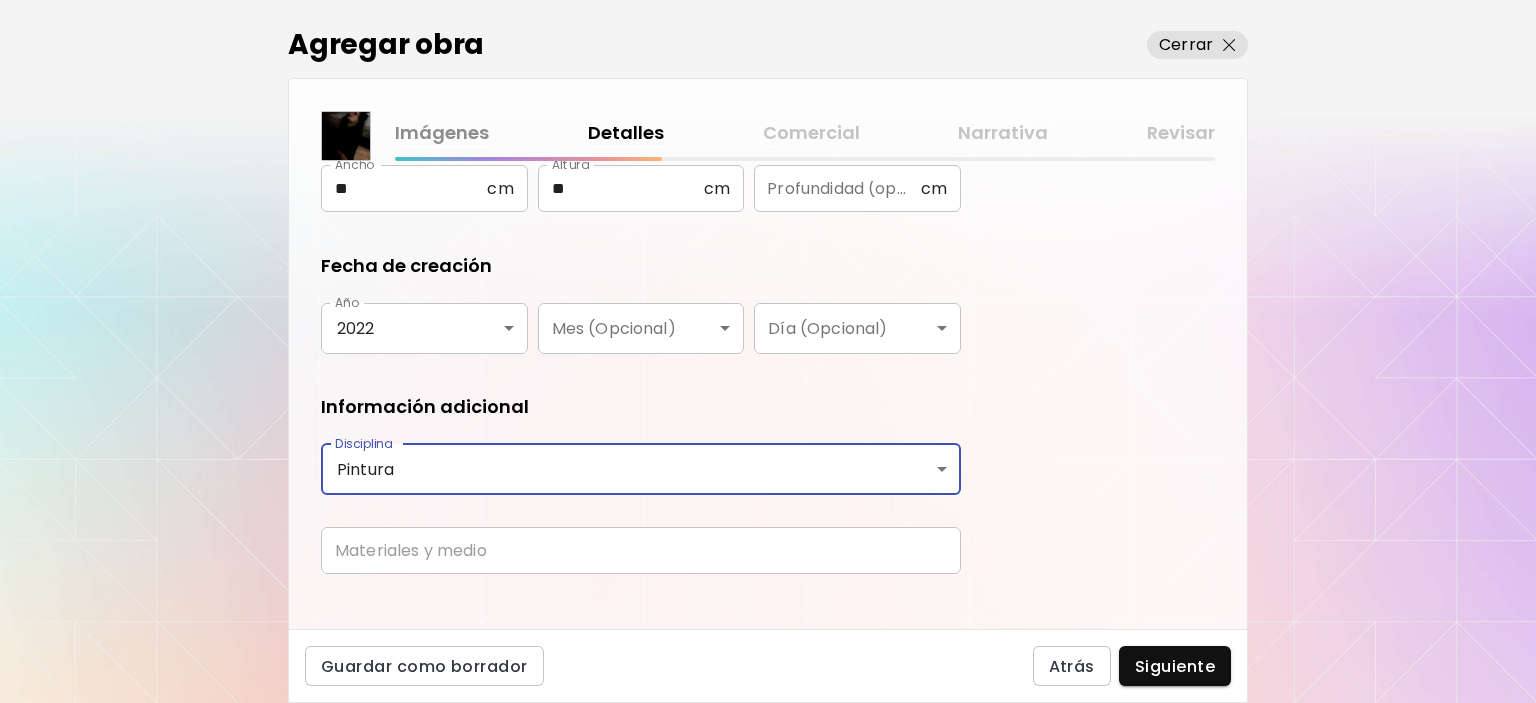 click at bounding box center [641, 550] 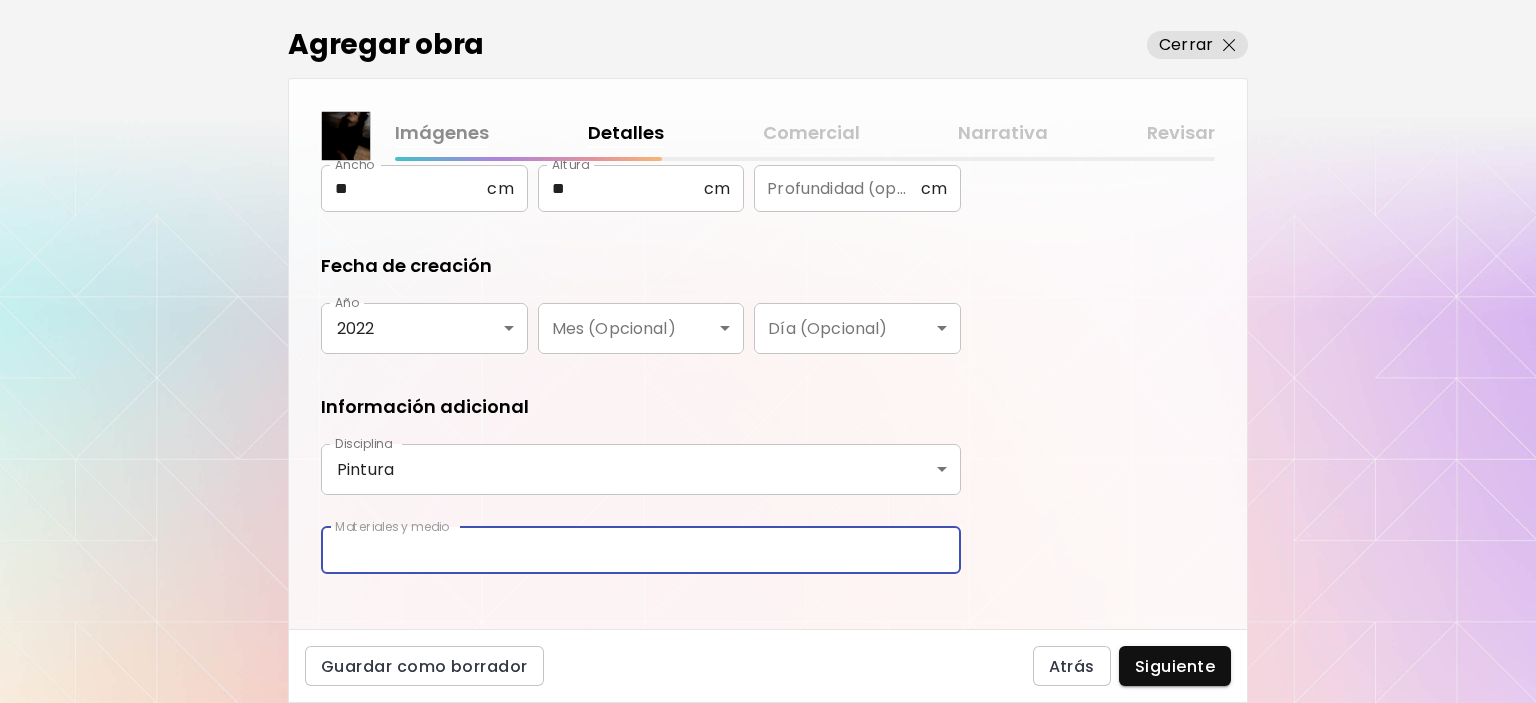 type on "**********" 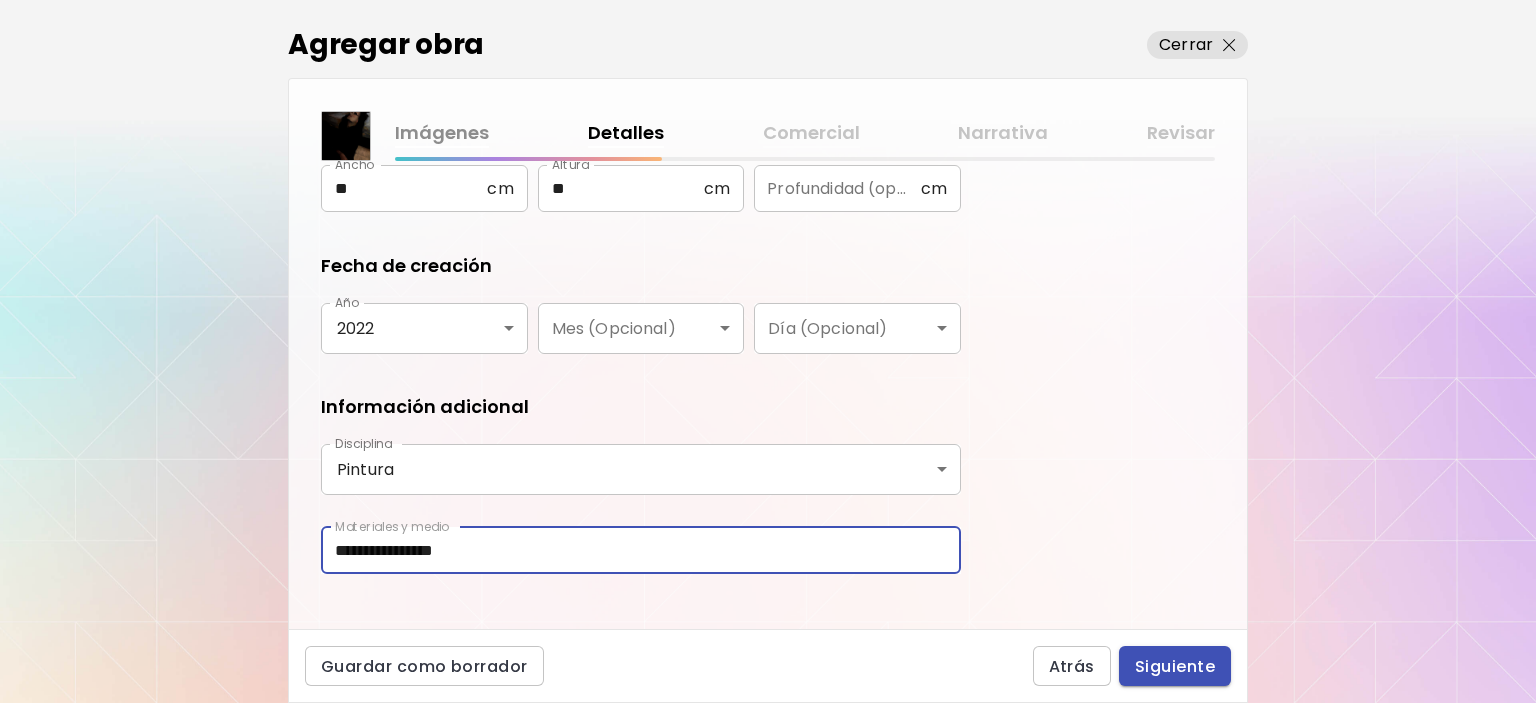 click on "Siguiente" at bounding box center [1175, 666] 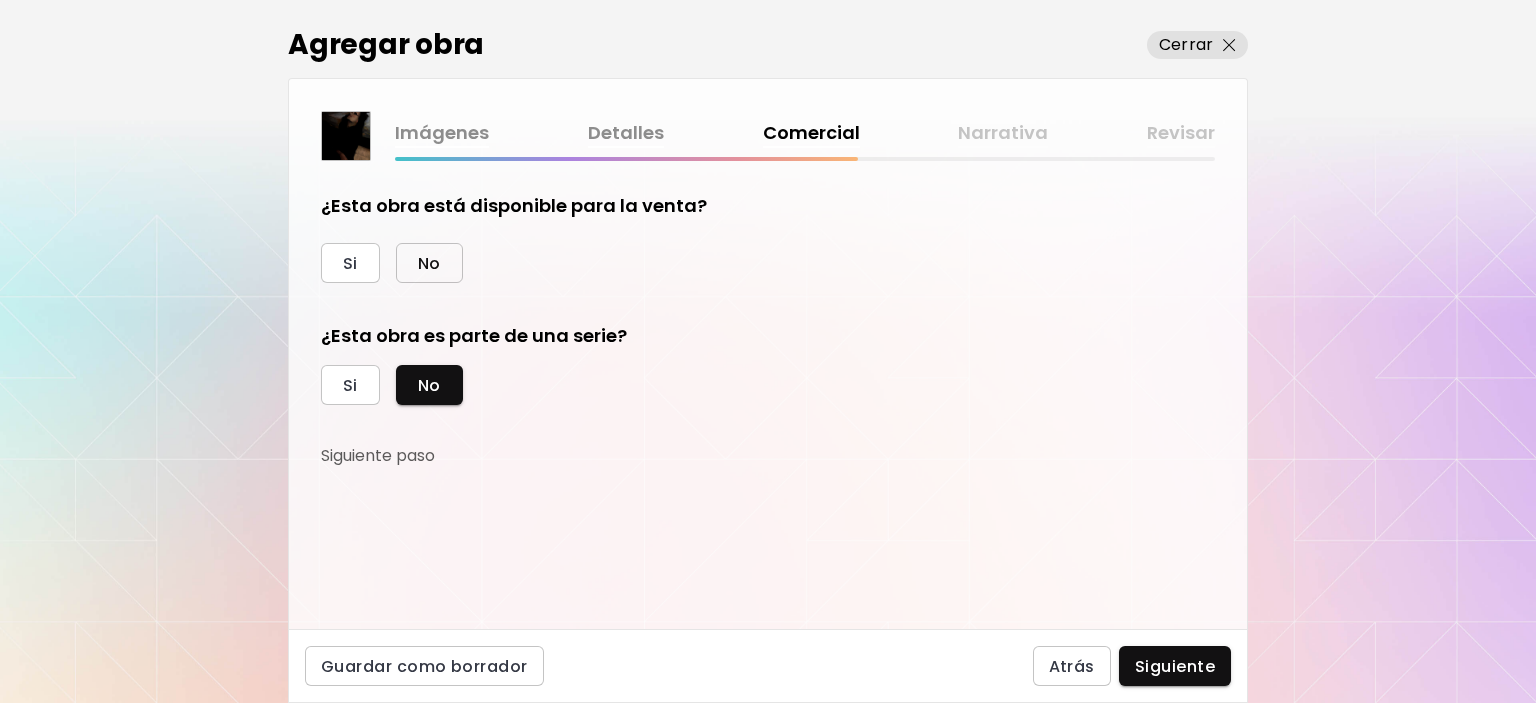 click on "No" at bounding box center [429, 263] 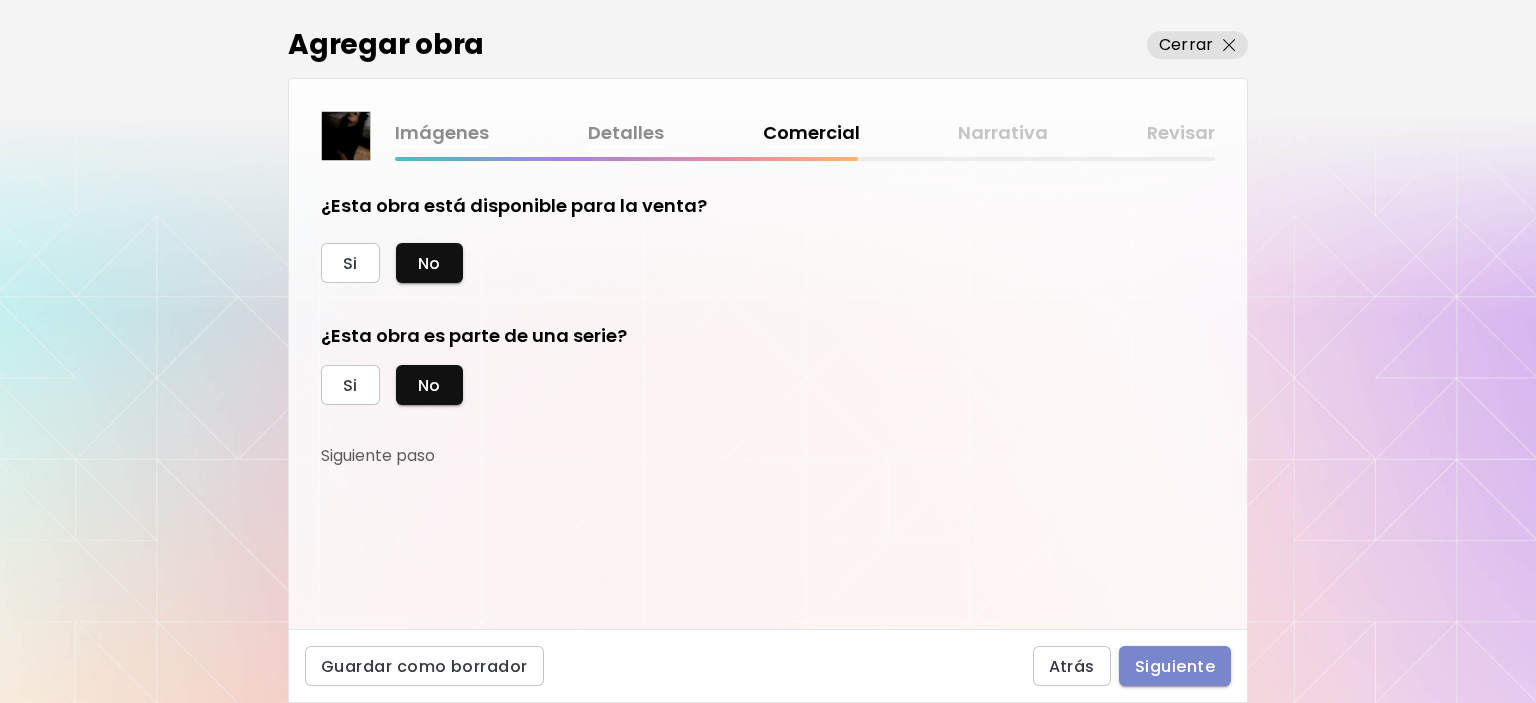 click on "Siguiente" at bounding box center (1175, 666) 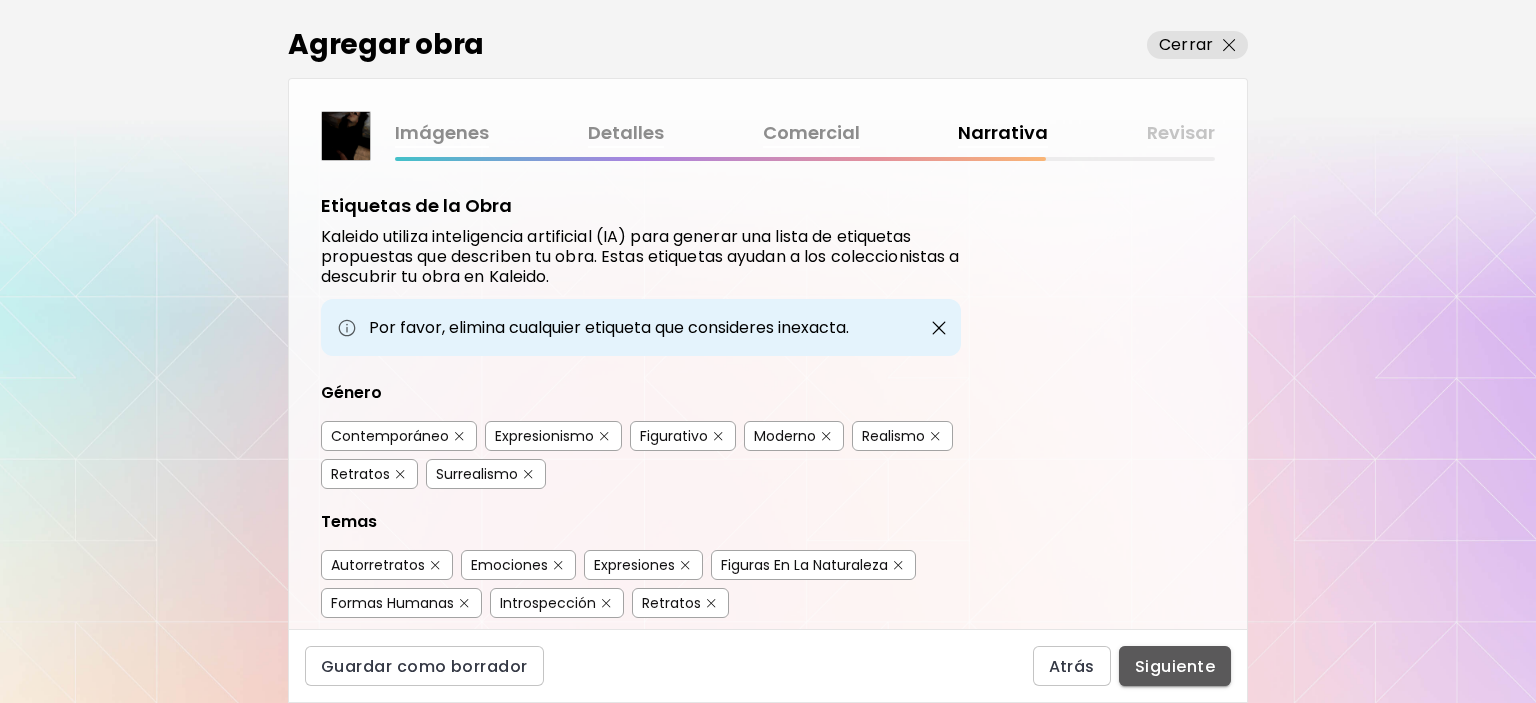 click on "Siguiente" at bounding box center [1175, 666] 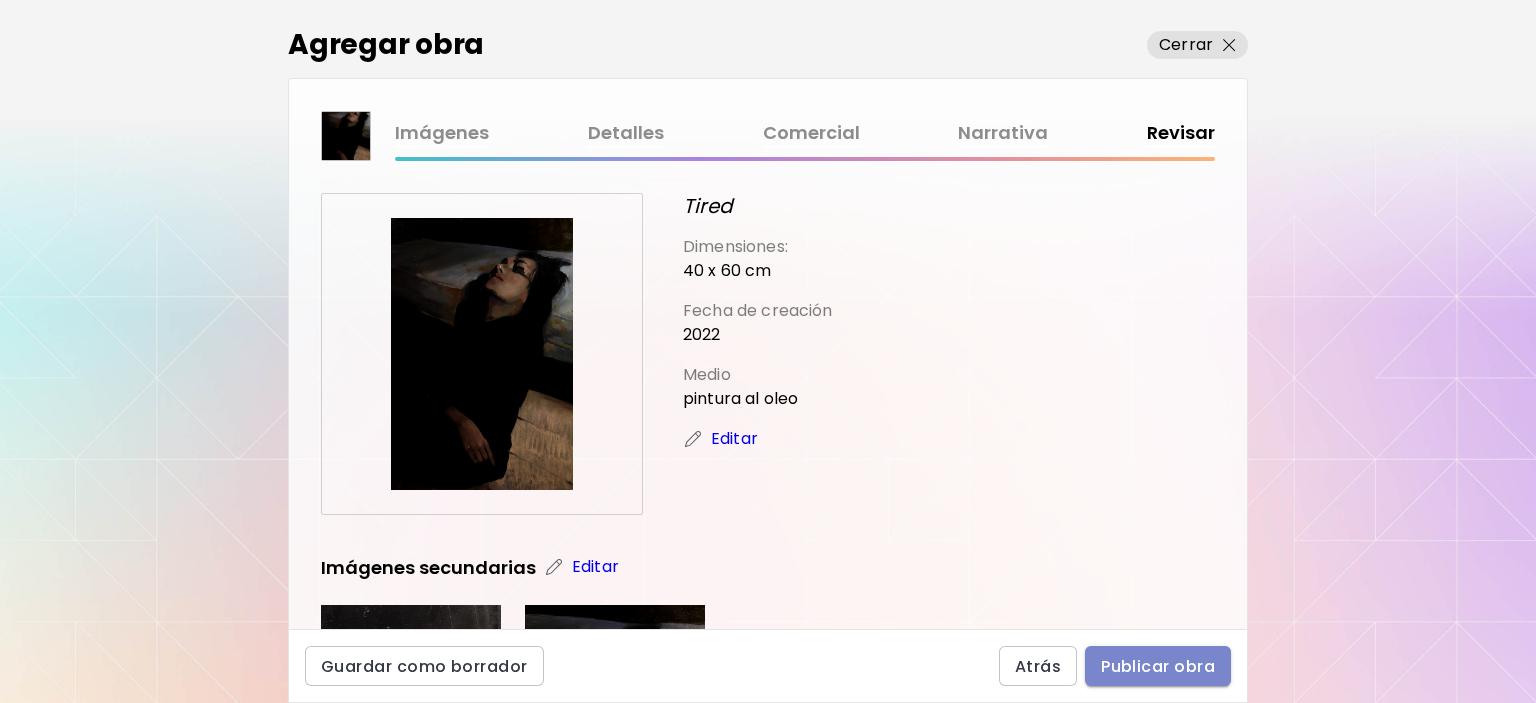 click on "Publicar obra" at bounding box center (1158, 666) 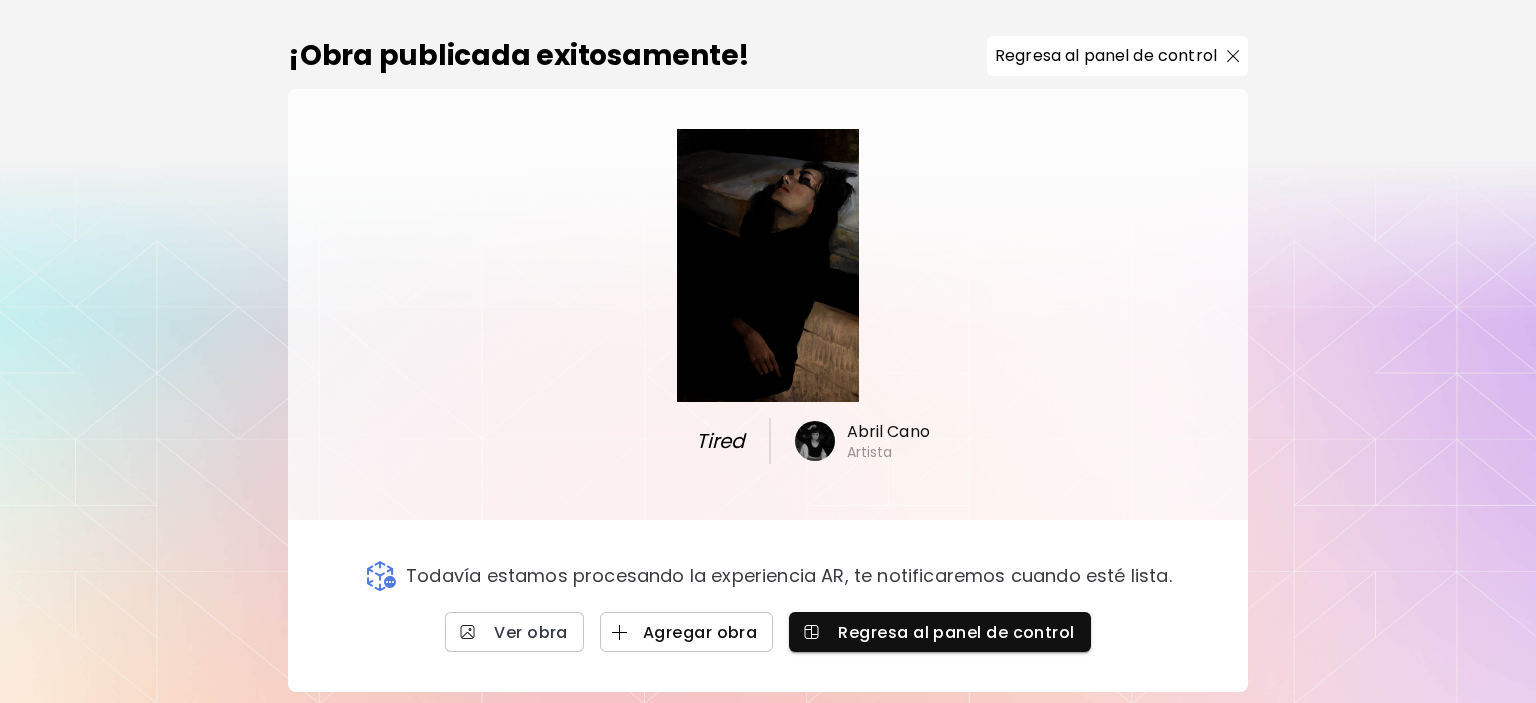 click on "Agregar obra" at bounding box center (687, 632) 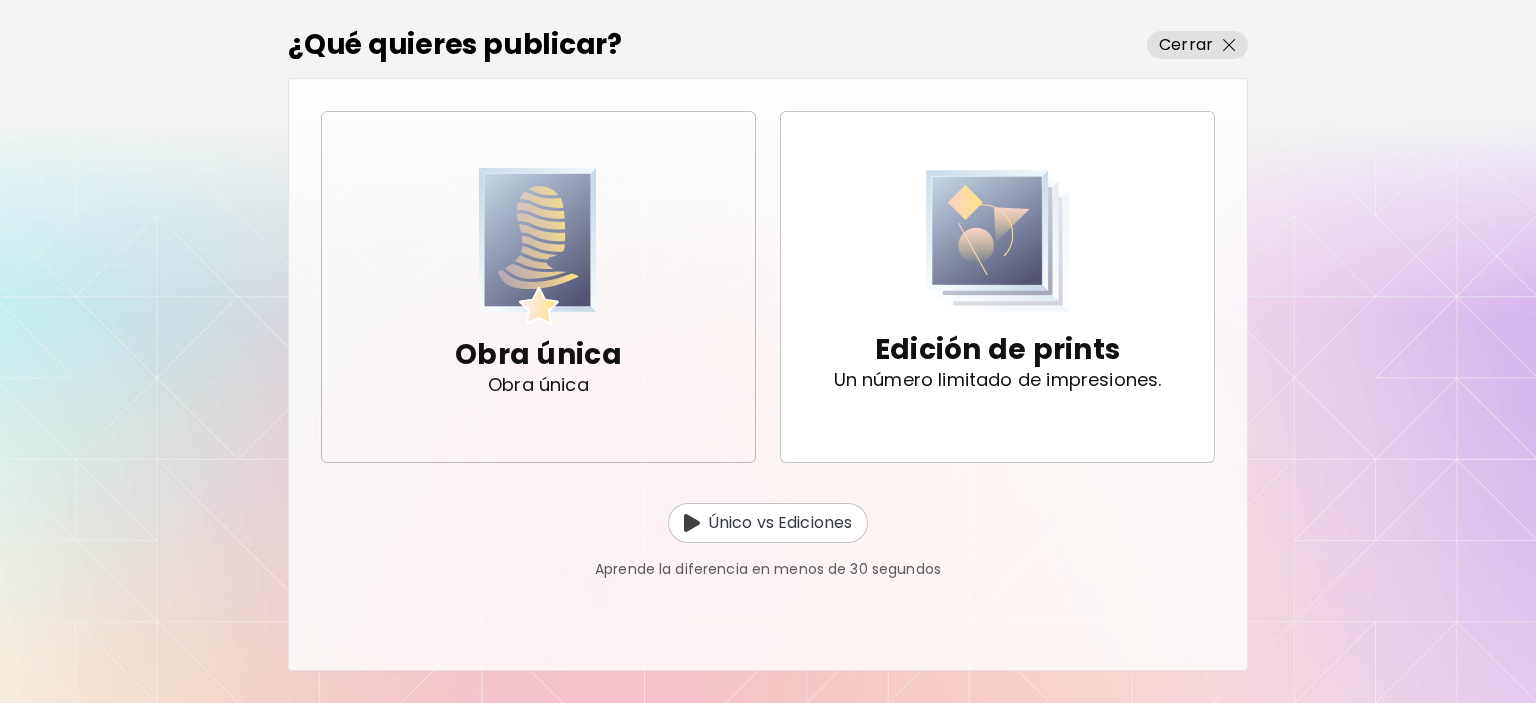 click at bounding box center (538, 246) 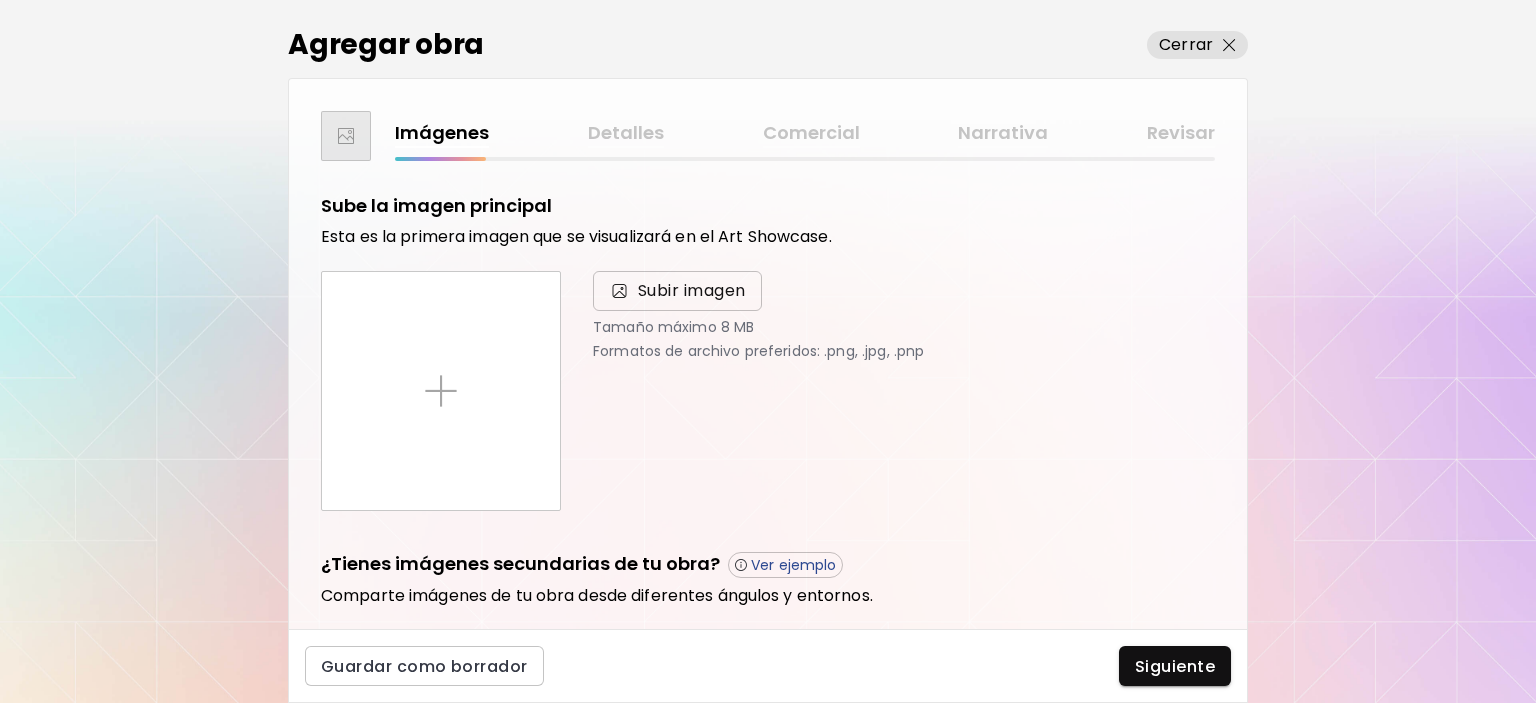 click at bounding box center [619, 291] 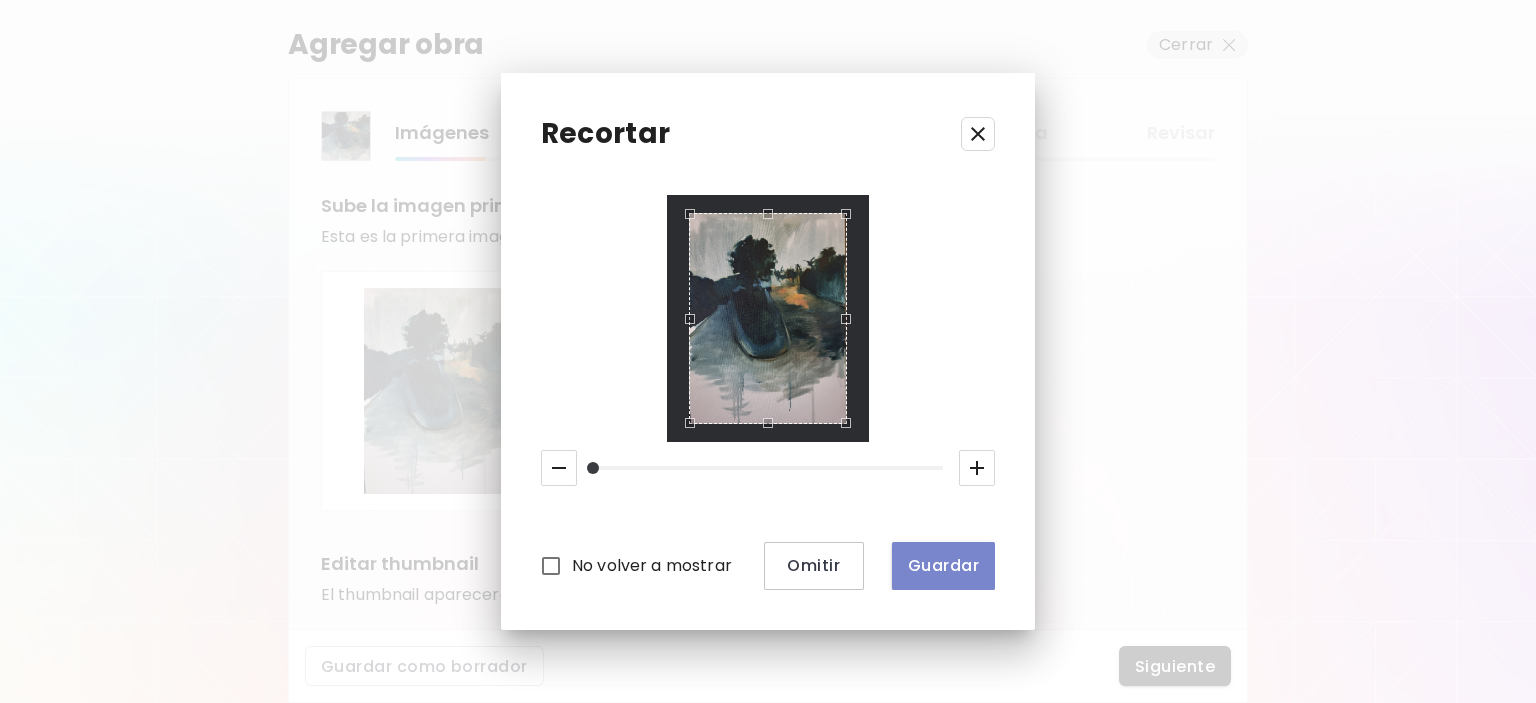 click on "Guardar" at bounding box center [943, 565] 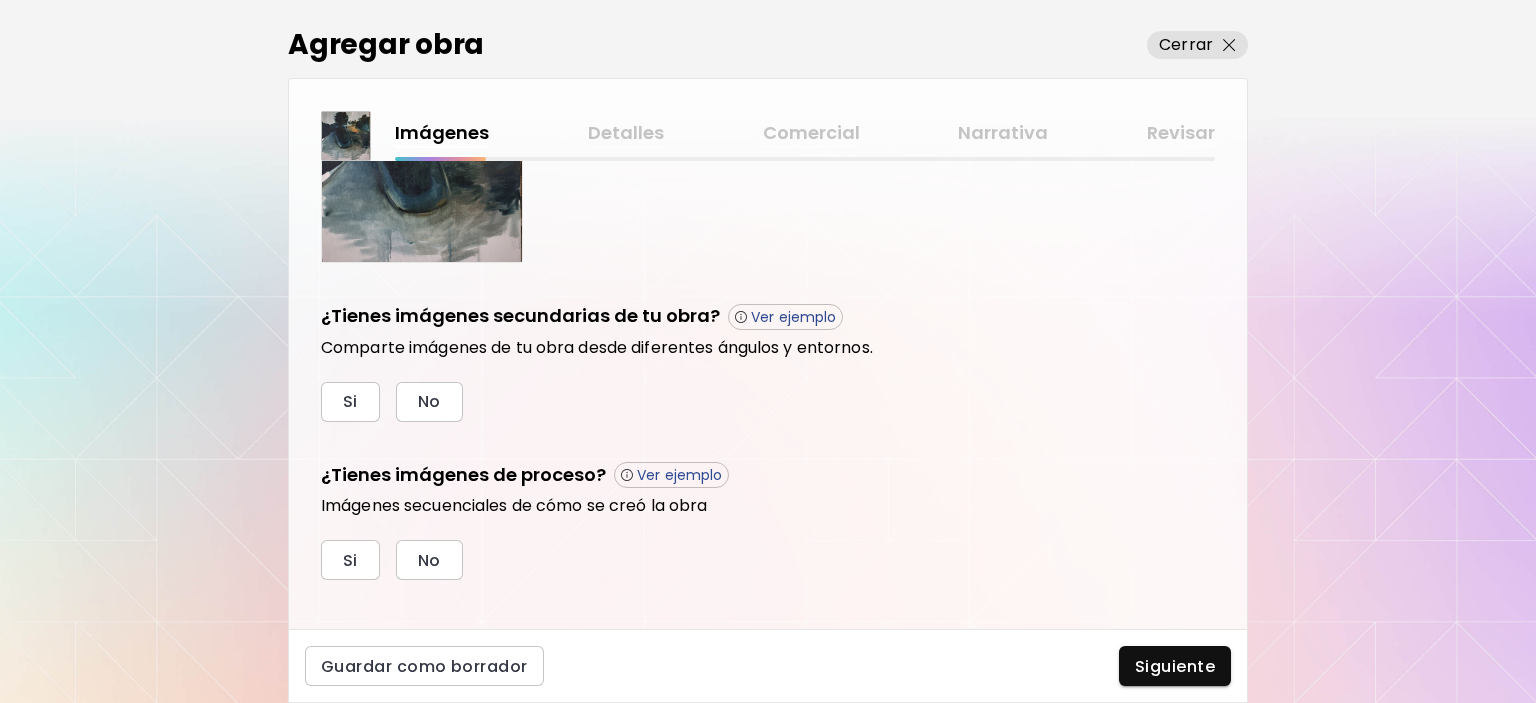 scroll, scrollTop: 588, scrollLeft: 0, axis: vertical 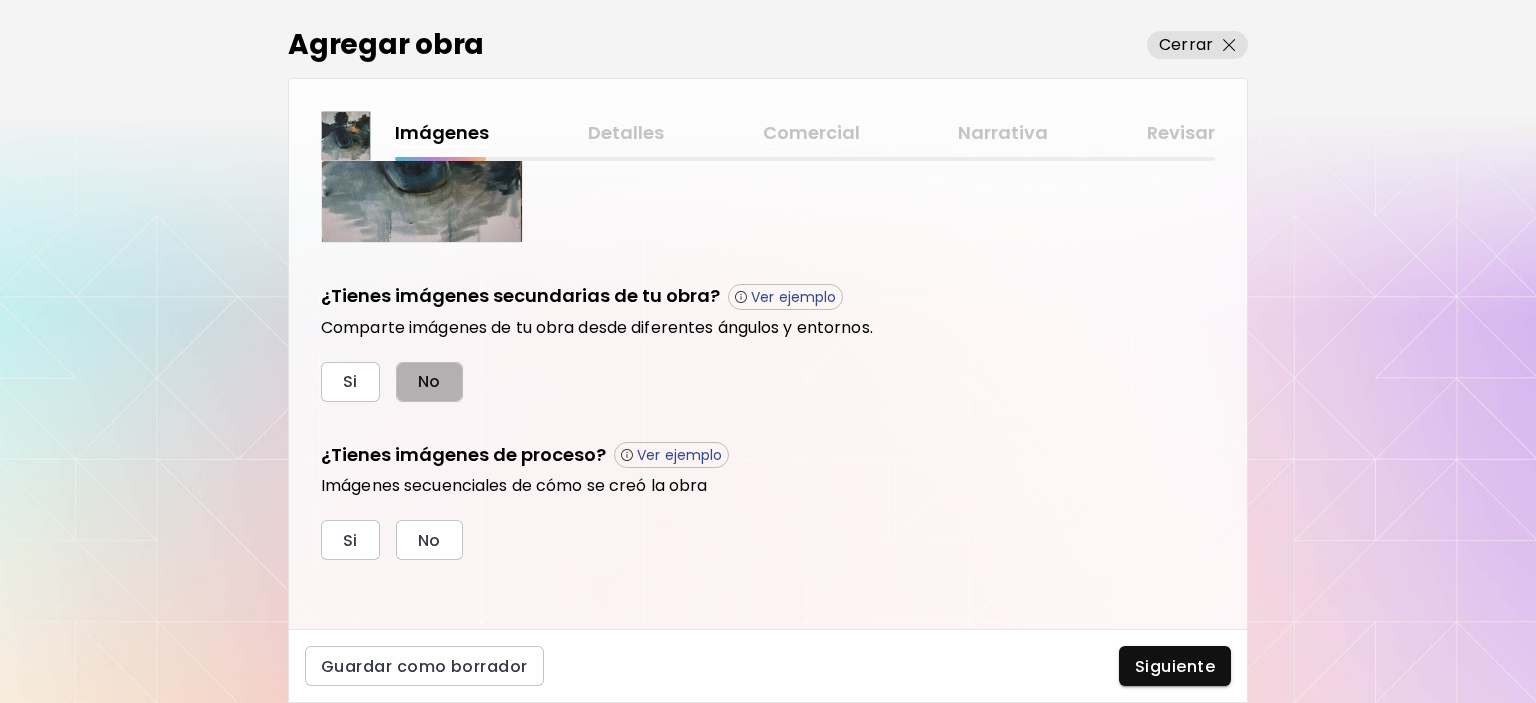click on "No" at bounding box center [429, 382] 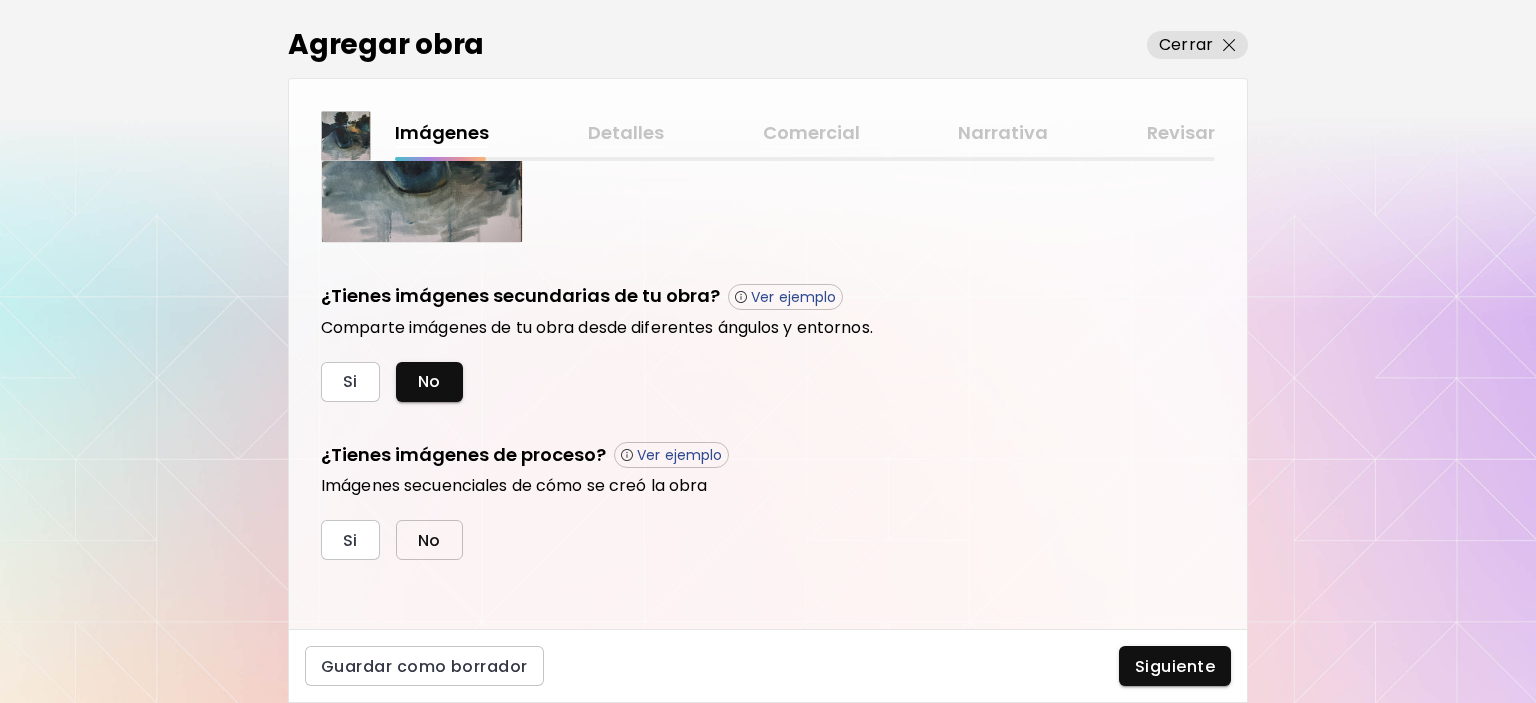 click on "No" at bounding box center [429, 540] 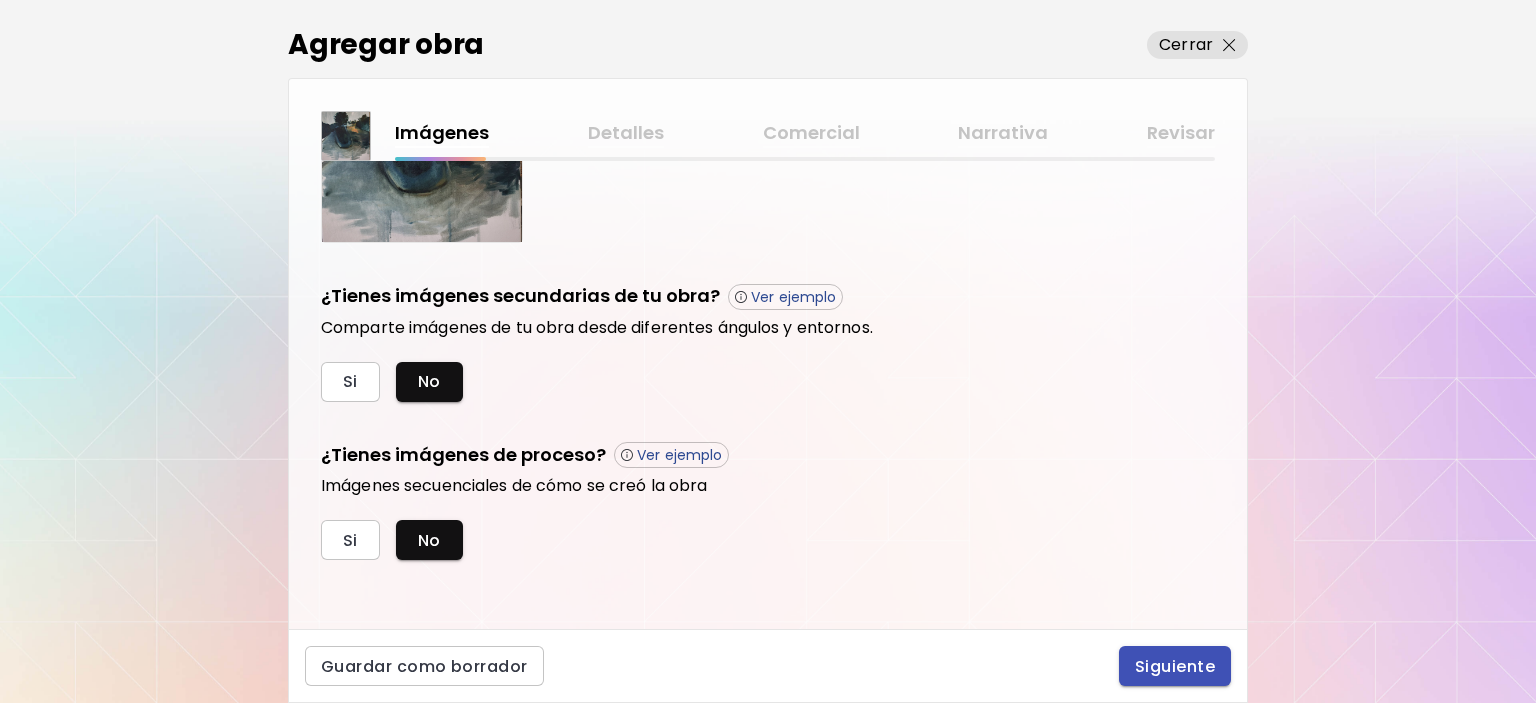 click on "Siguiente" at bounding box center [1175, 666] 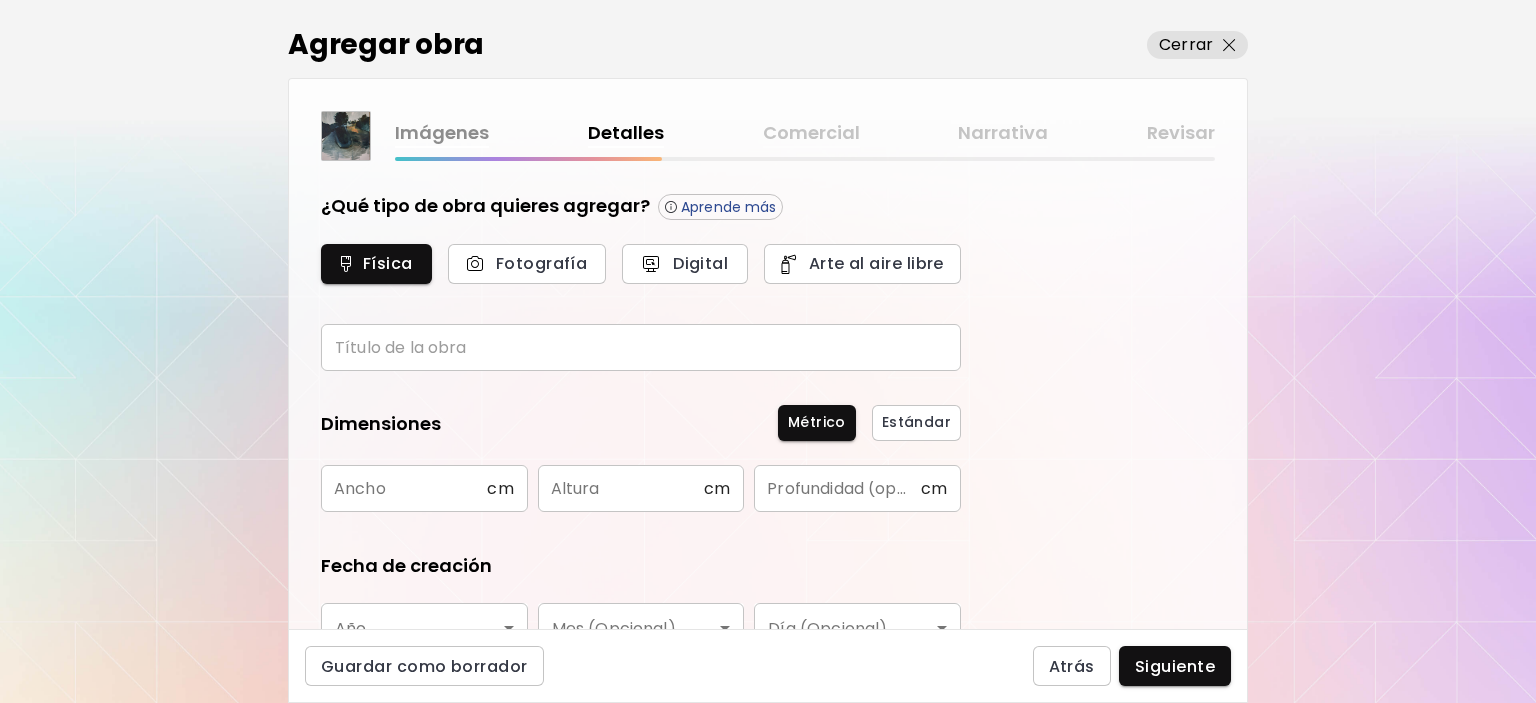 click at bounding box center [641, 347] 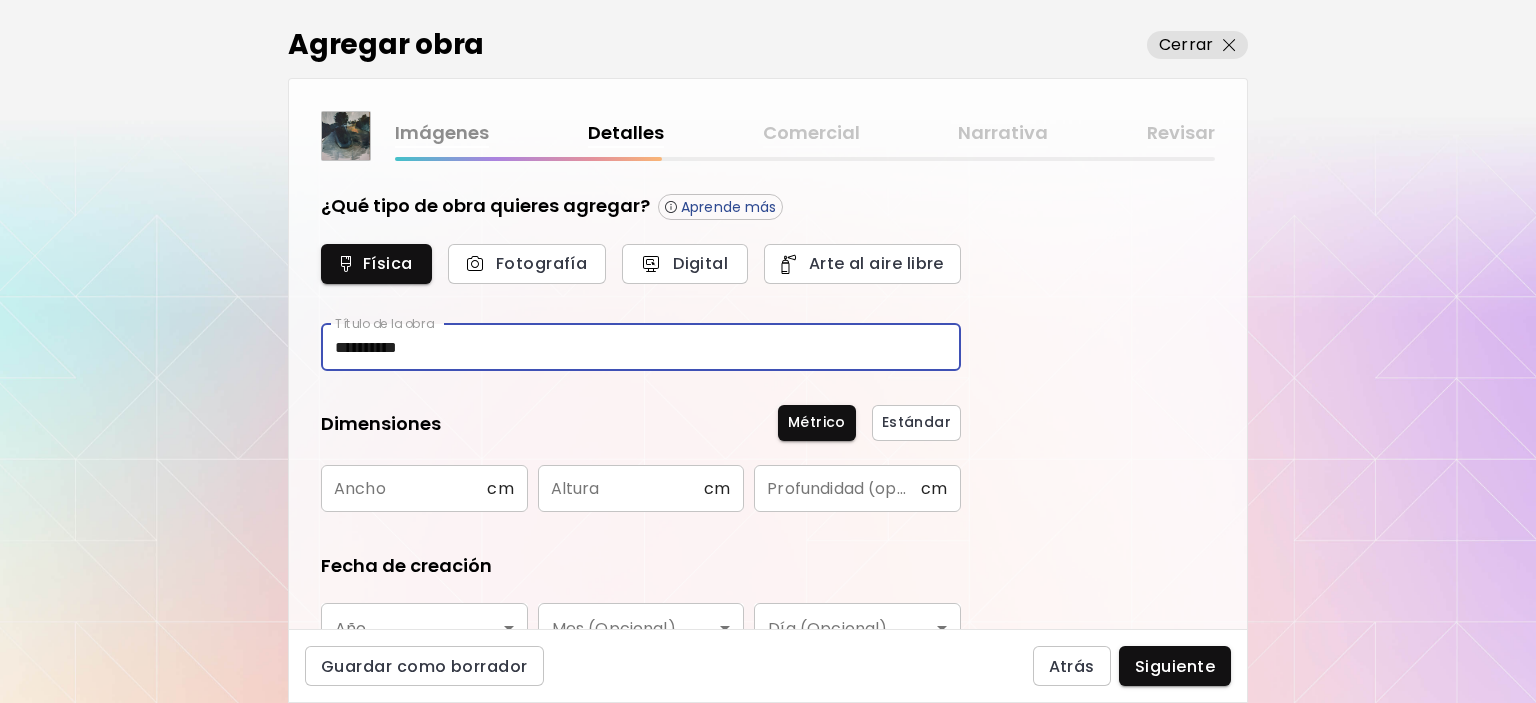 type on "**********" 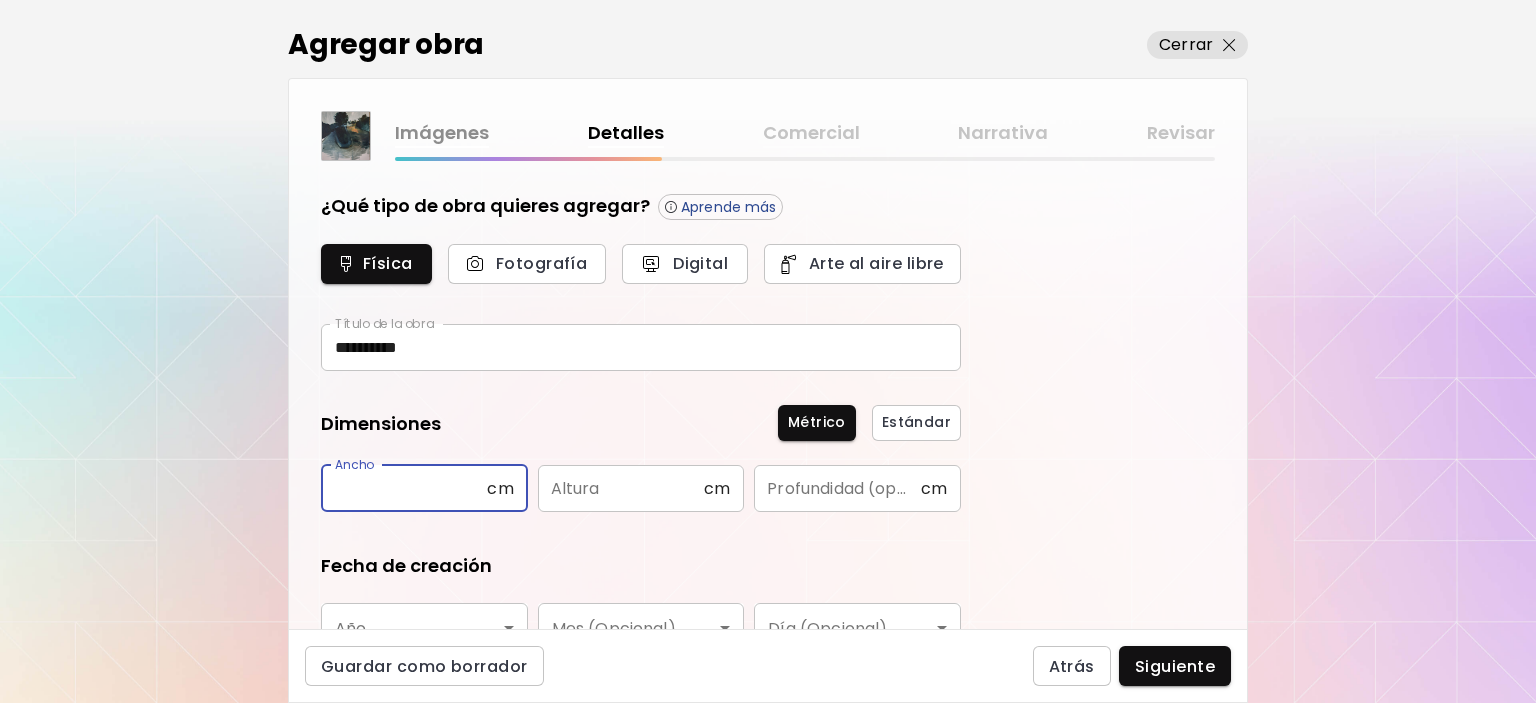 click at bounding box center (404, 488) 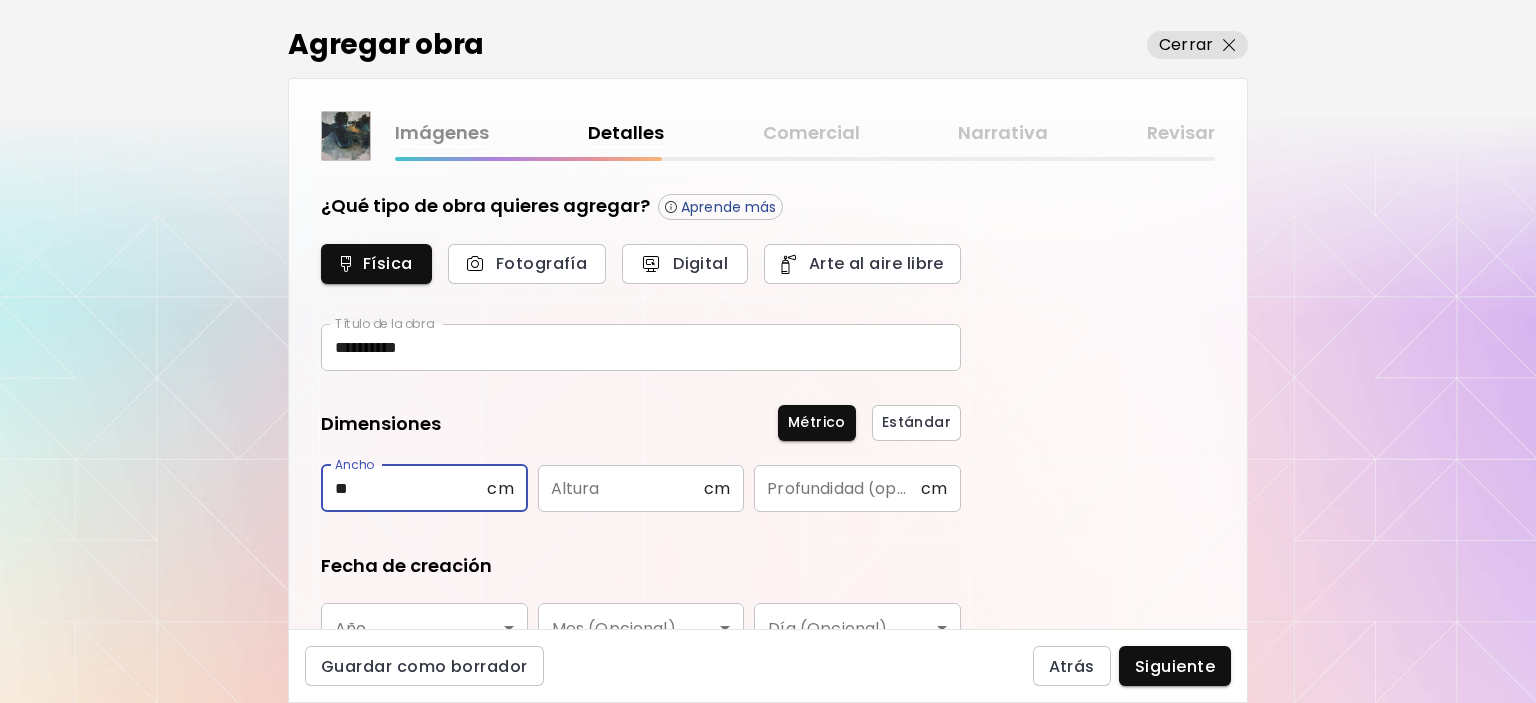 type on "**" 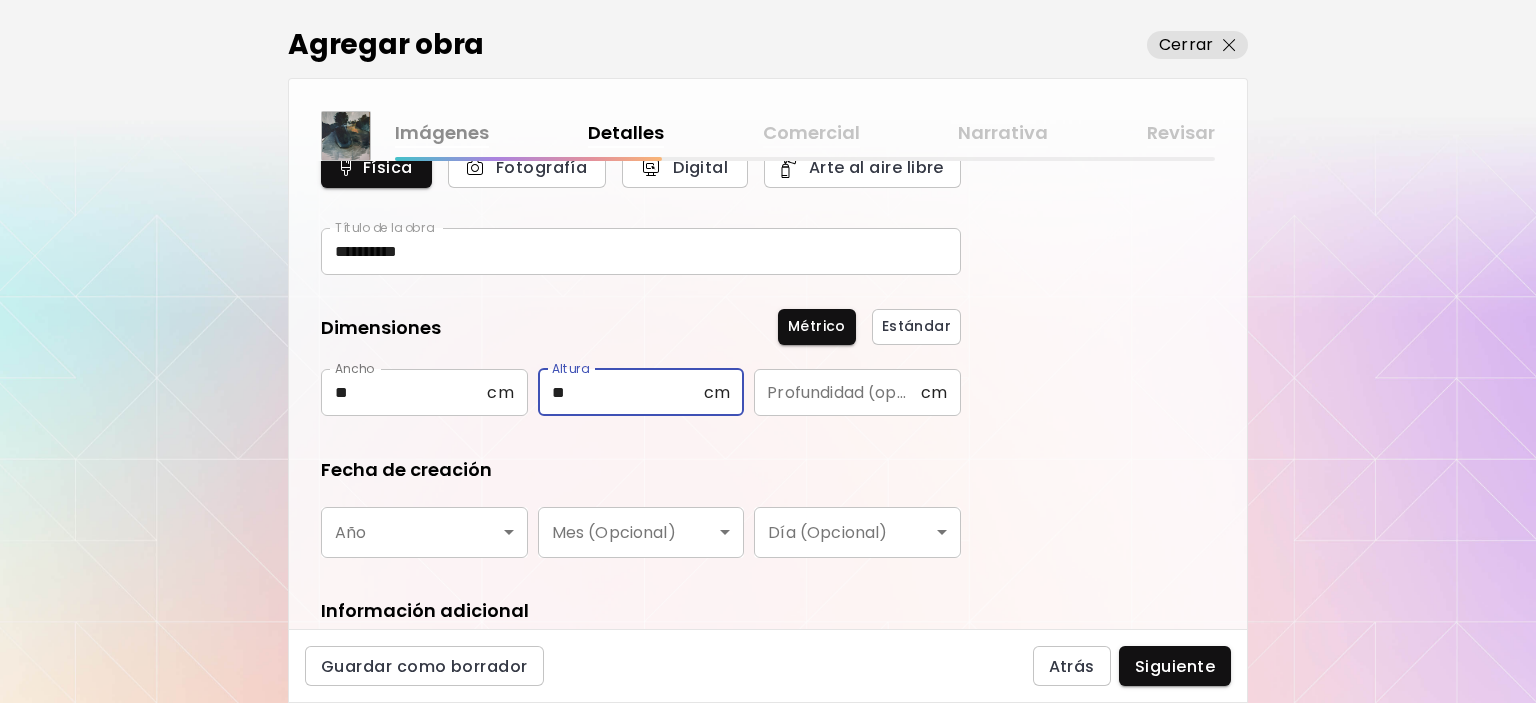 scroll, scrollTop: 100, scrollLeft: 0, axis: vertical 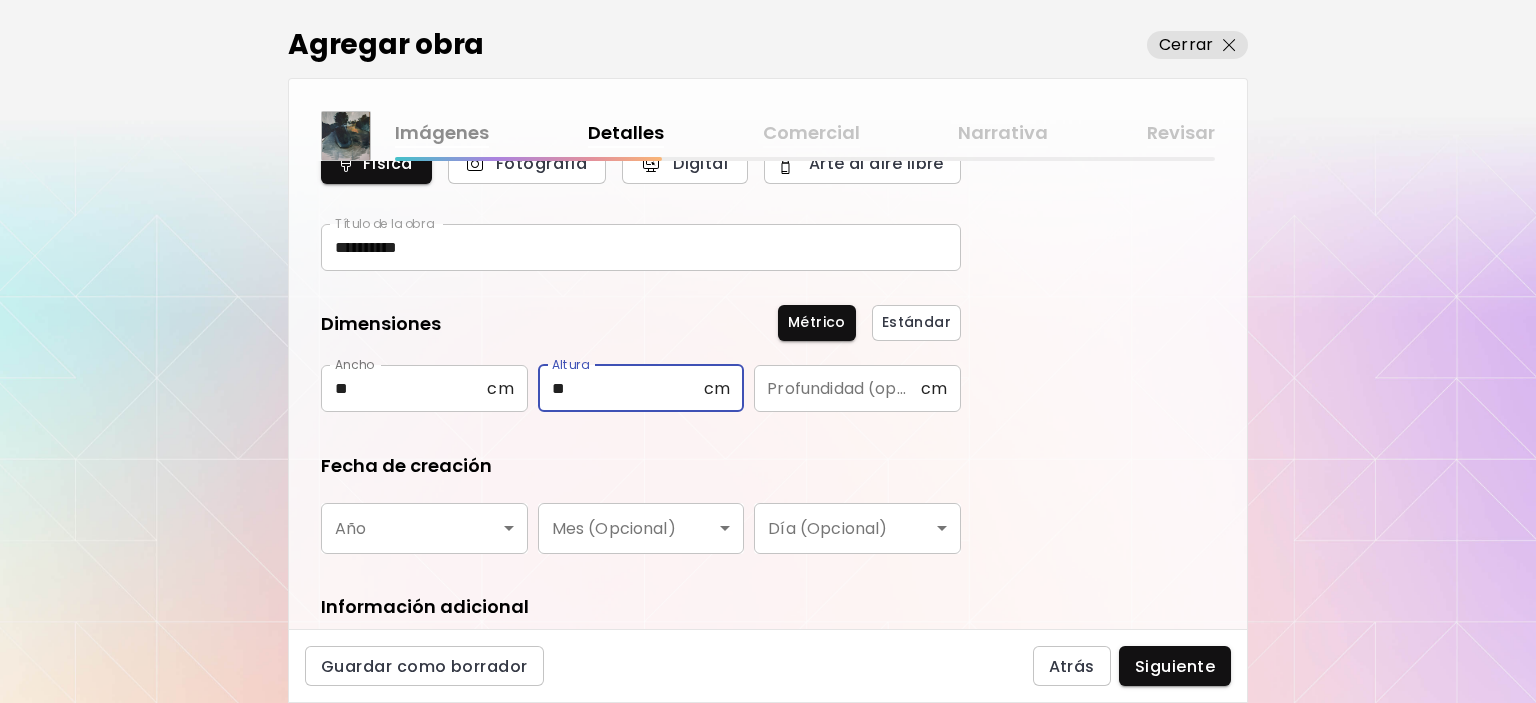 type on "**" 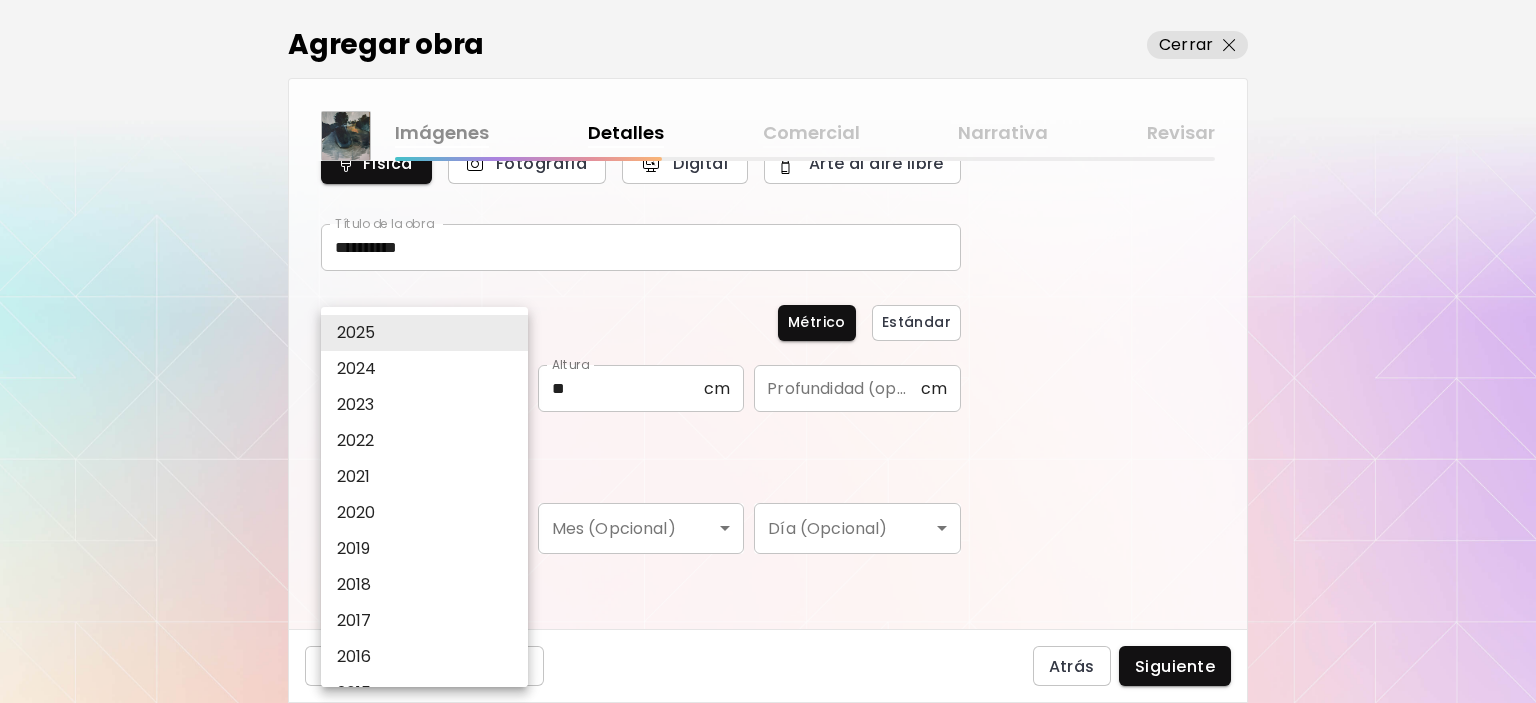 click on "2024" at bounding box center [429, 369] 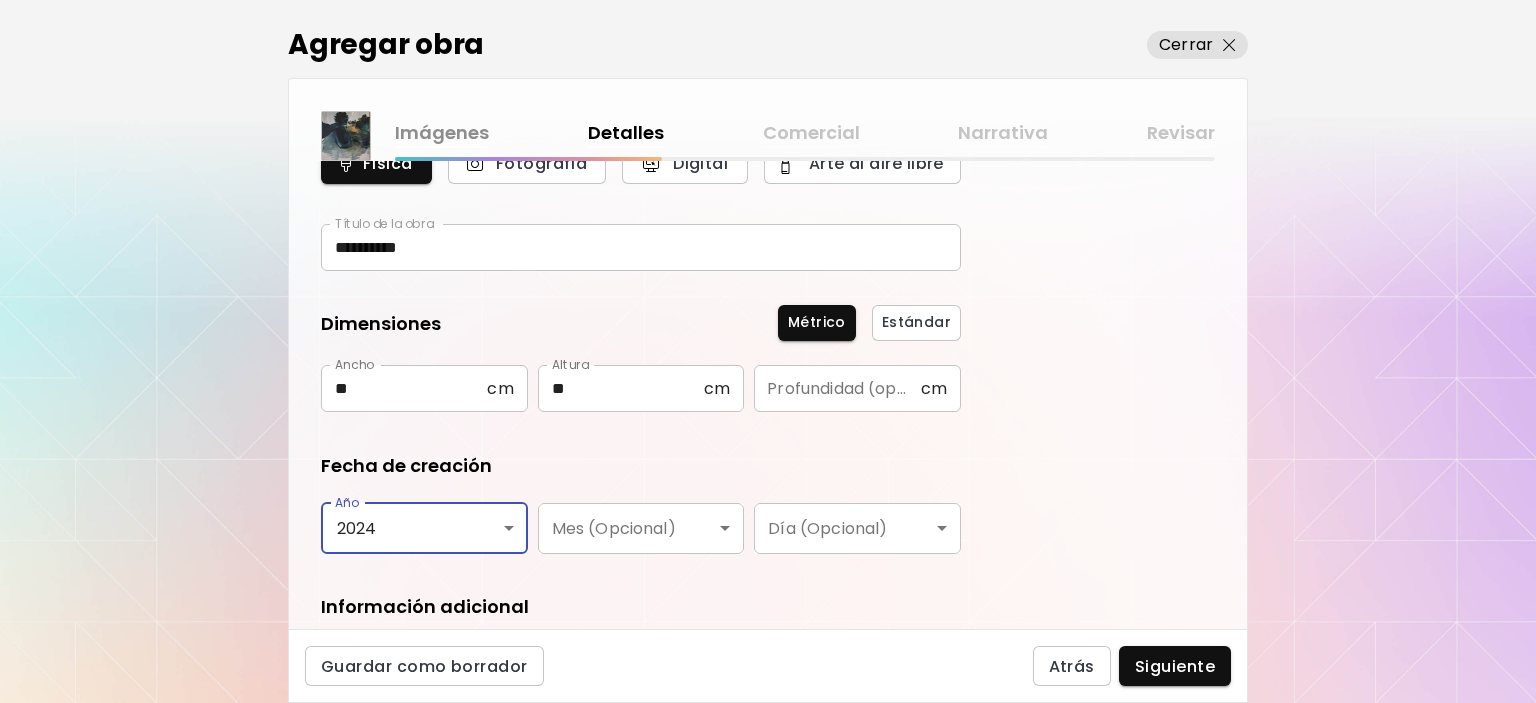 click on "**********" at bounding box center [641, 441] 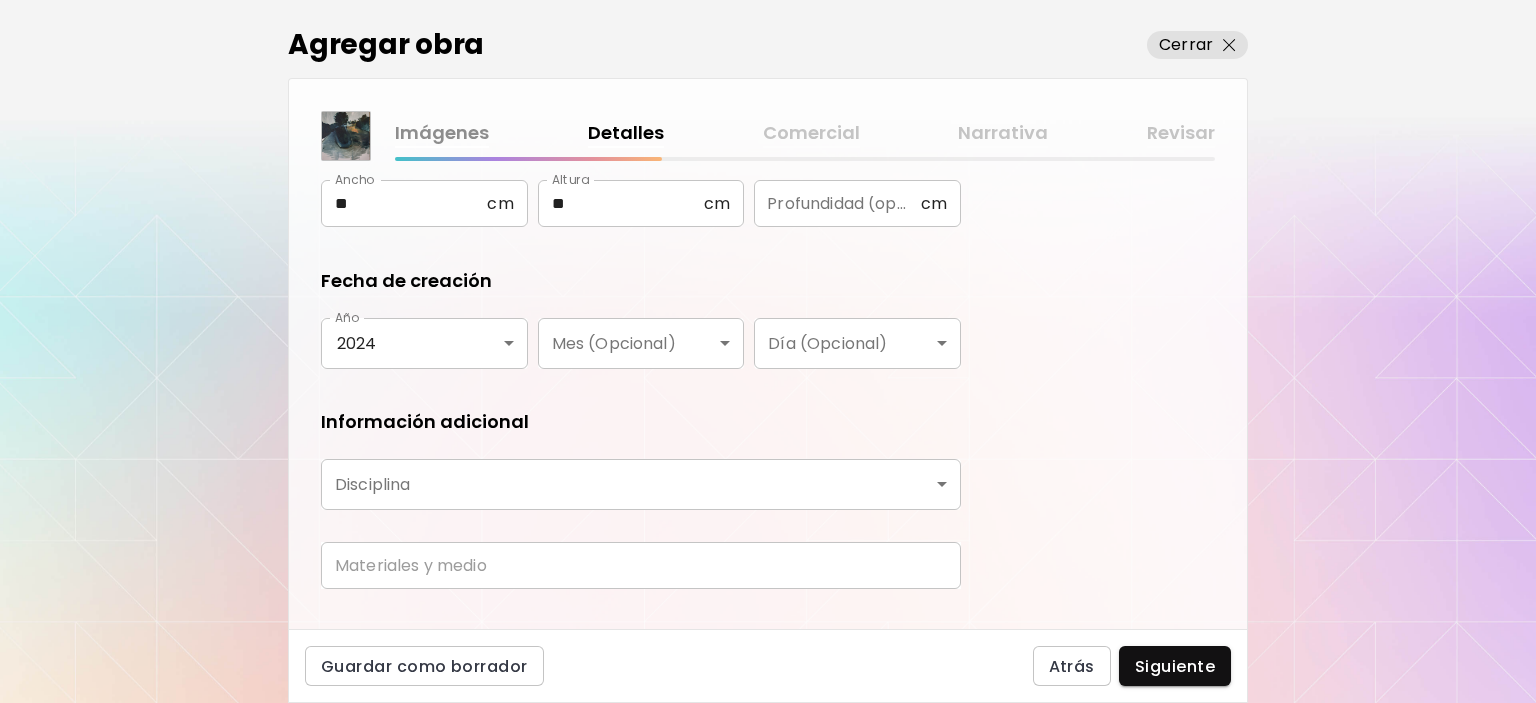 scroll, scrollTop: 300, scrollLeft: 0, axis: vertical 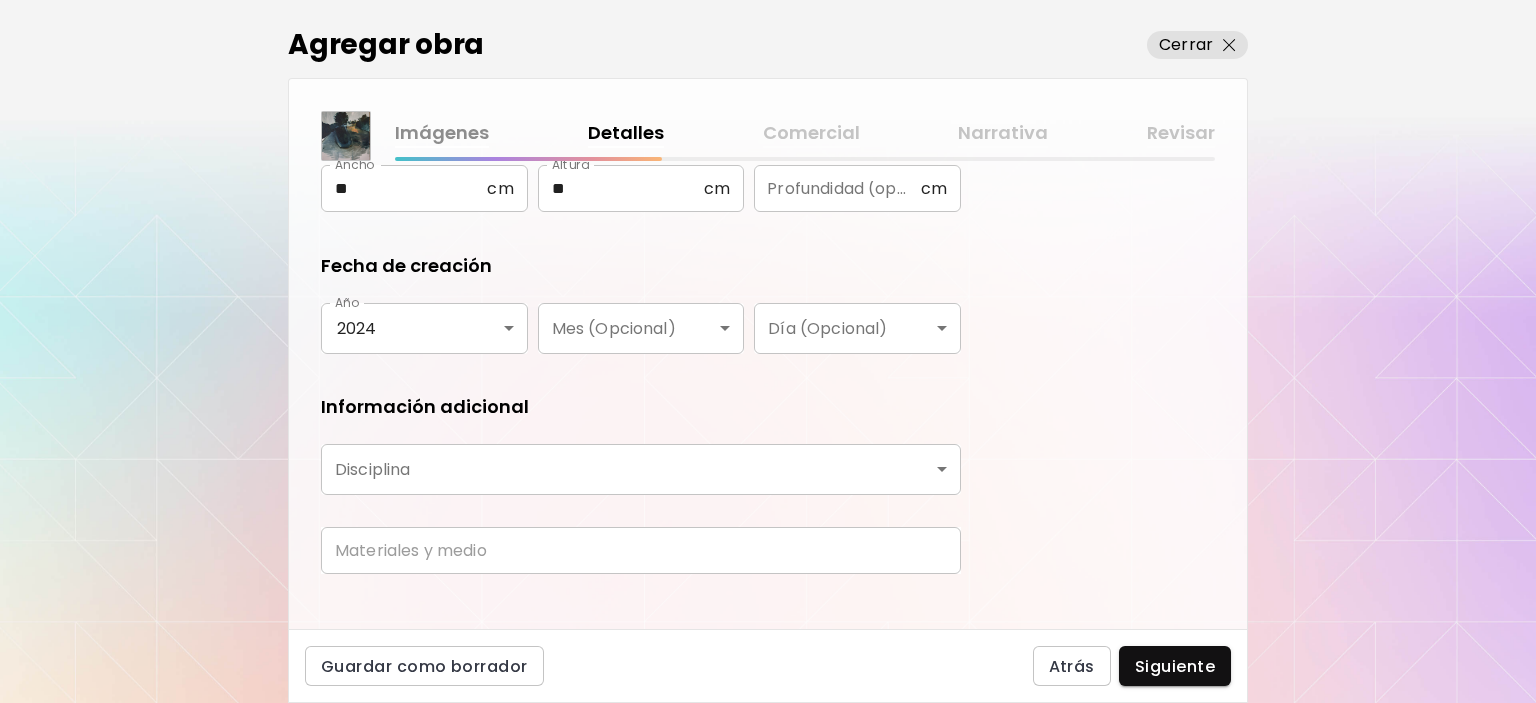click on "**********" at bounding box center [768, 351] 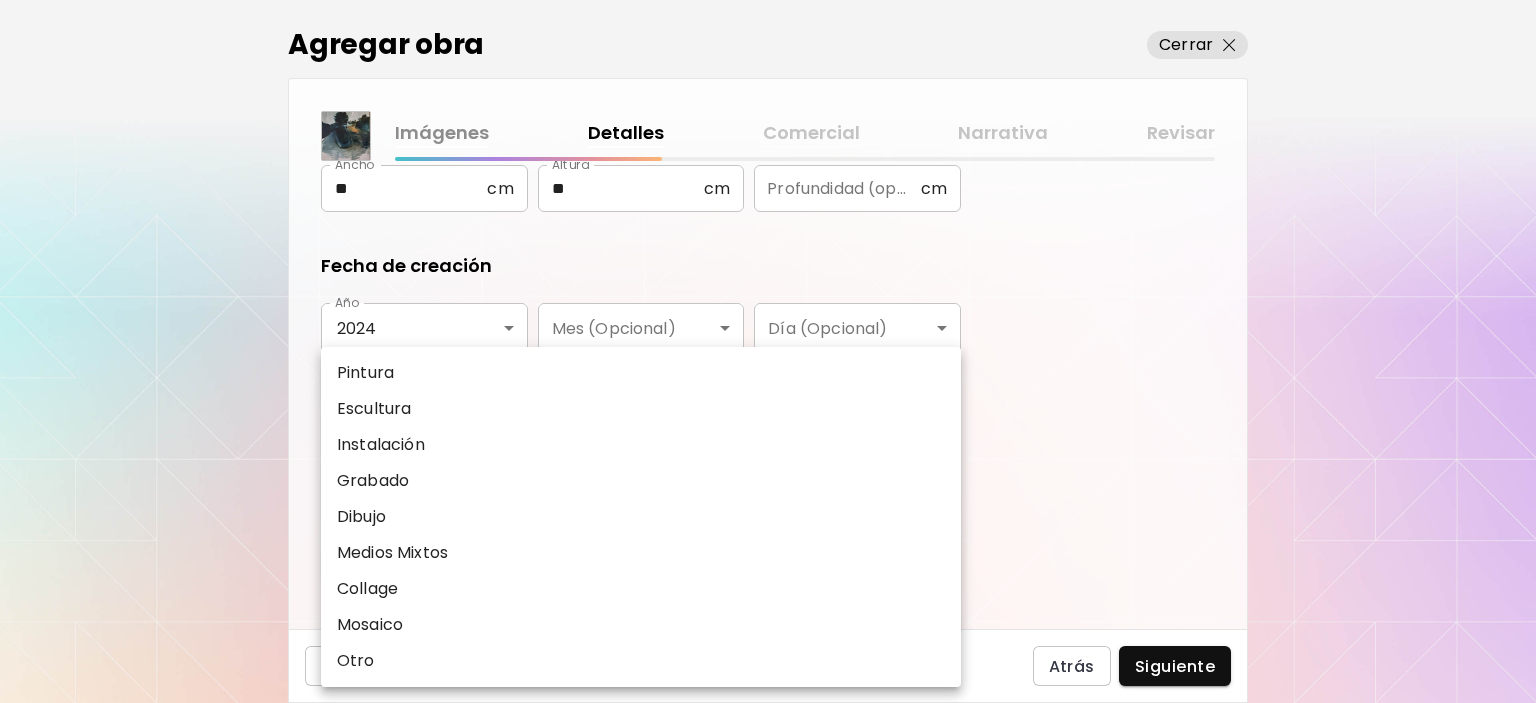 click on "Pintura" at bounding box center [365, 373] 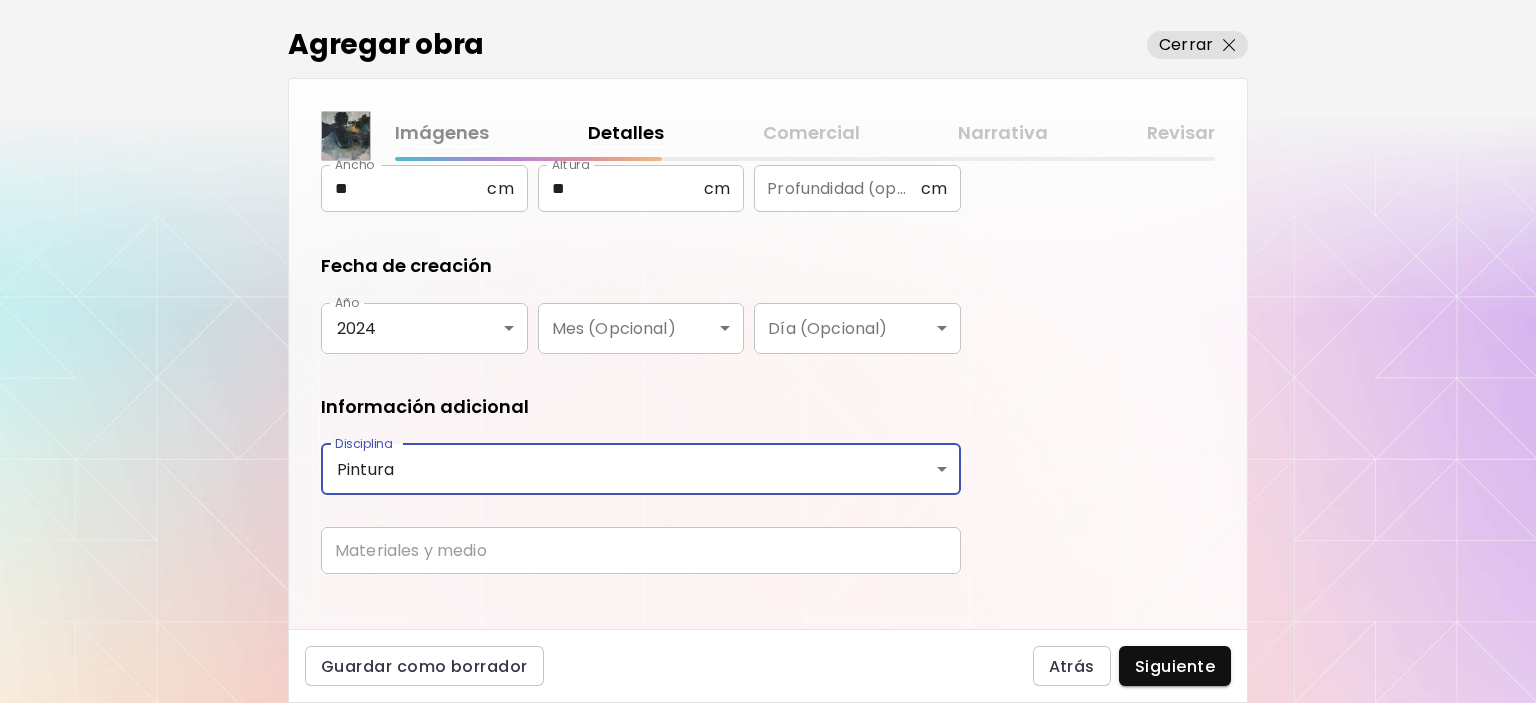drag, startPoint x: 443, startPoint y: 552, endPoint x: 446, endPoint y: 531, distance: 21.213203 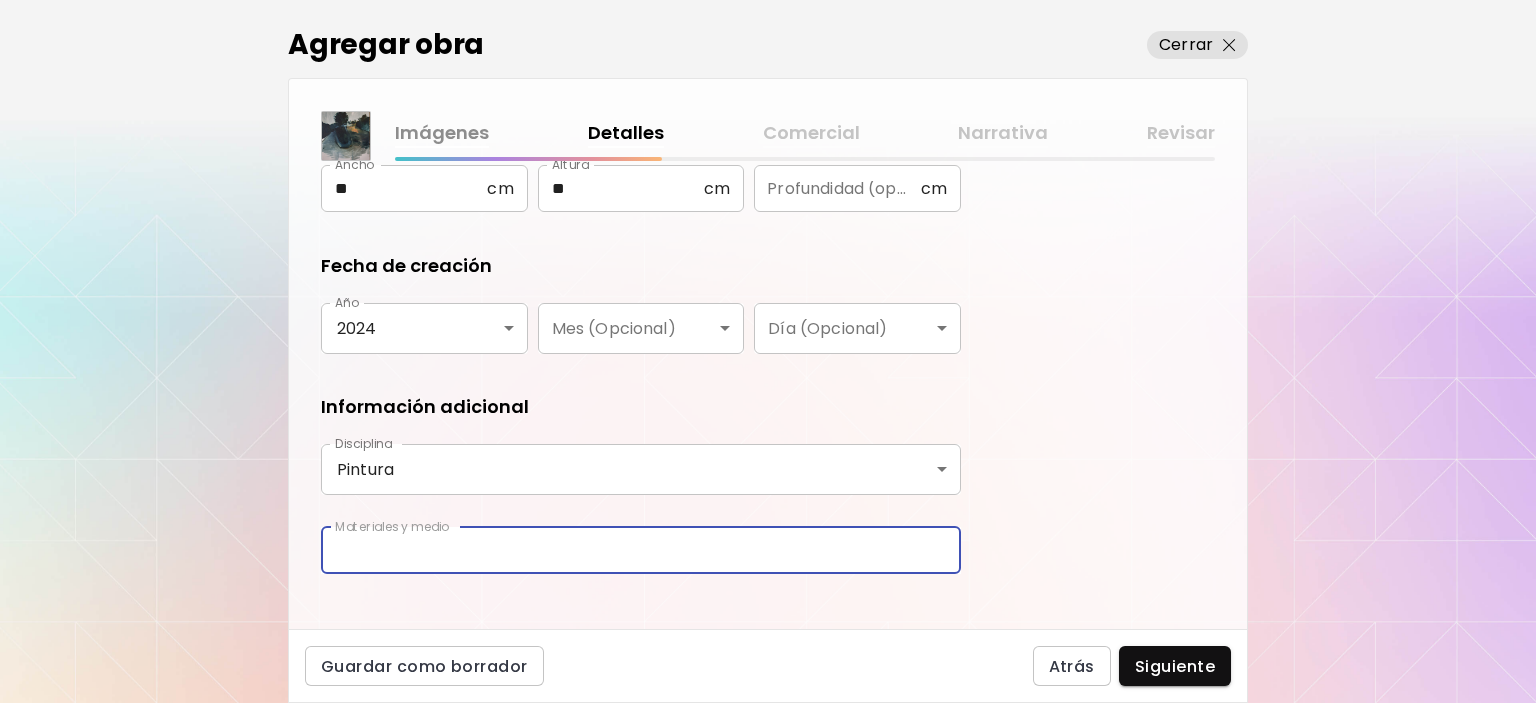 type on "**********" 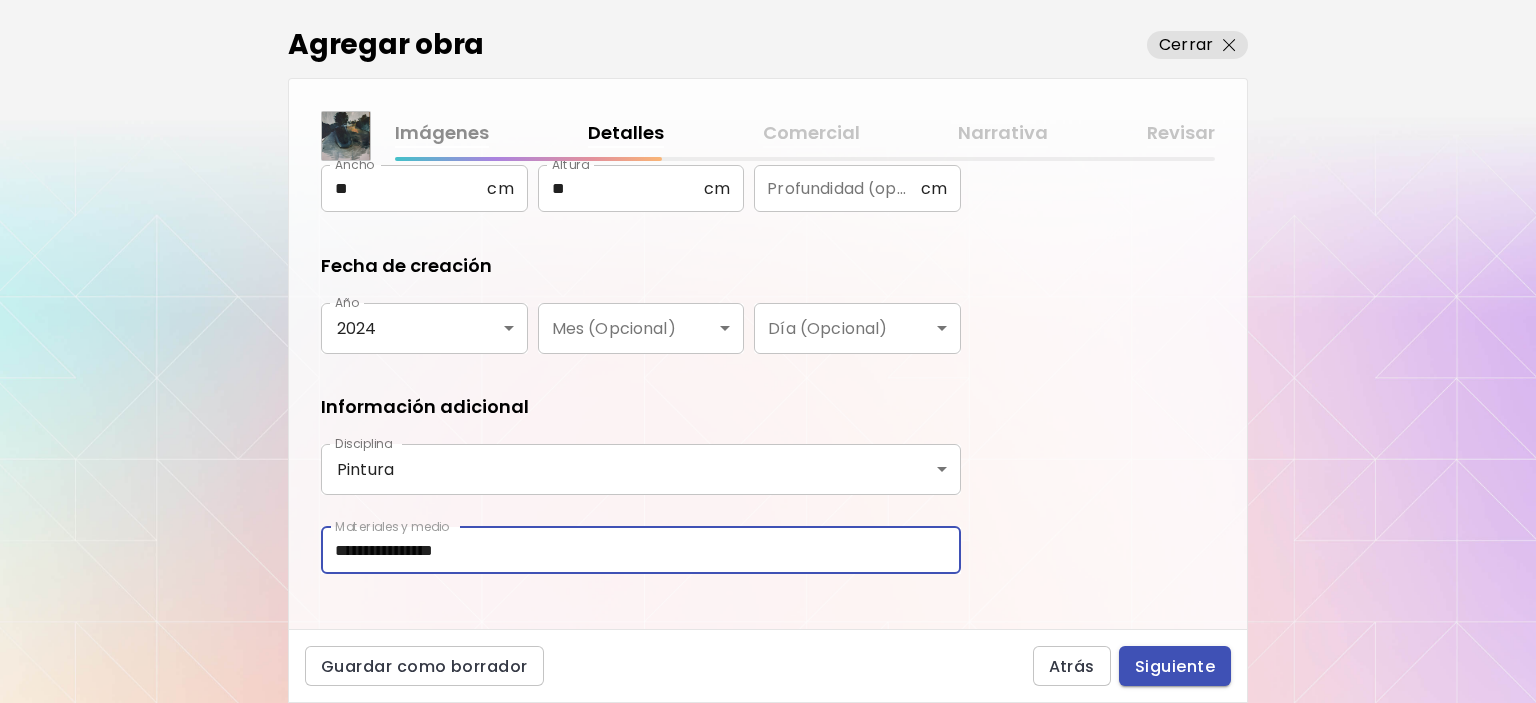 click on "Siguiente" at bounding box center (1175, 666) 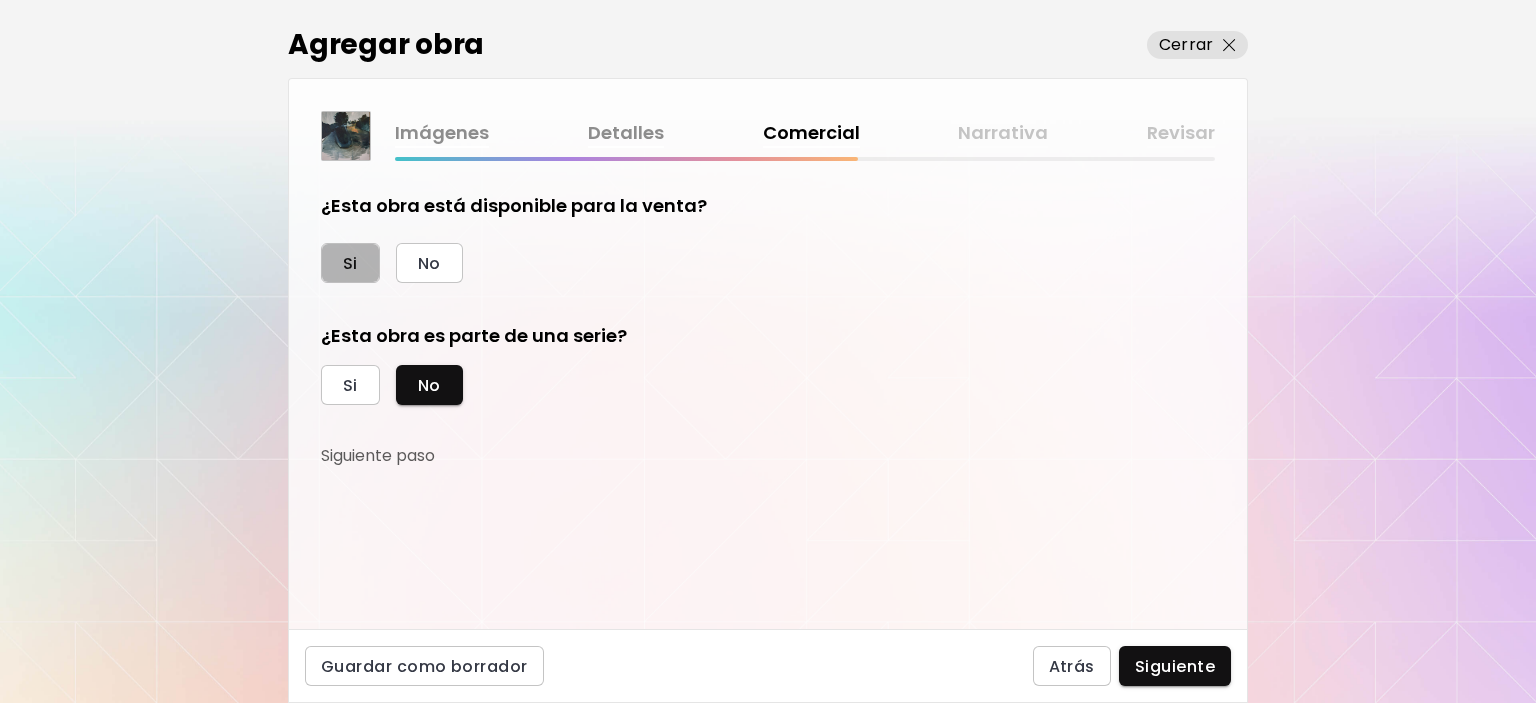 click on "Si" at bounding box center [350, 263] 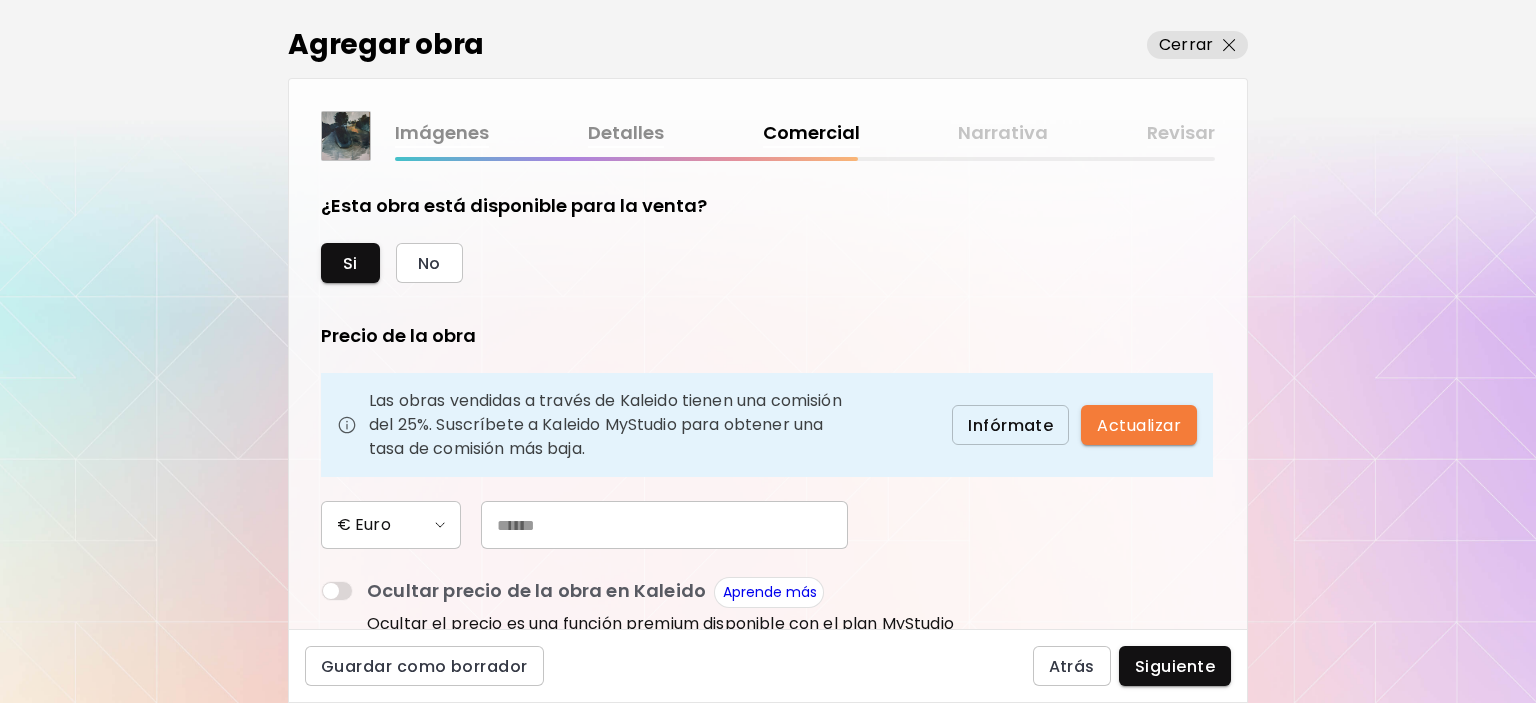 click at bounding box center (664, 525) 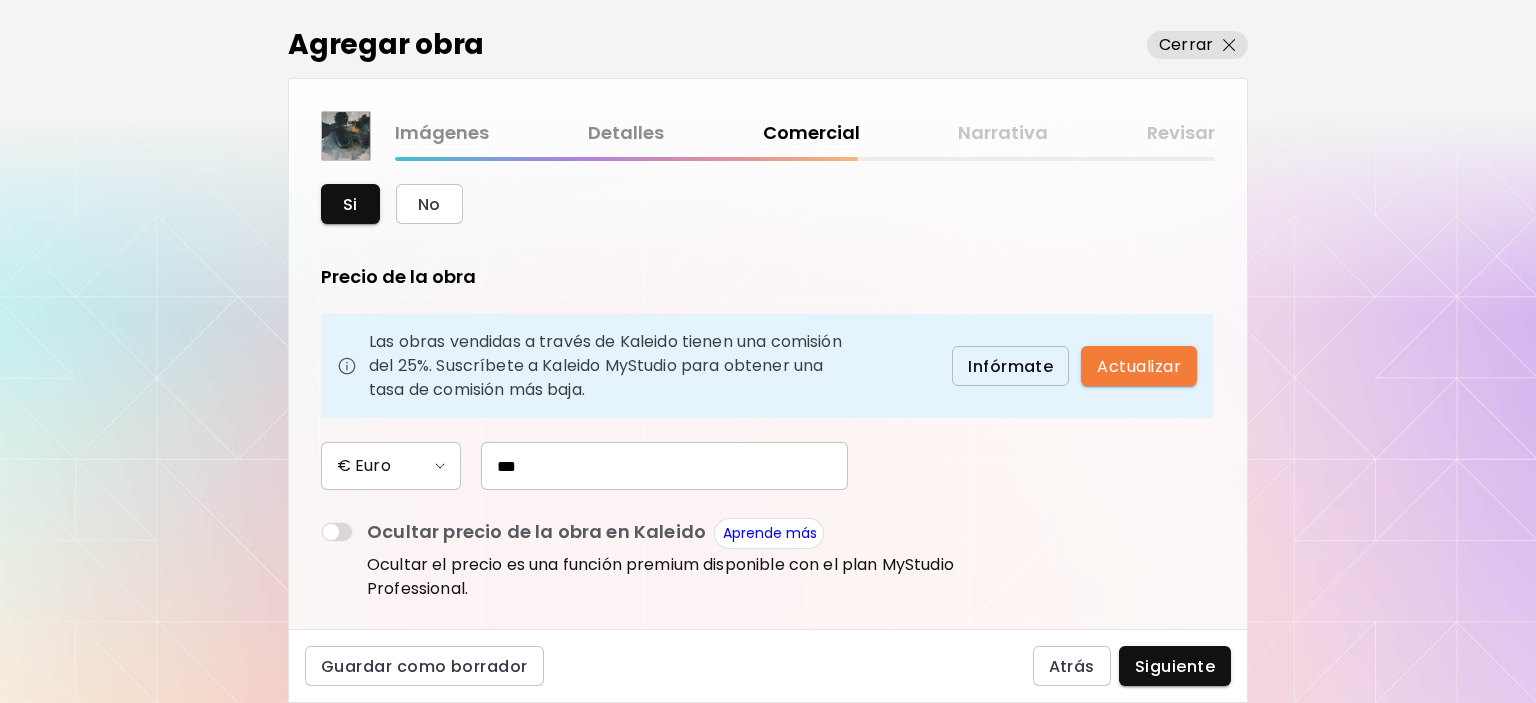 scroll, scrollTop: 300, scrollLeft: 0, axis: vertical 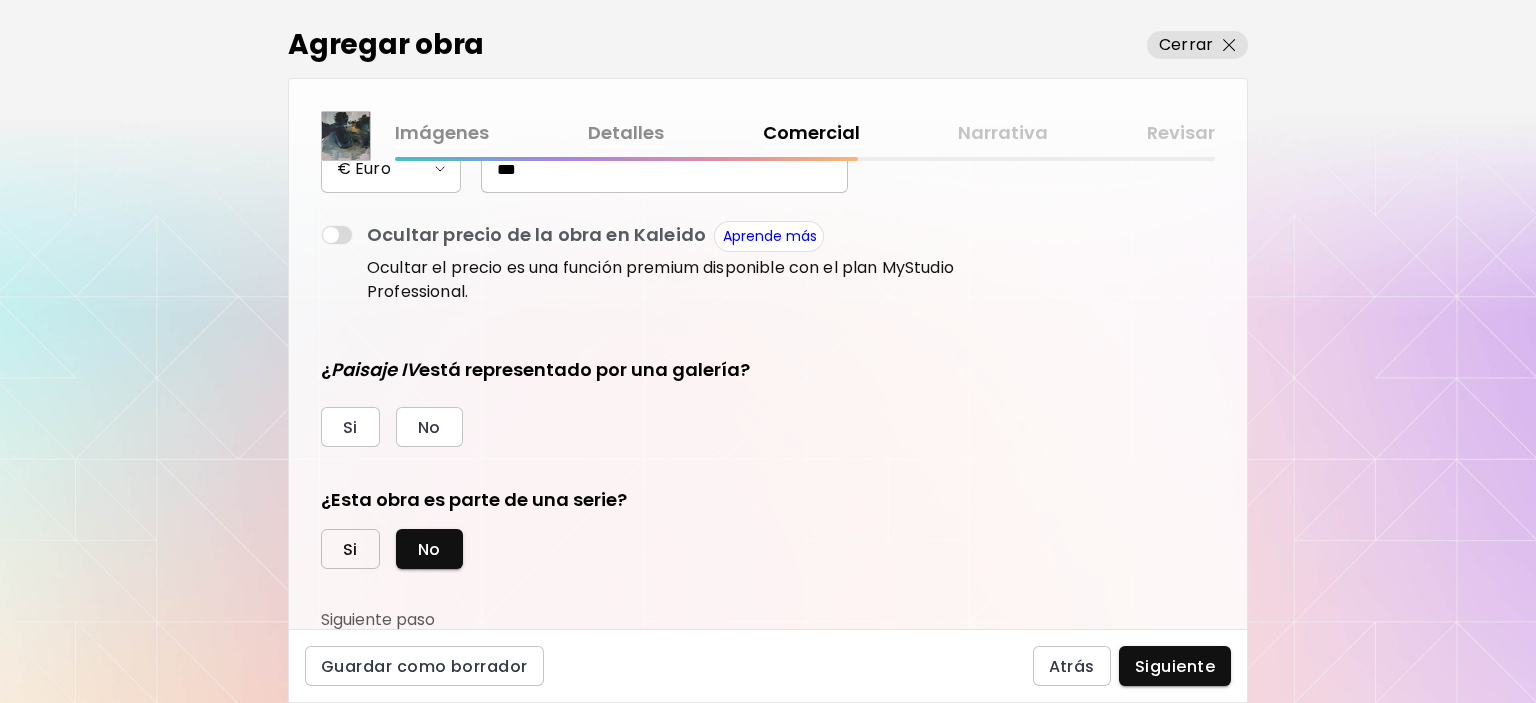 type on "***" 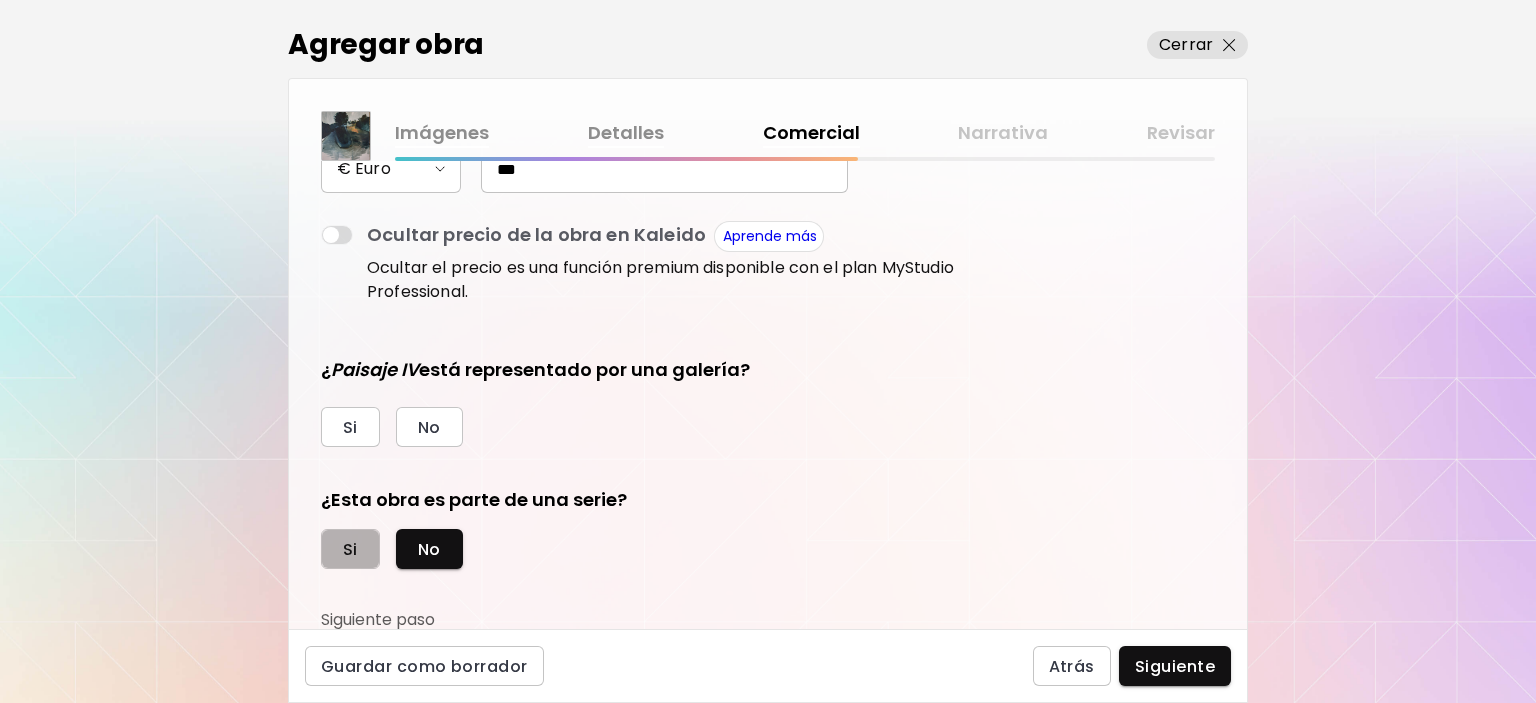 click on "Si" at bounding box center [350, 549] 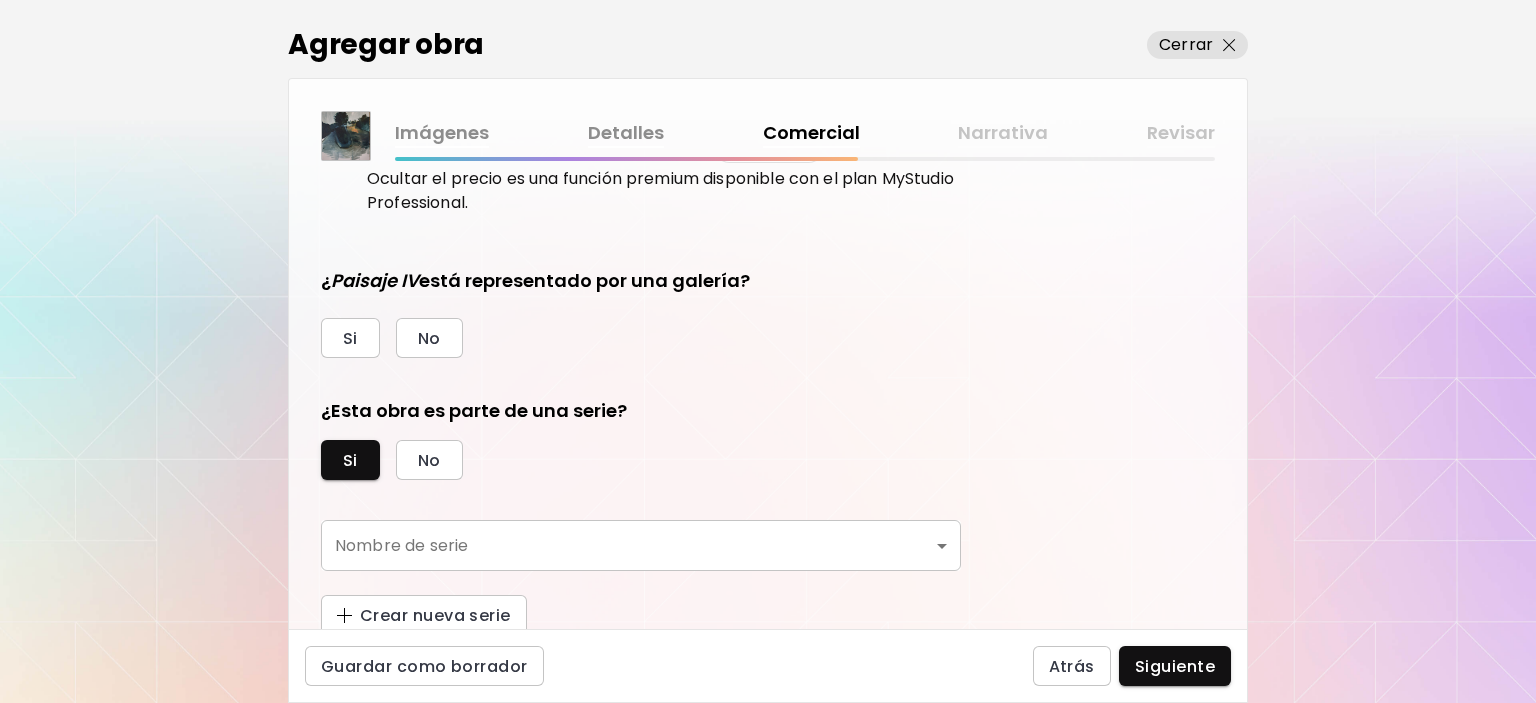 scroll, scrollTop: 449, scrollLeft: 0, axis: vertical 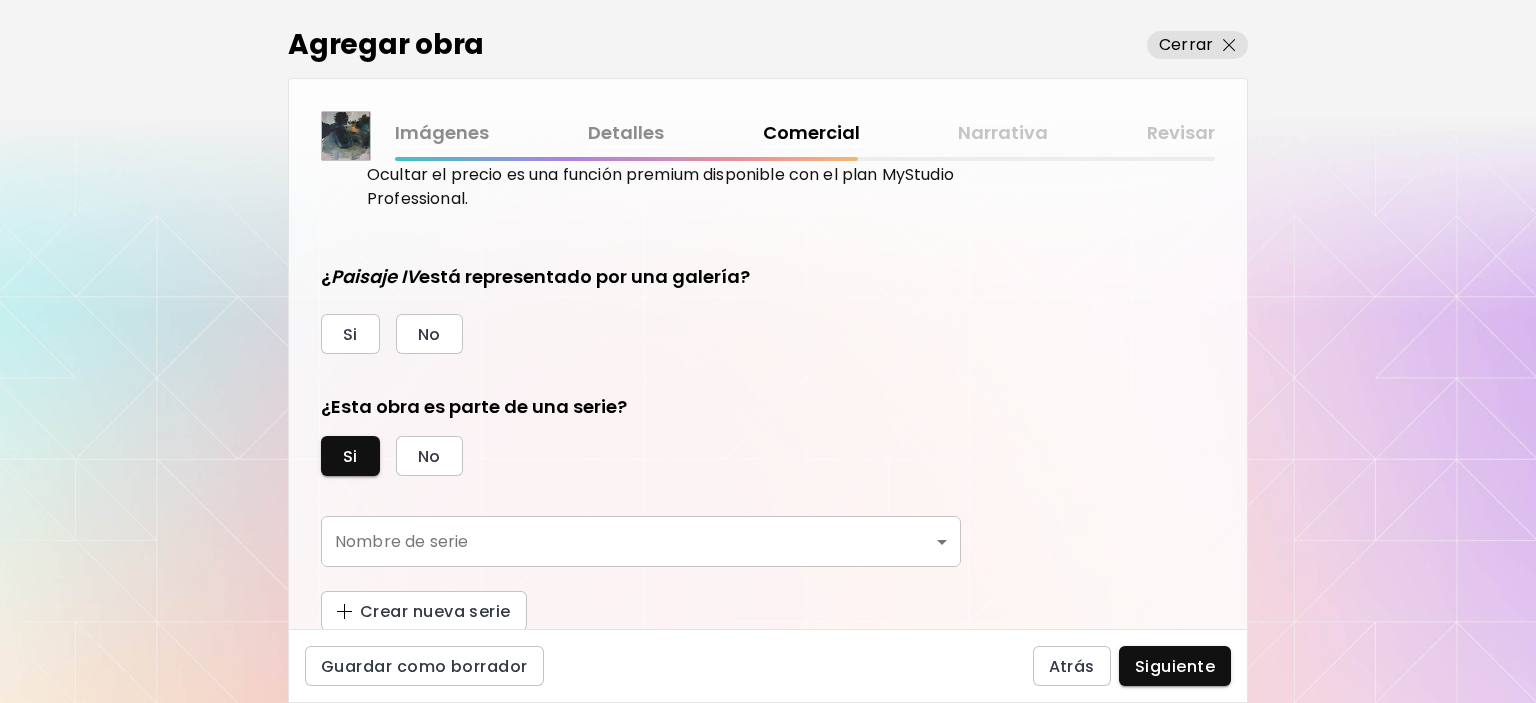 click on "kaleido.art/lirvaart Agregar obra Administrar obras Editar perfil My BioLink Comunidad Metas MyStudio Actualizar My Website My Showrooms My Documents My Subscribers My Provenance My Augmentations My Analytics Ajustes Ayuda 0 4 Agregar obra Cerrar Imágenes Detalles Comercial Narrativa Revisar ¿Esta obra está disponible para la venta? Si No Precio de la obra Las obras vendidas a través de Kaleido tienen una comisión del 25%. Suscríbete a Kaleido MyStudio para obtener una tasa de comisión más baja. Infórmate Actualizar € Euro *** Ocultar precio de la obra en Kaleido Aprende más Ocultar el precio es una función premium disponible con el plan MyStudio Professional. ¿ Paisaje IV  está representado por una galería? Si No ¿Esta obra es parte de una serie? Si No Nombre de serie ​ Nombre de serie Crear nueva serie Guardar como borrador Atrás Siguiente Búsqueda de artista Nombre o usuario Nombre o usuario País del artista País del artista Disciplinas Todos Pintura Contemporánea Collage Arte AR/VR" at bounding box center (768, 351) 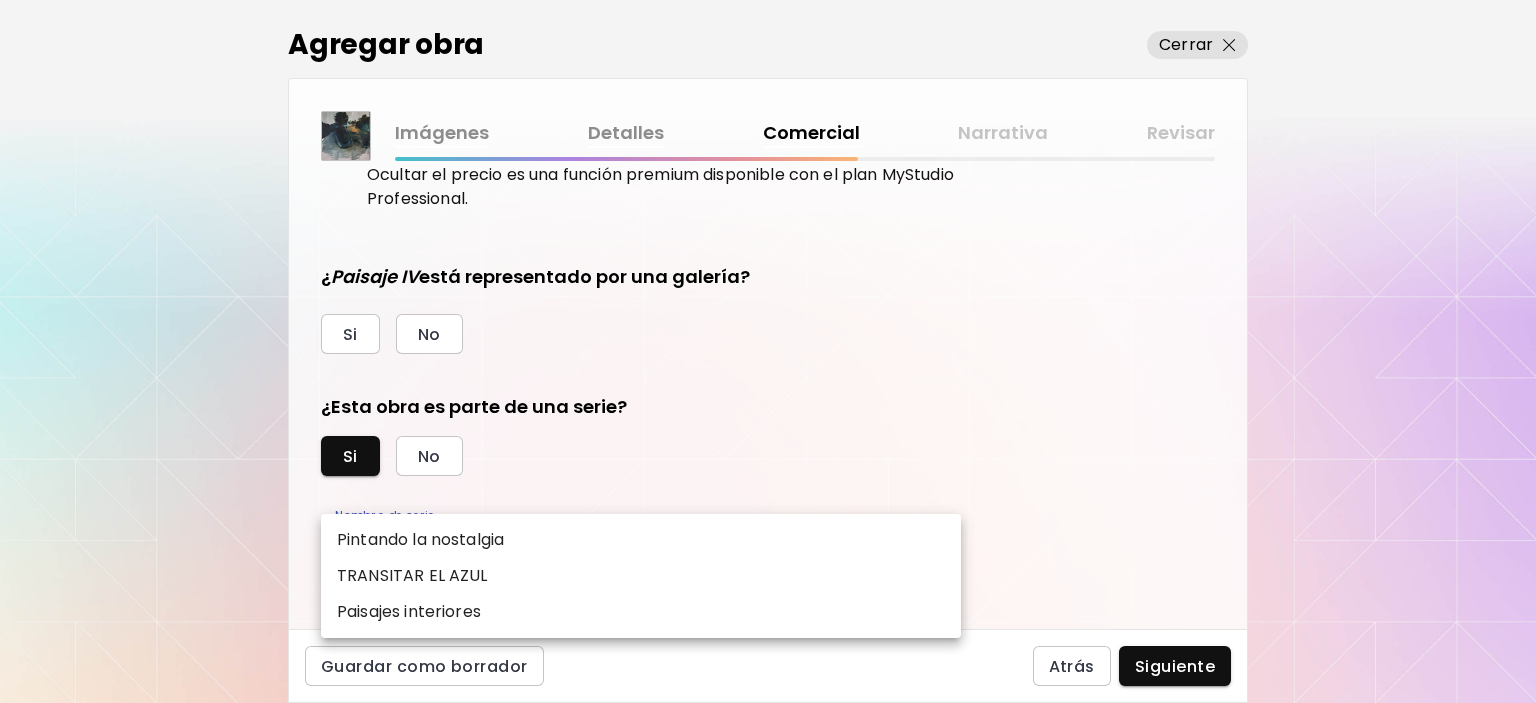 click on "Paisajes interiores" at bounding box center (409, 612) 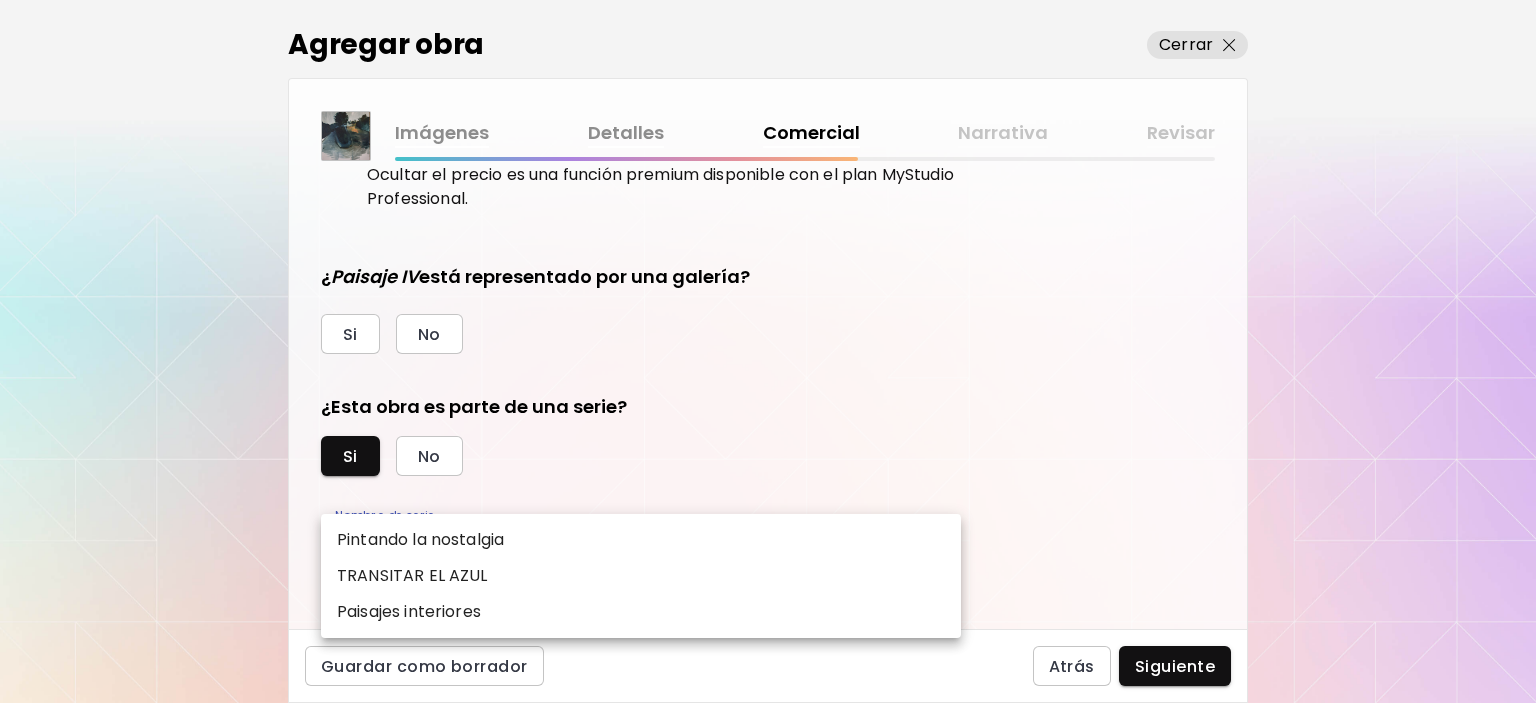 type on "**********" 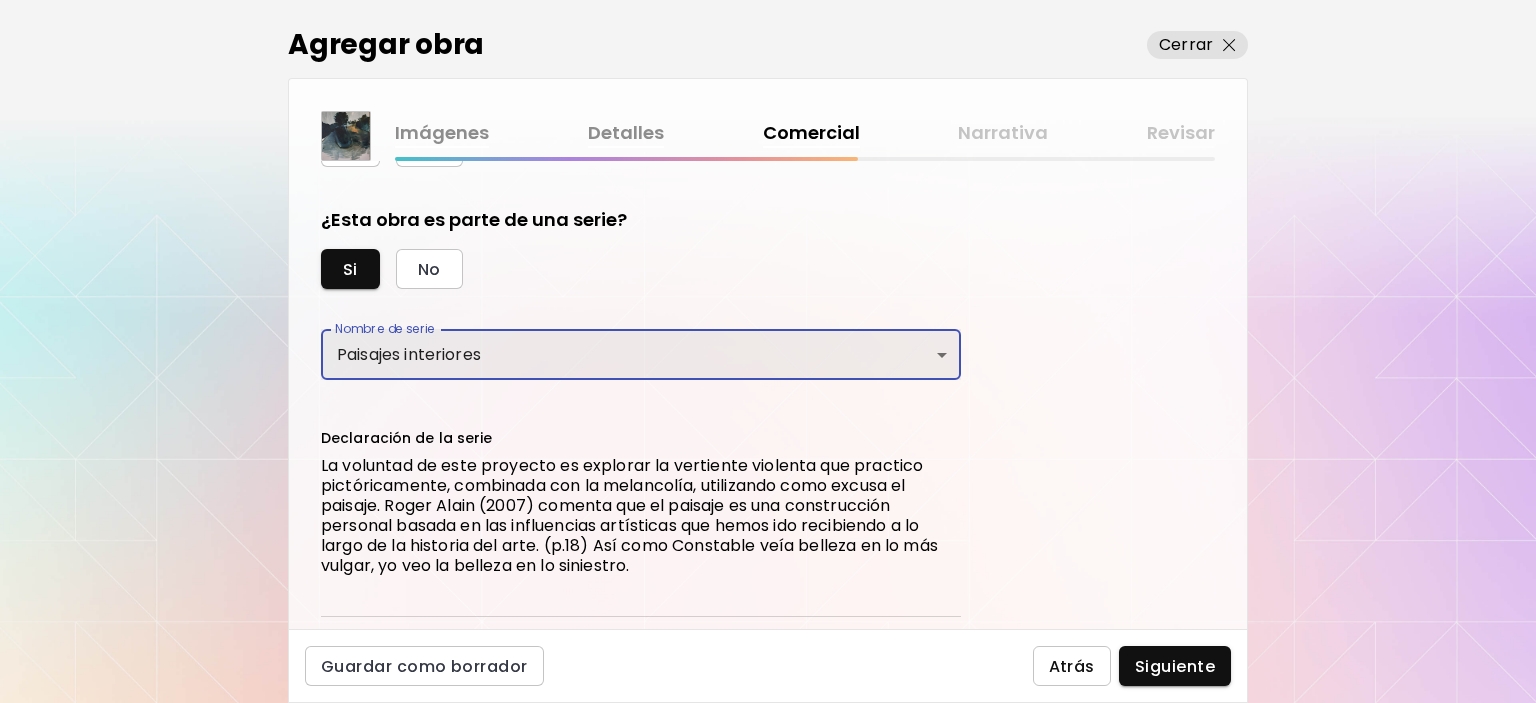 scroll, scrollTop: 686, scrollLeft: 0, axis: vertical 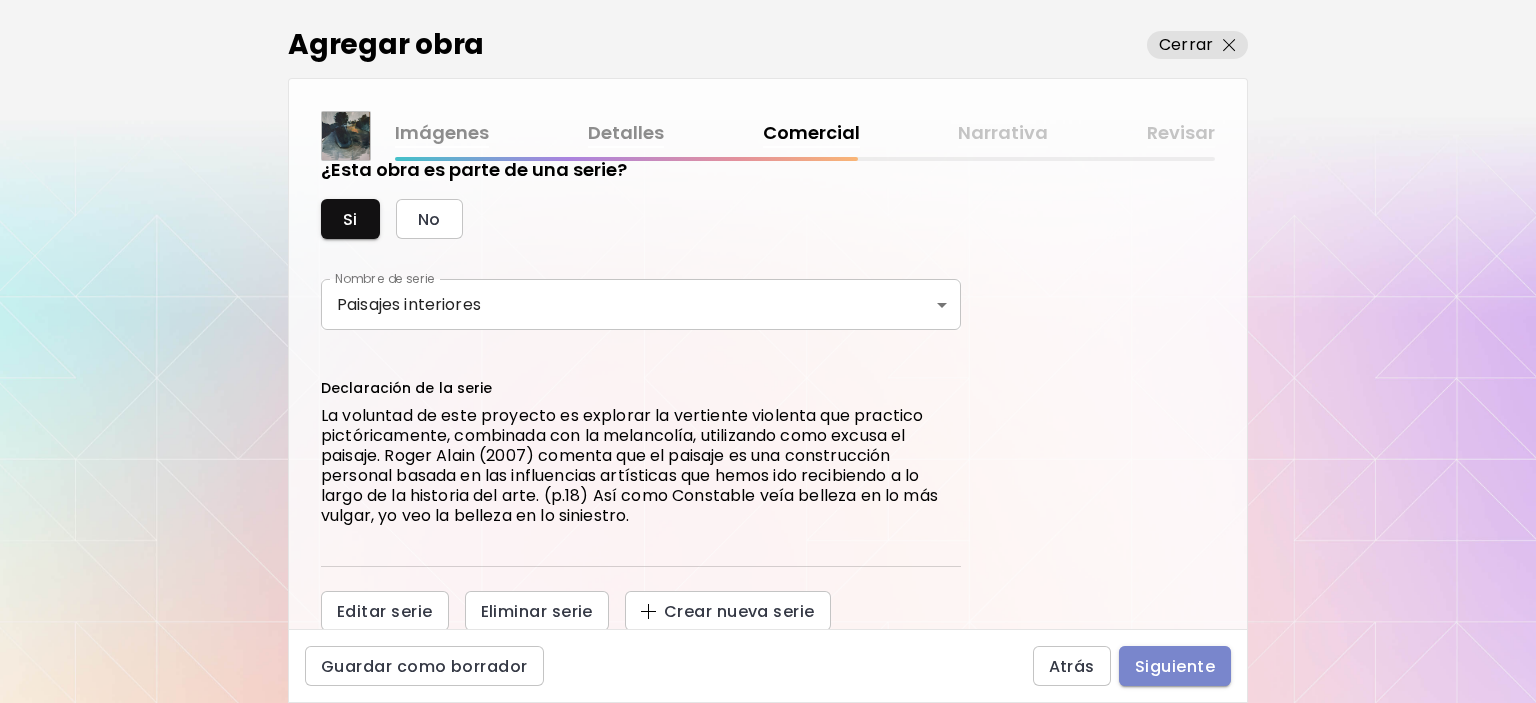 click on "Siguiente" at bounding box center [1175, 666] 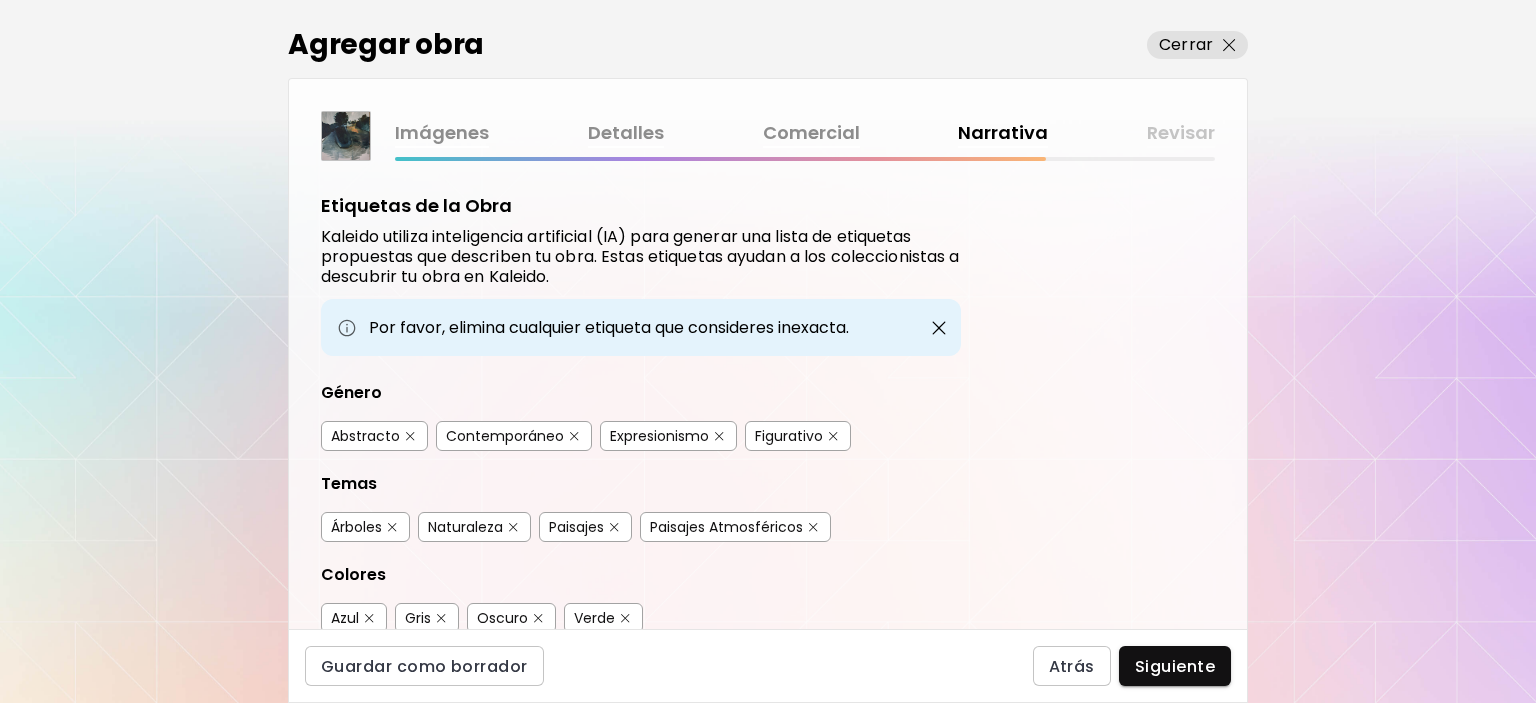 click on "Siguiente" at bounding box center [1175, 666] 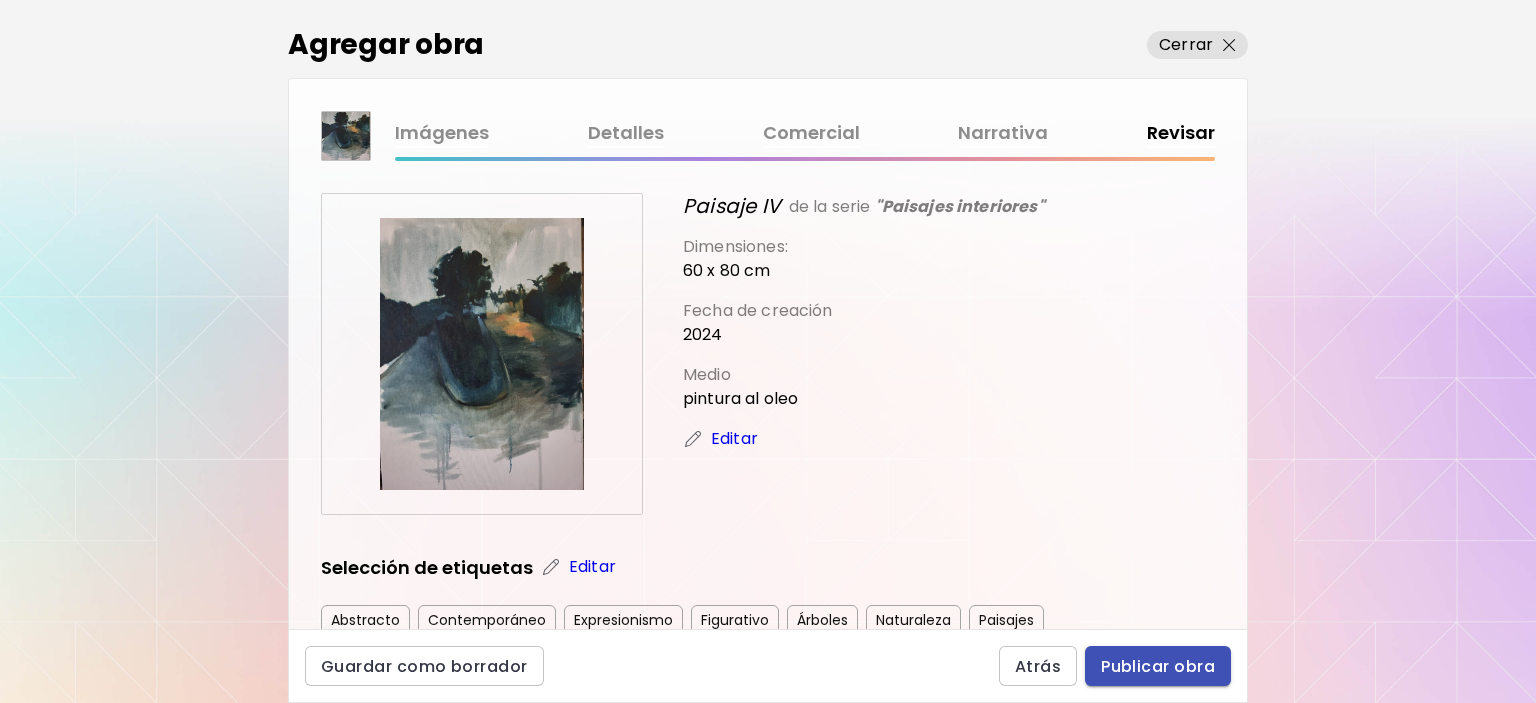click on "Publicar obra" at bounding box center (1158, 666) 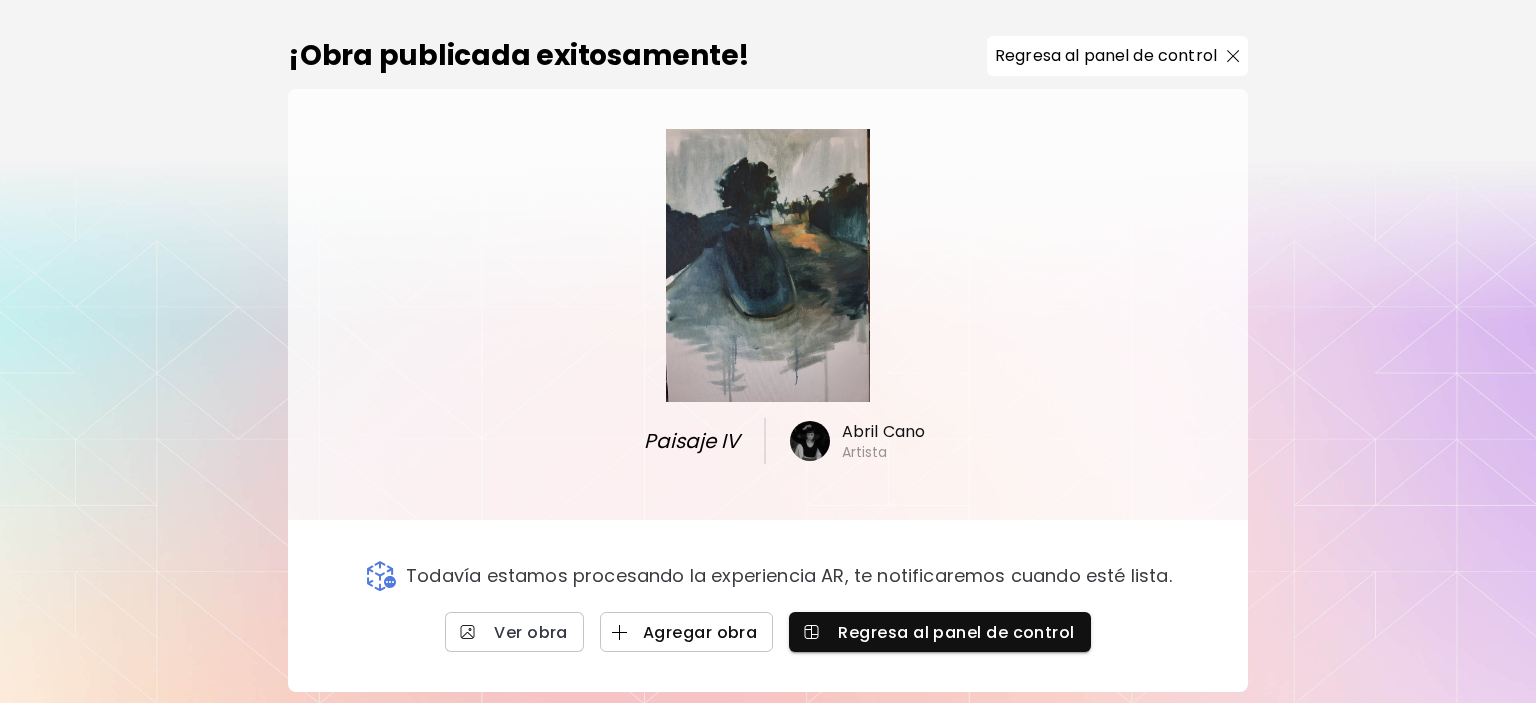 click on "Agregar obra" at bounding box center (687, 632) 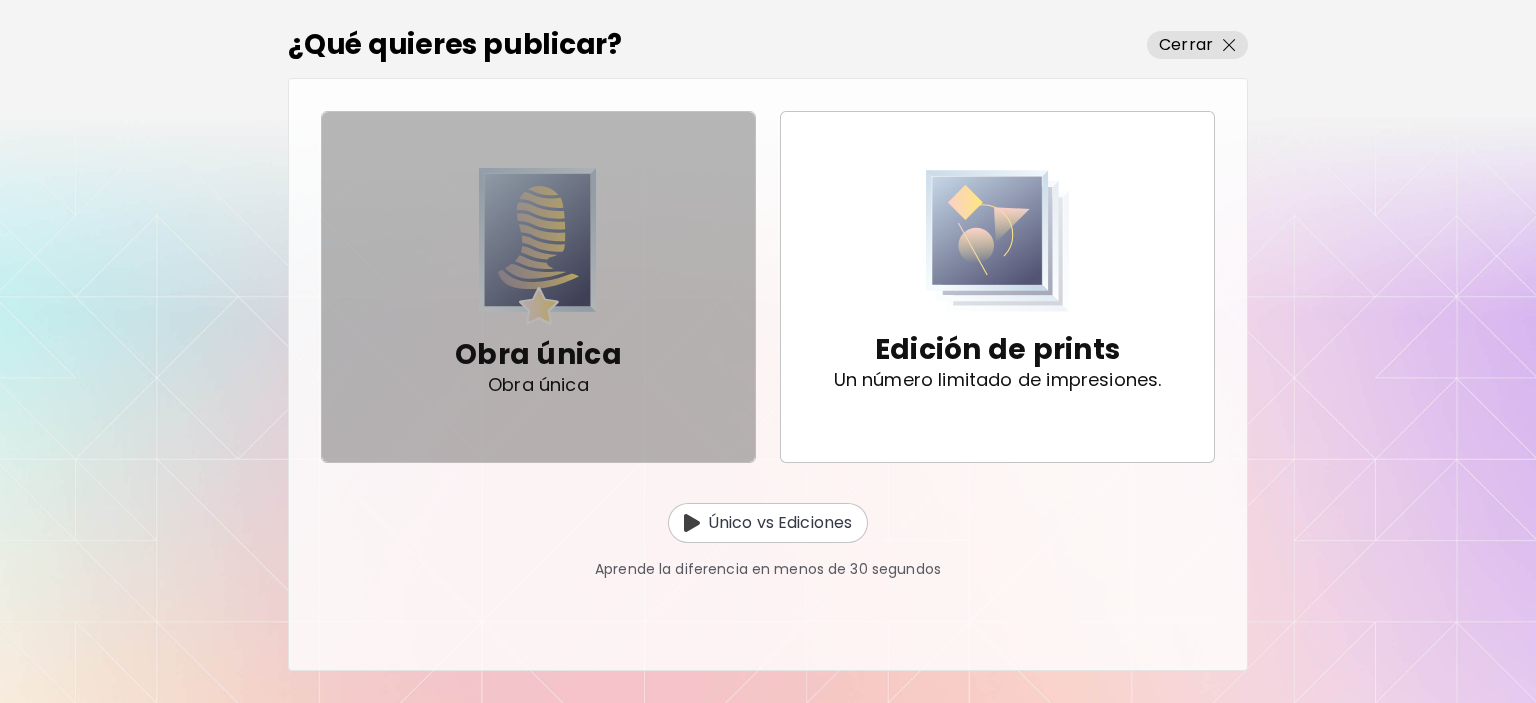 click on "Obra única" at bounding box center [538, 355] 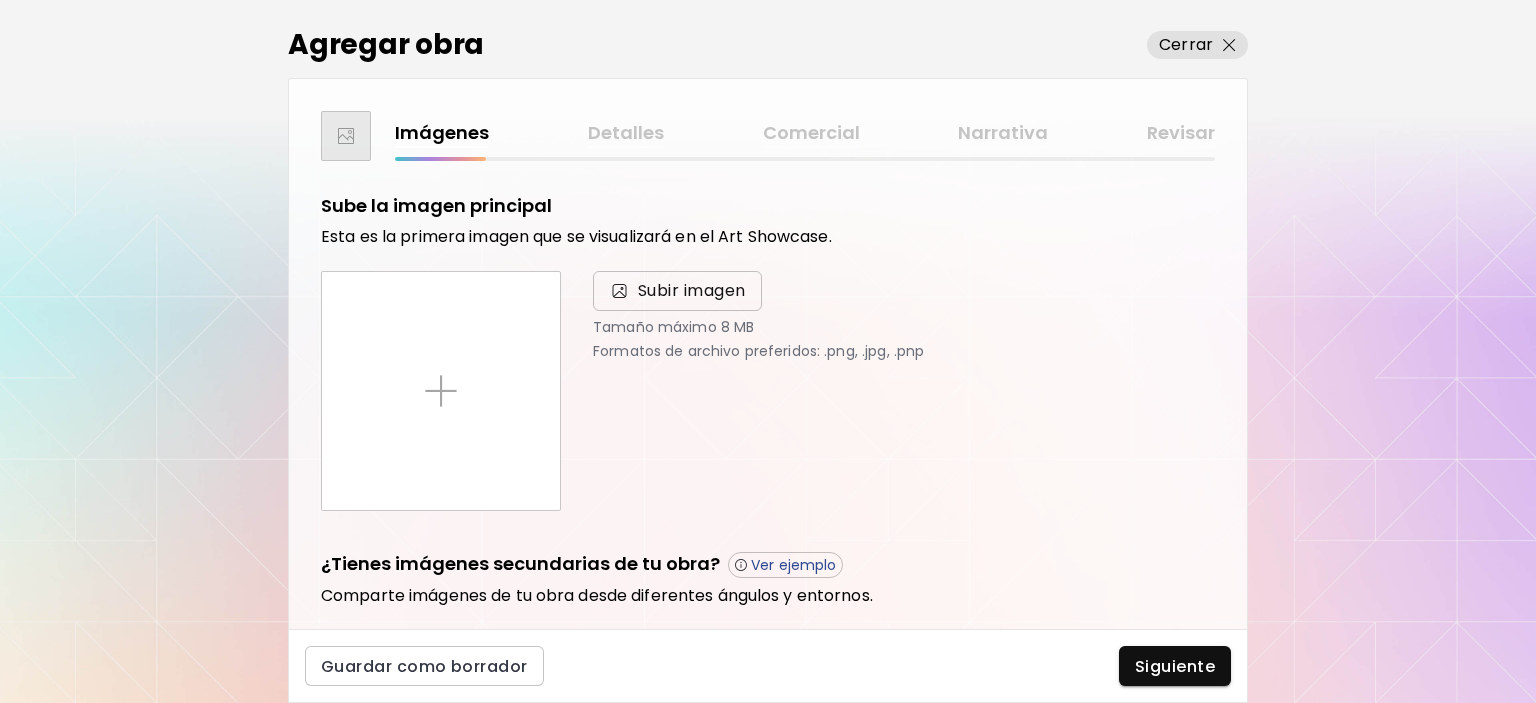 click on "Subir imagen" at bounding box center [692, 291] 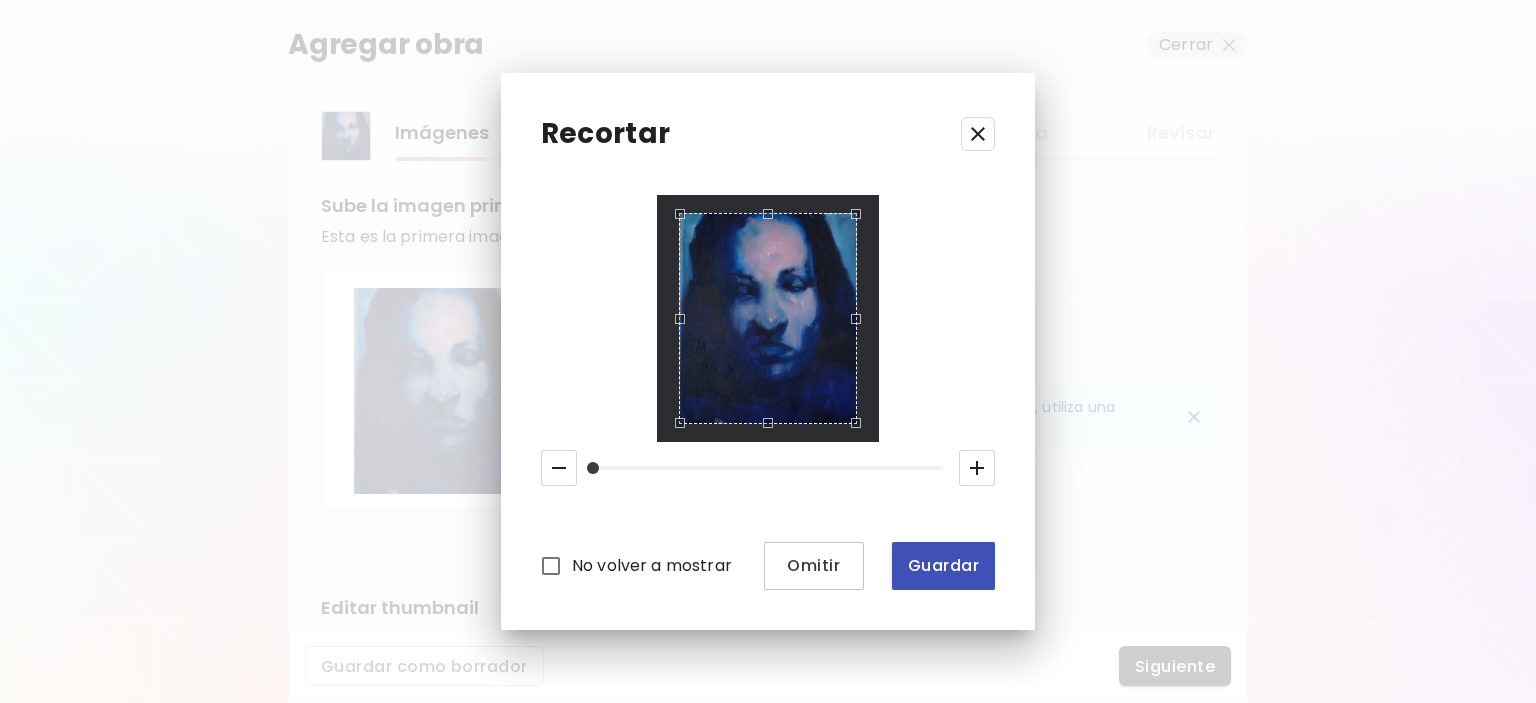 click on "Guardar" at bounding box center [943, 566] 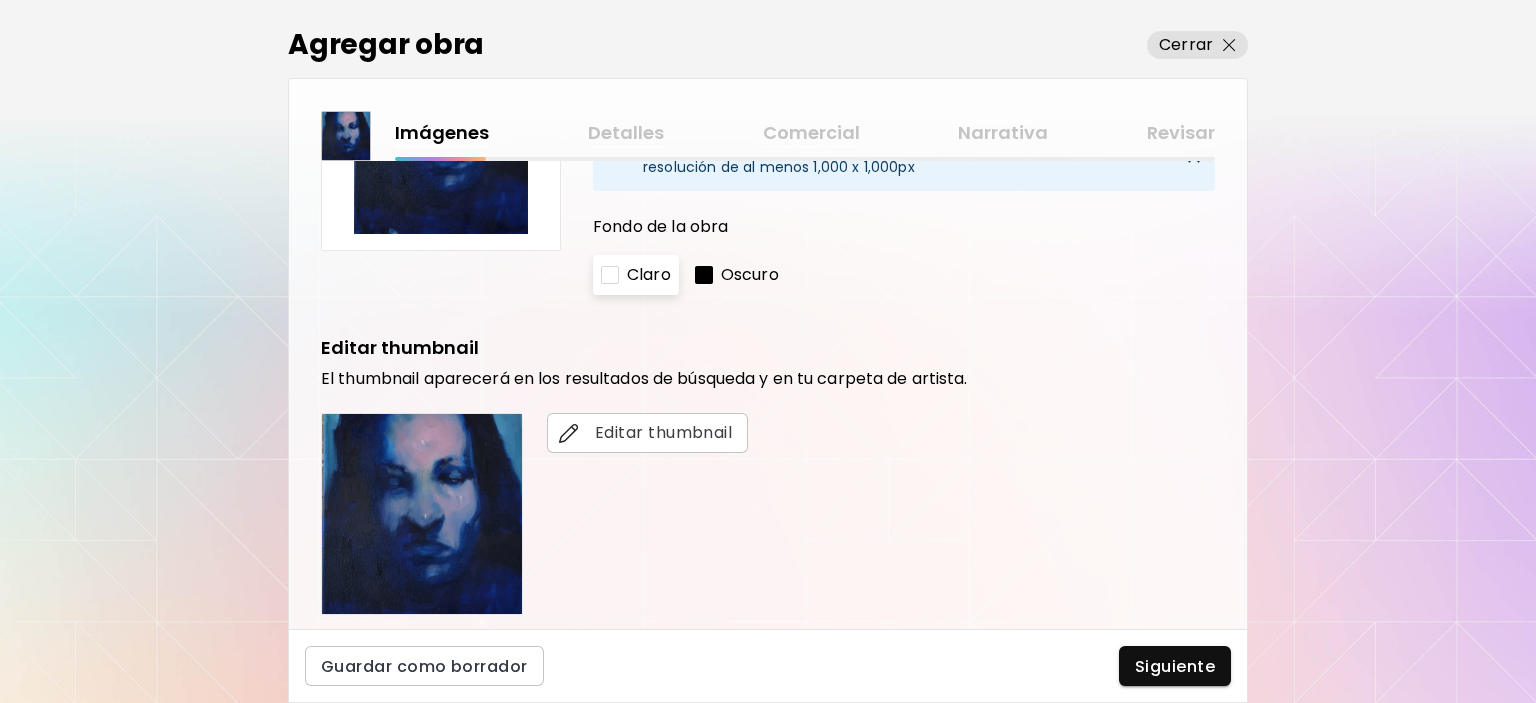 scroll, scrollTop: 500, scrollLeft: 0, axis: vertical 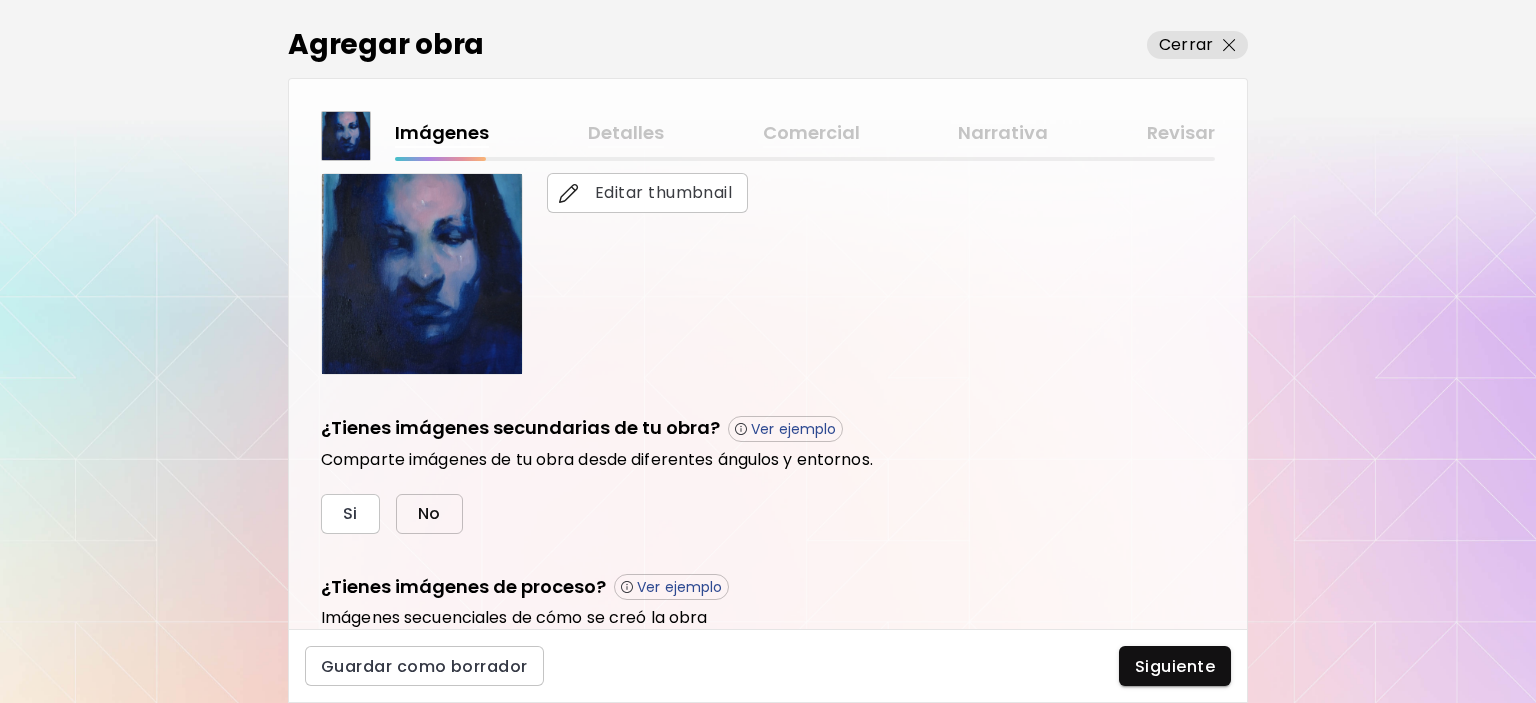 click on "No" at bounding box center [429, 514] 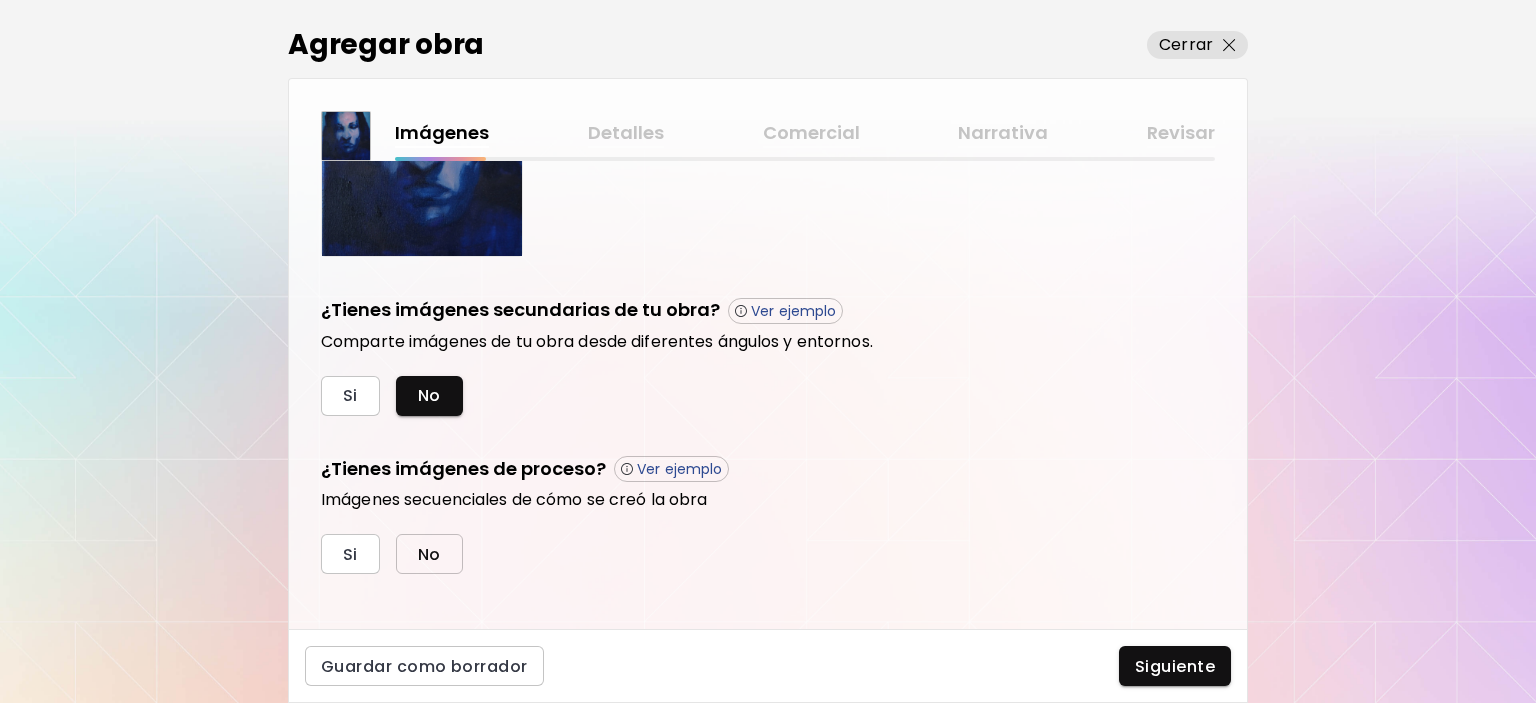 scroll, scrollTop: 632, scrollLeft: 0, axis: vertical 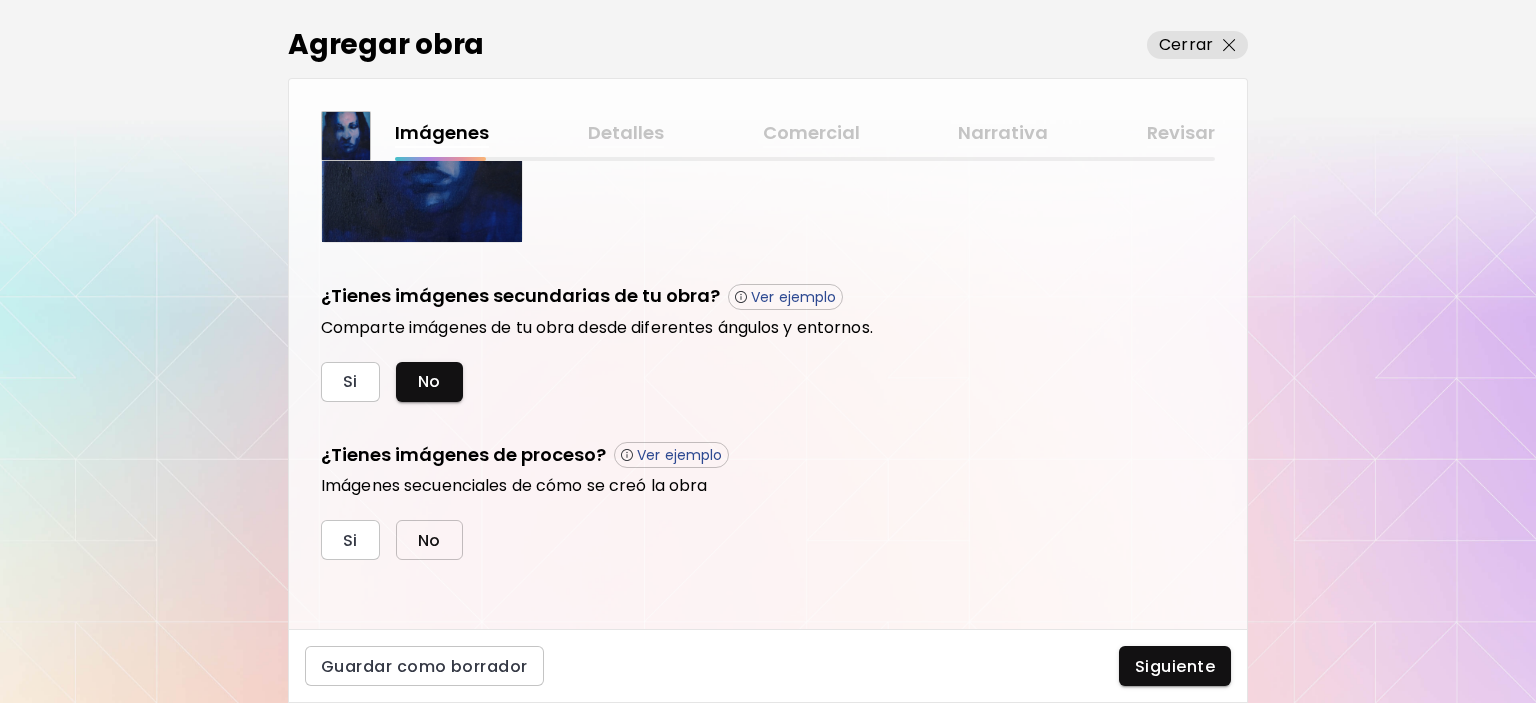 click on "No" at bounding box center (429, 540) 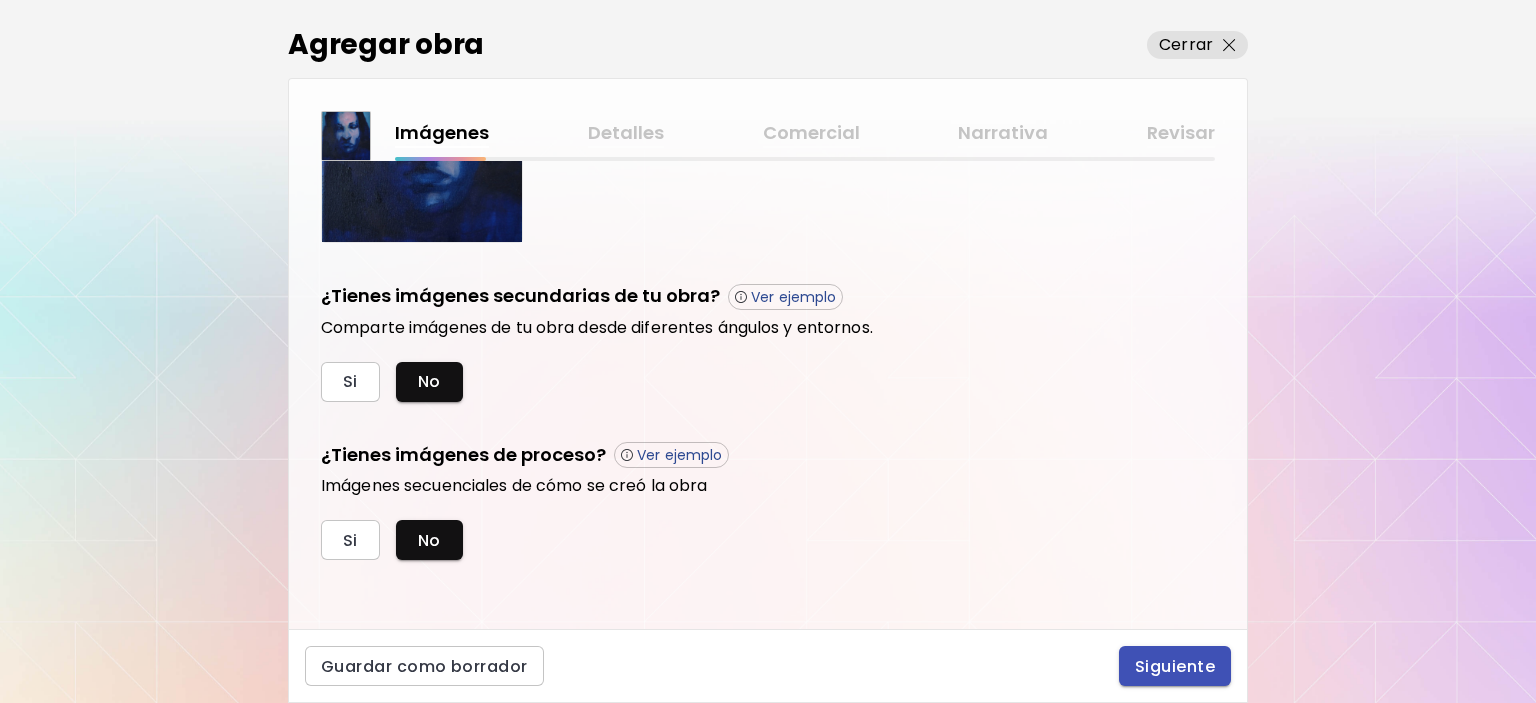click on "Siguiente" at bounding box center [1175, 666] 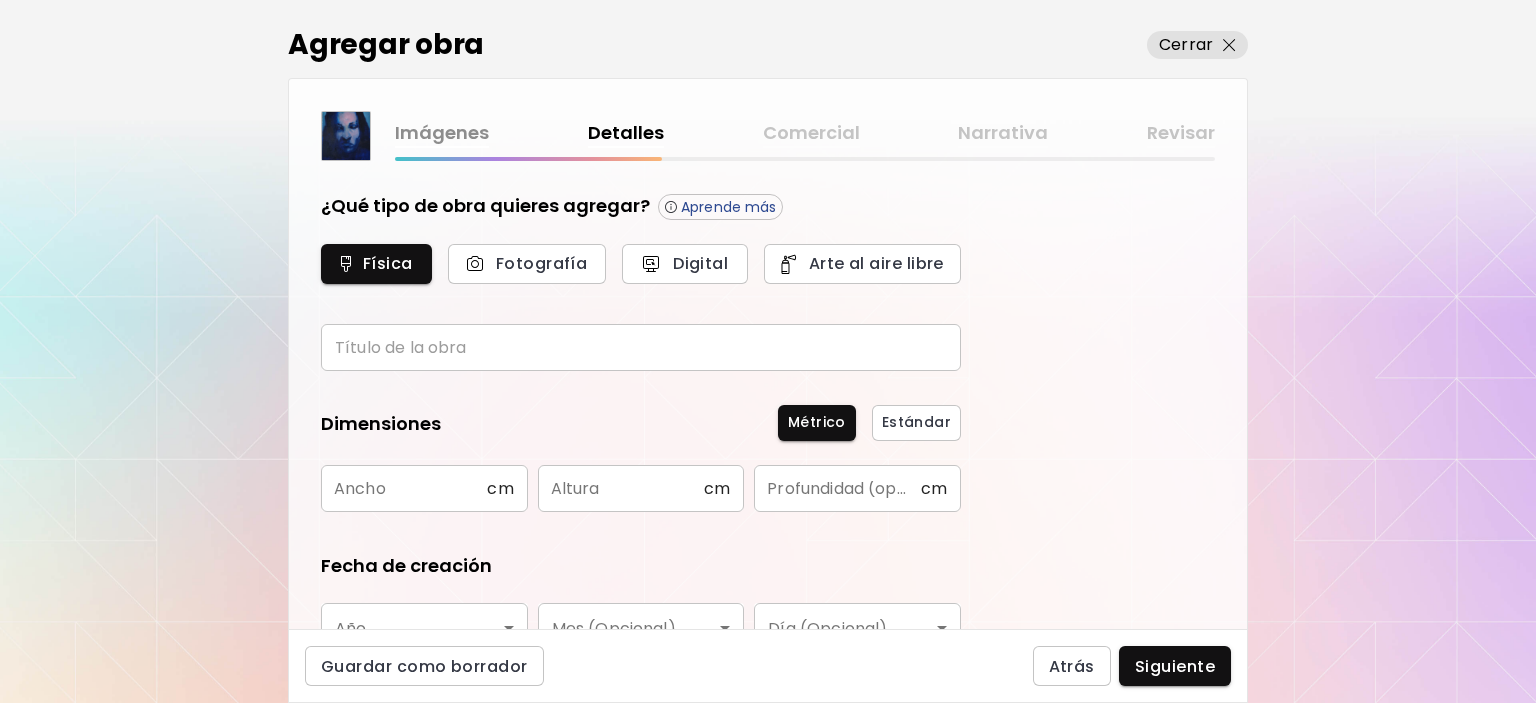 click at bounding box center [641, 347] 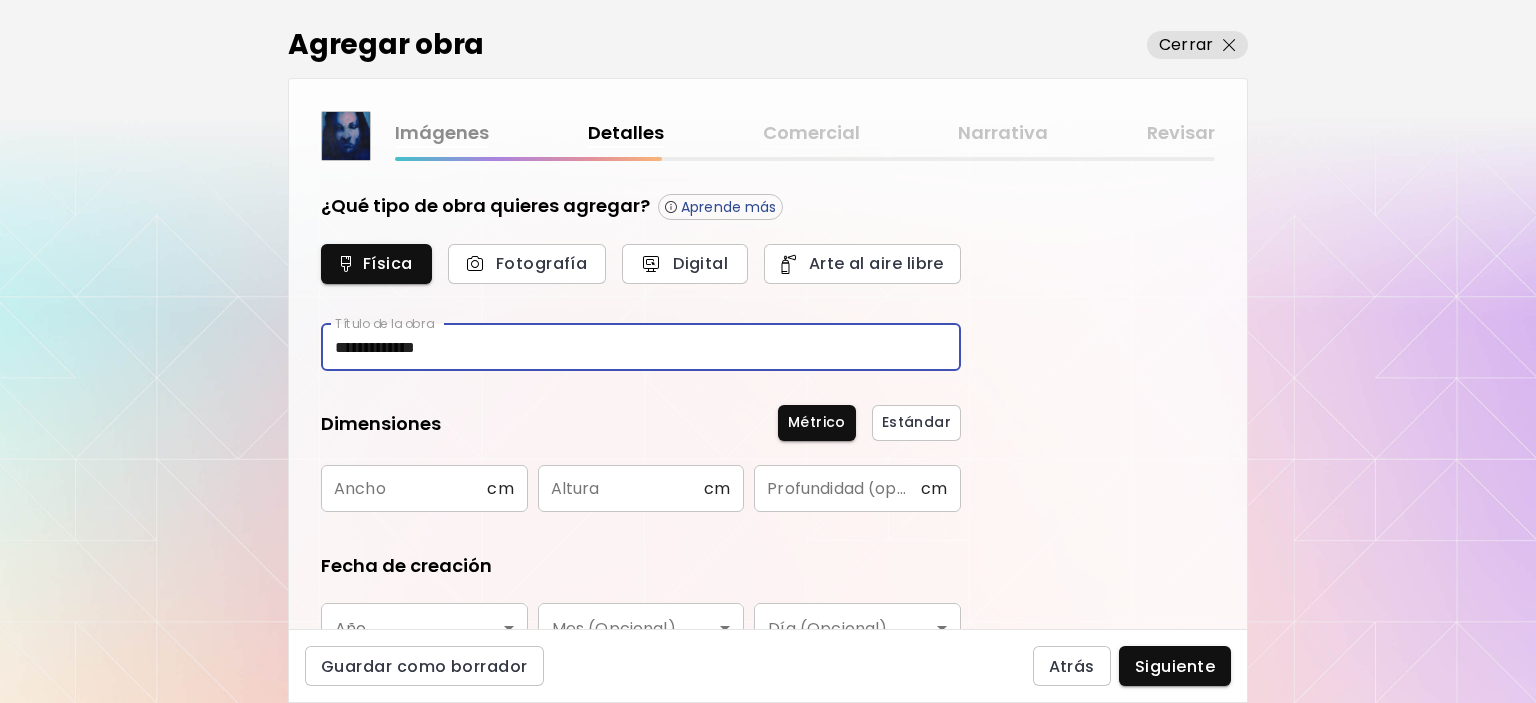 type on "**********" 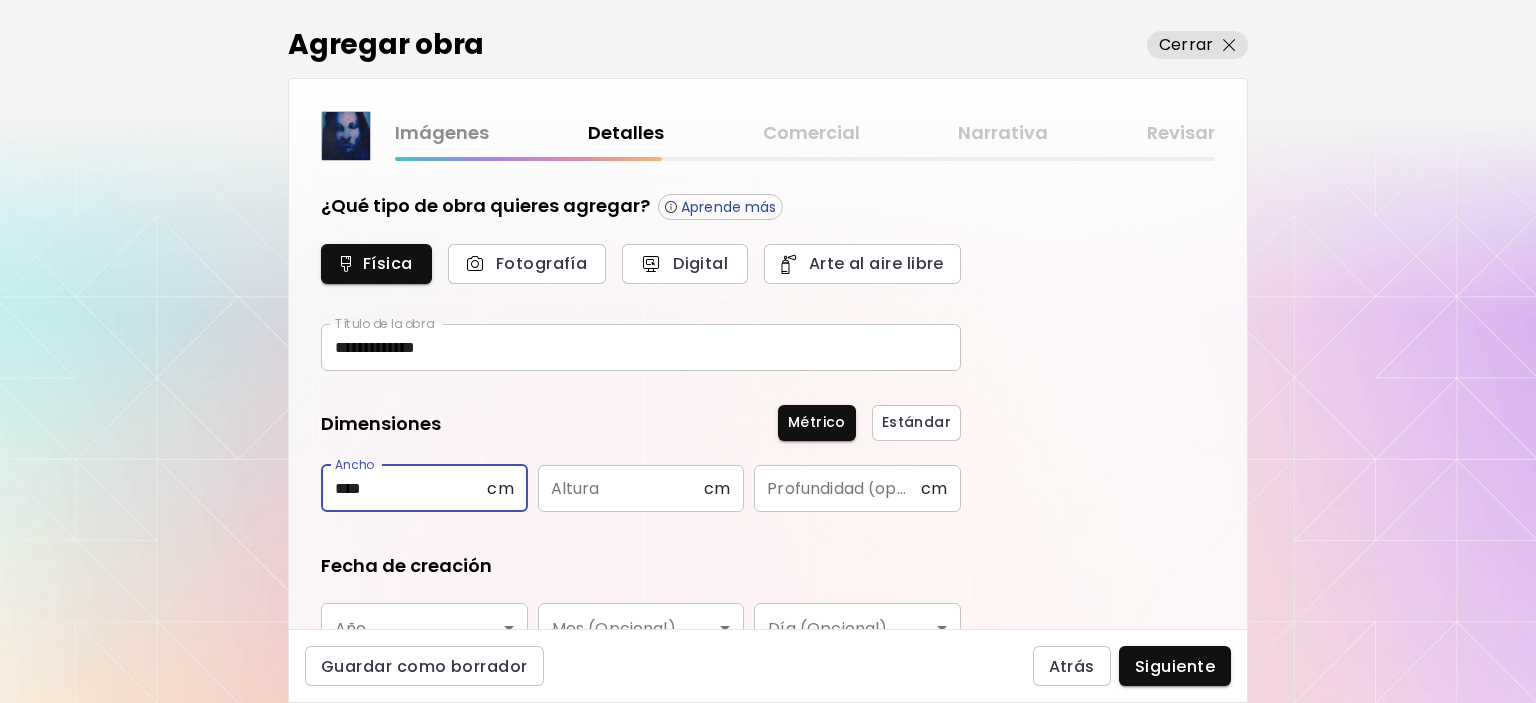 type on "****" 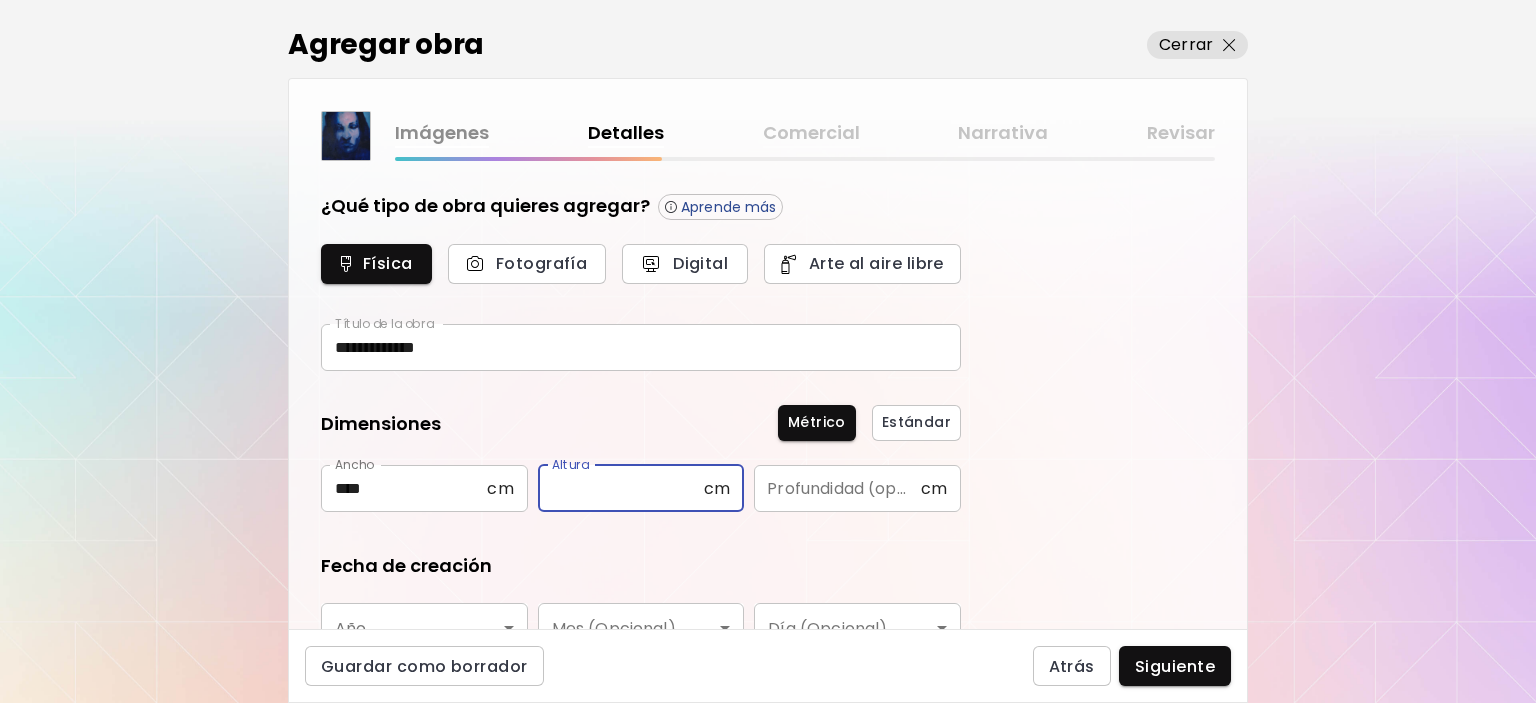 click at bounding box center (621, 488) 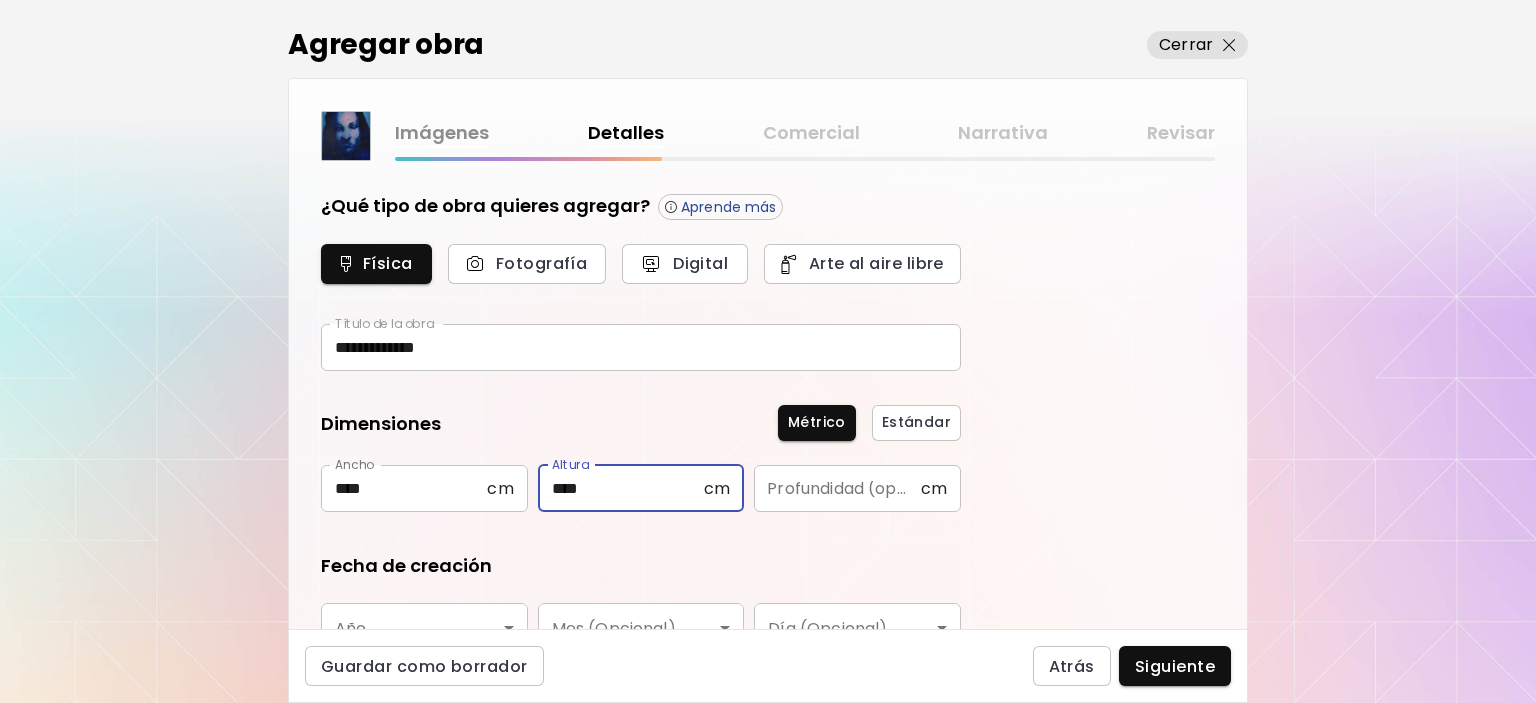 type on "****" 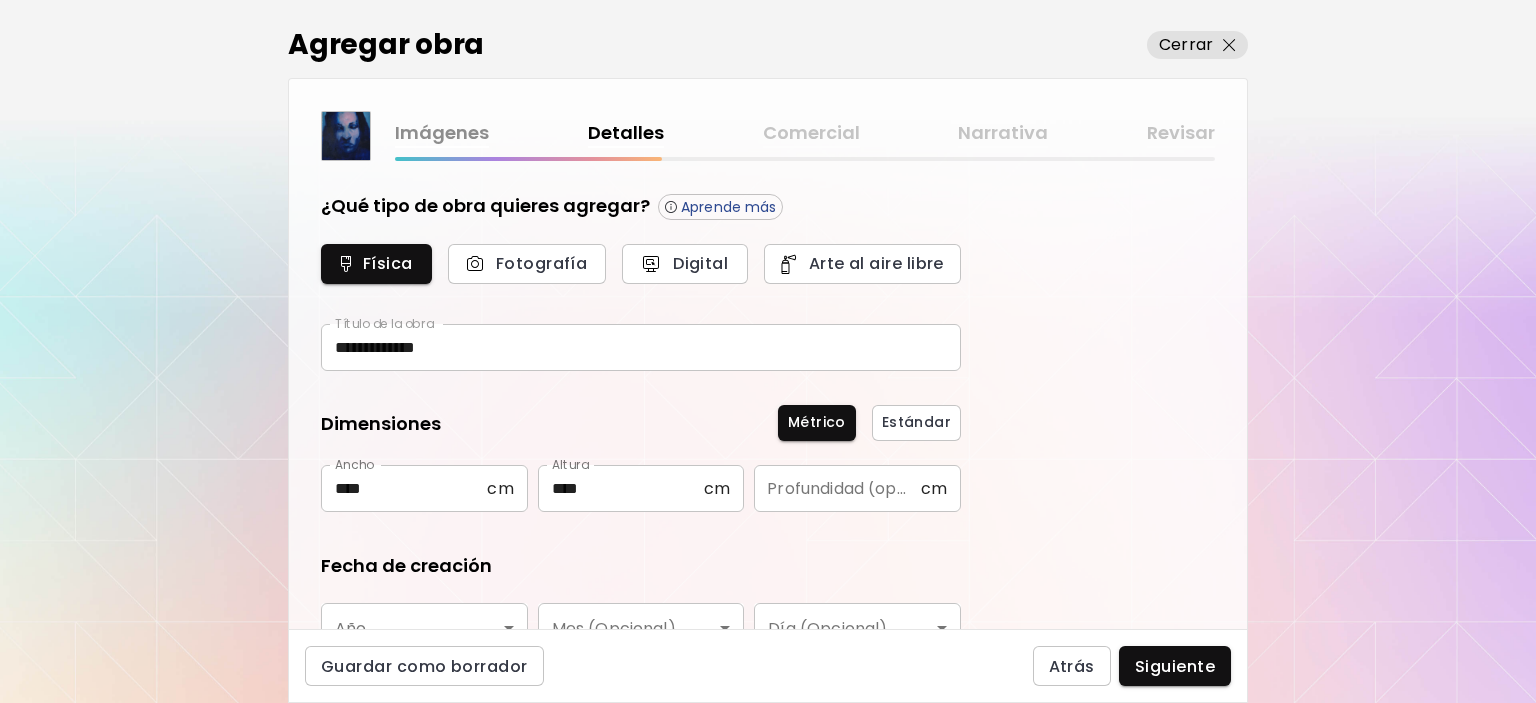 scroll, scrollTop: 100, scrollLeft: 0, axis: vertical 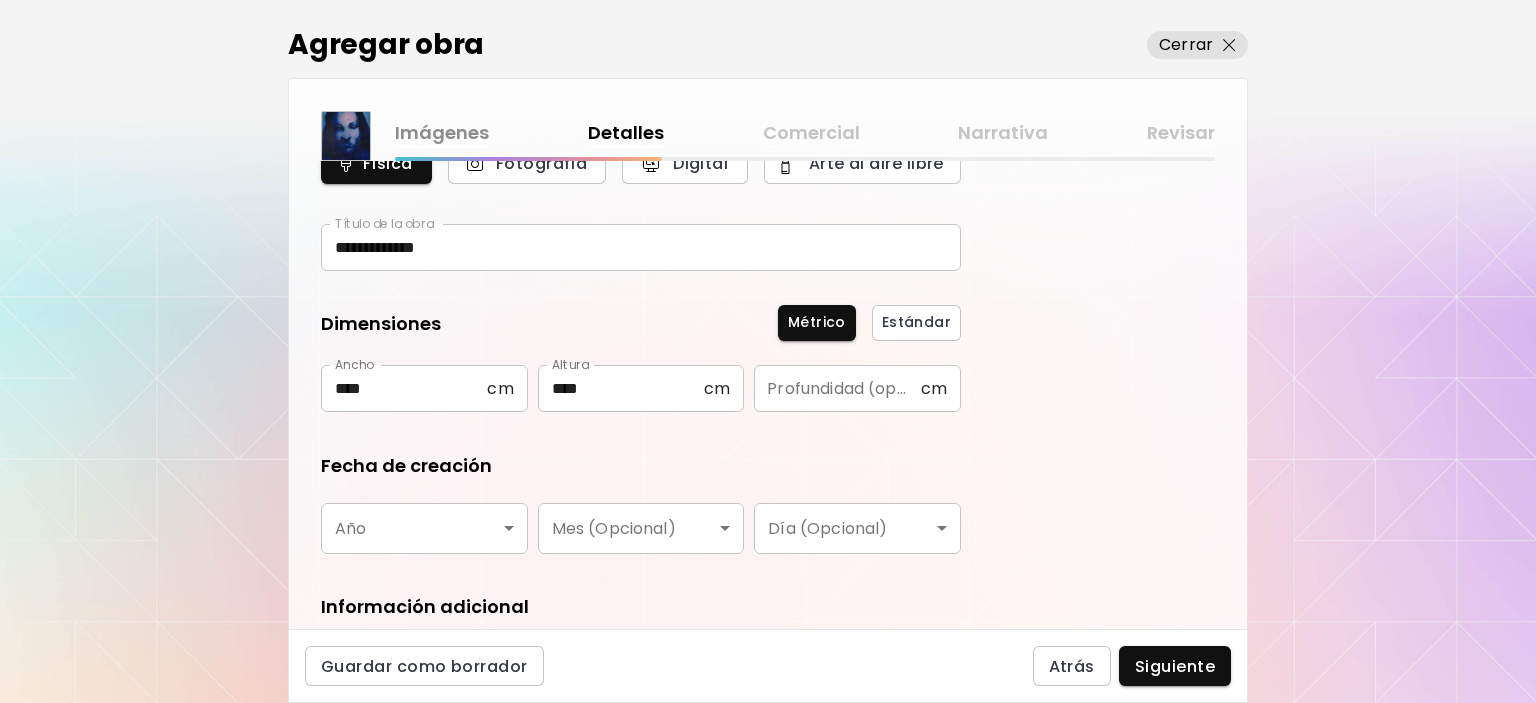 click on "**********" at bounding box center (768, 351) 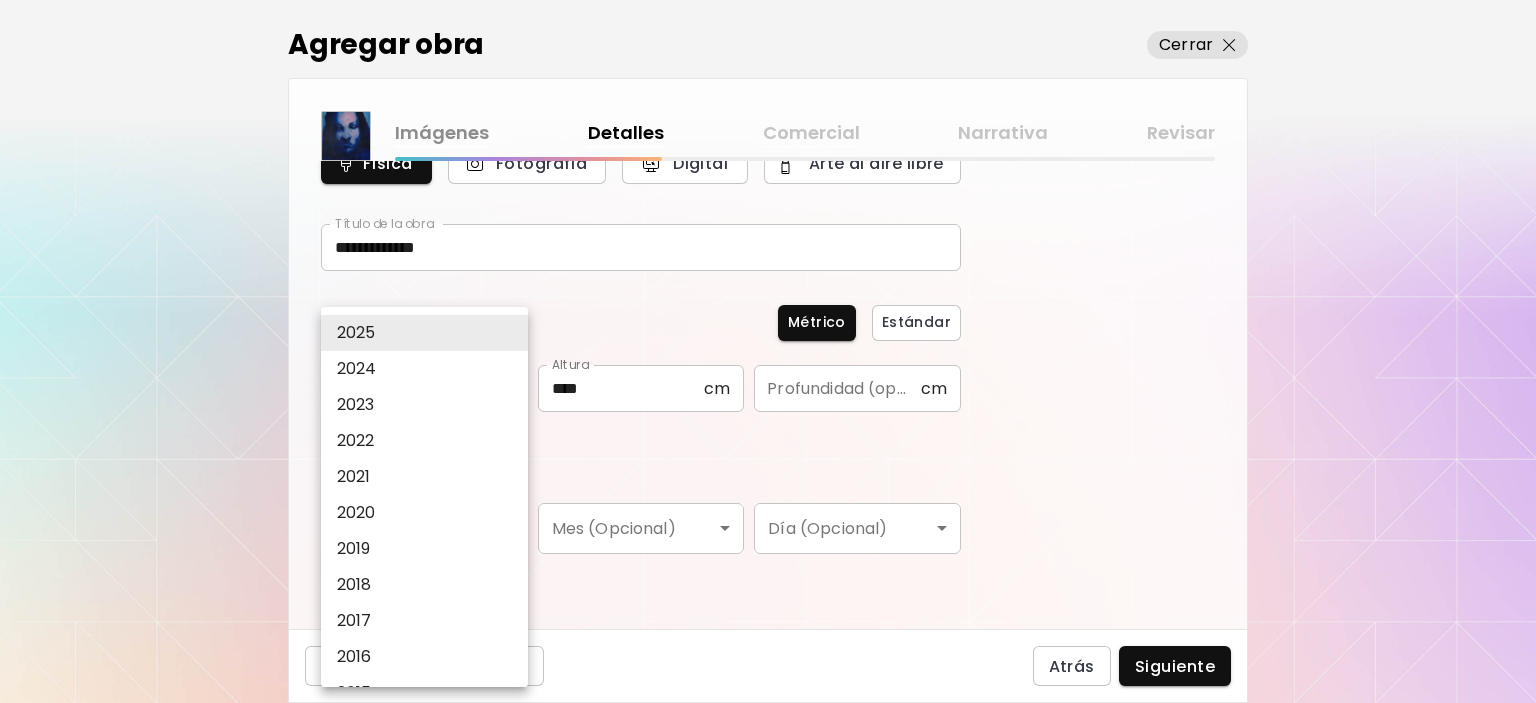 click on "2024" at bounding box center [357, 369] 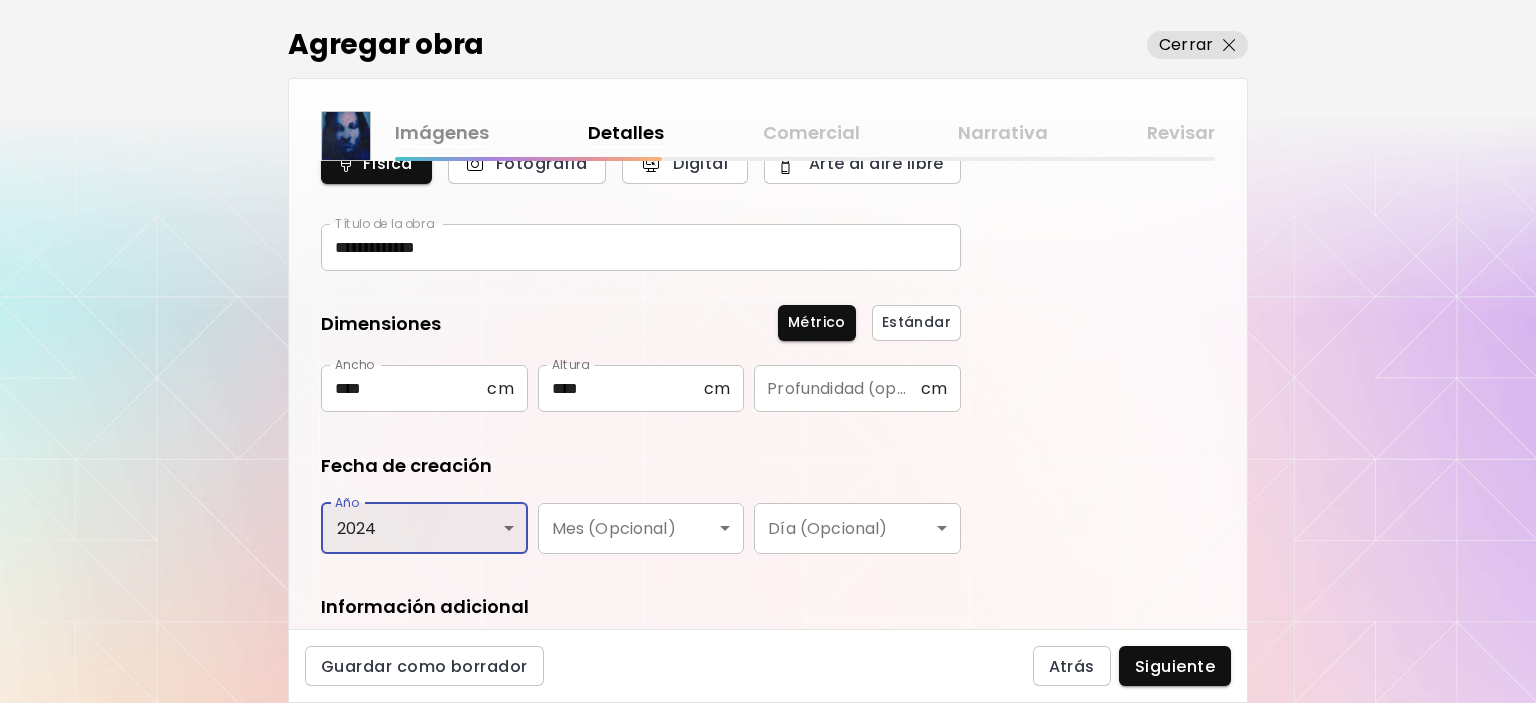 scroll, scrollTop: 0, scrollLeft: 0, axis: both 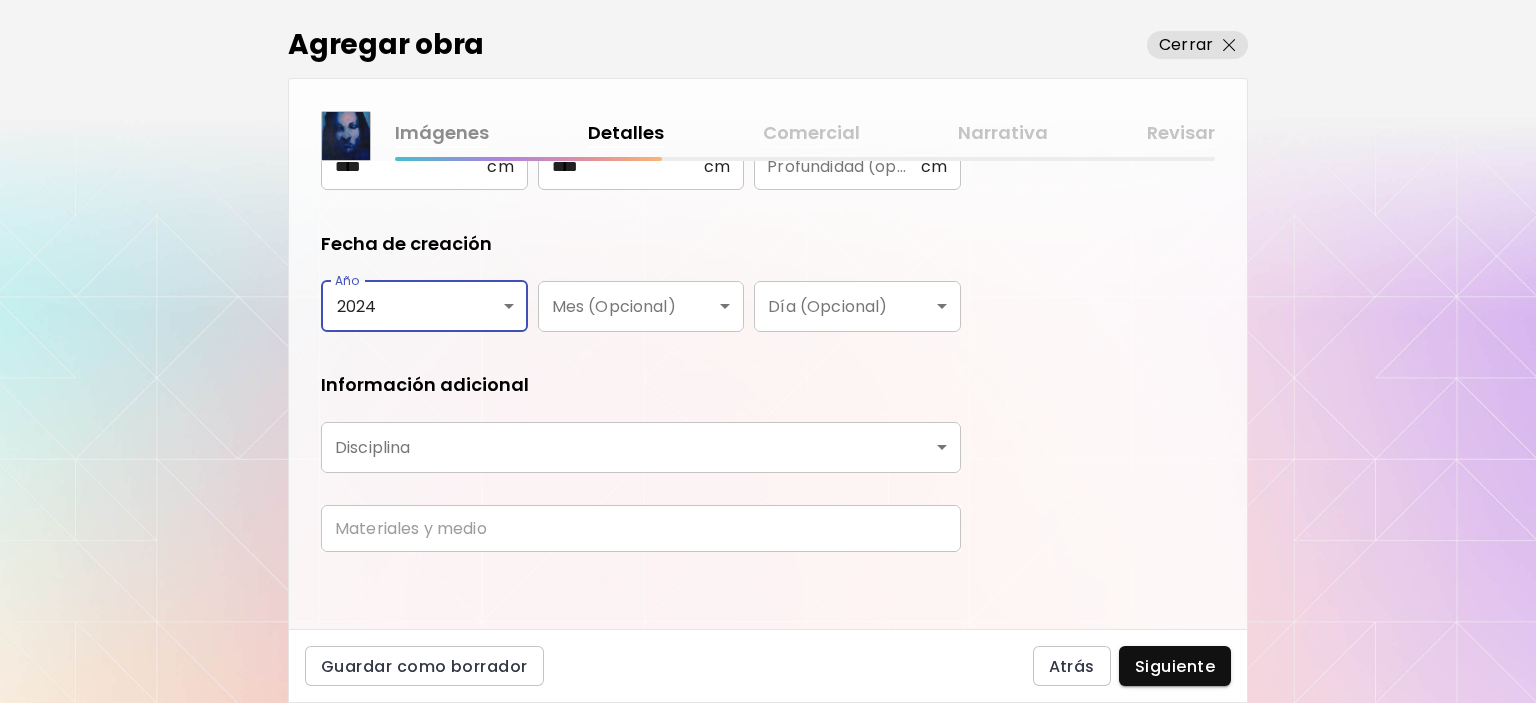 click on "**********" at bounding box center (768, 351) 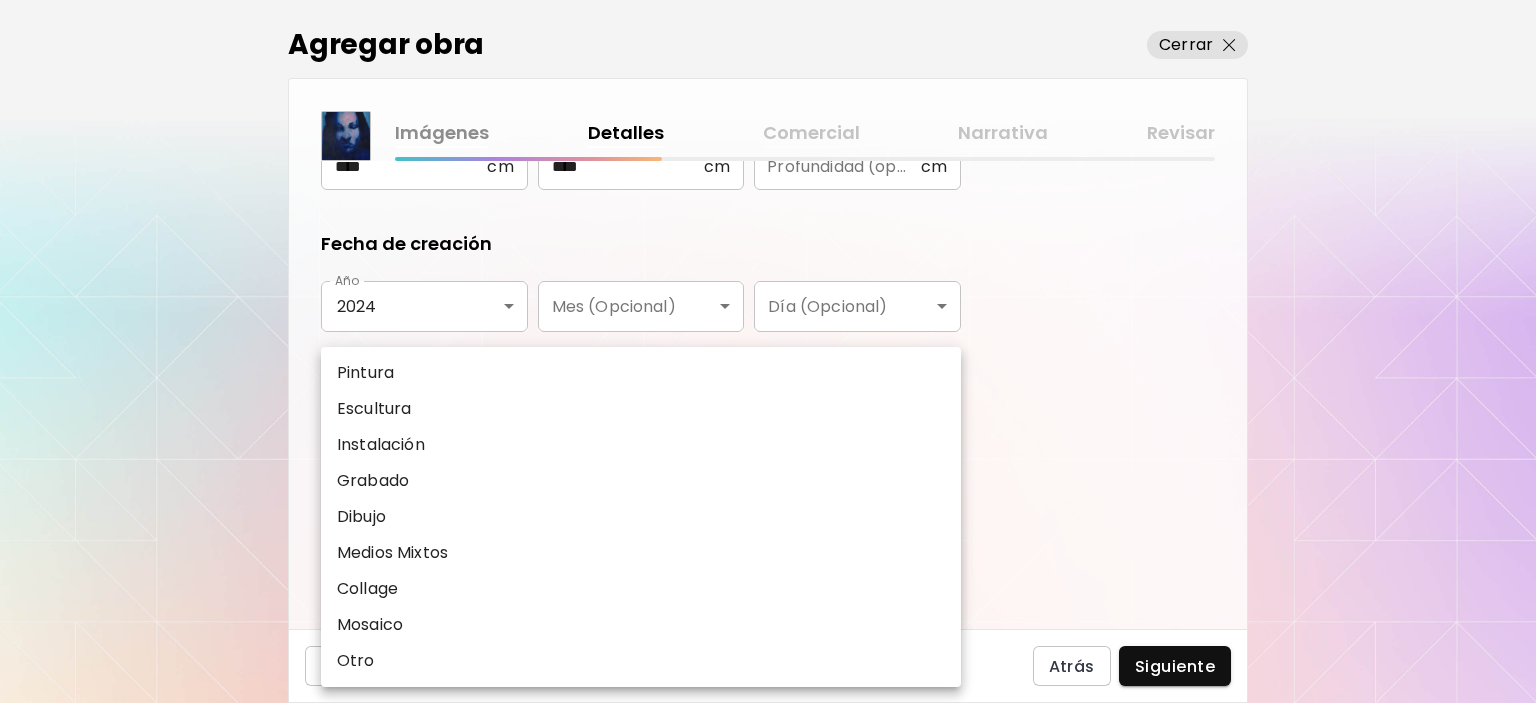click on "Pintura" at bounding box center (641, 373) 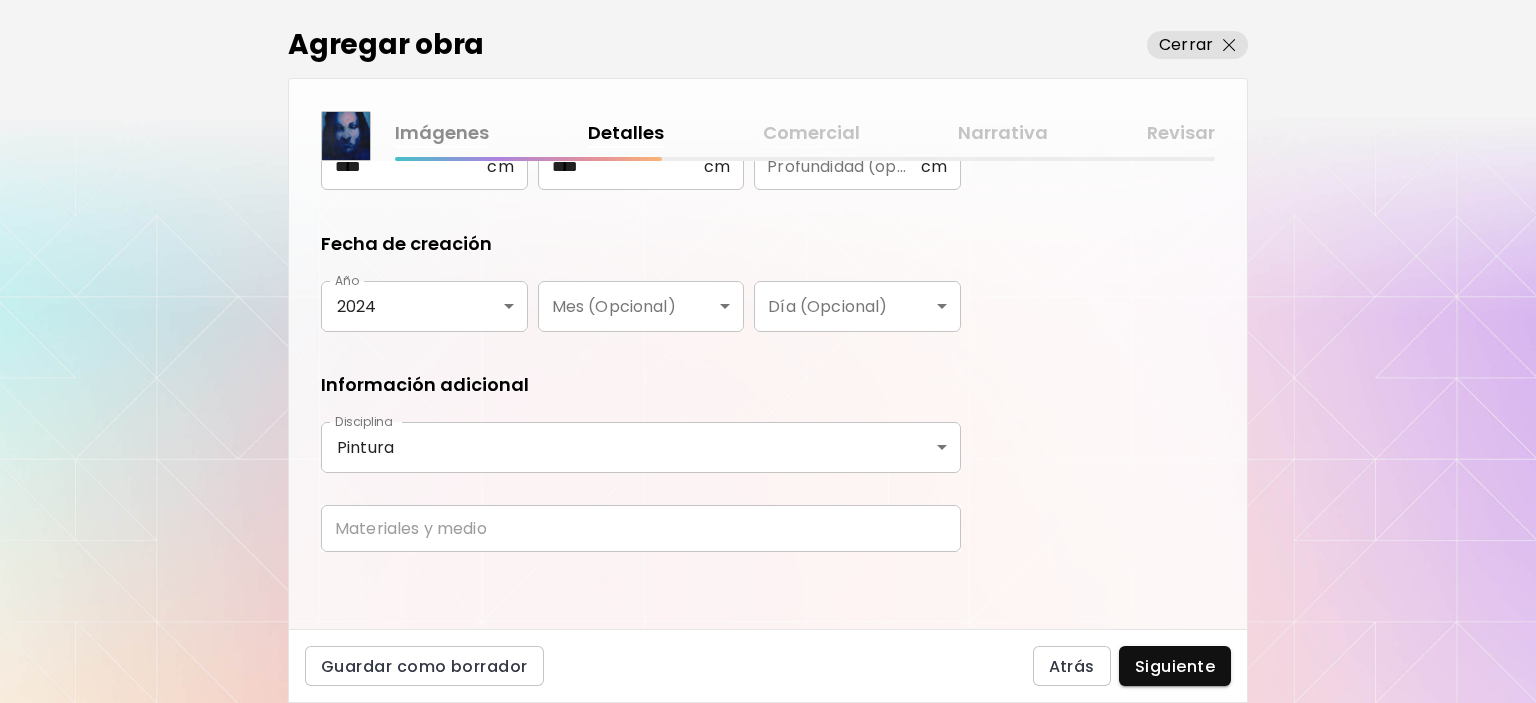 click at bounding box center (641, 528) 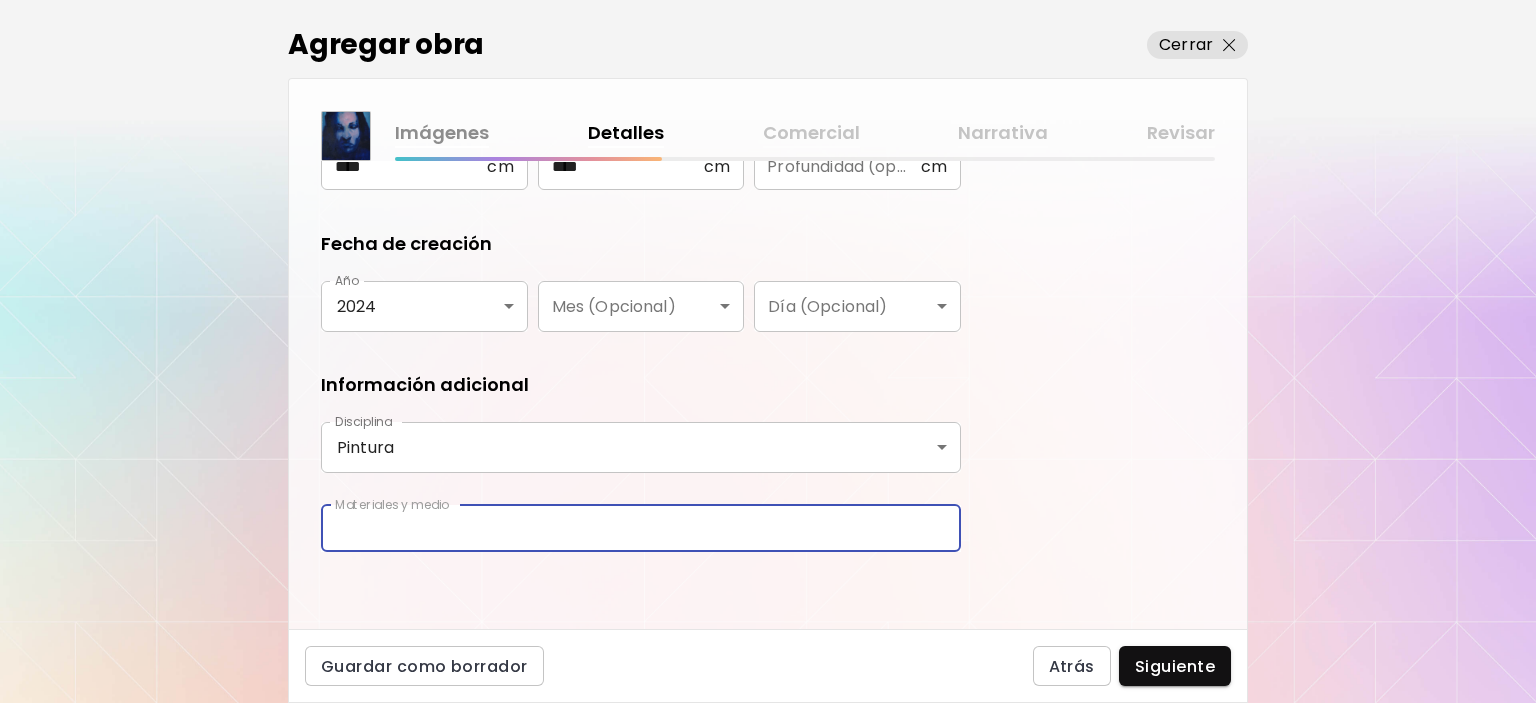 type on "**********" 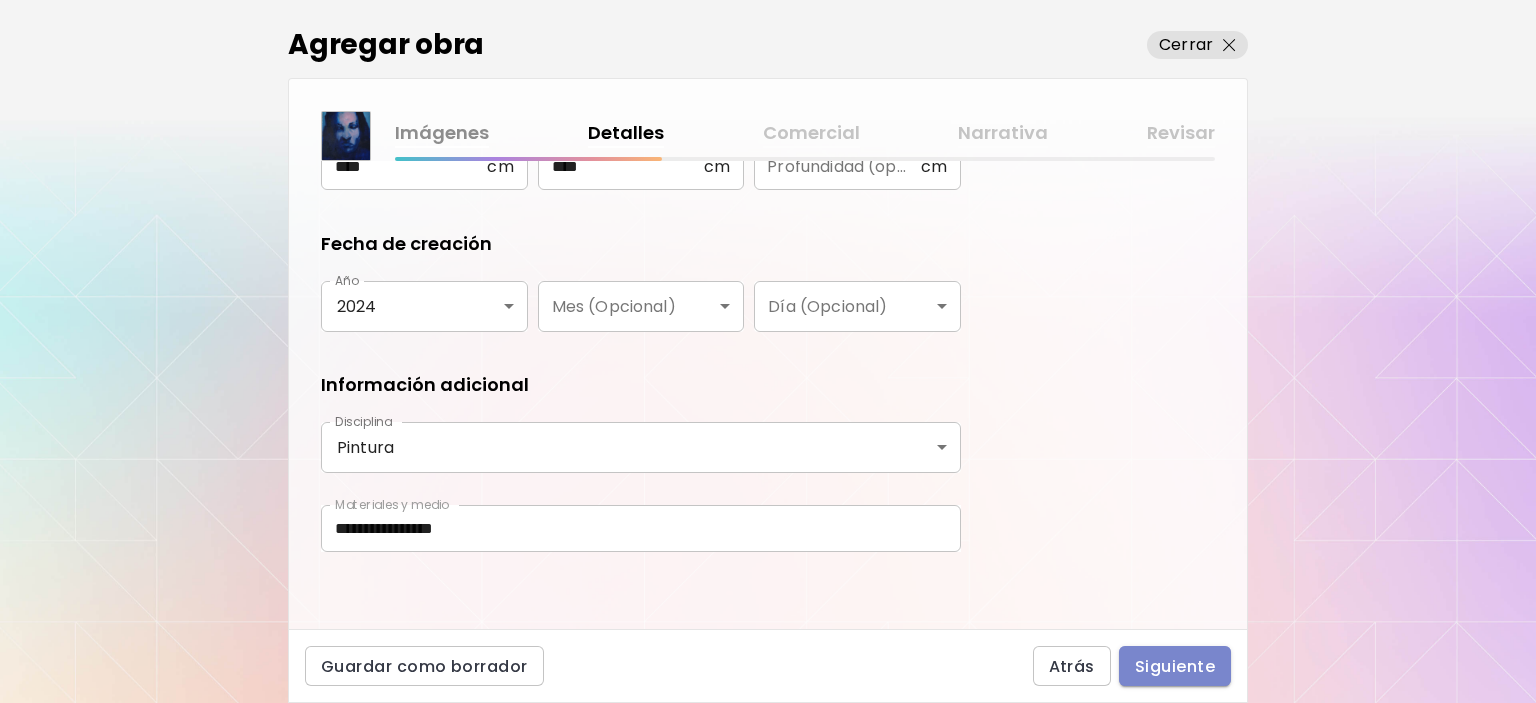 click on "Siguiente" at bounding box center (1175, 666) 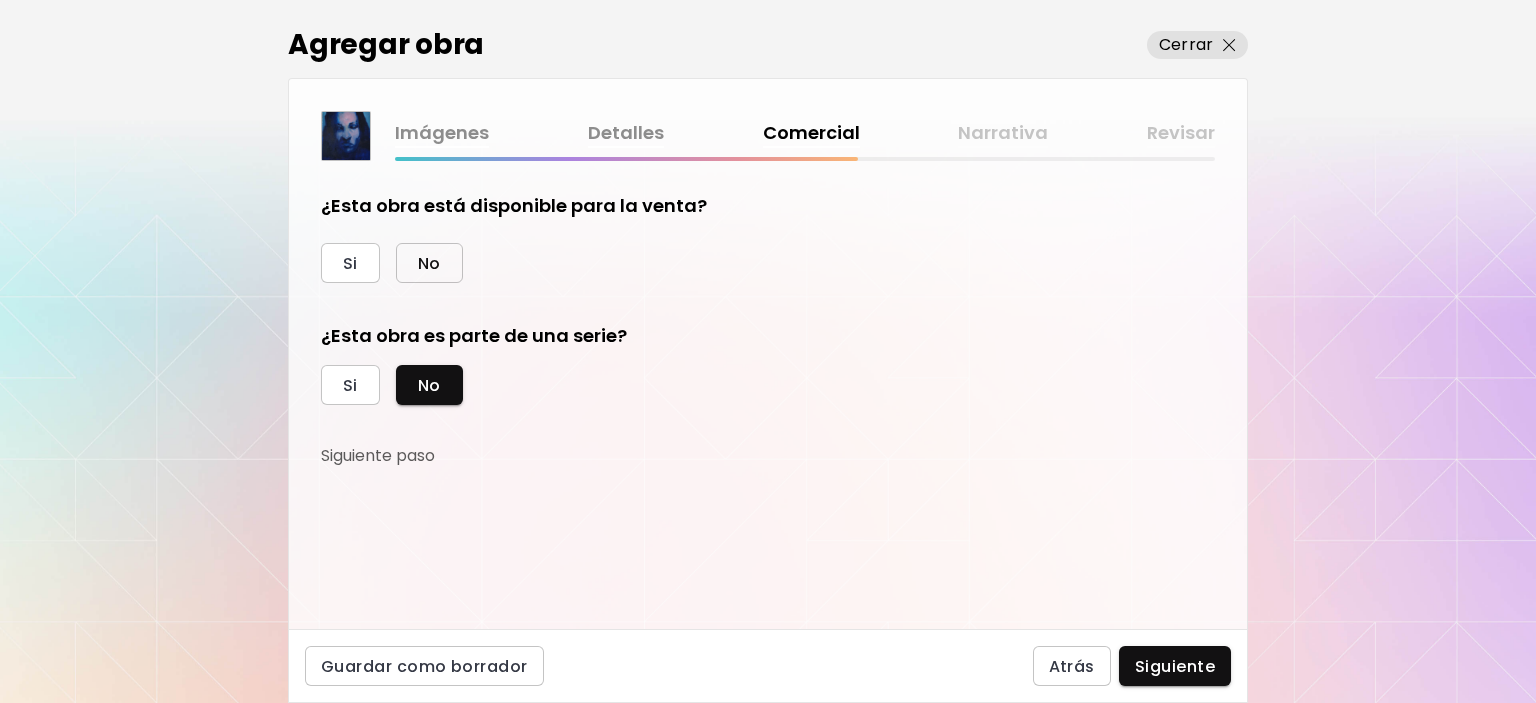 click on "No" at bounding box center [429, 263] 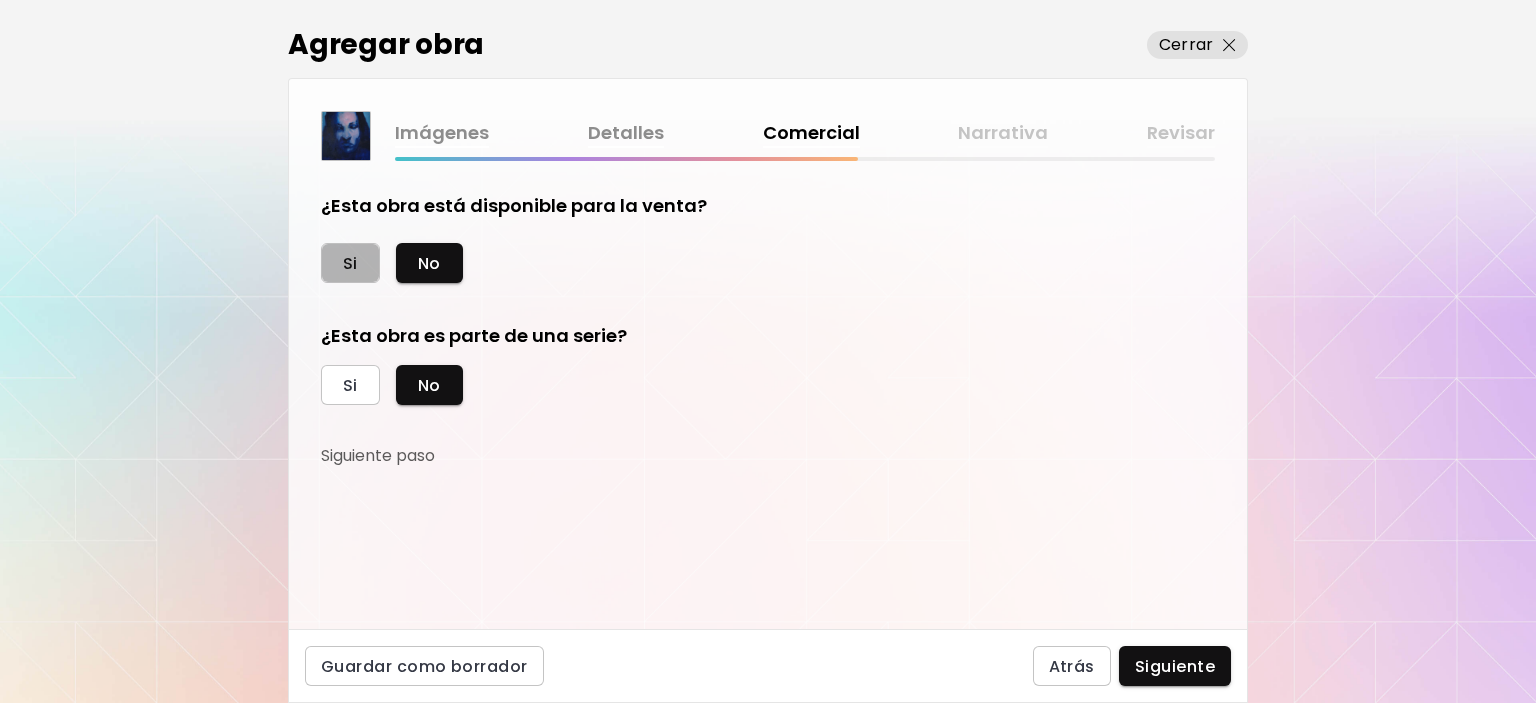click on "Si" at bounding box center (350, 263) 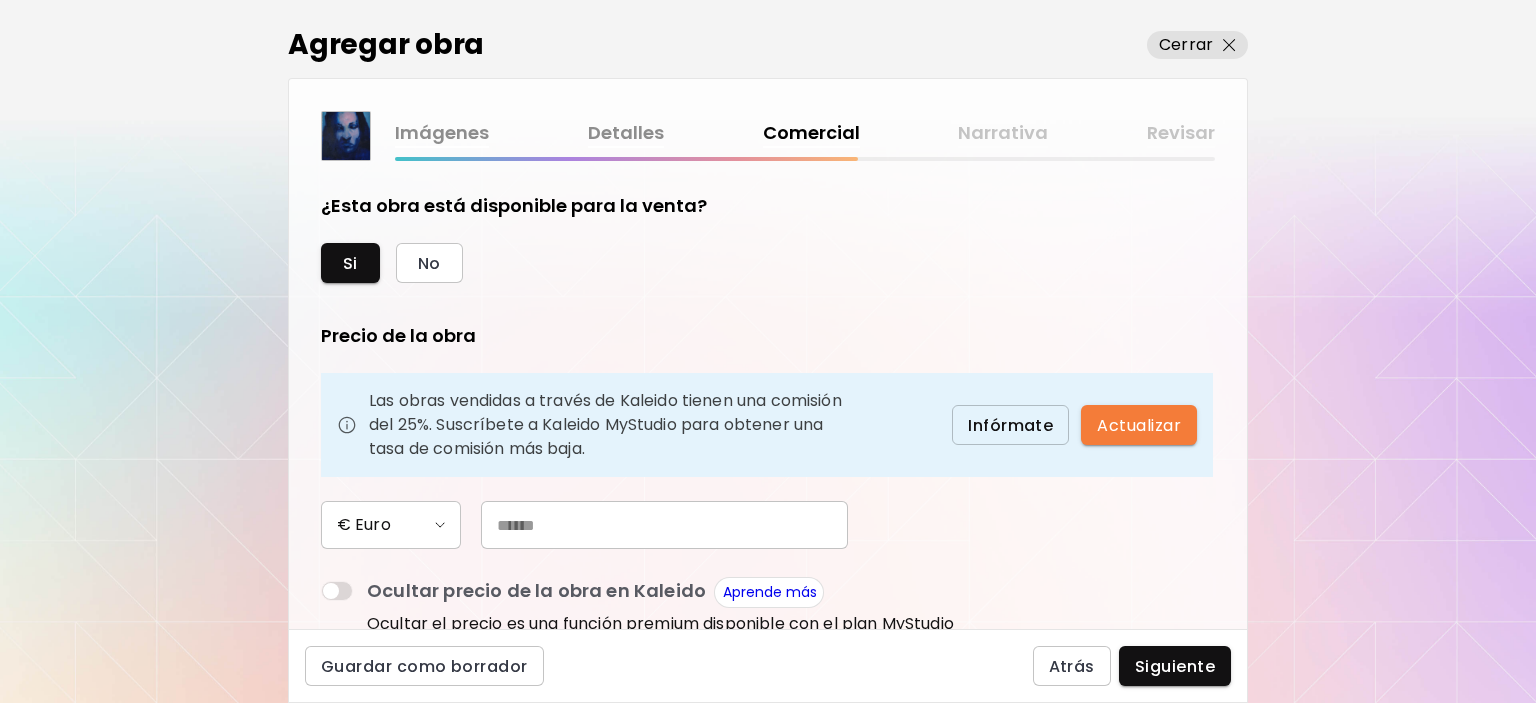 click at bounding box center (664, 525) 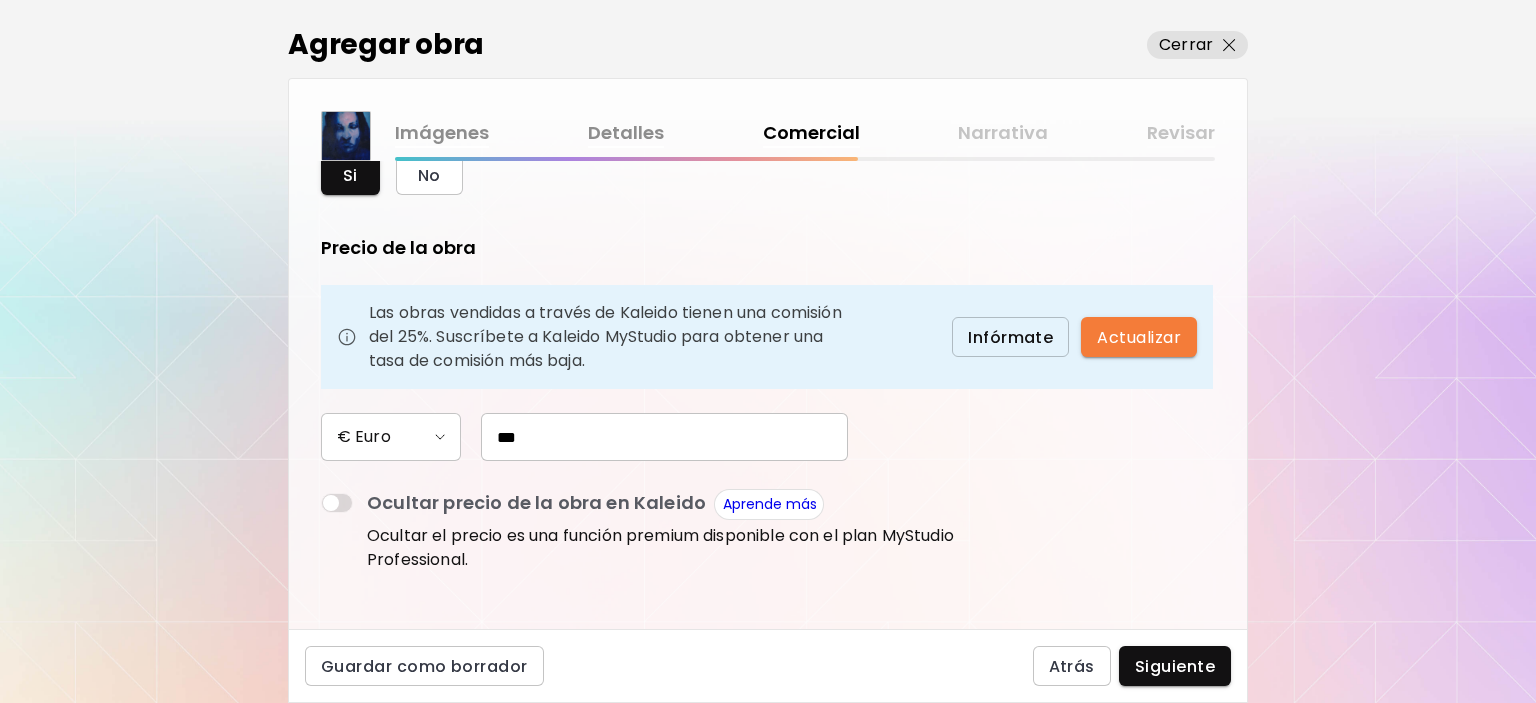 scroll, scrollTop: 356, scrollLeft: 0, axis: vertical 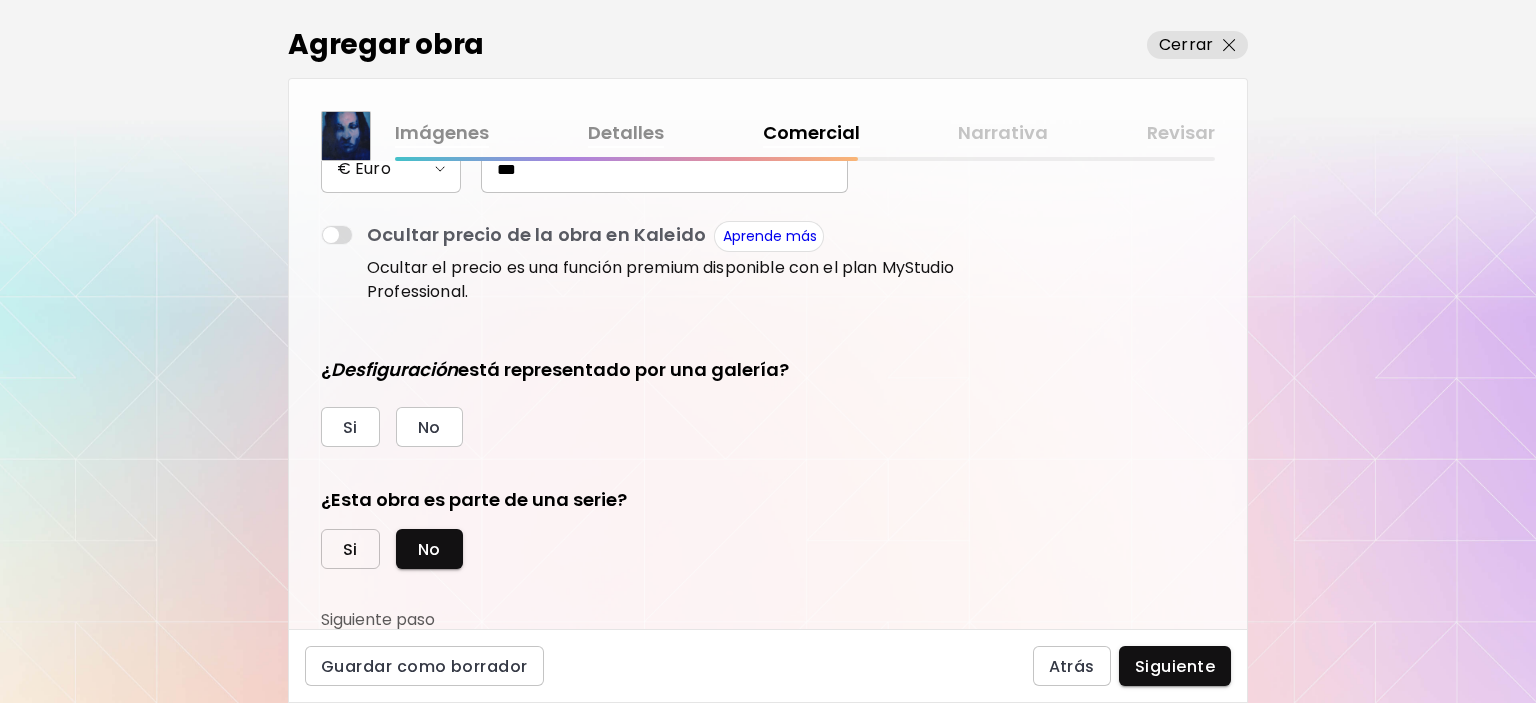 type on "***" 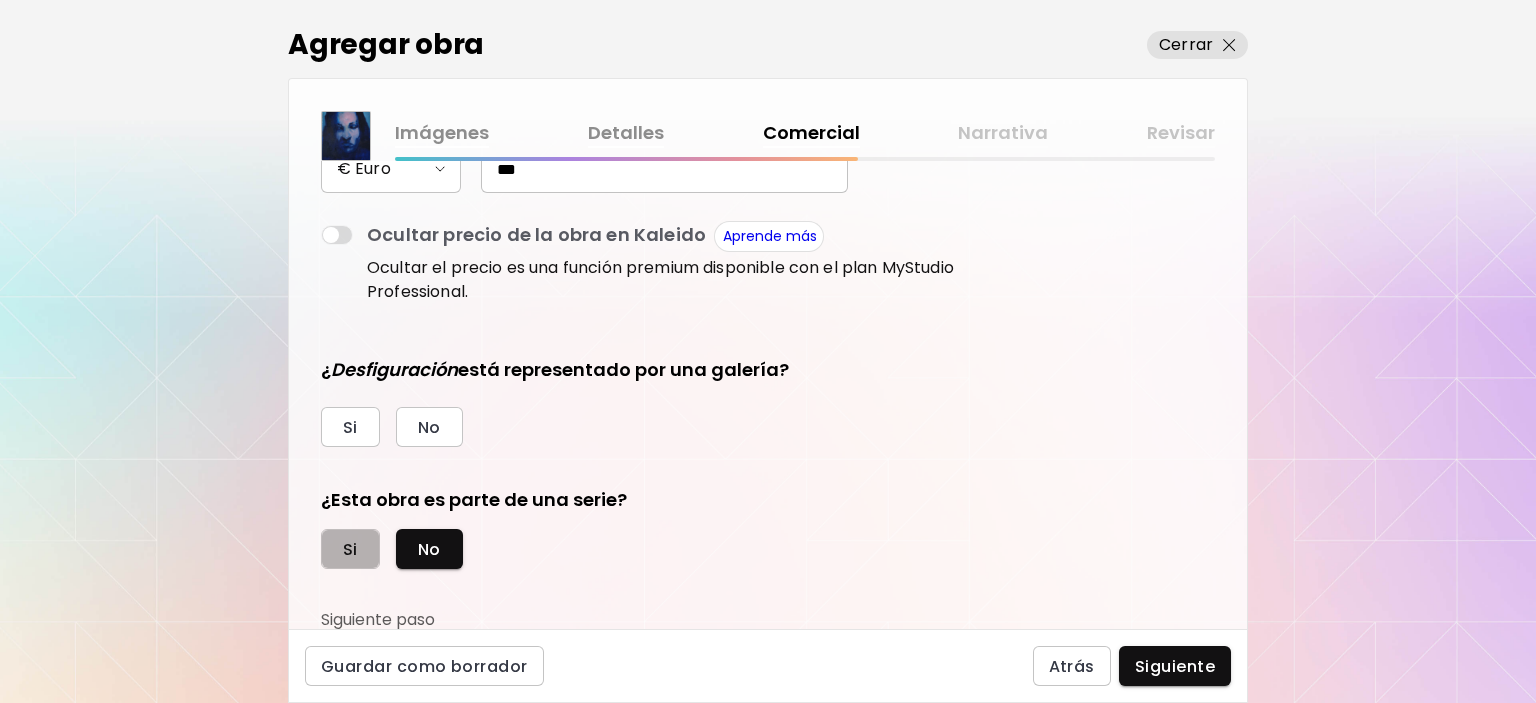 click on "Si" at bounding box center [350, 549] 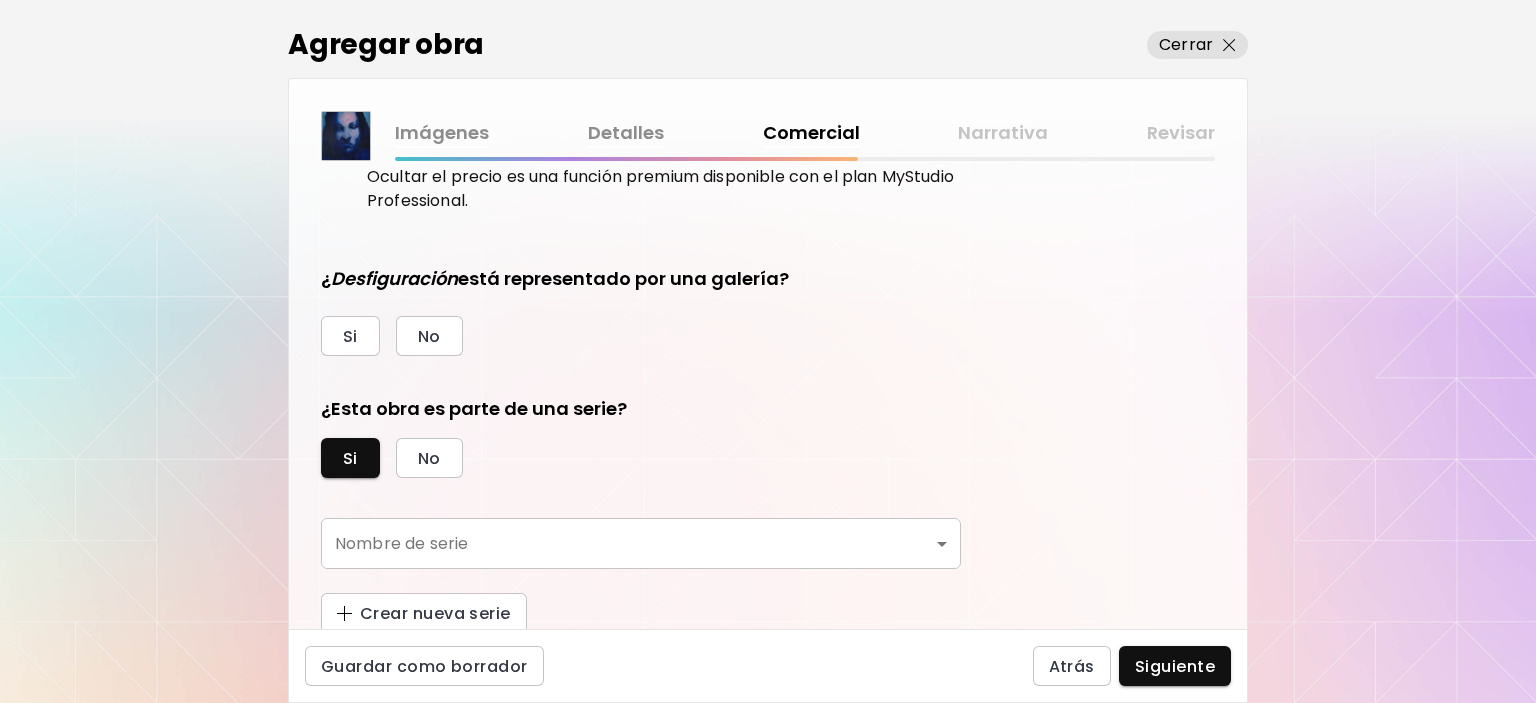 scroll, scrollTop: 449, scrollLeft: 0, axis: vertical 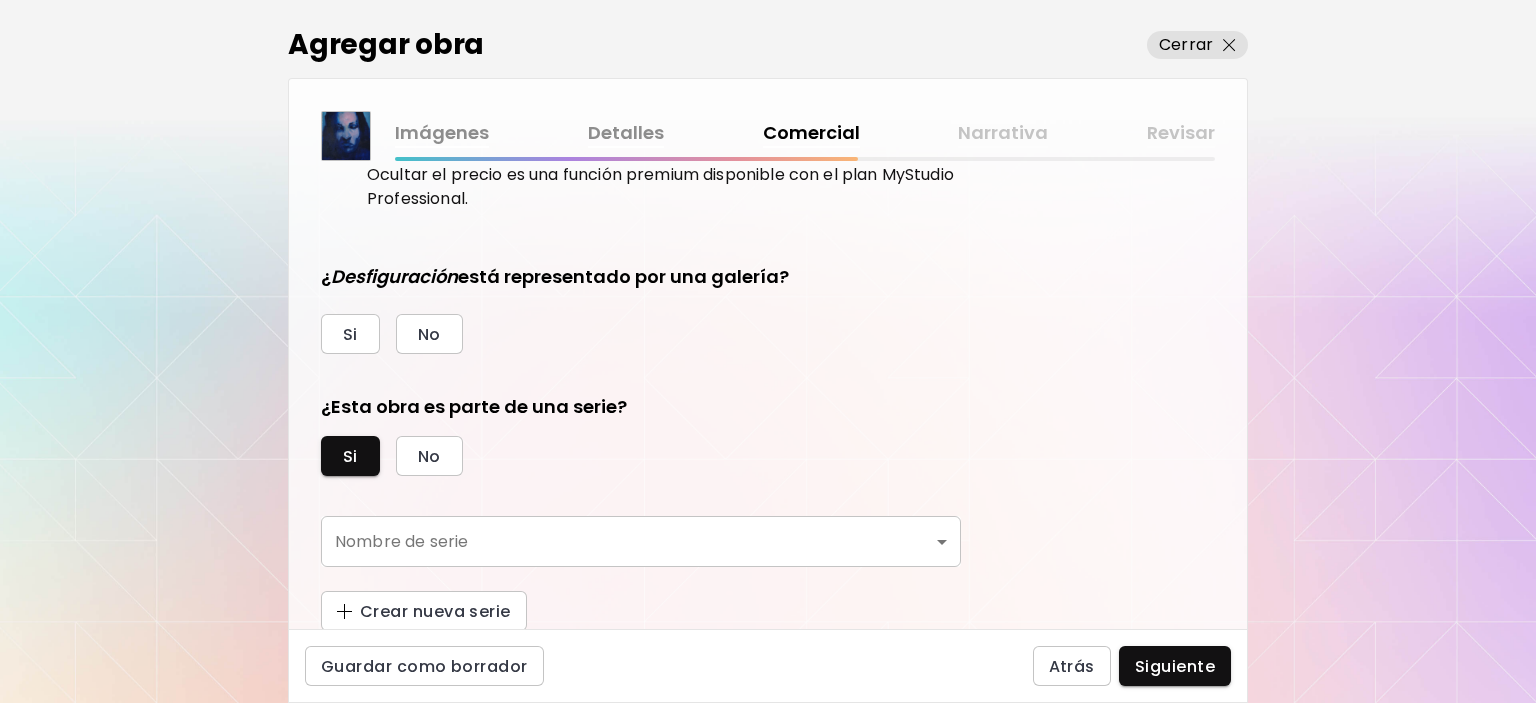 click on "kaleido.art/lirvaart Agregar obra Administrar obras Editar perfil My BioLink Comunidad Metas MyStudio Actualizar My Website My Showrooms My Documents My Subscribers My Provenance My Augmentations My Analytics Ajustes Ayuda 0 5 Agregar obra Cerrar Imágenes Detalles Comercial Narrativa Revisar ¿Esta obra está disponible para la venta? Si No Precio de la obra Las obras vendidas a través de Kaleido tienen una comisión del 25%. Suscríbete a Kaleido MyStudio para obtener una tasa de comisión más baja. Infórmate Actualizar € Euro *** Ocultar precio de la obra en Kaleido Aprende más Ocultar el precio es una función premium disponible con el plan MyStudio Professional. ¿ Desfiguración  está representado por una galería? Si No ¿Esta obra es parte de una serie? Si No Nombre de serie ​ Nombre de serie Crear nueva serie Guardar como borrador Atrás Siguiente Búsqueda de artista Nombre o usuario Nombre o usuario País del artista País del artista Disciplinas Todos Pintura Contemporánea Collage Todos" at bounding box center [768, 351] 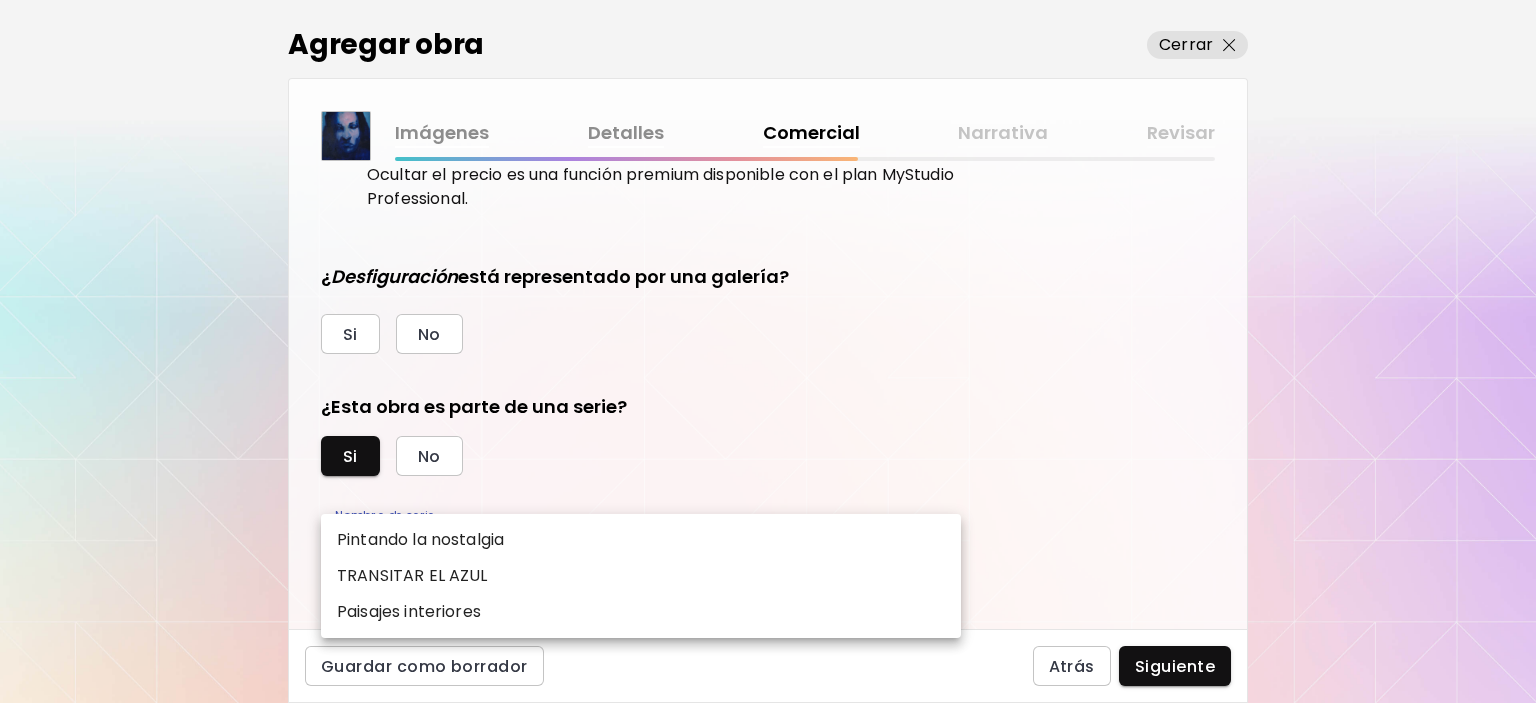 drag, startPoint x: 444, startPoint y: 571, endPoint x: 828, endPoint y: 670, distance: 396.55643 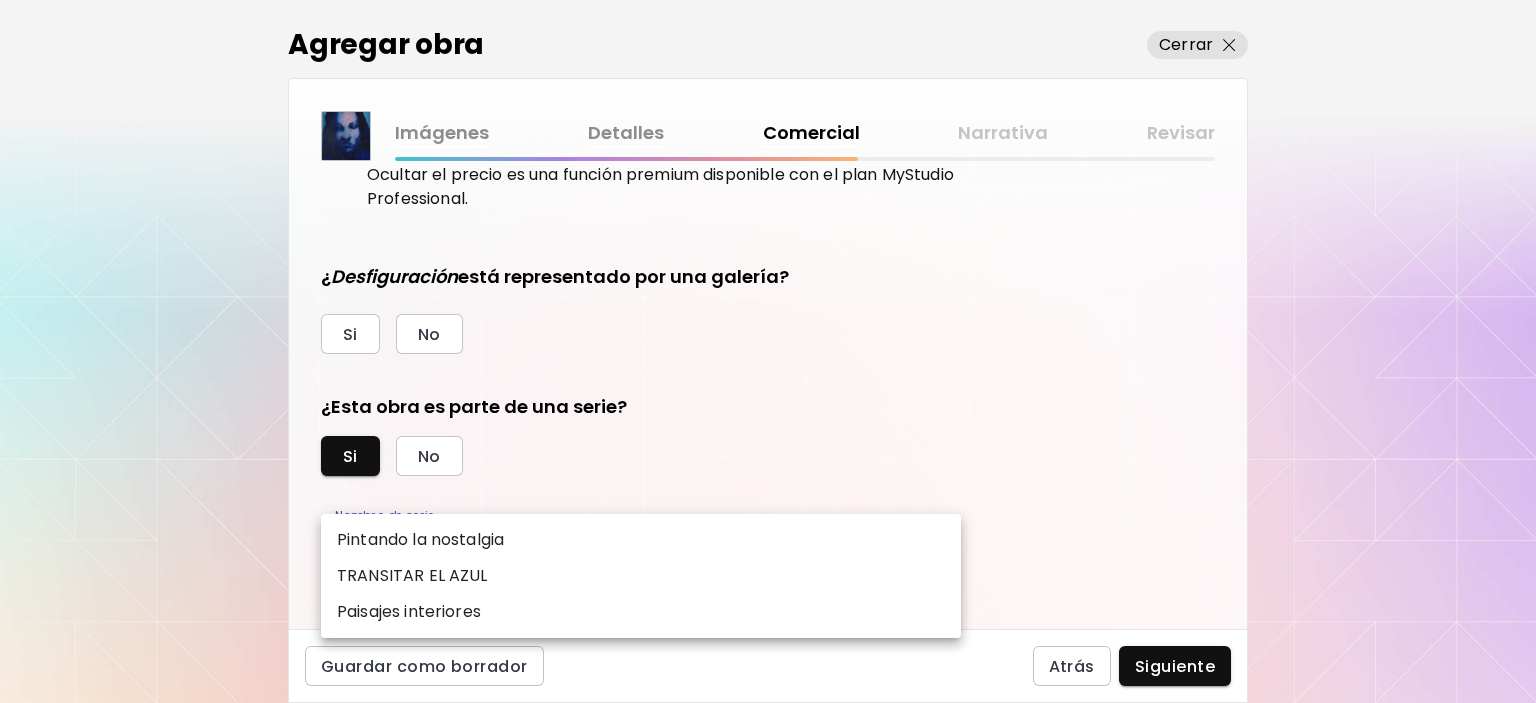 type on "**********" 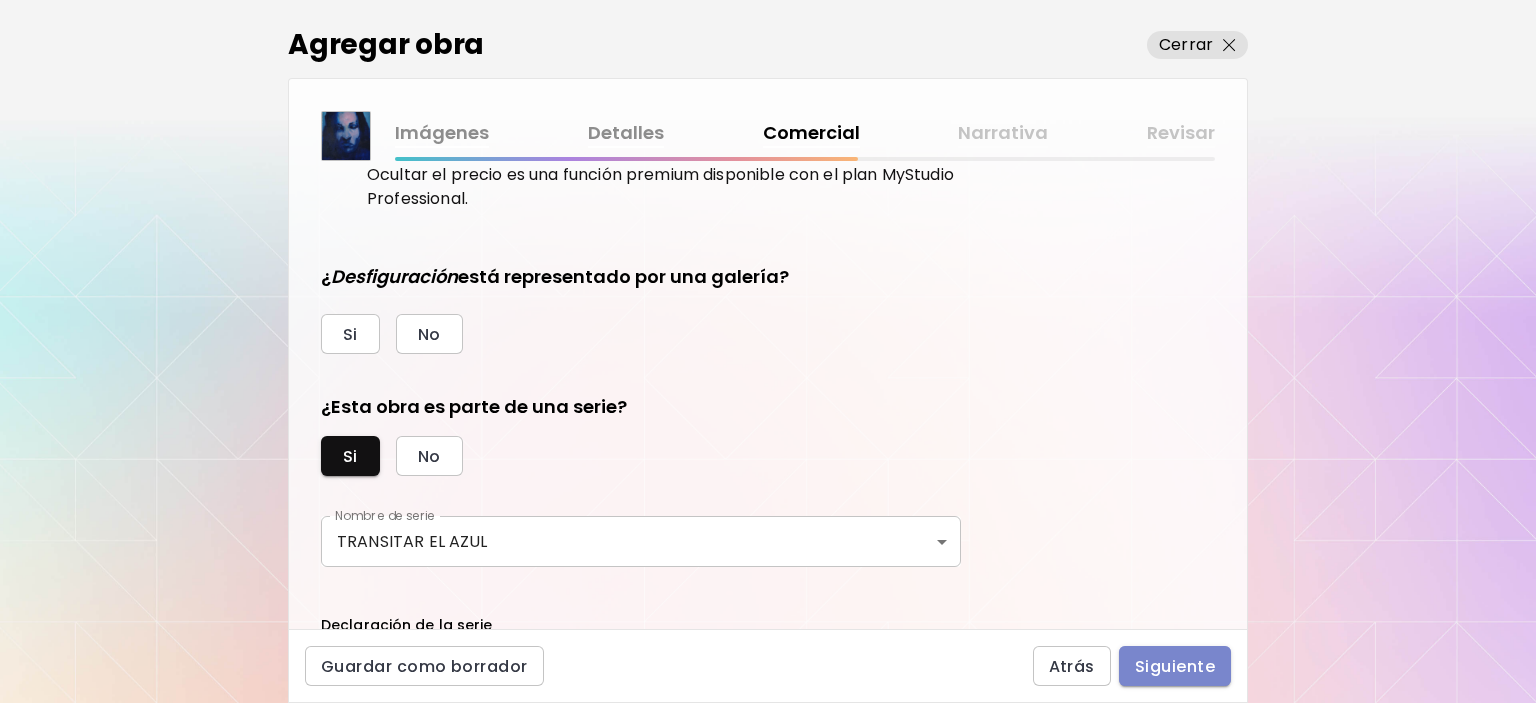 drag, startPoint x: 1191, startPoint y: 680, endPoint x: 1181, endPoint y: 685, distance: 11.18034 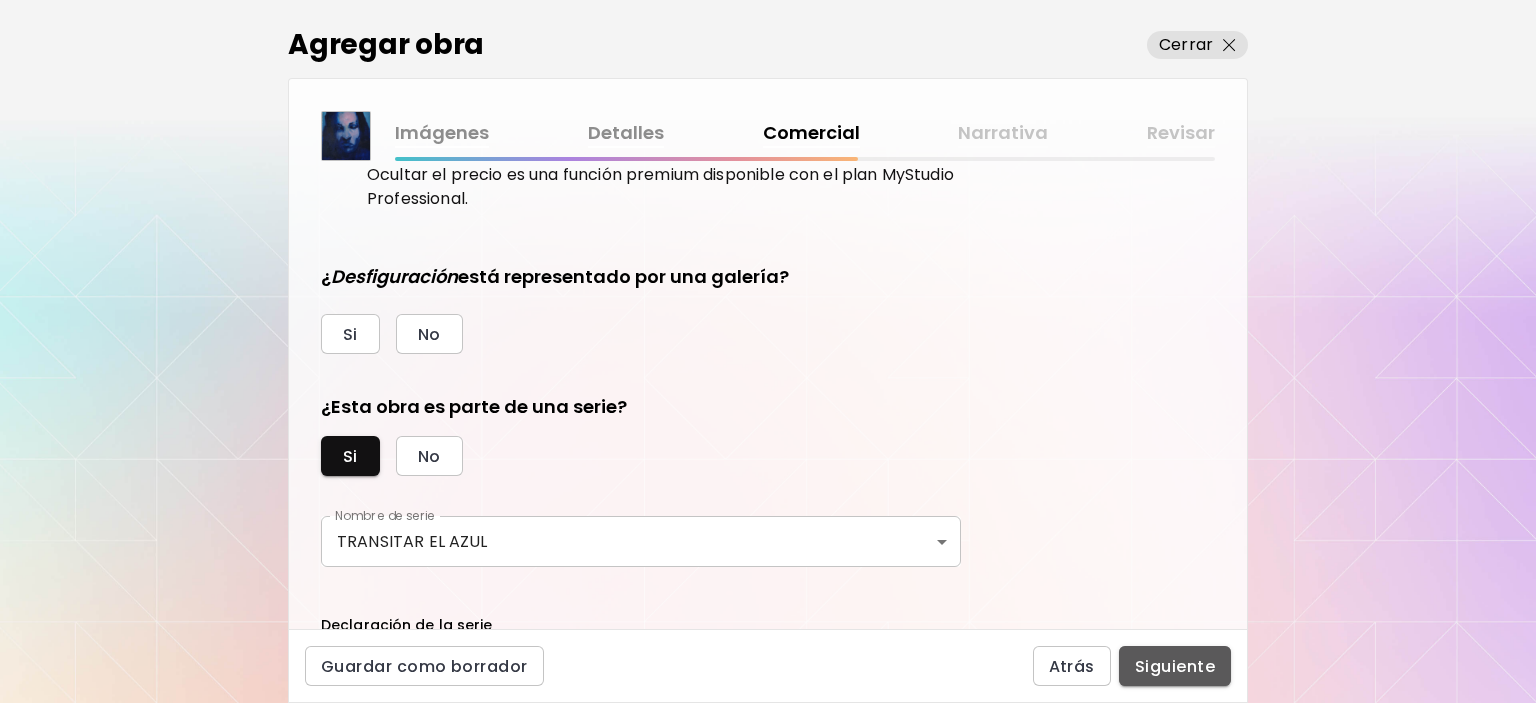 click on "Siguiente" at bounding box center [1175, 666] 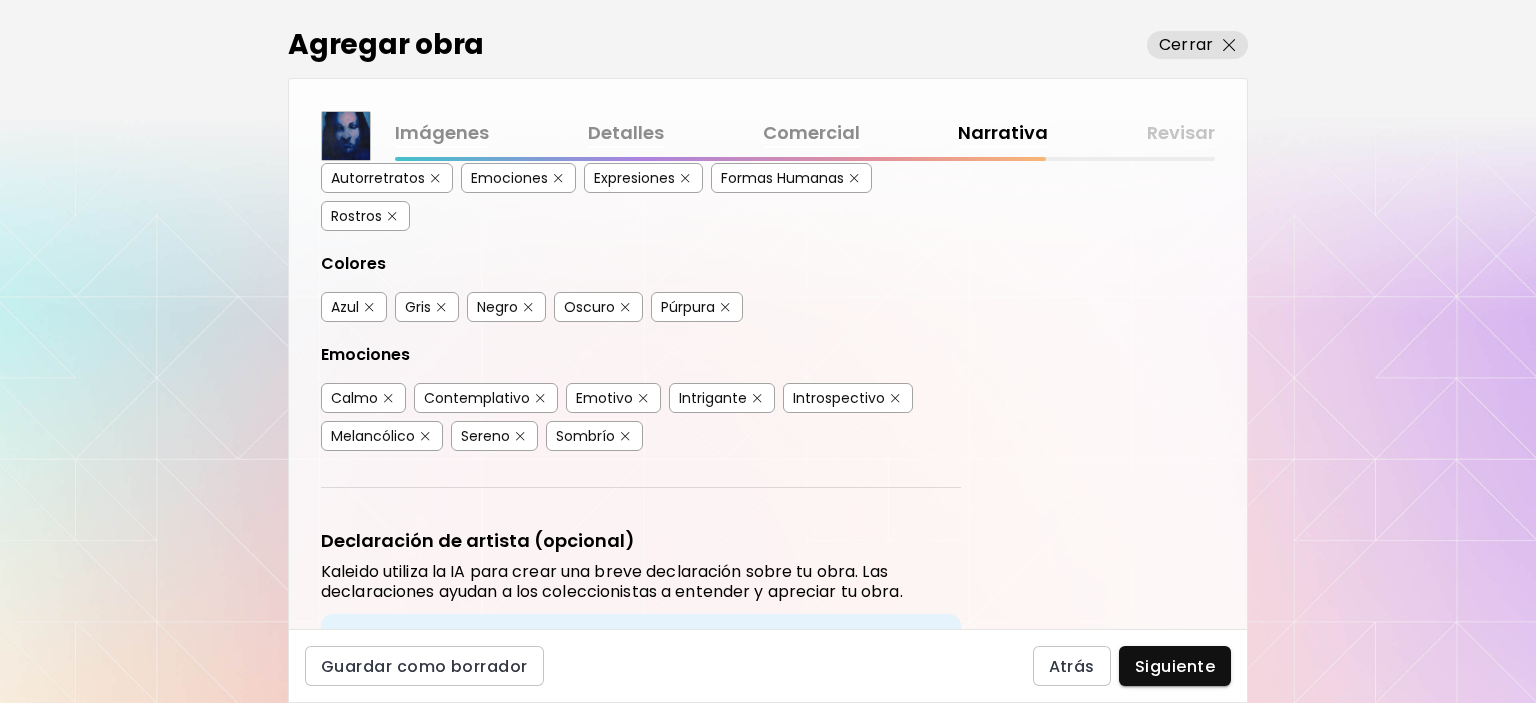 scroll, scrollTop: 400, scrollLeft: 0, axis: vertical 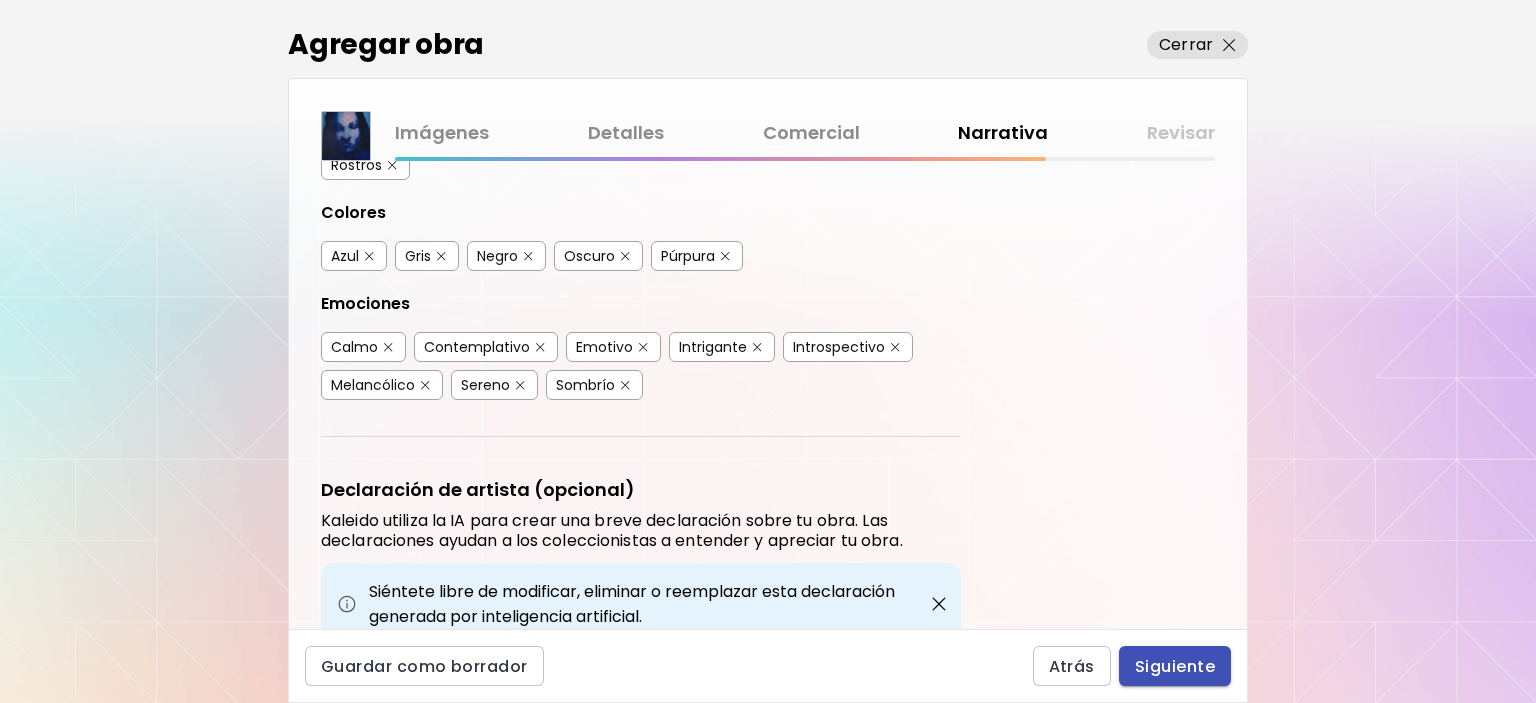click on "Siguiente" at bounding box center (1175, 666) 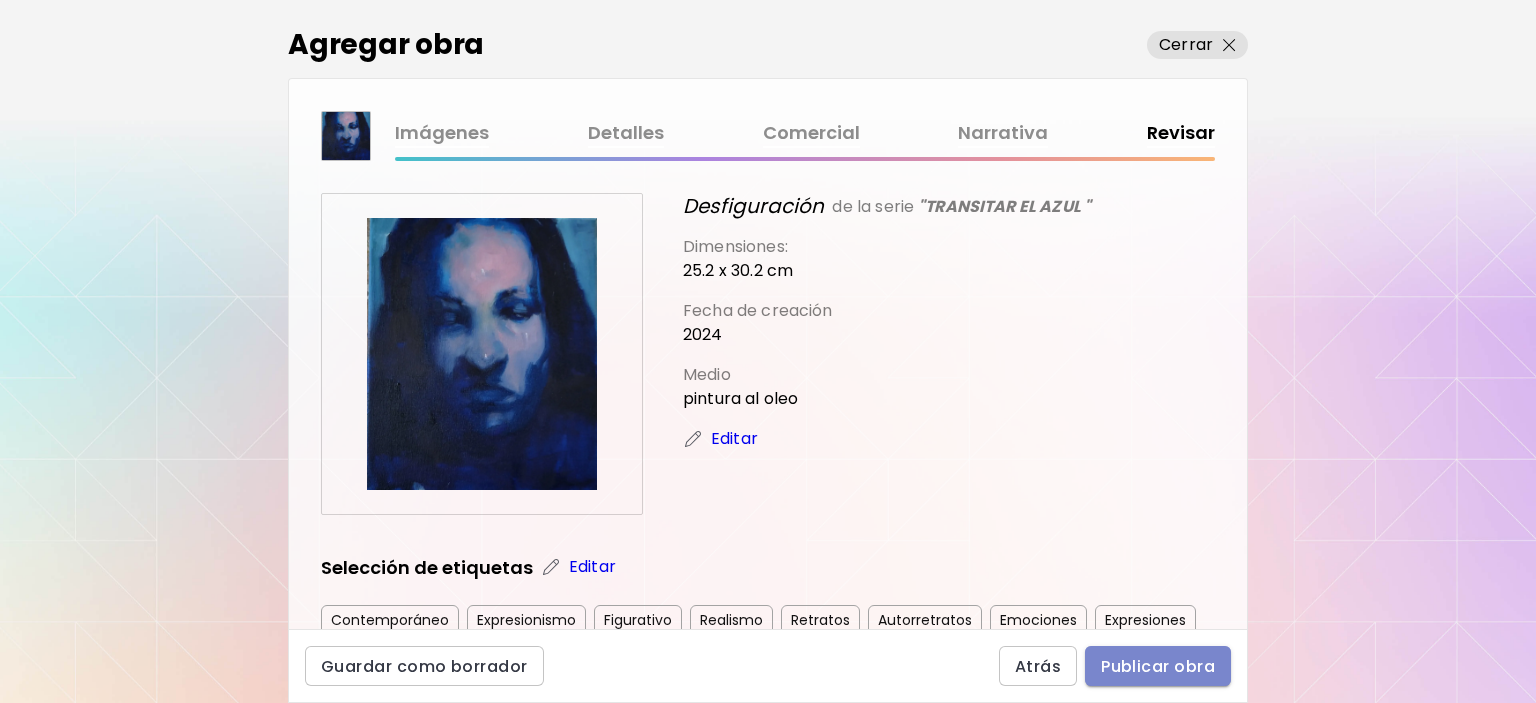 click on "Publicar obra" at bounding box center [1158, 666] 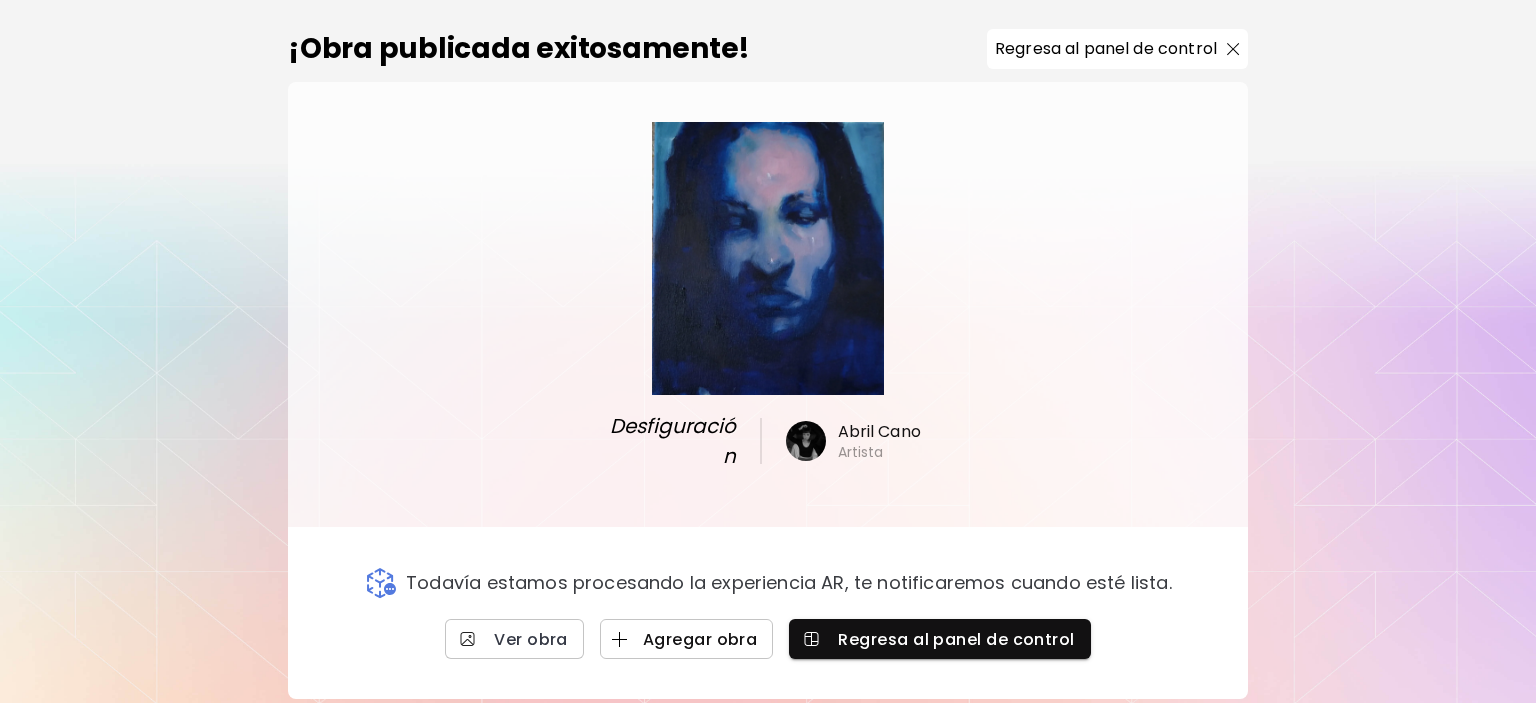 click on "Agregar obra" at bounding box center (687, 639) 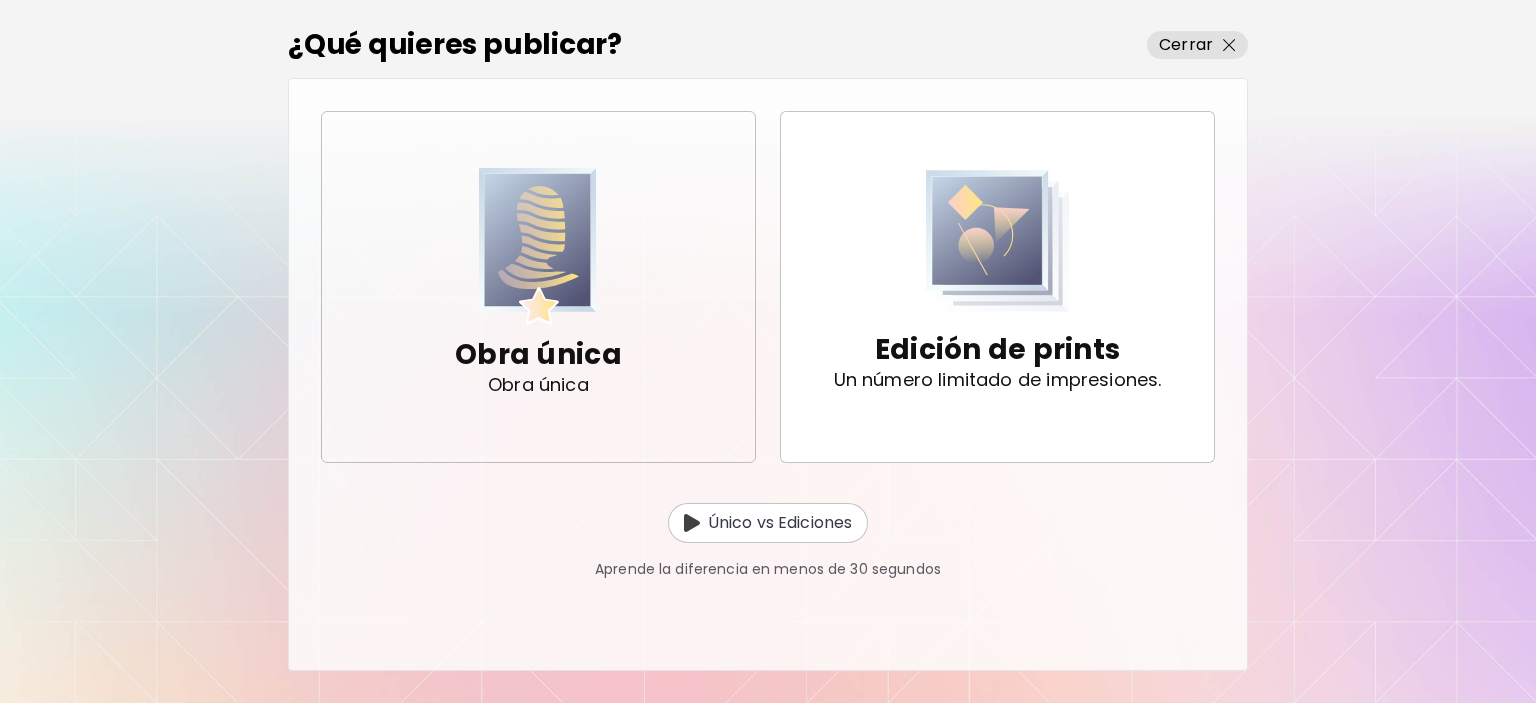 click at bounding box center [538, 246] 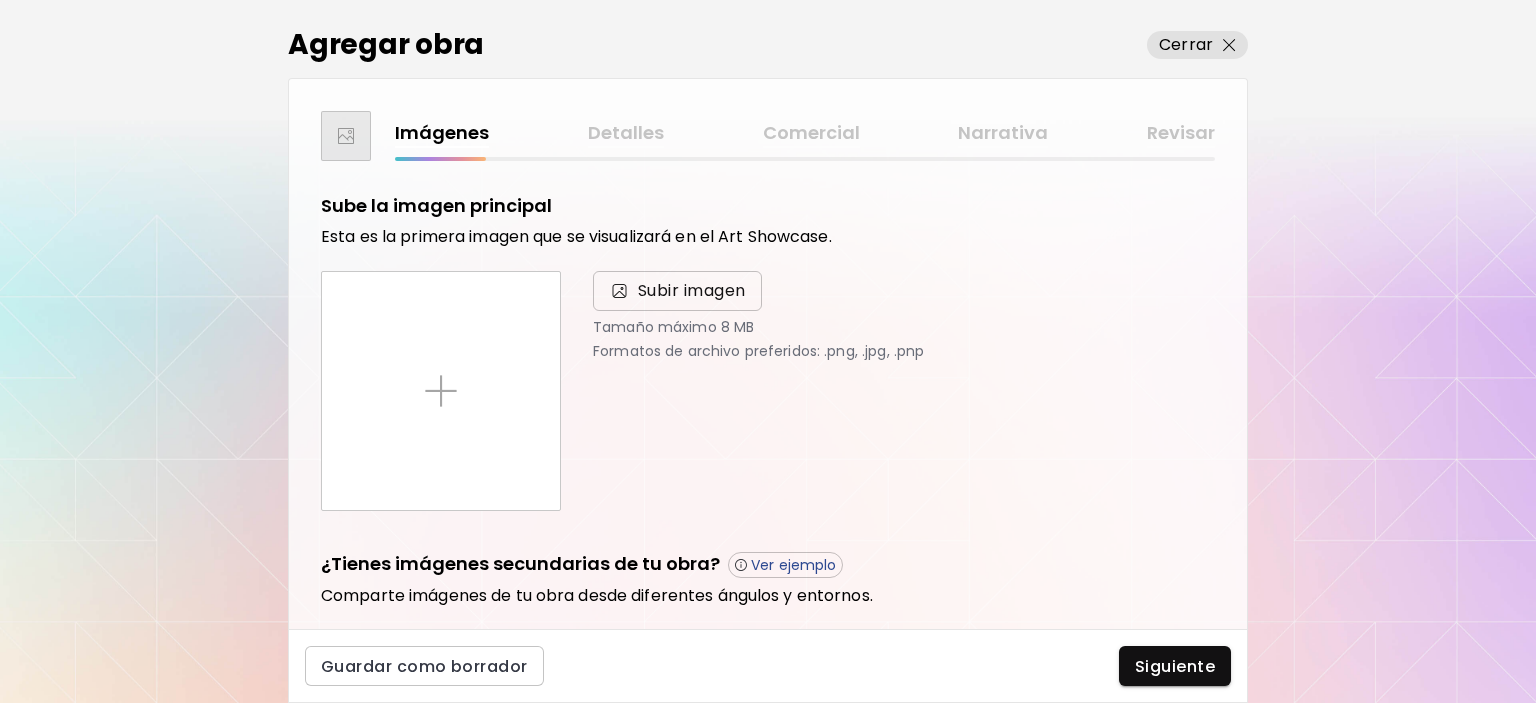 click on "Subir imagen" at bounding box center (677, 291) 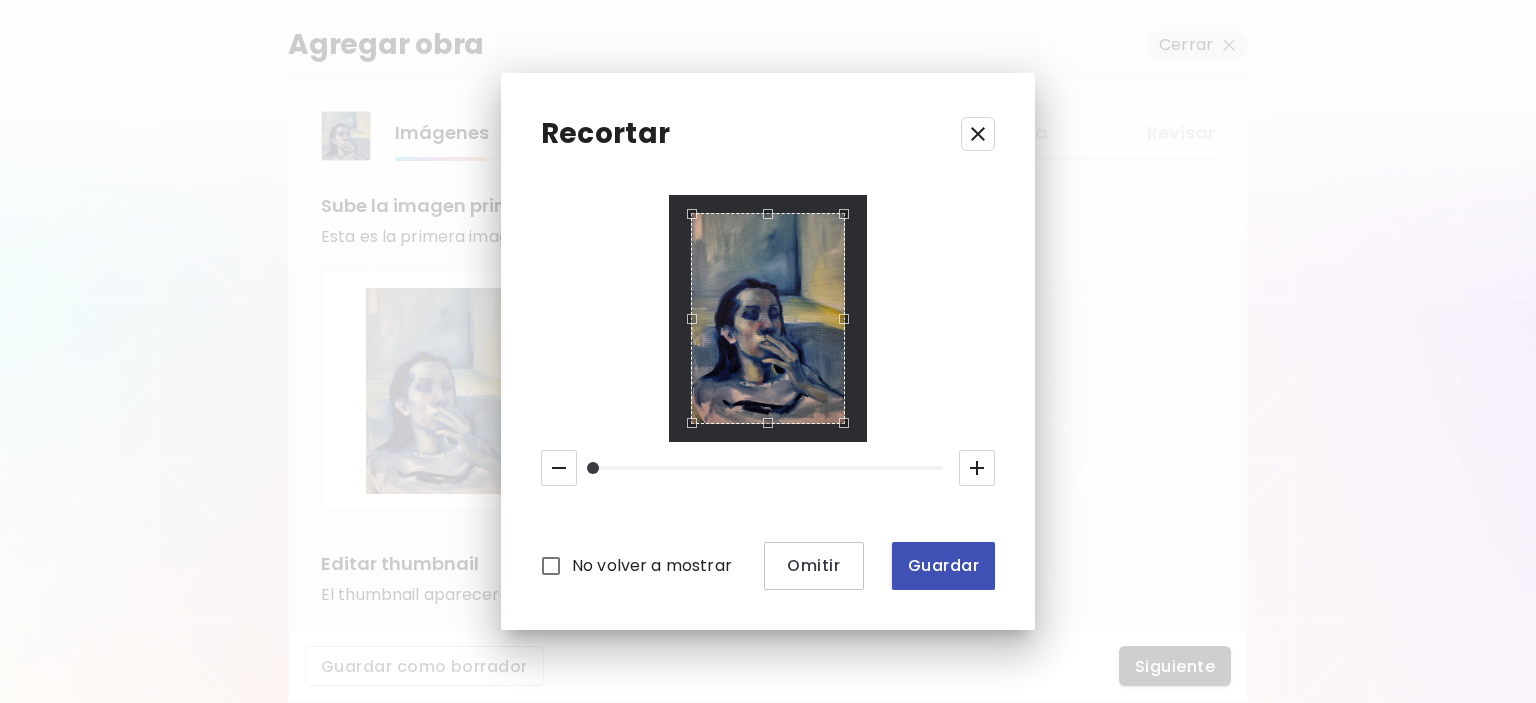 click on "Guardar" at bounding box center (943, 565) 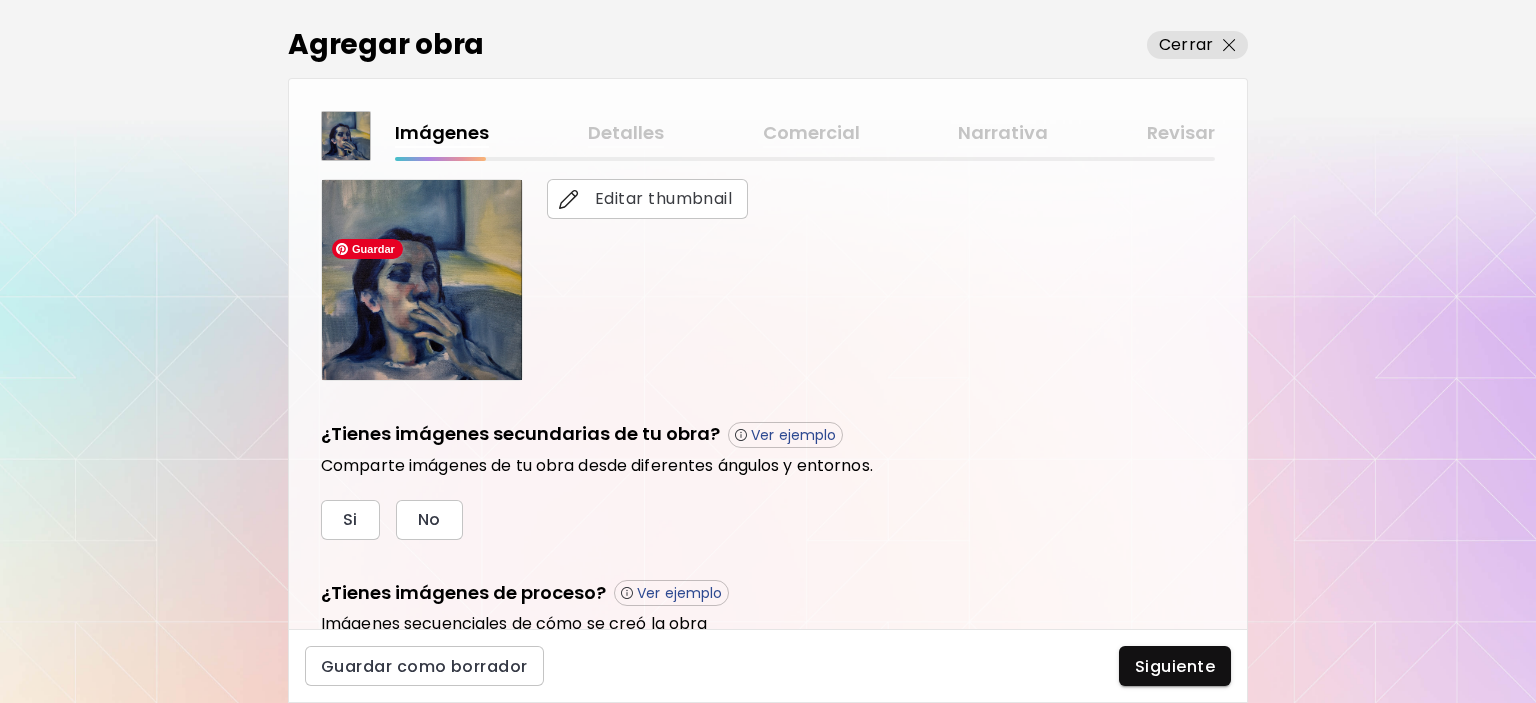 scroll, scrollTop: 588, scrollLeft: 0, axis: vertical 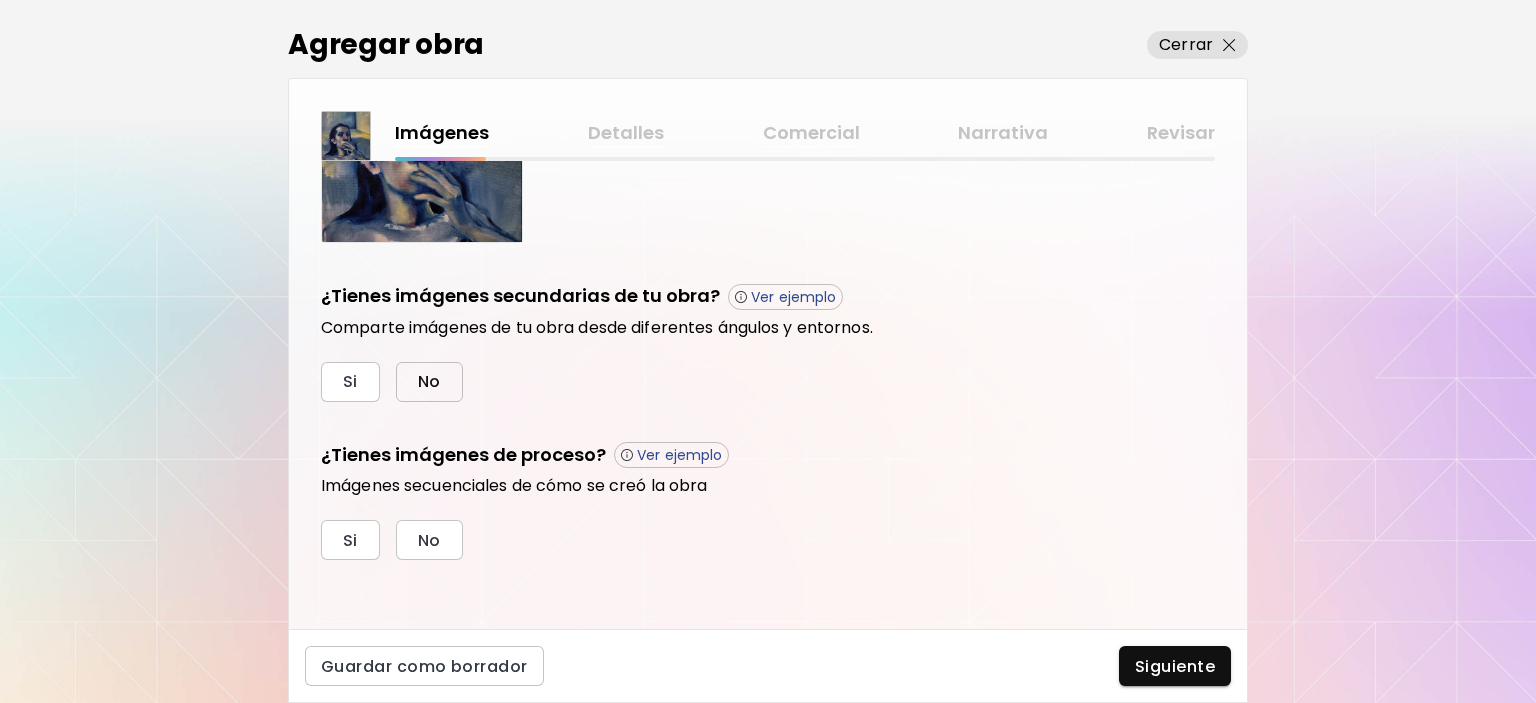 click on "No" at bounding box center (429, 381) 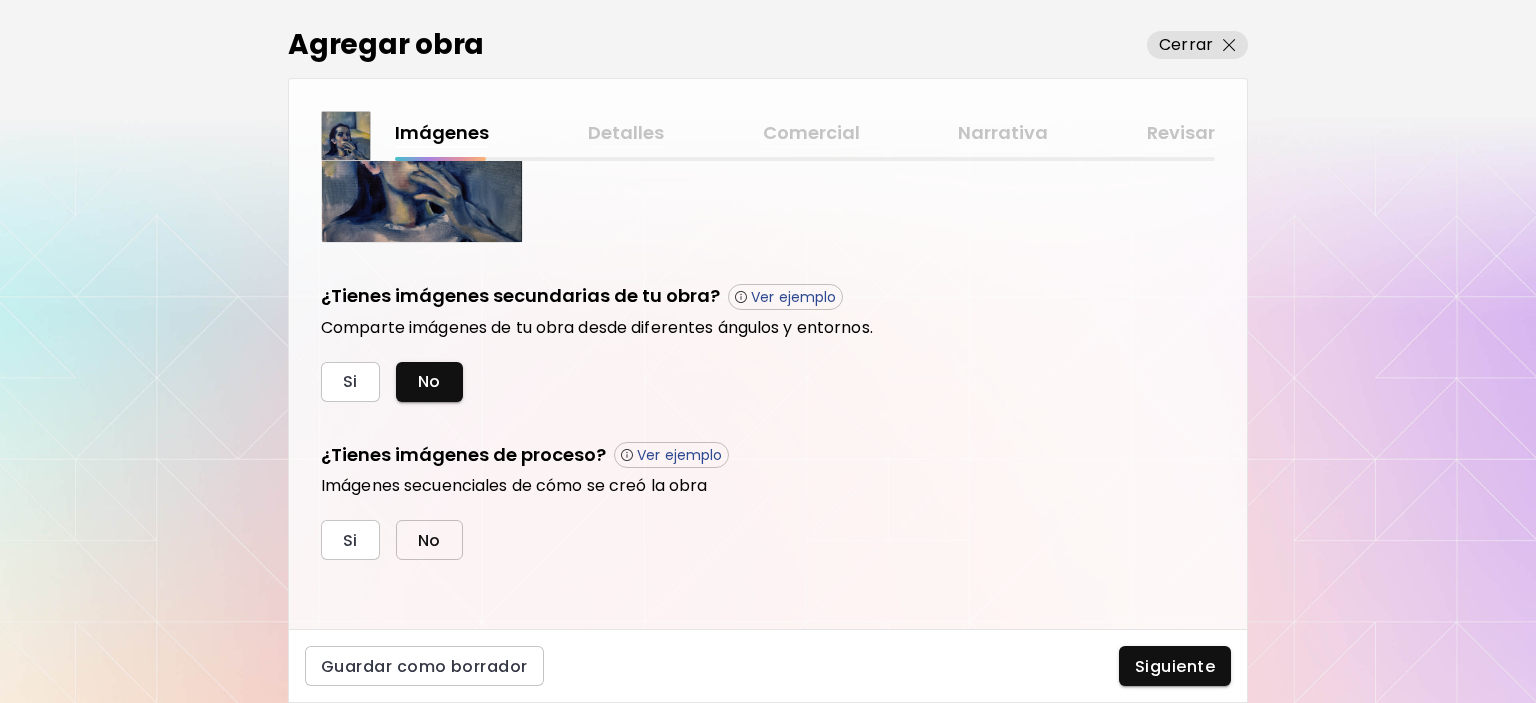drag, startPoint x: 446, startPoint y: 523, endPoint x: 575, endPoint y: 554, distance: 132.67253 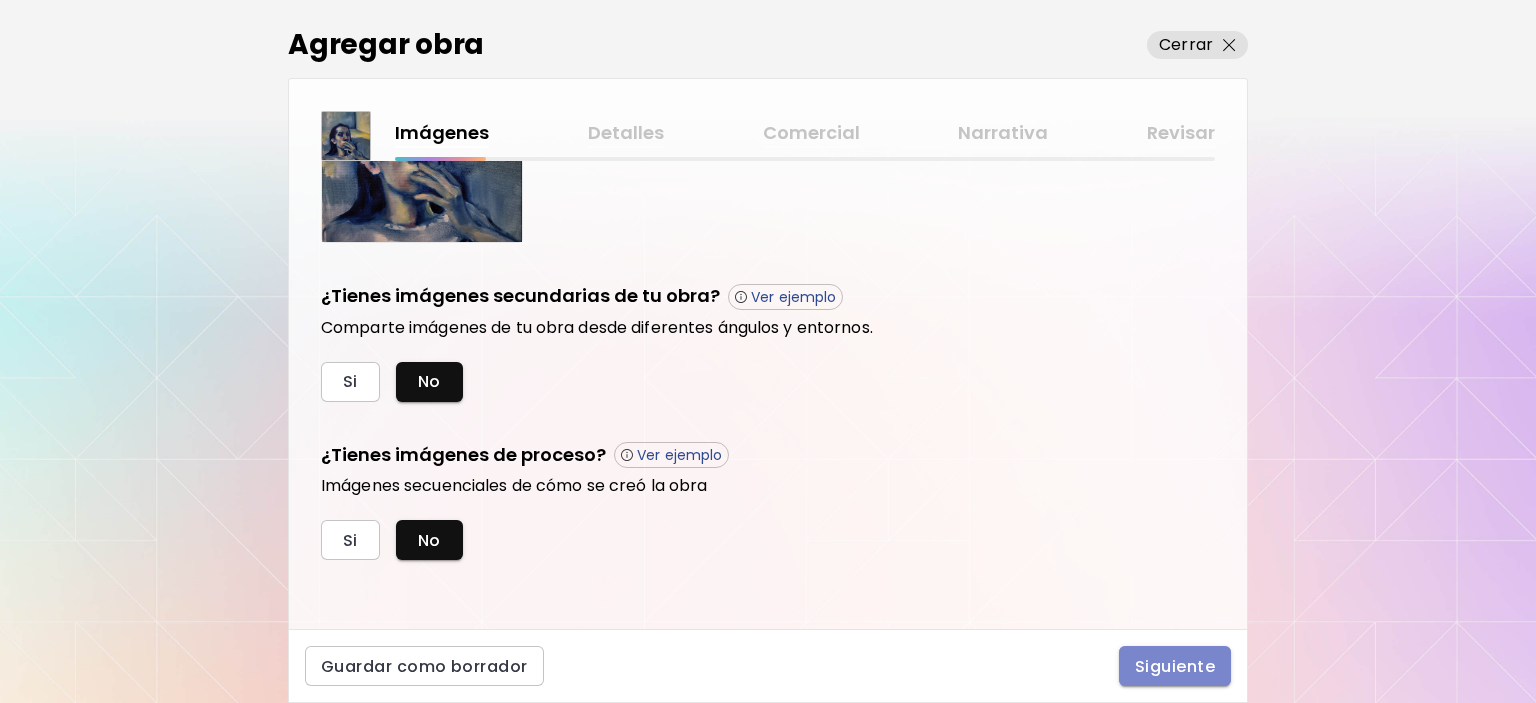 click on "Siguiente" at bounding box center [1175, 666] 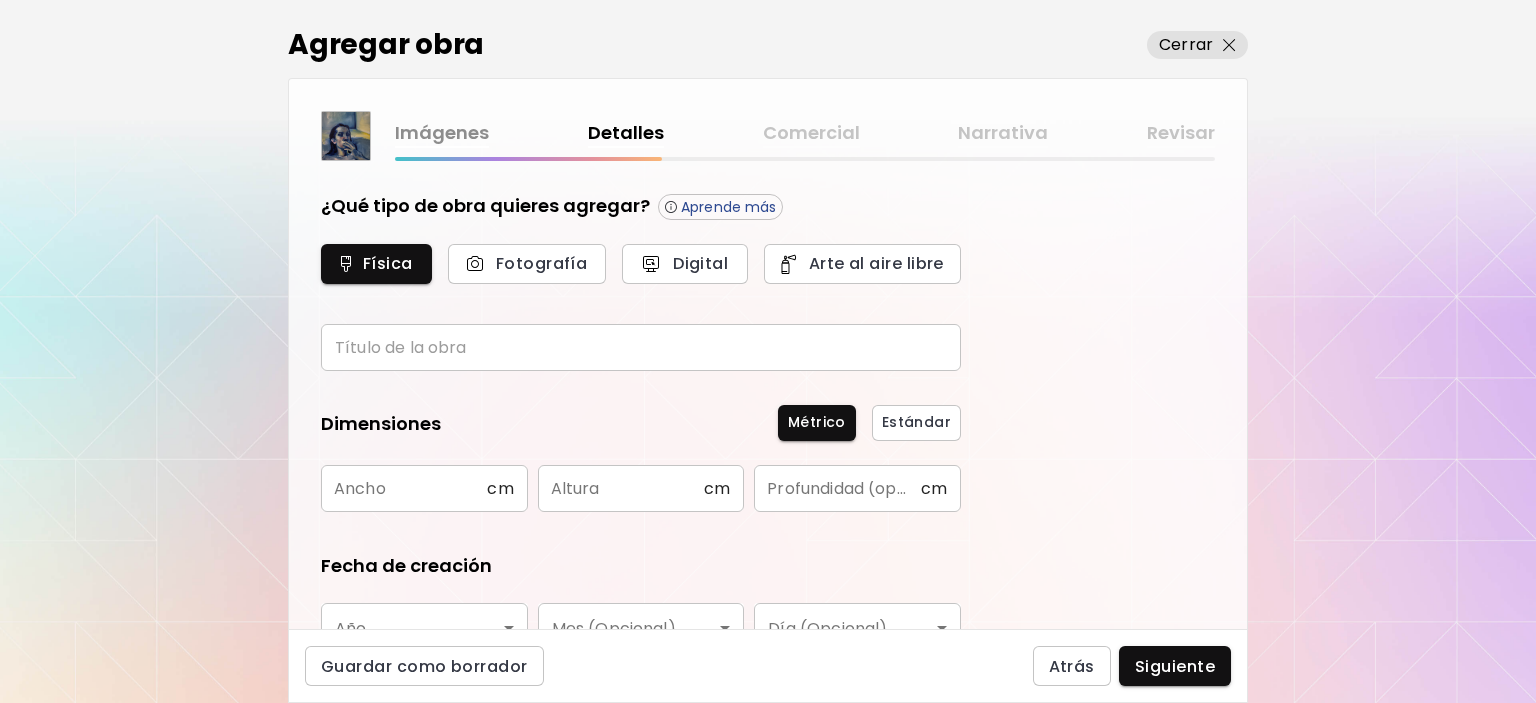click at bounding box center (641, 347) 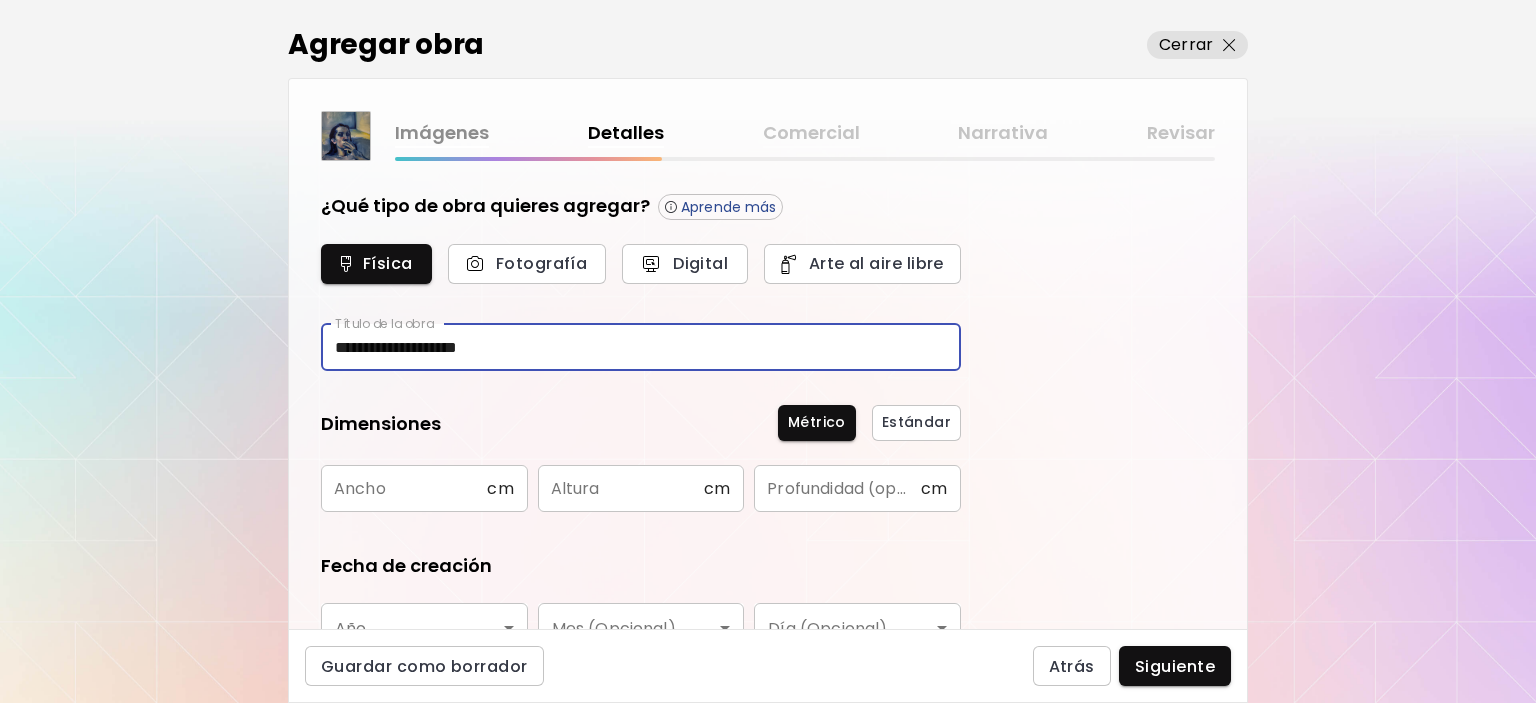 type on "**********" 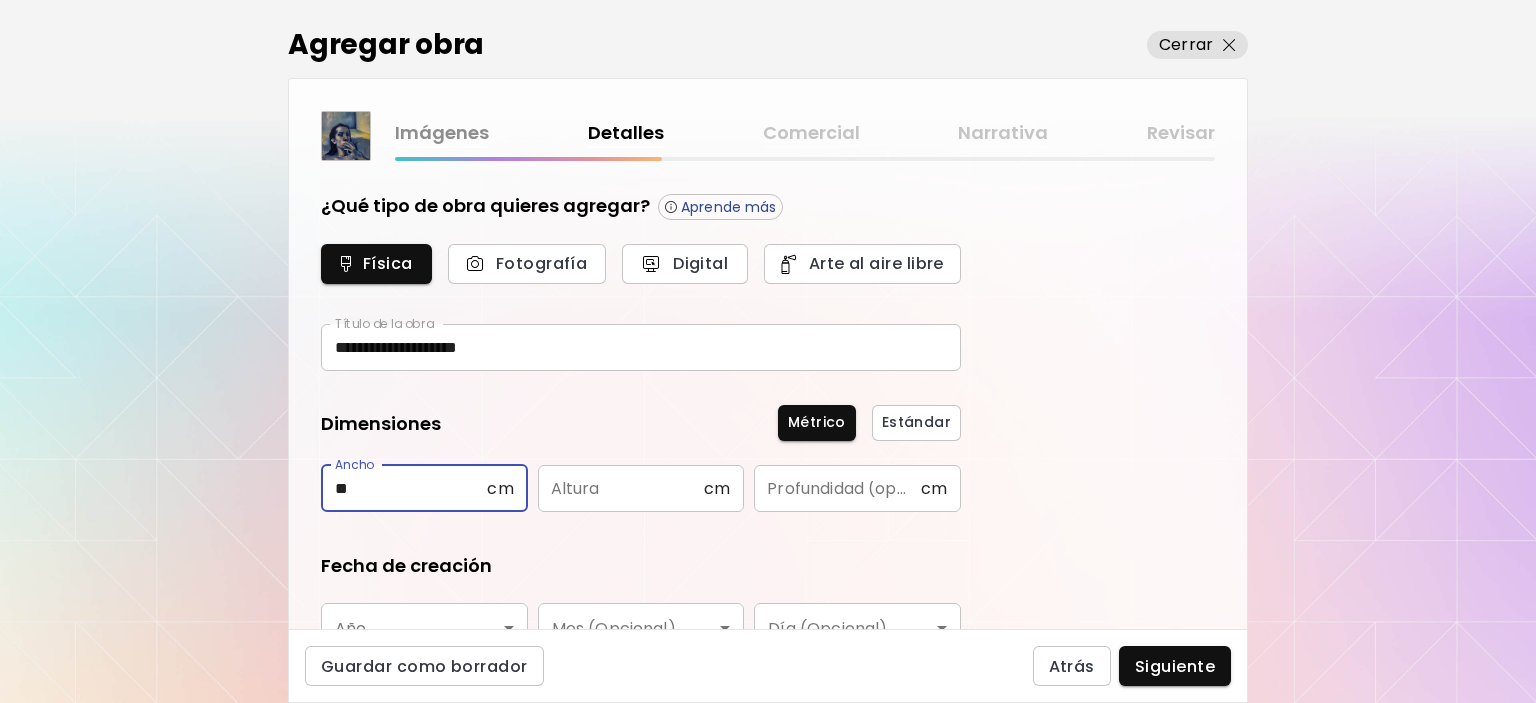 type on "**" 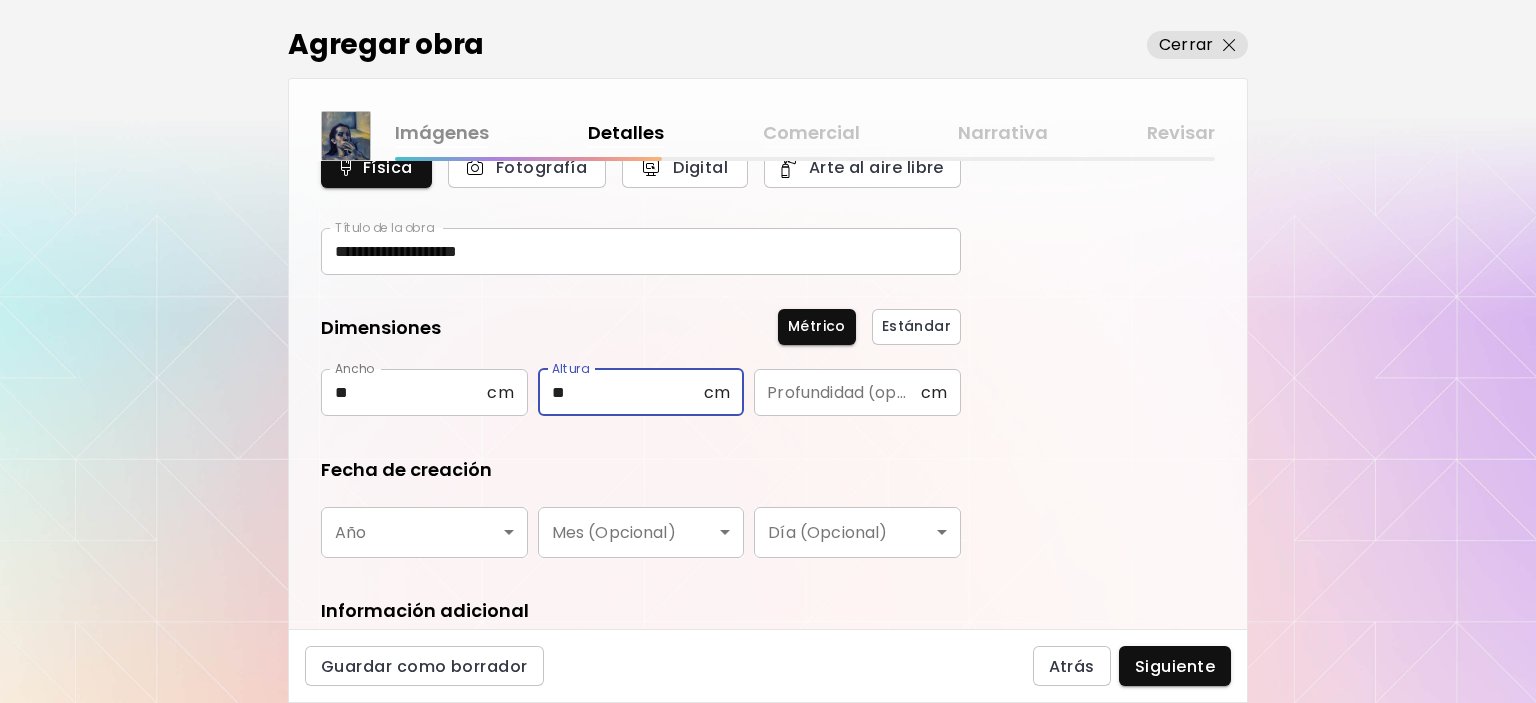 scroll, scrollTop: 100, scrollLeft: 0, axis: vertical 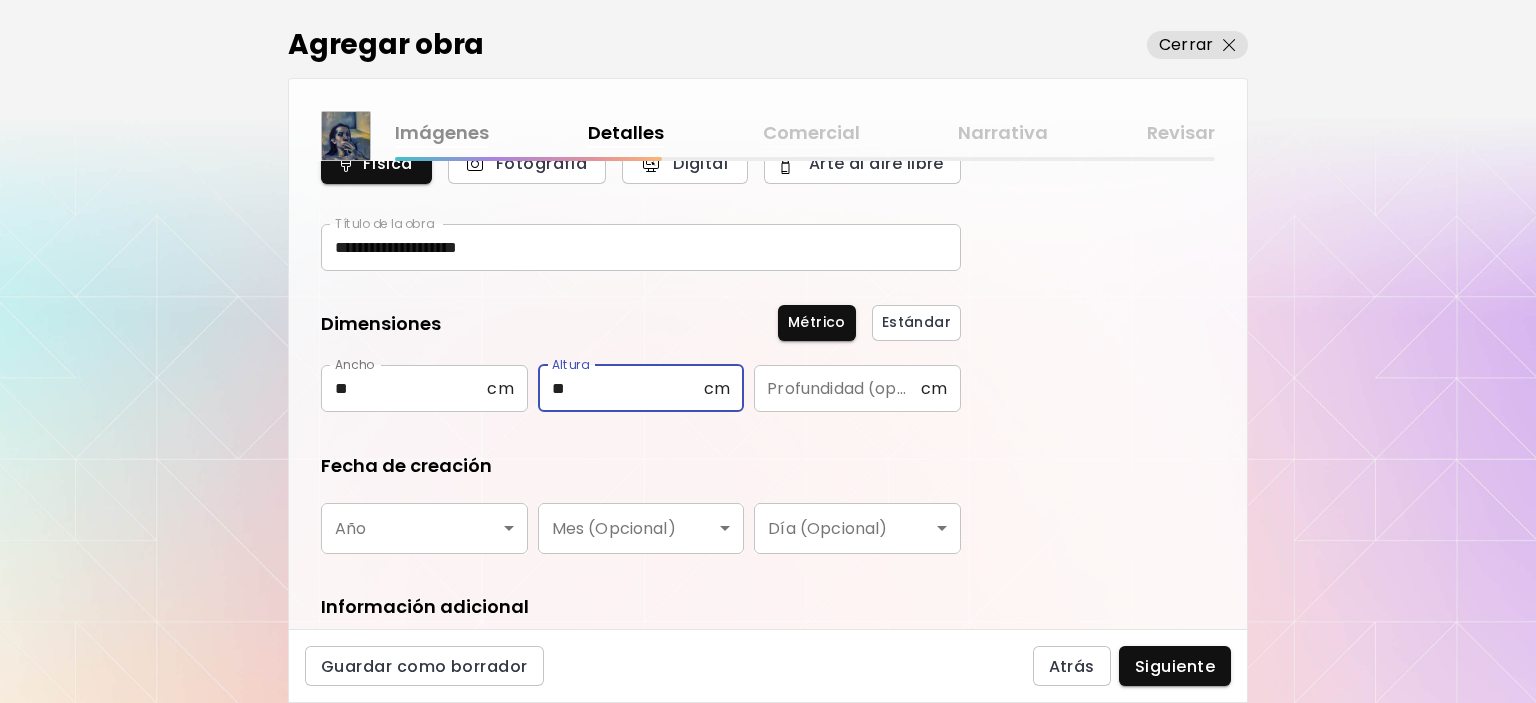 type on "**" 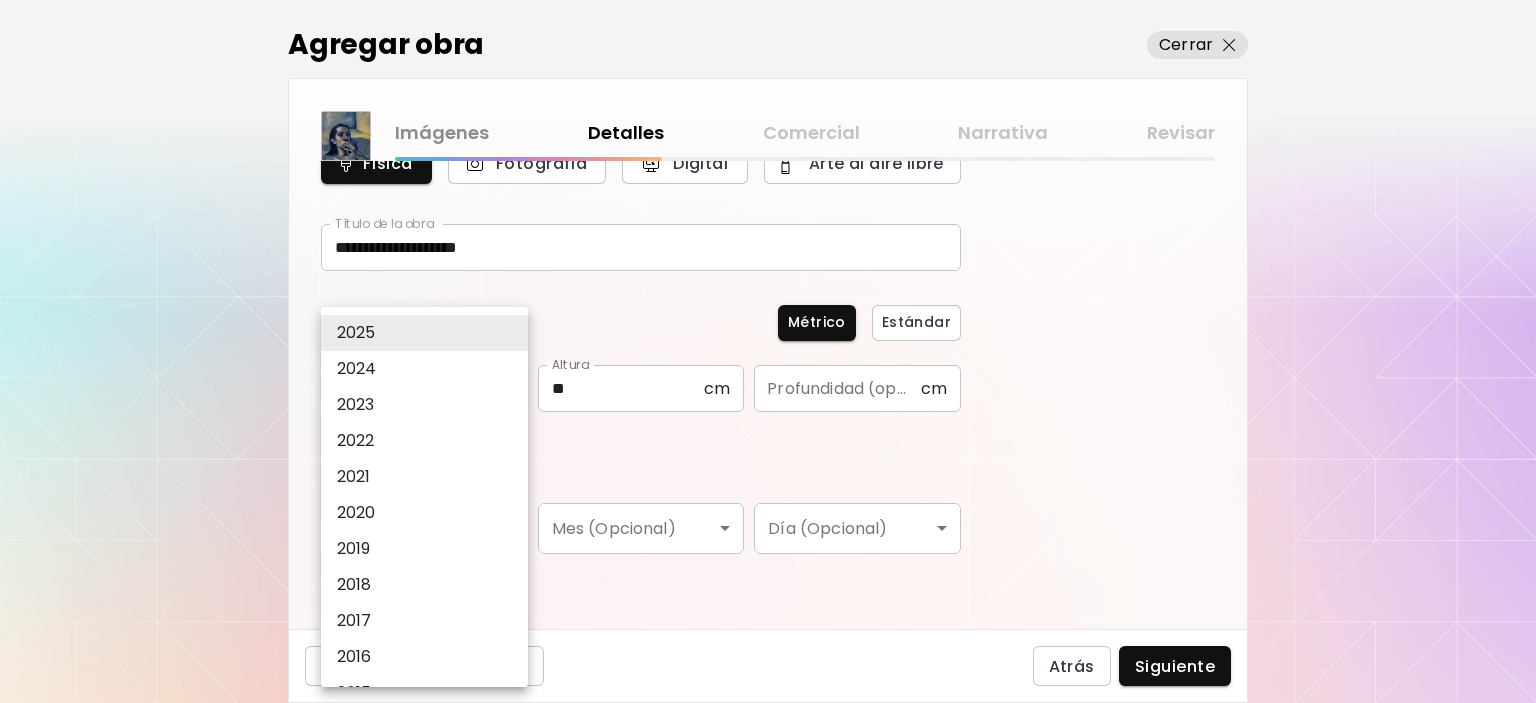 click on "2024" at bounding box center (357, 369) 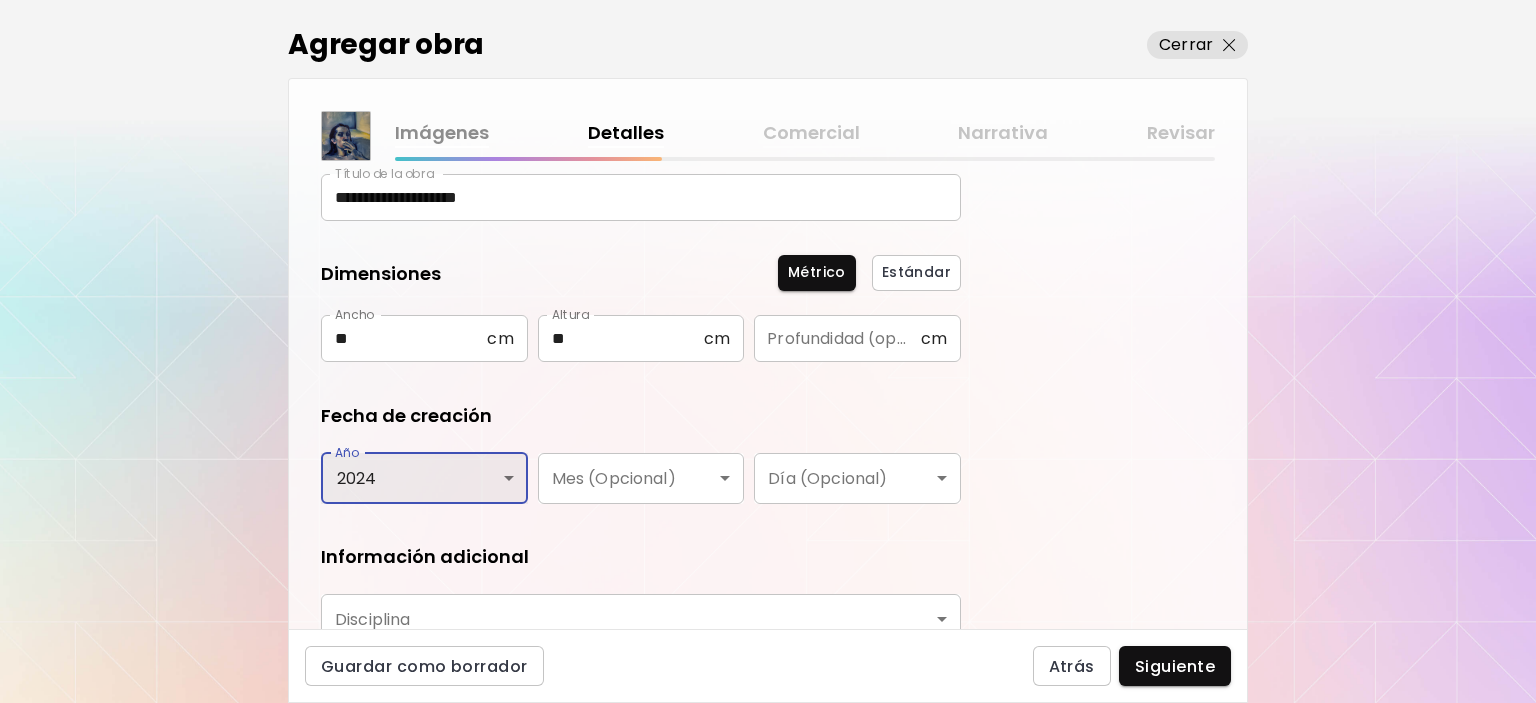 scroll, scrollTop: 322, scrollLeft: 0, axis: vertical 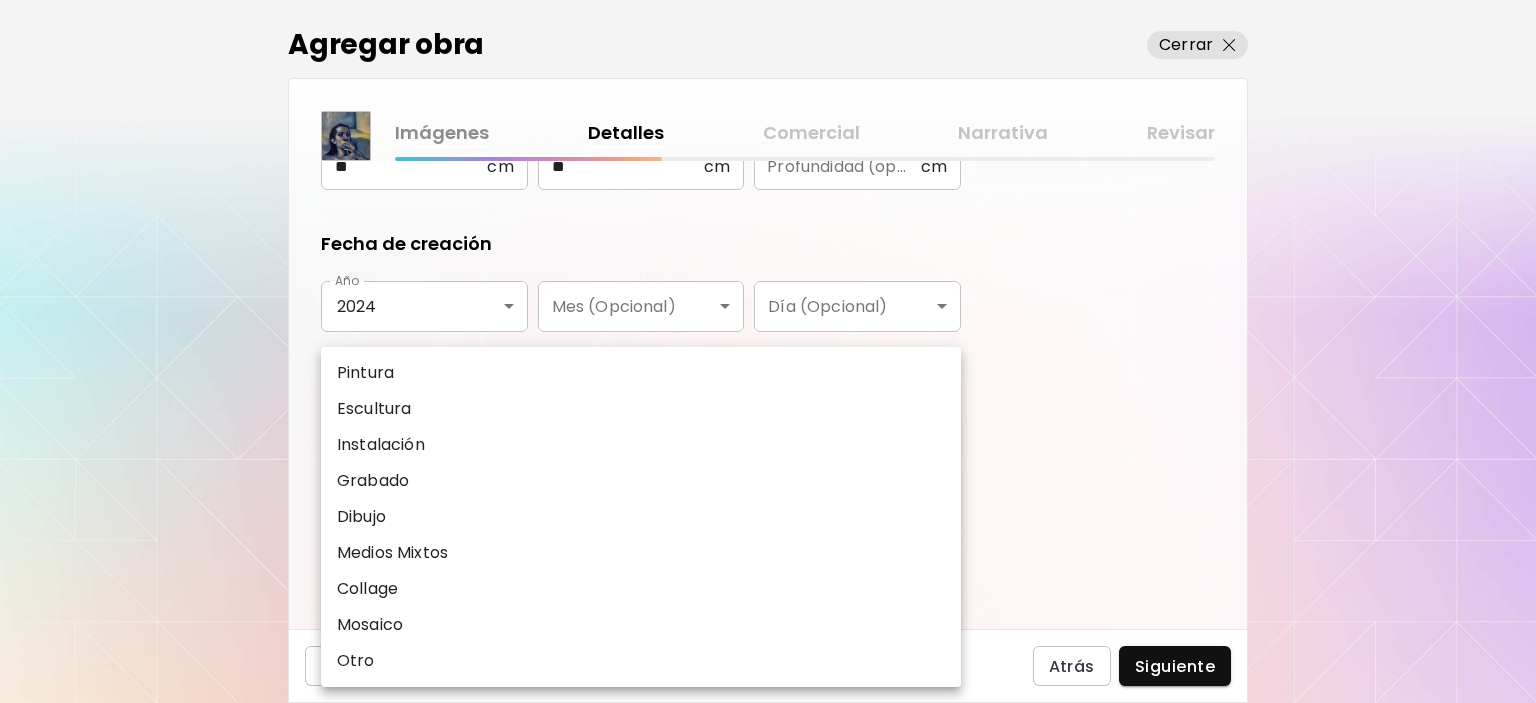 click on "**********" at bounding box center [768, 351] 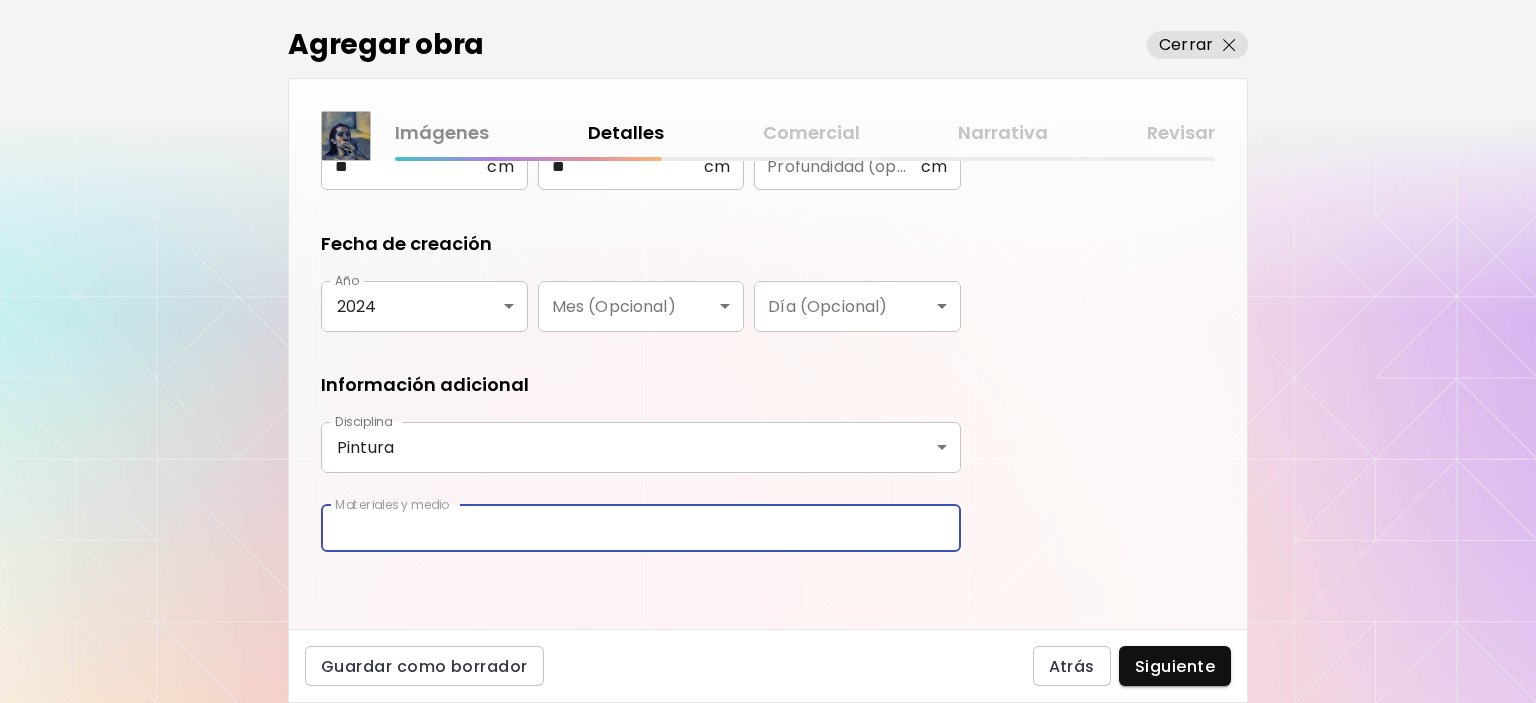 click at bounding box center [641, 528] 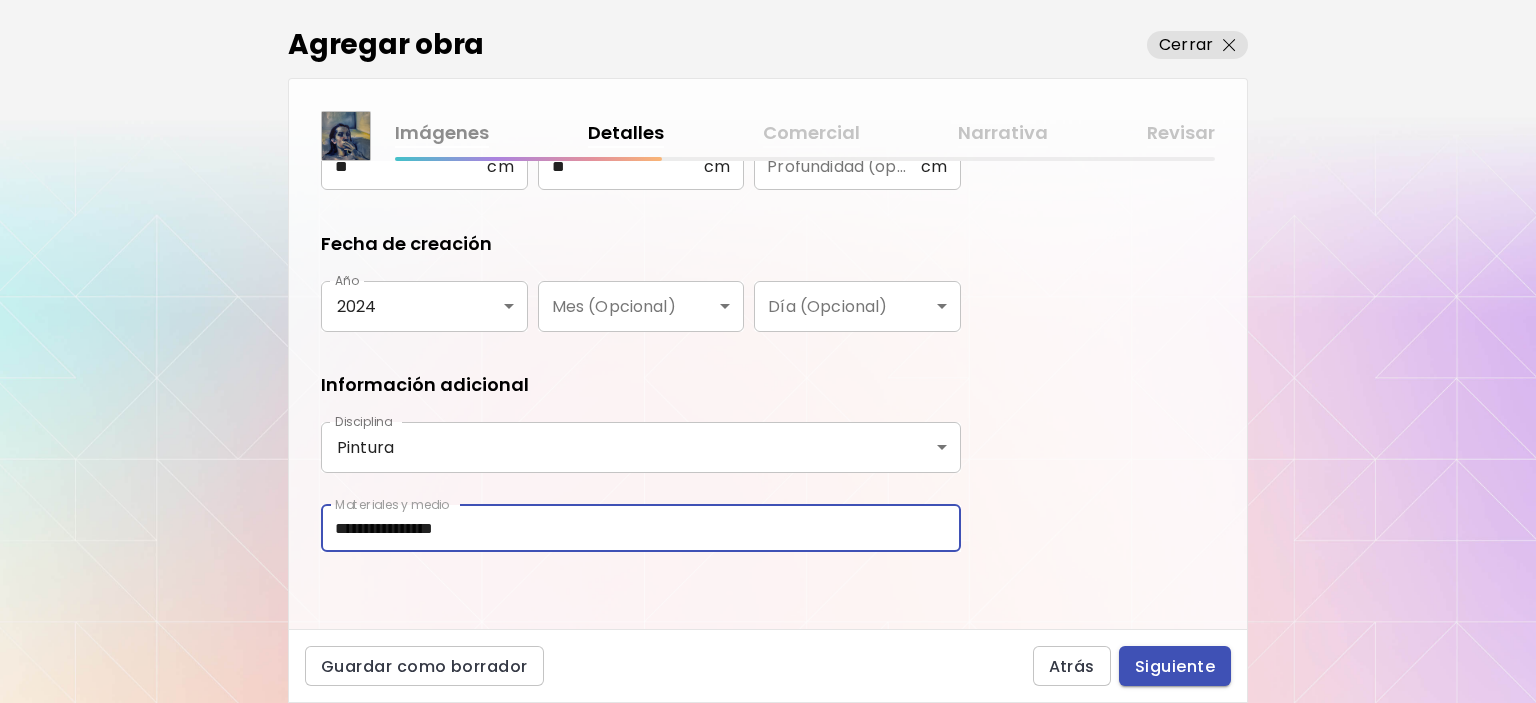 click on "Siguiente" at bounding box center (1175, 666) 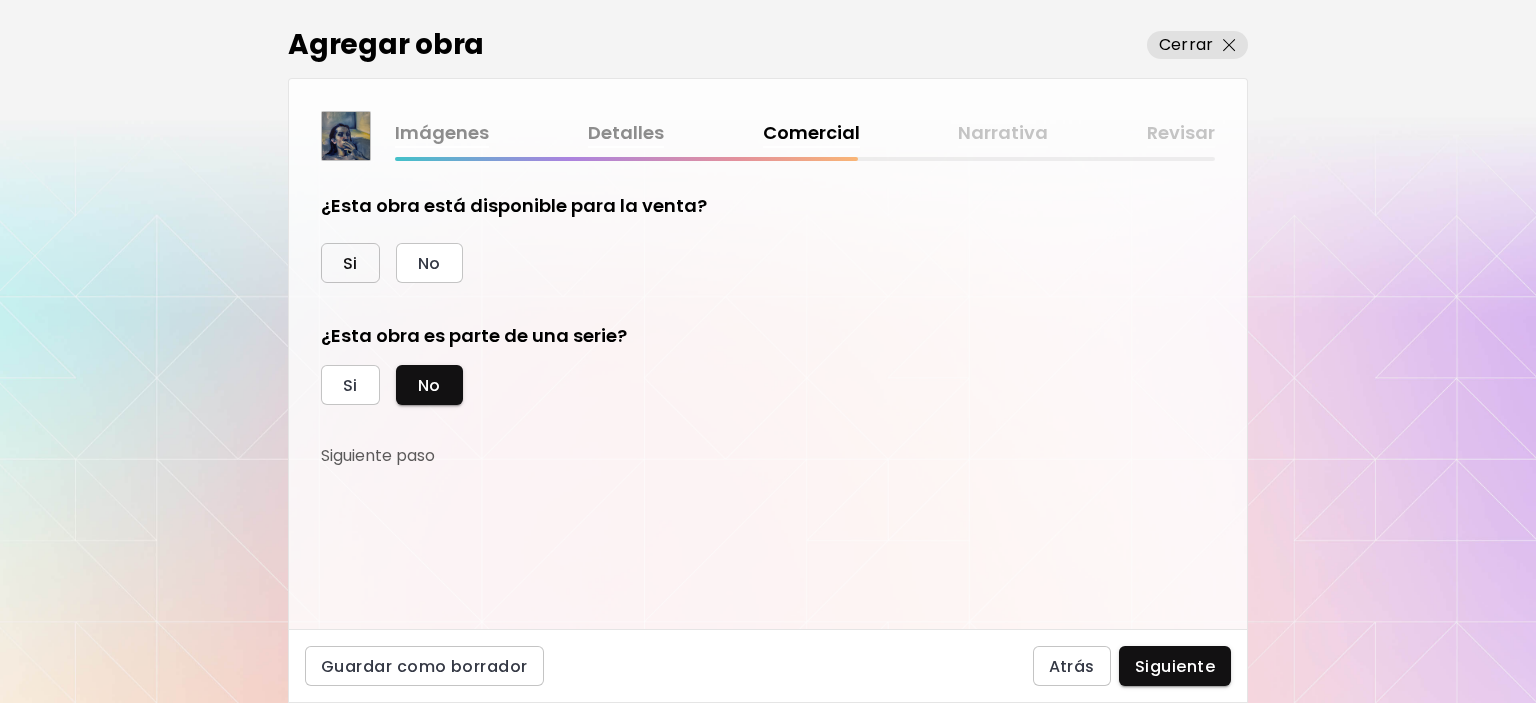 click on "Si" at bounding box center (350, 263) 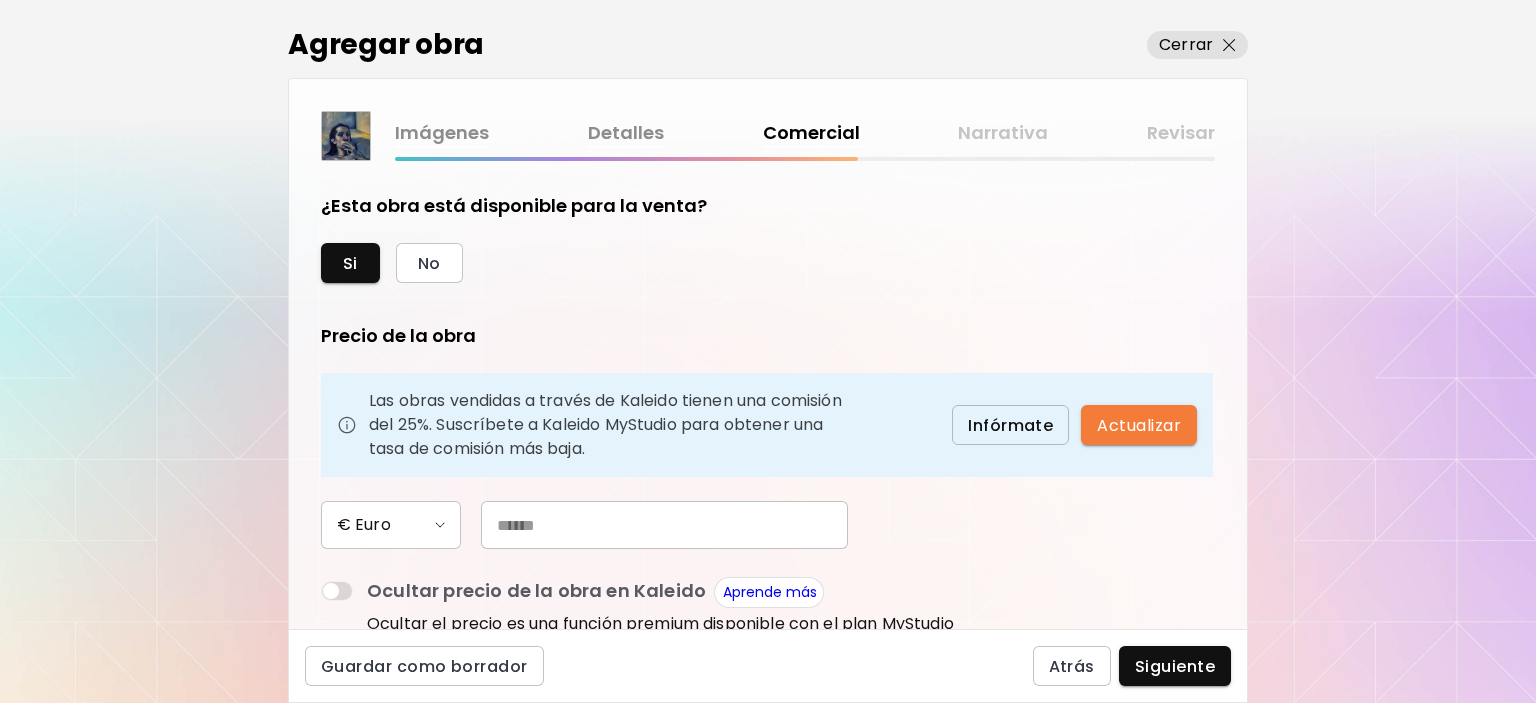 click at bounding box center (664, 525) 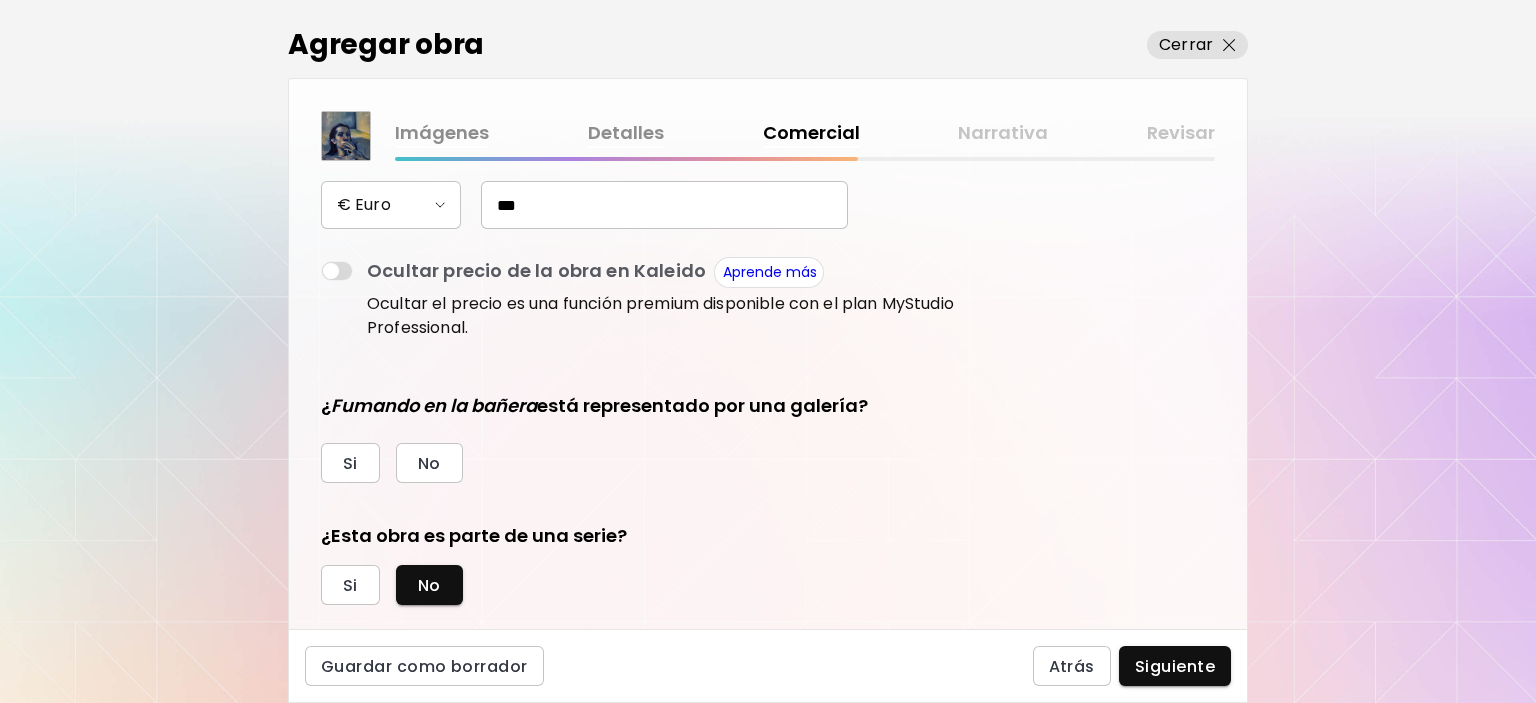 scroll, scrollTop: 356, scrollLeft: 0, axis: vertical 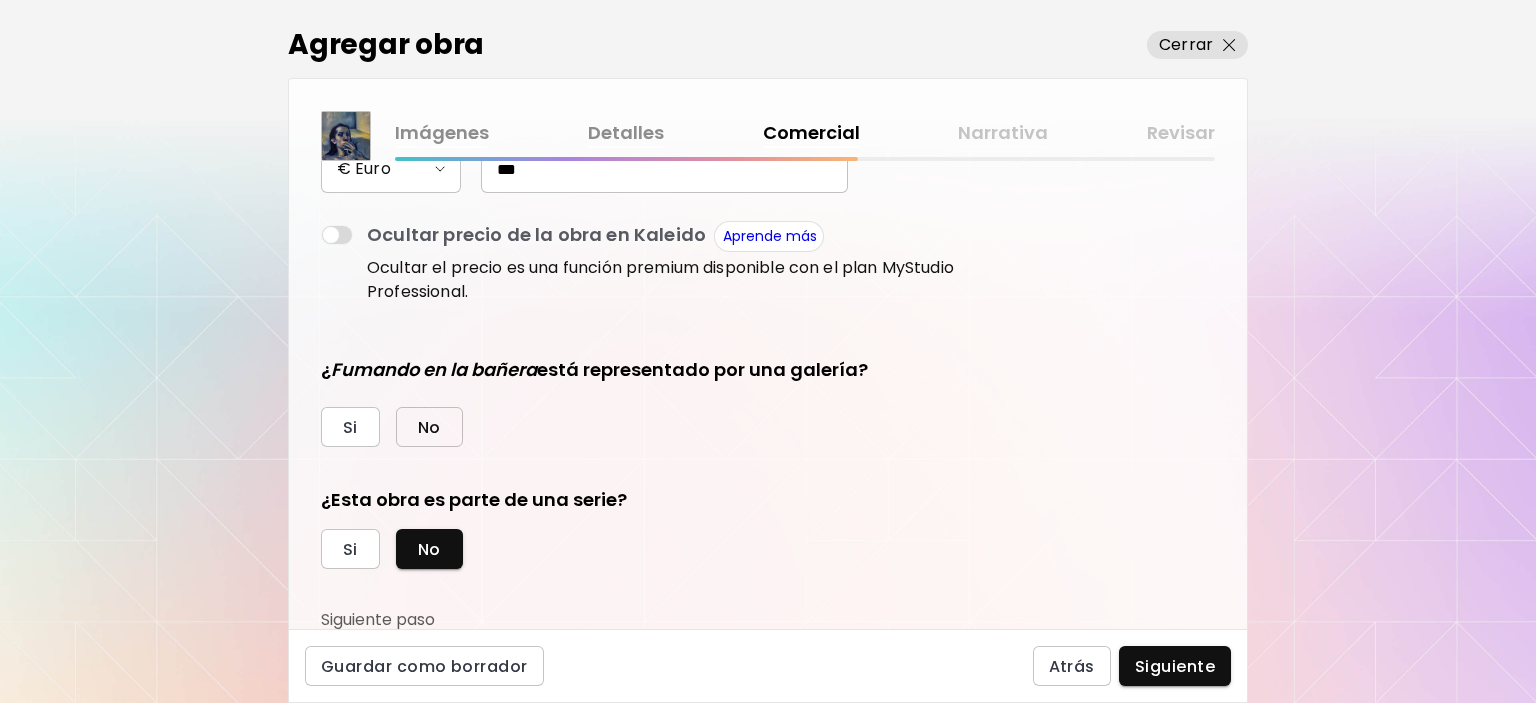 type on "***" 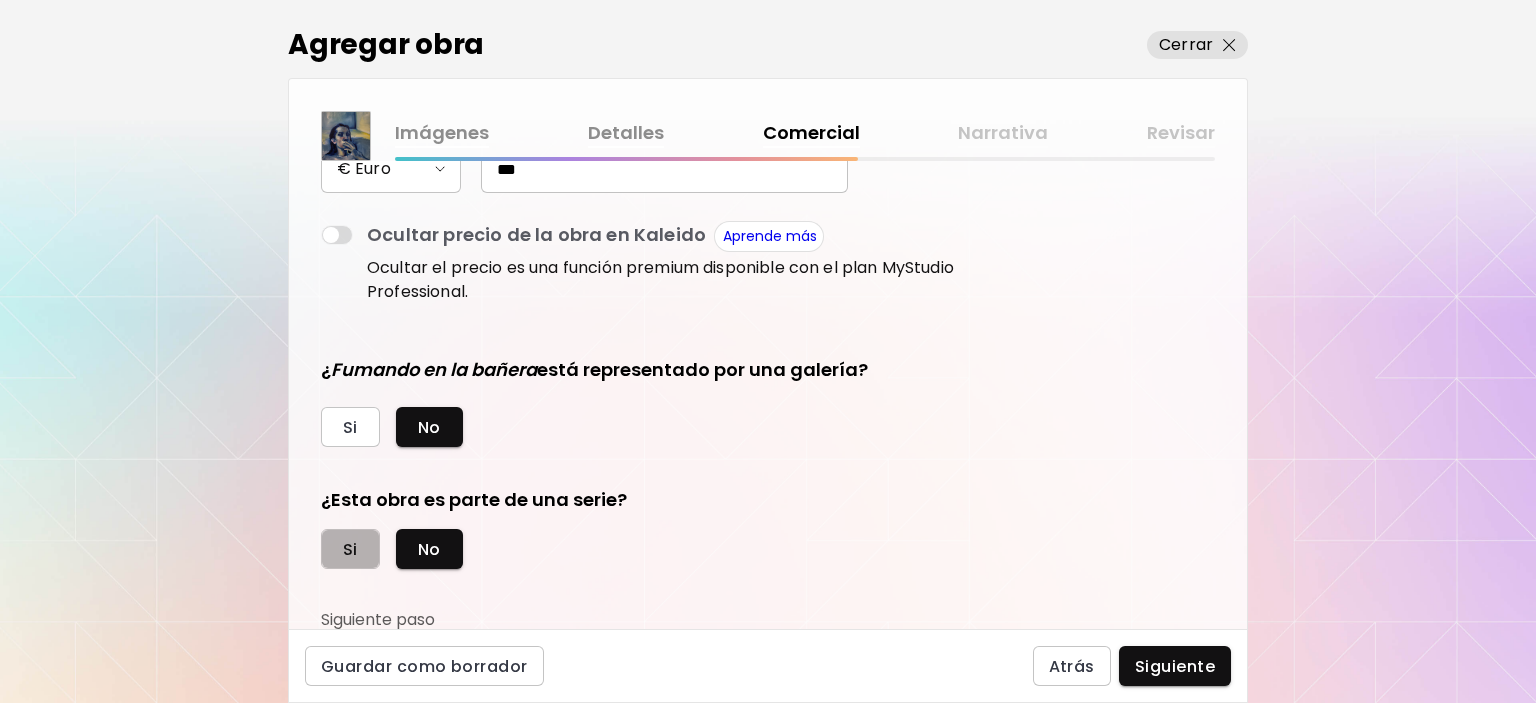 click on "Si" at bounding box center (350, 549) 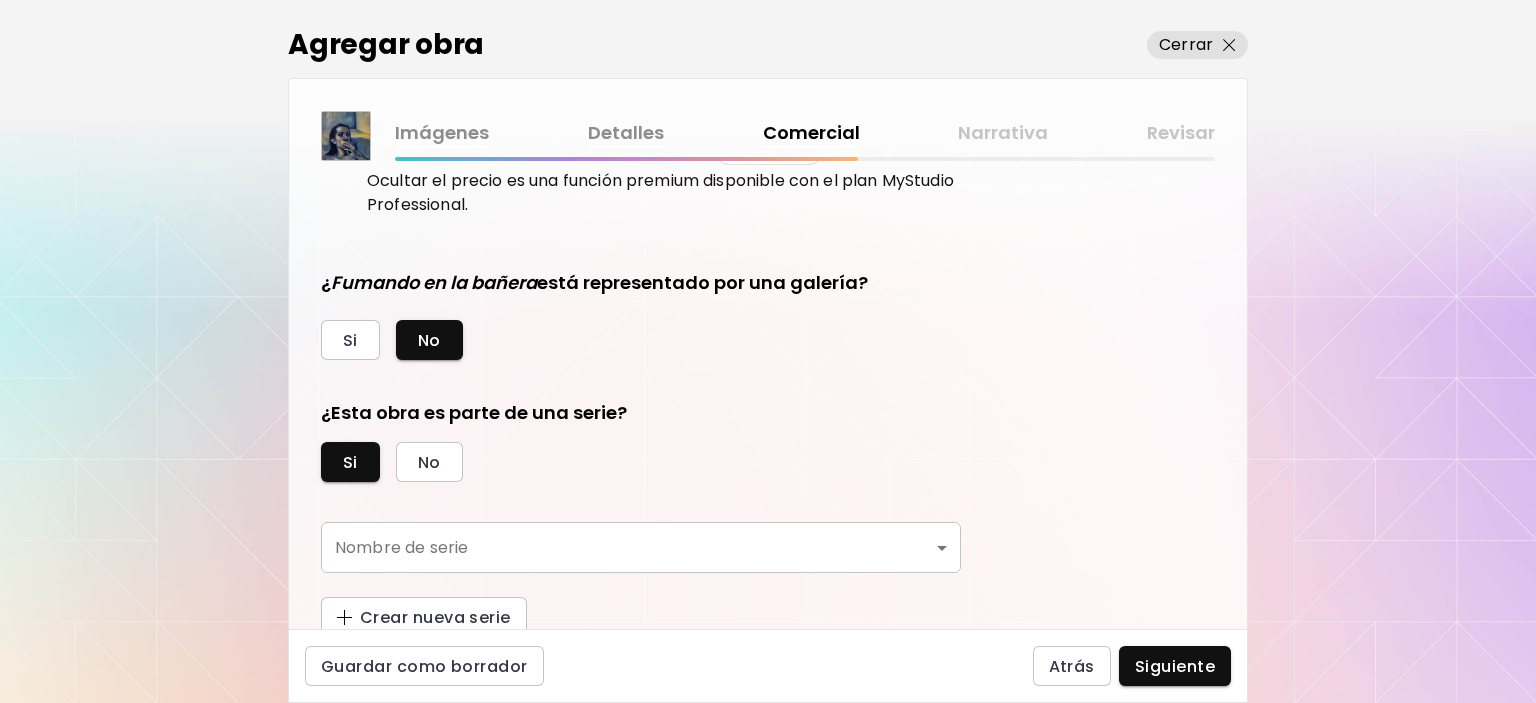 scroll, scrollTop: 449, scrollLeft: 0, axis: vertical 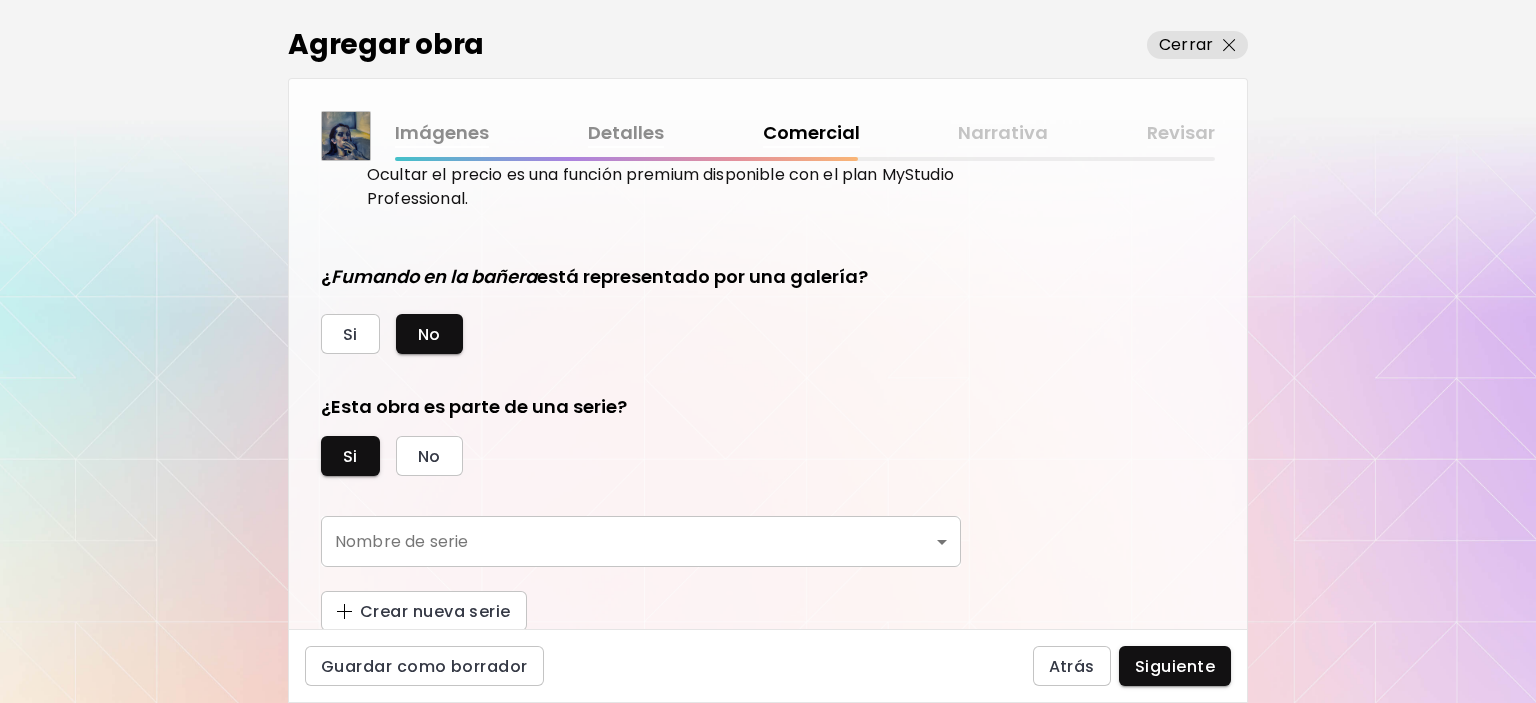 click on "kaleido.art/lirvaart Agregar obra Administrar obras Editar perfil My BioLink Comunidad Metas MyStudio Actualizar My Website My Showrooms My Documents My Subscribers My Provenance My Augmentations My Analytics Ajustes Ayuda 0 6 Agregar obra Cerrar Imágenes Detalles Comercial Narrativa Revisar ¿Esta obra está disponible para la venta? Si No Precio de la obra Las obras vendidas a través de Kaleido tienen una comisión del 25%. Suscríbete a Kaleido MyStudio para obtener una tasa de comisión más baja. Infórmate Actualizar € Euro *** Ocultar precio de la obra en Kaleido Aprende más Ocultar el precio es una función premium disponible con el plan MyStudio Professional. ¿ Fumando en la bañera  está representado por una galería? Si No ¿Esta obra es parte de una serie? Si No Nombre de serie ​ Nombre de serie Crear nueva serie Guardar como borrador Atrás Siguiente Búsqueda de artista Nombre o usuario Nombre o usuario País del artista País del artista Disciplinas Todos Pintura Contemporánea Collage" at bounding box center [768, 351] 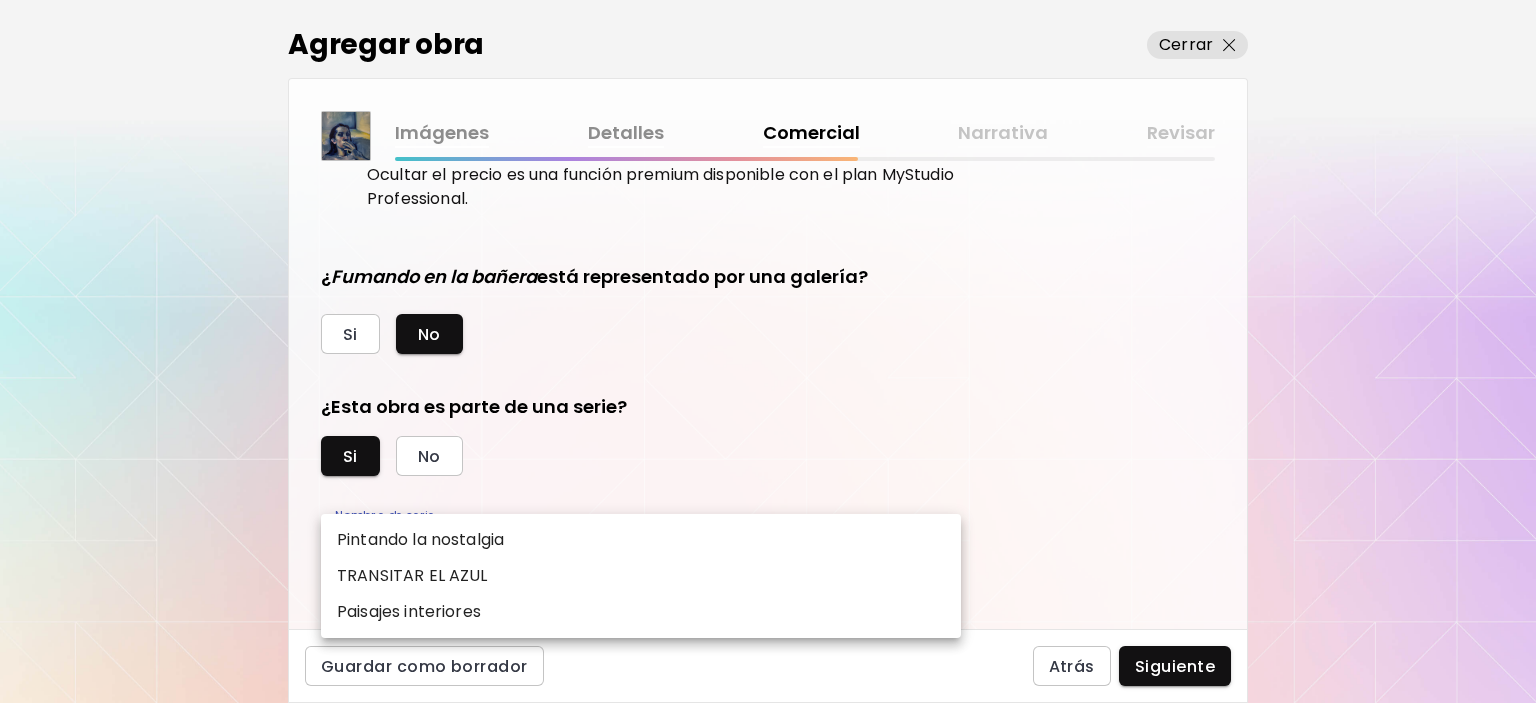 drag, startPoint x: 435, startPoint y: 571, endPoint x: 746, endPoint y: 625, distance: 315.6533 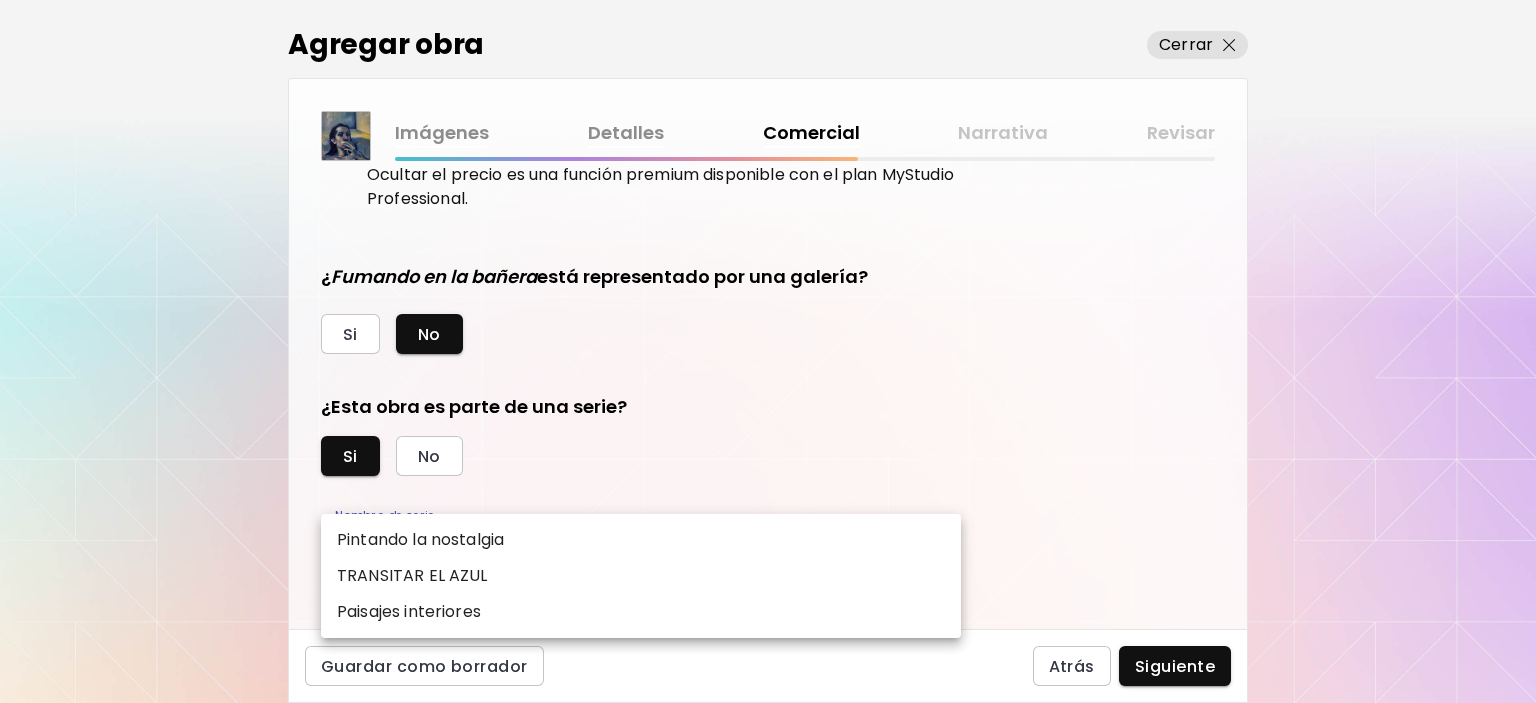 type on "**********" 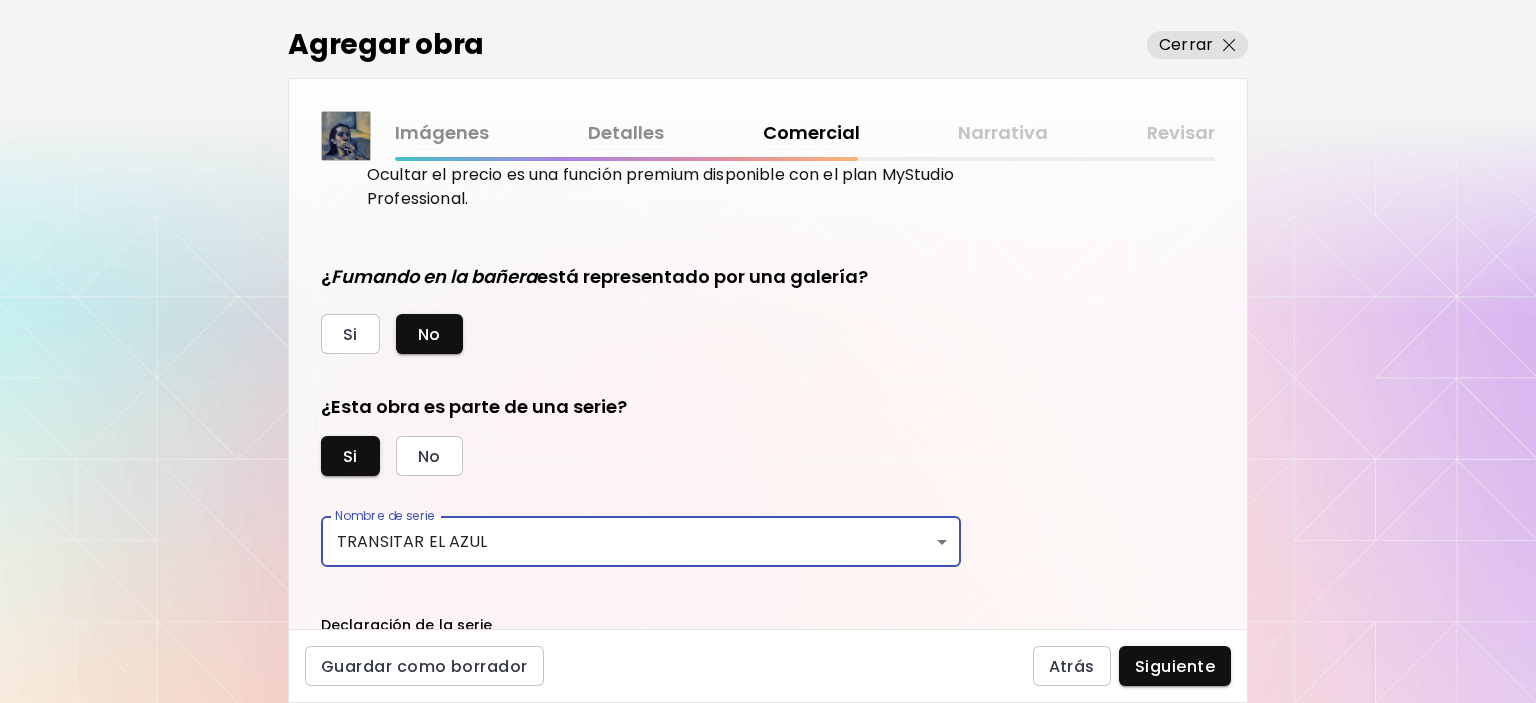 click on "**********" at bounding box center [768, 351] 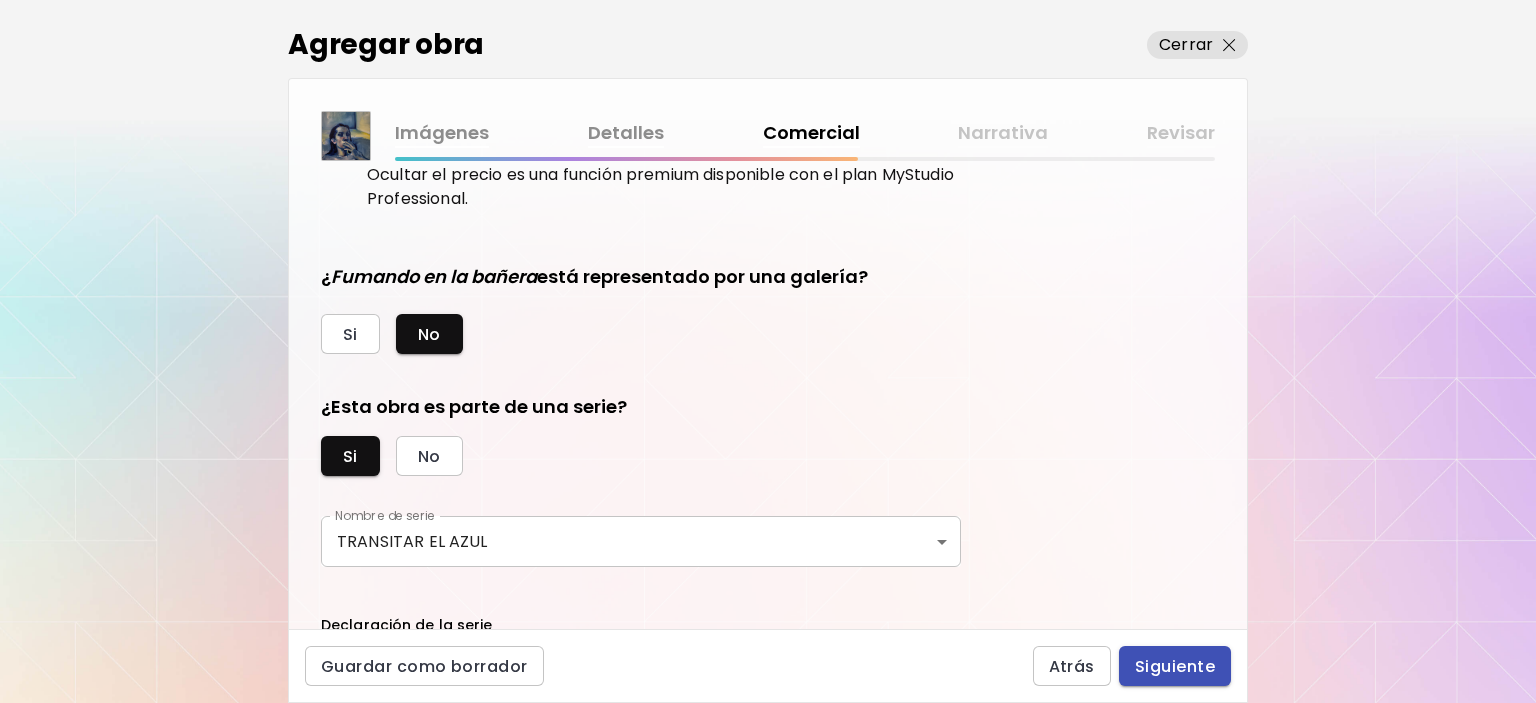 click on "Siguiente" at bounding box center (1175, 666) 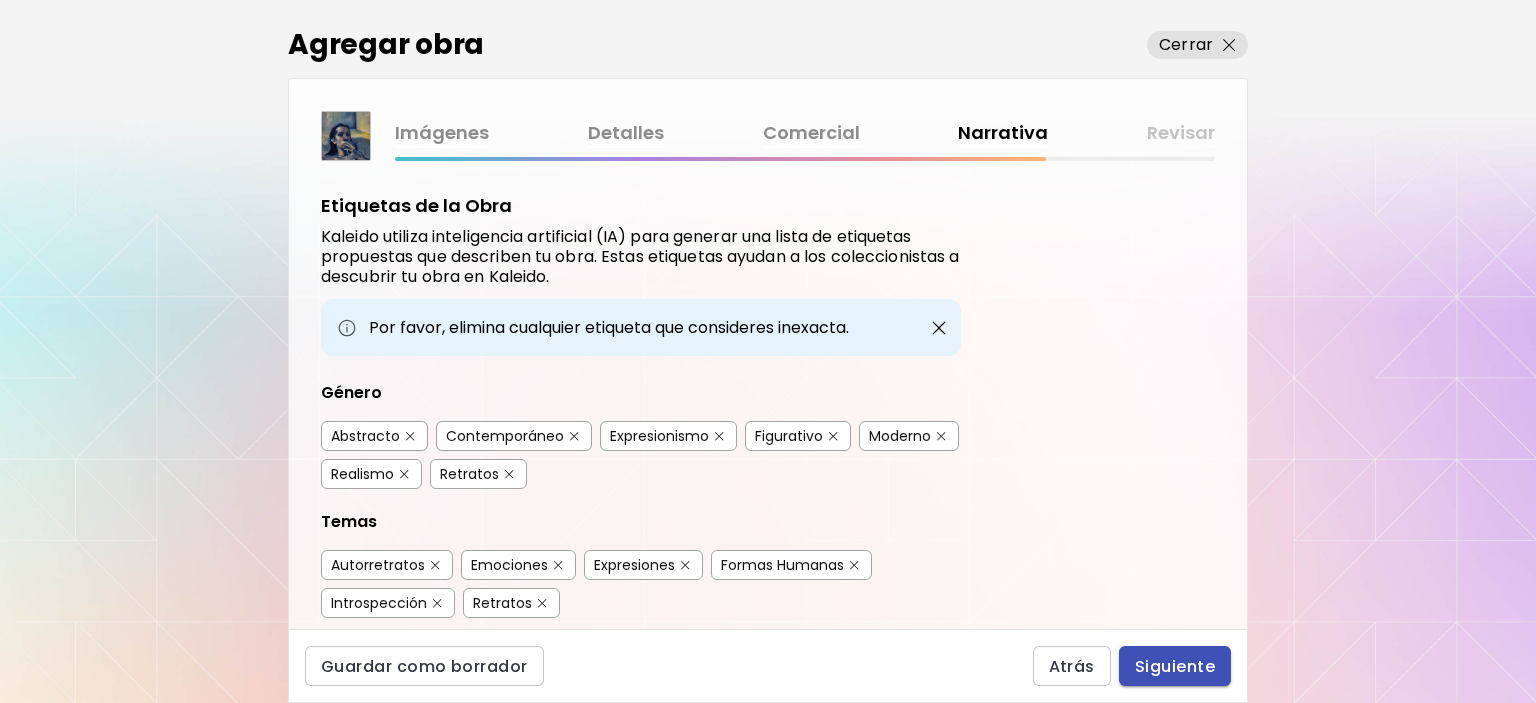 click on "Siguiente" at bounding box center [1175, 666] 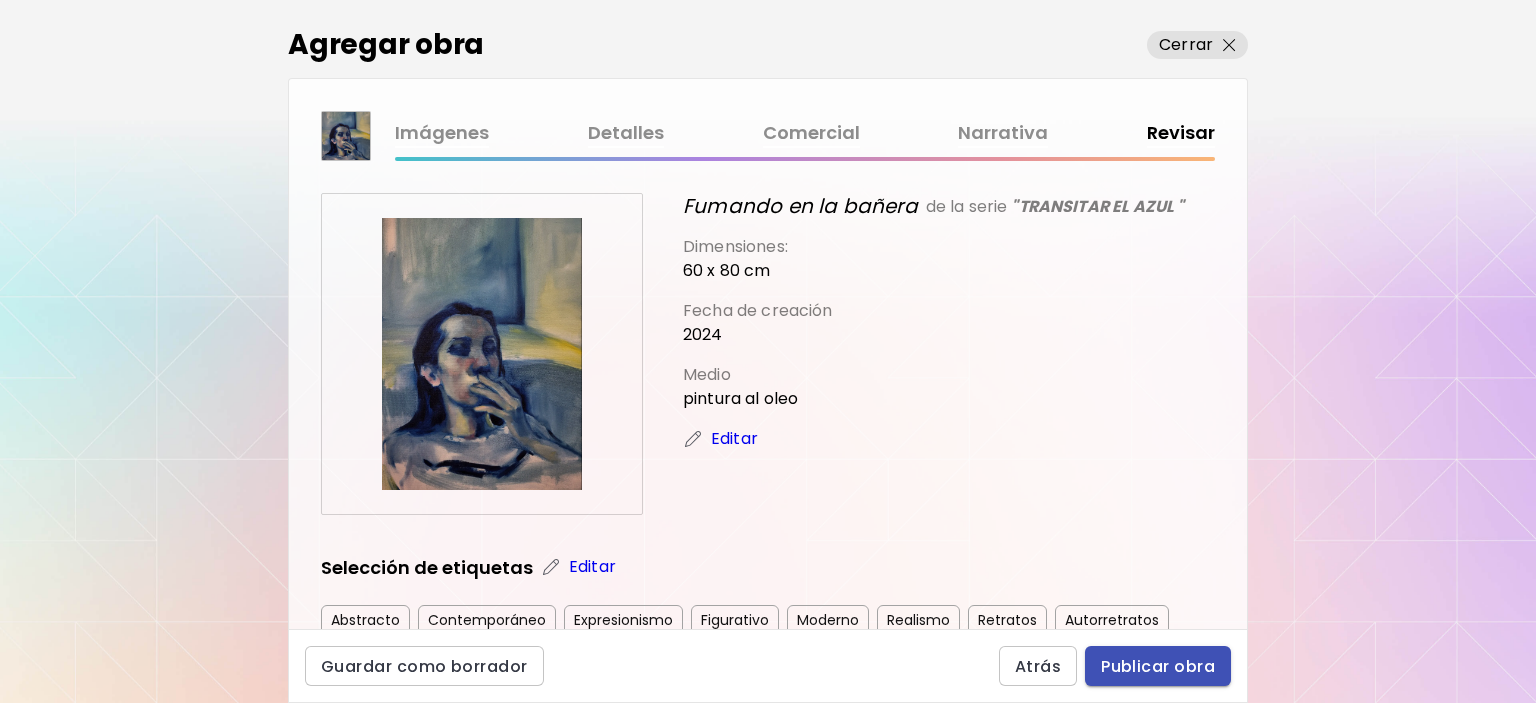 click on "Publicar obra" at bounding box center (1158, 666) 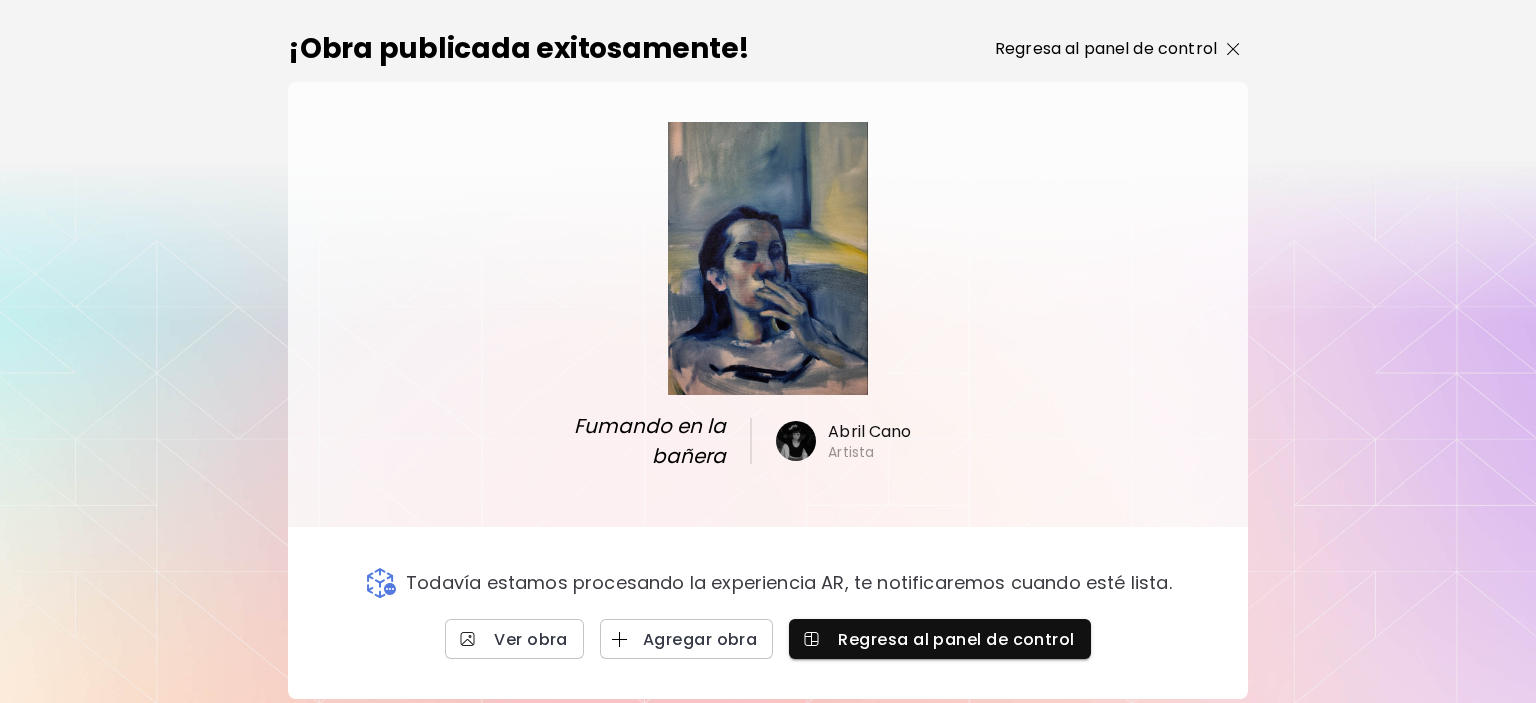 click at bounding box center (1233, 49) 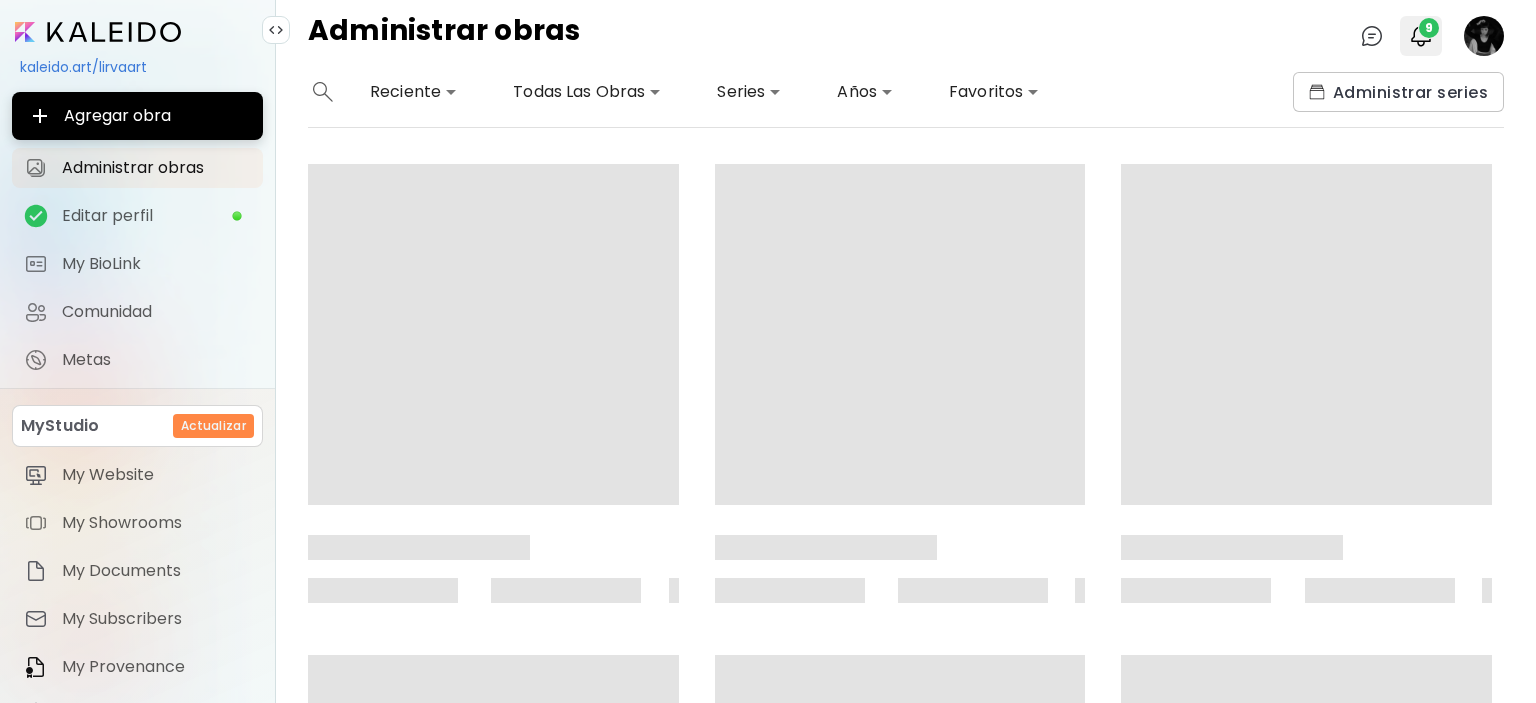 click at bounding box center [1421, 36] 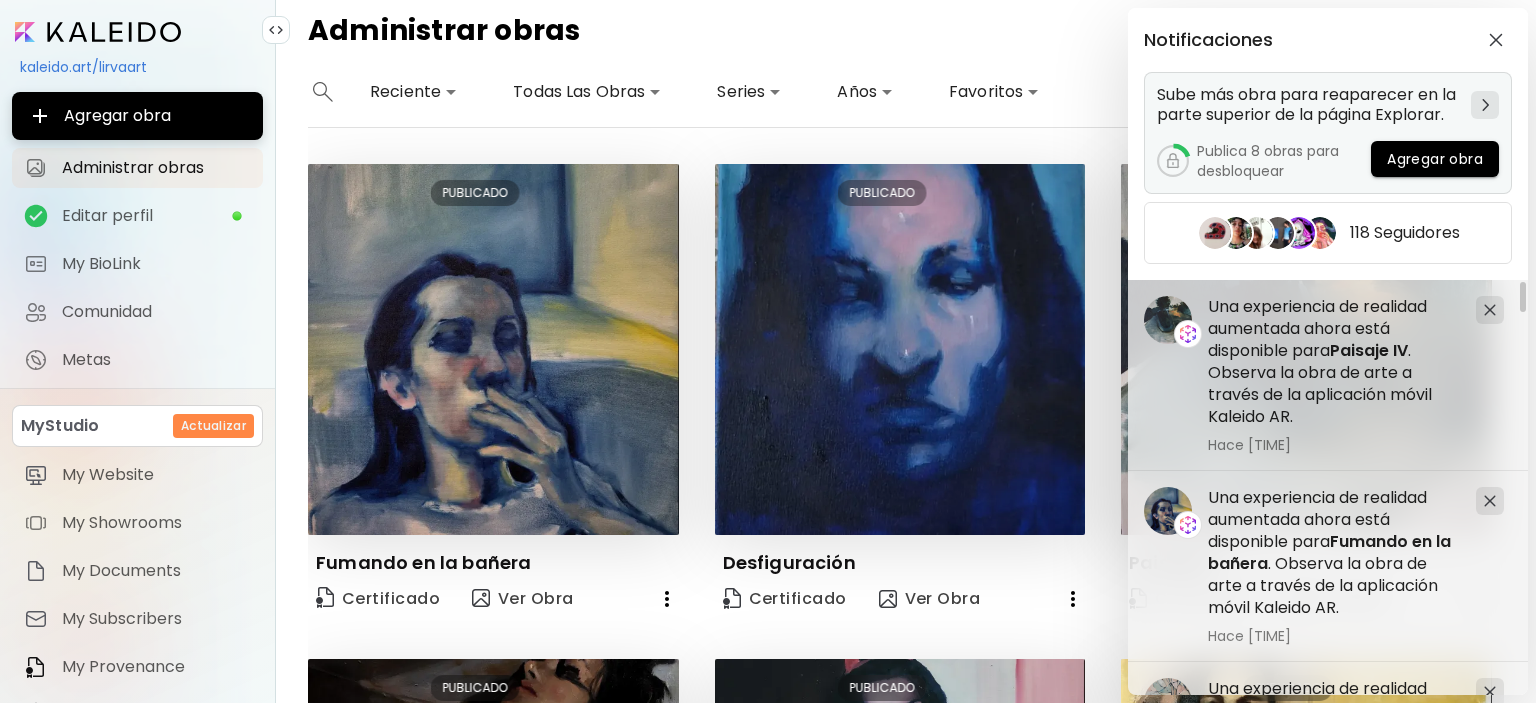 click on "Sube más obra para reaparecer en la parte superior de la página Explorar." at bounding box center (1310, 105) 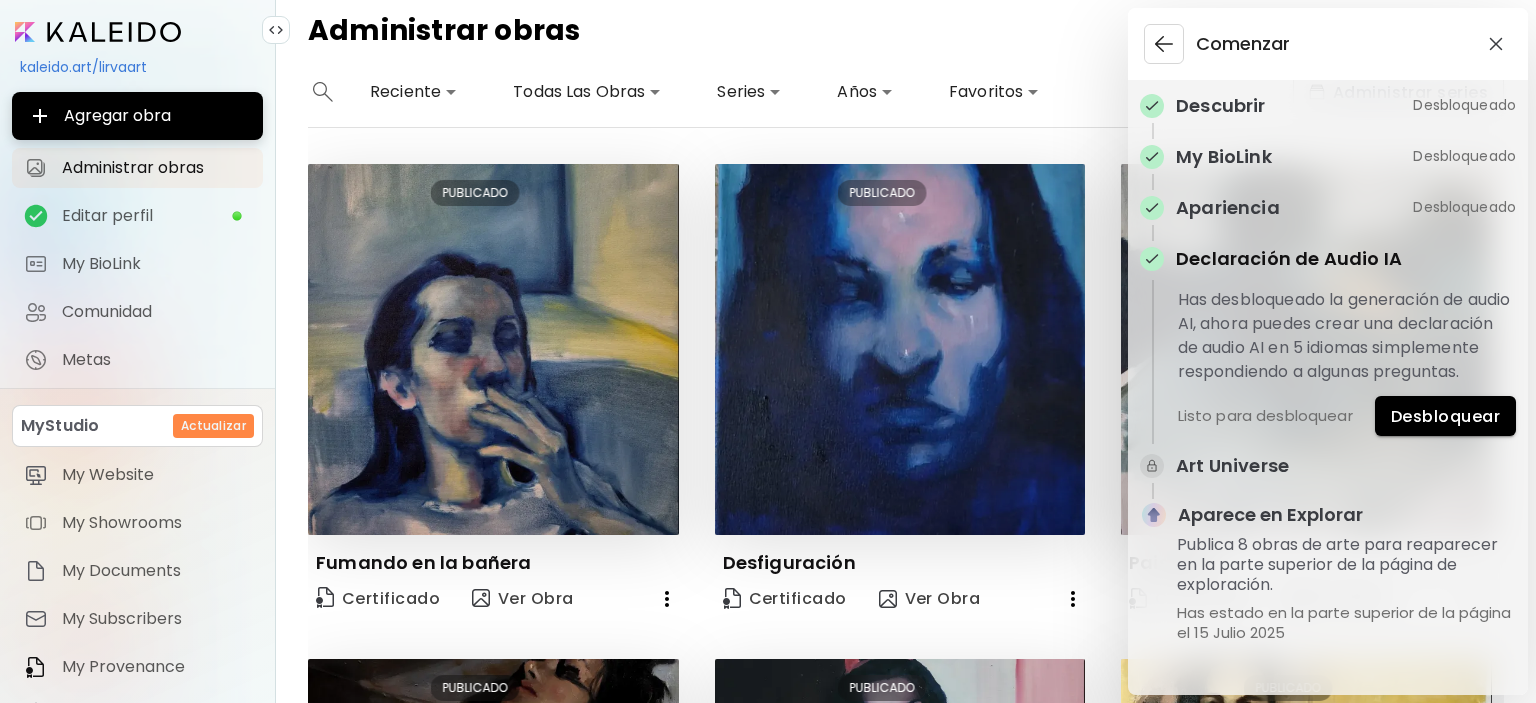 click on "Desbloquear" at bounding box center (1445, 416) 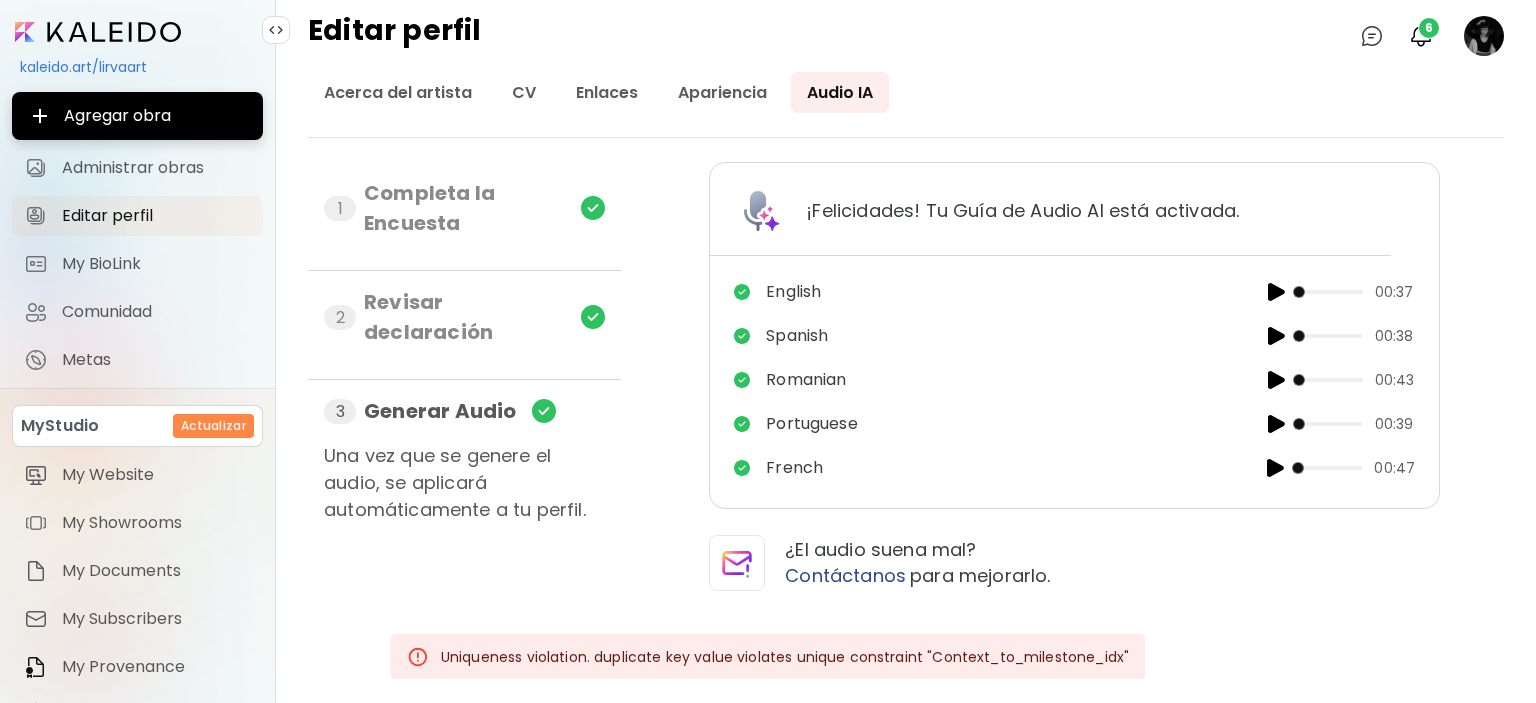 click at bounding box center (1299, 292) 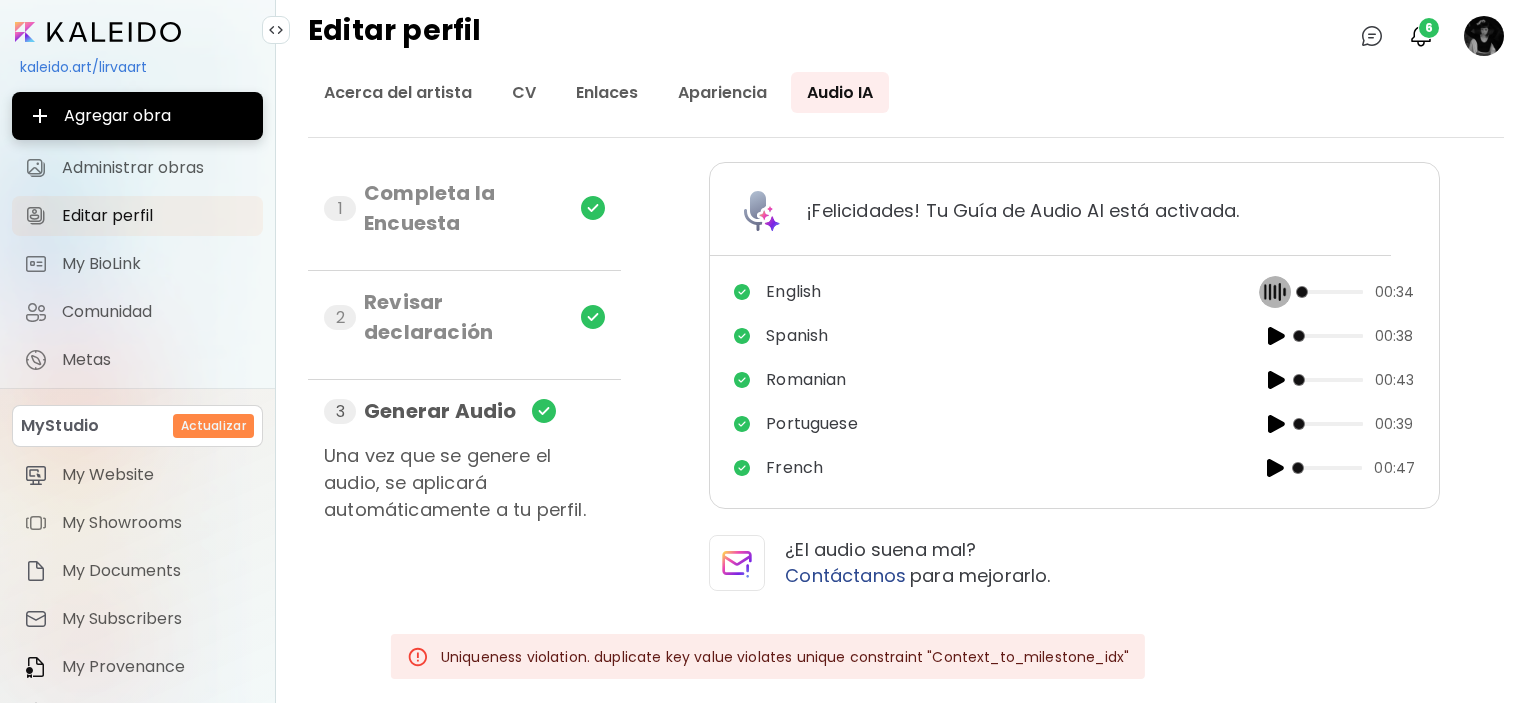 click at bounding box center (1275, 292) 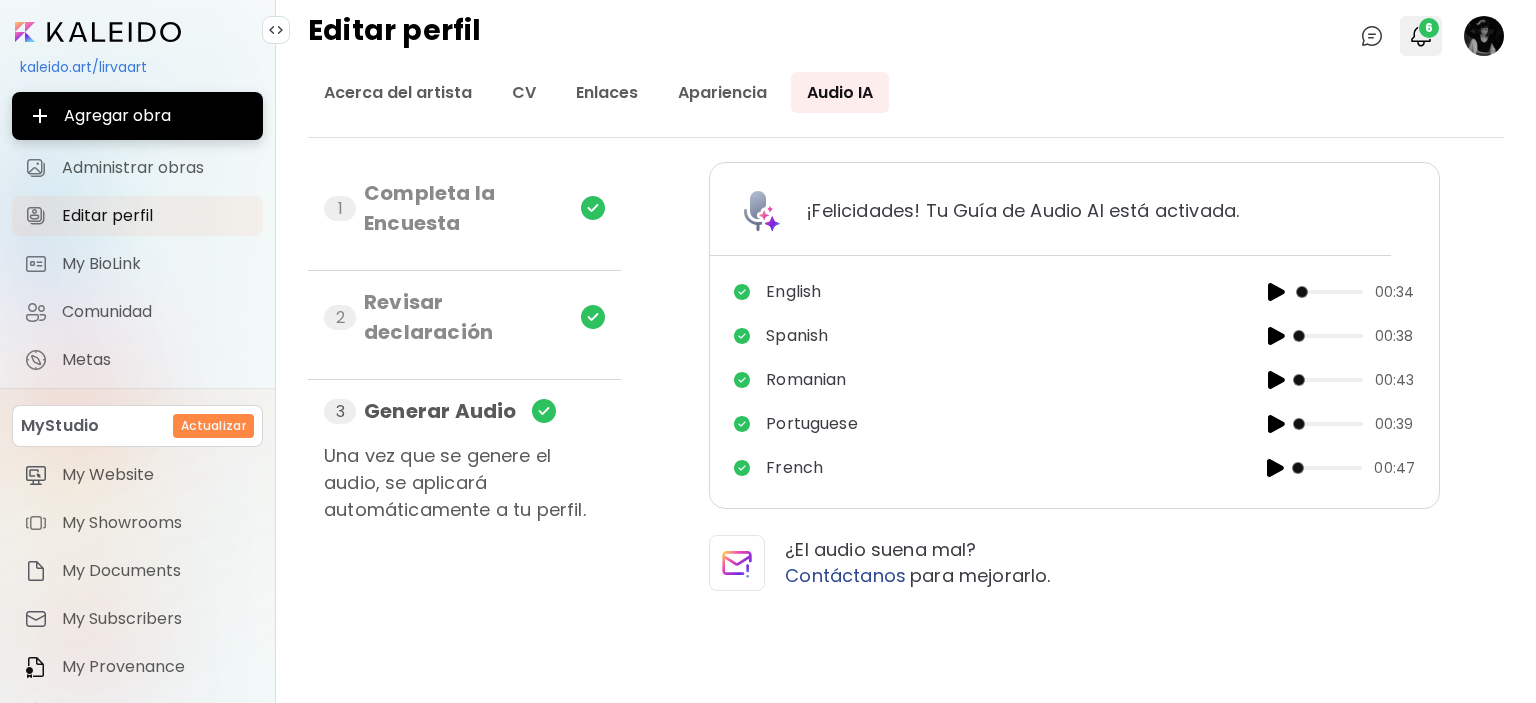 click at bounding box center [1421, 36] 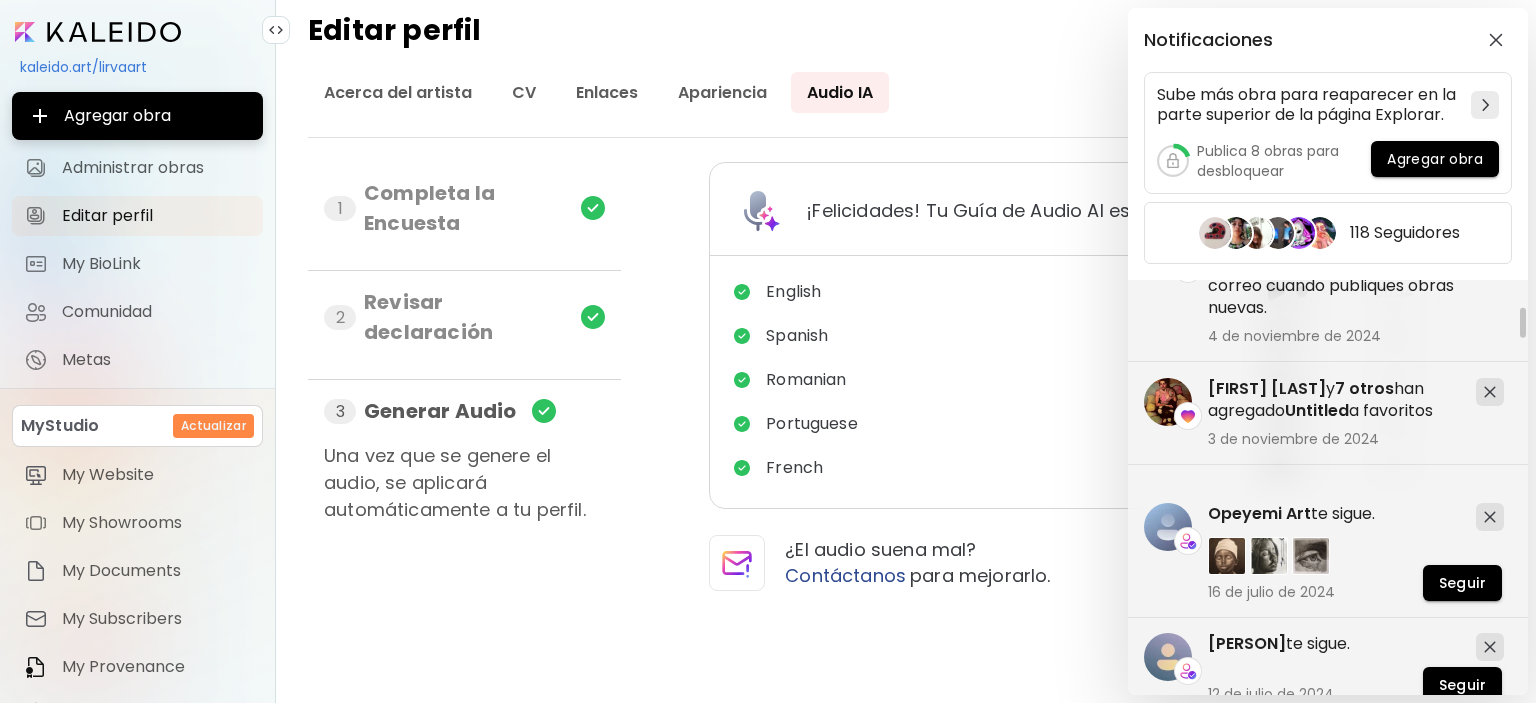 scroll, scrollTop: 1400, scrollLeft: 0, axis: vertical 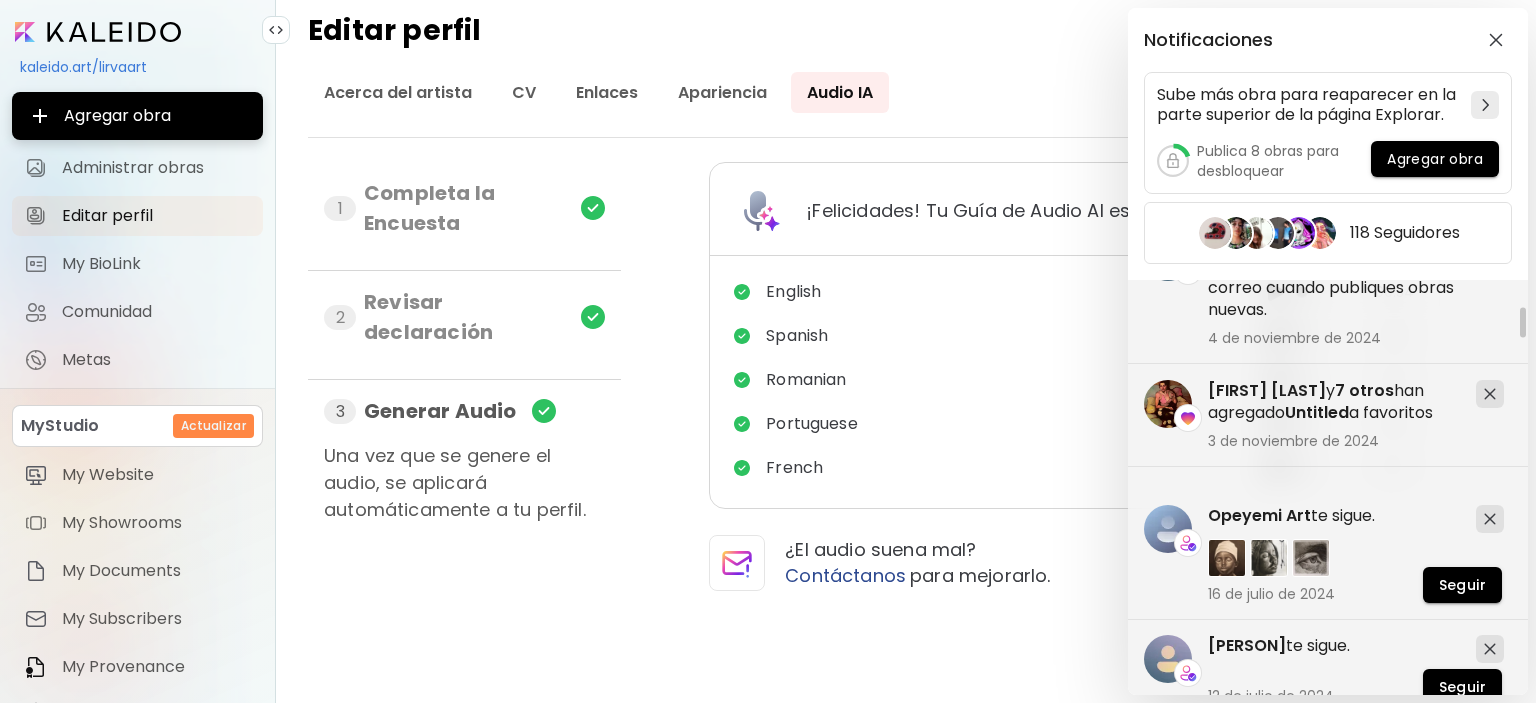 click on "Notificaciones Sube más obra para reaparecer en la parte superior de la página Explorar. Publica 8 obras para desbloquear Agregar obra 118 Seguidores Flor Patronis  (un coleccionista) te sigue. Recibirá alertas por correo cuando publiques obras nuevas. 4 de noviembre de 2024 Sharon Pulido  te sigue. 10 de julio de 2024 Seguir Pitcho18  te sigue. 19 de septiembre de 2023 Seguir aliosha valle  te sigue. 12 de septiembre de 2023 Seguir Natalia Cases  te sigue. 4 de julio de 2024 Seguir Opeyemi Art  te sigue. 16 de julio de 2024 Seguir Karla Tinoco  te sigue. 12 de julio de 2024 Seguir Rodolphe de sauverzac  y  7   otros  han agregado  Untitled   a favoritos 3 de noviembre de 2024 Una experiencia de realidad aumentada ahora está disponible para  Yellow . Observa la obra de arte a través de la aplicación móvil Kaleido AR. Hace 11 minutos Una experiencia de realidad aumentada ahora está disponible para  La vulnerabilidad teñida de ácido Hace 21 minutos" at bounding box center [768, 351] 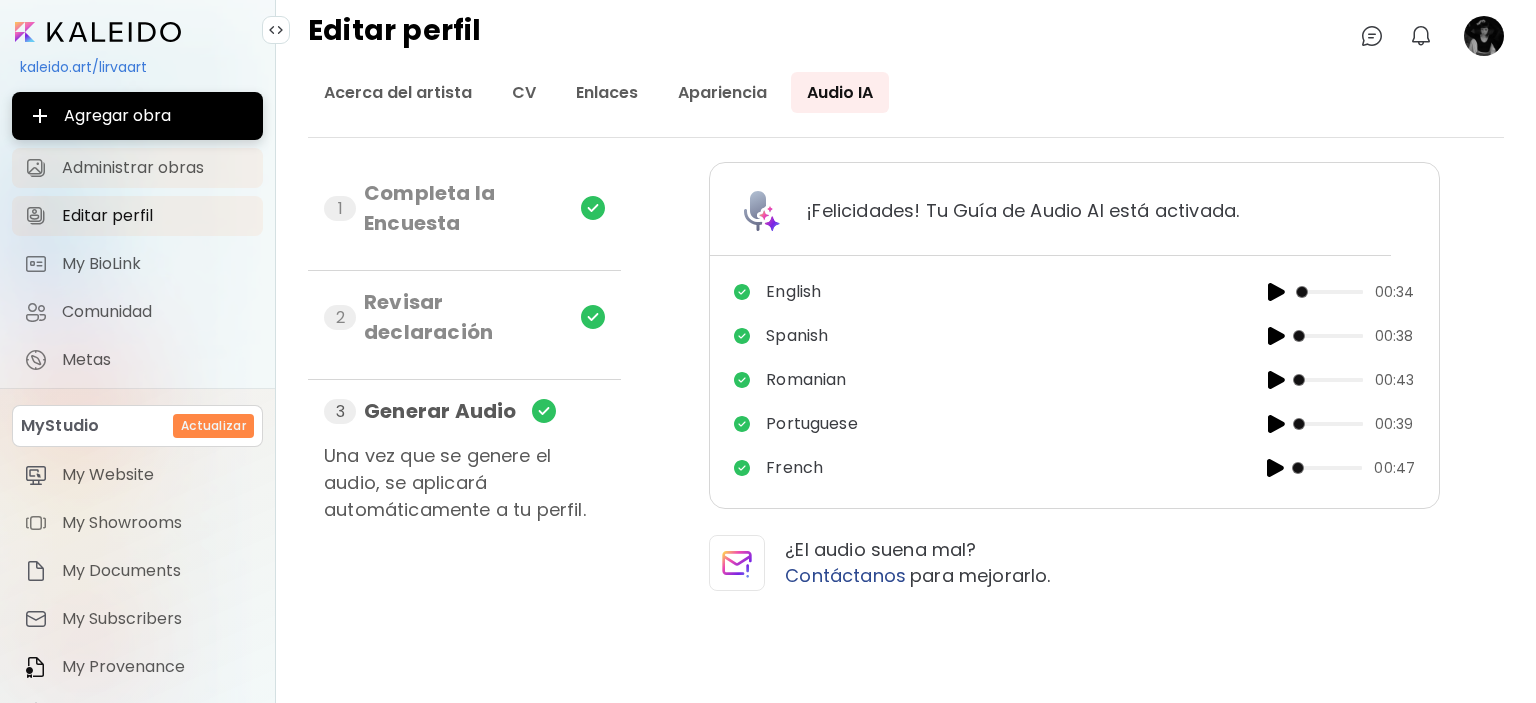 click on "Administrar obras" at bounding box center (156, 168) 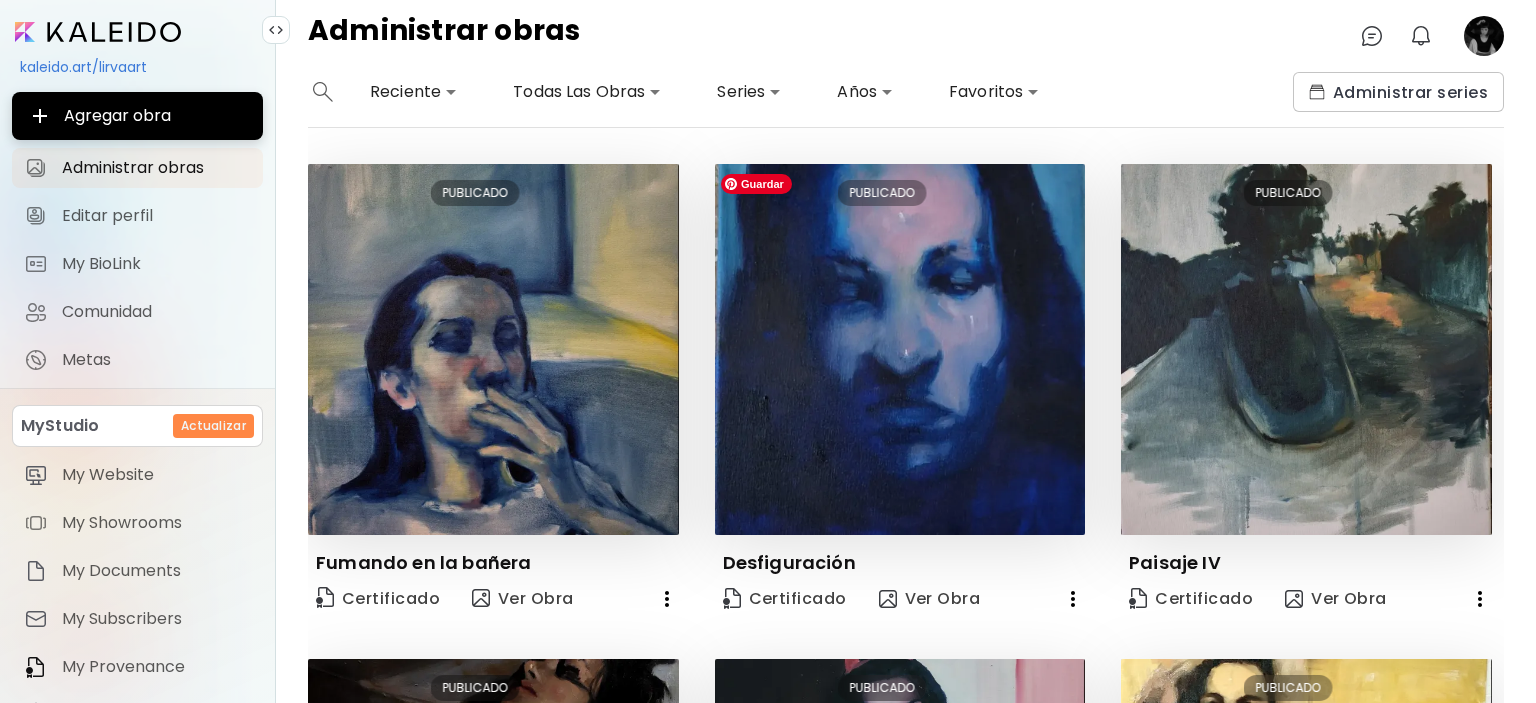 click on "**********" at bounding box center (768, 351) 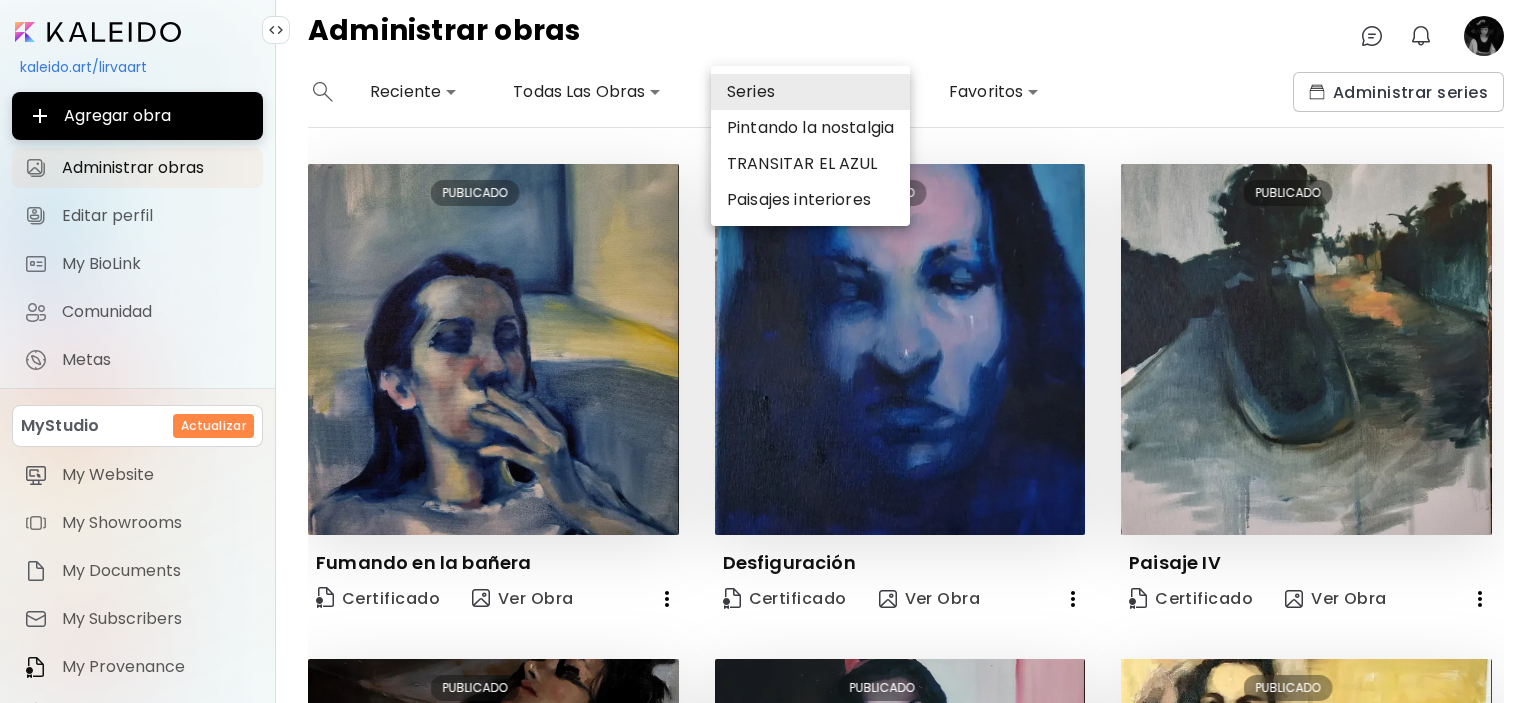 click on "Pintando la nostalgia" at bounding box center [810, 128] 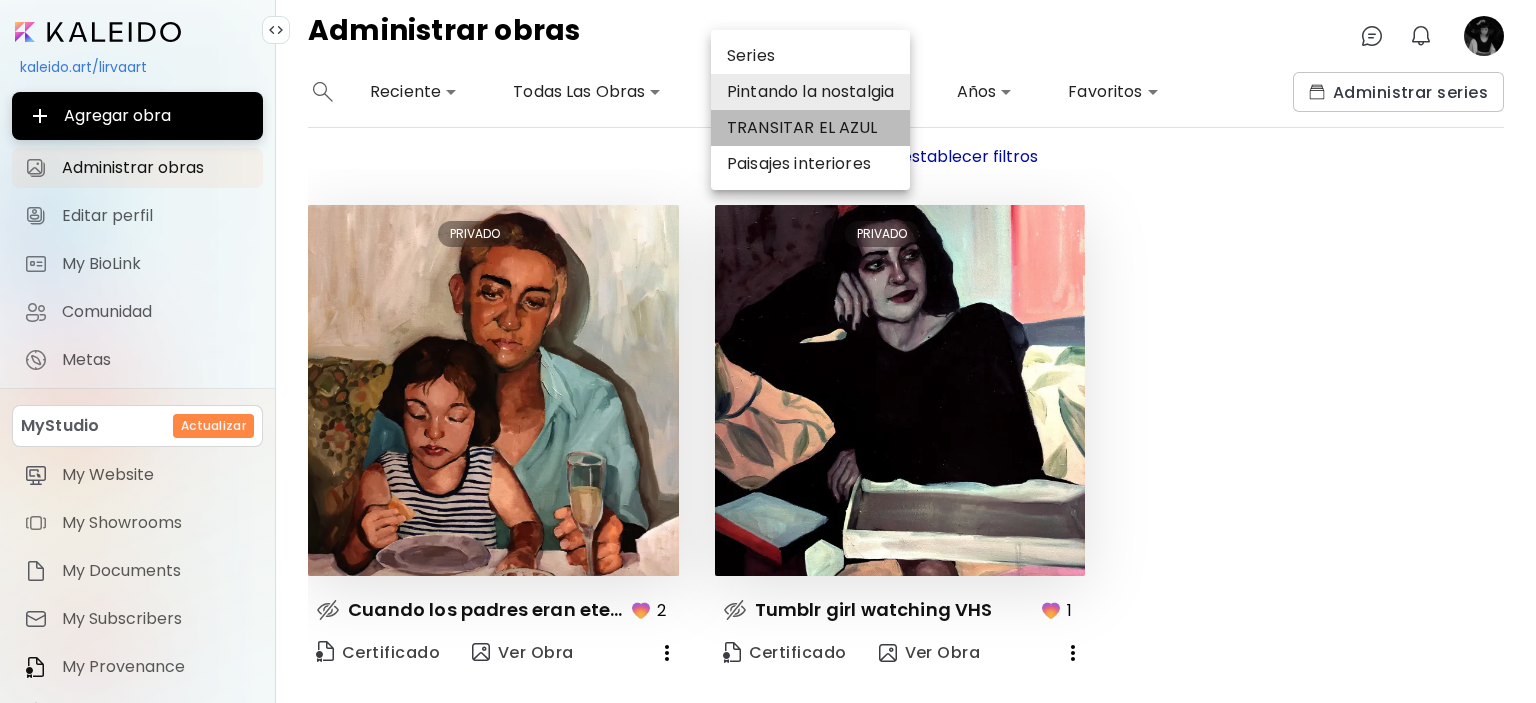 click on "TRANSITAR EL AZUL" at bounding box center (810, 128) 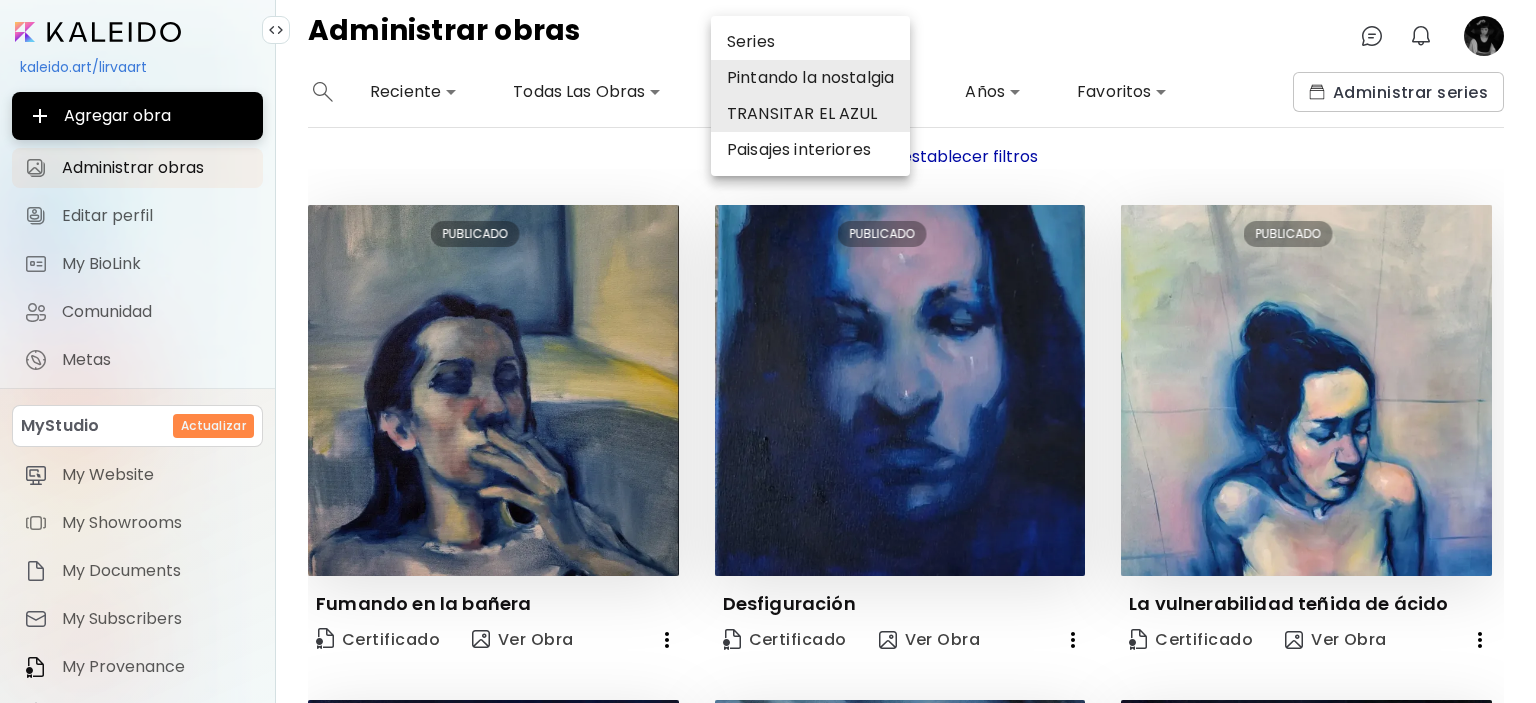 click on "Paisajes interiores" at bounding box center (810, 150) 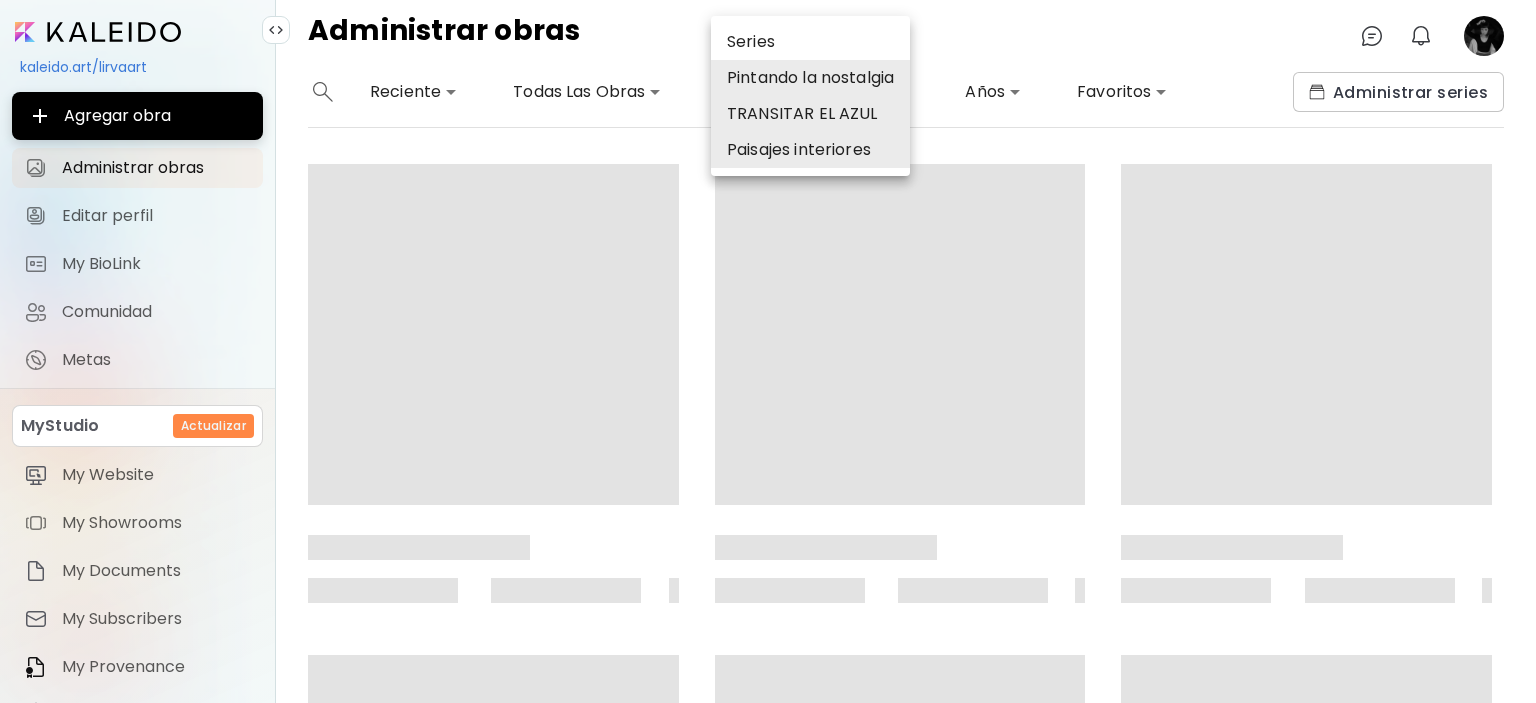 click on "Pintando la nostalgia" at bounding box center (810, 78) 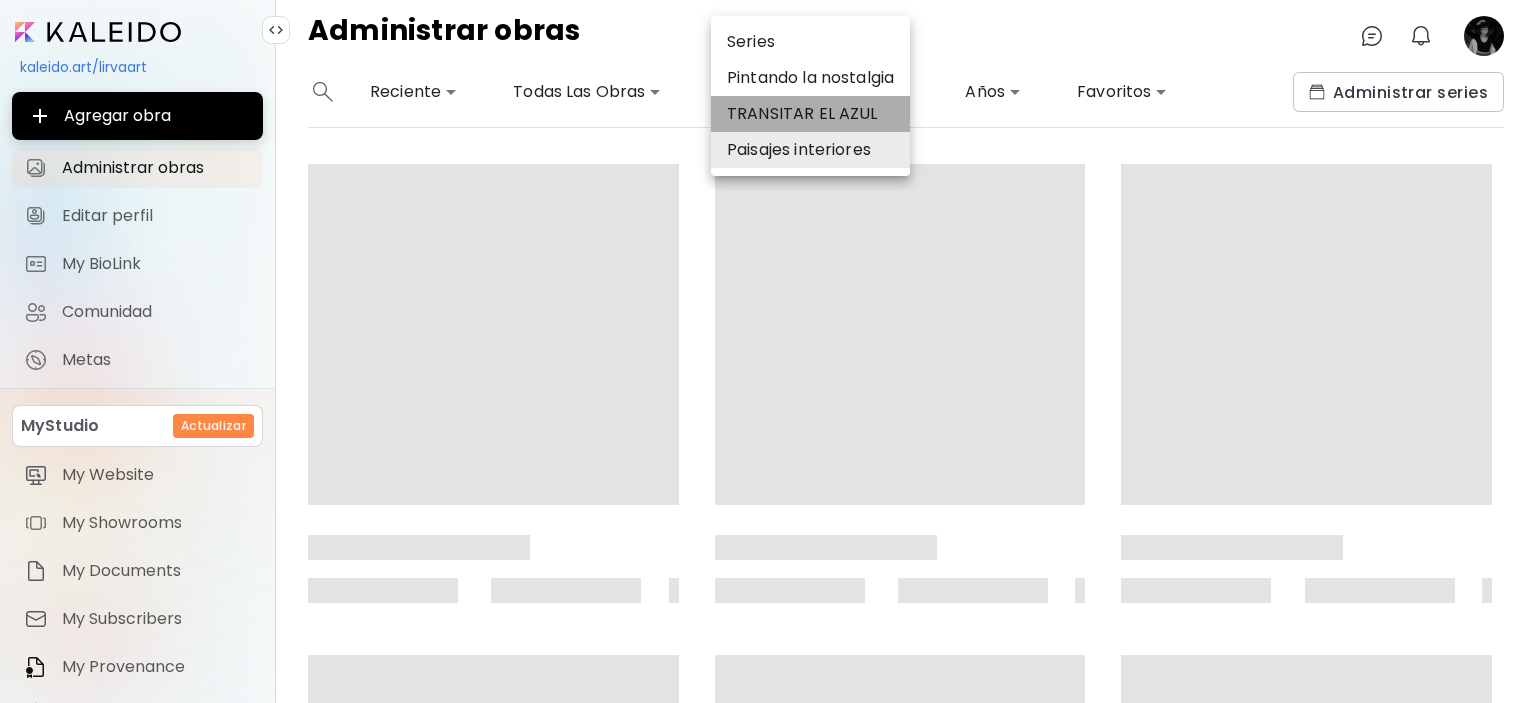 click on "TRANSITAR EL AZUL" at bounding box center [810, 114] 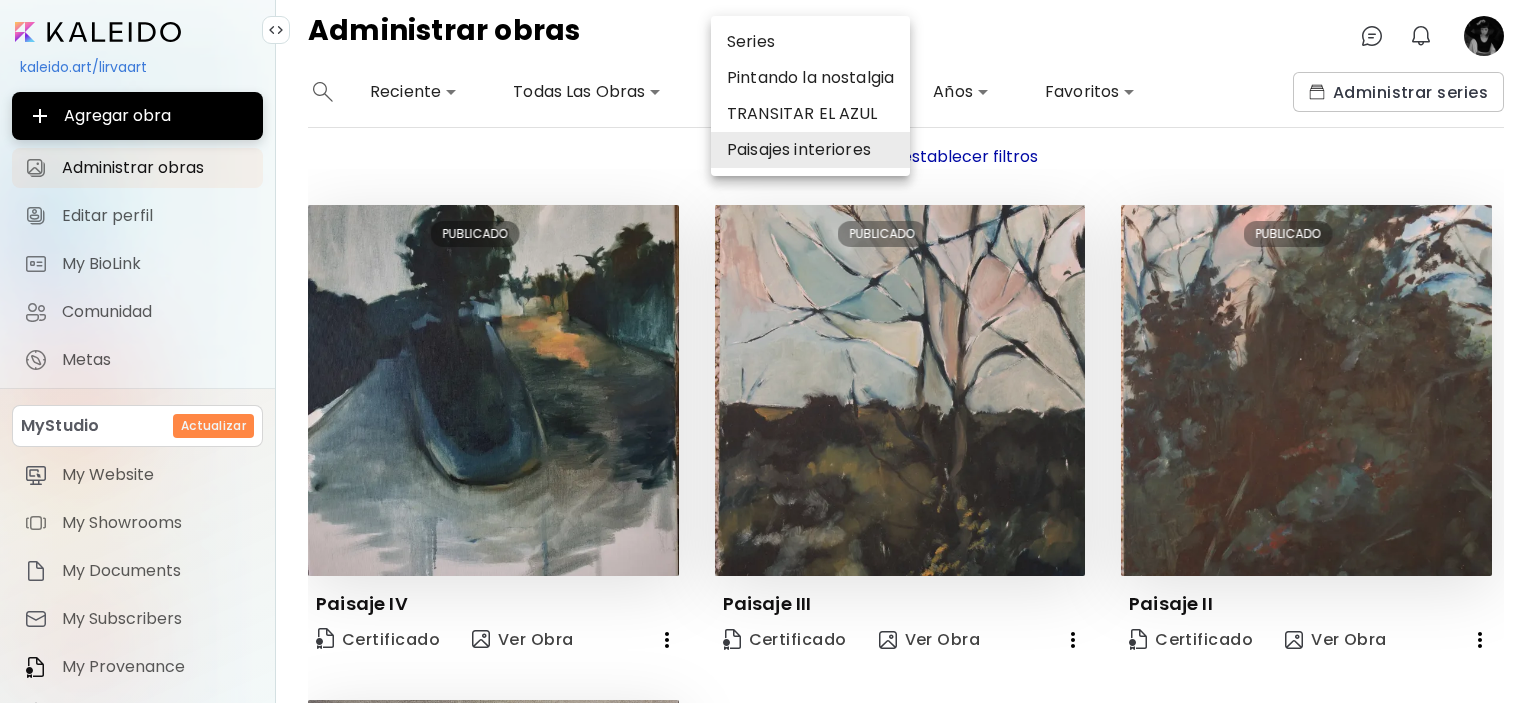 click at bounding box center [768, 351] 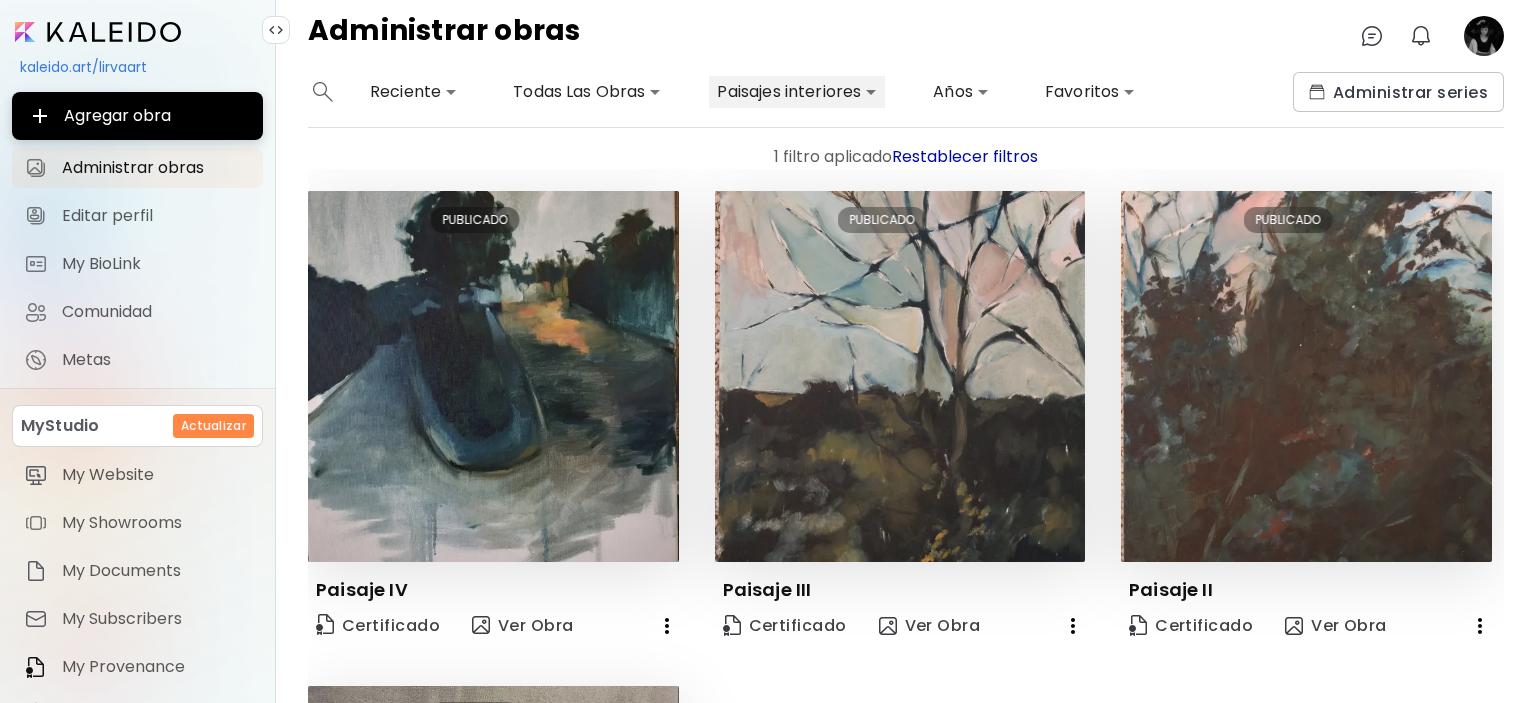 scroll, scrollTop: 0, scrollLeft: 0, axis: both 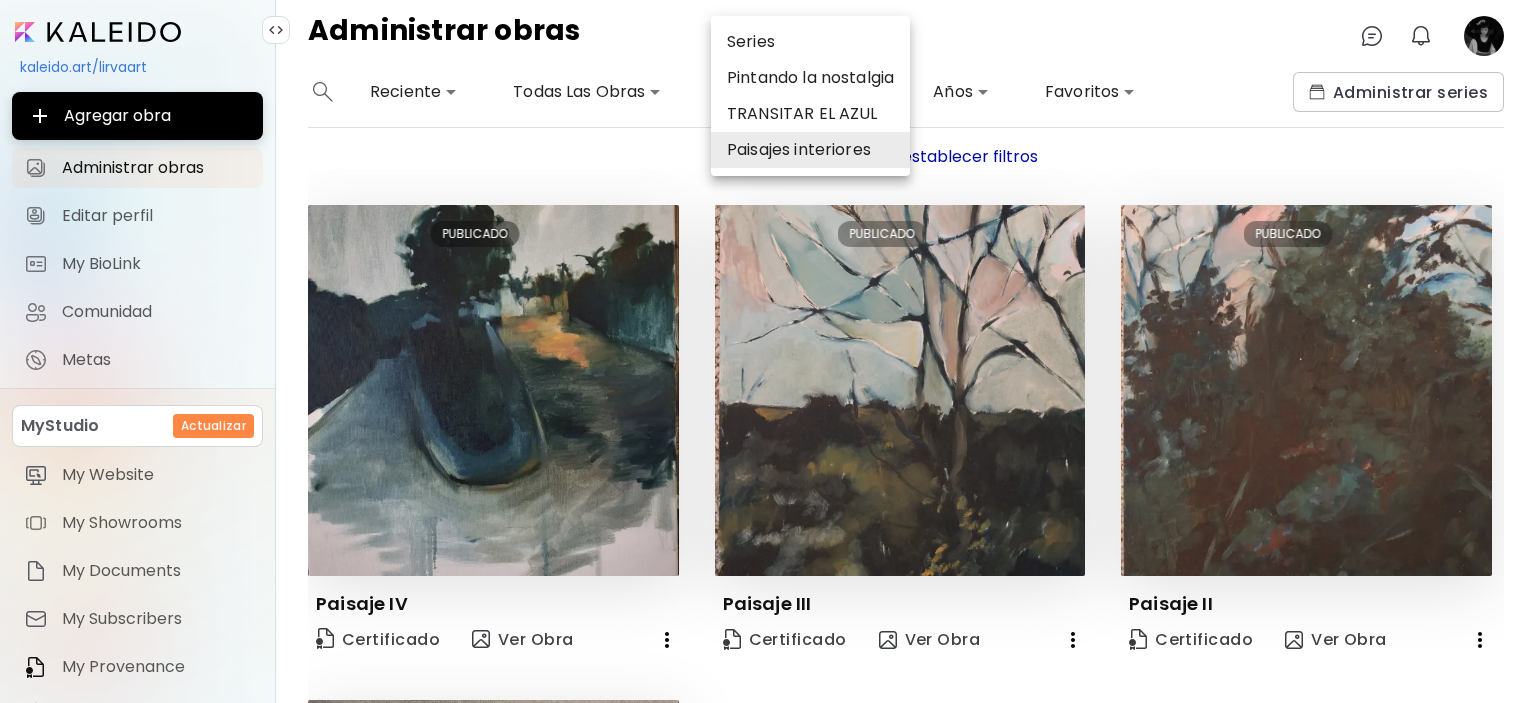 click on "**********" at bounding box center [768, 351] 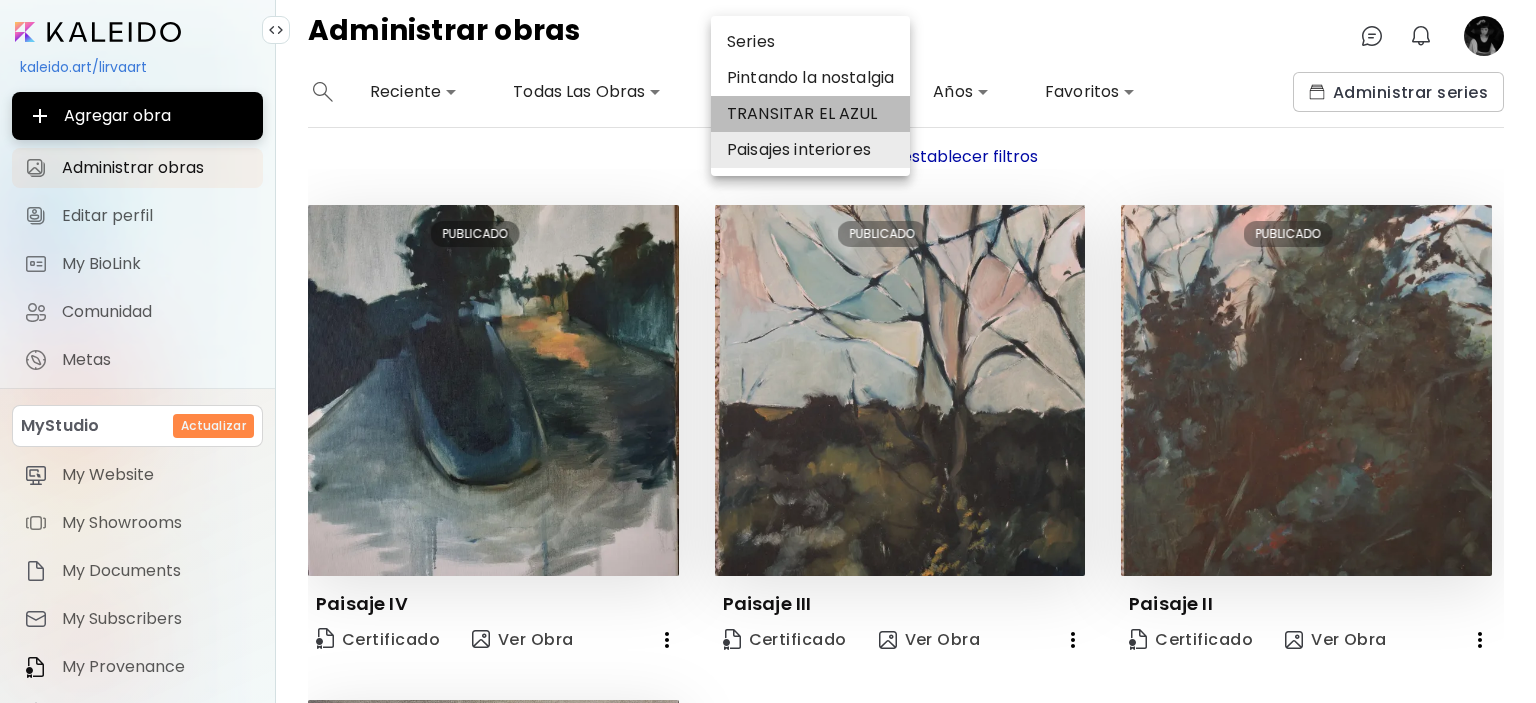 click on "TRANSITAR EL AZUL" at bounding box center [810, 114] 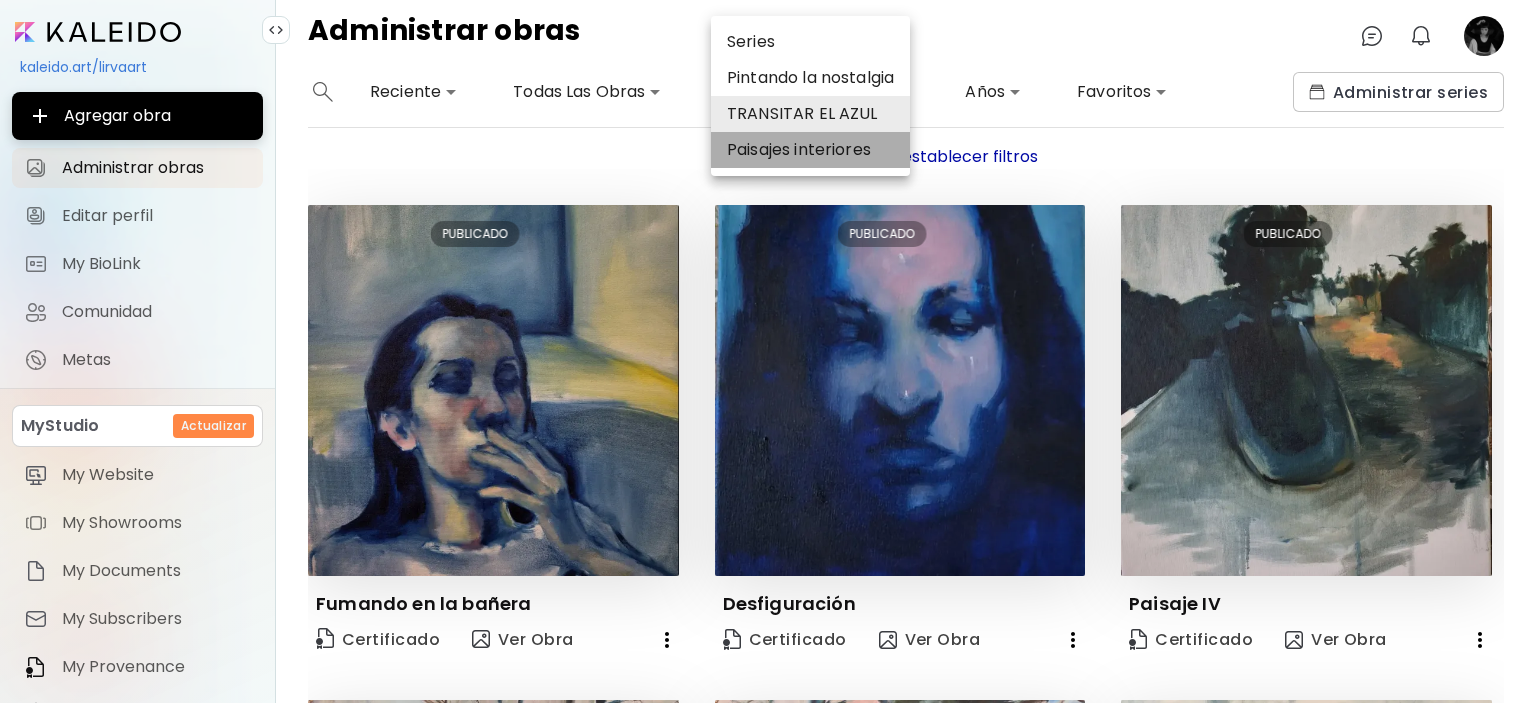 click on "Paisajes interiores" at bounding box center (810, 150) 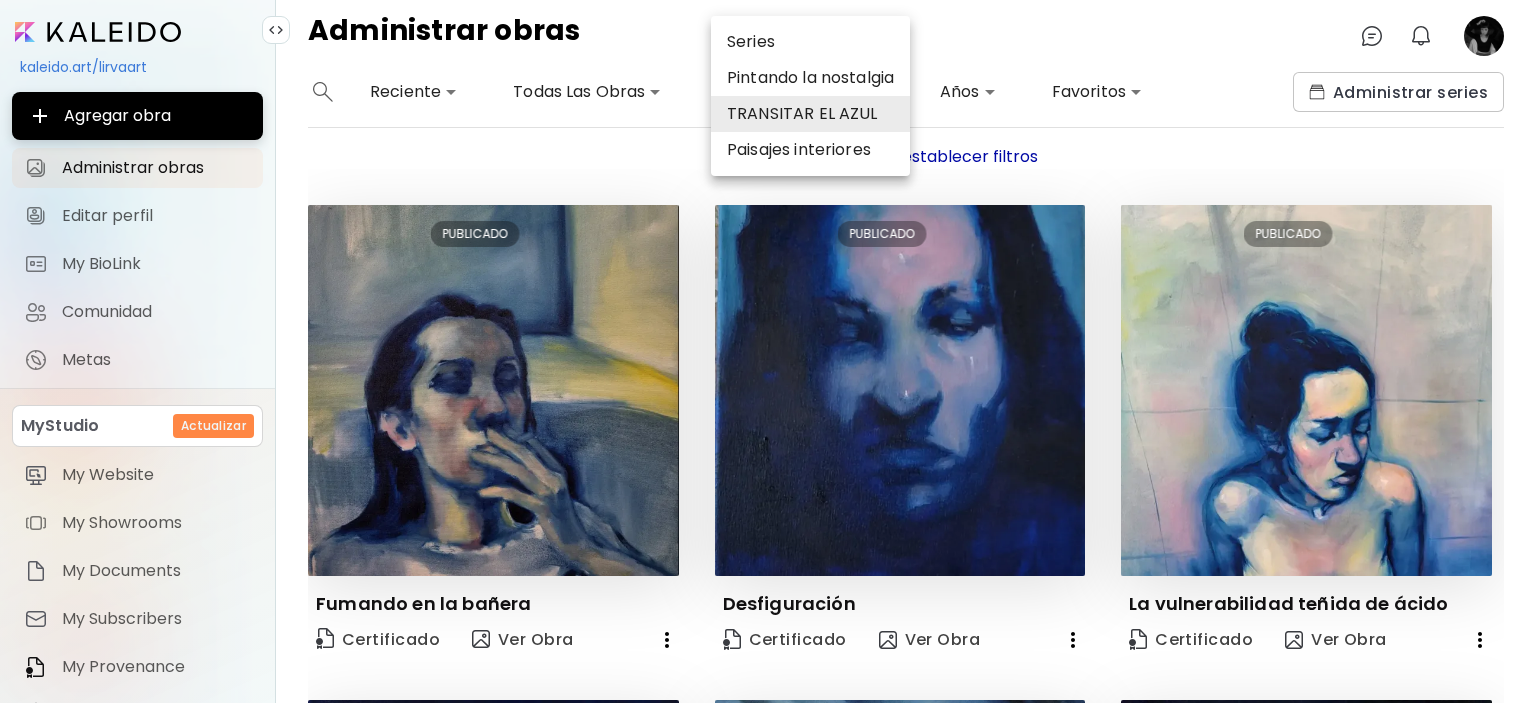 drag, startPoint x: 1500, startPoint y: 227, endPoint x: 1482, endPoint y: 299, distance: 74.215904 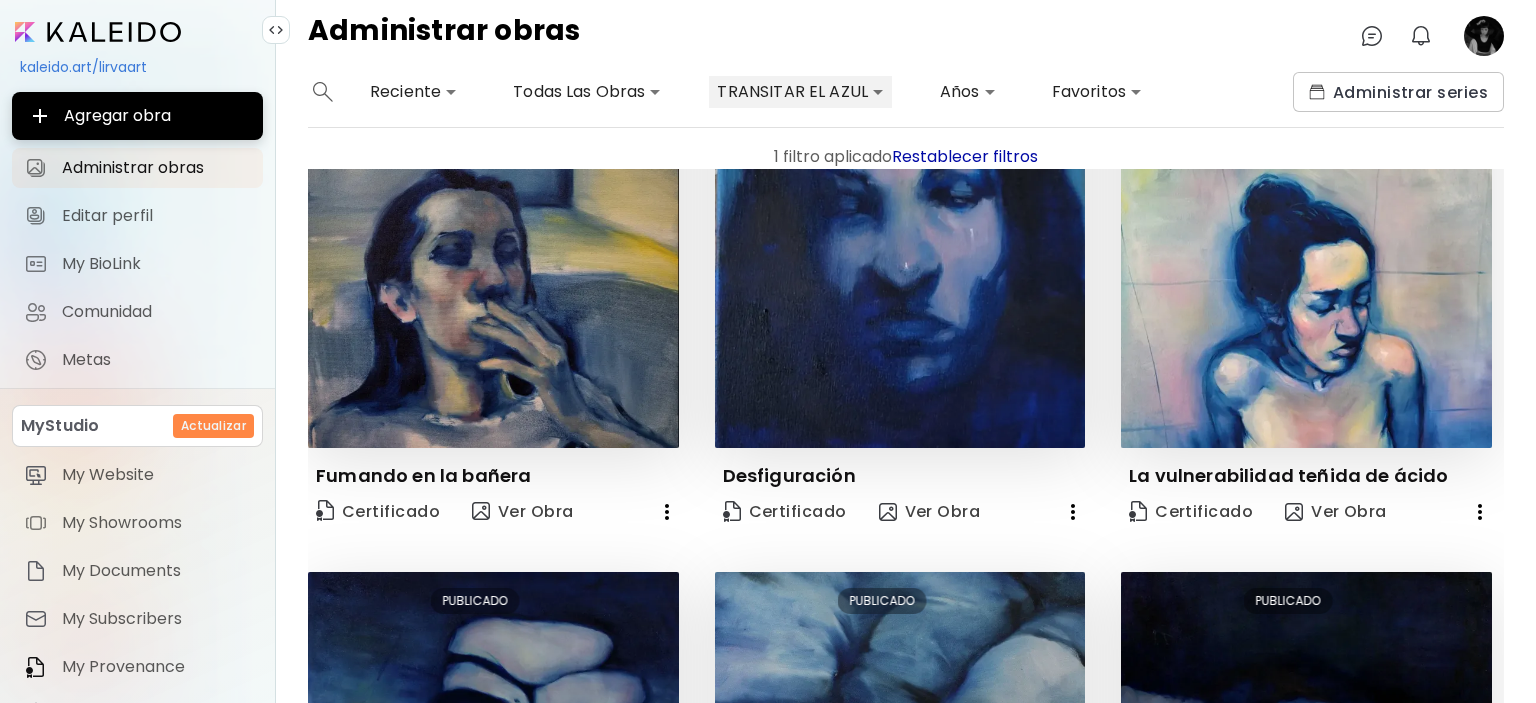 scroll, scrollTop: 0, scrollLeft: 0, axis: both 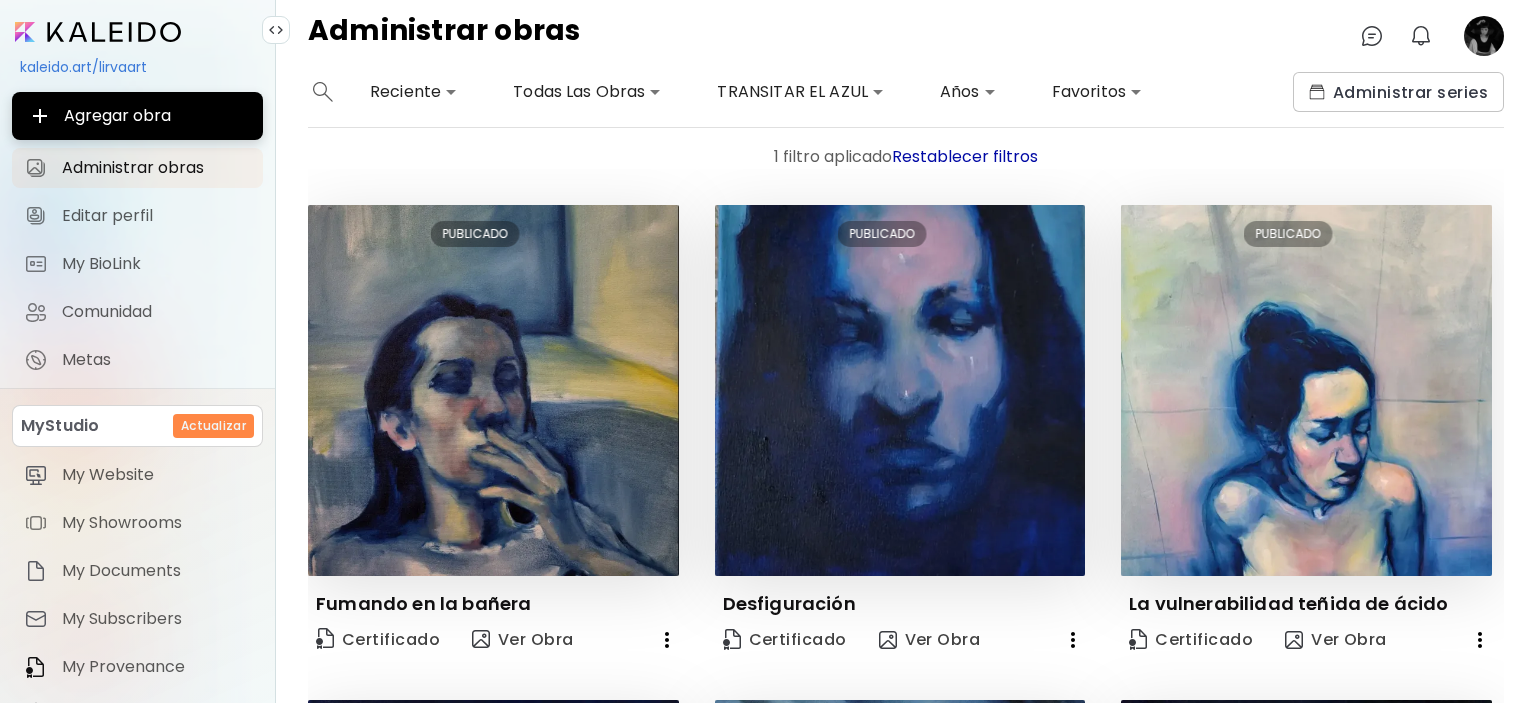 click on "**********" at bounding box center (768, 351) 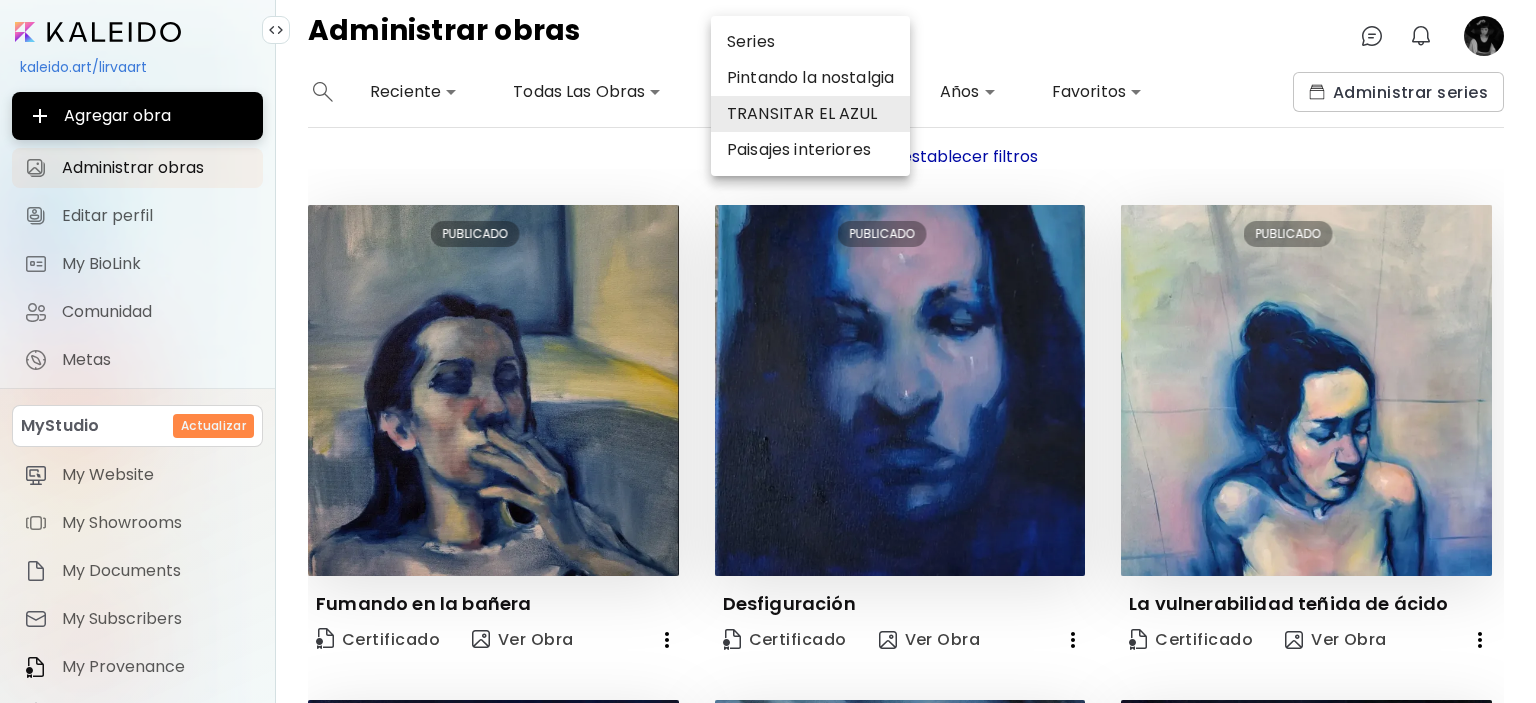 click on "Paisajes interiores" at bounding box center [810, 150] 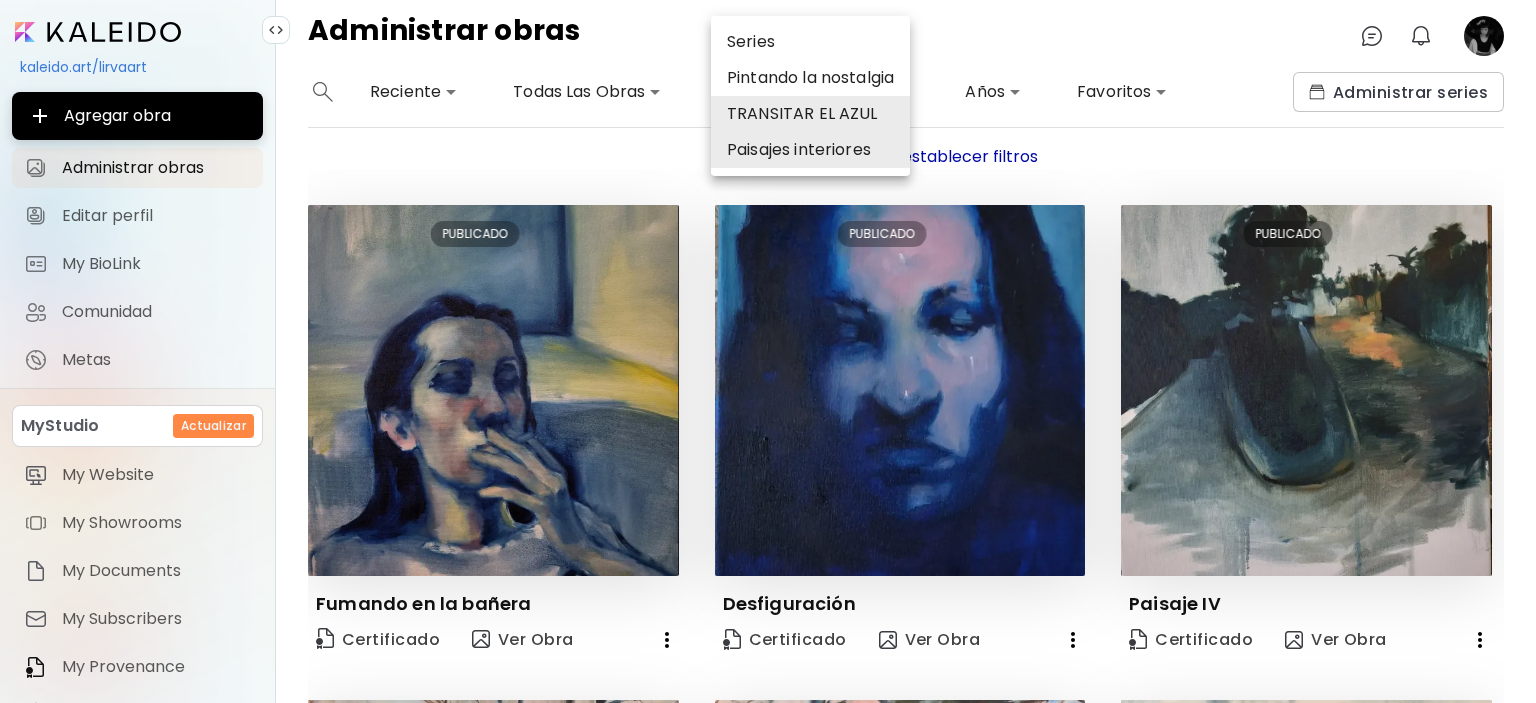 click on "TRANSITAR EL AZUL" at bounding box center (810, 114) 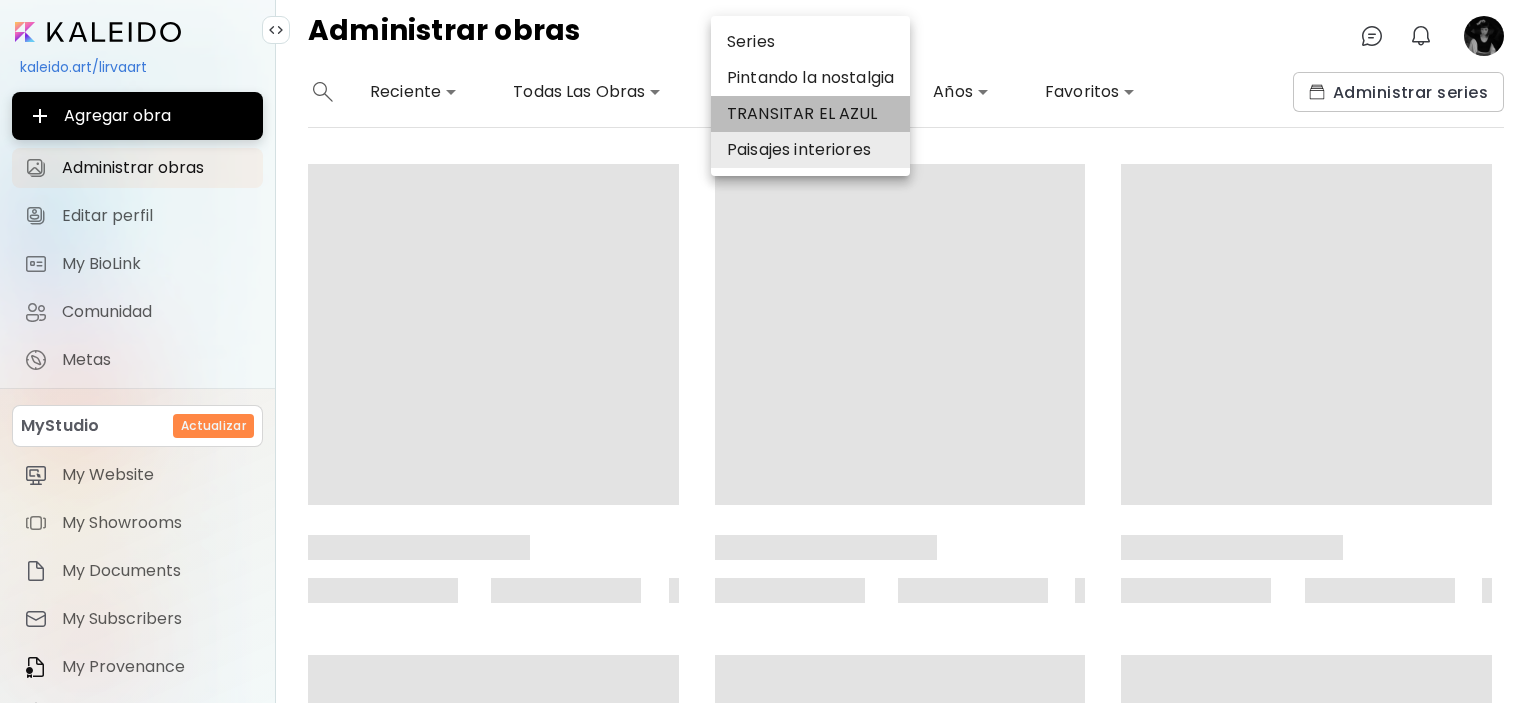 click on "TRANSITAR EL AZUL" at bounding box center (810, 114) 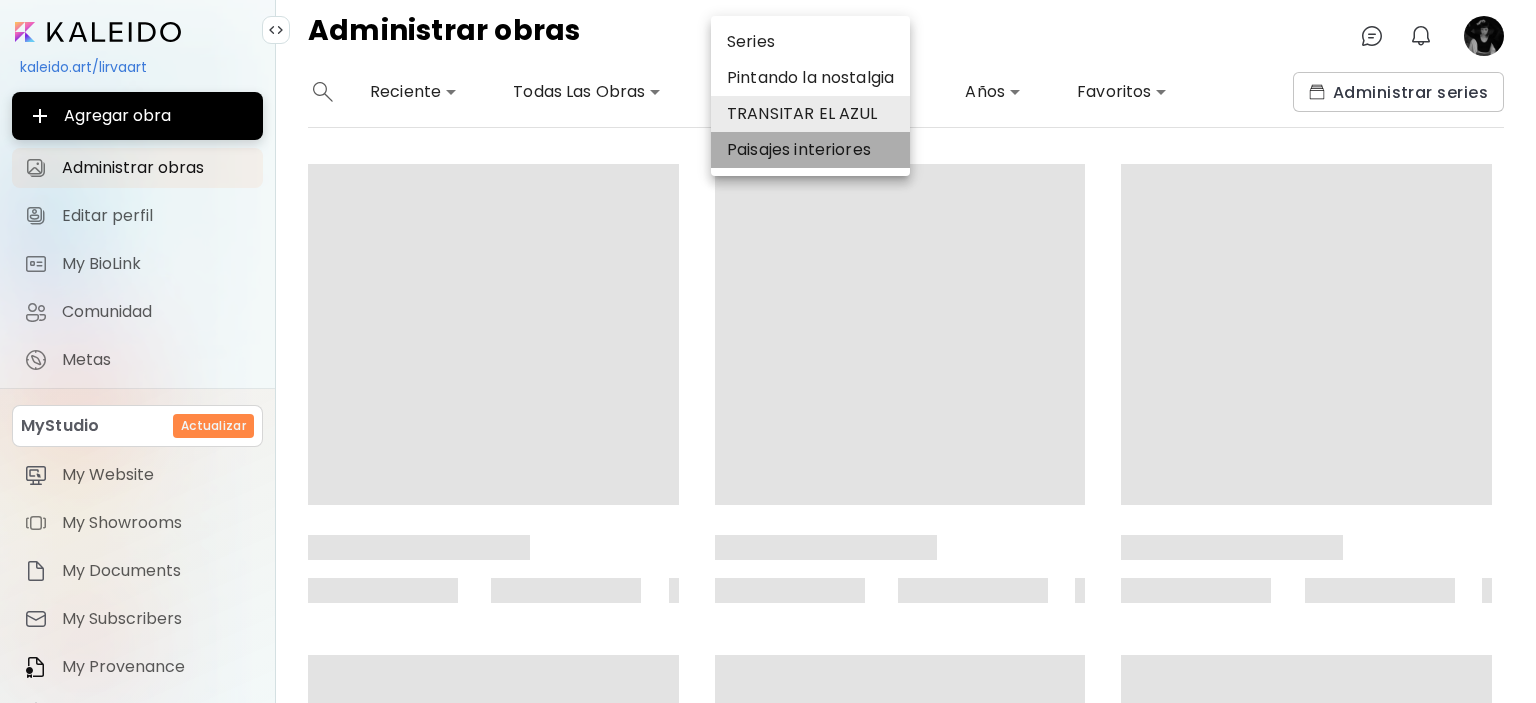 click on "Paisajes interiores" at bounding box center (810, 150) 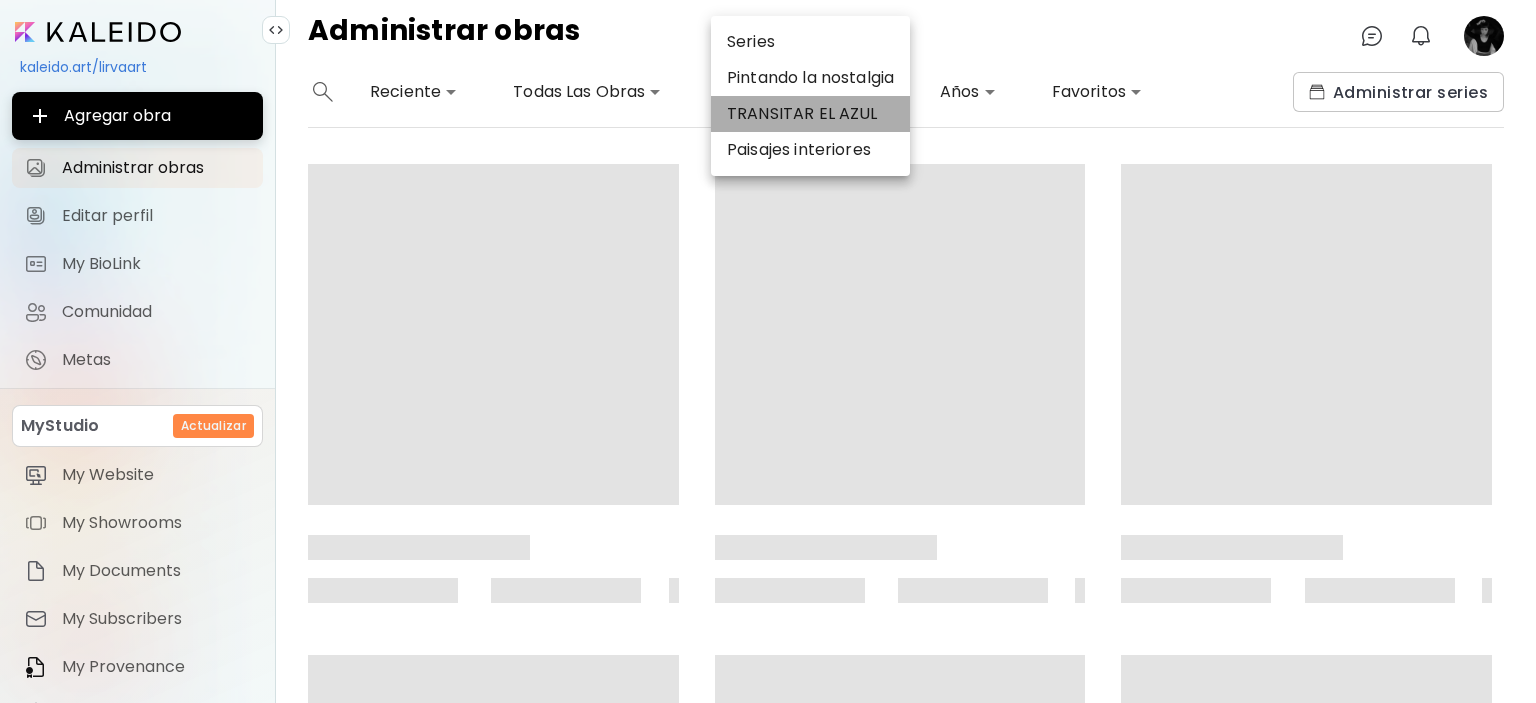 click on "TRANSITAR EL AZUL" at bounding box center (810, 114) 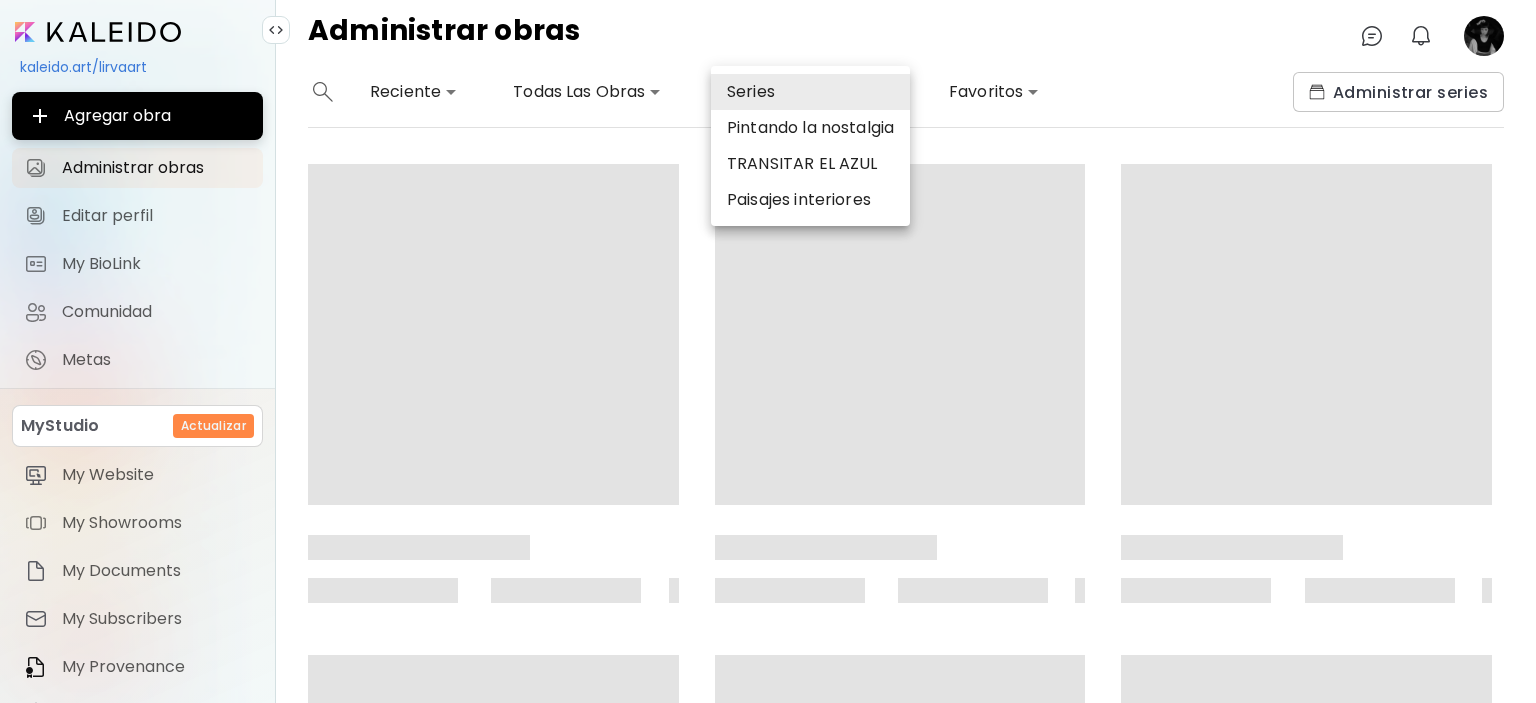 drag, startPoint x: 878, startPoint y: 163, endPoint x: 912, endPoint y: 171, distance: 34.928497 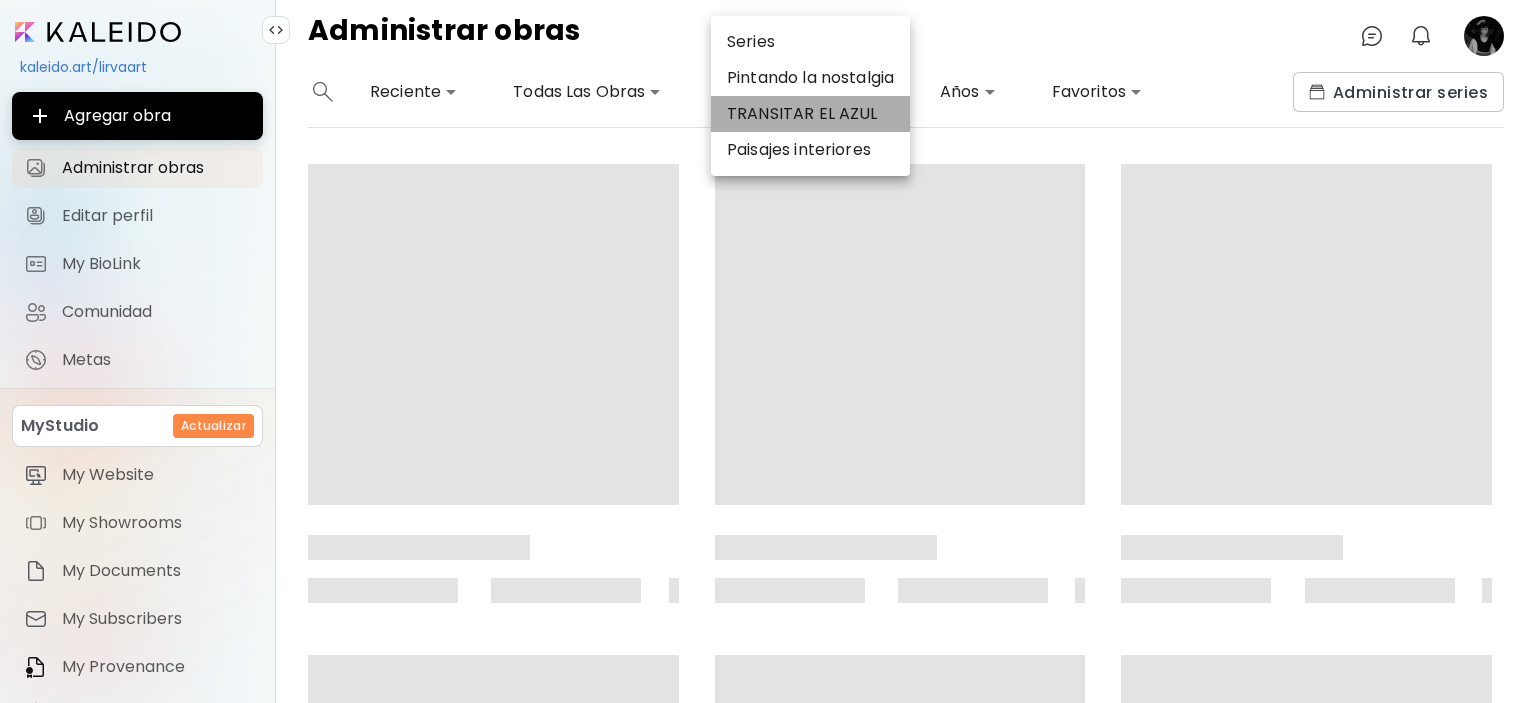 click on "TRANSITAR EL AZUL" at bounding box center (810, 114) 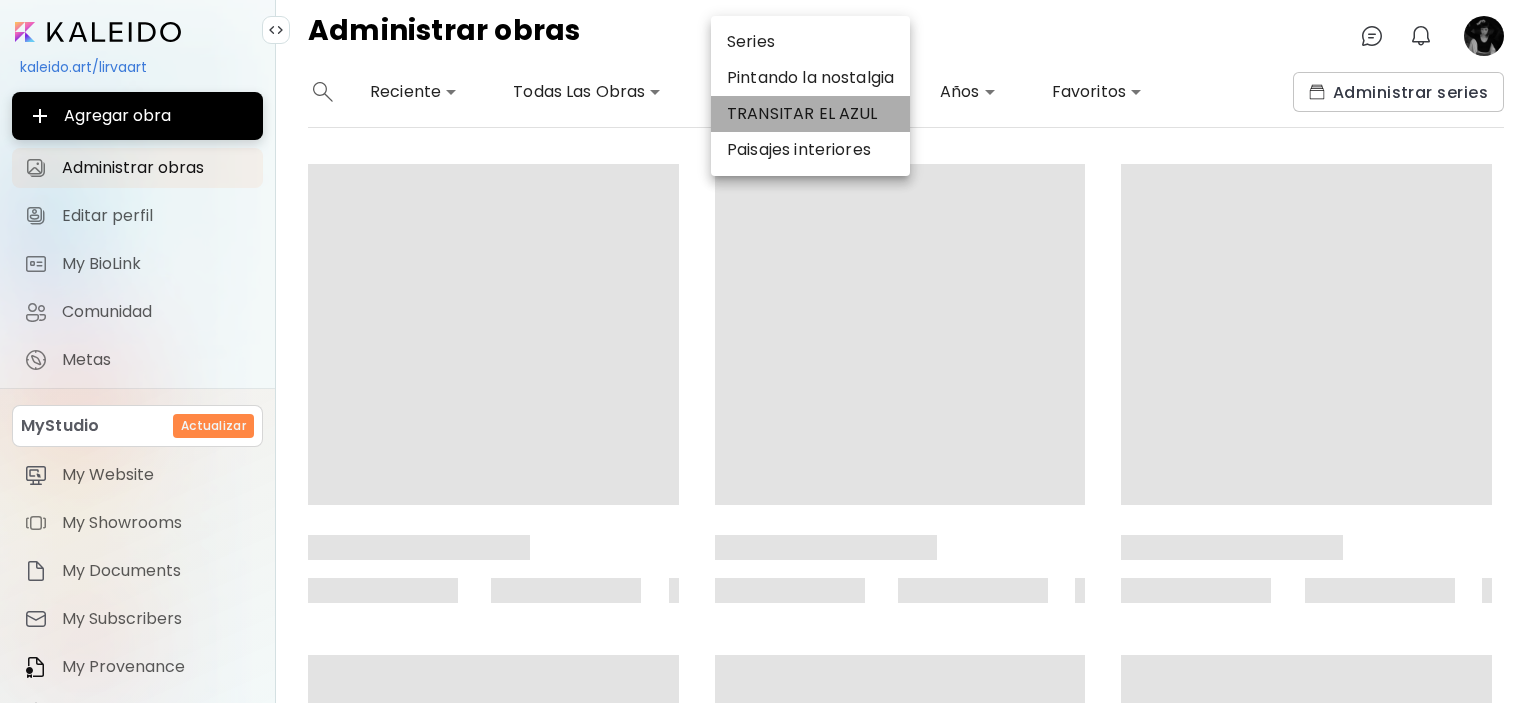 type on "*" 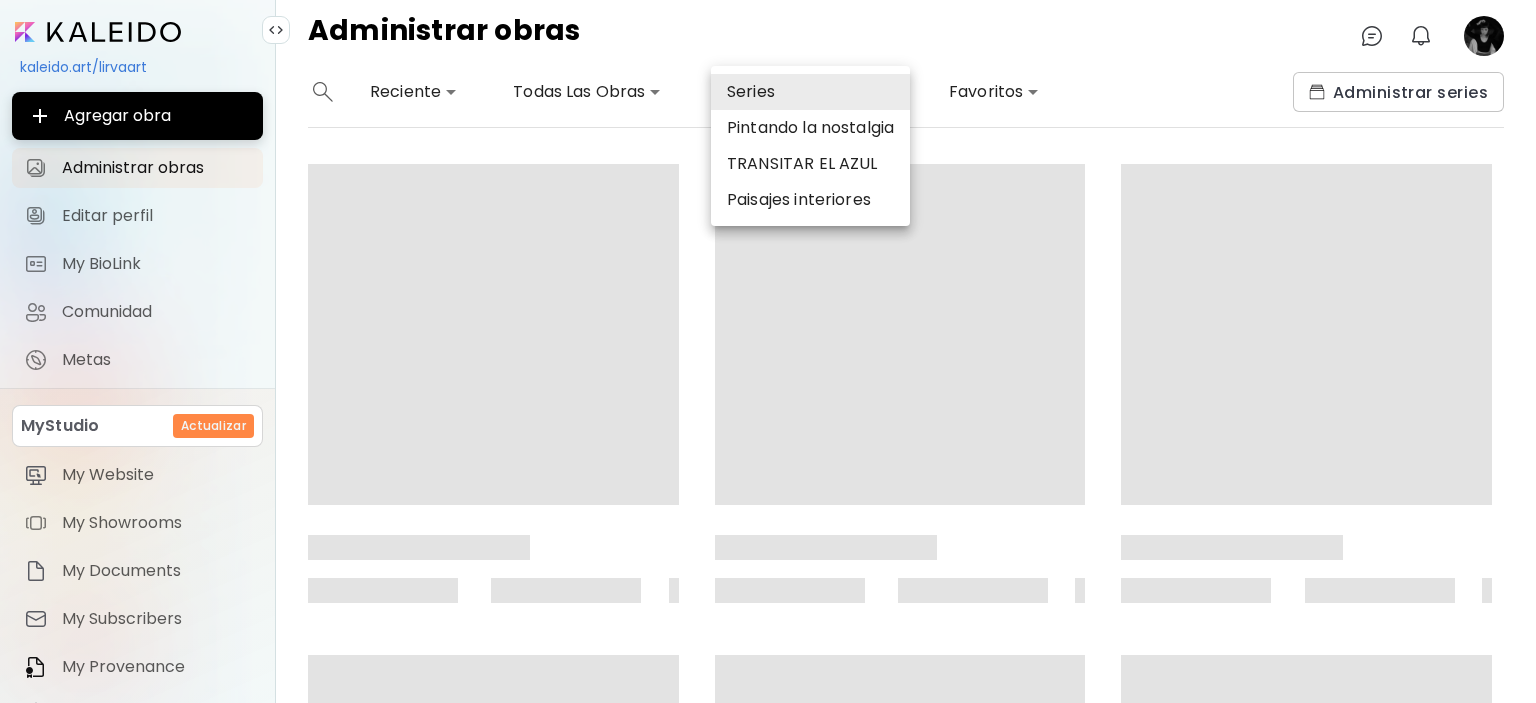 click at bounding box center [768, 351] 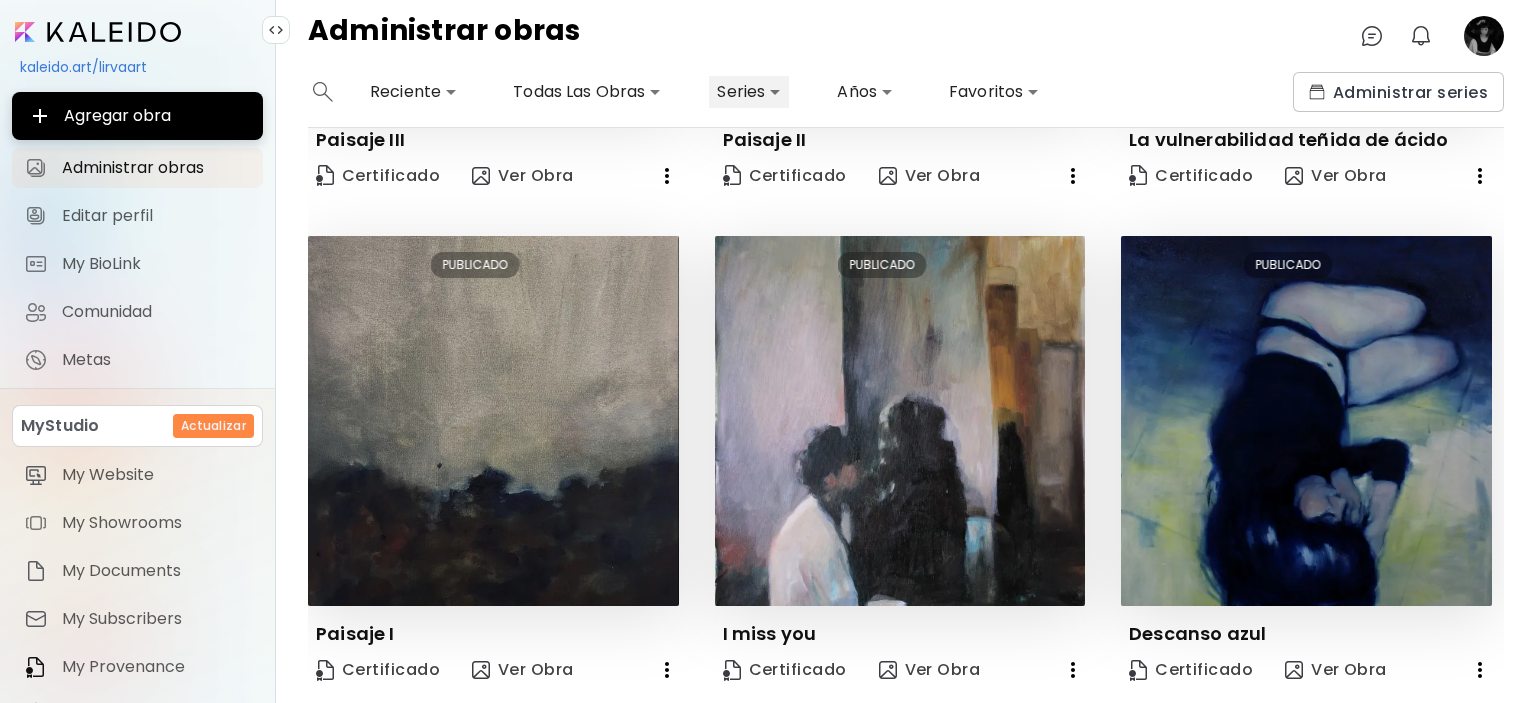 scroll, scrollTop: 1415, scrollLeft: 0, axis: vertical 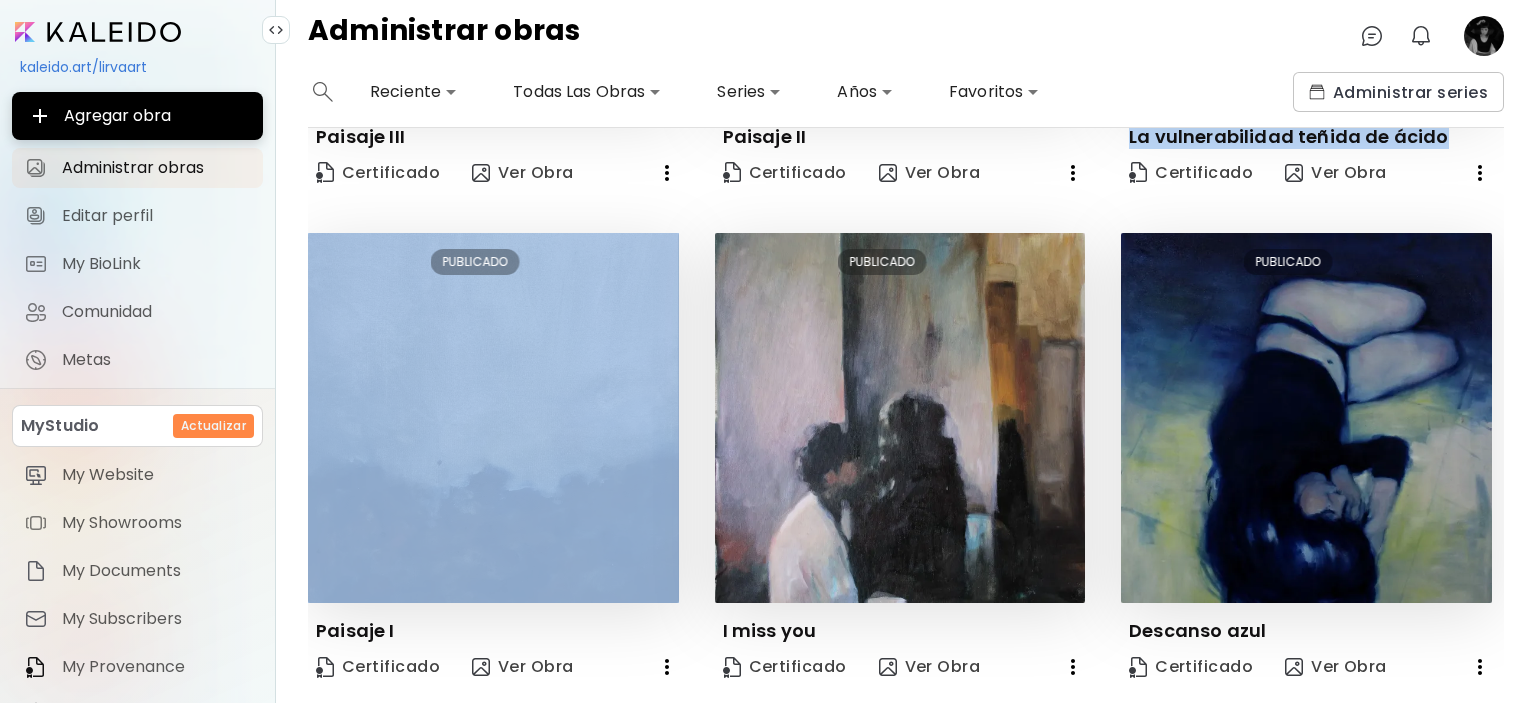 click on "Editar PUBLICADO Fumando en la bañera Certificado Ver Obra Editar PUBLICADO Desfiguración Certificado Ver Obra Editar PUBLICADO Paisaje IV Certificado Ver Obra Editar PUBLICADO Tired Certificado Ver Obra Editar PUBLICADO VHS Certificado Ver Obra Editar PUBLICADO Yellow Certificado Ver Obra Editar PUBLICADO Paisaje III Certificado Ver Obra Editar PUBLICADO Paisaje II Certificado Ver Obra Editar PUBLICADO La vulnerabilidad teñida de ácido Certificado Ver Obra Editar PUBLICADO Paisaje I Certificado Ver Obra Editar PUBLICADO I miss you Certificado Ver Obra Editar PUBLICADO Descanso azul Certificado Ver Obra" at bounding box center (888, -280) 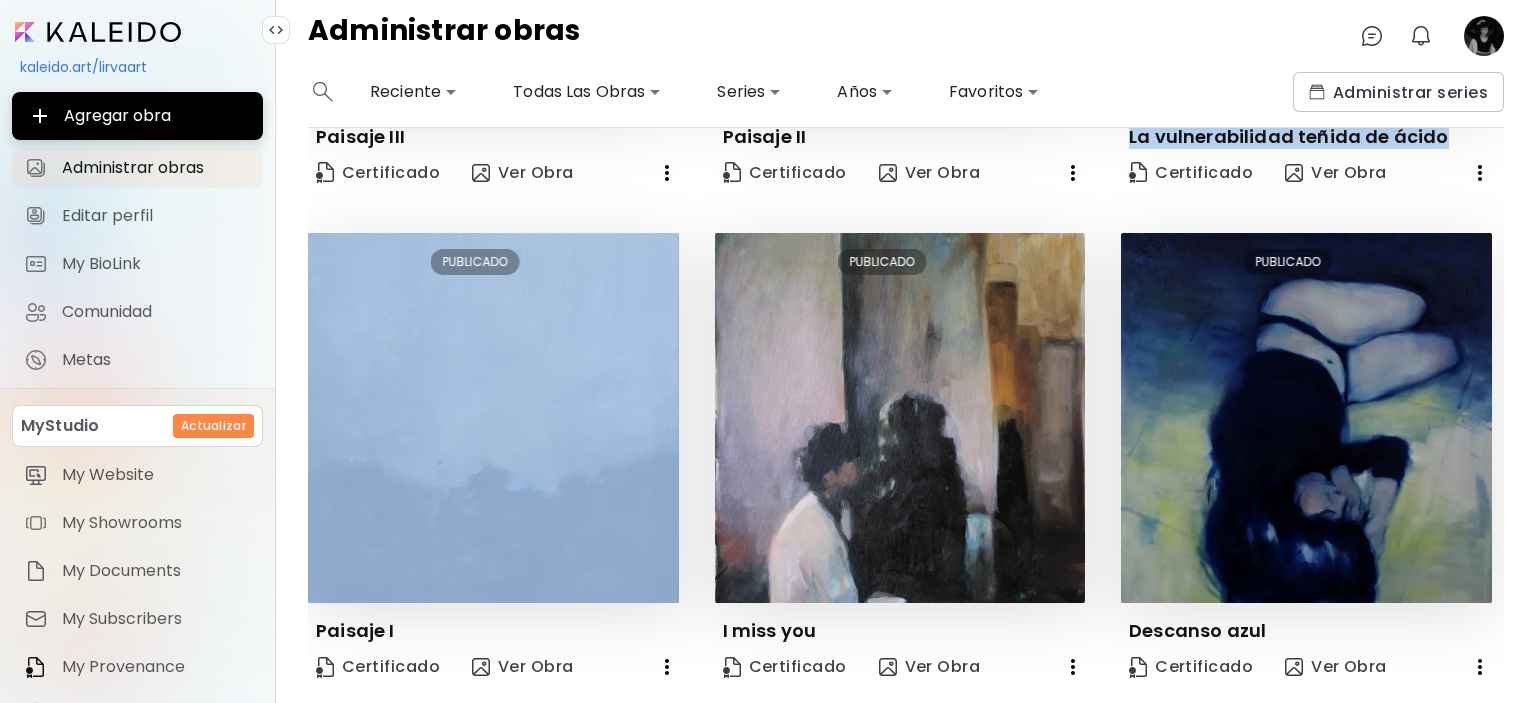click 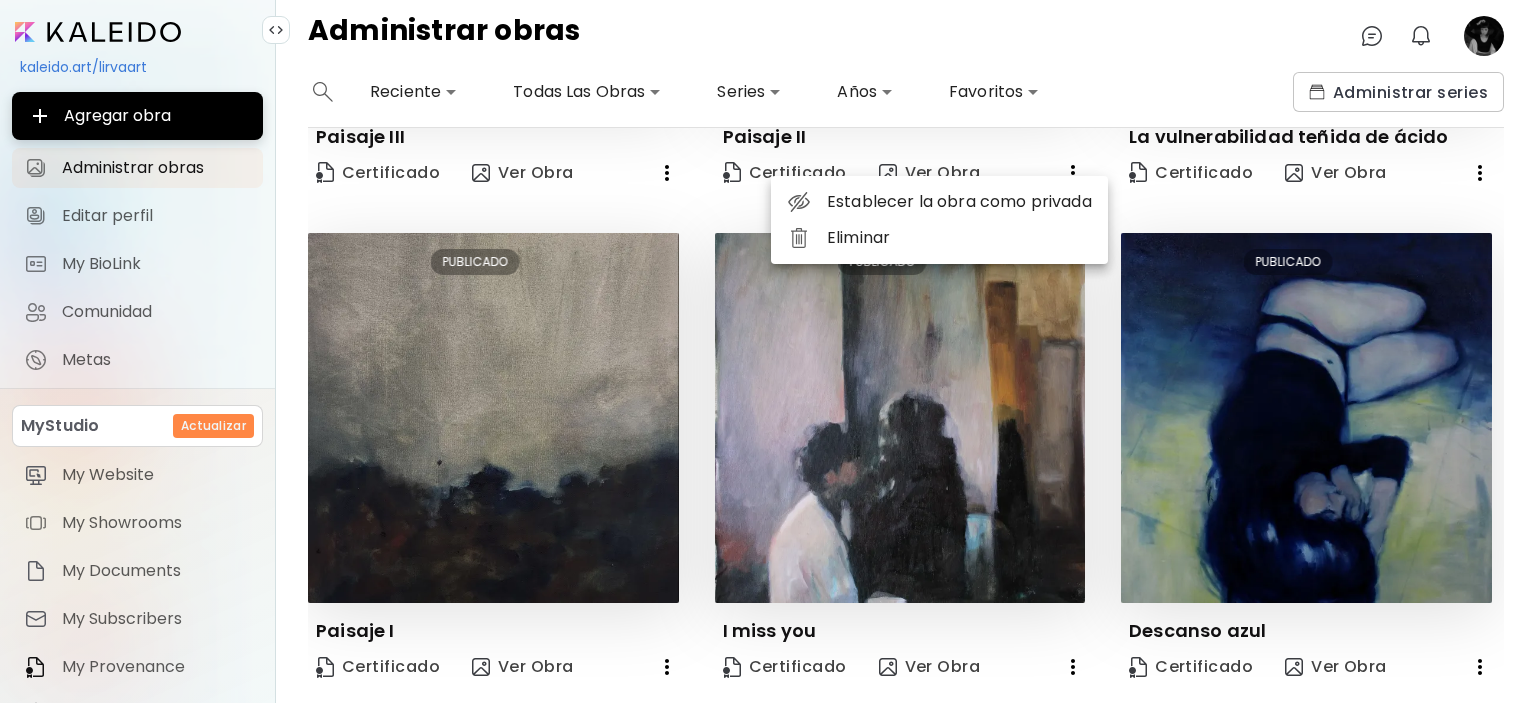 click at bounding box center [768, 351] 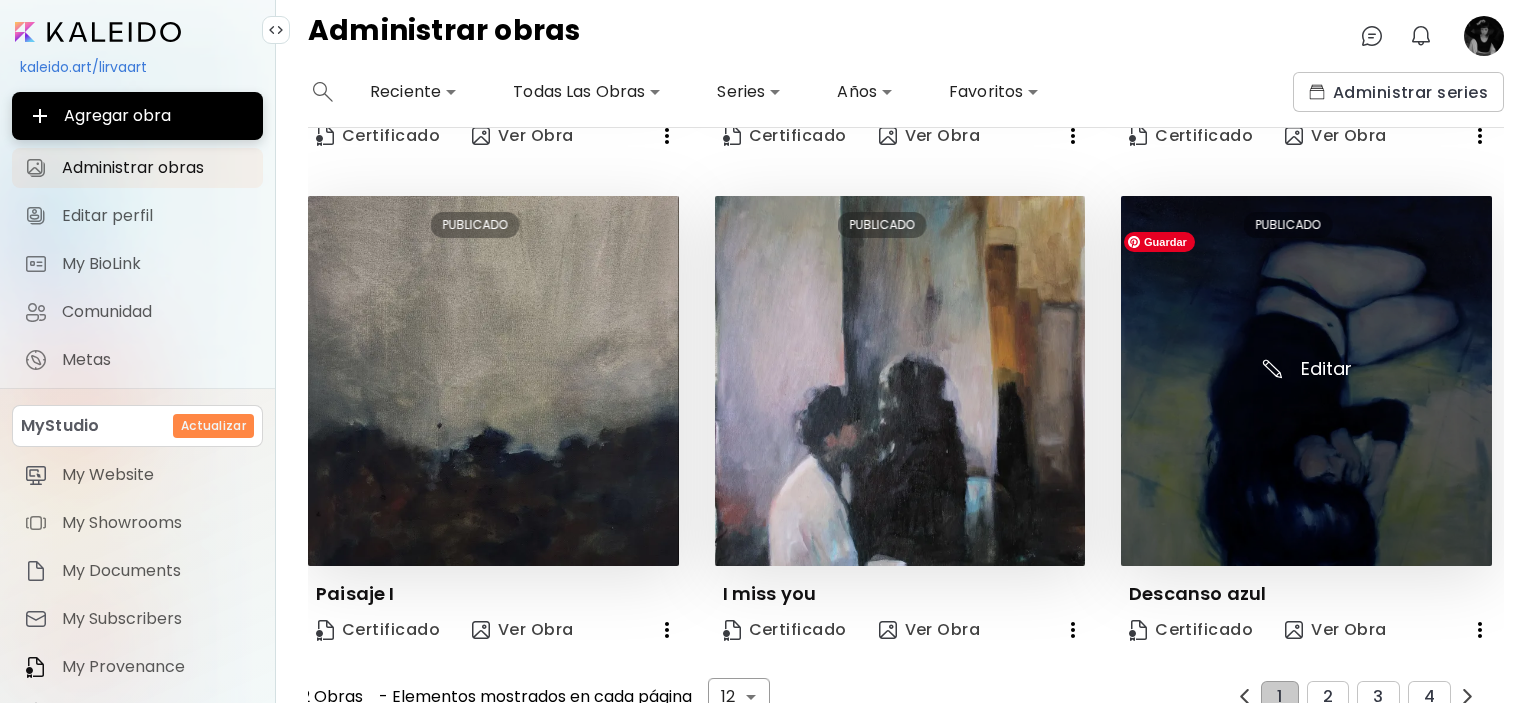 scroll, scrollTop: 1473, scrollLeft: 0, axis: vertical 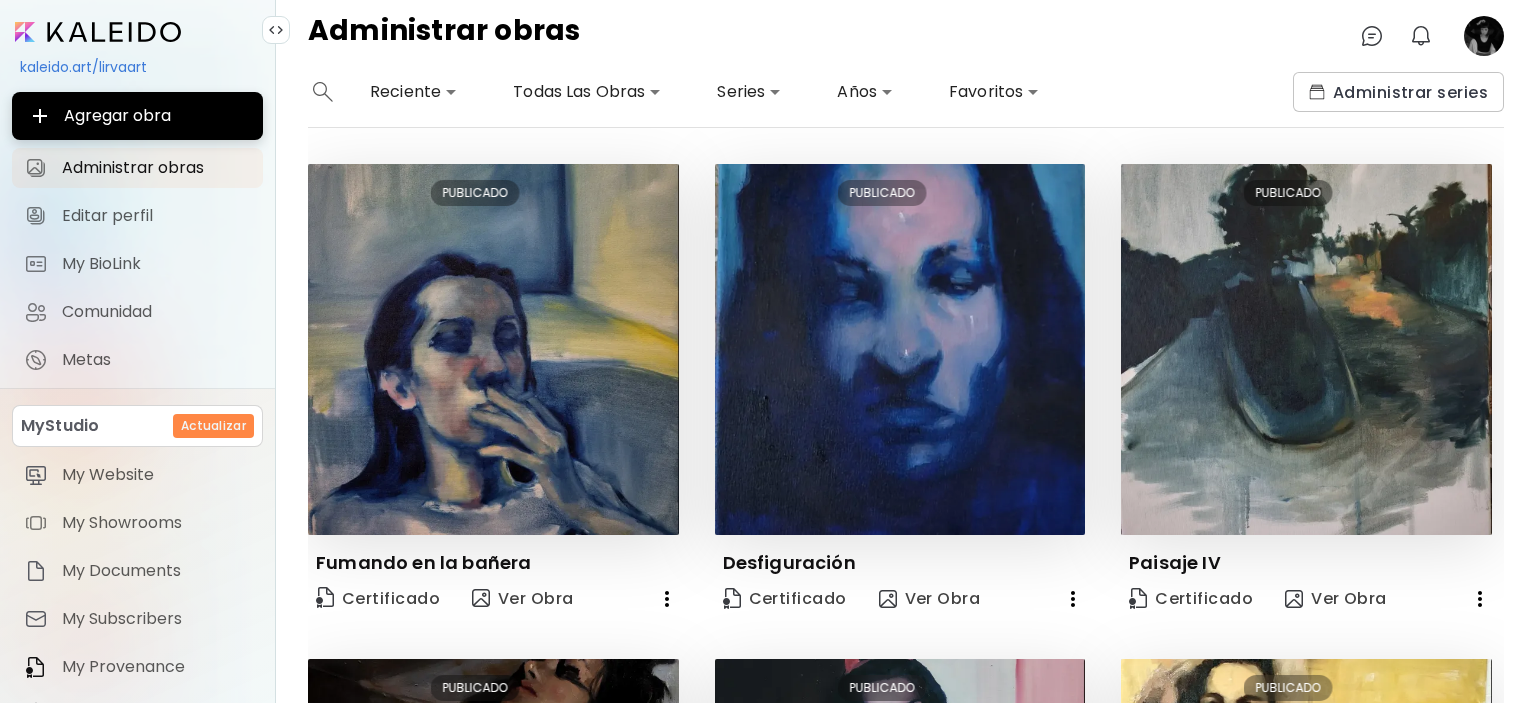 click on "**********" at bounding box center (906, 100) 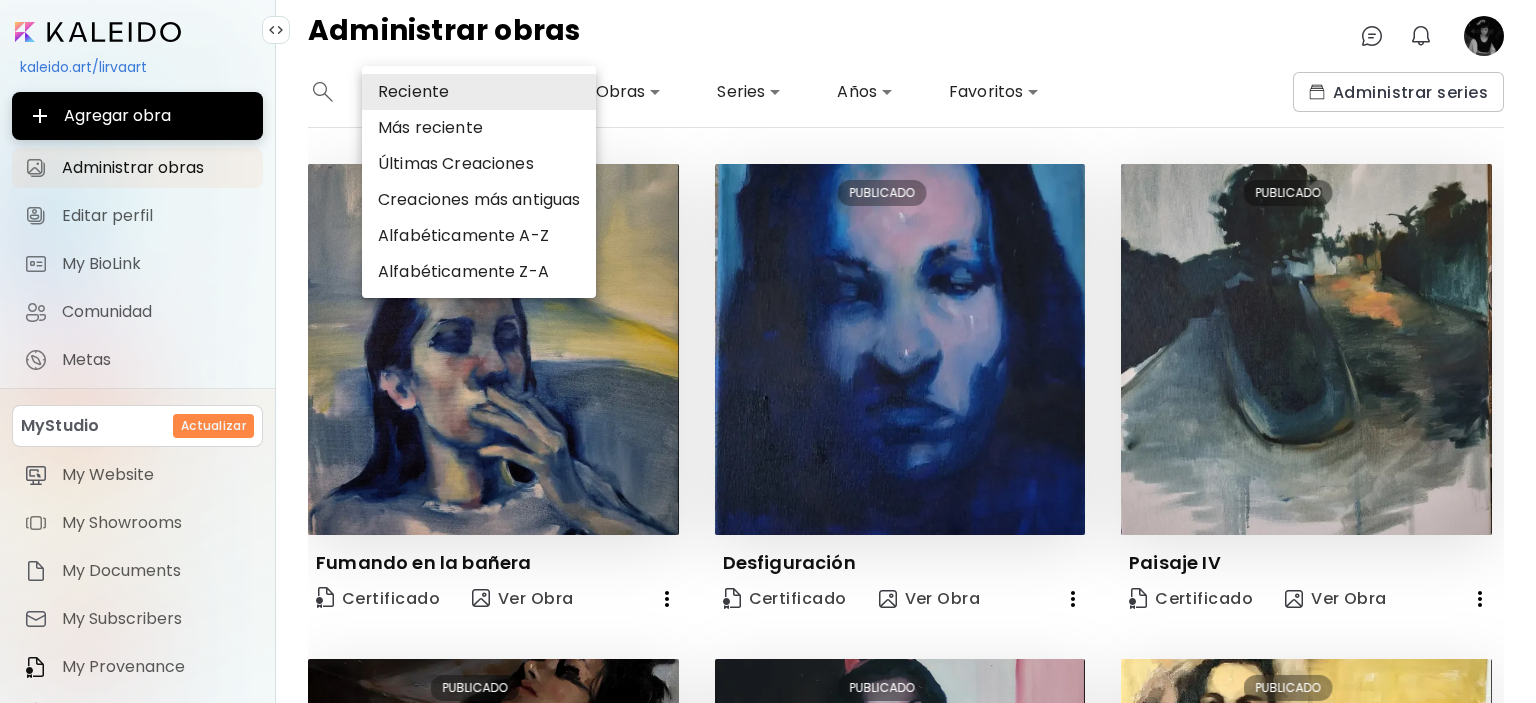 click on "**********" at bounding box center (768, 351) 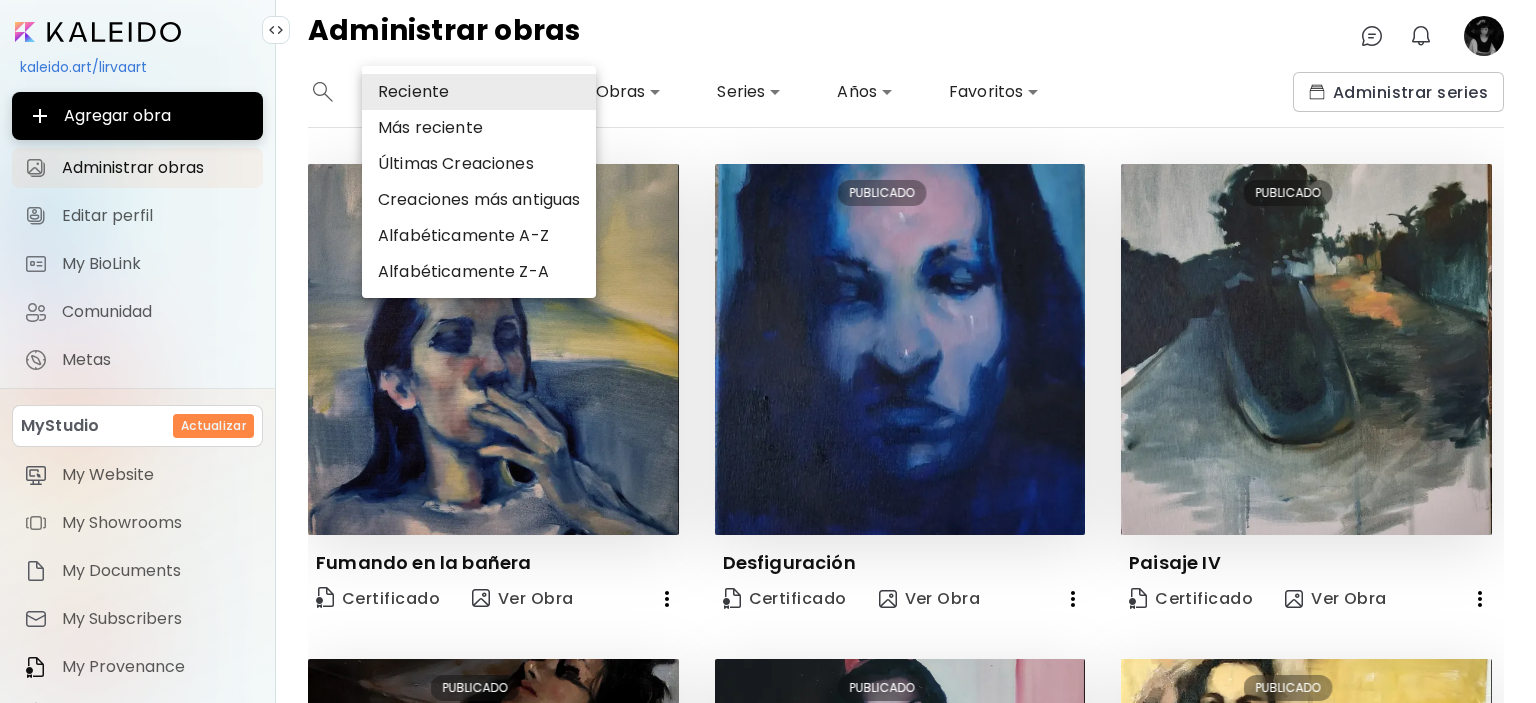 click on "Creaciones más antiguas" at bounding box center (479, 200) 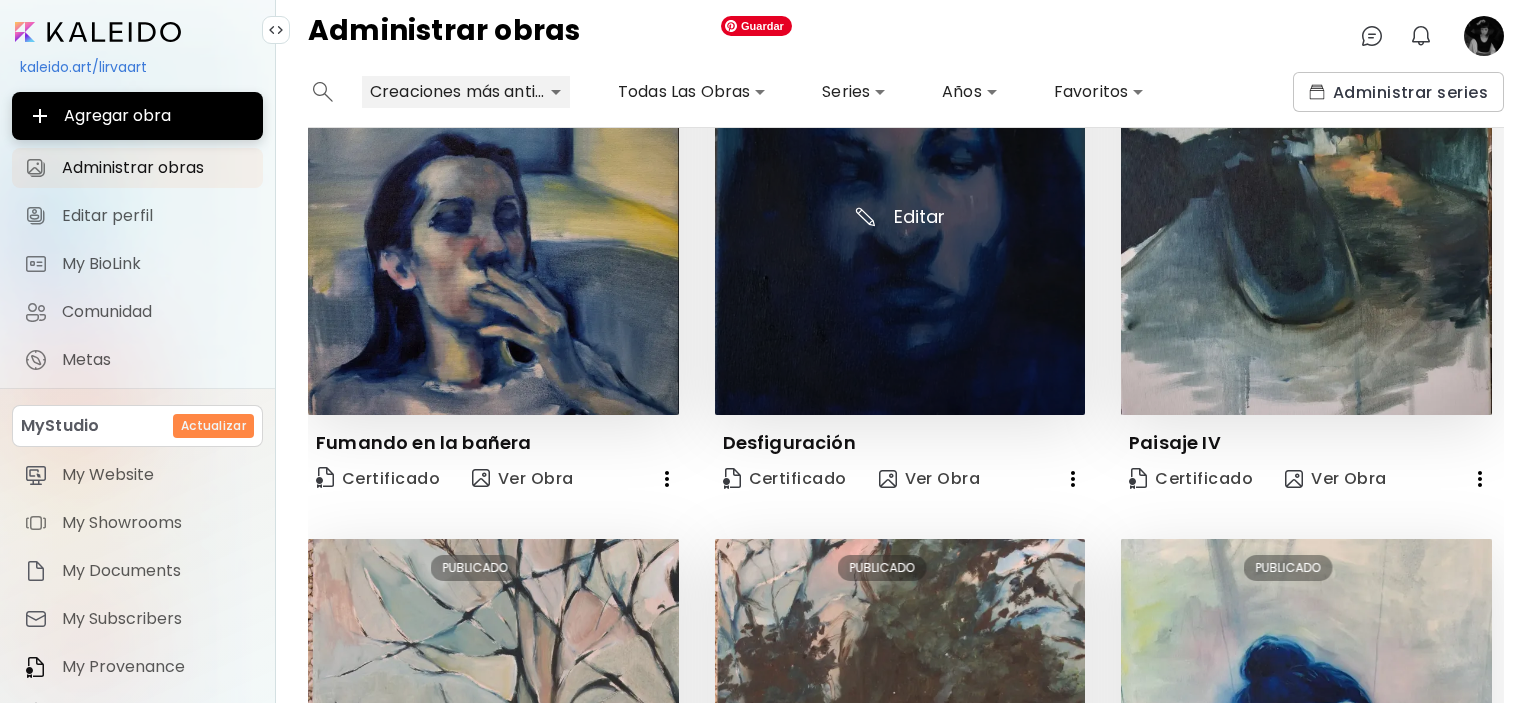 scroll, scrollTop: 0, scrollLeft: 0, axis: both 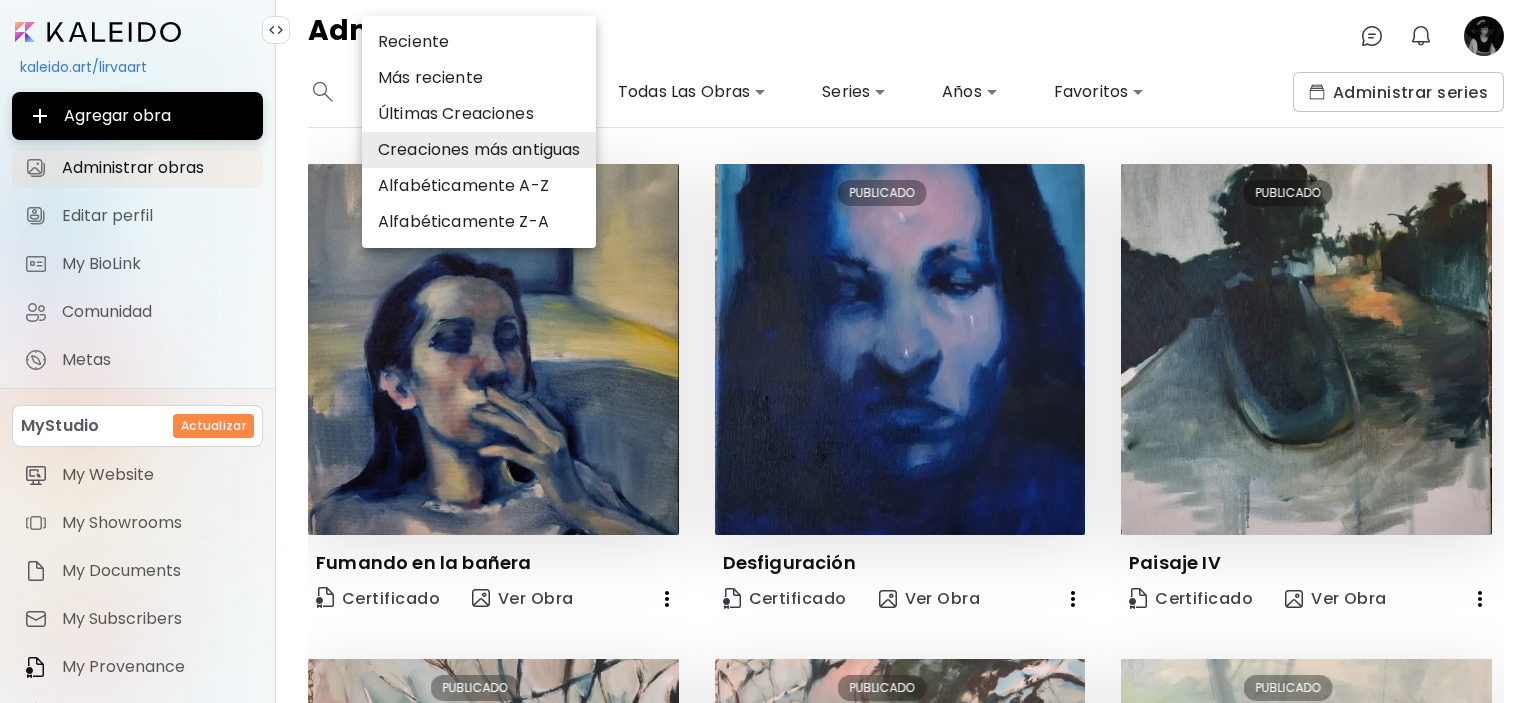 click on "**********" at bounding box center [768, 351] 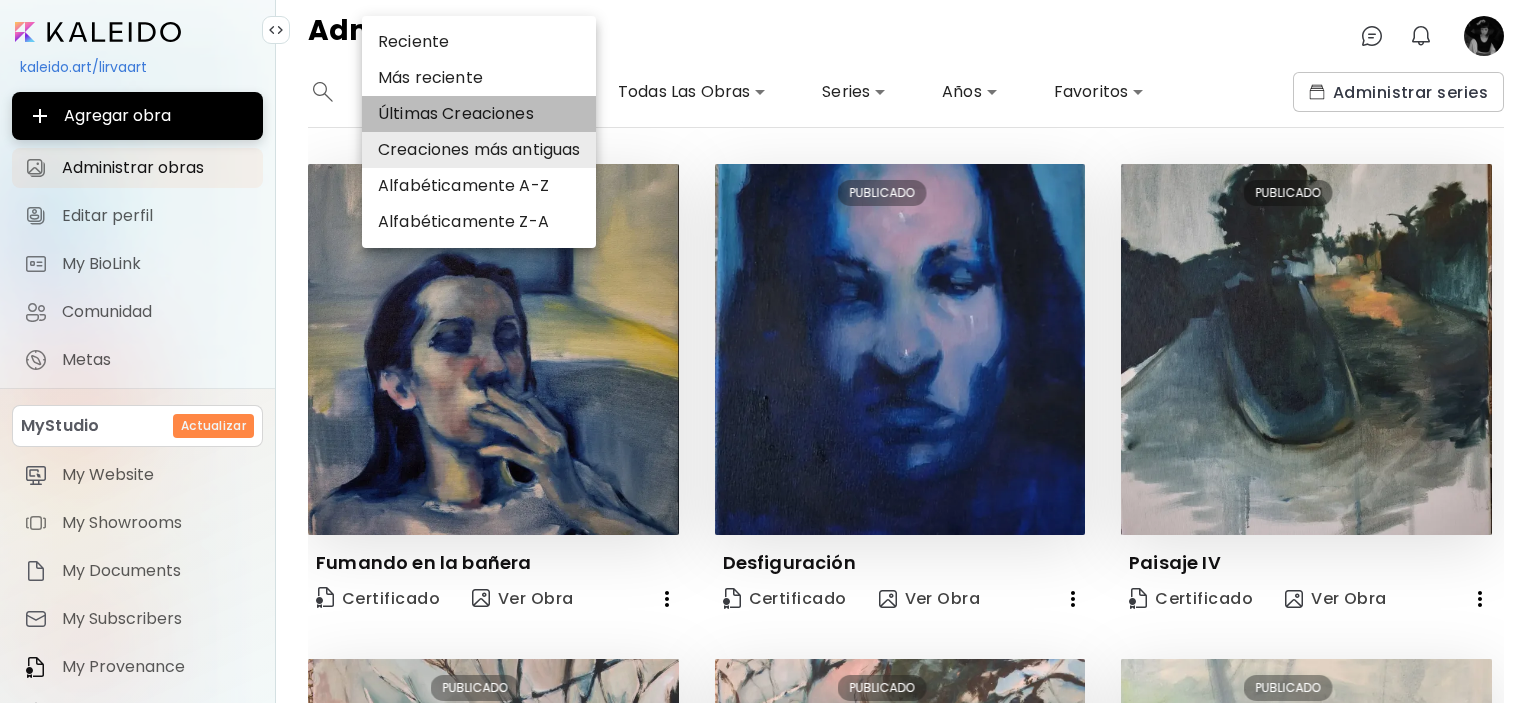 click on "Últimas Creaciones" at bounding box center [479, 114] 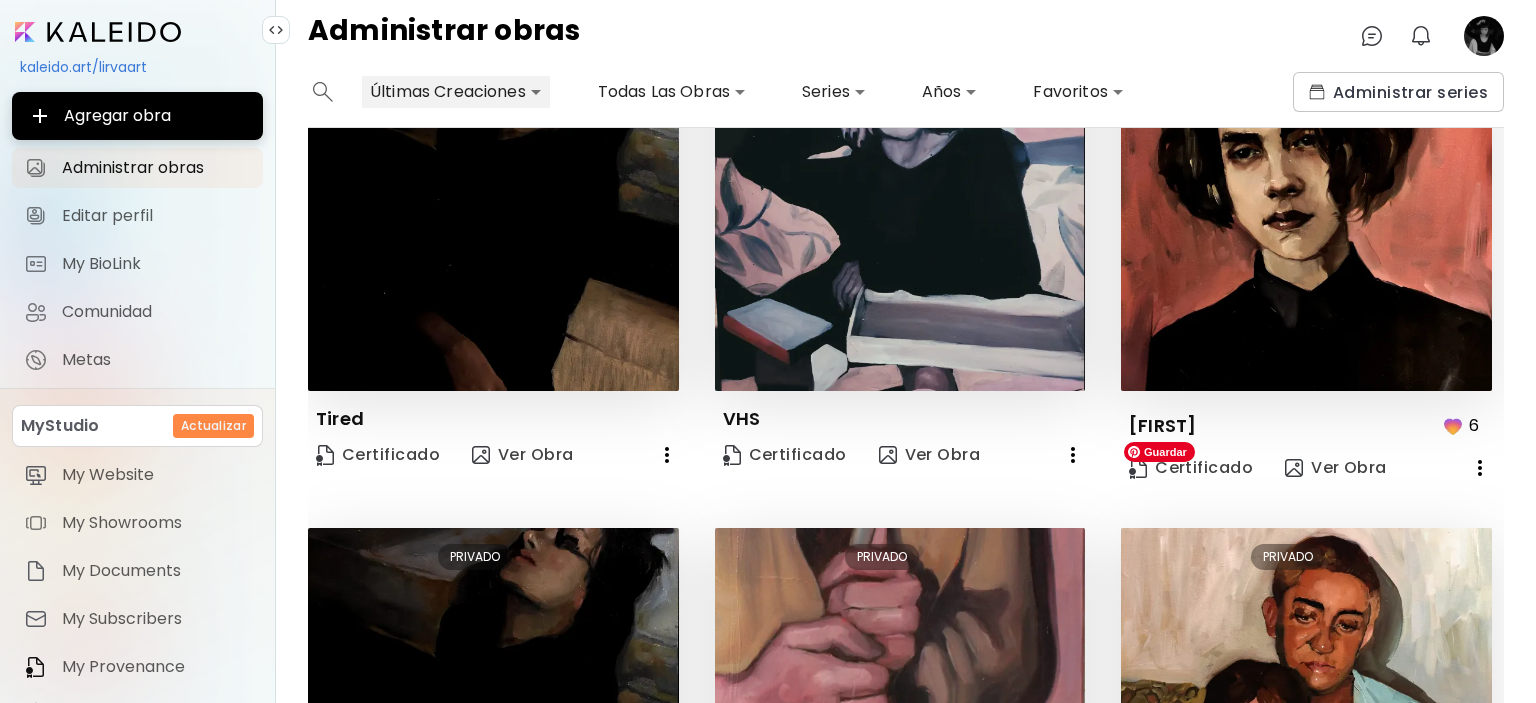 scroll, scrollTop: 1000, scrollLeft: 0, axis: vertical 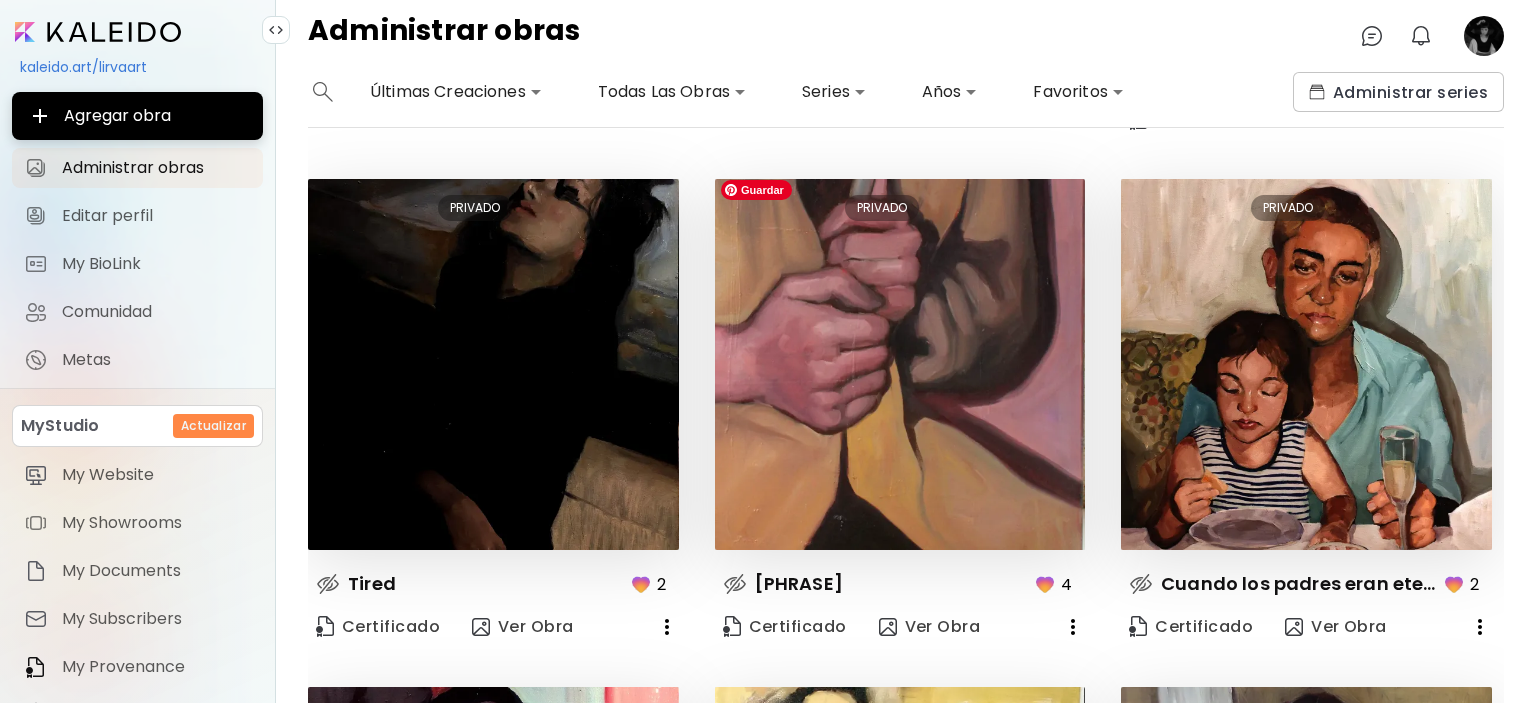 click on "**********" at bounding box center [768, 351] 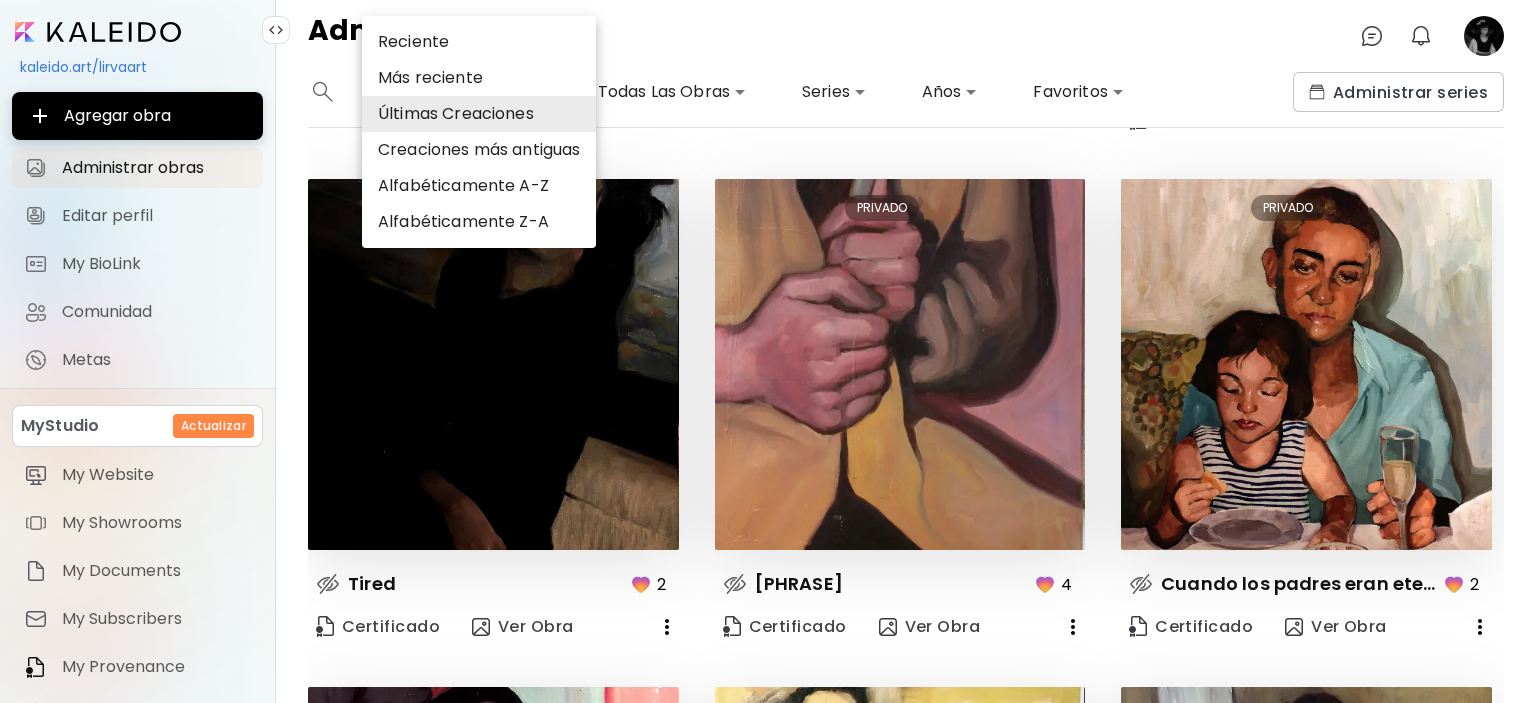 click on "Más reciente" at bounding box center (479, 78) 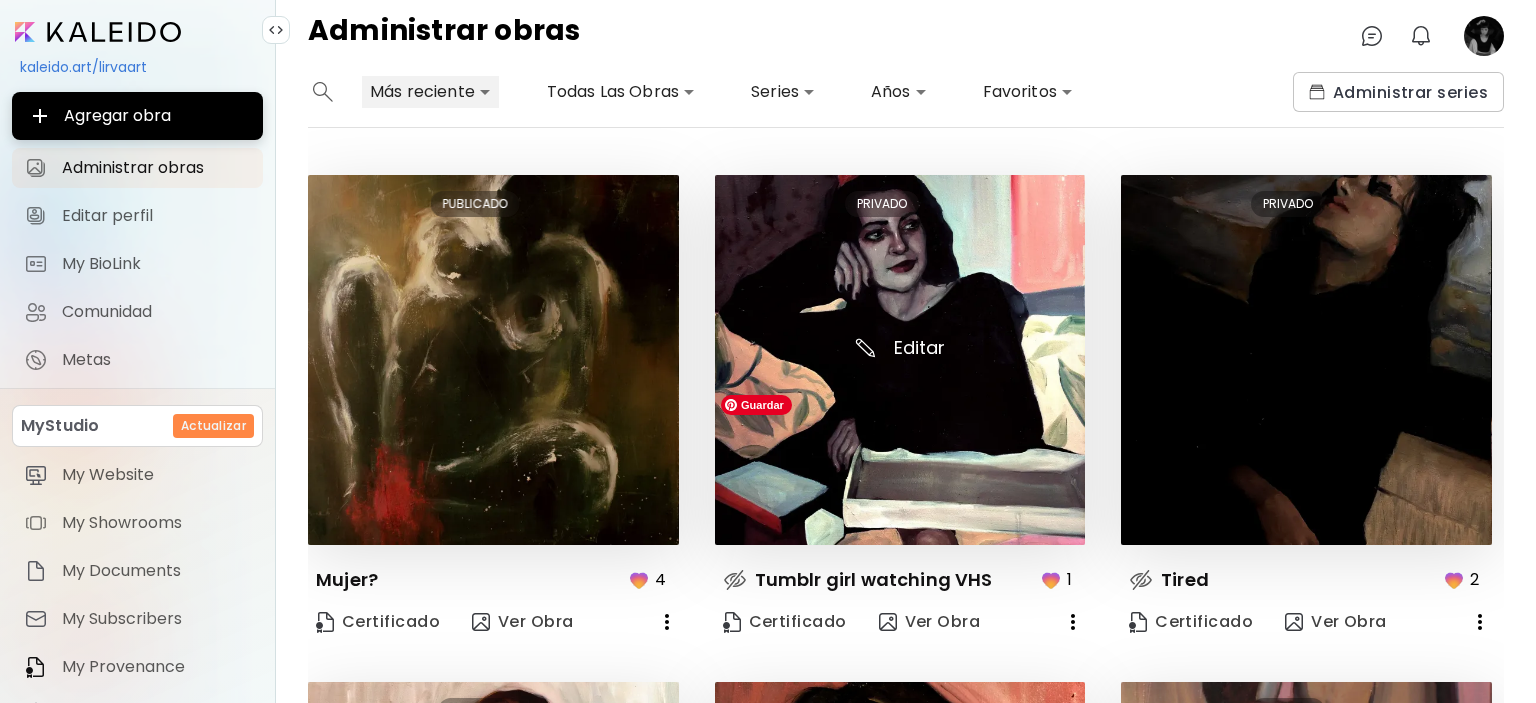 scroll, scrollTop: 500, scrollLeft: 0, axis: vertical 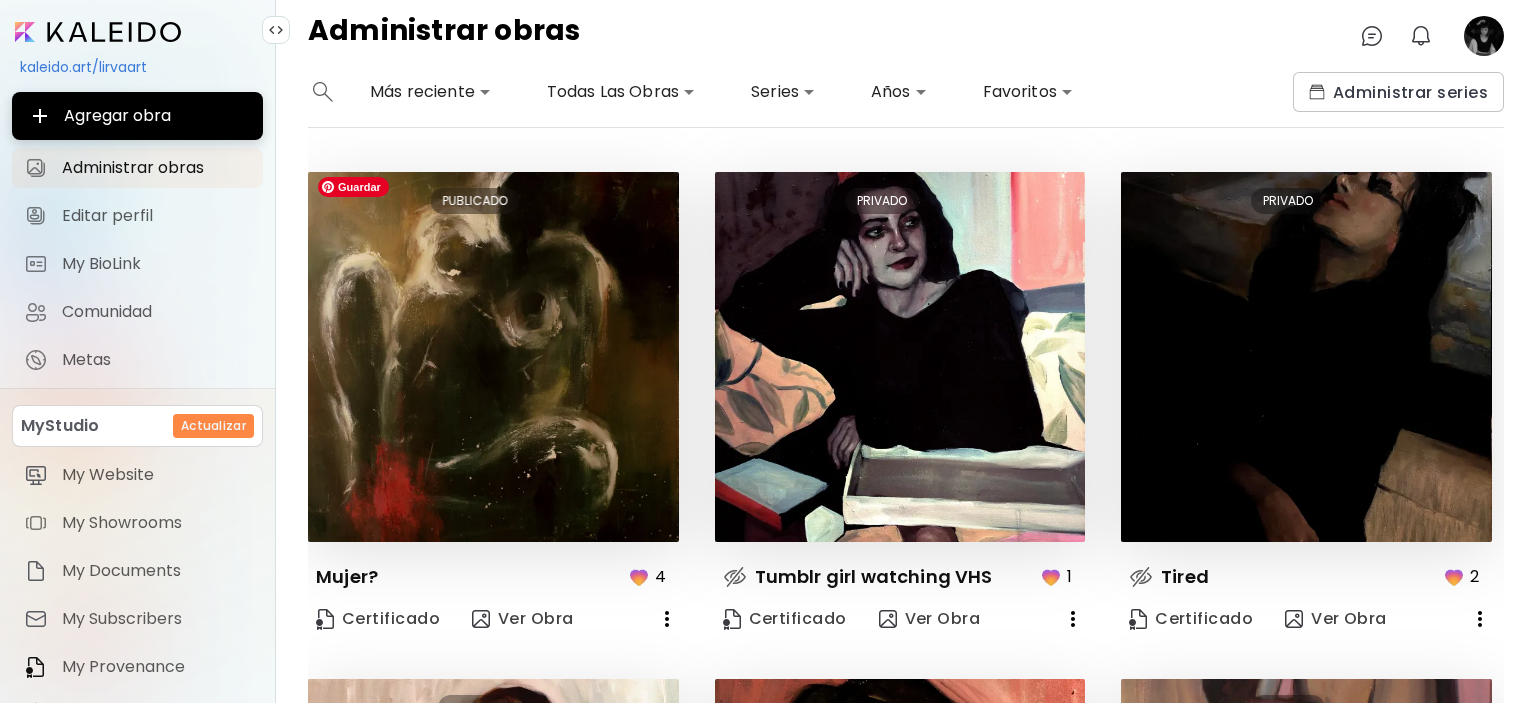 click on "Administrar obras 0 0" at bounding box center [906, 36] 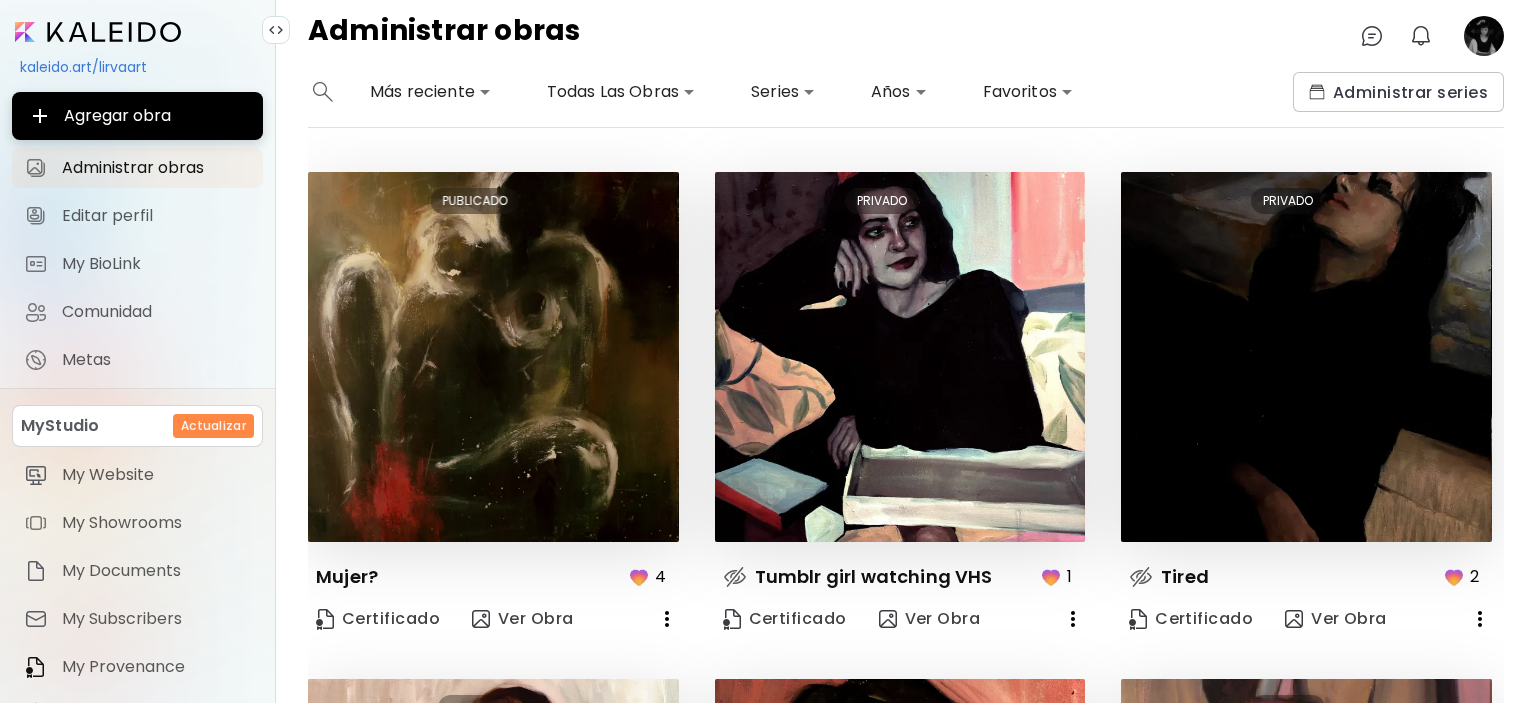 click on "**********" at bounding box center [768, 351] 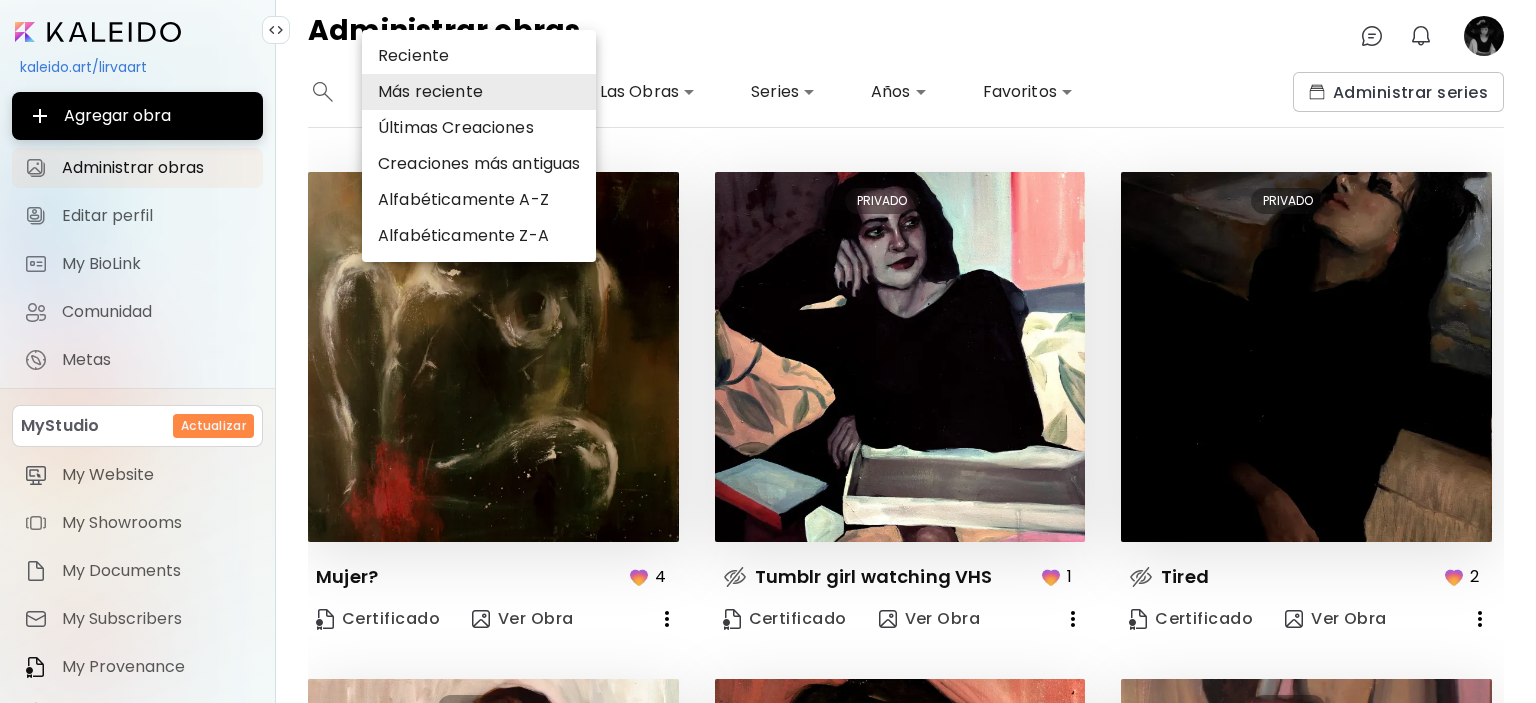click on "Alfabéticamente A-Z" at bounding box center (479, 200) 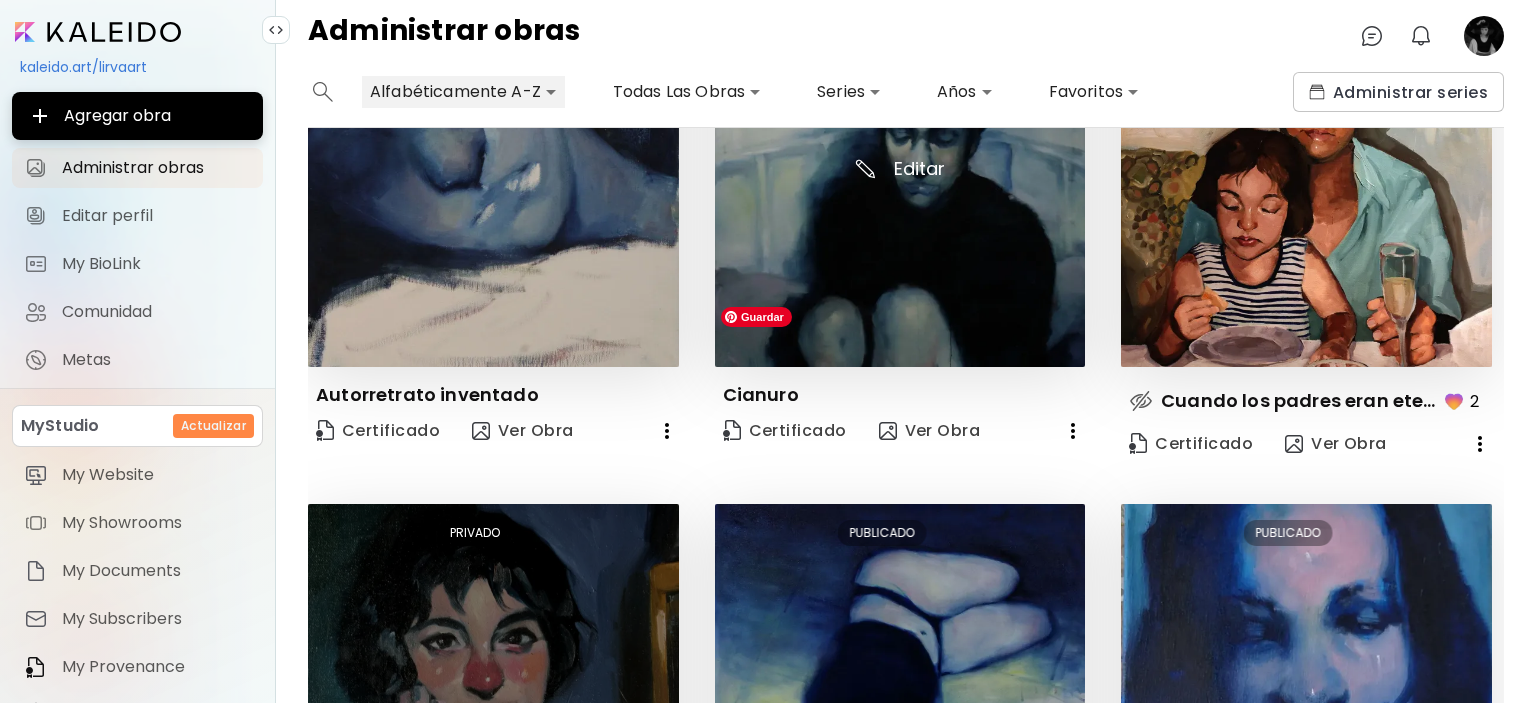 scroll, scrollTop: 1500, scrollLeft: 0, axis: vertical 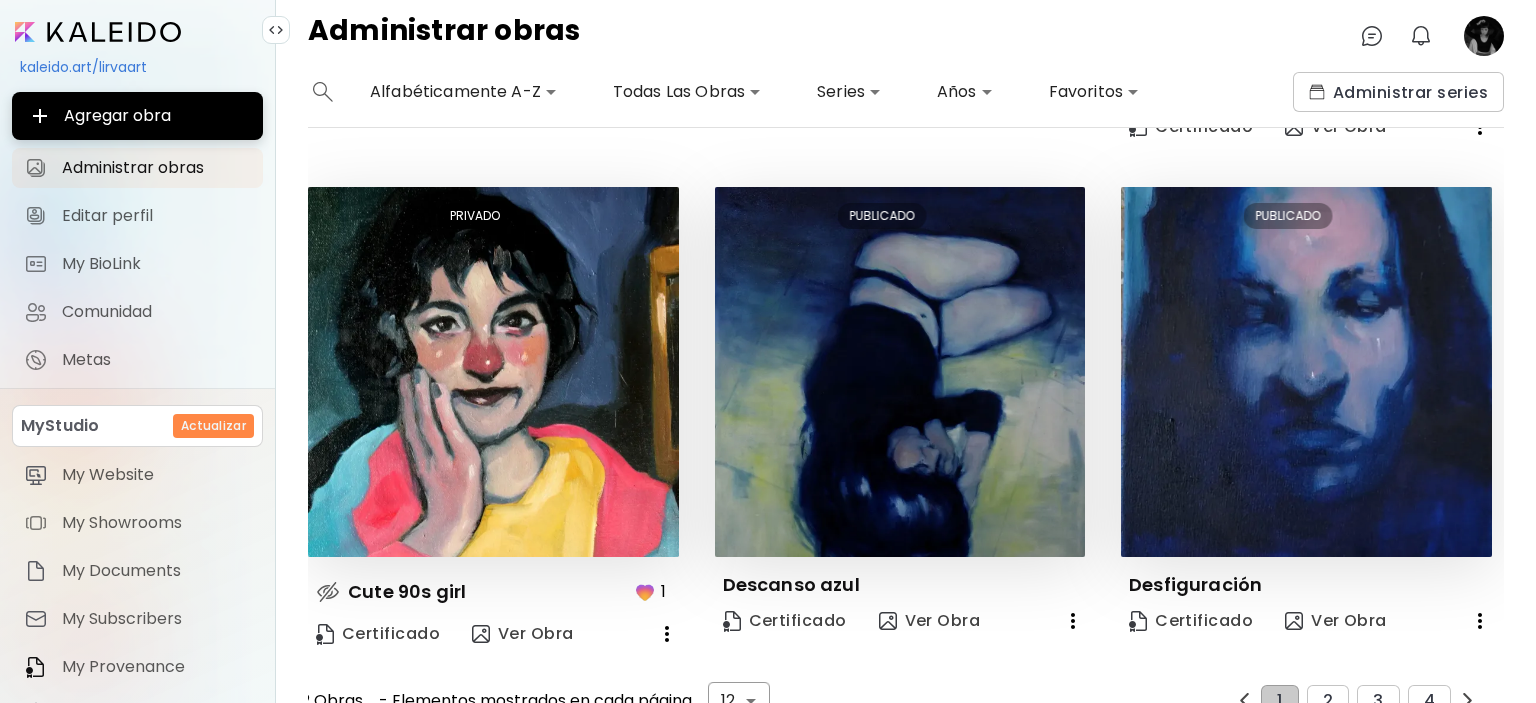drag, startPoint x: 470, startPoint y: 56, endPoint x: 483, endPoint y: 79, distance: 26.41969 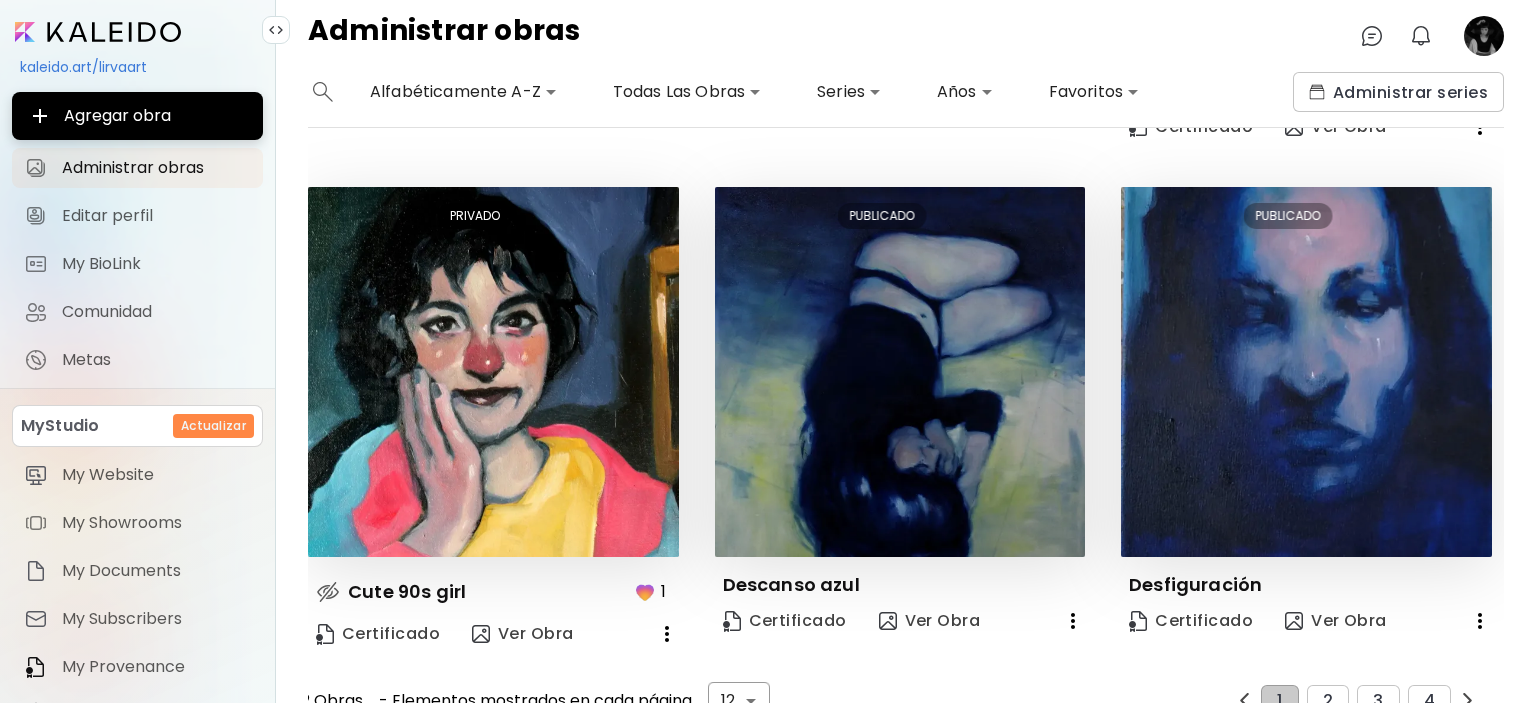 click on "Administrar obras 0 0" at bounding box center (906, 36) 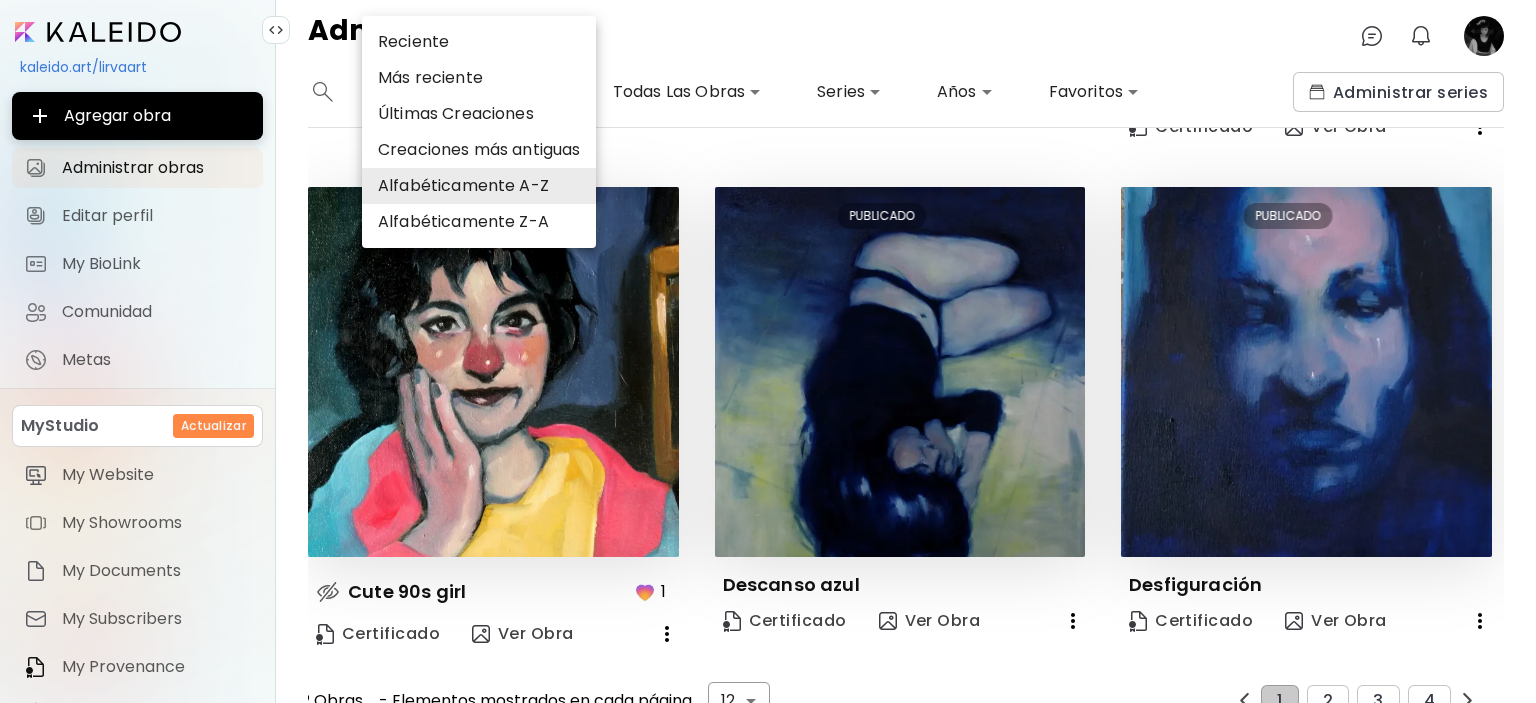 click on "**********" at bounding box center (768, 351) 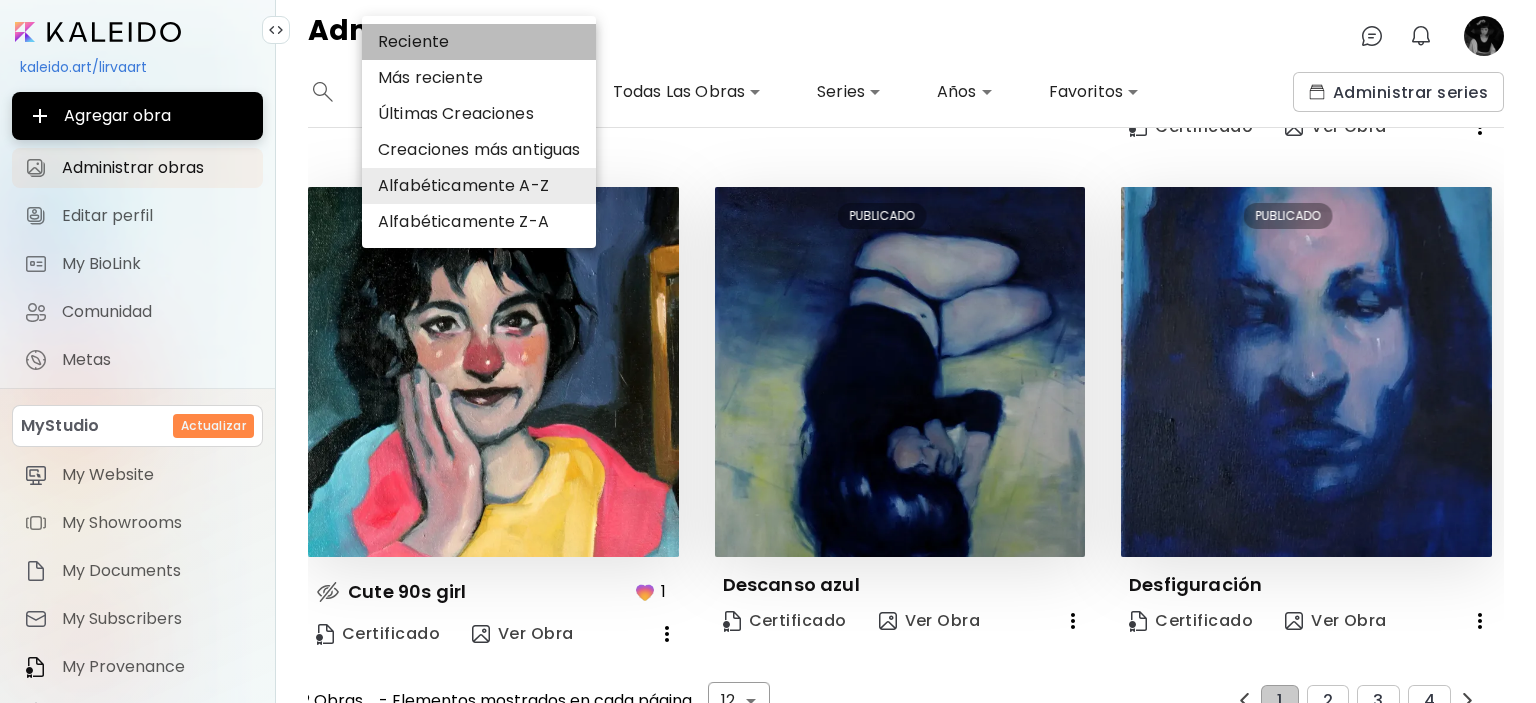 click on "Reciente" at bounding box center (479, 42) 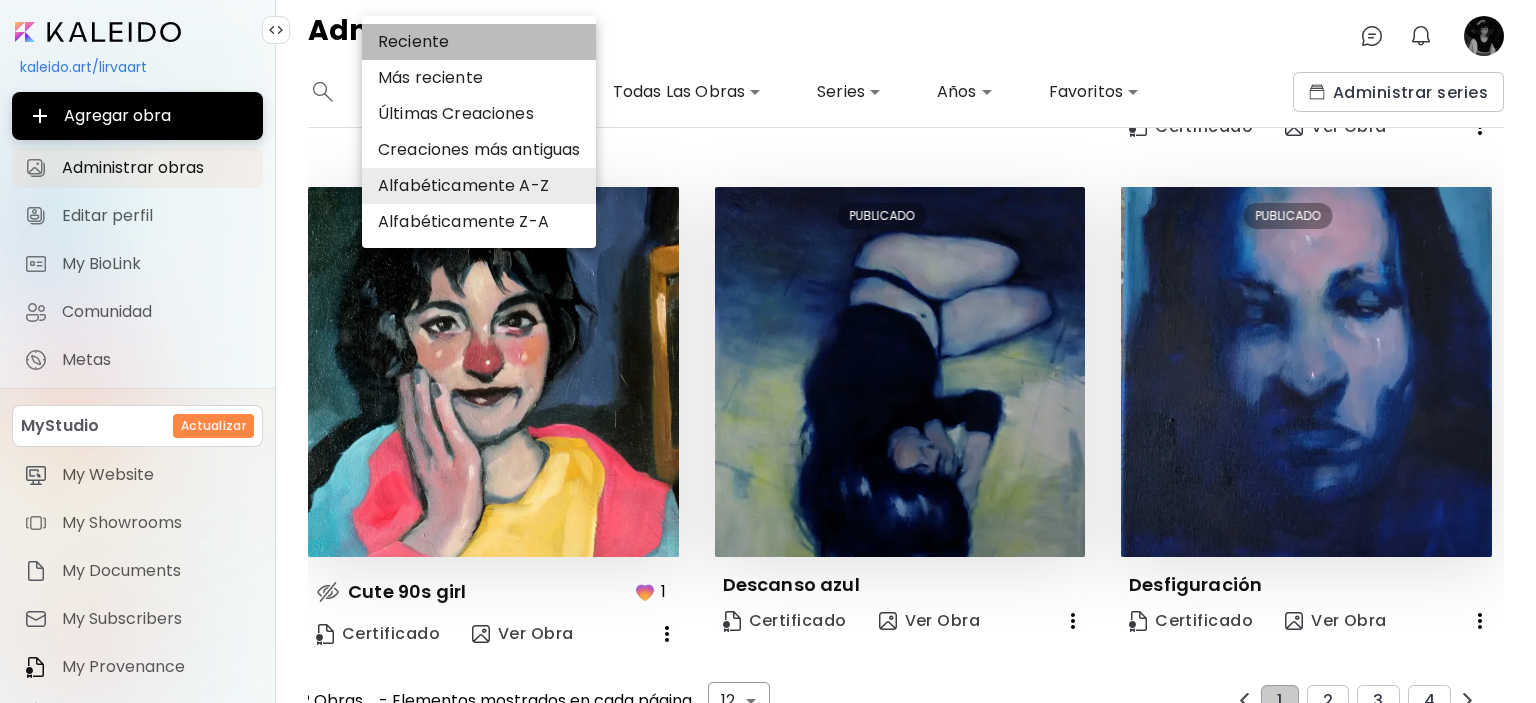 type on "**********" 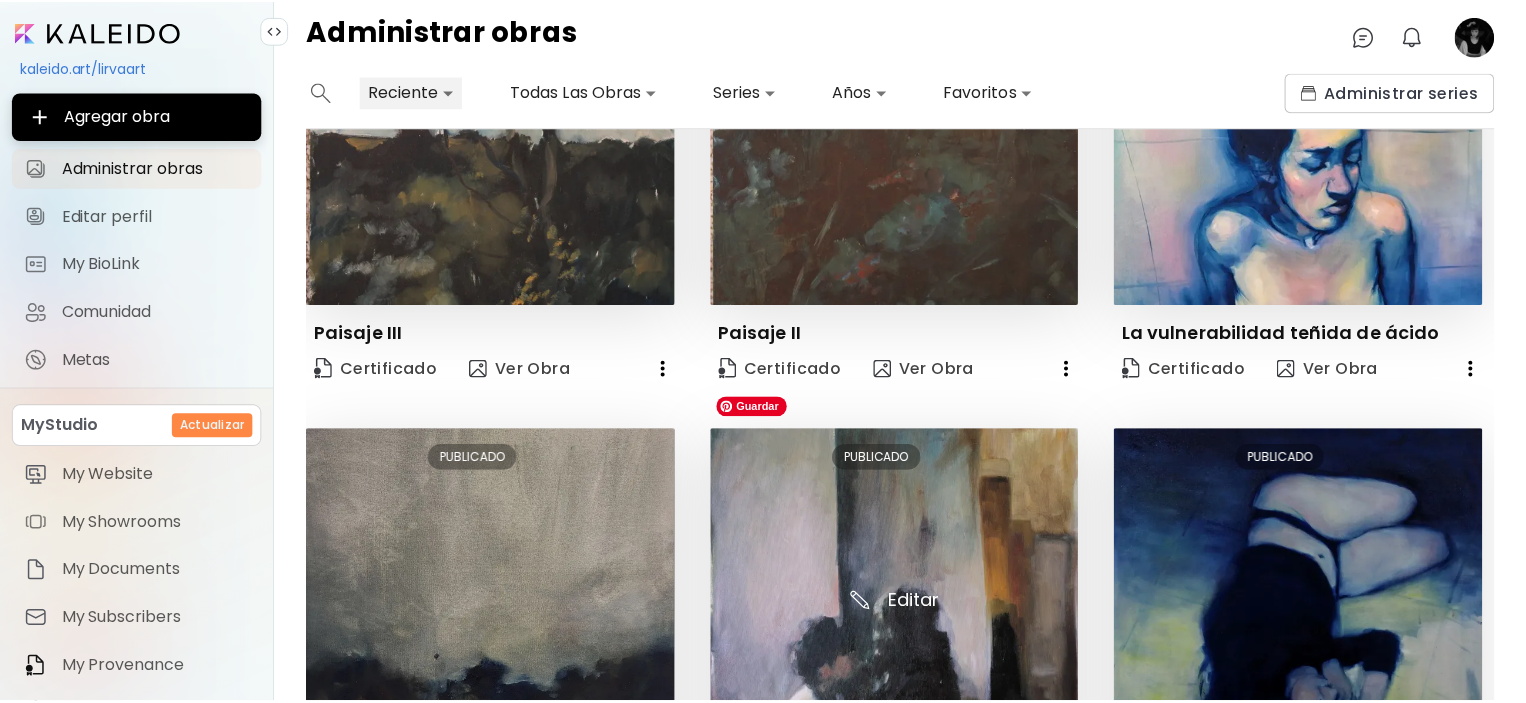 scroll, scrollTop: 1473, scrollLeft: 0, axis: vertical 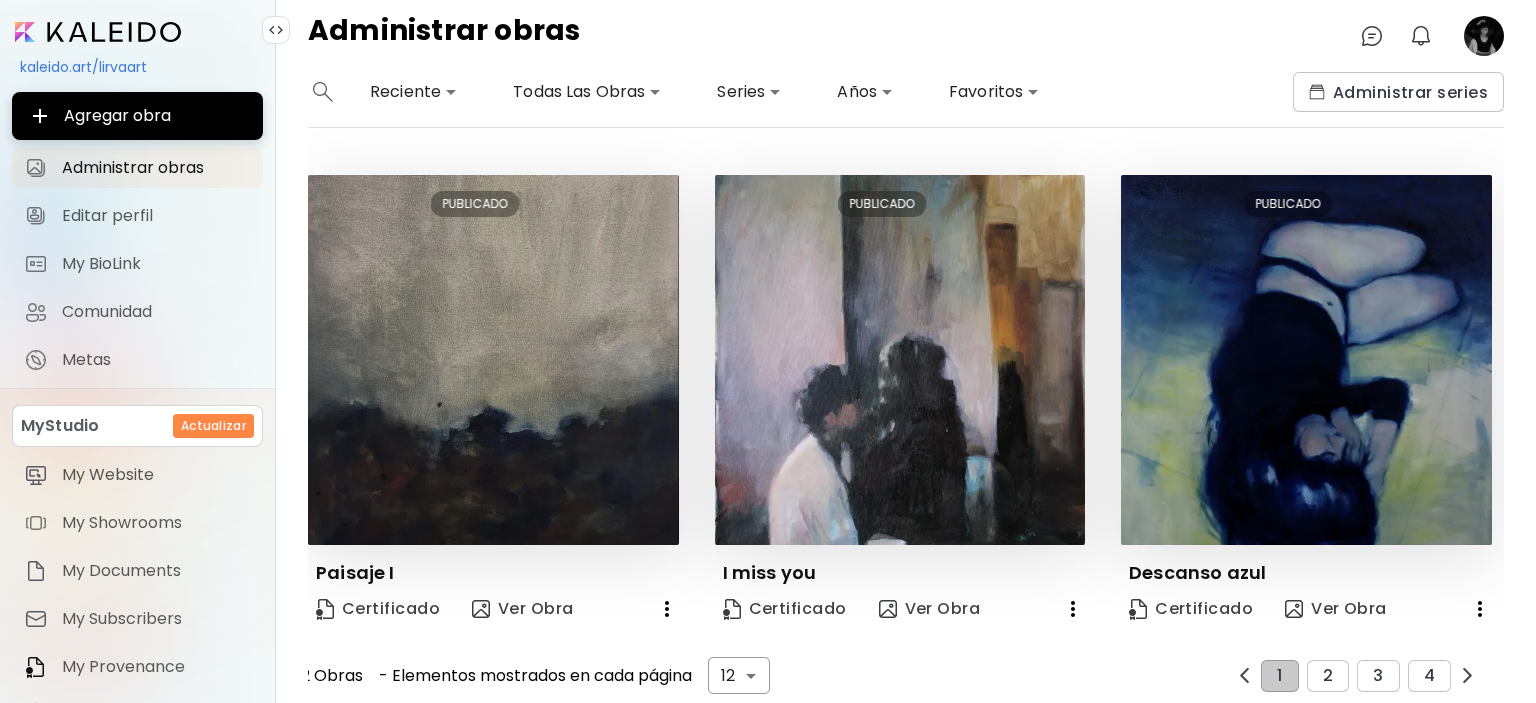 click 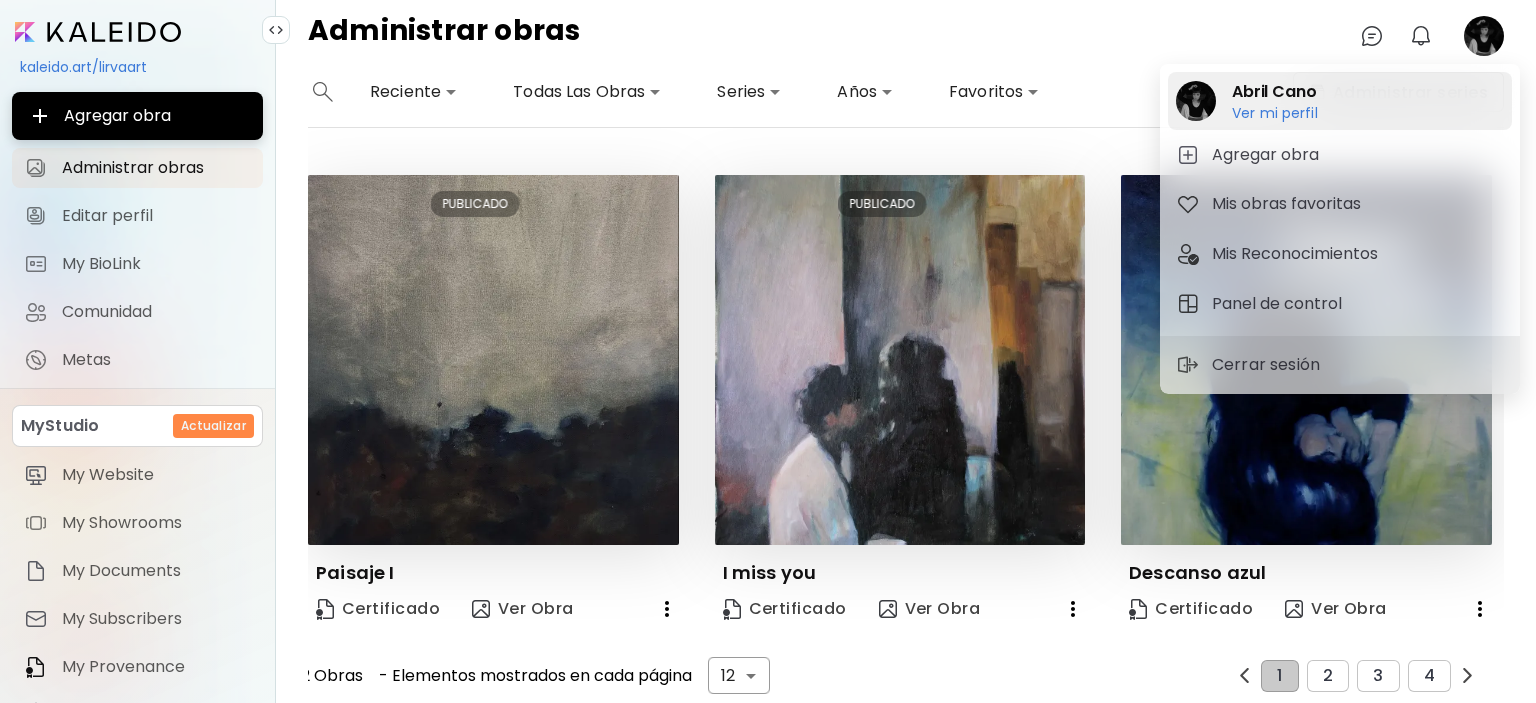 click on "Ver mi perfil" at bounding box center (1275, 113) 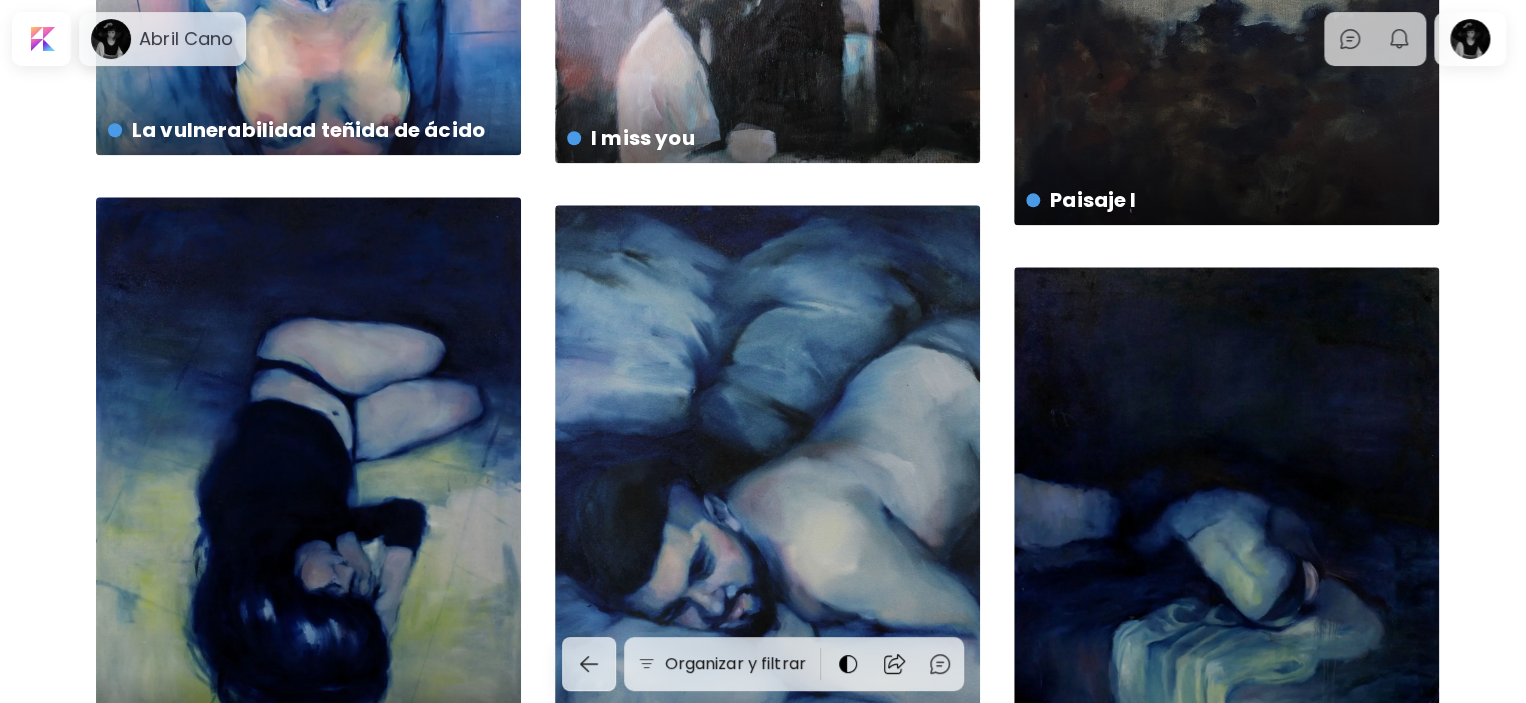 scroll, scrollTop: 1200, scrollLeft: 0, axis: vertical 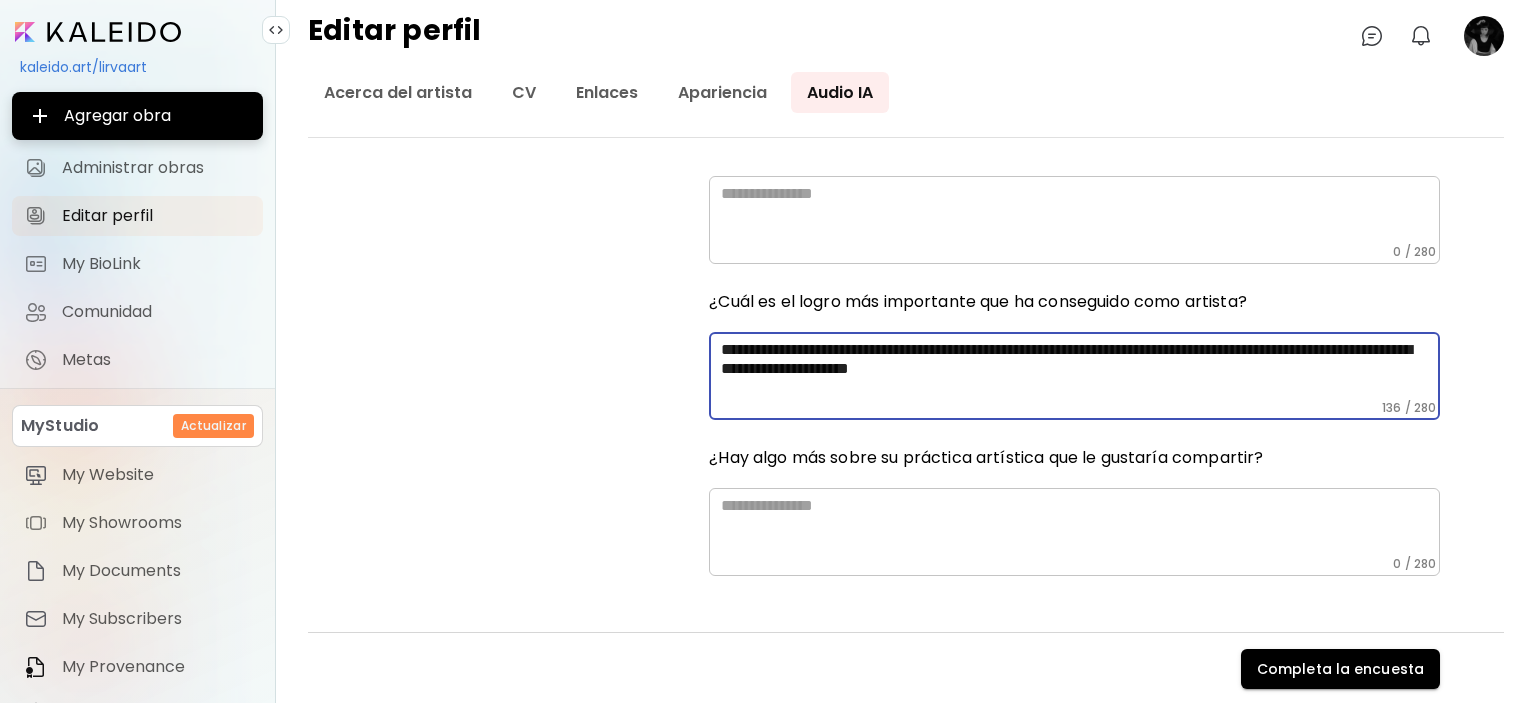 drag, startPoint x: 1152, startPoint y: 361, endPoint x: 864, endPoint y: 350, distance: 288.21 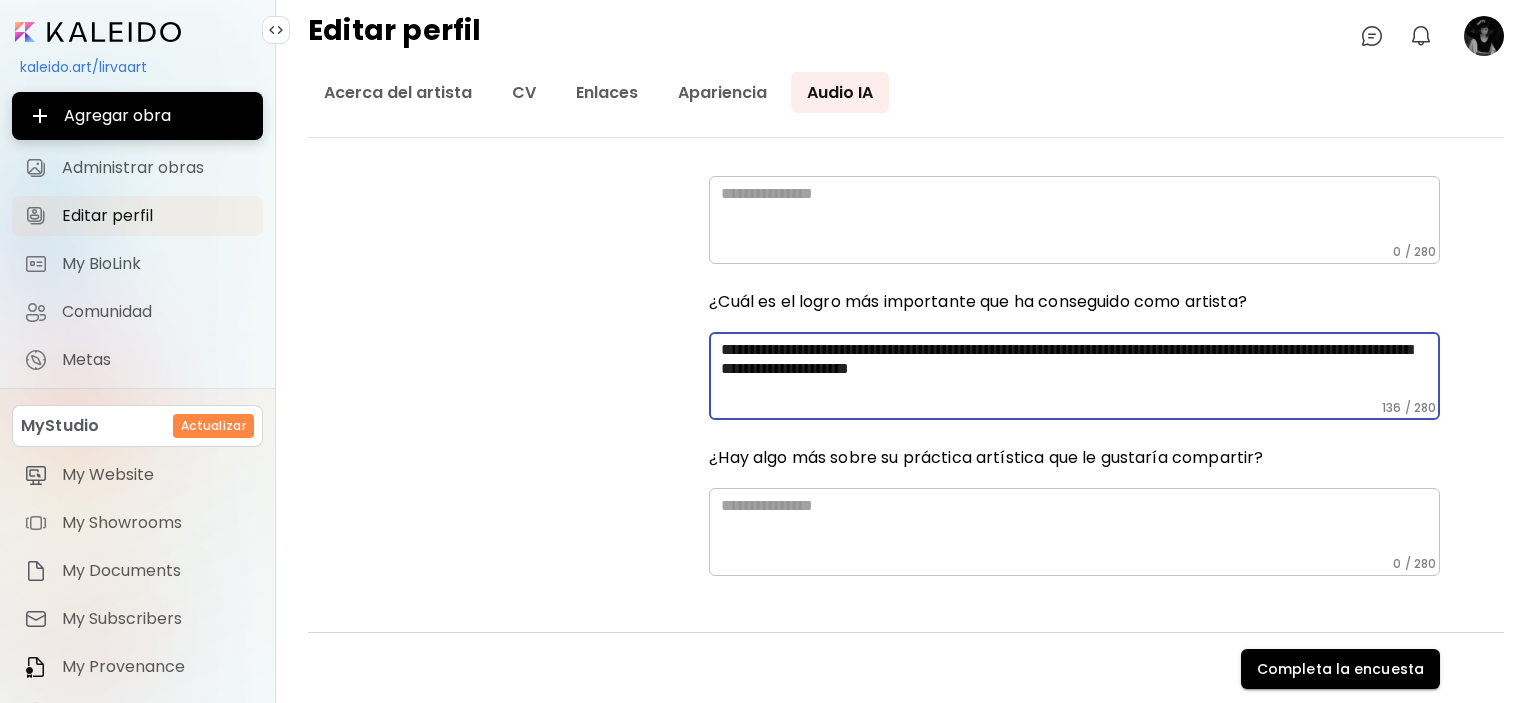 click on "**********" at bounding box center (1077, 370) 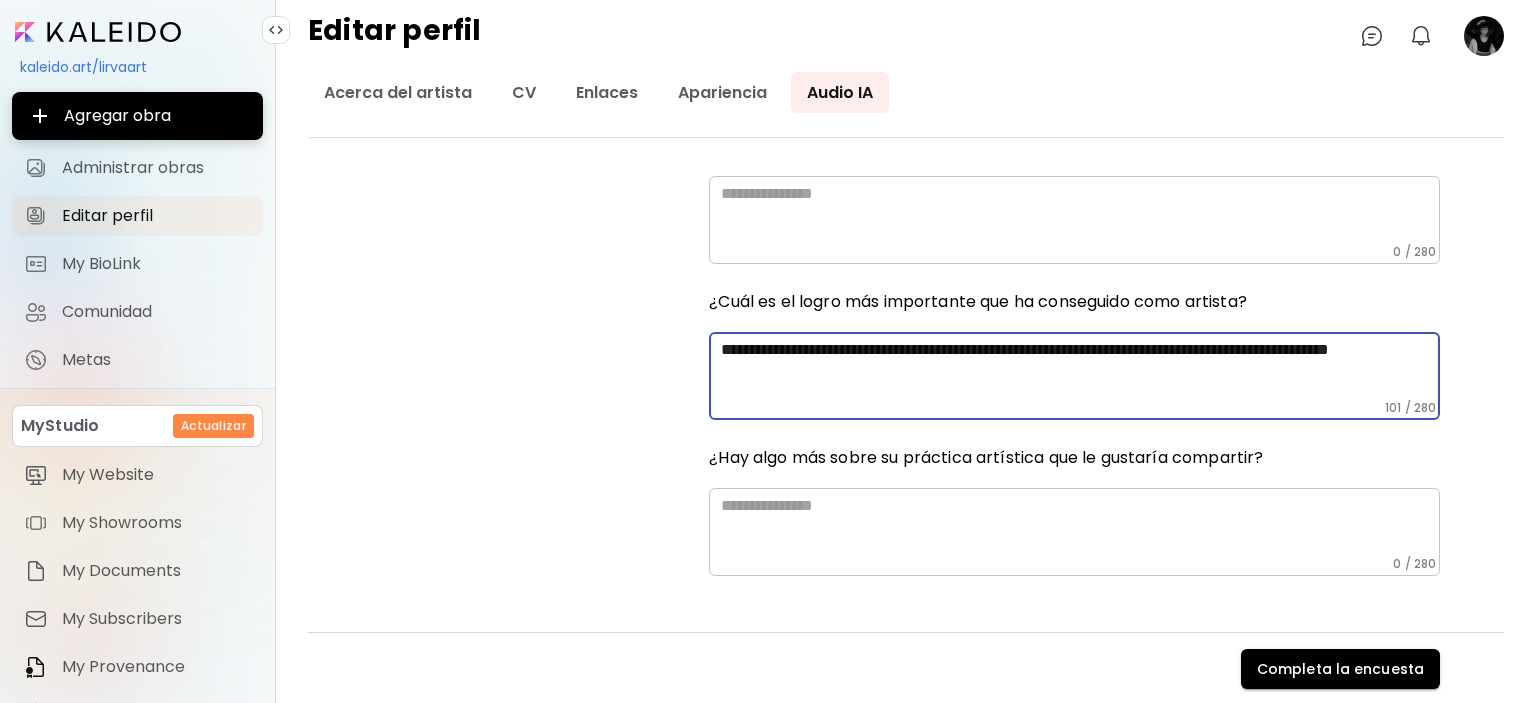 click on "**********" at bounding box center [1077, 370] 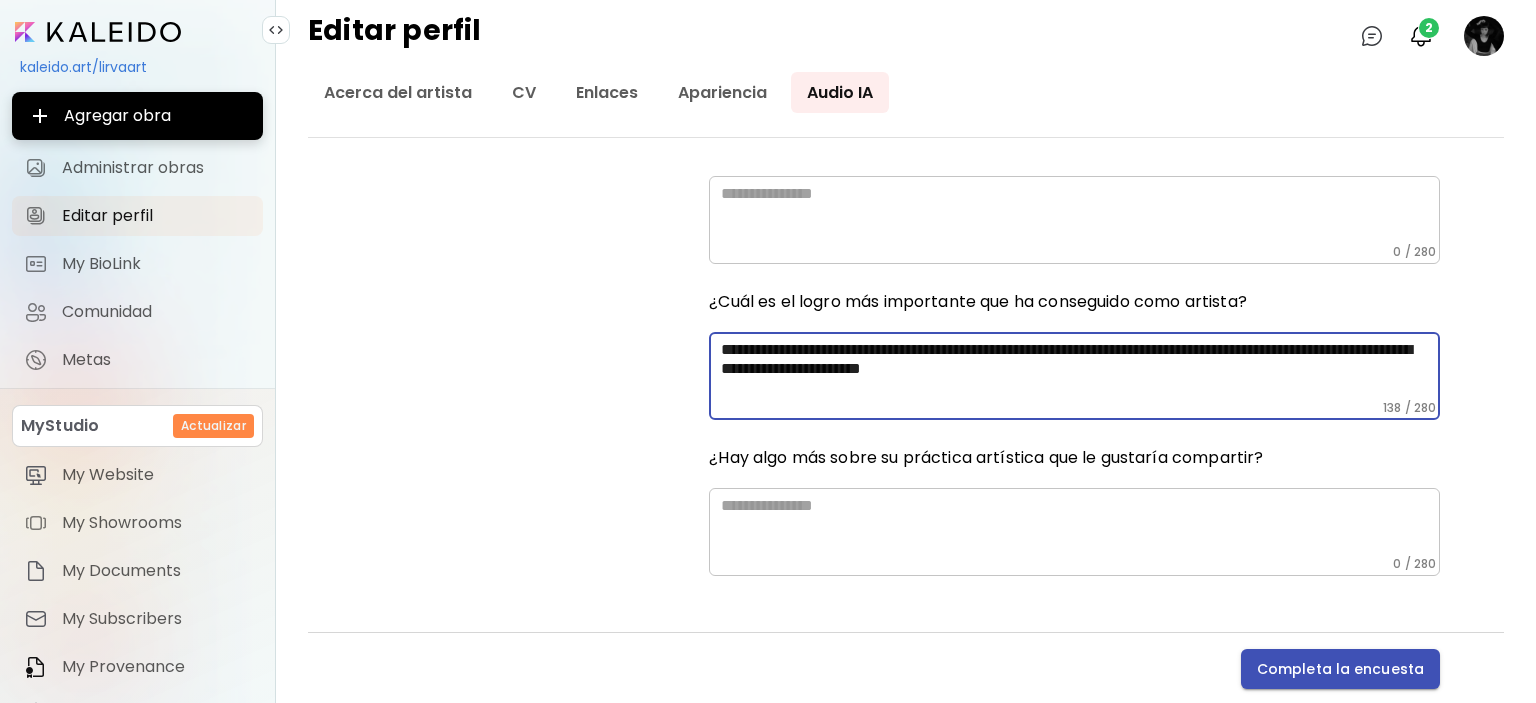 type on "**********" 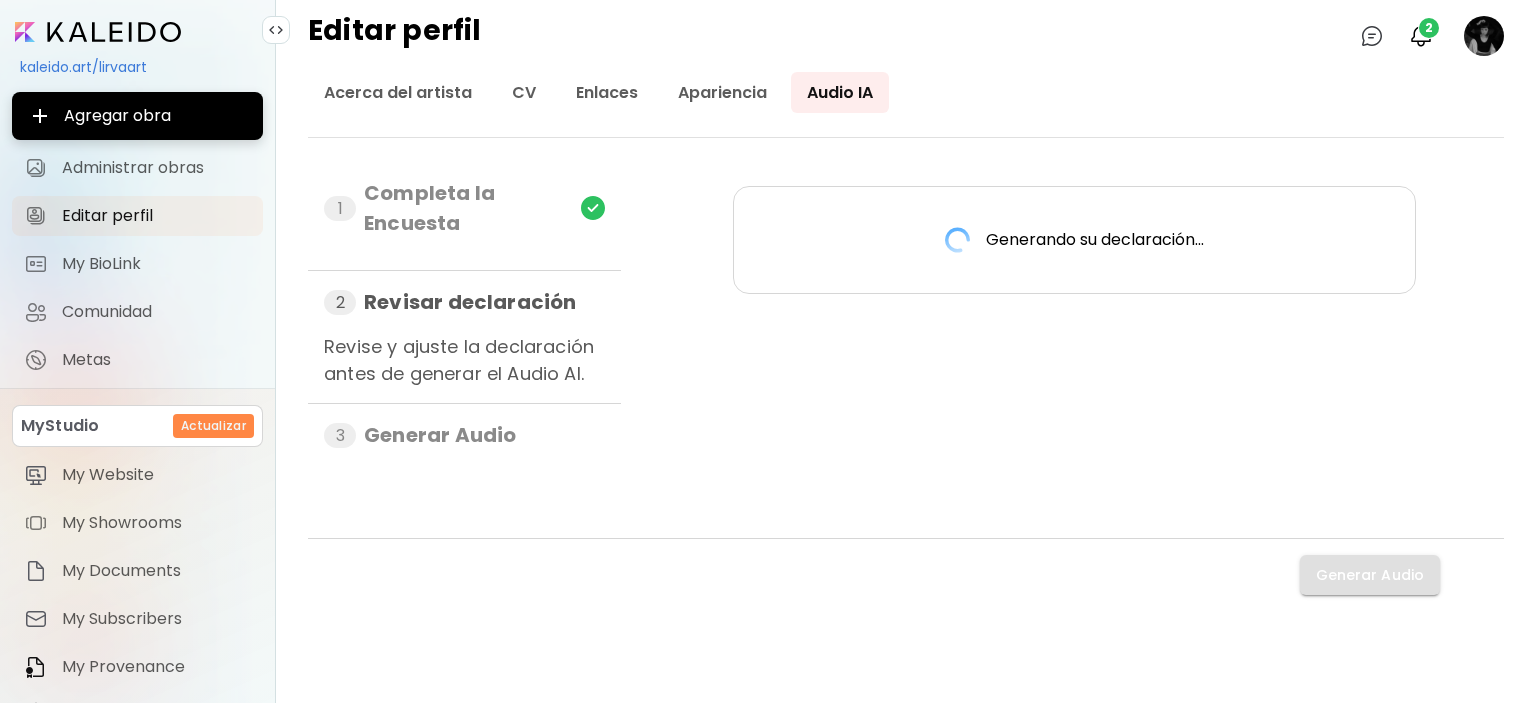 scroll, scrollTop: 0, scrollLeft: 0, axis: both 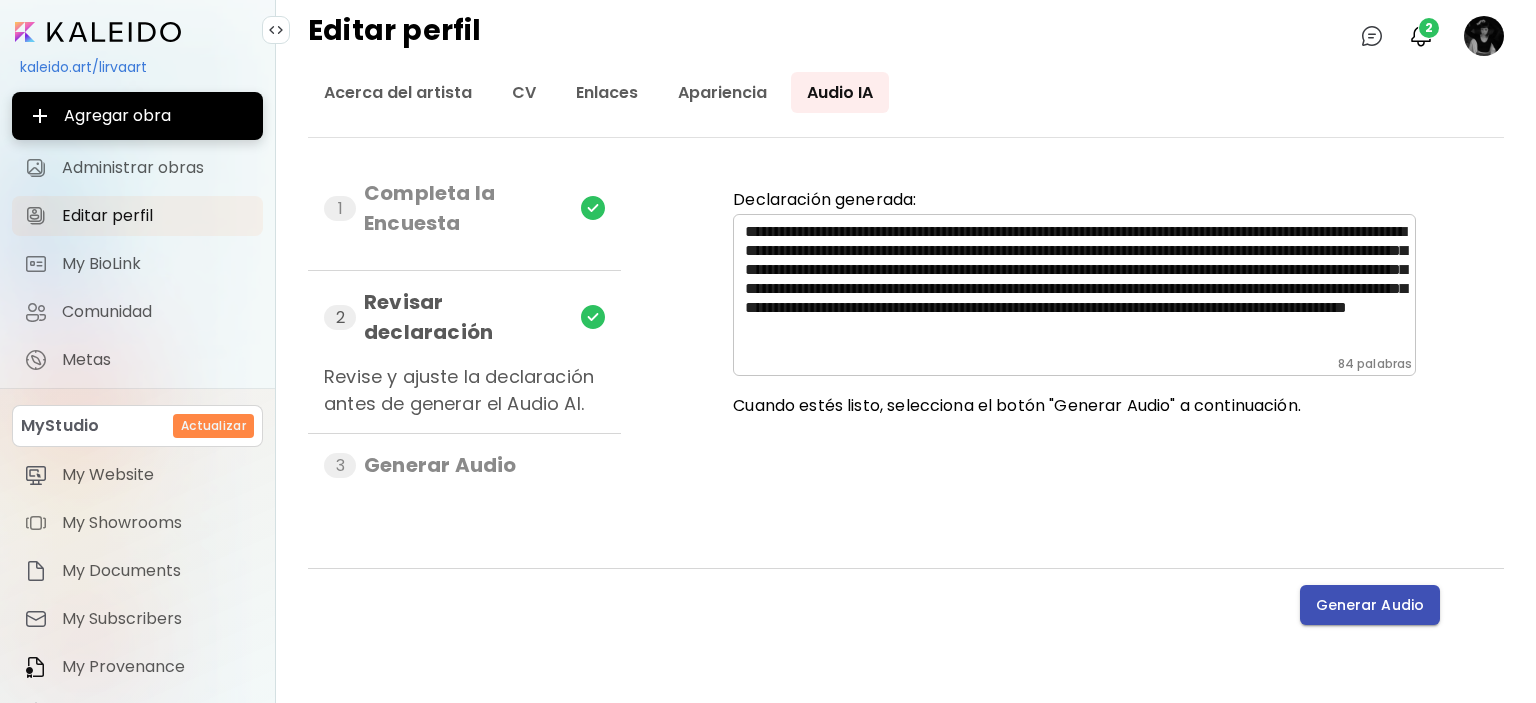 click on "Generar Audio" at bounding box center (1370, 605) 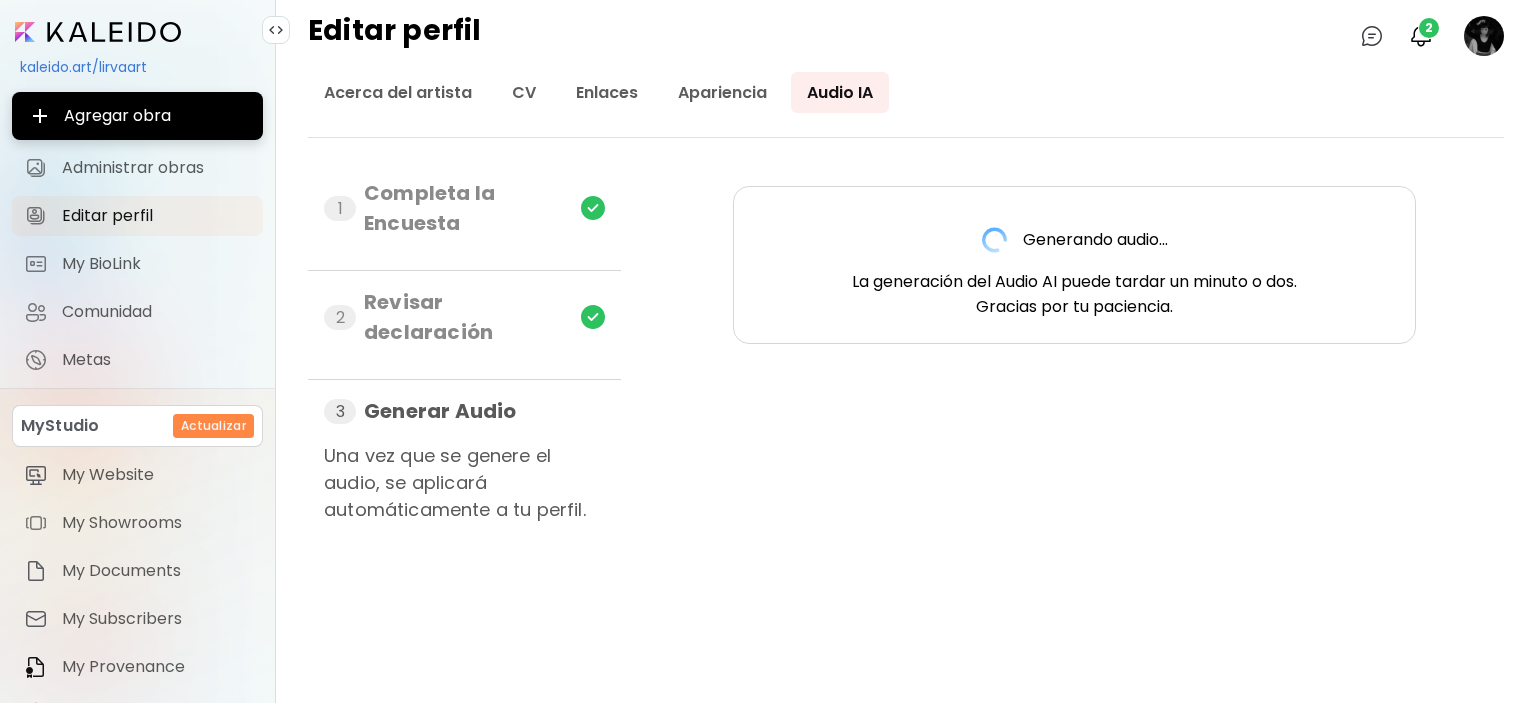 click on "Actualizar" at bounding box center (213, 426) 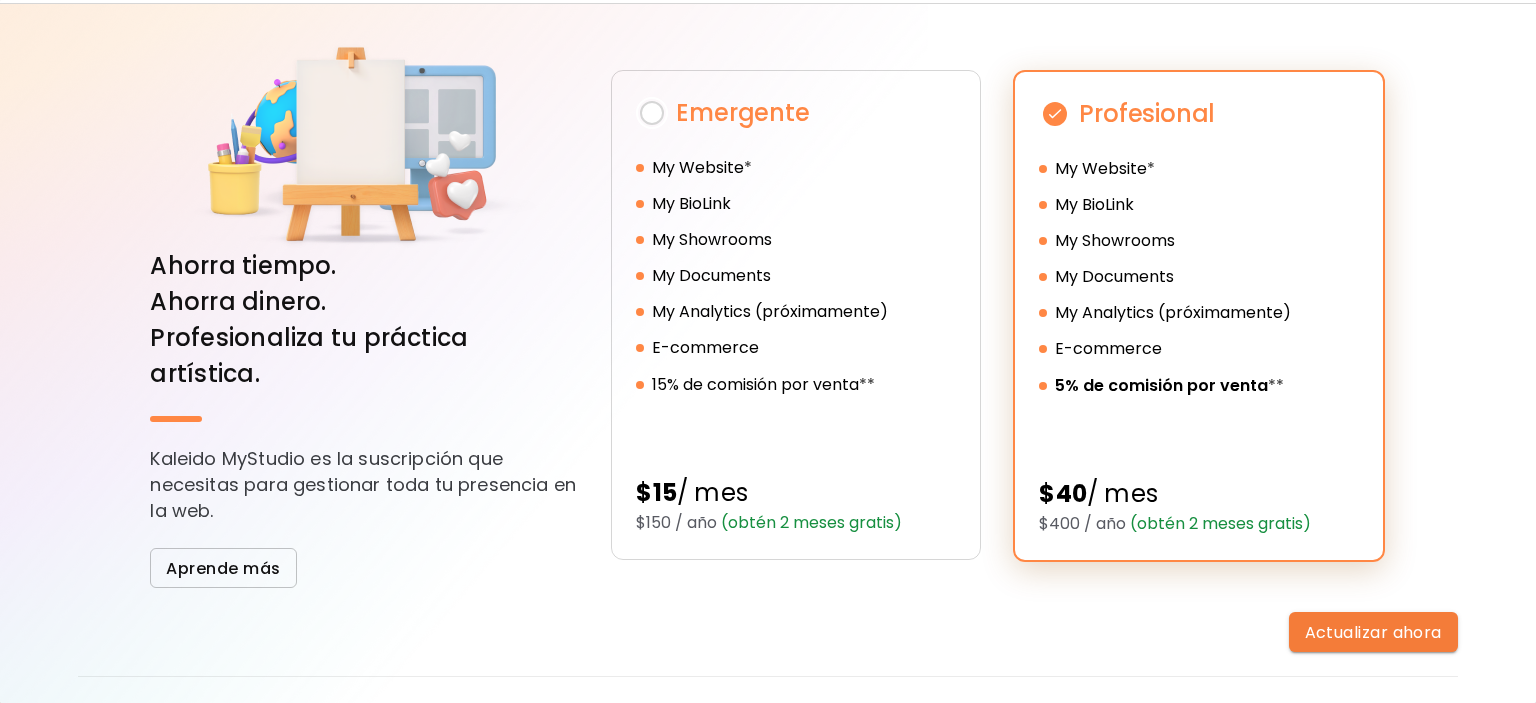 scroll, scrollTop: 86, scrollLeft: 0, axis: vertical 